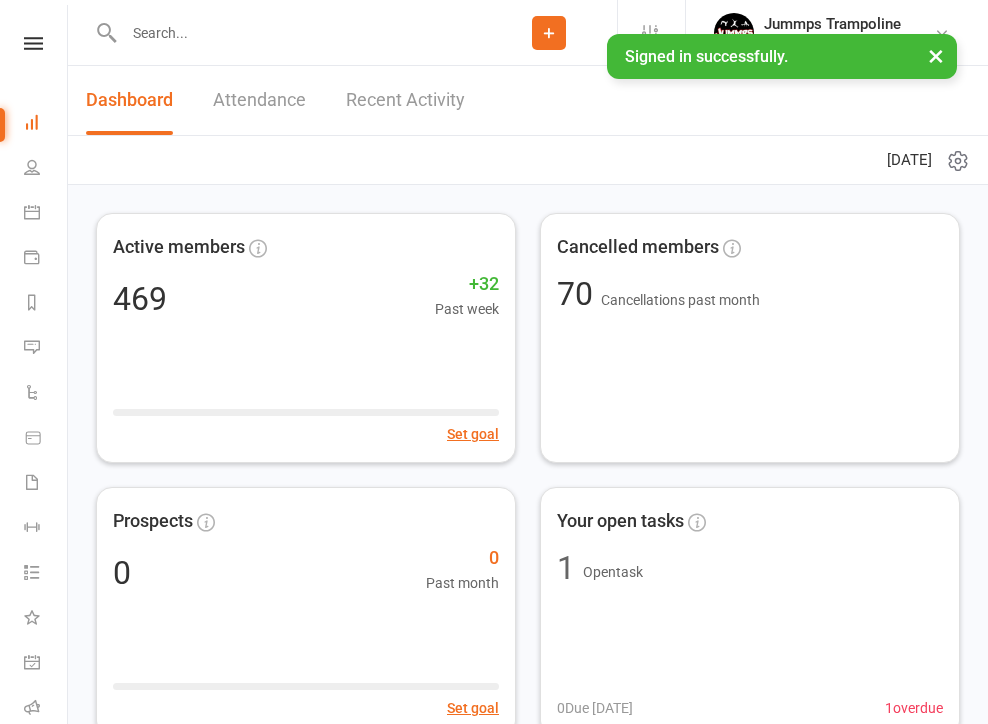 scroll, scrollTop: 0, scrollLeft: 0, axis: both 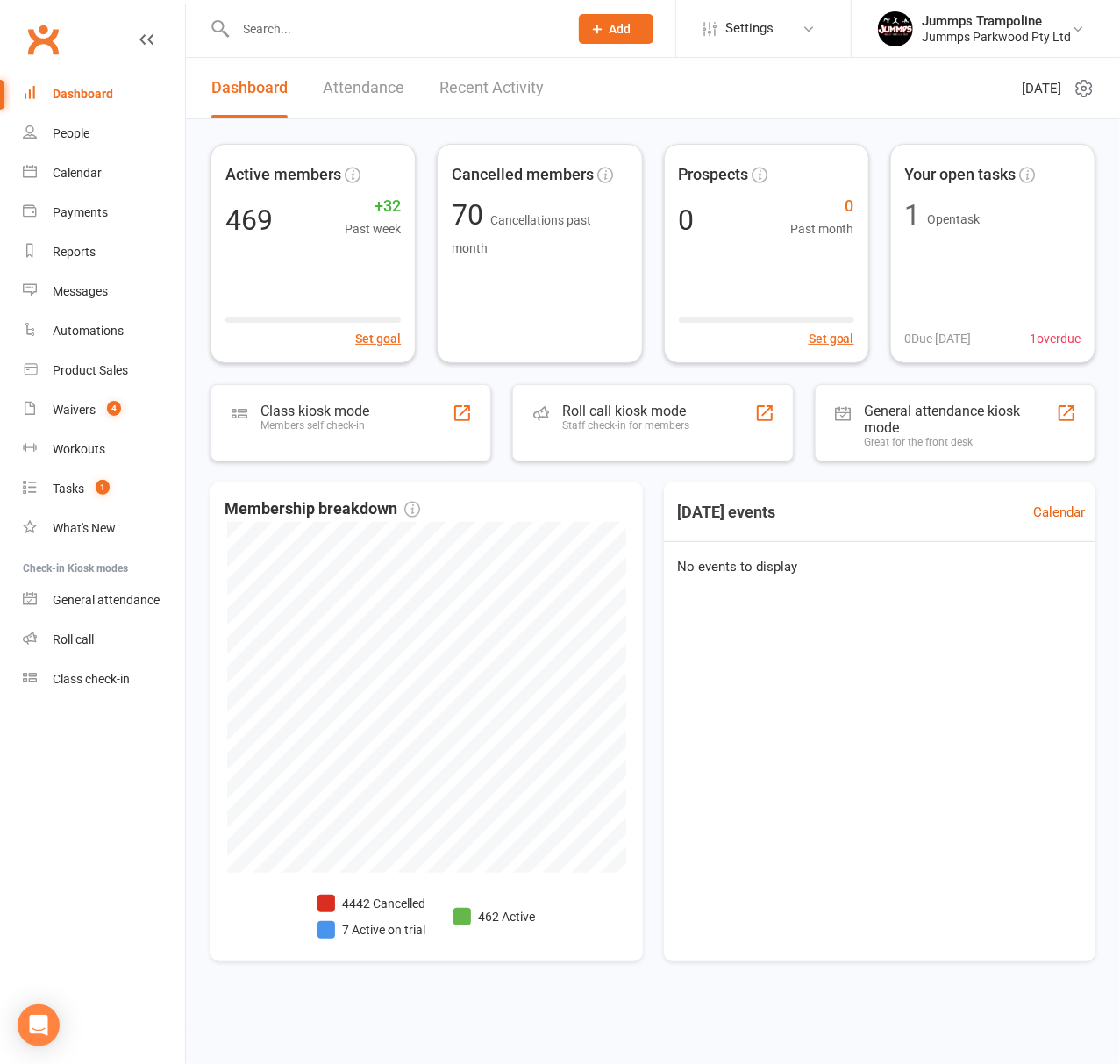 click at bounding box center (393, 29) 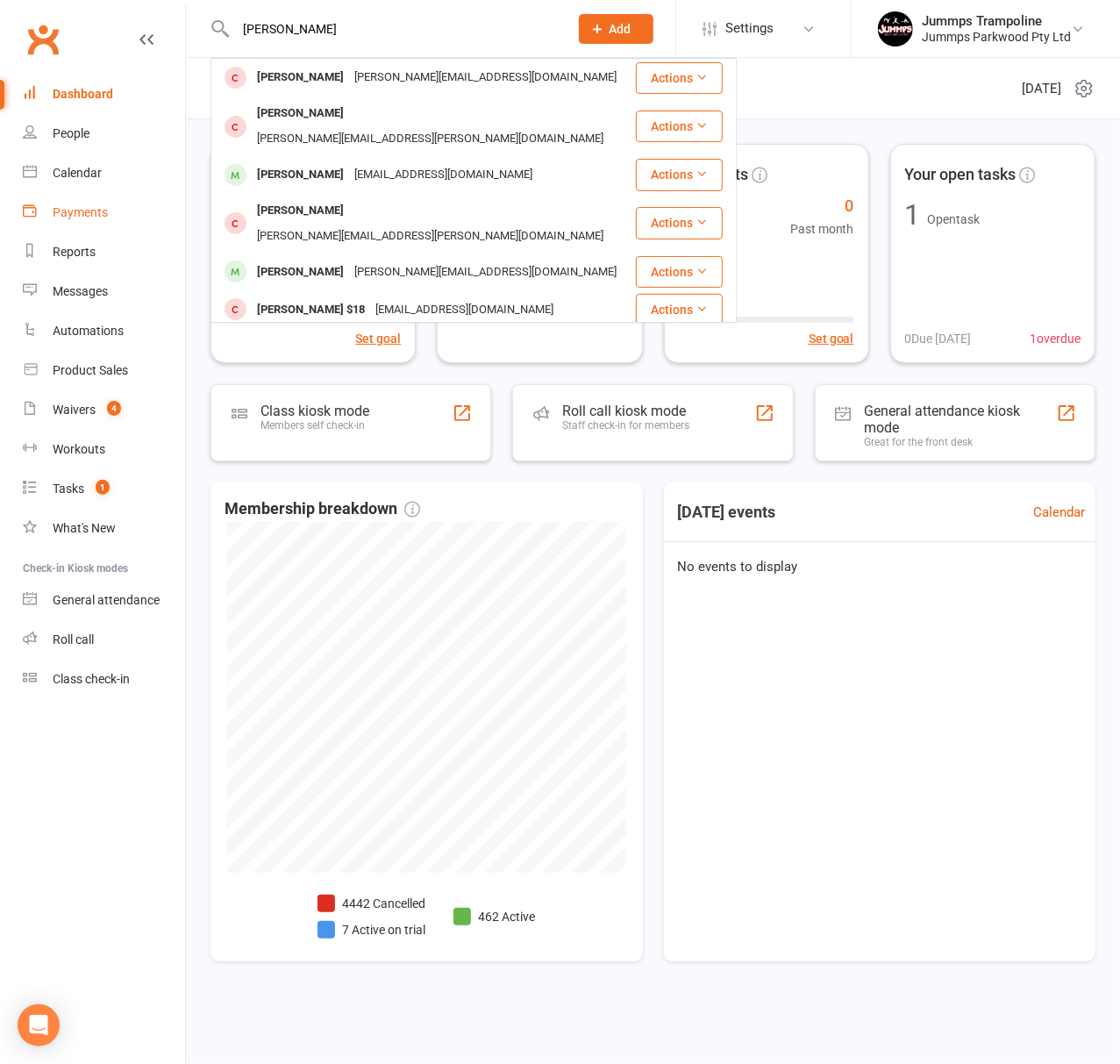 type on "chris" 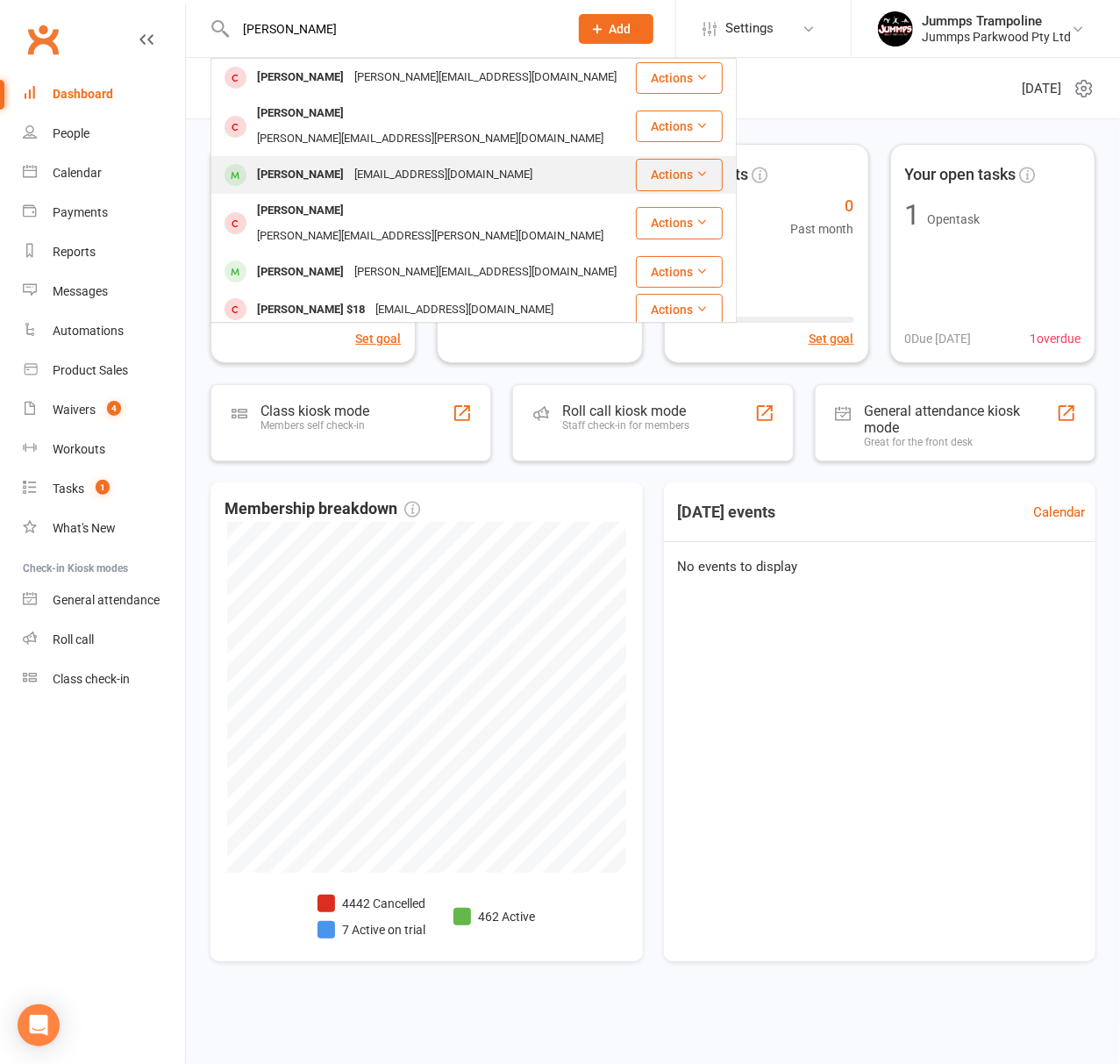 click on "Chris Lewis" at bounding box center (300, 175) 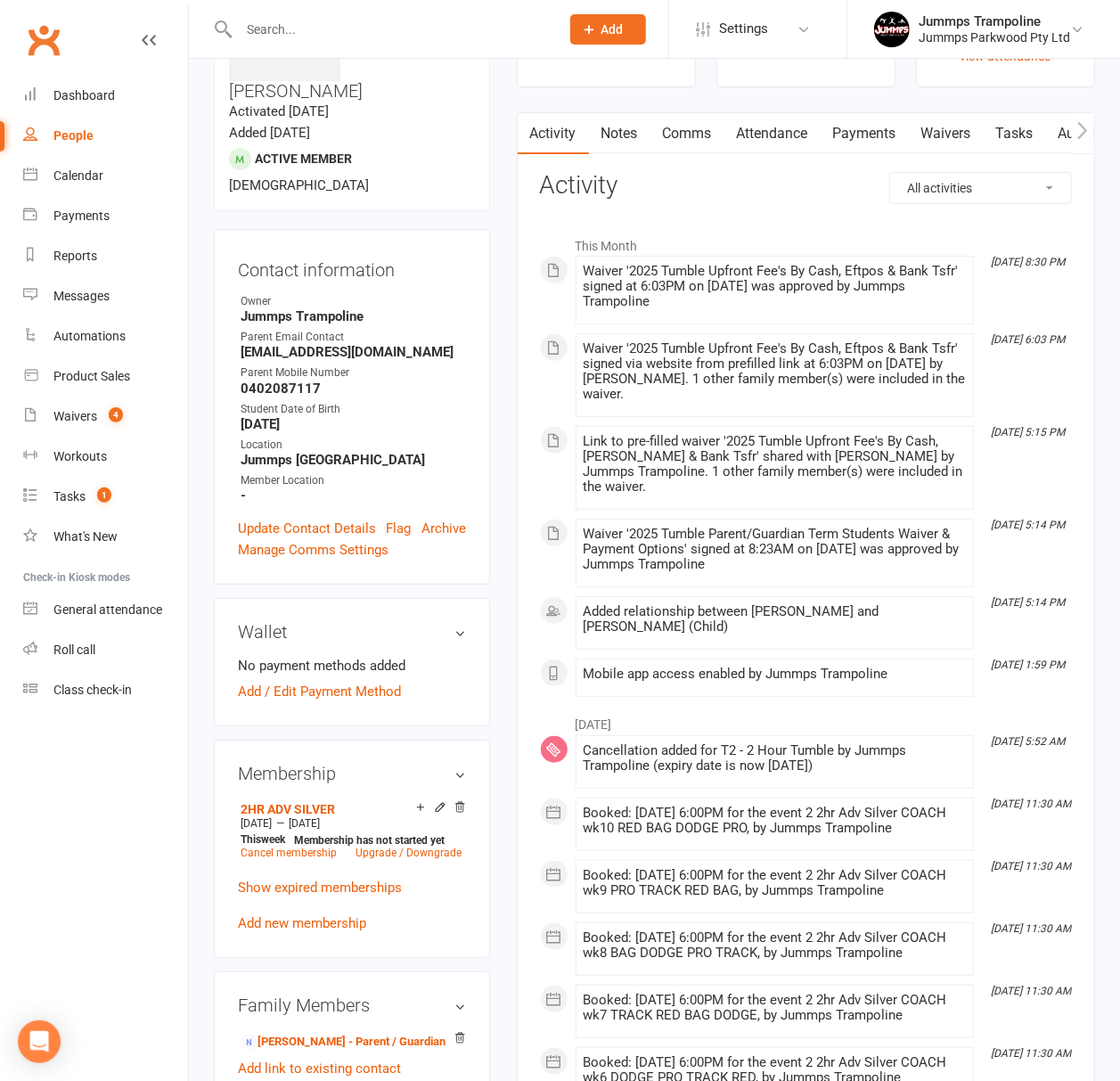 scroll, scrollTop: 356, scrollLeft: 0, axis: vertical 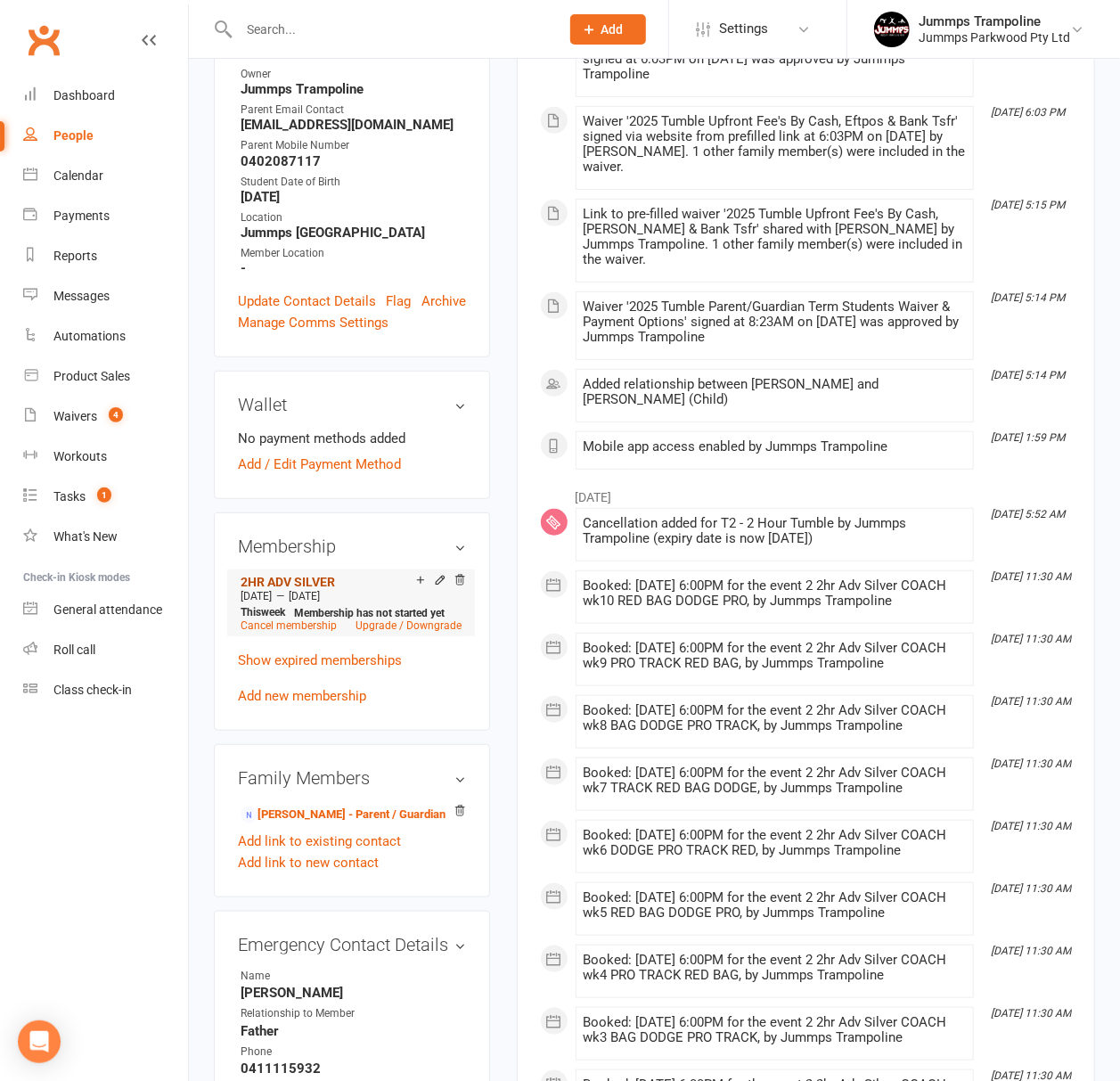 click on "2HR ADV SILVER" at bounding box center (288, 582) 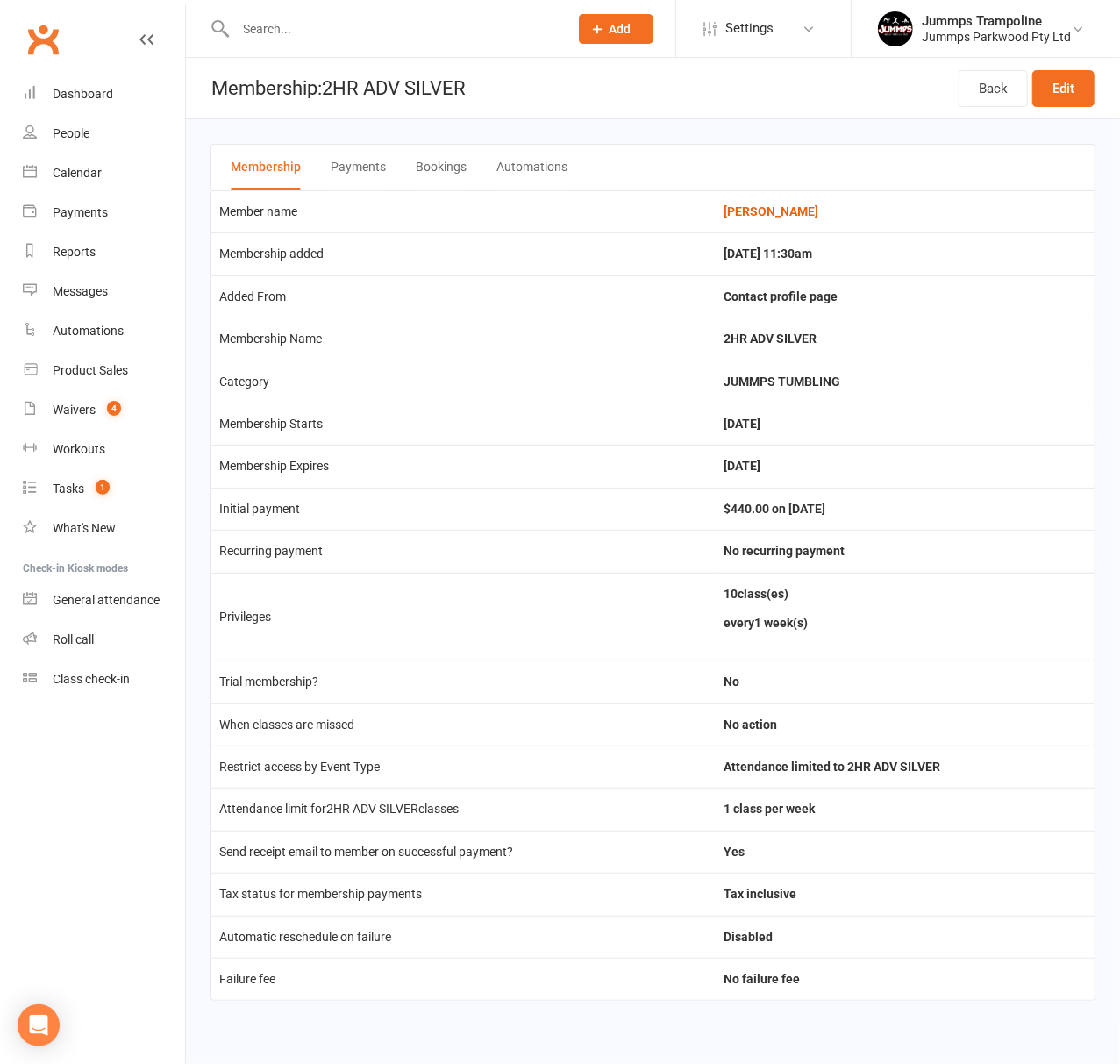 click at bounding box center (383, 28) 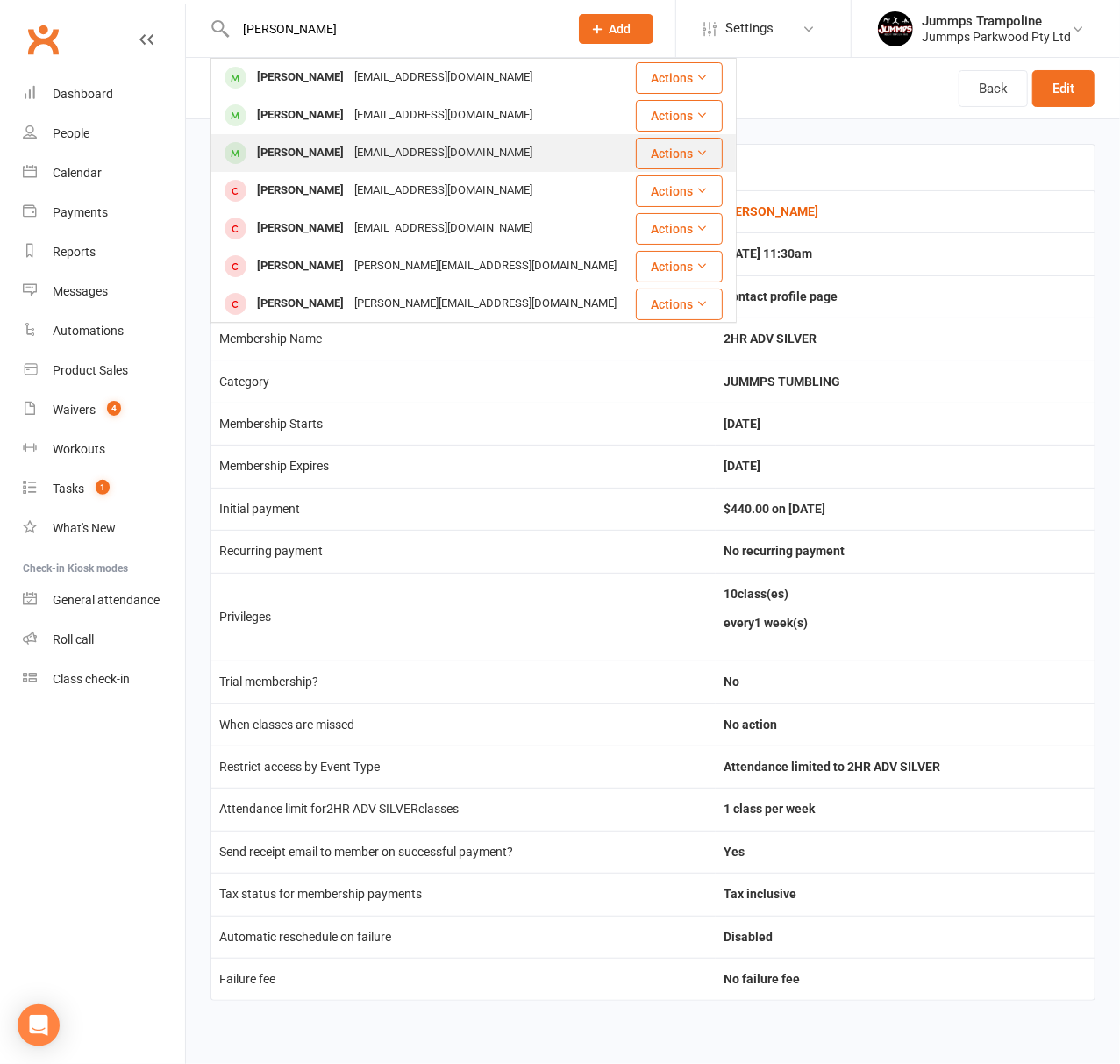 type on "vaugh" 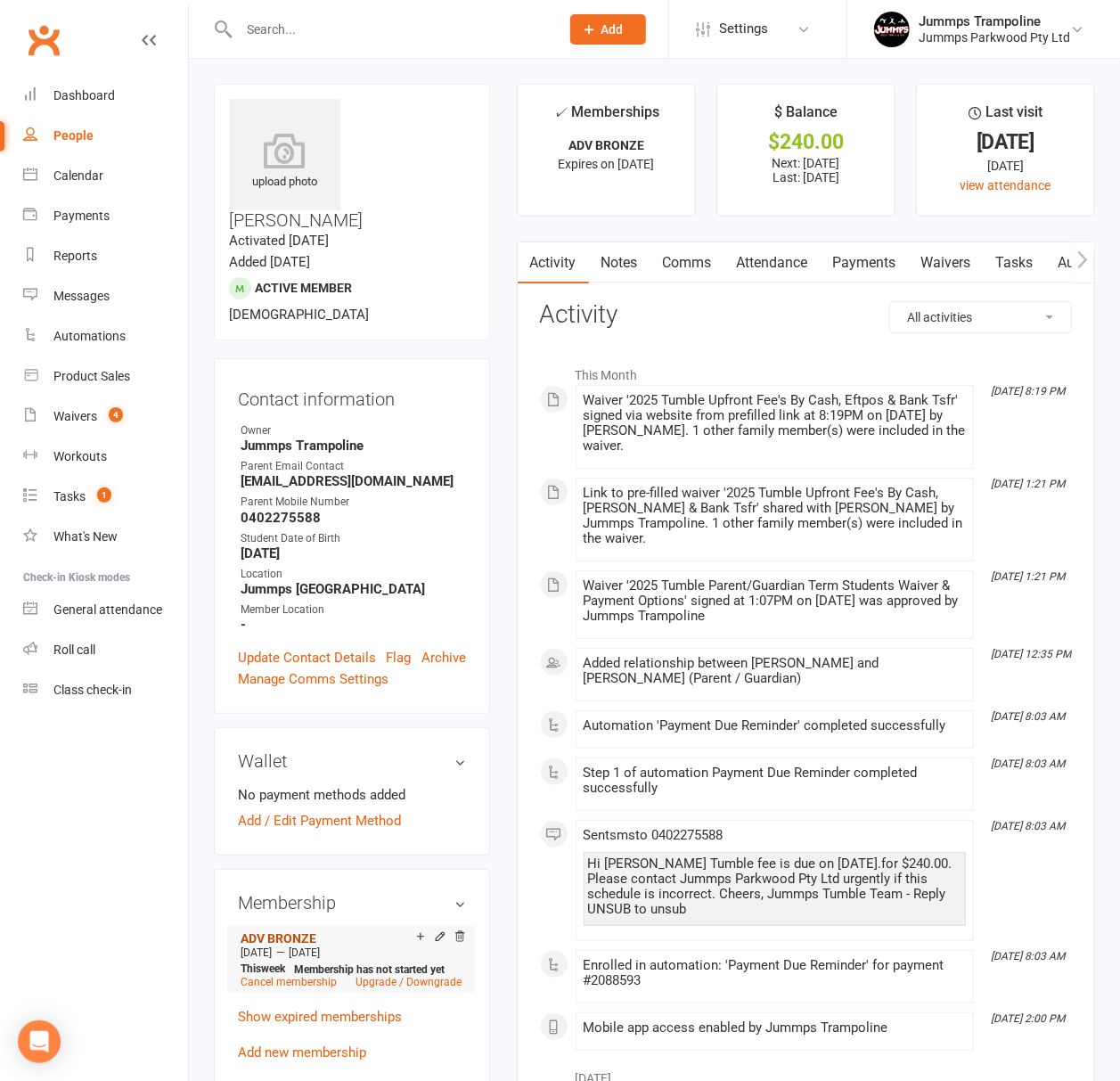 click on "ADV BRONZE" at bounding box center (278, 938) 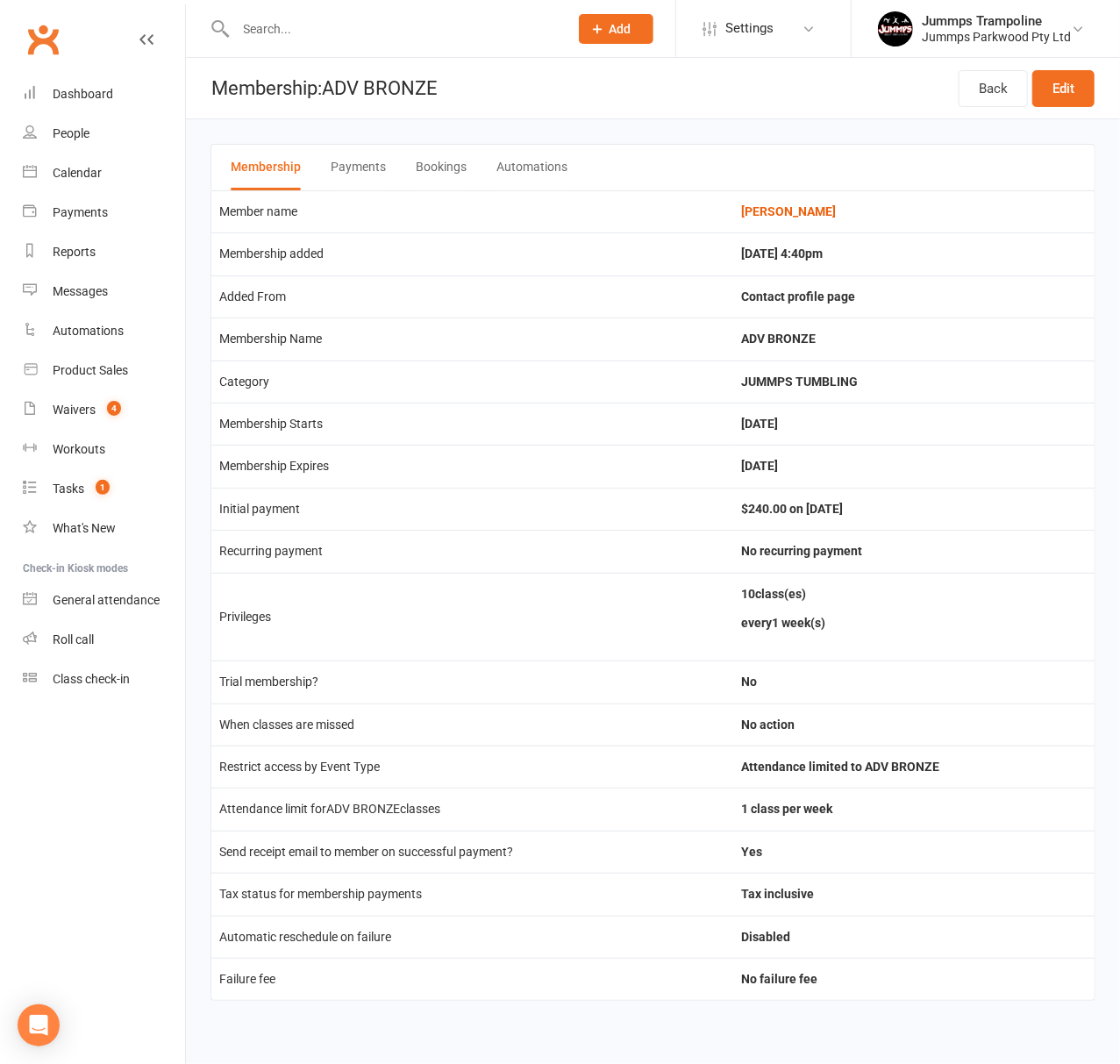 click at bounding box center [393, 29] 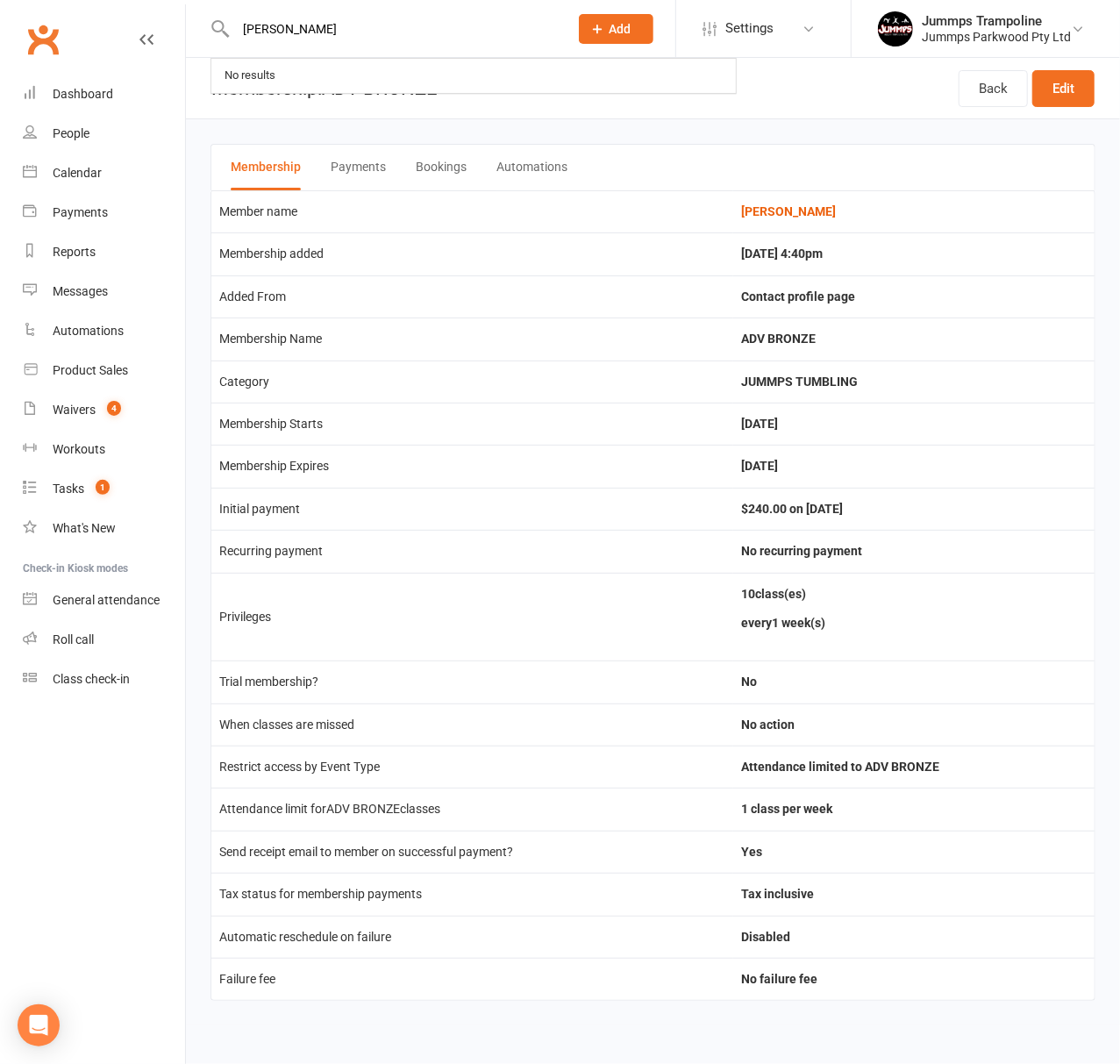 type on "nate smith" 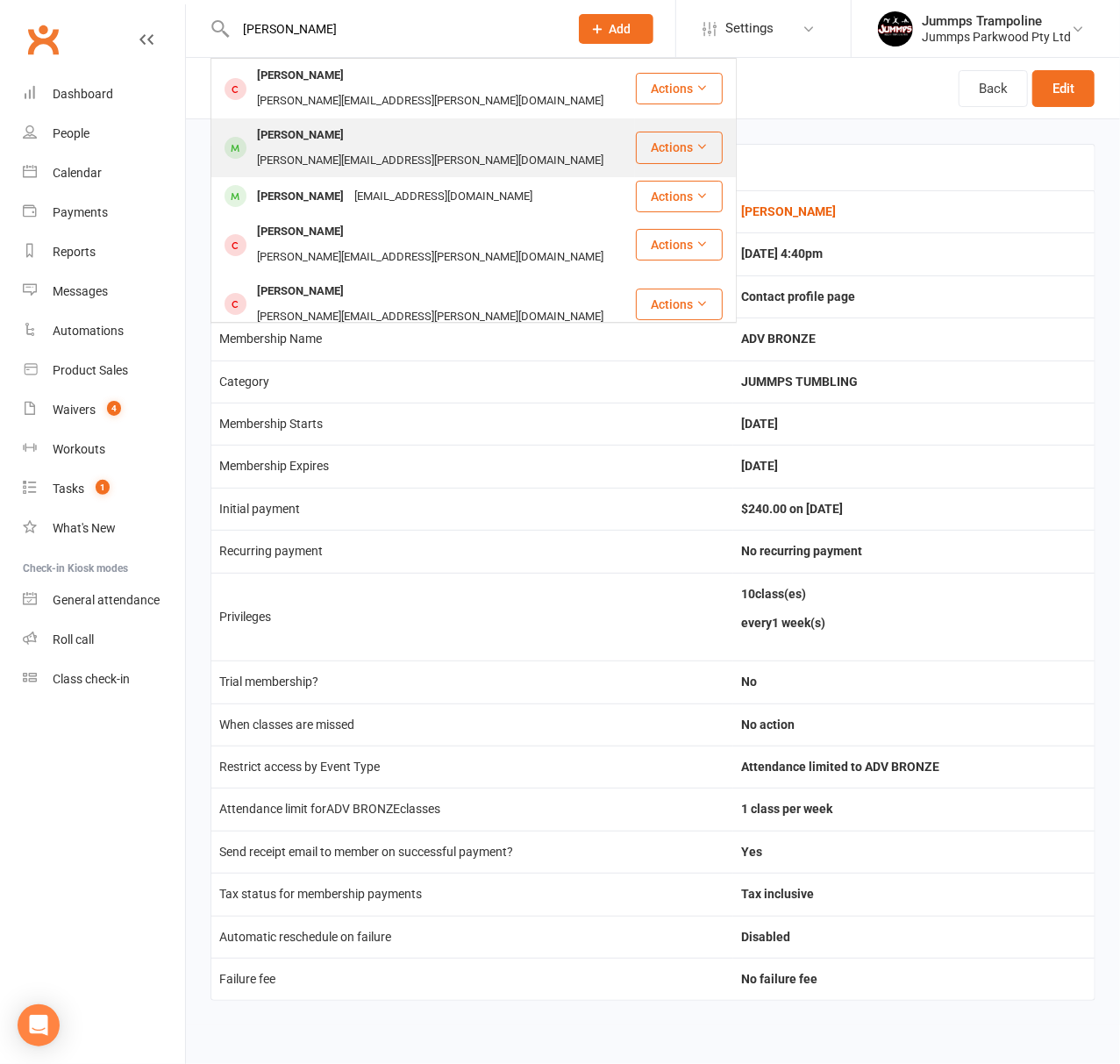 click on "stacey.fagan@live.com.au" at bounding box center (430, 161) 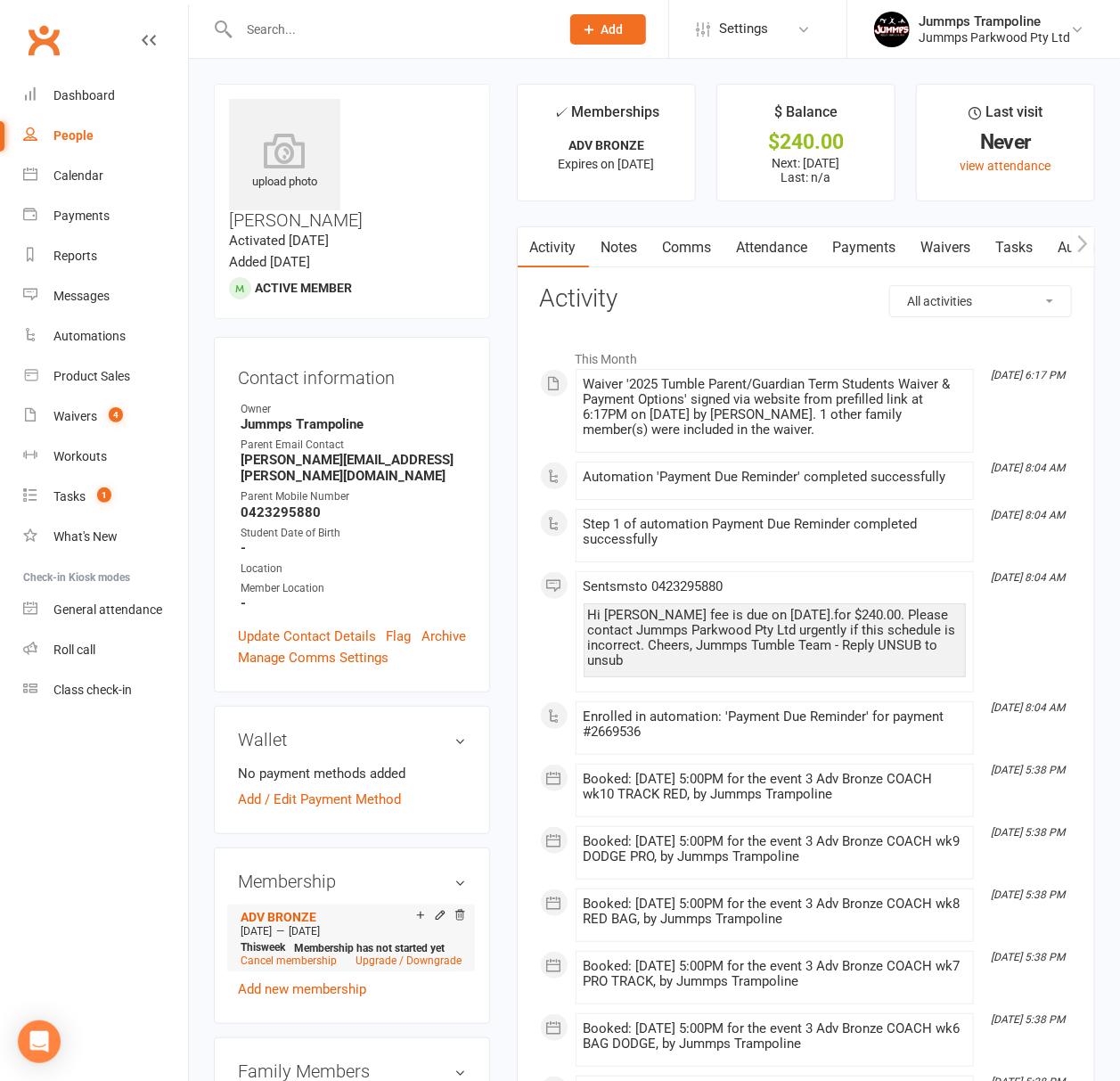 click on "ADV BRONZE Jul 14 2025 — Sep 21 2025 This  week Membership has not started yet     Cancel membership Upgrade / Downgrade" at bounding box center [351, 938] 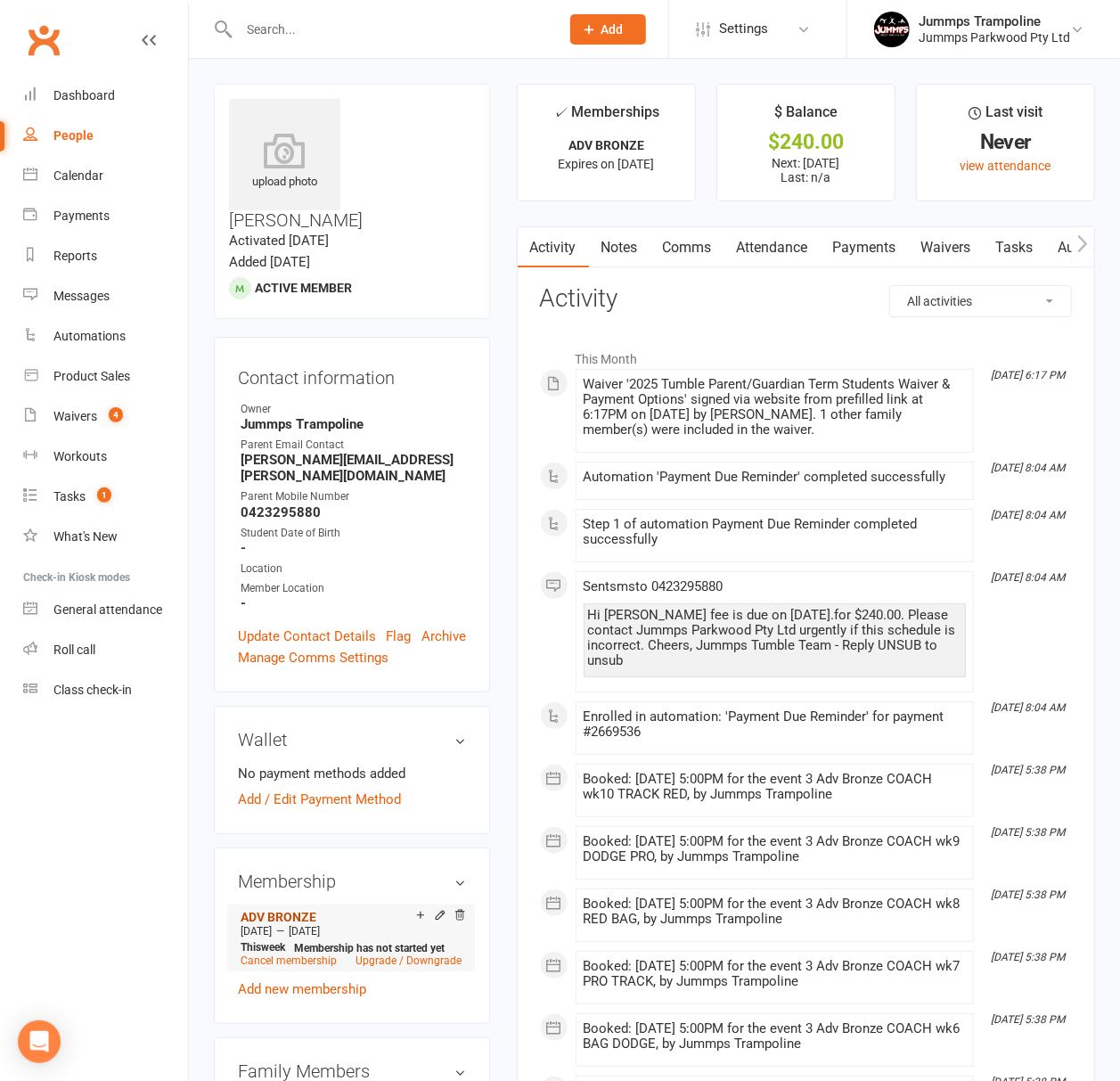 click on "ADV BRONZE" at bounding box center (278, 917) 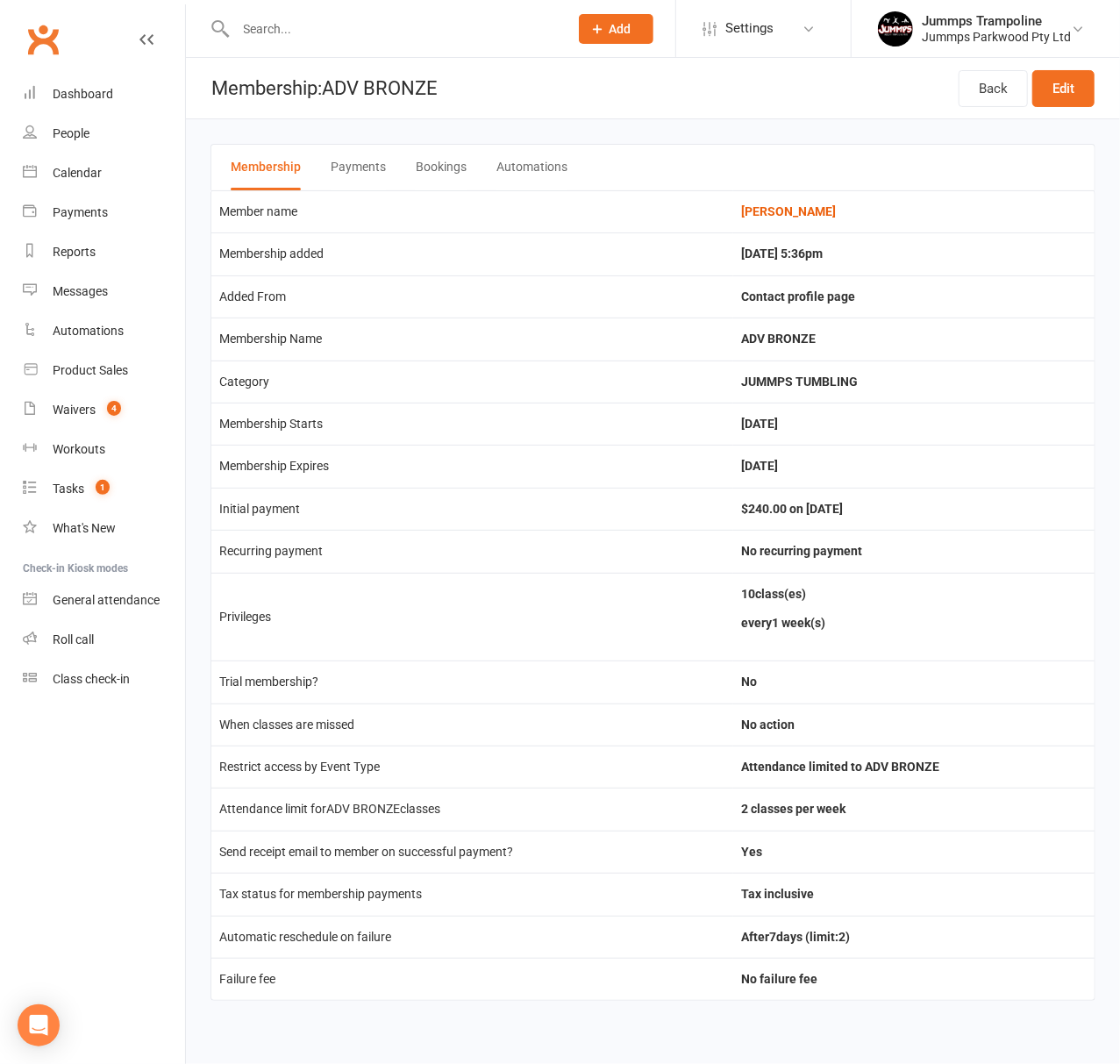 click at bounding box center (393, 29) 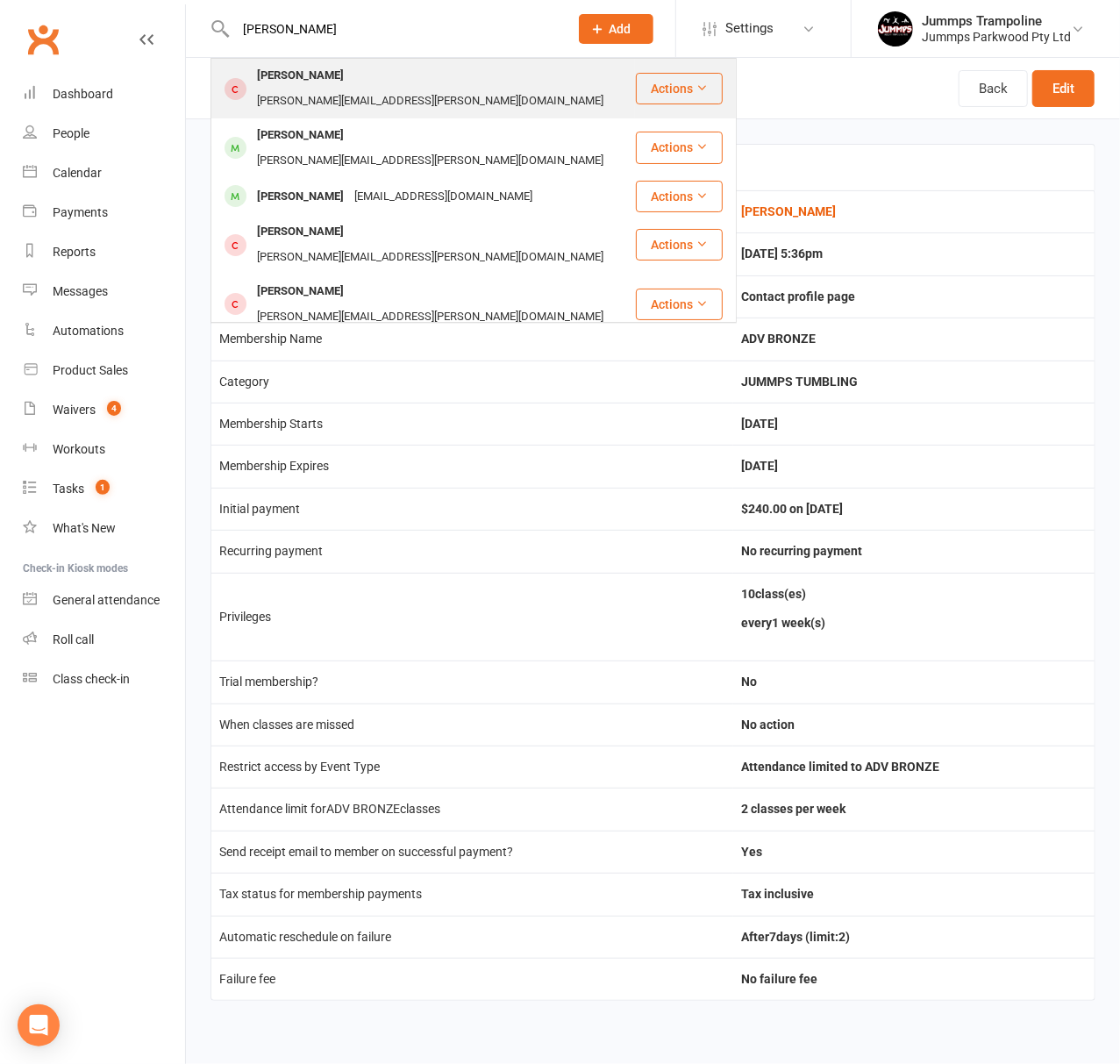 type on "nate smith" 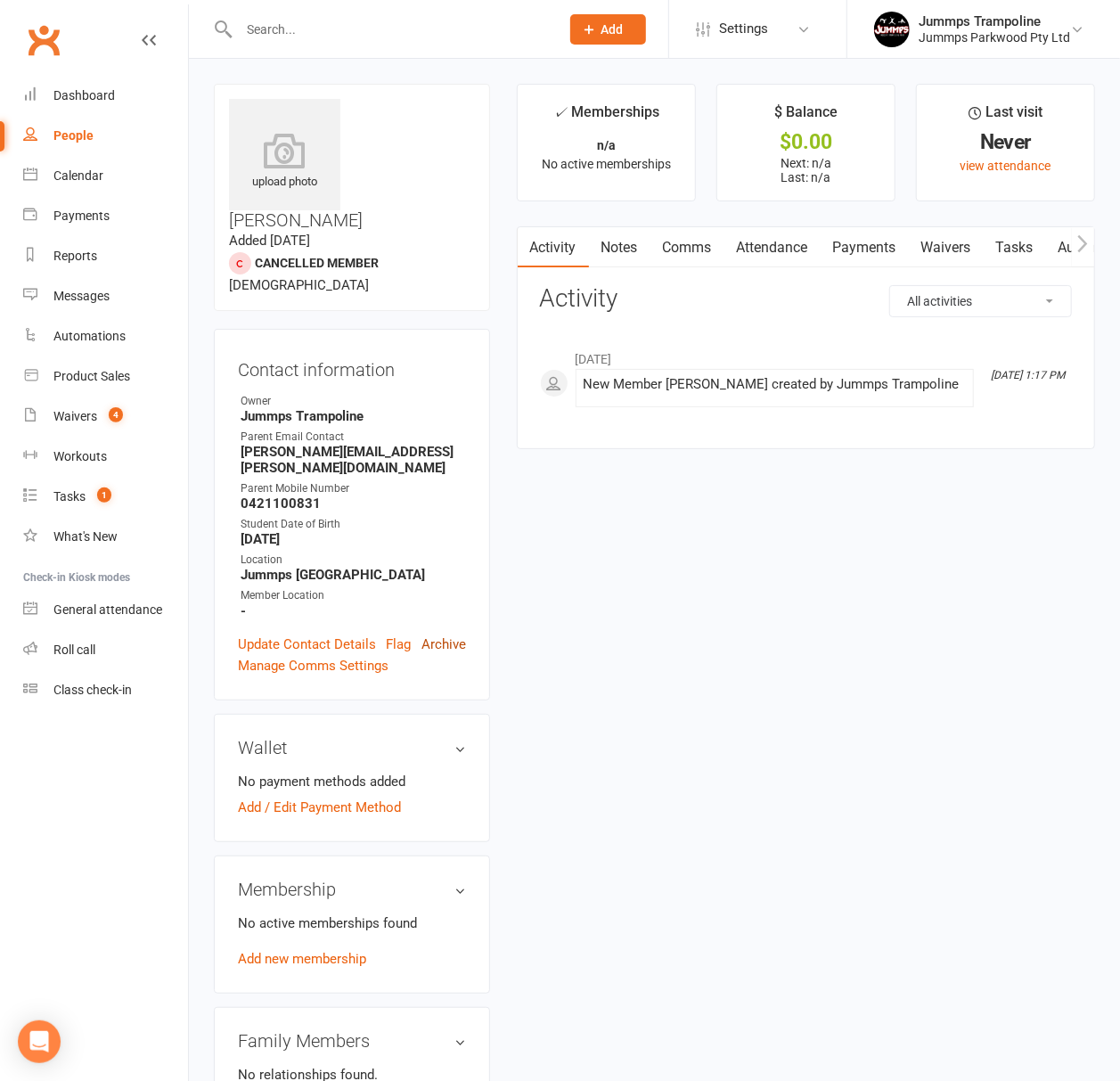click on "Archive" at bounding box center (444, 644) 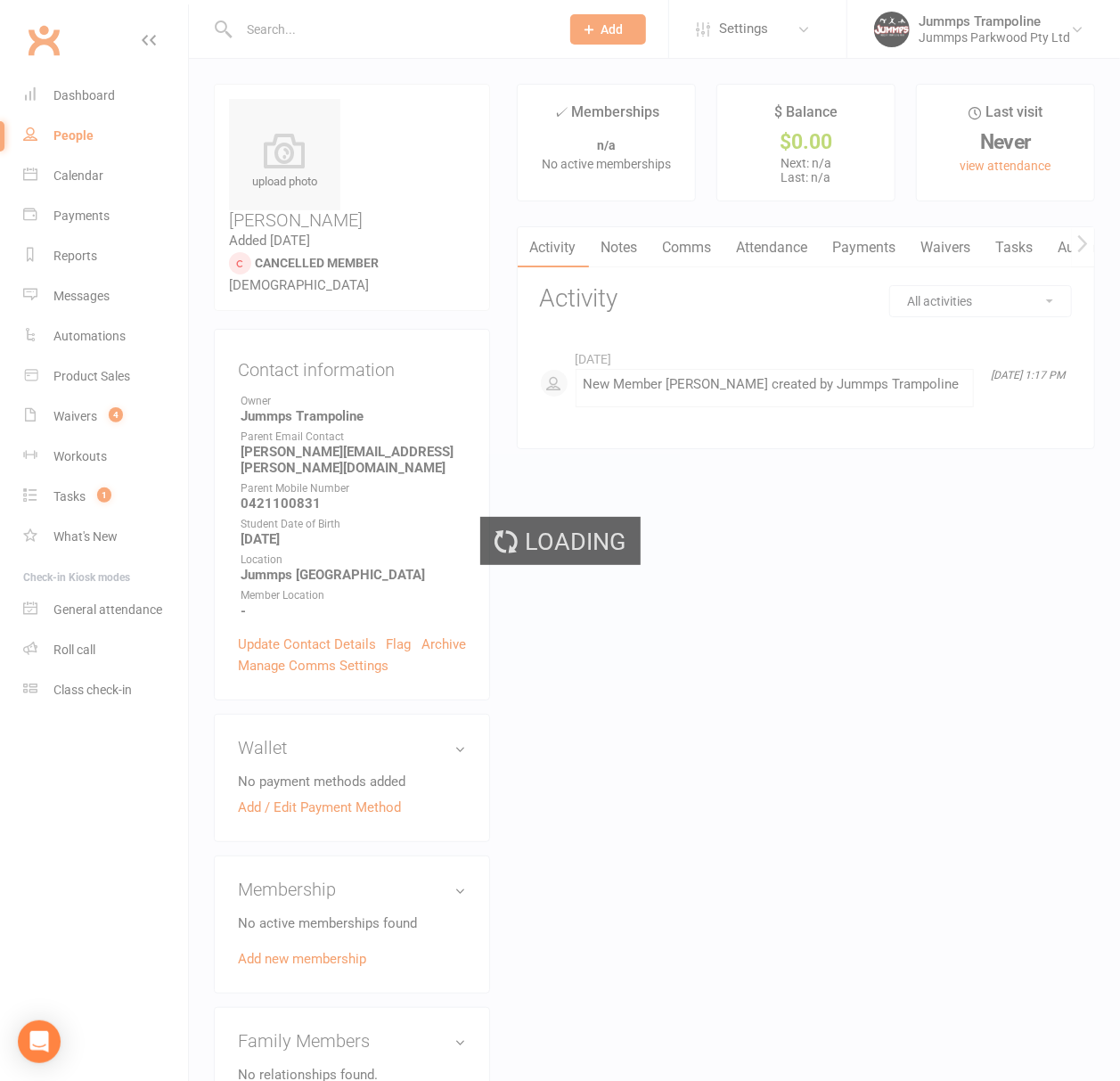 select on "100" 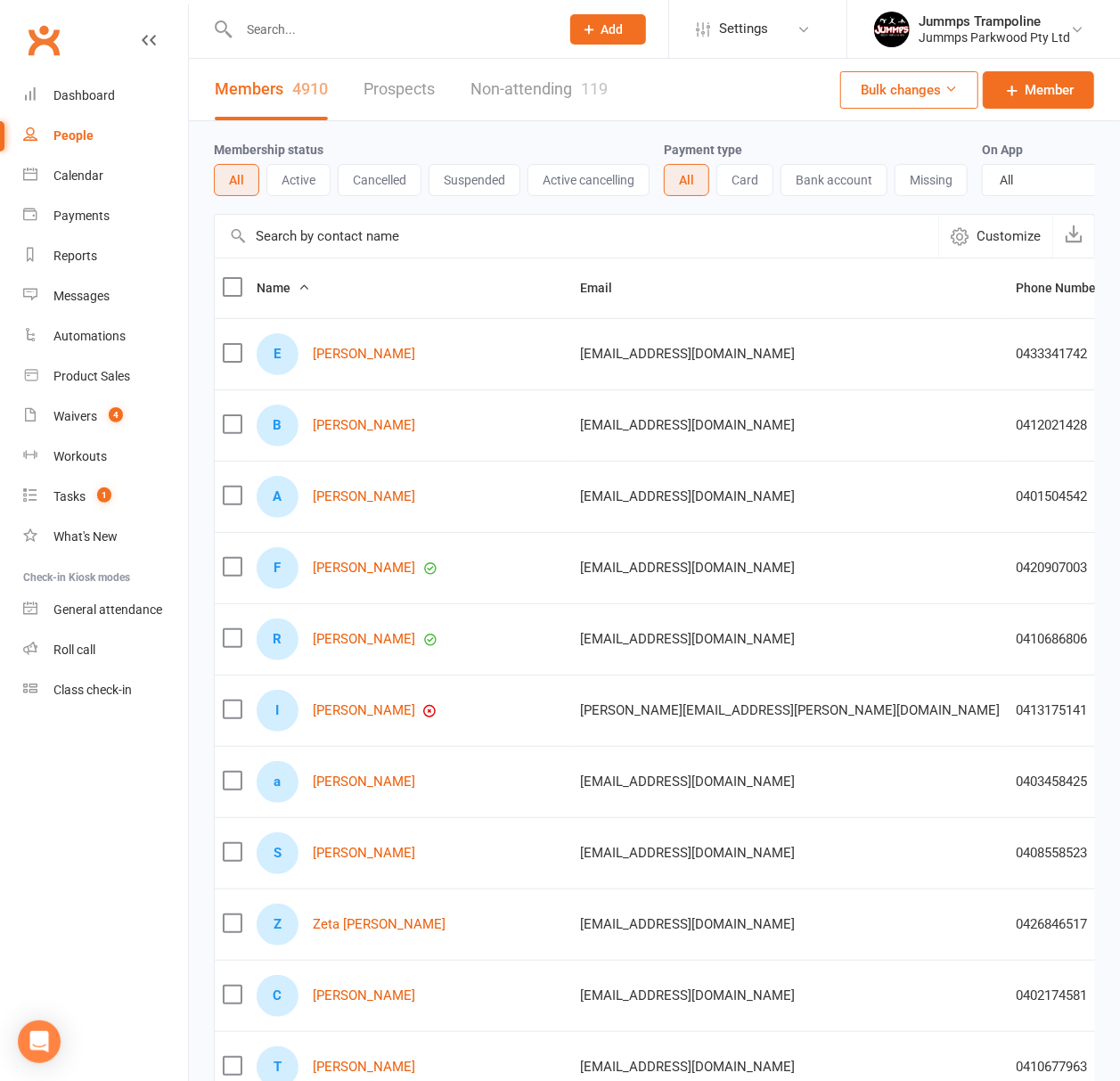click at bounding box center [390, 29] 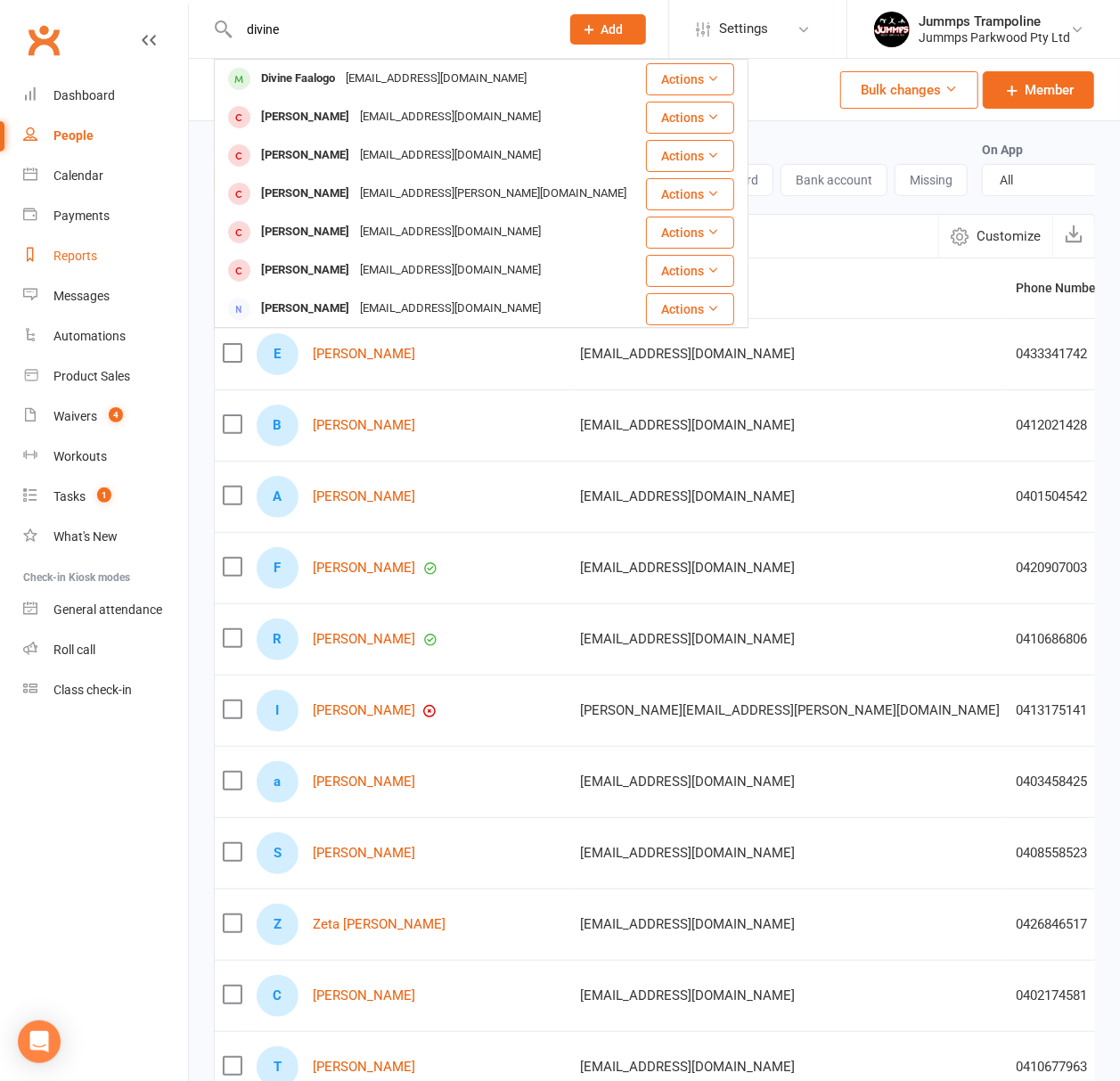 type on "divine" 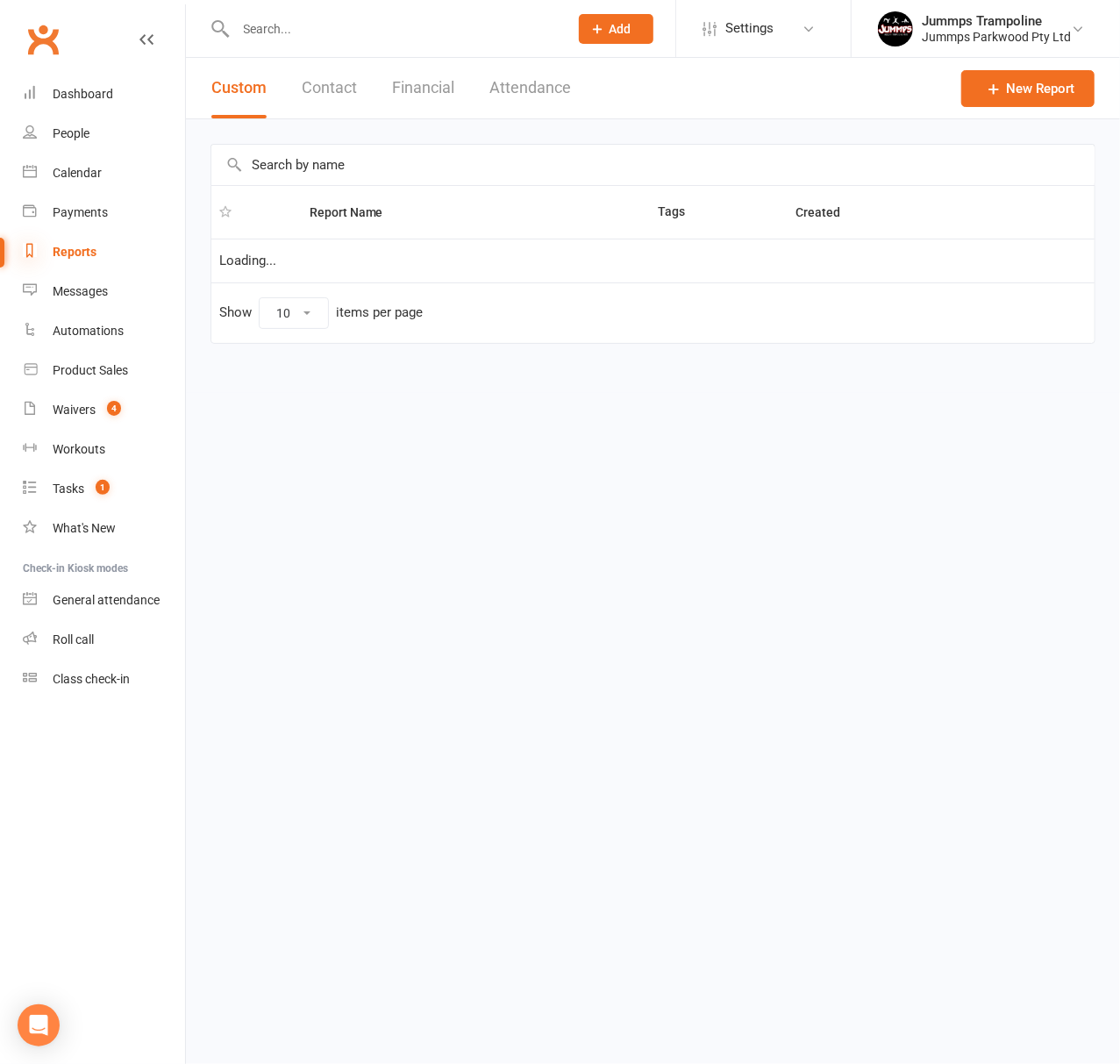 select on "100" 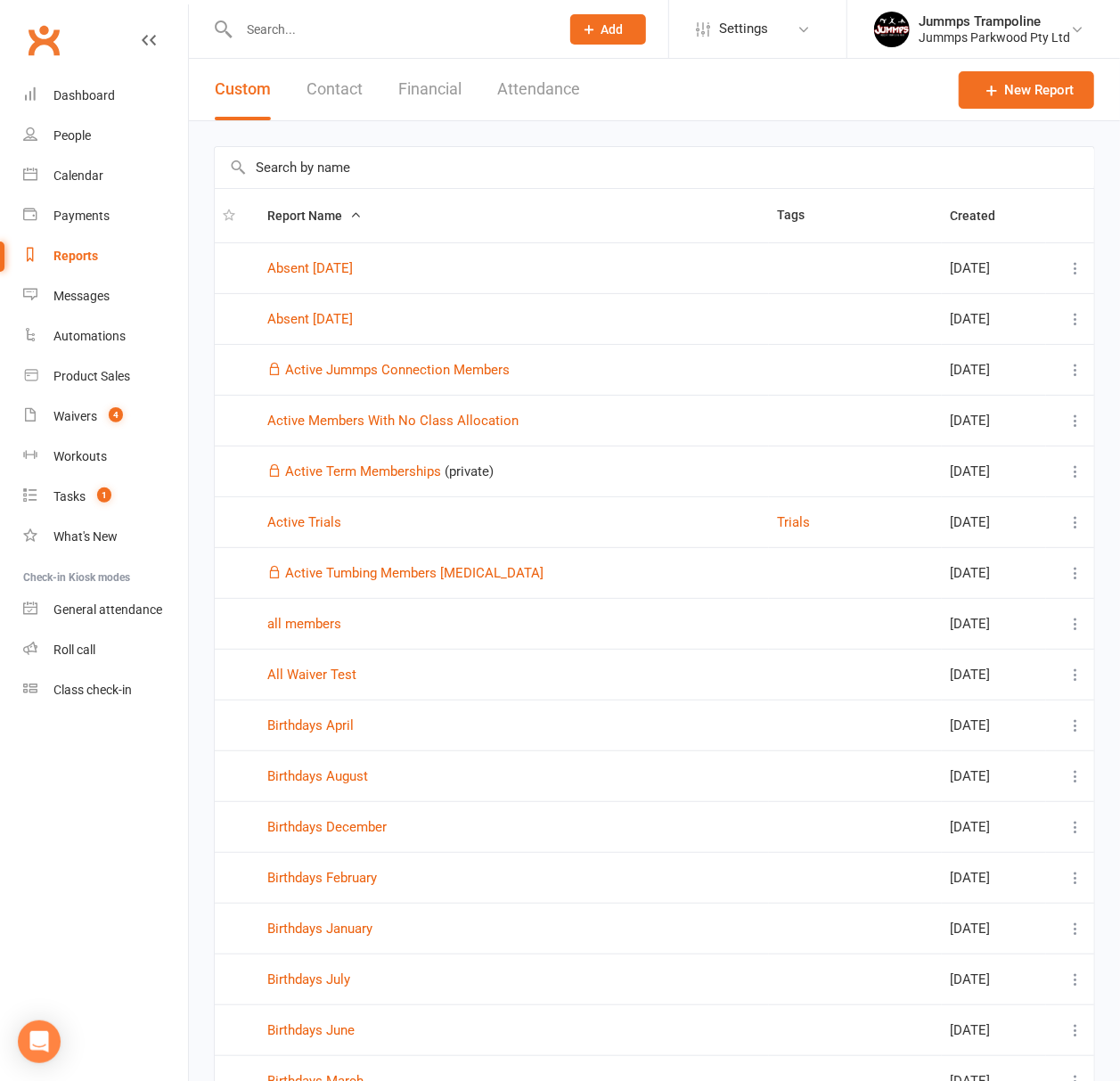 click at bounding box center [390, 29] 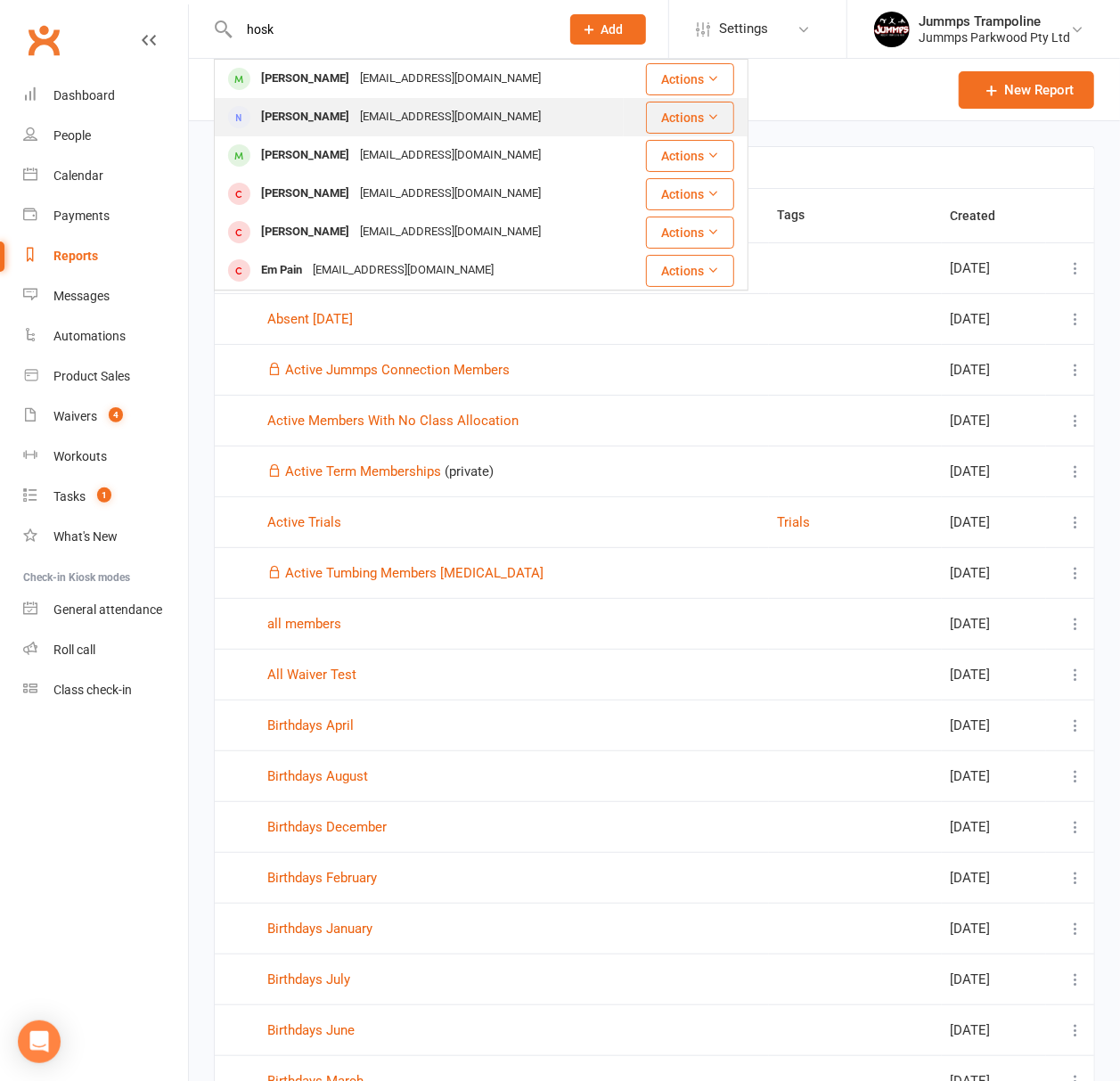 type on "hosk" 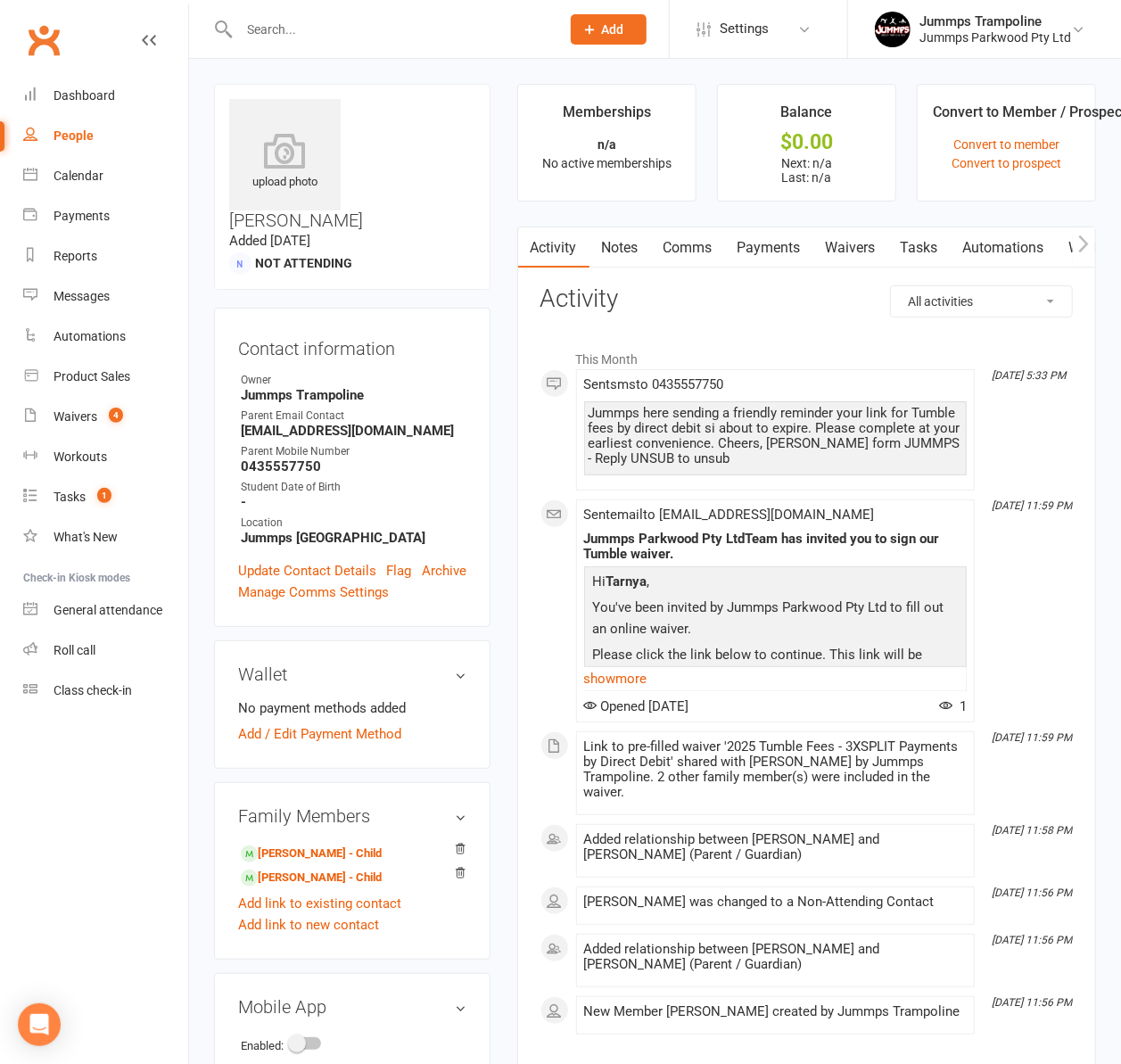 click on "Waivers" at bounding box center [851, 248] 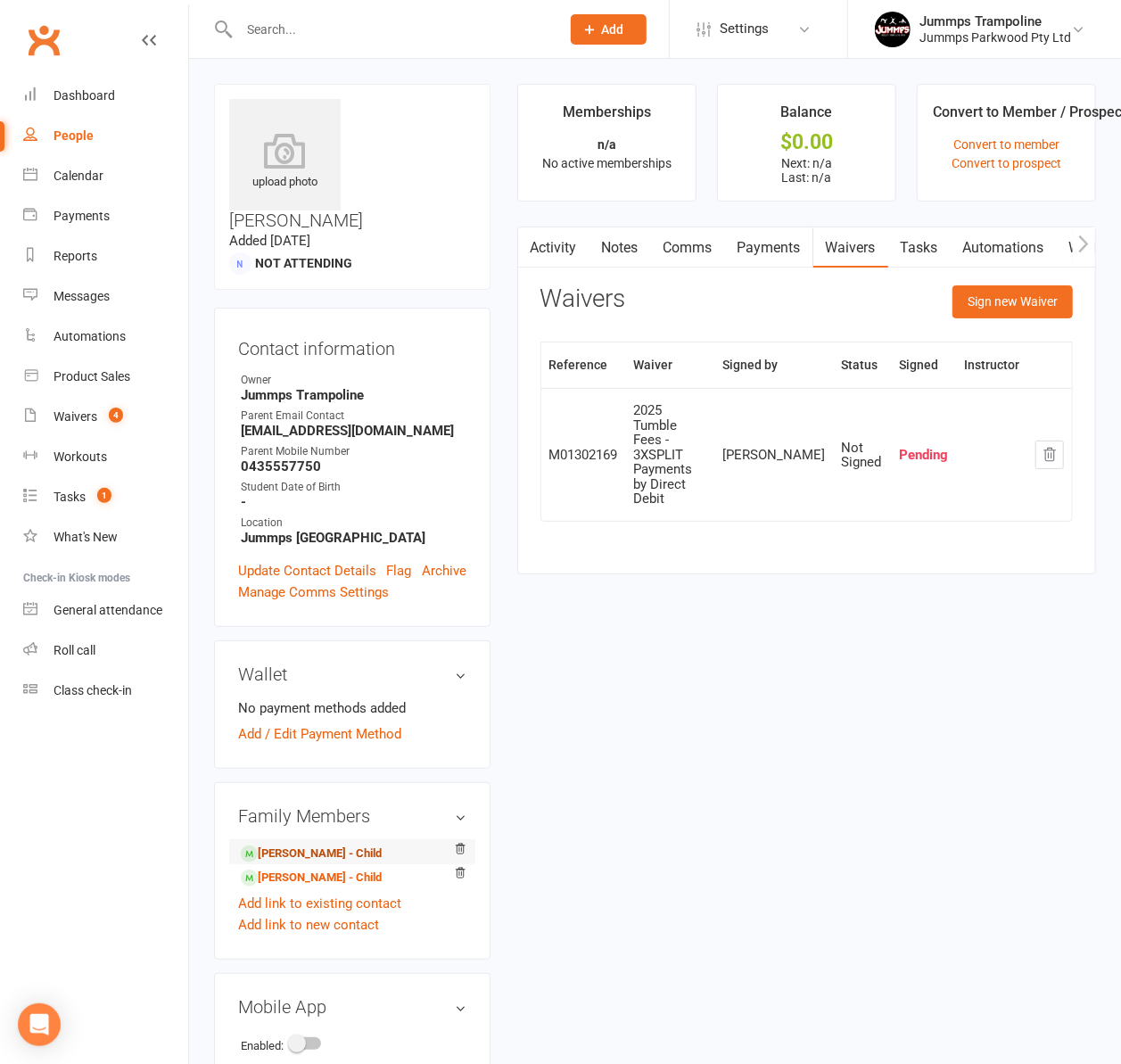 click on "Jordan Hosken - Child" at bounding box center [311, 854] 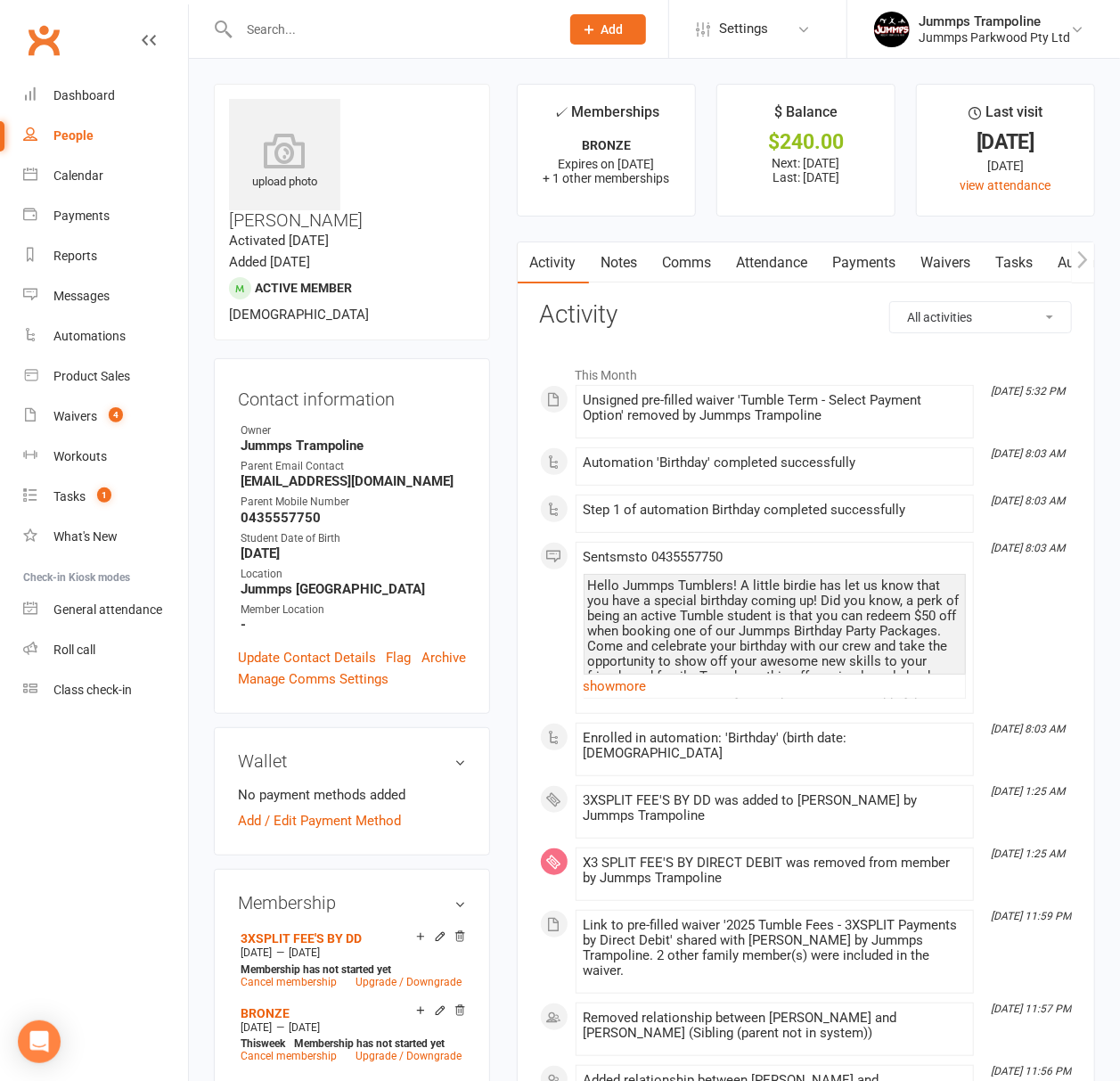 click on "Waivers" at bounding box center [946, 263] 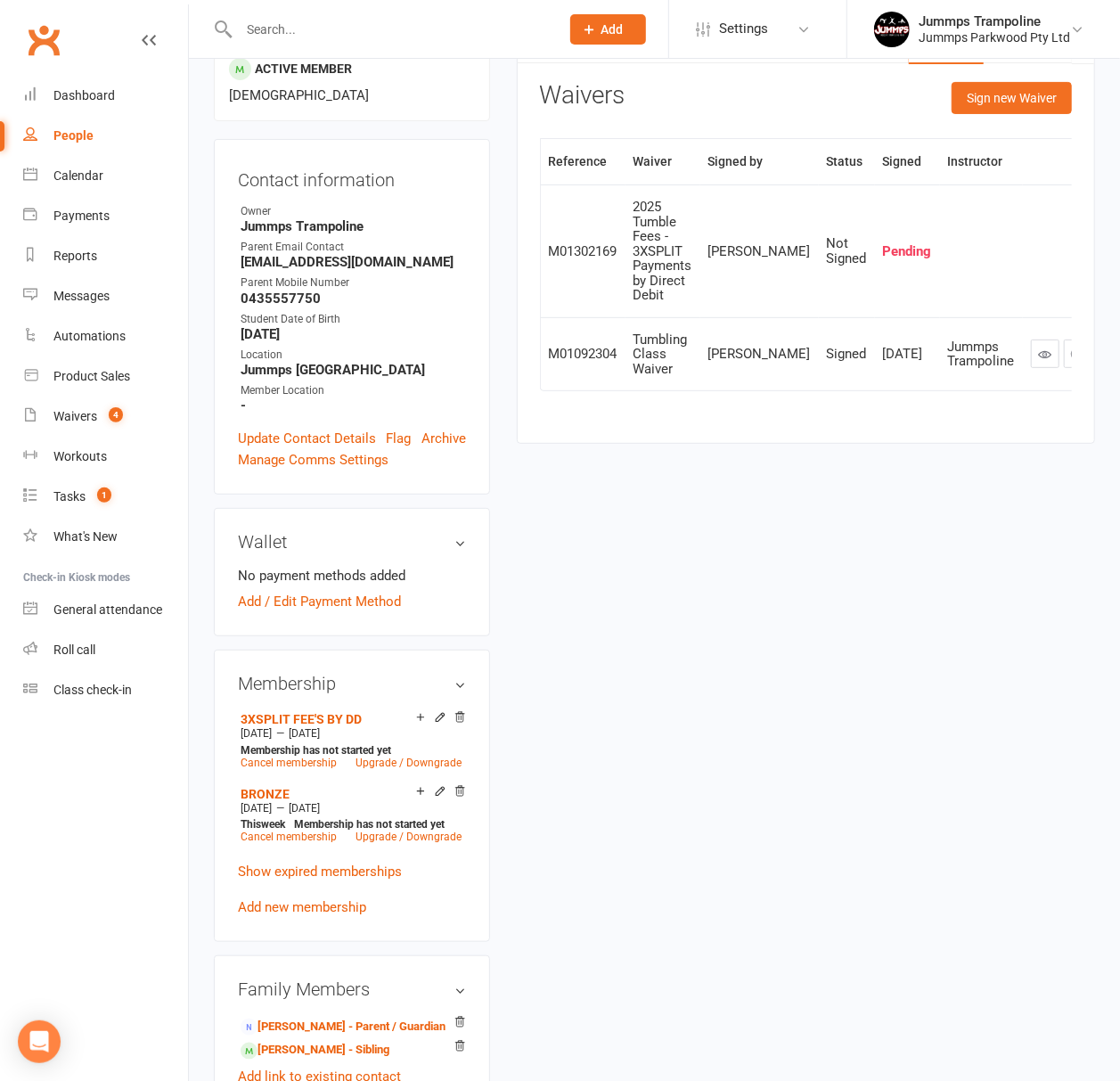 scroll, scrollTop: 356, scrollLeft: 0, axis: vertical 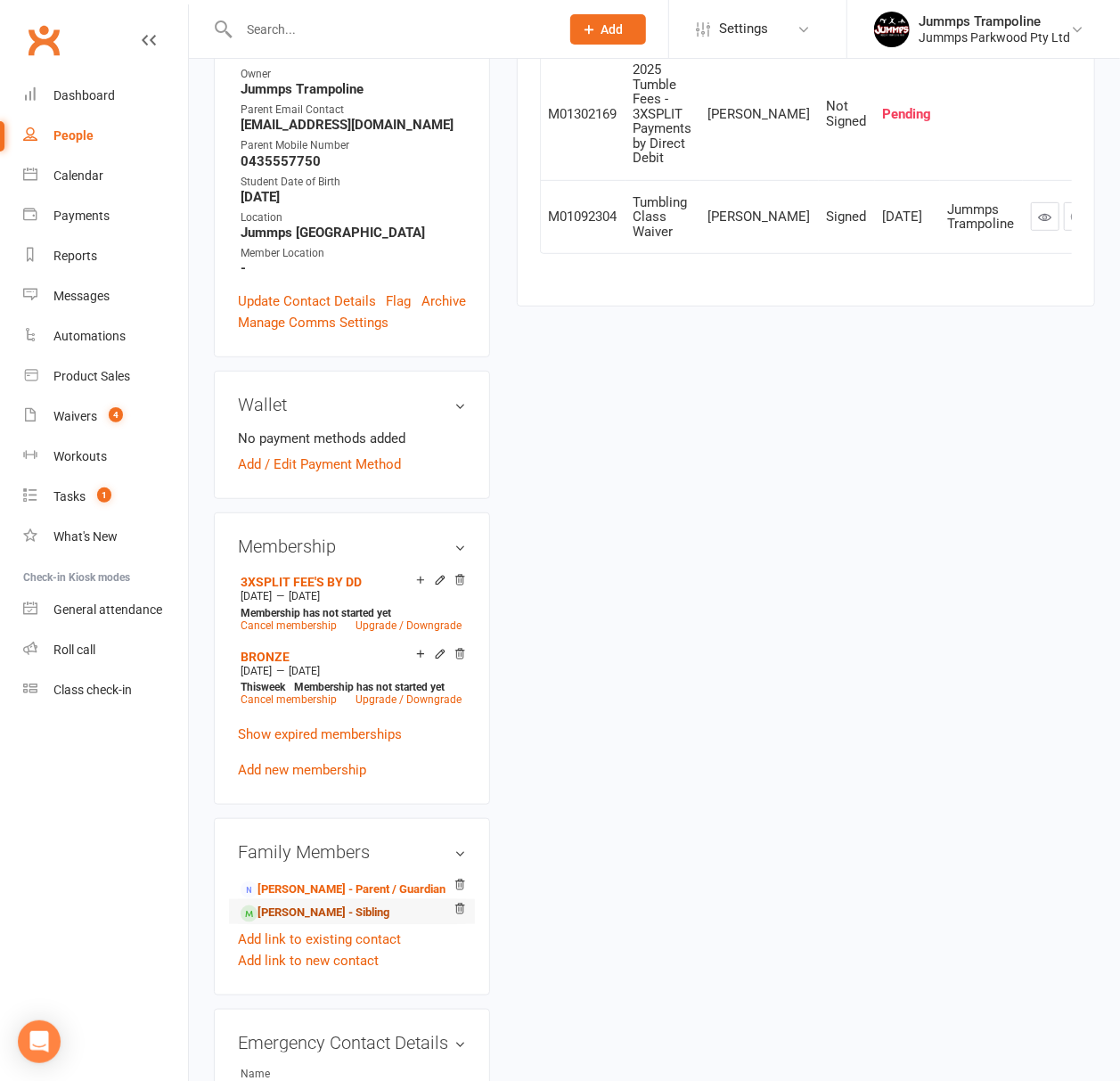 click on "Levi Hosken - Sibling" at bounding box center [315, 913] 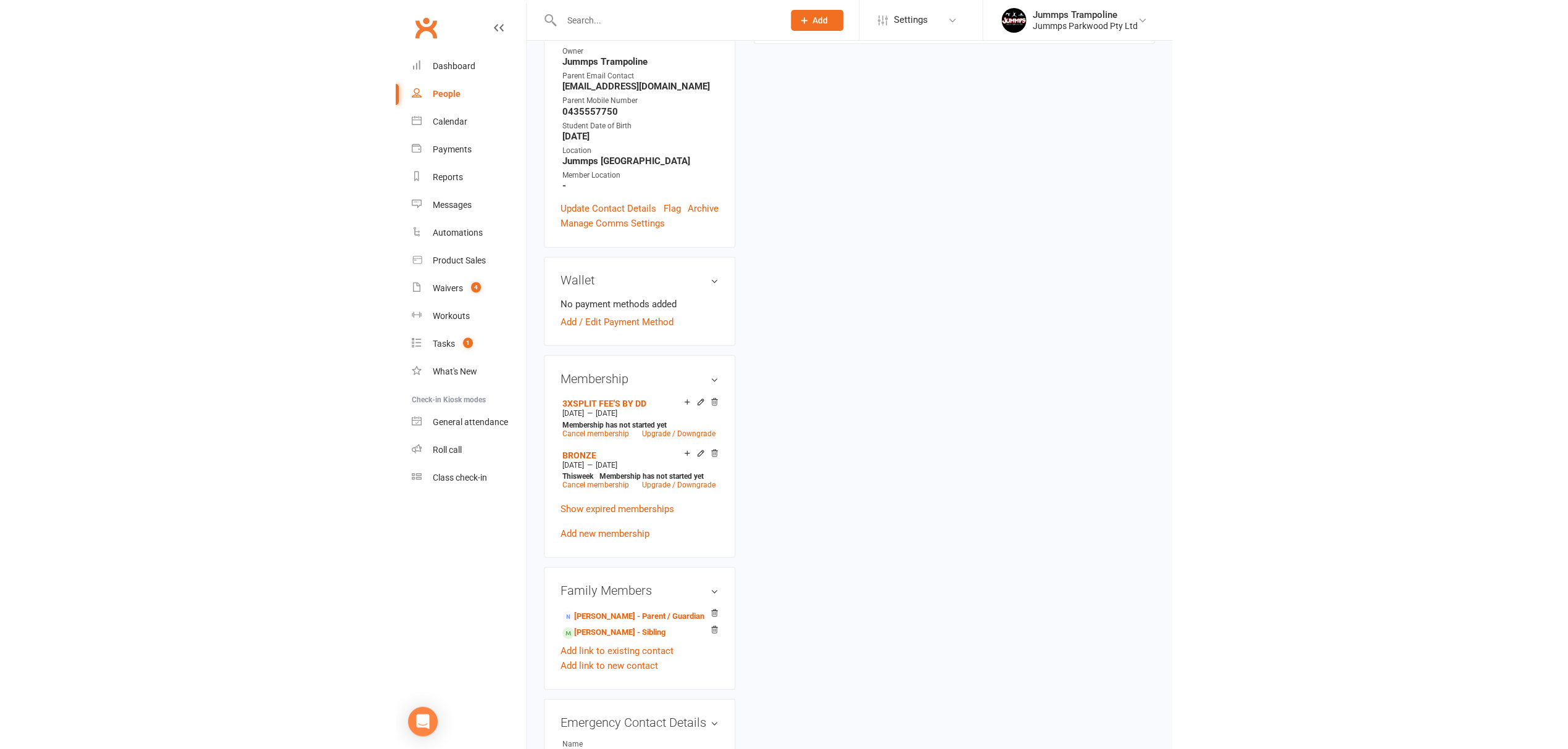 scroll, scrollTop: 0, scrollLeft: 0, axis: both 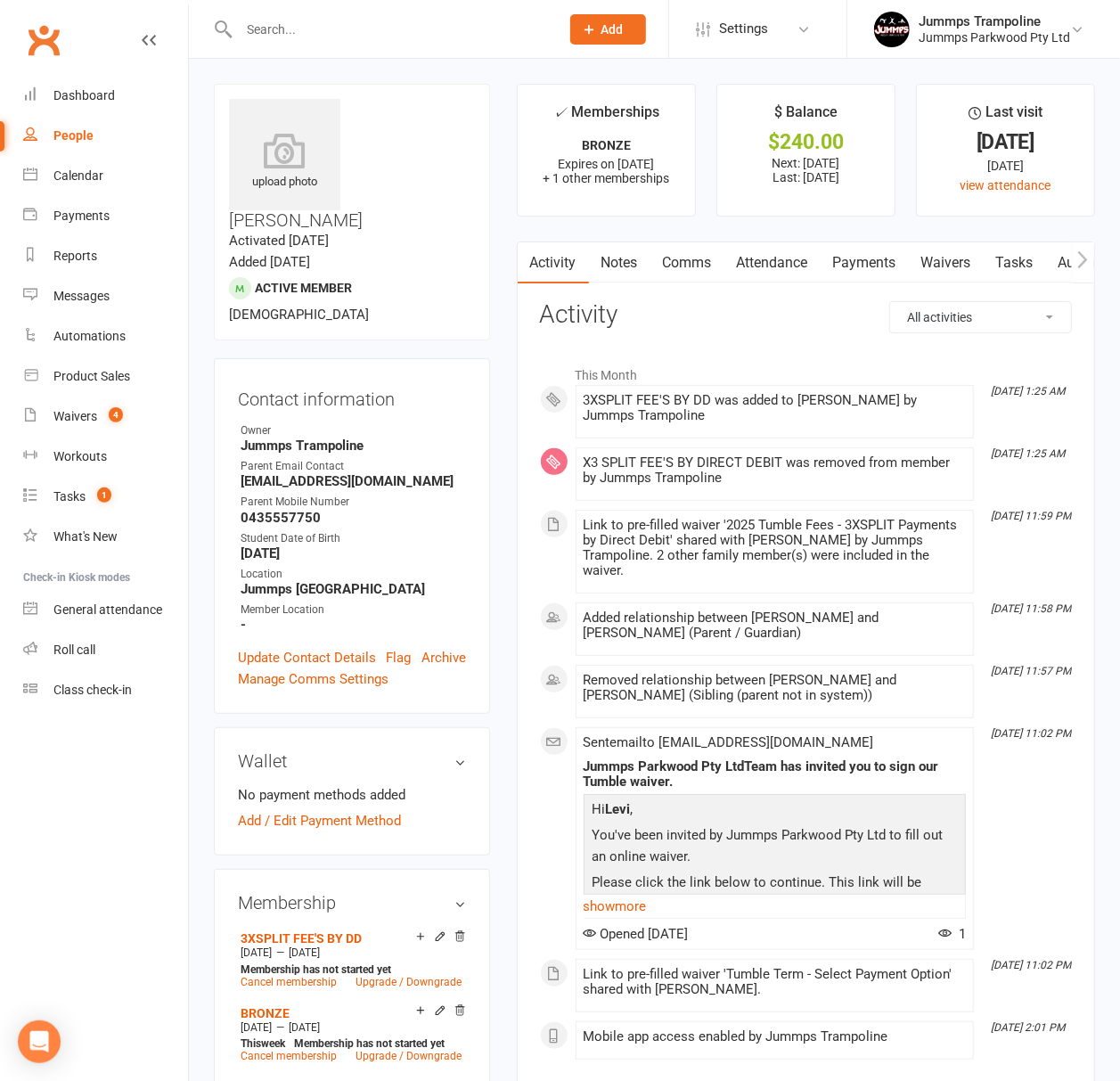 click on "Waivers" at bounding box center [946, 263] 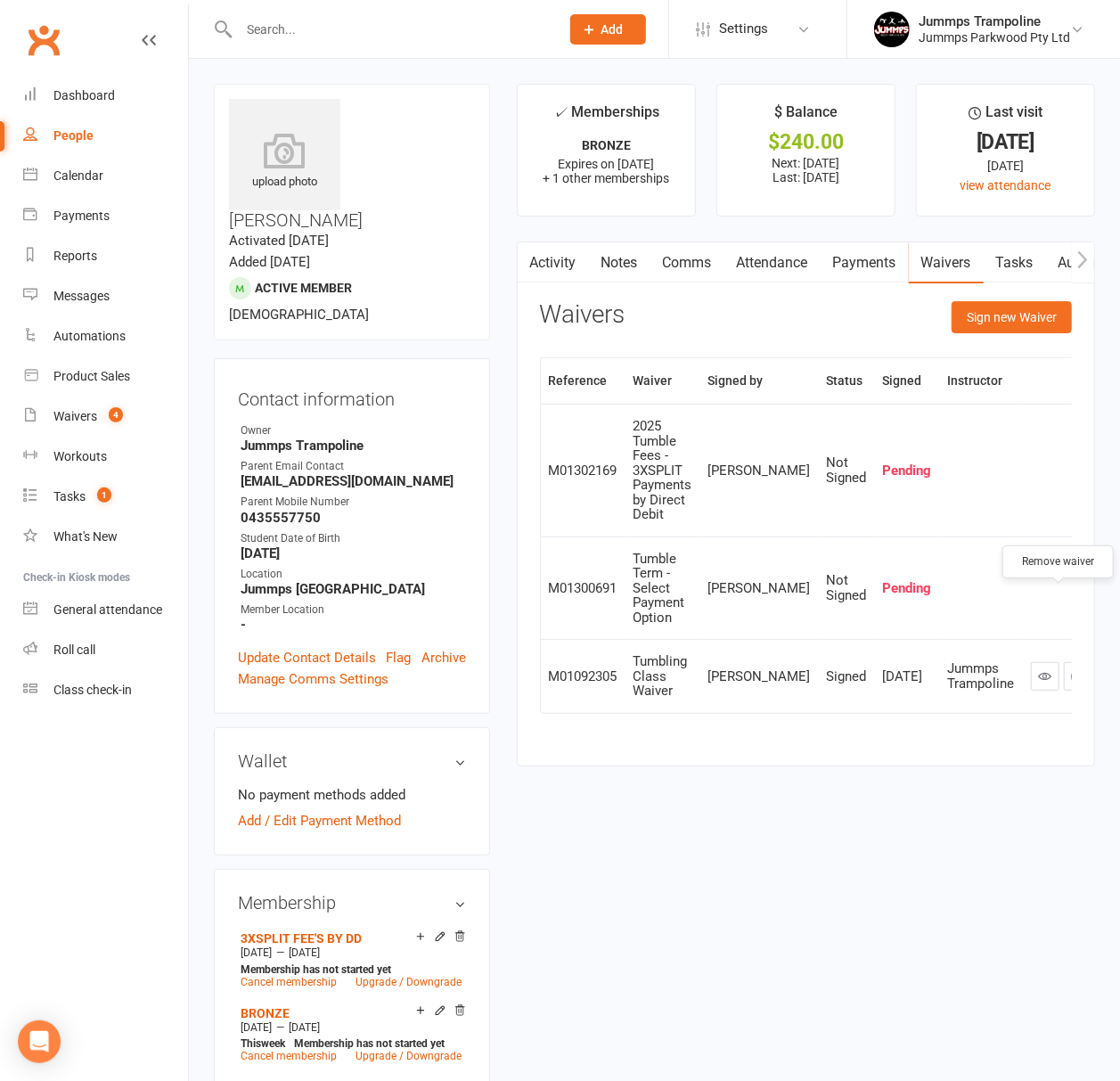 click 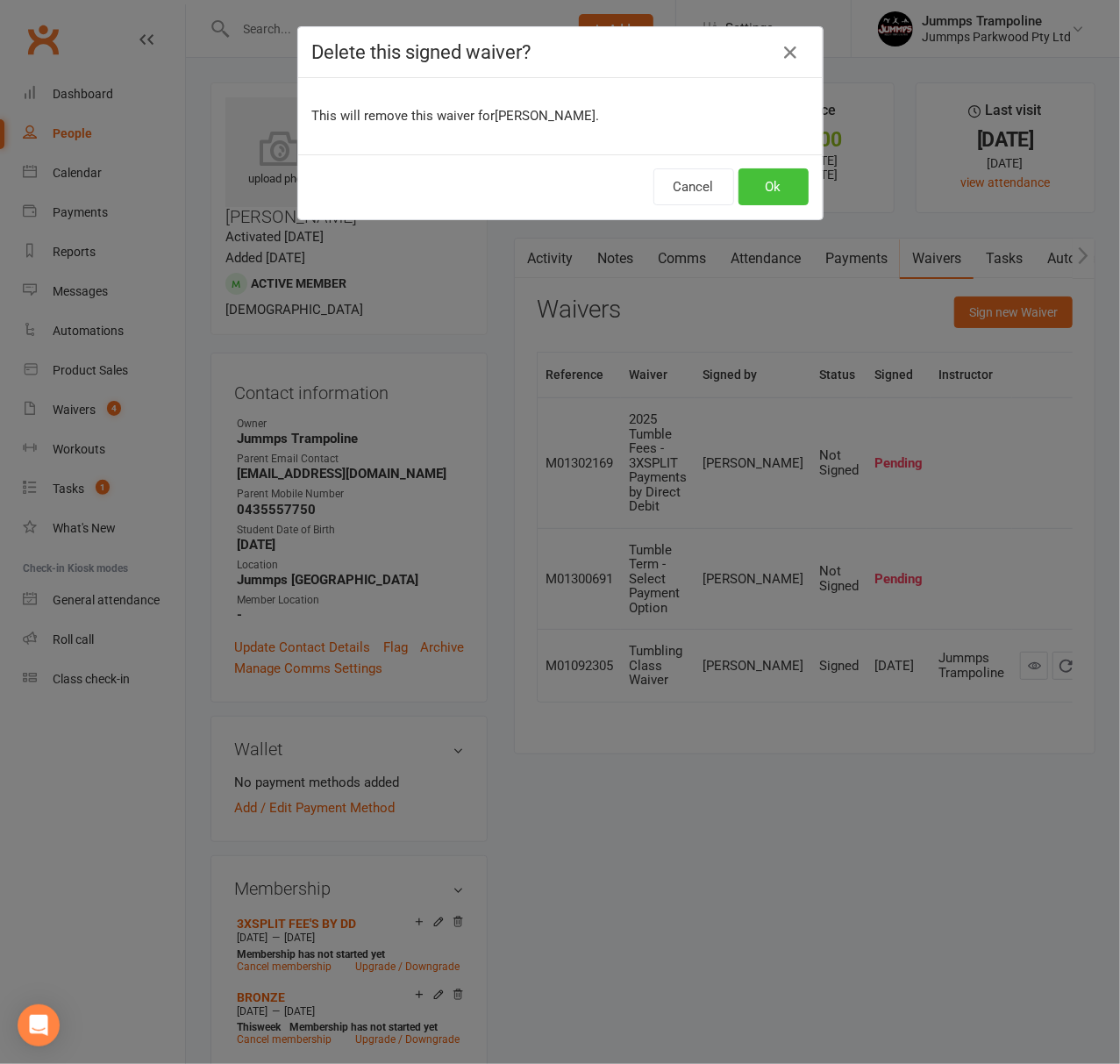 click on "Cancel Ok" at bounding box center [560, 187] 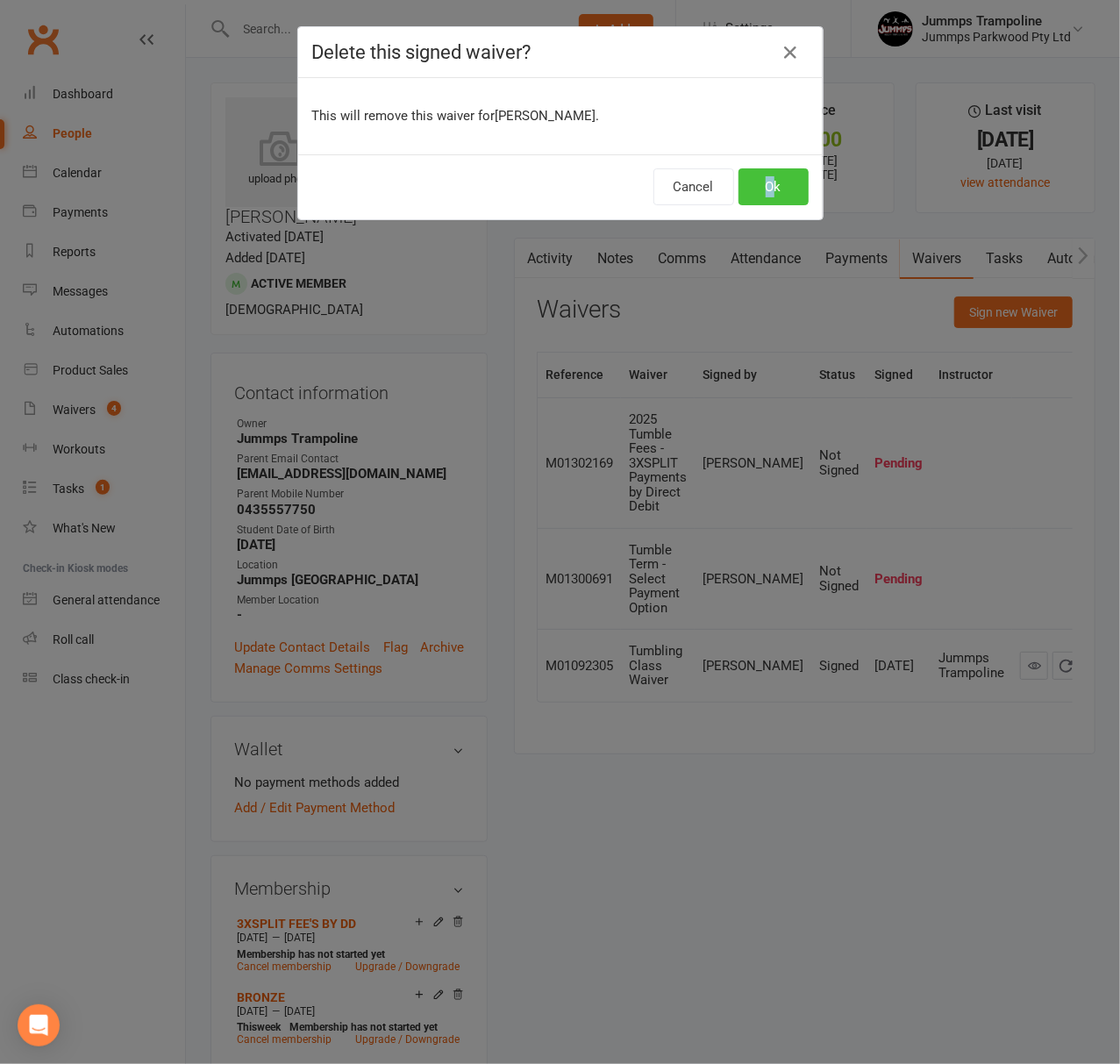 click on "Ok" at bounding box center (774, 187) 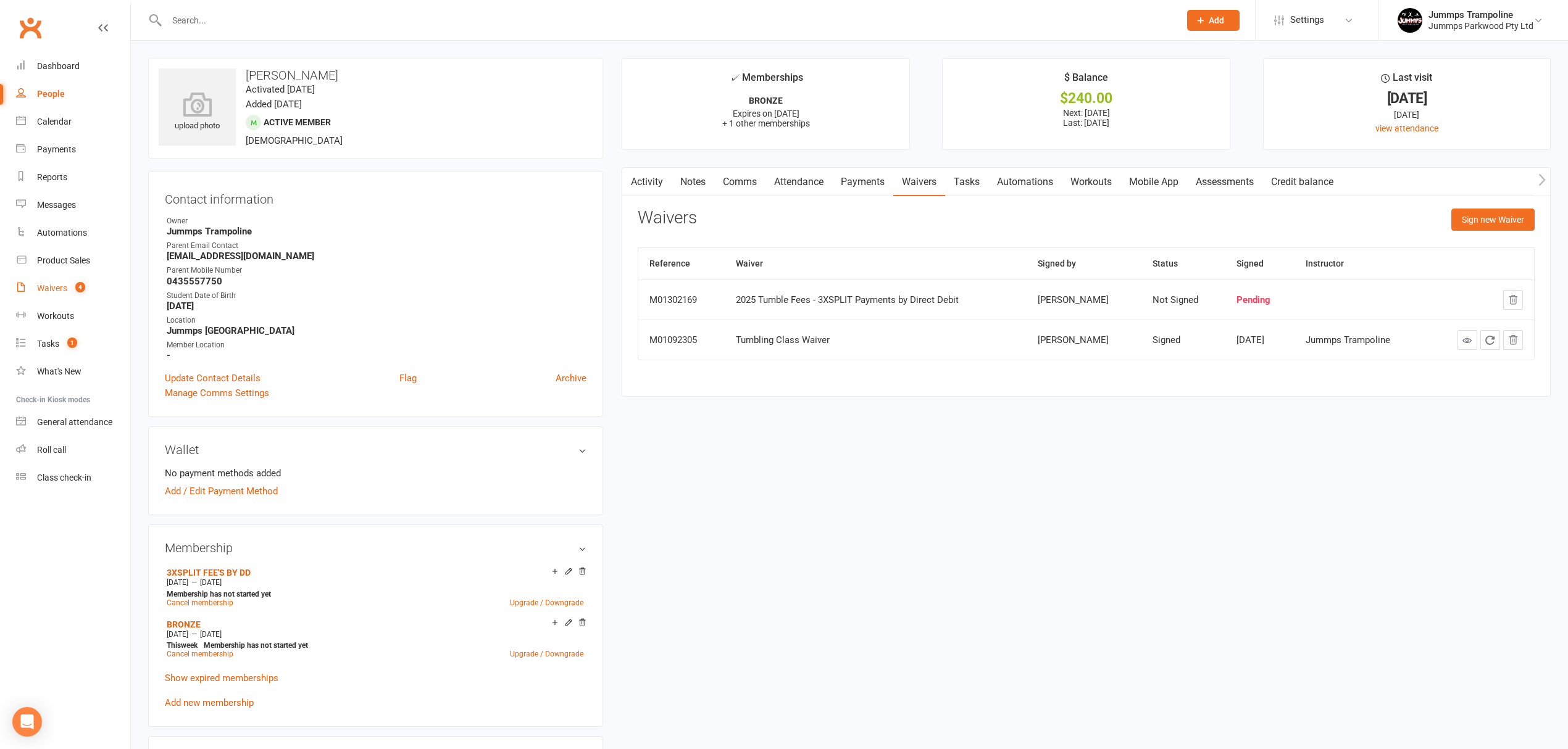 click on "Waivers" at bounding box center [52, 288] 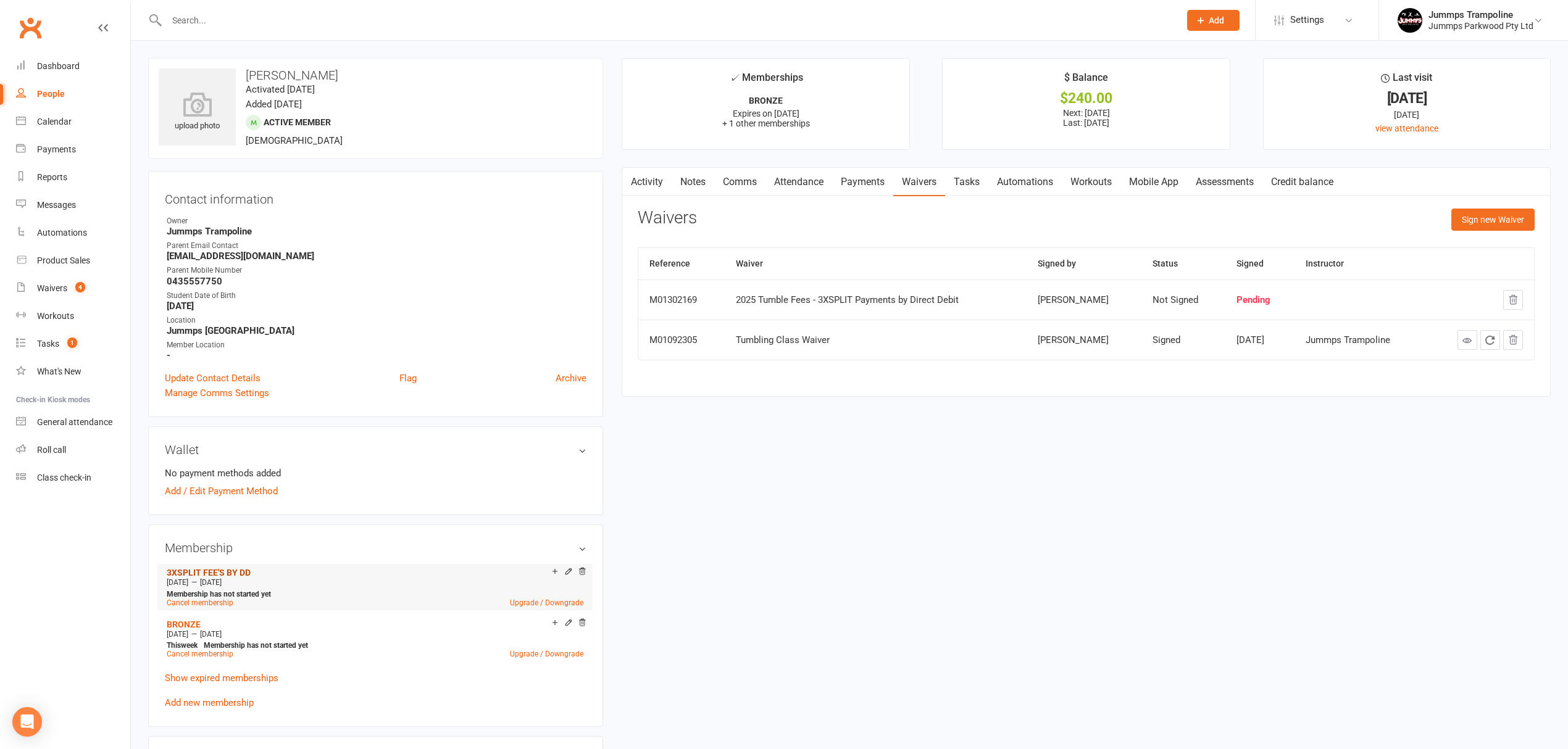 click on "3XSPLIT FEE'S BY DD" at bounding box center [209, 573] 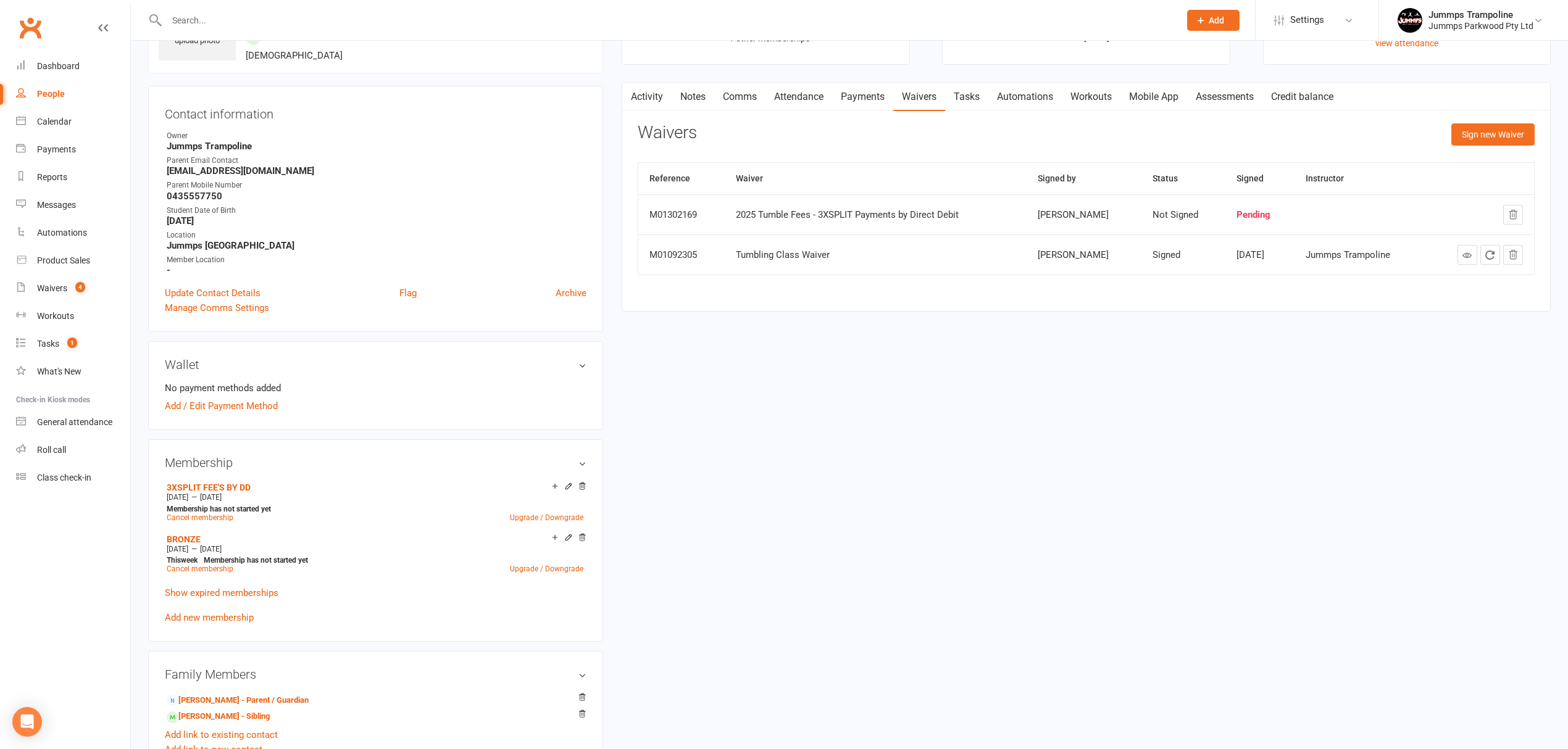 scroll, scrollTop: 164, scrollLeft: 0, axis: vertical 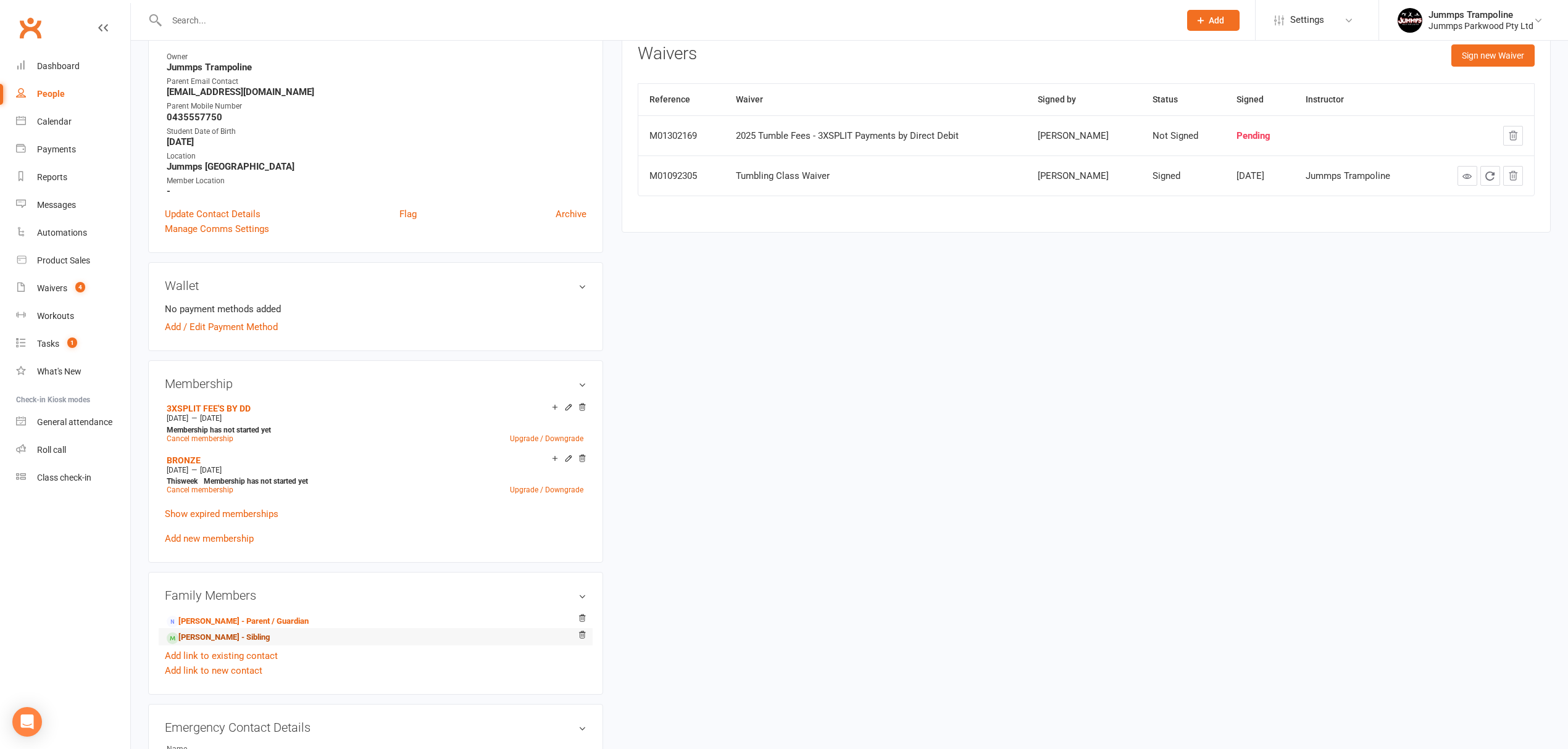 click on "Jordan Hosken - Sibling" at bounding box center (218, 637) 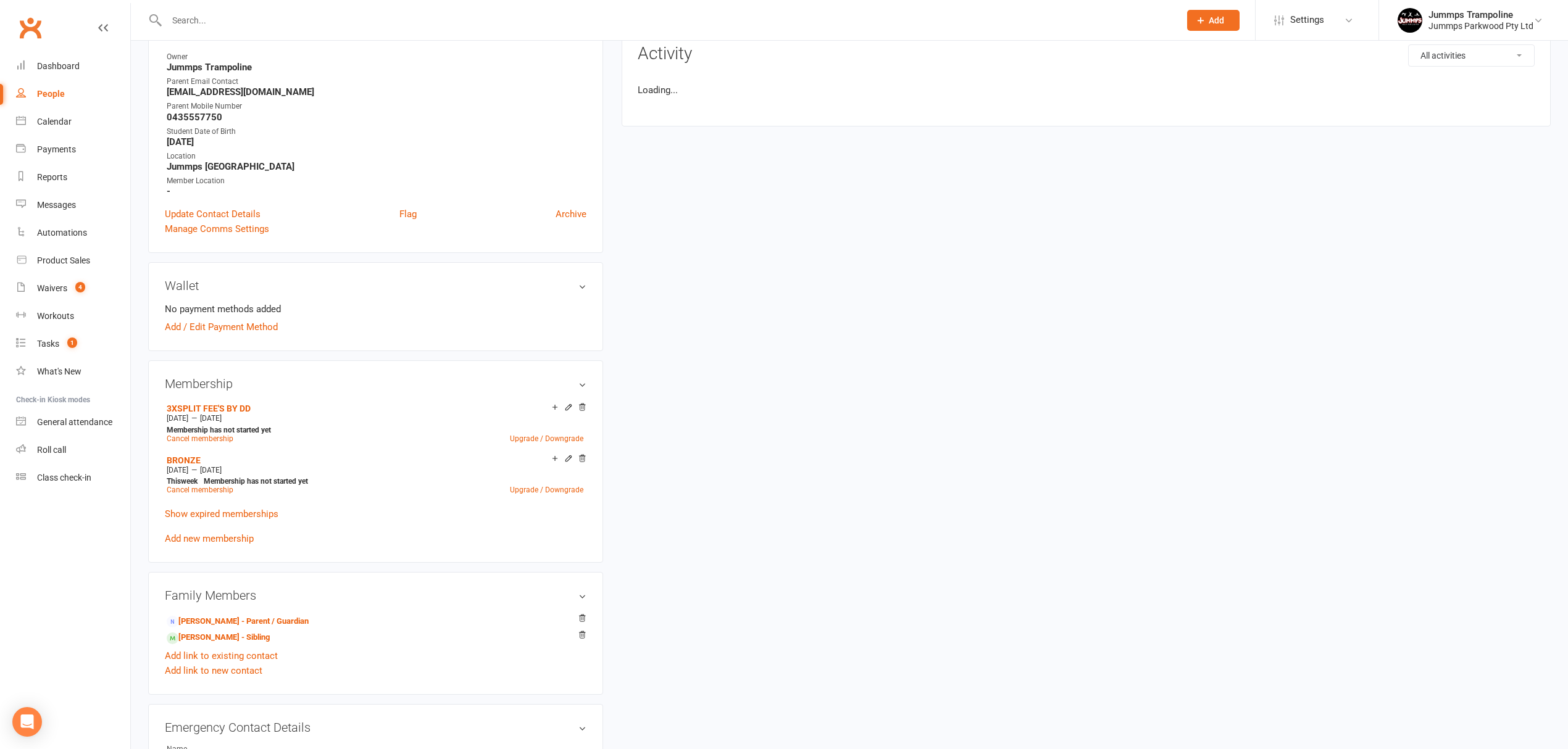 scroll, scrollTop: 0, scrollLeft: 0, axis: both 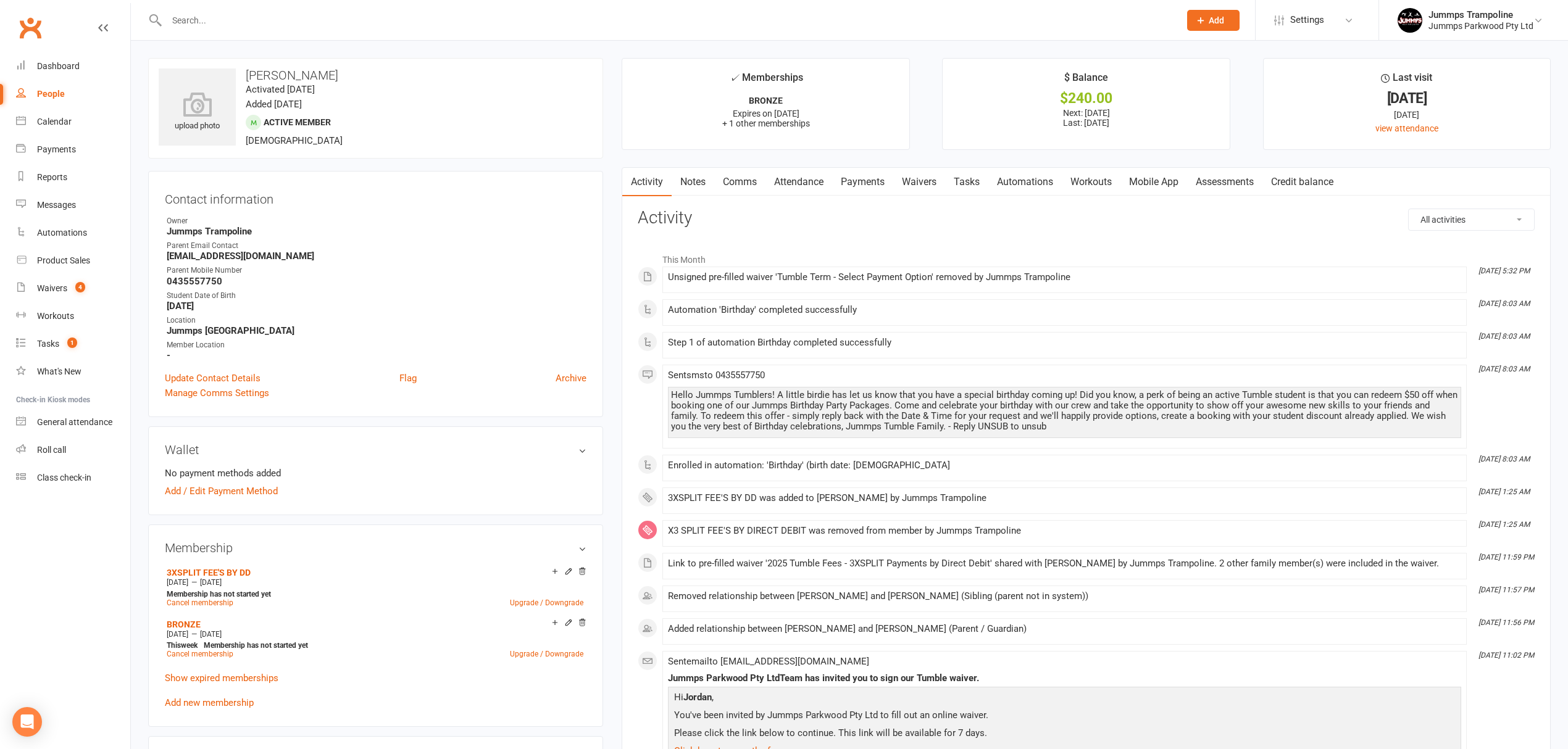click on "Payments" at bounding box center (862, 182) 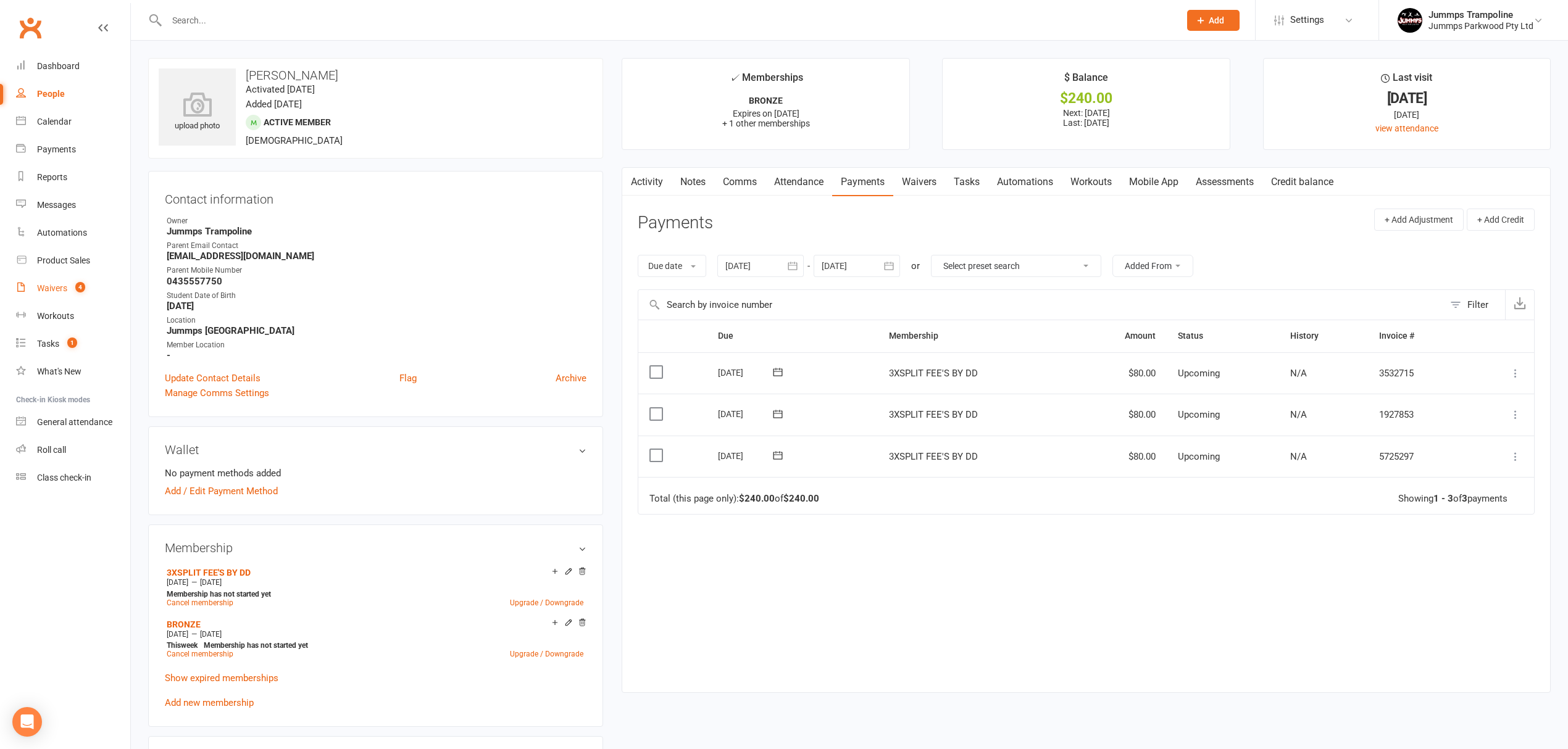 click on "Waivers" at bounding box center (52, 288) 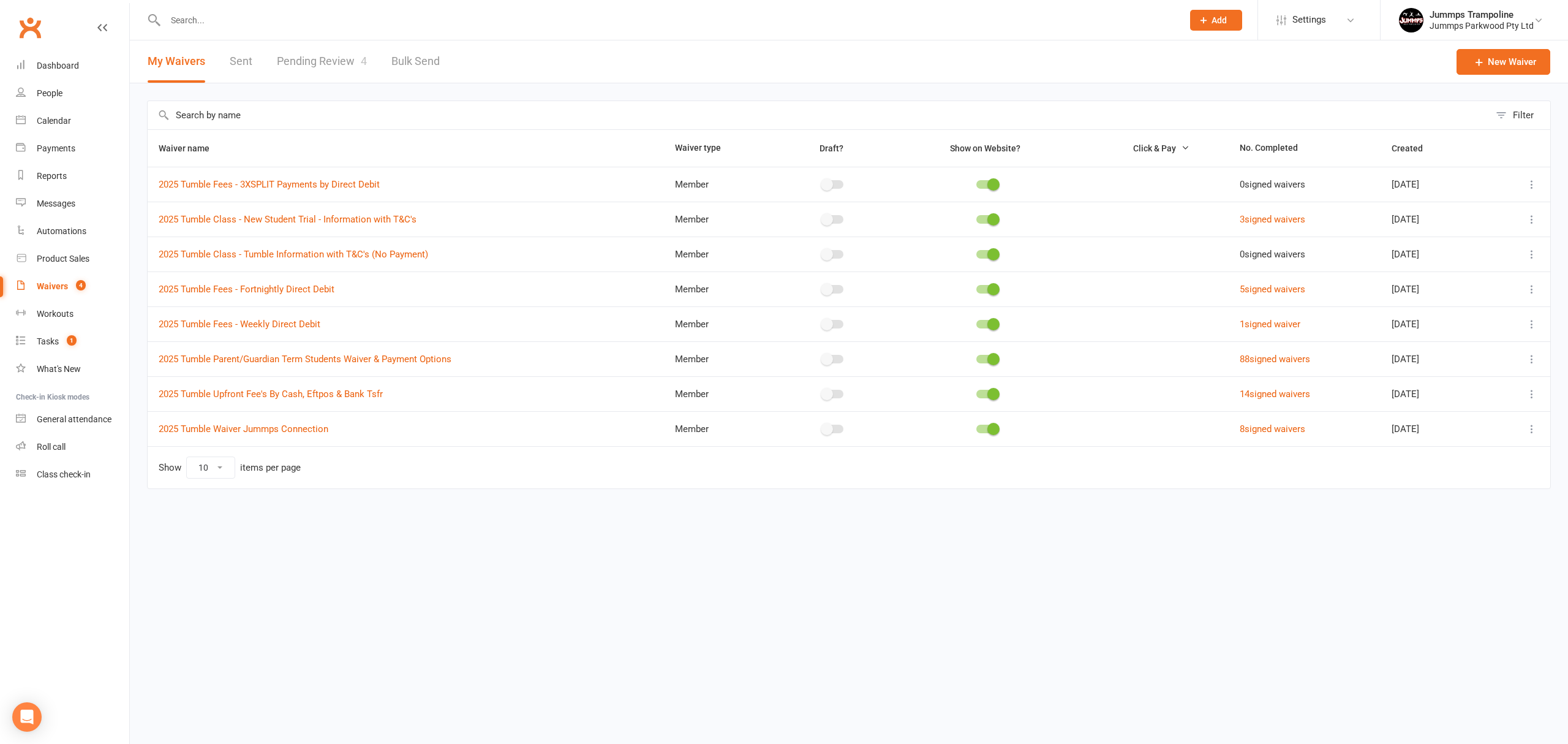 click on "Pending Review 4" at bounding box center (322, 61) 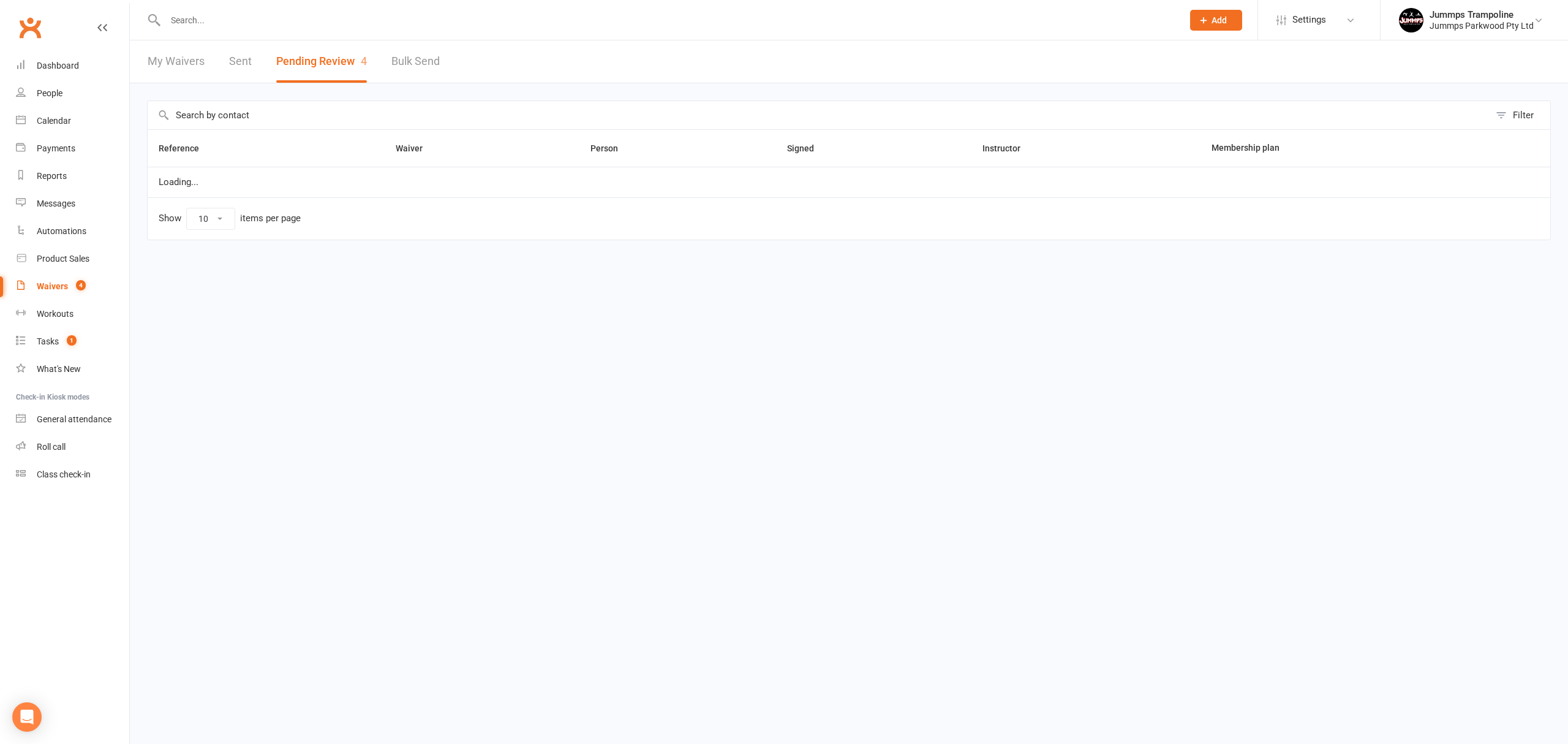 select on "100" 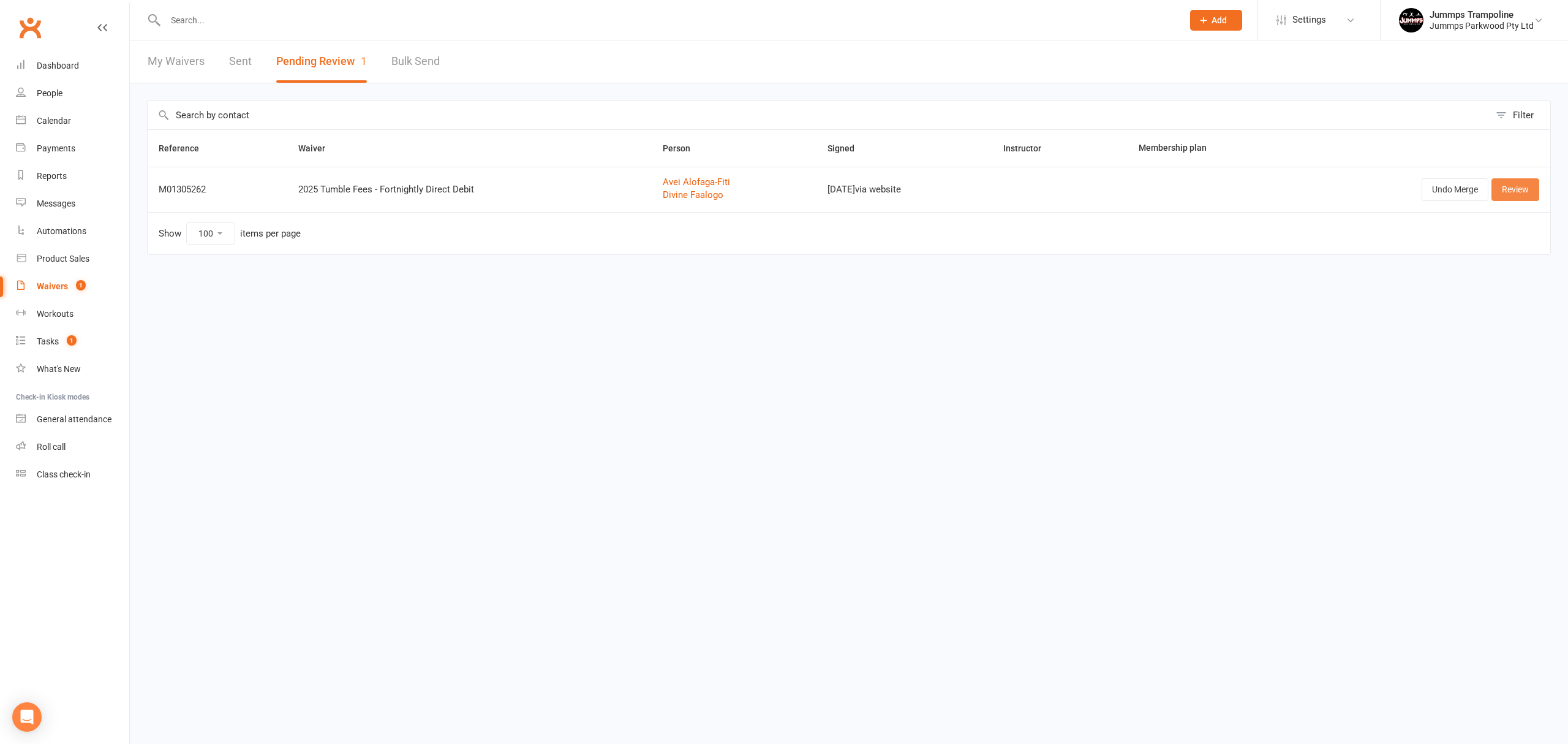 click on "Review" at bounding box center [1515, 189] 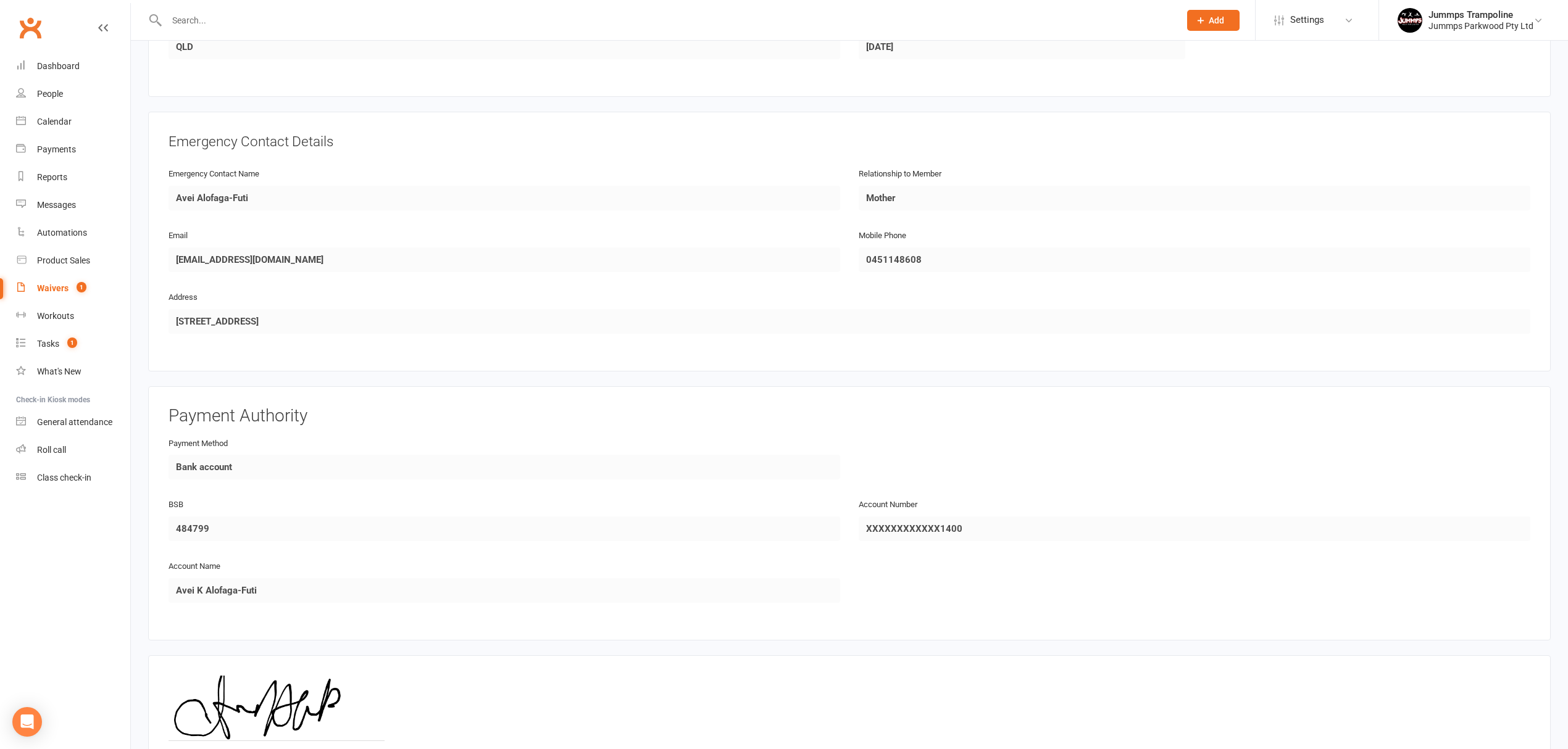 scroll, scrollTop: 1088, scrollLeft: 0, axis: vertical 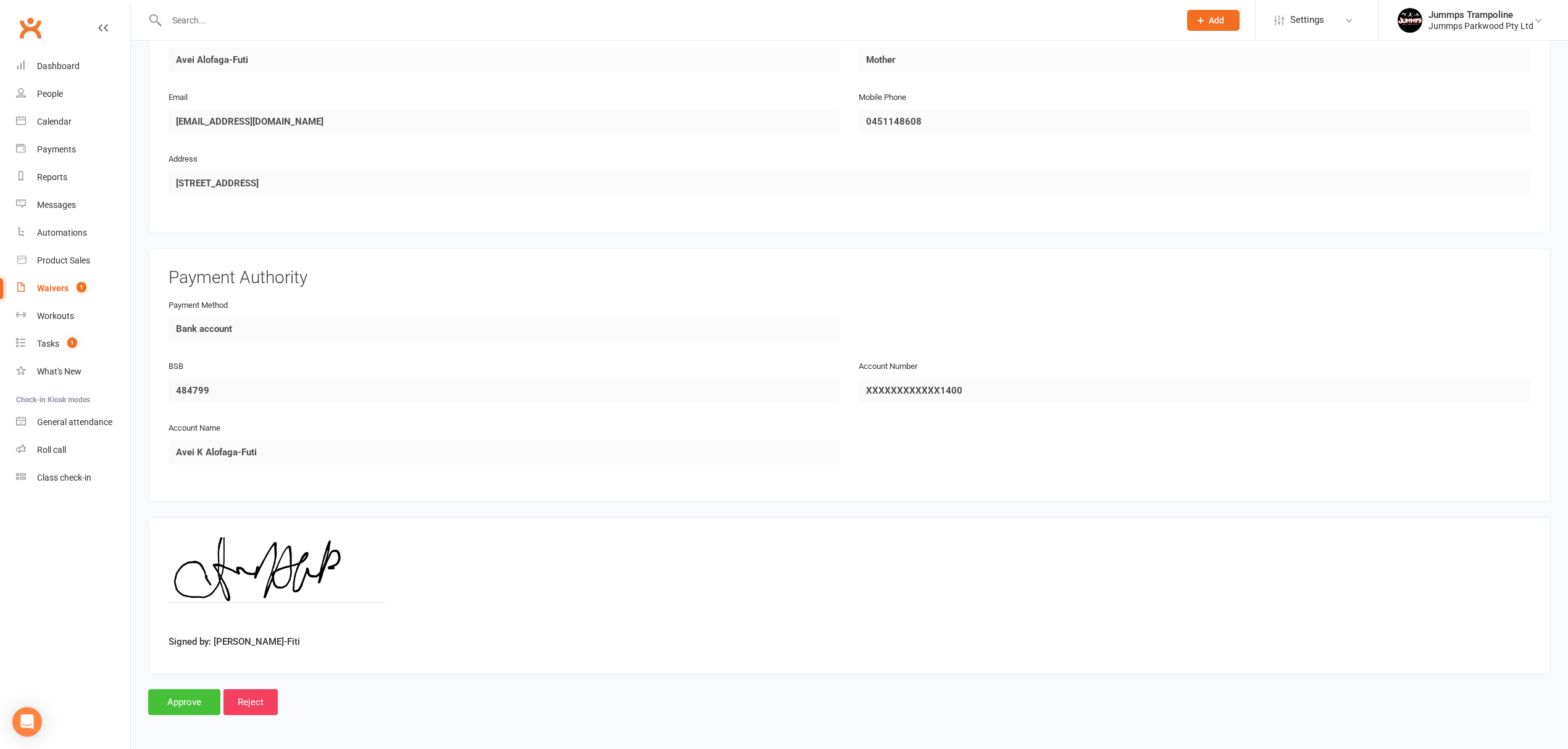 click on "Approve" at bounding box center (184, 702) 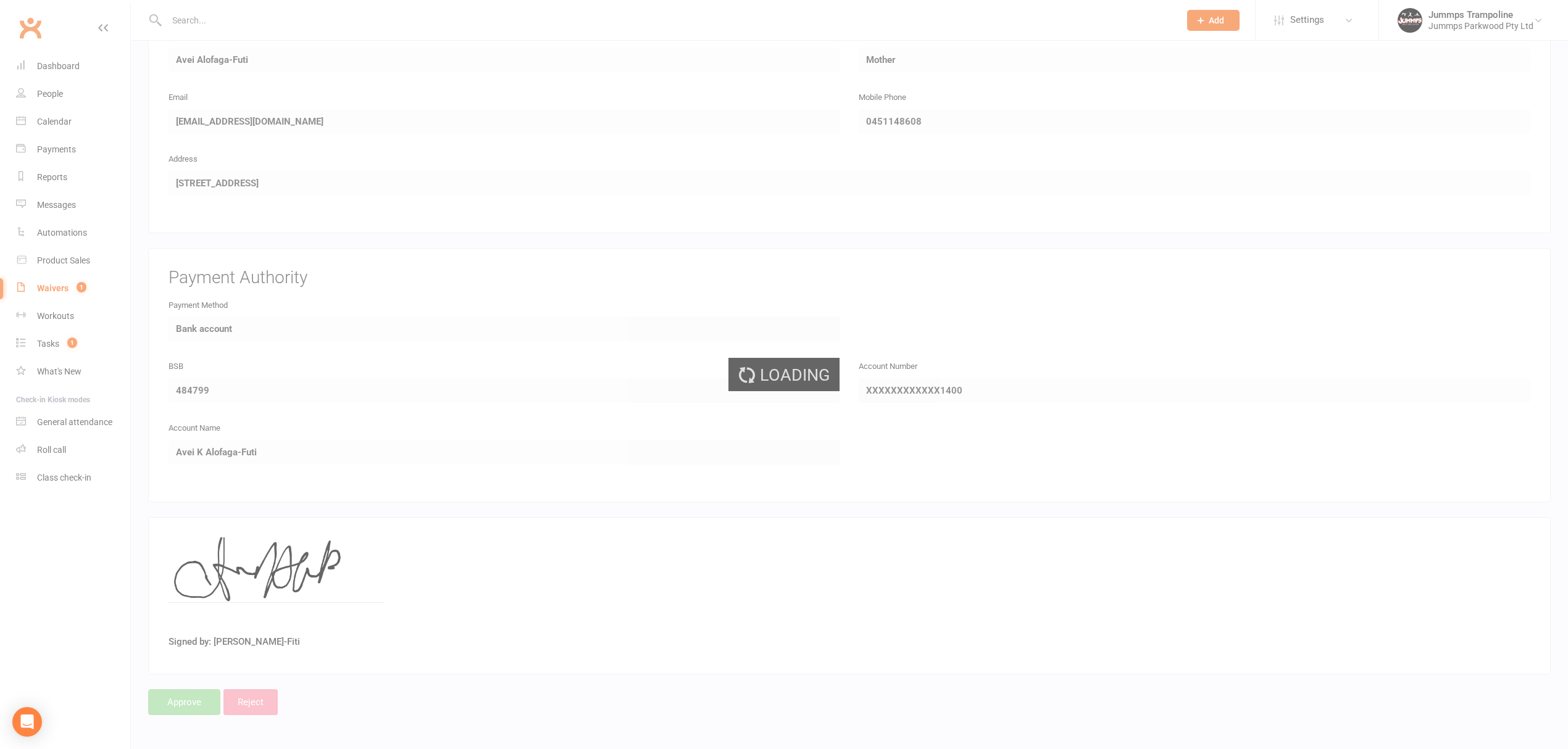 select on "100" 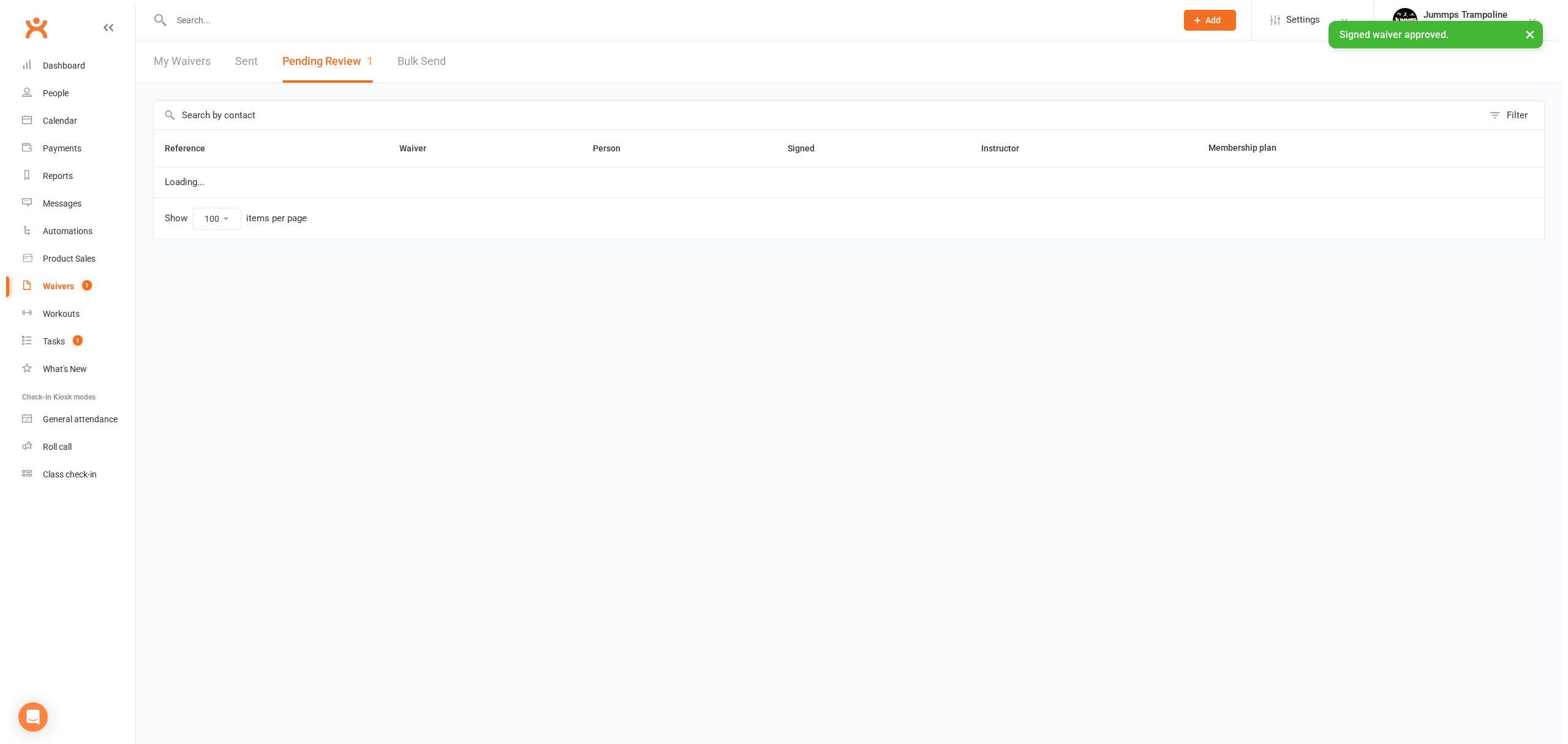 scroll, scrollTop: 0, scrollLeft: 0, axis: both 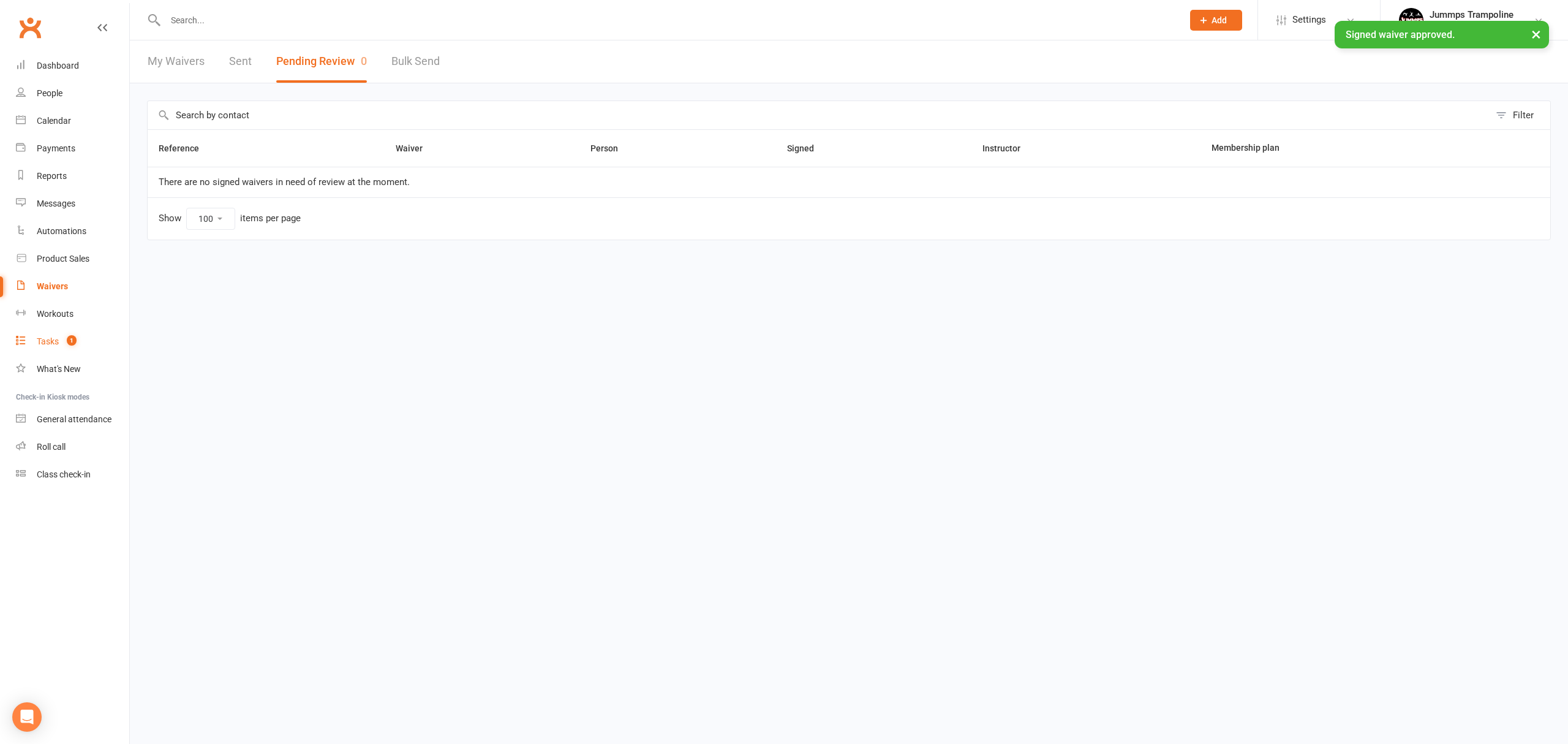 click on "Tasks" at bounding box center (48, 341) 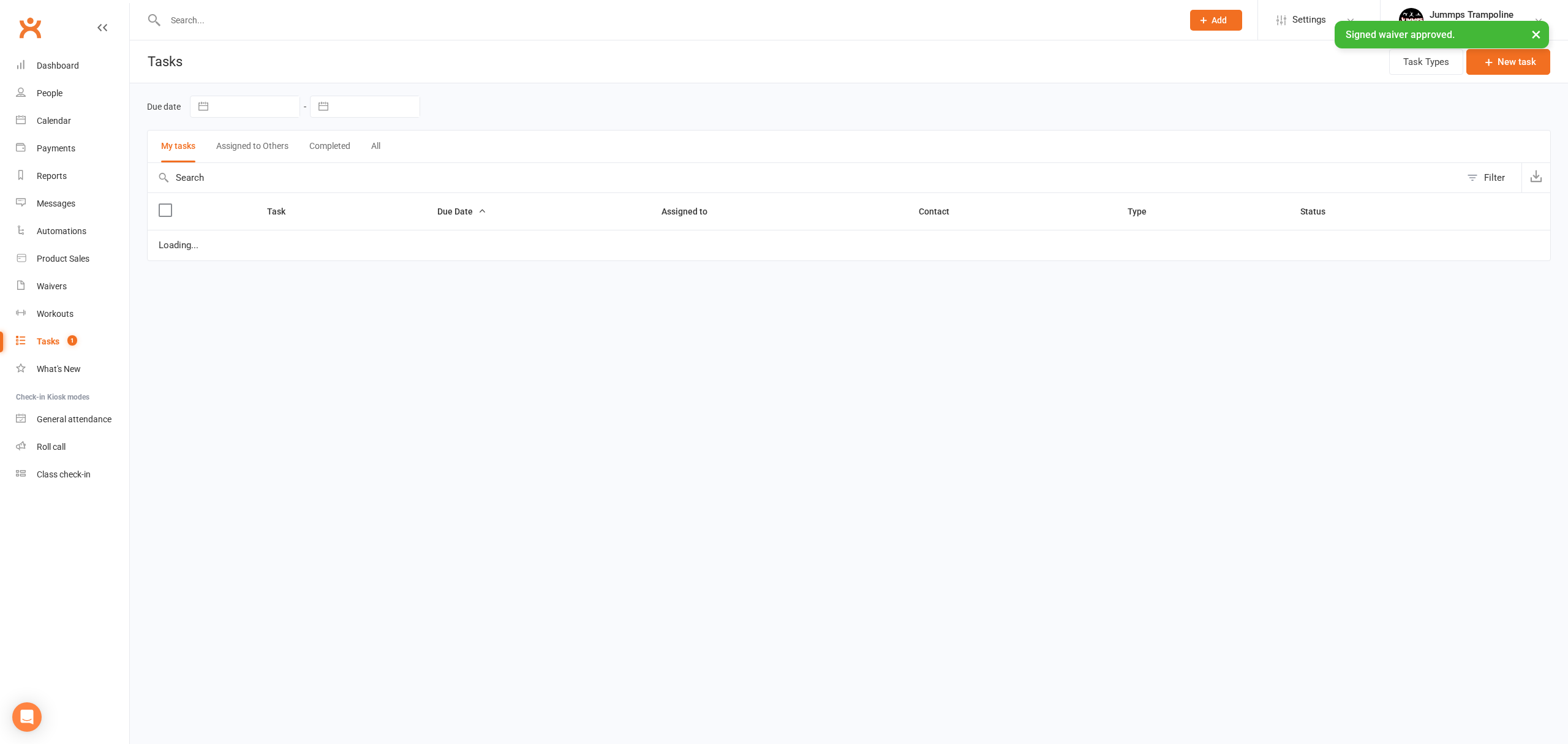 select on "started" 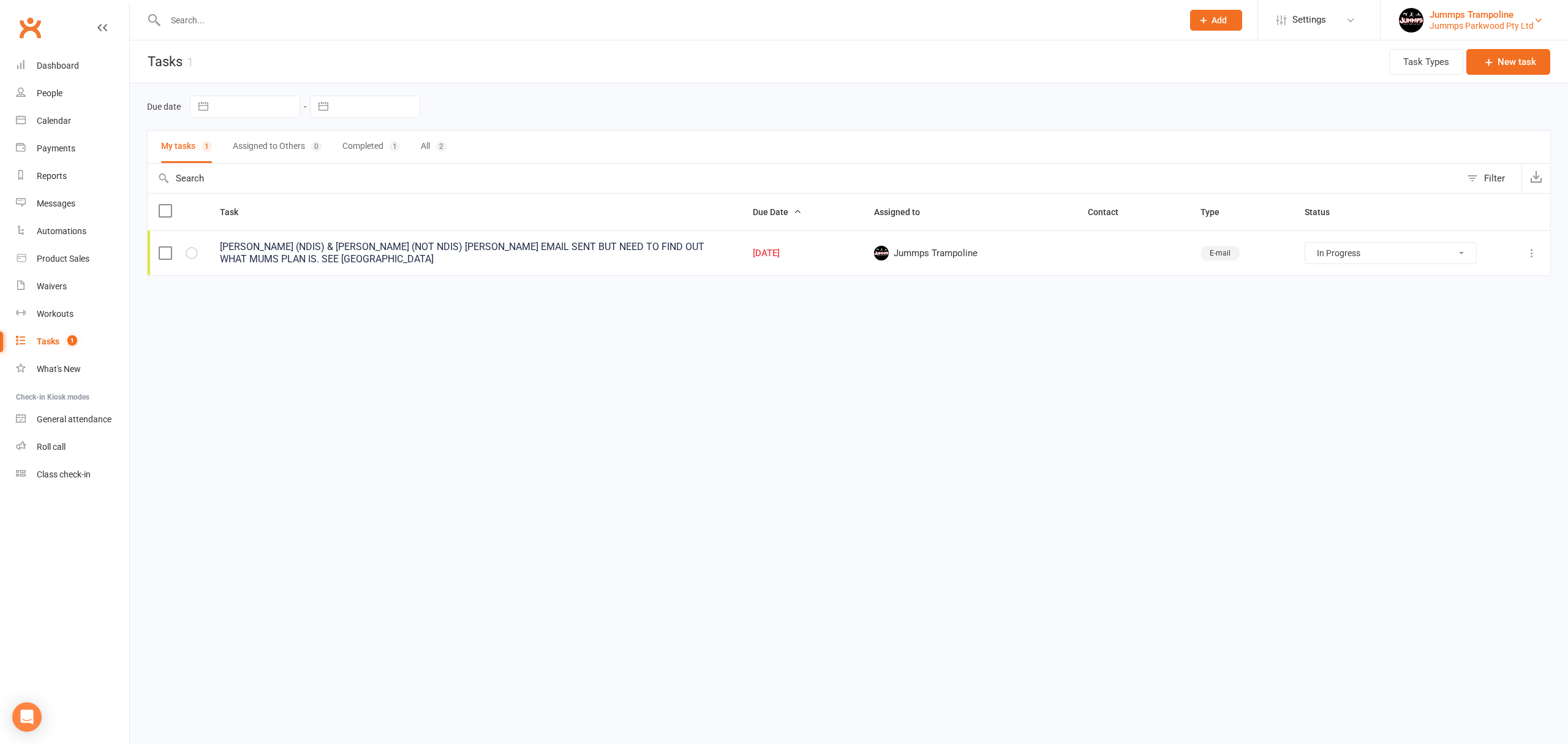 click on "Jummps Parkwood Pty Ltd" at bounding box center [1482, 26] 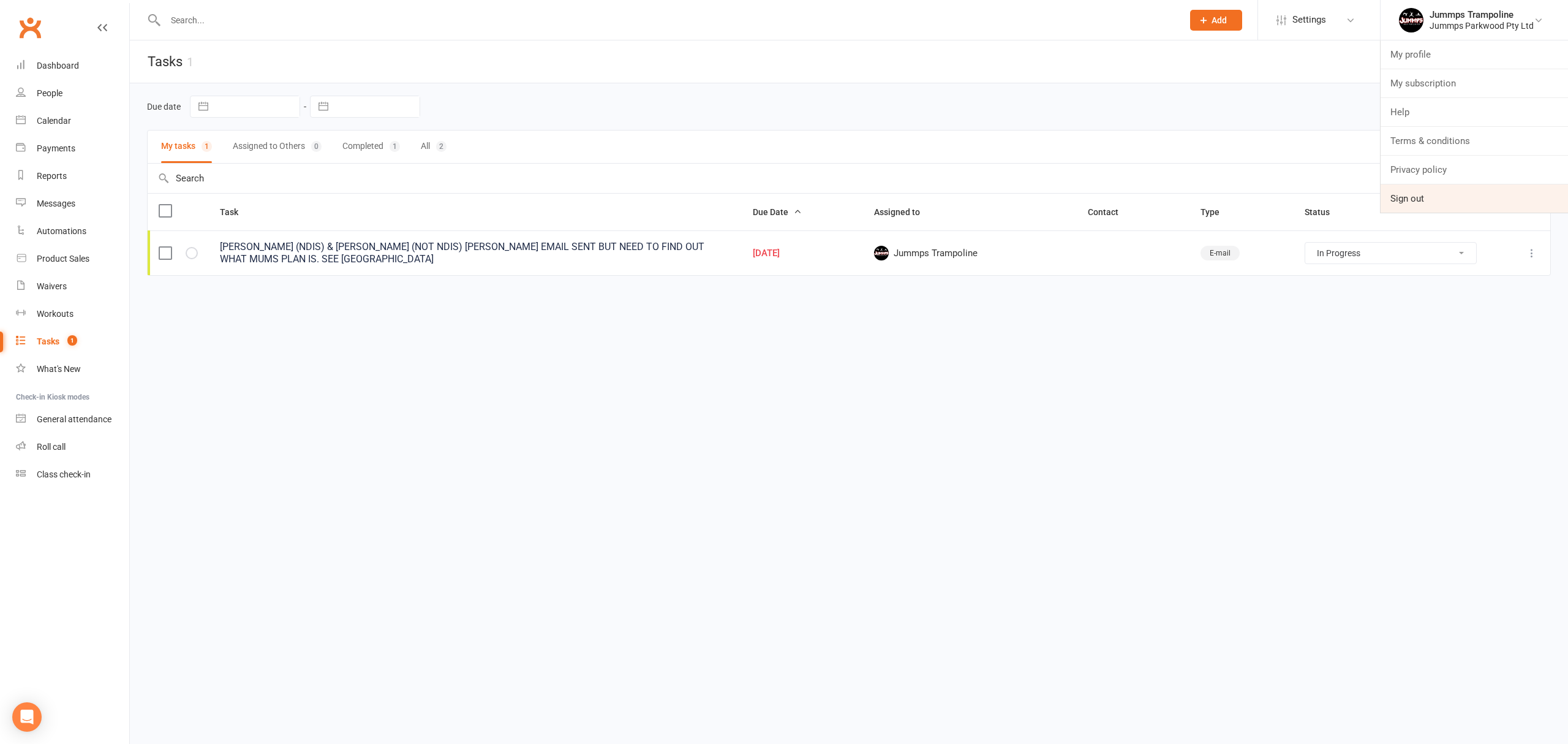click on "Sign out" at bounding box center (1474, 199) 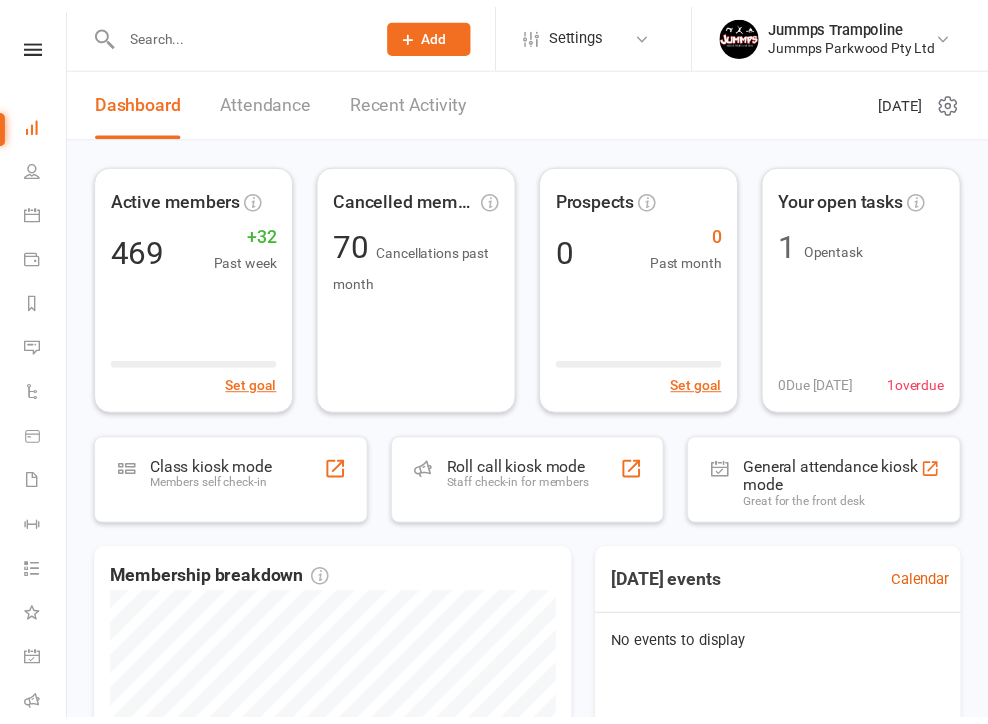 scroll, scrollTop: 0, scrollLeft: 0, axis: both 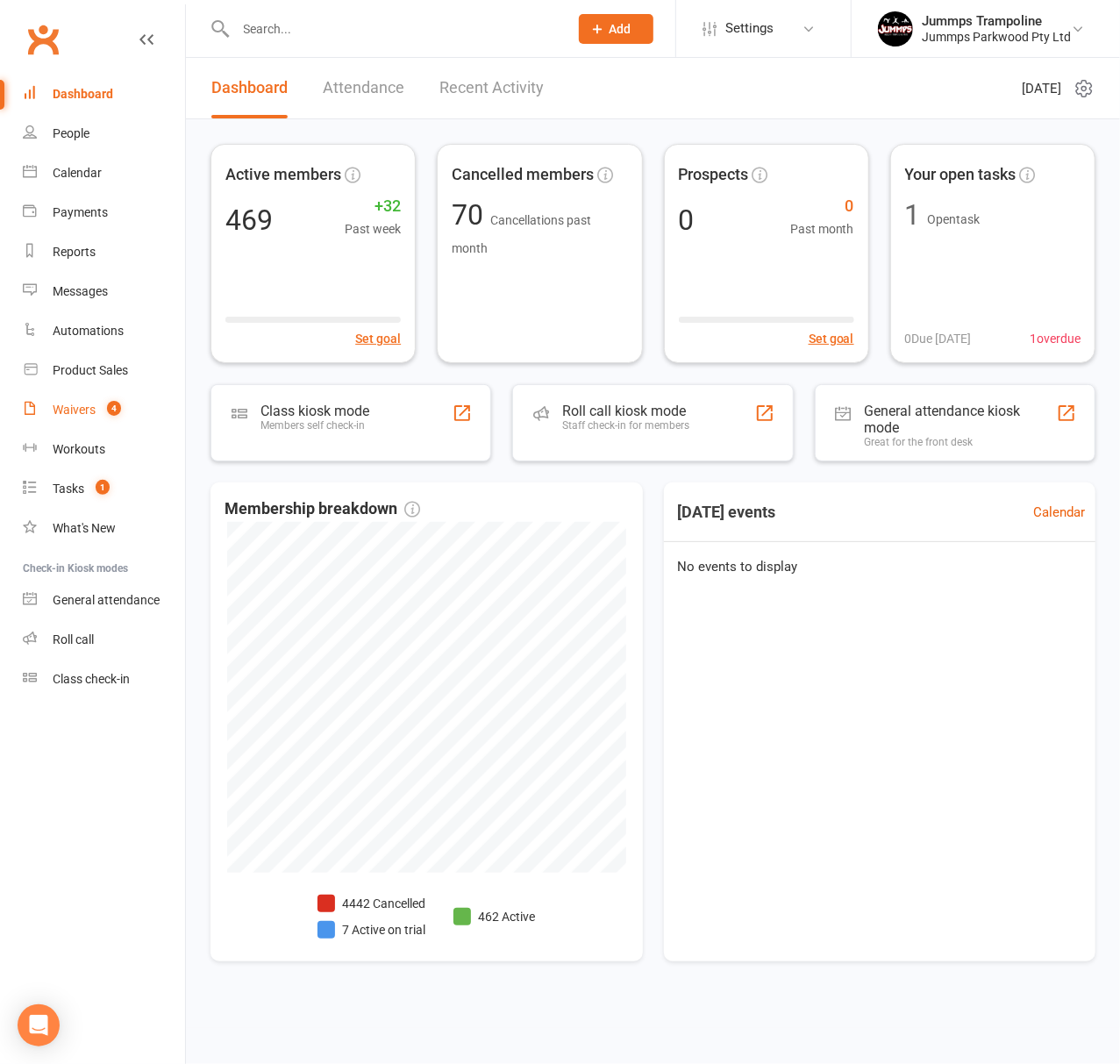 drag, startPoint x: 68, startPoint y: 407, endPoint x: 112, endPoint y: 414, distance: 44.553339 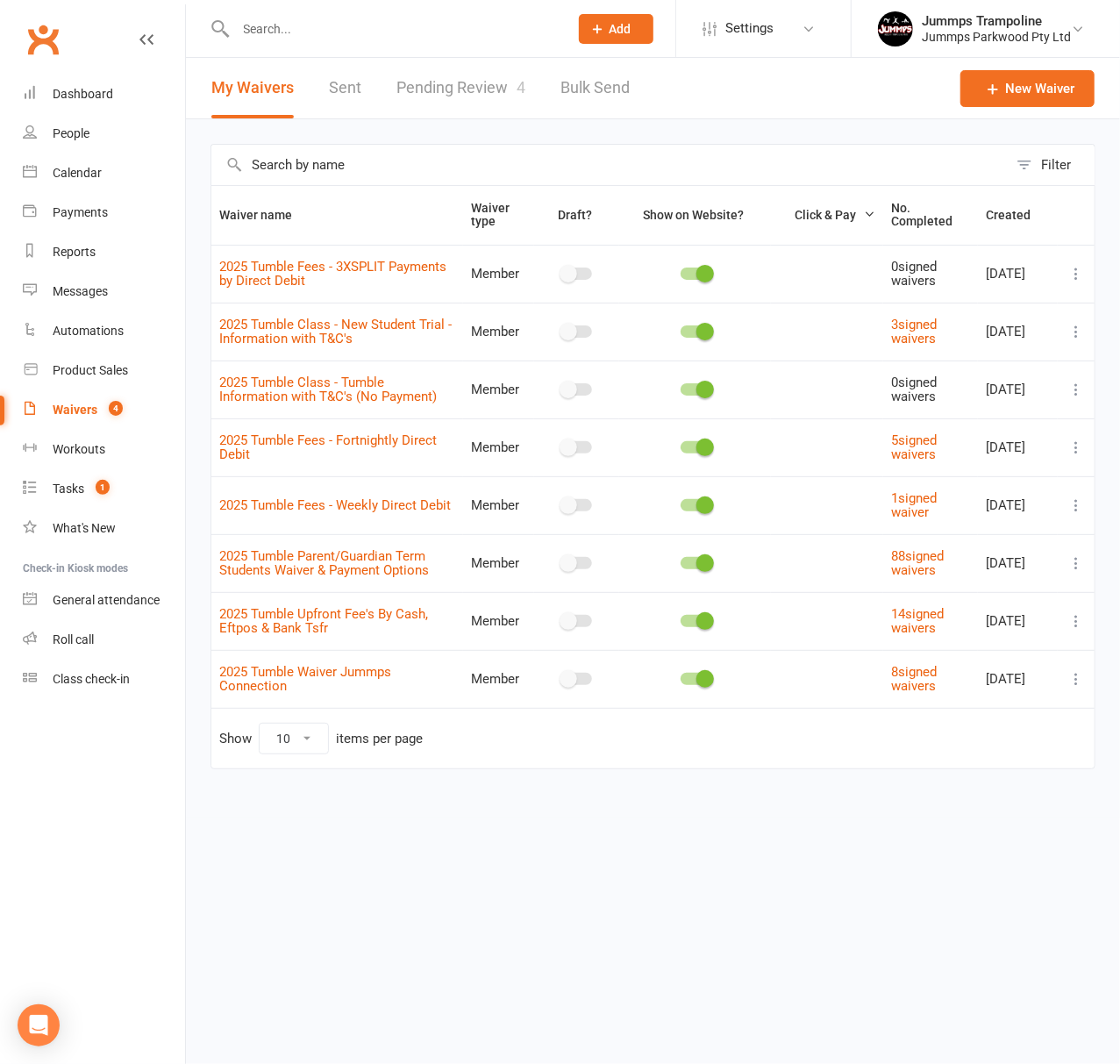 click on "Pending Review 4" at bounding box center (460, 88) 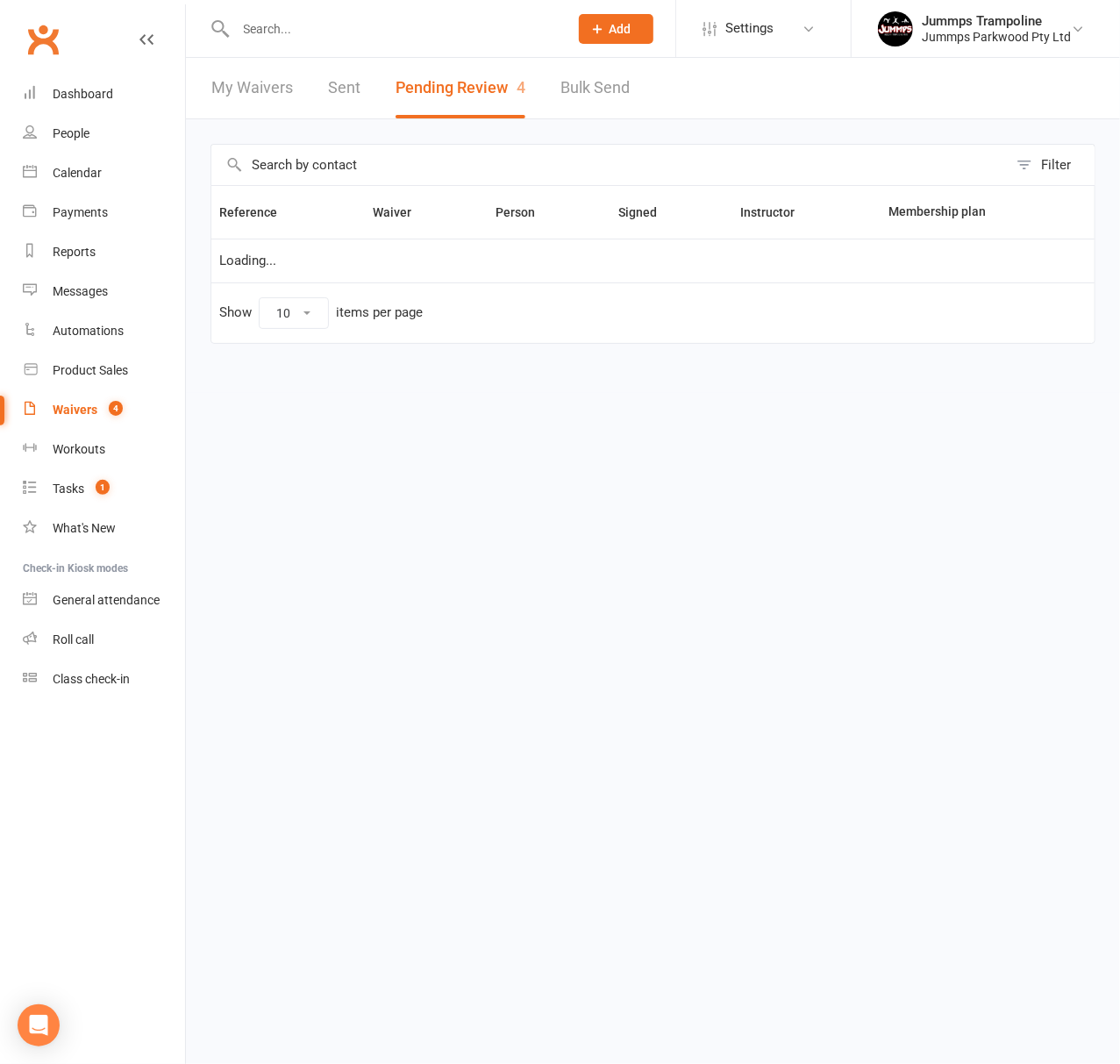 select on "100" 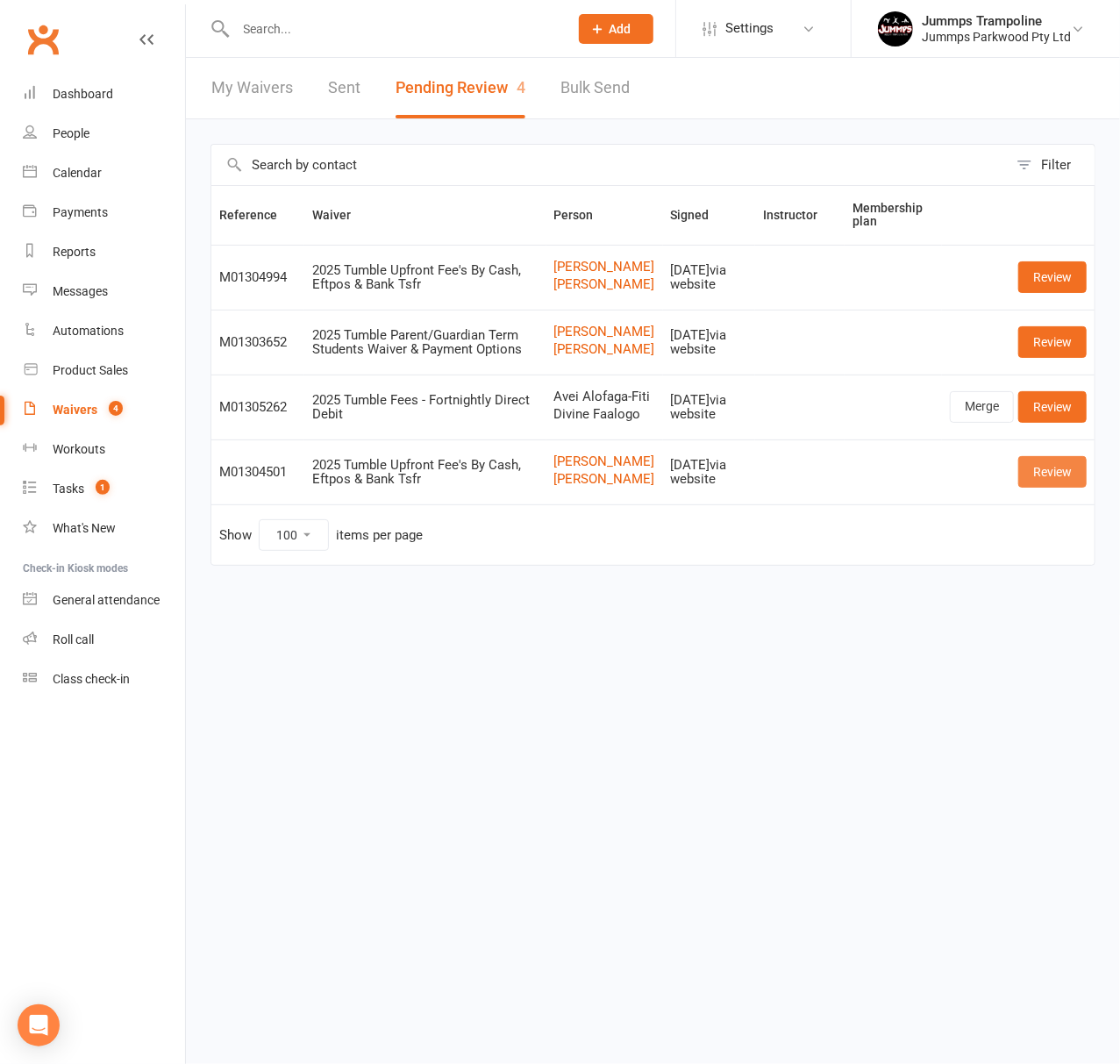 drag, startPoint x: 1053, startPoint y: 542, endPoint x: 1050, endPoint y: 552, distance: 10.4403065 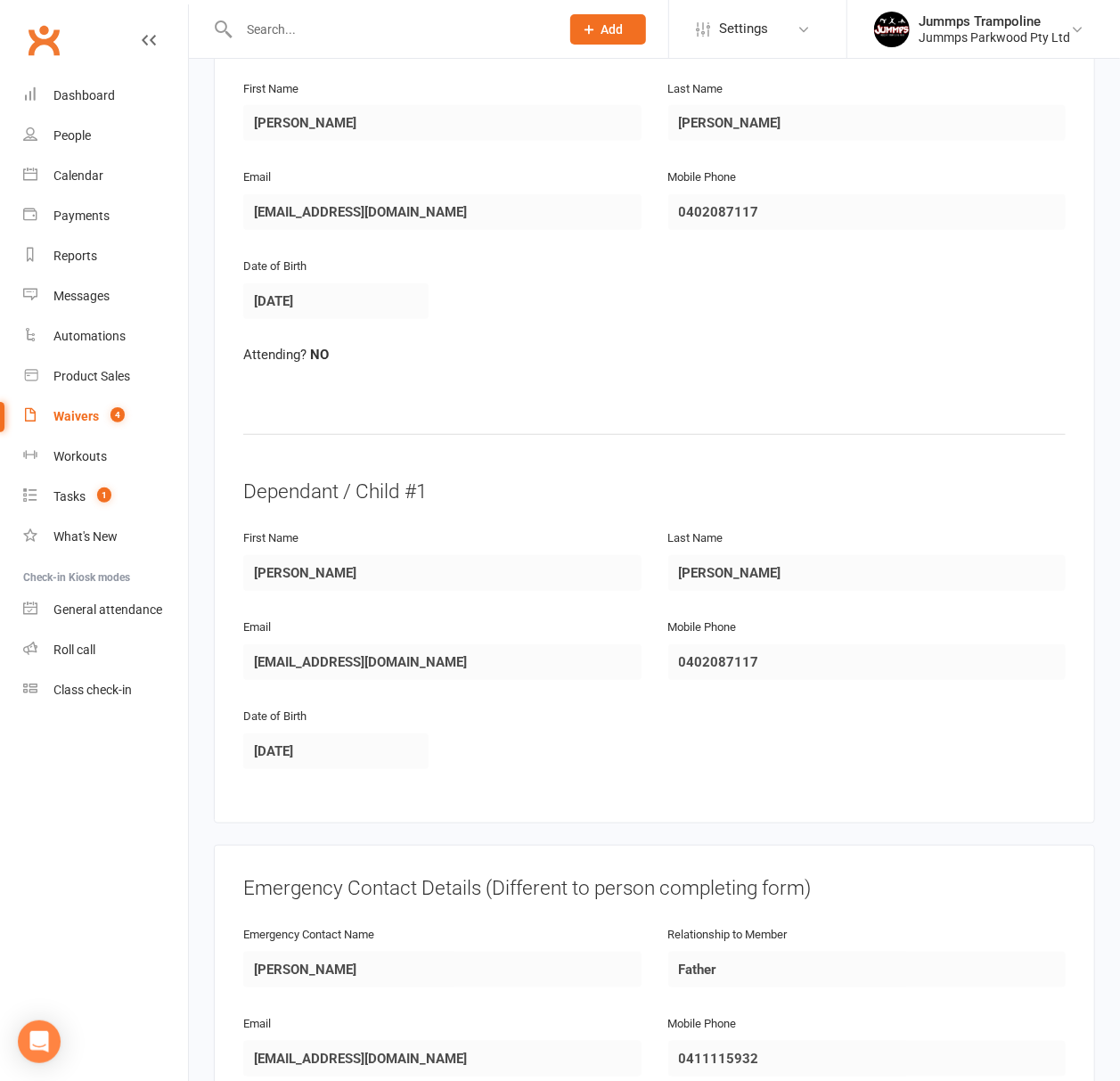 scroll, scrollTop: 831, scrollLeft: 0, axis: vertical 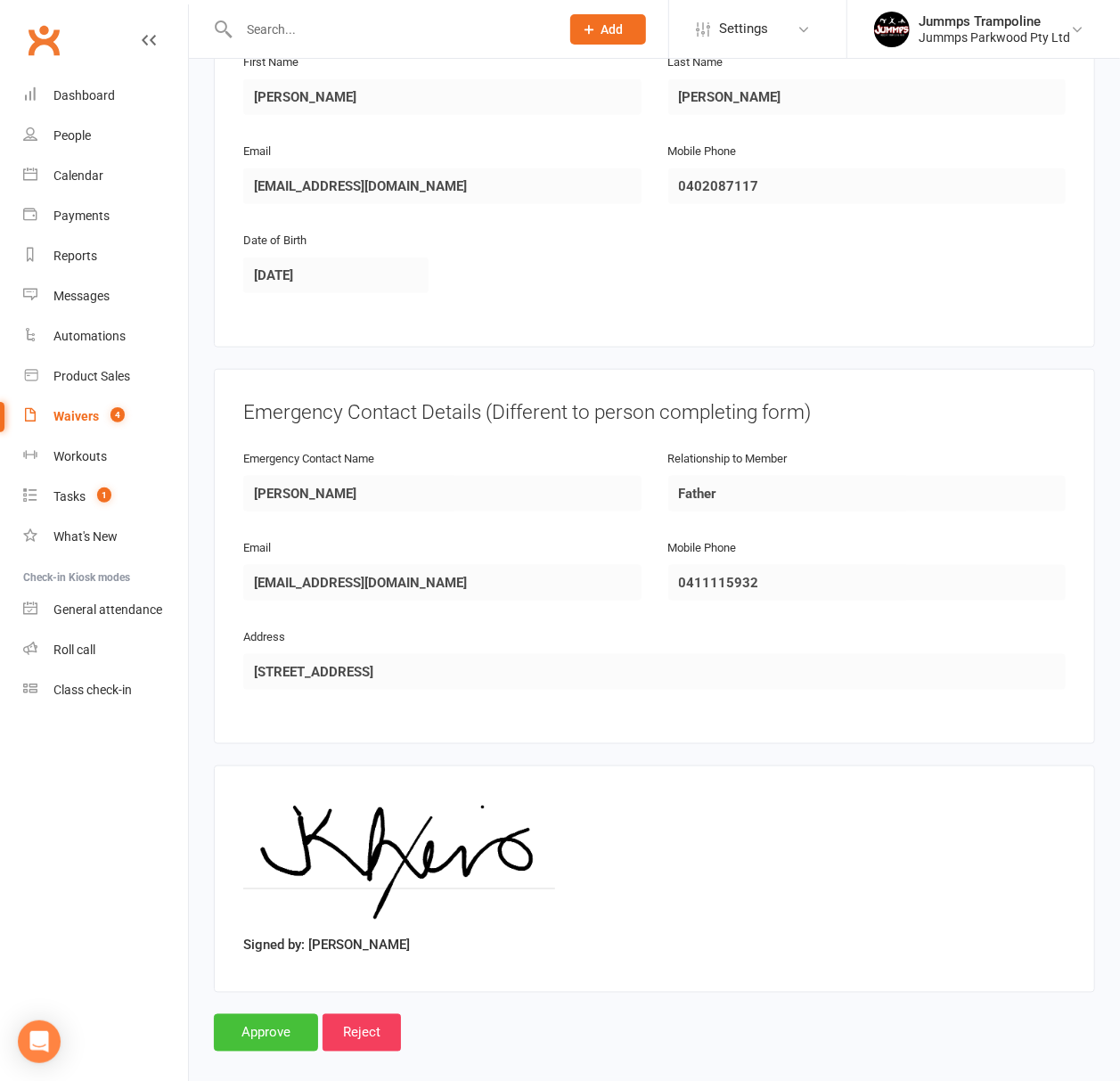 click on "Approve" at bounding box center [266, 1033] 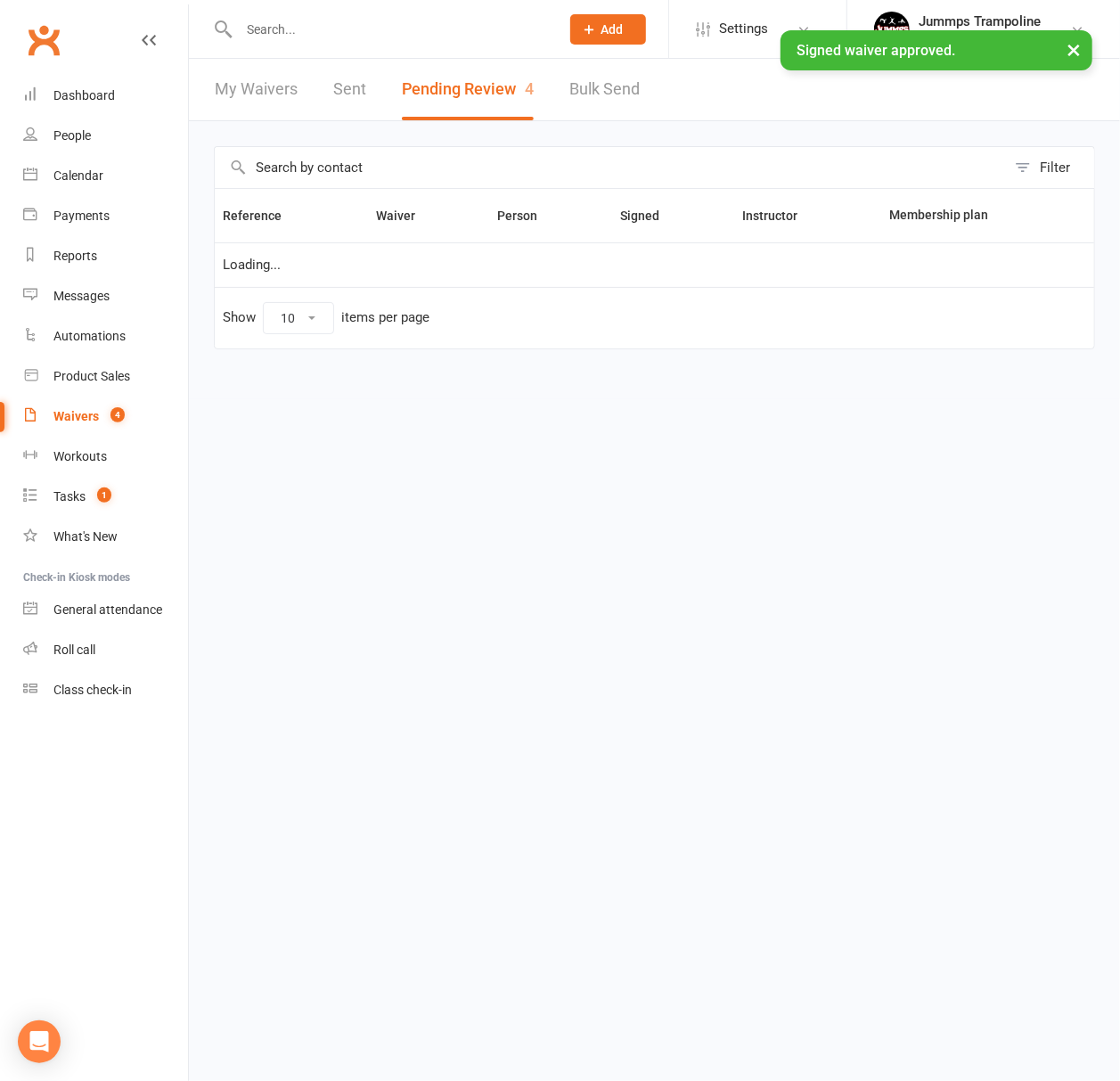 select on "100" 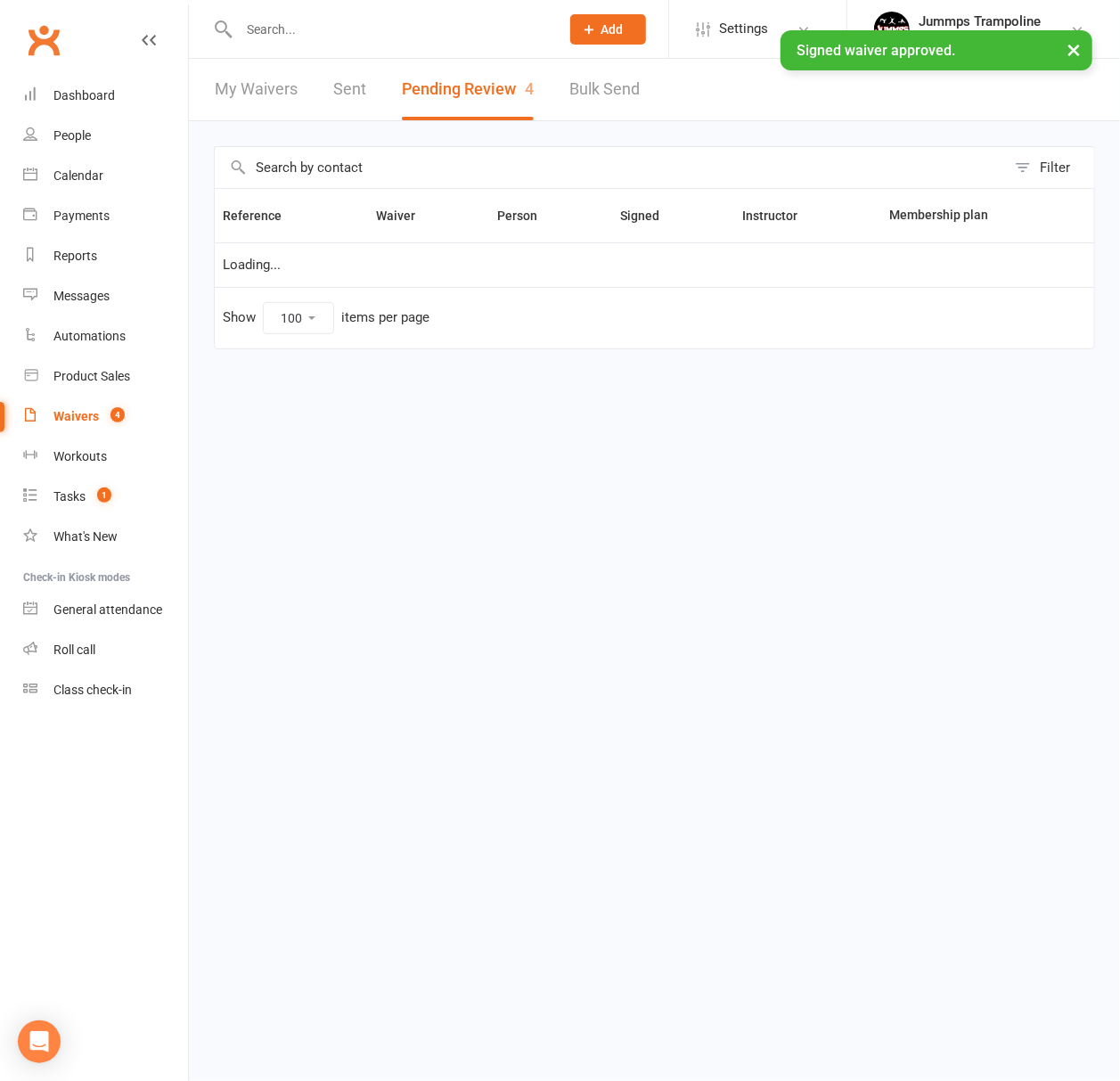 scroll, scrollTop: 0, scrollLeft: 0, axis: both 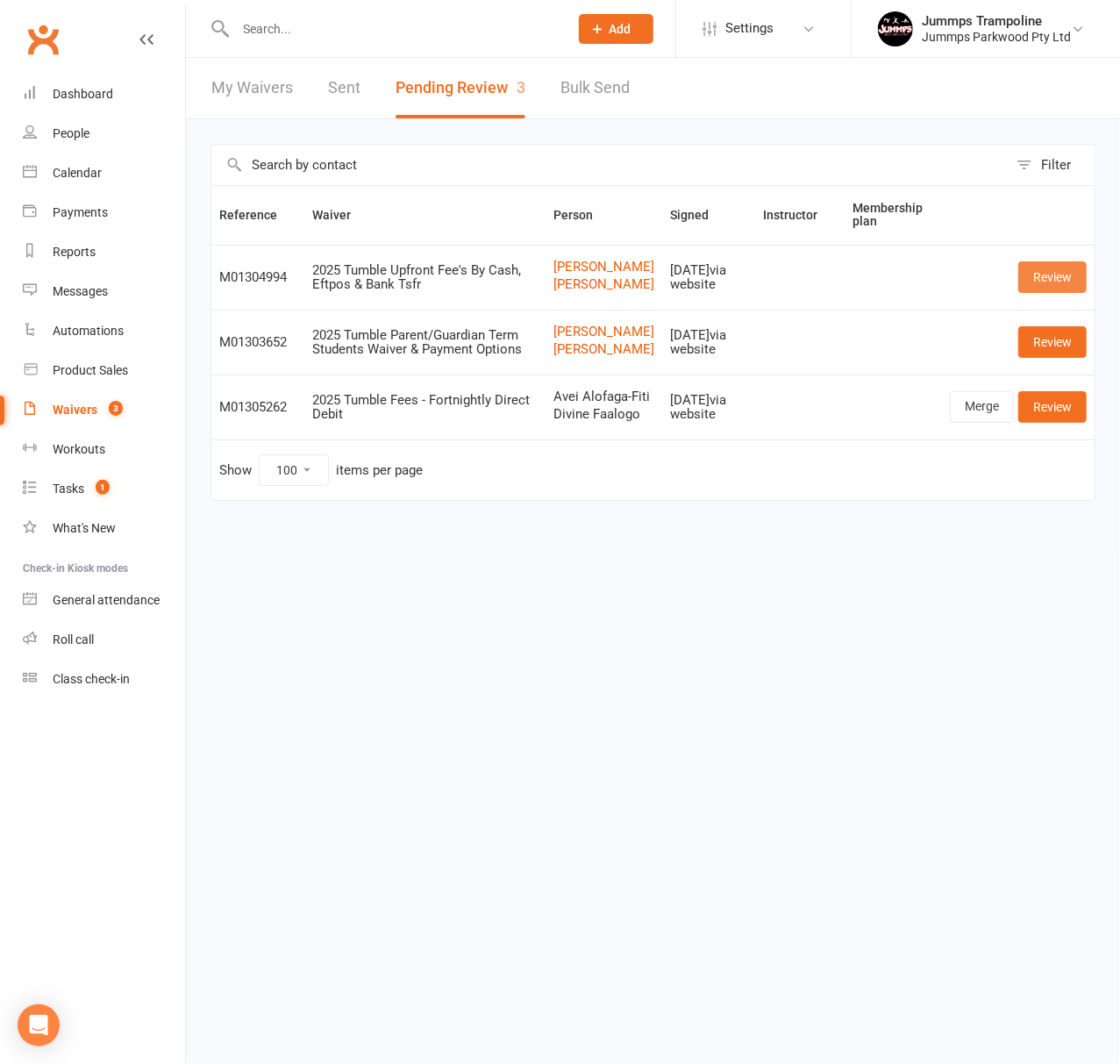 click on "Review" at bounding box center (1052, 277) 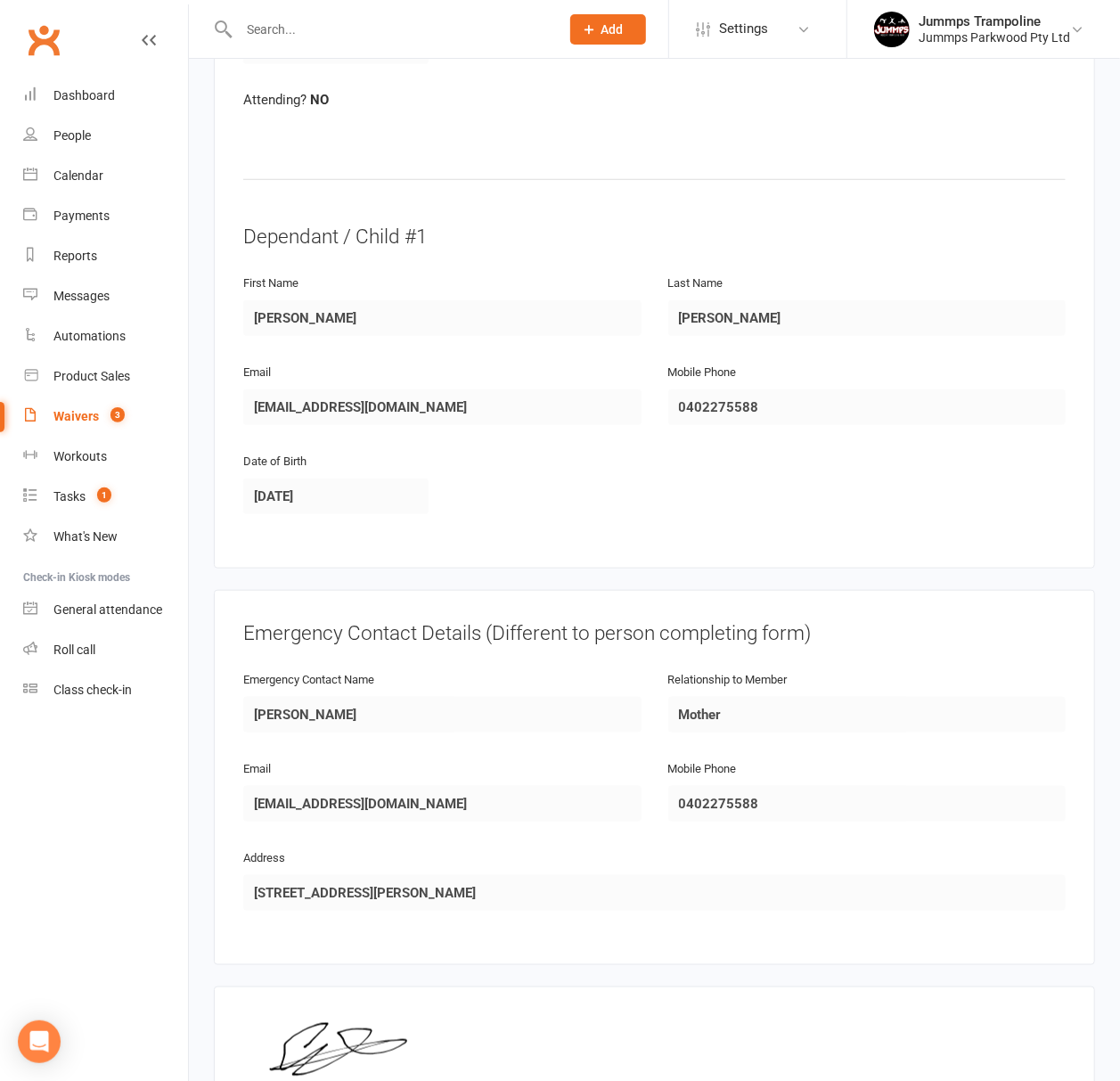 scroll, scrollTop: 831, scrollLeft: 0, axis: vertical 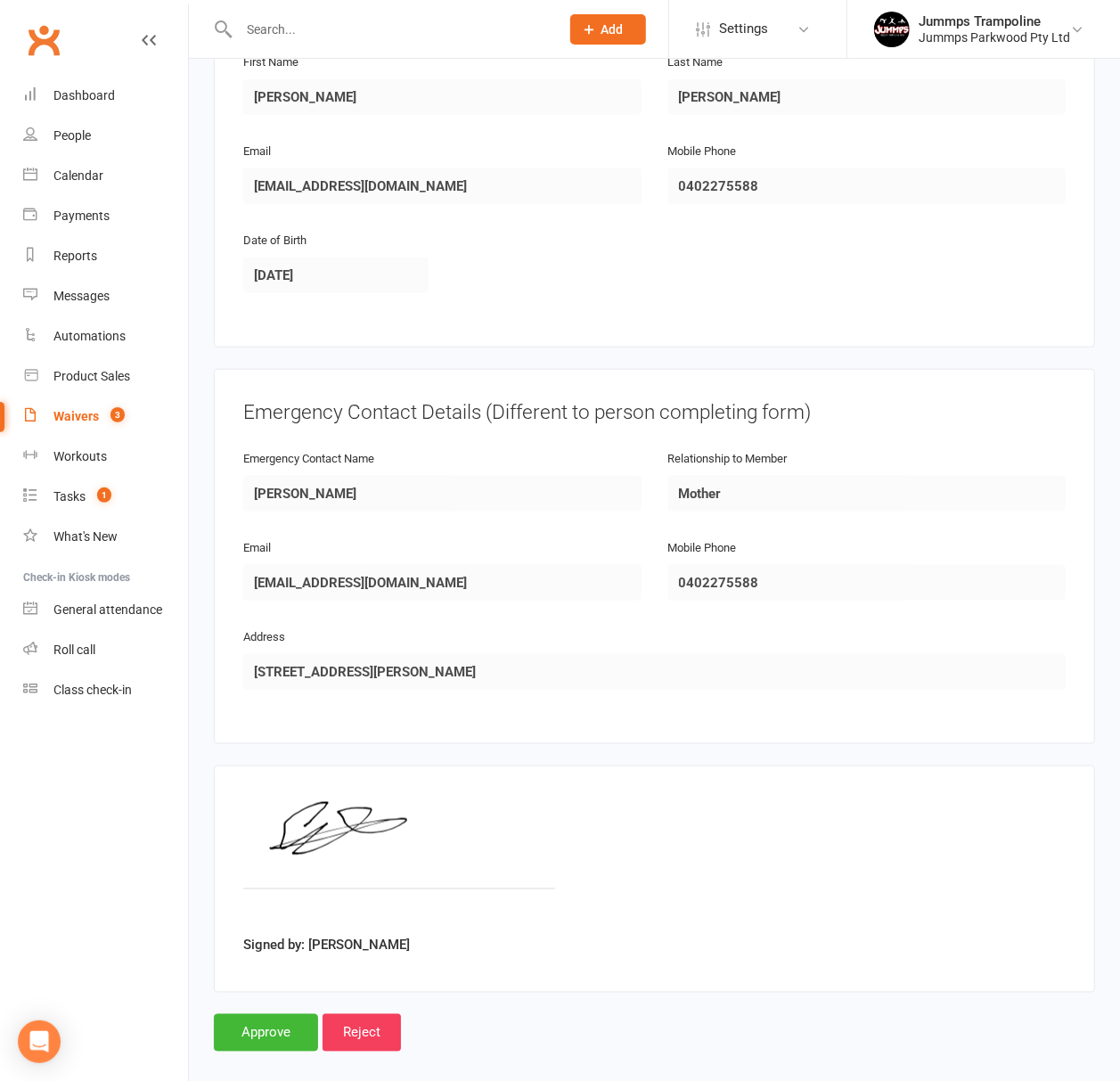 click on "3" at bounding box center [113, 416] 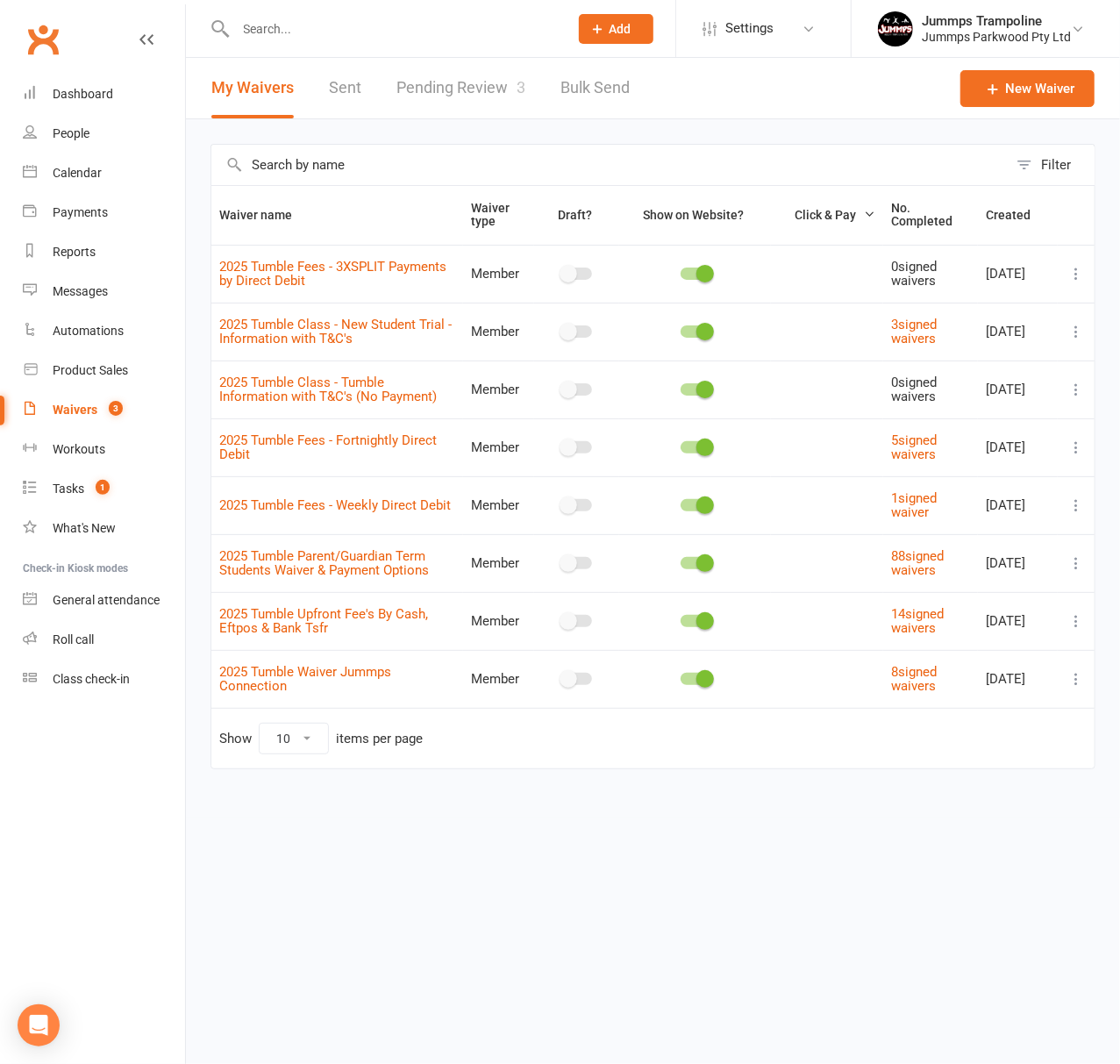 click on "Pending Review 3" at bounding box center [460, 88] 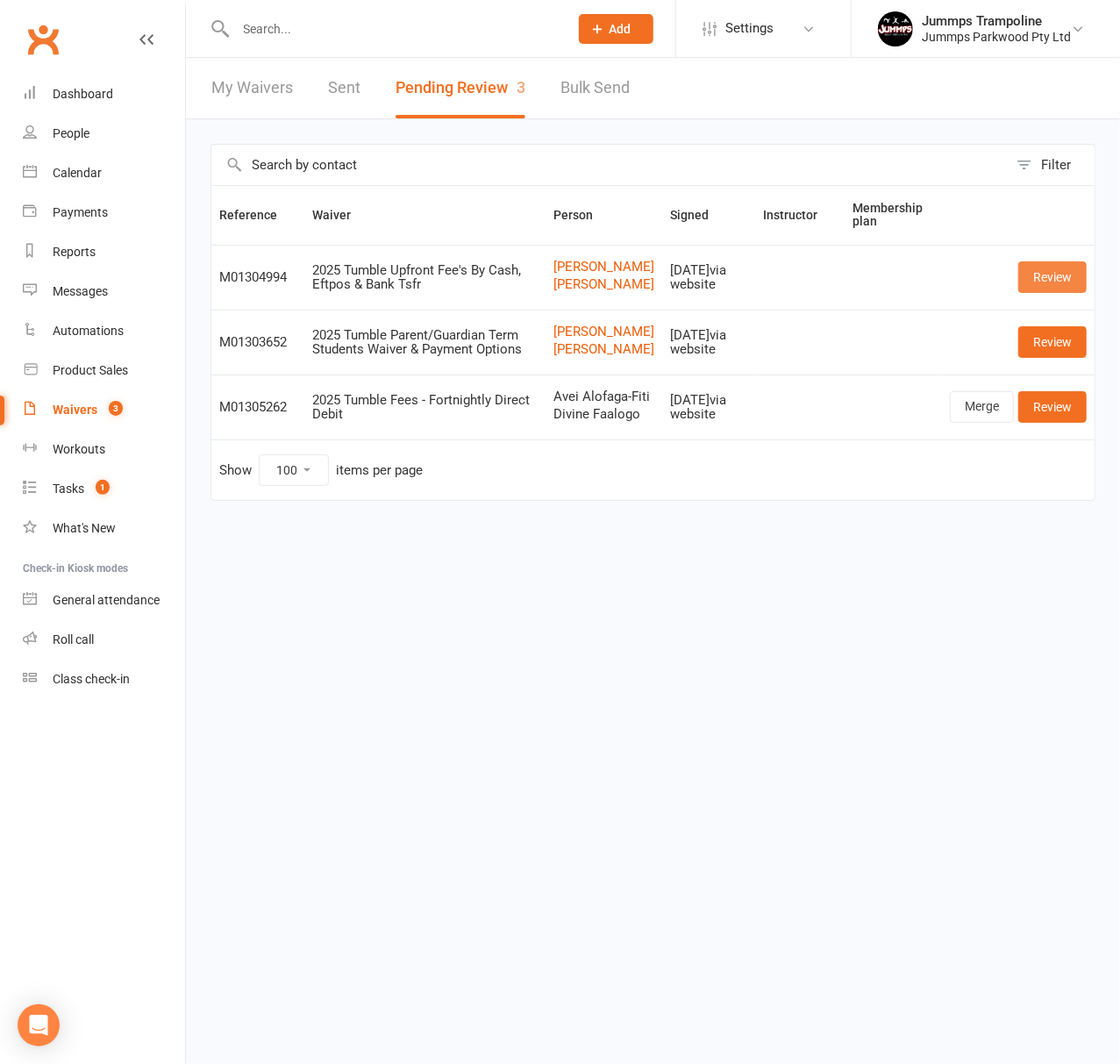 click on "Review" at bounding box center [1052, 277] 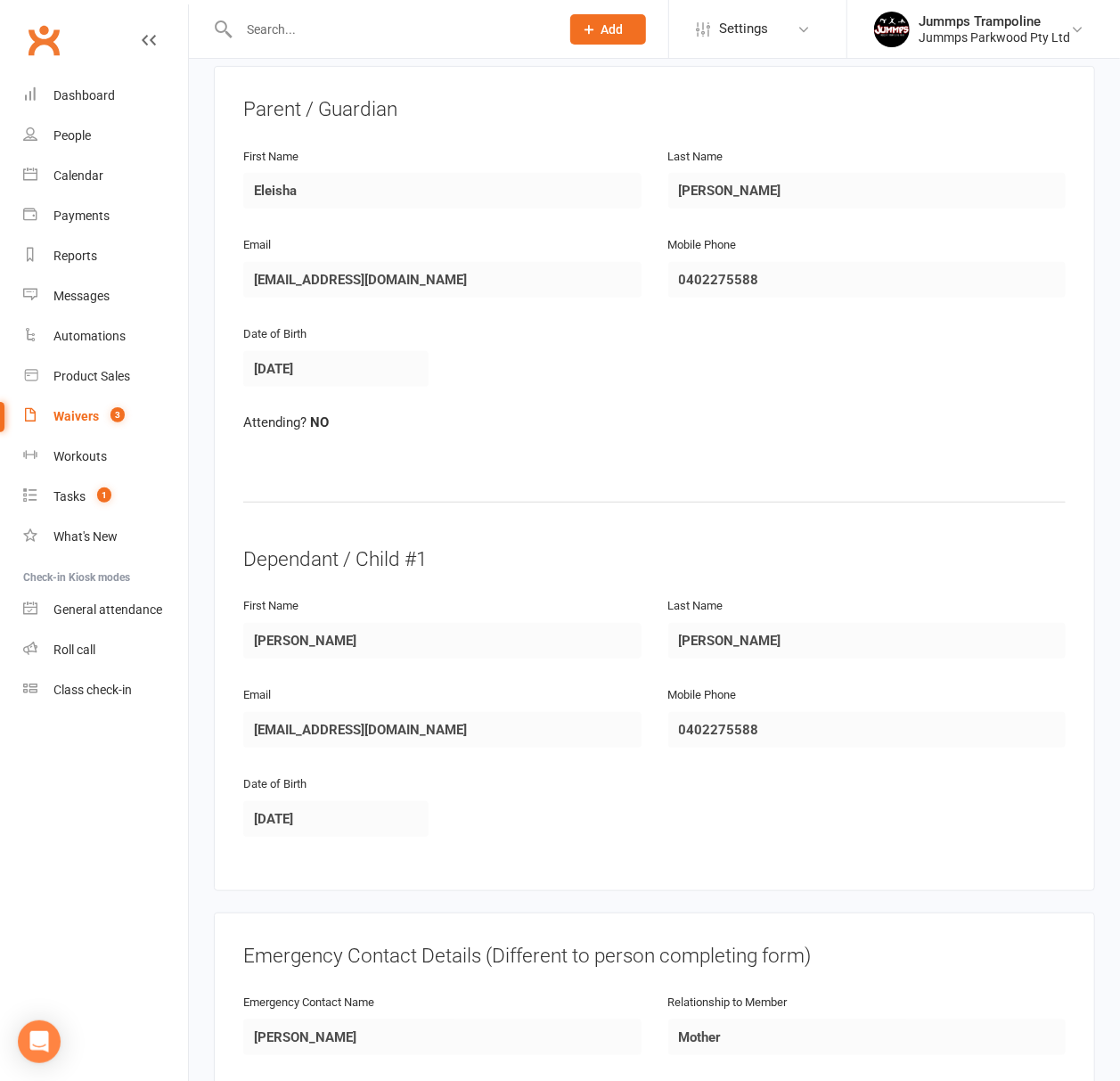 scroll, scrollTop: 831, scrollLeft: 0, axis: vertical 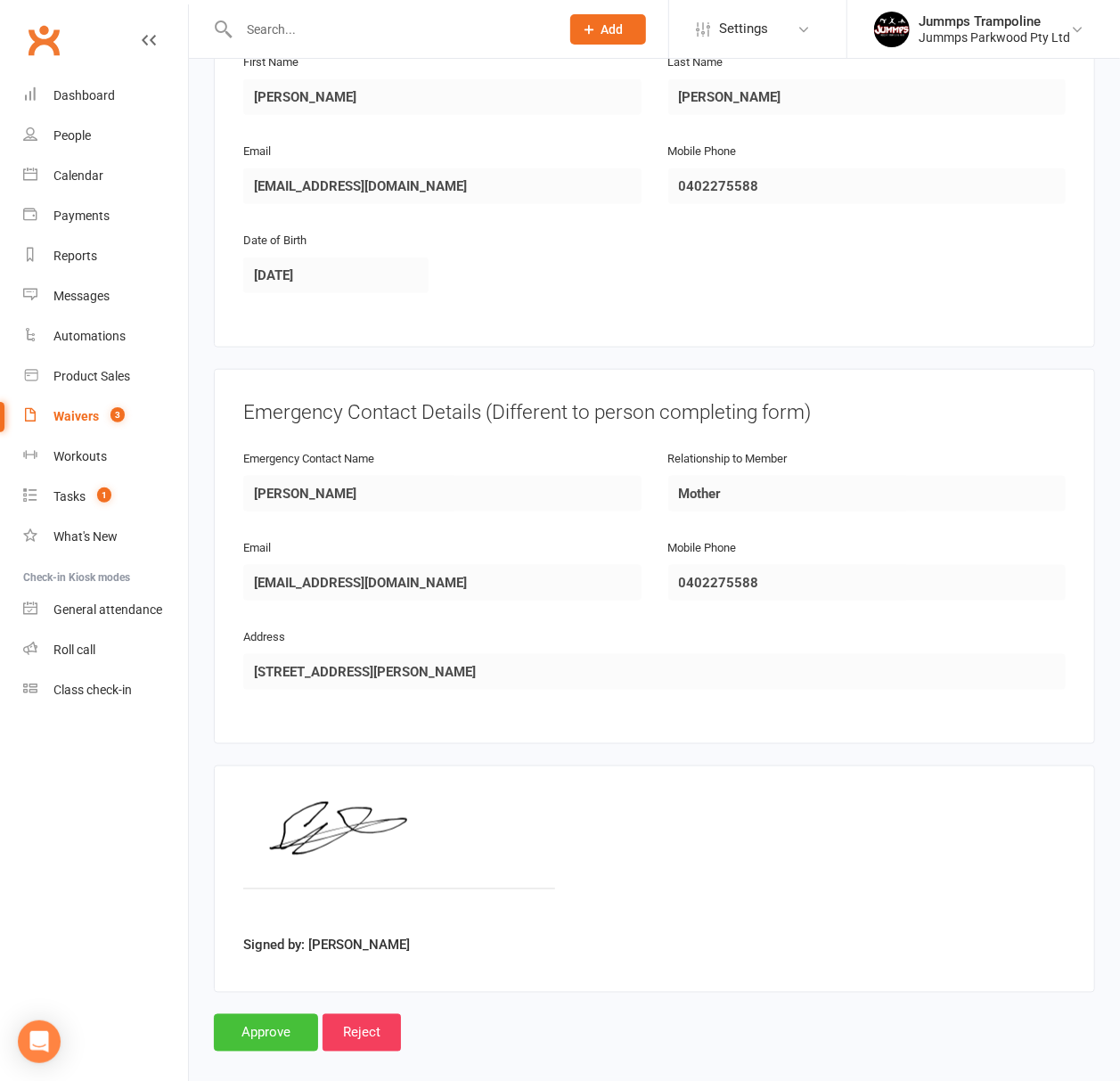 drag, startPoint x: 278, startPoint y: 1003, endPoint x: 294, endPoint y: 999, distance: 16.492423 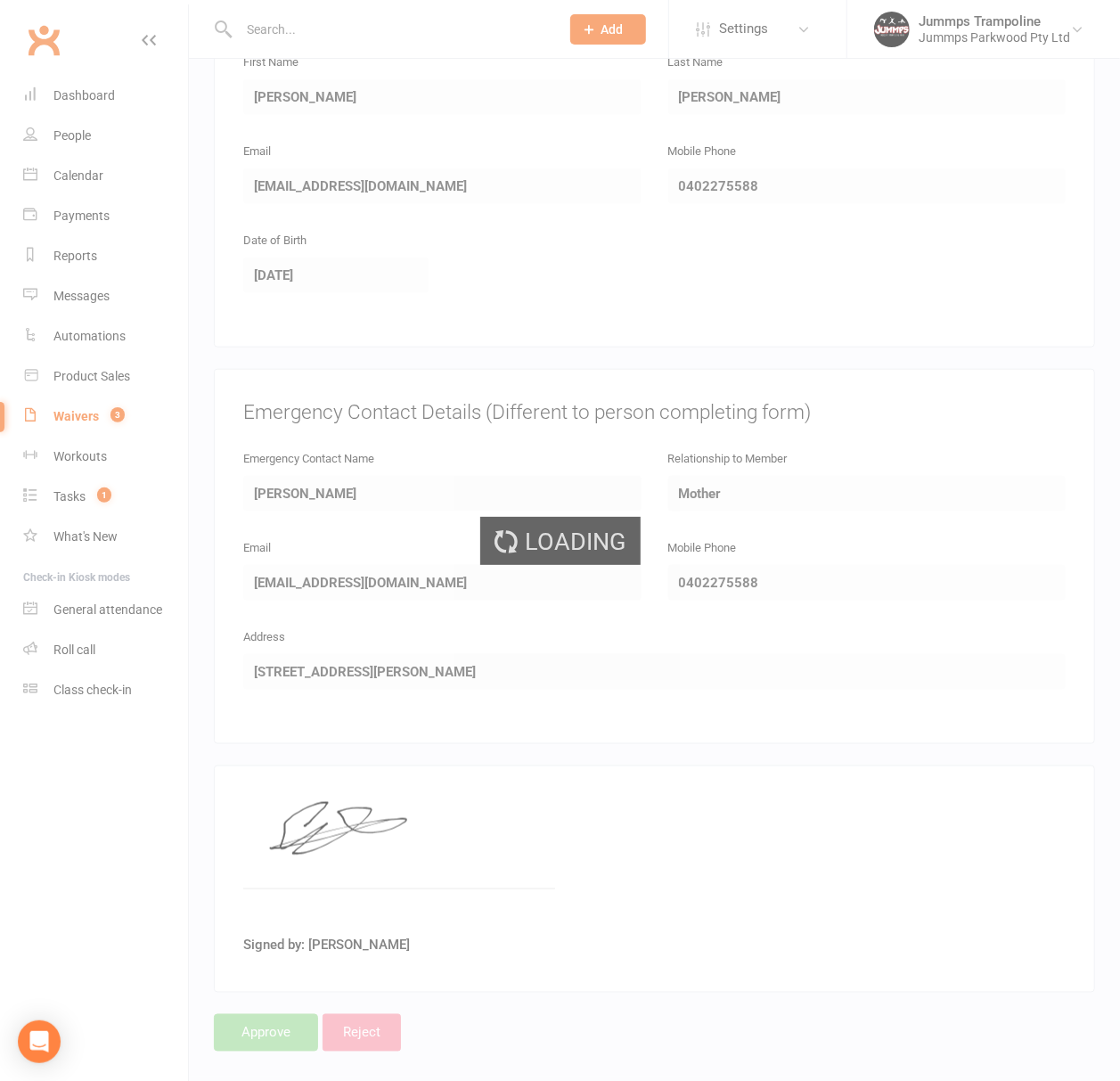 scroll, scrollTop: 0, scrollLeft: 0, axis: both 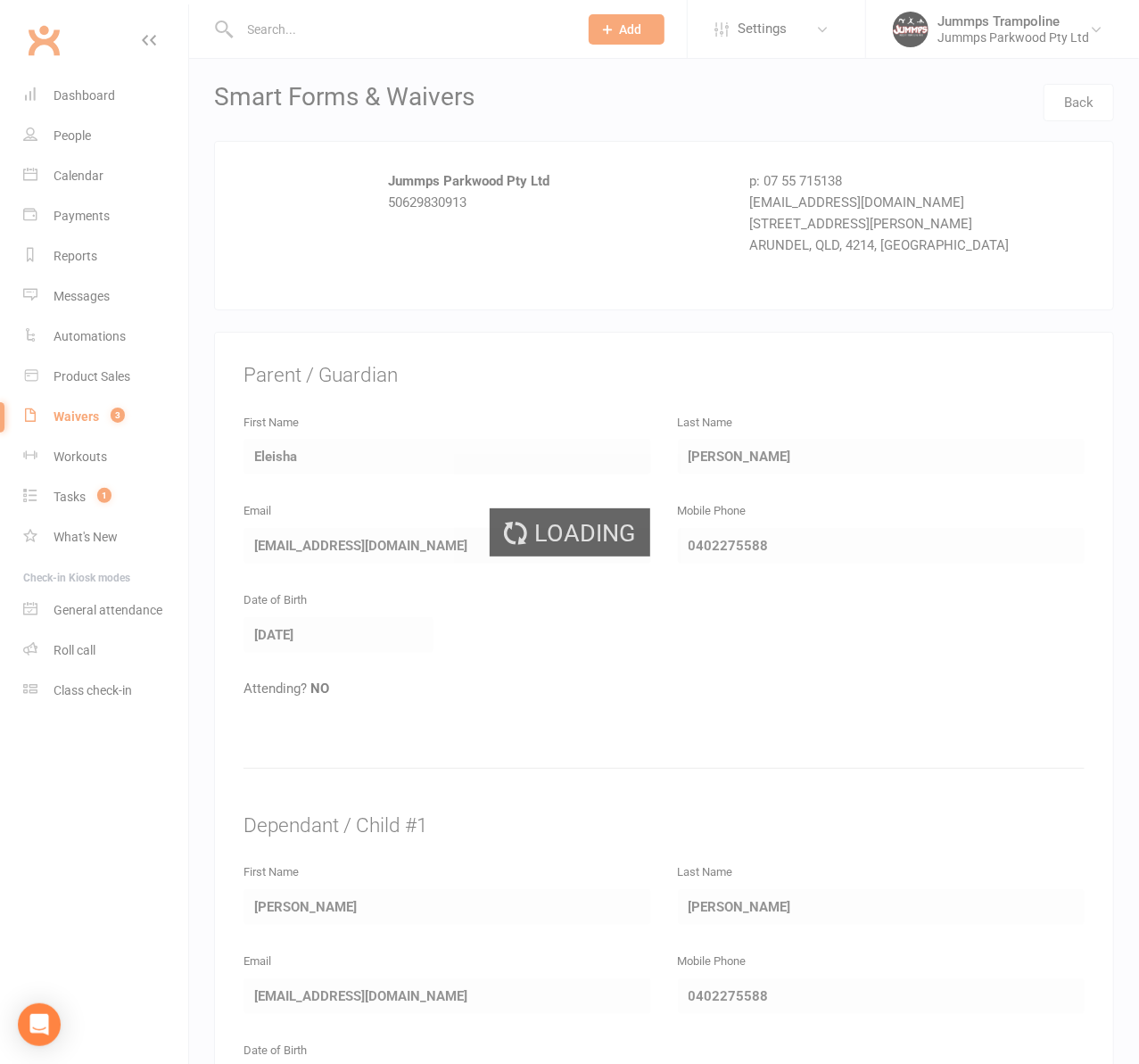 select on "100" 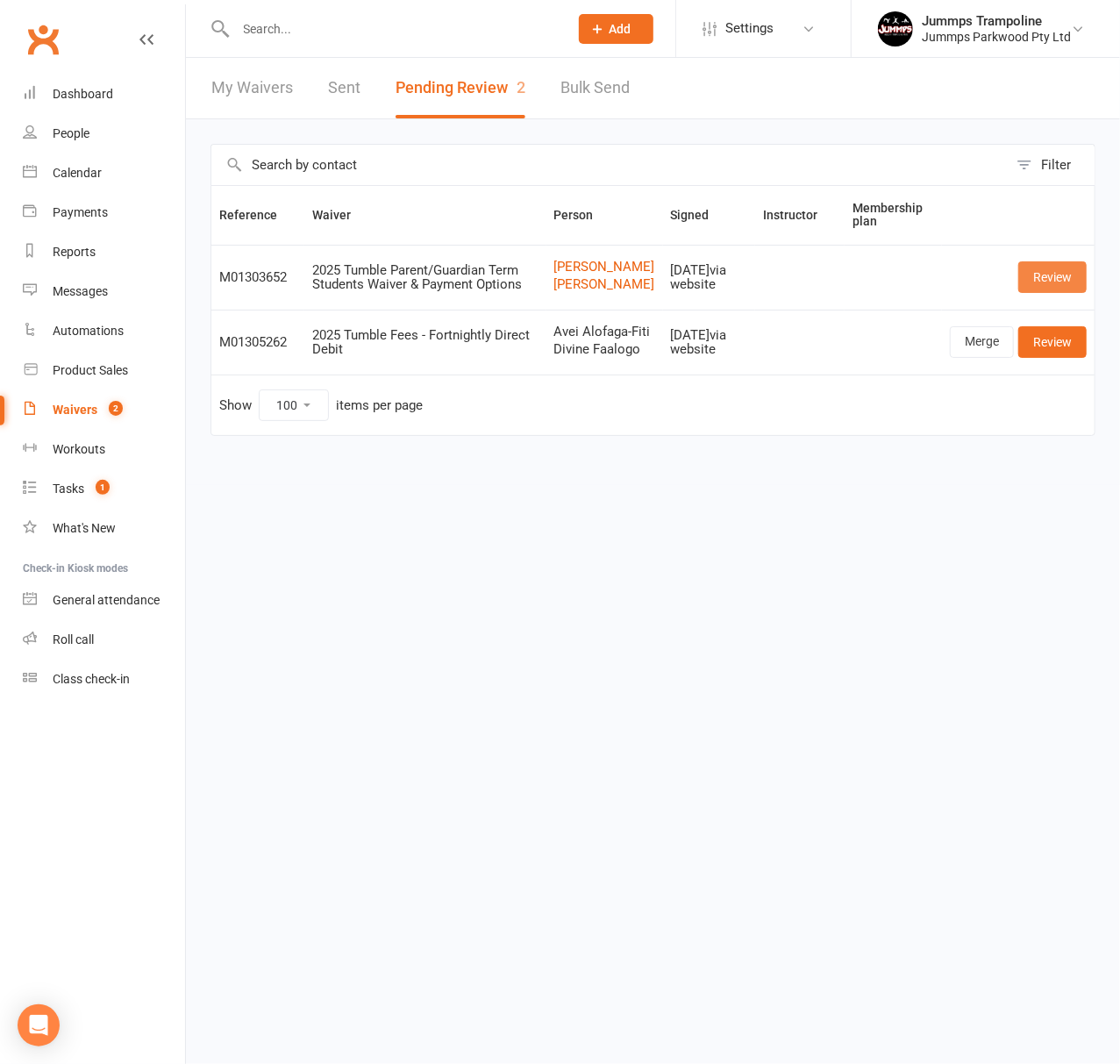 click on "Review" at bounding box center [1052, 277] 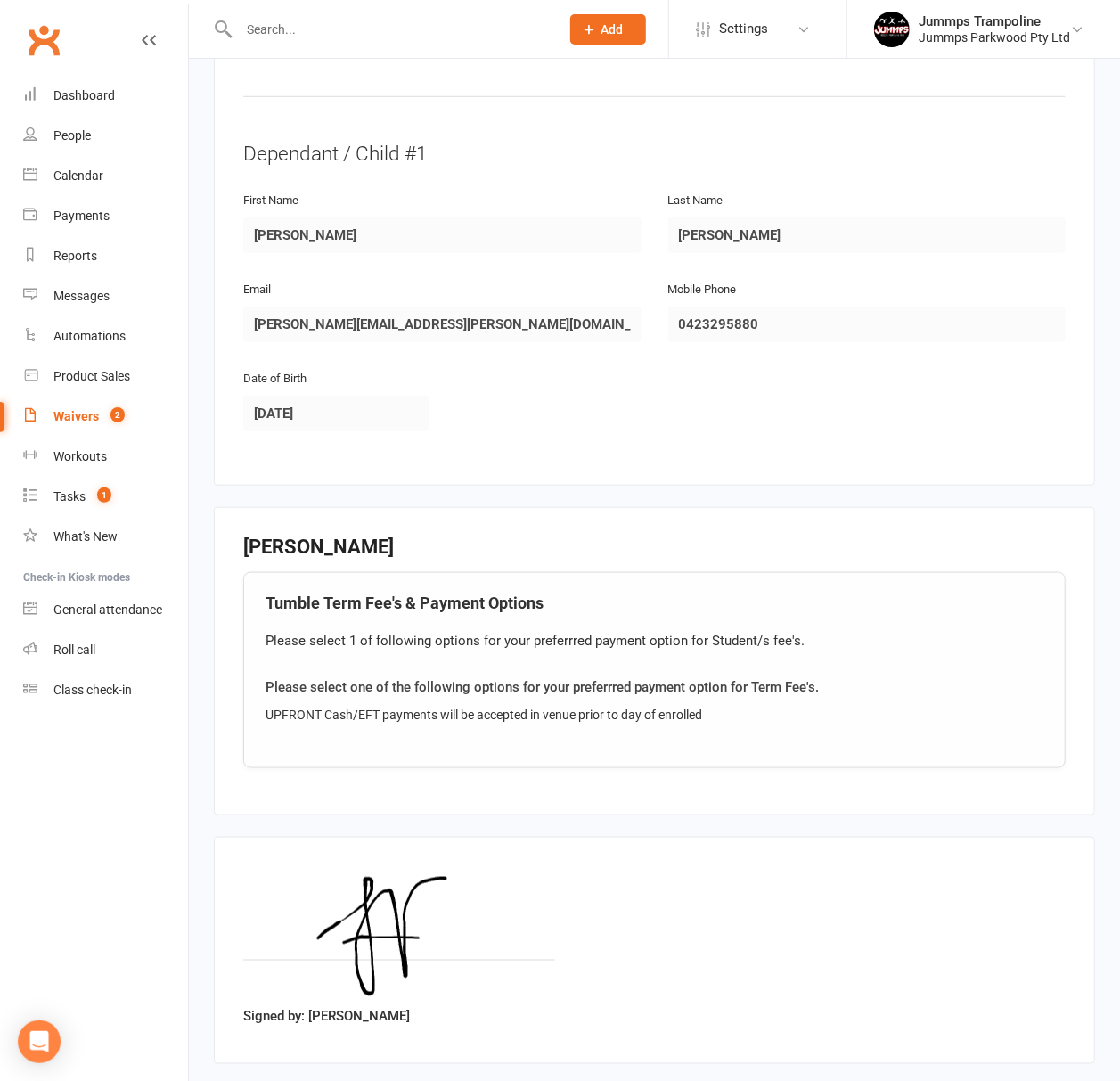 scroll, scrollTop: 765, scrollLeft: 0, axis: vertical 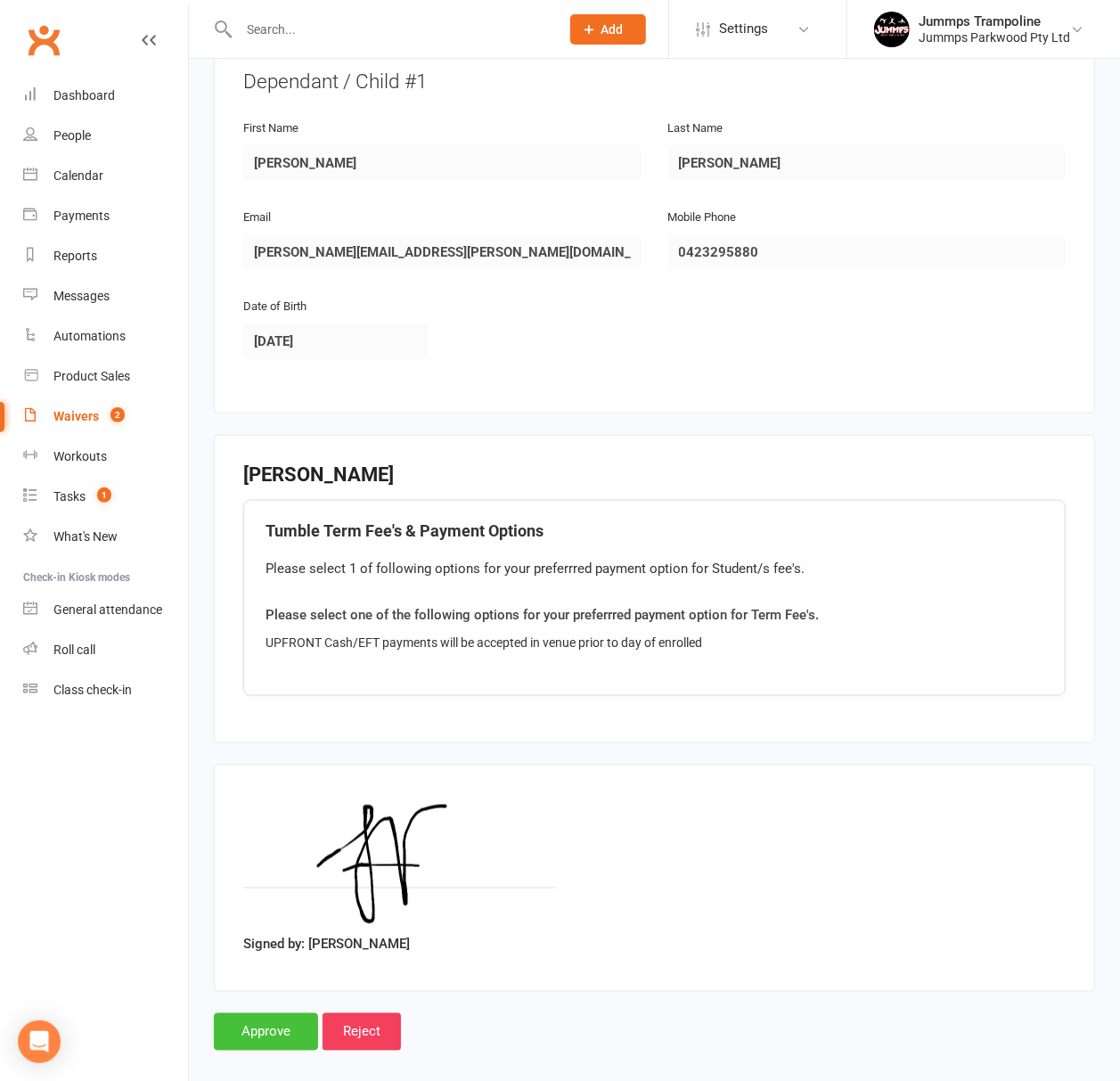 click on "Approve" at bounding box center (266, 1032) 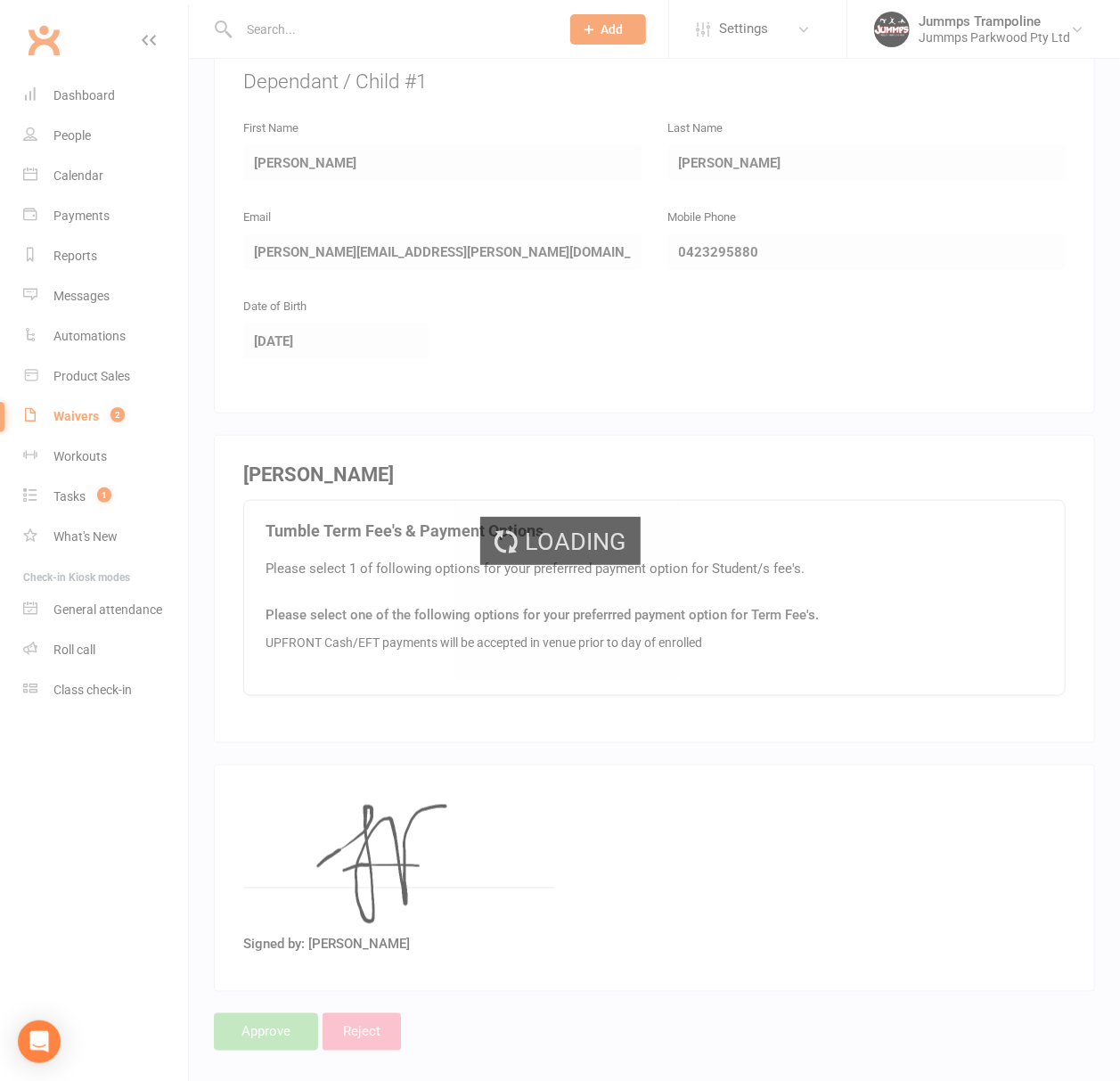 select on "100" 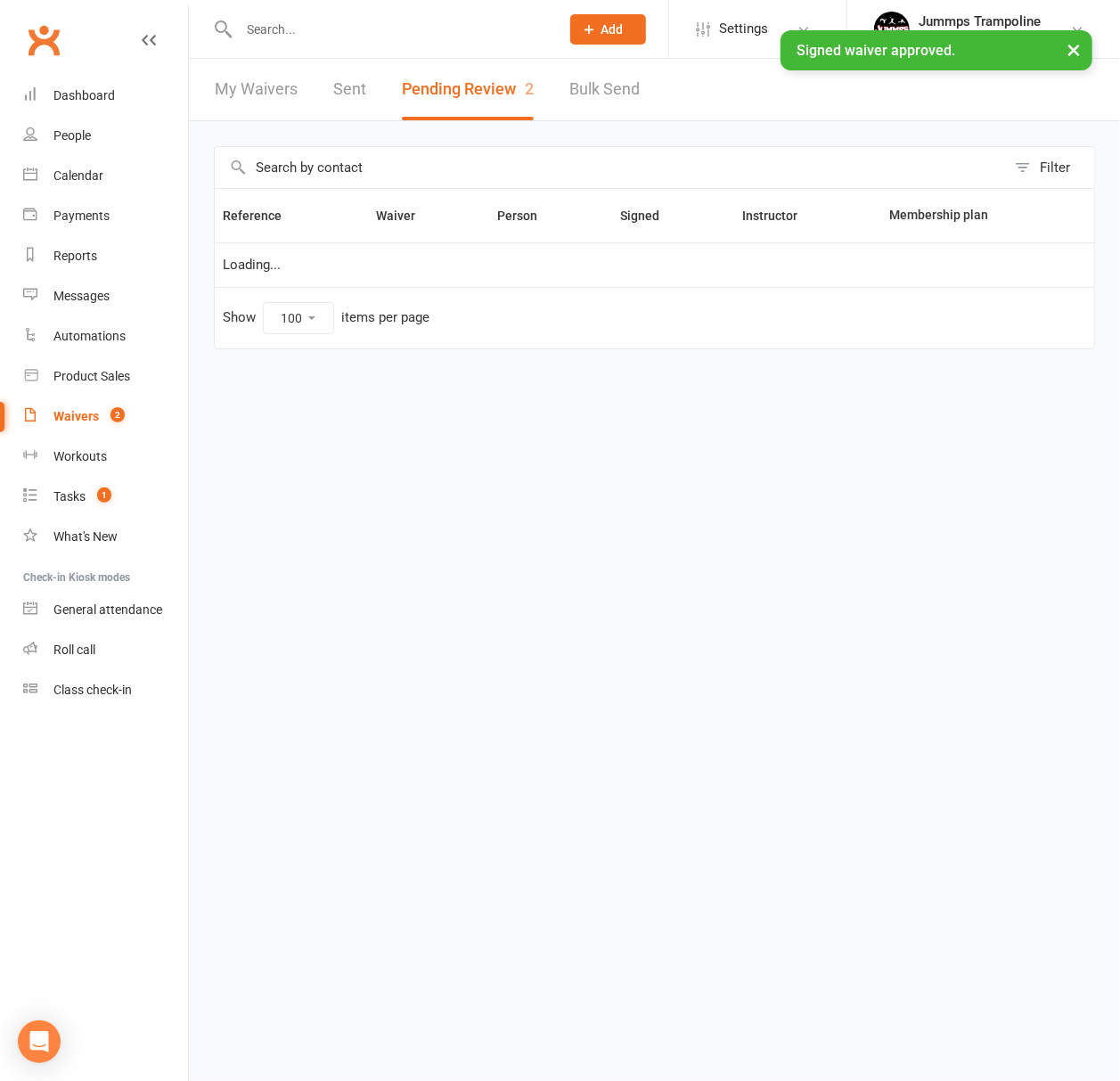 scroll, scrollTop: 0, scrollLeft: 0, axis: both 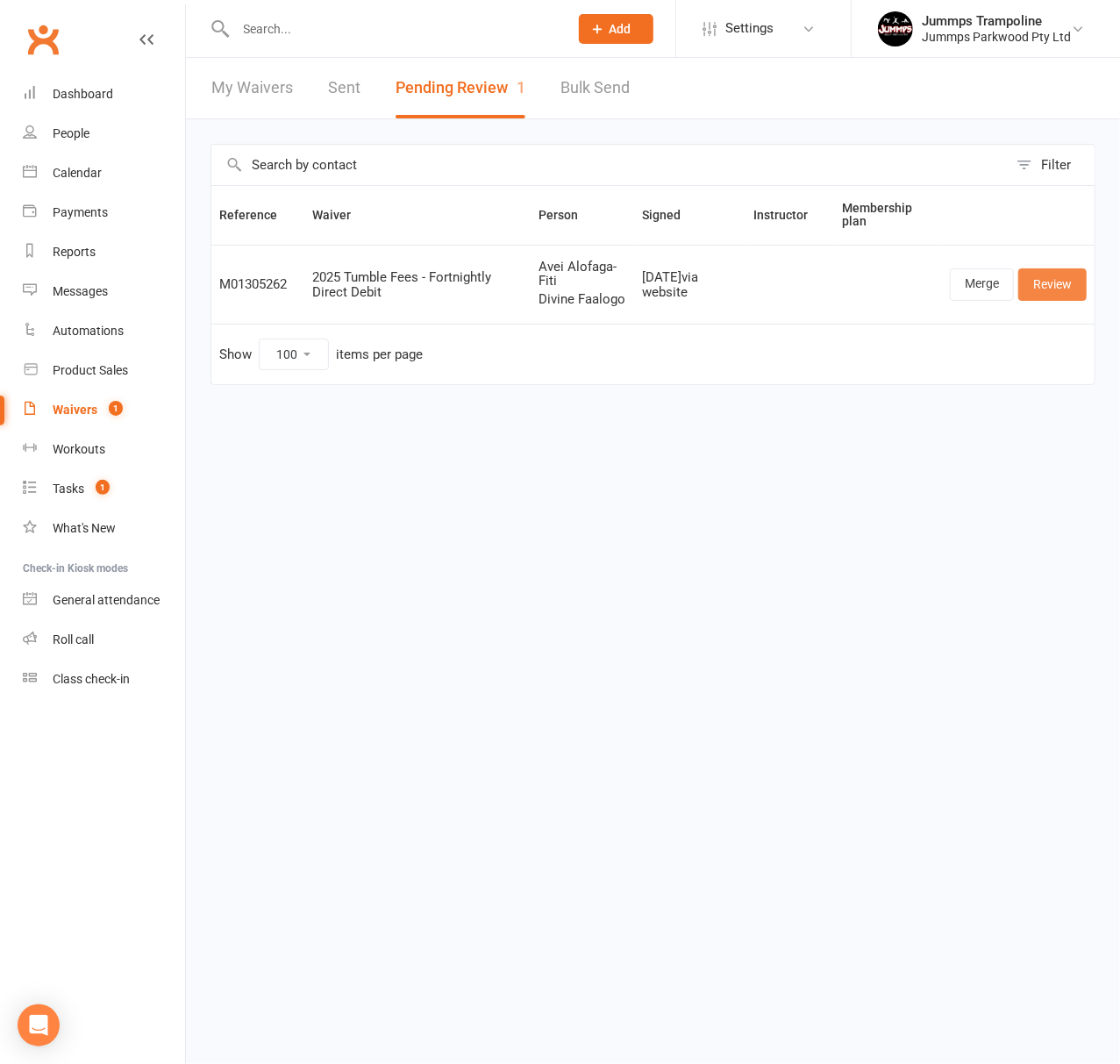 click on "Review" at bounding box center (1052, 284) 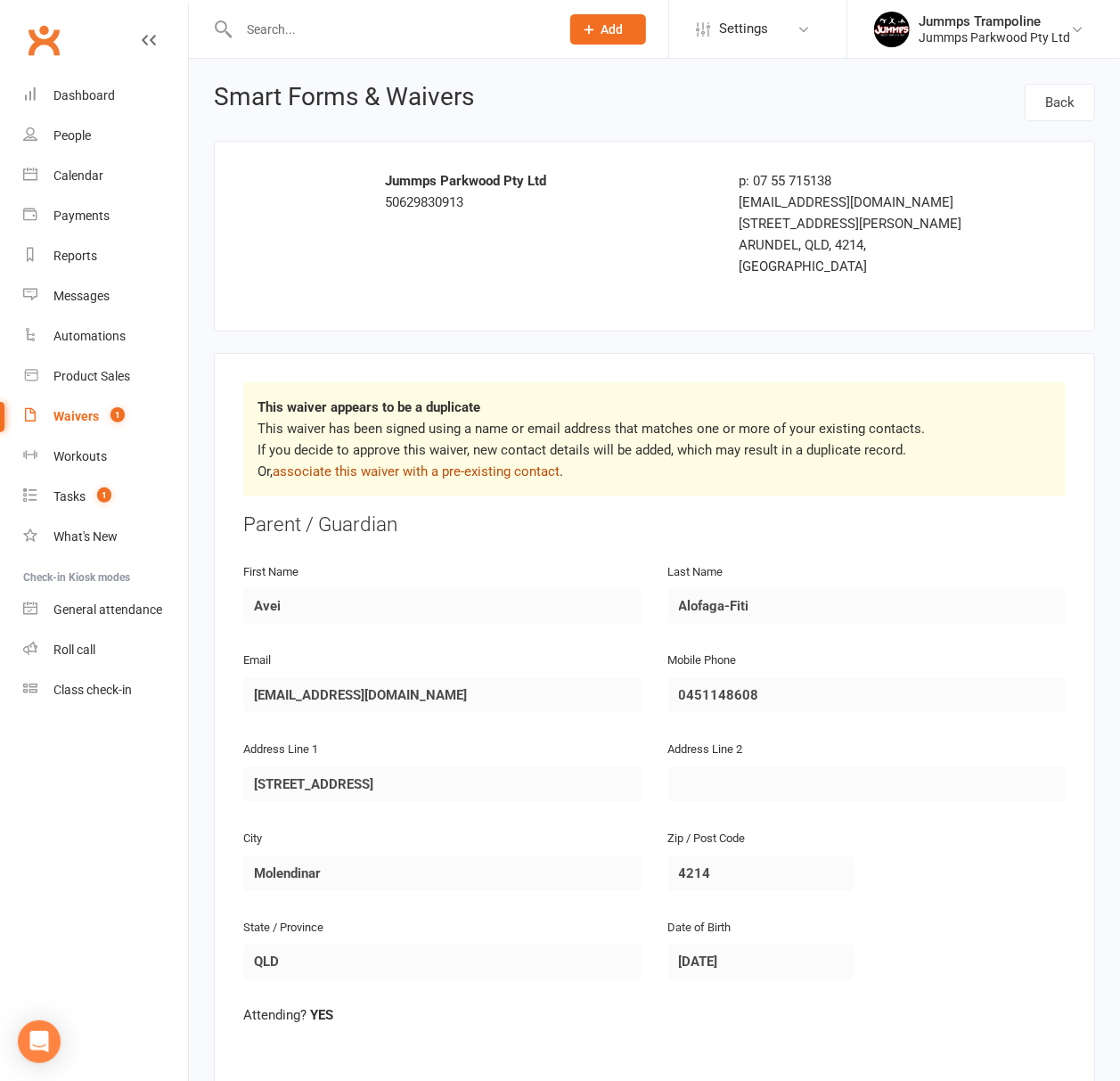 click on "associate this waiver with a pre-existing contact" at bounding box center (416, 471) 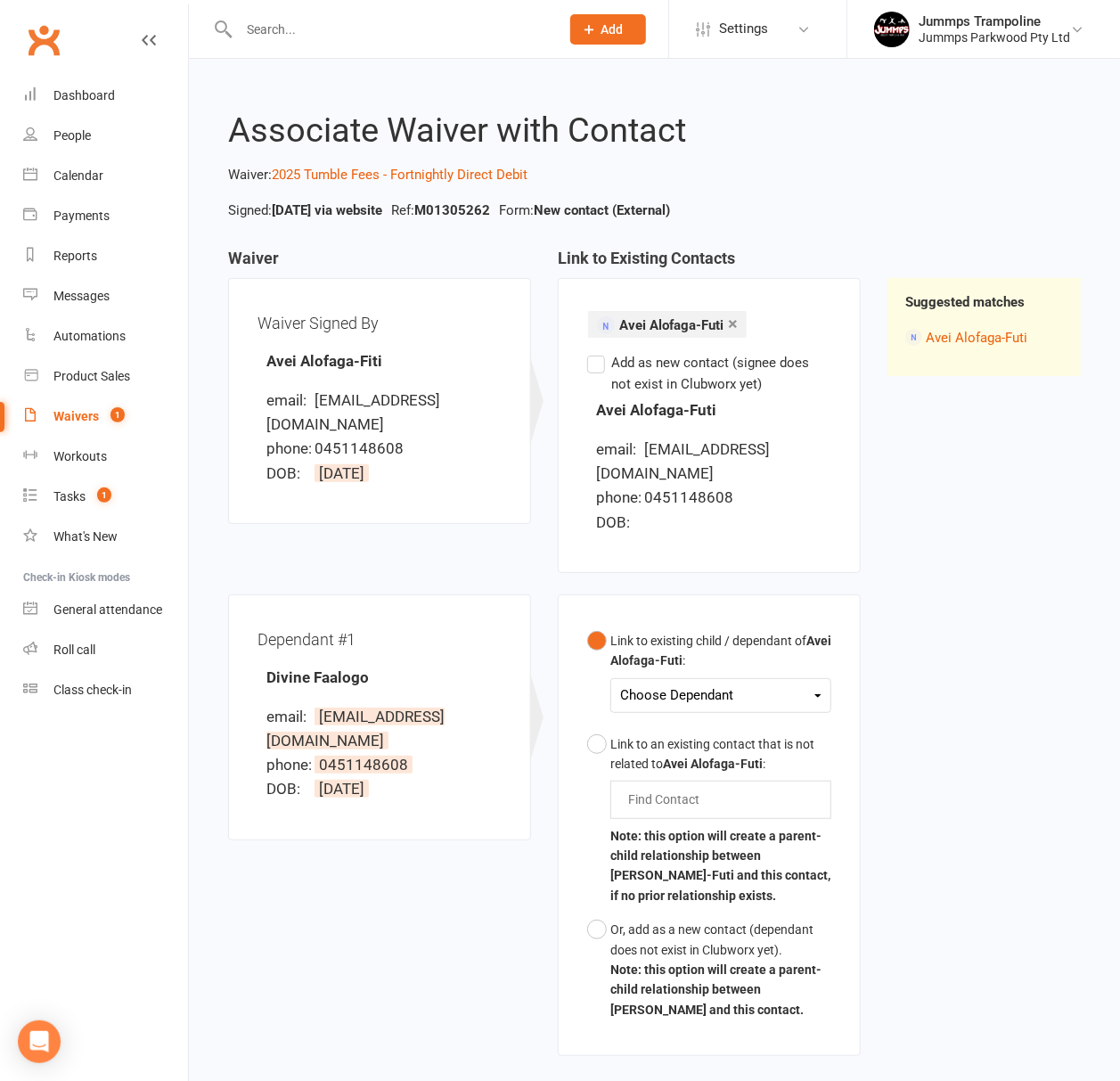 click on "Add as new contact (signee does not exist in Clubworx yet)" at bounding box center (709, 373) 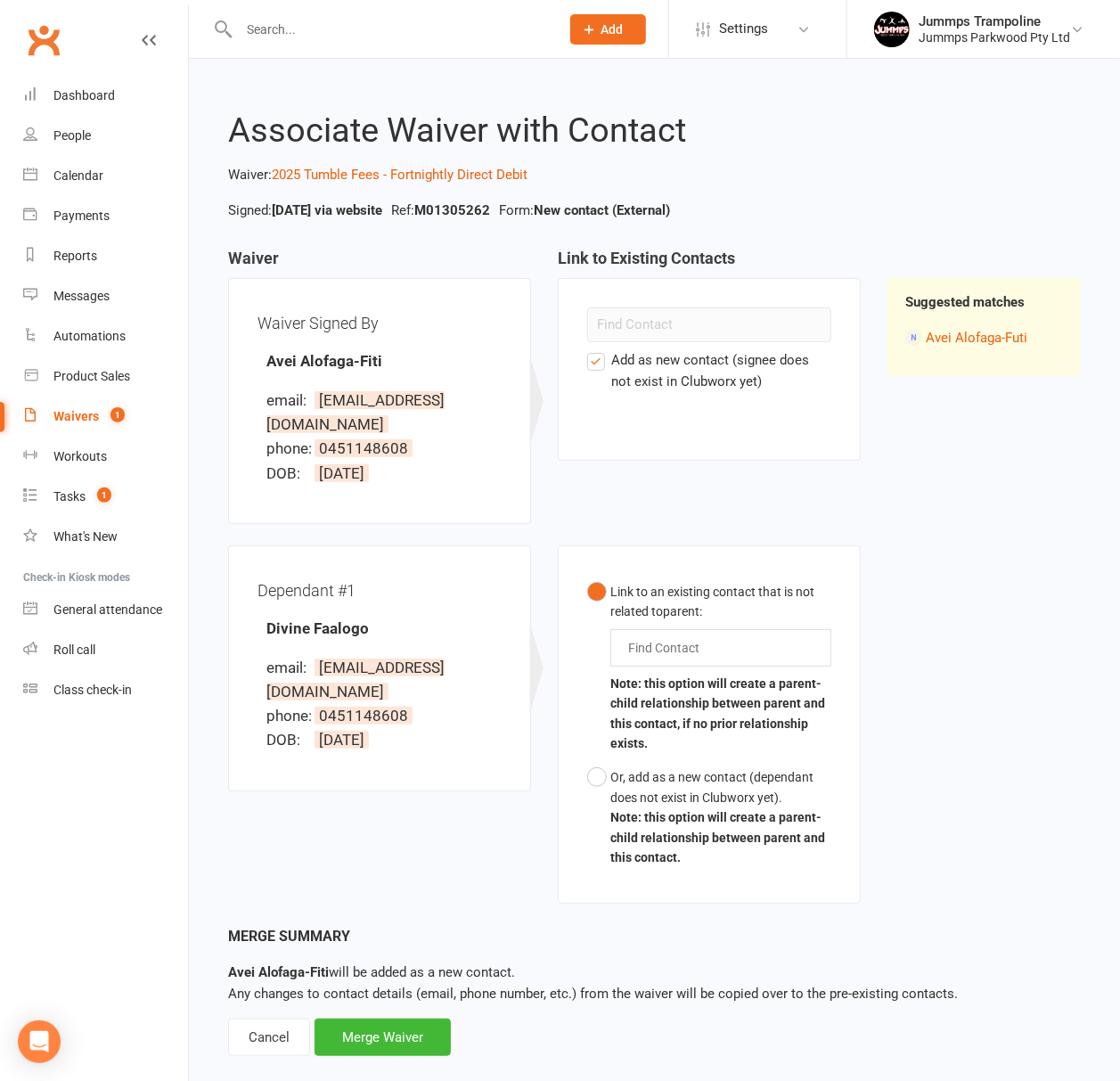 click on "Add as new contact (signee does not exist in Clubworx yet)" at bounding box center [709, 371] 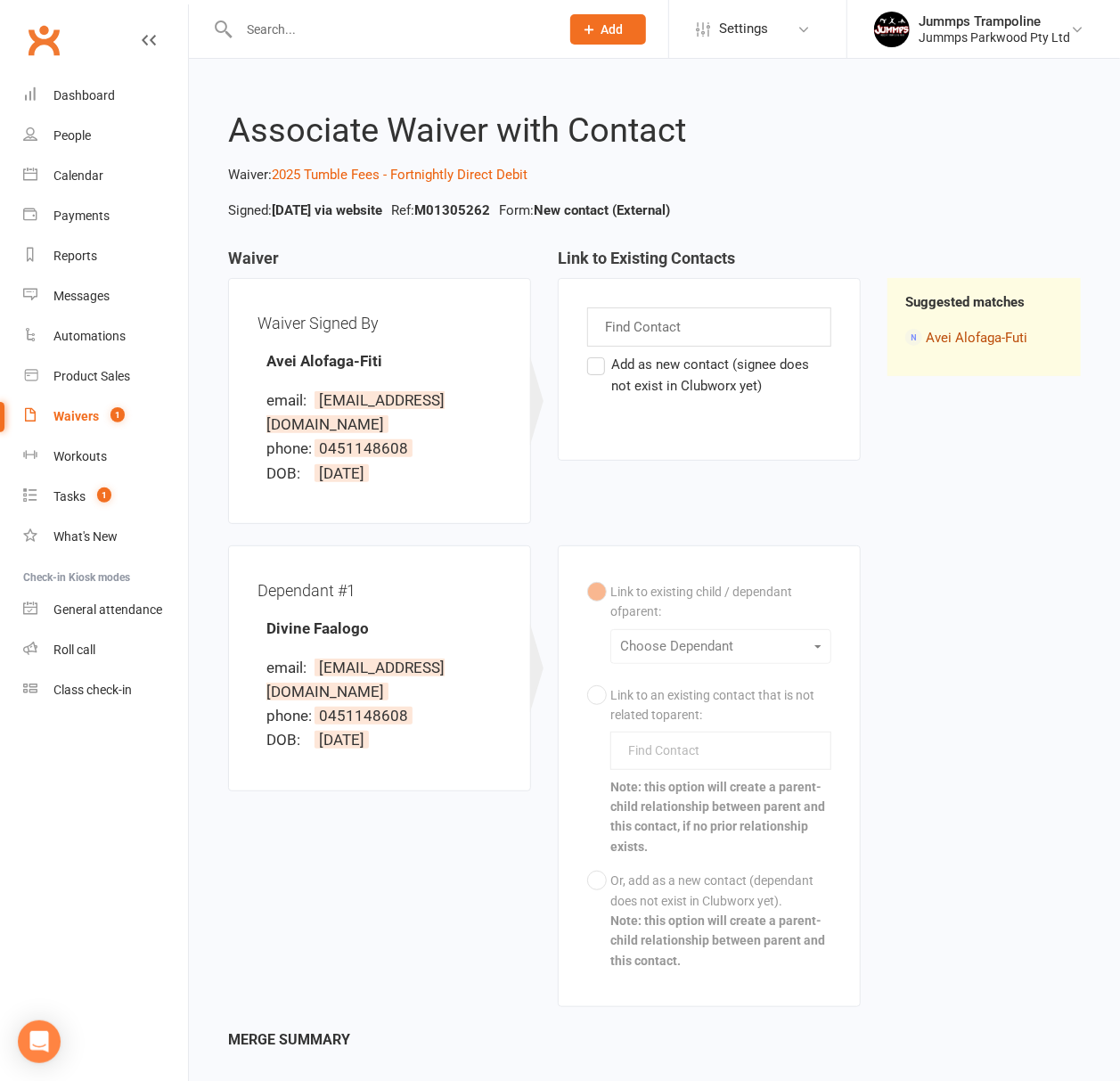 click on "Avei Alofaga-Futi" at bounding box center [977, 338] 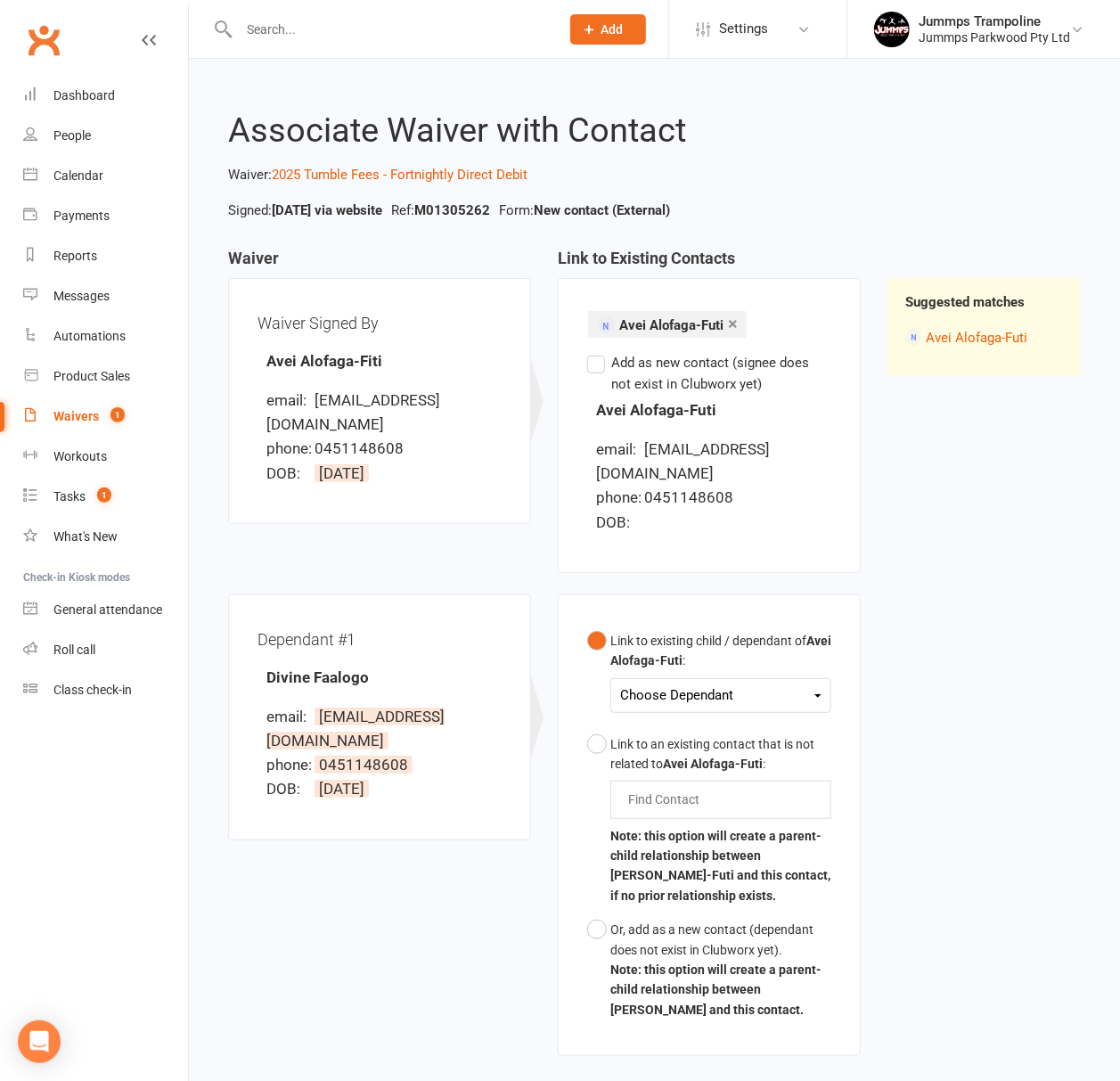 click on "Choose Dependant" at bounding box center [721, 695] 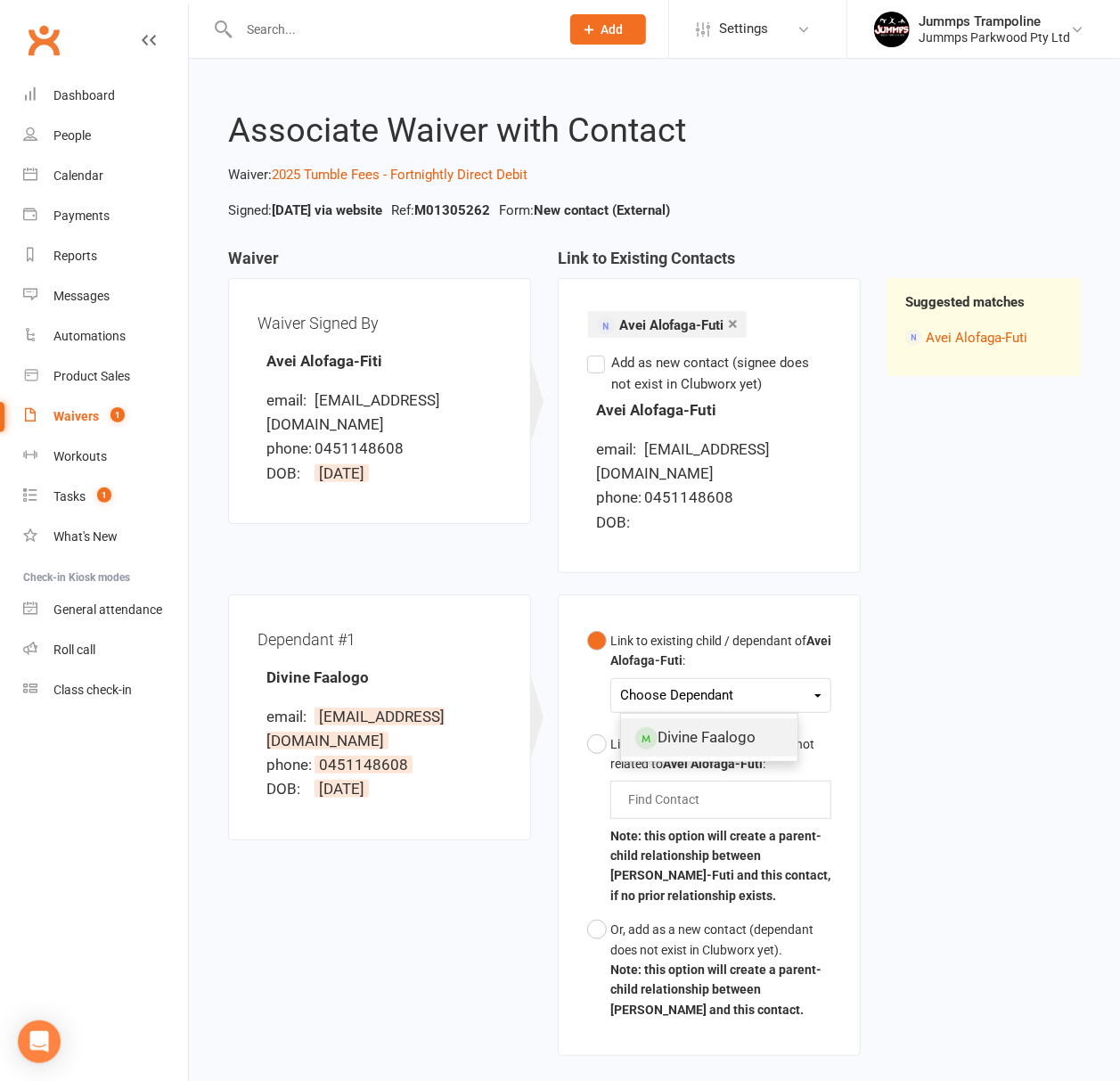click on "Divine Faalogo" at bounding box center [709, 737] 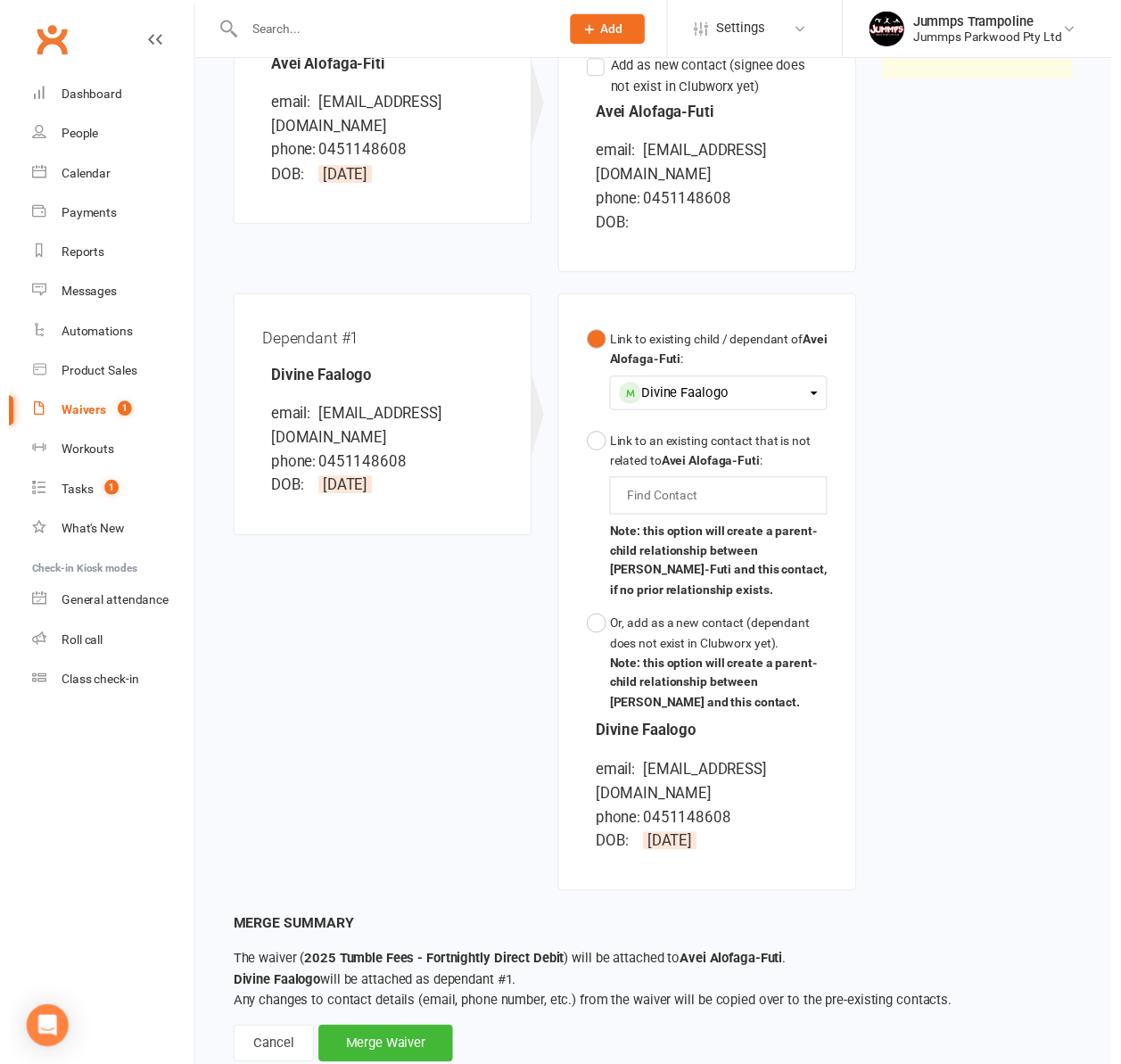 scroll, scrollTop: 301, scrollLeft: 0, axis: vertical 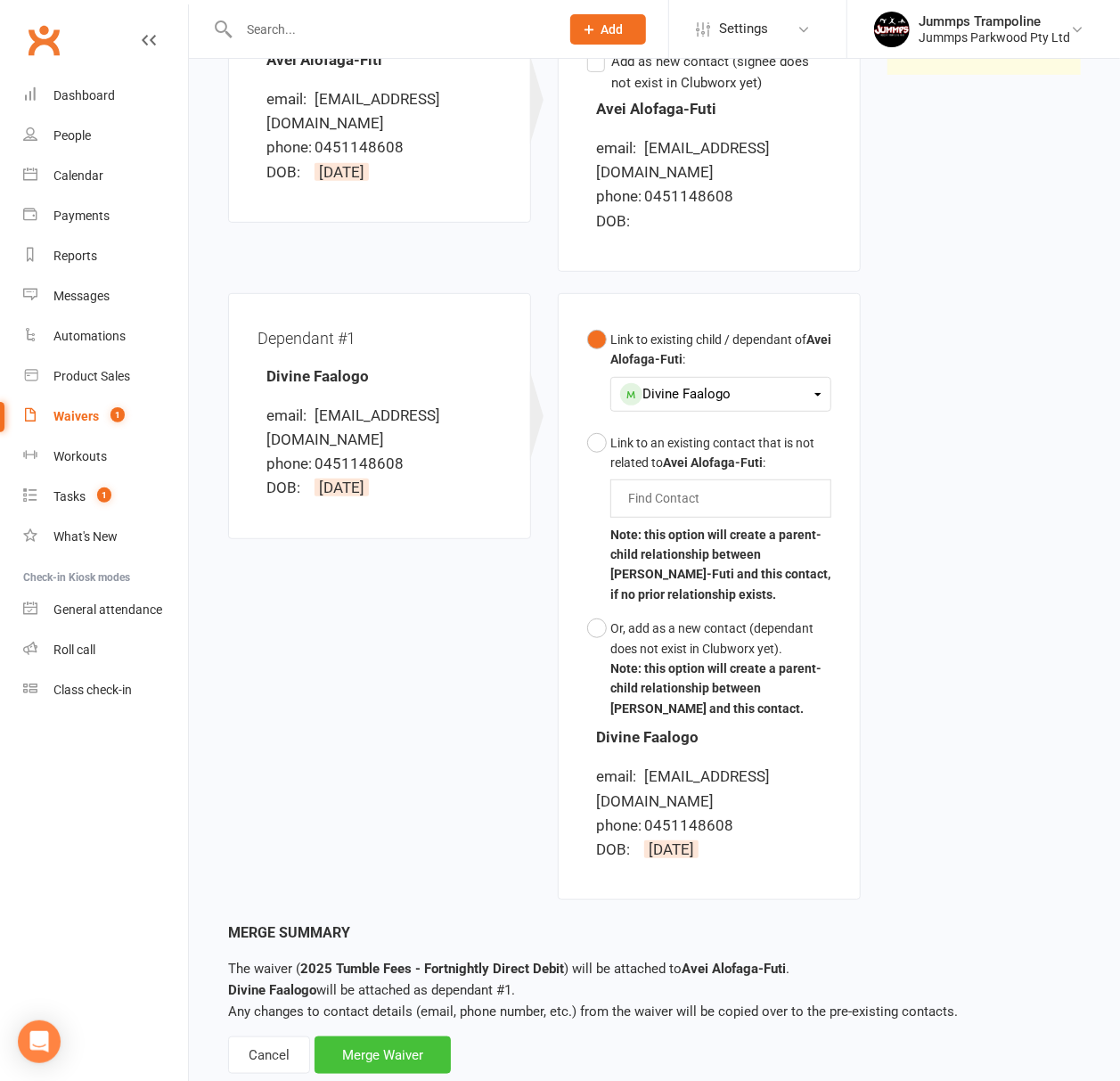 click on "Merge Waiver" at bounding box center (382, 1055) 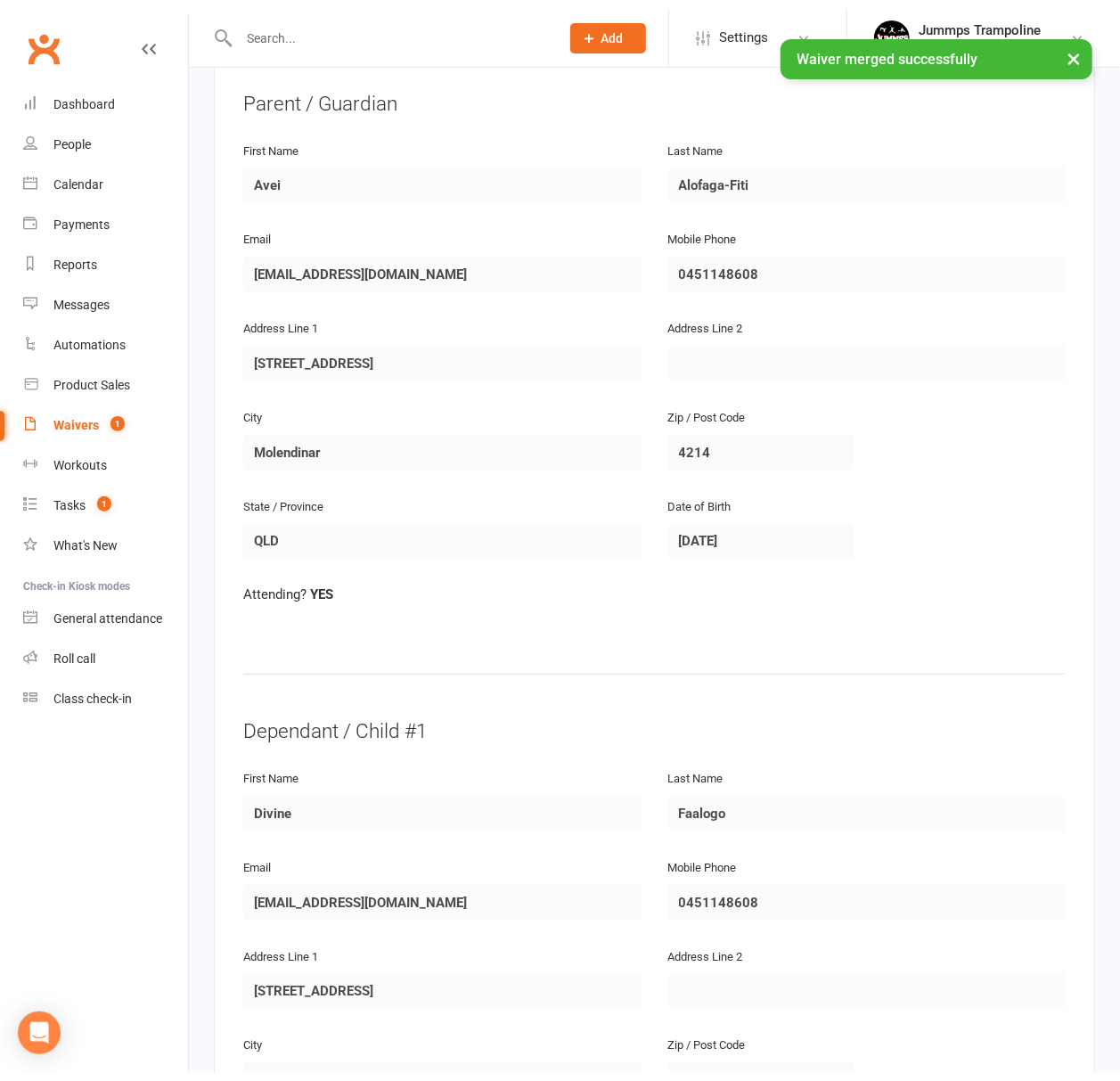 scroll, scrollTop: 0, scrollLeft: 0, axis: both 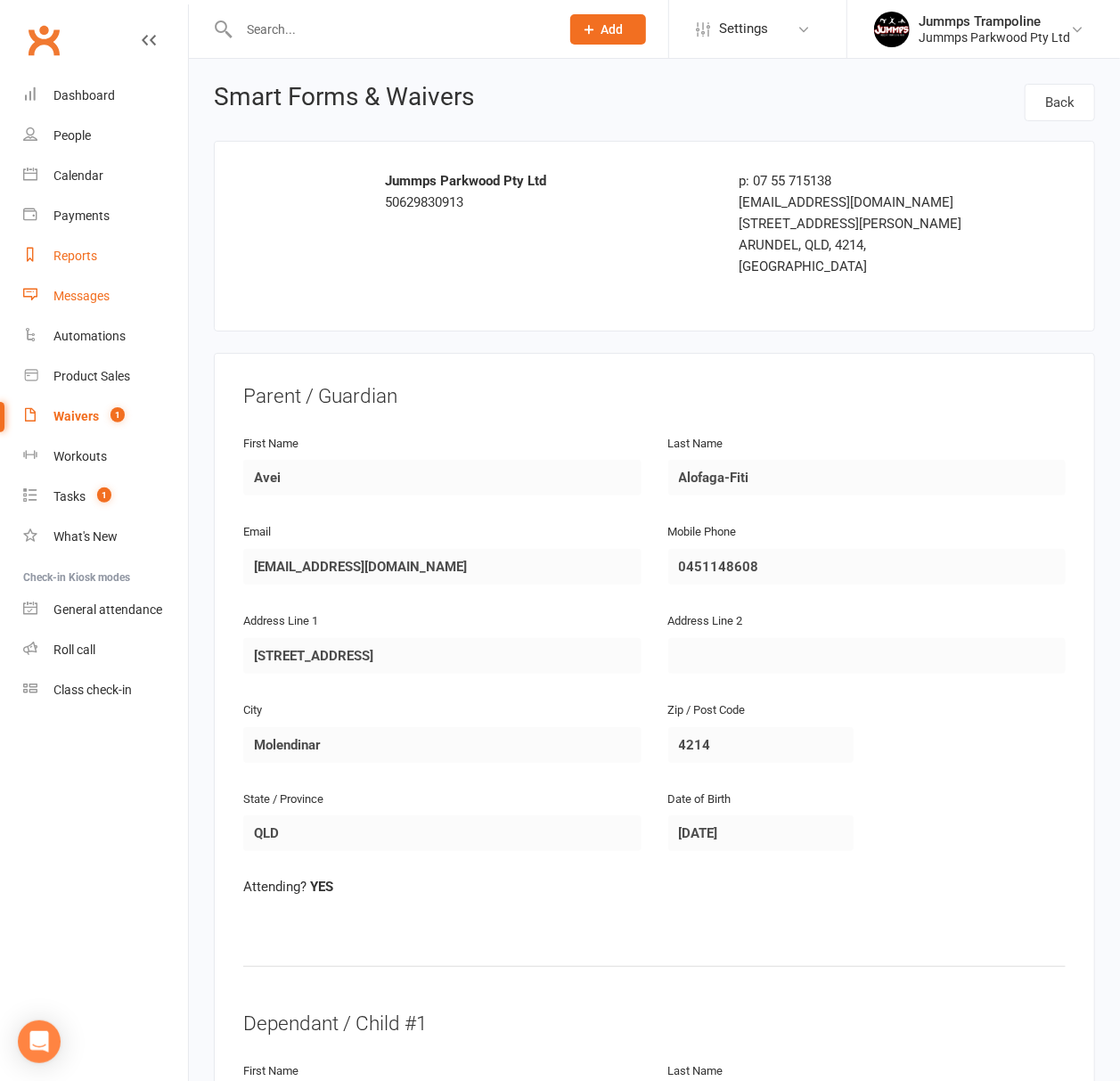 drag, startPoint x: 86, startPoint y: 250, endPoint x: 185, endPoint y: 283, distance: 104.355163 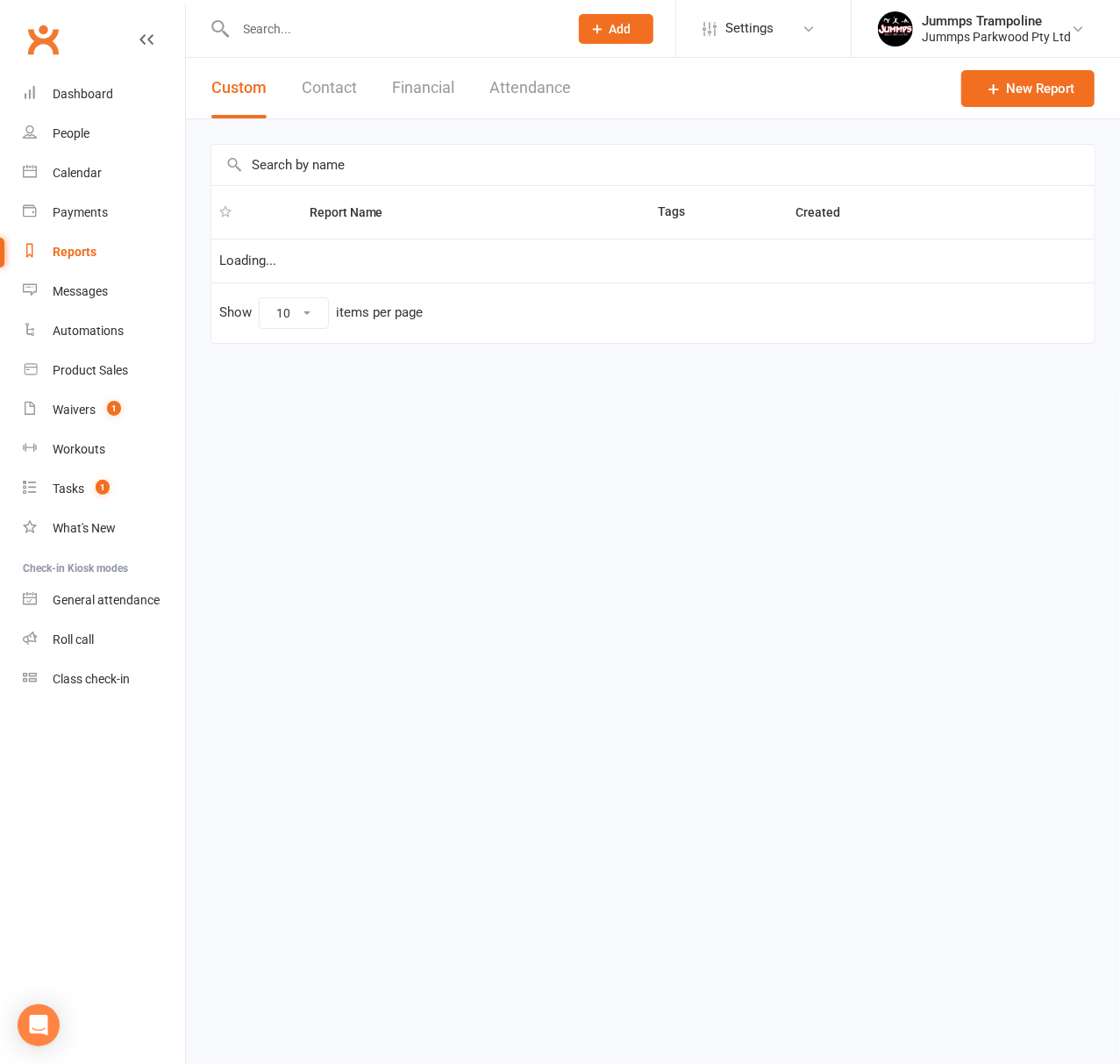 select on "100" 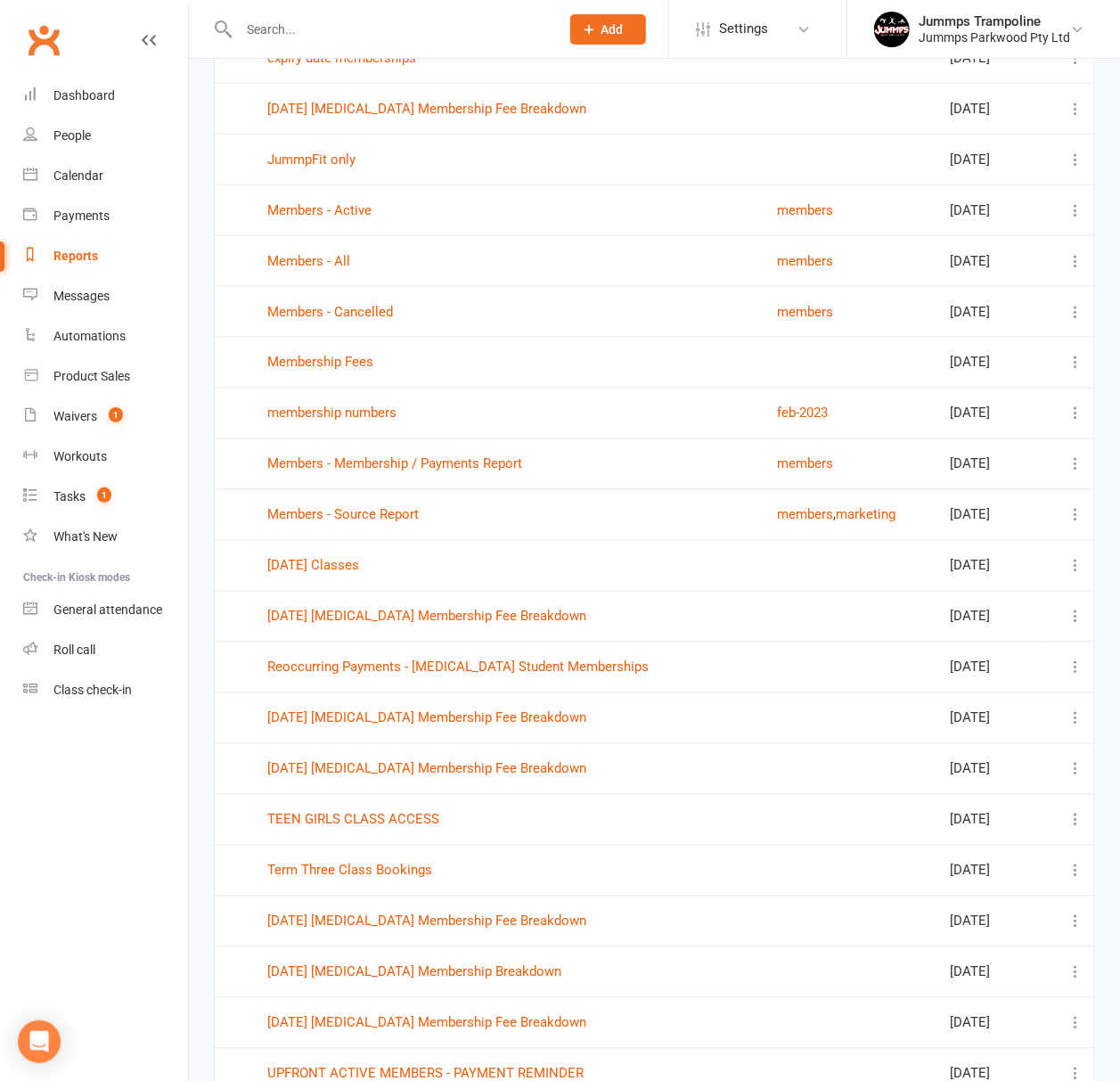 scroll, scrollTop: 1601, scrollLeft: 0, axis: vertical 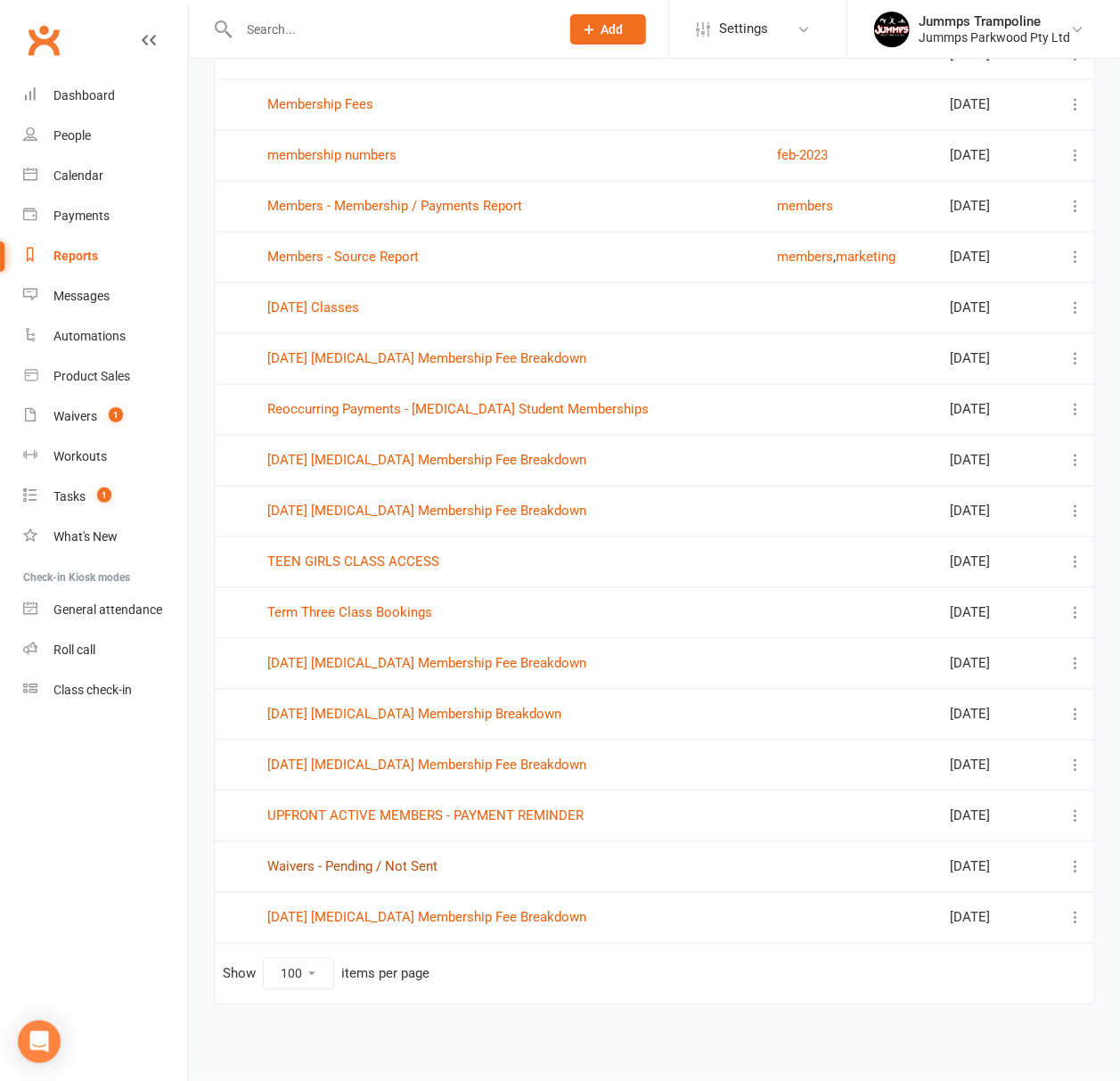 click on "Waivers - Pending / Not Sent" at bounding box center (352, 867) 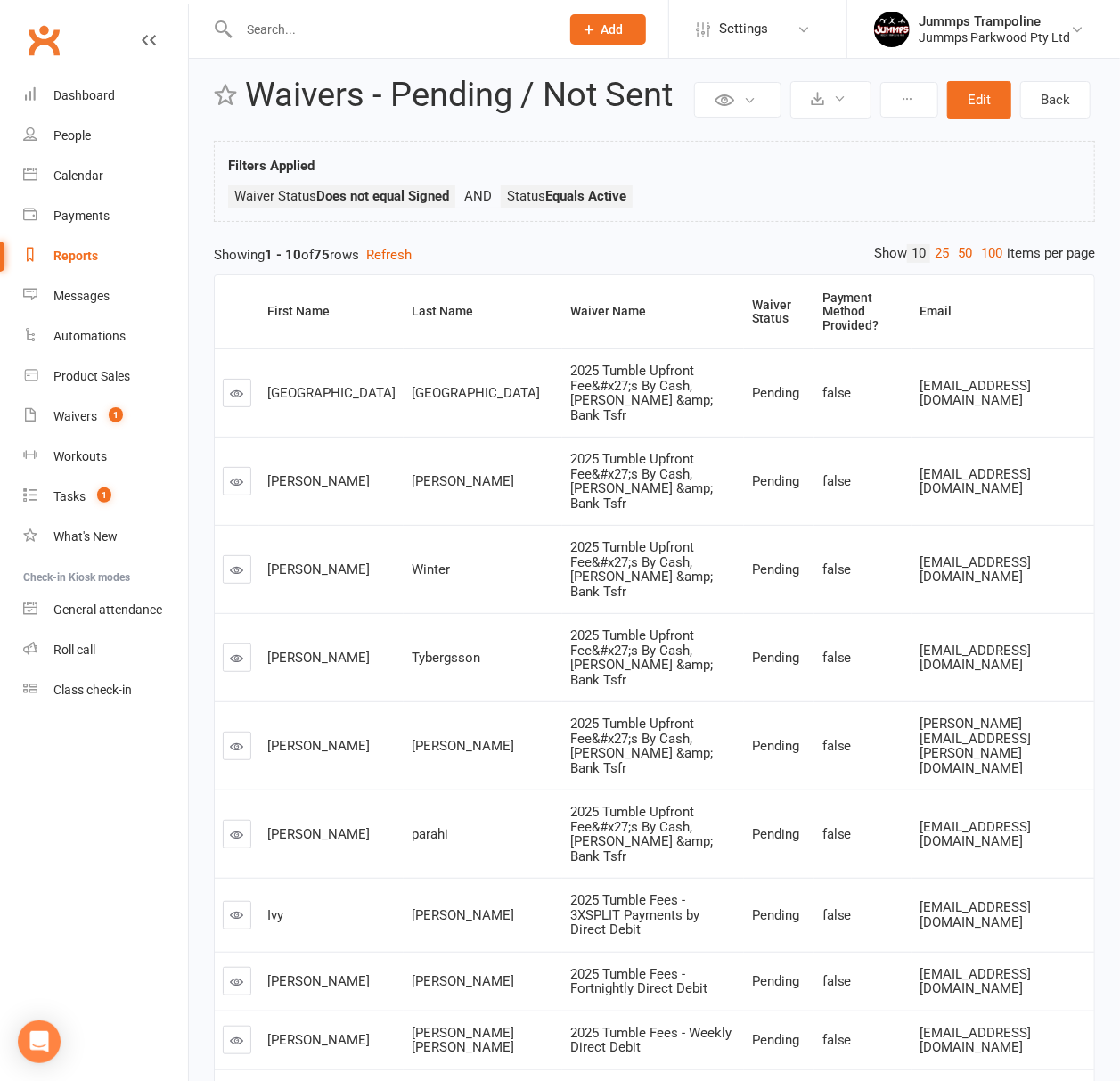 scroll, scrollTop: 27, scrollLeft: 0, axis: vertical 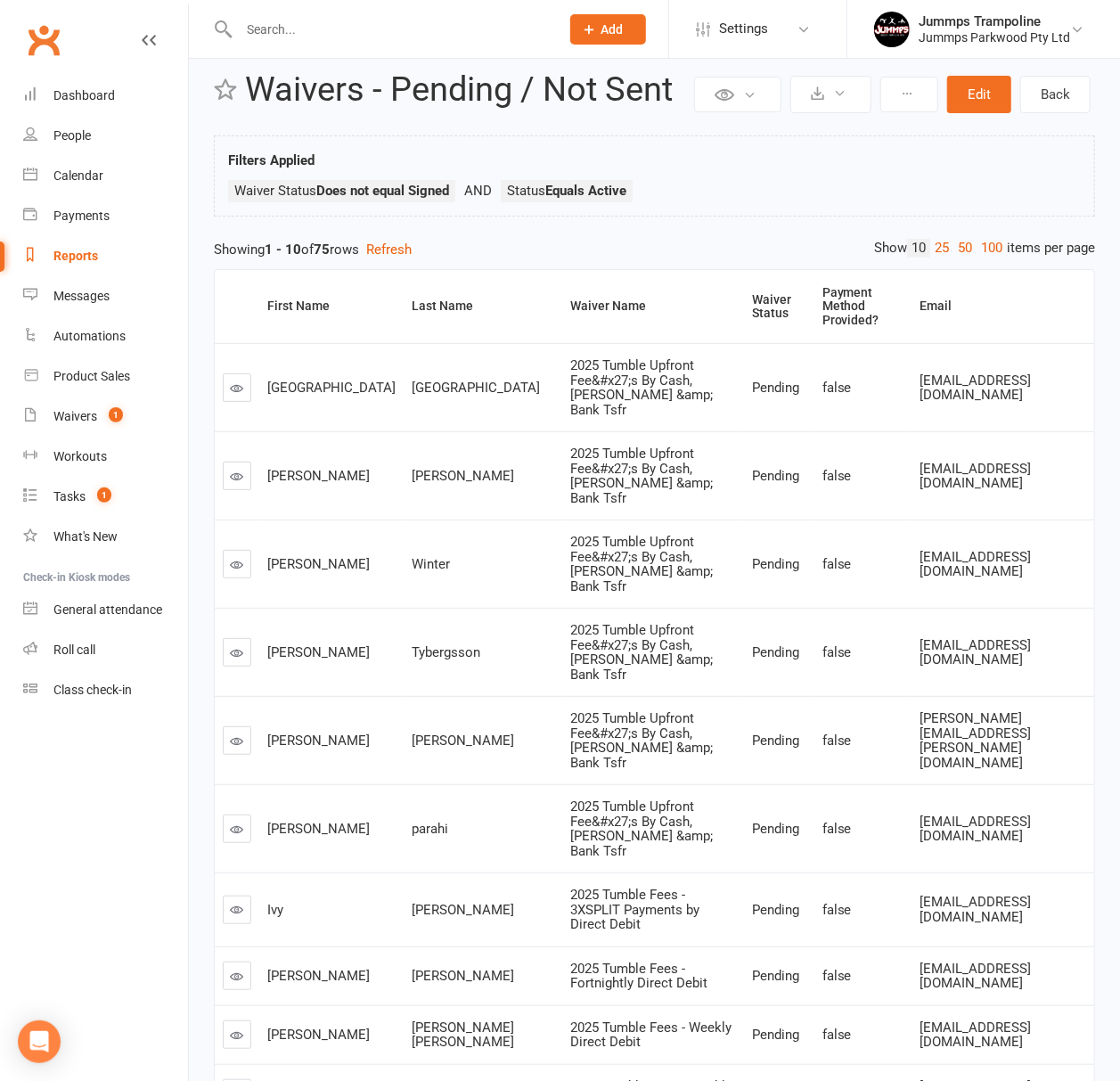 click on "4" at bounding box center (959, 1151) 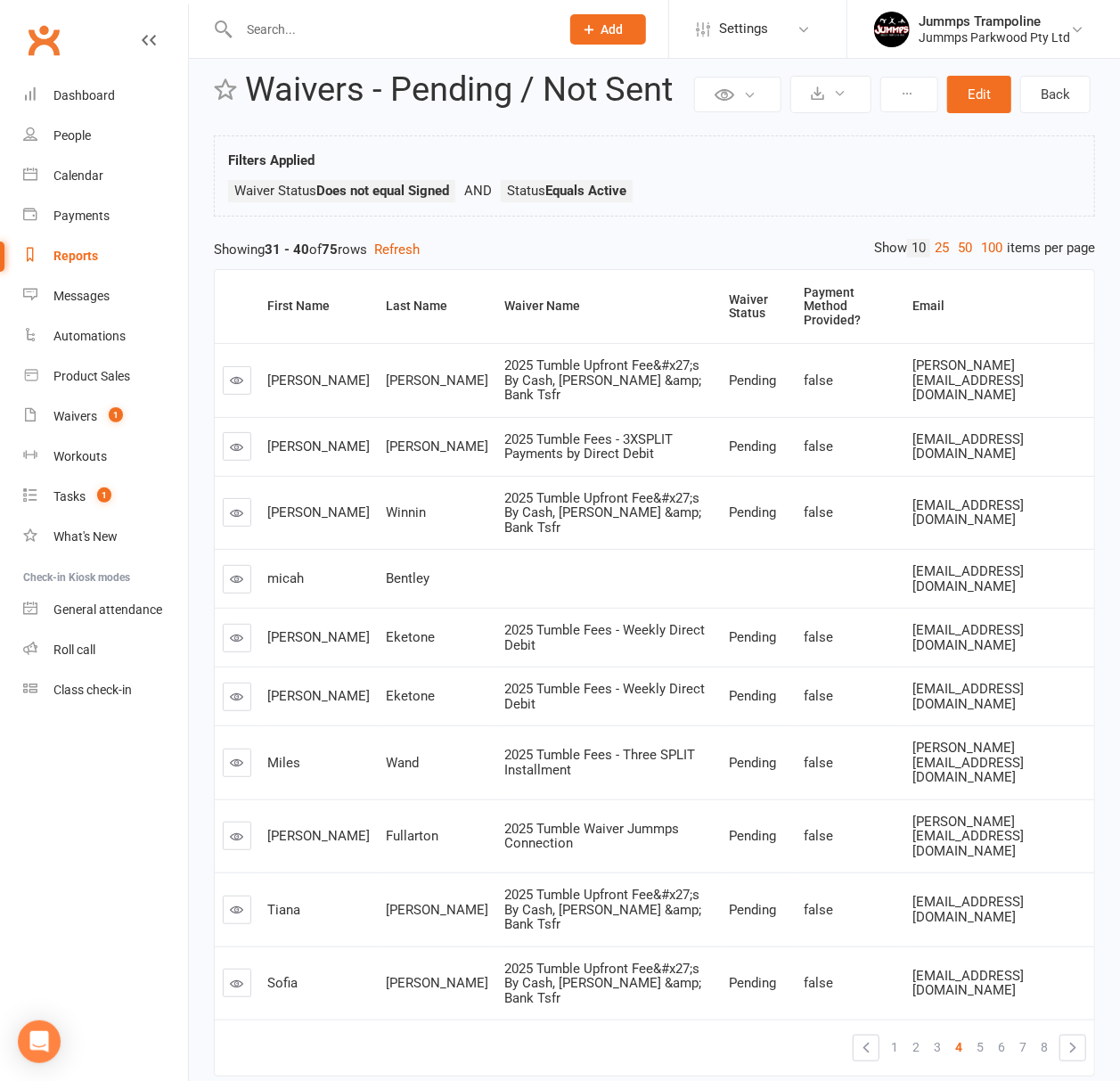 scroll, scrollTop: 25, scrollLeft: 0, axis: vertical 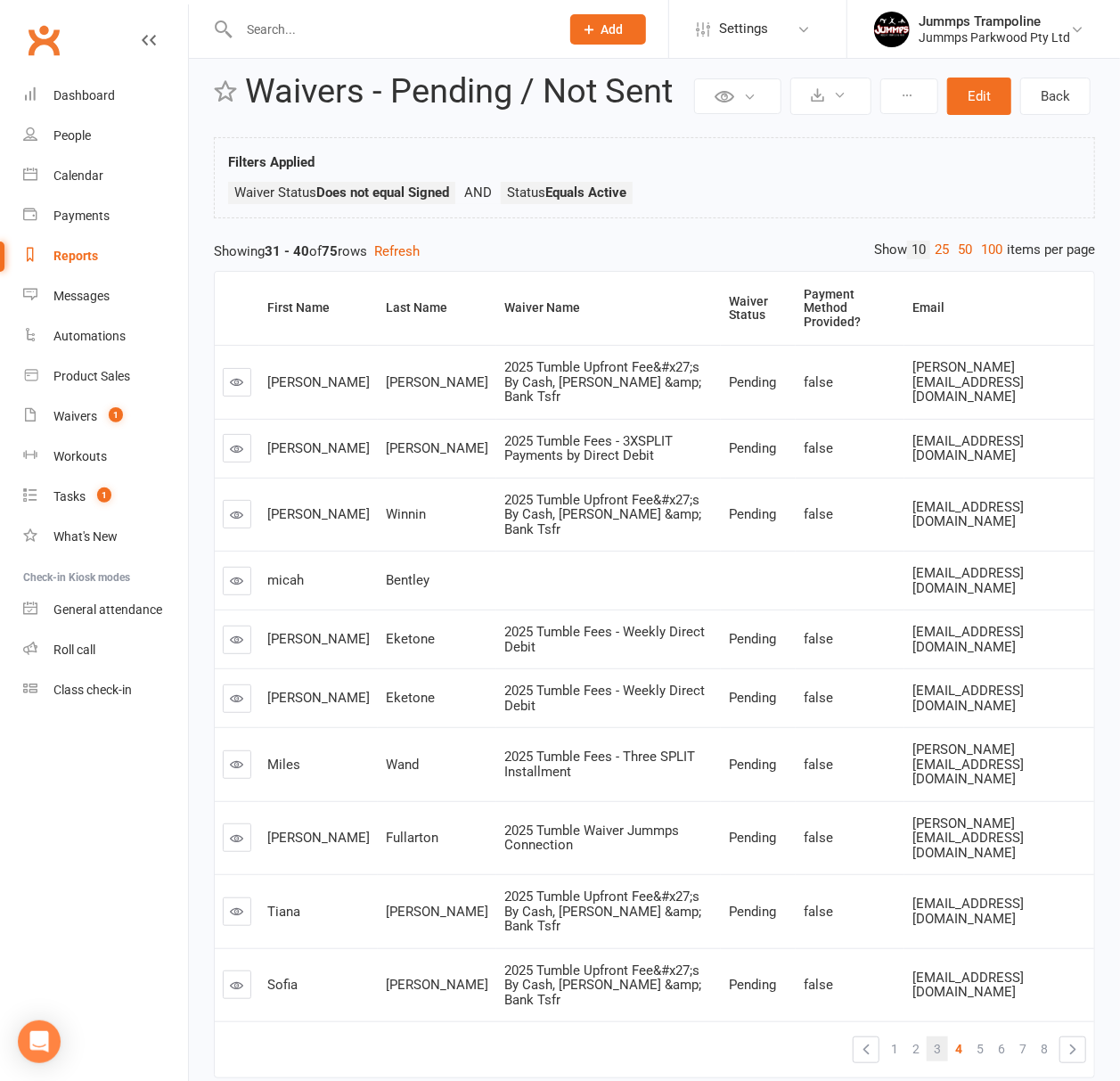 click on "3" at bounding box center [937, 1049] 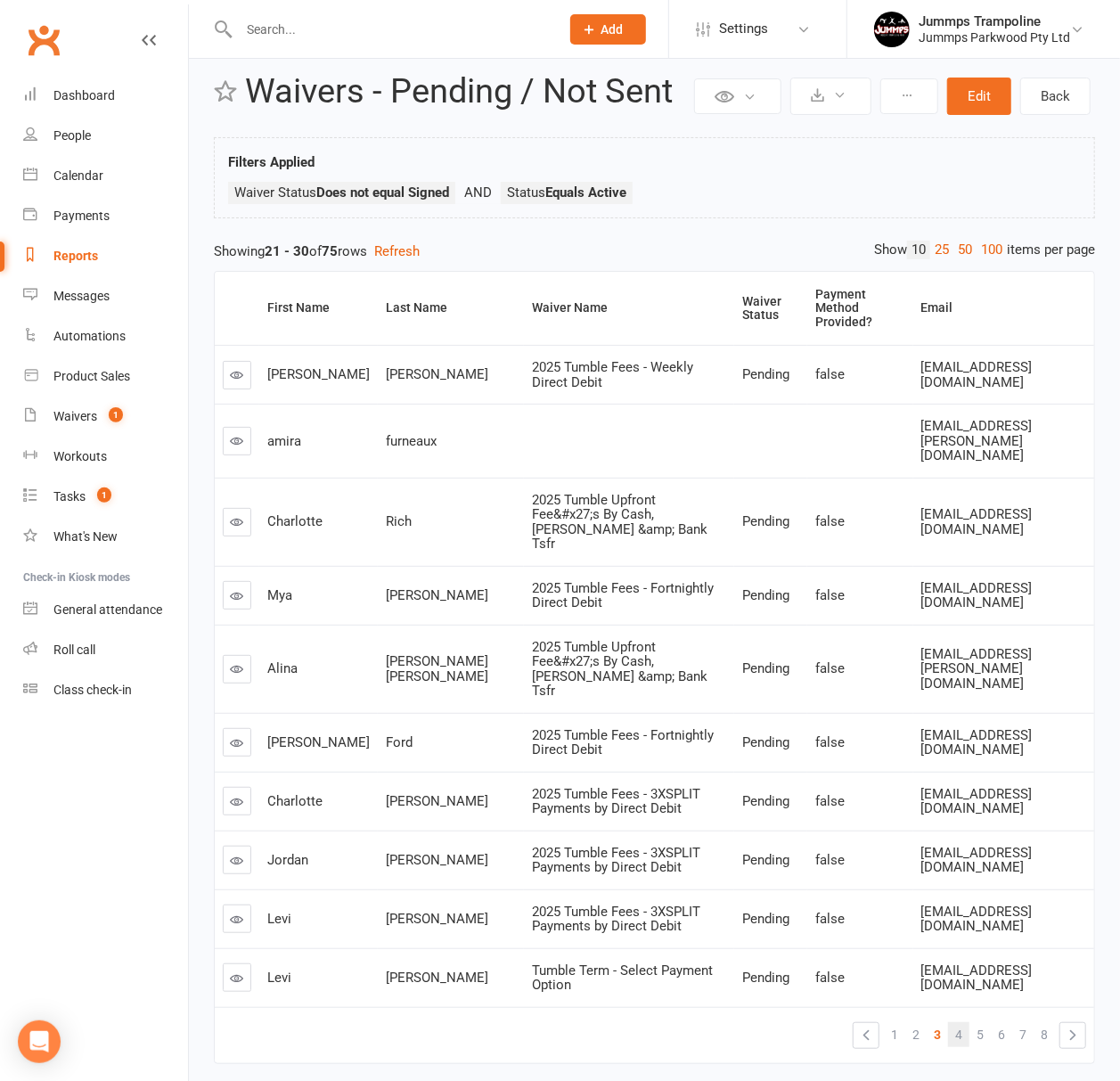 click on "4" at bounding box center [959, 1035] 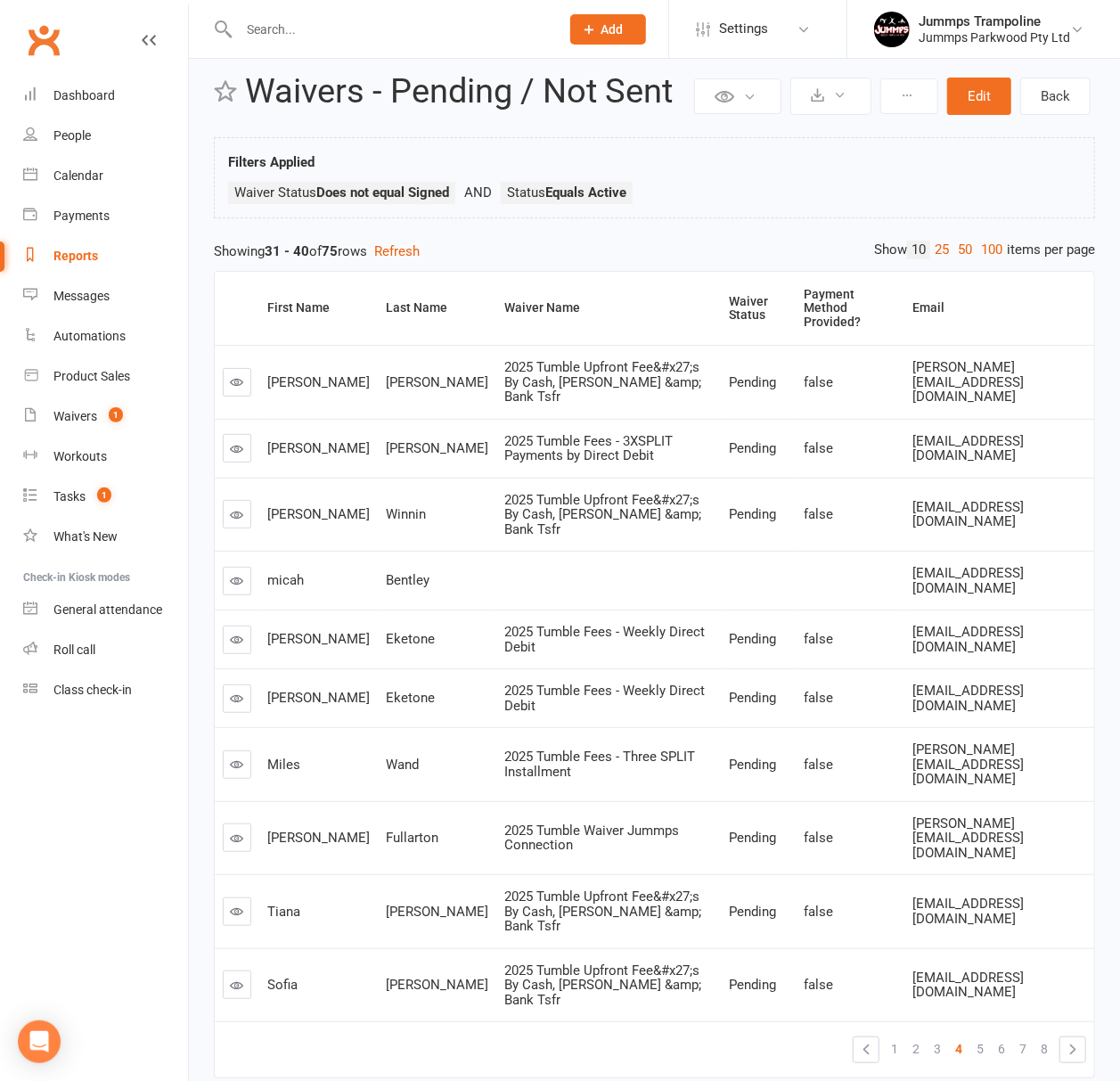 click on "Reports" at bounding box center (76, 256) 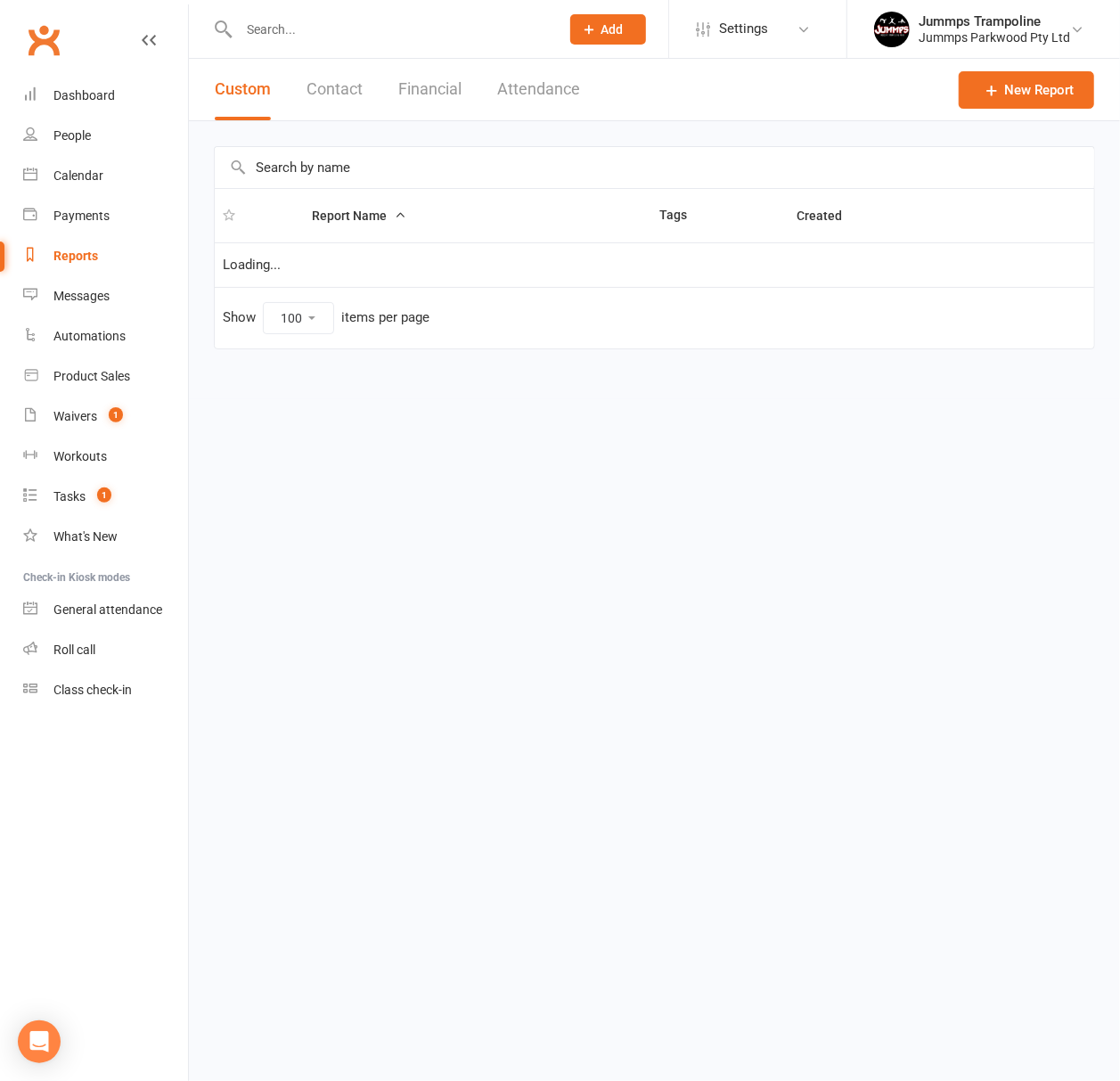 scroll, scrollTop: 0, scrollLeft: 0, axis: both 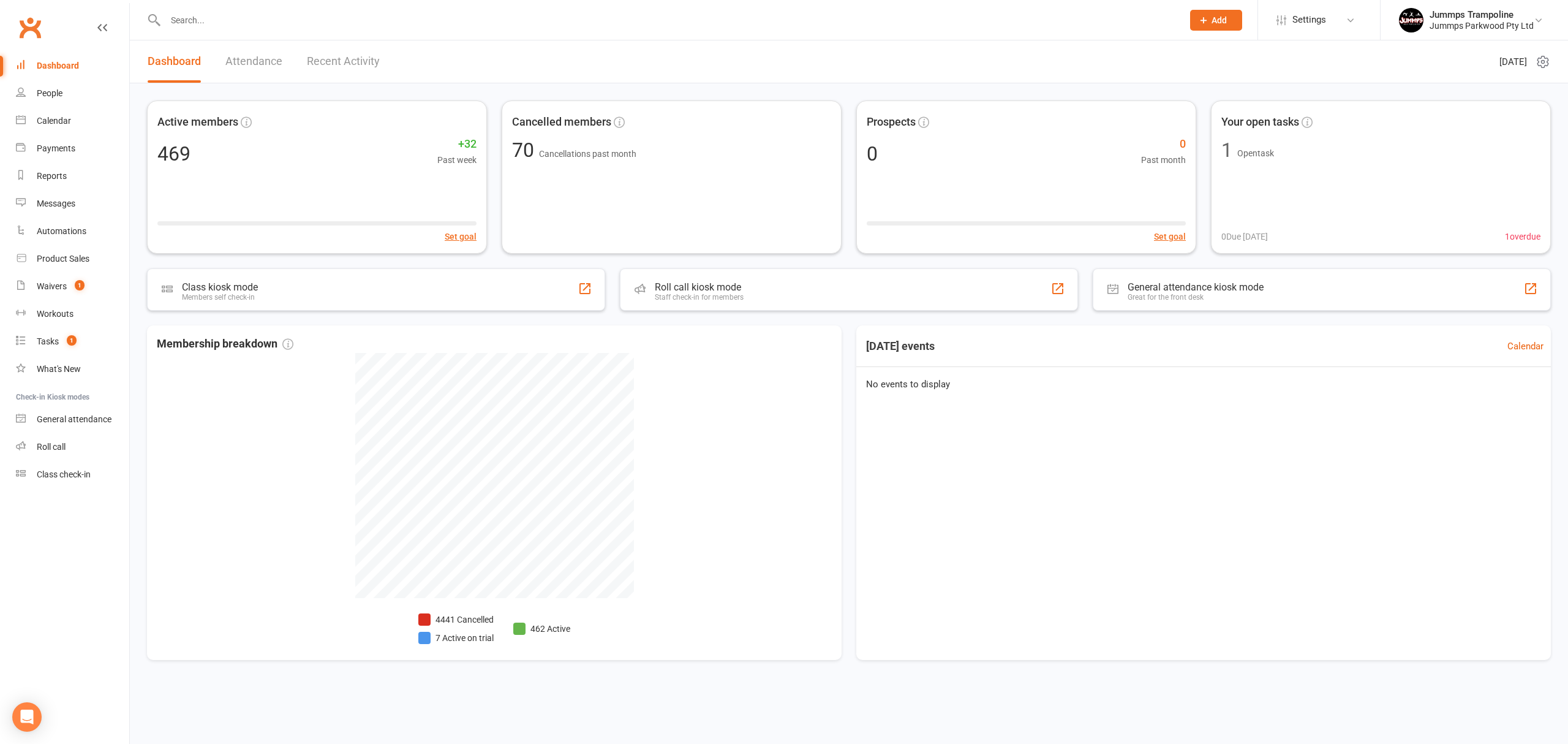 click at bounding box center (668, 20) 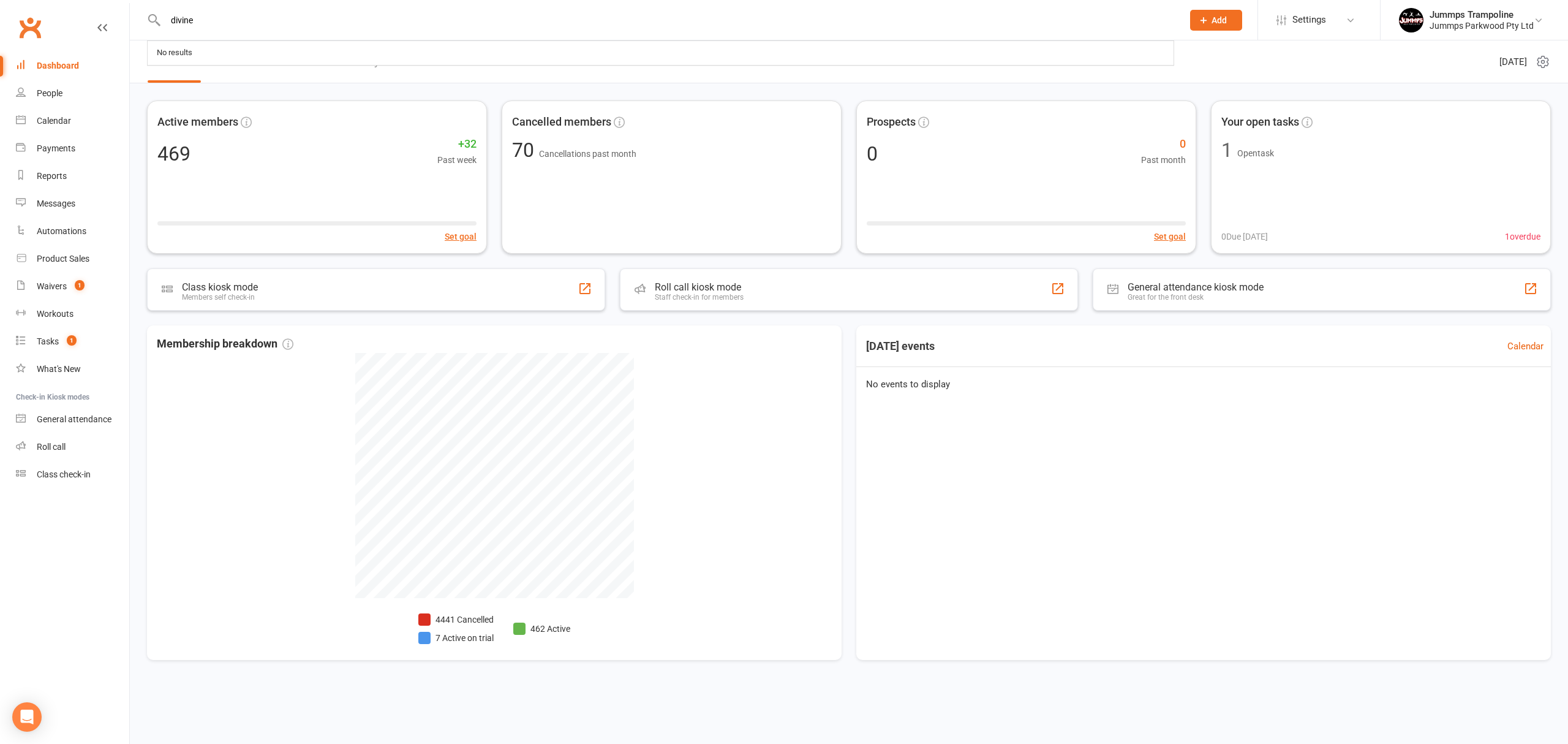 type on "divine" 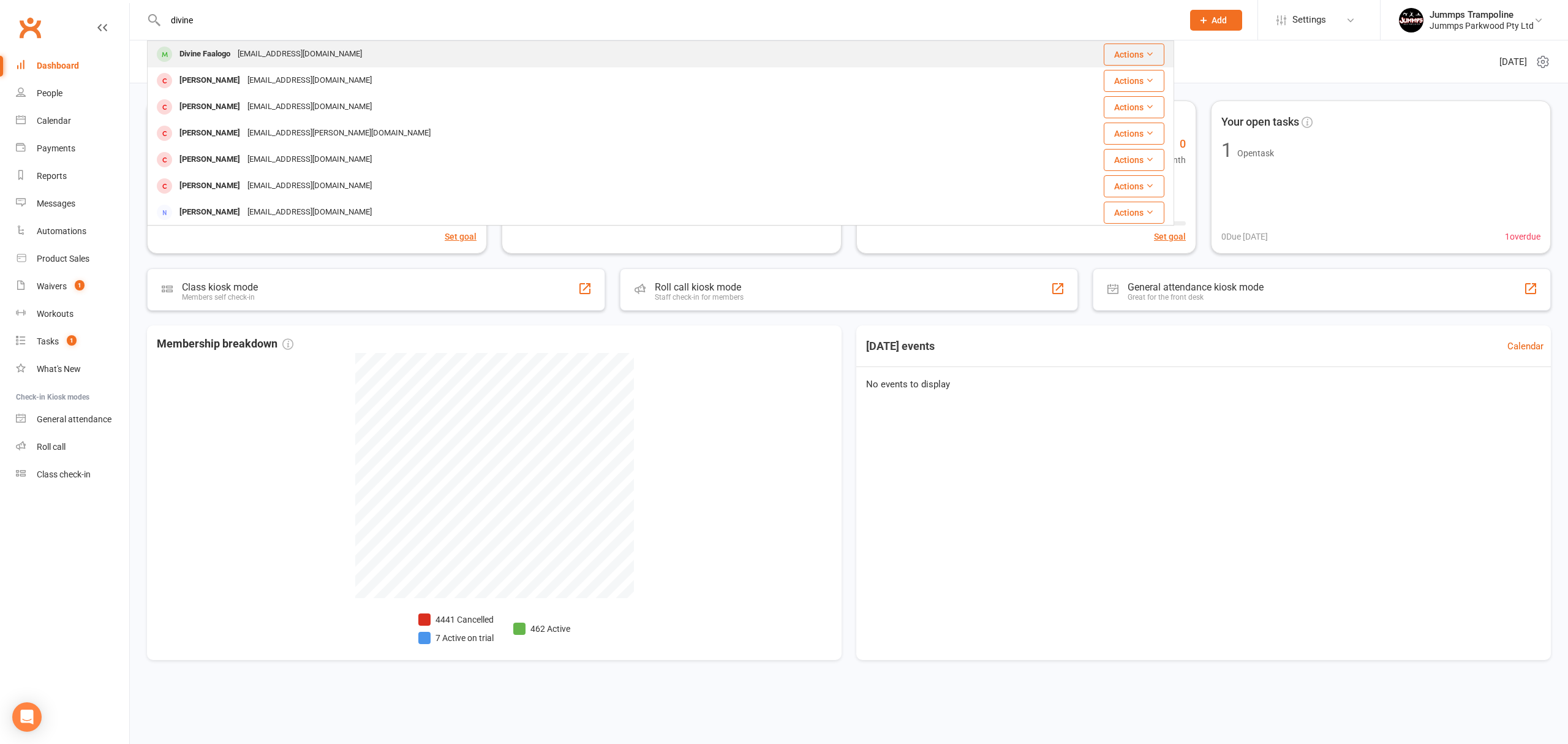 click on "avei.futi@gmail.com" at bounding box center [300, 54] 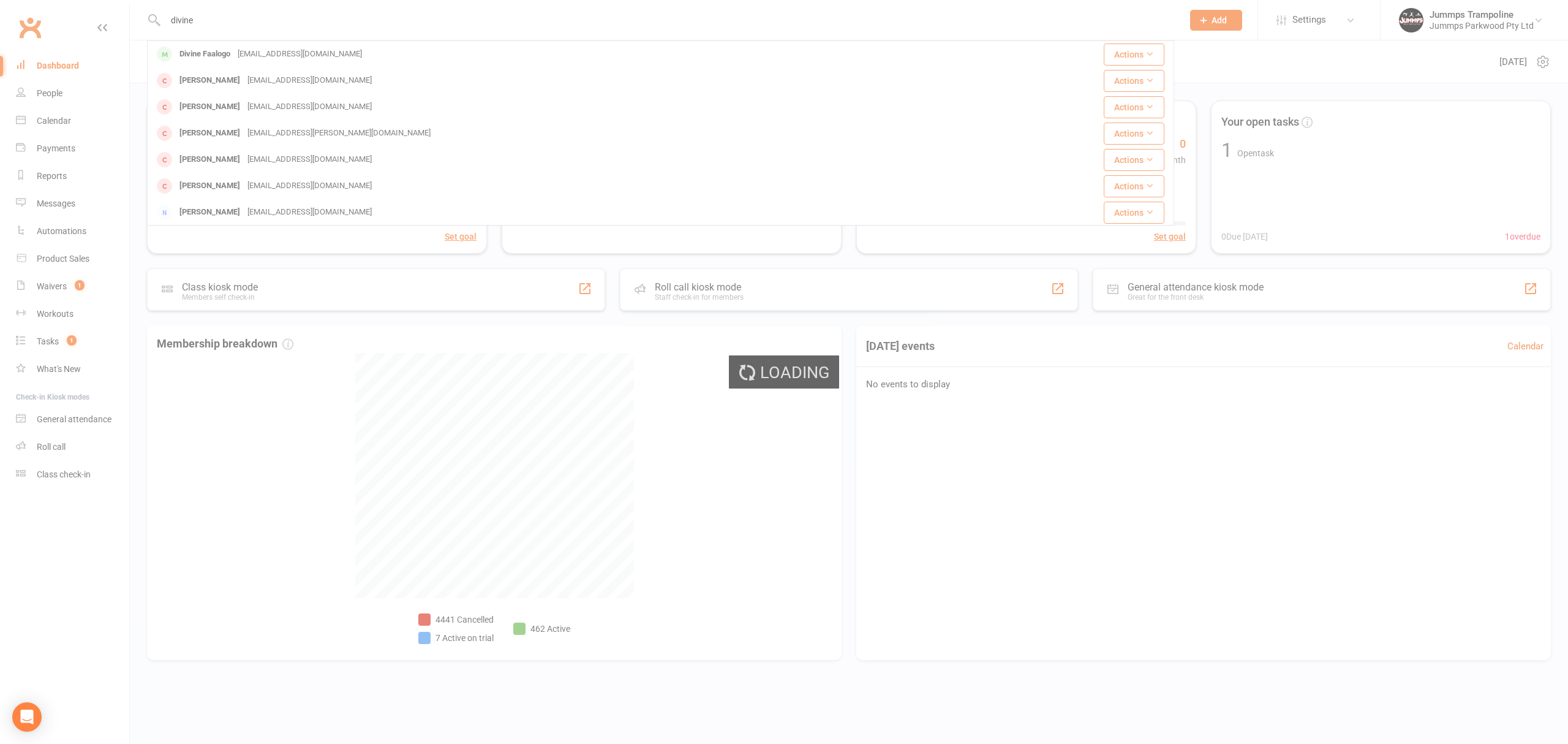 type 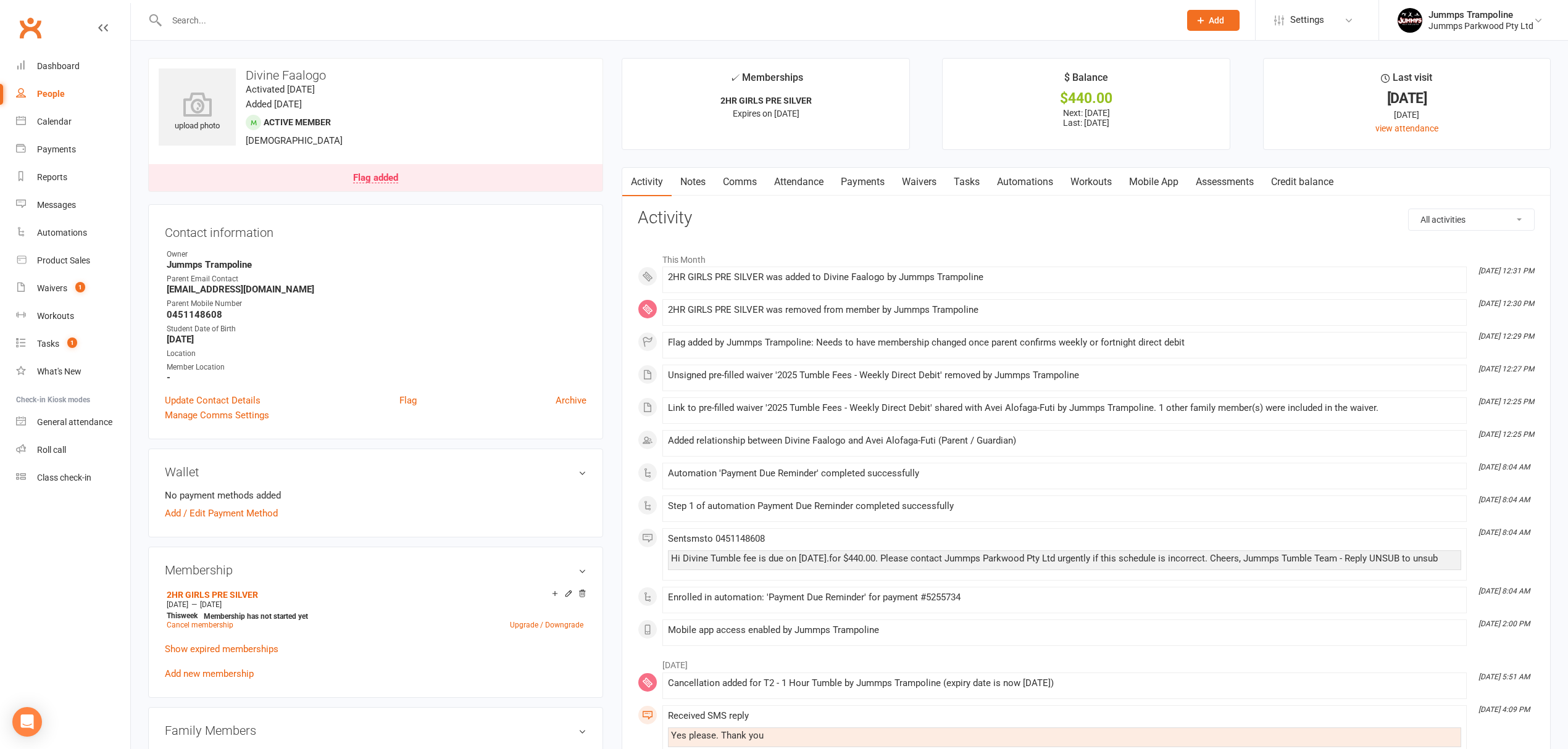 click on "Flag added" at bounding box center (375, 178) 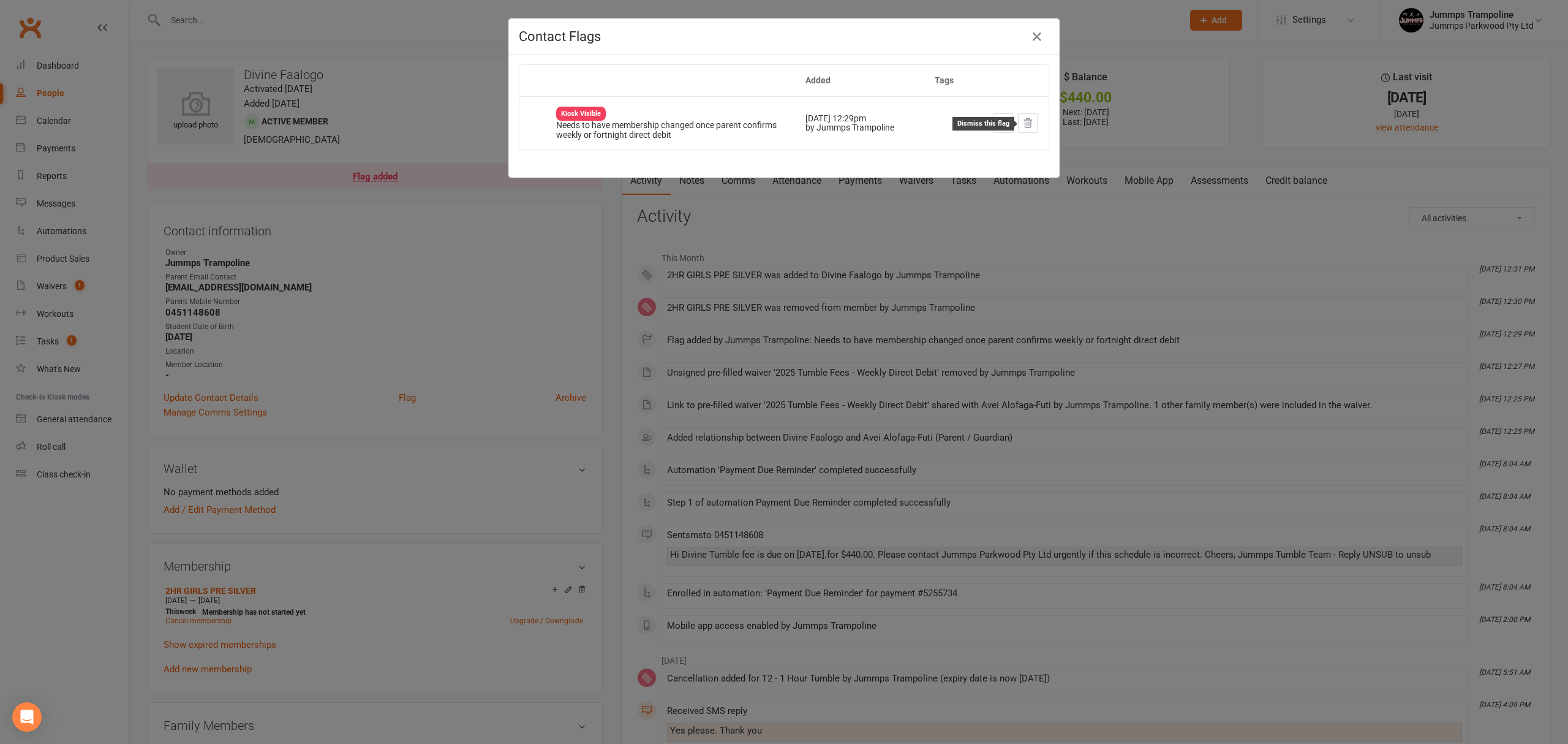 drag, startPoint x: 1022, startPoint y: 123, endPoint x: 873, endPoint y: 55, distance: 163.78339 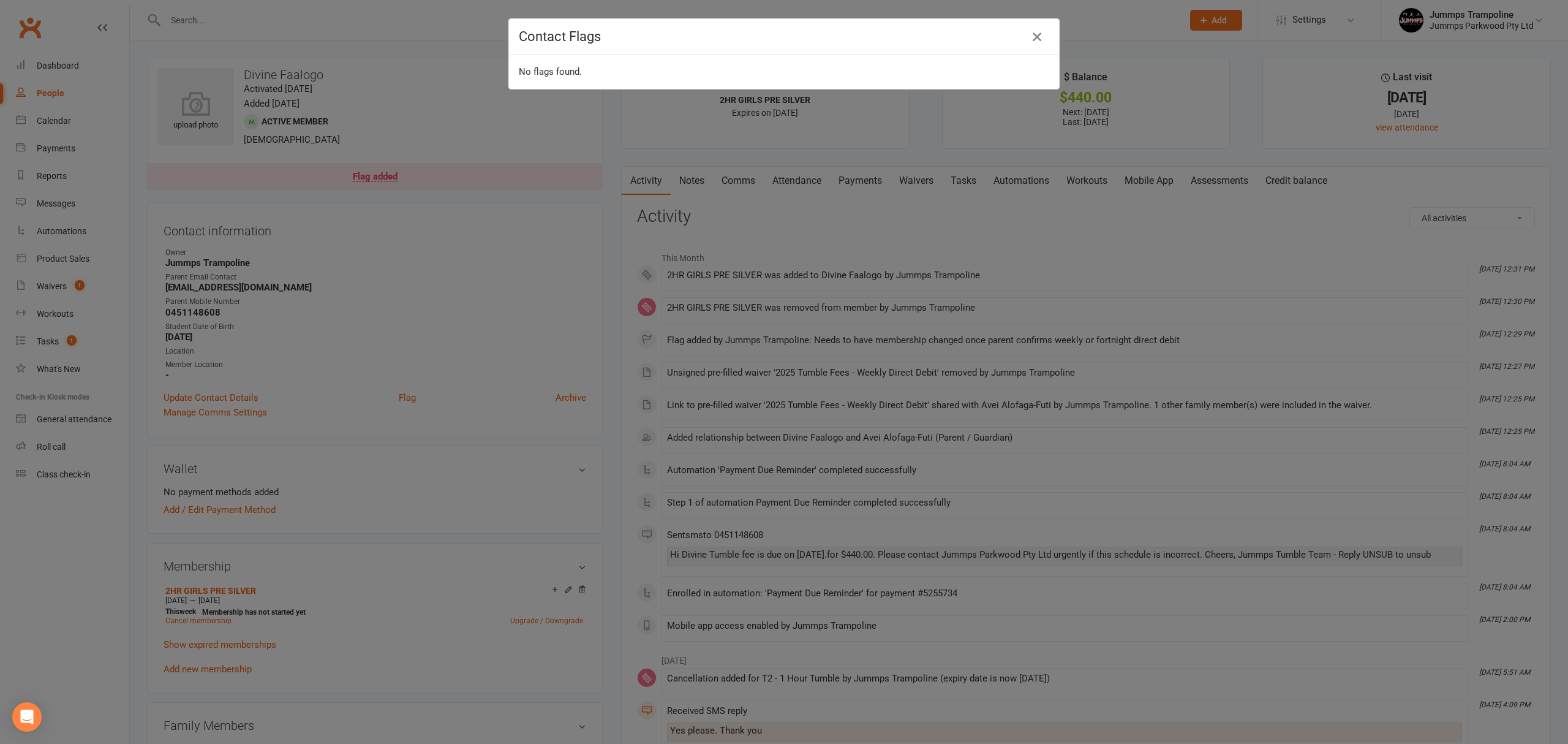click at bounding box center (1037, 37) 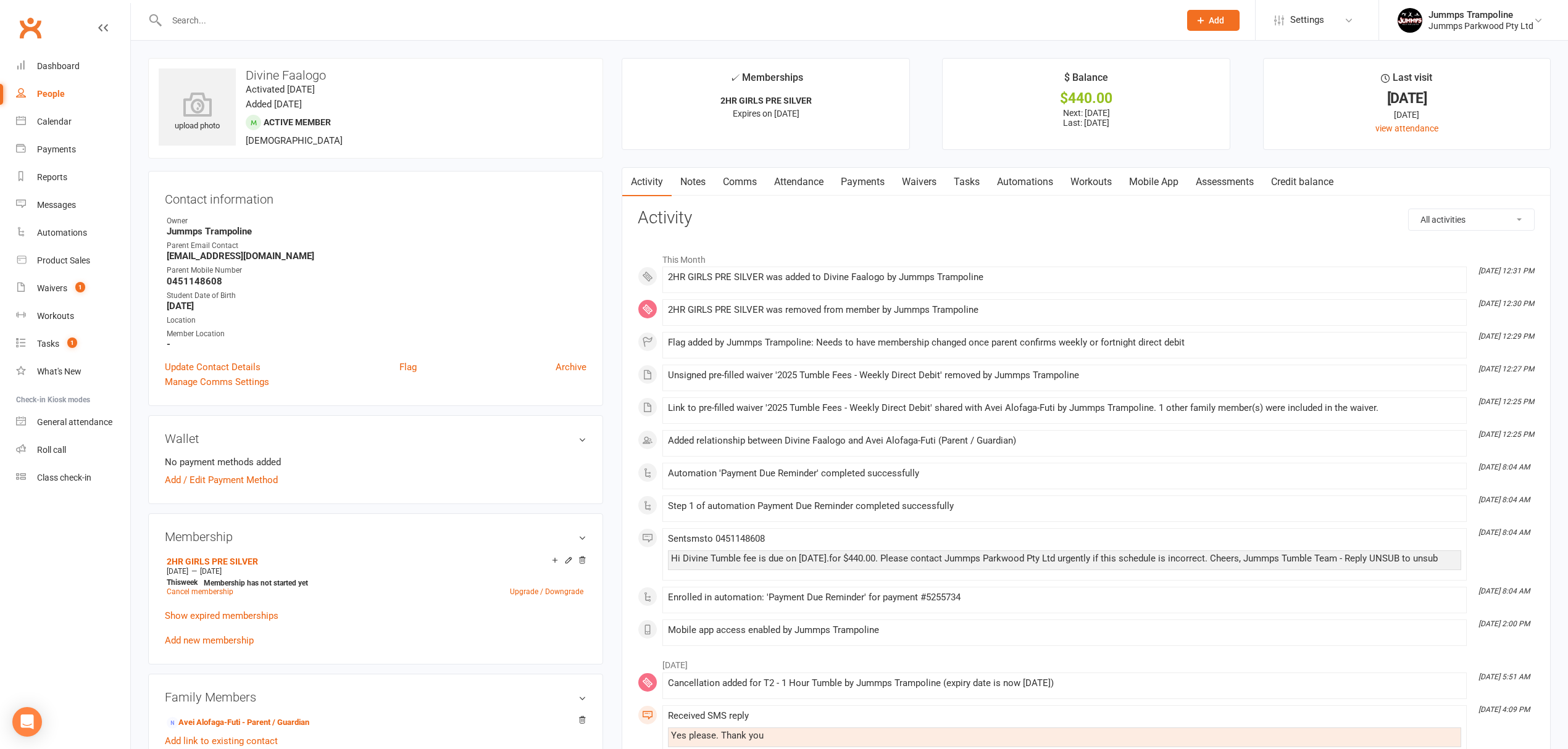 click on "Waivers" at bounding box center (919, 182) 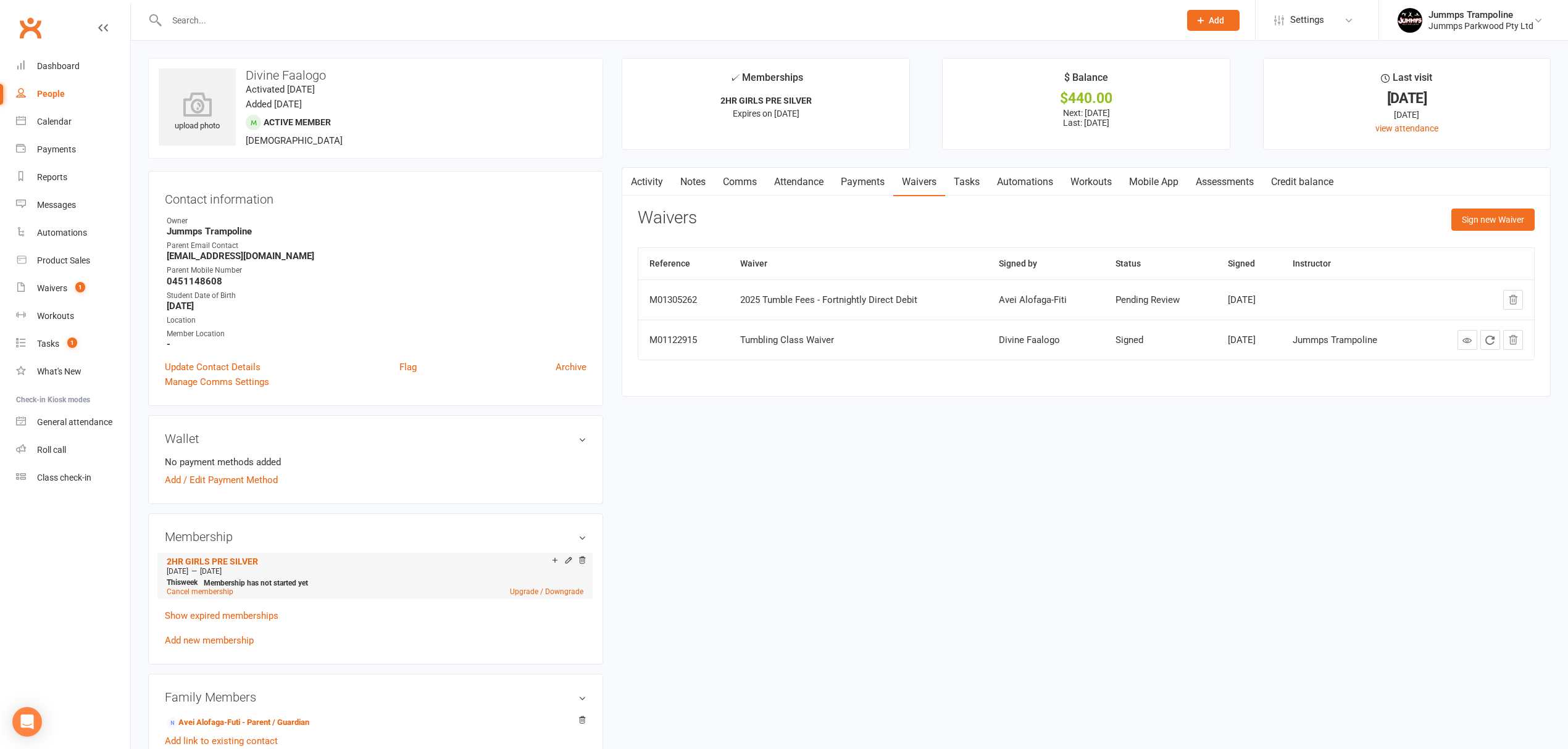 click on "2HR GIRLS PRE SILVER Jul 14 2025 — Sep 21 2025 This  week Membership has not started yet     Cancel membership Upgrade / Downgrade" at bounding box center [375, 576] 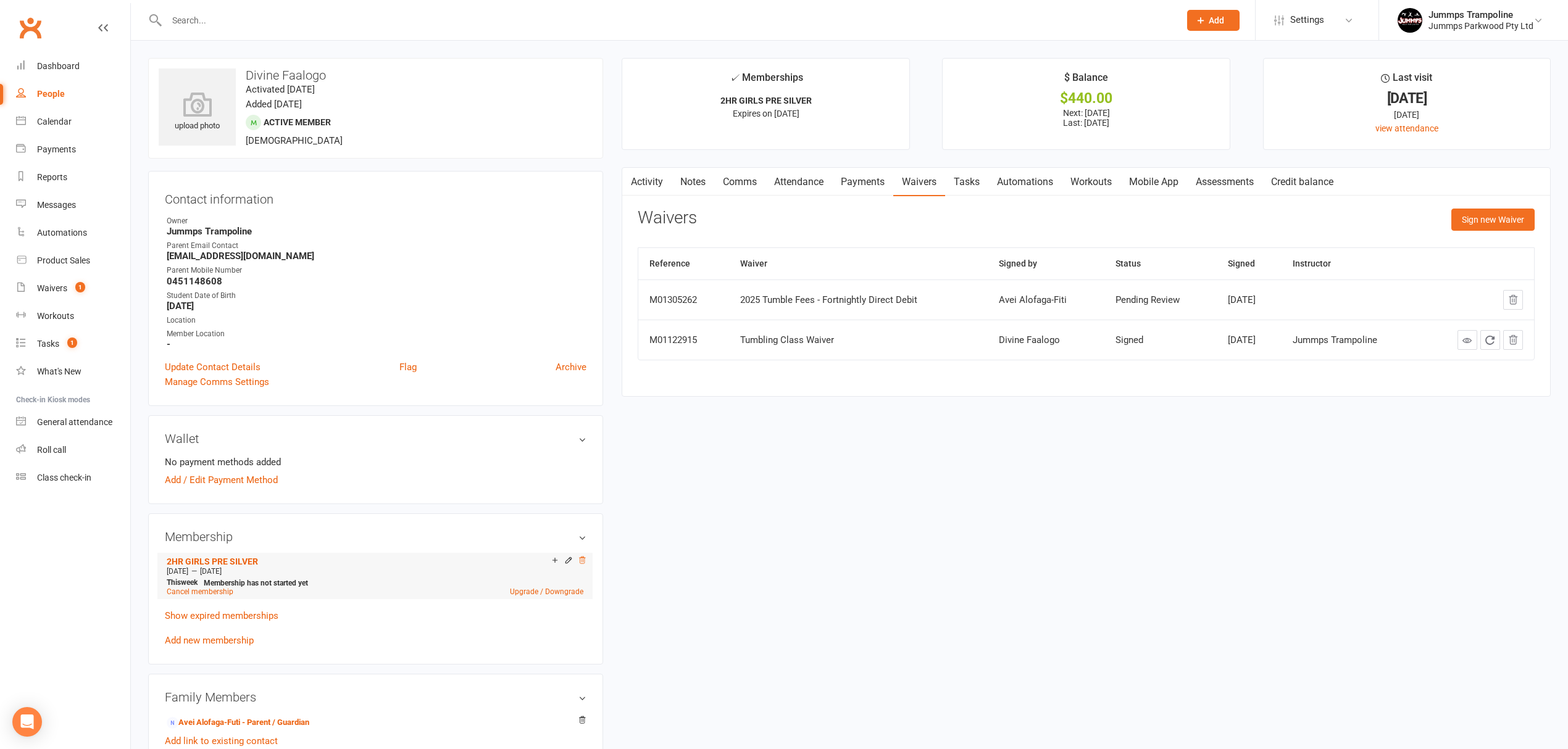 click 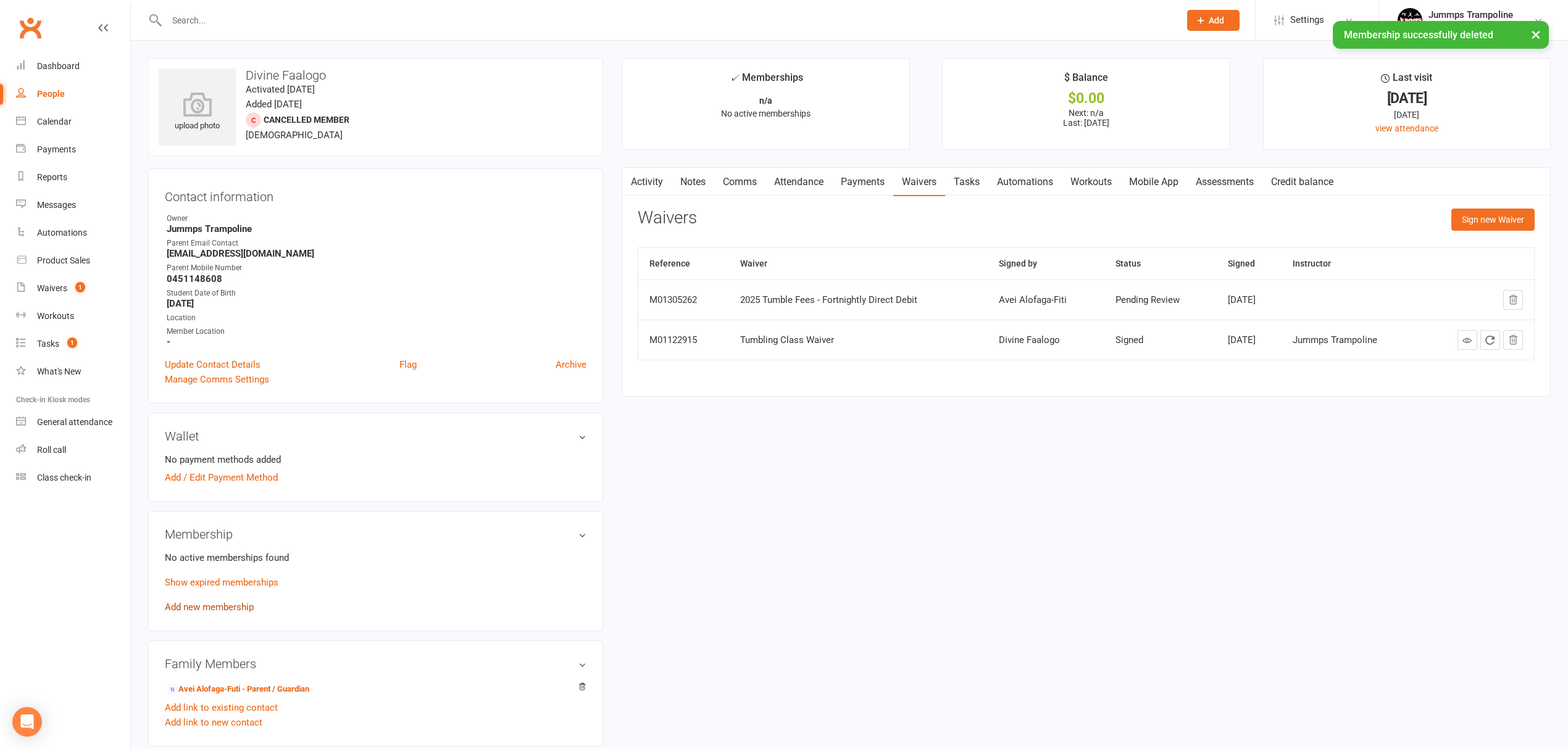 click on "Add new membership" at bounding box center (209, 607) 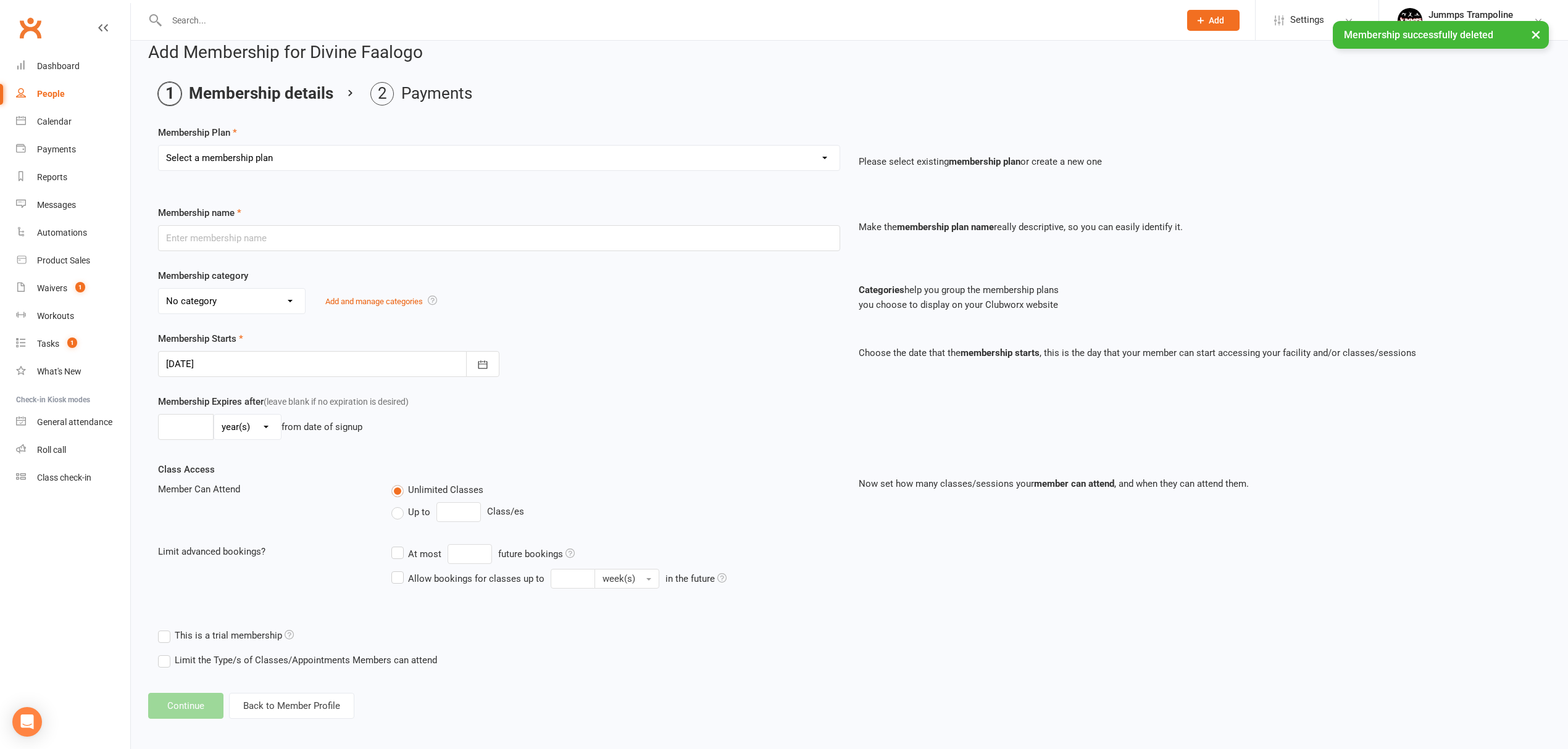 scroll, scrollTop: 23, scrollLeft: 0, axis: vertical 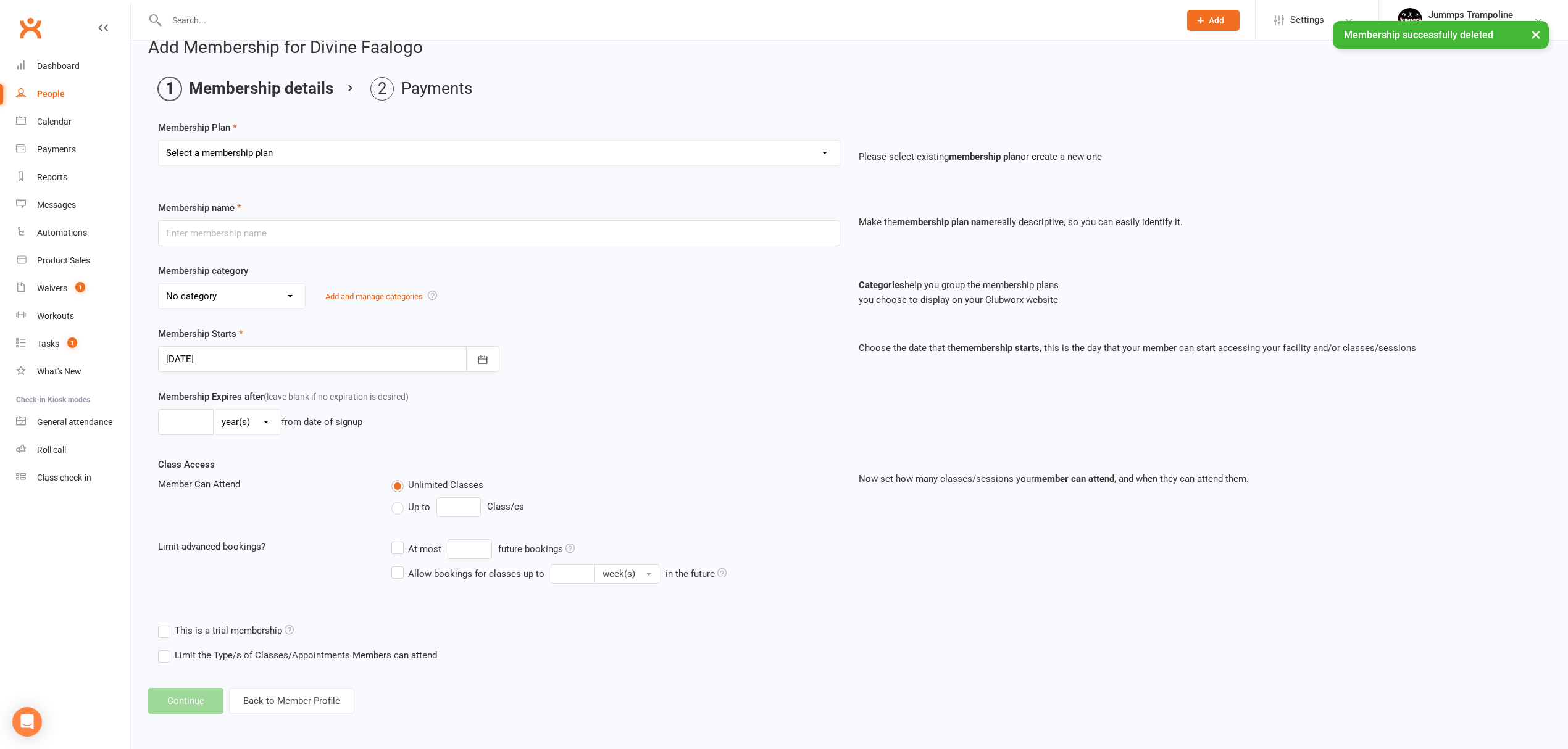 click on "Select a membership plan Create new Membership Plan STUDENT REGISTRATION FEE BRONZE ADV BRONZE KINDER KREW 1HR GIRLS PRE SILVER 1HR BOYS PRE SILVER 2HR GIRLS PRE SILVER 2HR BOYS SILVER 2HR GIRLS SILVER 2HR ADV SILVER 2HR GOLD TEEN GIRLS TEEN BOYS HOMESCHOOL JUMMPFIT 3XSPLIT FEE'S BY DD DROP IN JUMMPFIT - JUMMPS CONNECTION 1HR BOYS PRE SILVER JUMMPS CONNECTION 1HR GIRLS PRE SILVER JUMMPS CONNECTION TEEN BOYS JUMMPS CONNECTION TEEN GIRLS JUMMPS CONNECTION KINDER KREW JUMMPS CONNECTION BRONZE JUMMPS CONNECTION ADVANCE BRONZE JUMMPS CONNECTION HOMESCHOOL JUMMPS CONNECTION 2HR GOLD JUMMPS CONNECTION 2HR GIRLS SILVER JUMMPS CONNECTION 2HR GIRLS PRE SILVER JUMMPS CONNECTION 2HR BOYS SILVER JUMMPS CONNECTION 2HR BOYS ADV SILVER WAITLIST - TO BE UPGRADED WHEN SPOT AVAIL 2HR BOYS SILVER & 1HR HOMESCHOOL Bronze membership - bank transfer - $240 Bronze membership - bank transfer - $240 - Payment" at bounding box center (499, 162) 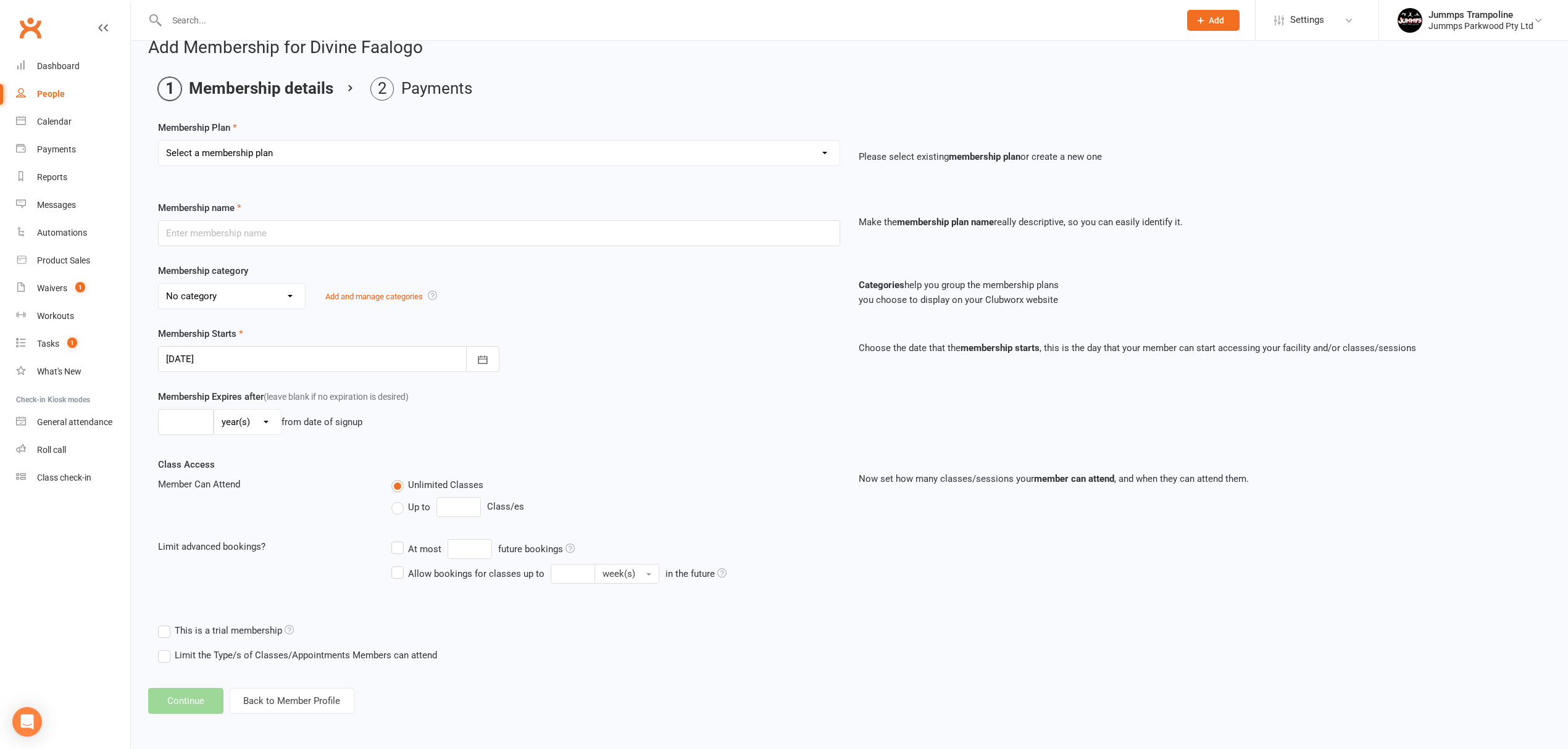 select on "7" 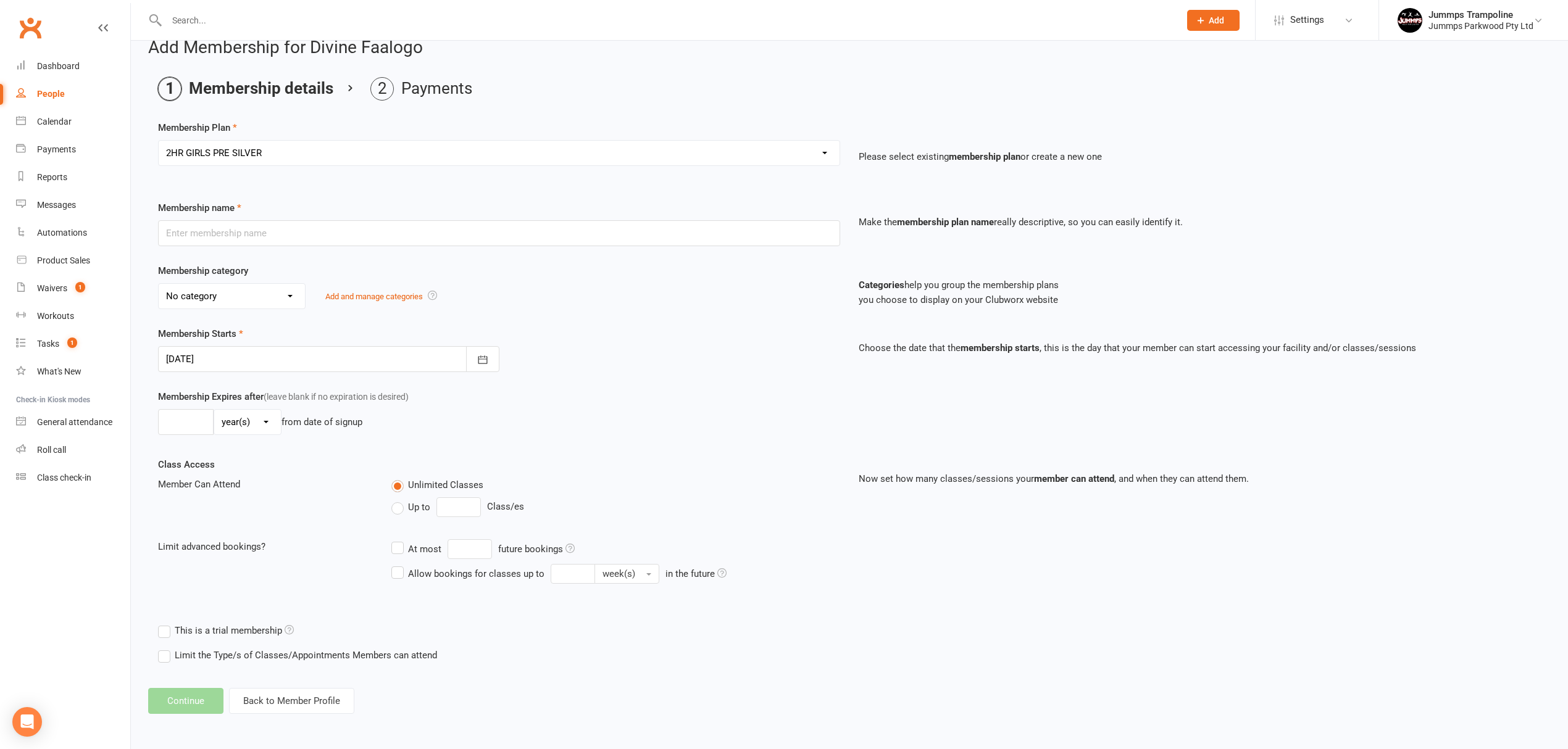 click on "Select a membership plan Create new Membership Plan STUDENT REGISTRATION FEE BRONZE ADV BRONZE KINDER KREW 1HR GIRLS PRE SILVER 1HR BOYS PRE SILVER 2HR GIRLS PRE SILVER 2HR BOYS SILVER 2HR GIRLS SILVER 2HR ADV SILVER 2HR GOLD TEEN GIRLS TEEN BOYS HOMESCHOOL JUMMPFIT 3XSPLIT FEE'S BY DD DROP IN JUMMPFIT - JUMMPS CONNECTION 1HR BOYS PRE SILVER JUMMPS CONNECTION 1HR GIRLS PRE SILVER JUMMPS CONNECTION TEEN BOYS JUMMPS CONNECTION TEEN GIRLS JUMMPS CONNECTION KINDER KREW JUMMPS CONNECTION BRONZE JUMMPS CONNECTION ADVANCE BRONZE JUMMPS CONNECTION HOMESCHOOL JUMMPS CONNECTION 2HR GOLD JUMMPS CONNECTION 2HR GIRLS SILVER JUMMPS CONNECTION 2HR GIRLS PRE SILVER JUMMPS CONNECTION 2HR BOYS SILVER JUMMPS CONNECTION 2HR BOYS ADV SILVER WAITLIST - TO BE UPGRADED WHEN SPOT AVAIL 2HR BOYS SILVER & 1HR HOMESCHOOL Bronze membership - bank transfer - $240 Bronze membership - bank transfer - $240 - Payment" at bounding box center (499, 153) 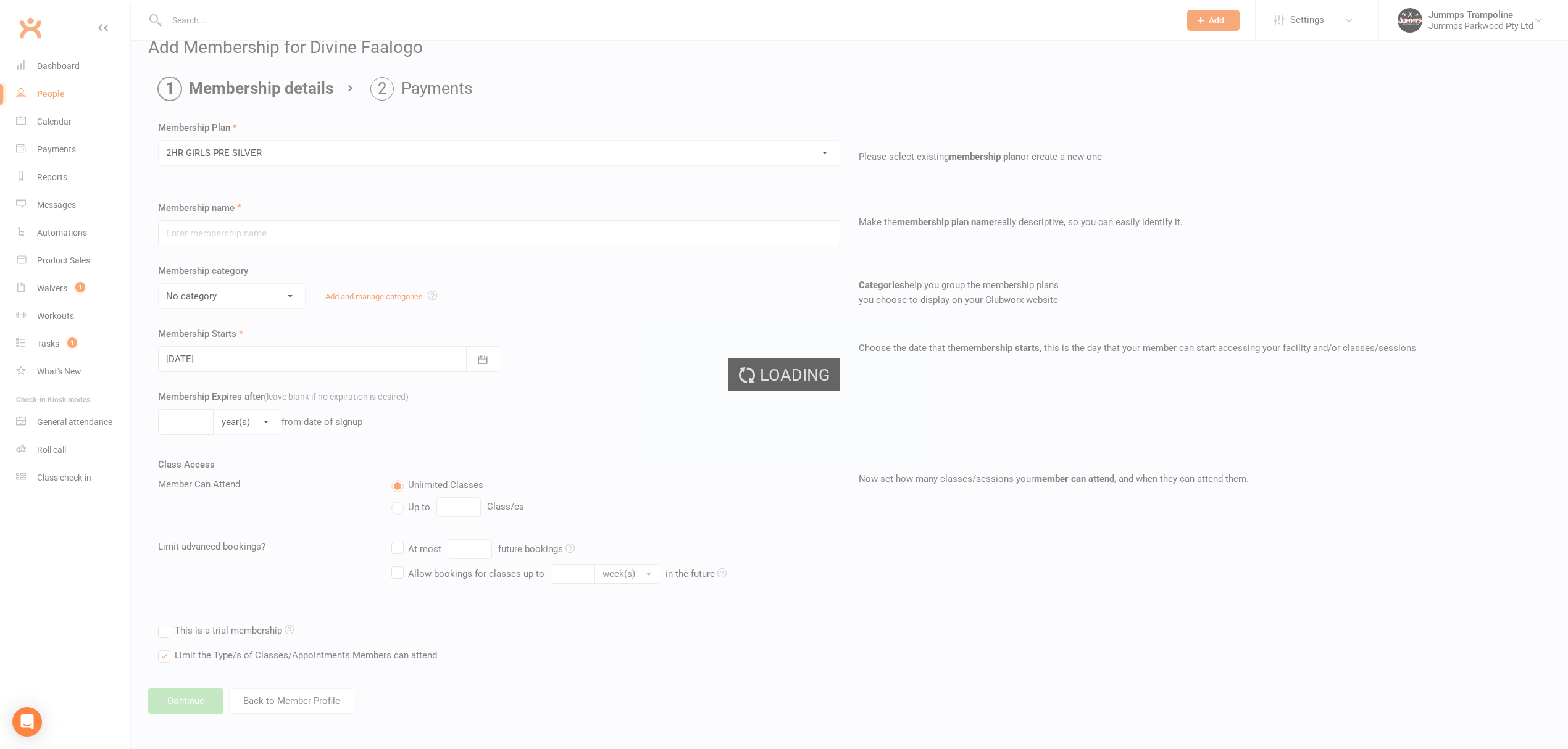 type on "2HR GIRLS PRE SILVER" 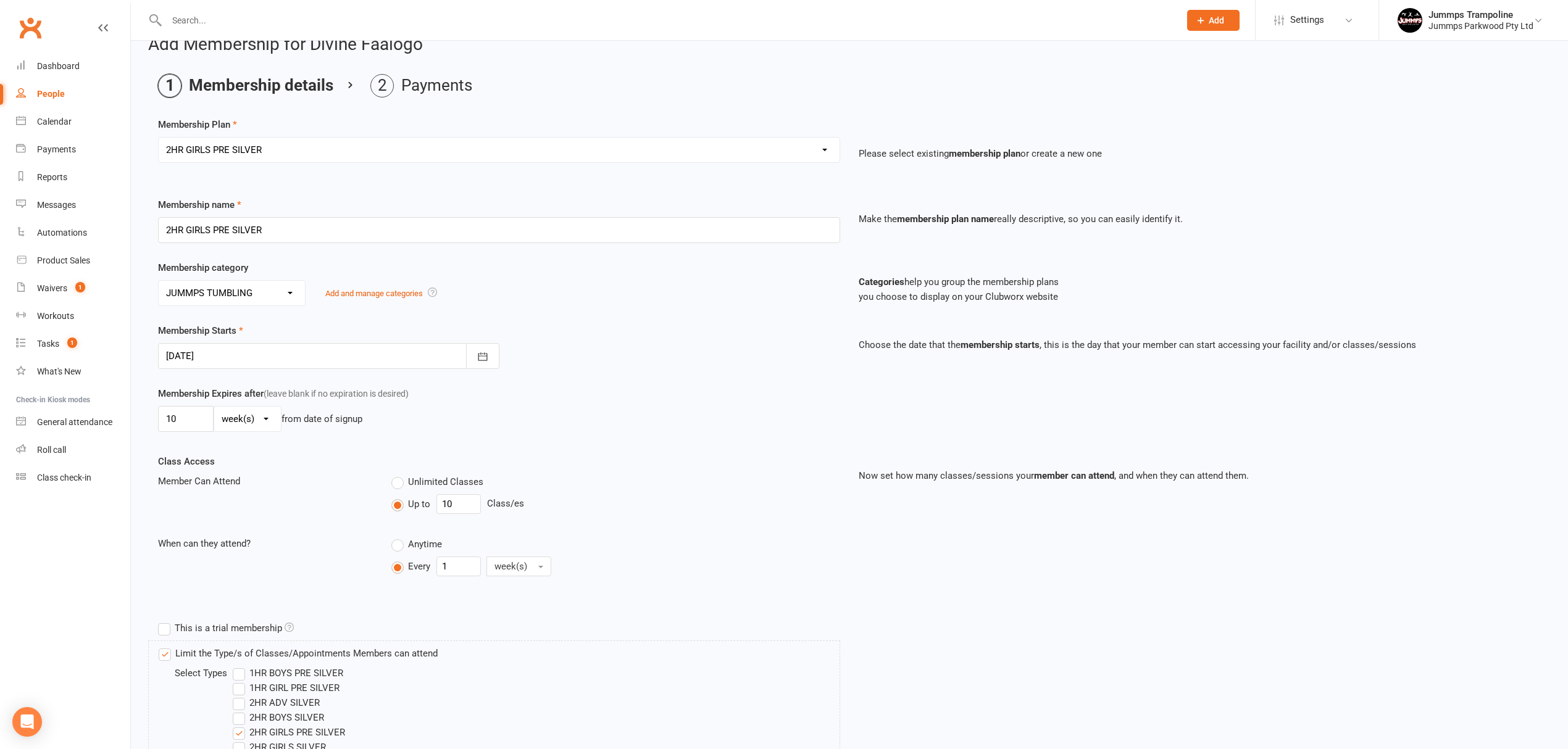 drag, startPoint x: 258, startPoint y: 295, endPoint x: 252, endPoint y: 305, distance: 11.6619 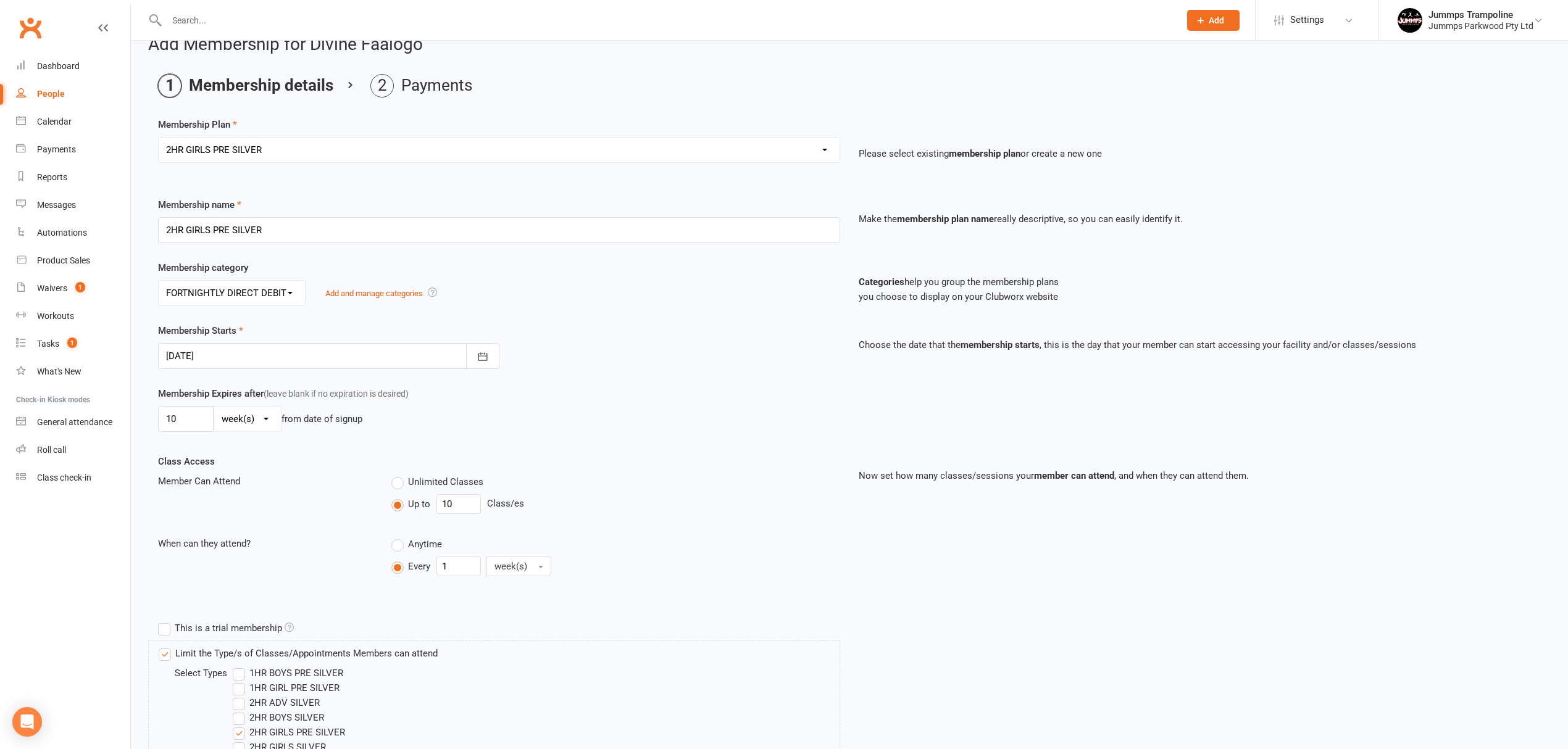click on "No category 3XSPLIT BANK TRANSFER 3XSPLIT BY DIRECT DEBIT FORTNIGHTLY DIRECT DEBIT JUMMPS CONNECTION JUMMPS TUMBLING REGISTRATION TRIALLING CLASS UPFRONT BANK TRANSFER UPFRONT IN VENUE WAITLIST WEEKLY DIRECT DEBIT" at bounding box center [231, 293] 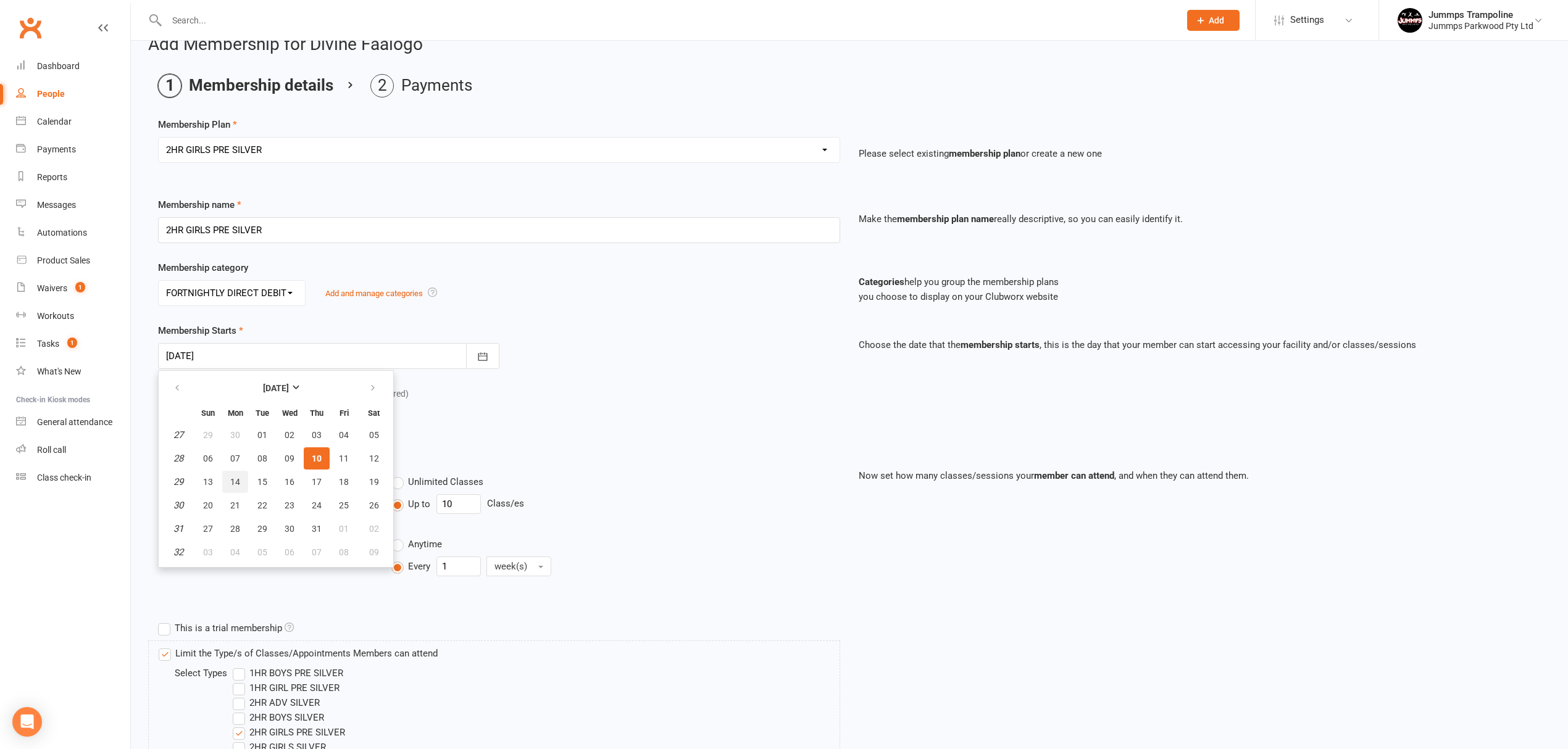 click on "14" at bounding box center [235, 482] 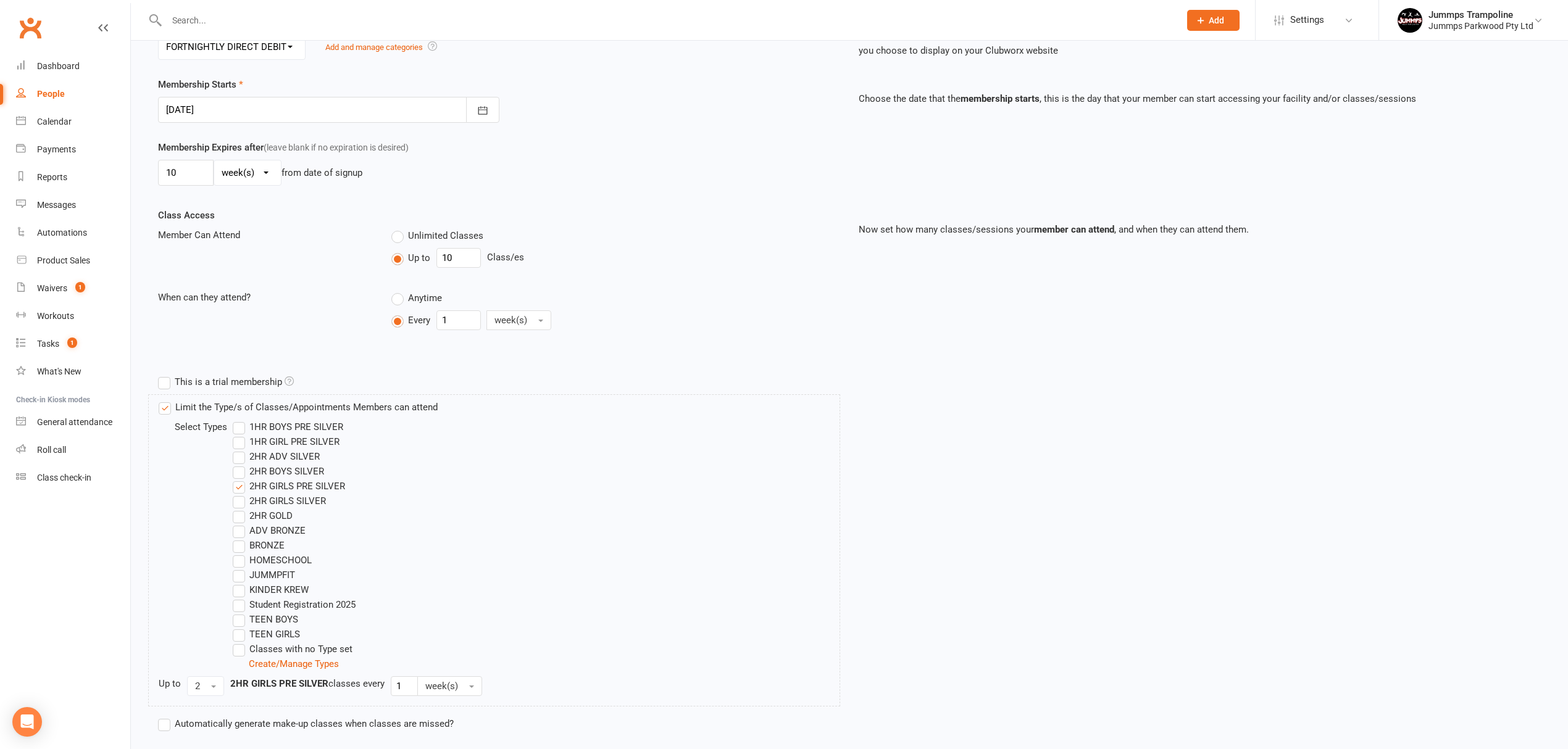 scroll, scrollTop: 354, scrollLeft: 0, axis: vertical 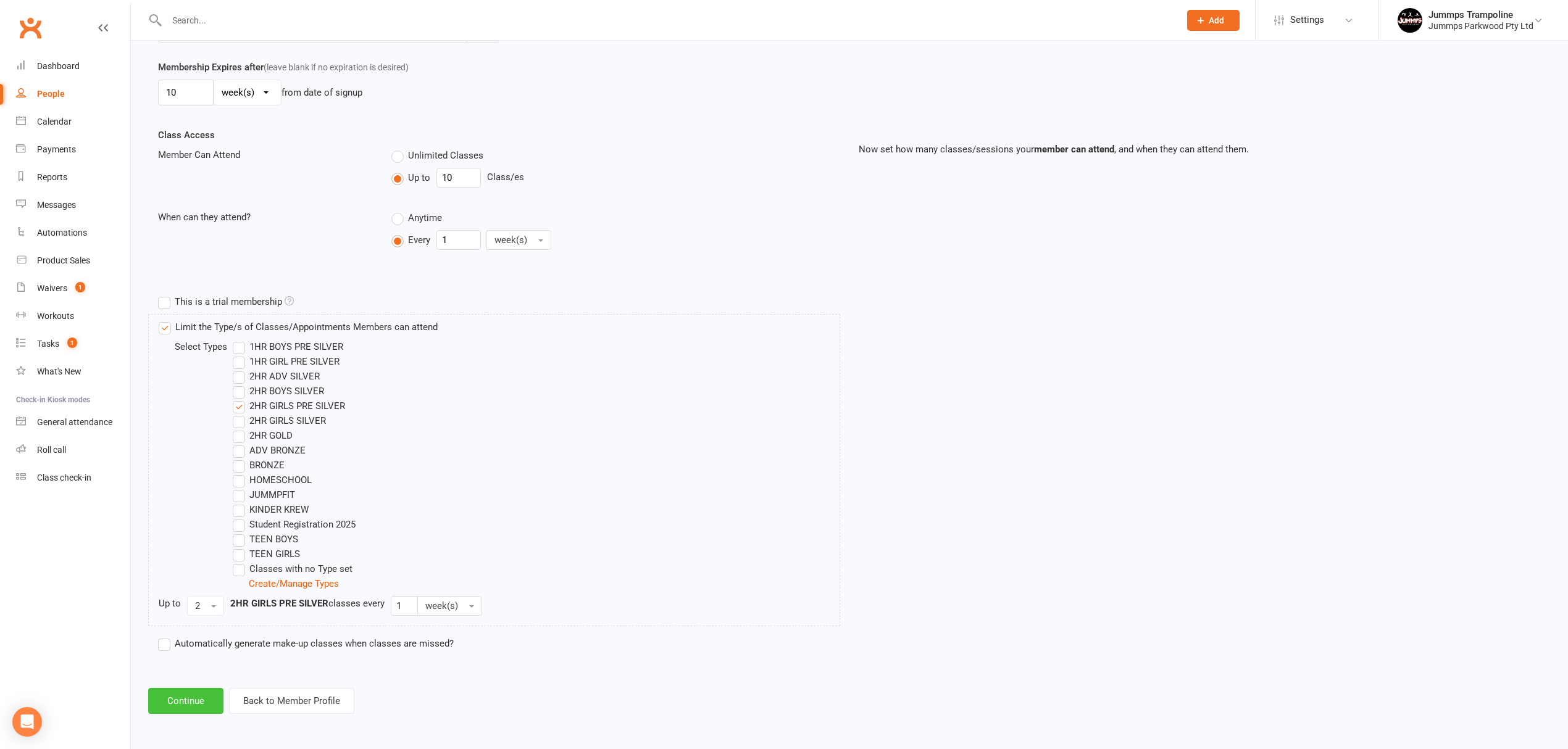 click on "Continue" at bounding box center [186, 701] 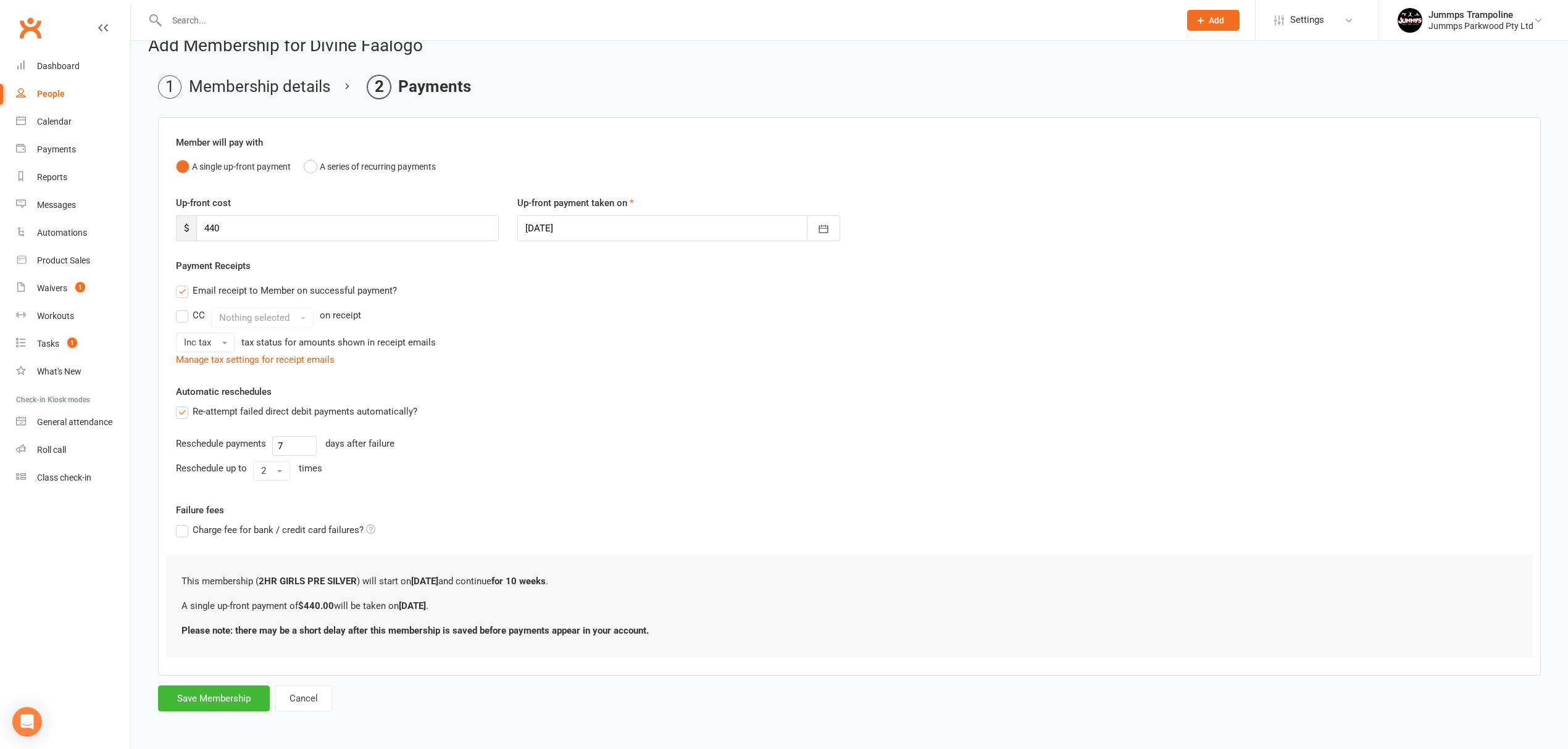 scroll, scrollTop: 0, scrollLeft: 0, axis: both 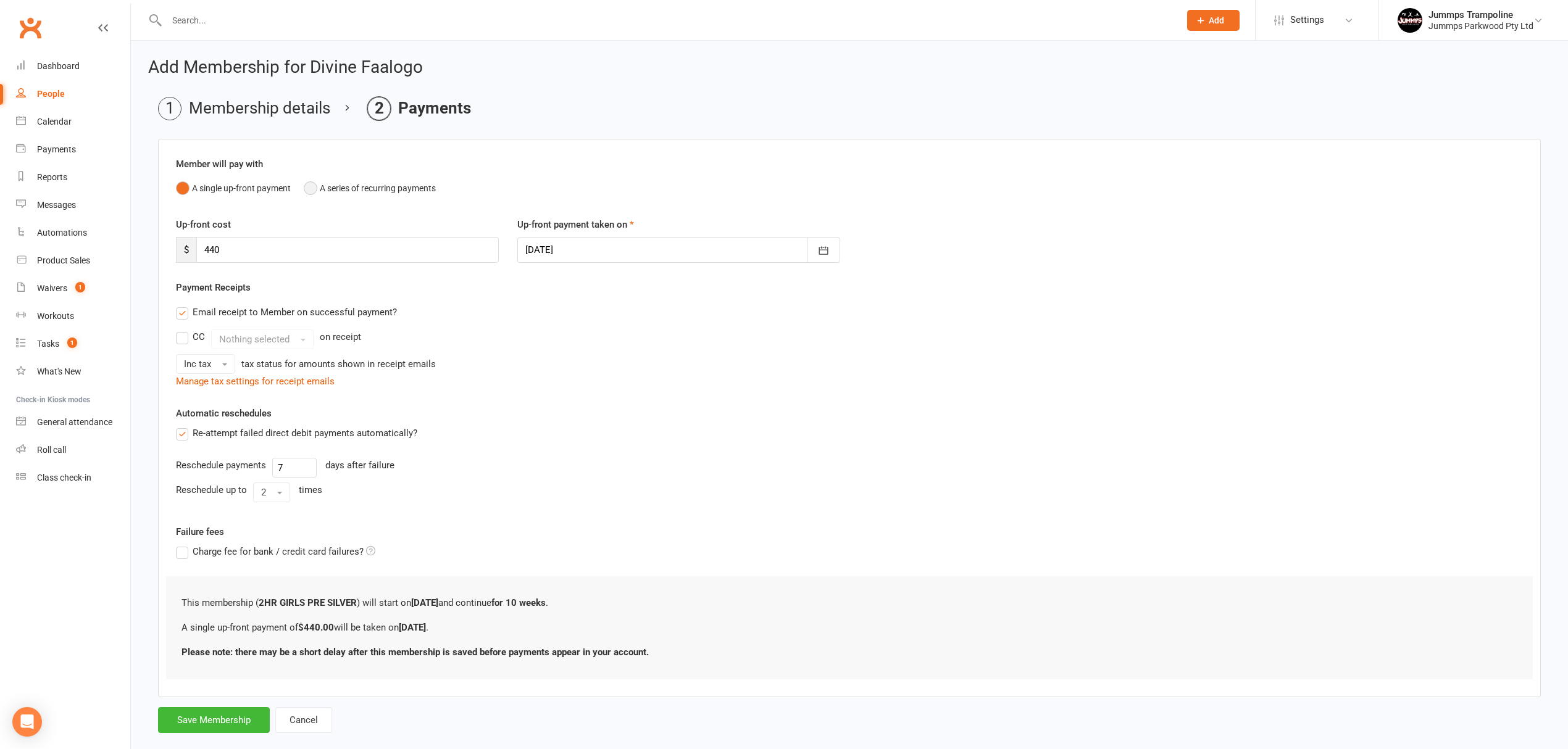 click on "A series of recurring payments" at bounding box center (370, 188) 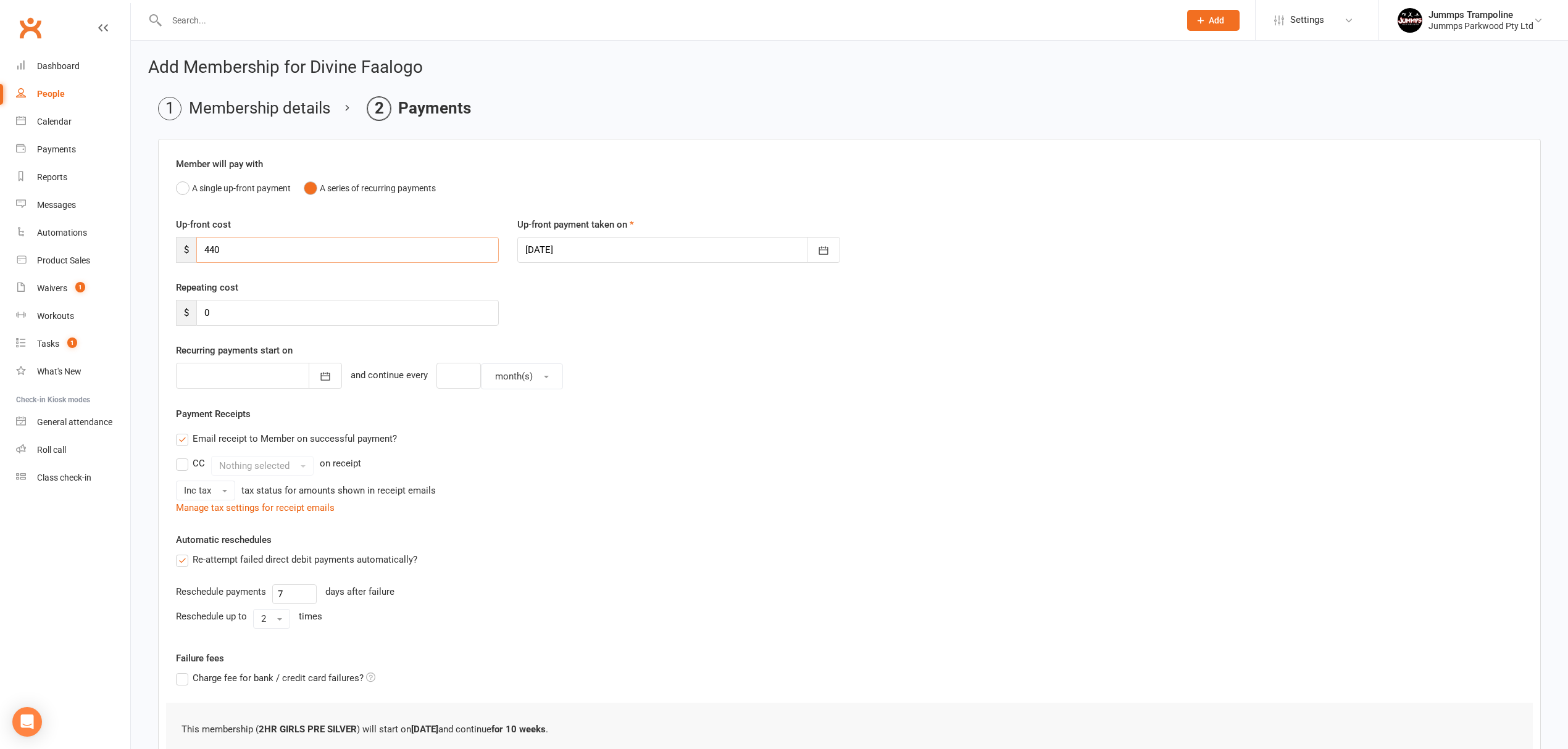 click on "Prospect
Member
Non-attending contact
Class / event
Appointment
Task
Membership plan
Bulk message
Add
Settings Membership Plans Event Templates Appointment Types Mobile App  Website Image Library Customize Contacts Access Control Users Account Profile Clubworx API Jummps Trampoline Jummps Parkwood Pty Ltd My profile My subscription Help Terms & conditions  Privacy policy  Sign out Clubworx Dashboard People Calendar Payments Reports Messages   Automations   Product Sales Waivers   1 Workouts   Tasks   1 What's New Check-in Kiosk modes General attendance Roll call Class check-in × Membership successfully deleted × × Add Membership for Divine Faalogo Membership details Payments Member will pay with A single up-front payment A series of recurring payments Up-front cost" at bounding box center [784, 441] 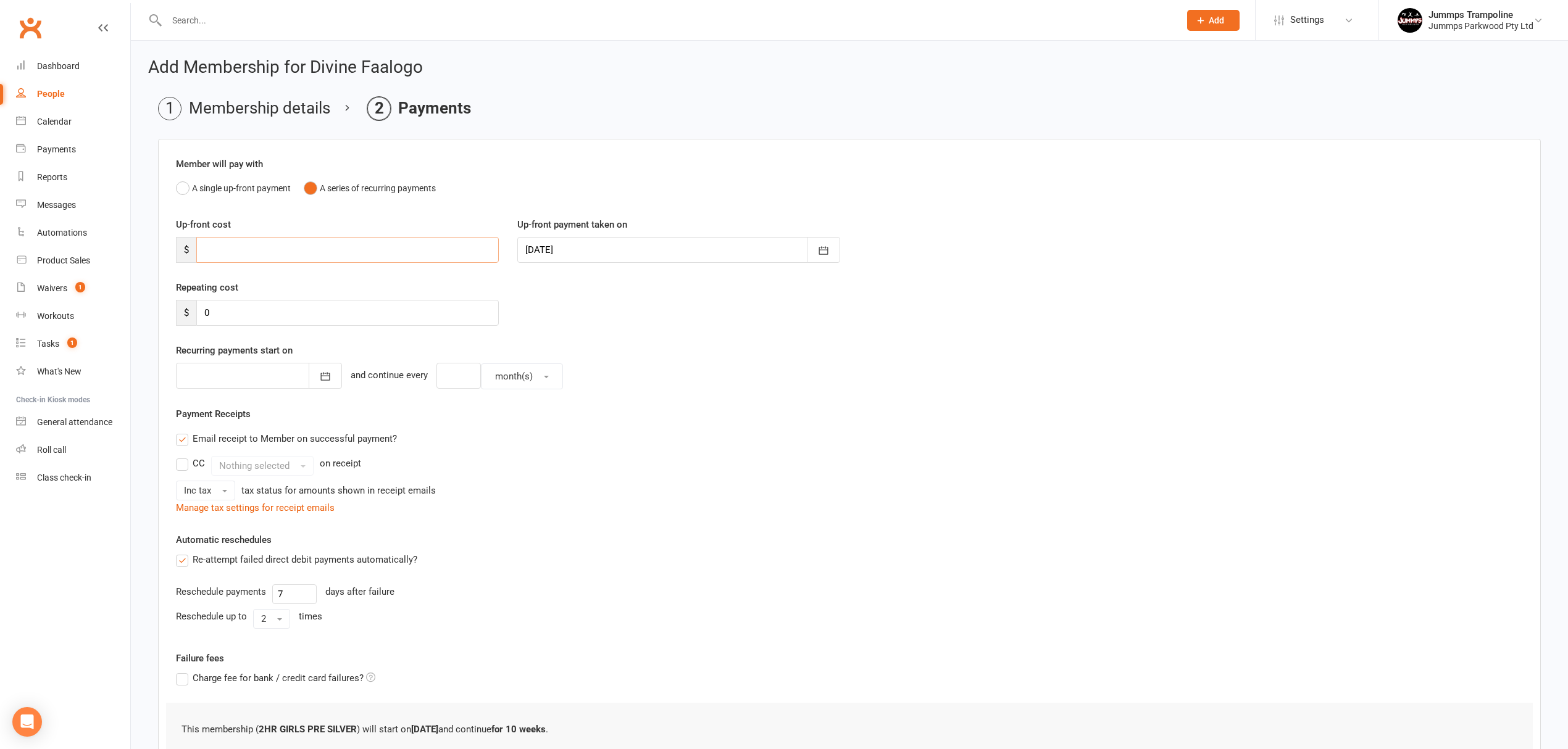 type 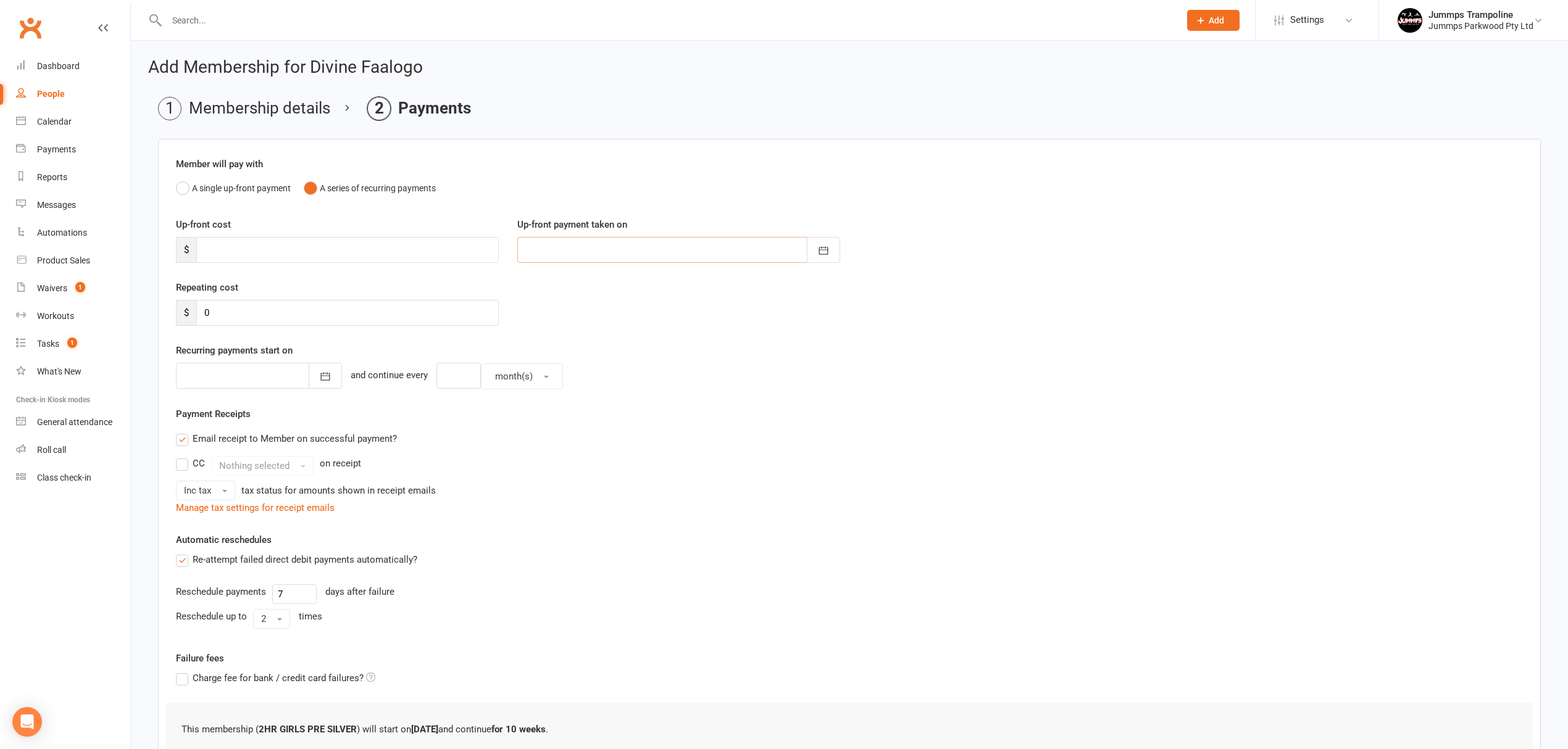 type 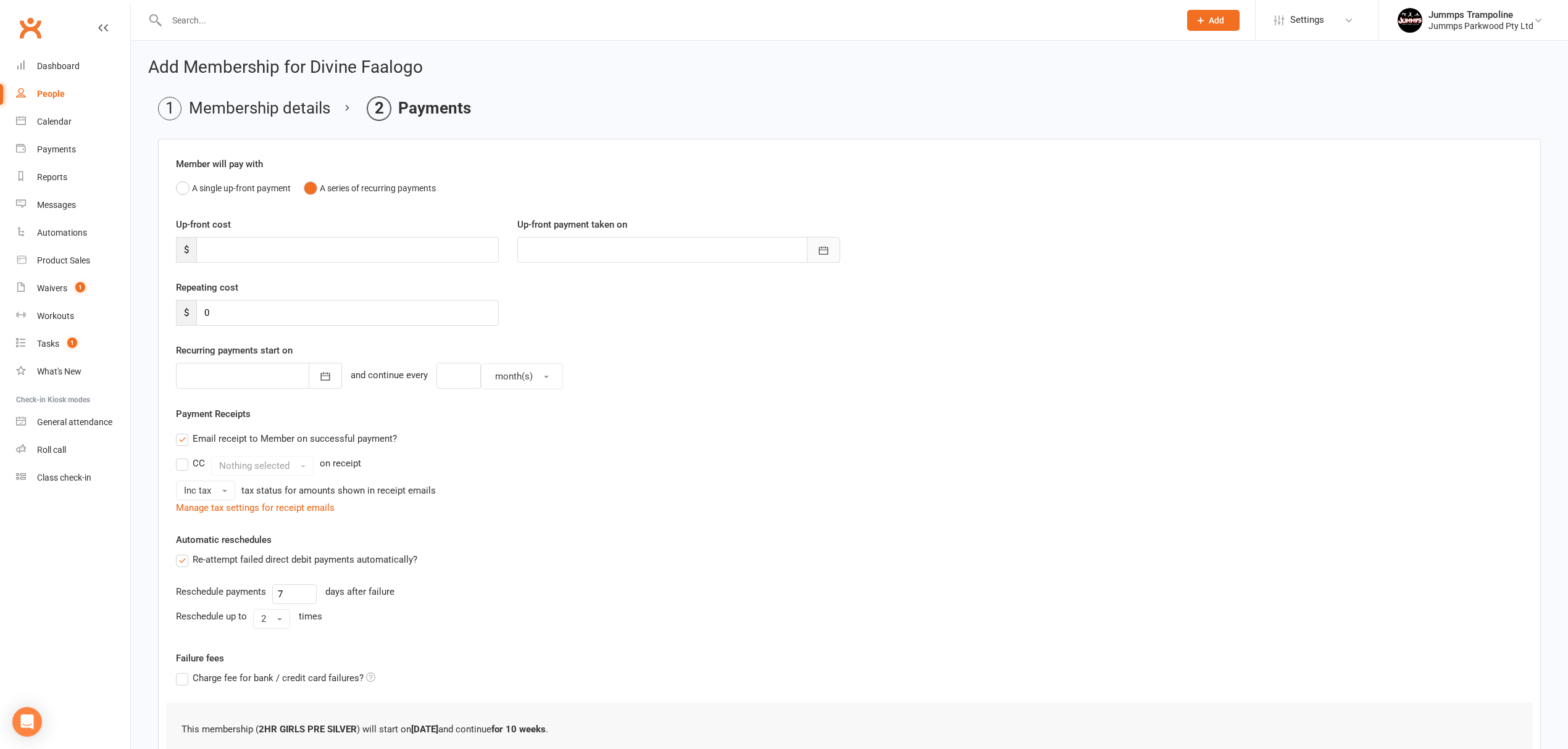 type 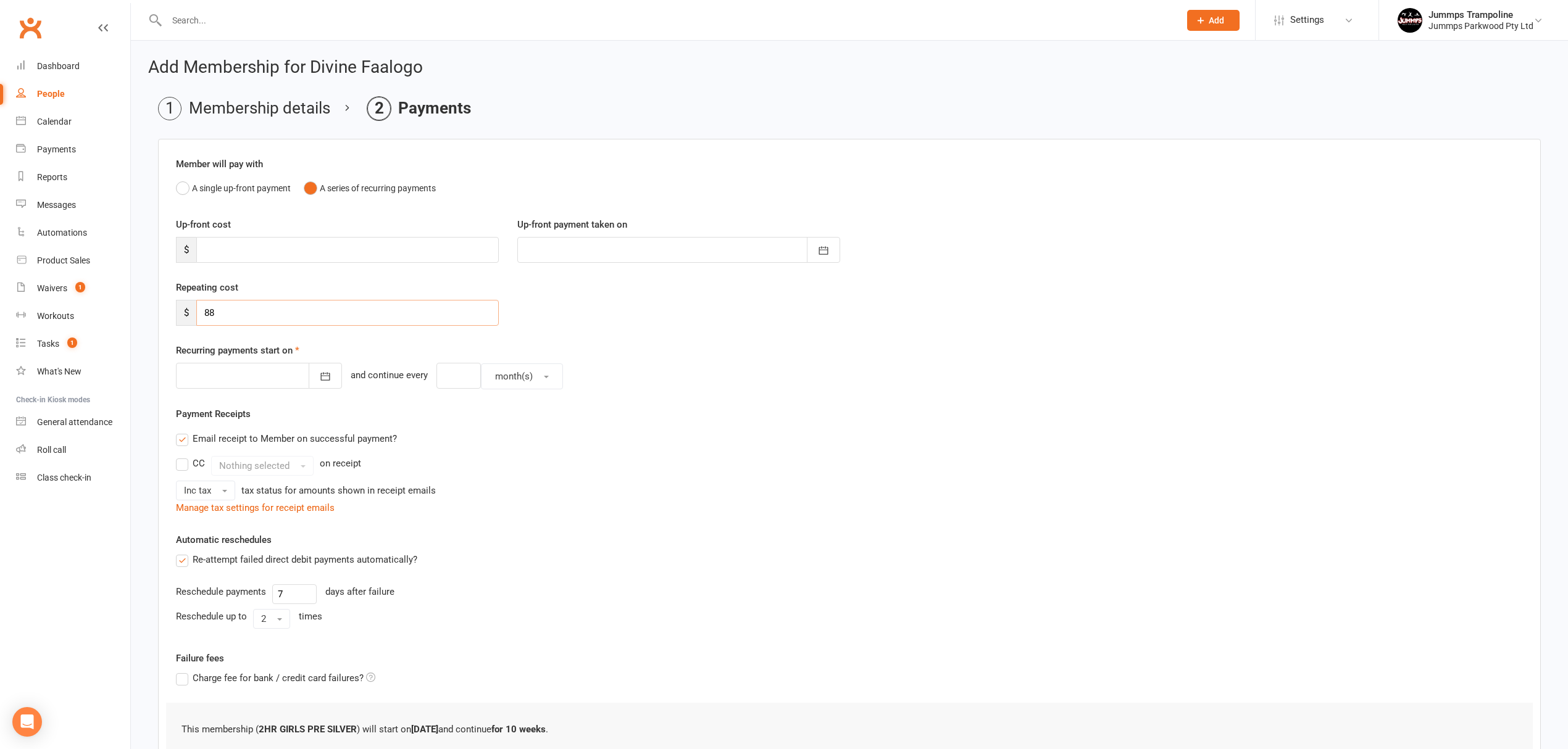 type on "88" 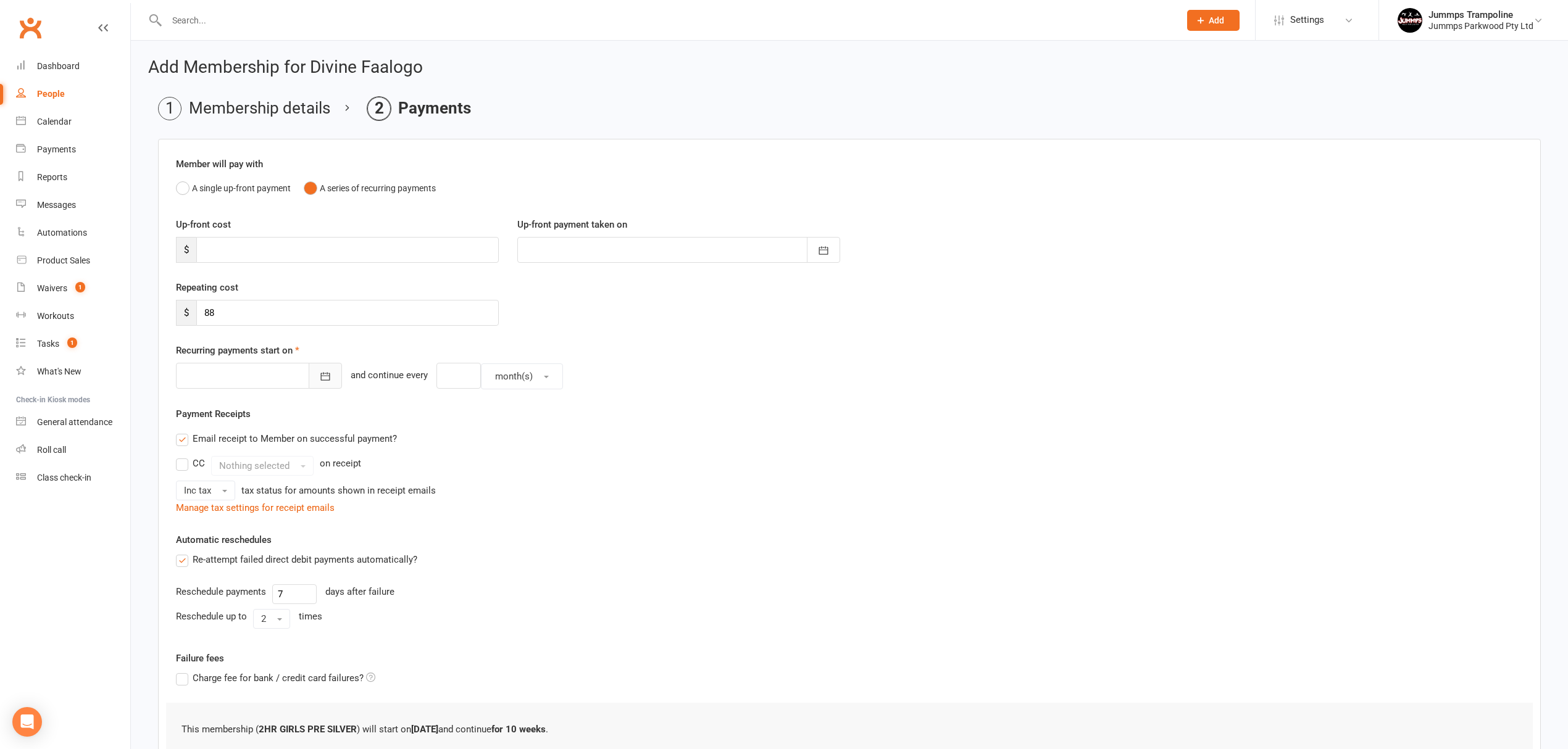 click 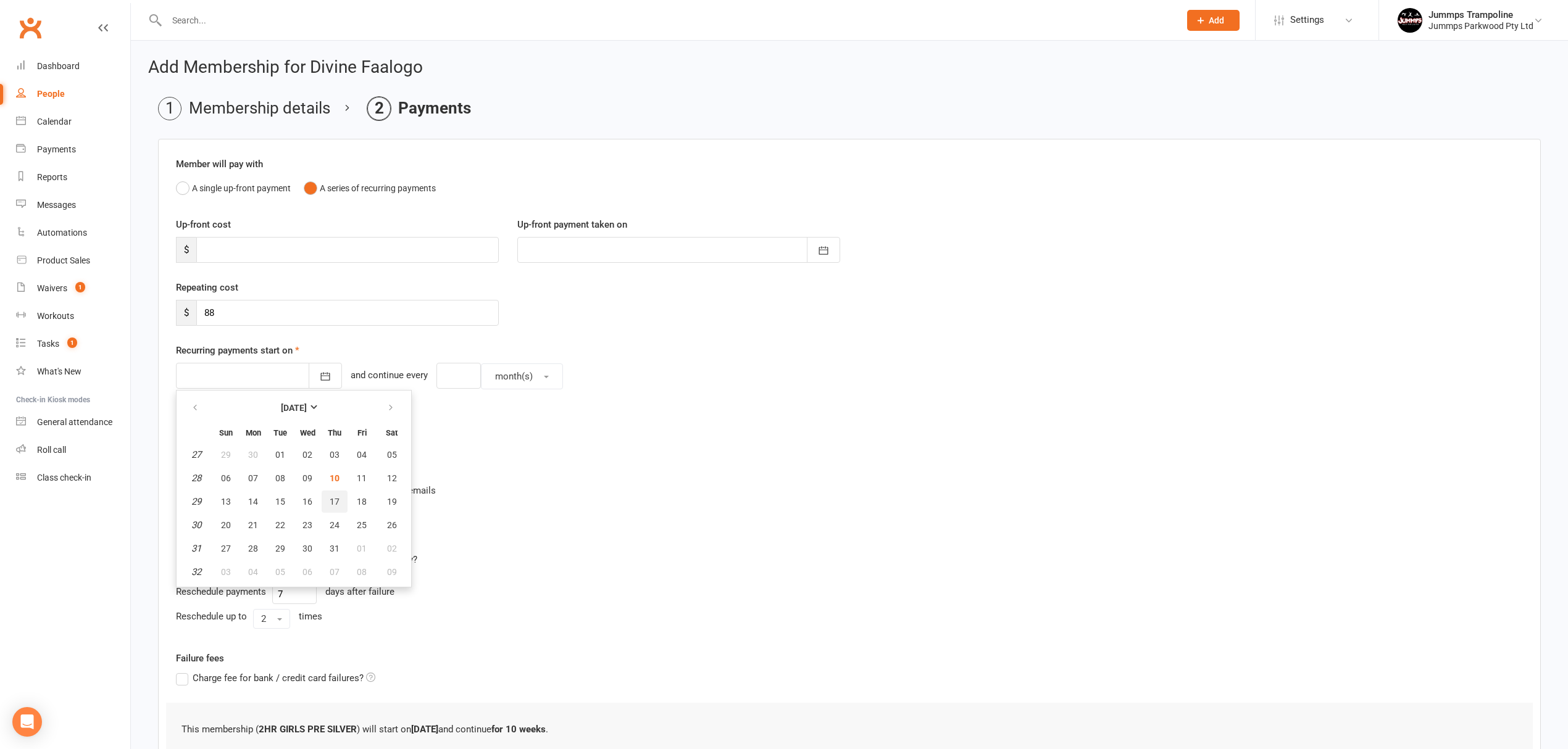 click on "17" at bounding box center [335, 502] 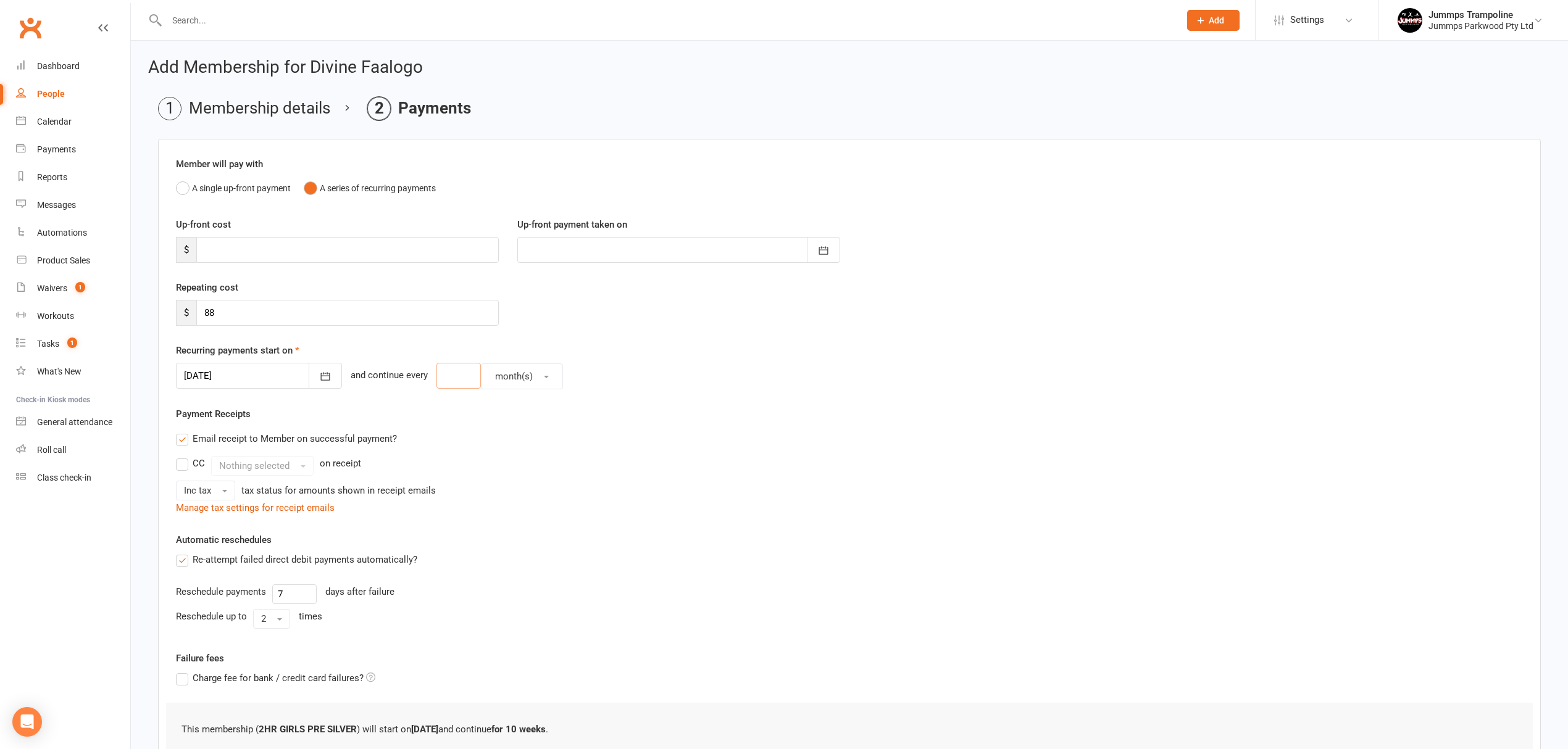 click at bounding box center [459, 376] 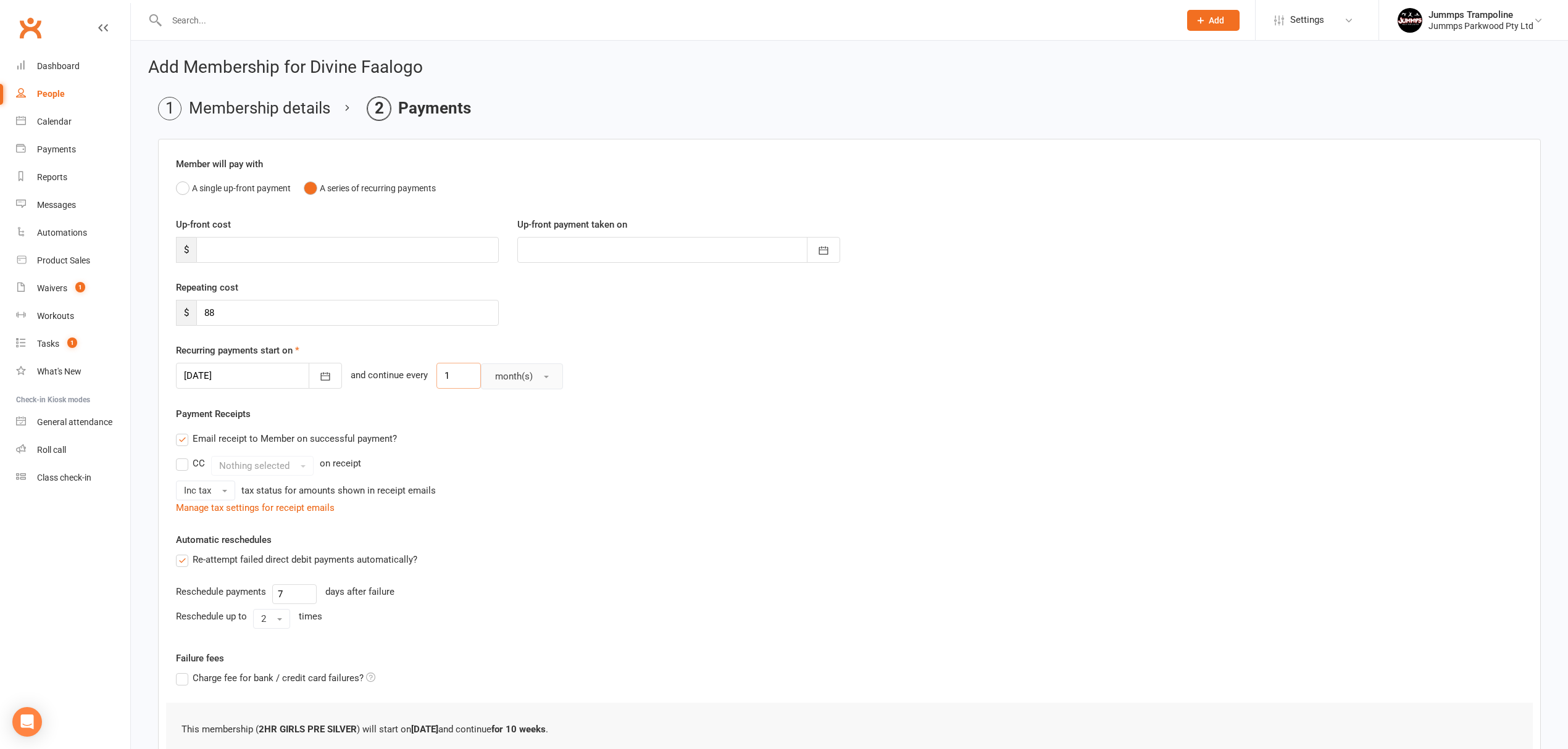 type on "1" 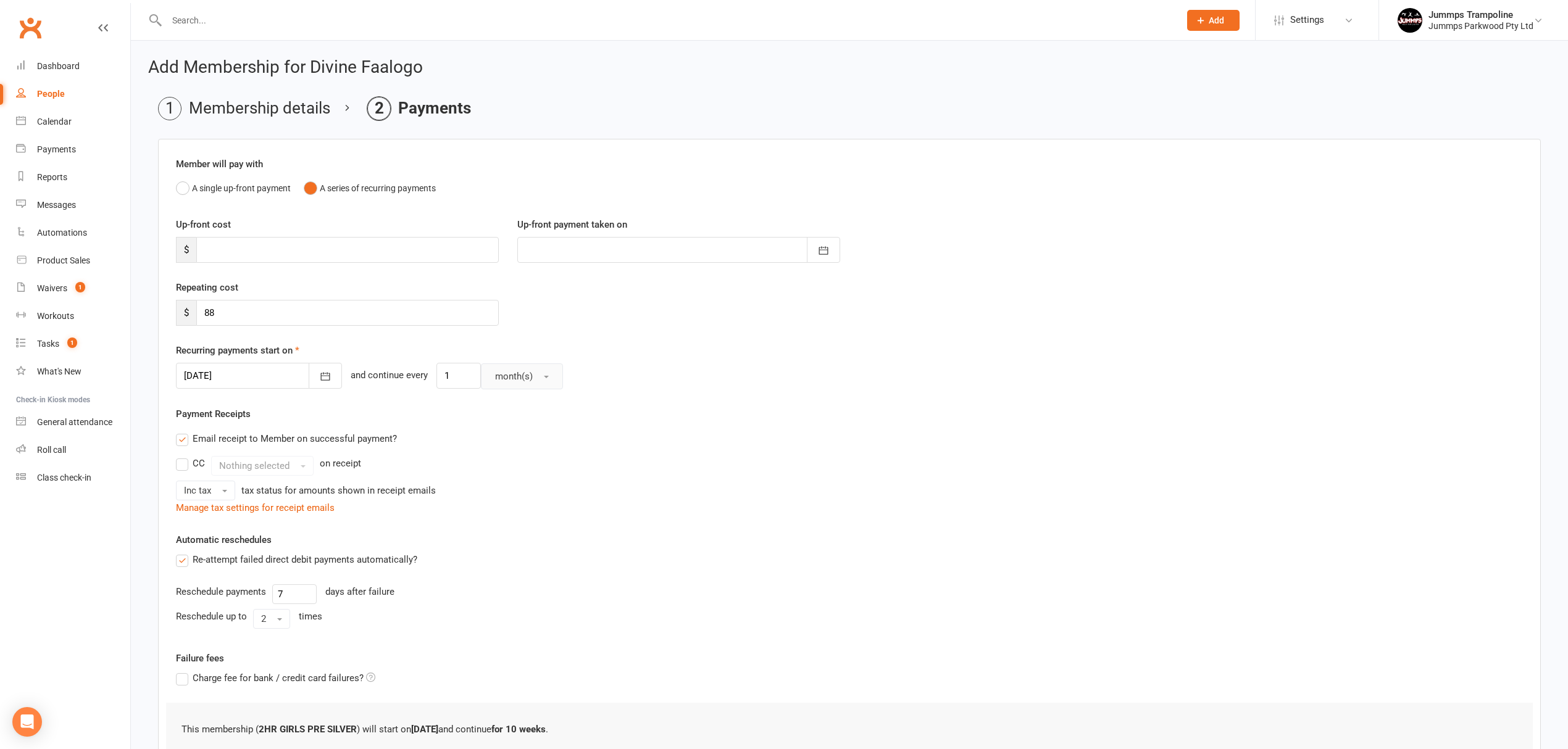 click on "month(s)" at bounding box center [514, 376] 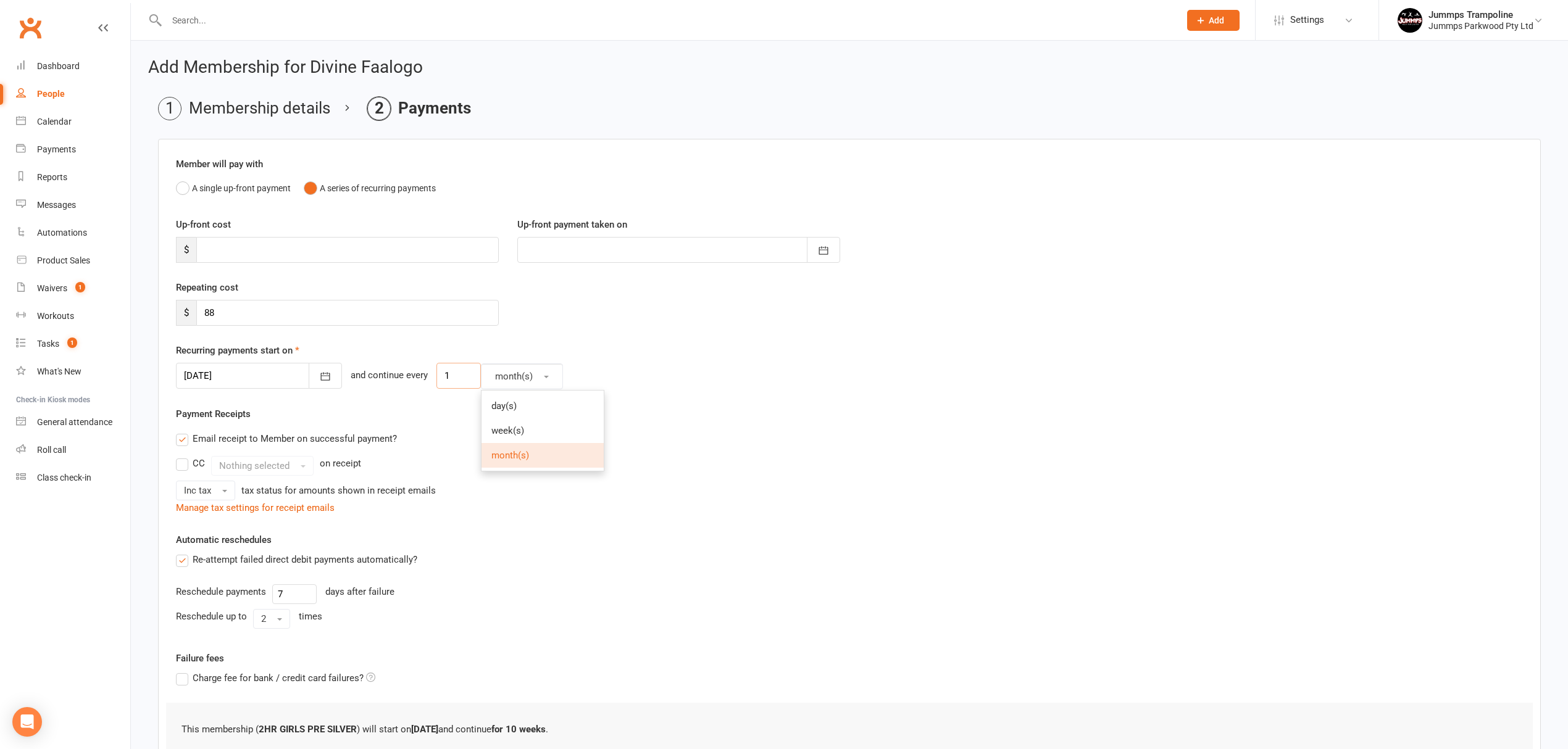 drag, startPoint x: 453, startPoint y: 376, endPoint x: 364, endPoint y: 379, distance: 89.05055 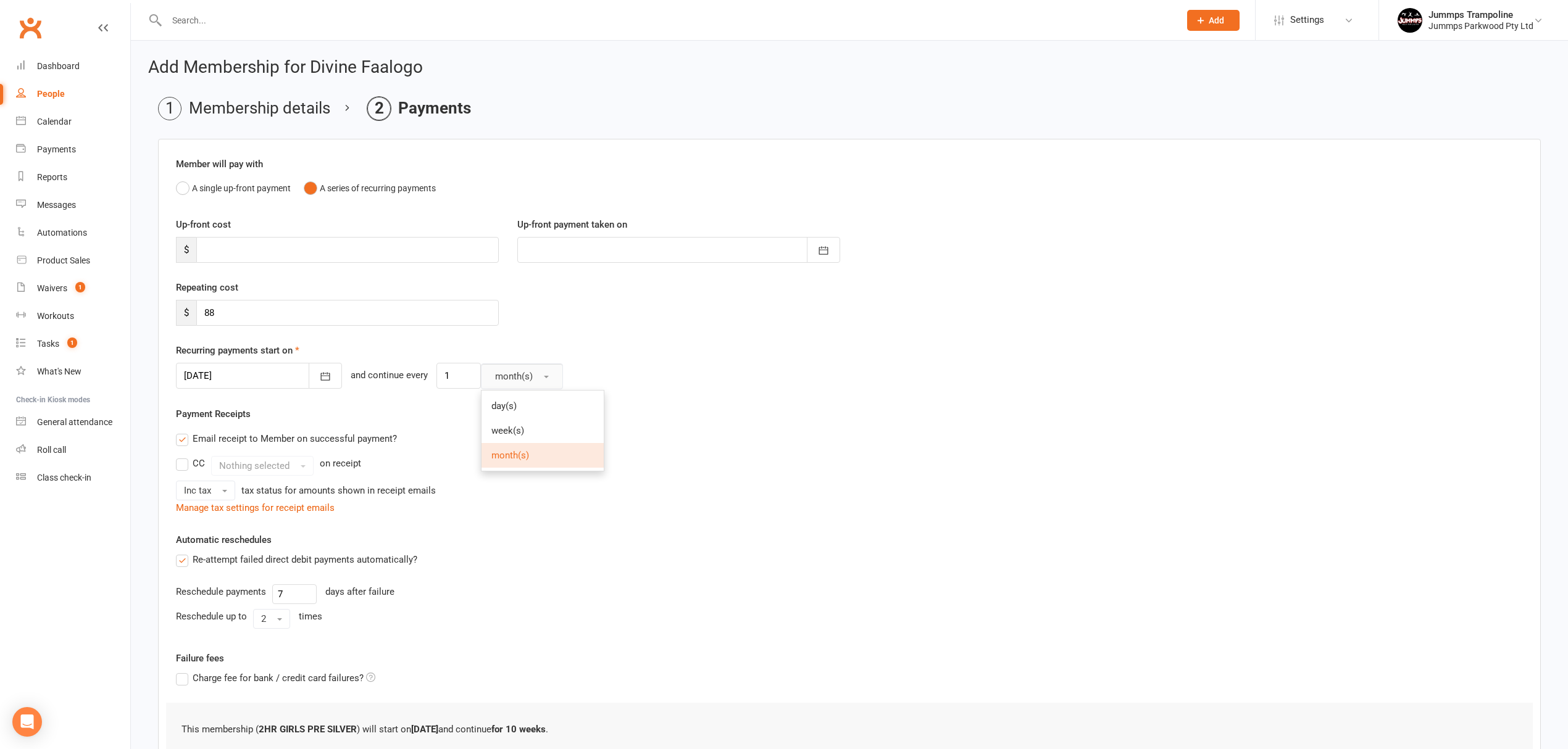type 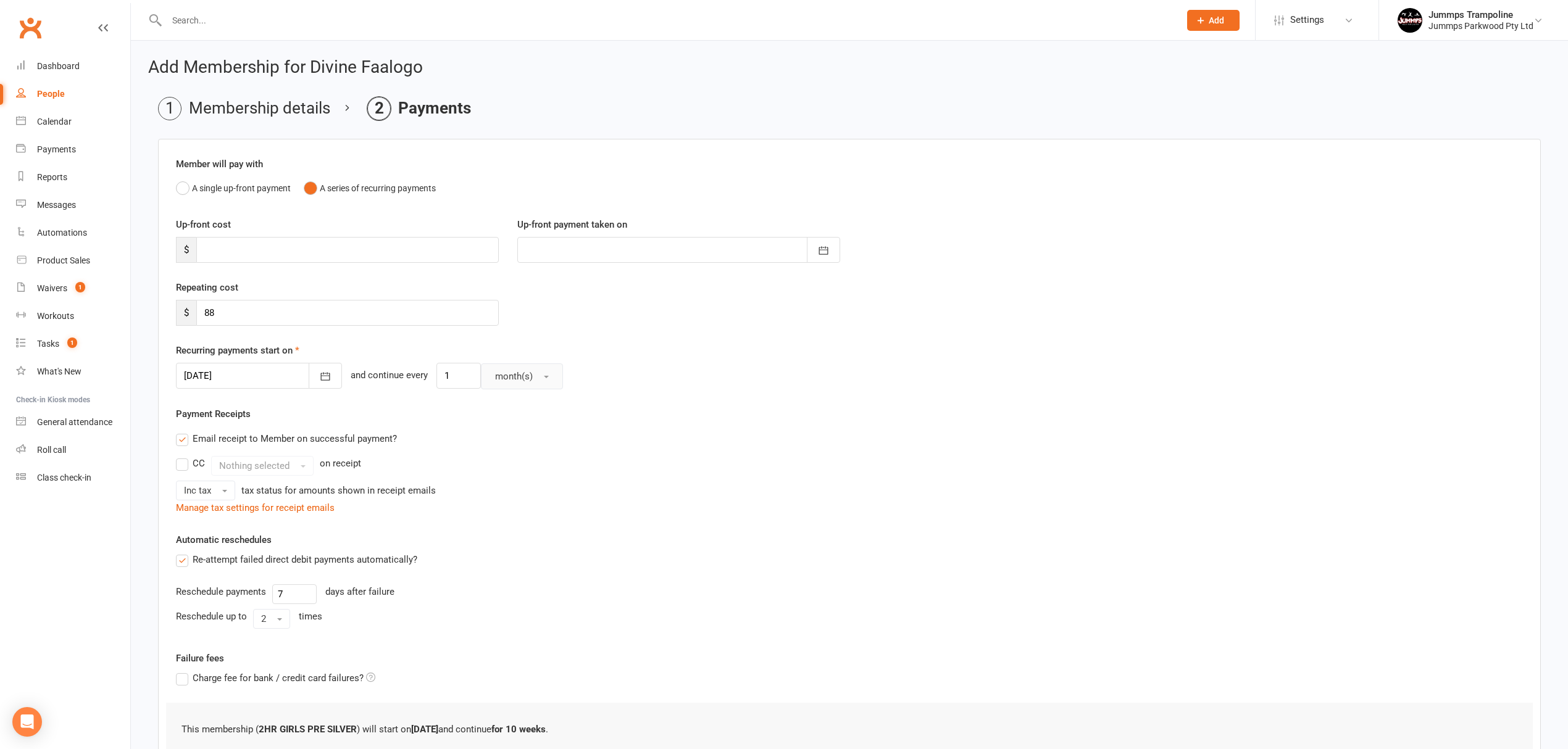click at bounding box center [546, 377] 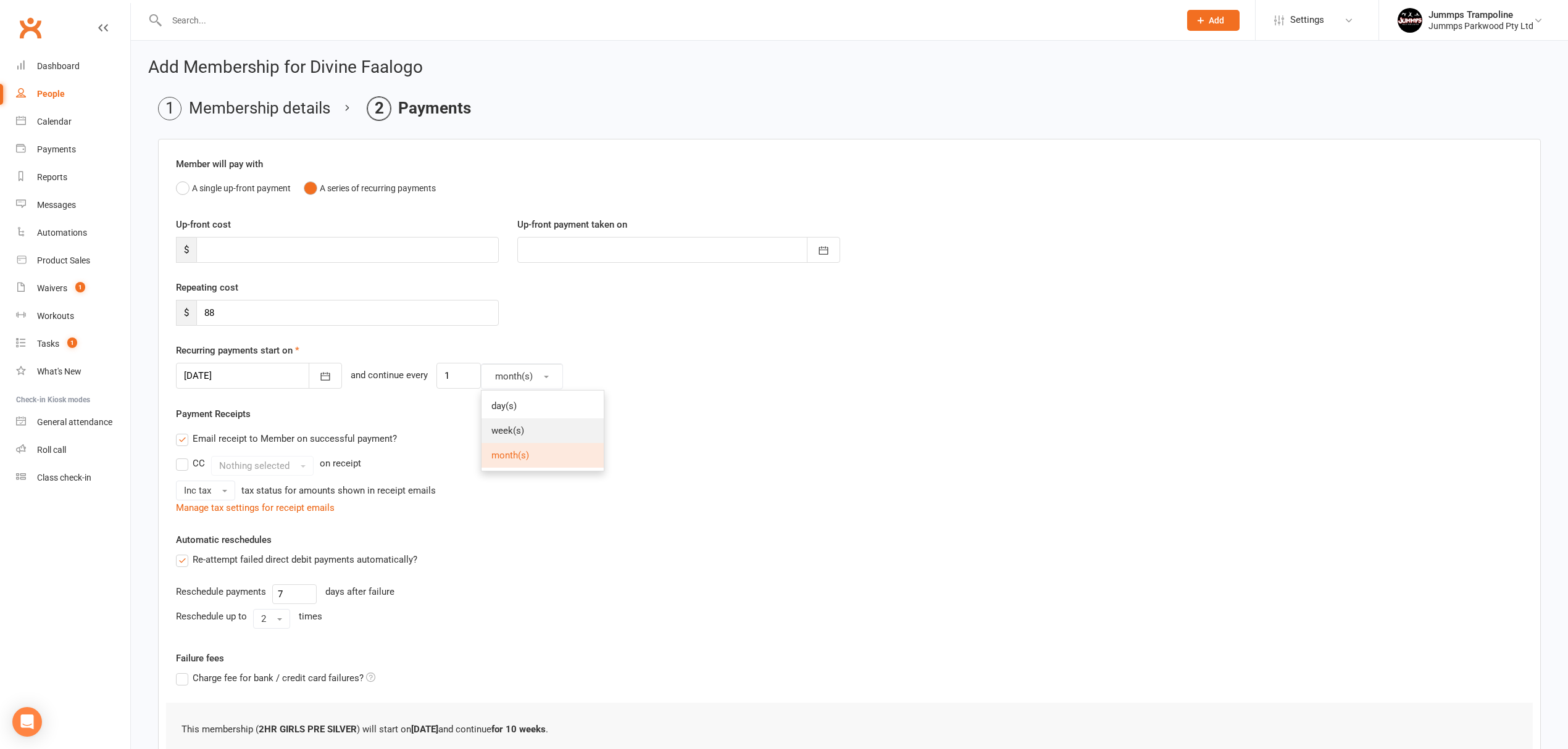 drag, startPoint x: 512, startPoint y: 427, endPoint x: 467, endPoint y: 395, distance: 55.217751 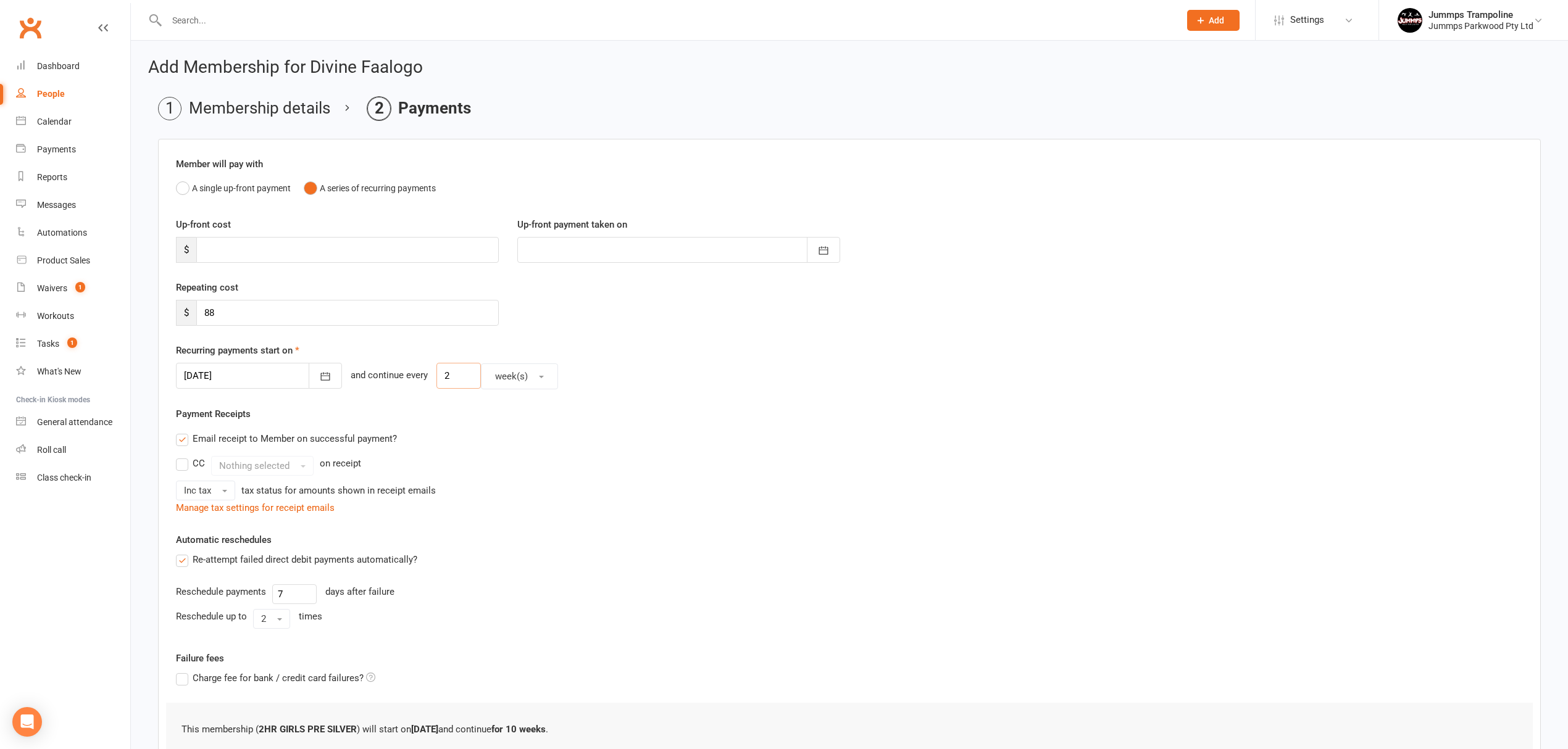type on "2" 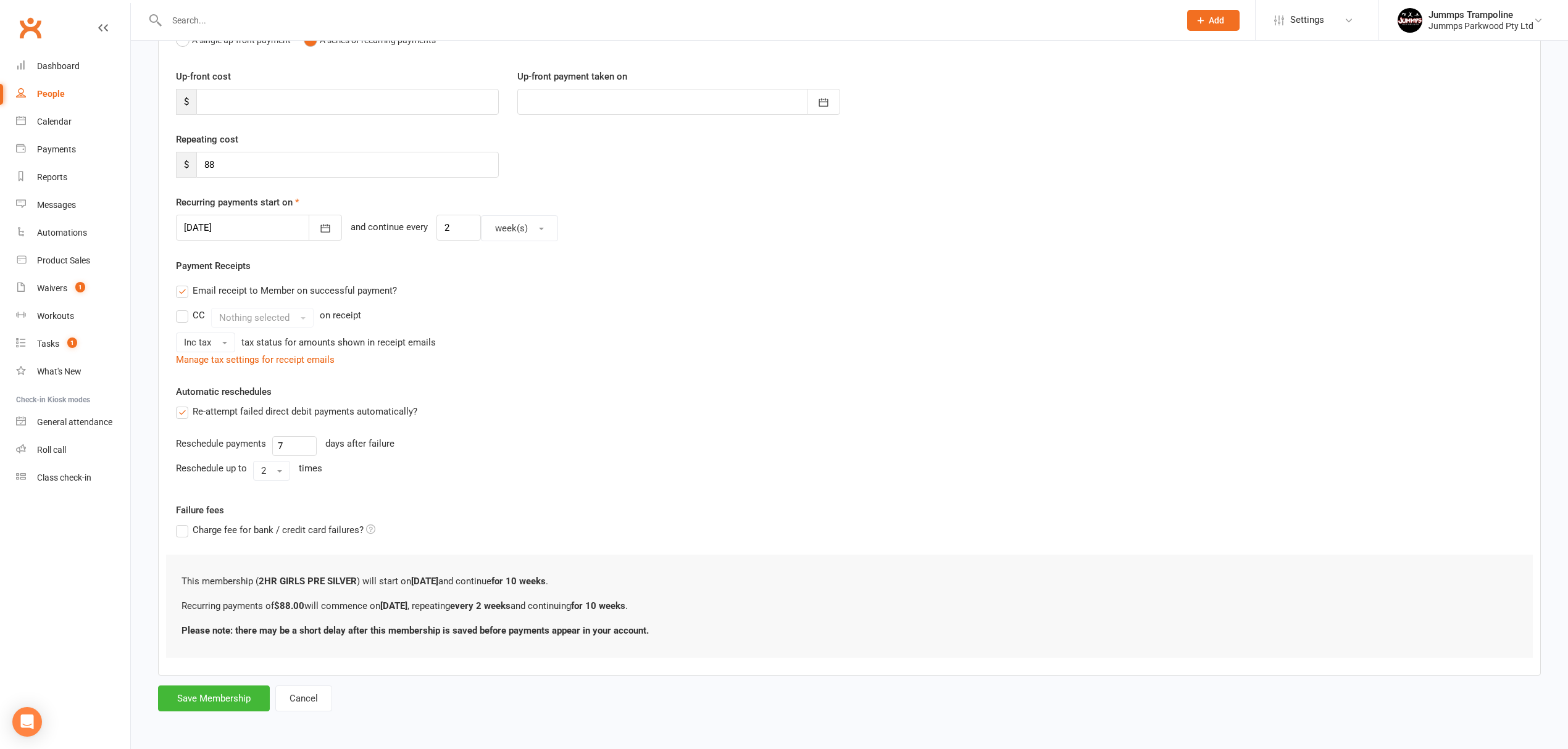 scroll, scrollTop: 151, scrollLeft: 0, axis: vertical 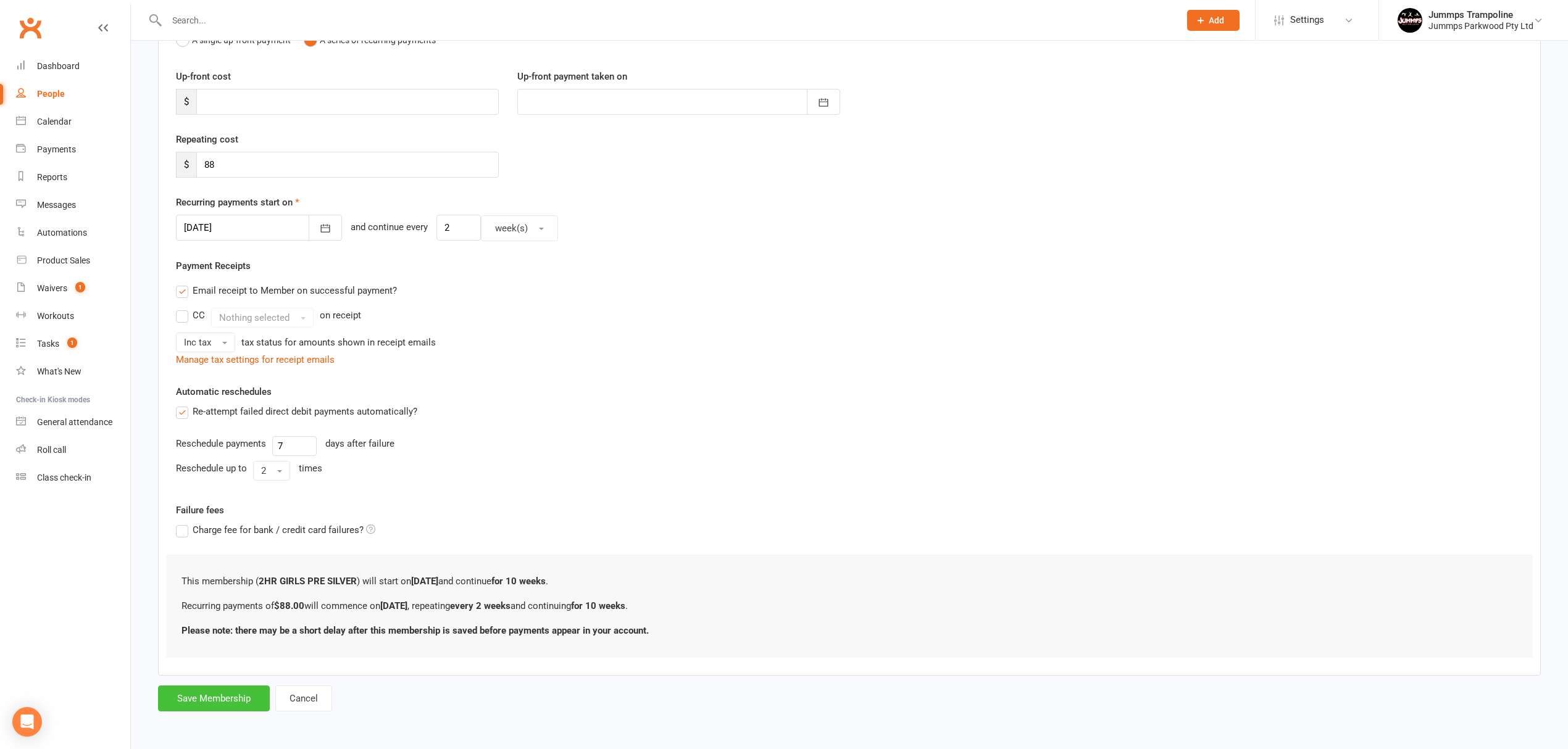 click on "Save Membership" at bounding box center [214, 698] 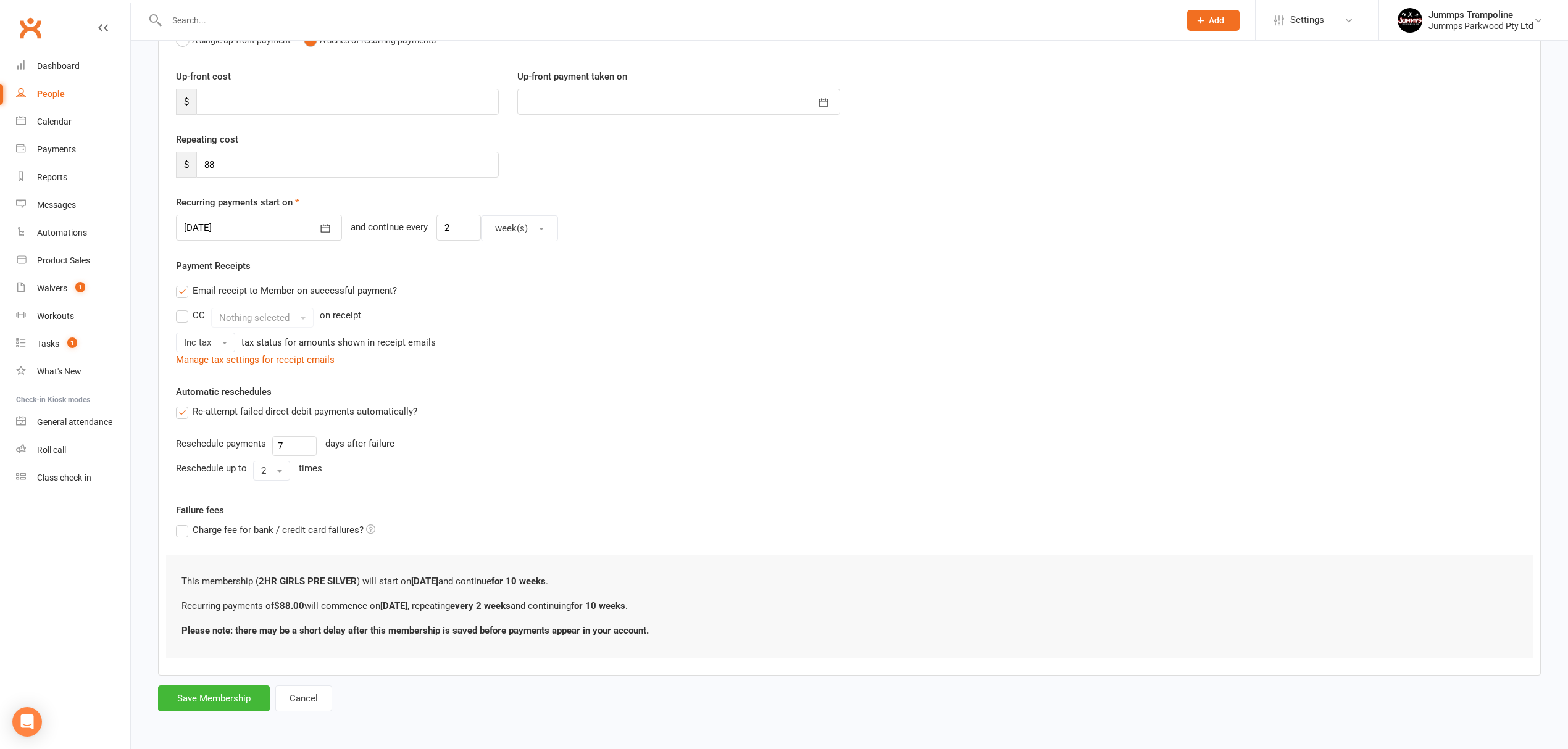 type on "0" 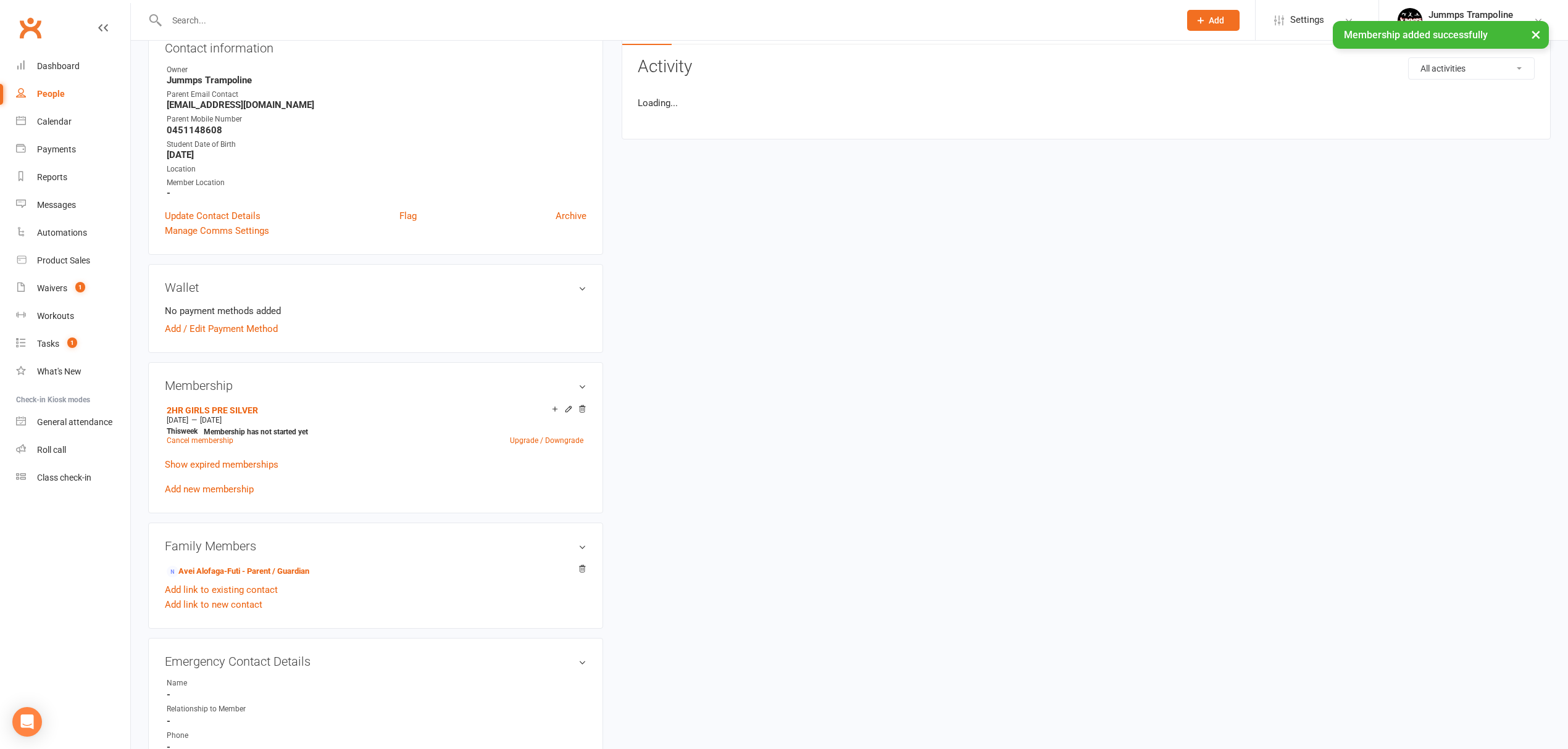 scroll, scrollTop: 0, scrollLeft: 0, axis: both 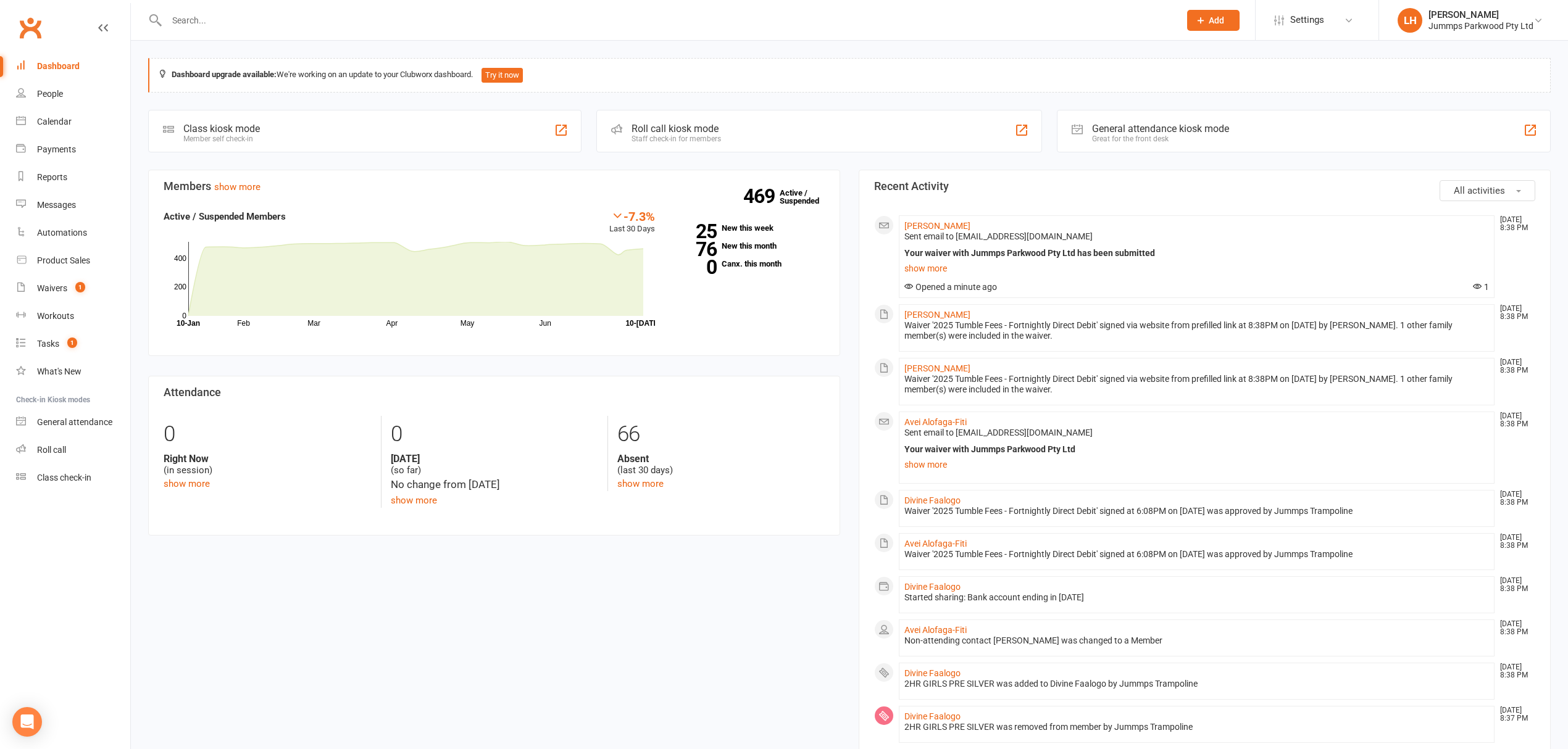 click at bounding box center [667, 20] 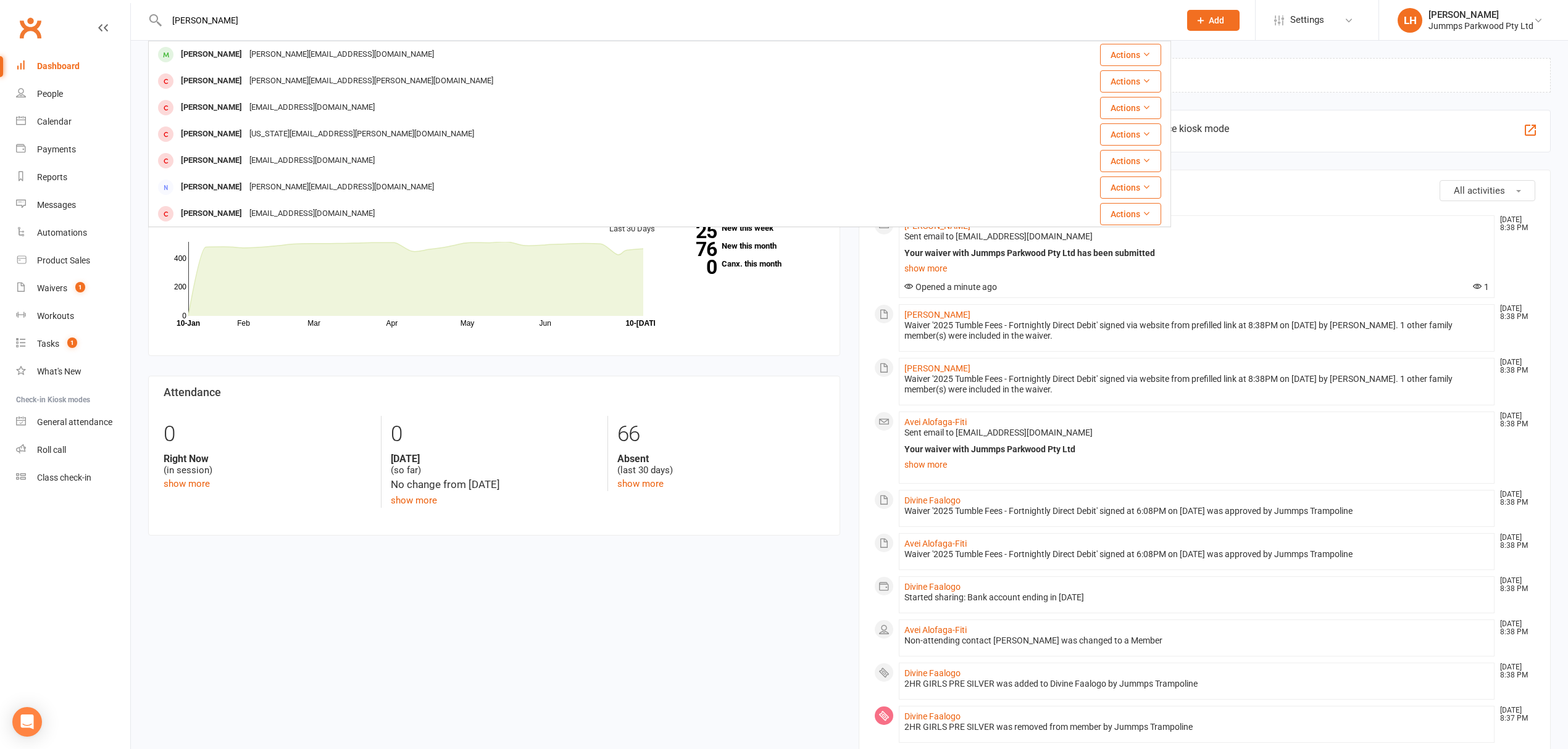 type on "[PERSON_NAME]" 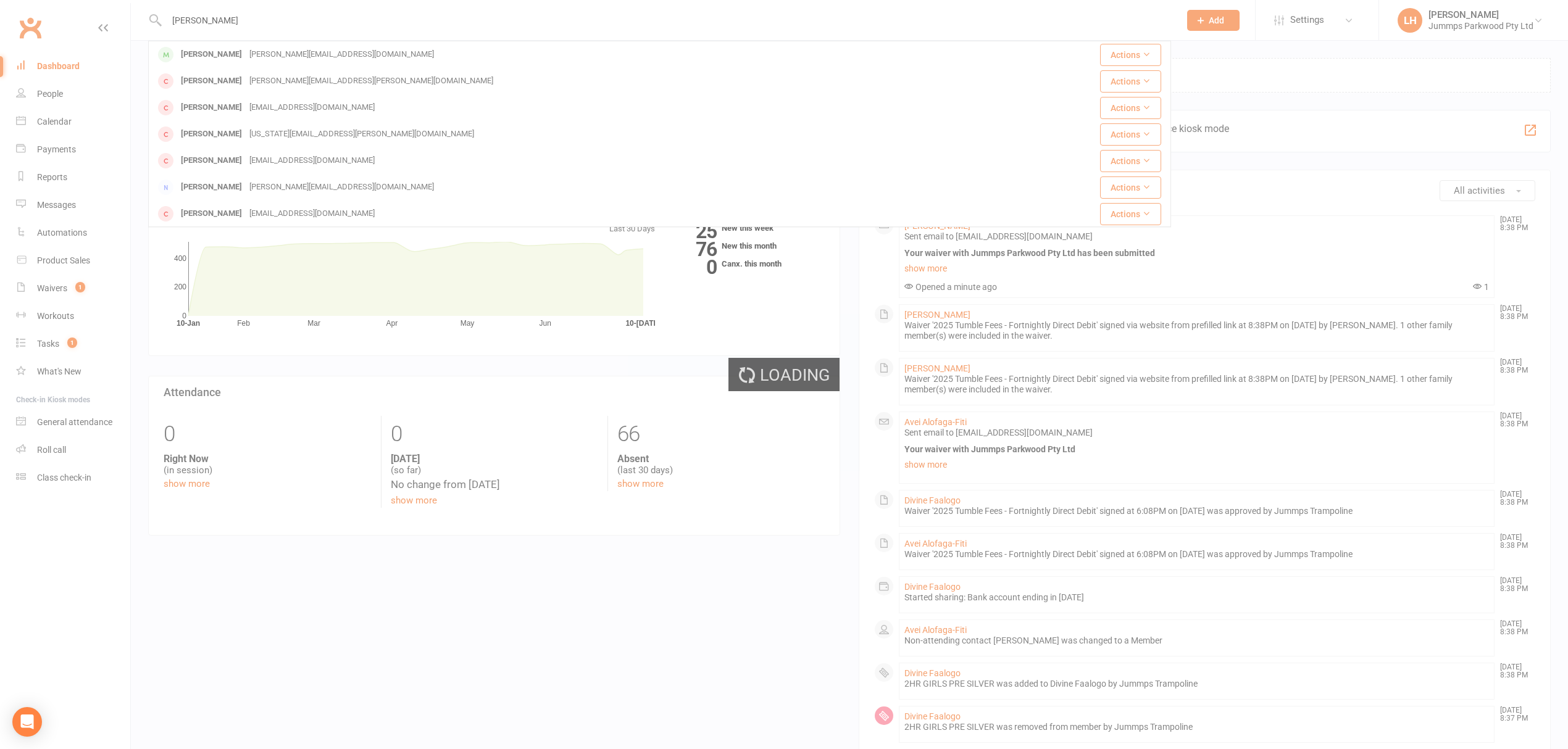 type 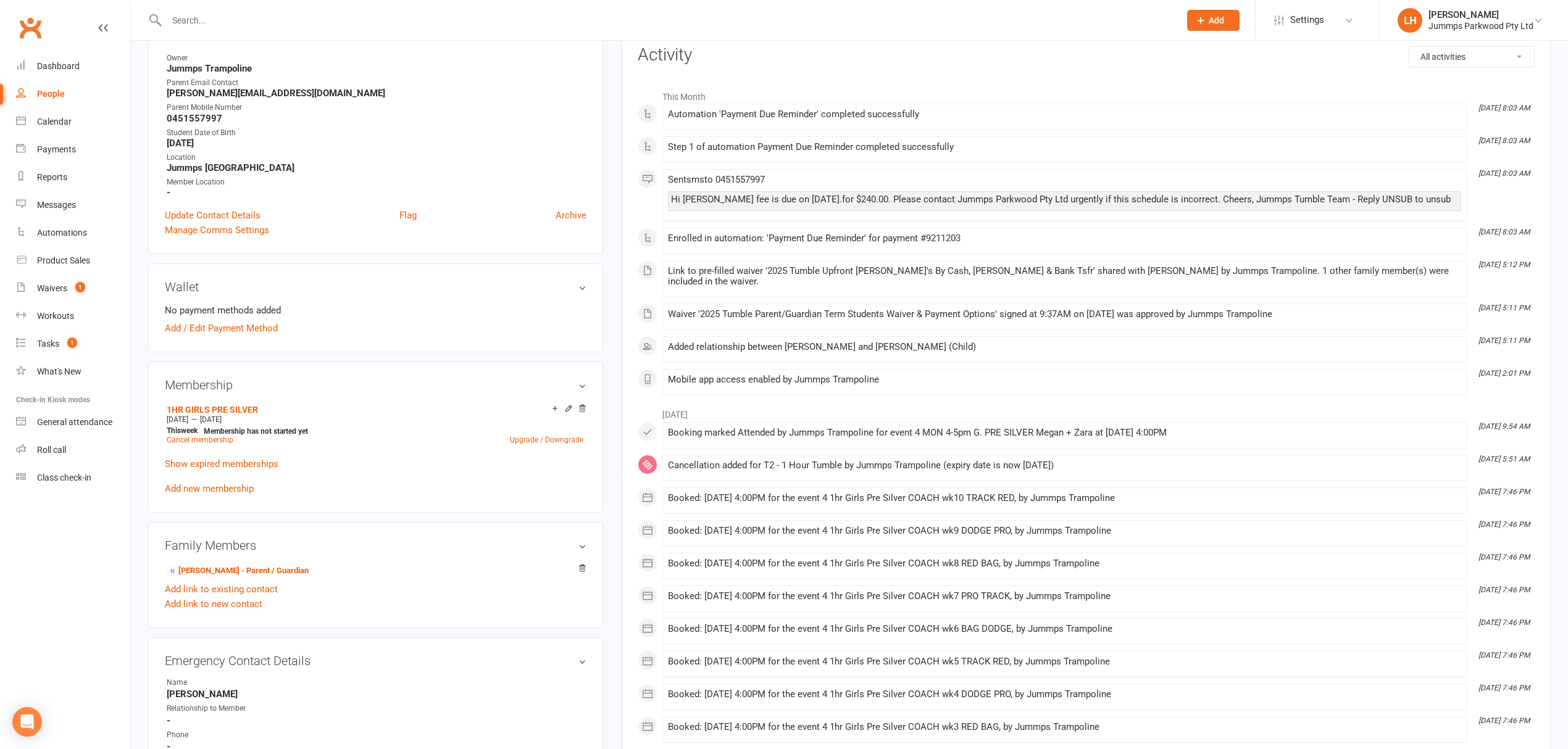scroll, scrollTop: 164, scrollLeft: 0, axis: vertical 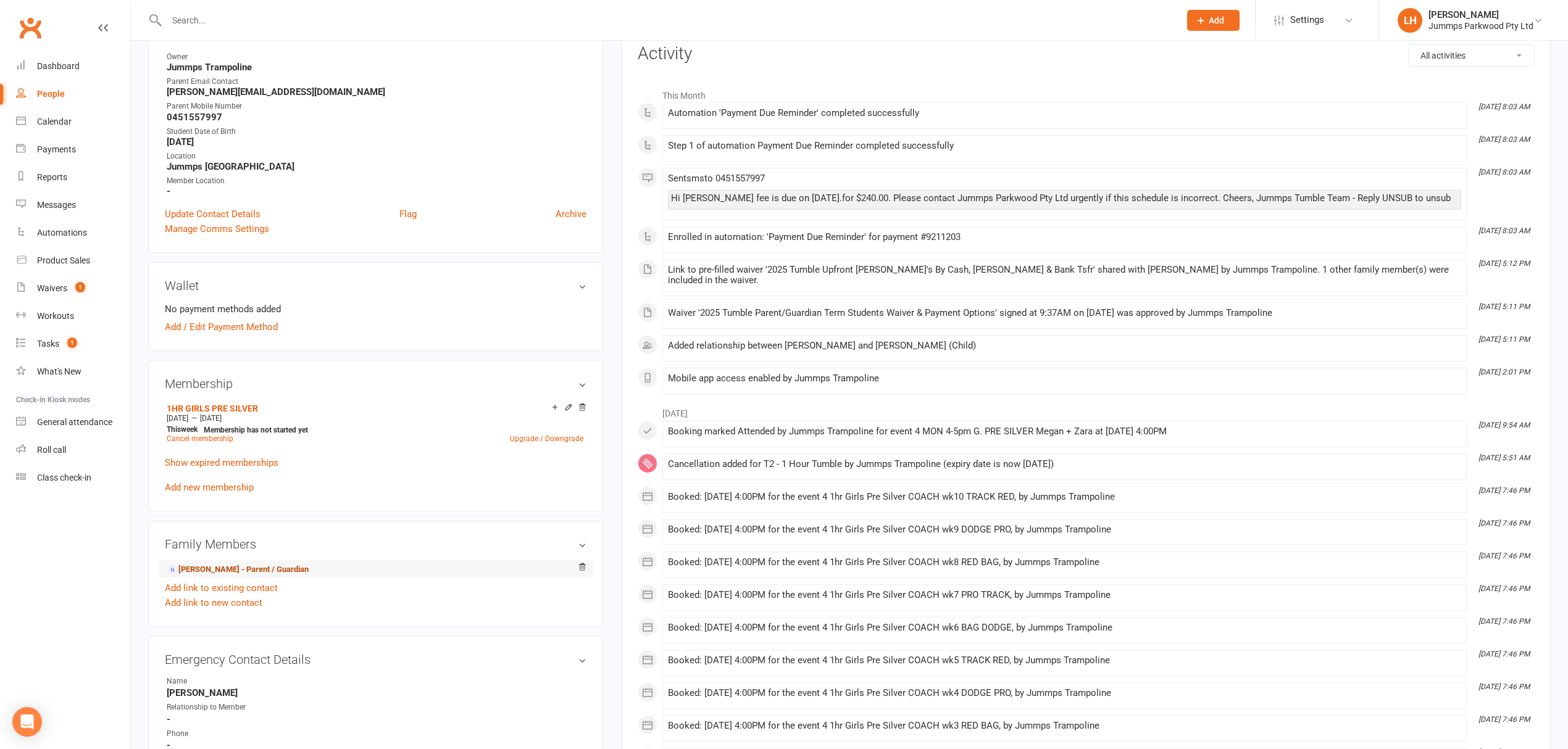 click on "[PERSON_NAME] - Parent / Guardian" at bounding box center [238, 569] 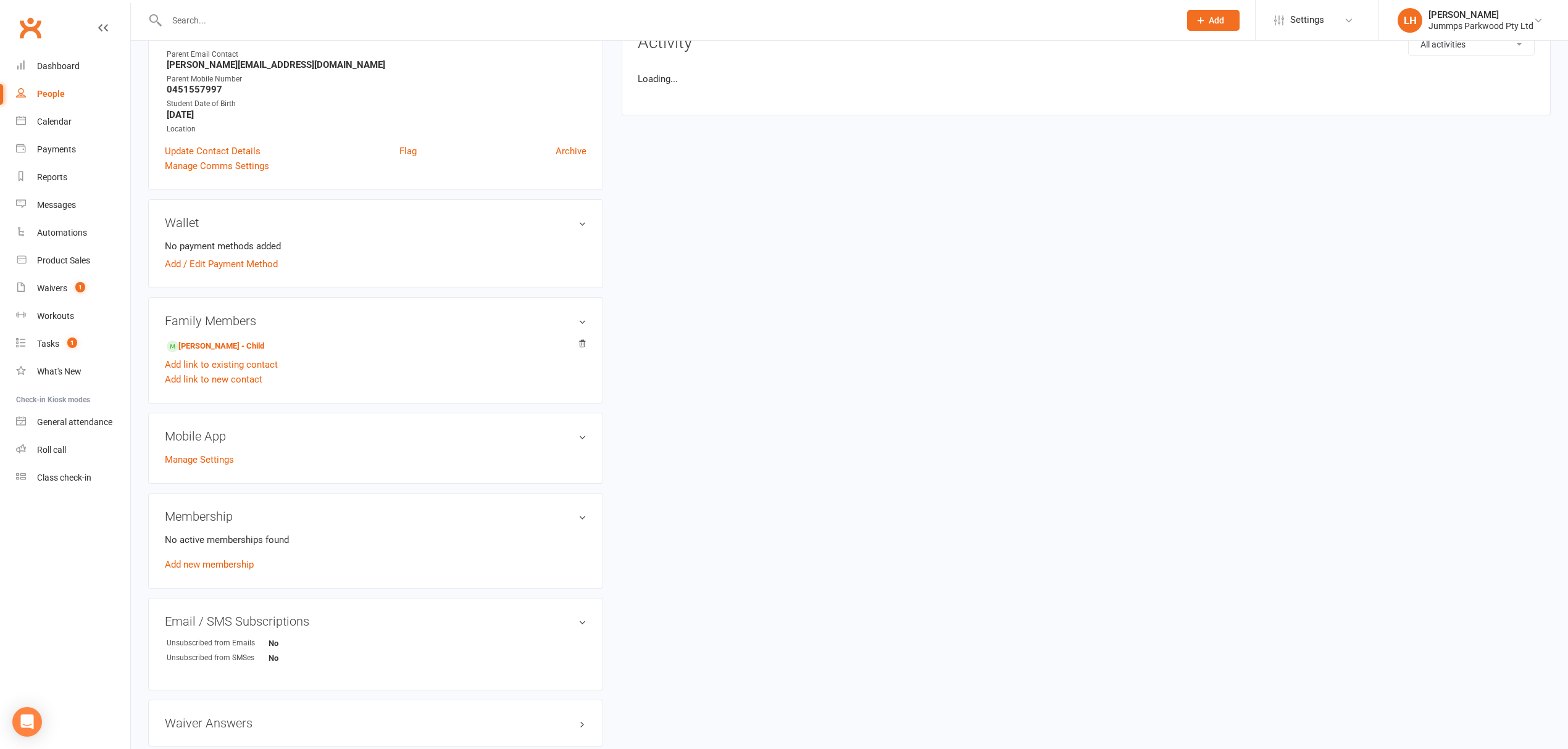 scroll, scrollTop: 0, scrollLeft: 0, axis: both 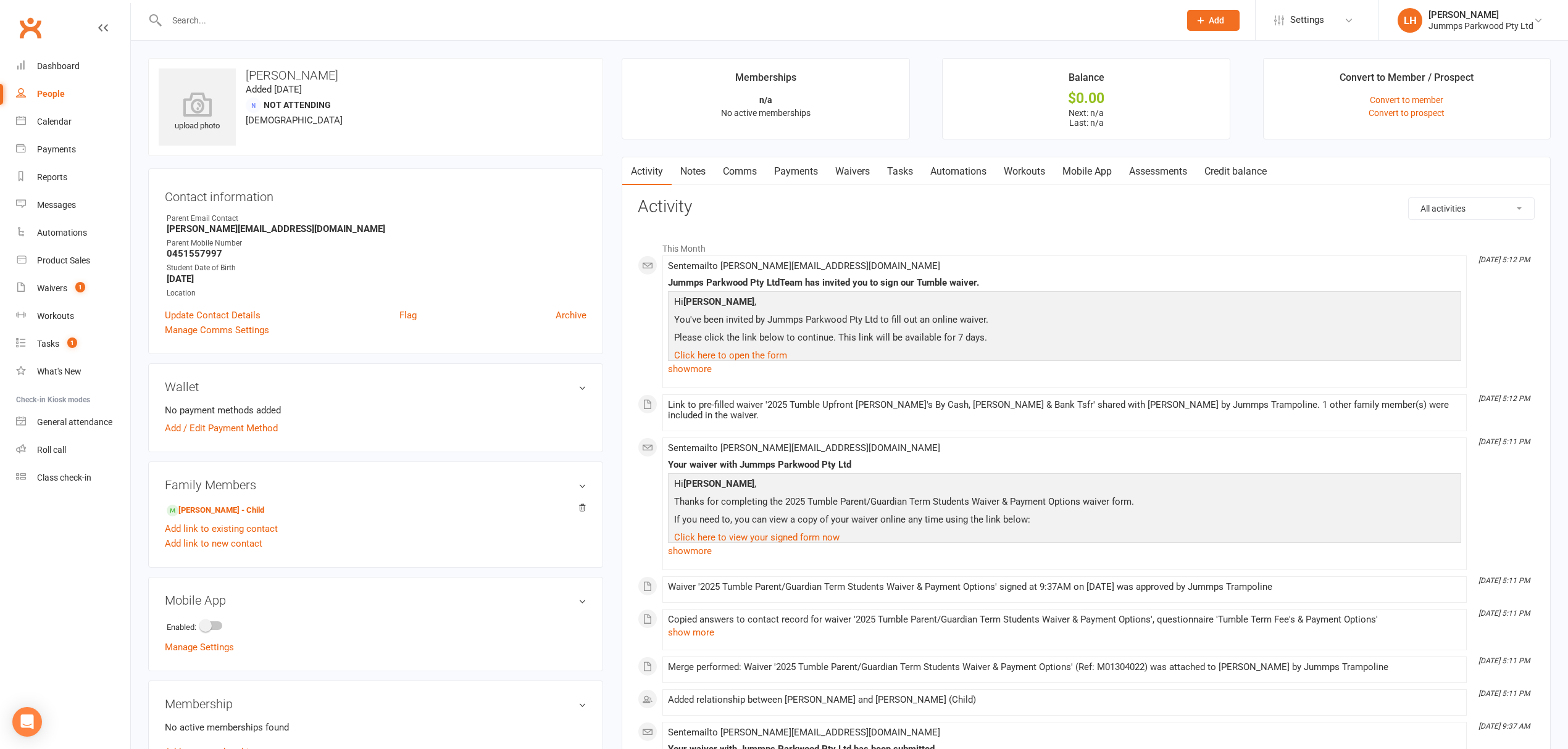 click on "Waivers" at bounding box center (853, 172) 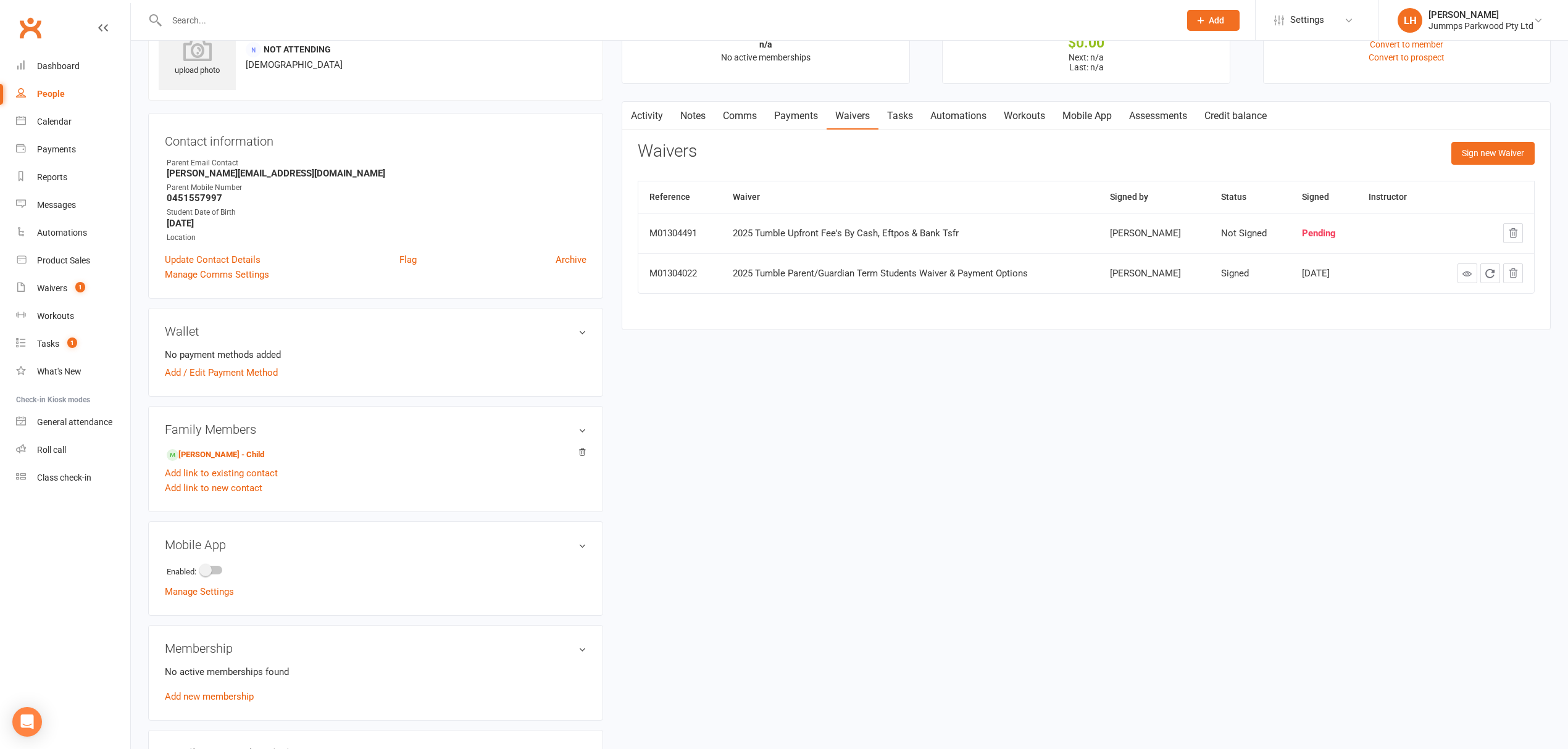 scroll, scrollTop: 164, scrollLeft: 0, axis: vertical 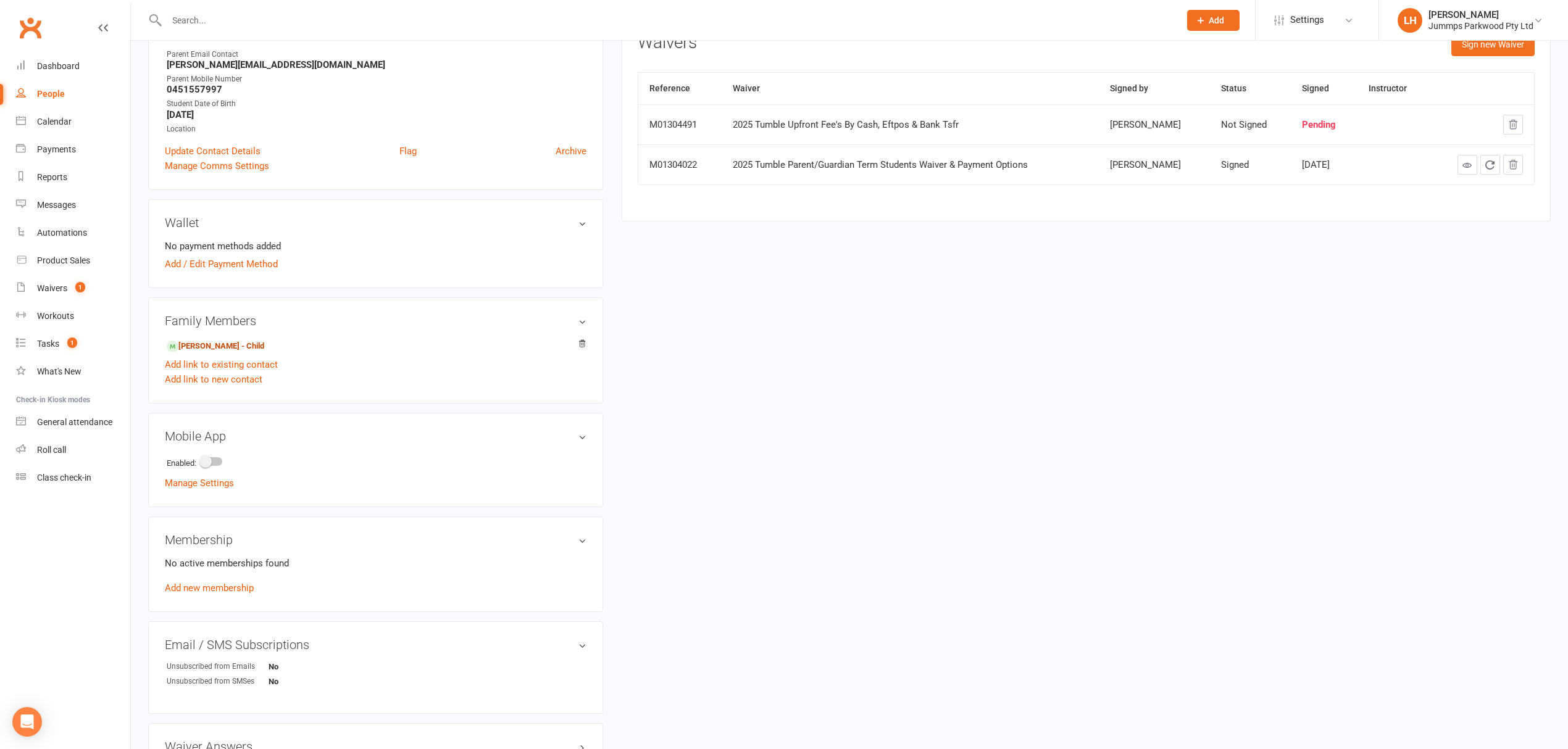 click on "[PERSON_NAME] - Child" at bounding box center [215, 346] 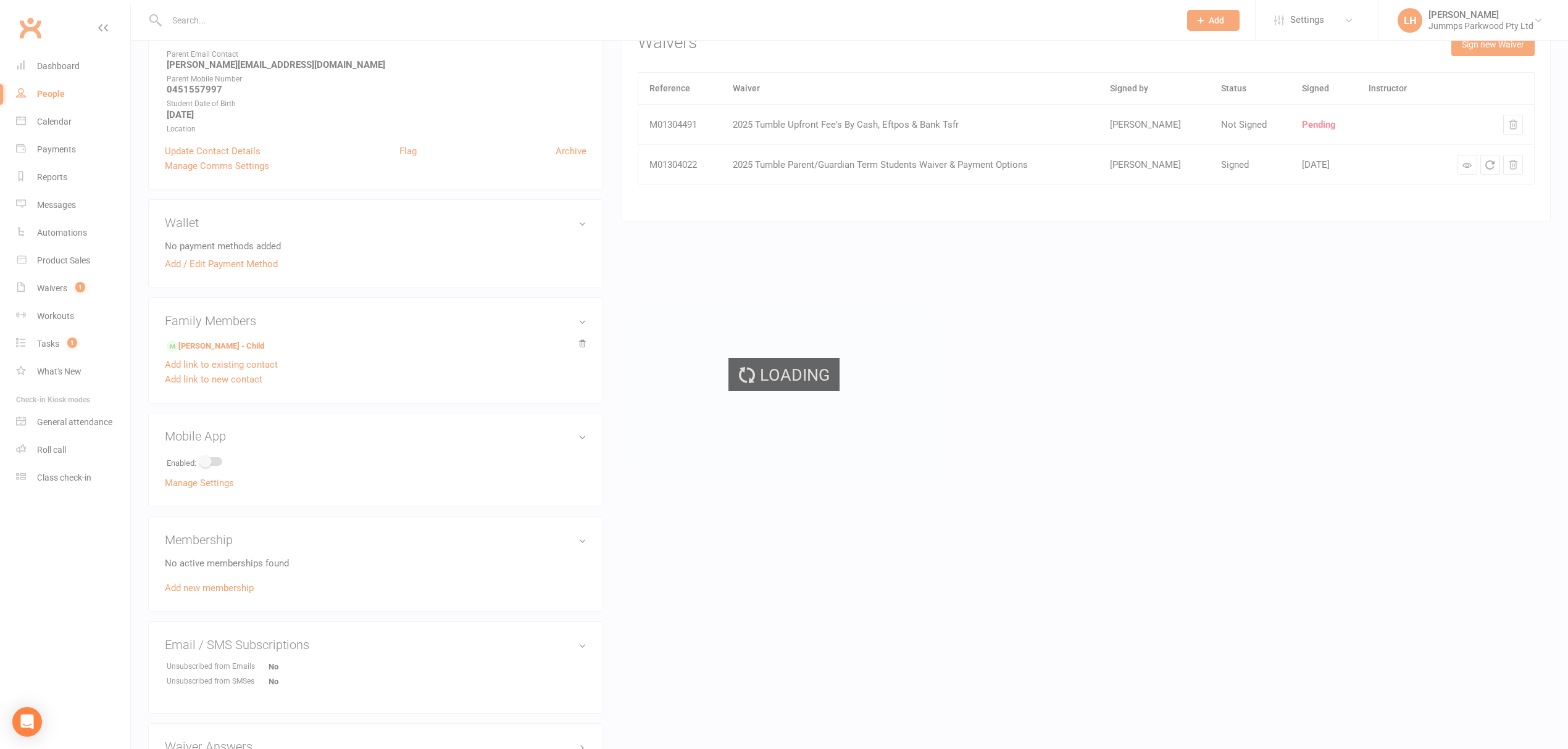 scroll, scrollTop: 0, scrollLeft: 0, axis: both 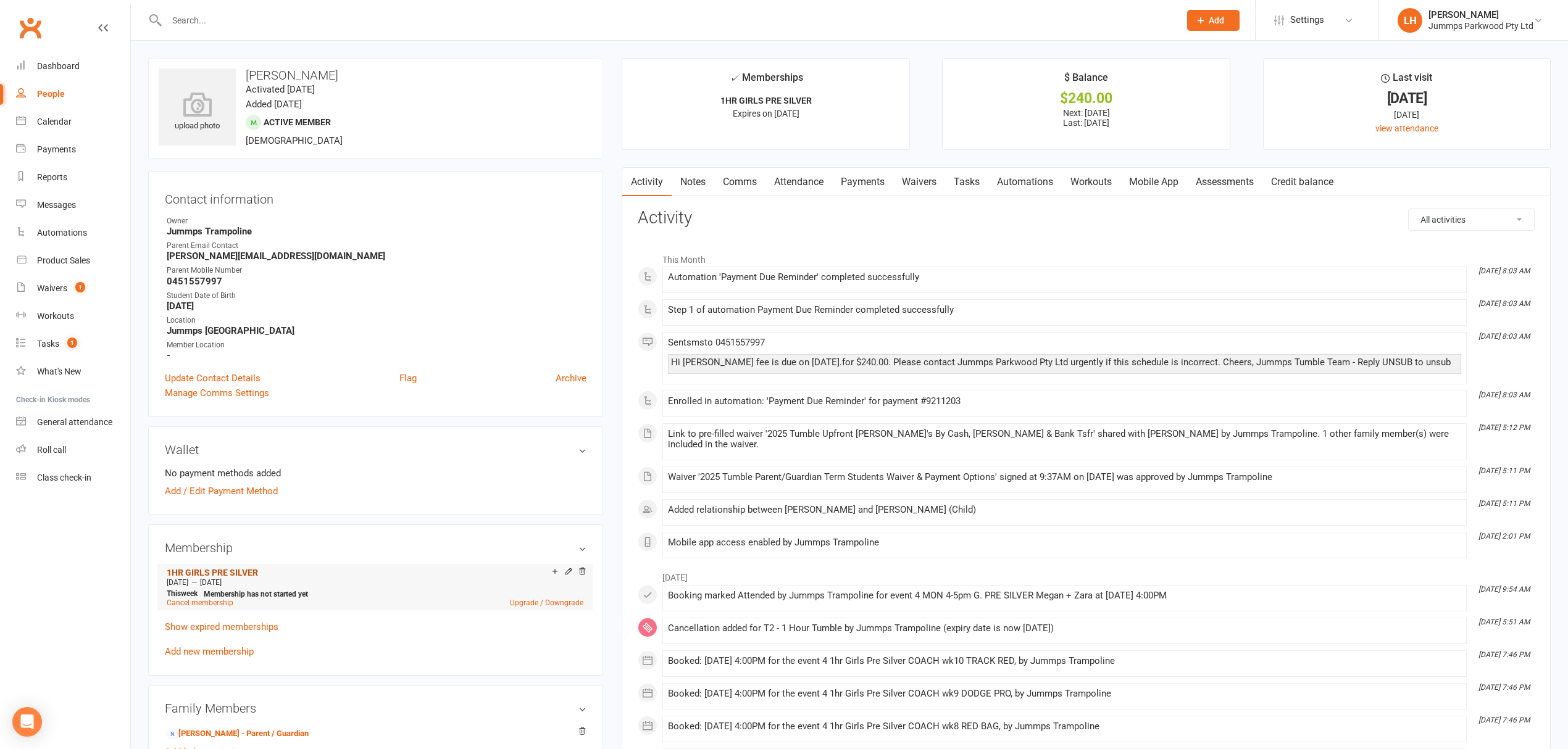 click on "1HR GIRLS PRE SILVER" at bounding box center (212, 573) 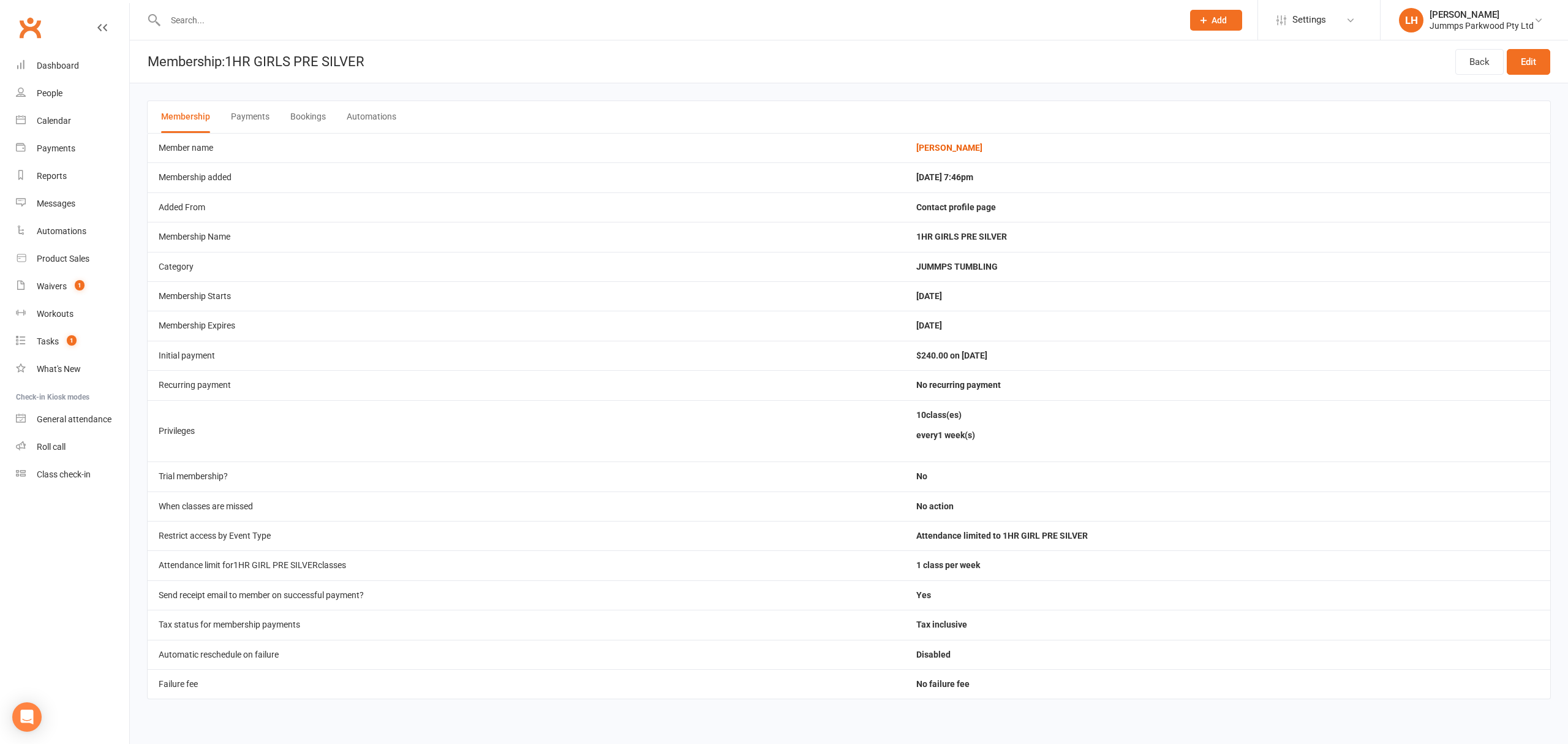 drag, startPoint x: 0, startPoint y: 65, endPoint x: 0, endPoint y: 72, distance: 7 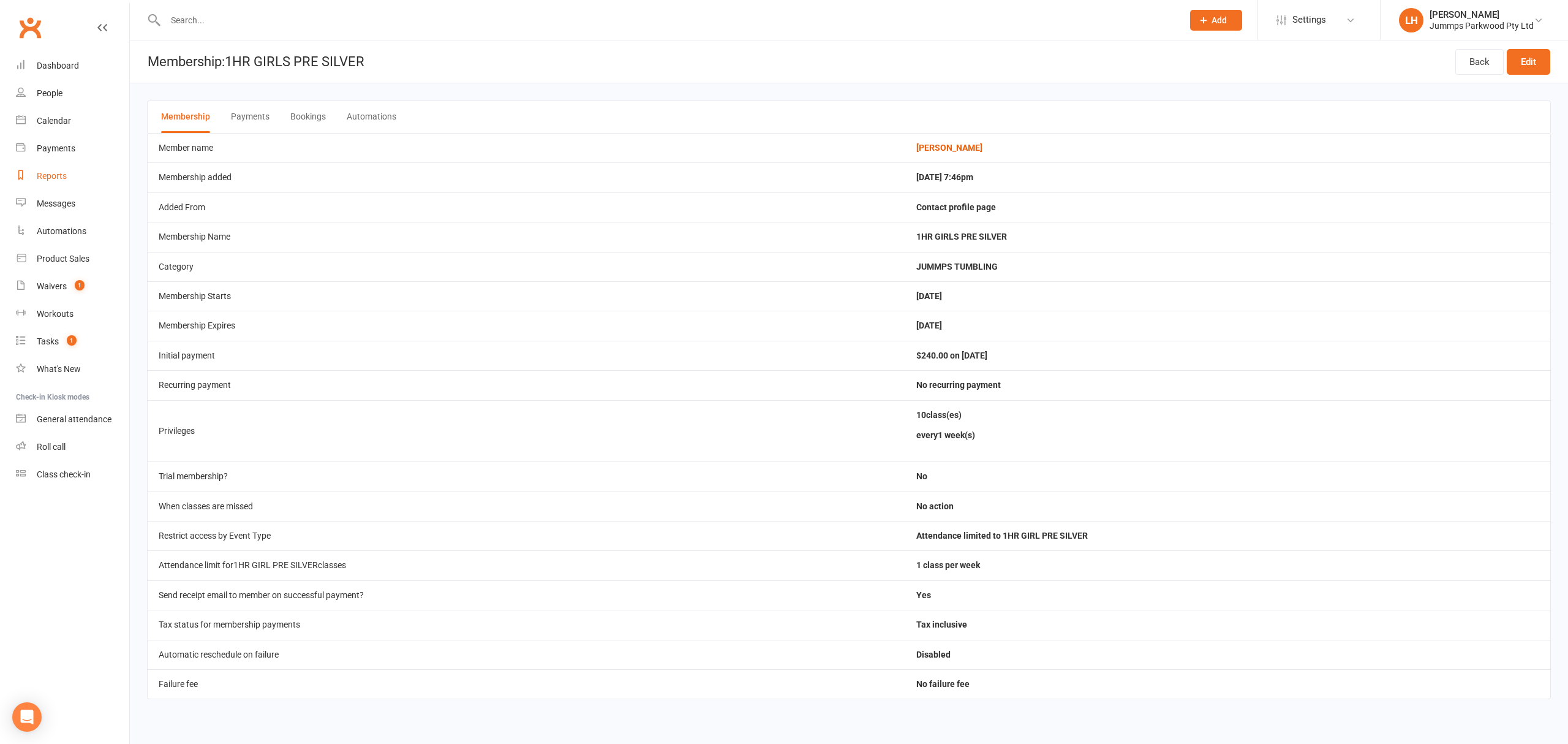 click on "Reports" at bounding box center (51, 176) 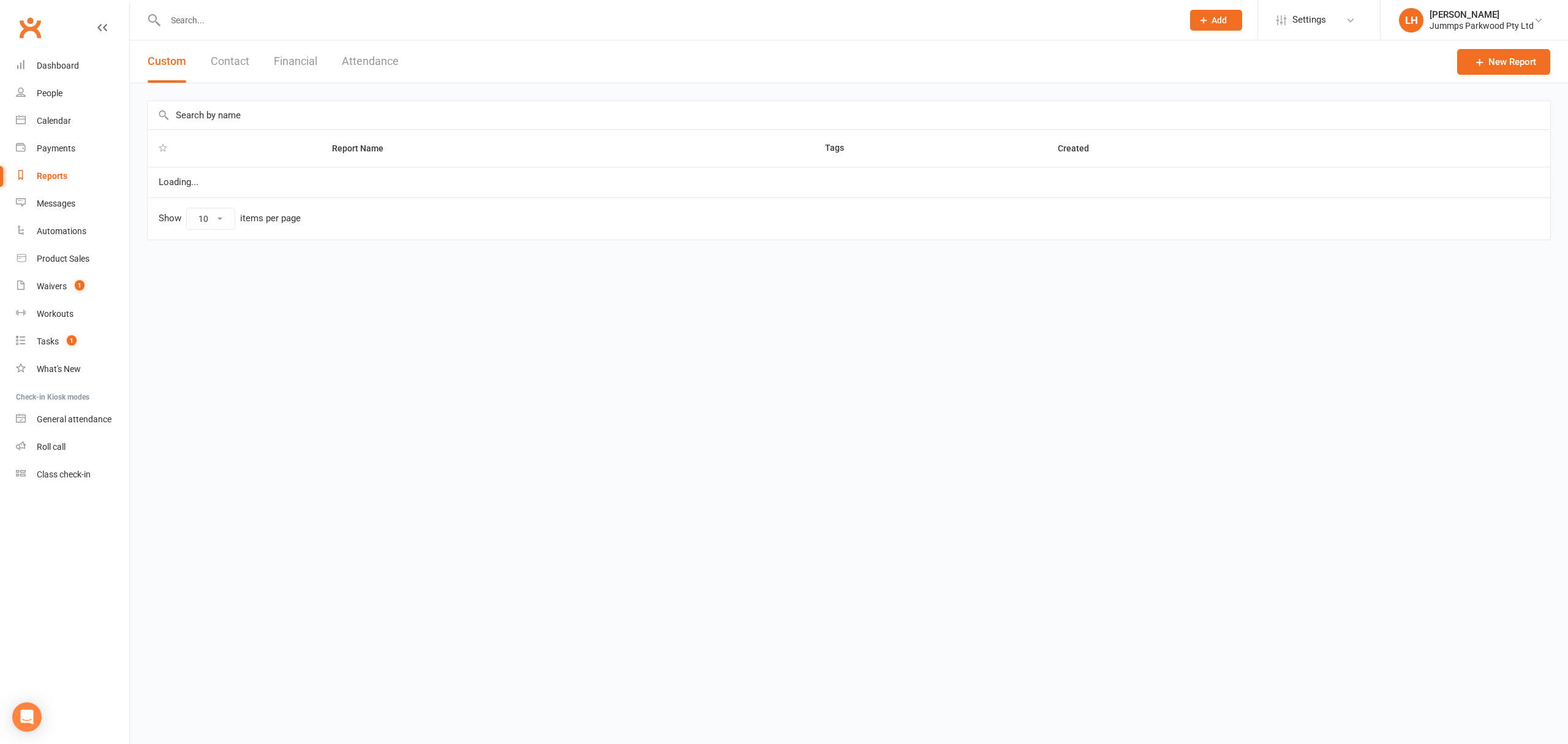 select on "100" 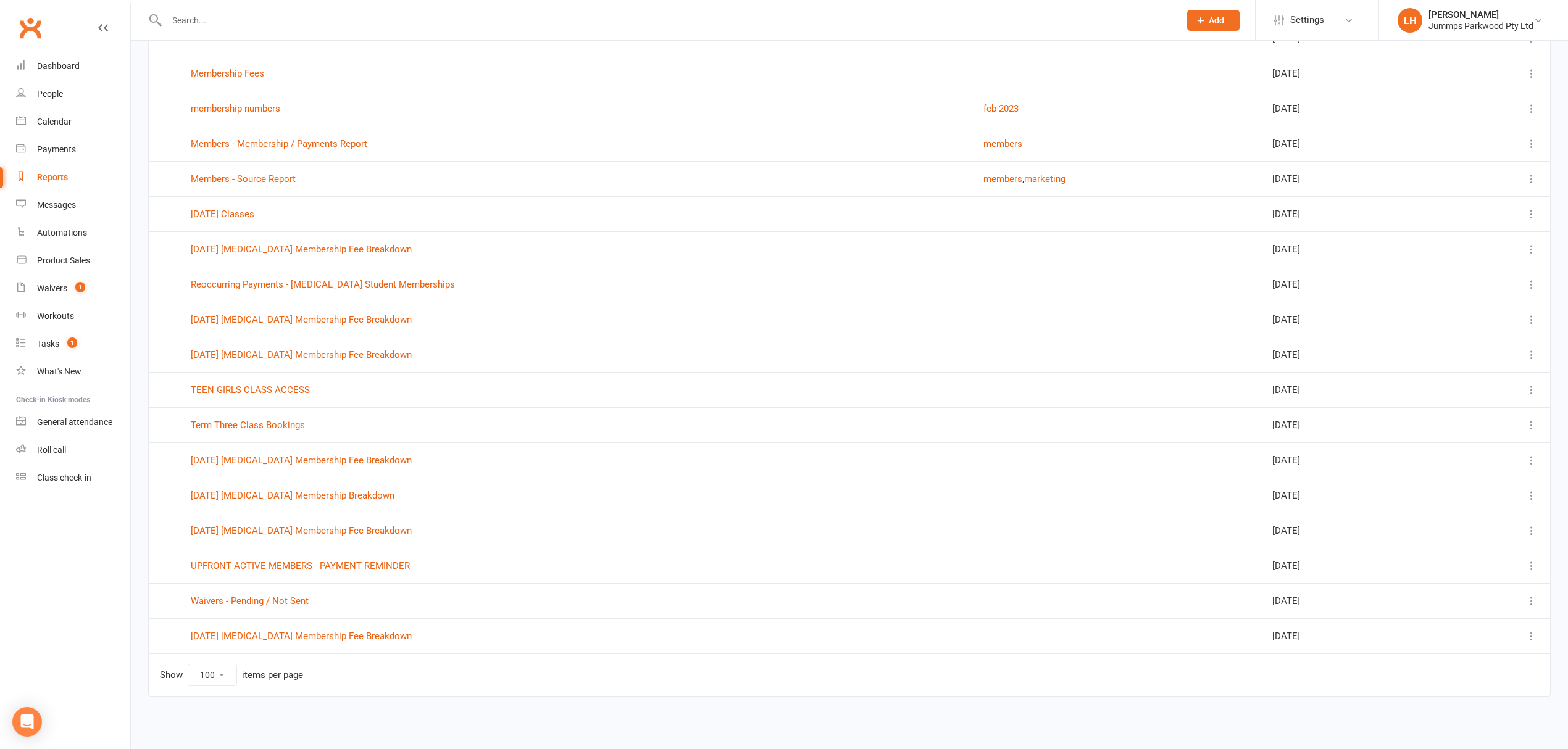 scroll, scrollTop: 1072, scrollLeft: 0, axis: vertical 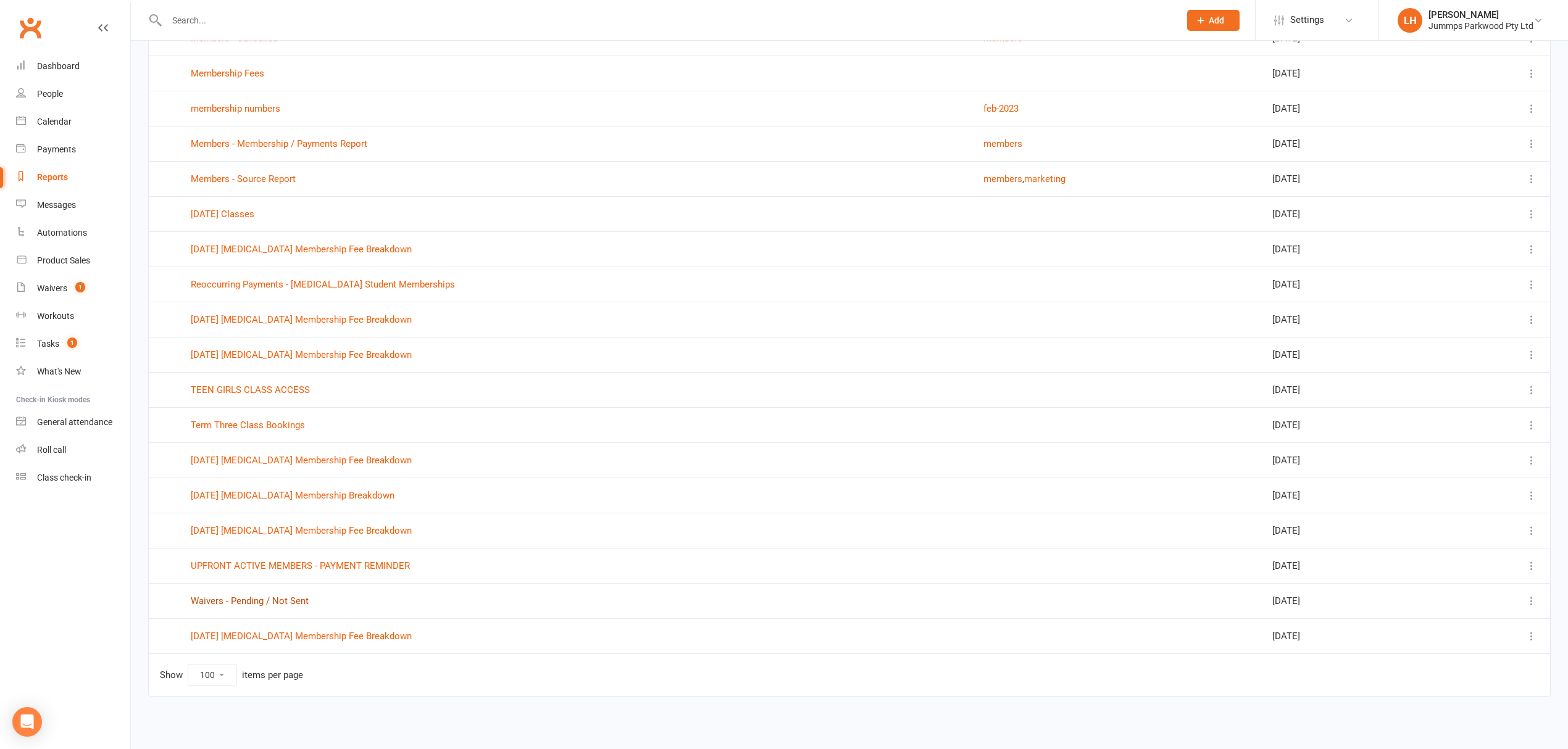 click on "Waivers - Pending / Not Sent" at bounding box center [249, 601] 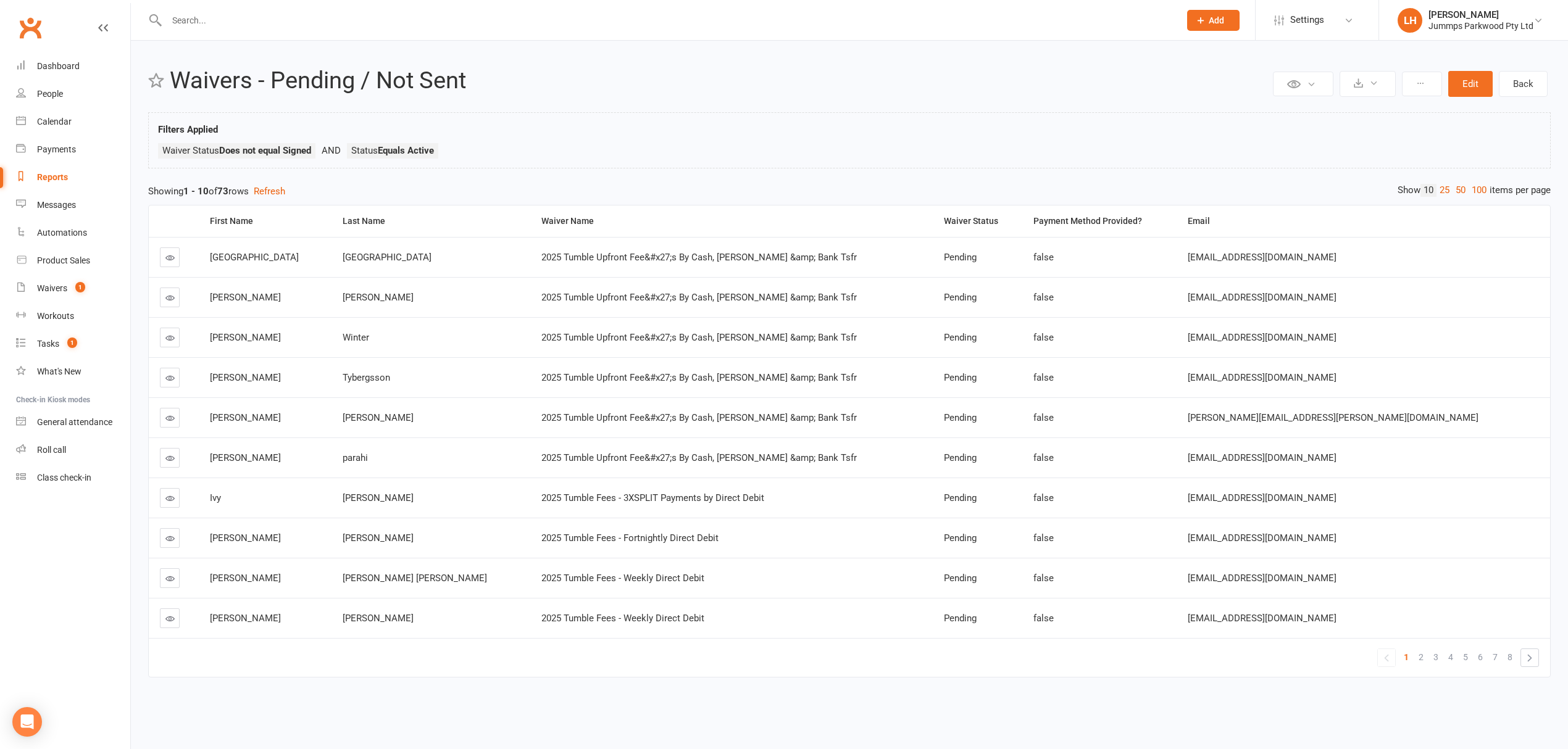 scroll, scrollTop: 3, scrollLeft: 0, axis: vertical 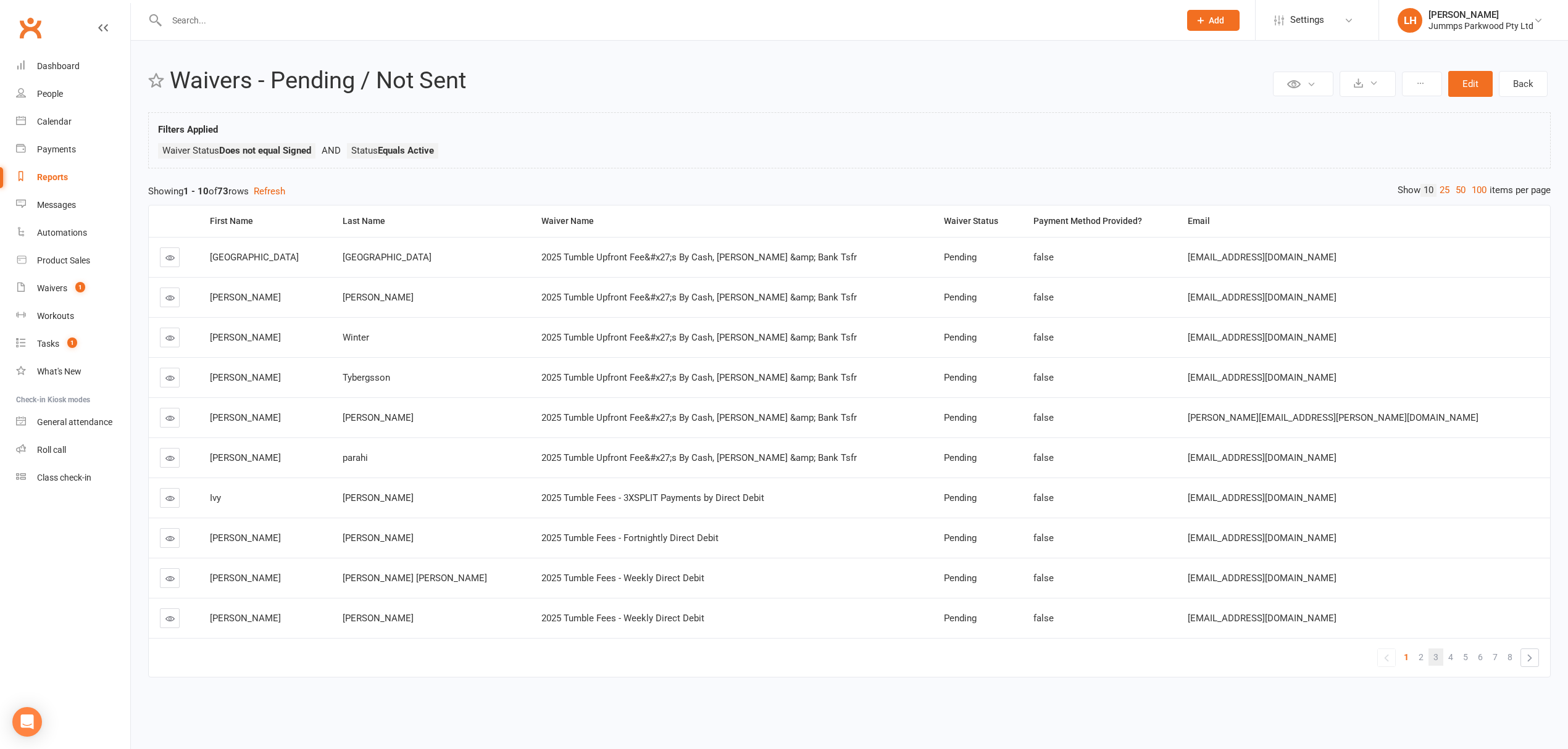 click on "3" at bounding box center (1436, 657) 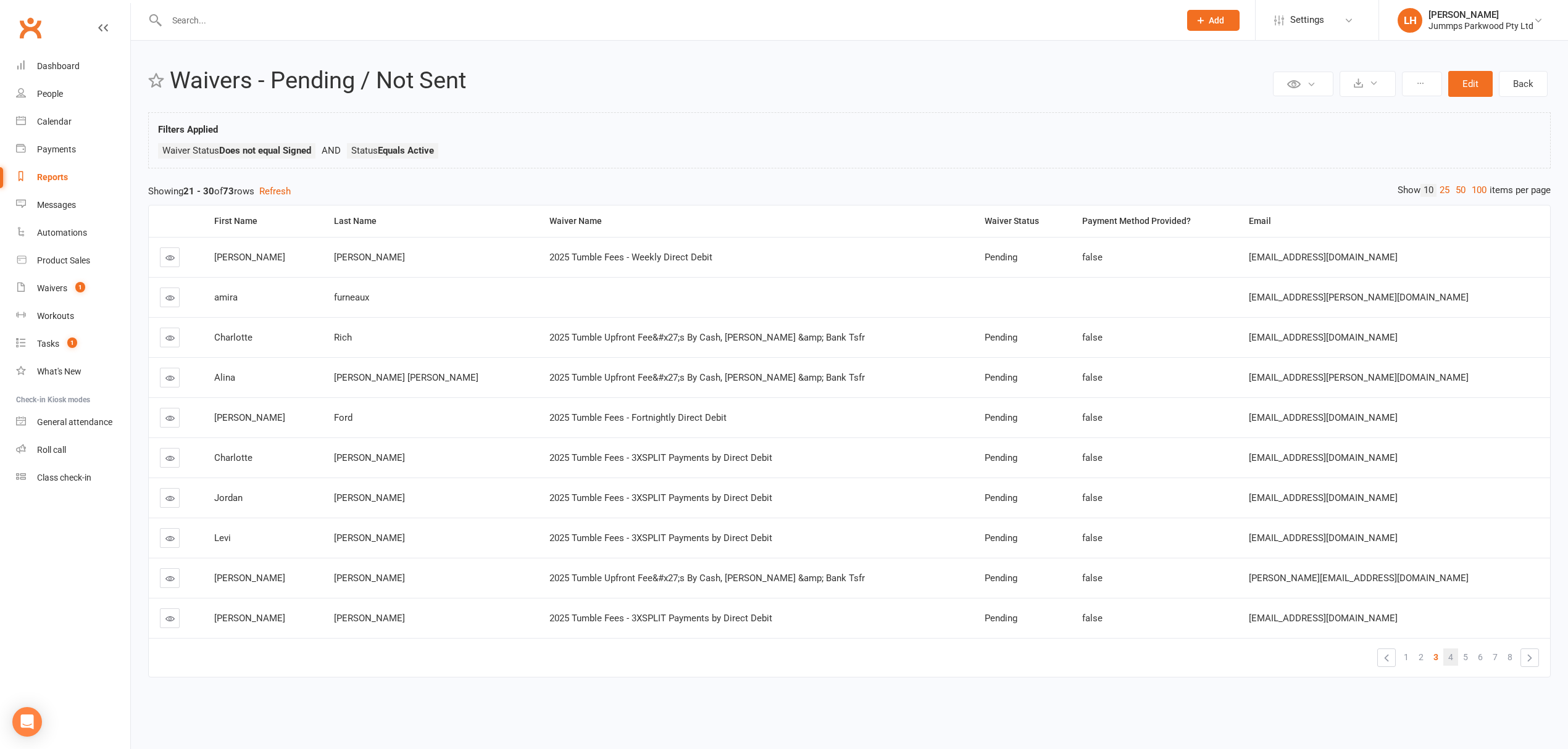 click on "4" at bounding box center [1451, 657] 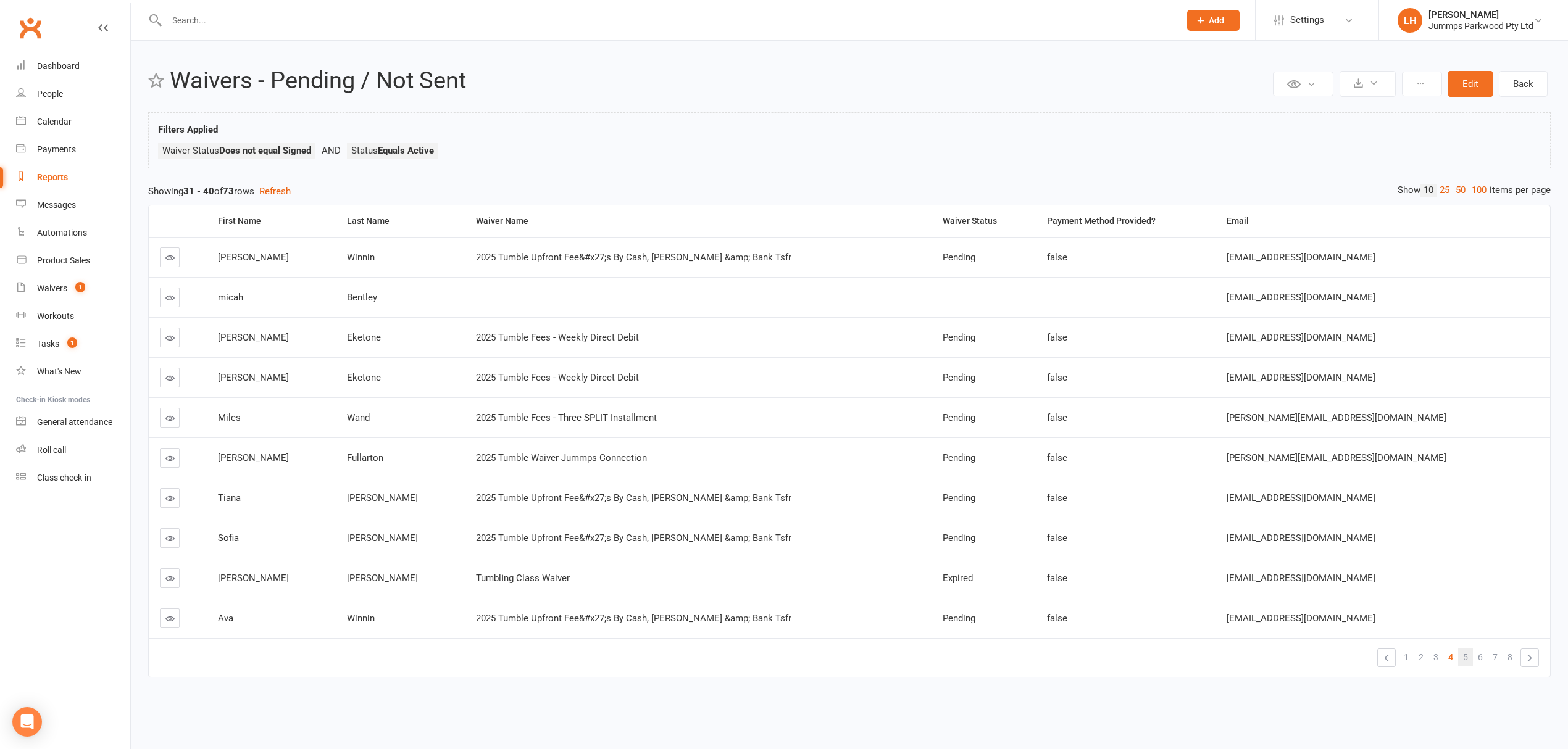 click on "5" at bounding box center (1466, 657) 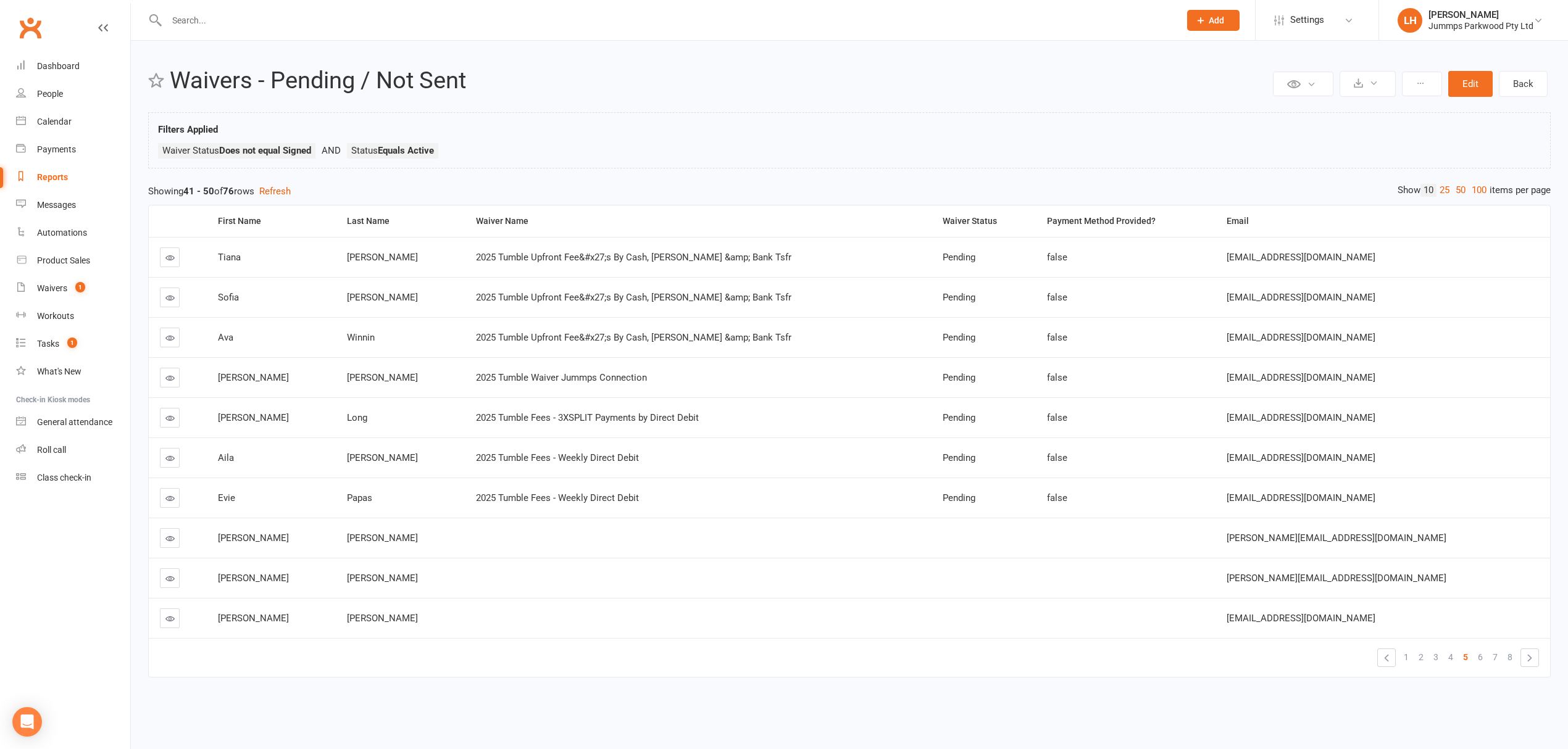 drag, startPoint x: 168, startPoint y: 616, endPoint x: 164, endPoint y: 621, distance: 6.403124 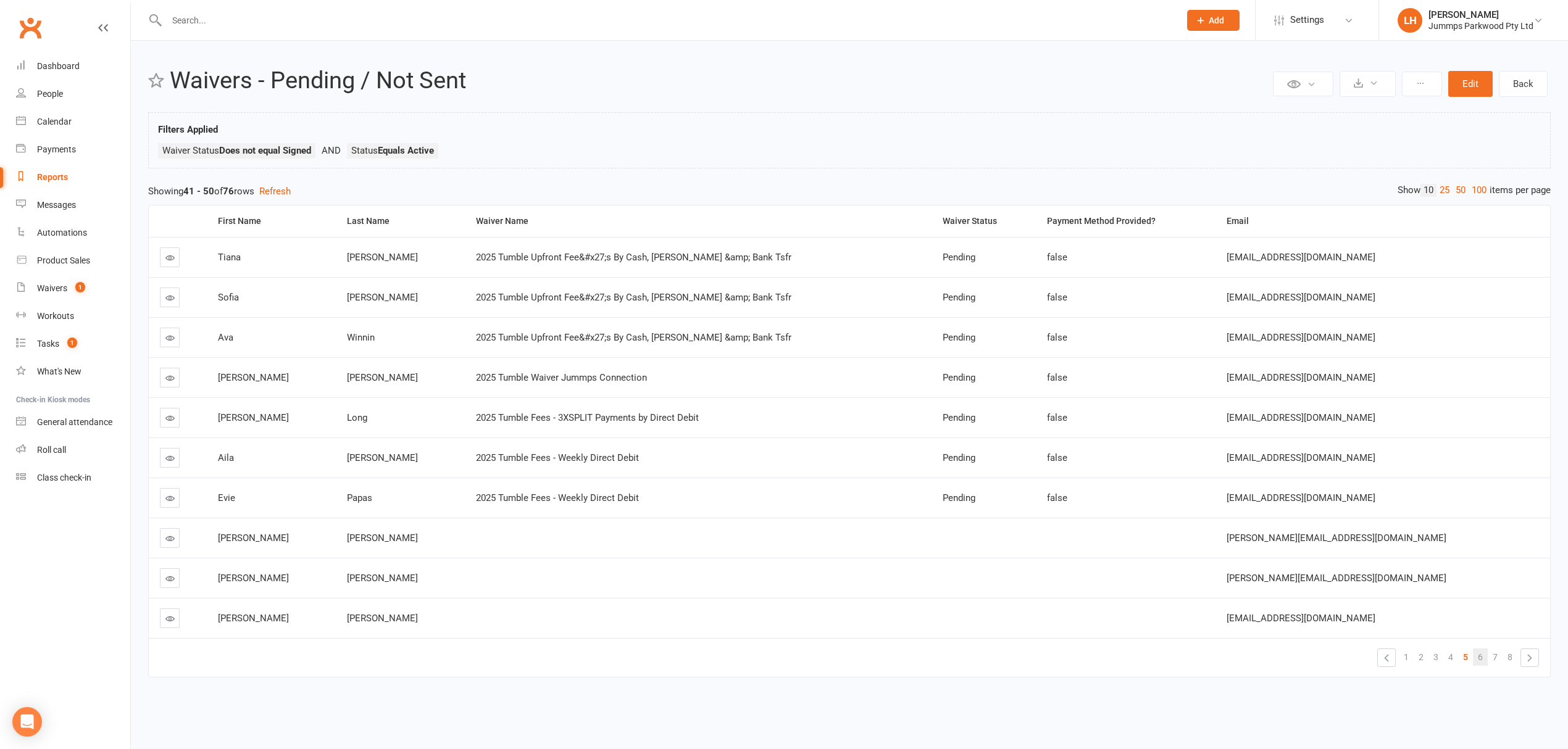 click on "6" at bounding box center [1480, 657] 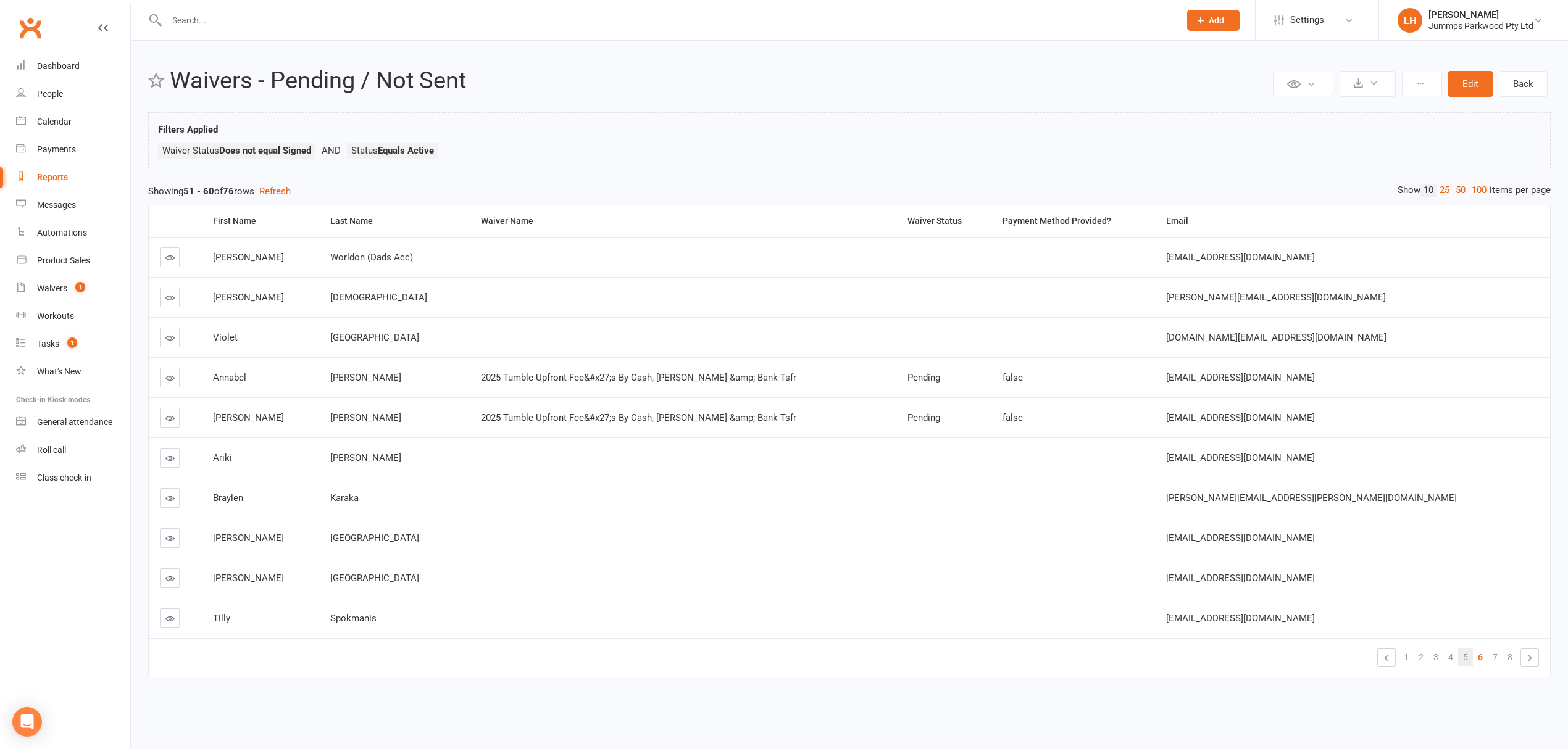 click on "5" at bounding box center [1466, 657] 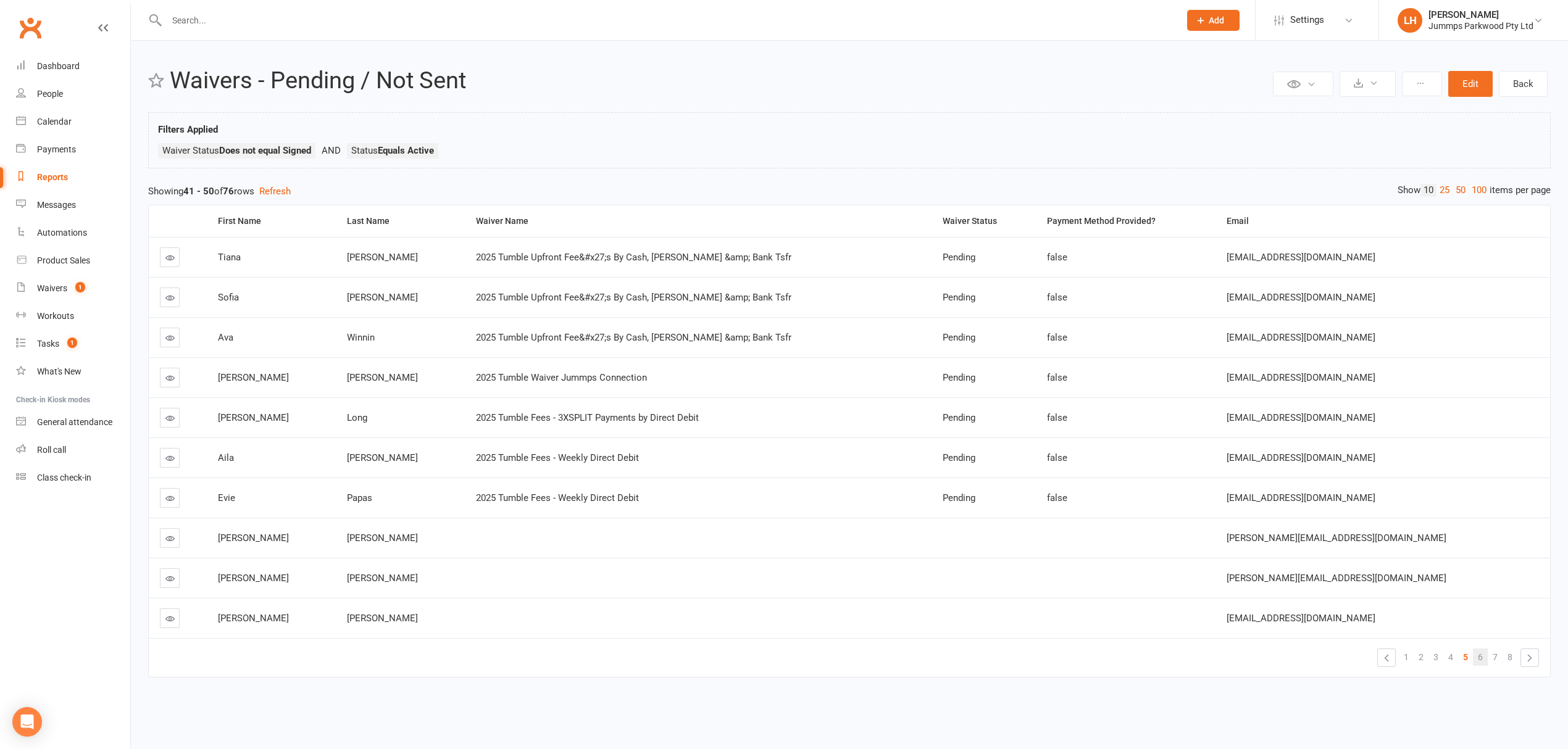 click on "6" at bounding box center (1480, 657) 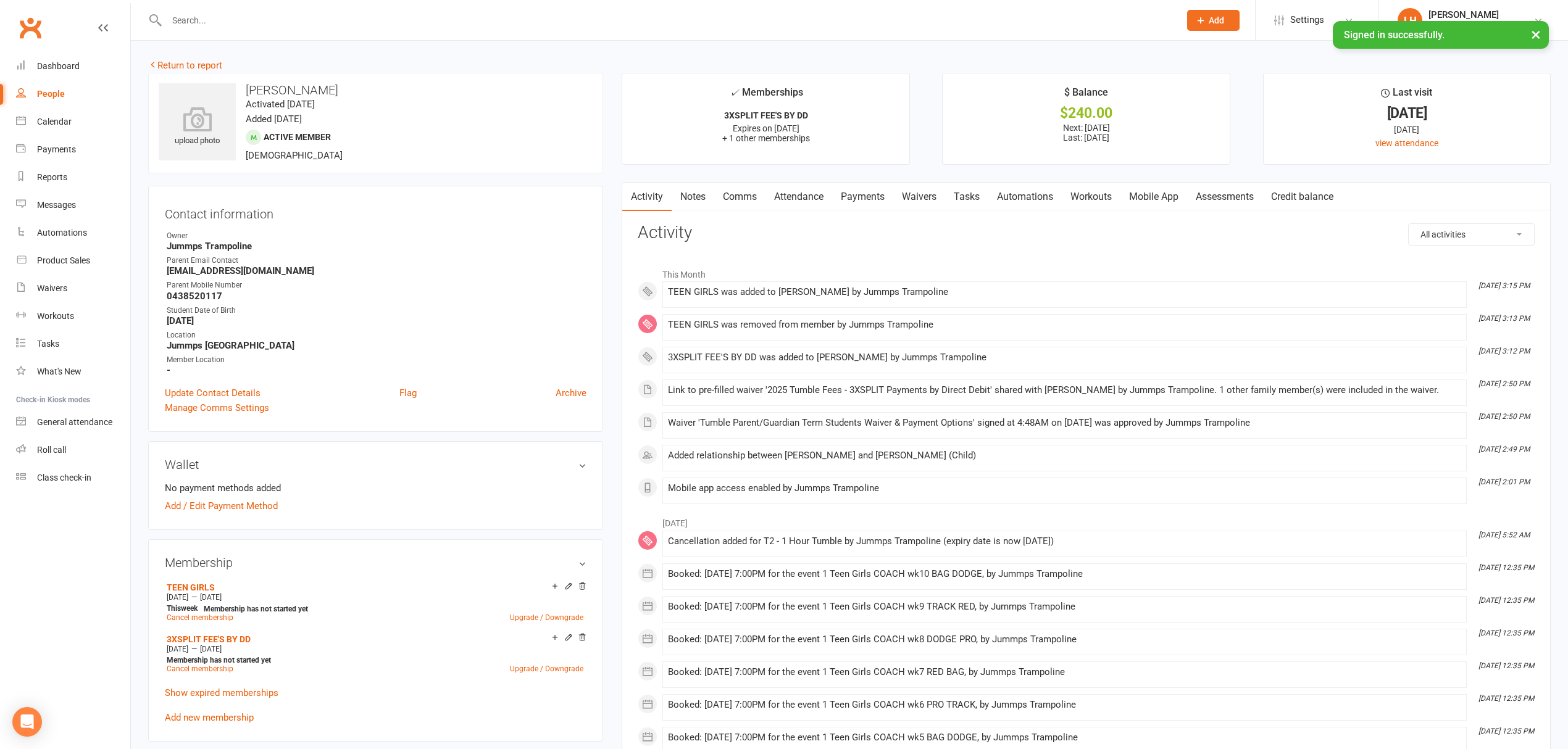 scroll, scrollTop: 0, scrollLeft: 0, axis: both 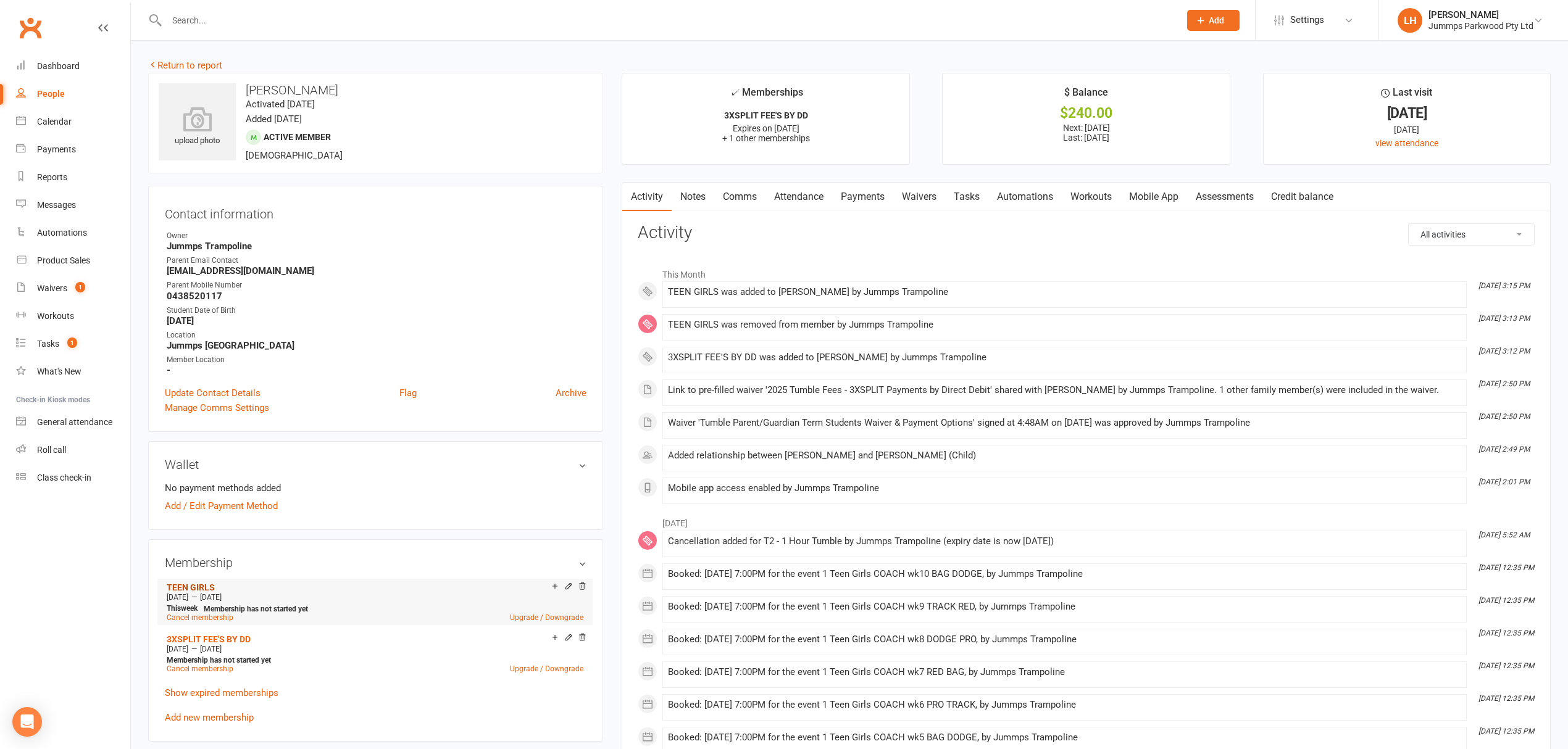 click on "TEEN GIRLS" at bounding box center [191, 587] 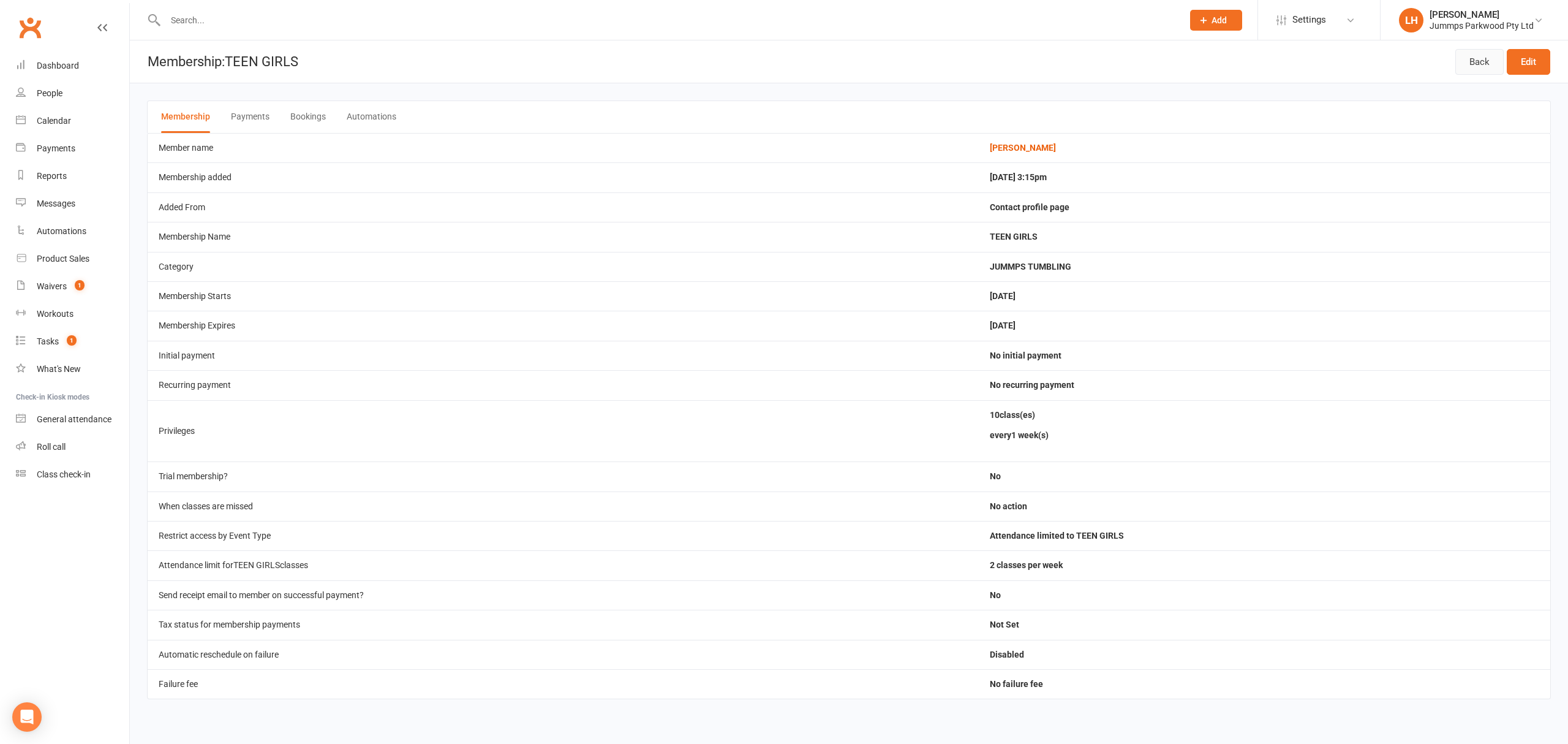 click on "Back" at bounding box center [1479, 62] 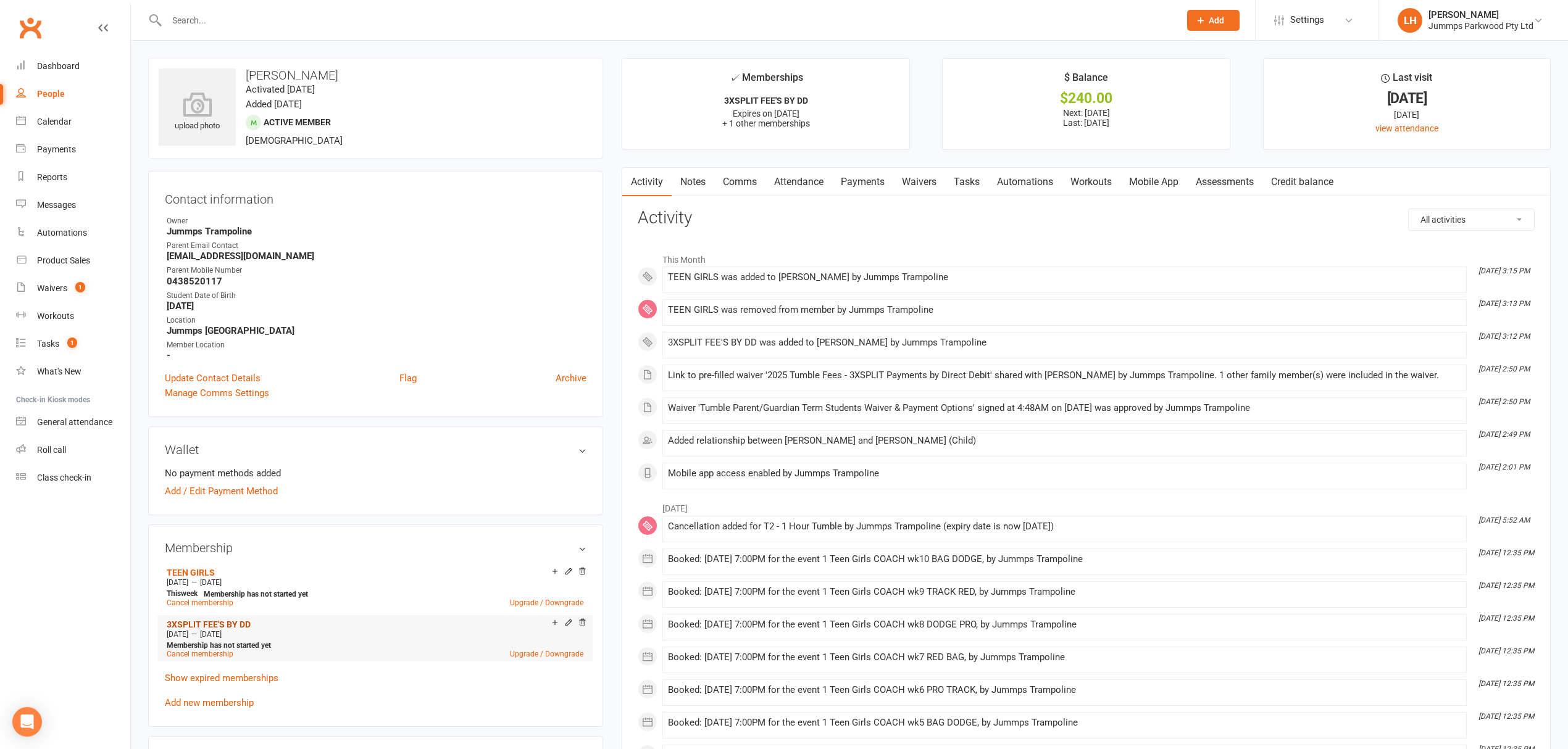click on "3XSPLIT FEE'S BY DD" at bounding box center [209, 624] 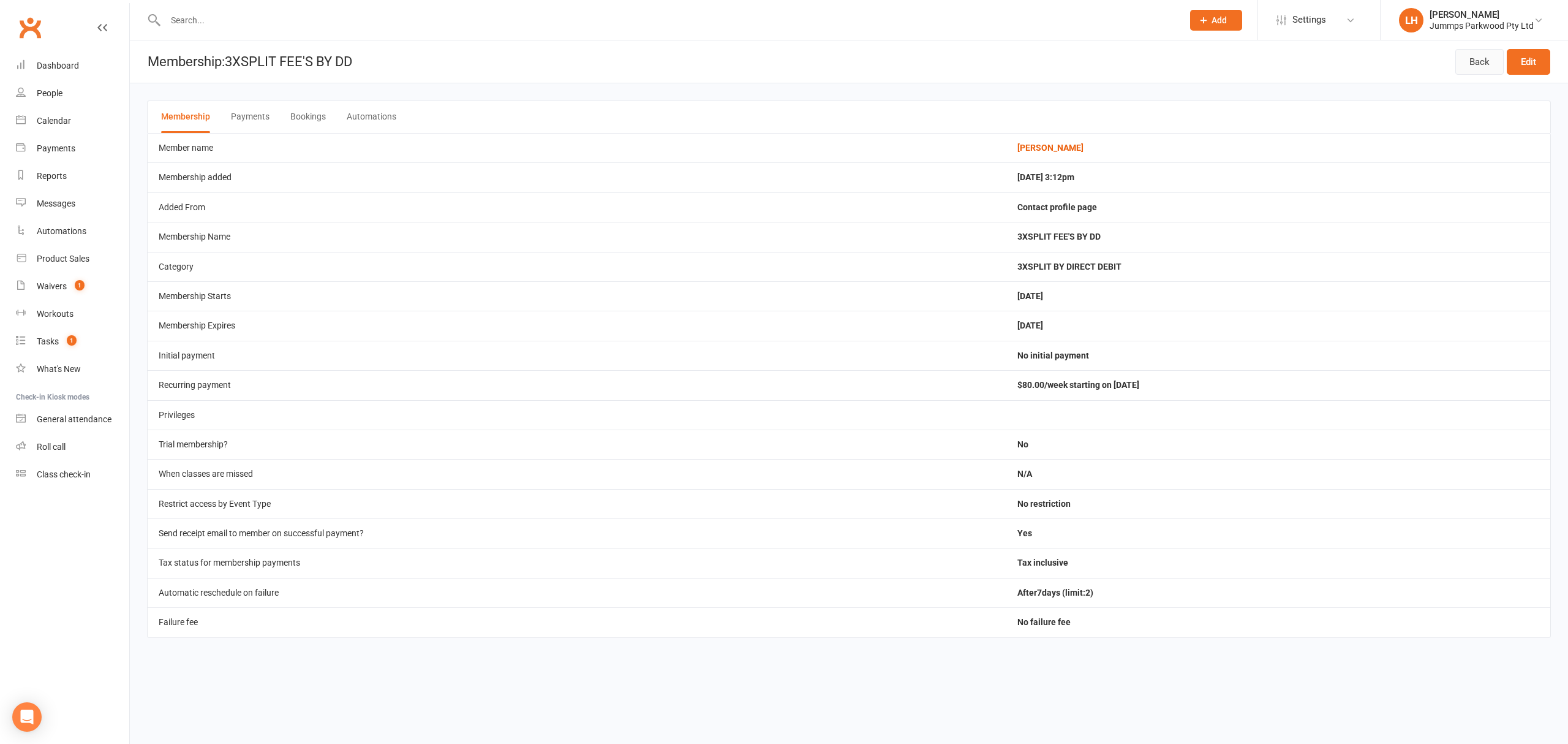 click on "Back" at bounding box center (1479, 62) 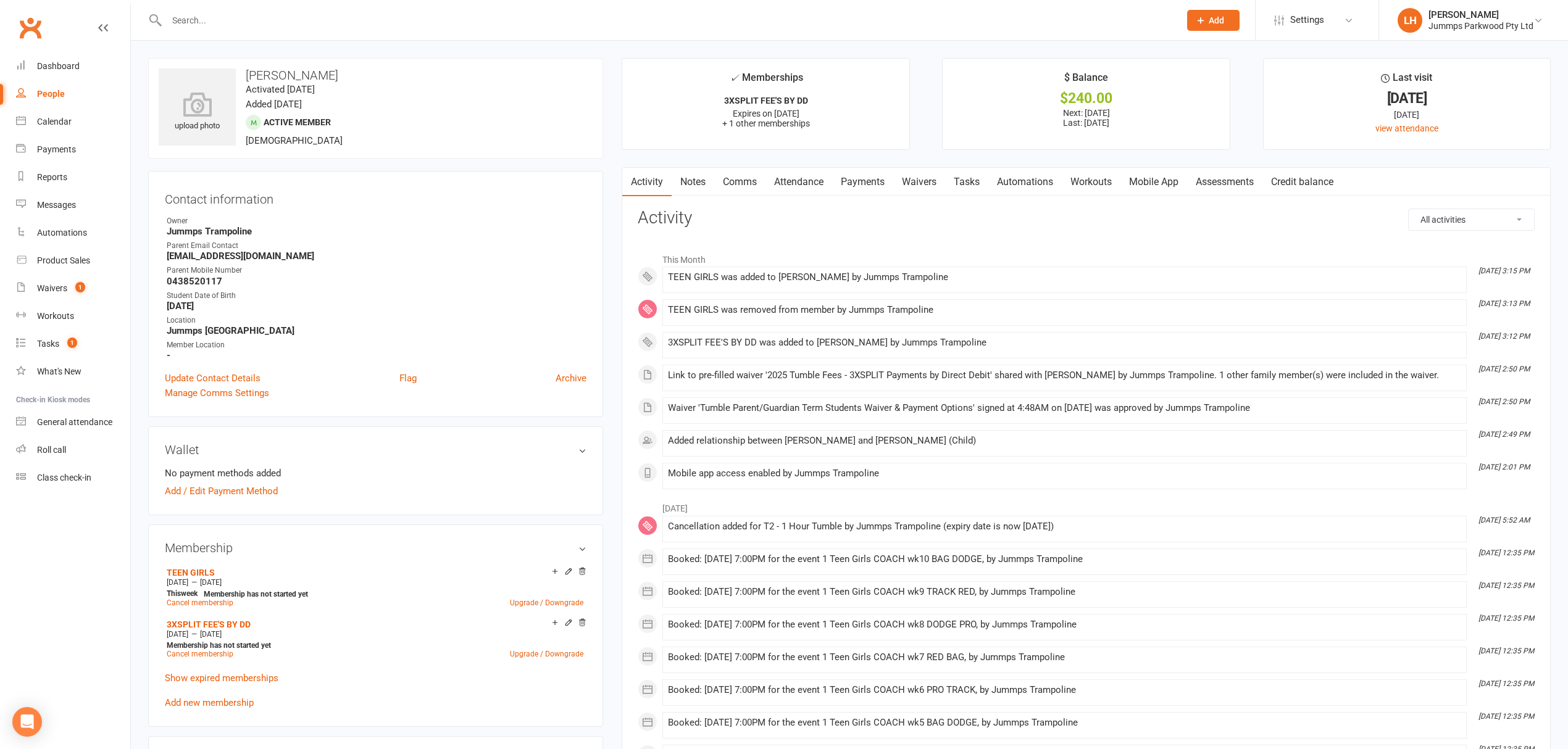 click on "Waivers" at bounding box center [919, 182] 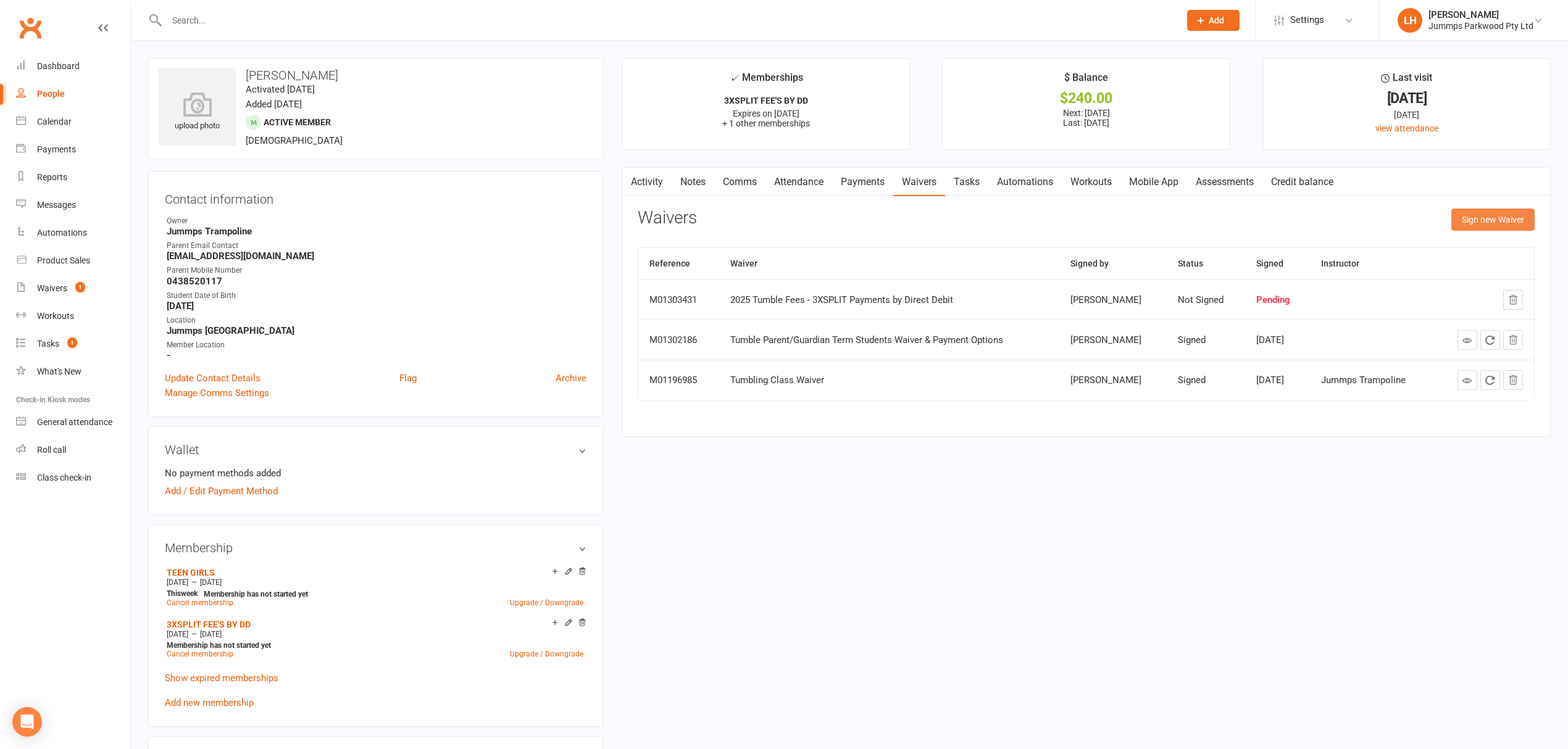 click on "Sign new Waiver" at bounding box center (1493, 220) 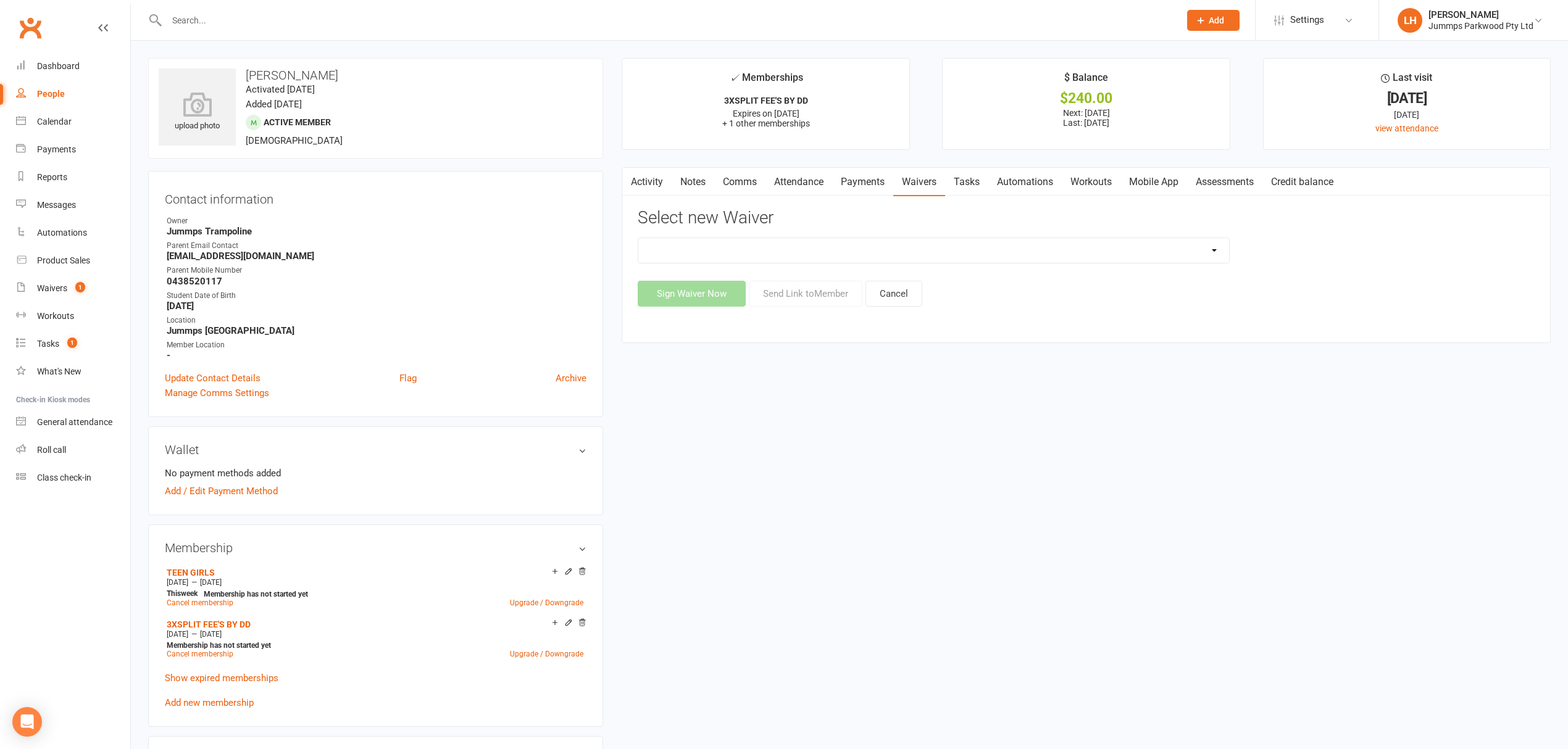 drag, startPoint x: 1094, startPoint y: 257, endPoint x: 1079, endPoint y: 260, distance: 15.2971 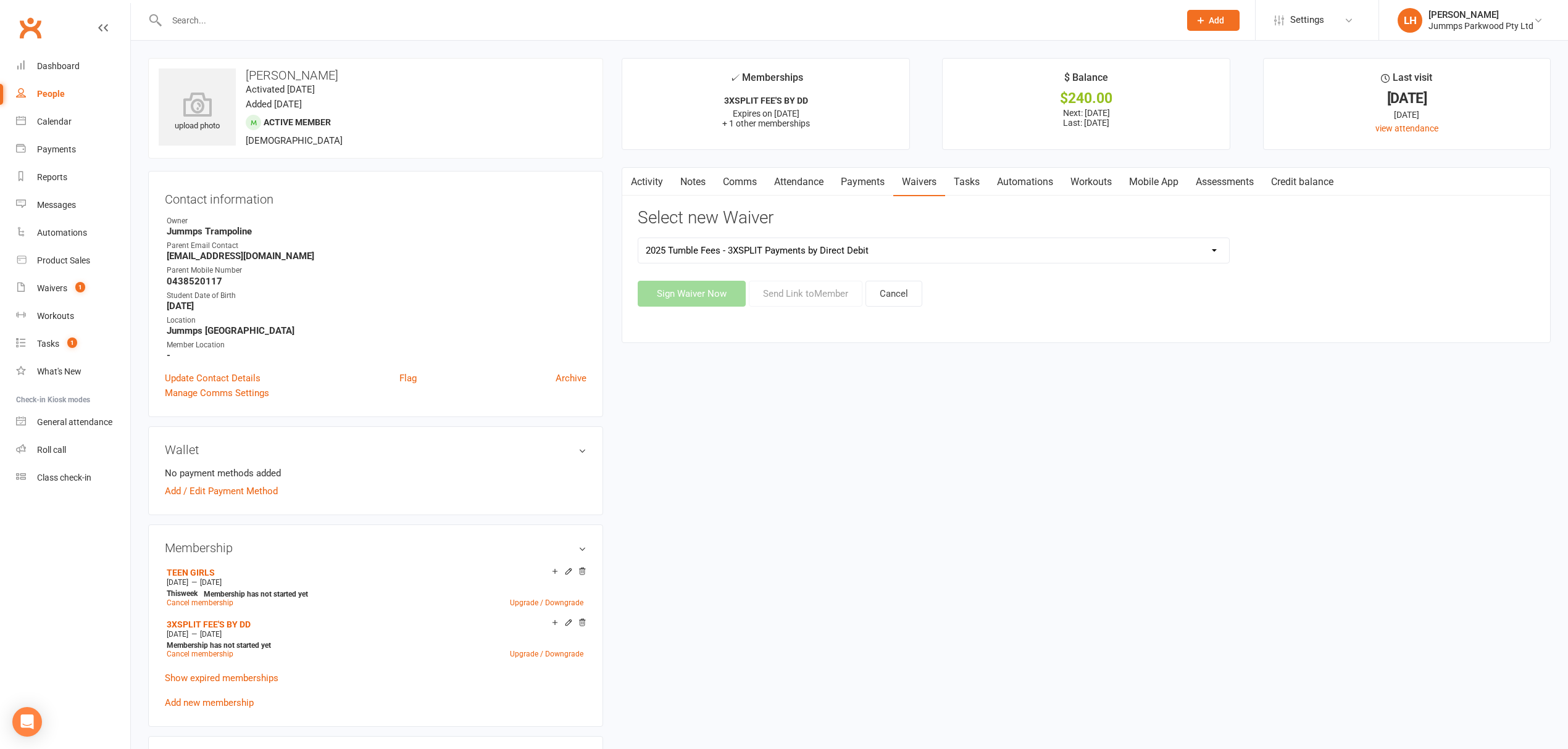 click on "2025 Tumble Class - New Student Trial - Information with T&C's 2025 Tumble Class - Tumble Information with T&C's (No Payment) 2025 Tumble Fees - 3XSPLIT Payments by Direct Debit 2025 Tumble Fees - Fortnightly Direct Debit 2025 Tumble Fees - Weekly Direct Debit 2025 Tumble Parent/Guardian Term Students Waiver & Payment Options 2025 Tumble Upfront Fee's By Cash, Eftpos & Bank Tsfr 2025 Tumble Waiver Jummps Connection" at bounding box center (933, 250) 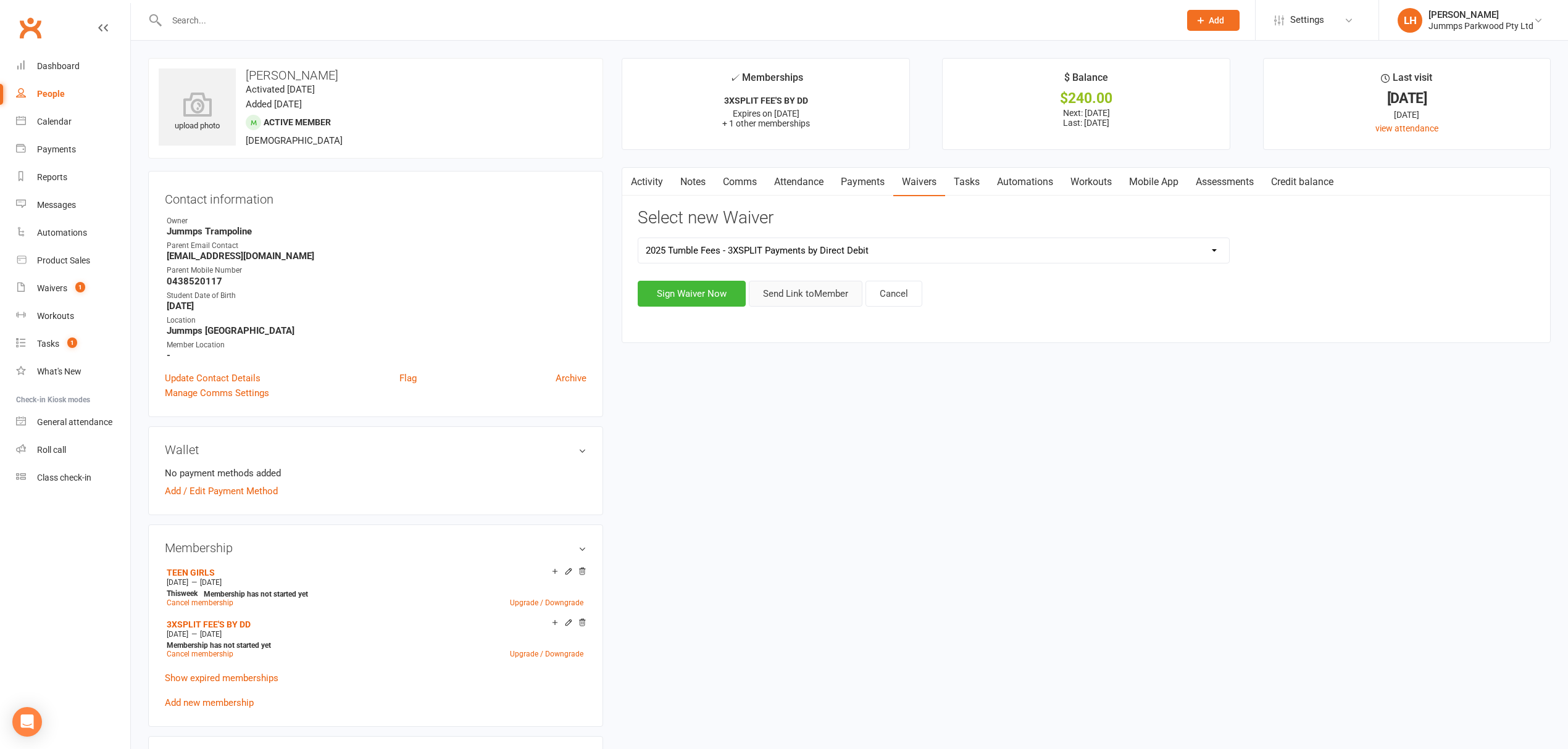 click on "Send Link to  Member" at bounding box center [806, 294] 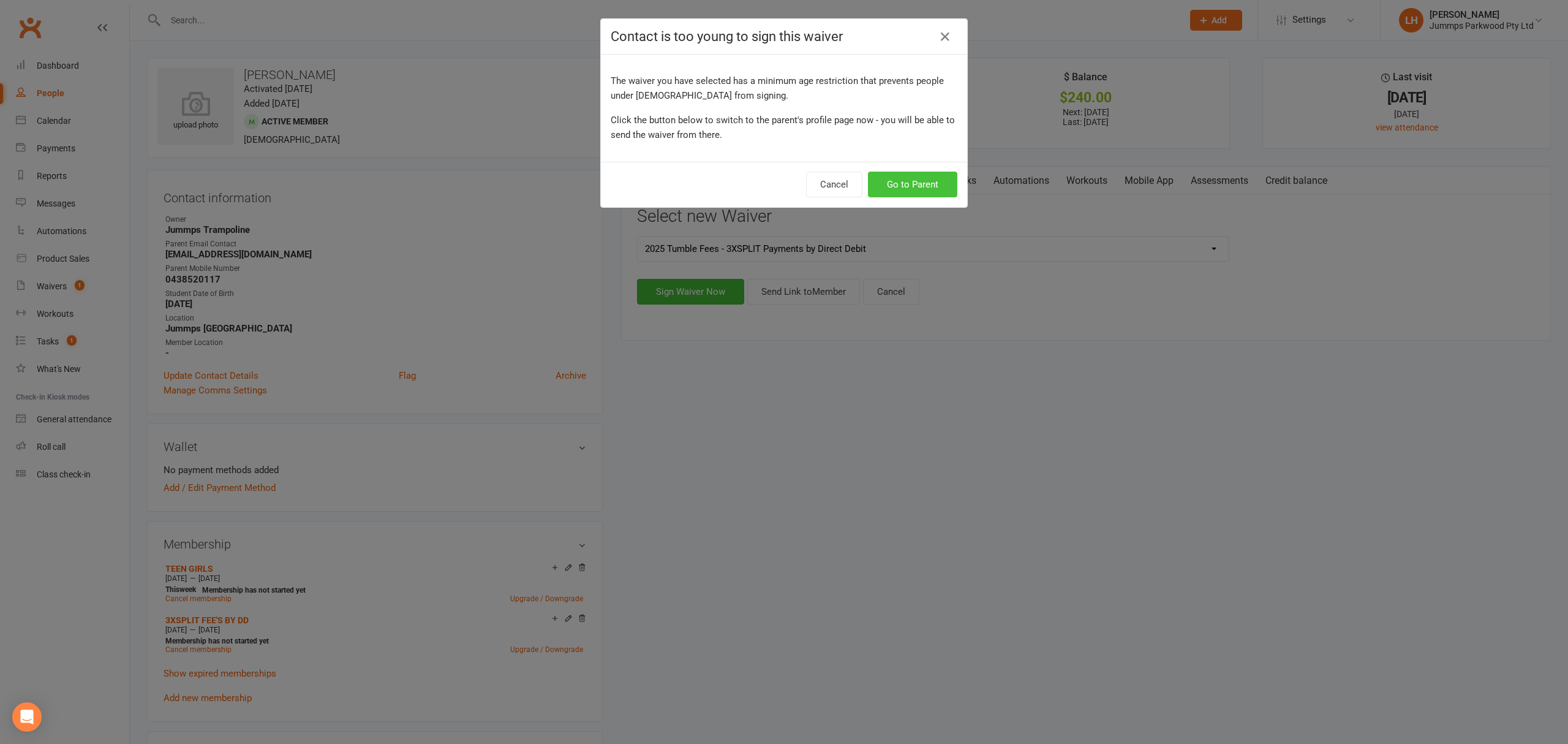 click on "Go to Parent" at bounding box center [913, 184] 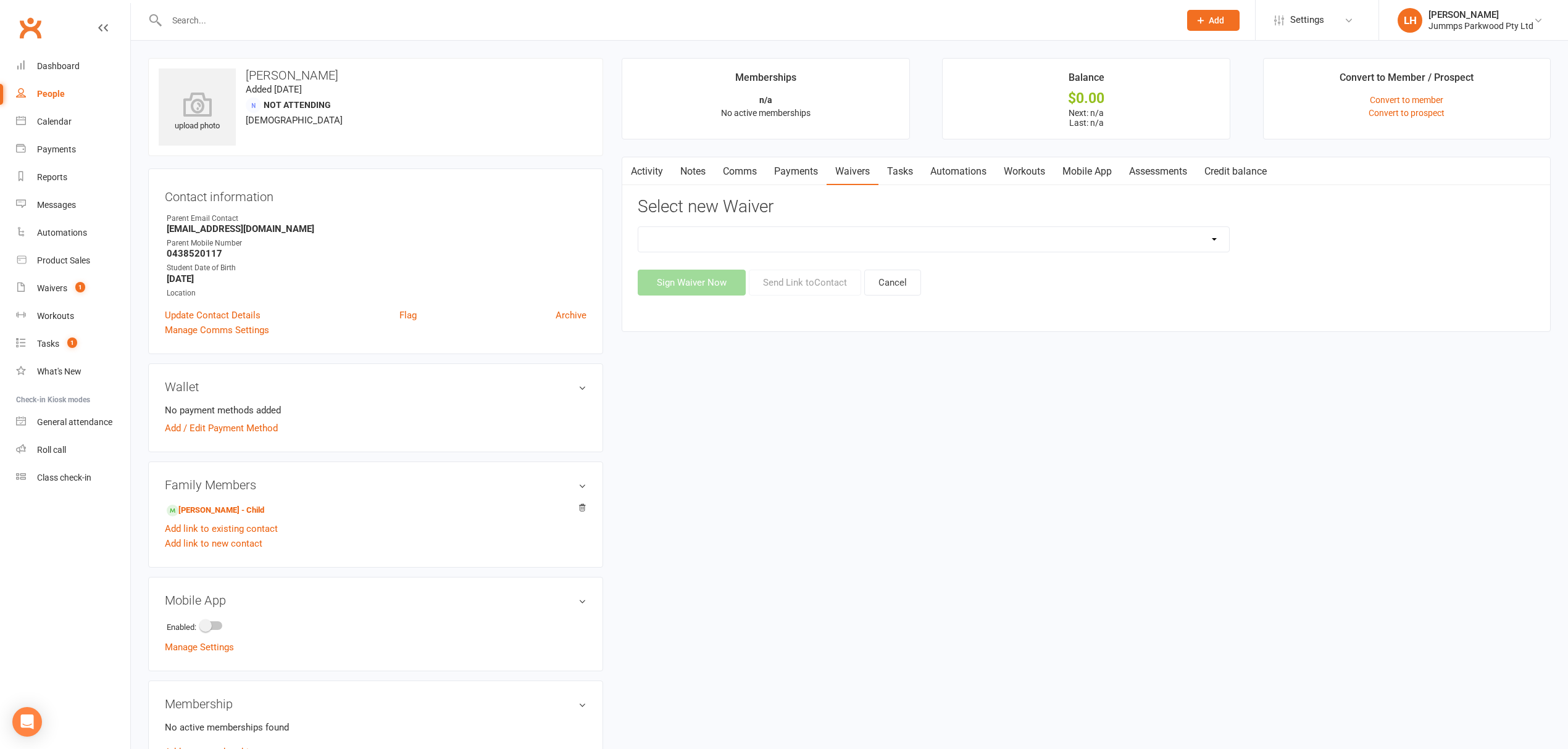 click on "2025 Tumble Class - New Student Trial - Information with T&C's 2025 Tumble Class - Tumble Information with T&C's (No Payment) 2025 Tumble Fees - 3XSPLIT Payments by Direct Debit 2025 Tumble Fees - Fortnightly Direct Debit 2025 Tumble Fees - Weekly Direct Debit 2025 Tumble Parent/Guardian Term Students Waiver & Payment Options 2025 Tumble Upfront Fee's By Cash, Eftpos & Bank Tsfr 2025 Tumble Waiver Jummps Connection" at bounding box center (933, 239) 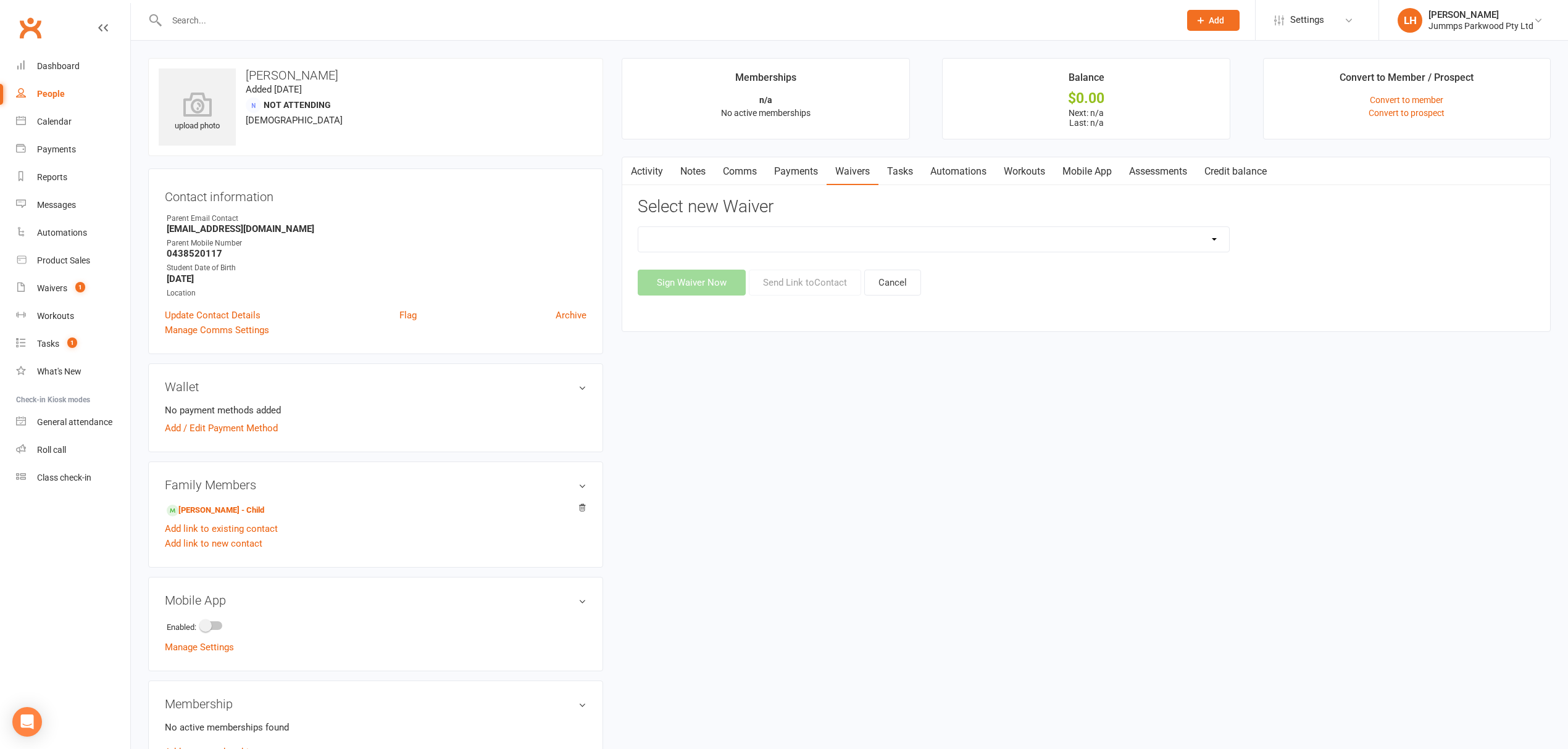 select on "14248" 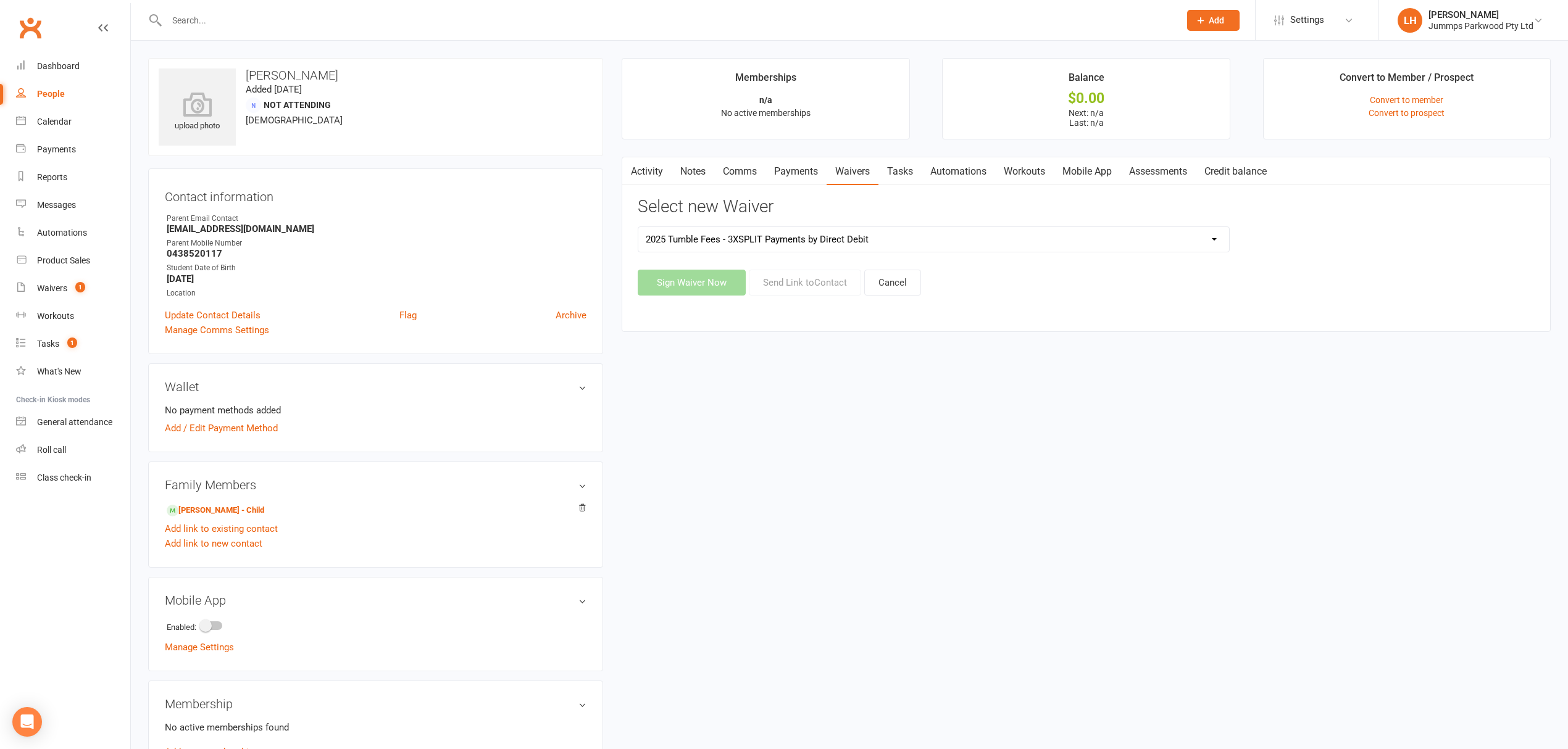 click on "2025 Tumble Class - New Student Trial - Information with T&C's 2025 Tumble Class - Tumble Information with T&C's (No Payment) 2025 Tumble Fees - 3XSPLIT Payments by Direct Debit 2025 Tumble Fees - Fortnightly Direct Debit 2025 Tumble Fees - Weekly Direct Debit 2025 Tumble Parent/Guardian Term Students Waiver & Payment Options 2025 Tumble Upfront Fee's By Cash, Eftpos & Bank Tsfr 2025 Tumble Waiver Jummps Connection" at bounding box center [933, 239] 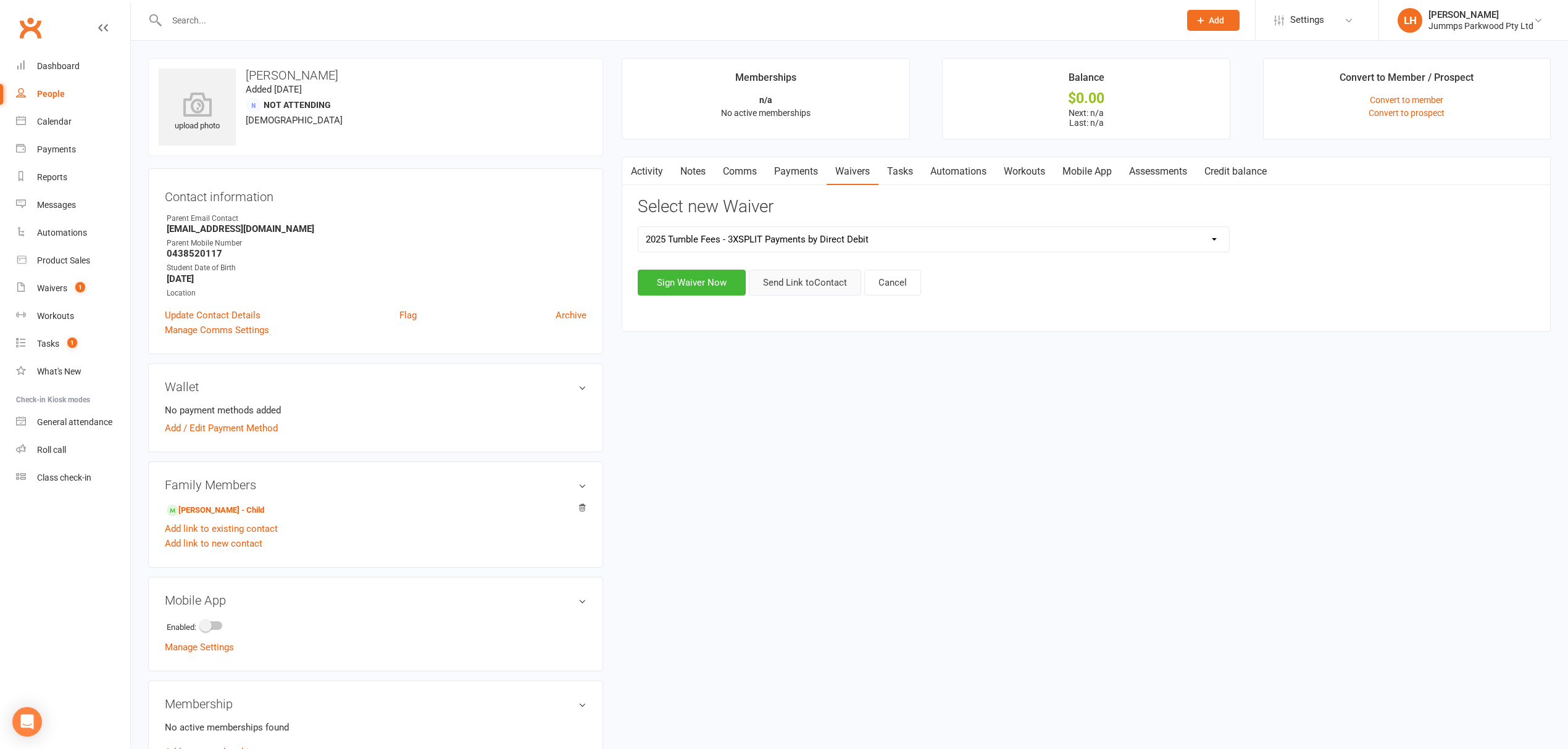 click on "Send Link to  Contact" at bounding box center [805, 283] 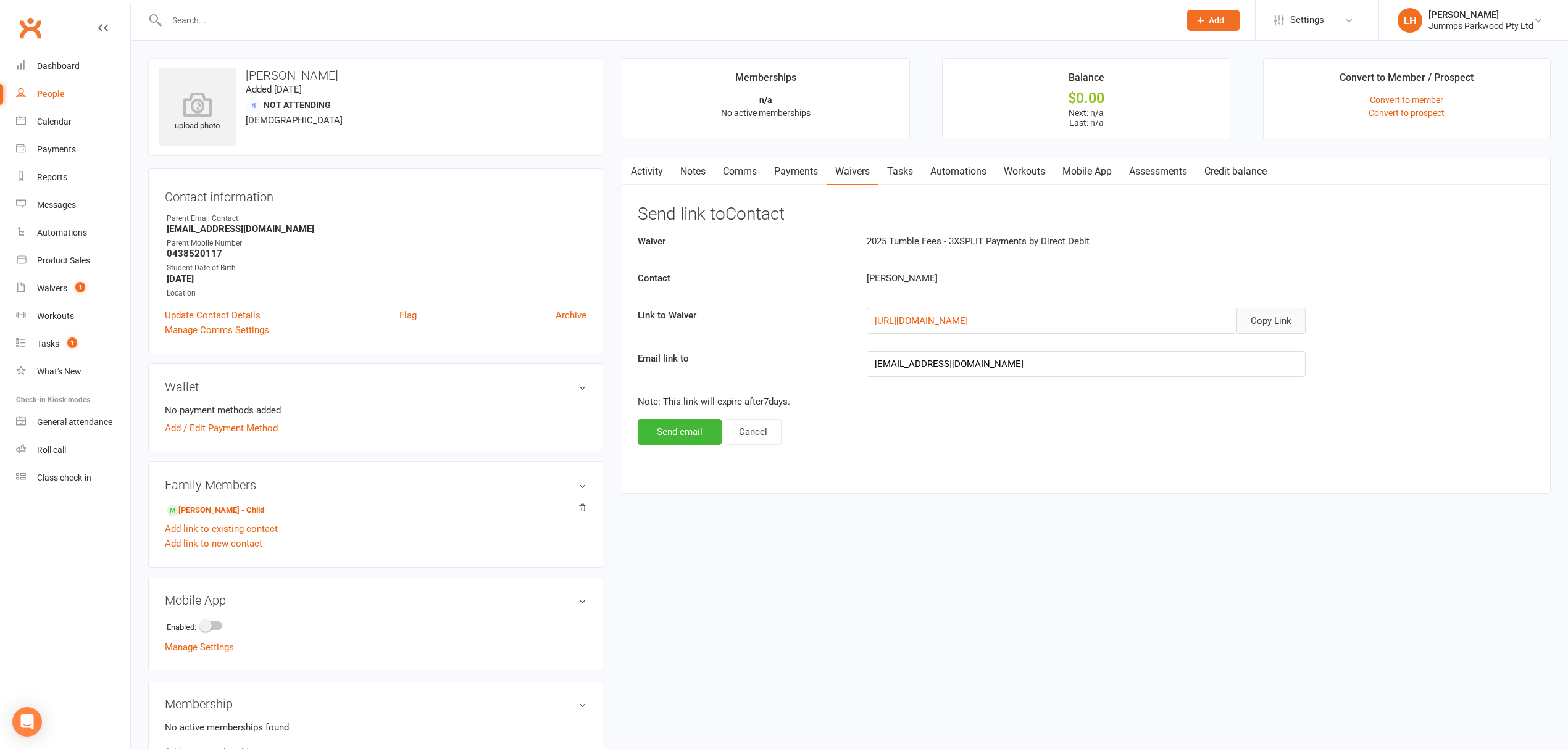 click on "Copy Link" at bounding box center (1271, 321) 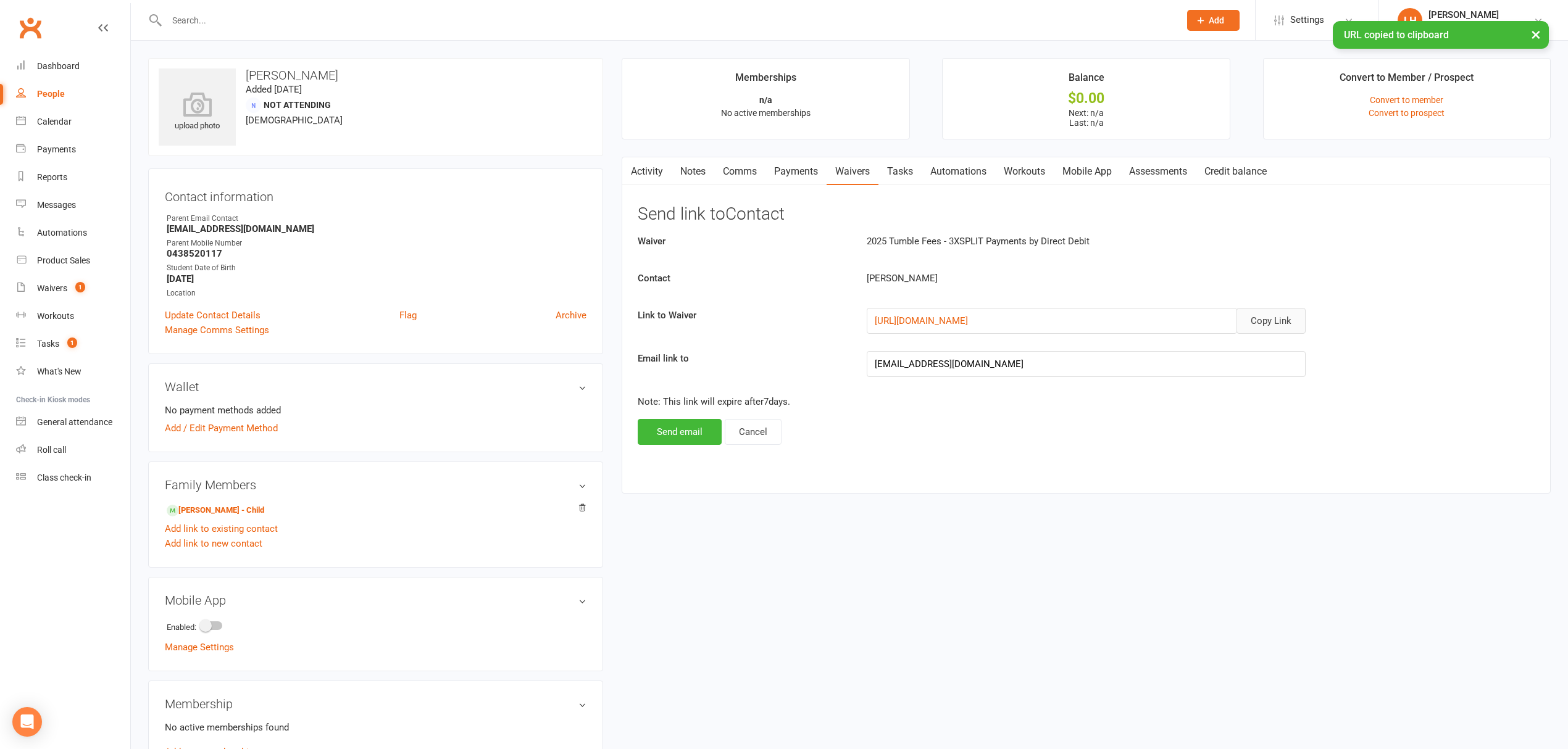 click on "Comms" at bounding box center [740, 172] 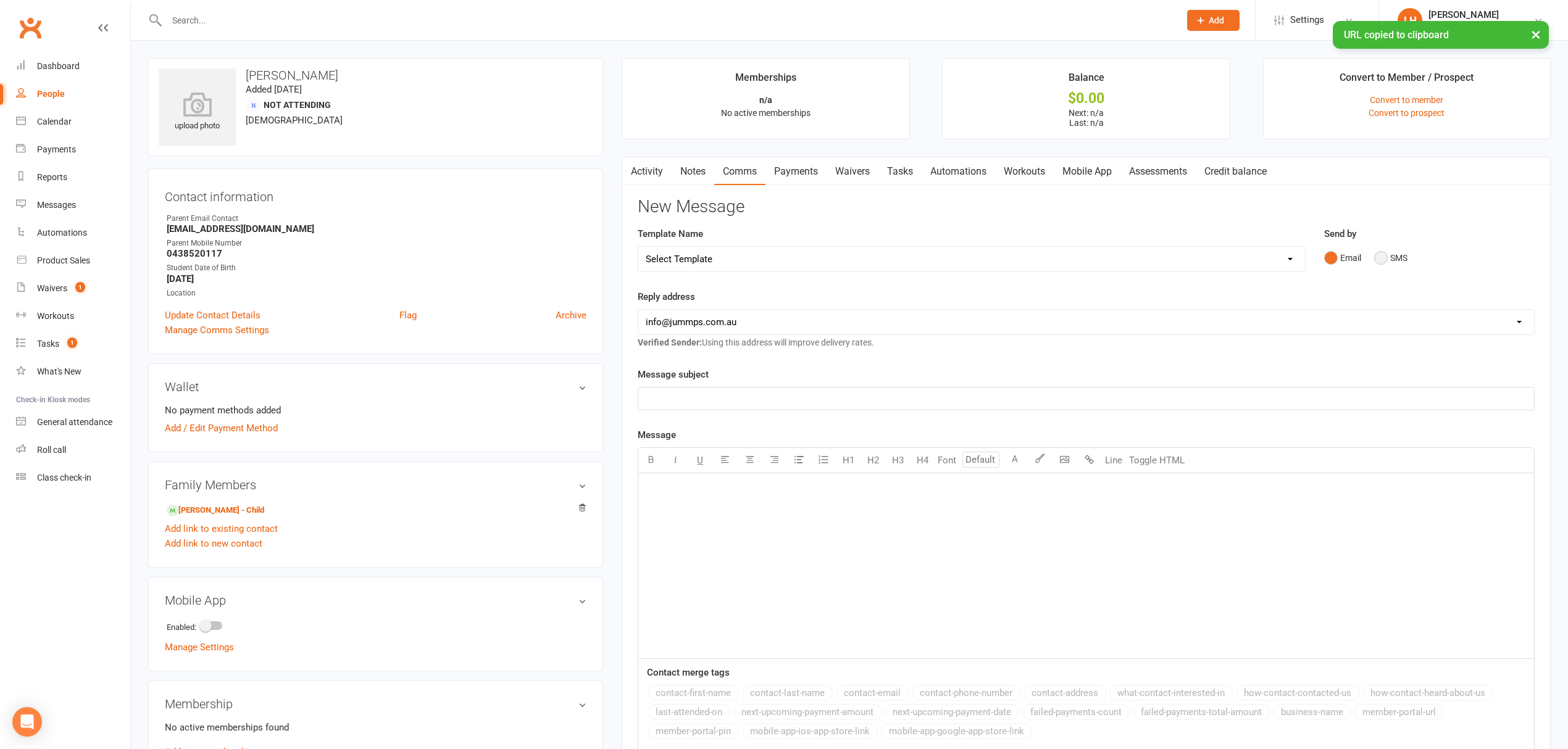 drag, startPoint x: 1380, startPoint y: 257, endPoint x: 1361, endPoint y: 263, distance: 19.92486 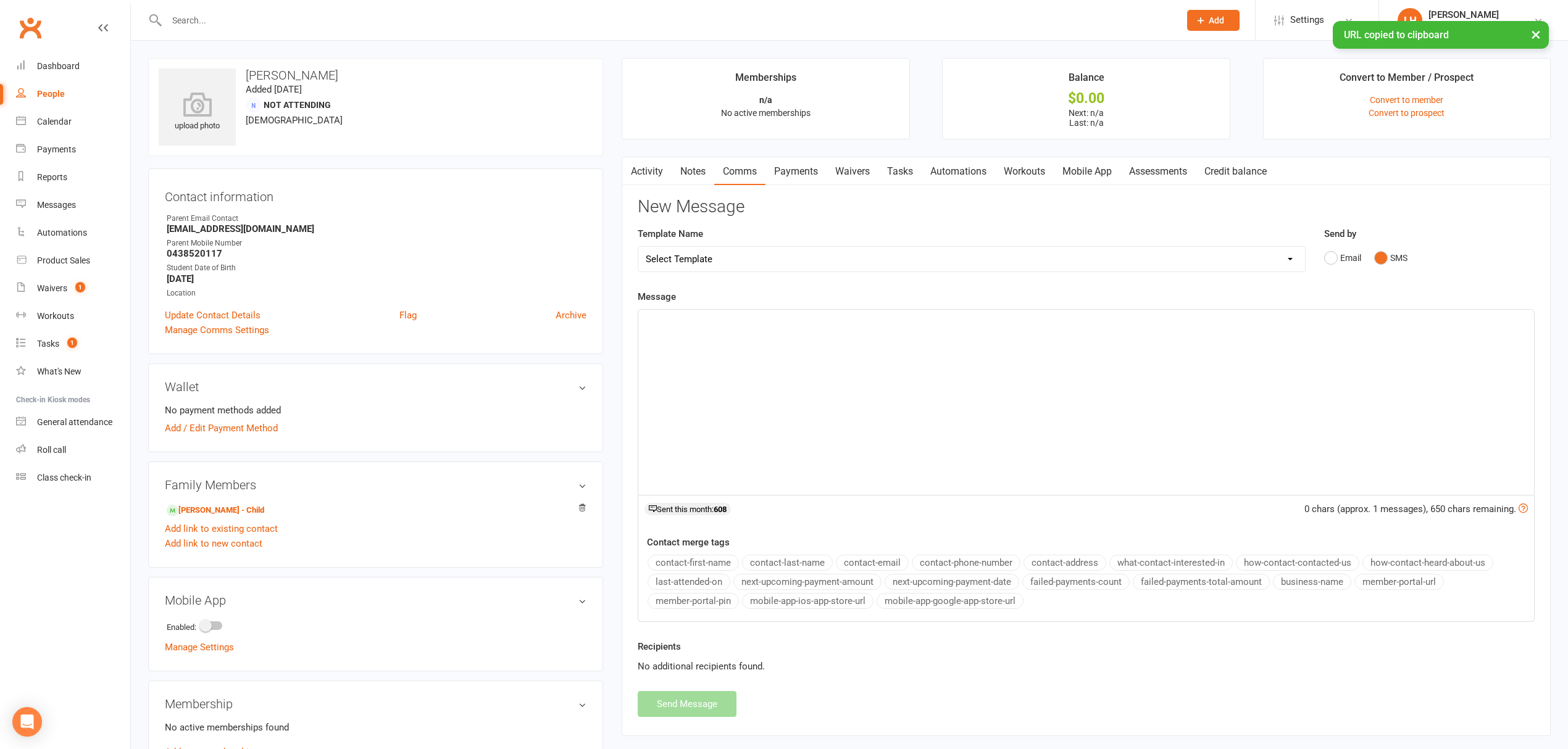 click on "﻿" 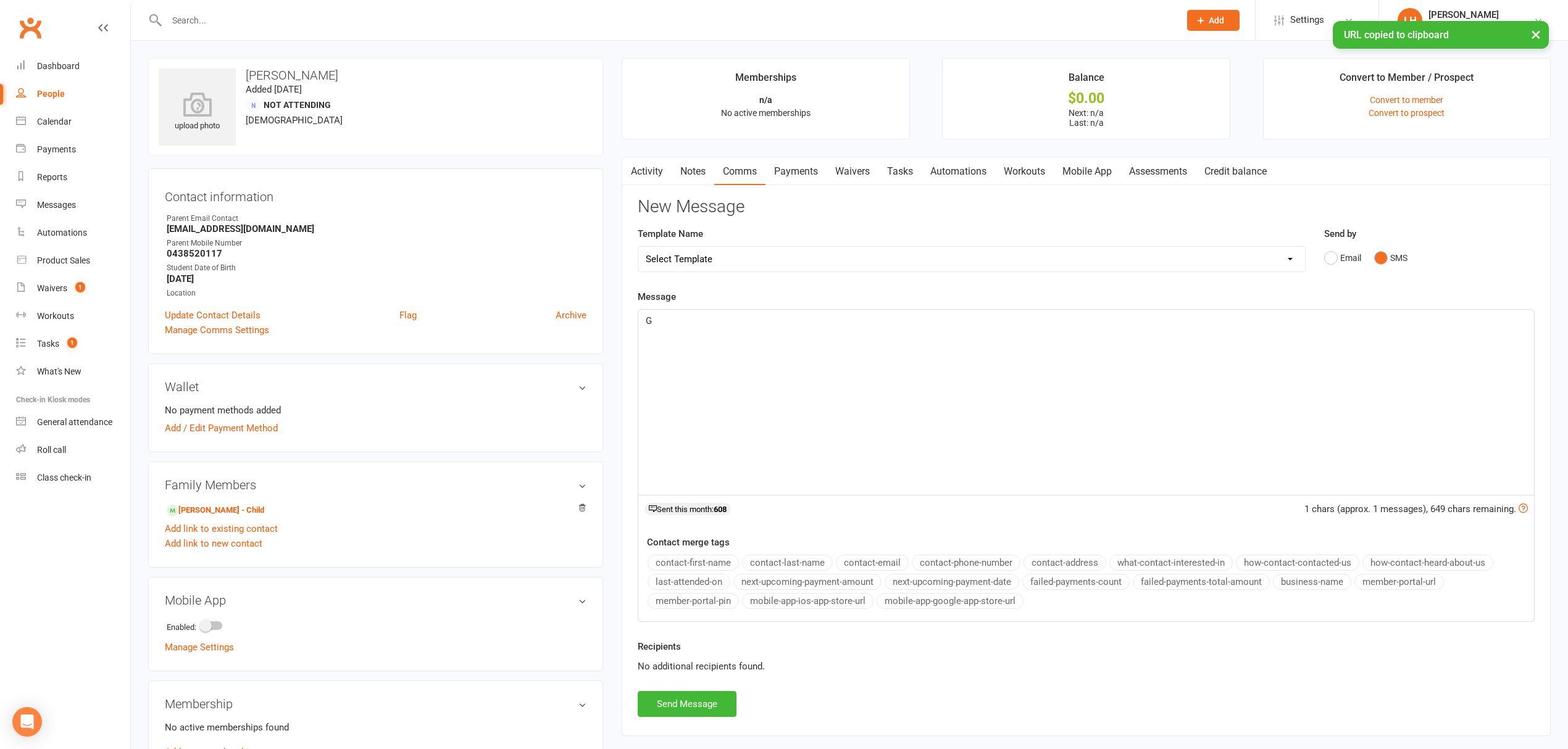 type 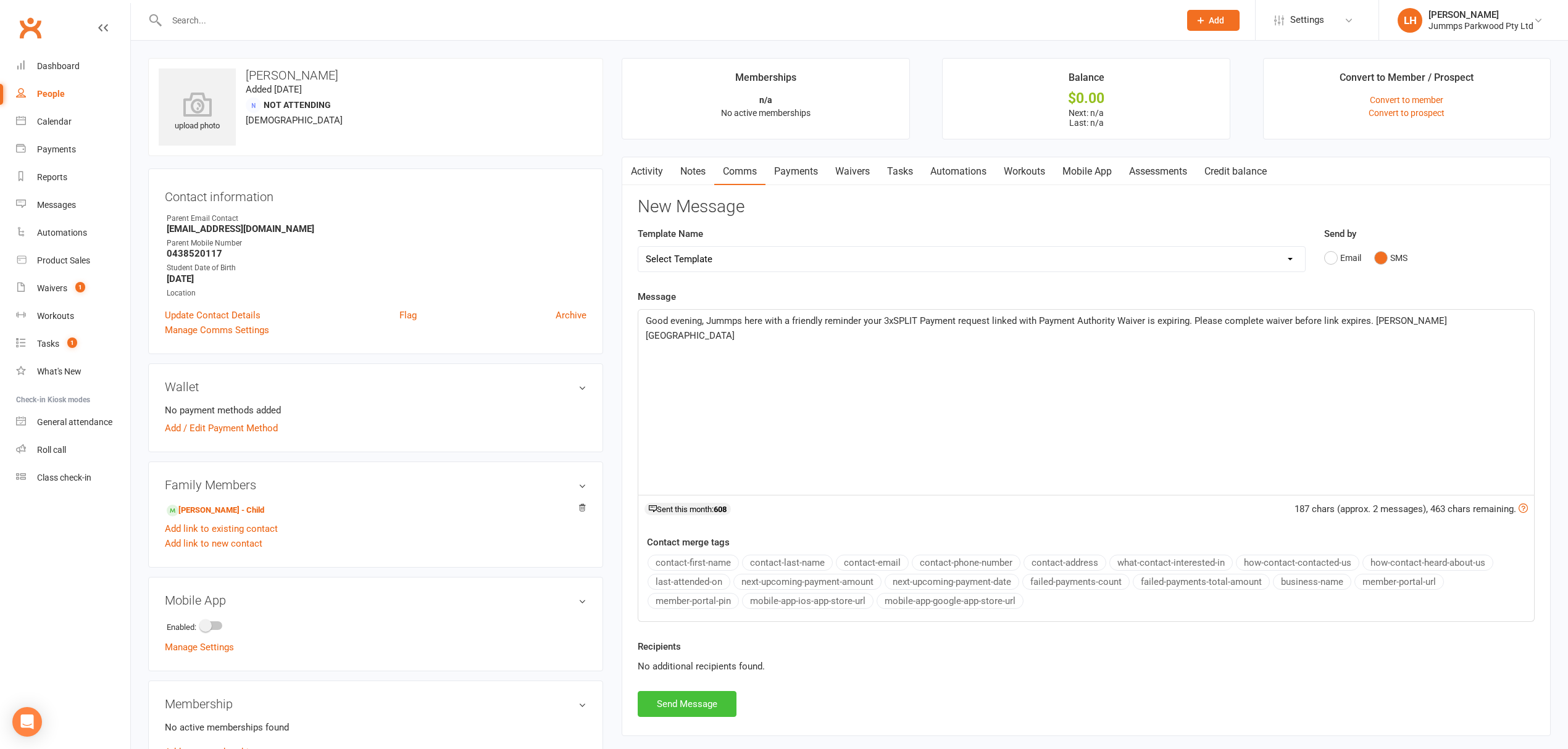 click on "Send Message" at bounding box center [687, 704] 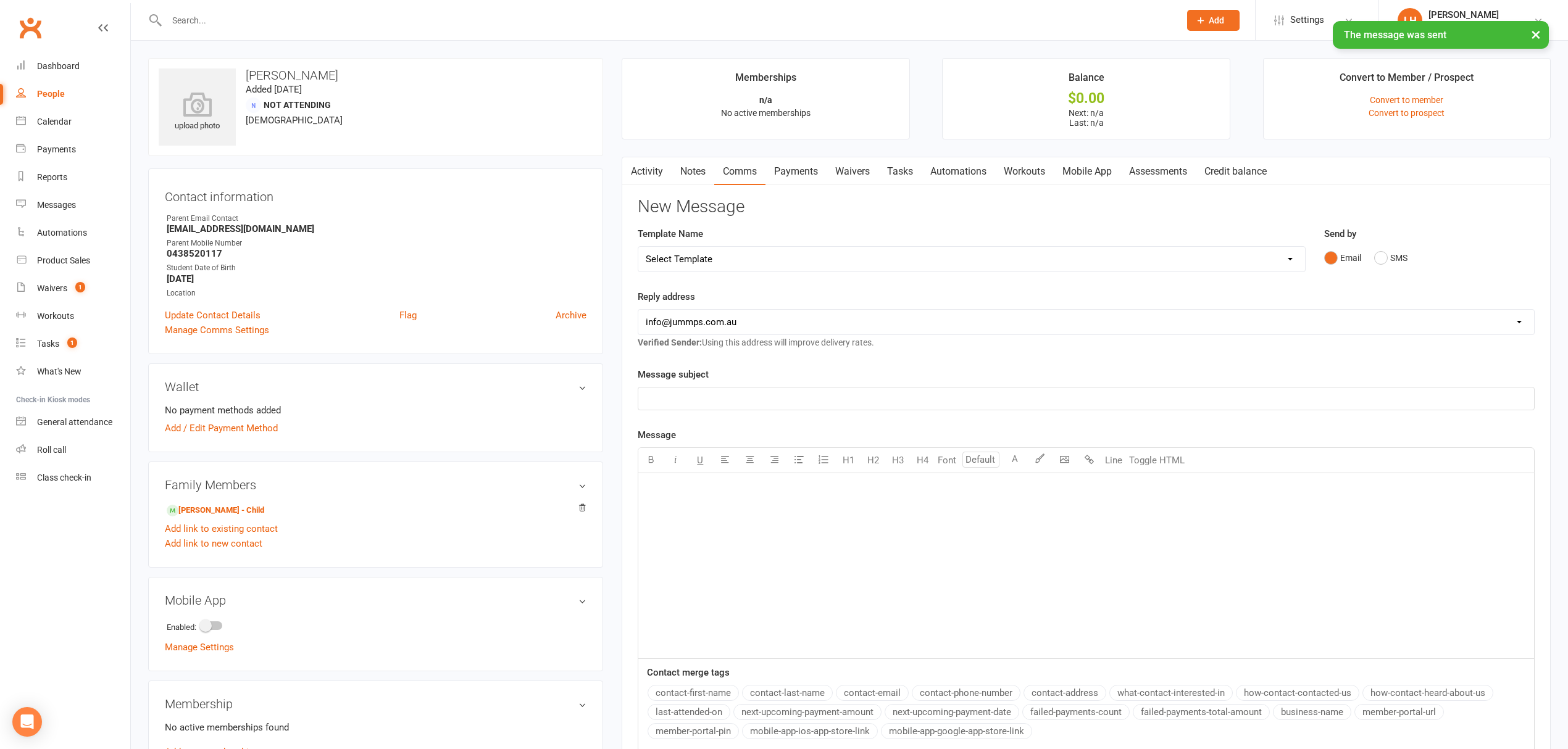 click on "Waivers" at bounding box center (853, 172) 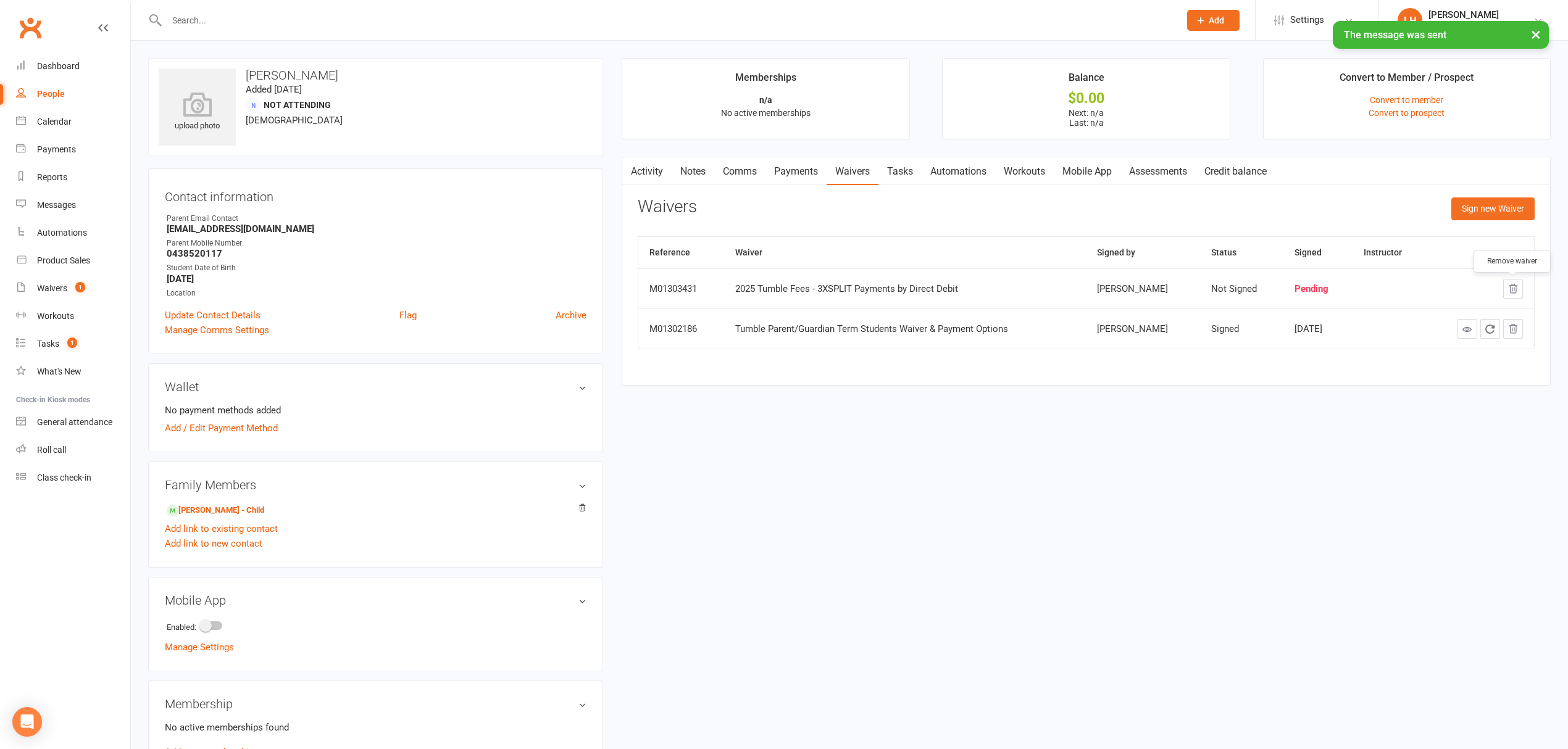 click 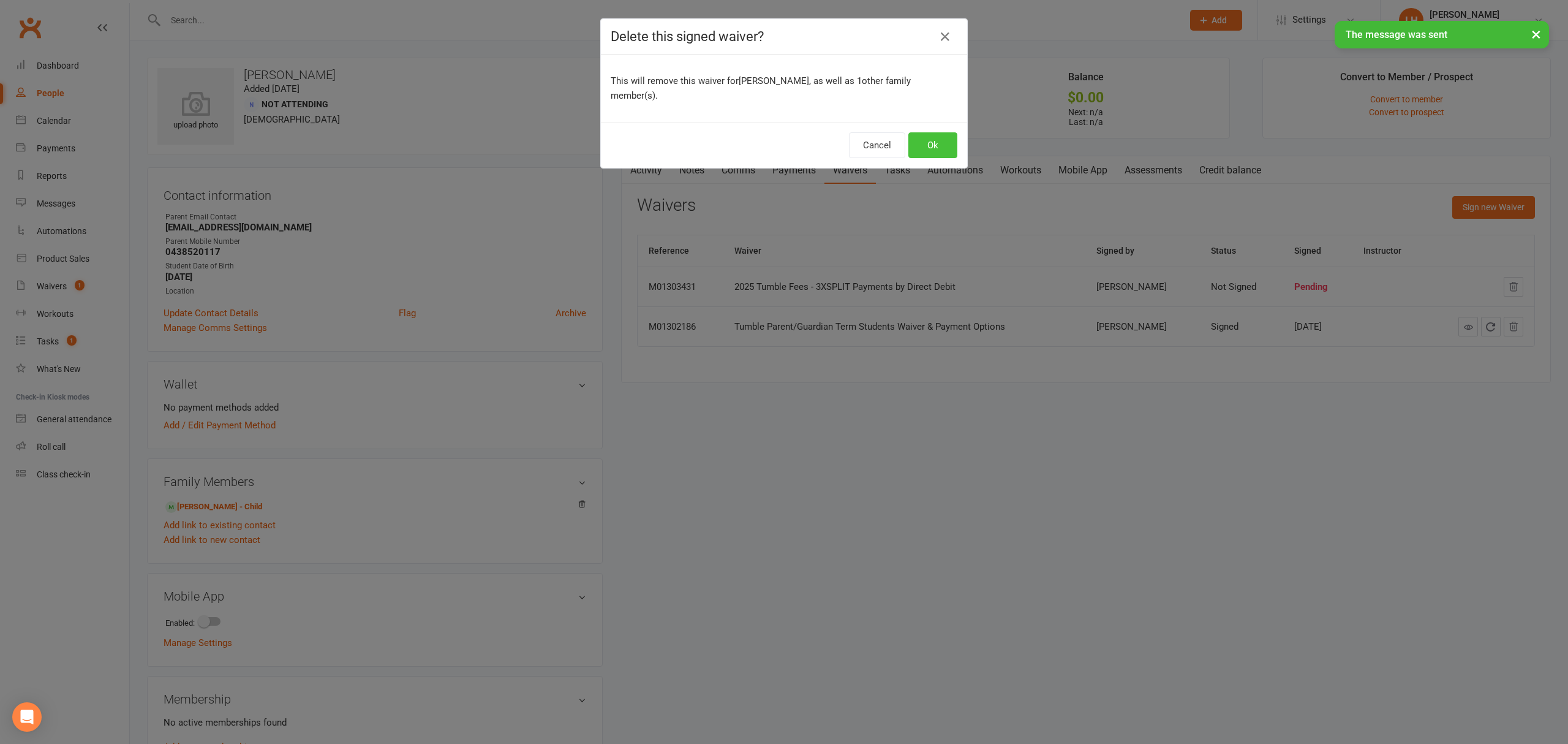 click on "Ok" at bounding box center (933, 145) 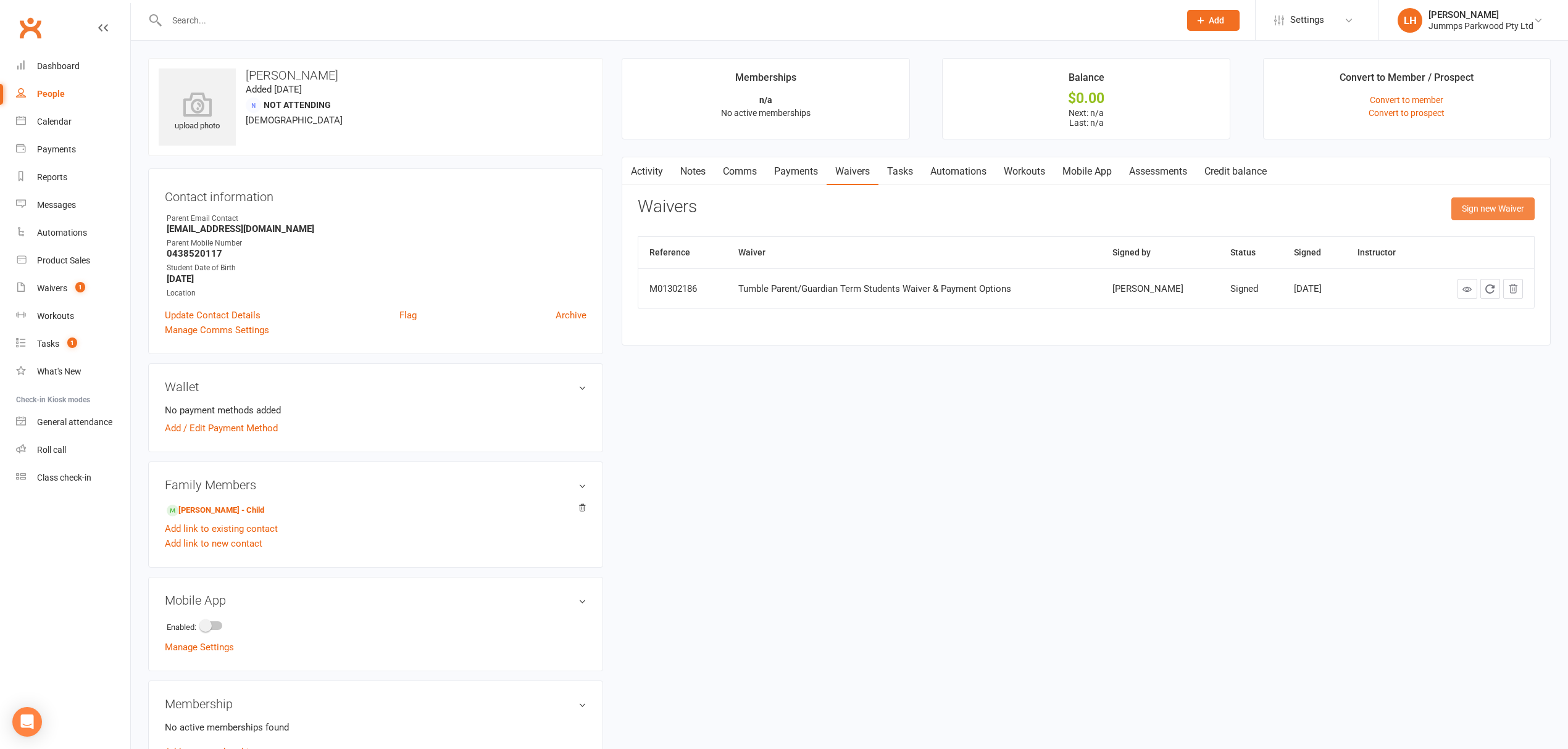 drag, startPoint x: 1503, startPoint y: 203, endPoint x: 1480, endPoint y: 212, distance: 25 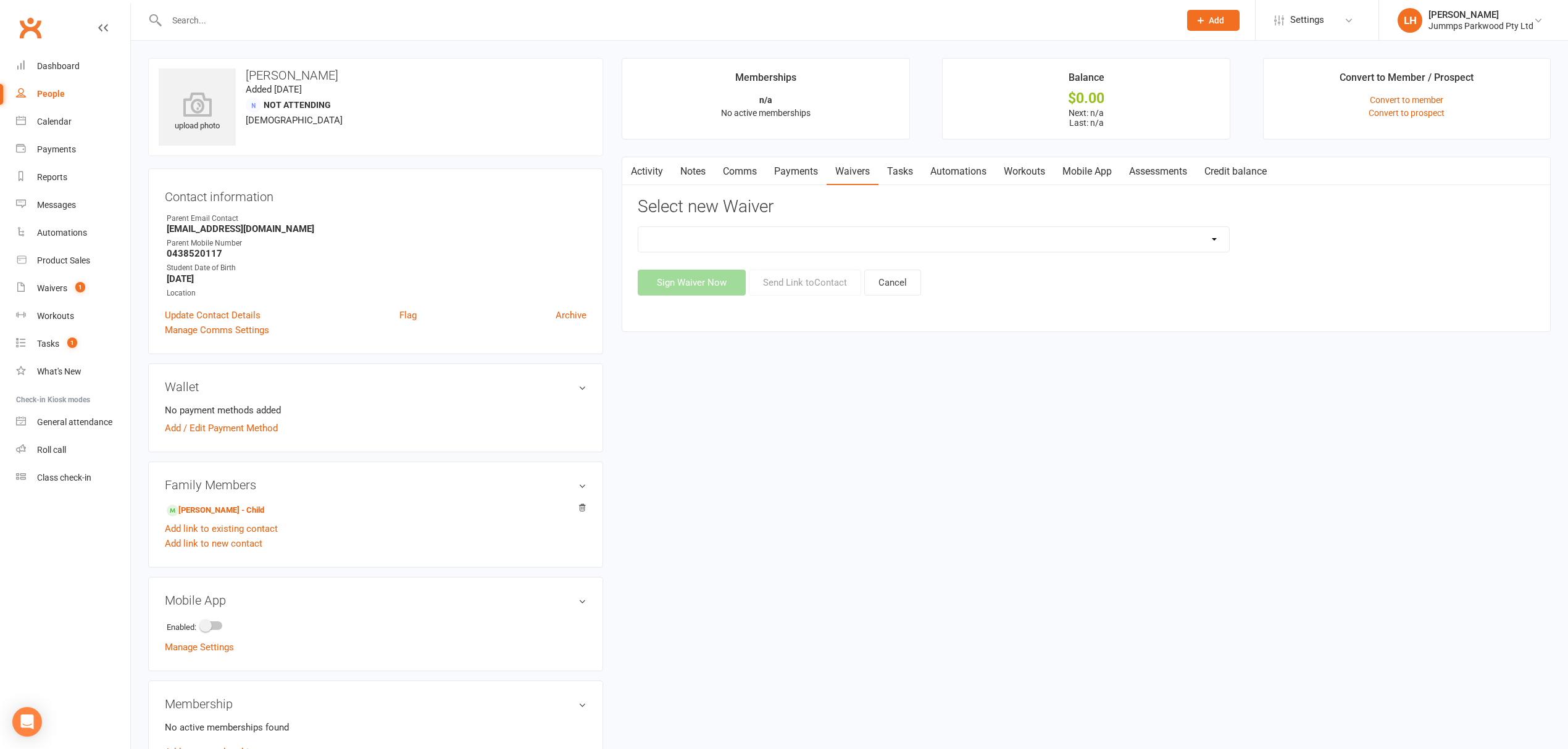 click on "2025 Tumble Class - New Student Trial - Information with T&C's 2025 Tumble Class - Tumble Information with T&C's (No Payment) 2025 Tumble Fees - 3XSPLIT Payments by Direct Debit 2025 Tumble Fees - Fortnightly Direct Debit 2025 Tumble Fees - Weekly Direct Debit 2025 Tumble Parent/Guardian Term Students Waiver & Payment Options 2025 Tumble Upfront Fee's By Cash, Eftpos & Bank Tsfr 2025 Tumble Waiver Jummps Connection" at bounding box center [933, 239] 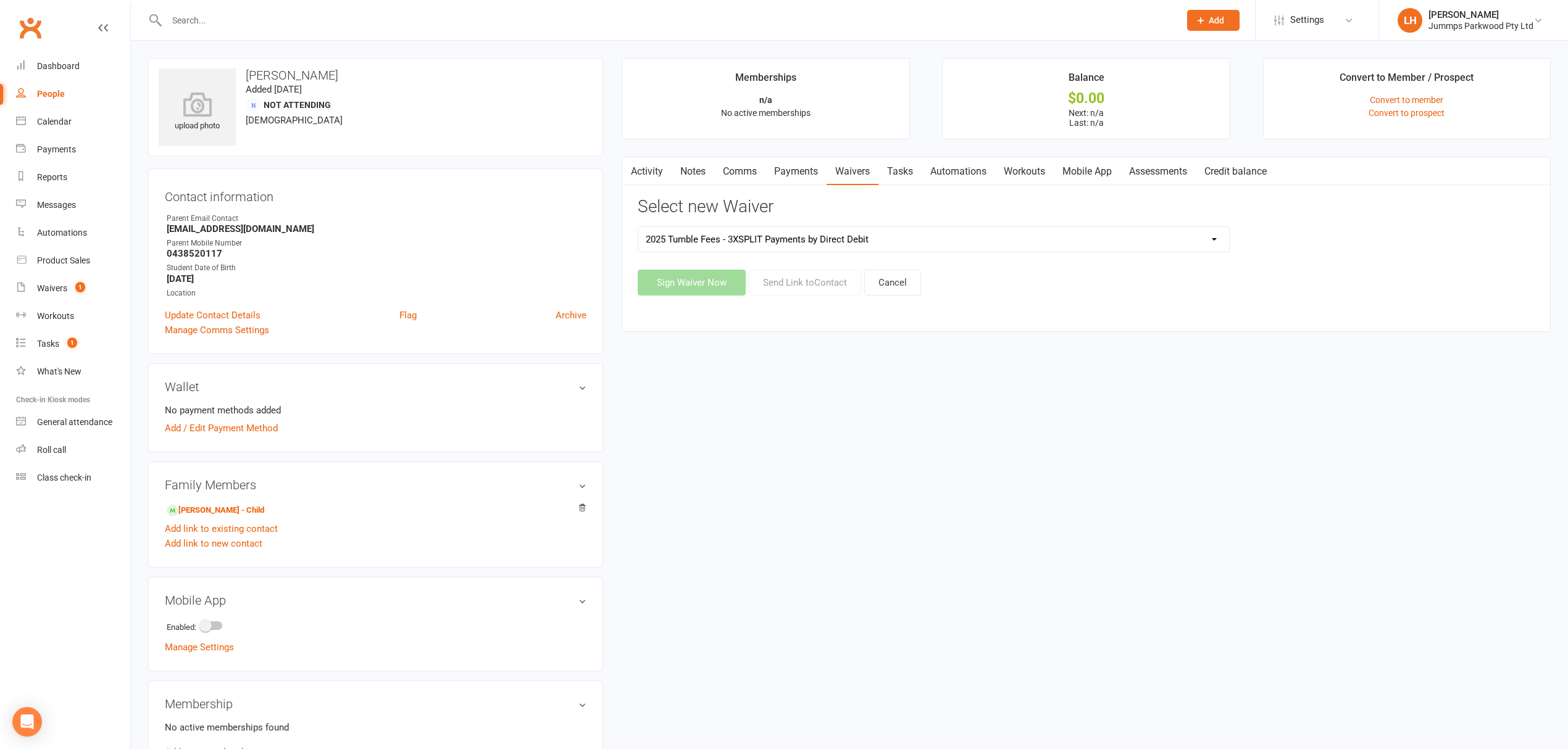 click on "2025 Tumble Class - New Student Trial - Information with T&C's 2025 Tumble Class - Tumble Information with T&C's (No Payment) 2025 Tumble Fees - 3XSPLIT Payments by Direct Debit 2025 Tumble Fees - Fortnightly Direct Debit 2025 Tumble Fees - Weekly Direct Debit 2025 Tumble Parent/Guardian Term Students Waiver & Payment Options 2025 Tumble Upfront Fee's By Cash, Eftpos & Bank Tsfr 2025 Tumble Waiver Jummps Connection" at bounding box center [933, 239] 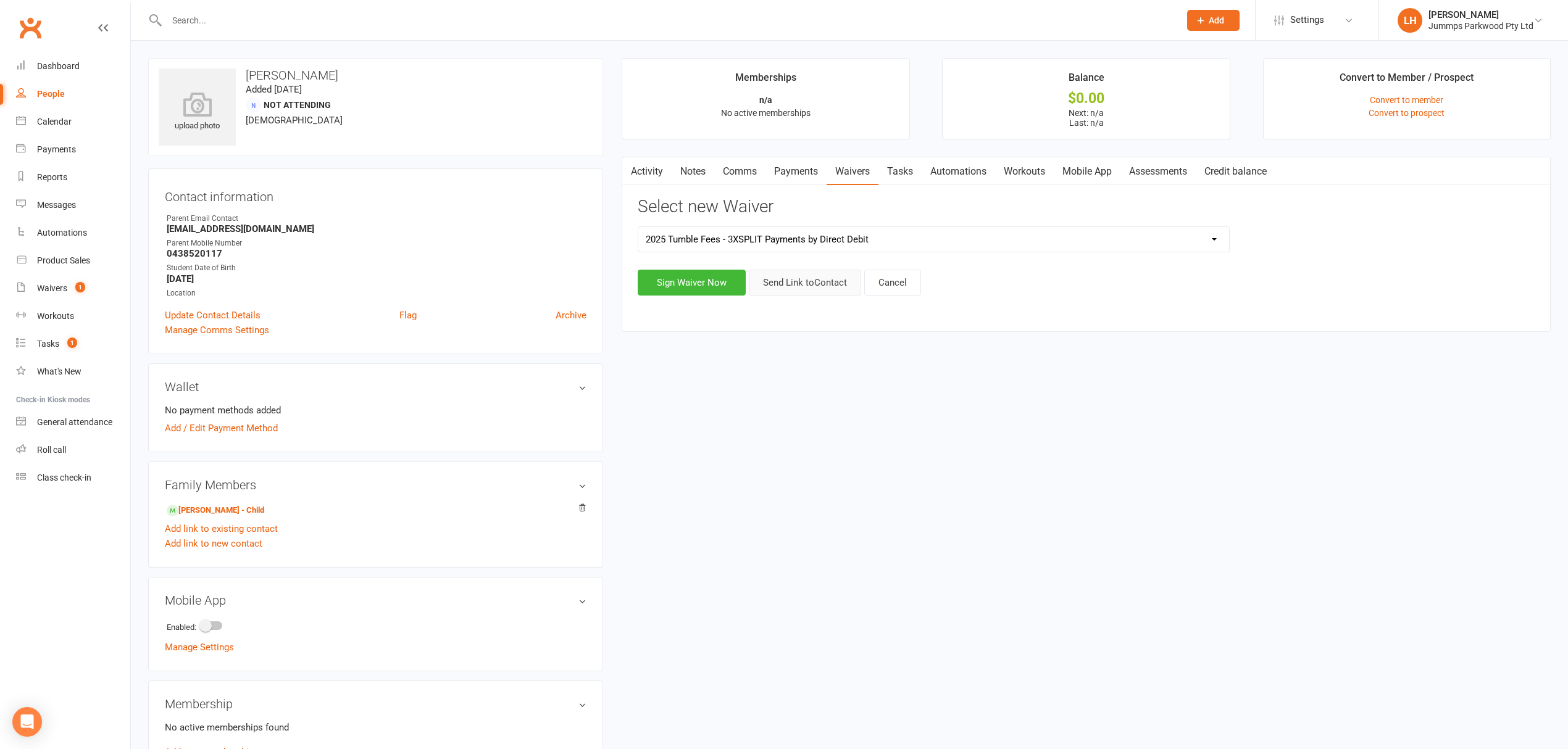 click on "Send Link to  Contact" at bounding box center (805, 283) 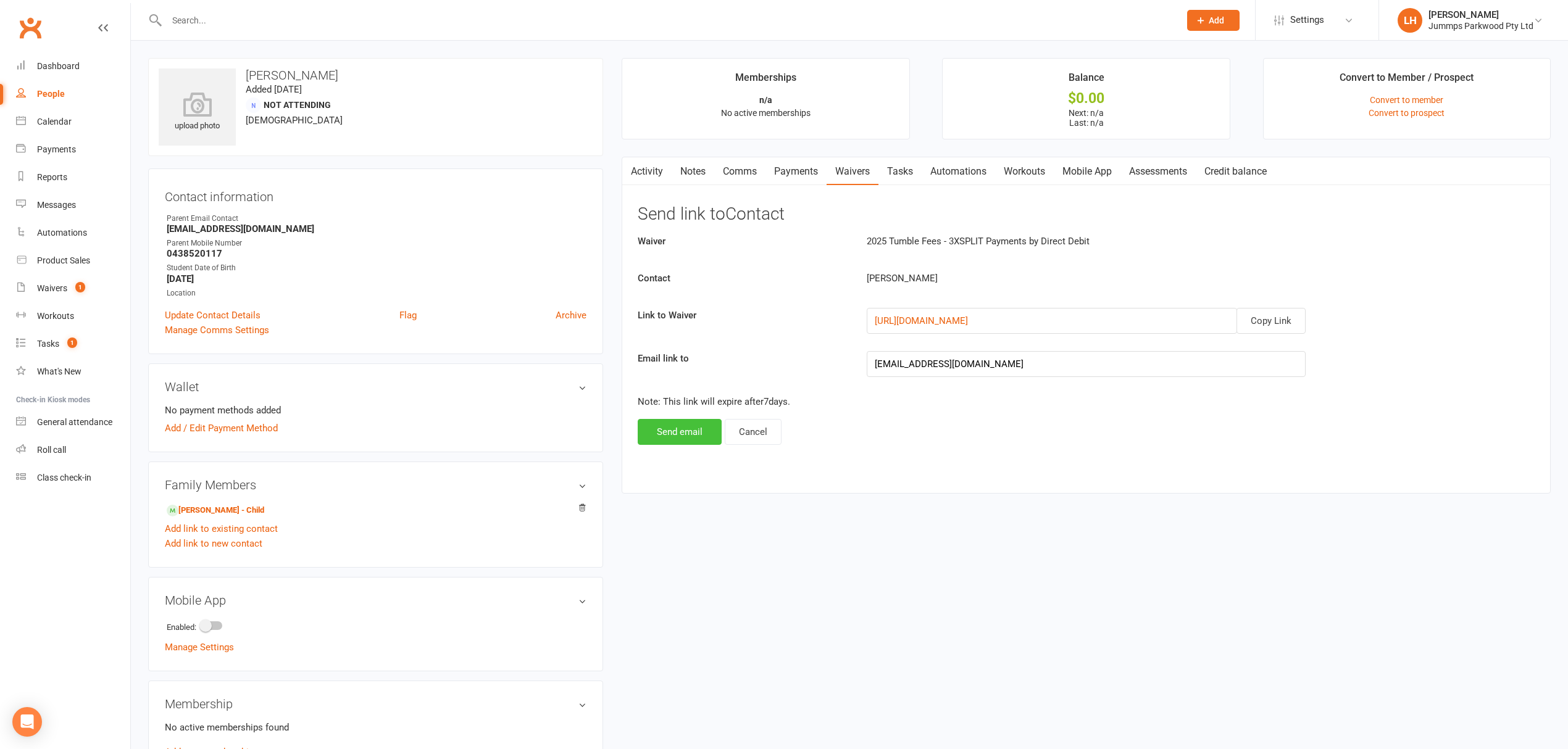 click on "Send email" at bounding box center (680, 432) 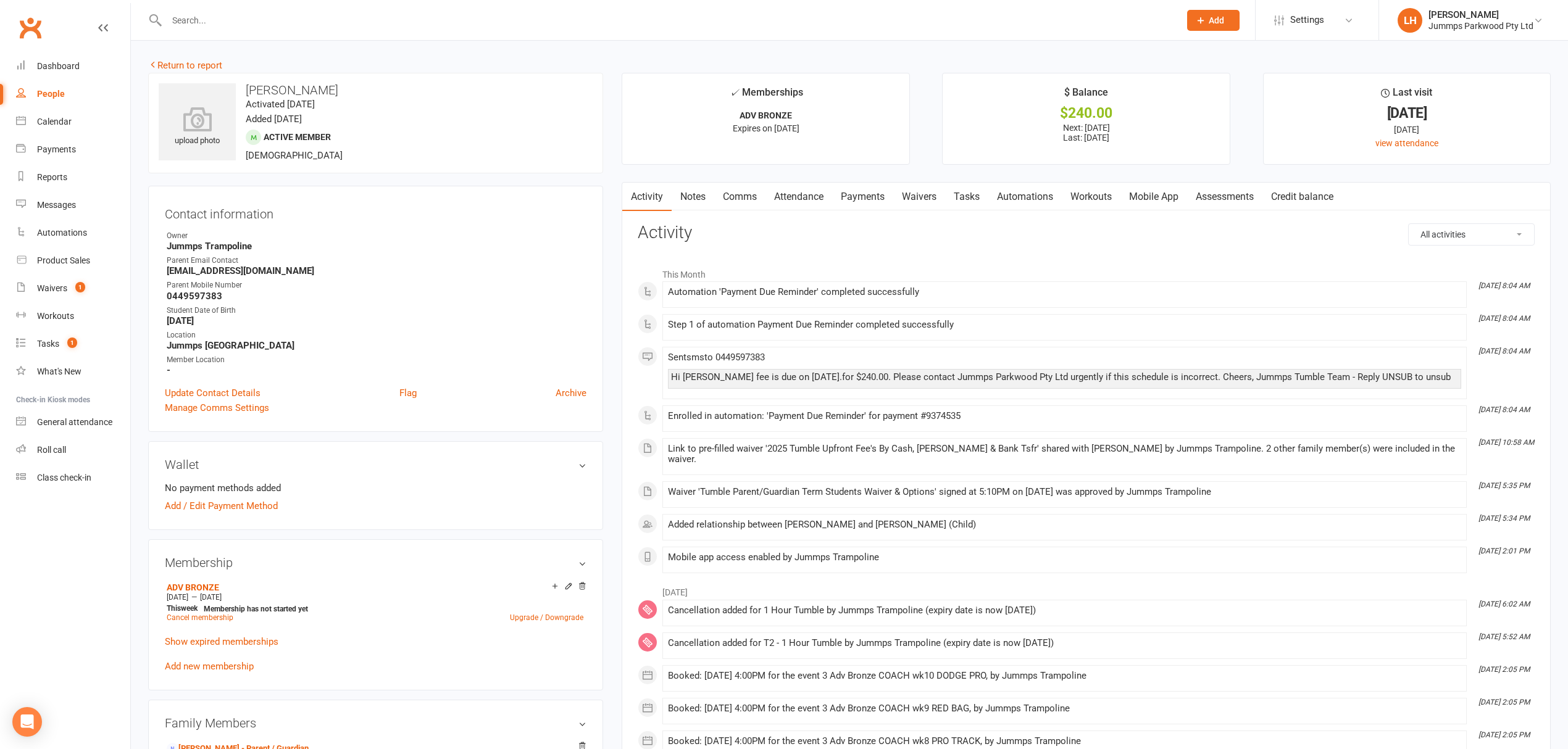 scroll, scrollTop: 0, scrollLeft: 0, axis: both 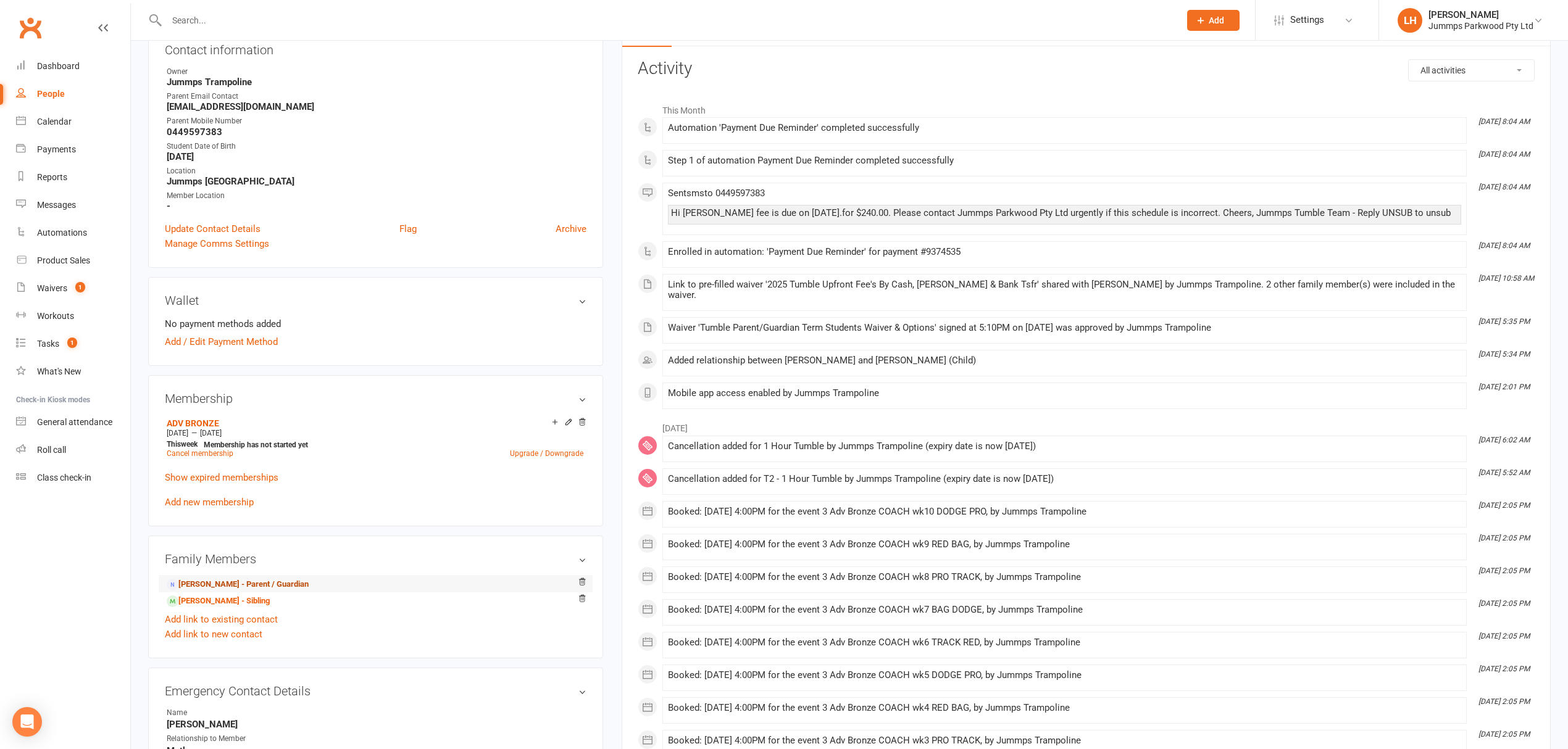 click on "[PERSON_NAME] - Parent / Guardian" at bounding box center (238, 584) 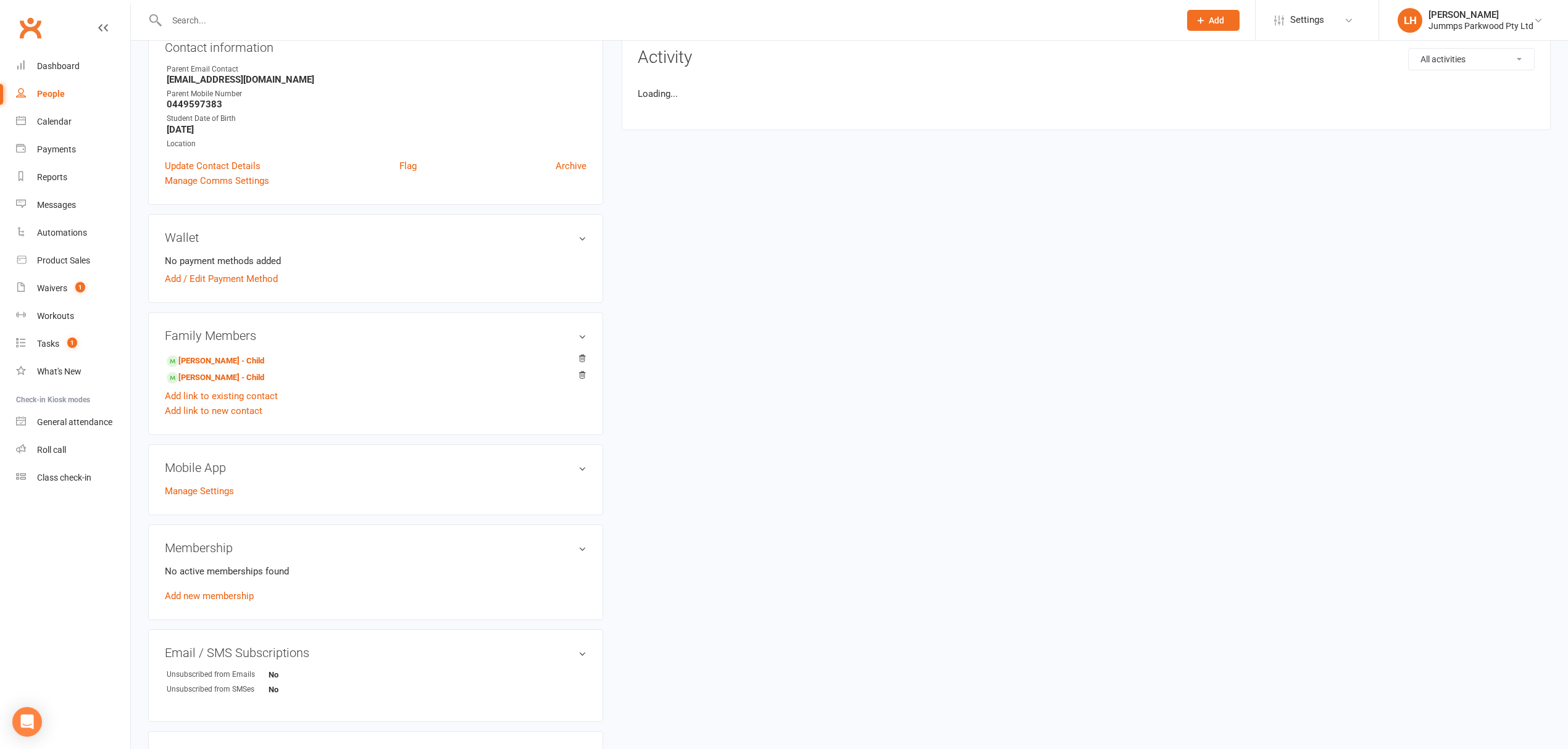 scroll, scrollTop: 0, scrollLeft: 0, axis: both 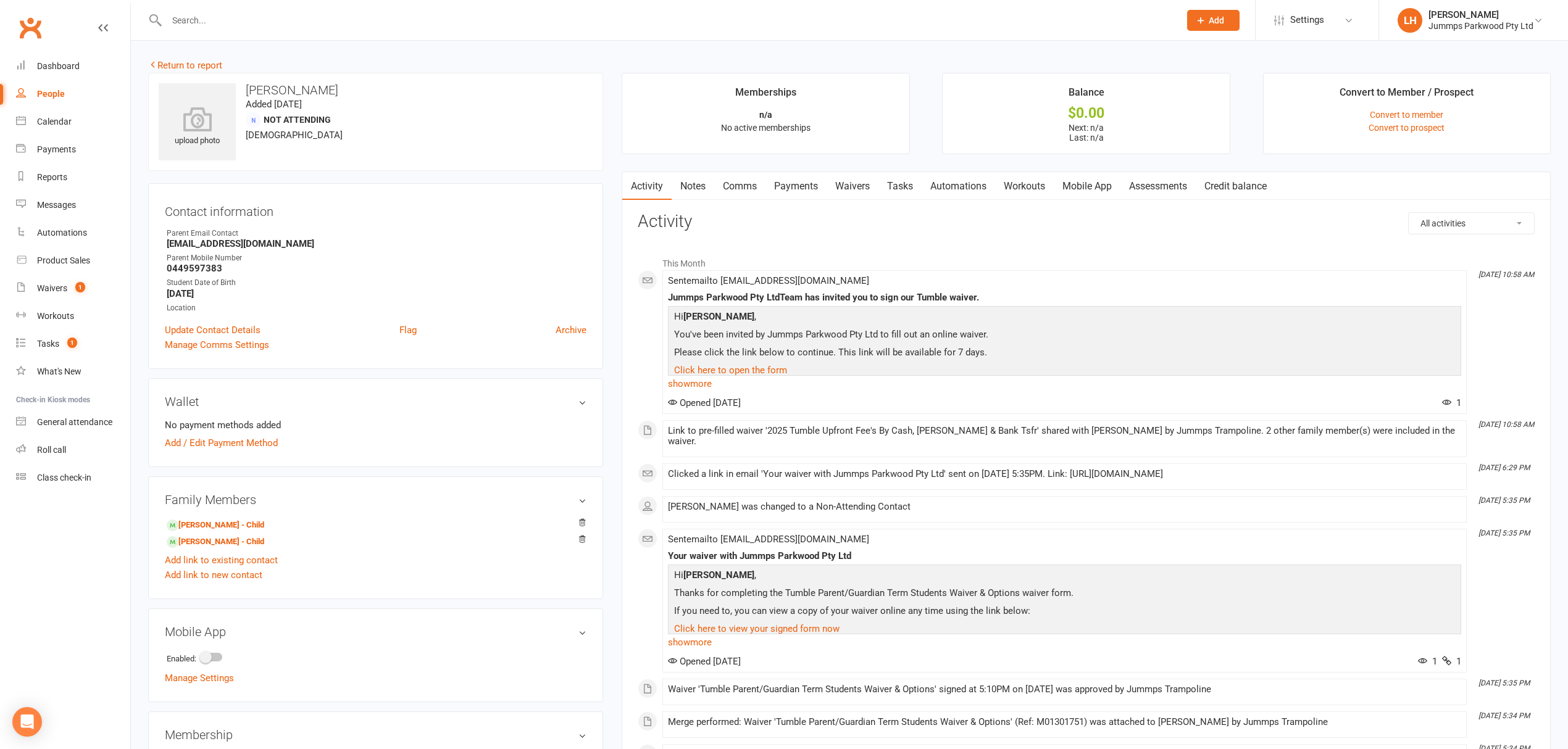 click on "Waivers" at bounding box center [853, 186] 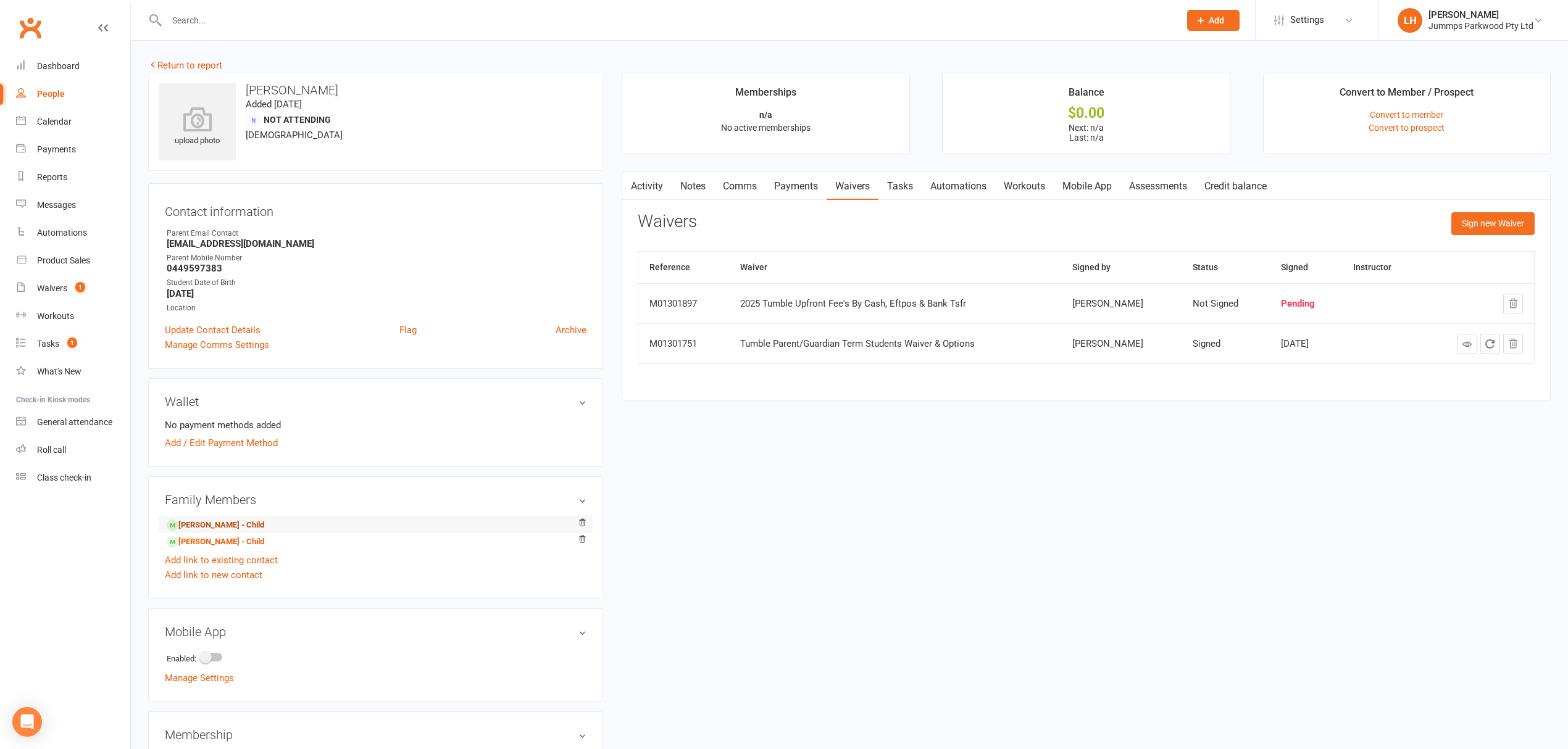 click on "[PERSON_NAME] - Child" at bounding box center (215, 525) 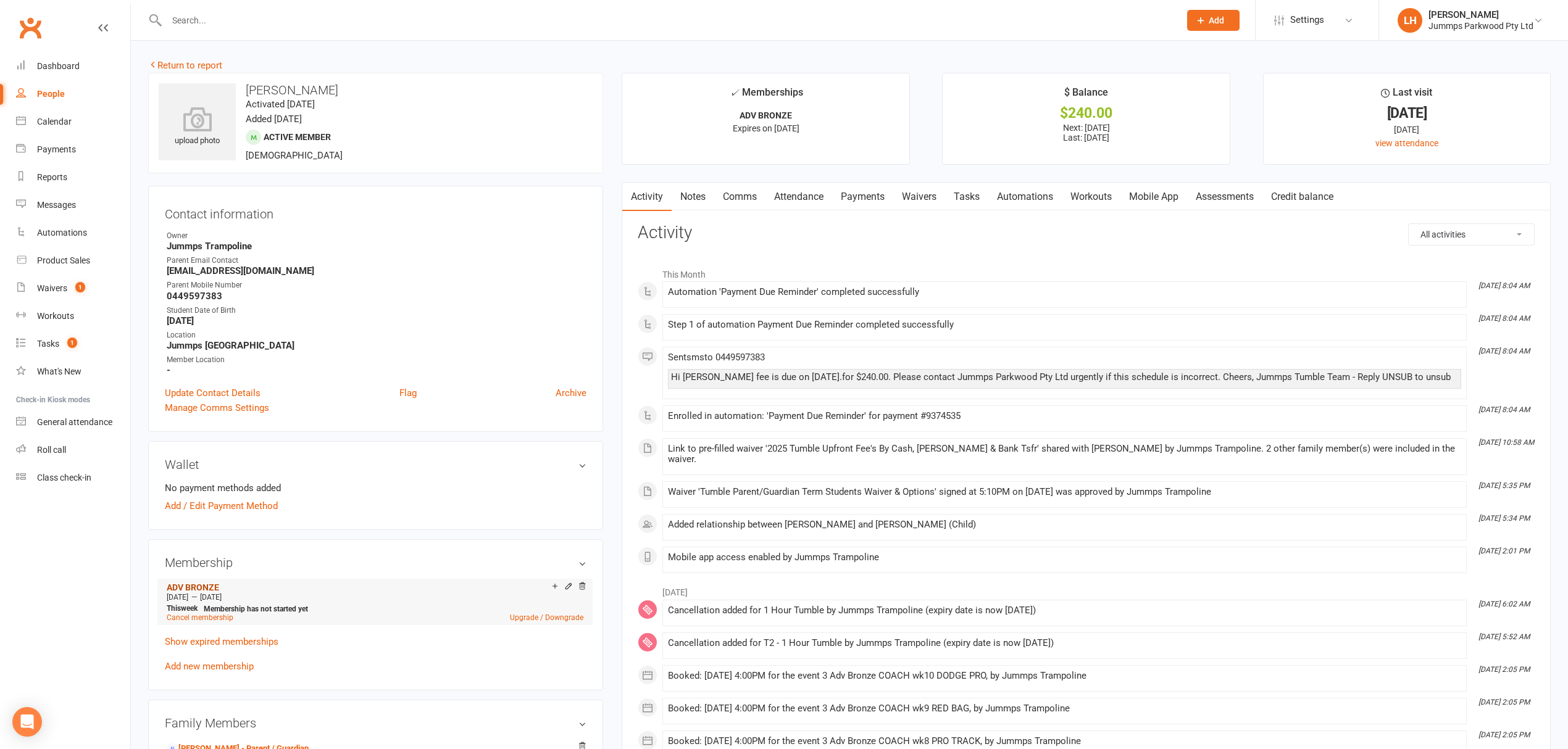 click on "ADV BRONZE" at bounding box center (193, 587) 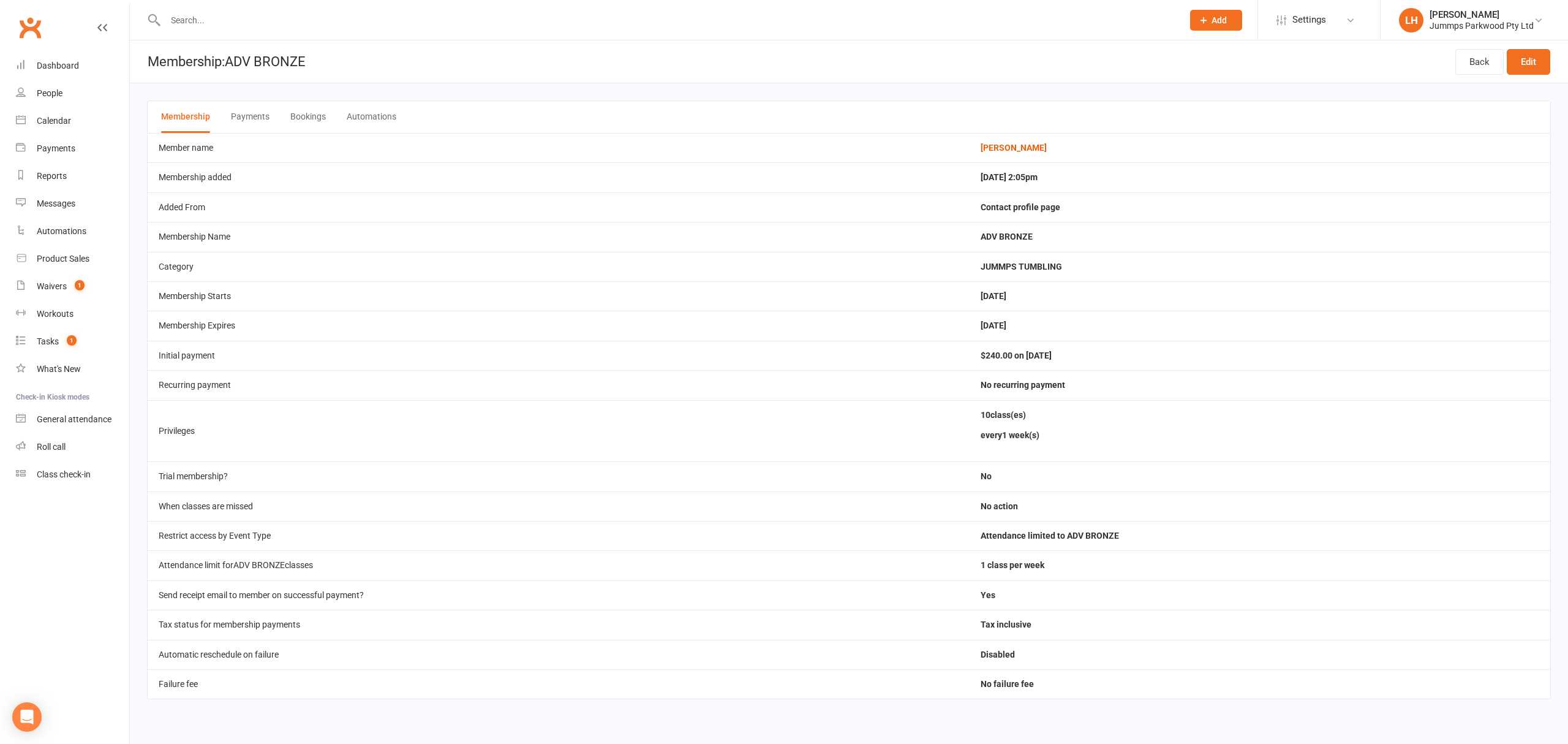 click on "Payments" at bounding box center (250, 117) 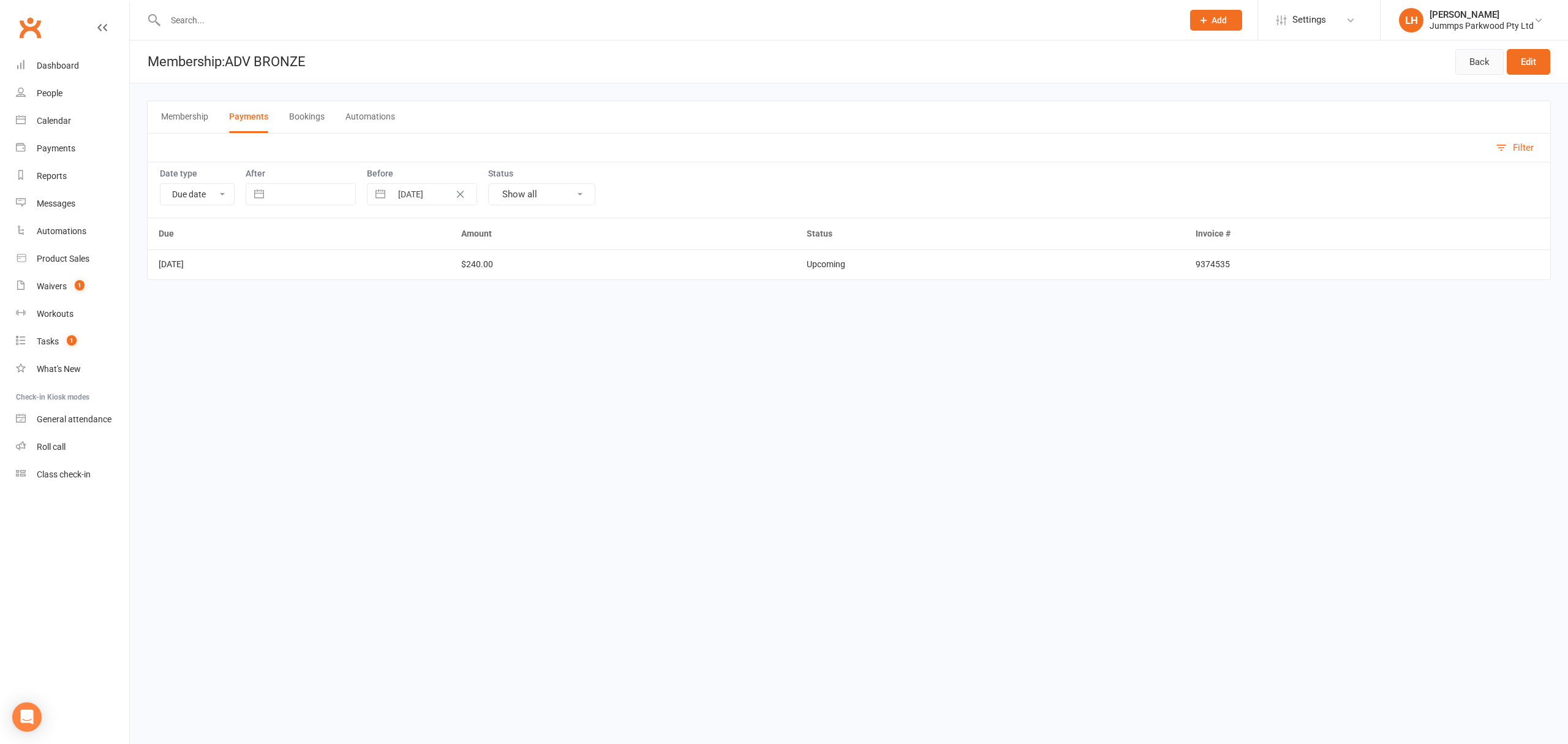 drag, startPoint x: 1480, startPoint y: 62, endPoint x: 1112, endPoint y: 248, distance: 412.3348 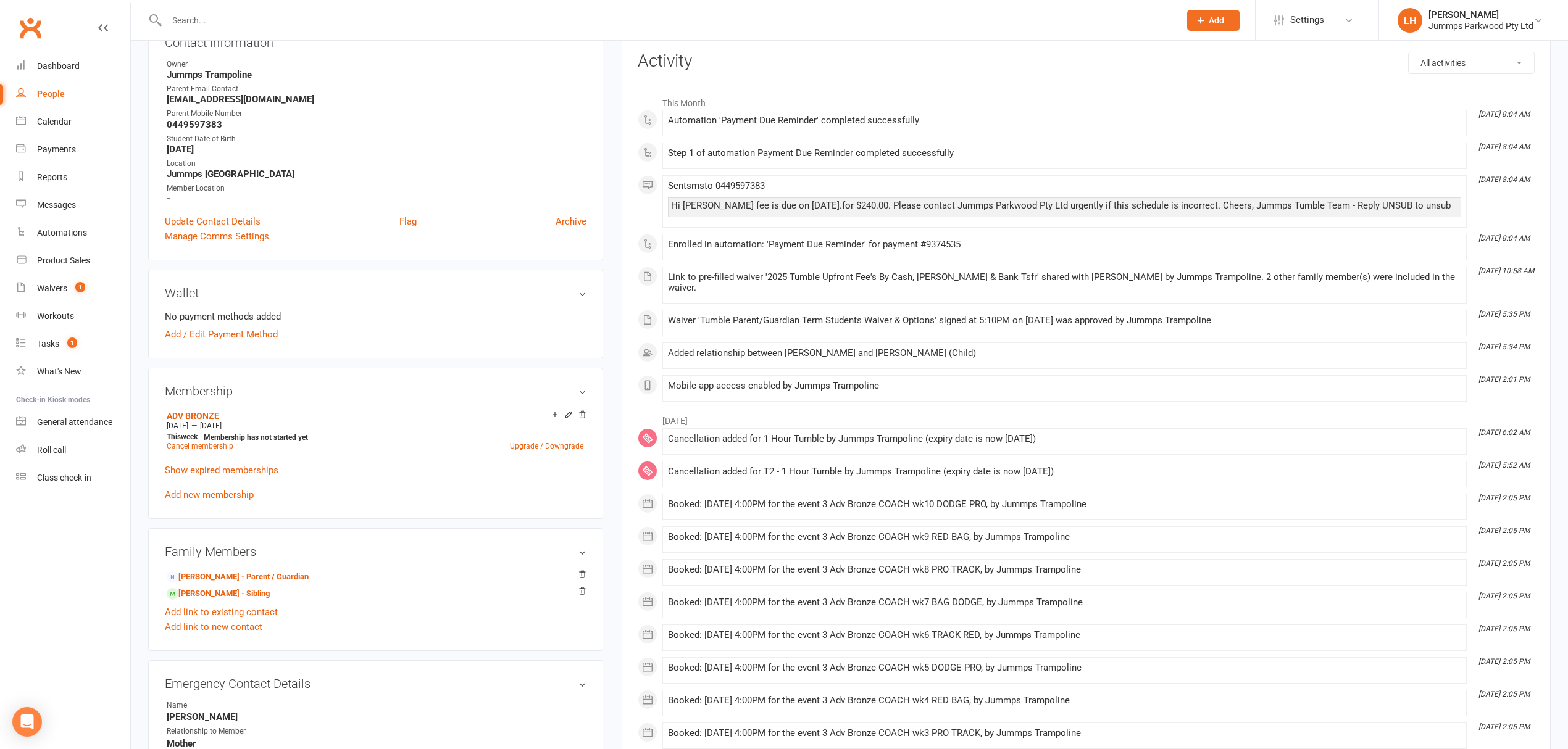 scroll, scrollTop: 164, scrollLeft: 0, axis: vertical 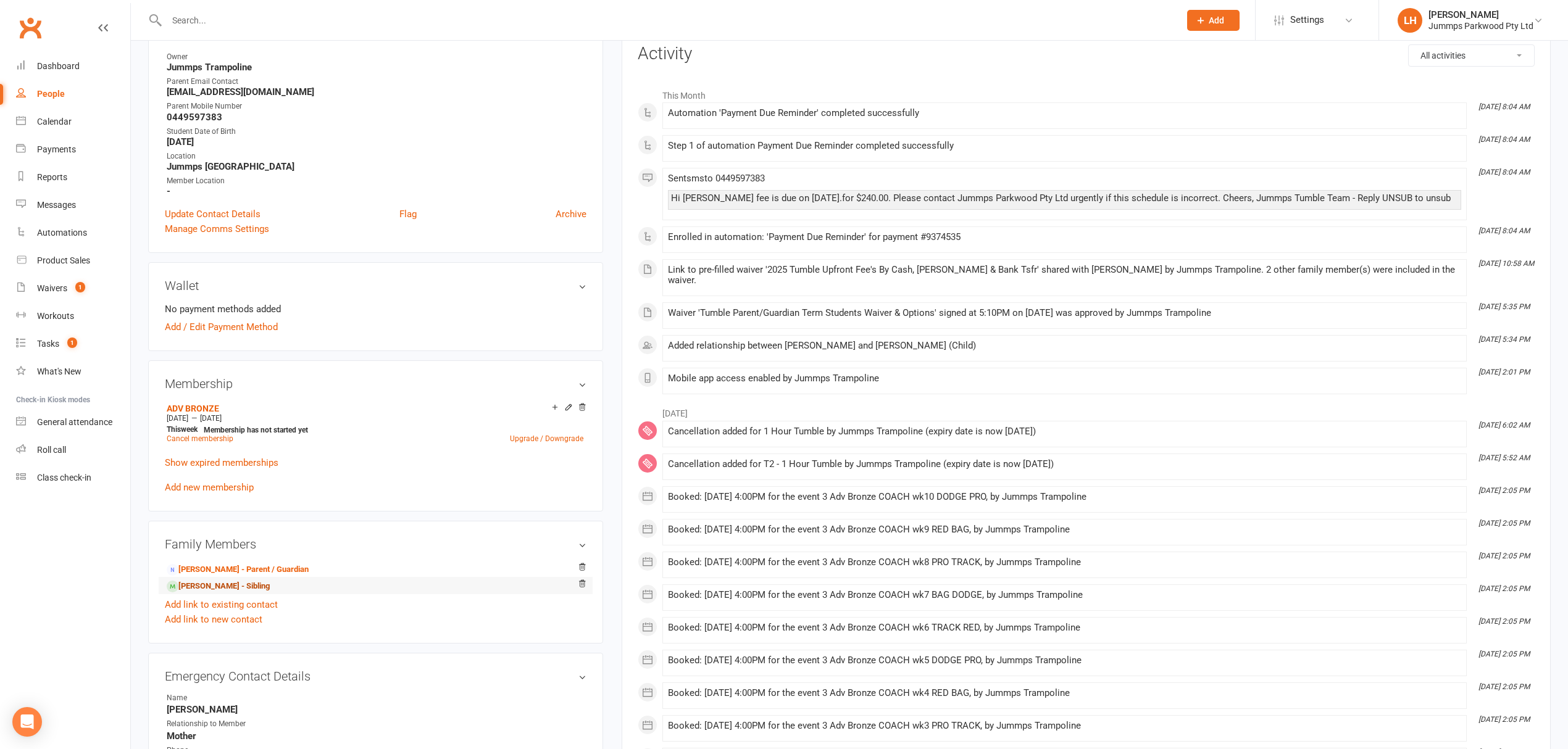 click on "[PERSON_NAME] - Sibling" at bounding box center (218, 586) 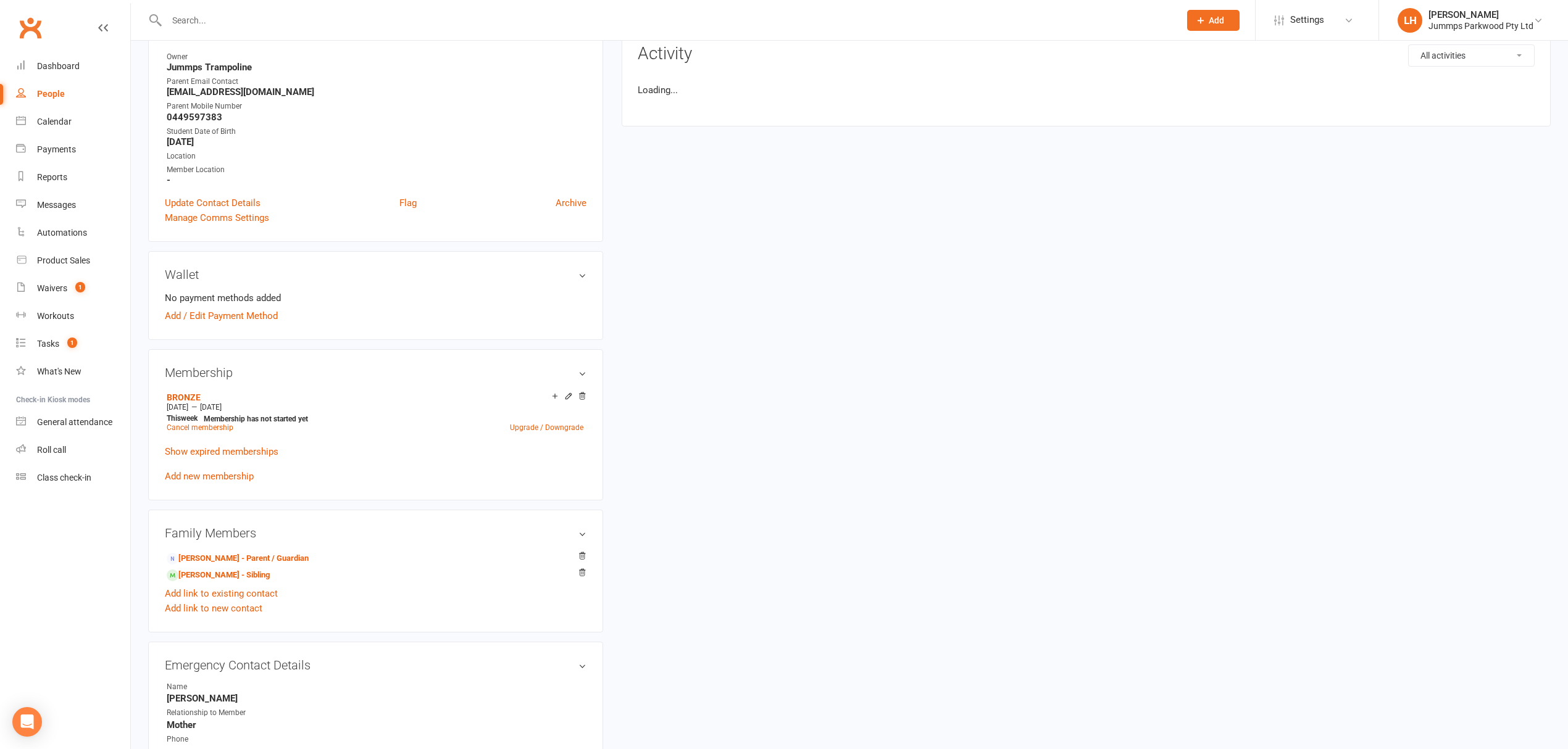 scroll, scrollTop: 0, scrollLeft: 0, axis: both 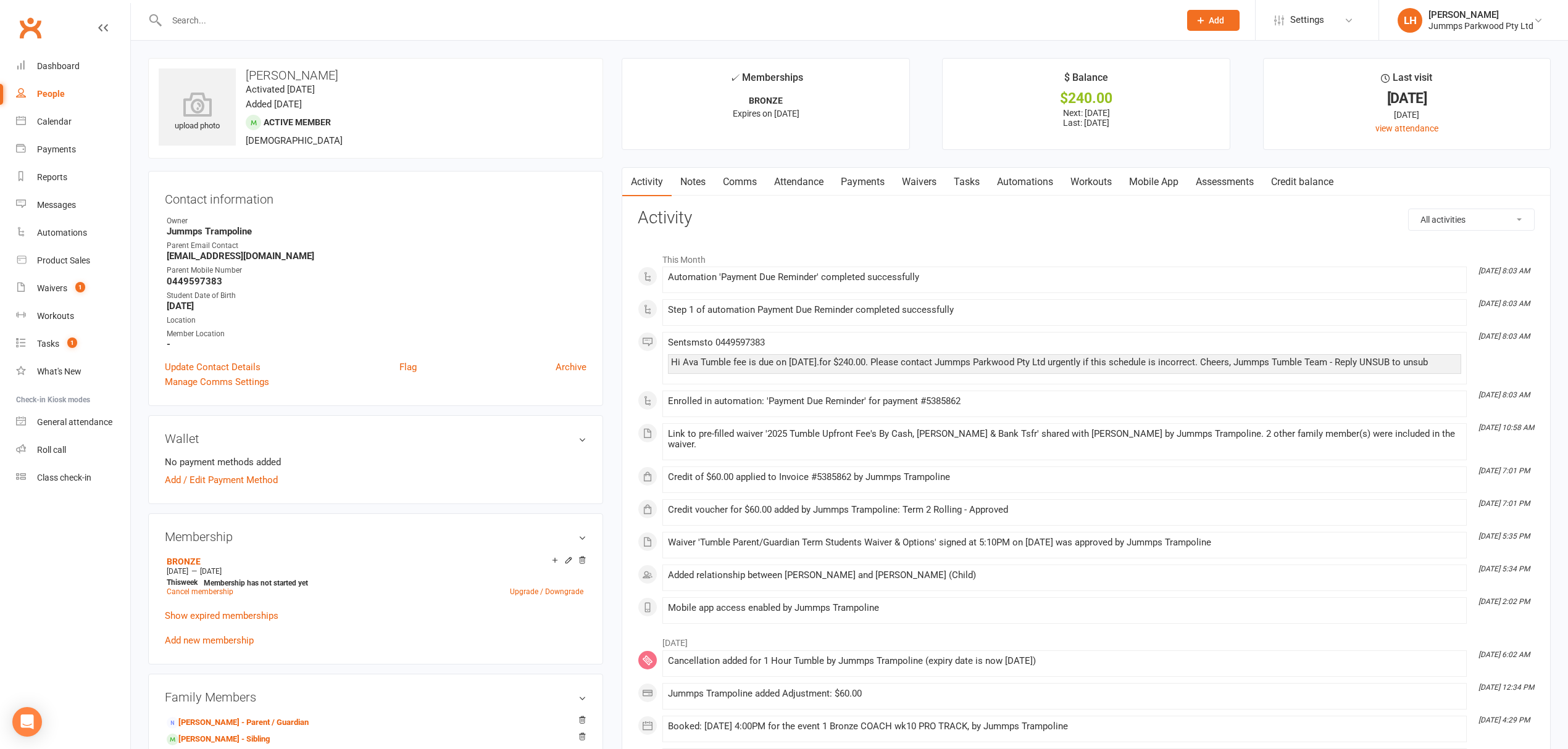 click on "Payments" at bounding box center [862, 182] 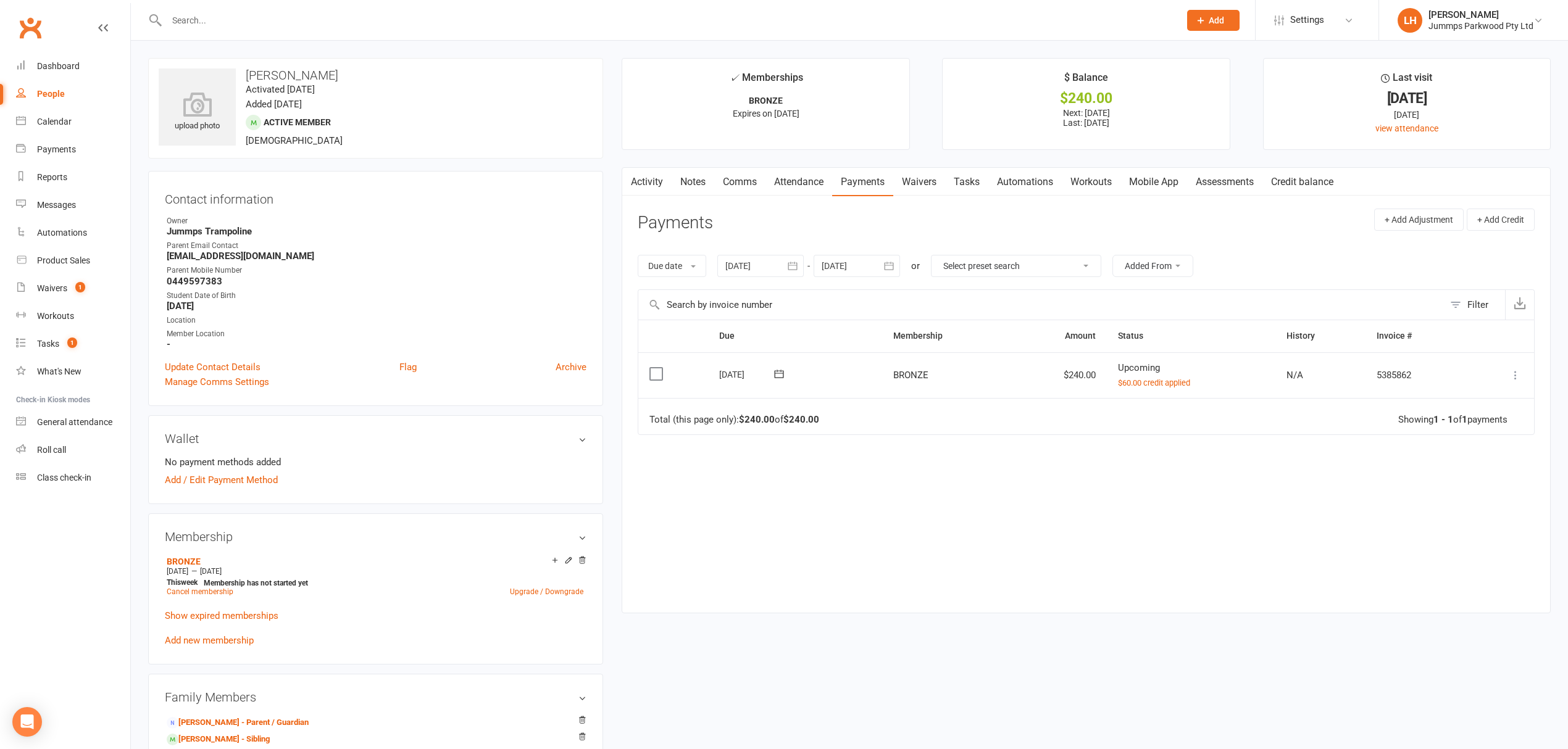 click at bounding box center (1516, 375) 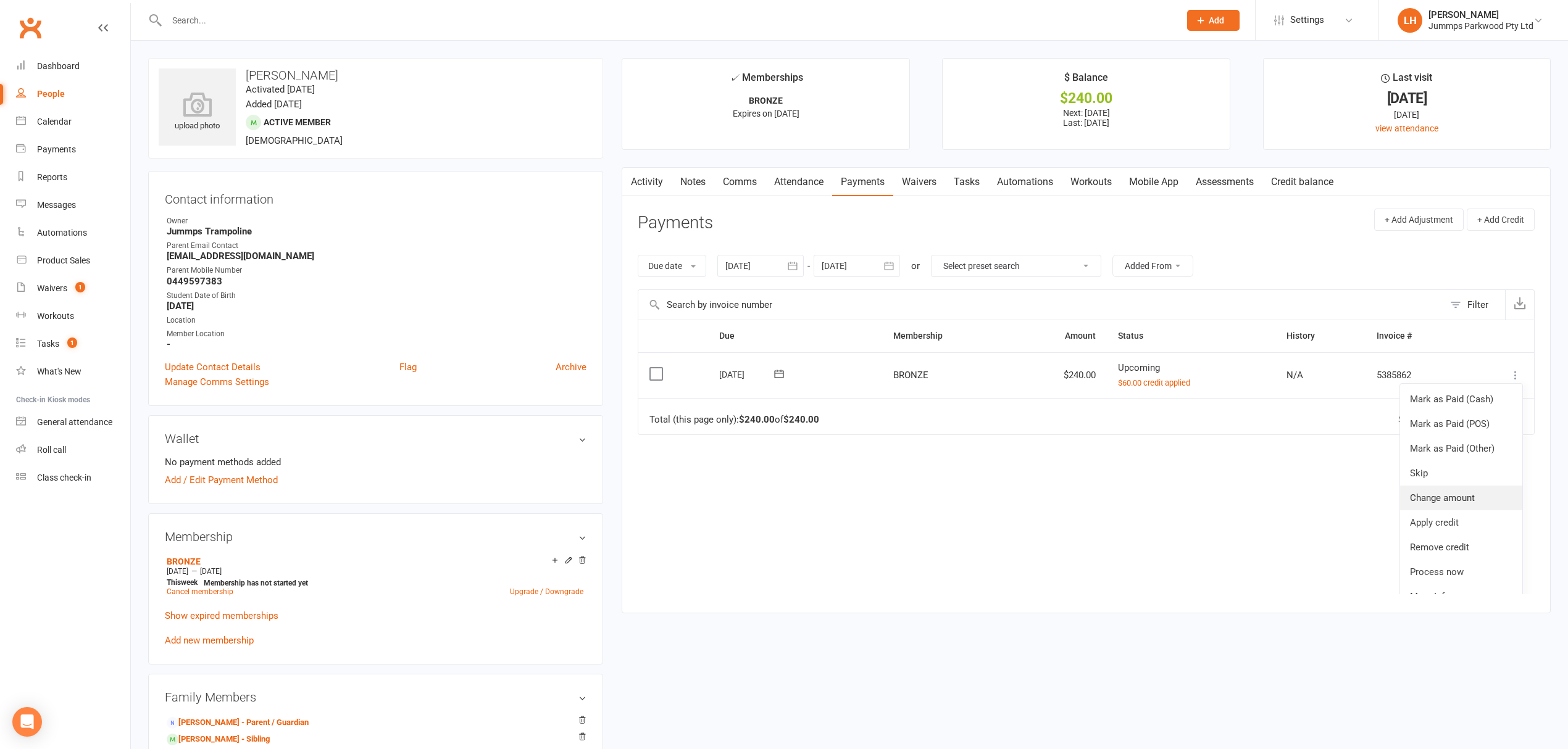 click on "Change amount" at bounding box center [1461, 498] 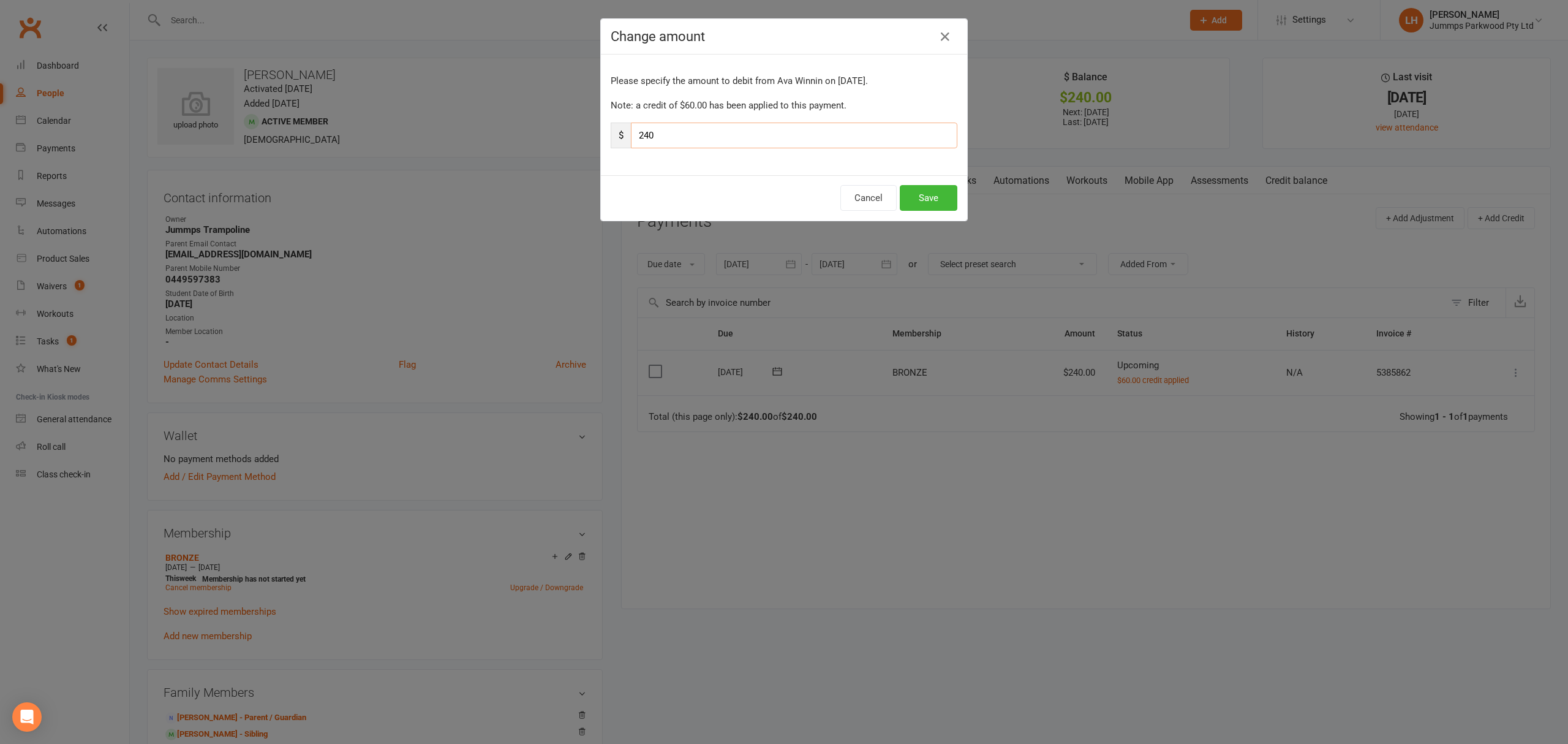 drag, startPoint x: 692, startPoint y: 138, endPoint x: 486, endPoint y: 99, distance: 209.65925 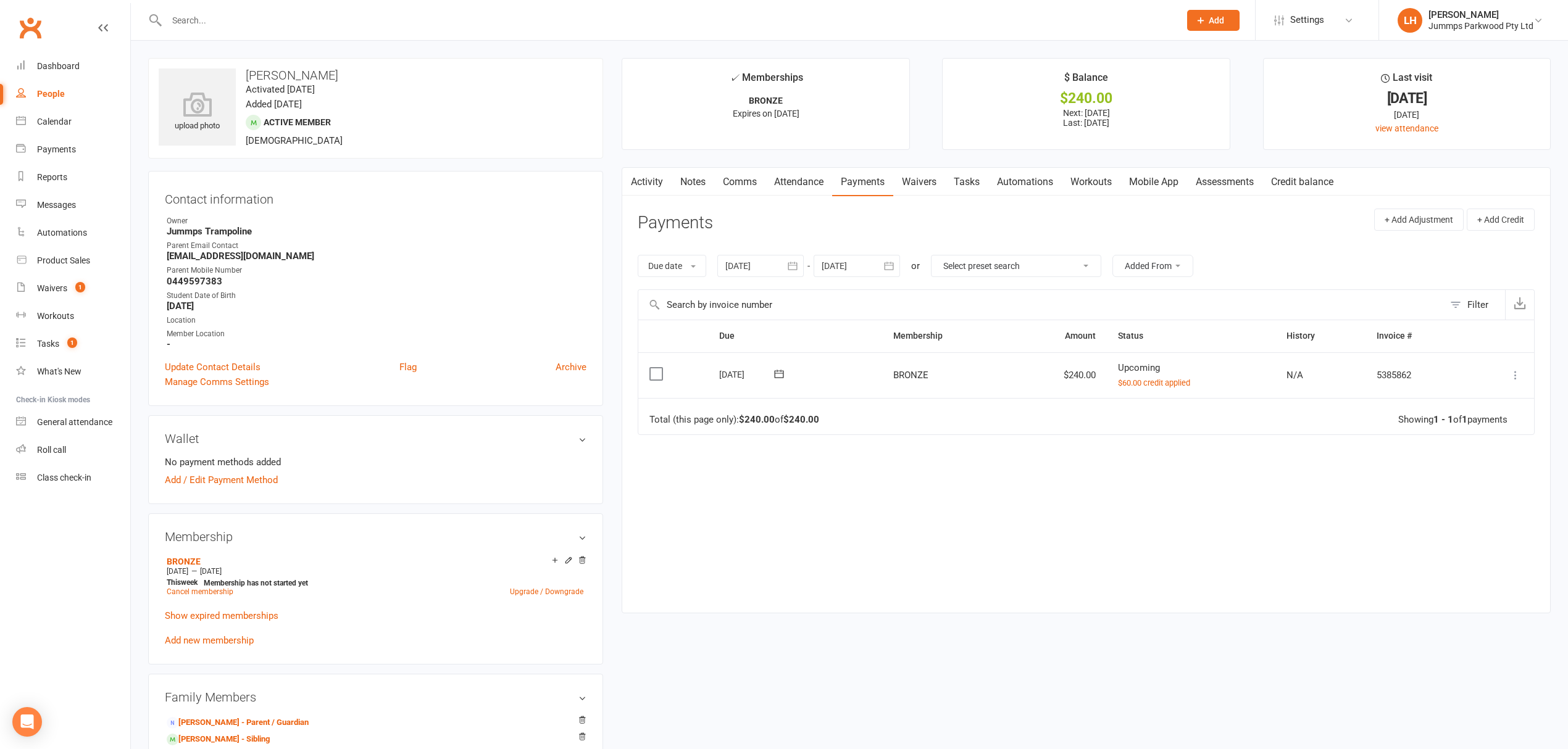 click at bounding box center (1516, 375) 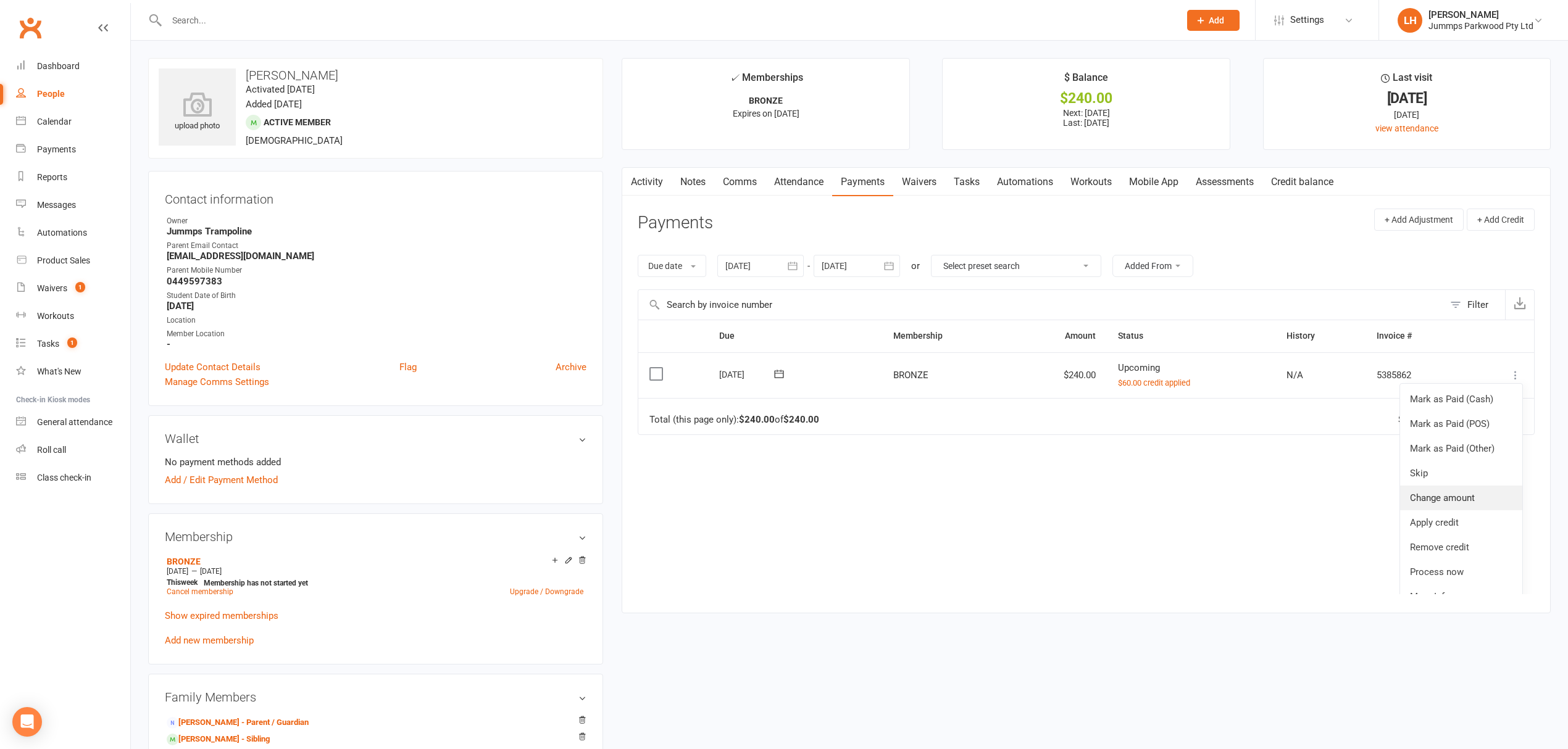 click on "Change amount" at bounding box center (1461, 498) 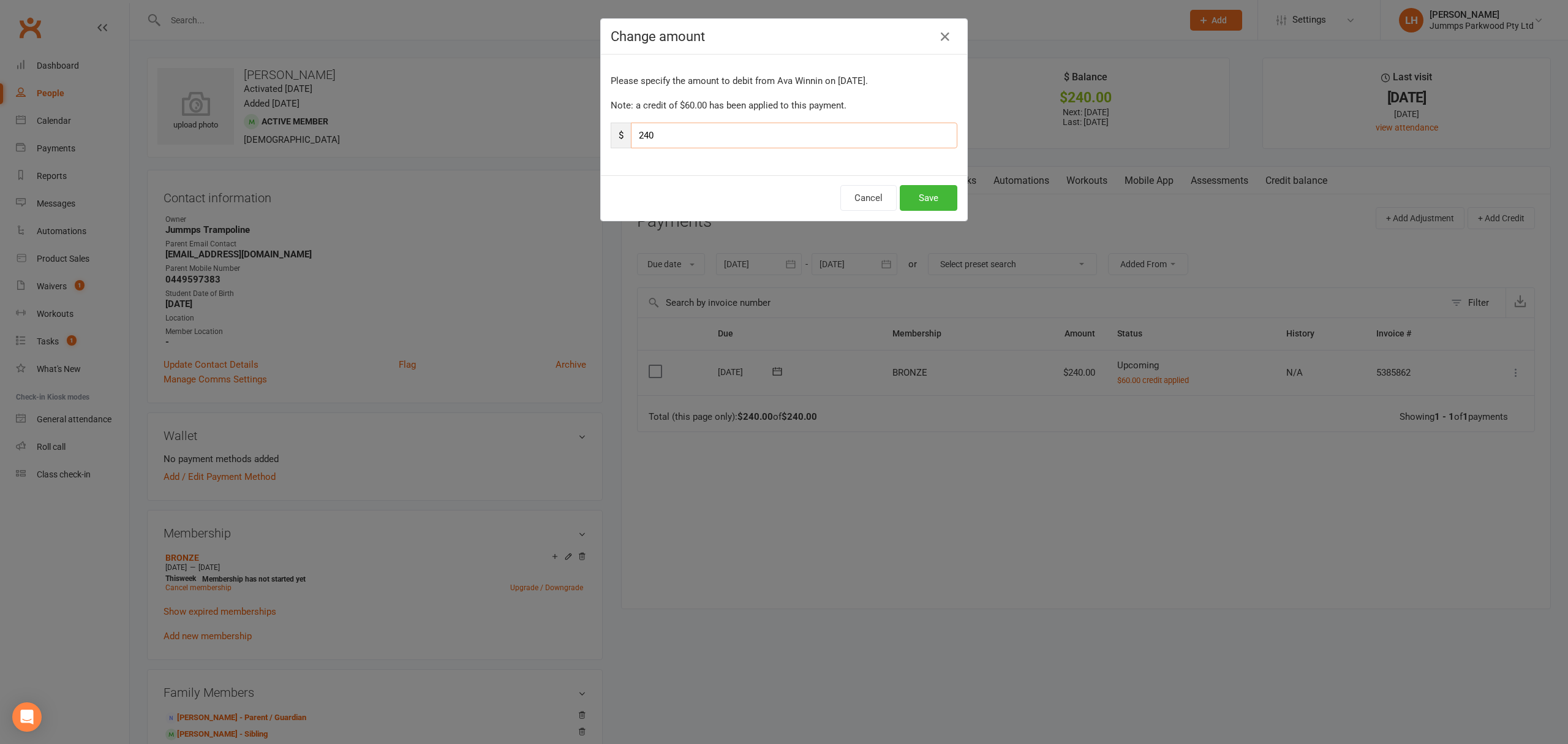 drag, startPoint x: 660, startPoint y: 137, endPoint x: 601, endPoint y: 131, distance: 59.3043 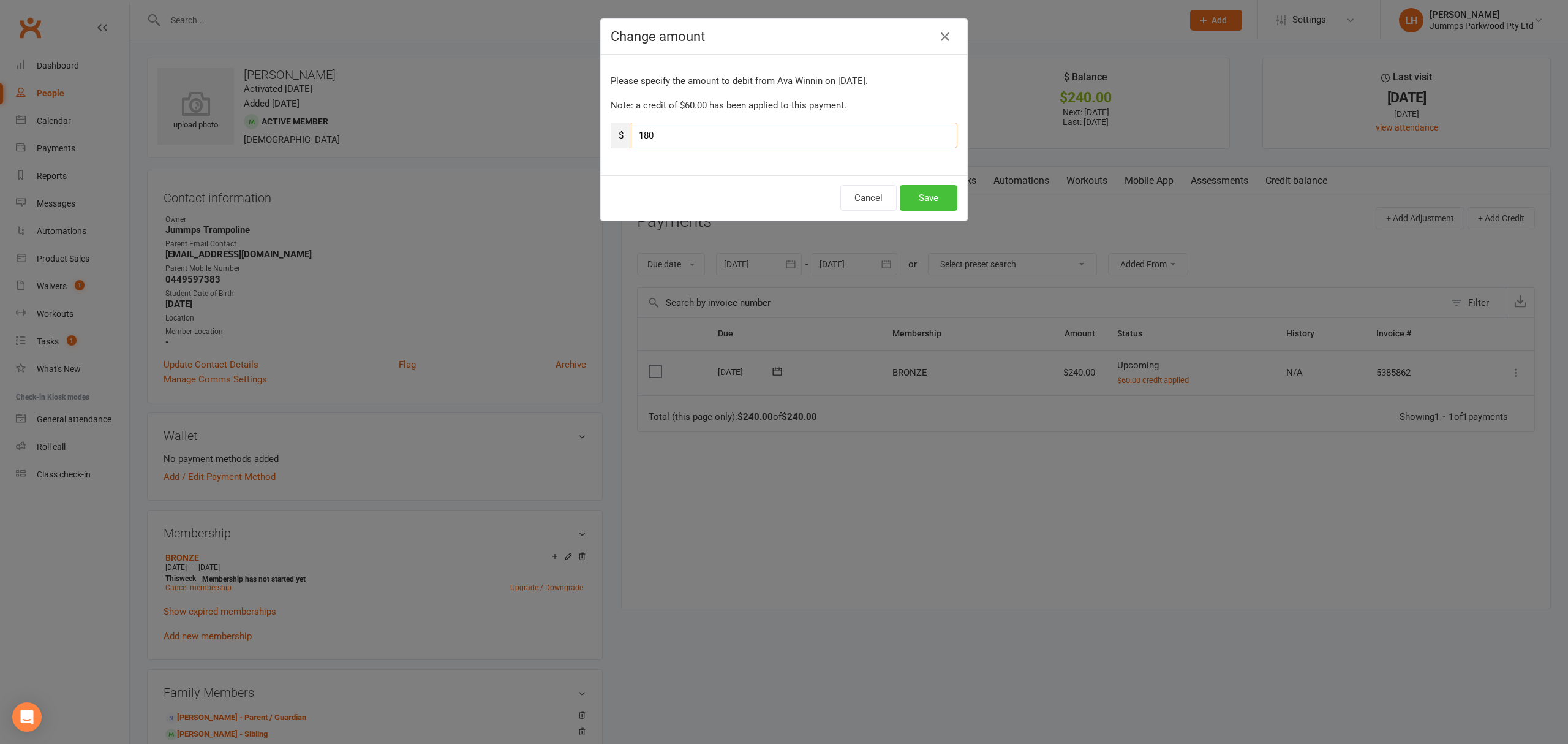 type on "180" 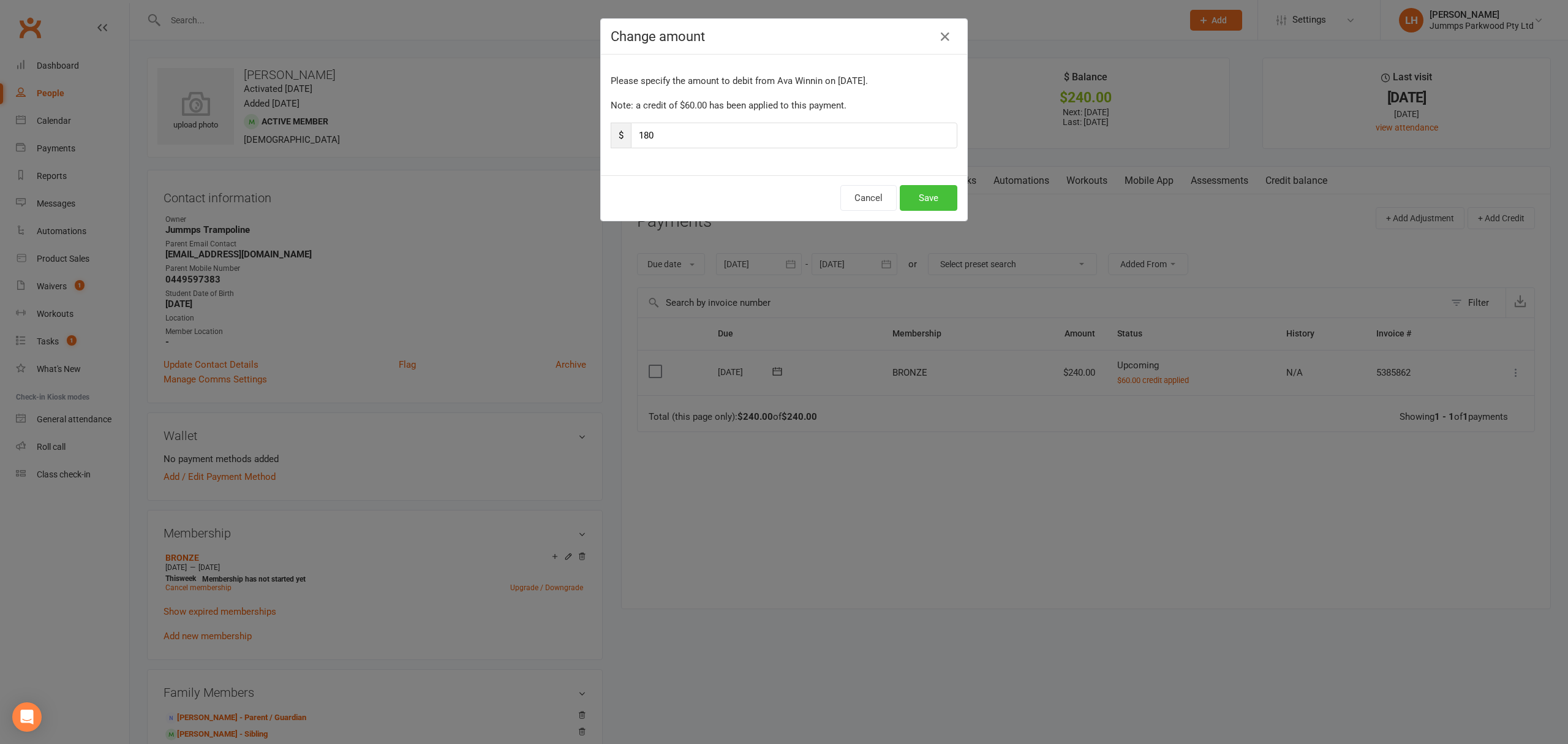 click on "Save" at bounding box center [929, 198] 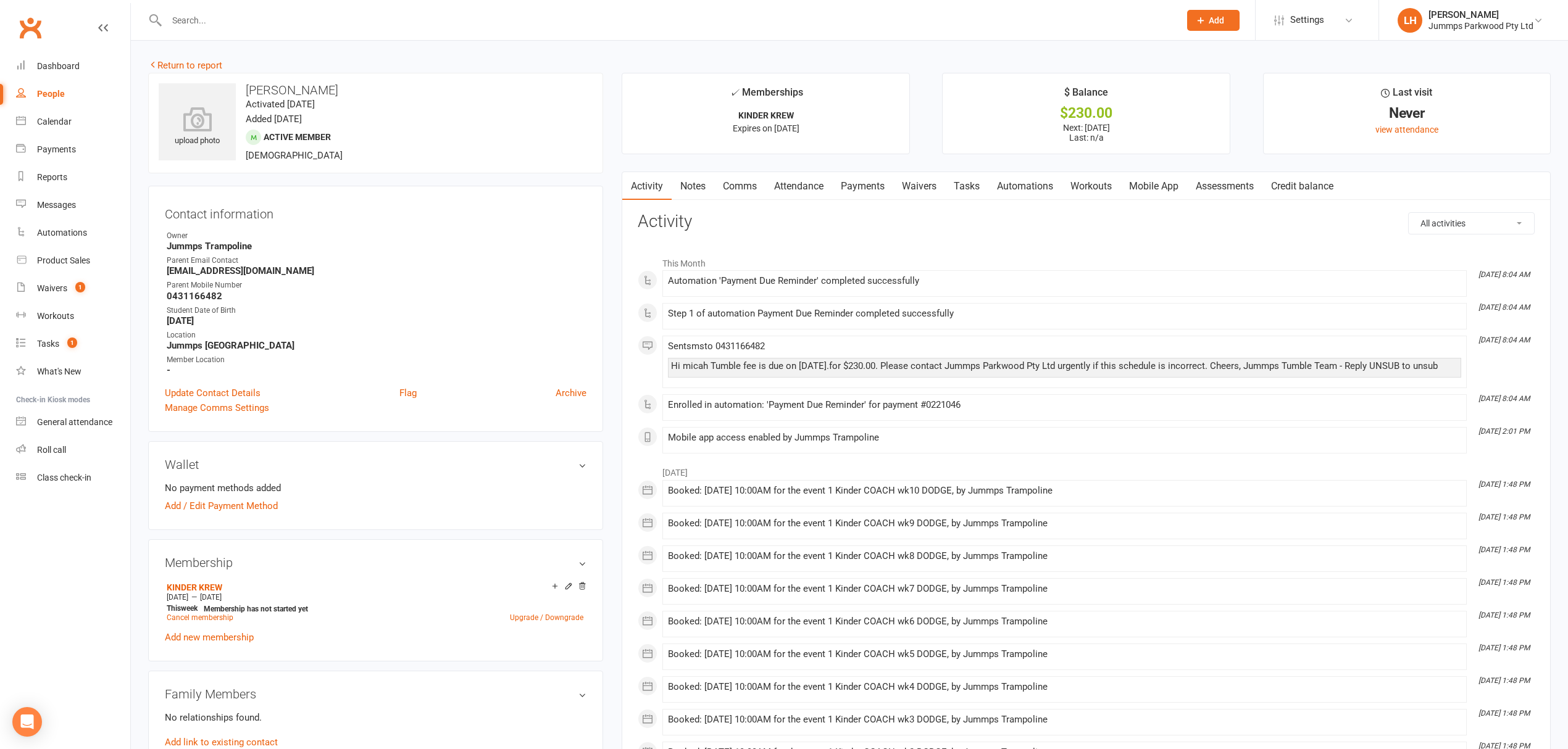 scroll, scrollTop: 0, scrollLeft: 0, axis: both 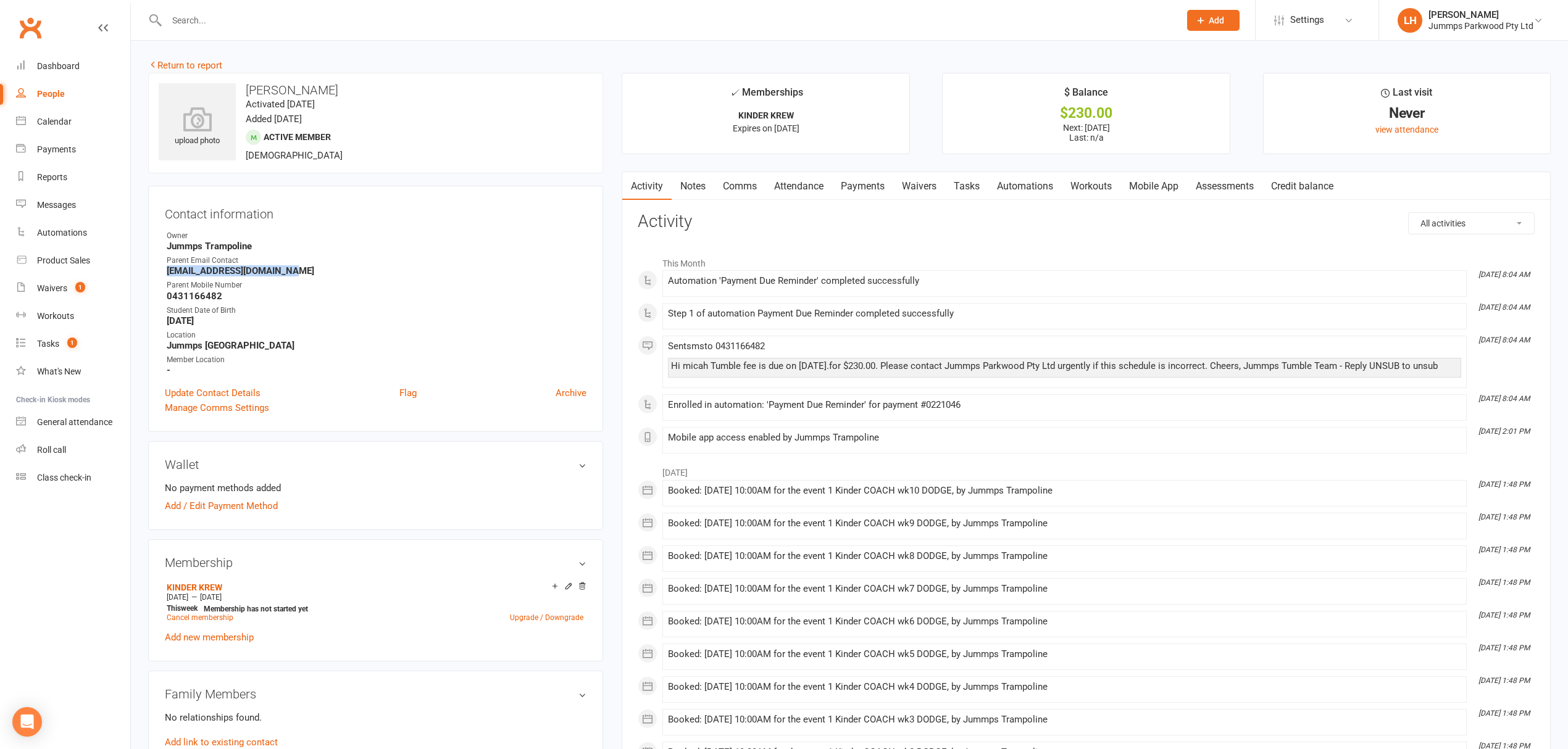drag, startPoint x: 292, startPoint y: 274, endPoint x: 169, endPoint y: 270, distance: 123.06502 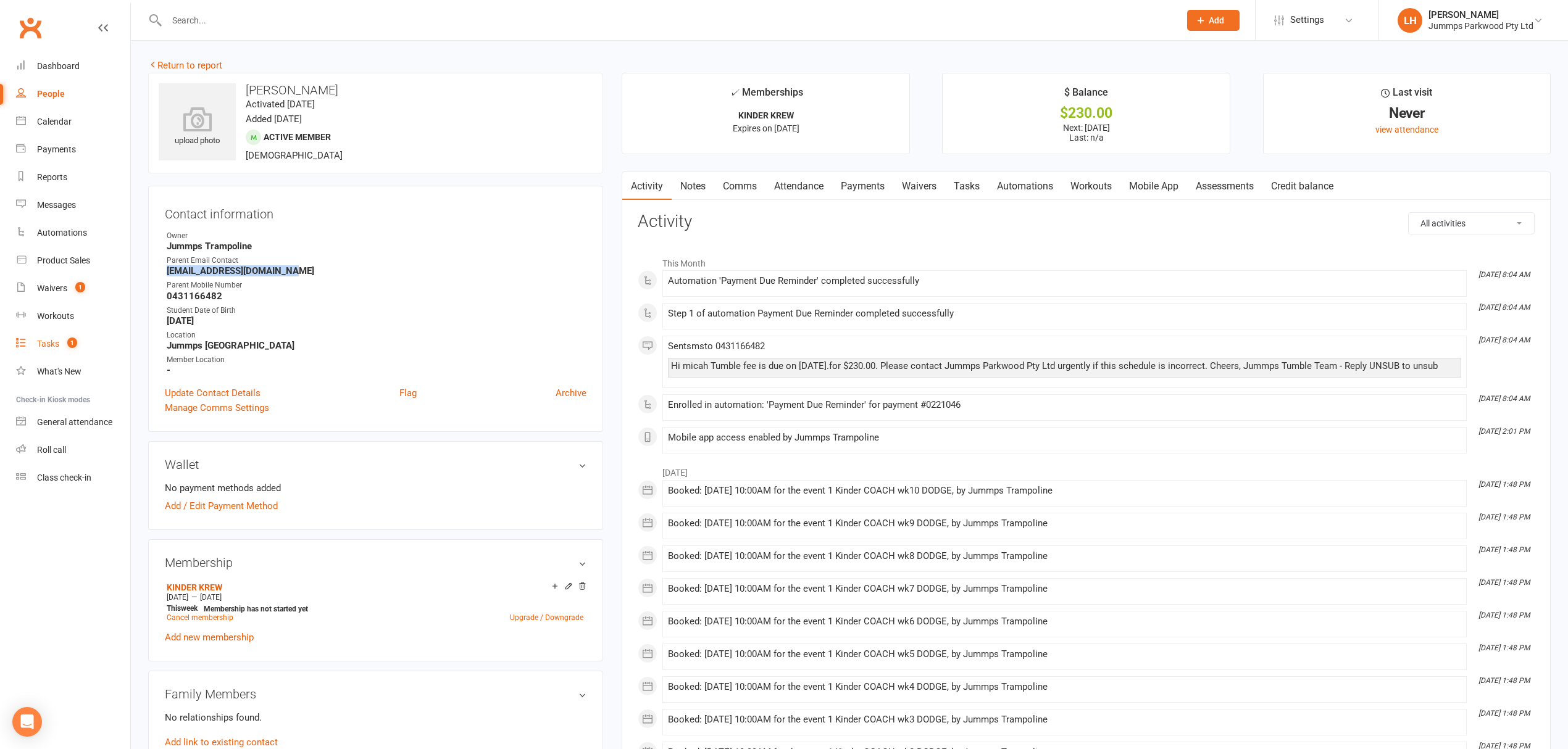 copy on "[EMAIL_ADDRESS][DOMAIN_NAME]" 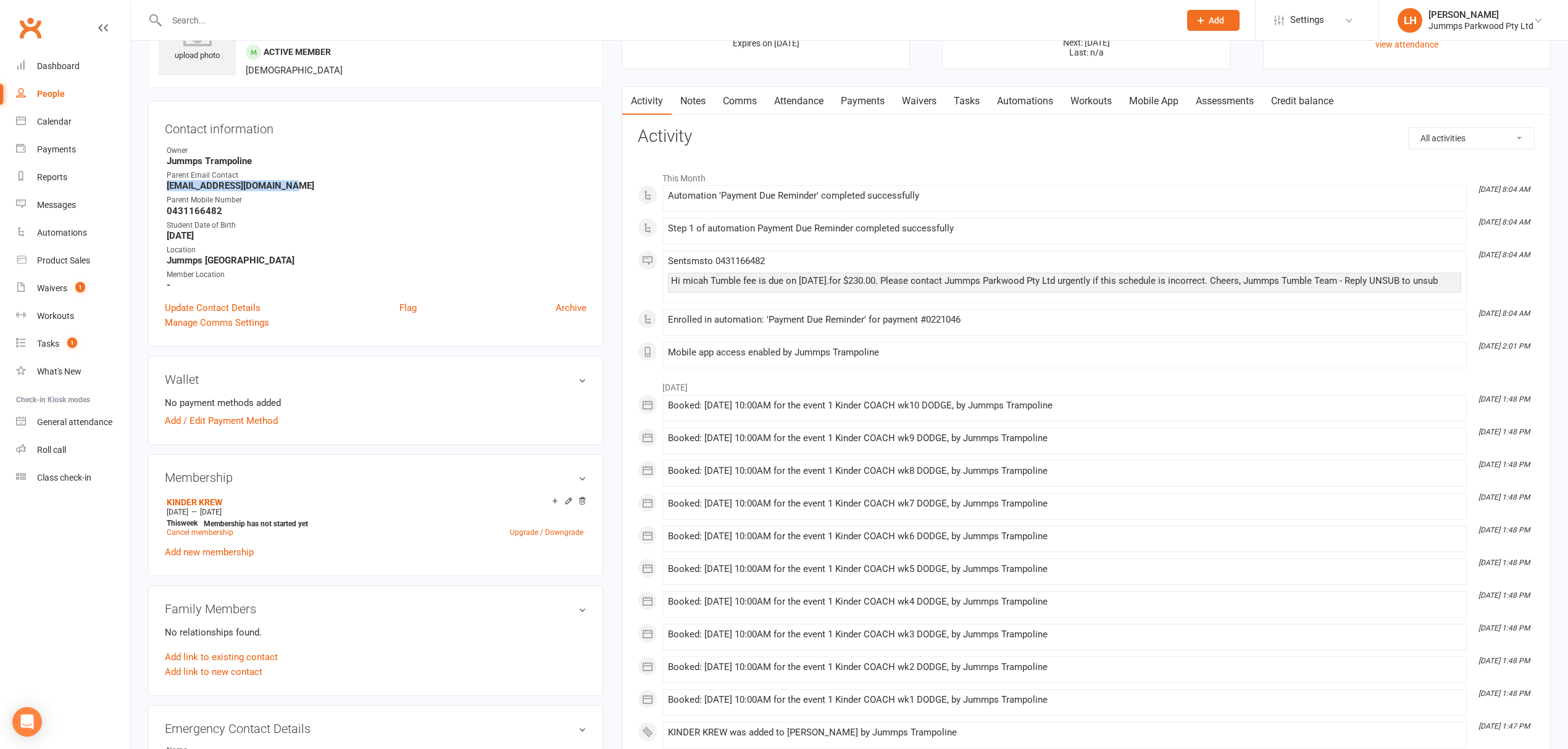 scroll, scrollTop: 164, scrollLeft: 0, axis: vertical 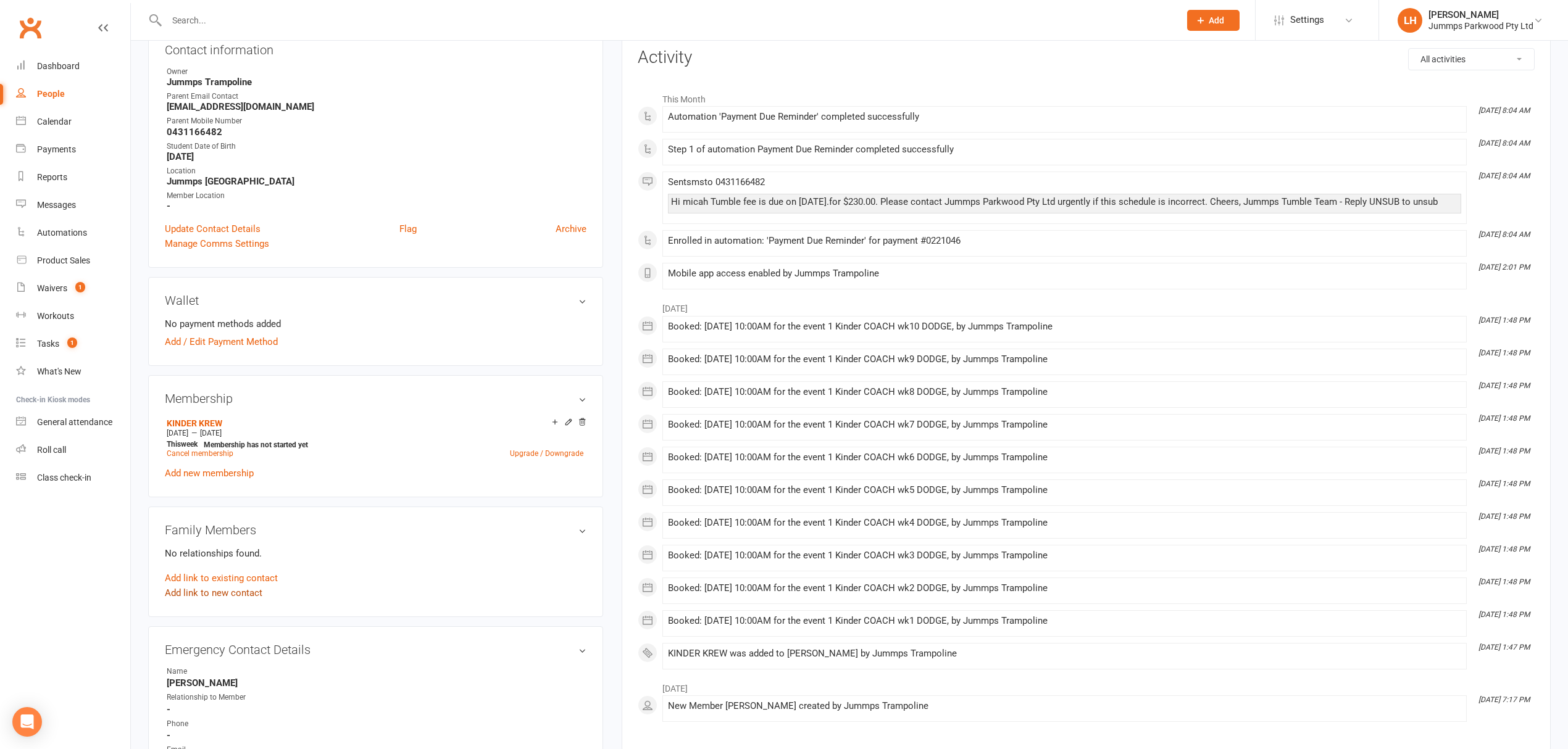 click on "Add link to new contact" at bounding box center [214, 593] 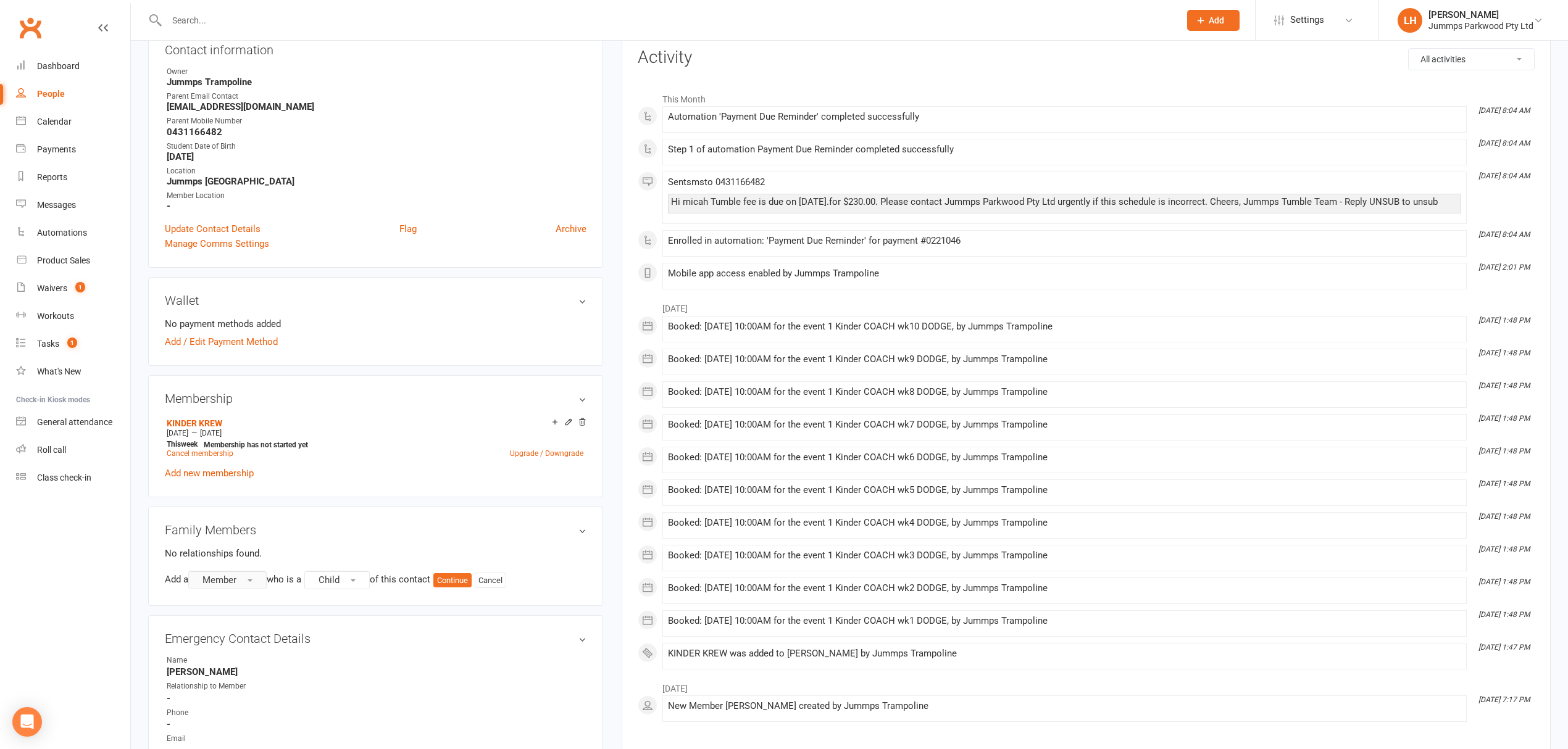 click on "Member" at bounding box center [219, 580] 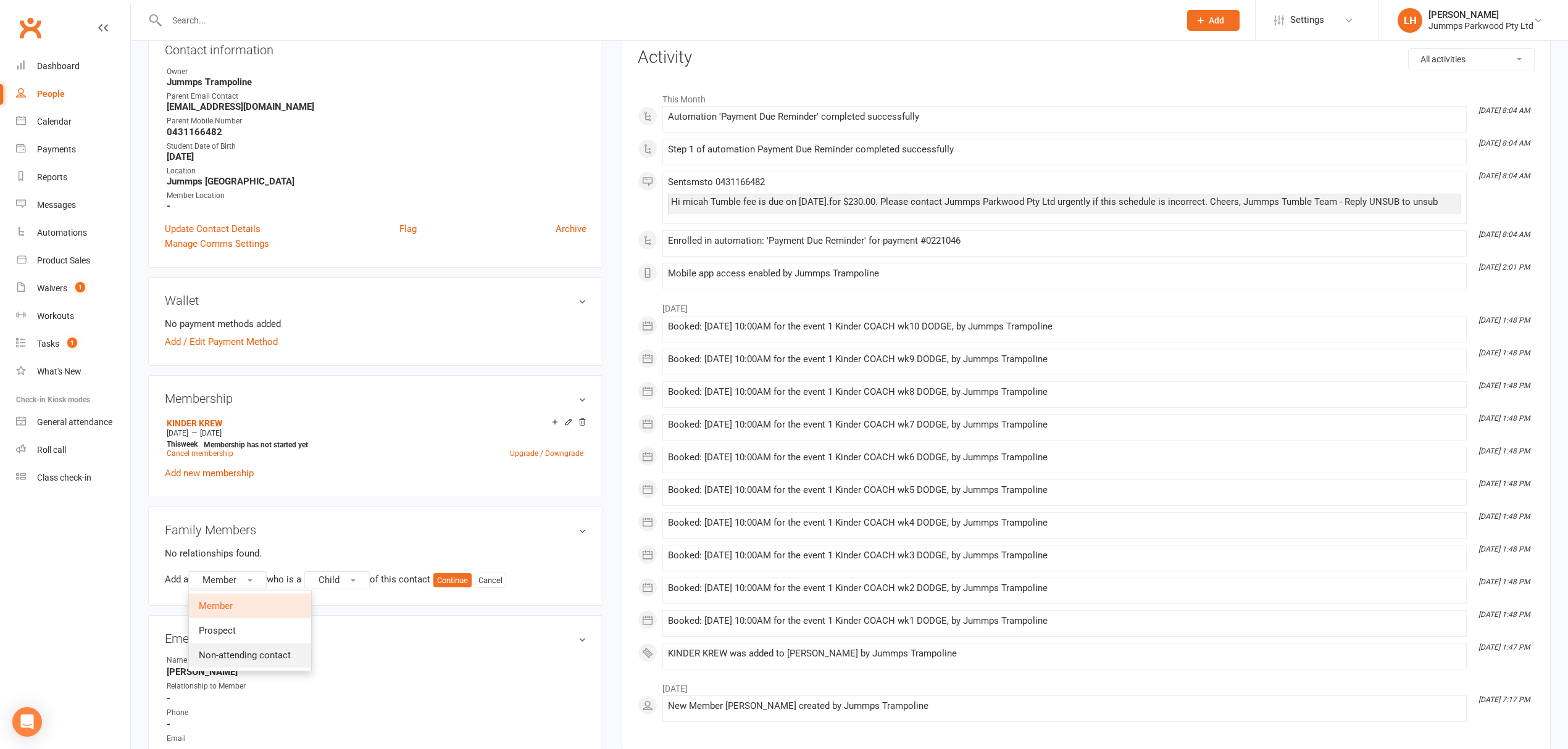 click on "Non-attending contact" at bounding box center [244, 655] 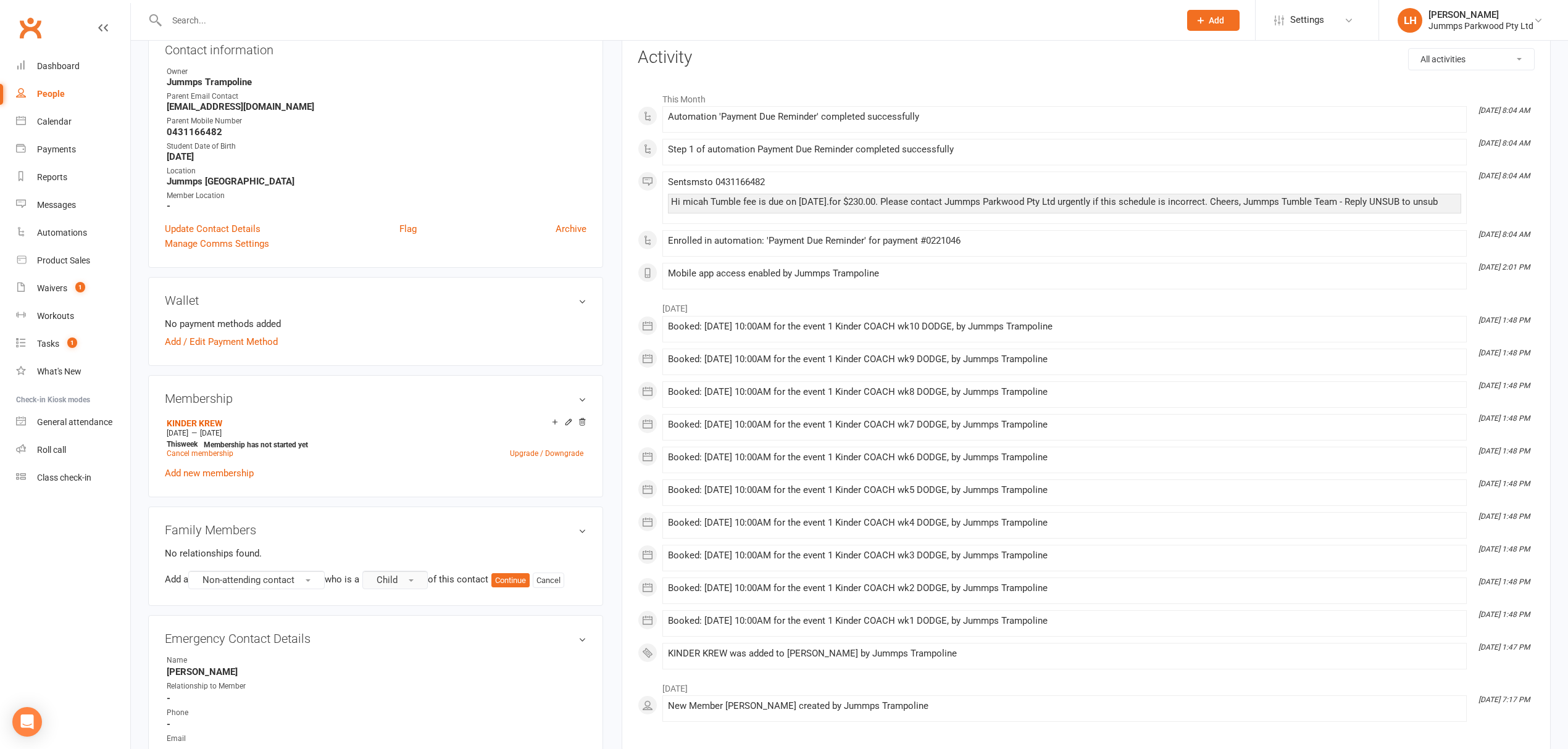 click on "Child" at bounding box center [387, 580] 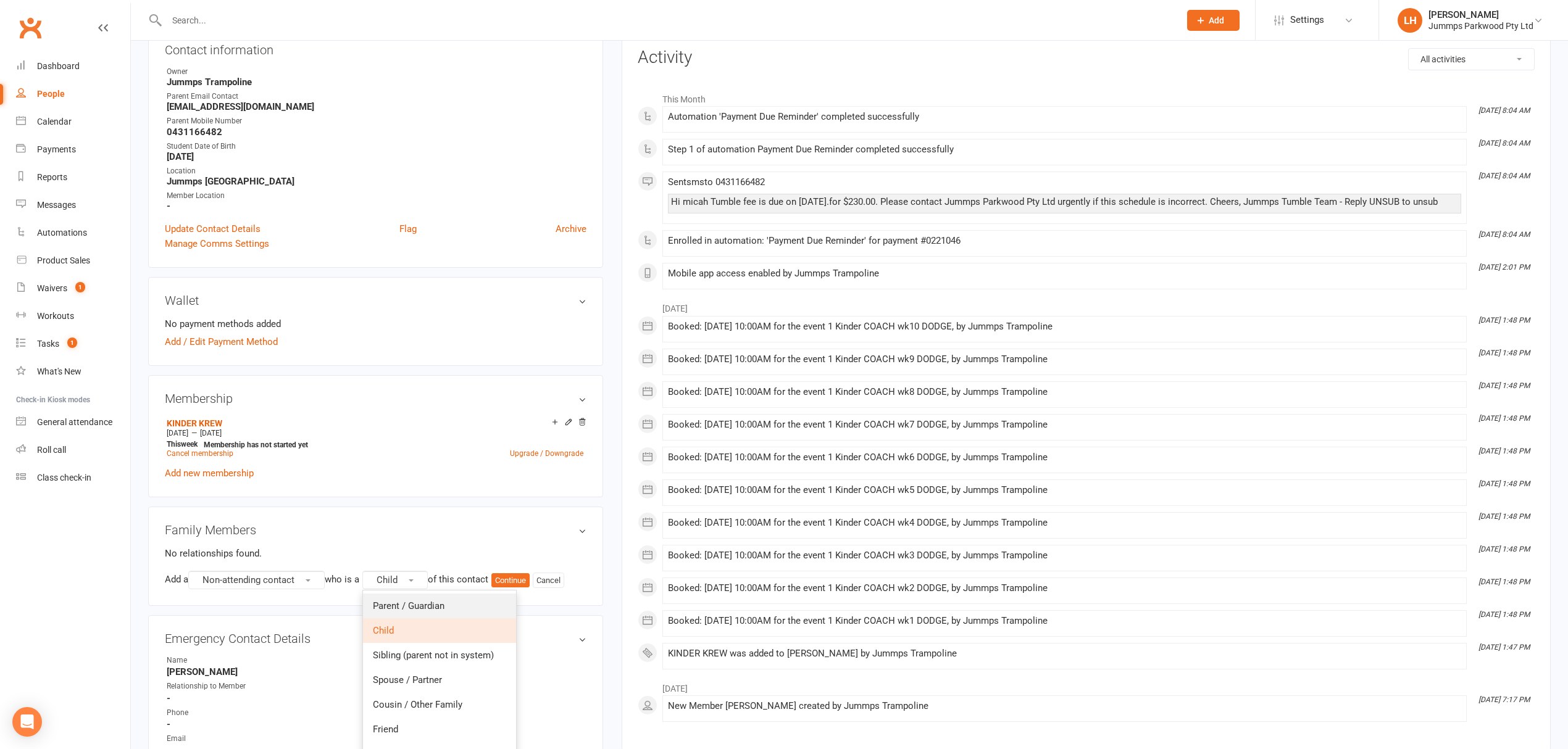 click on "Parent / Guardian" at bounding box center (409, 606) 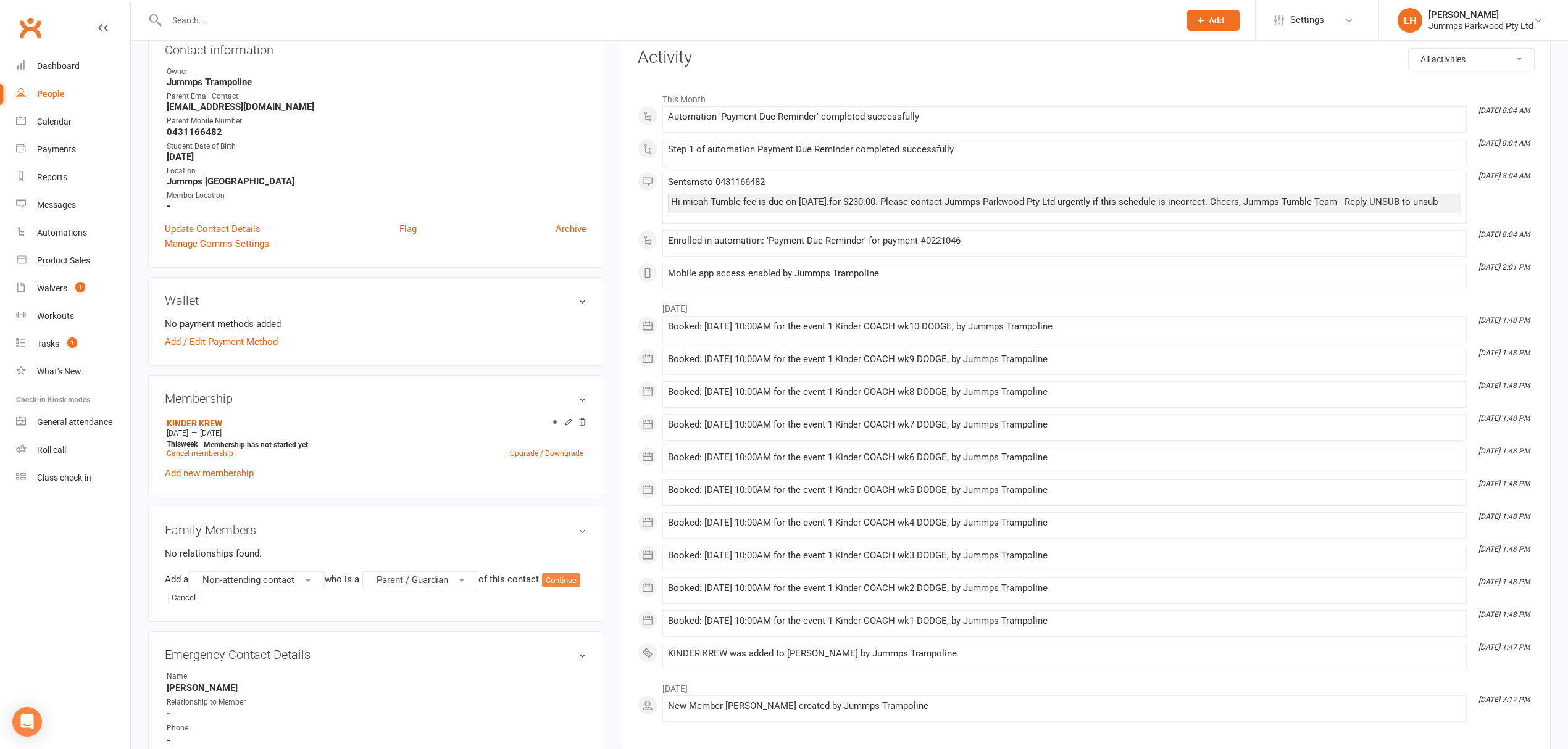 click on "Continue" at bounding box center (561, 581) 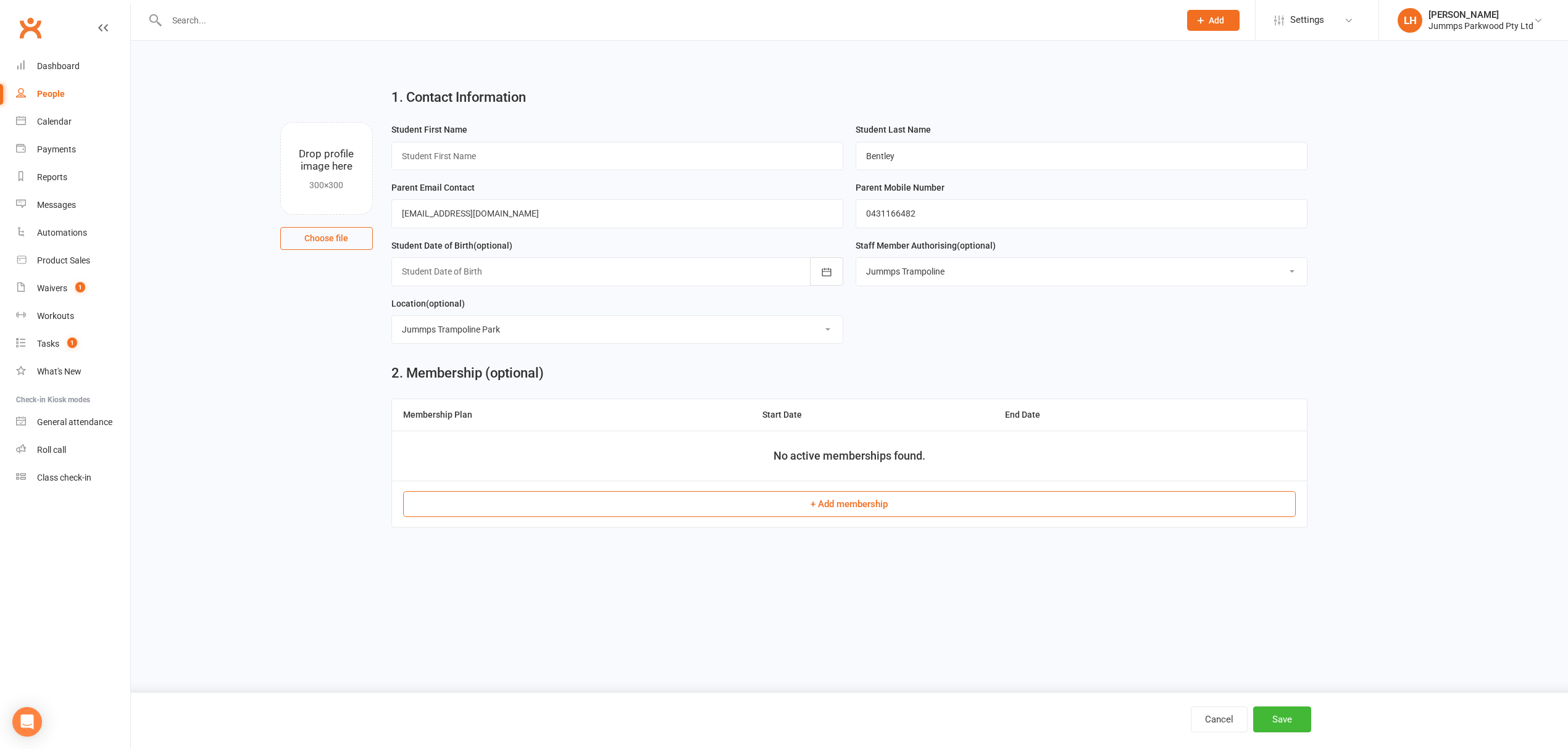 scroll, scrollTop: 0, scrollLeft: 0, axis: both 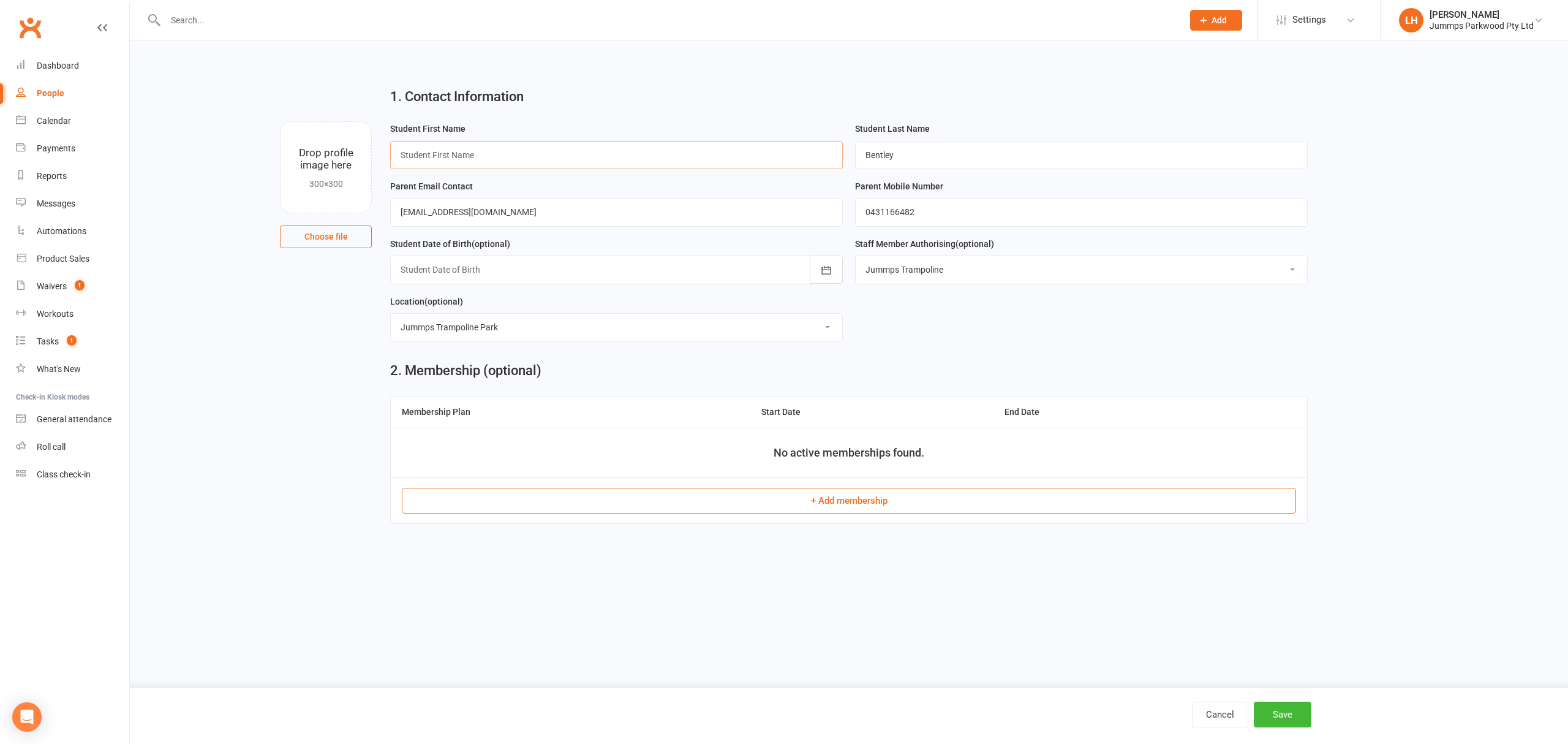 click at bounding box center [616, 155] 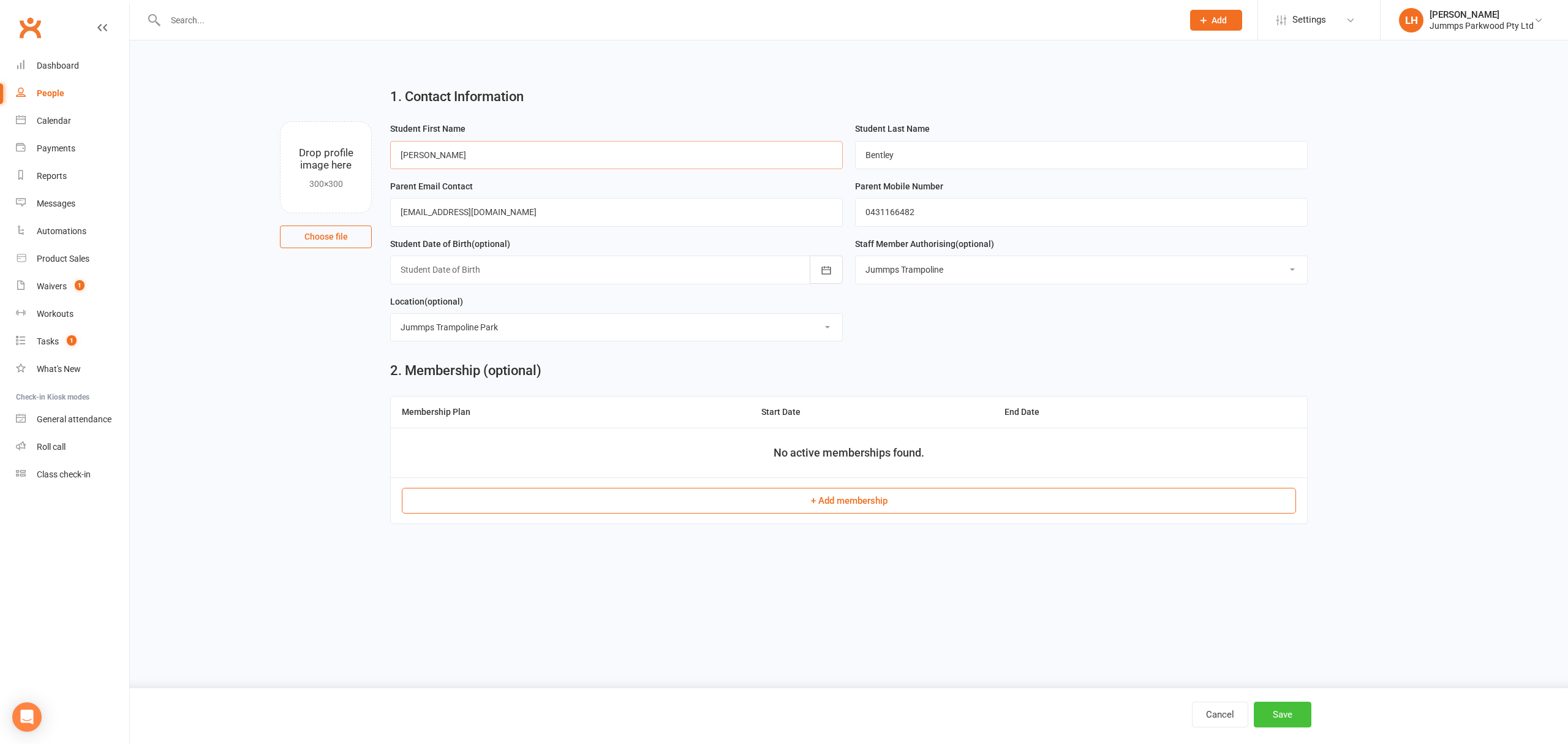type on "Maddie" 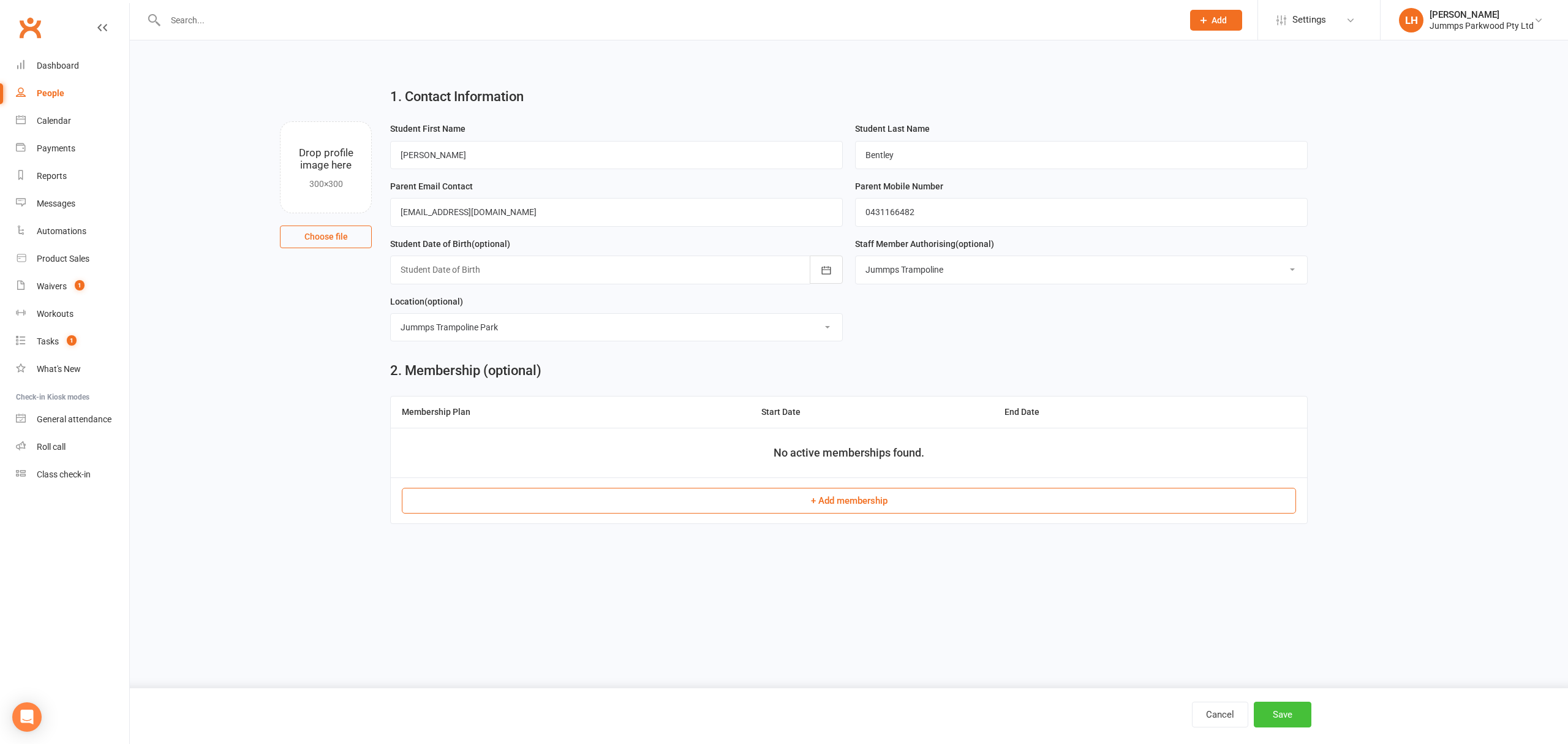 click on "Save" at bounding box center [1283, 715] 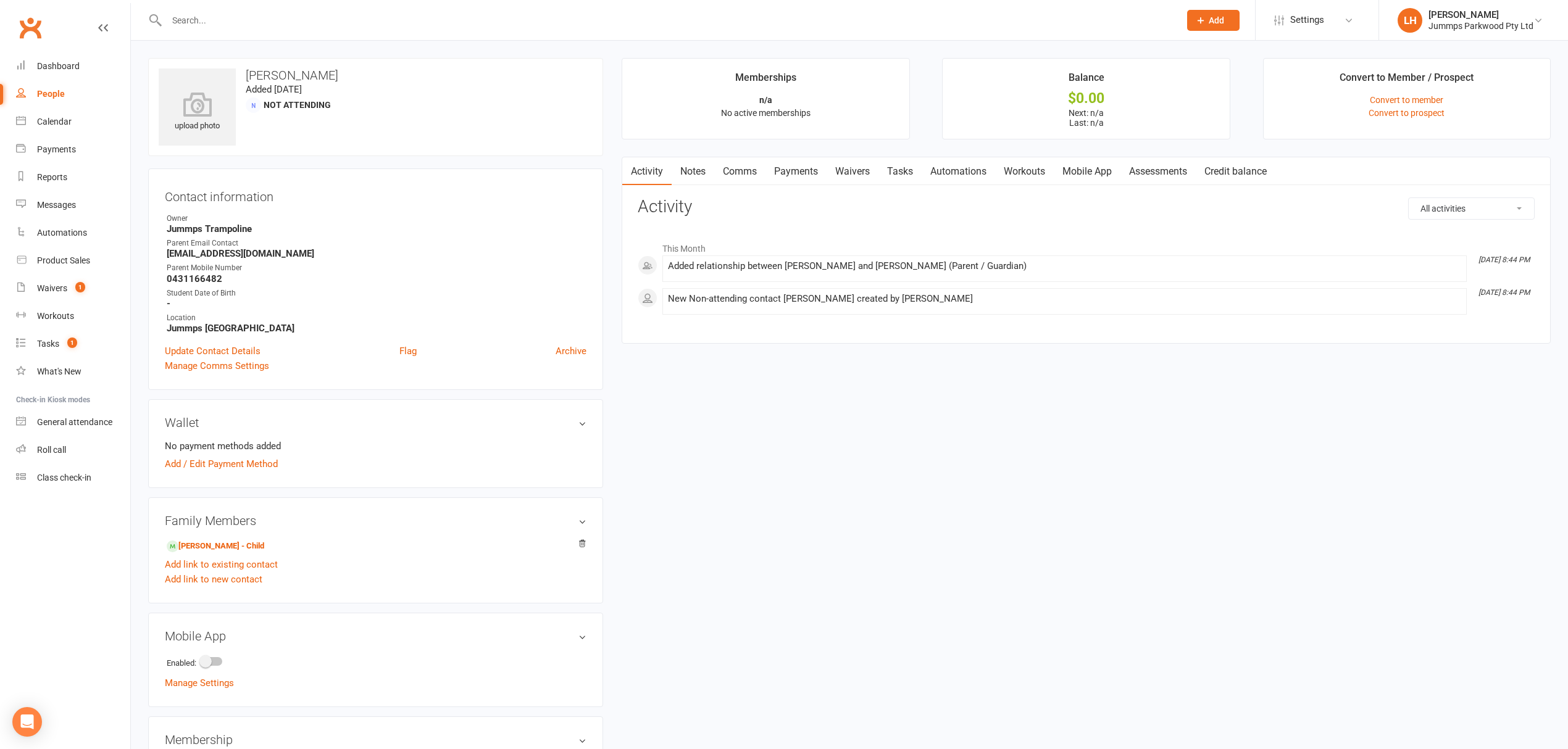click on "Waivers" at bounding box center (853, 172) 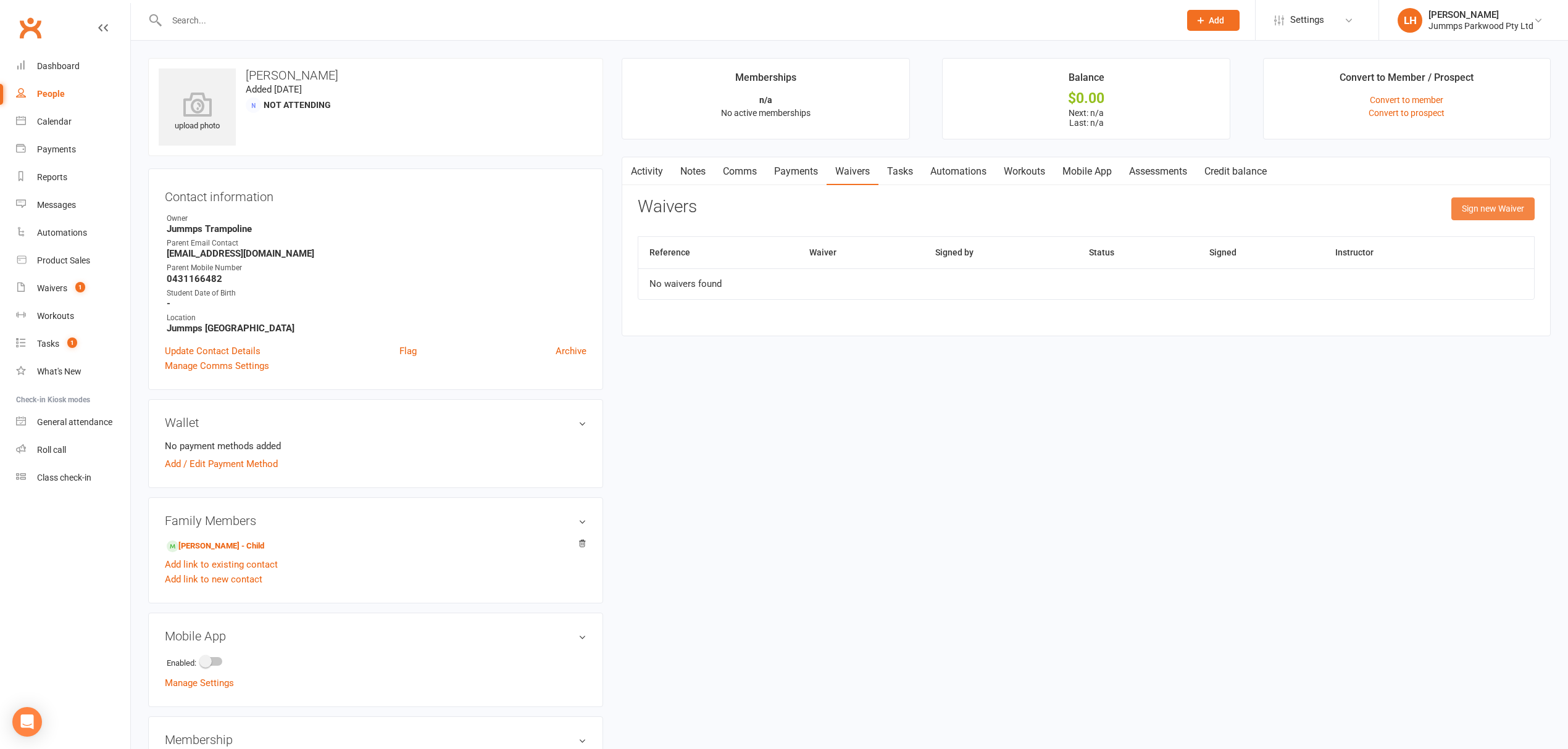 click on "Sign new Waiver" at bounding box center [1493, 209] 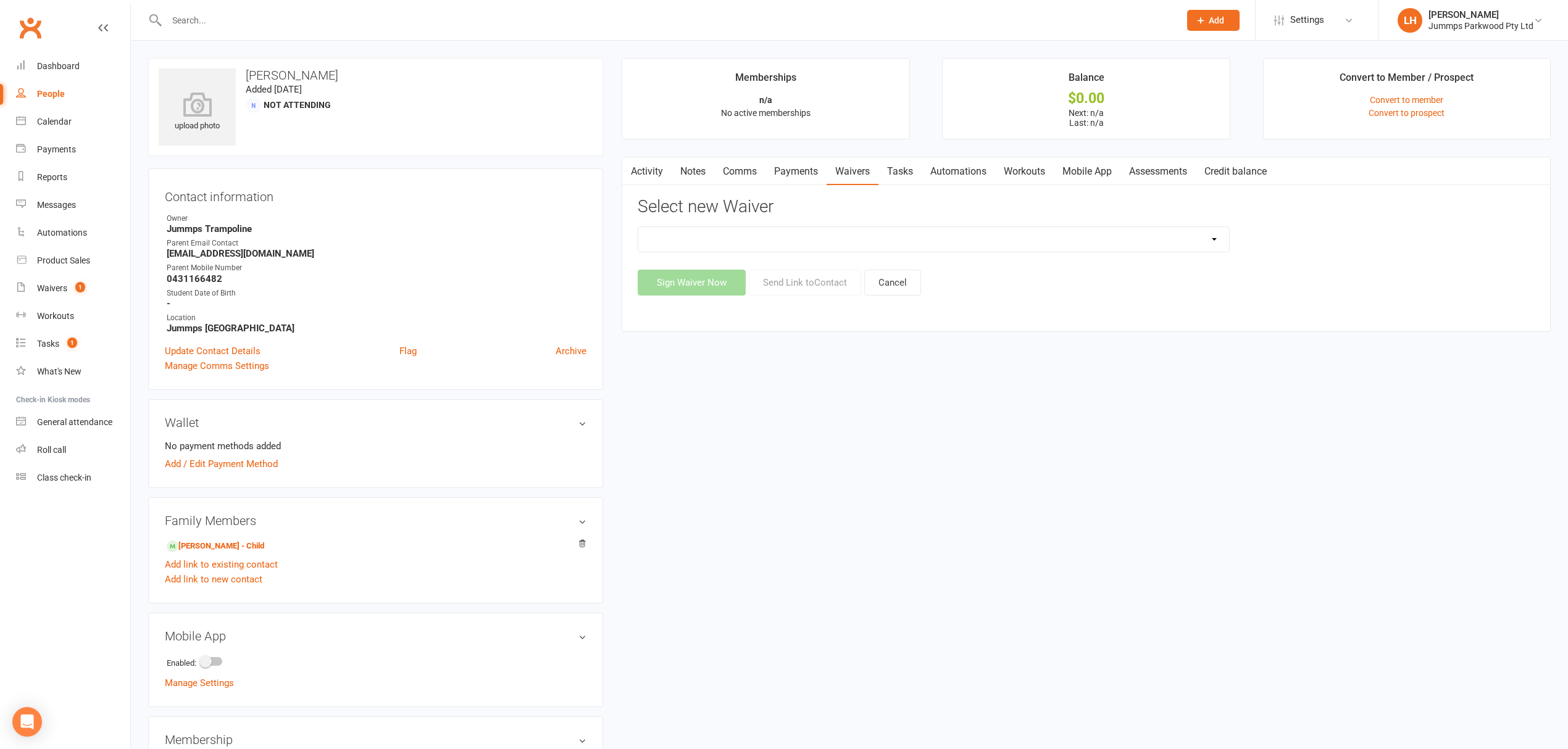 click on "2025 Tumble Class - New Student Trial - Information with T&C's 2025 Tumble Class - Tumble Information with T&C's (No Payment) 2025 Tumble Fees - 3XSPLIT Payments by Direct Debit 2025 Tumble Fees - Fortnightly Direct Debit 2025 Tumble Fees - Weekly Direct Debit 2025 Tumble Parent/Guardian Term Students Waiver & Payment Options 2025 Tumble Upfront Fee's By Cash, Eftpos & Bank Tsfr 2025 Tumble Waiver Jummps Connection" at bounding box center (933, 239) 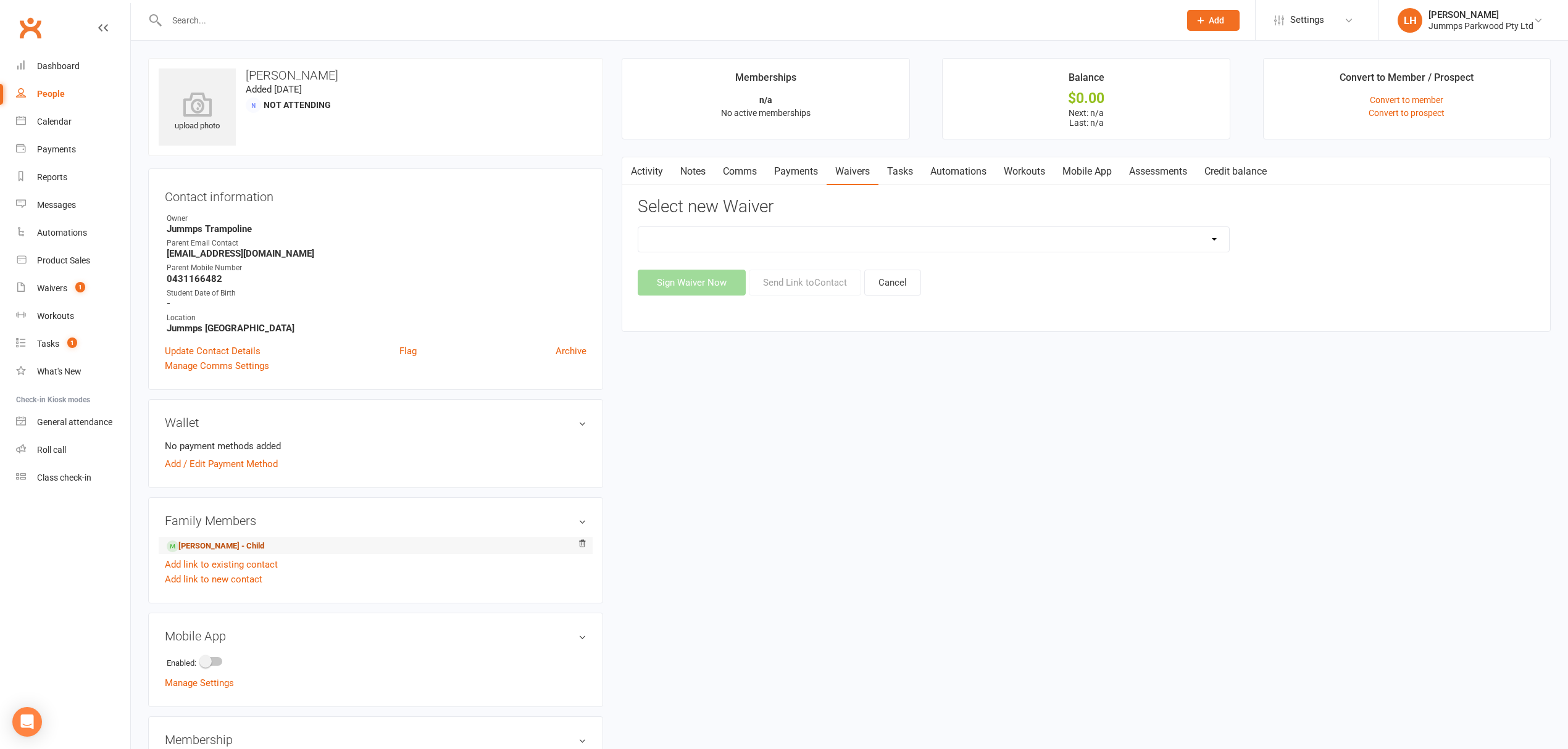 click on "micah Bentley - Child" at bounding box center [215, 546] 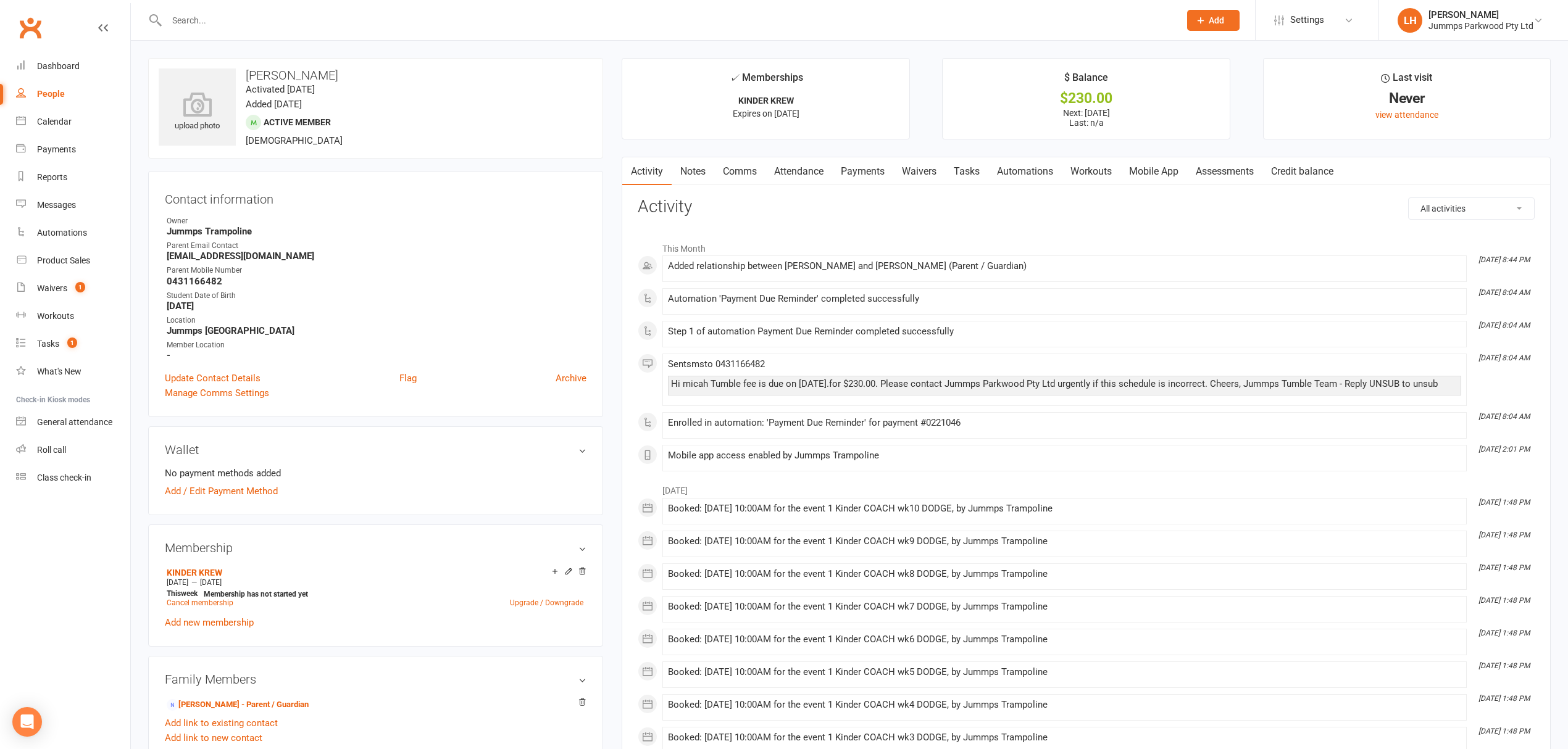 click on "Attendance" at bounding box center [799, 172] 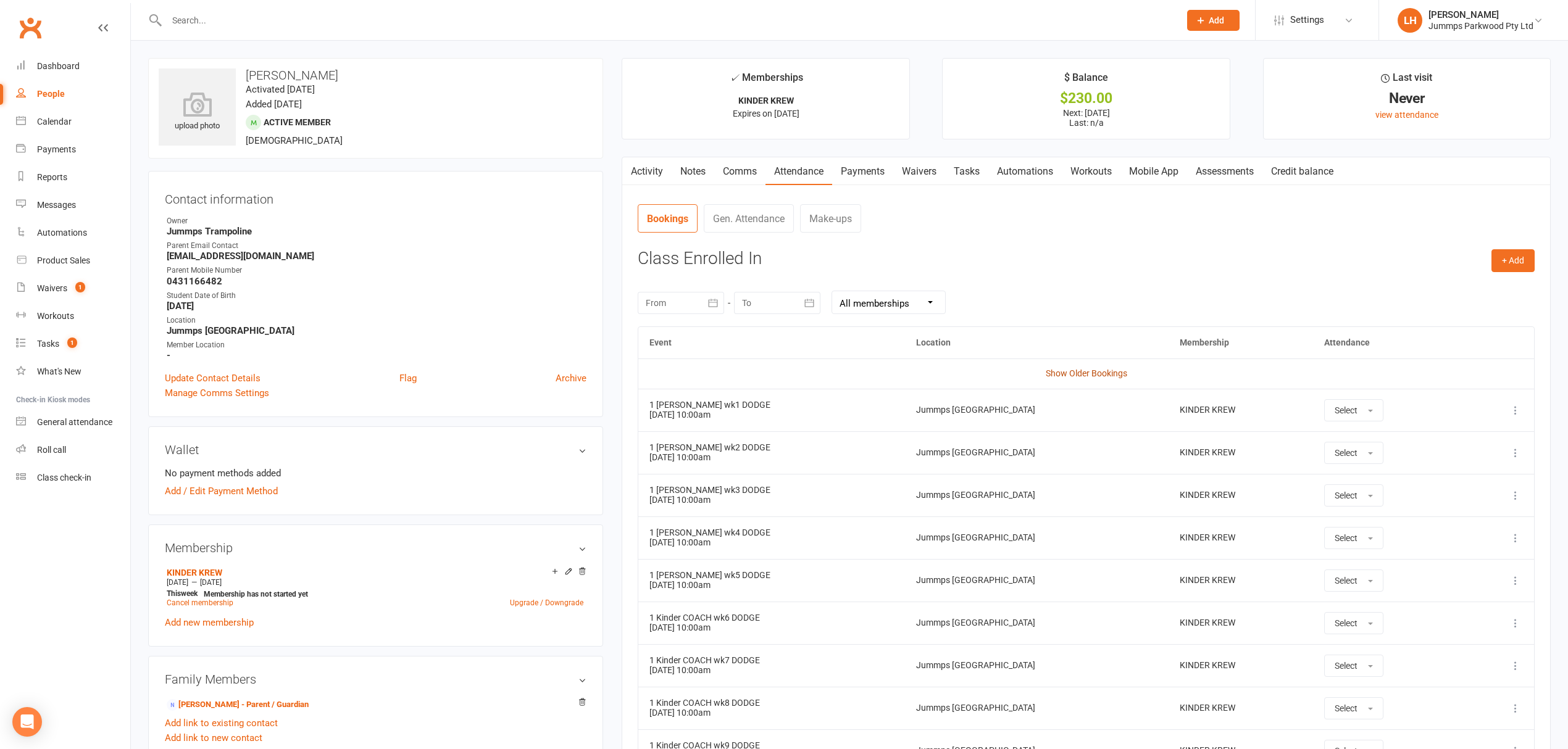 click on "Show Older Bookings" at bounding box center (1086, 373) 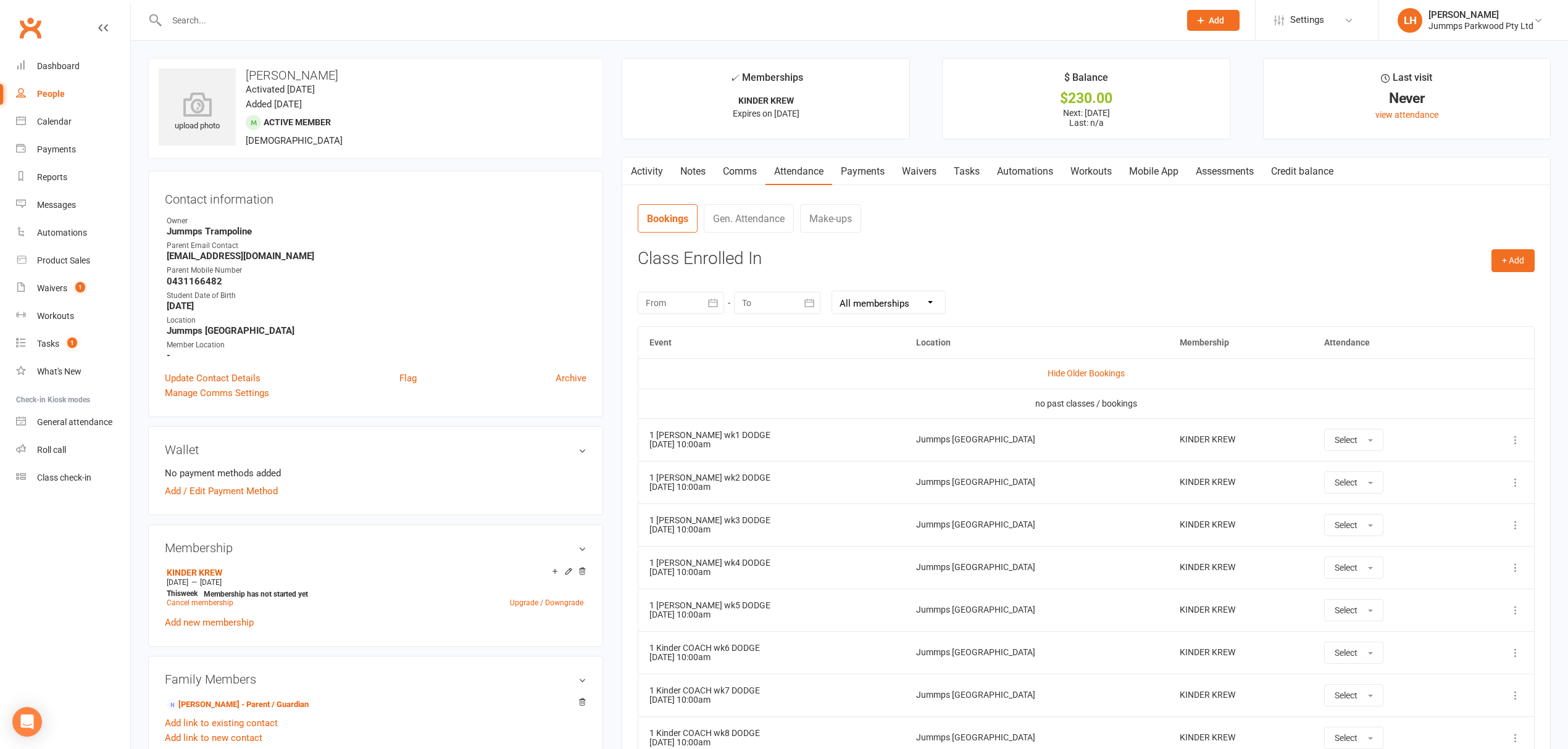 click on "Waivers" at bounding box center [919, 172] 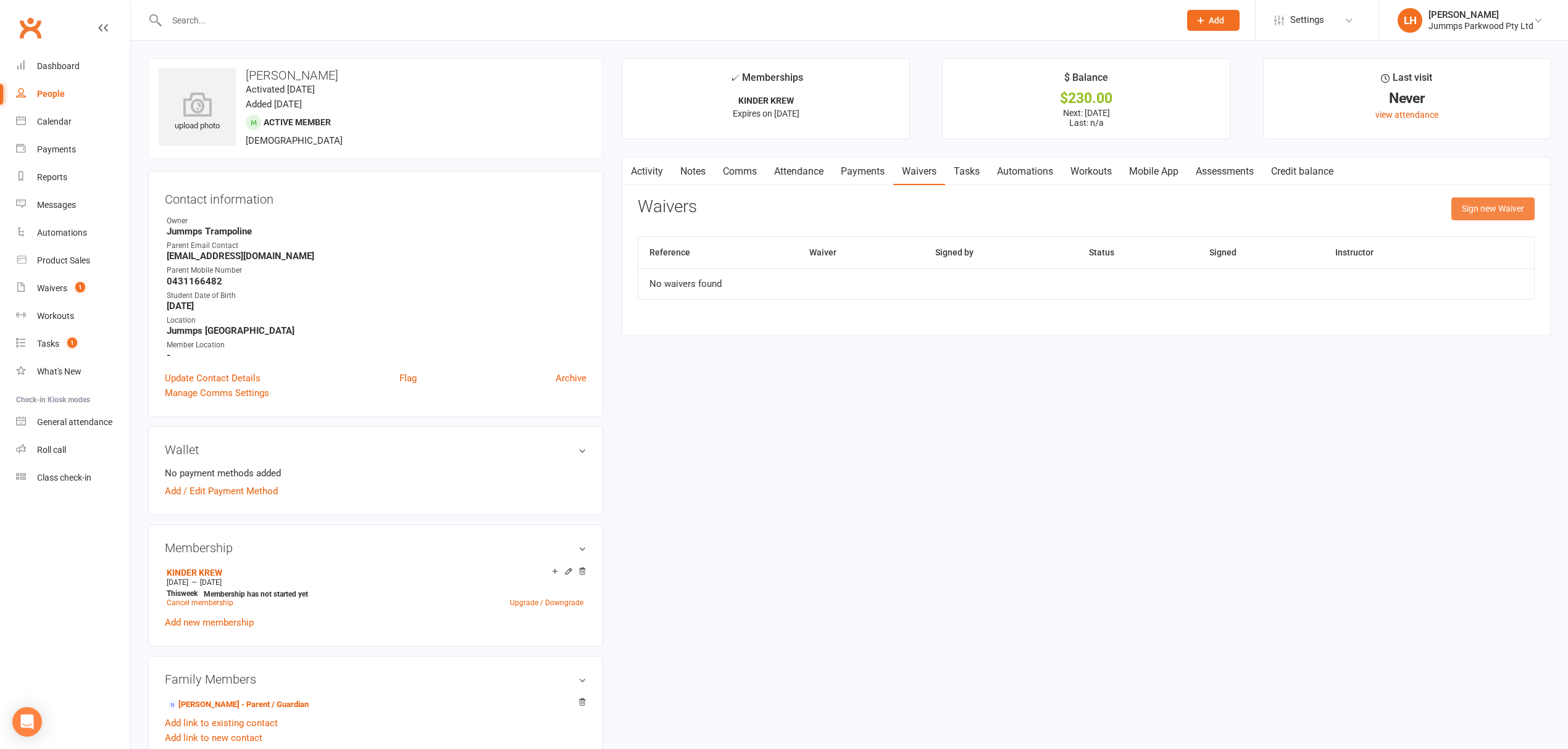 click on "Sign new Waiver" at bounding box center (1493, 209) 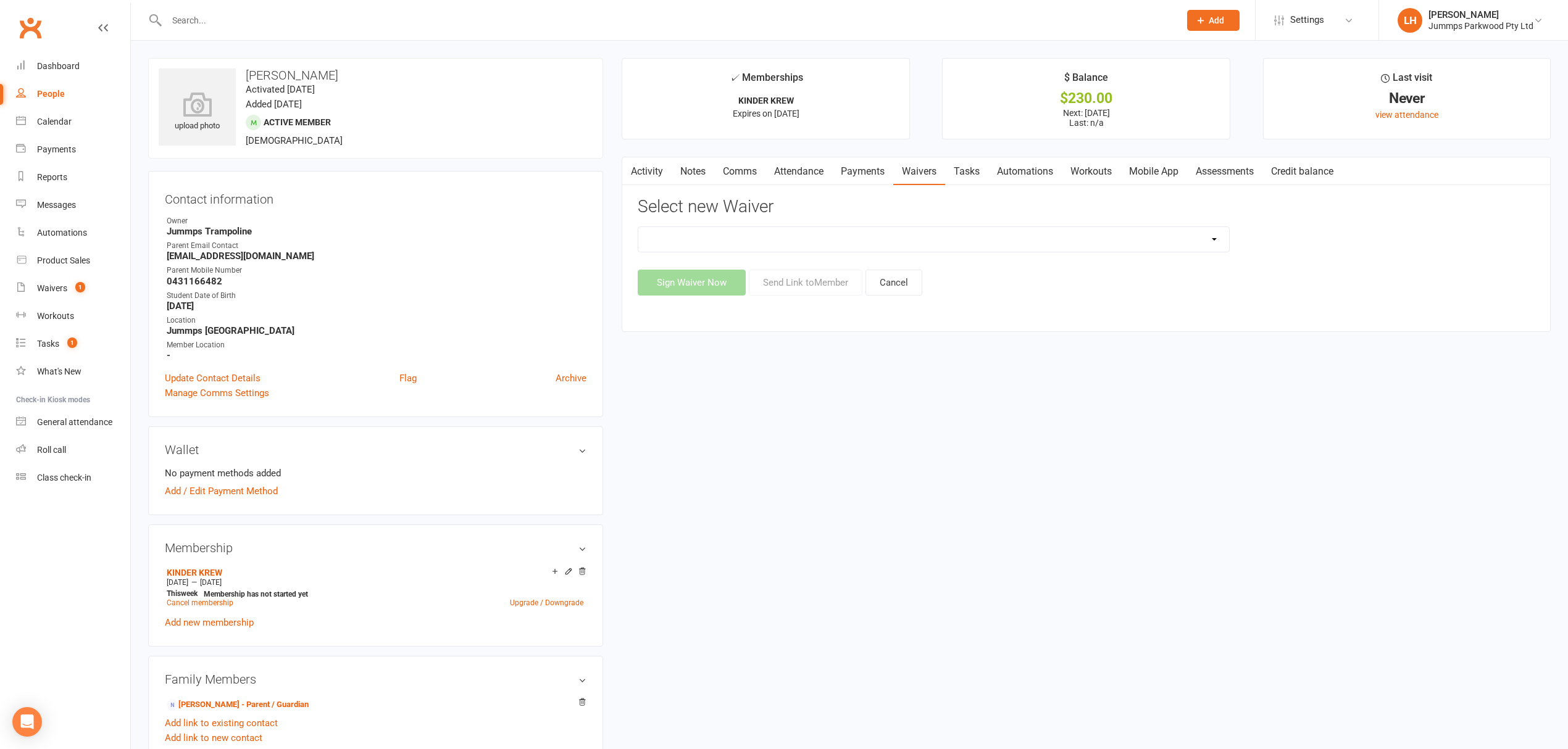 click on "2025 Tumble Class - New Student Trial - Information with T&C's 2025 Tumble Class - Tumble Information with T&C's (No Payment) 2025 Tumble Fees - 3XSPLIT Payments by Direct Debit 2025 Tumble Fees - Fortnightly Direct Debit 2025 Tumble Fees - Weekly Direct Debit 2025 Tumble Parent/Guardian Term Students Waiver & Payment Options 2025 Tumble Upfront Fee's By Cash, Eftpos & Bank Tsfr 2025 Tumble Waiver Jummps Connection" at bounding box center (933, 239) 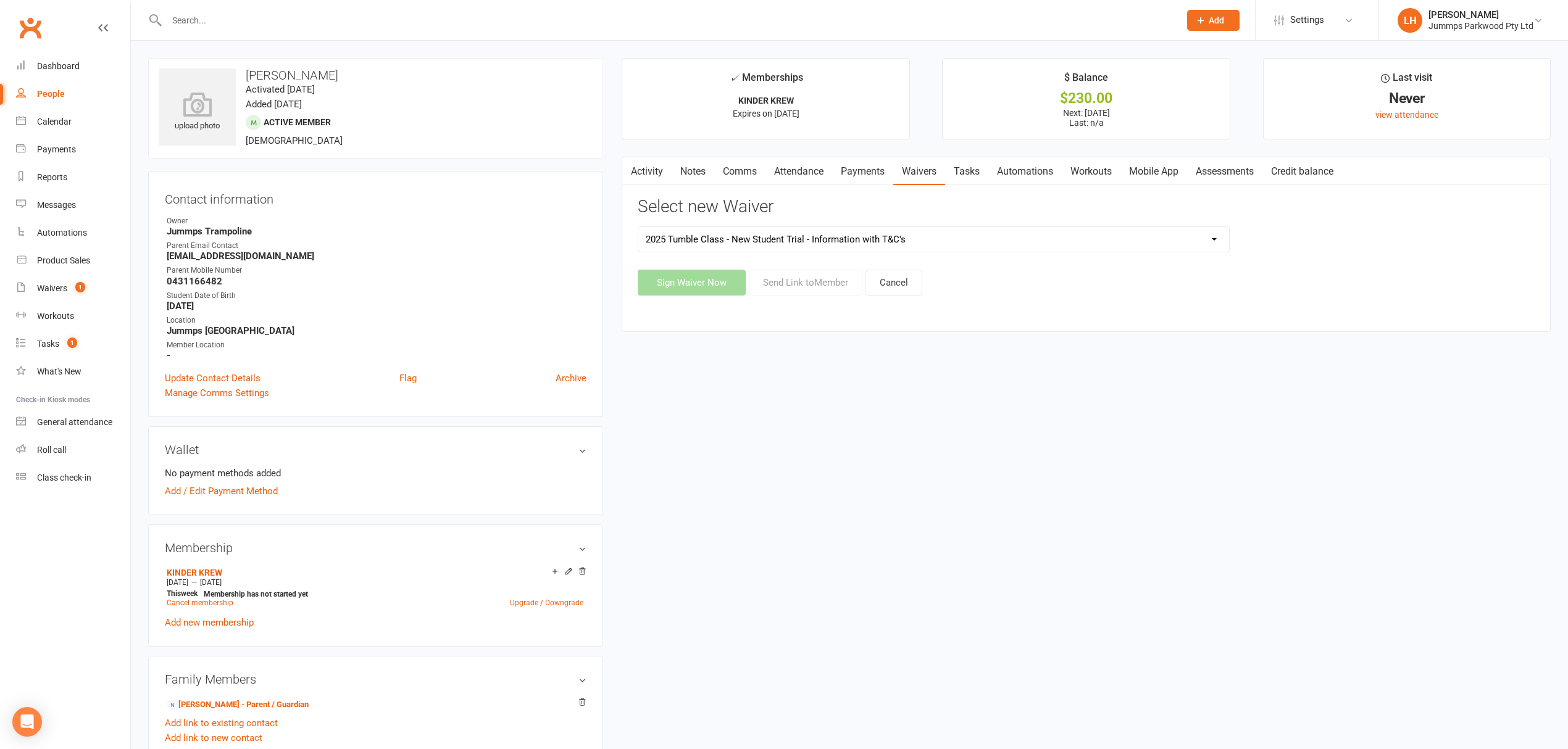 click on "2025 Tumble Class - New Student Trial - Information with T&C's 2025 Tumble Class - Tumble Information with T&C's (No Payment) 2025 Tumble Fees - 3XSPLIT Payments by Direct Debit 2025 Tumble Fees - Fortnightly Direct Debit 2025 Tumble Fees - Weekly Direct Debit 2025 Tumble Parent/Guardian Term Students Waiver & Payment Options 2025 Tumble Upfront Fee's By Cash, Eftpos & Bank Tsfr 2025 Tumble Waiver Jummps Connection" at bounding box center (933, 239) 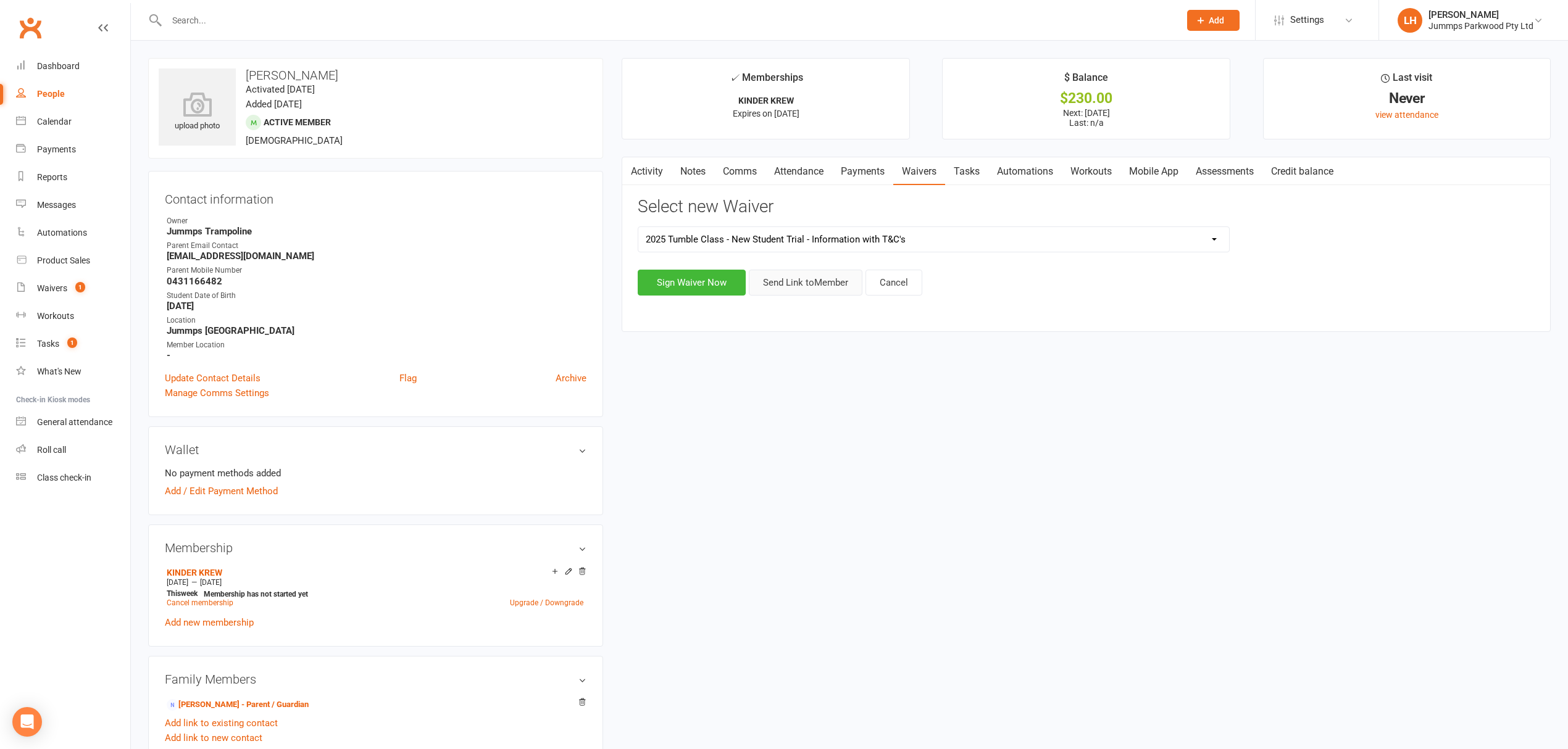 click on "Send Link to  Member" at bounding box center [806, 283] 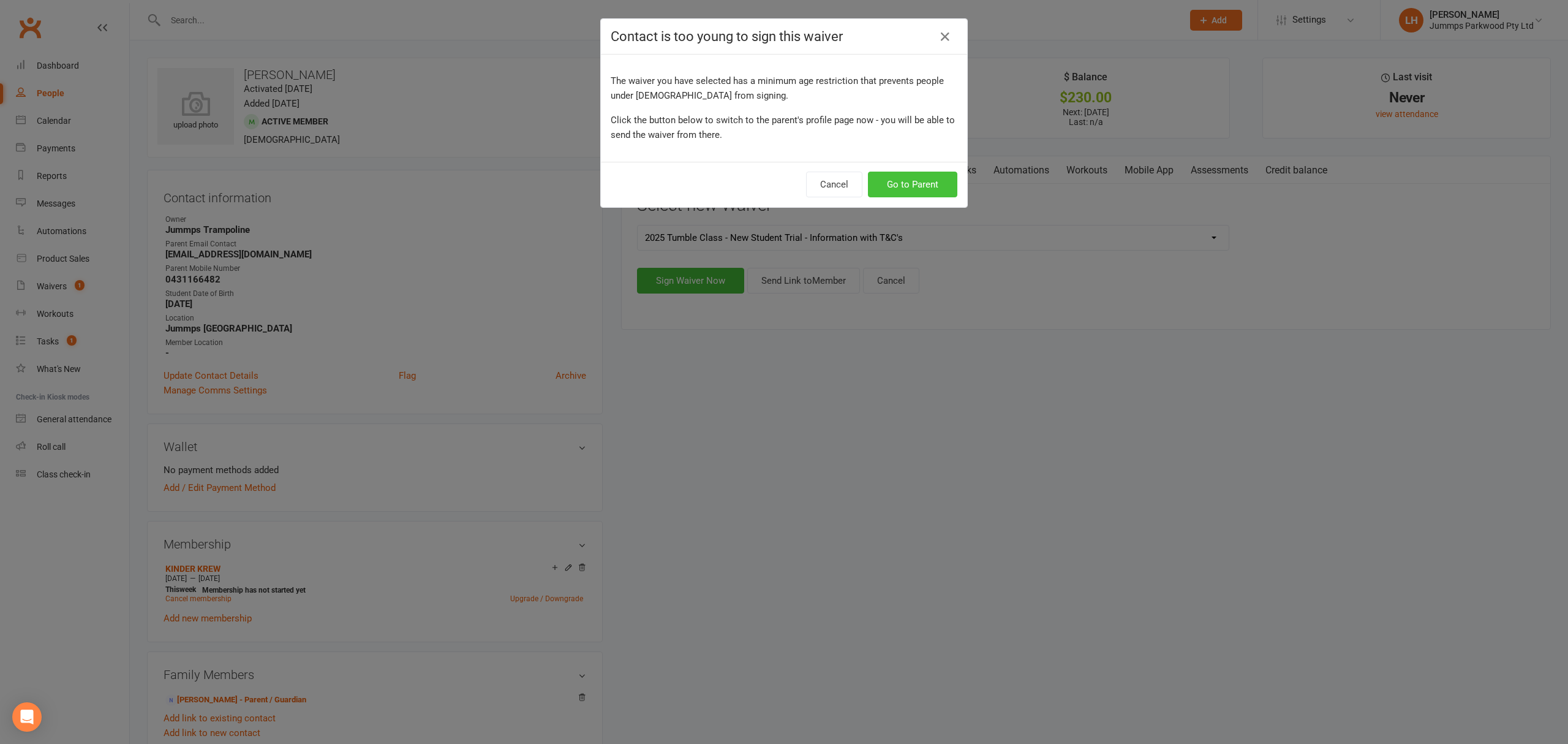 click on "Go to Parent" at bounding box center [913, 184] 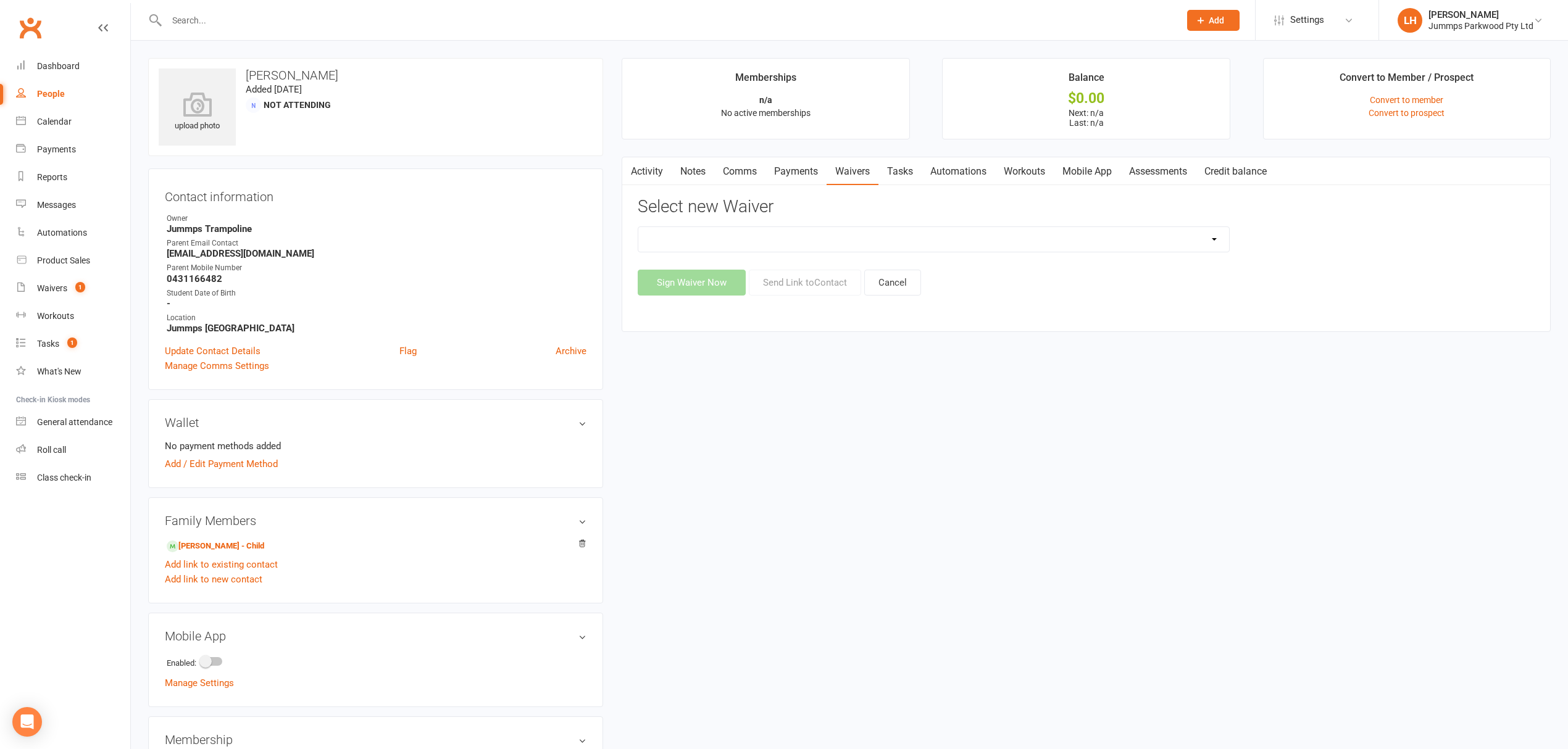 click on "2025 Tumble Class - New Student Trial - Information with T&C's 2025 Tumble Class - Tumble Information with T&C's (No Payment) 2025 Tumble Fees - 3XSPLIT Payments by Direct Debit 2025 Tumble Fees - Fortnightly Direct Debit 2025 Tumble Fees - Weekly Direct Debit 2025 Tumble Parent/Guardian Term Students Waiver & Payment Options 2025 Tumble Upfront Fee's By Cash, Eftpos & Bank Tsfr 2025 Tumble Waiver Jummps Connection" at bounding box center (933, 239) 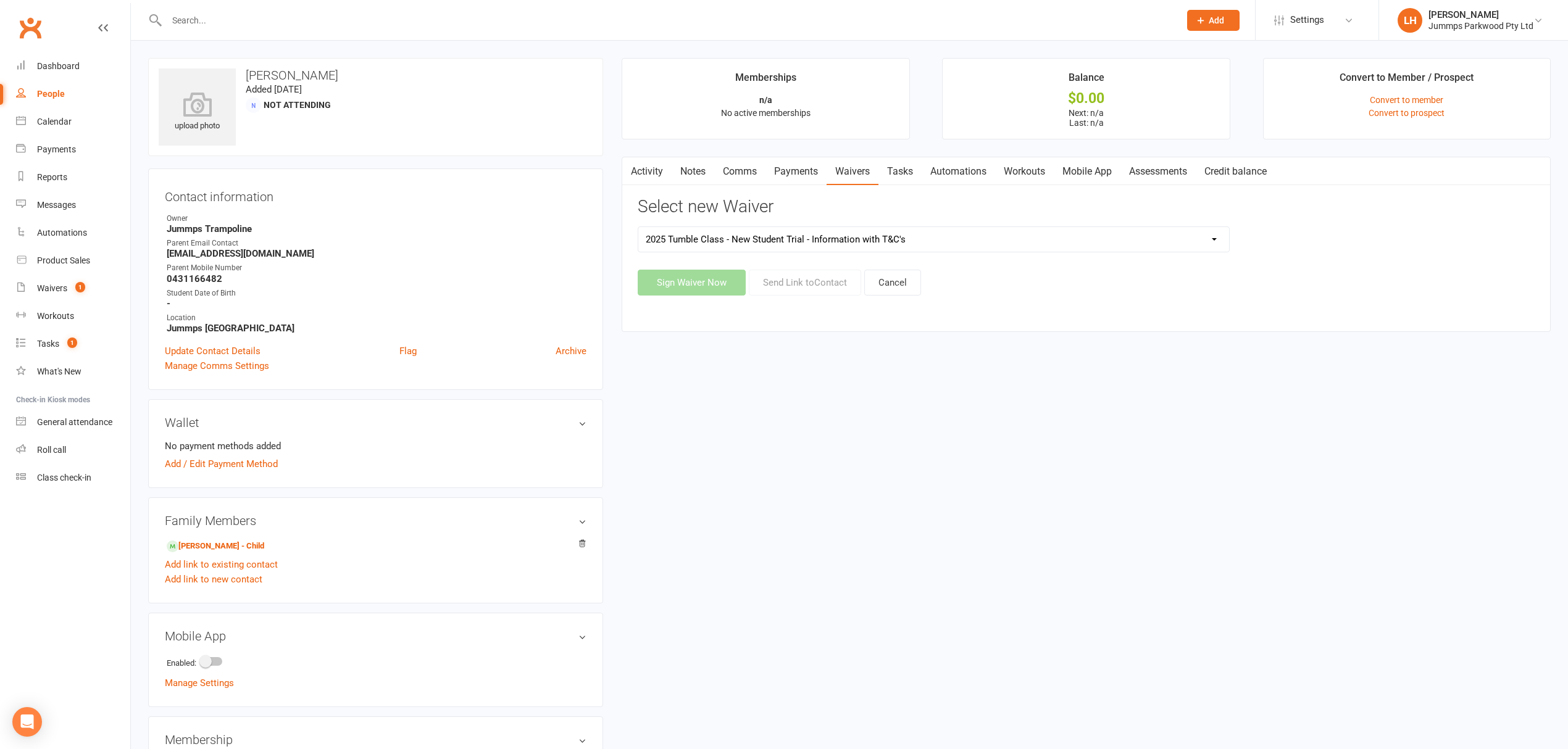 click on "2025 Tumble Class - New Student Trial - Information with T&C's 2025 Tumble Class - Tumble Information with T&C's (No Payment) 2025 Tumble Fees - 3XSPLIT Payments by Direct Debit 2025 Tumble Fees - Fortnightly Direct Debit 2025 Tumble Fees - Weekly Direct Debit 2025 Tumble Parent/Guardian Term Students Waiver & Payment Options 2025 Tumble Upfront Fee's By Cash, Eftpos & Bank Tsfr 2025 Tumble Waiver Jummps Connection" at bounding box center [933, 239] 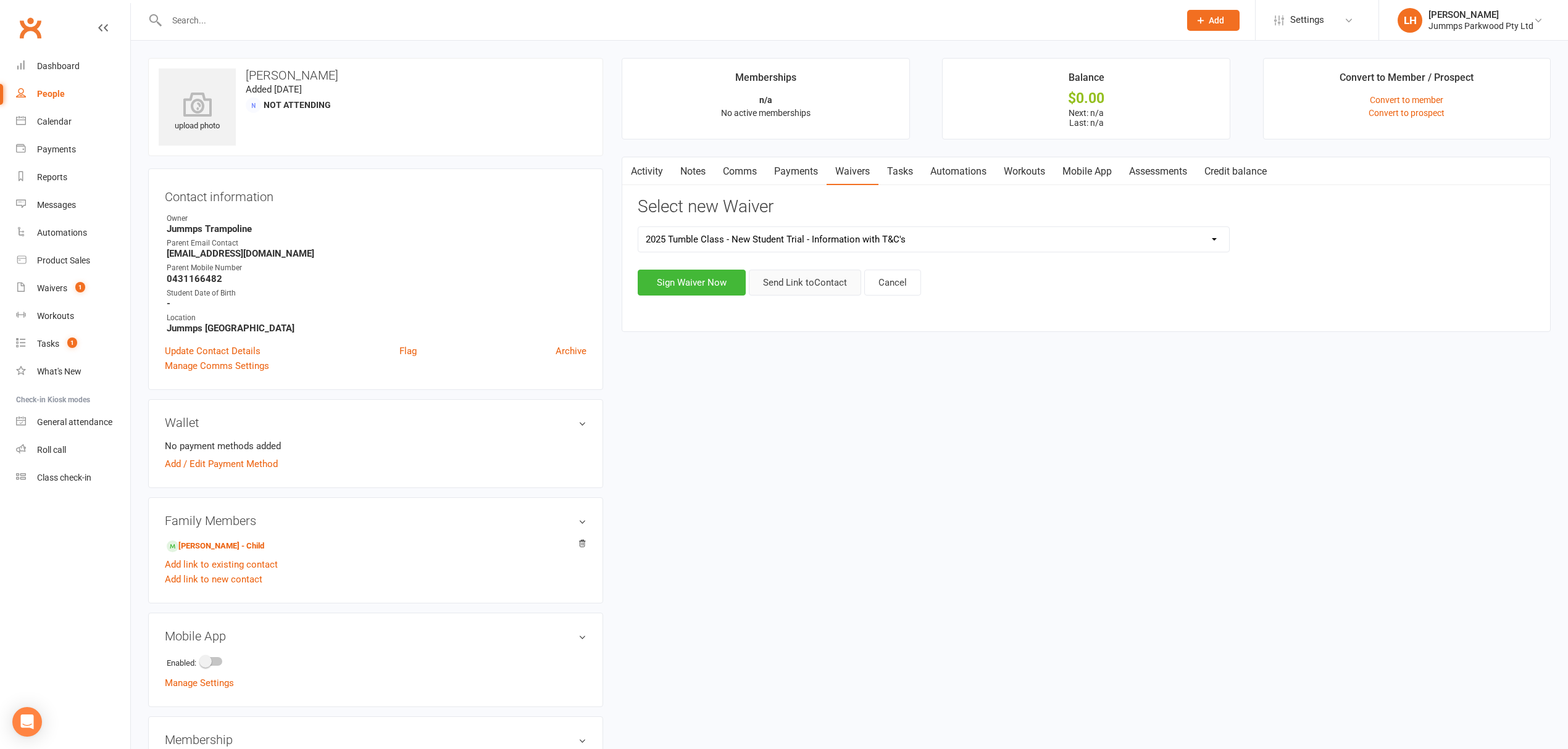 click on "Send Link to  Contact" at bounding box center (805, 283) 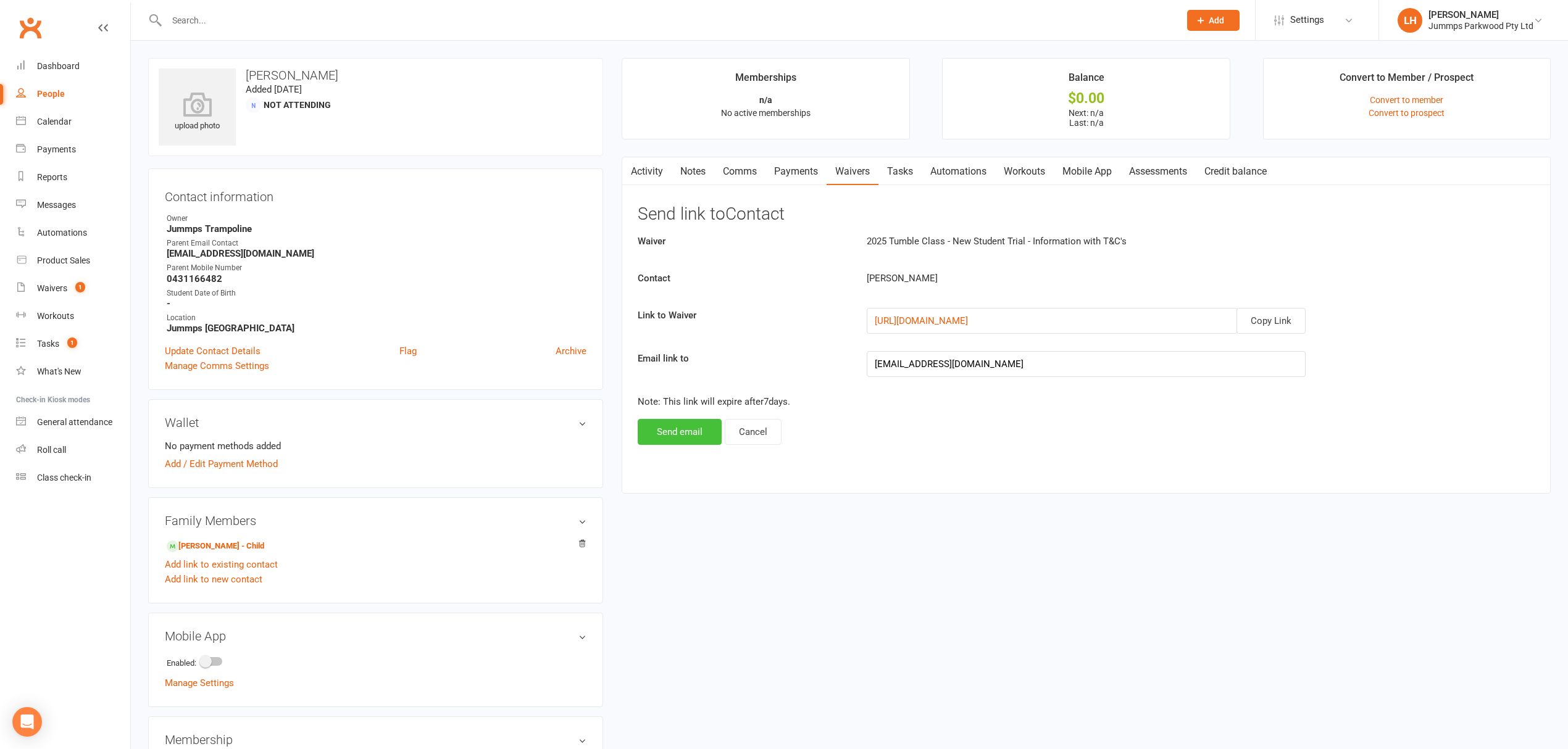 click on "Send email" at bounding box center (680, 432) 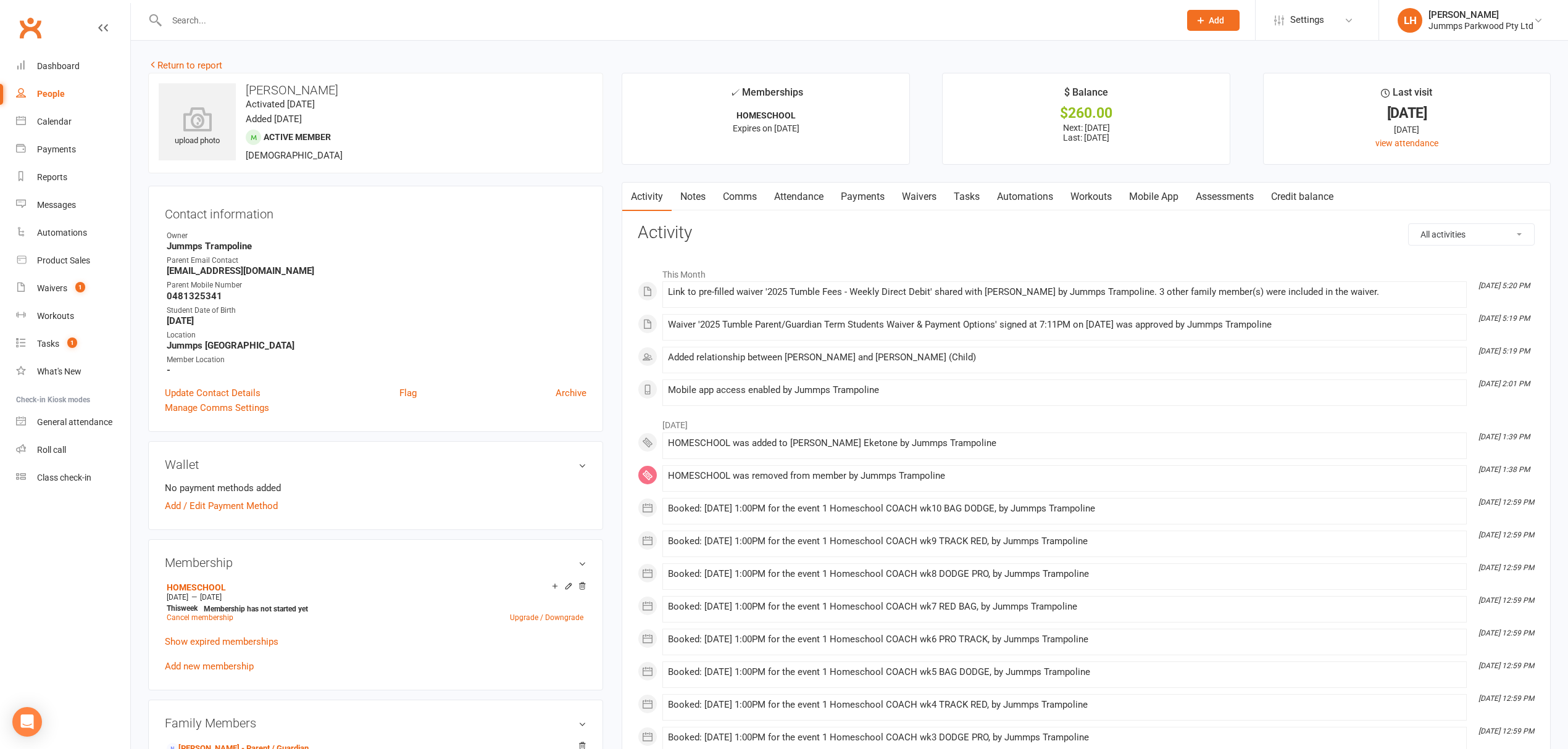 scroll, scrollTop: 0, scrollLeft: 0, axis: both 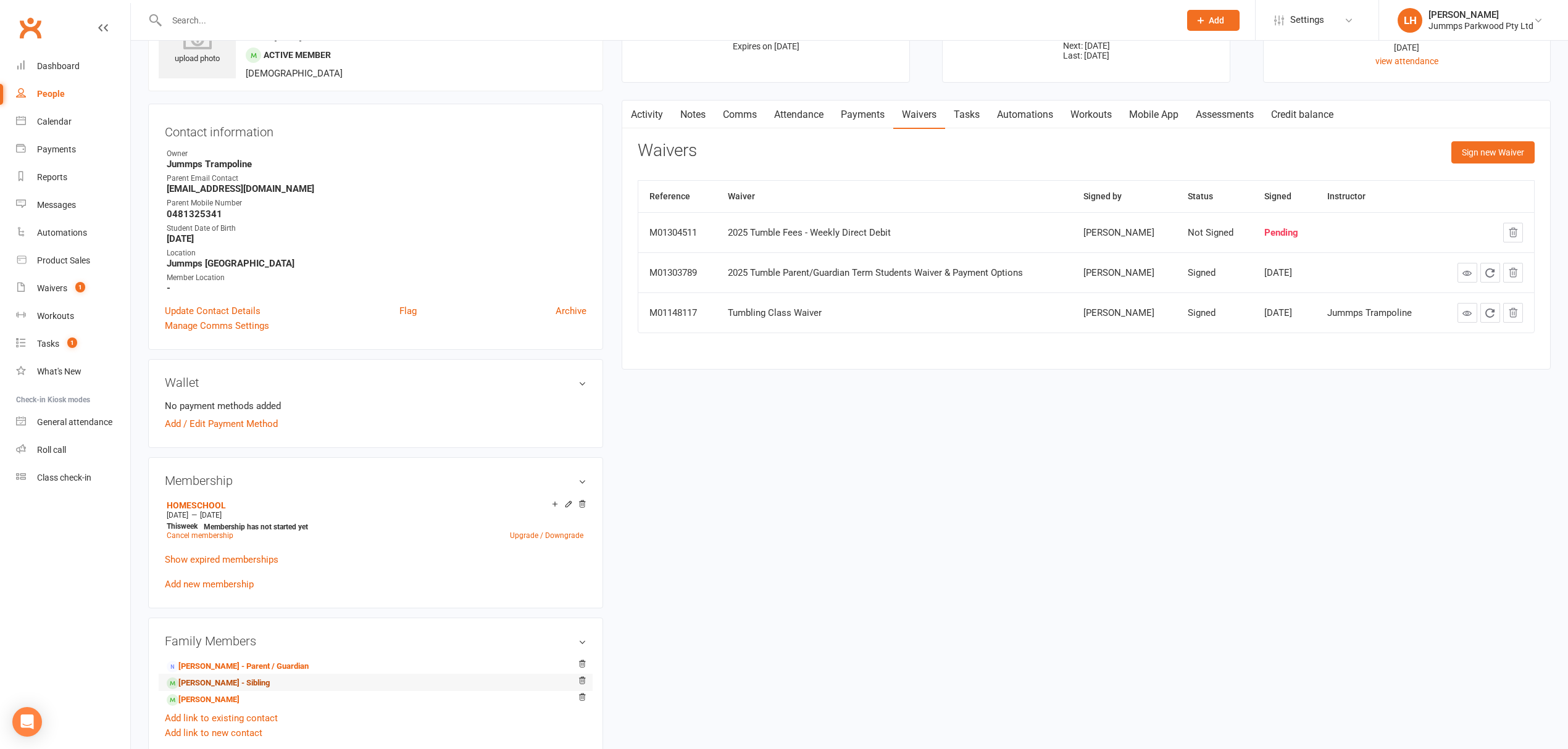click on "[PERSON_NAME] - Sibling" at bounding box center [218, 683] 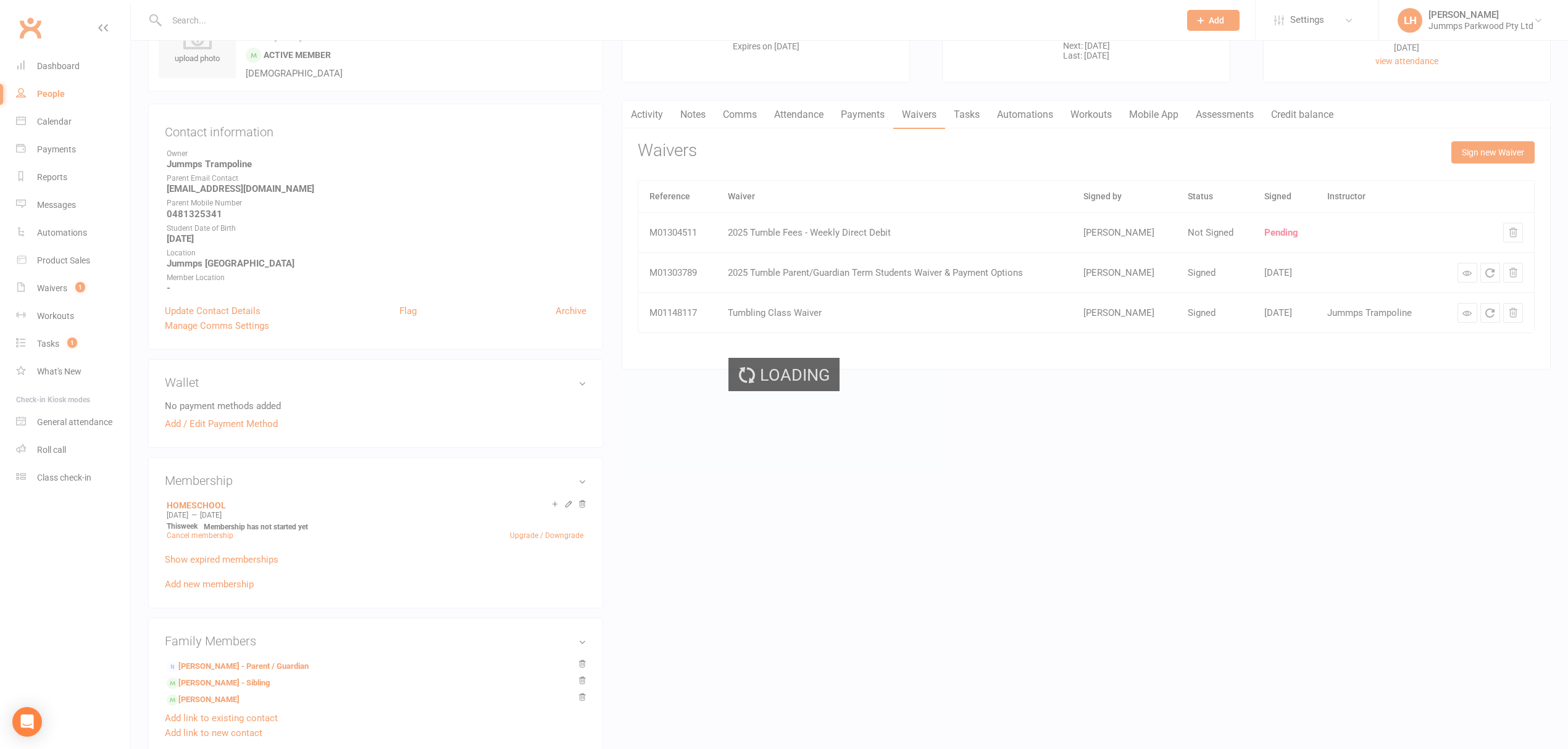 scroll, scrollTop: 0, scrollLeft: 0, axis: both 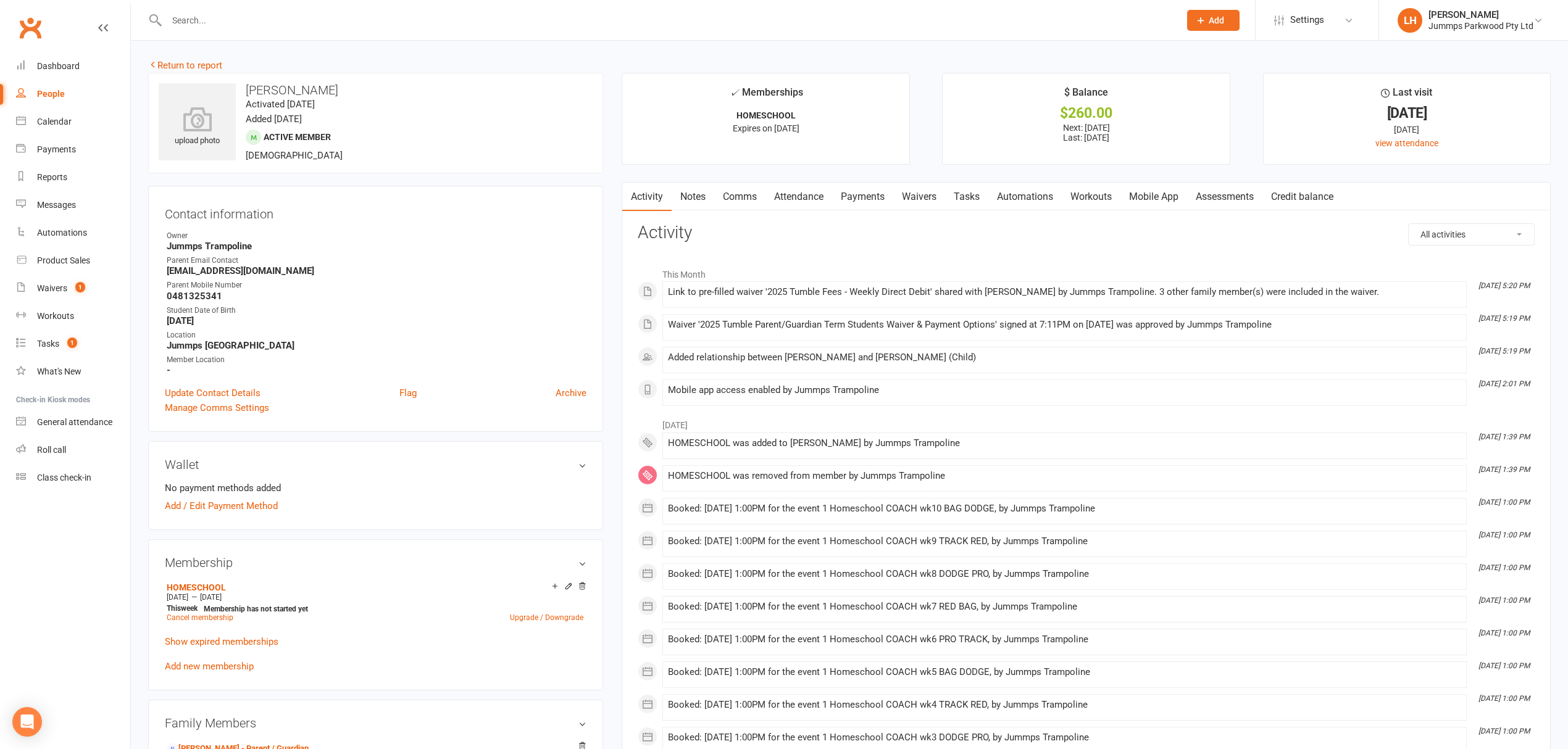 click on "Payments" at bounding box center [862, 197] 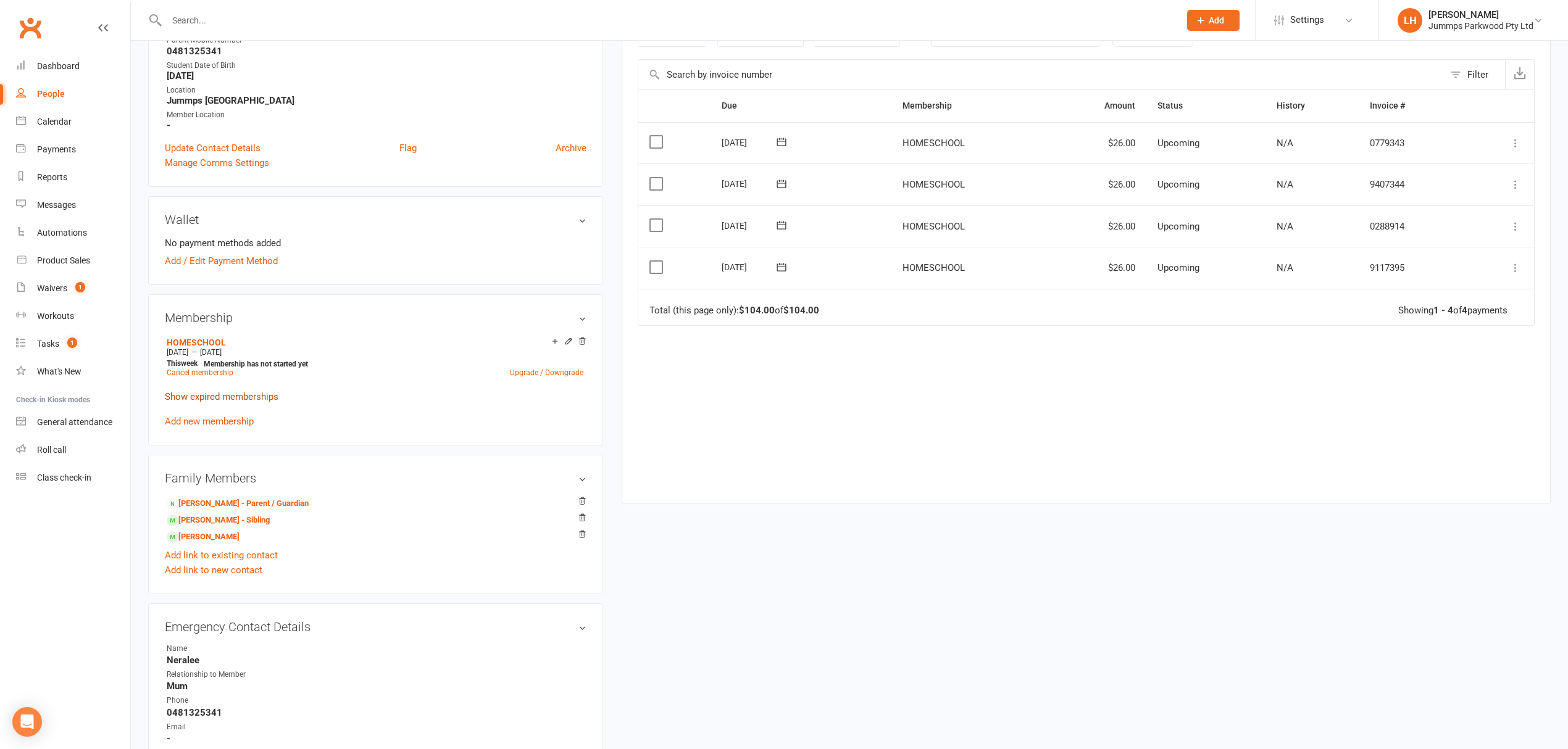 scroll, scrollTop: 247, scrollLeft: 0, axis: vertical 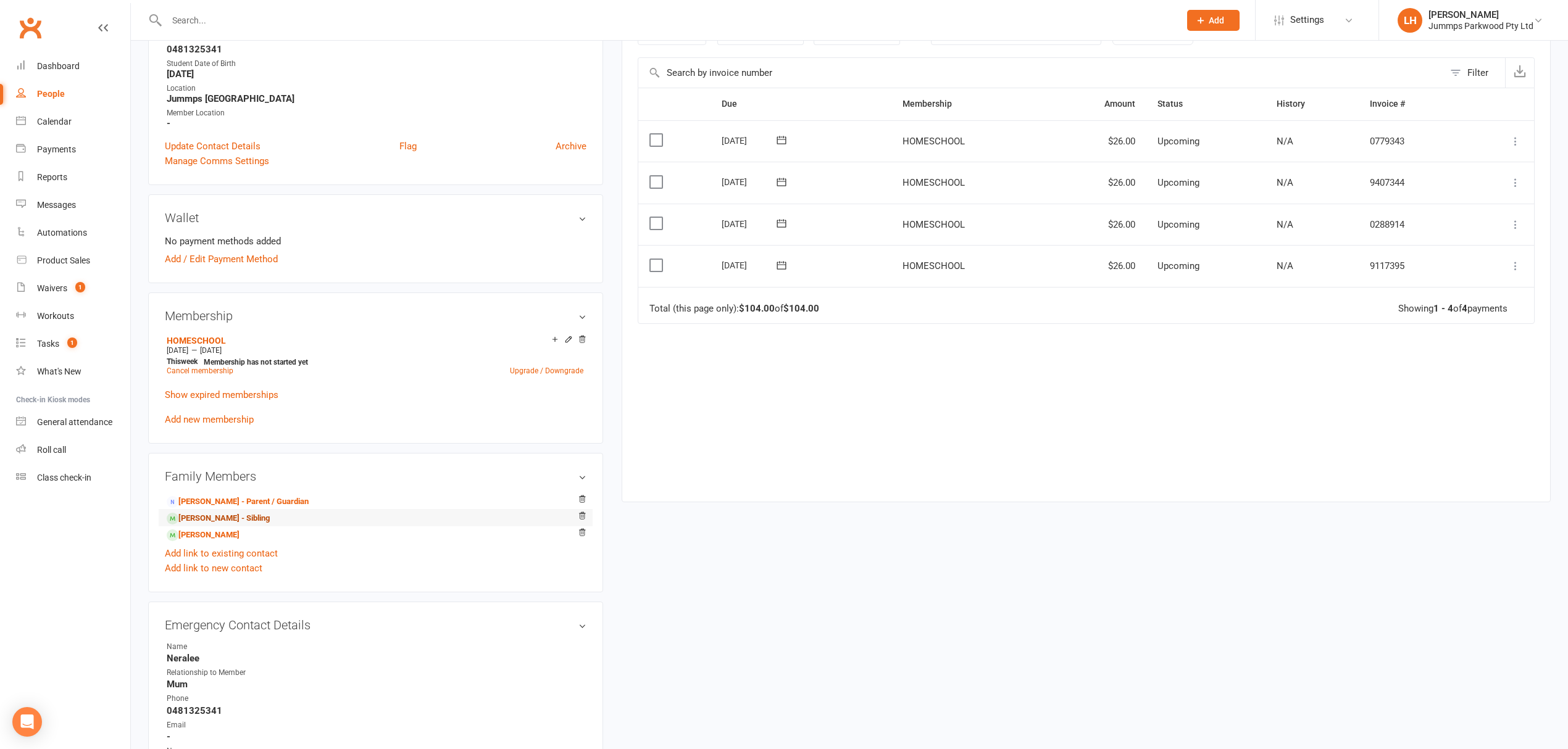 click on "[PERSON_NAME] - Sibling" at bounding box center [218, 518] 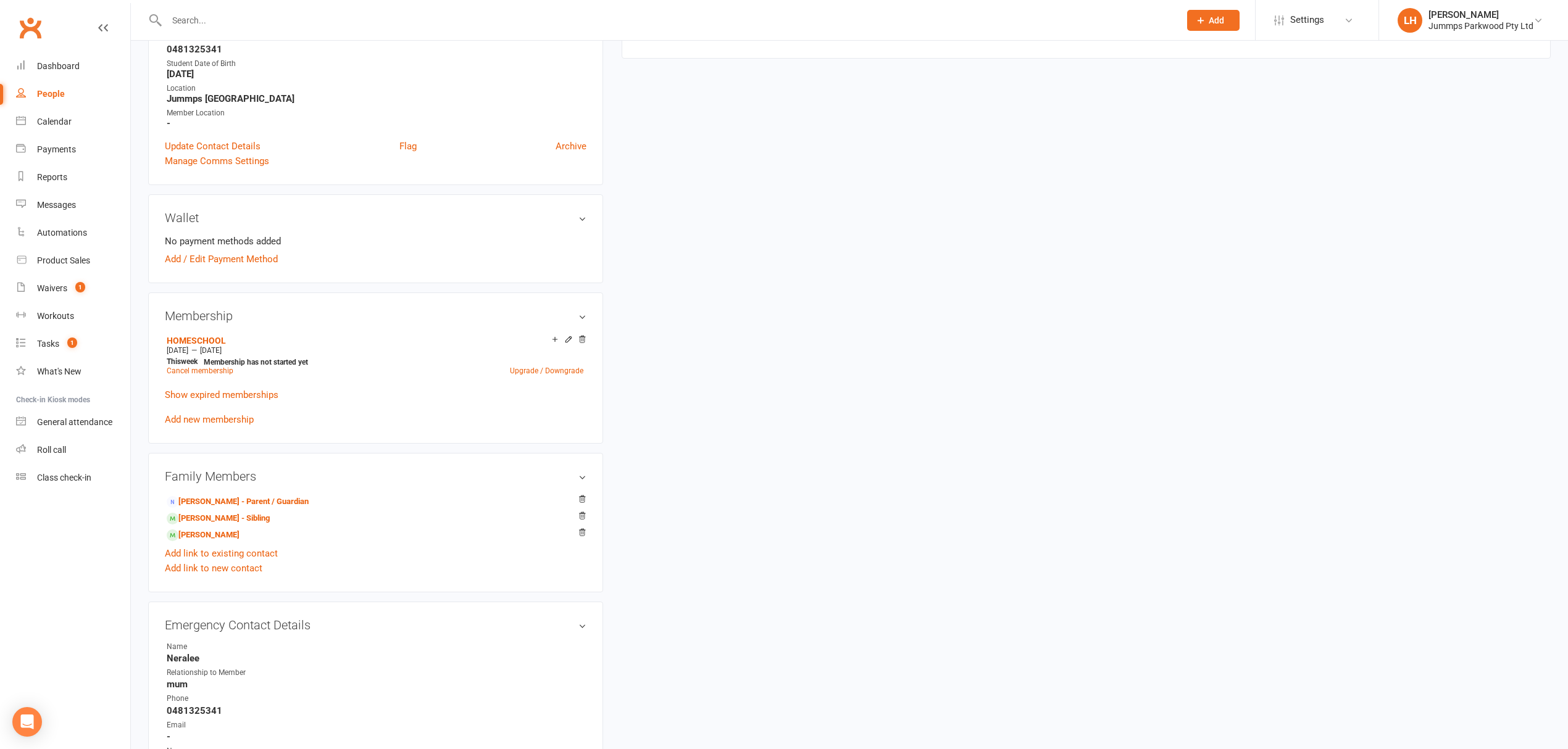 scroll, scrollTop: 0, scrollLeft: 0, axis: both 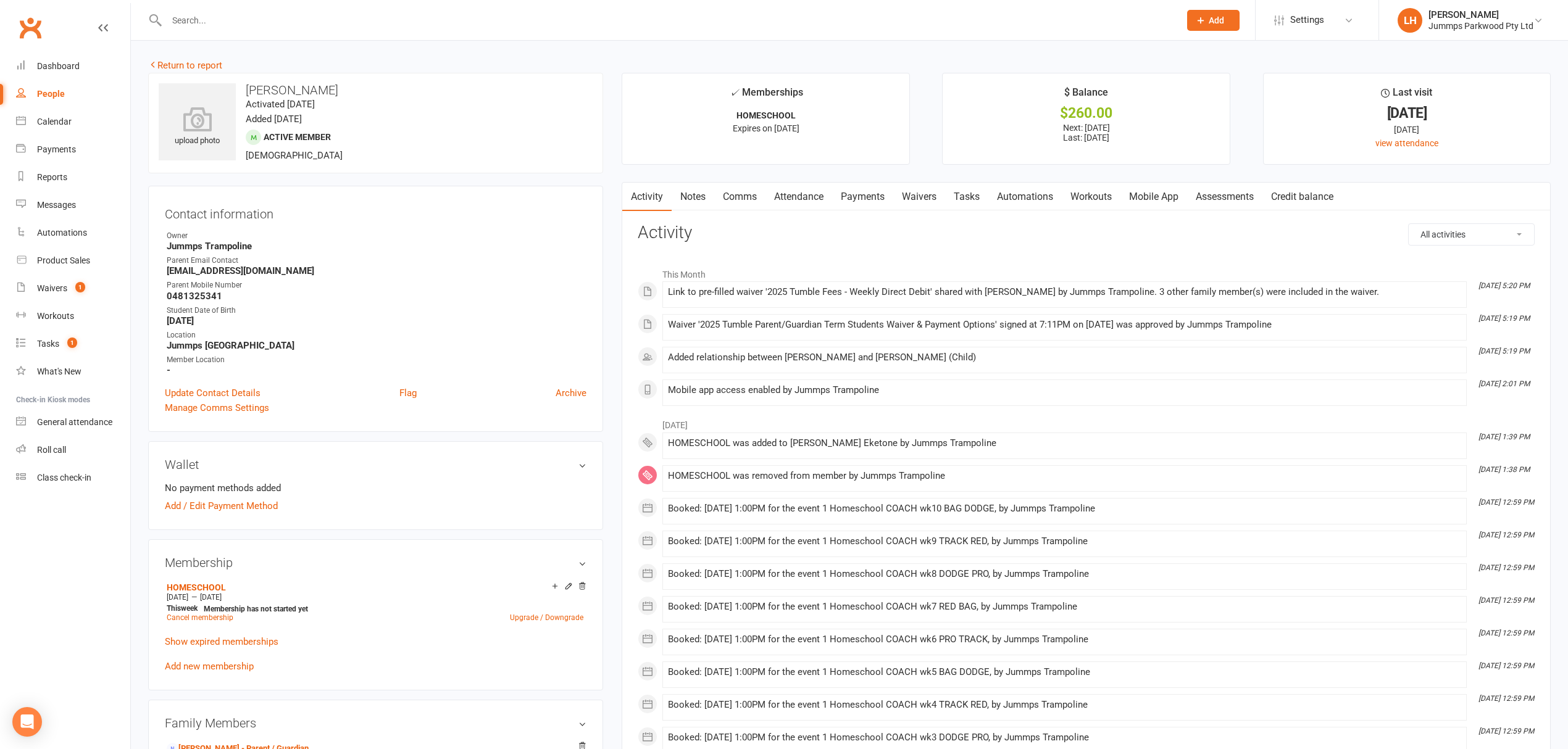 click on "Payments" at bounding box center (862, 197) 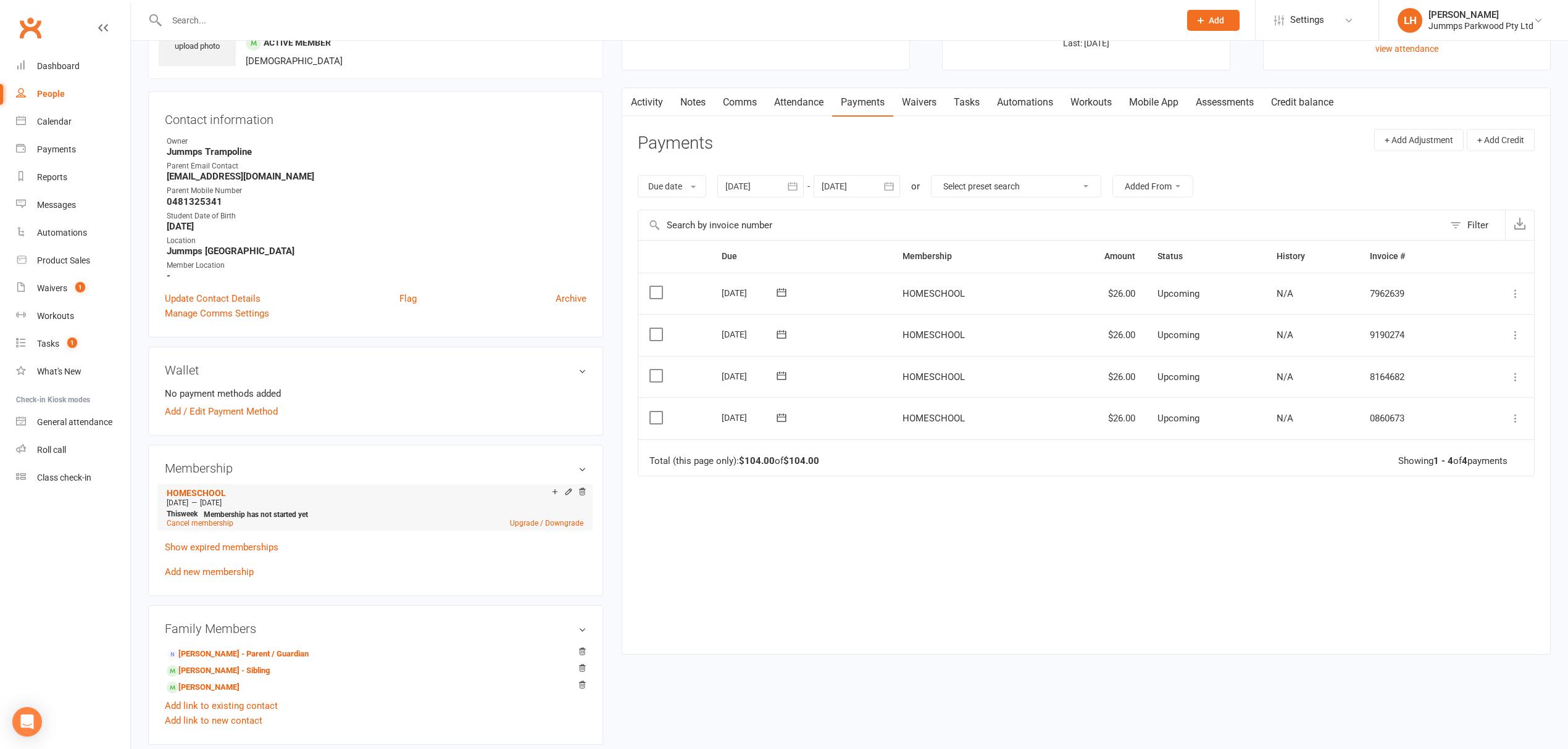 scroll, scrollTop: 164, scrollLeft: 0, axis: vertical 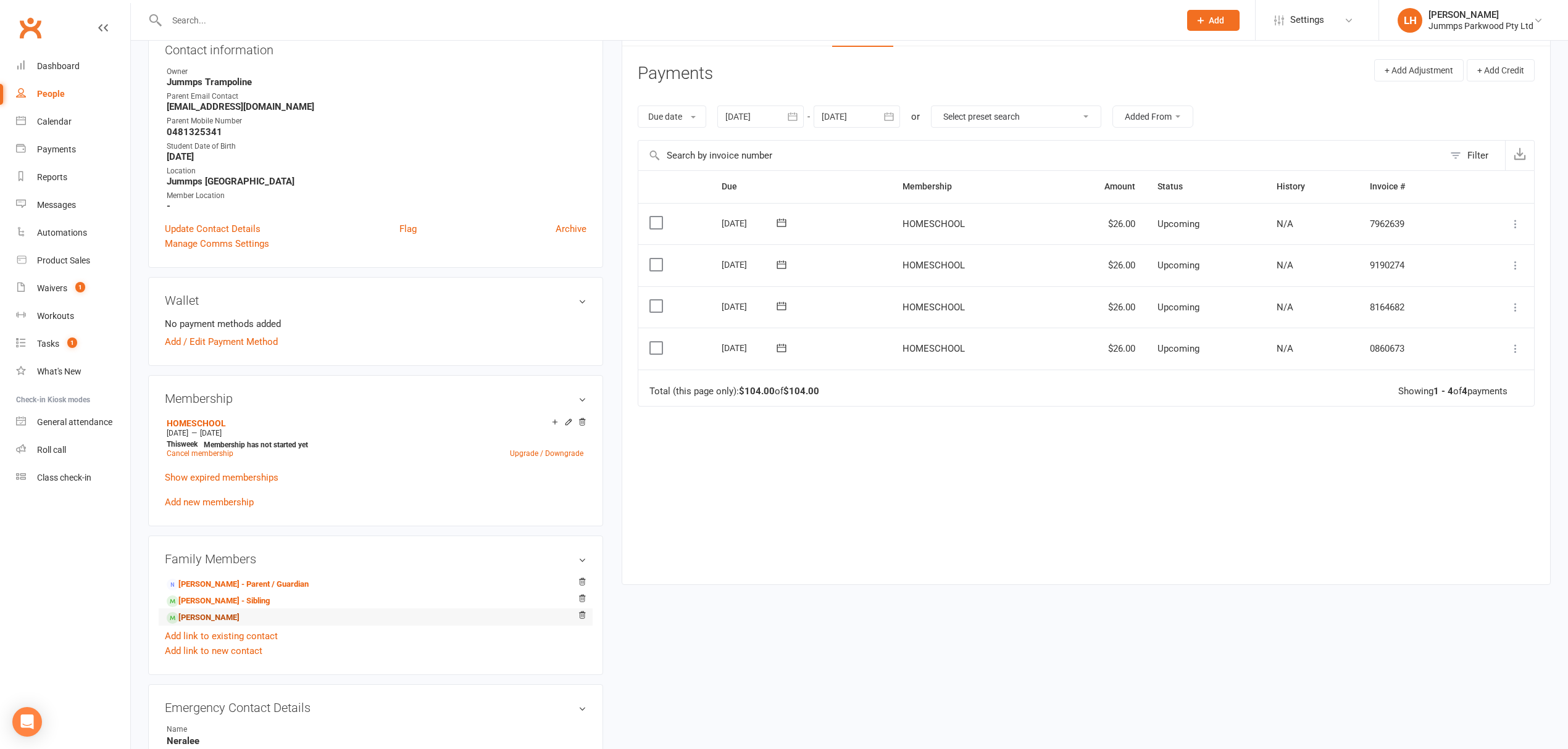 click on "Aila Engelbrecht - Sibling" at bounding box center (203, 618) 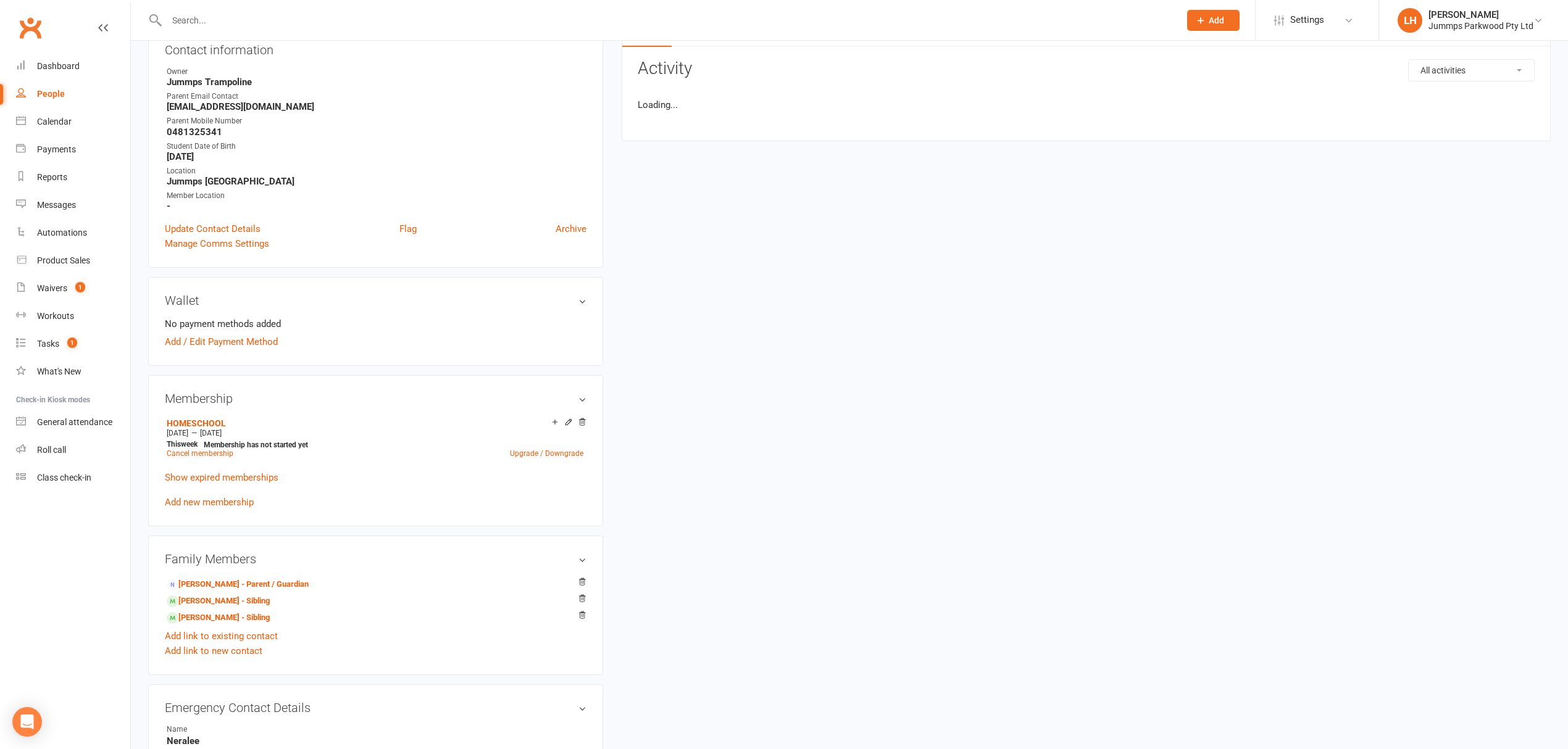 scroll, scrollTop: 0, scrollLeft: 0, axis: both 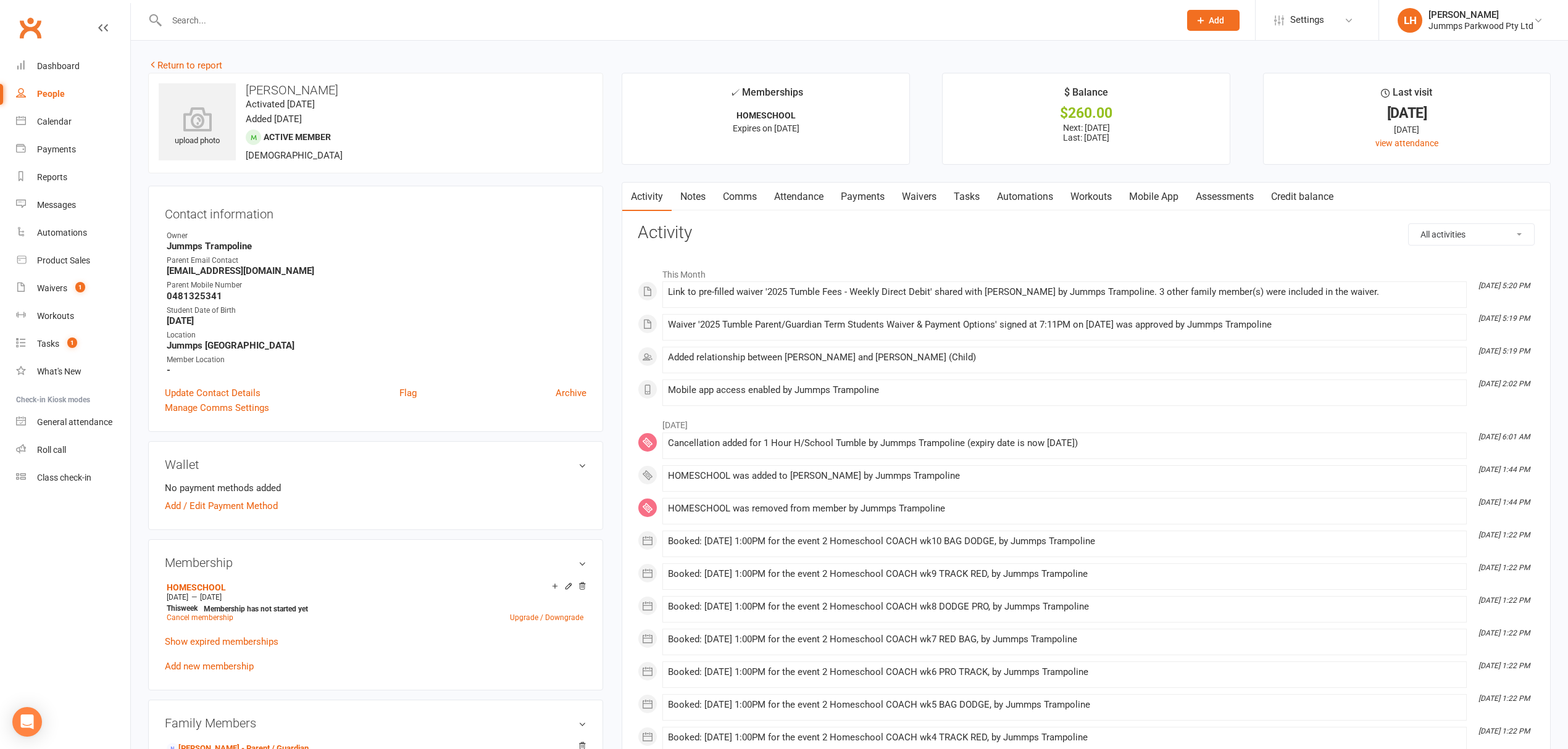 click on "Attendance" at bounding box center (799, 197) 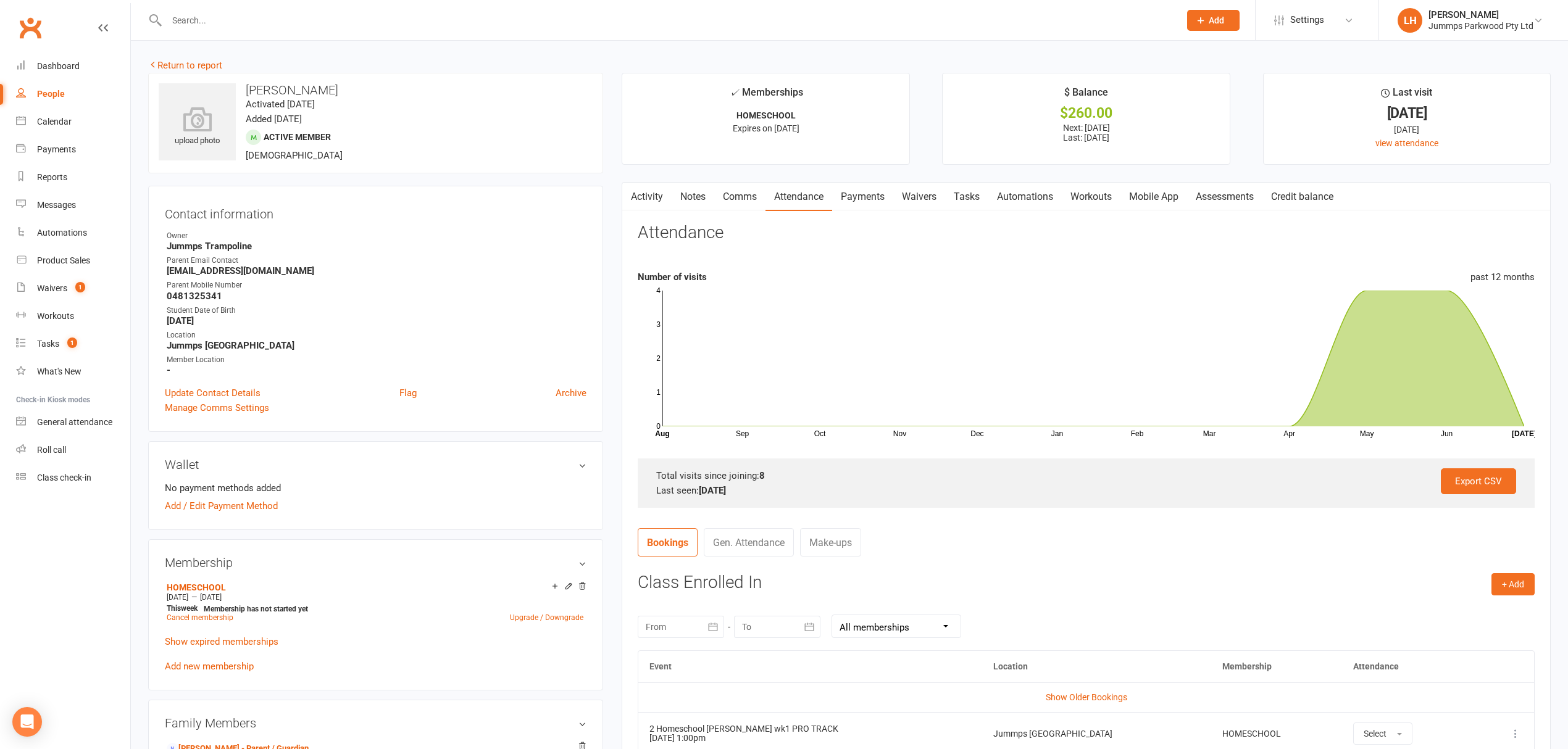 click on "Payments" at bounding box center (862, 197) 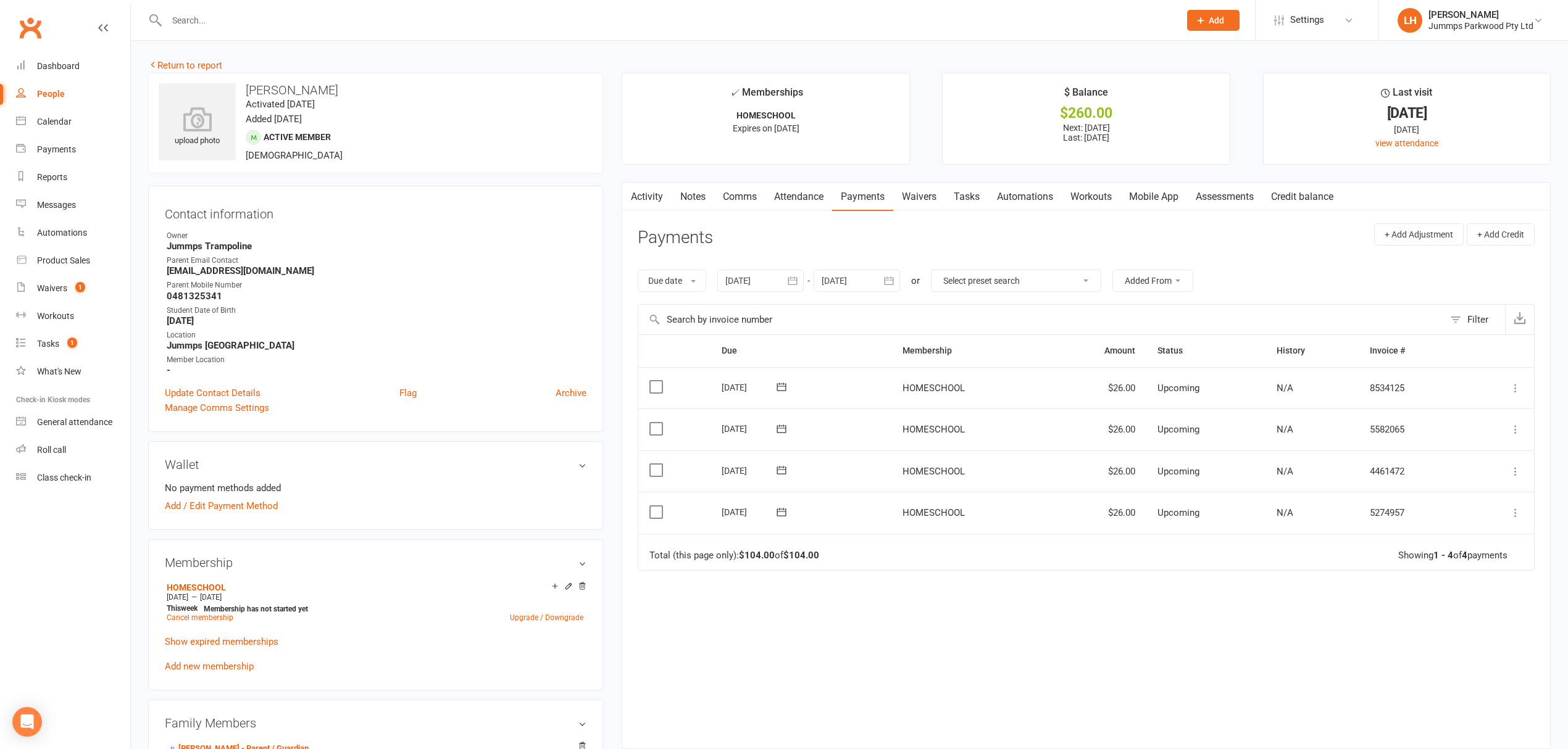 click on "Waivers" at bounding box center [919, 197] 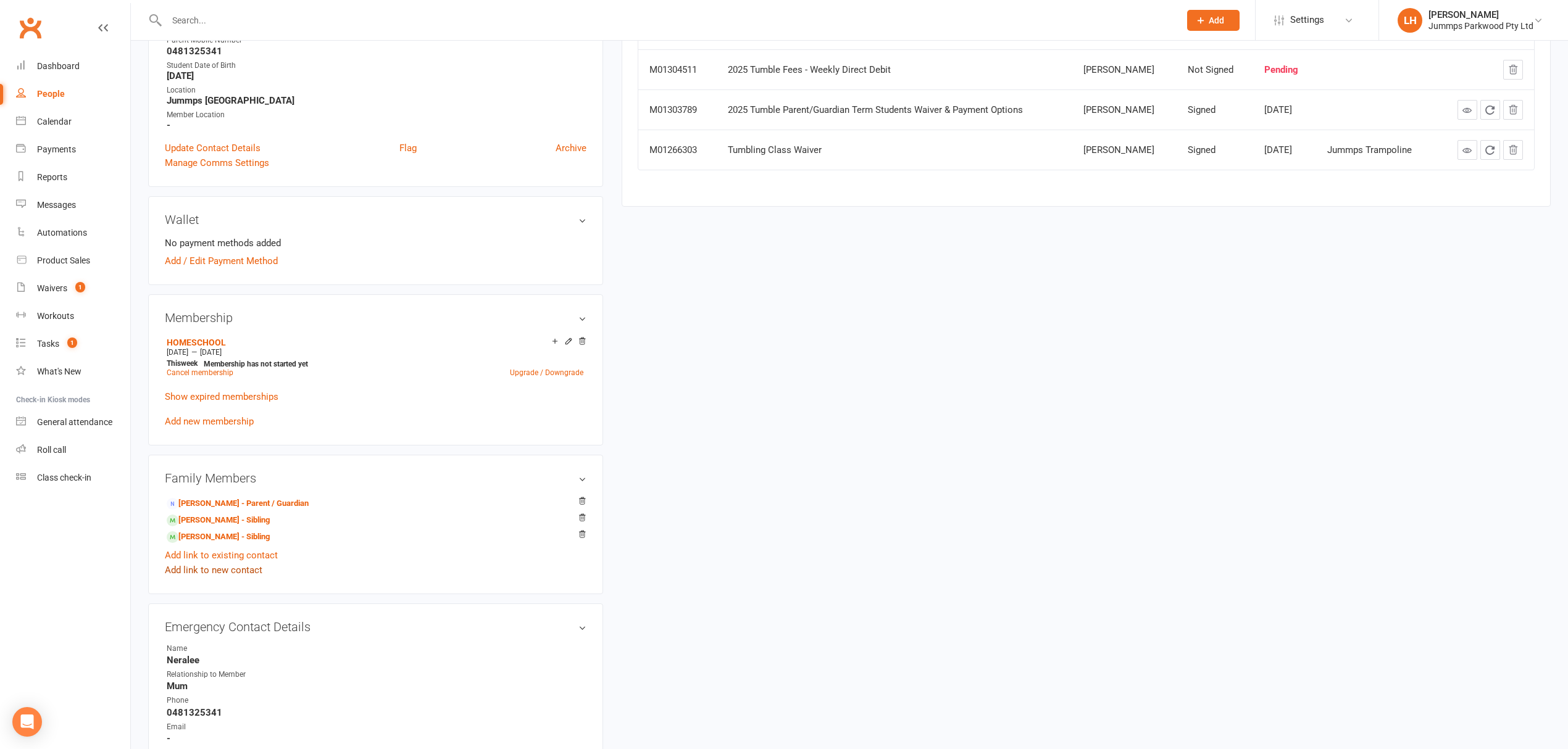 scroll, scrollTop: 247, scrollLeft: 0, axis: vertical 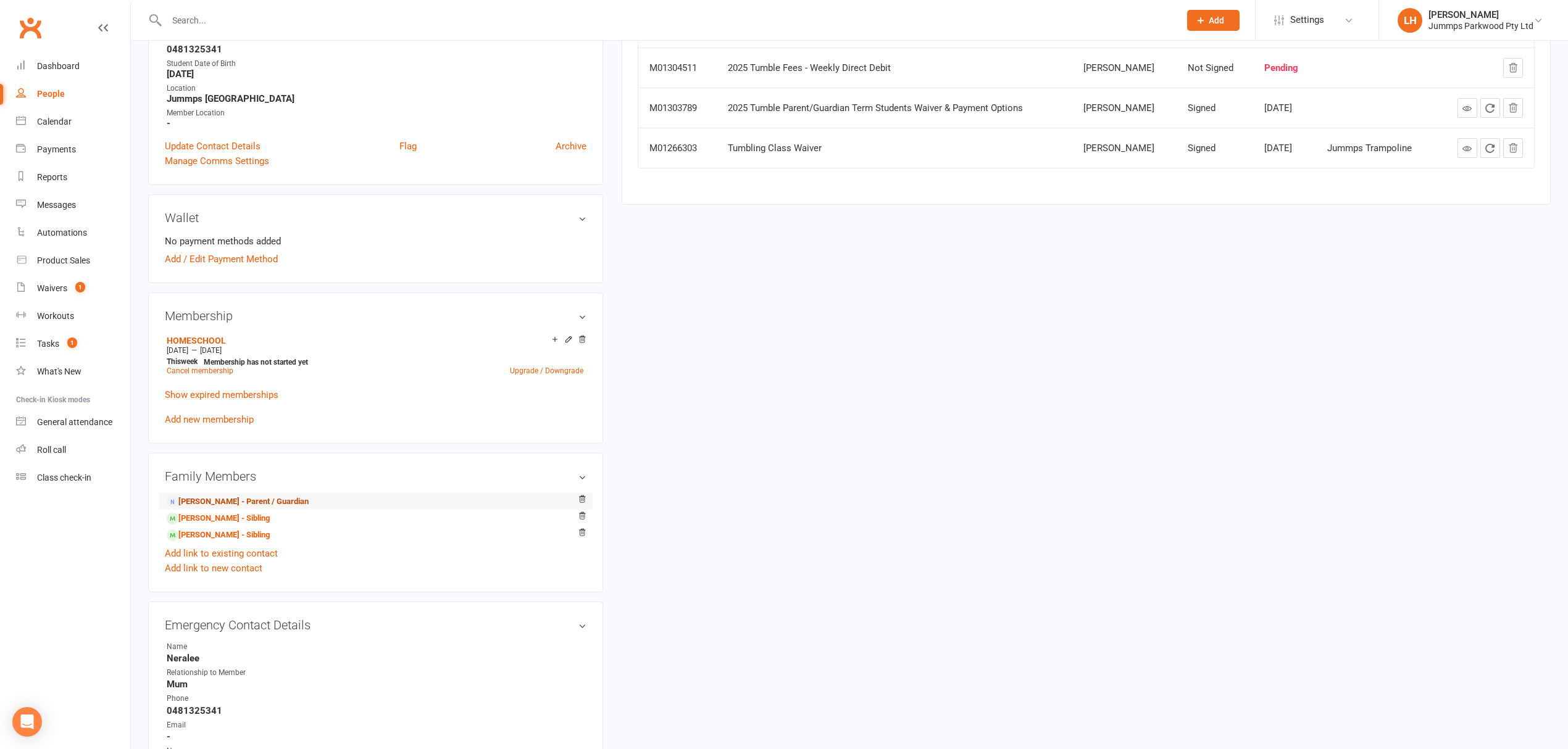 click on "Neralee Swannell - Parent / Guardian" at bounding box center (238, 502) 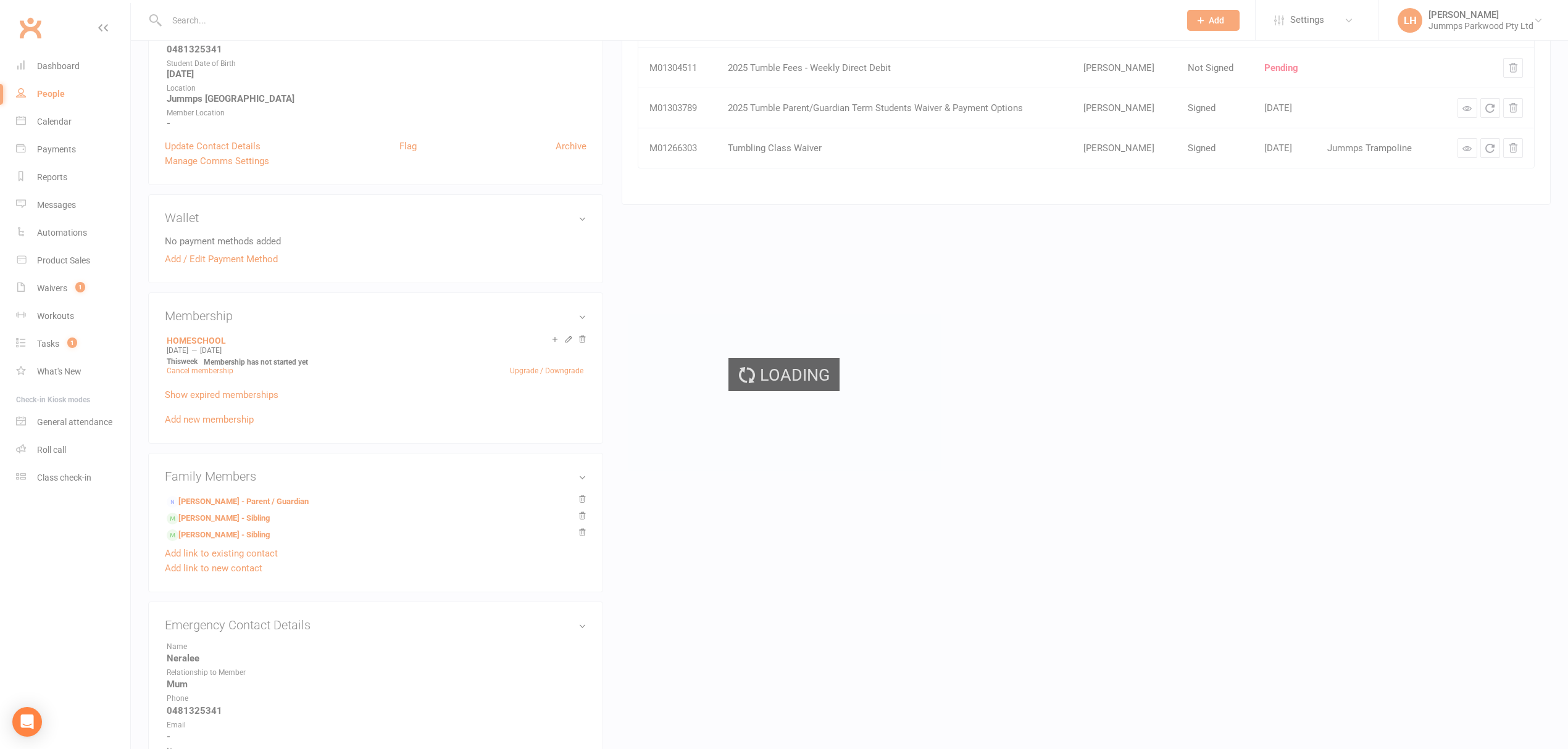 scroll, scrollTop: 0, scrollLeft: 0, axis: both 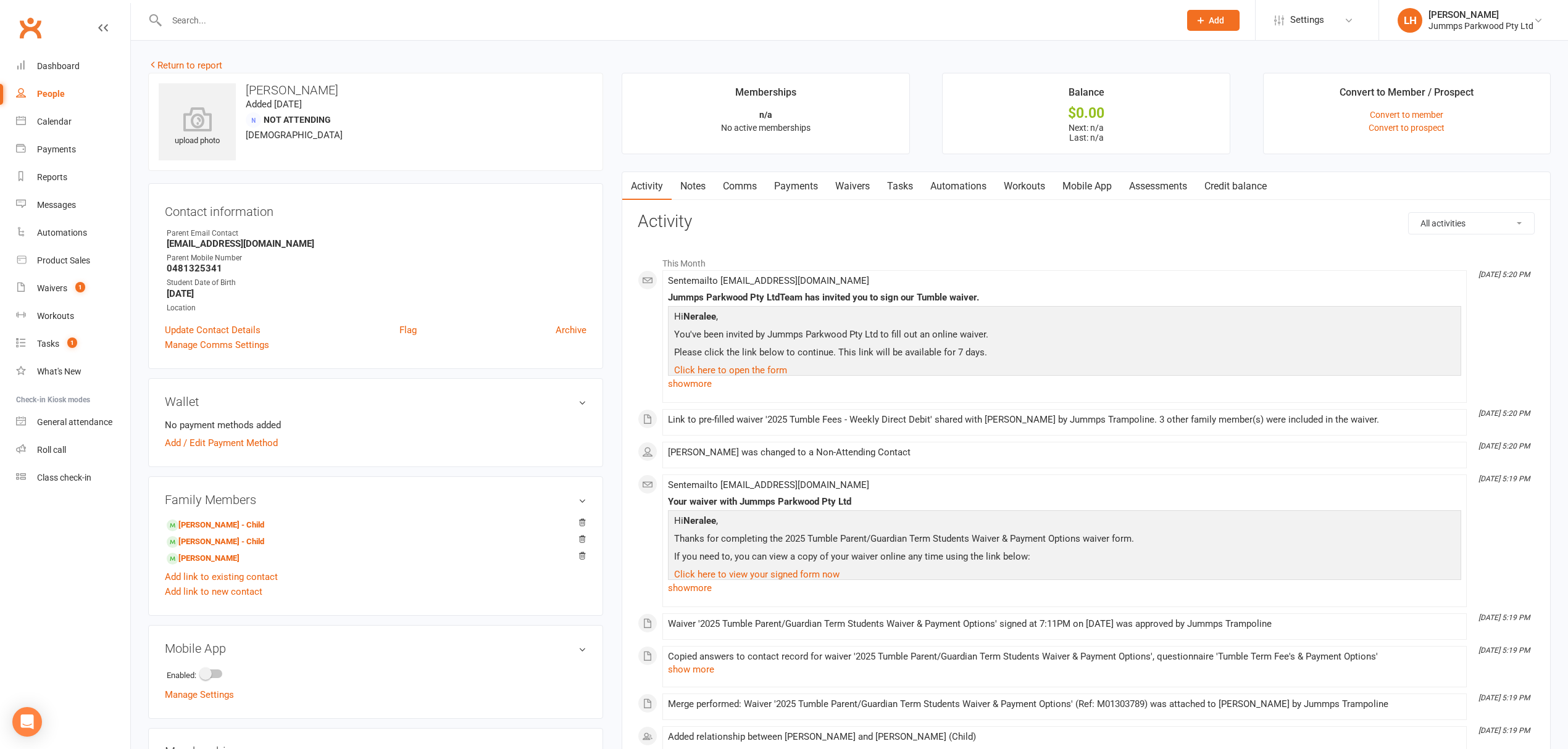 click on "Waivers" at bounding box center (853, 186) 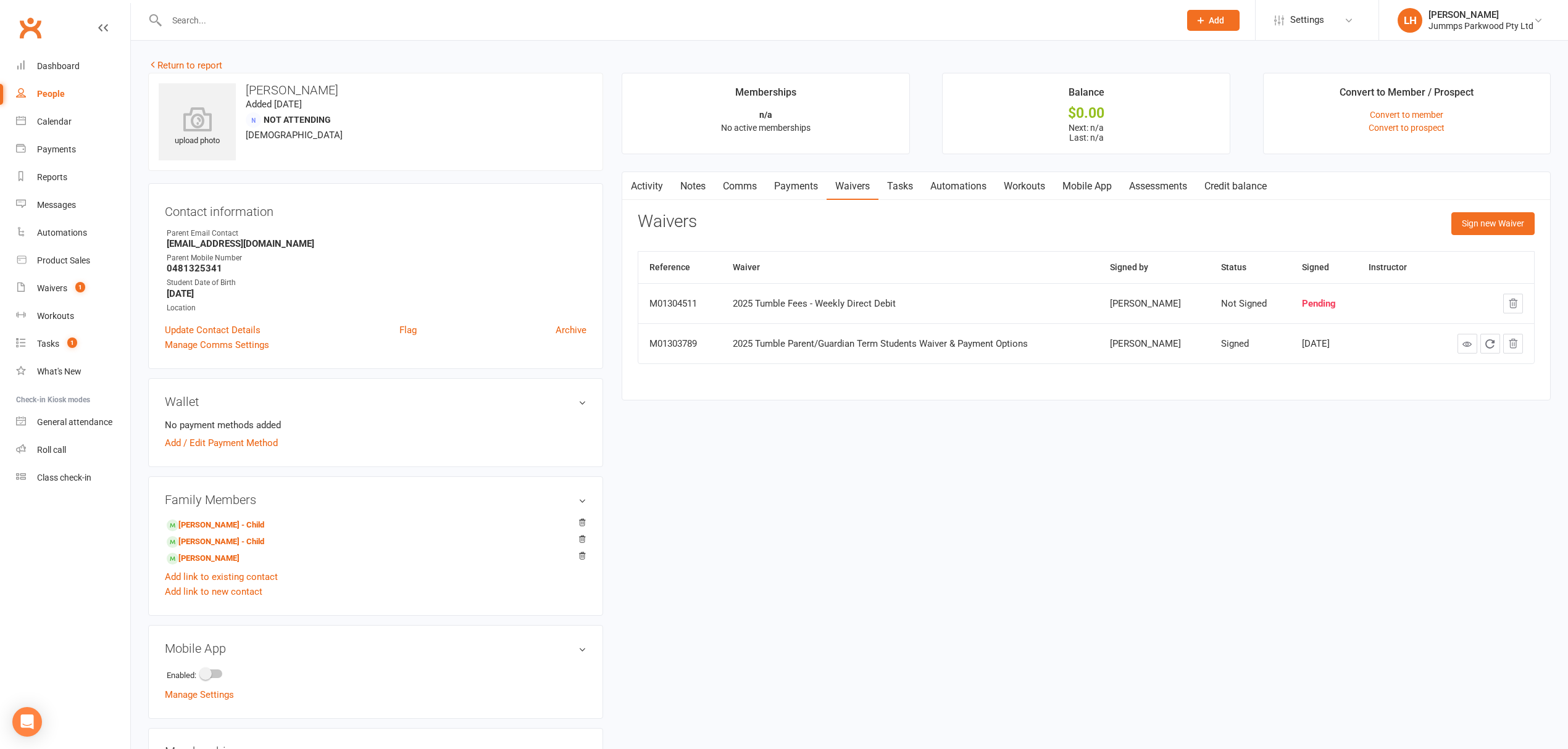click on "Comms" at bounding box center [740, 186] 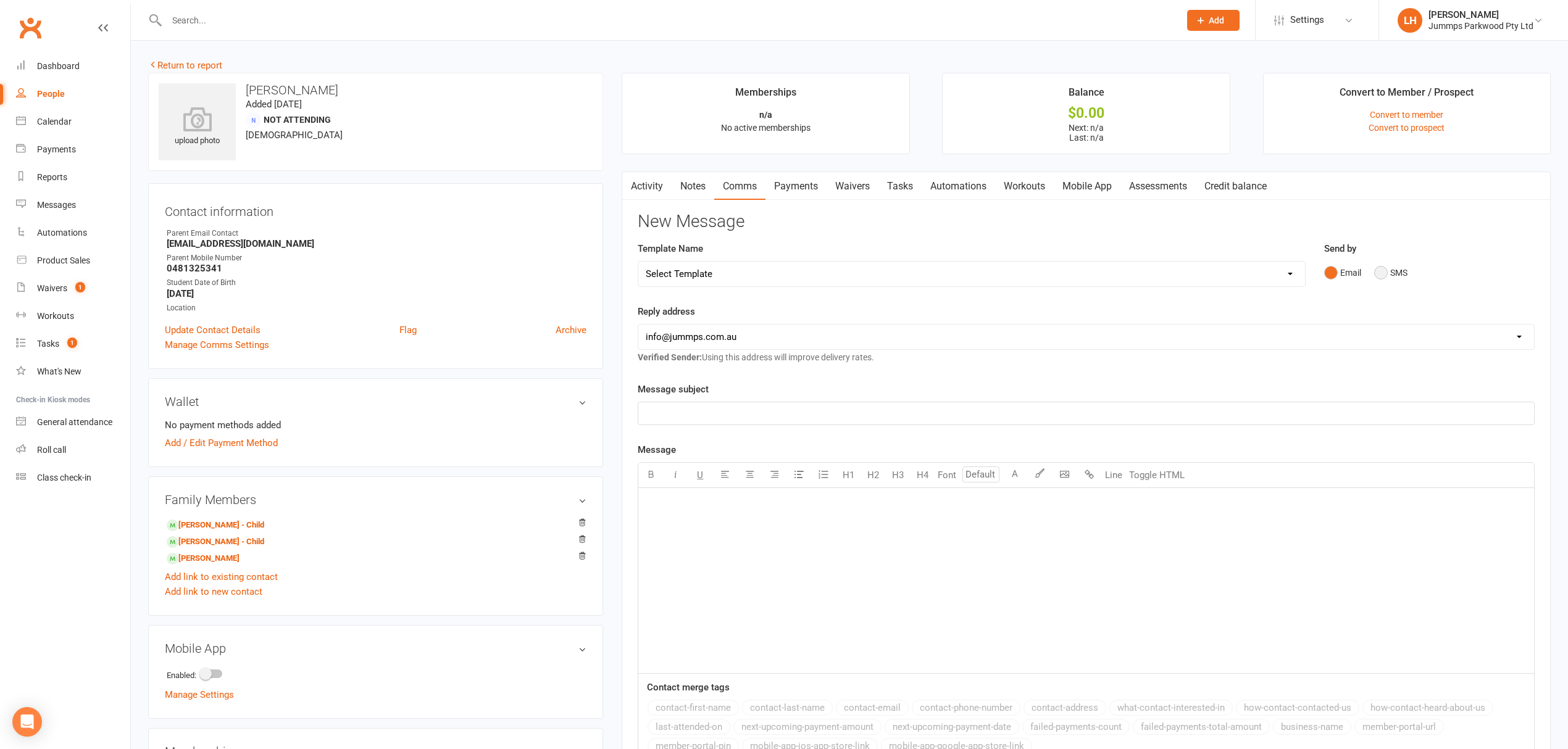 click on "SMS" at bounding box center [1391, 273] 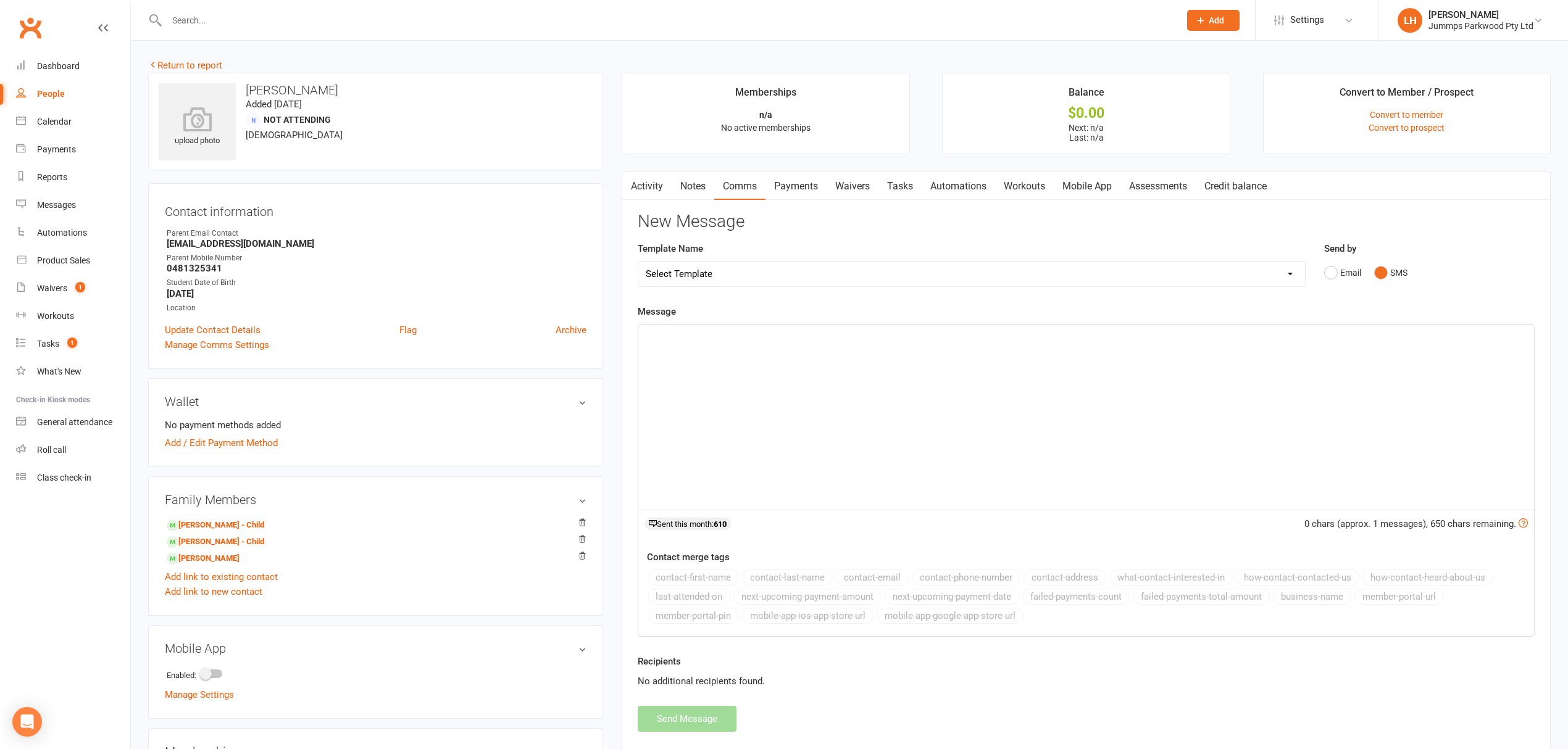 drag, startPoint x: 742, startPoint y: 399, endPoint x: 741, endPoint y: 392, distance: 7.071068 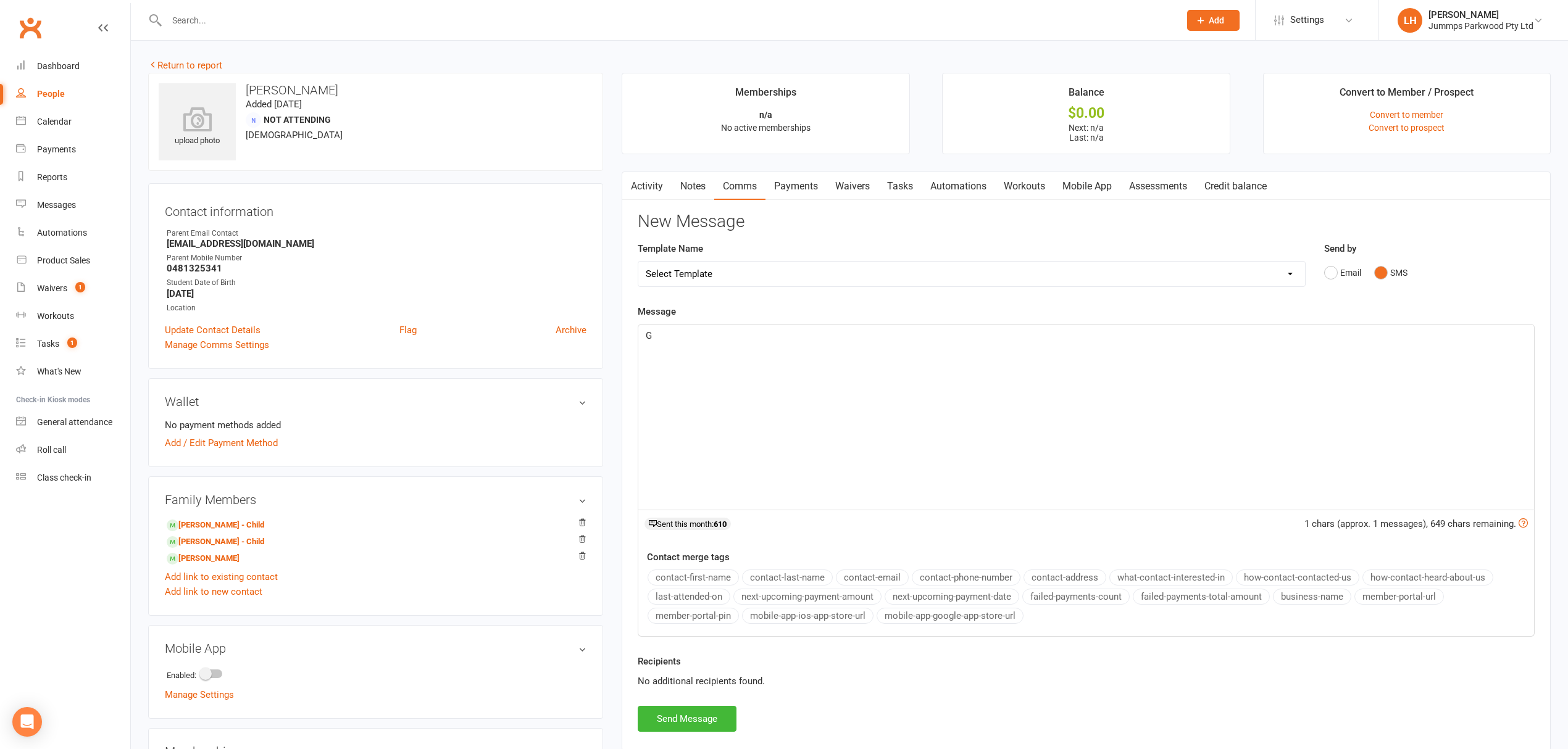 type 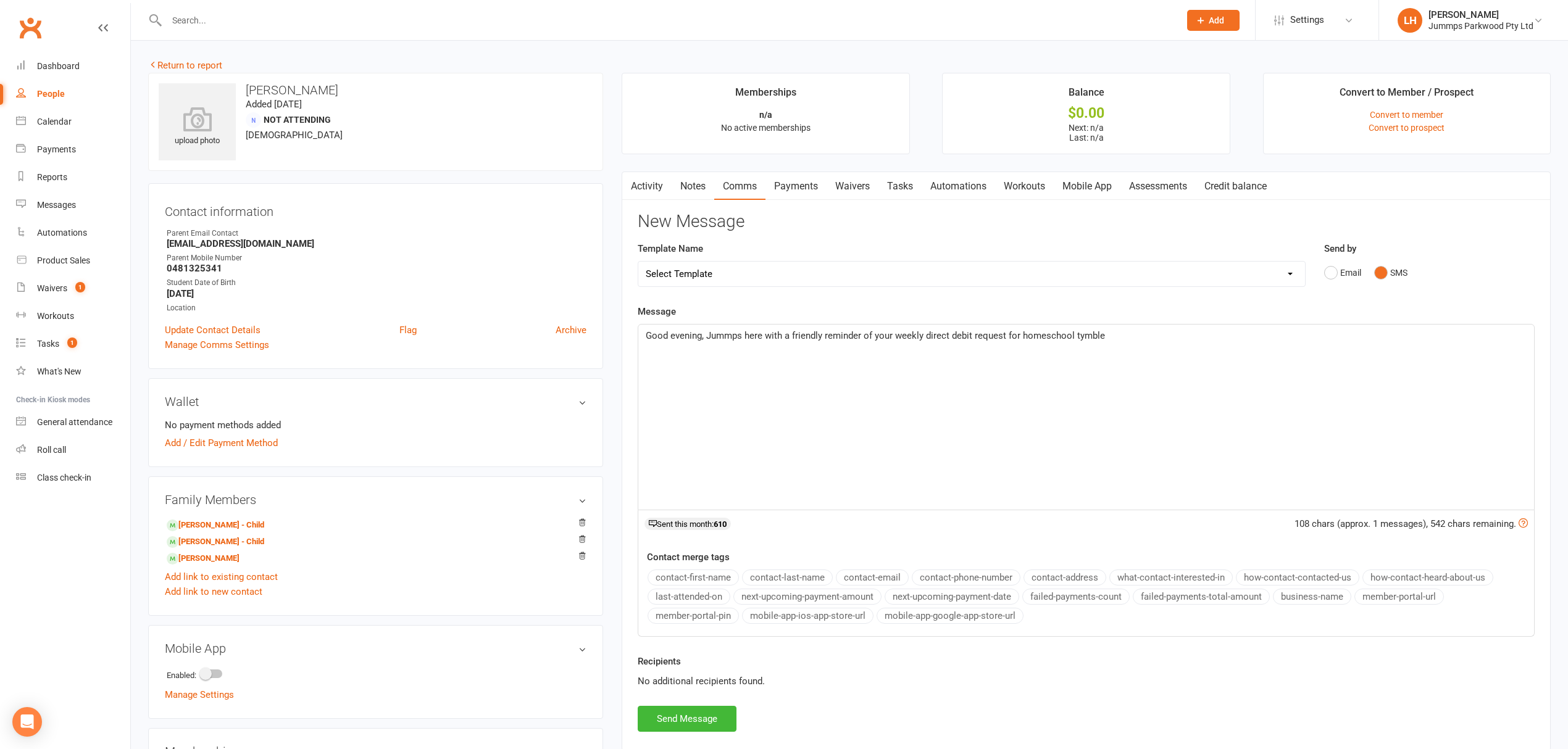 click on "Good evening, Jummps here with a friendly reminder of your weekly direct debit request for homeschool tymble" 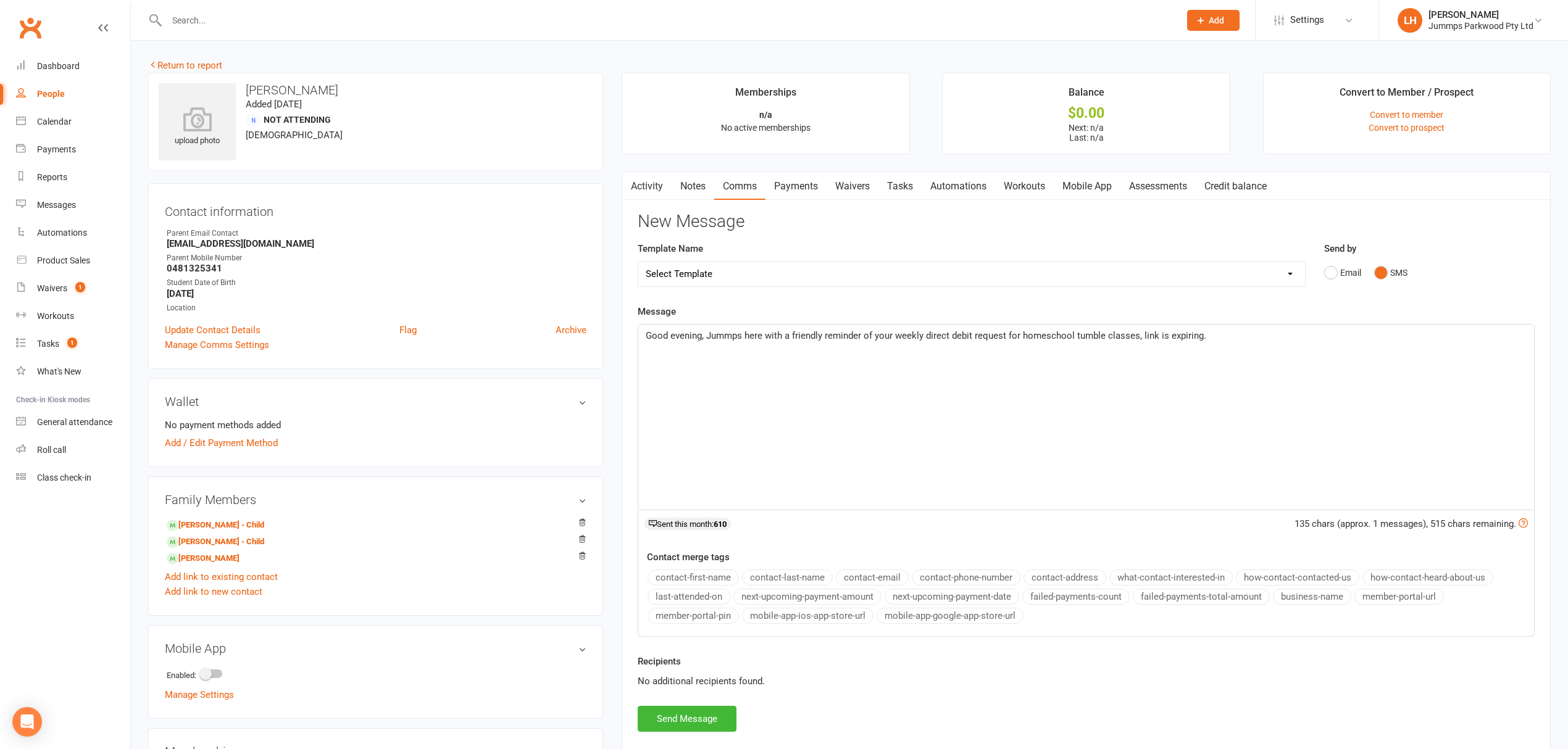 click on "Good evening, Jummps here with a friendly reminder of your weekly direct debit request for homeschool tumble classes, link is expiring." 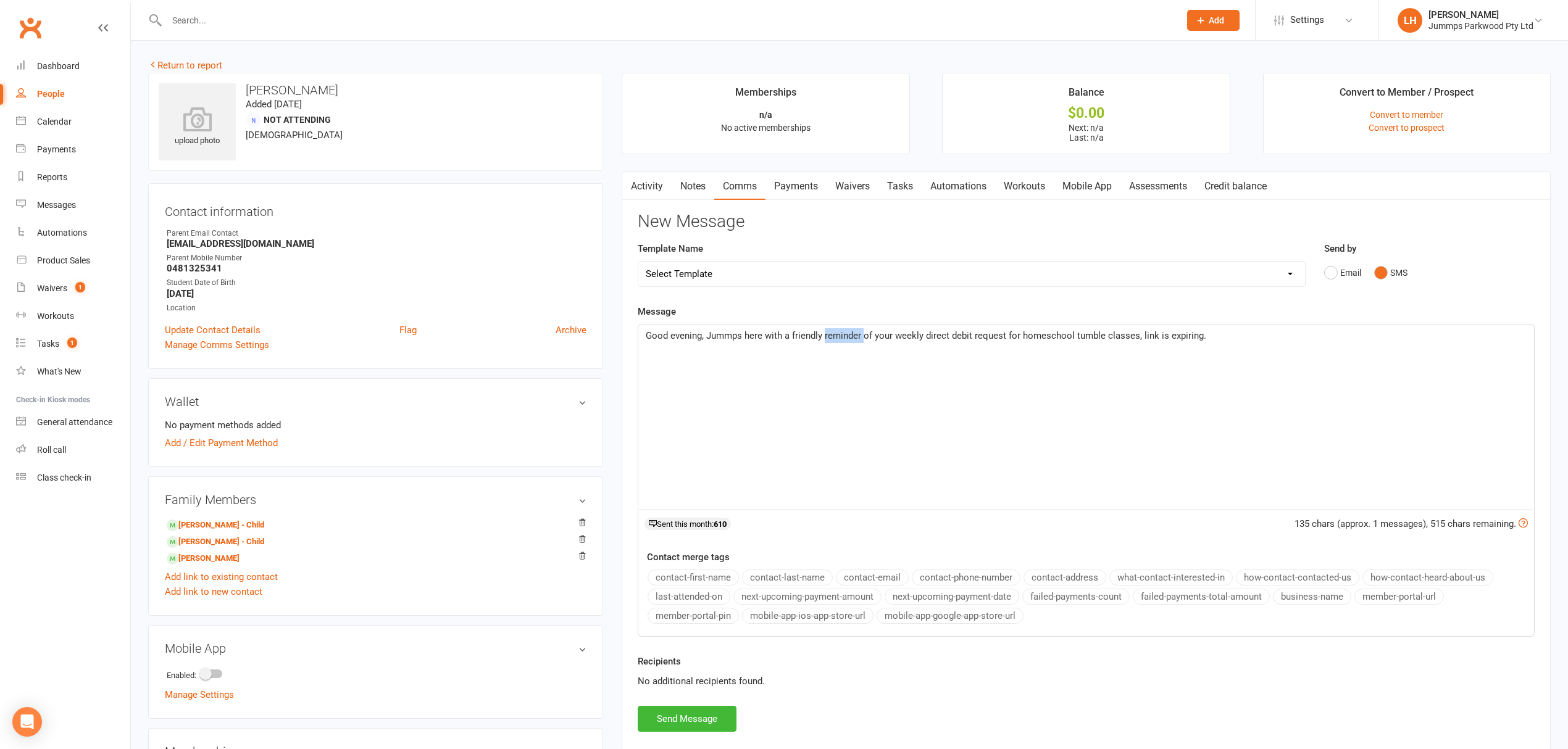 click on "Good evening, Jummps here with a friendly reminder of your weekly direct debit request for homeschool tumble classes, link is expiring." 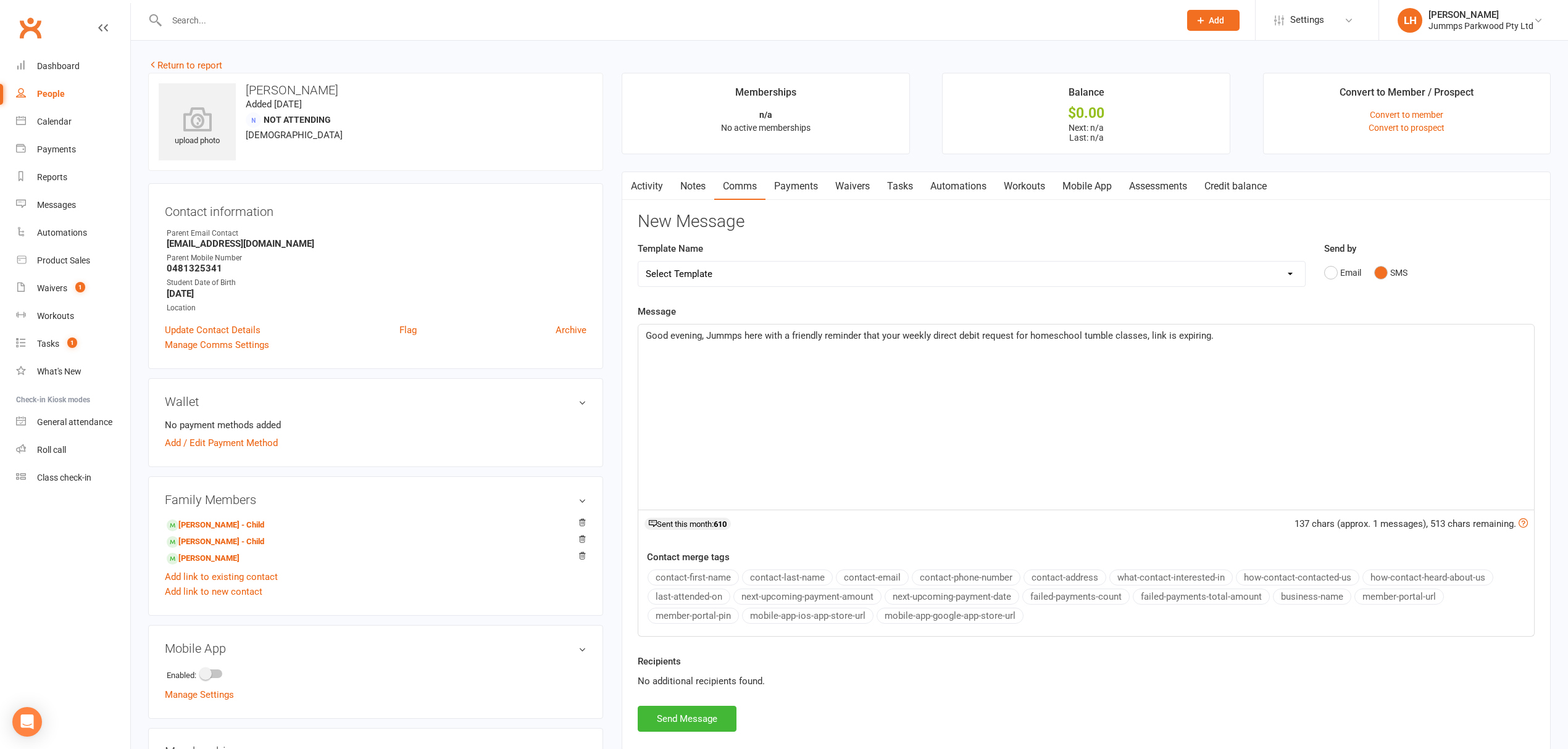 click on "Good evening, Jummps here with a friendly reminder that your weekly direct debit request for homeschool tumble classes, link is expiring." 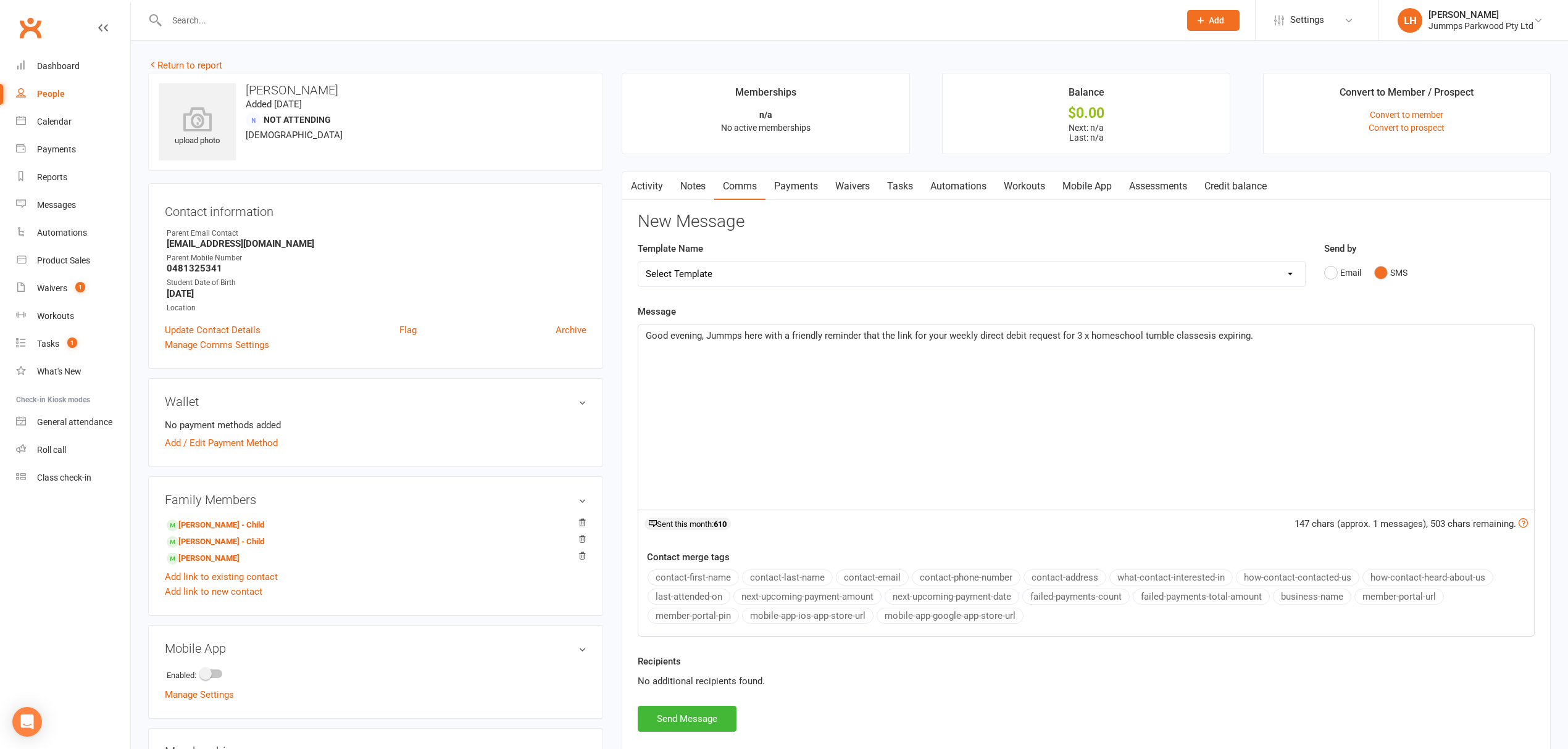 click on "Good evening, Jummps here with a friendly reminder that the link for your weekly direct debit request for 3 x homeschool tumble classesis expiring." 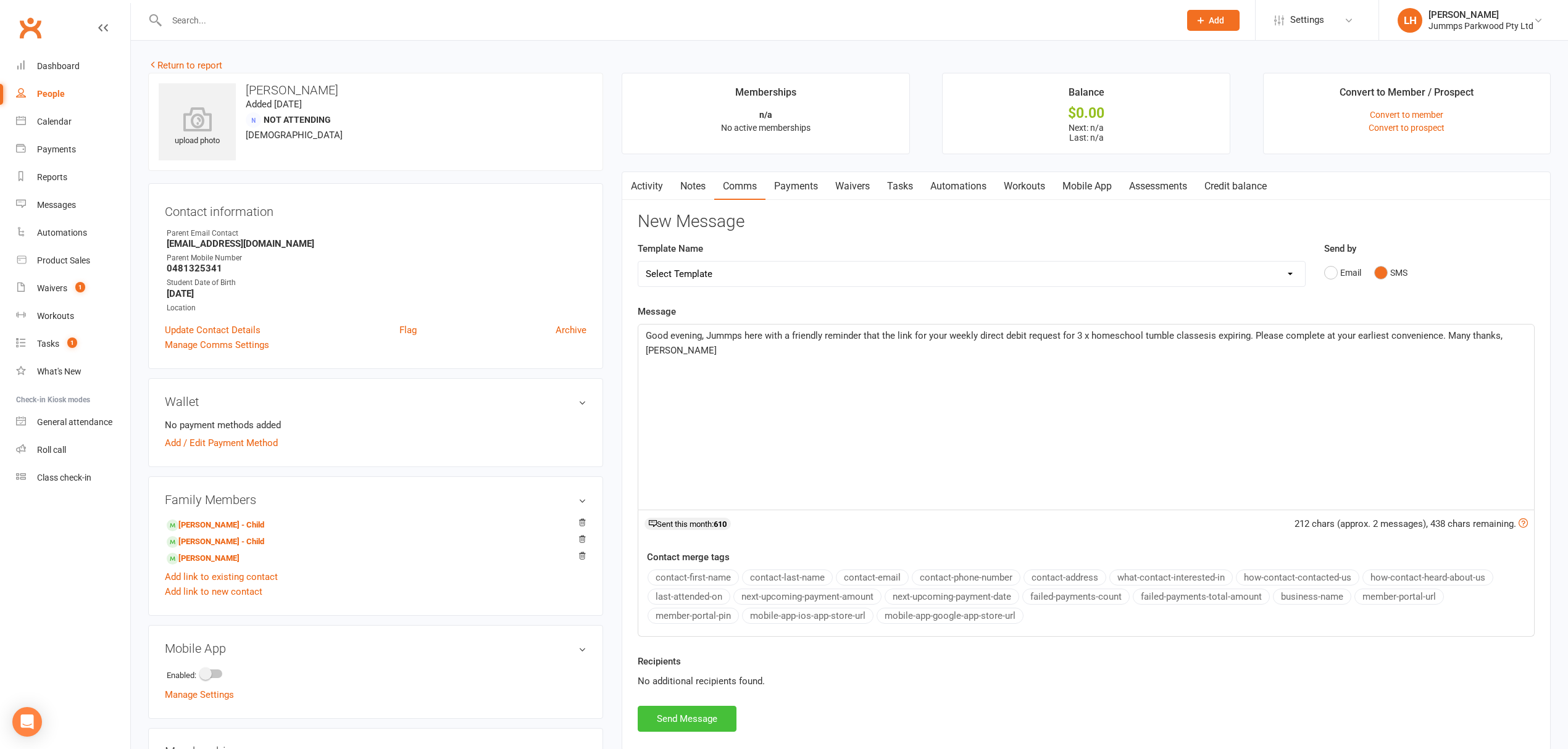 click on "Send Message" at bounding box center (687, 719) 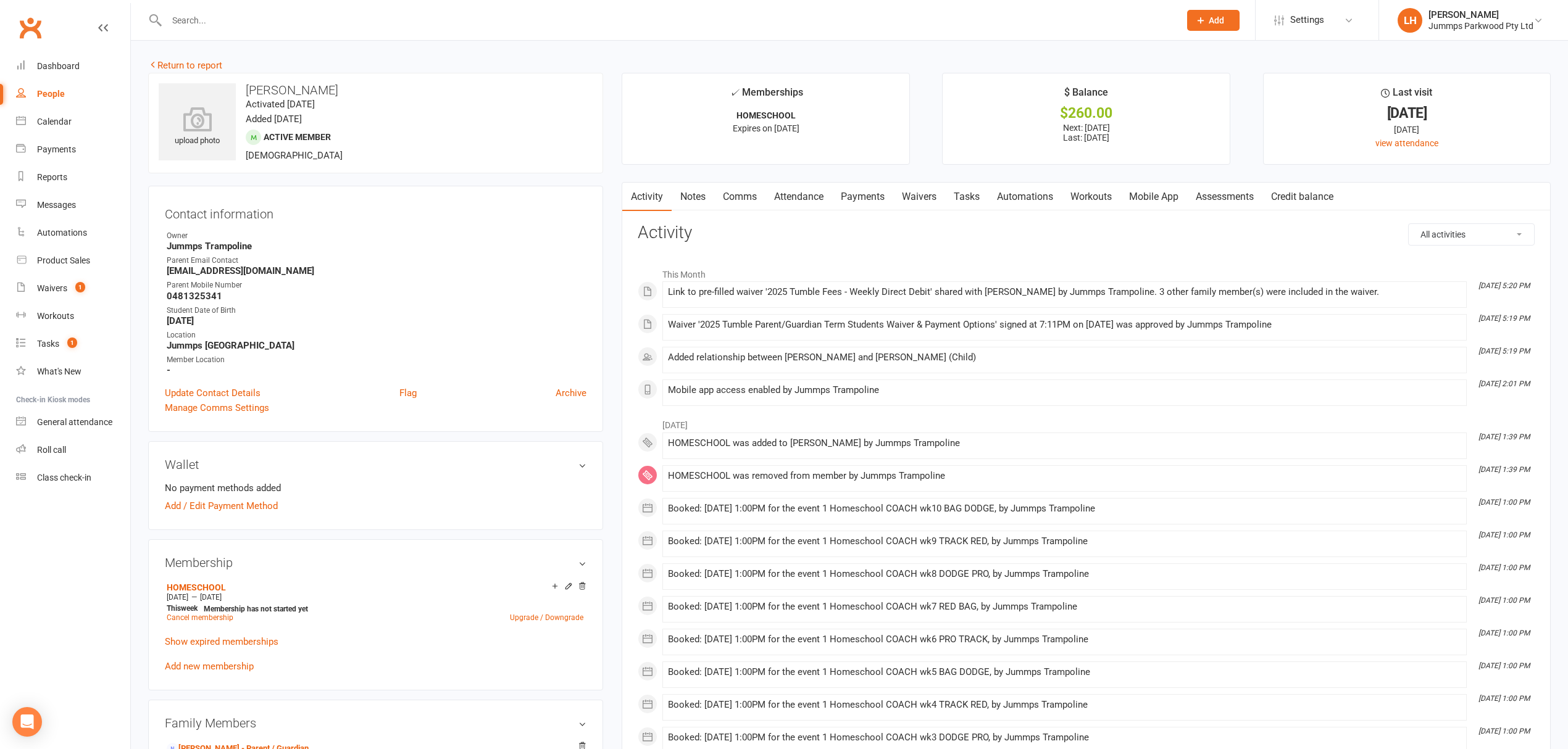 scroll, scrollTop: 0, scrollLeft: 0, axis: both 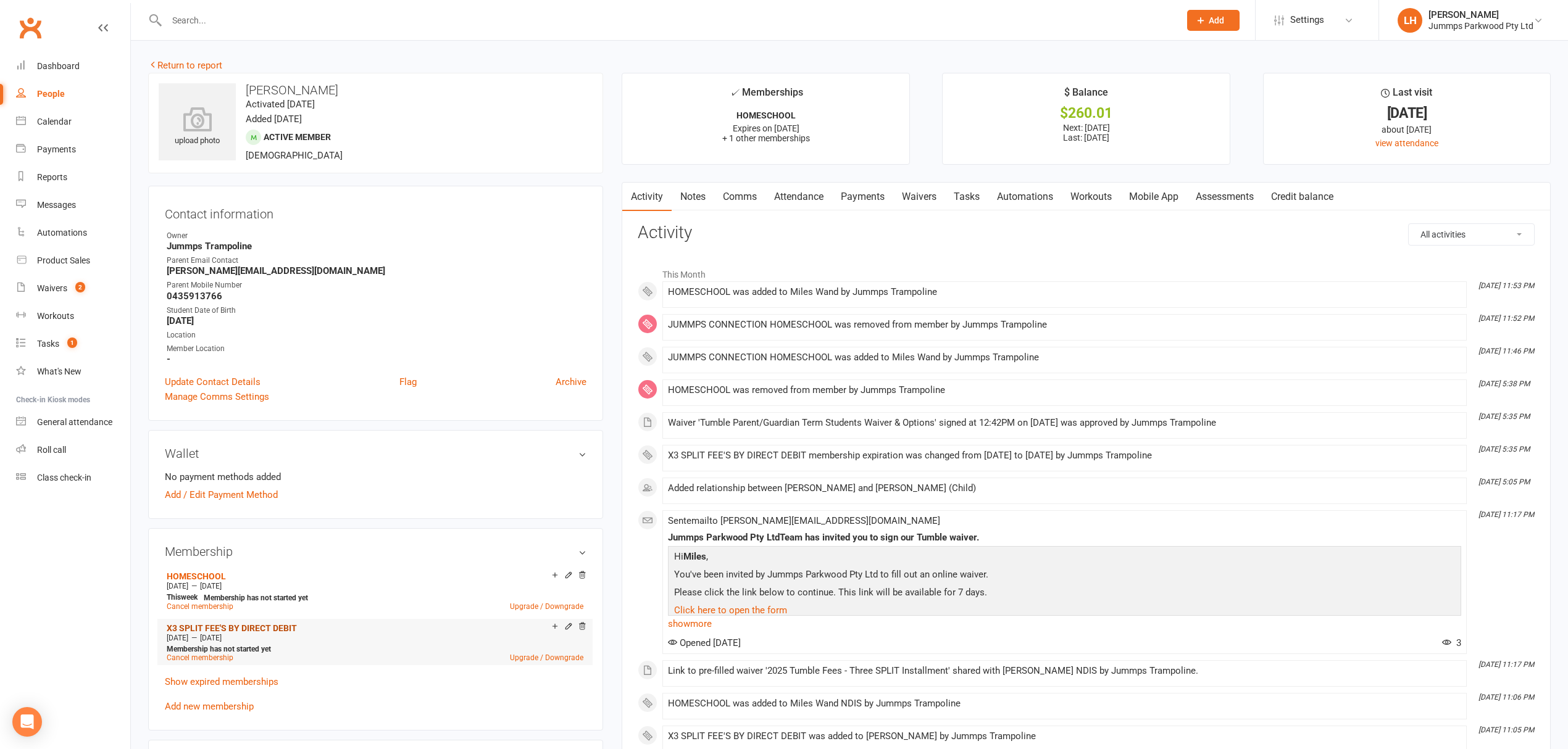 click on "X3 SPLIT FEE'S BY DIRECT DEBIT" at bounding box center (231, 628) 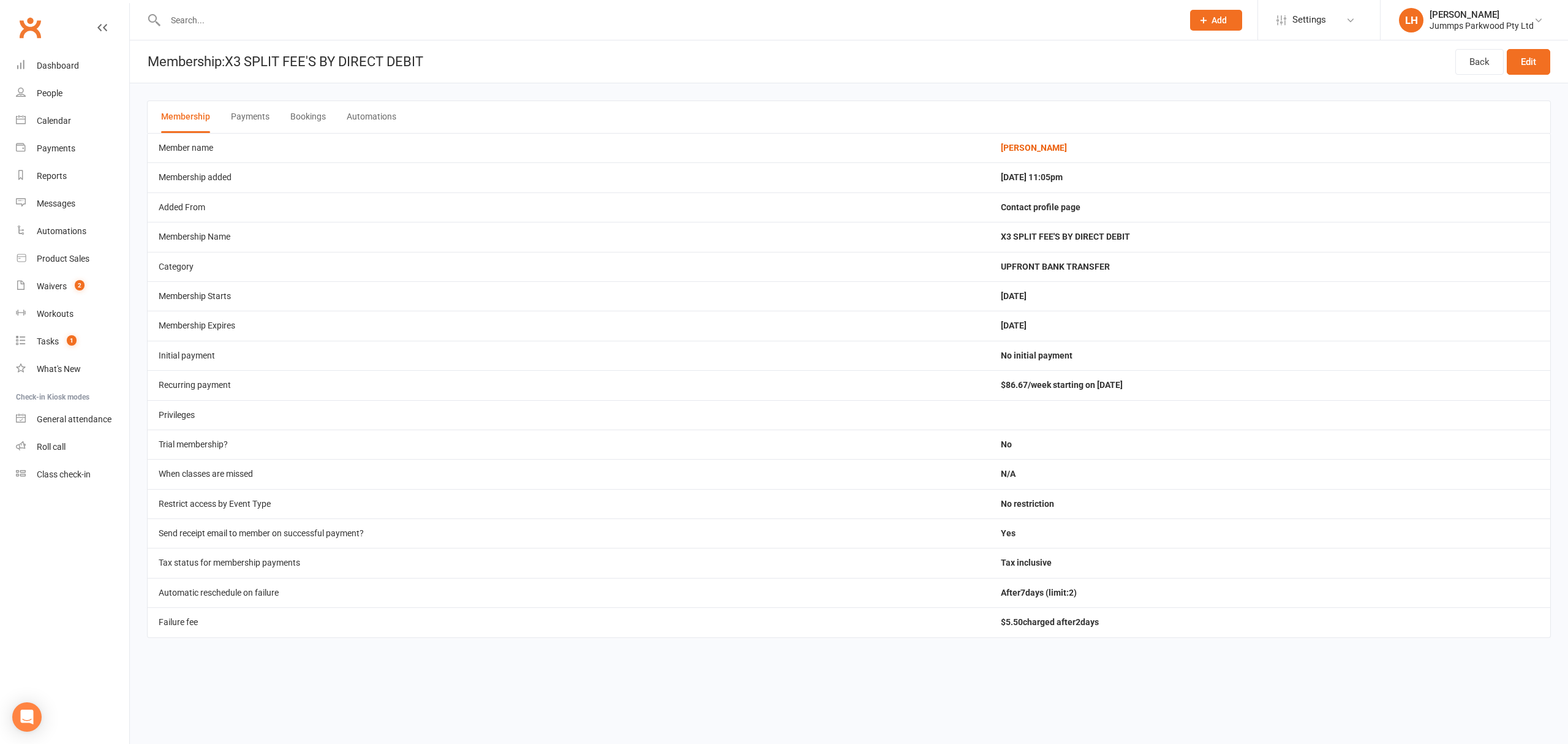 click on "Payments" at bounding box center [250, 117] 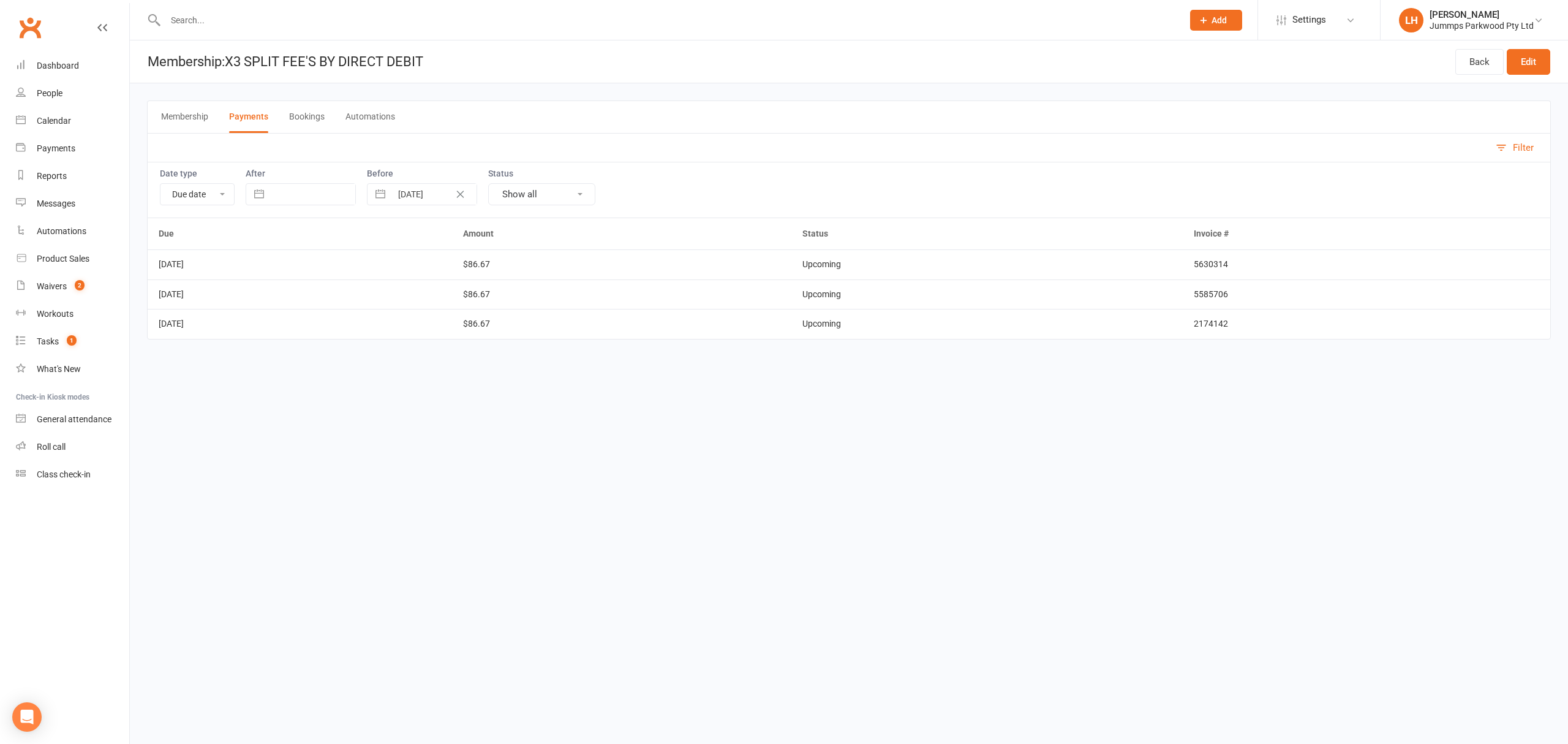 click on "Membership" at bounding box center (184, 117) 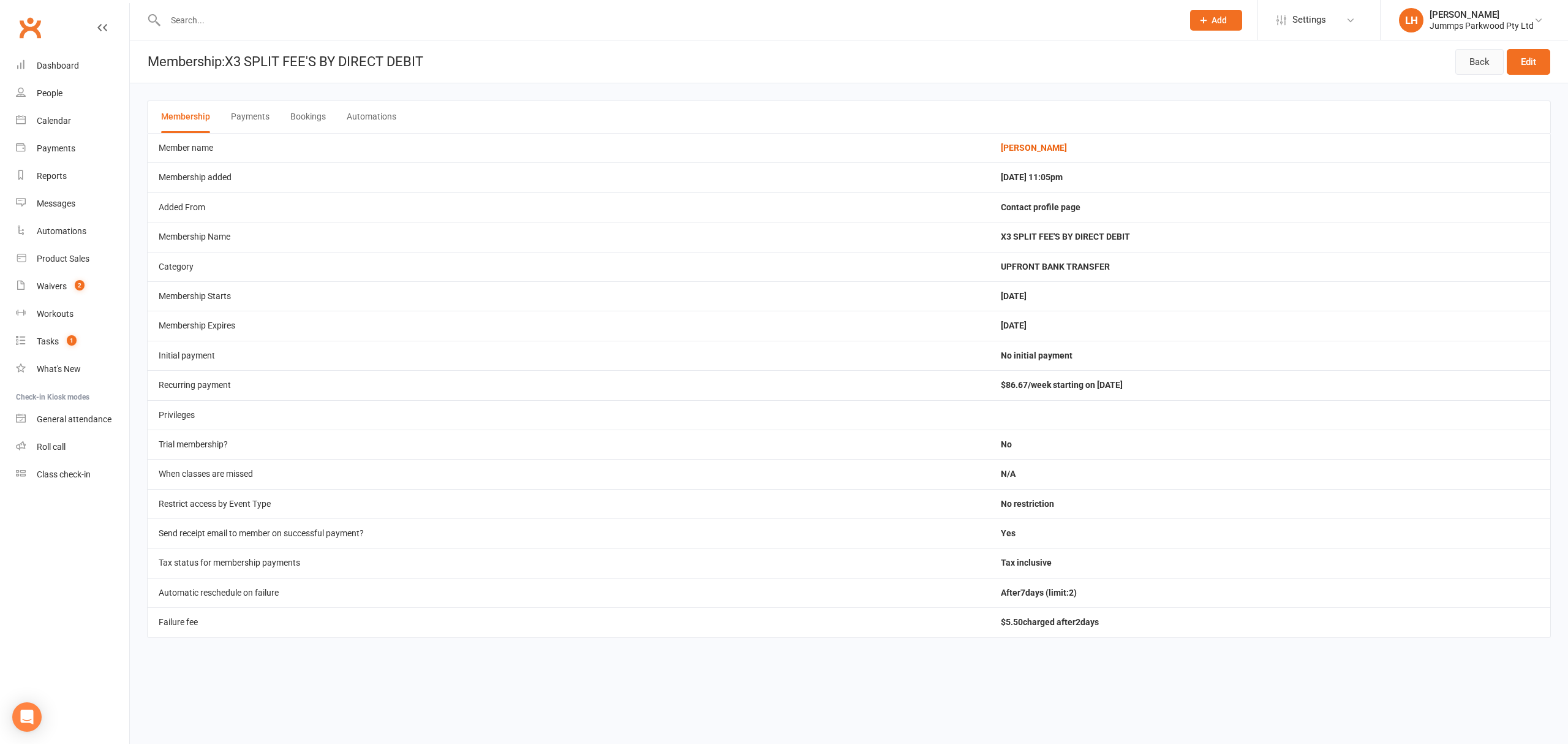 click on "Back" at bounding box center [1479, 62] 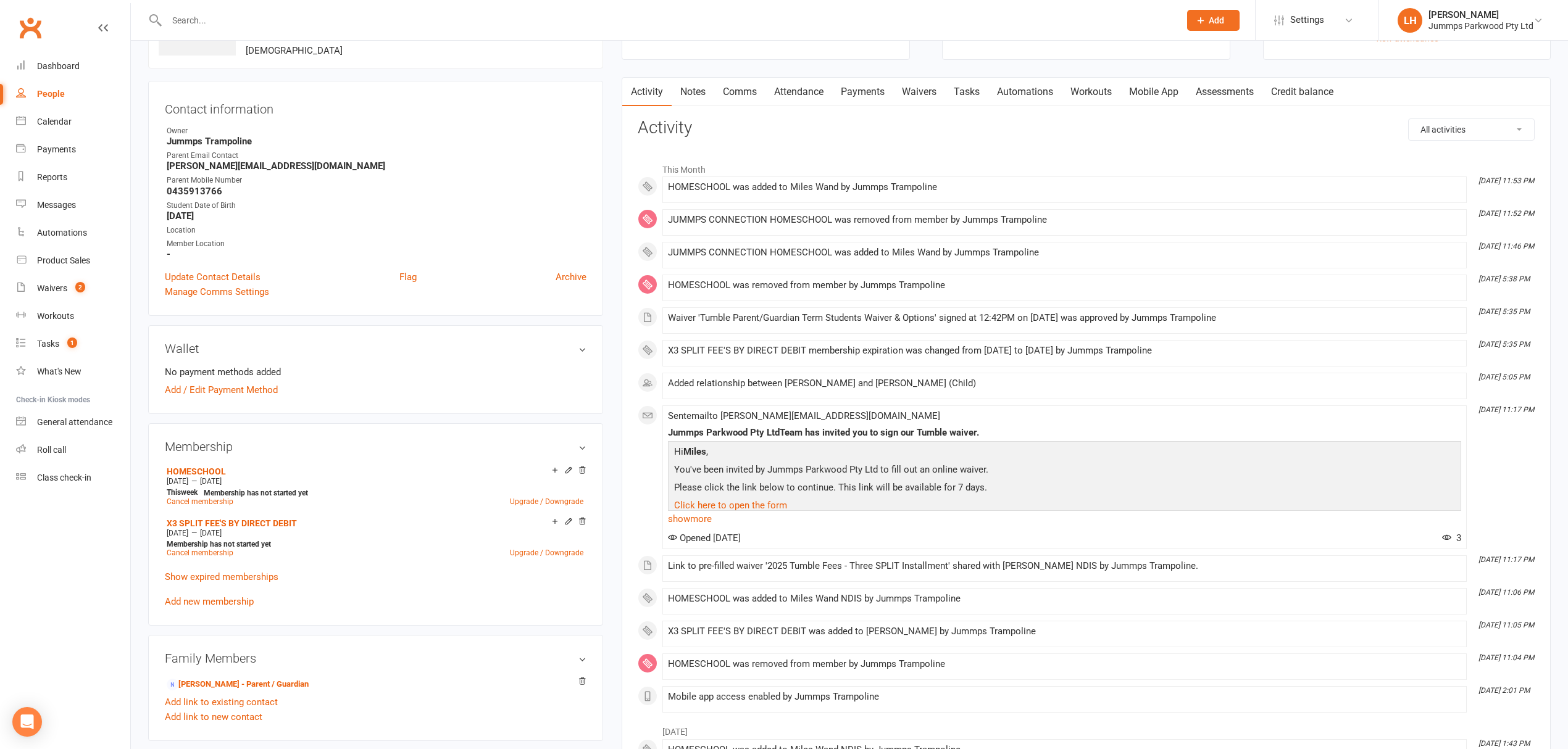 scroll, scrollTop: 247, scrollLeft: 0, axis: vertical 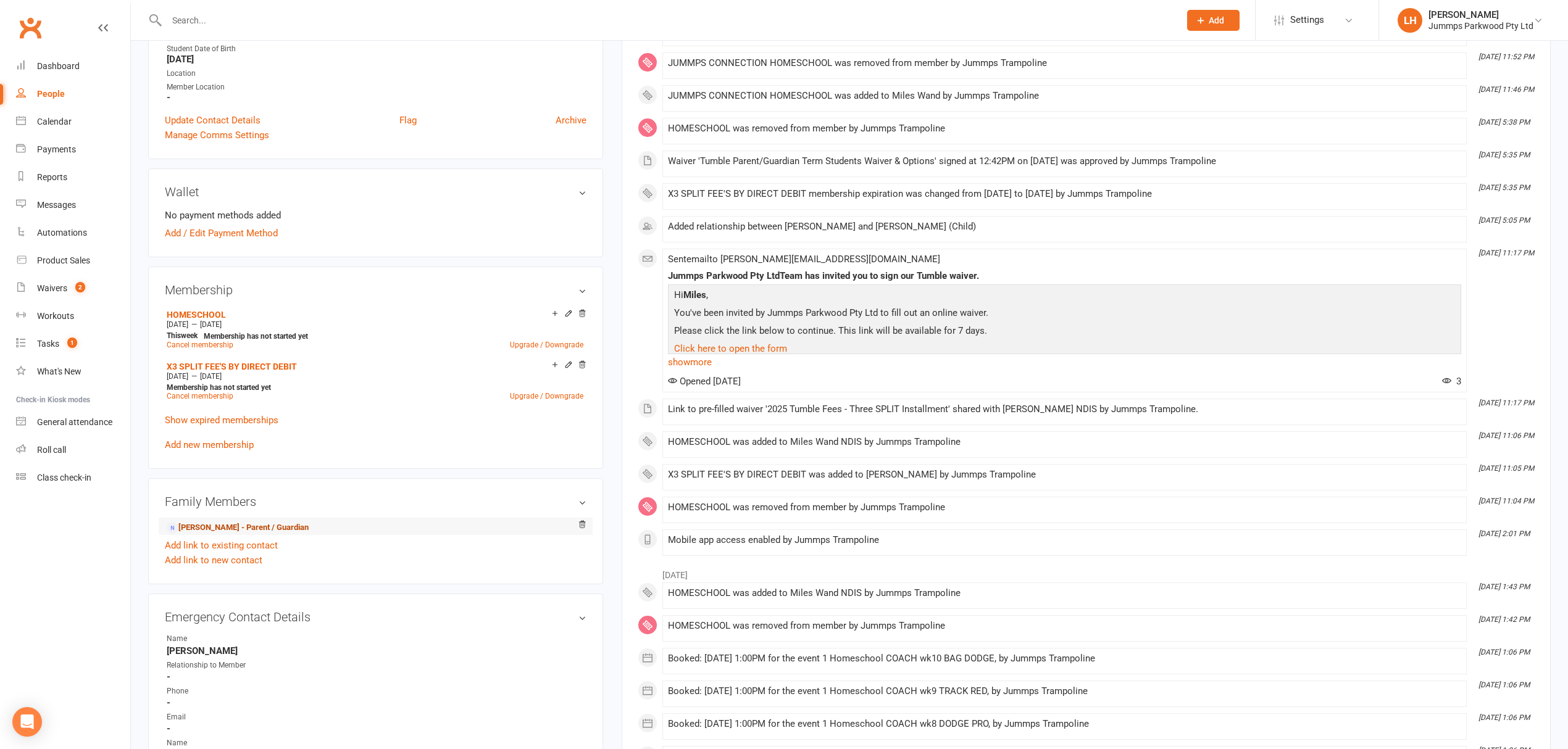 click on "[PERSON_NAME] - Parent / Guardian" at bounding box center [238, 528] 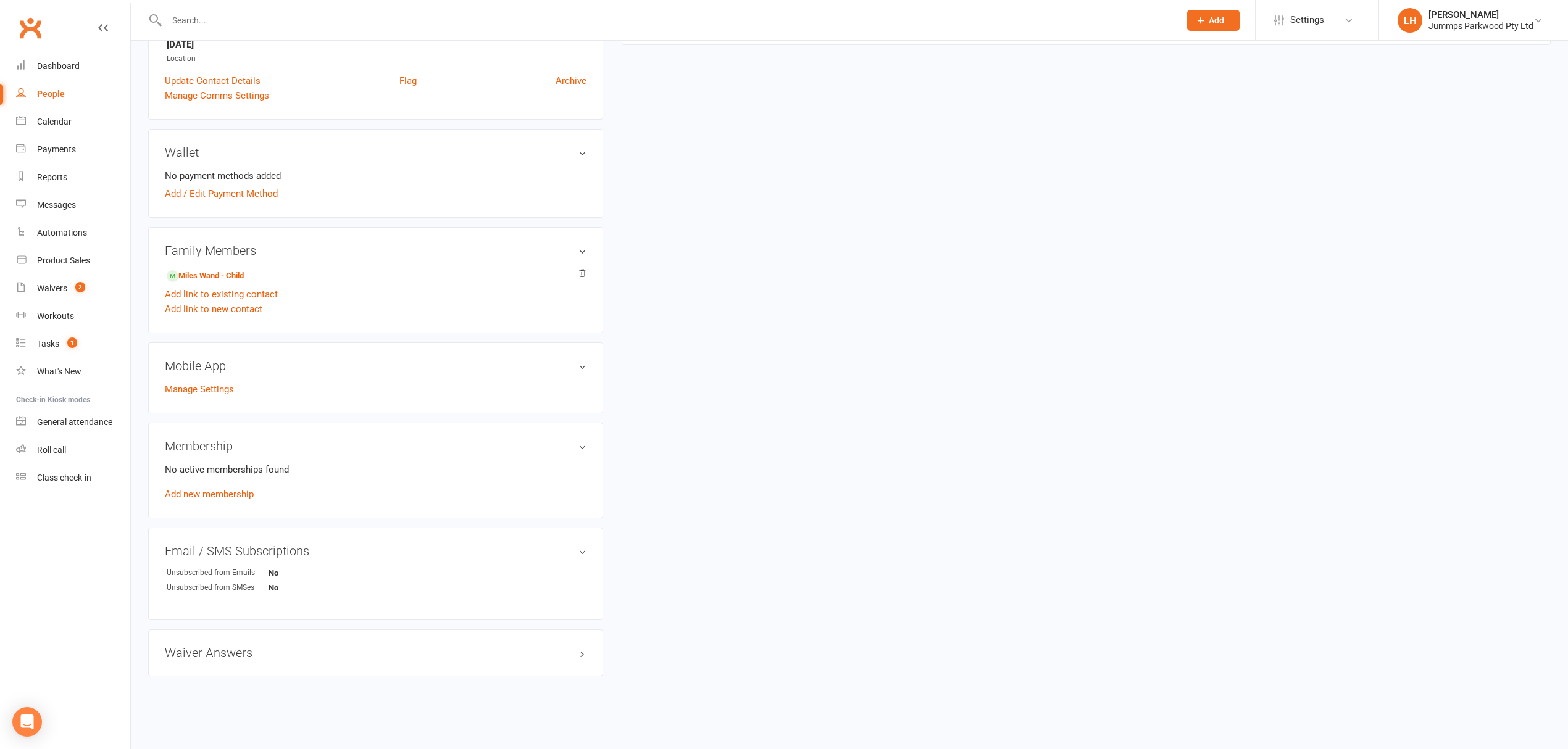 scroll, scrollTop: 0, scrollLeft: 0, axis: both 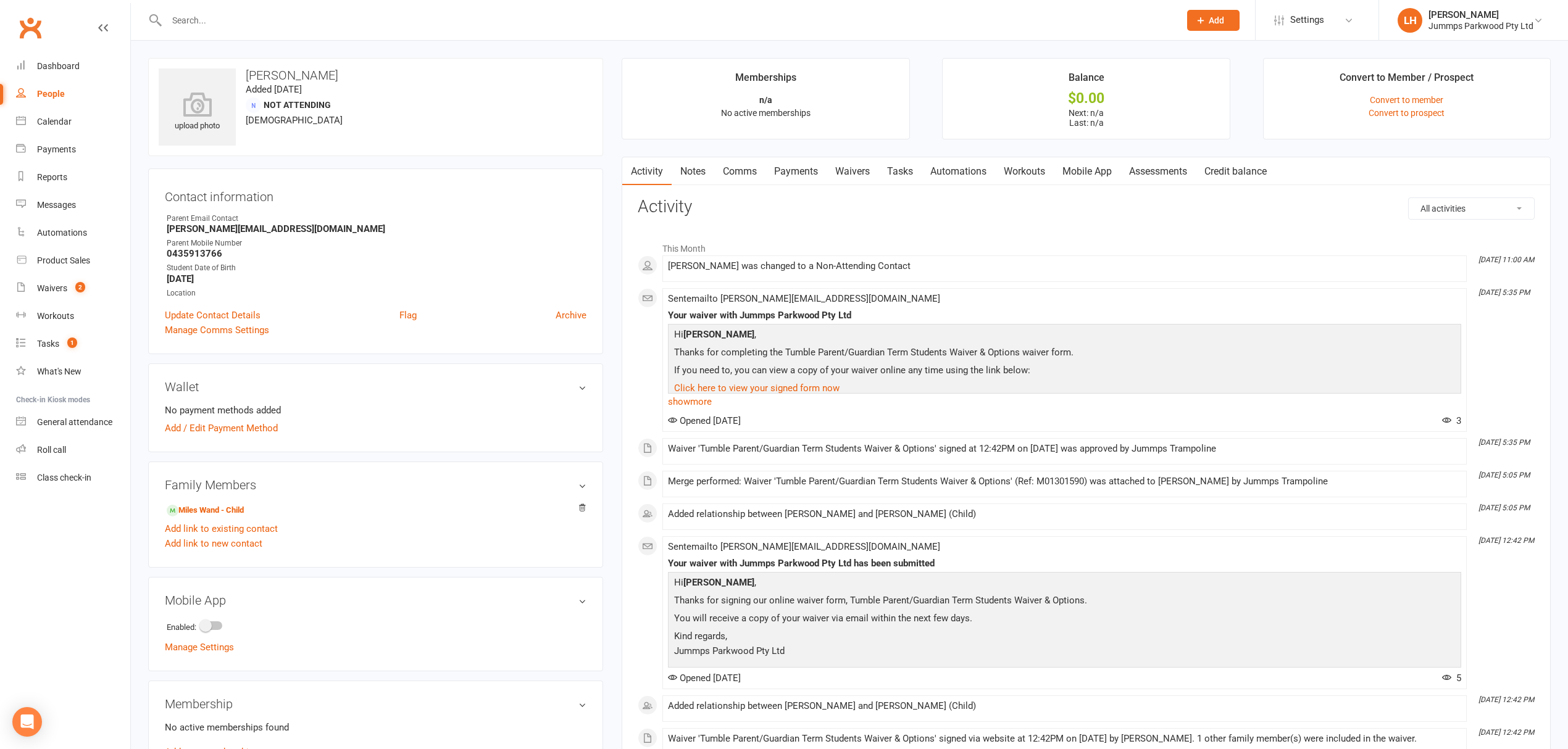click on "Waivers" at bounding box center (853, 172) 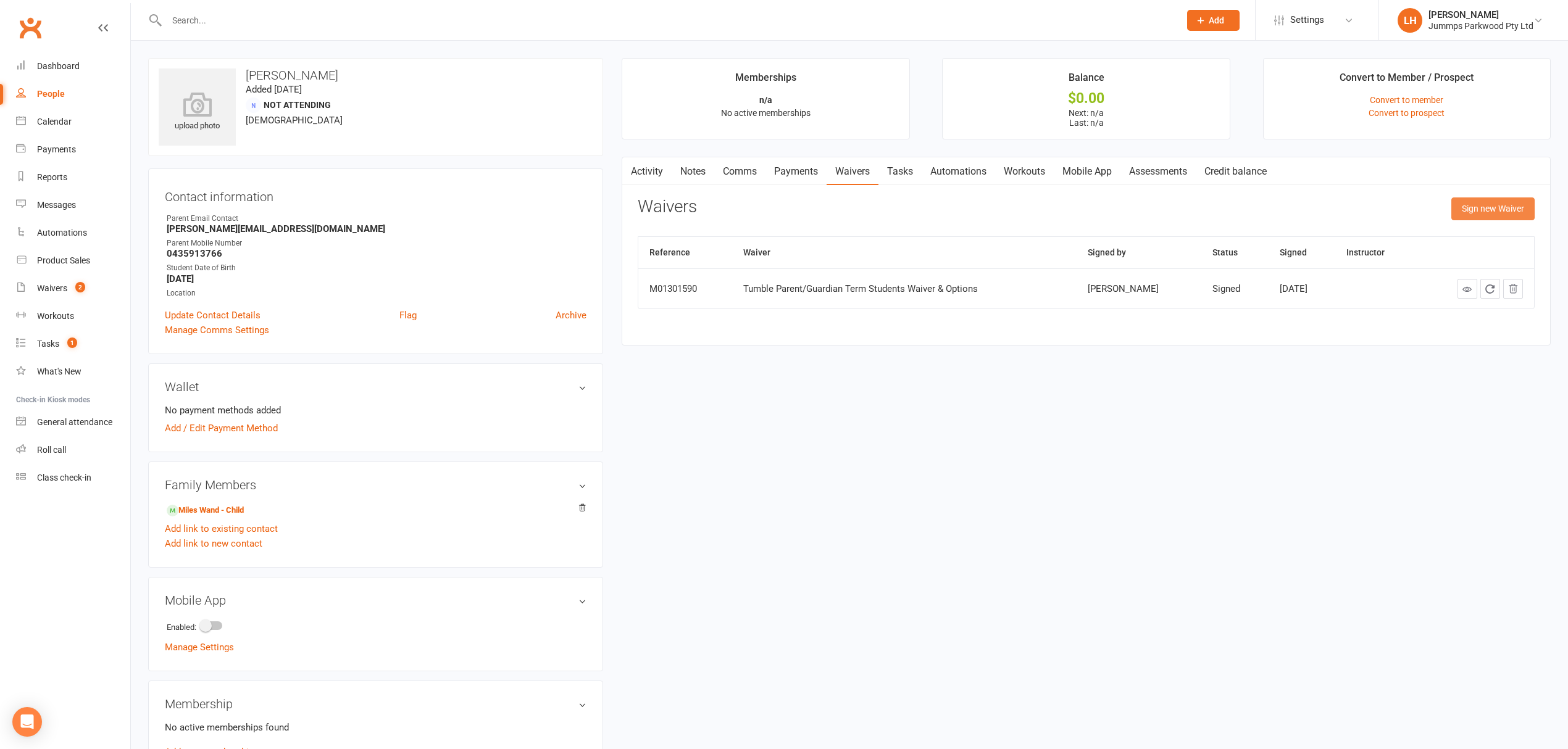 click on "Sign new Waiver" at bounding box center (1493, 209) 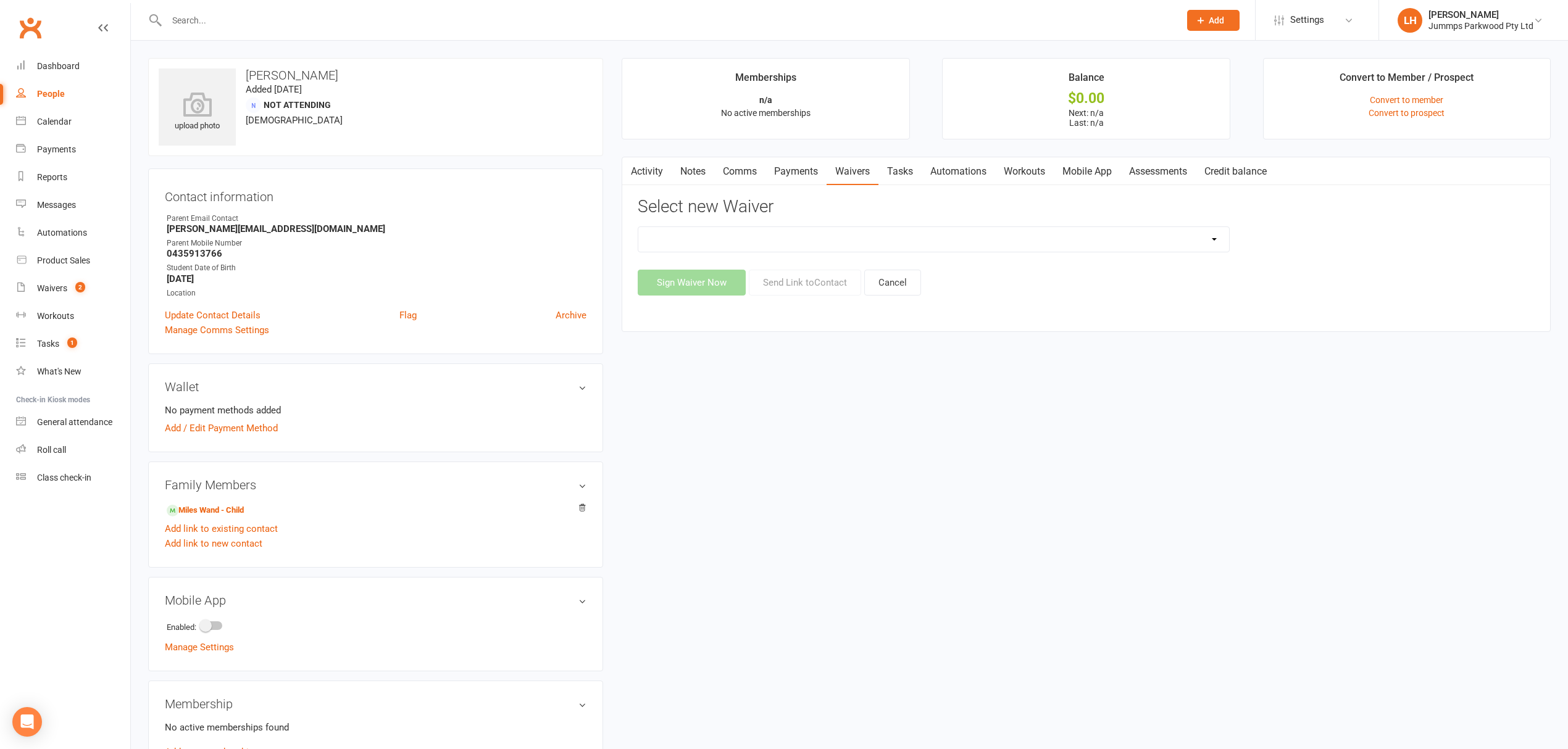 click on "2025 Tumble Class - New Student Trial - Information with T&C's 2025 Tumble Class - Tumble Information with T&C's (No Payment) 2025 Tumble Fees - 3XSPLIT Payments by Direct Debit 2025 Tumble Fees - Fortnightly Direct Debit 2025 Tumble Fees - Weekly Direct Debit 2025 Tumble Parent/Guardian Term Students Waiver & Payment Options 2025 Tumble Upfront Fee's By Cash, Eftpos & Bank Tsfr 2025 Tumble Waiver Jummps Connection" at bounding box center (933, 239) 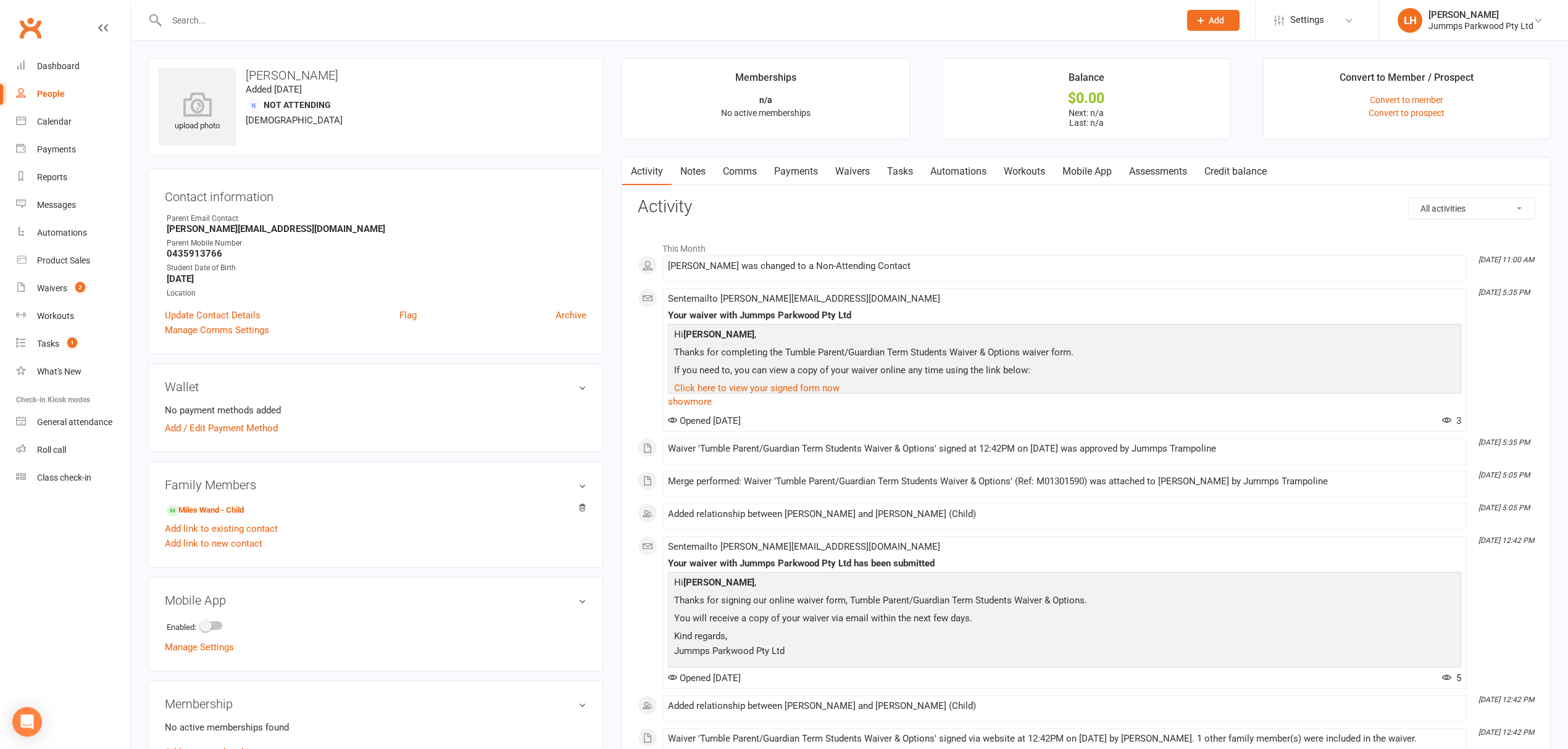 click on "Waivers" at bounding box center [853, 172] 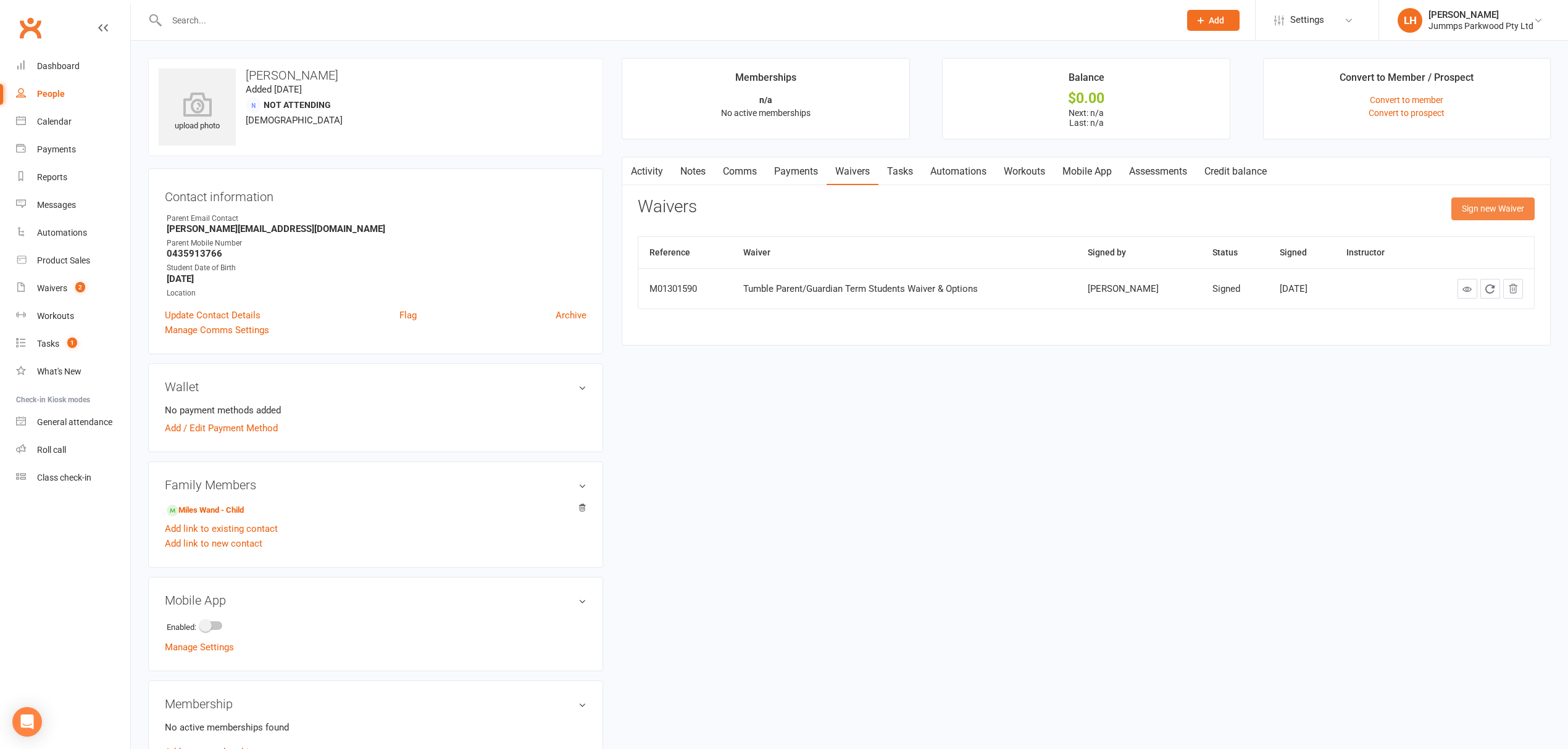 click on "Sign new Waiver" at bounding box center [1493, 209] 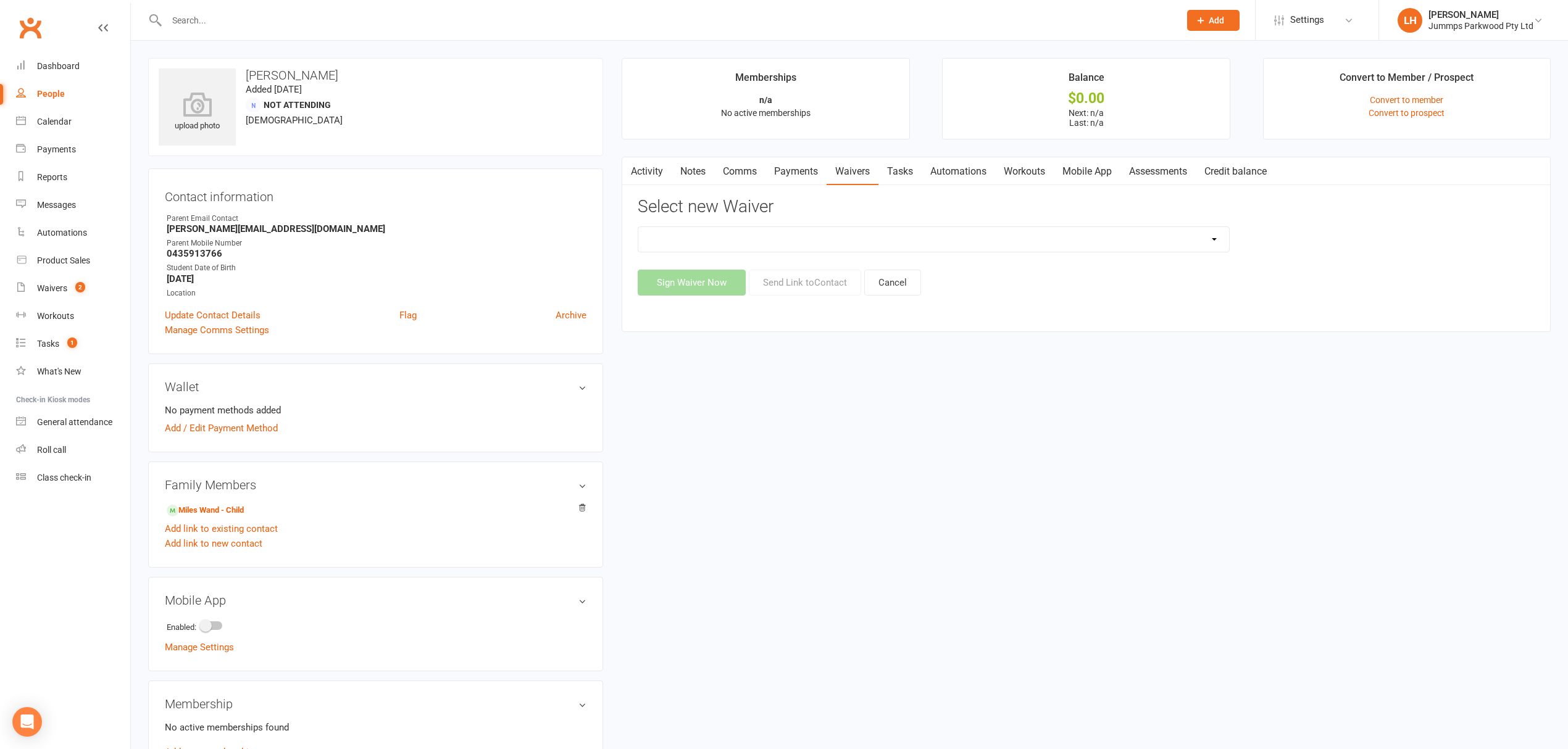 click on "Prospect
Member
Non-attending contact
Class / event
Appointment
Task
Membership plan
Bulk message
Add
Settings Membership Plans Event Templates Appointment Types Mobile App  Website Image Library Customize Contacts Users Account Profile Clubworx API LH Lorin Hallam Jummps Parkwood Pty Ltd My profile Help Terms & conditions  Privacy policy  Sign out Clubworx Dashboard People Calendar Payments Reports Messages   Automations   Product Sales Waivers   2 Workouts   Tasks   1 What's New Check-in Kiosk modes General attendance Roll call Class check-in × × × upload photo Deeanne Wand Added 5 July, 2025   Not Attending 40 years old  Contact information Owner   Parent Email Contact  Deeanne.Wand@gmail.com
Parent Mobile Number  0435913766
Student Date of Birth
Location" at bounding box center [784, 496] 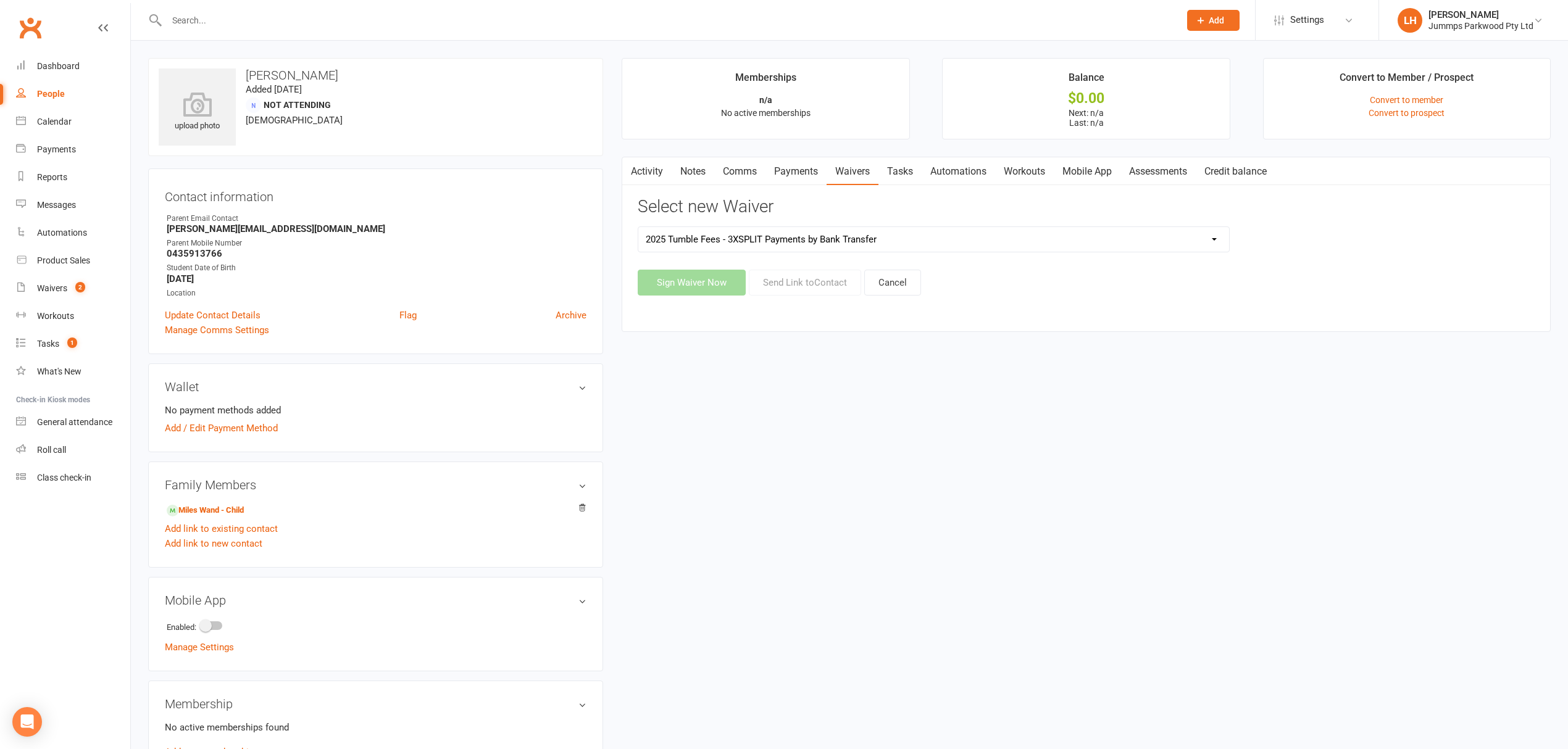 click on "2025 Tumble Class - New Student Trial - Information with T&C's 2025 Tumble Class - Tumble Information with T&C's (No Payment) 2025 Tumble Fees - 3XSPLIT Payments by Bank Transfer 2025 Tumble Fees - 3XSPLIT Payments by Direct Debit 2025 Tumble Fees - Fortnightly Direct Debit 2025 Tumble Fees - Weekly Direct Debit 2025 Tumble Parent/Guardian Term Students Waiver & Payment Options 2025 Tumble Upfront Fee's By Cash, Eftpos & Bank Tsfr 2025 Tumble Waiver Jummps Connection" at bounding box center [933, 239] 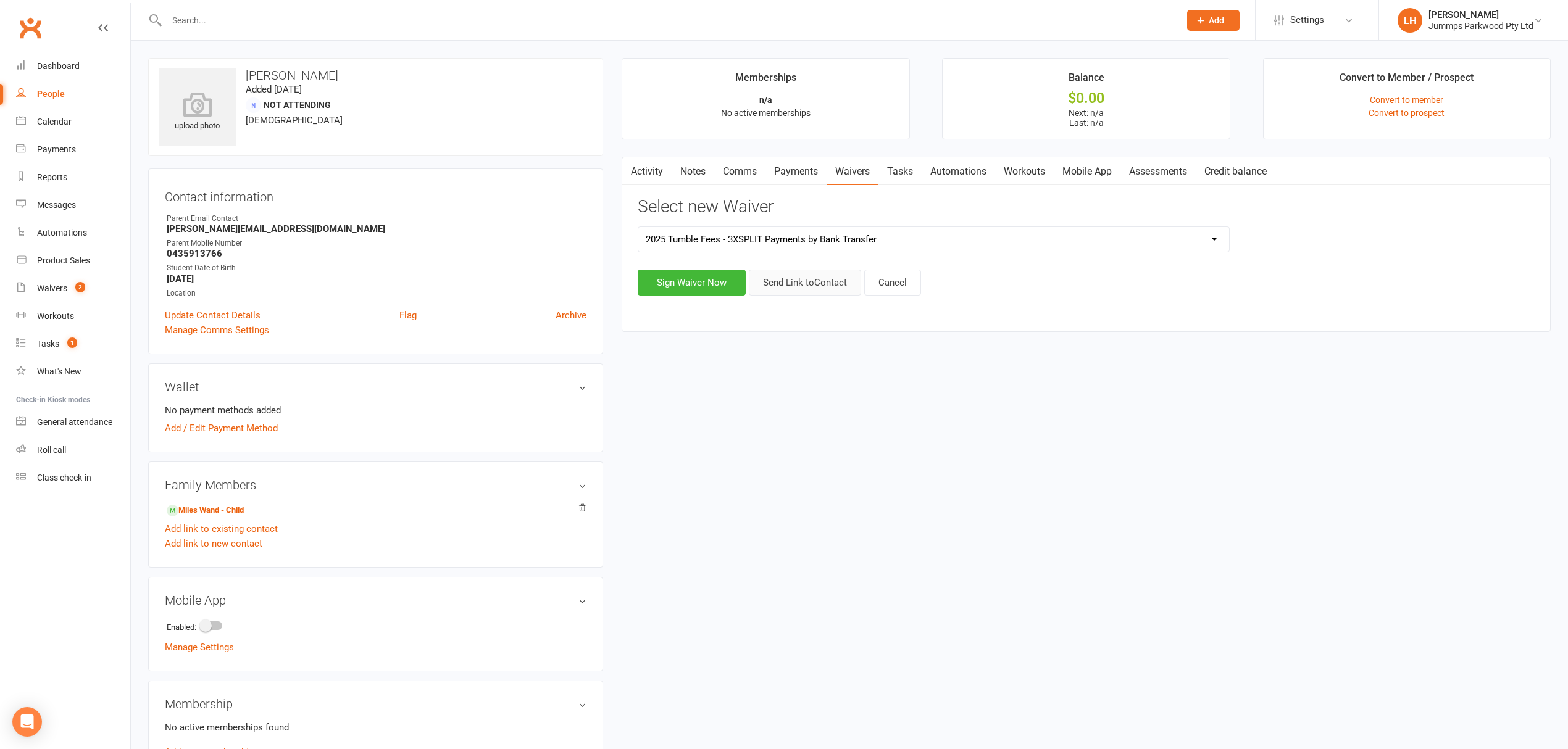 click on "Send Link to  Contact" at bounding box center [805, 283] 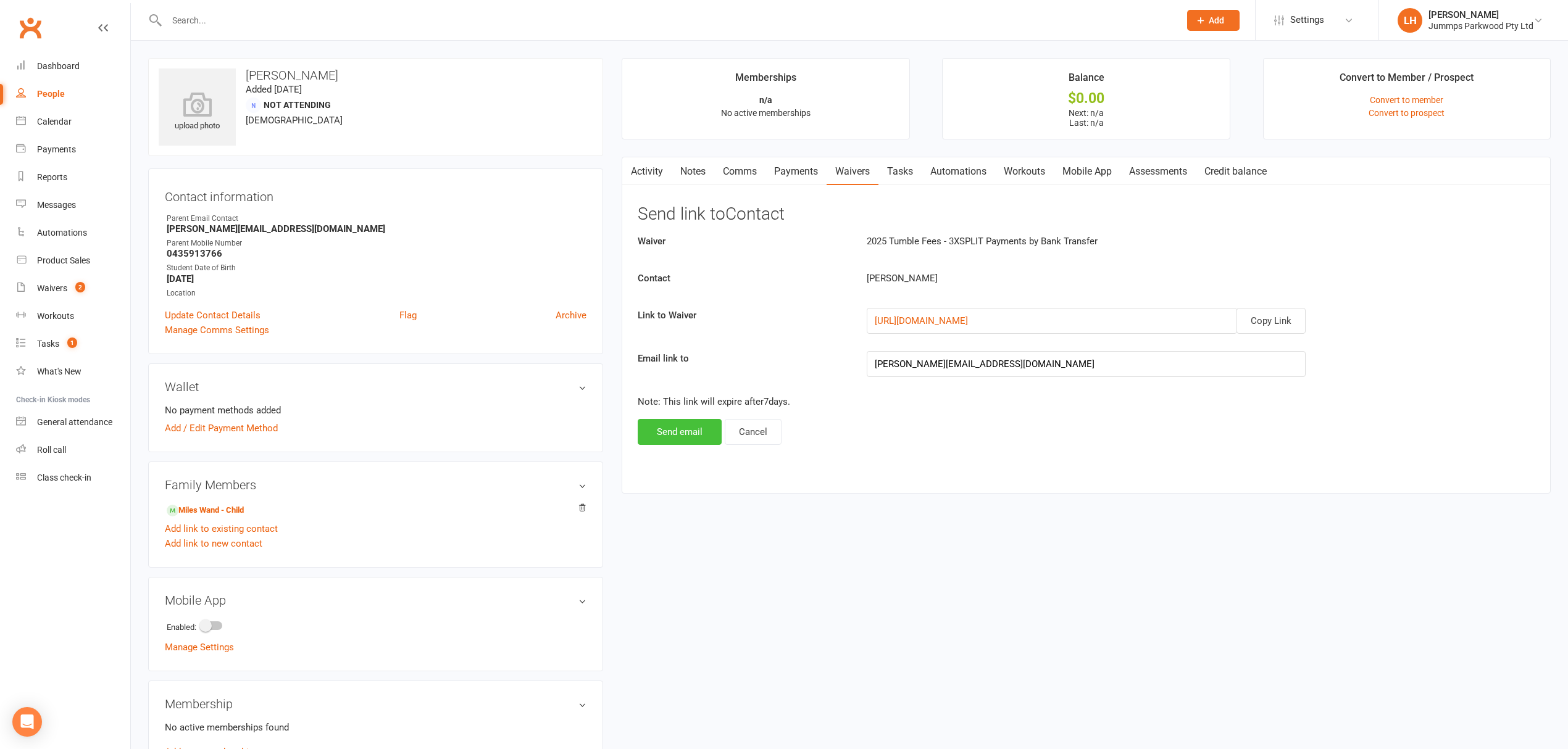 click on "Send email" at bounding box center [680, 432] 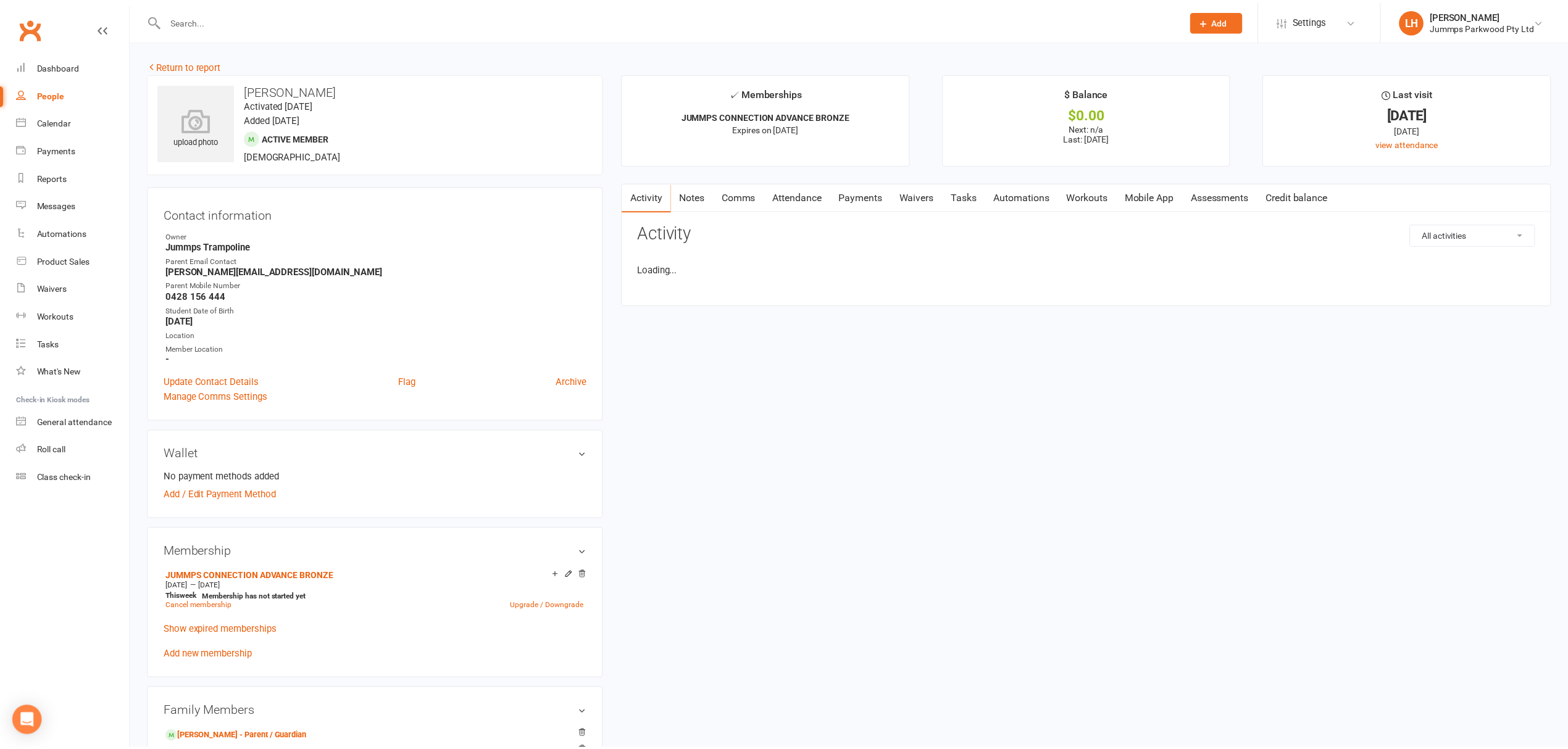 scroll, scrollTop: 0, scrollLeft: 0, axis: both 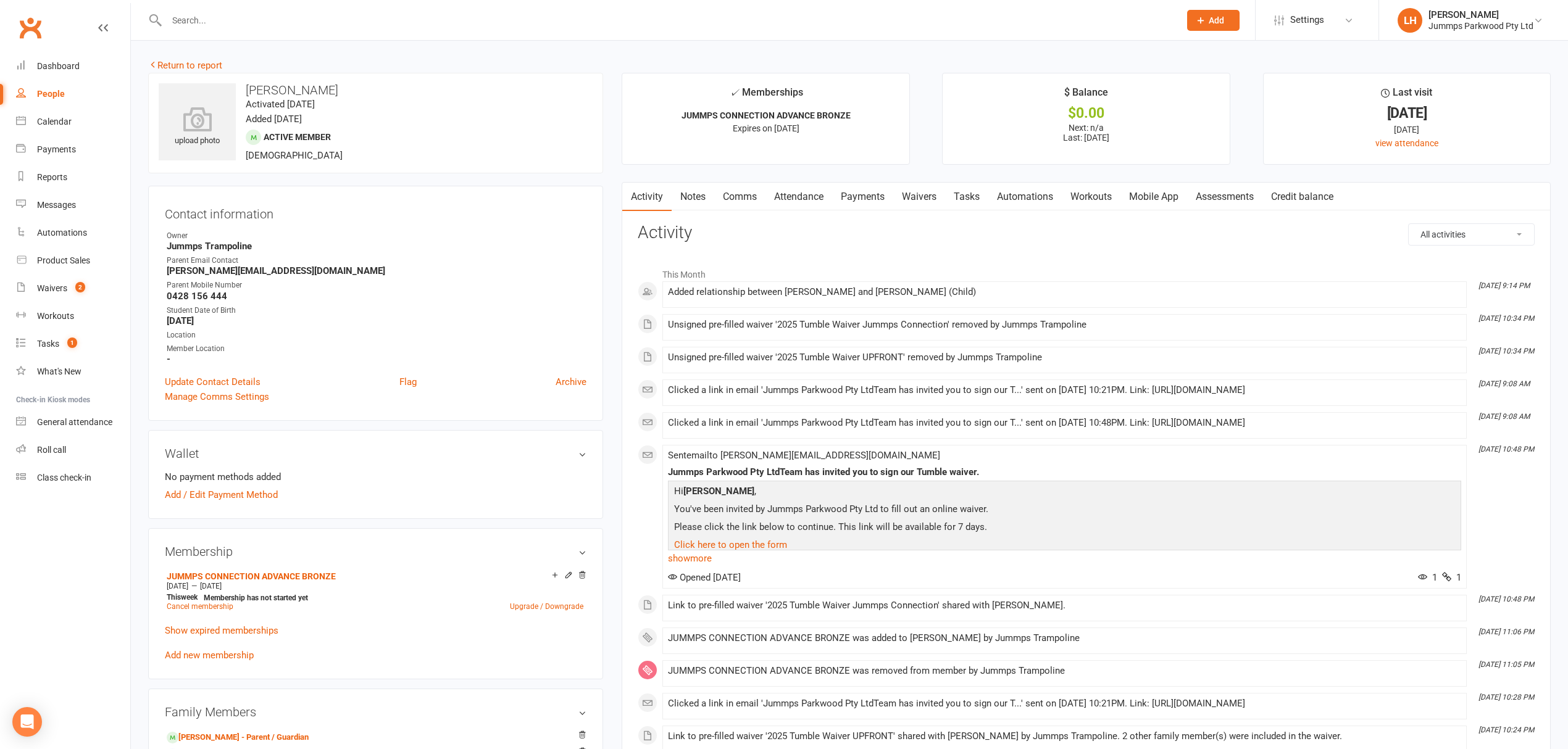 click on "Waivers" at bounding box center [919, 197] 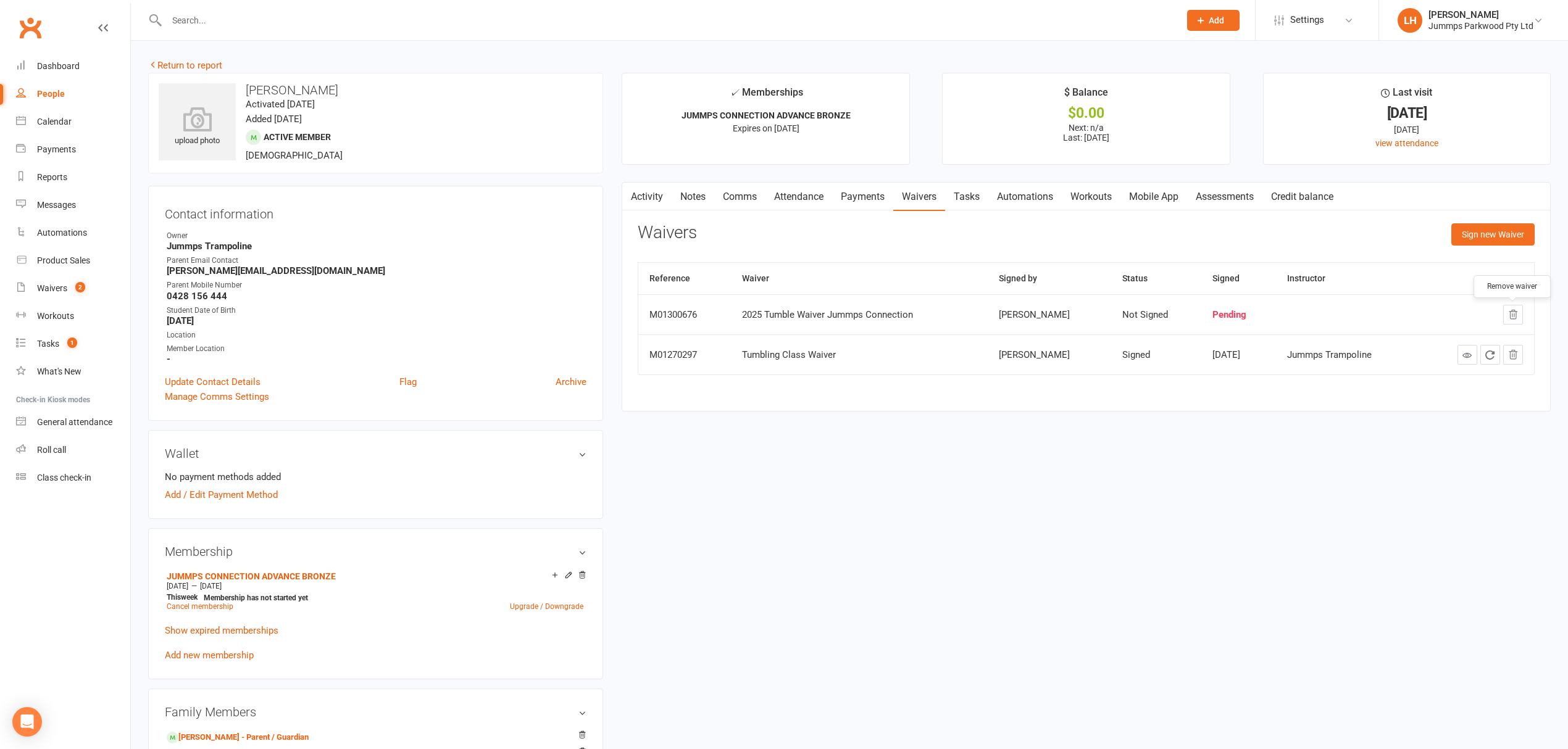 click 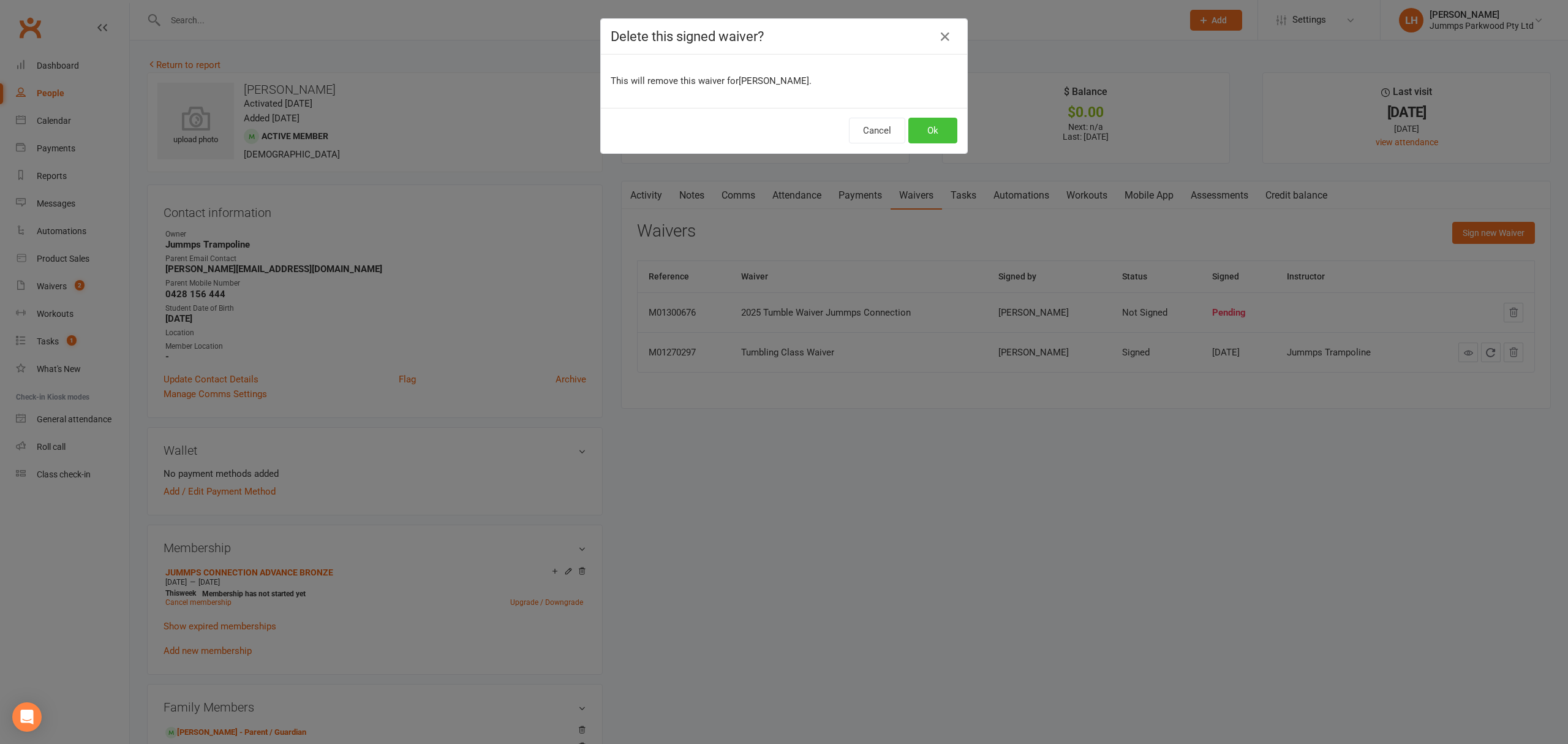 click on "Ok" at bounding box center [933, 131] 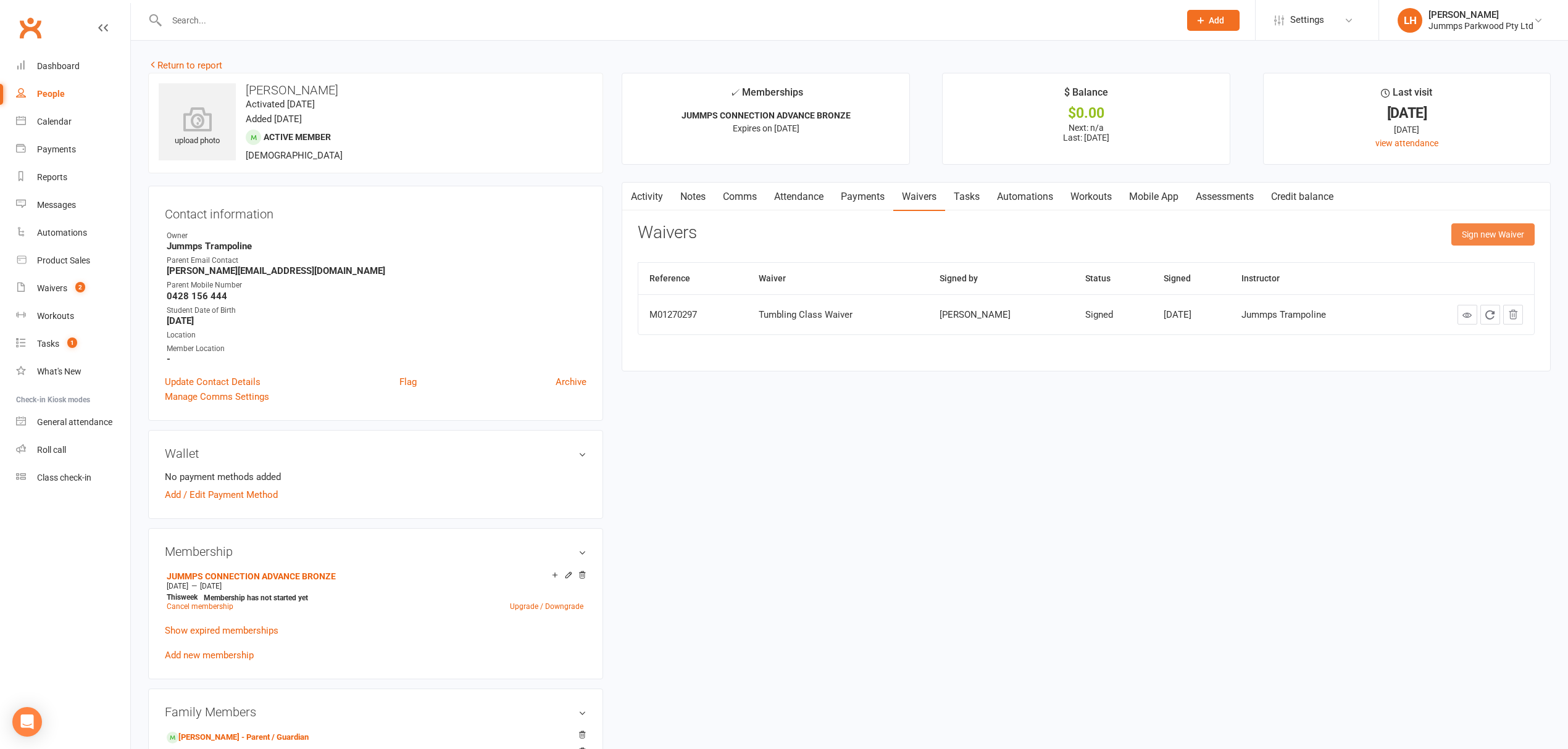 click on "Sign new Waiver" at bounding box center [1493, 234] 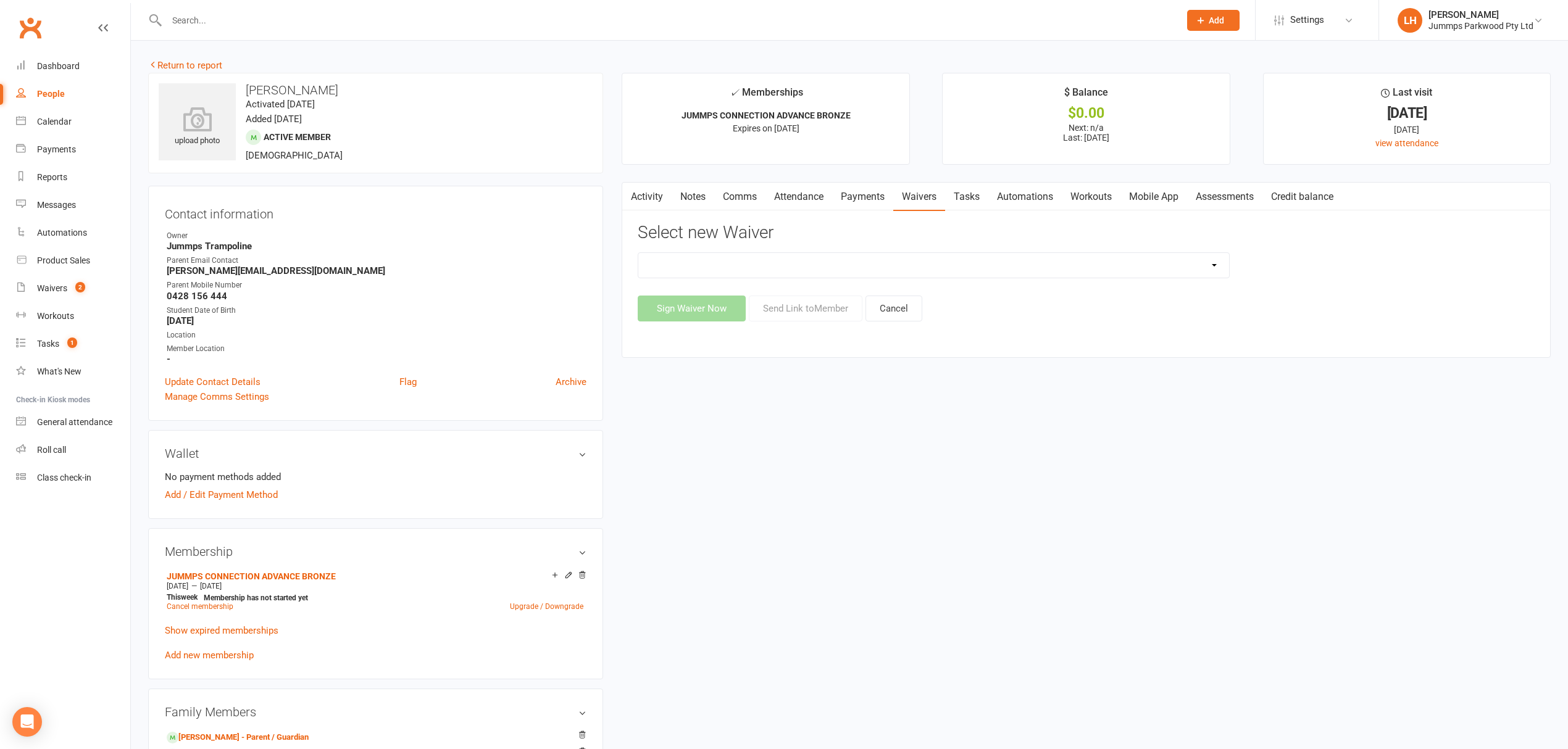 click on "2025 Tumble Class - New Student Trial - Information with T&C's 2025 Tumble Class - Tumble Information with T&C's (No Payment) 2025 Tumble Fees - 3XSPLIT Payments by Direct Debit 2025 Tumble Fees - Fortnightly Direct Debit 2025 Tumble Fees - Weekly Direct Debit 2025 Tumble Parent/Guardian Term Students Waiver & Payment Options 2025 Tumble Upfront Fee's By Cash, Eftpos & Bank Tsfr 2025 Tumble Waiver Jummps Connection" at bounding box center [933, 265] 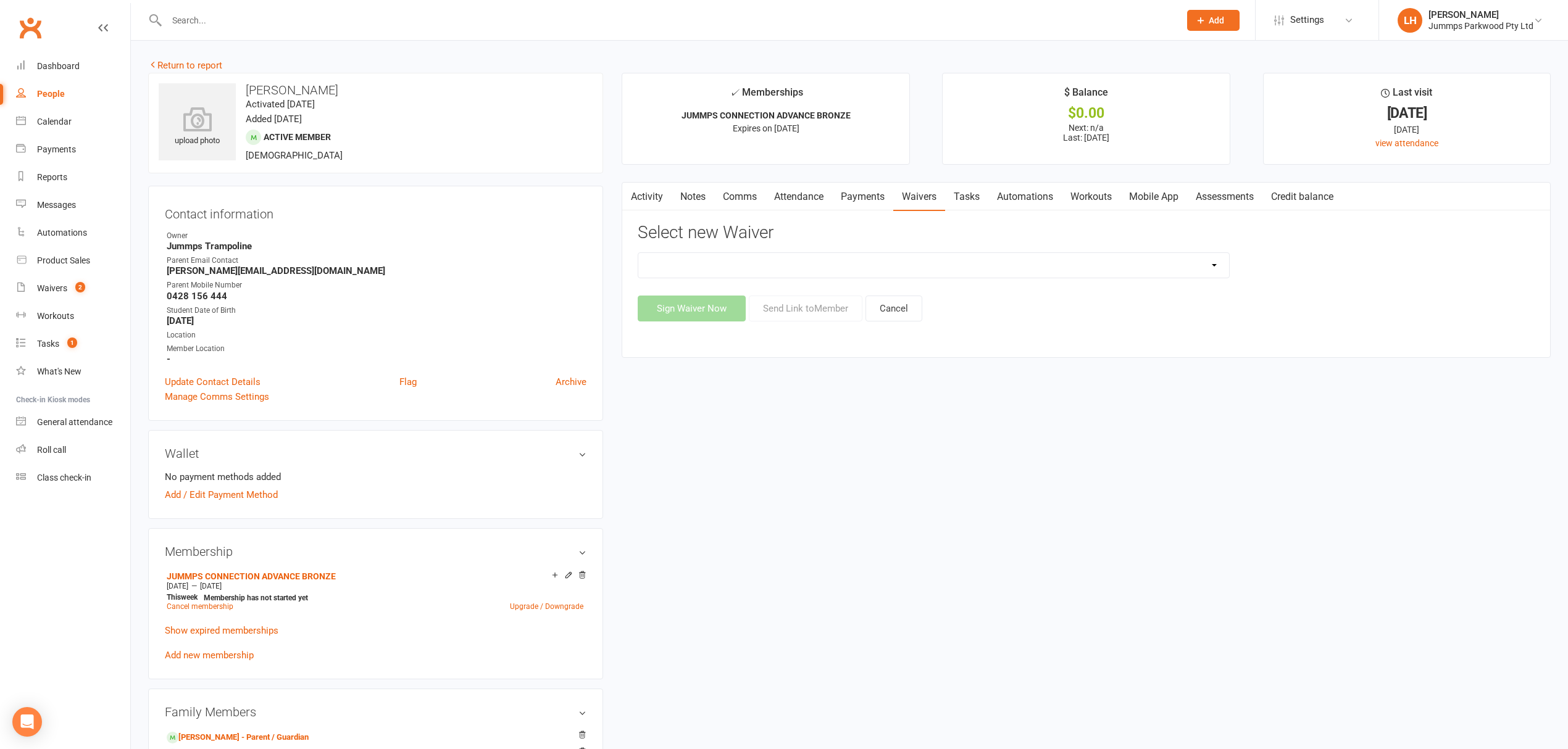 select on "14412" 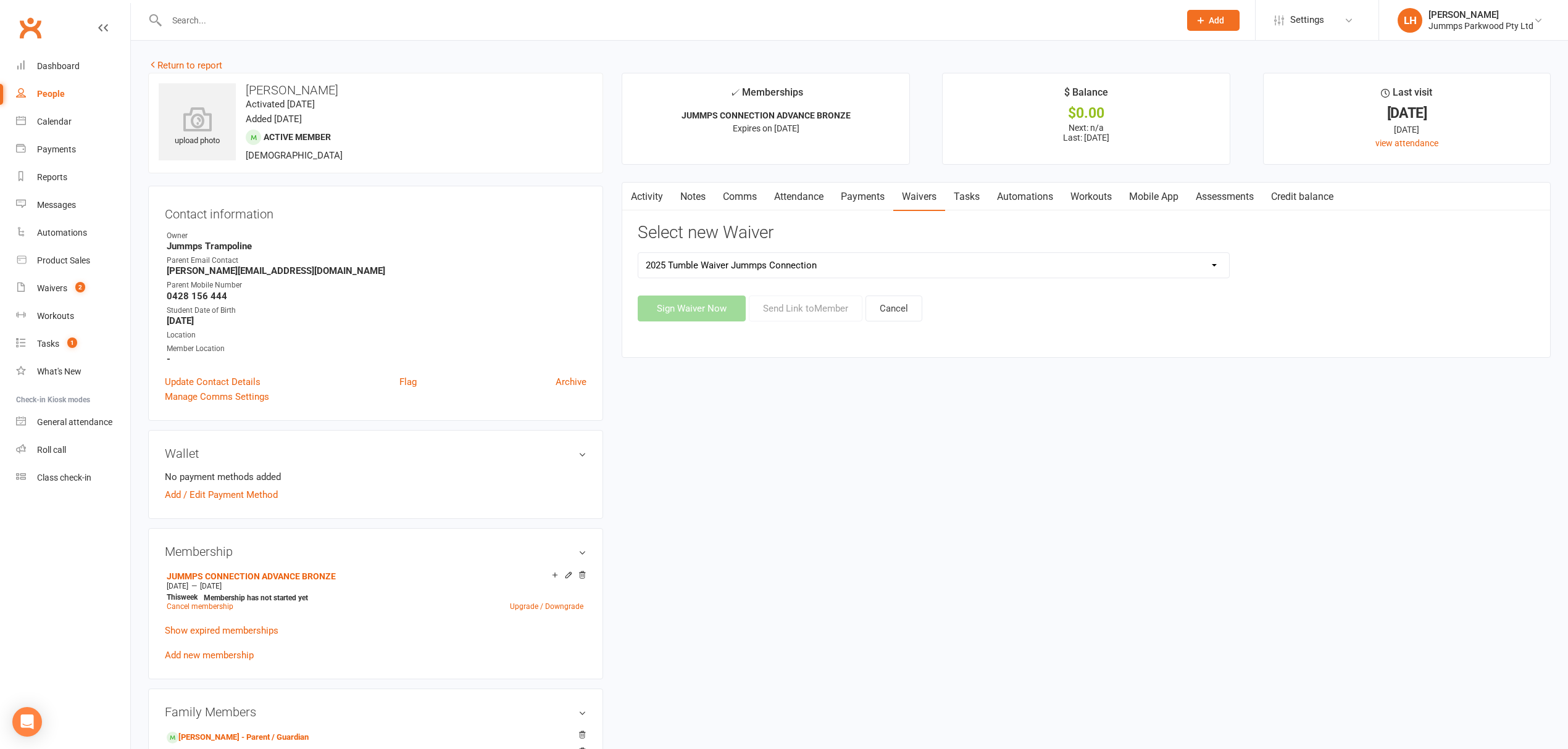 click on "2025 Tumble Class - New Student Trial - Information with T&C's 2025 Tumble Class - Tumble Information with T&C's (No Payment) 2025 Tumble Fees - 3XSPLIT Payments by Direct Debit 2025 Tumble Fees - Fortnightly Direct Debit 2025 Tumble Fees - Weekly Direct Debit 2025 Tumble Parent/Guardian Term Students Waiver & Payment Options 2025 Tumble Upfront Fee's By Cash, Eftpos & Bank Tsfr 2025 Tumble Waiver Jummps Connection" at bounding box center (933, 265) 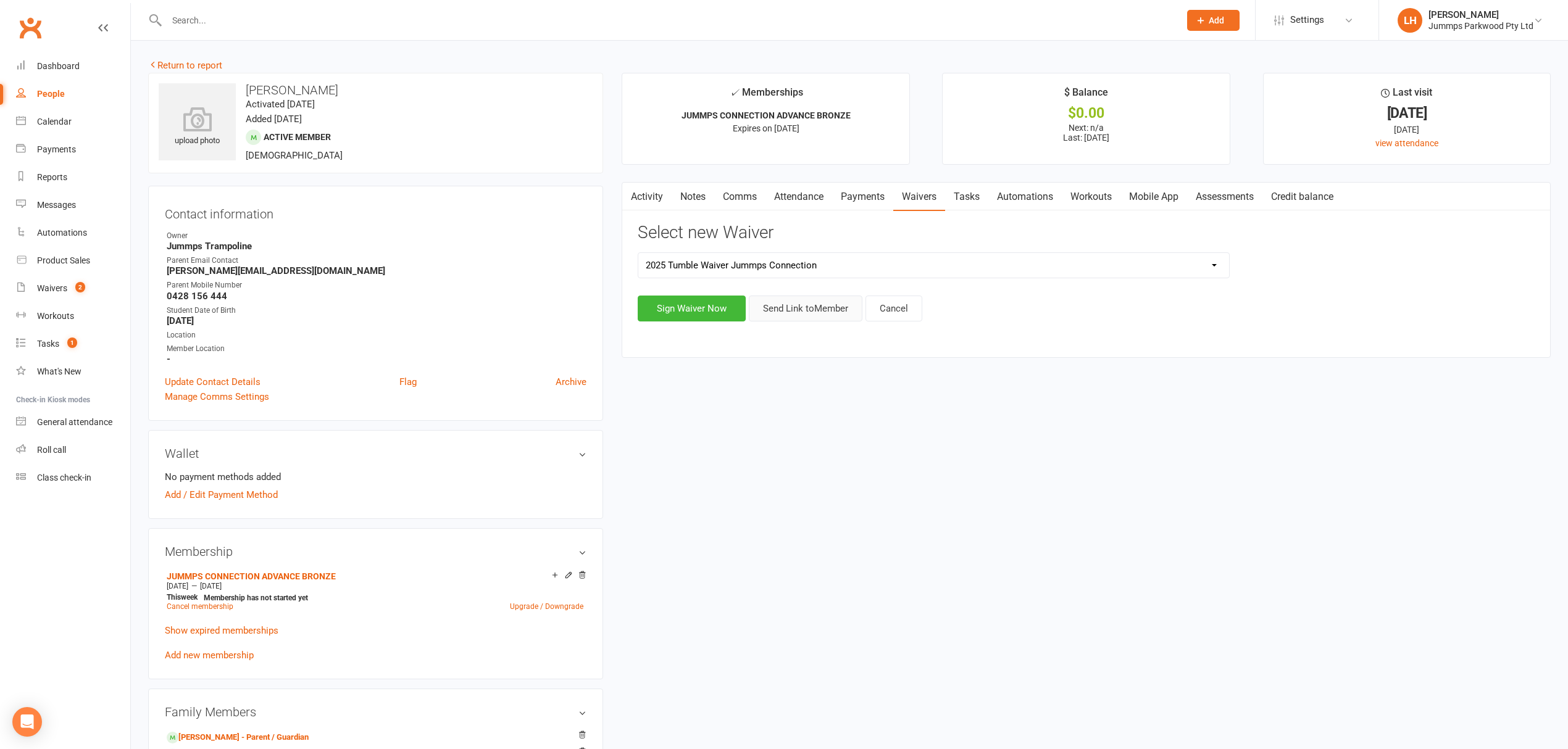 click on "Send Link to  Member" at bounding box center [806, 308] 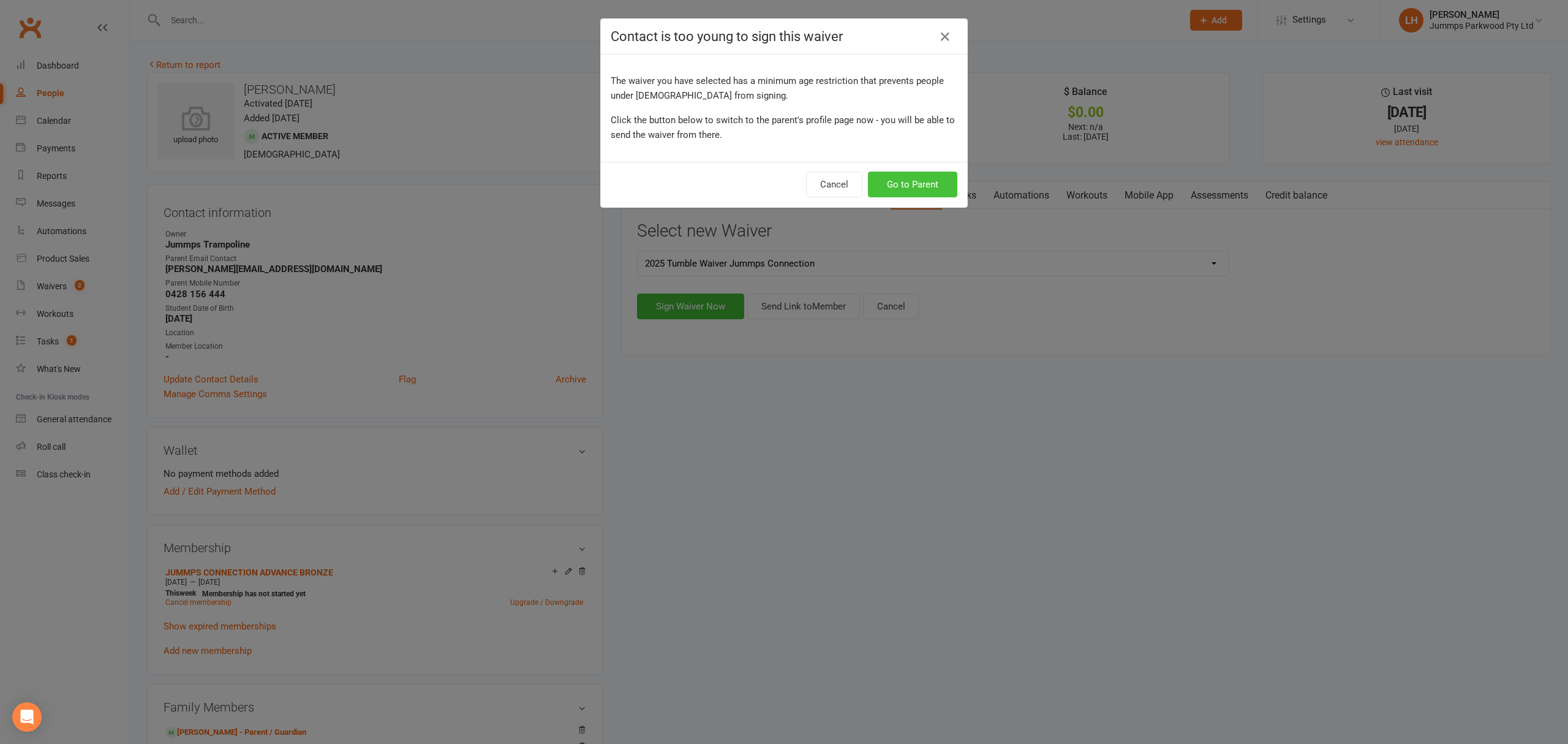 click on "Go to Parent" at bounding box center (913, 184) 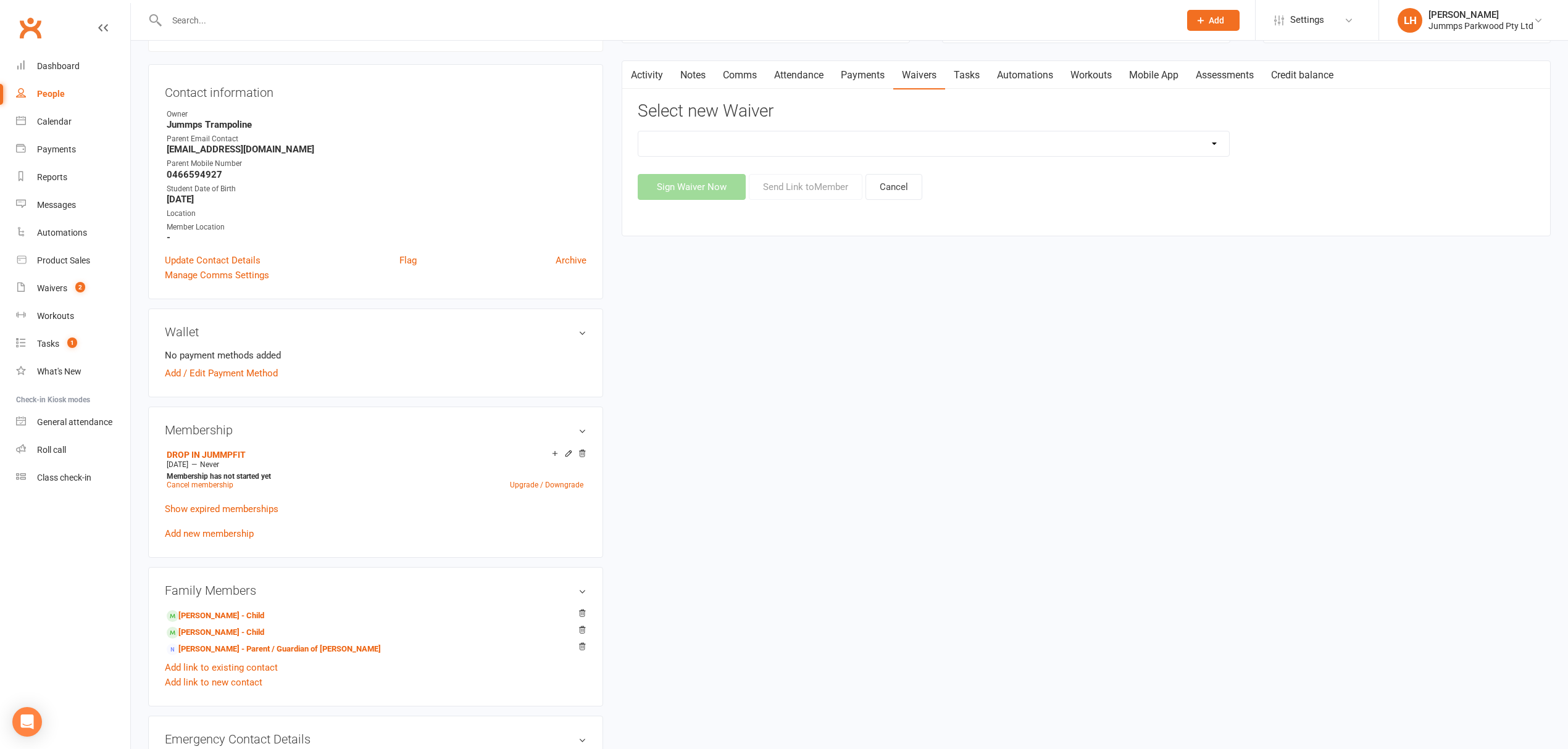 scroll, scrollTop: 247, scrollLeft: 0, axis: vertical 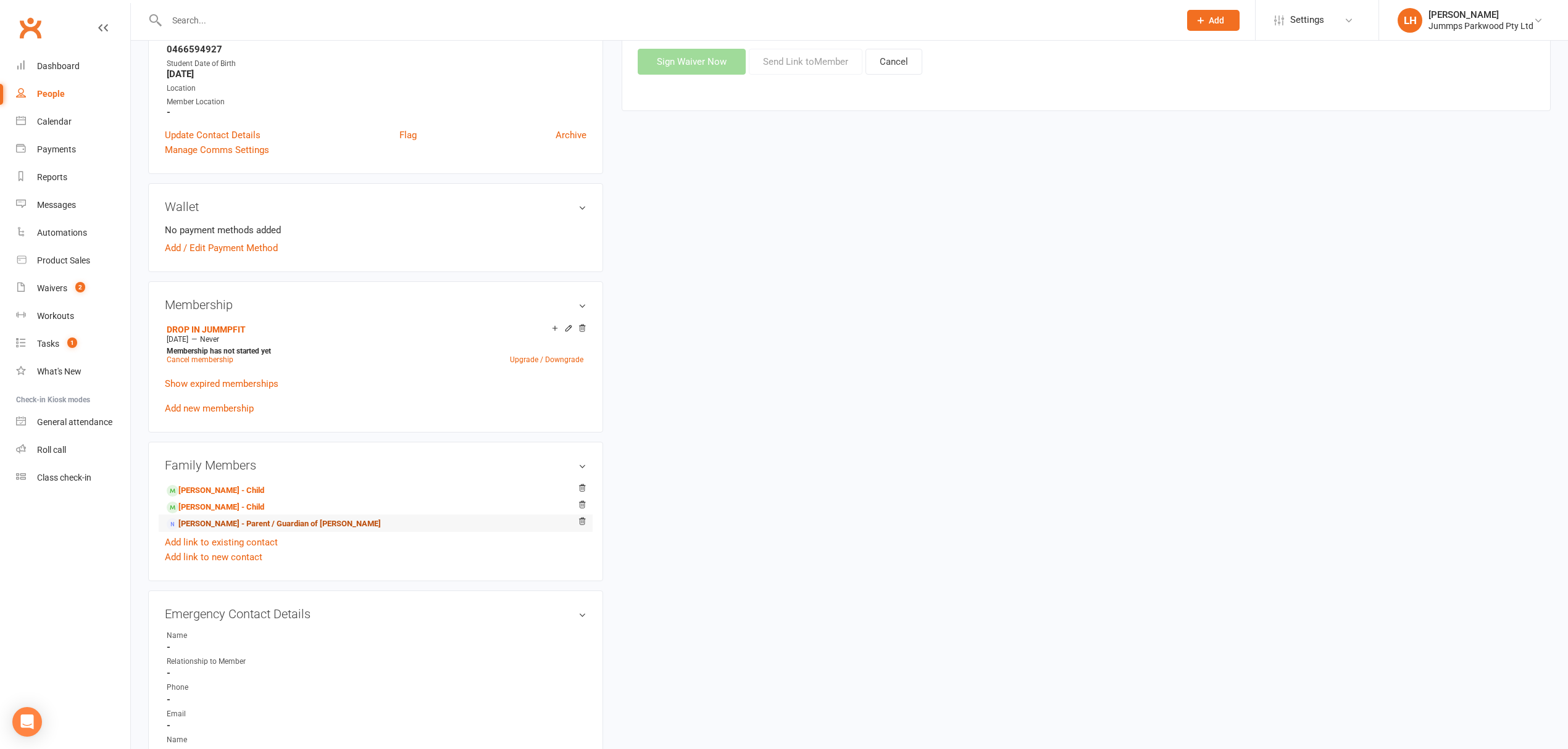 click on "Jacinta Fullarton - Parent / Guardian of Joshua Fullarton" at bounding box center [273, 524] 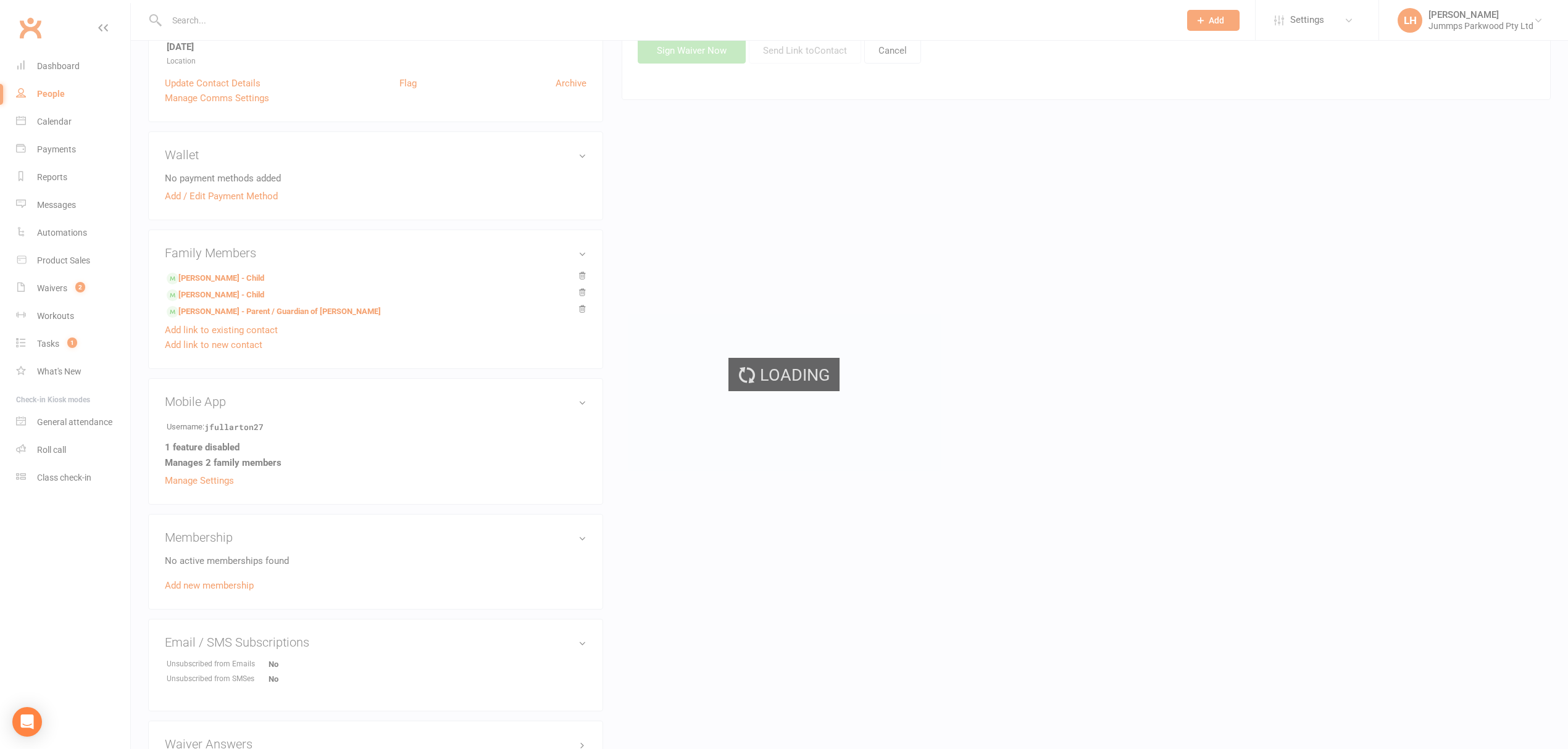 scroll, scrollTop: 0, scrollLeft: 0, axis: both 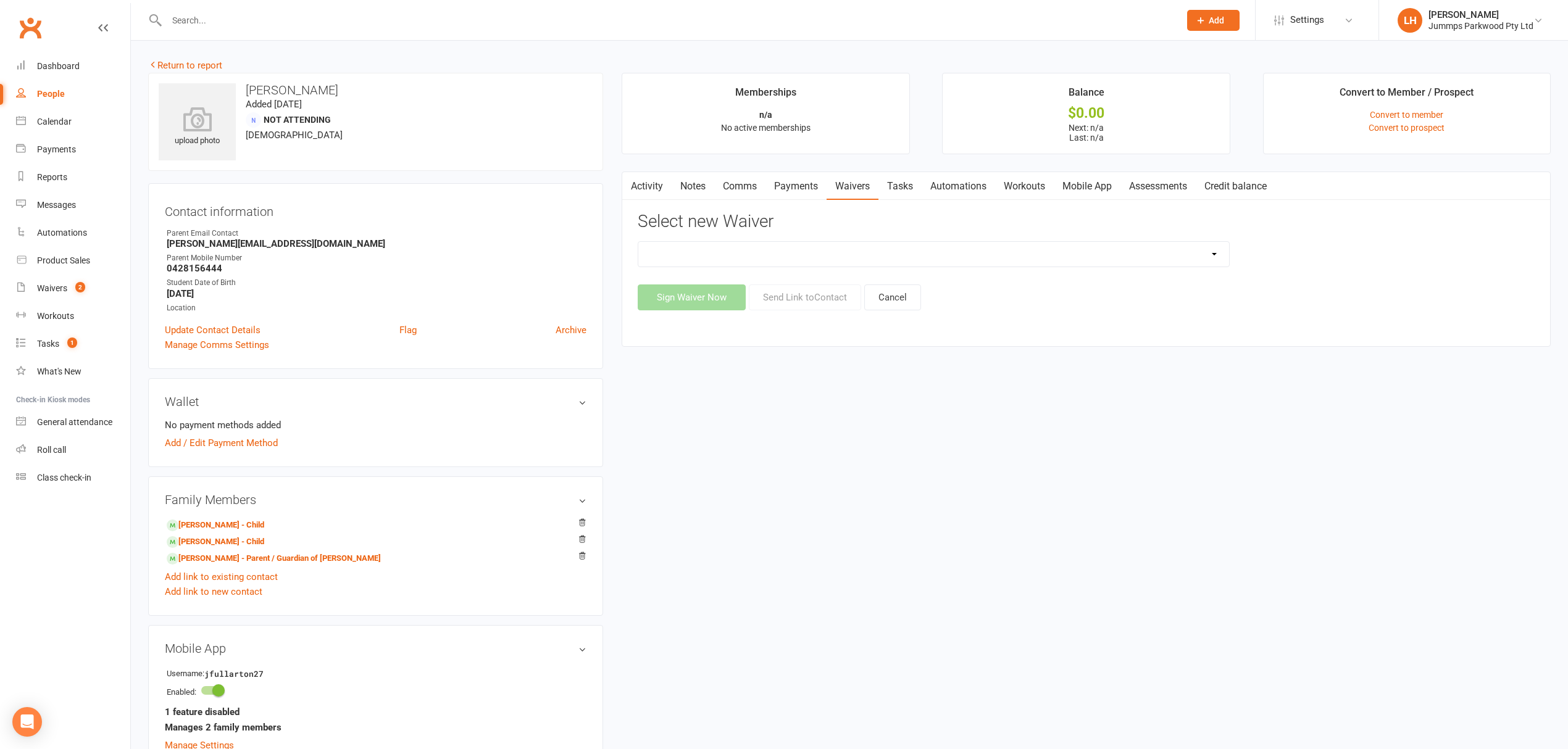drag, startPoint x: 1161, startPoint y: 258, endPoint x: 1153, endPoint y: 265, distance: 10.63015 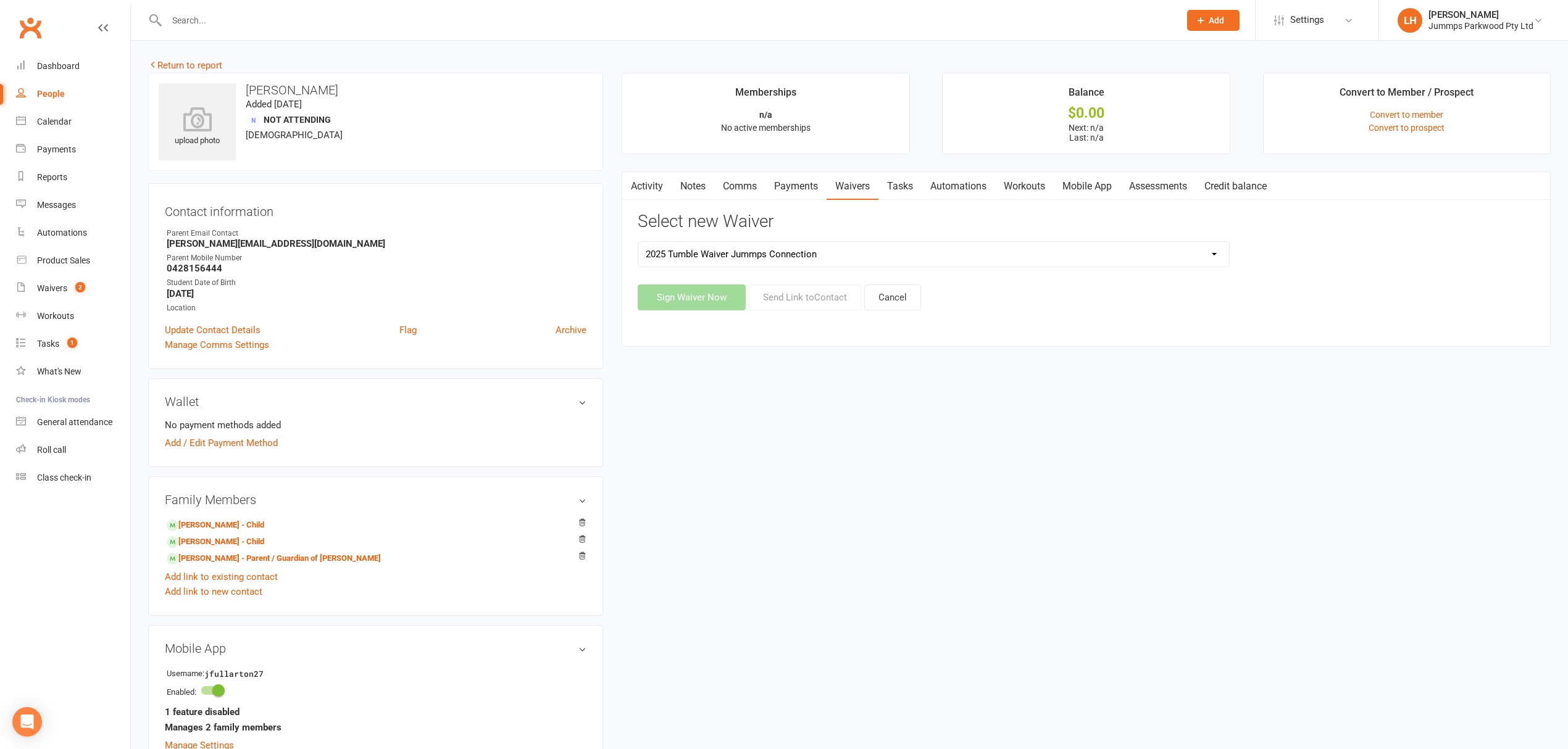 click on "2025 Tumble Class - New Student Trial - Information with T&C's 2025 Tumble Class - Tumble Information with T&C's (No Payment) 2025 Tumble Fees - 3XSPLIT Payments by Direct Debit 2025 Tumble Fees - Fortnightly Direct Debit 2025 Tumble Fees - Weekly Direct Debit 2025 Tumble Parent/Guardian Term Students Waiver & Payment Options 2025 Tumble Upfront Fee's By Cash, Eftpos & Bank Tsfr 2025 Tumble Waiver Jummps Connection" at bounding box center [933, 254] 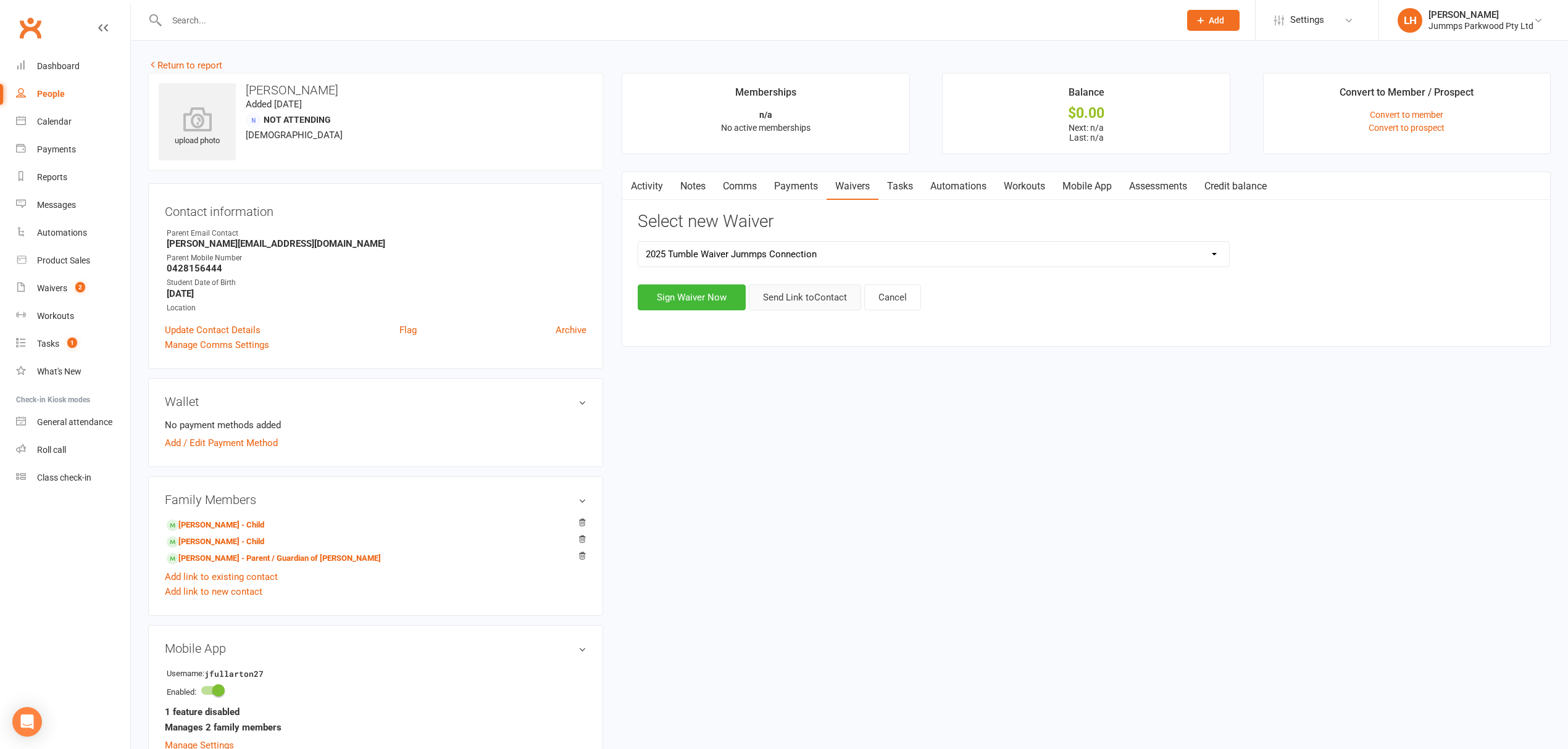 click on "Send Link to  Contact" at bounding box center [805, 297] 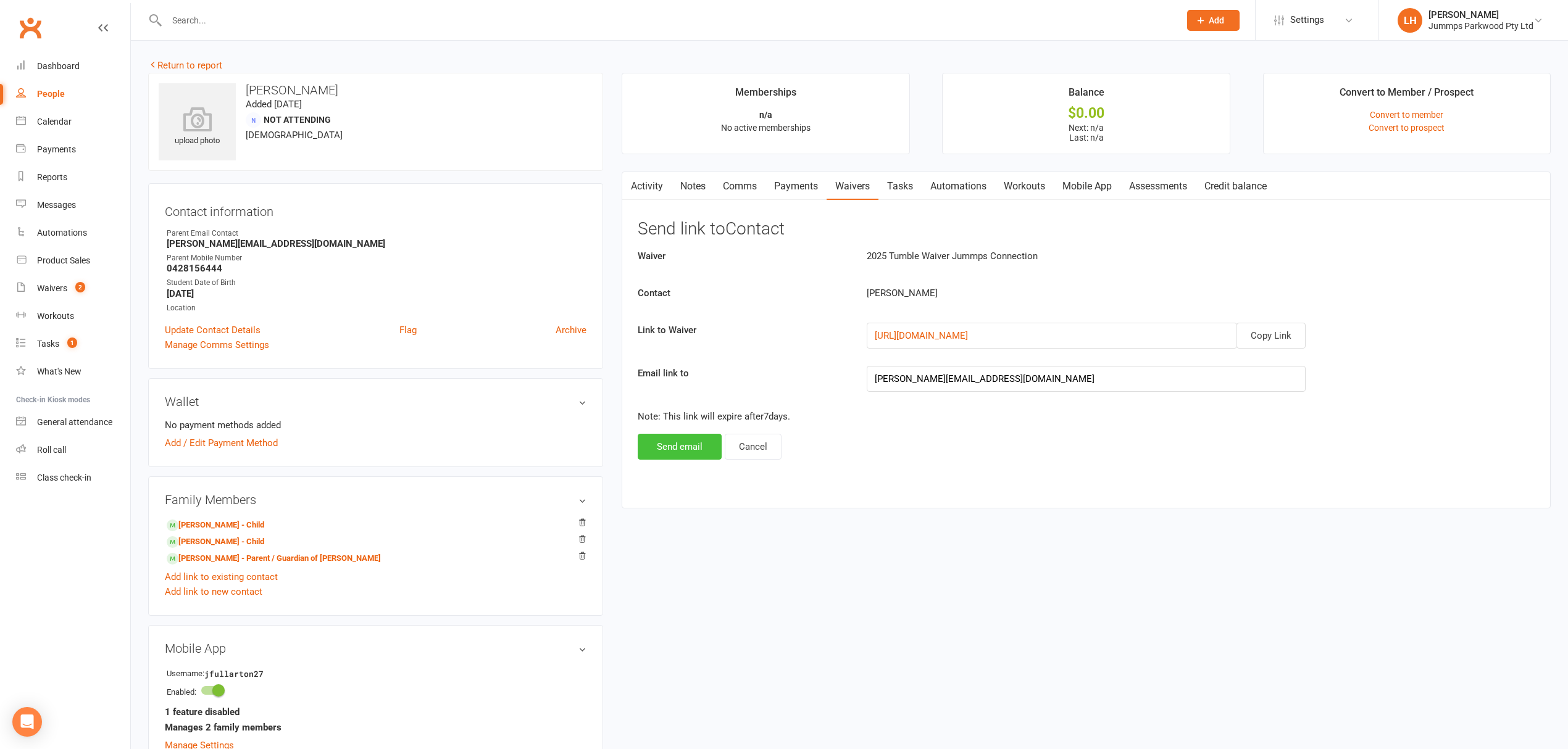 click on "Send email" at bounding box center (680, 447) 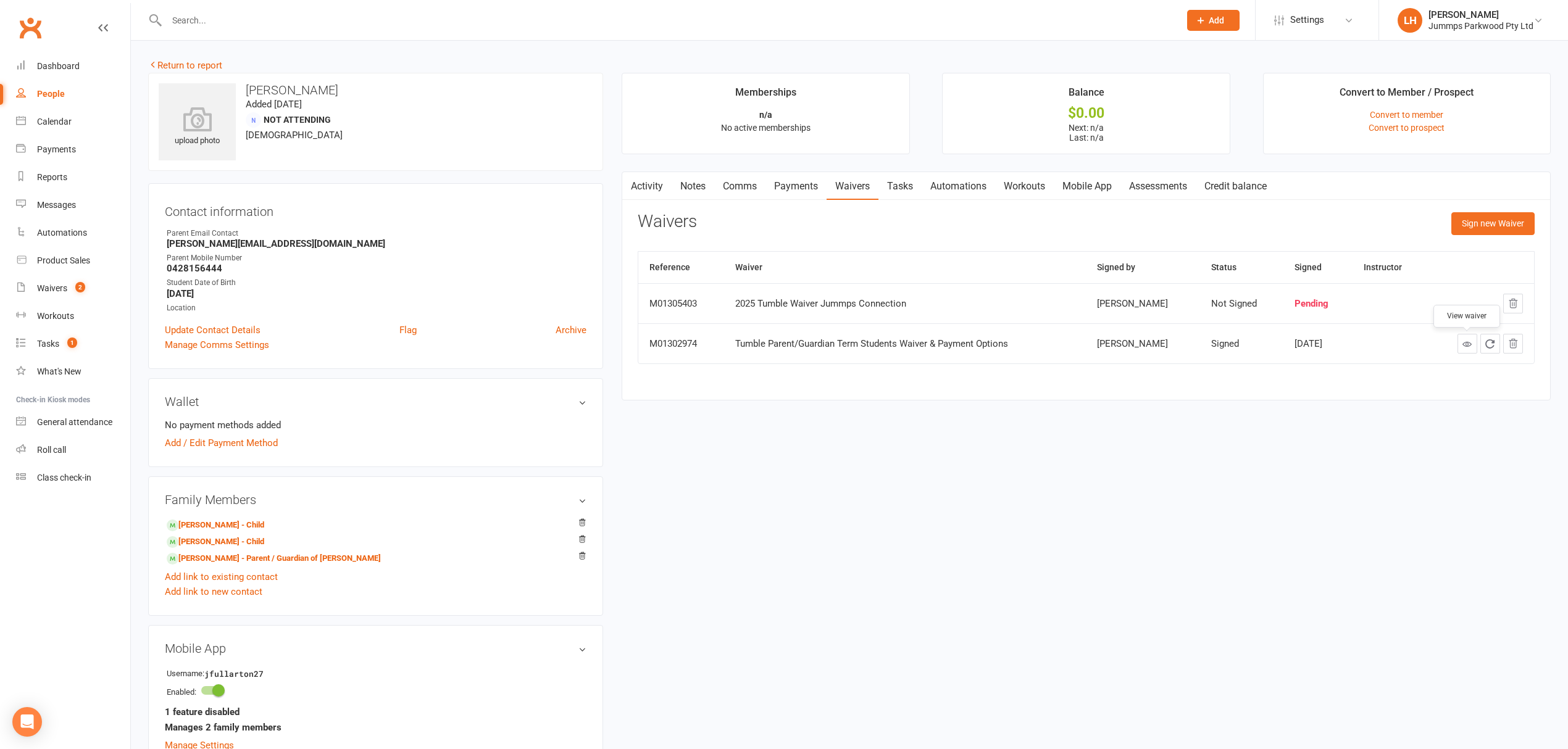 click at bounding box center [1467, 344] 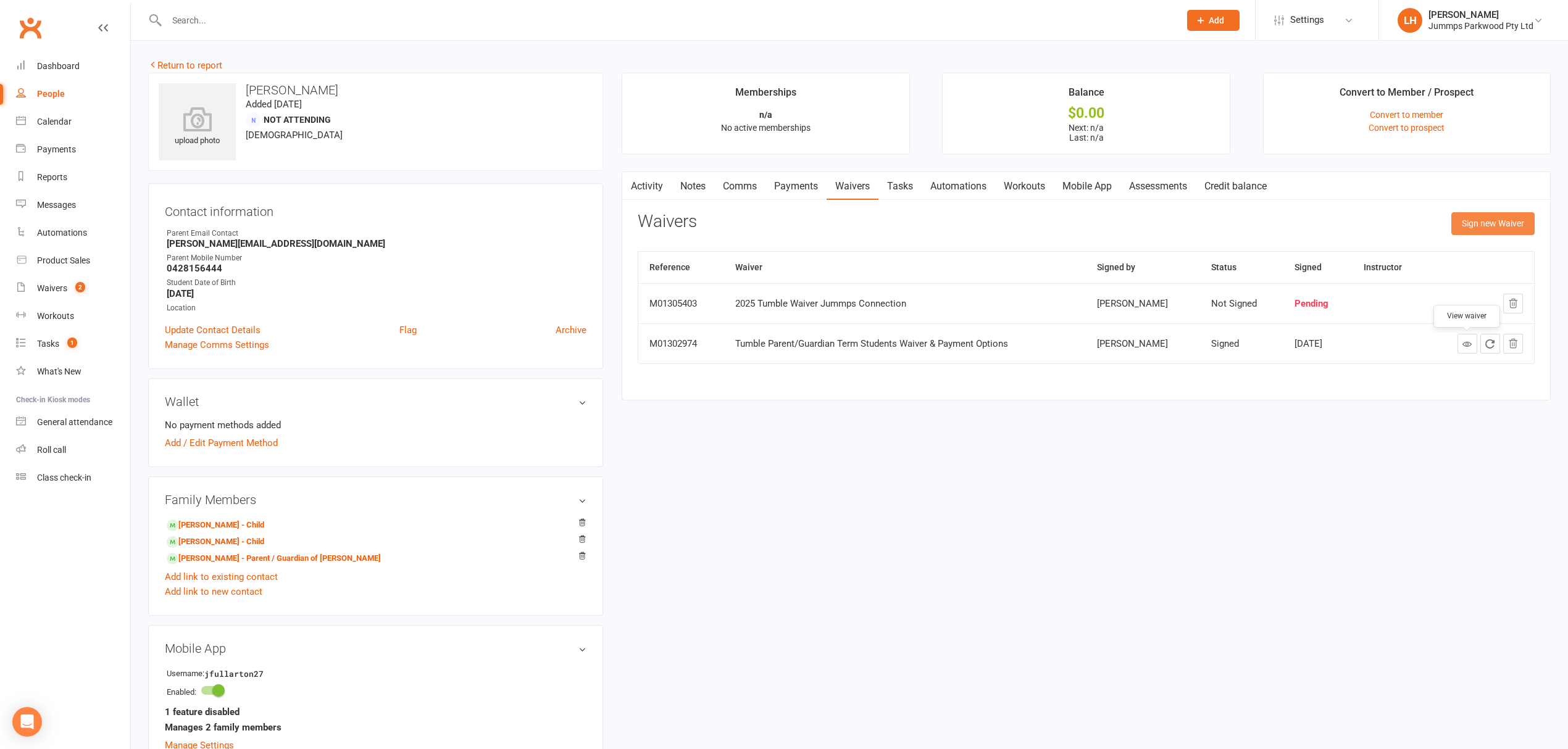 click on "Sign new Waiver" at bounding box center [1493, 223] 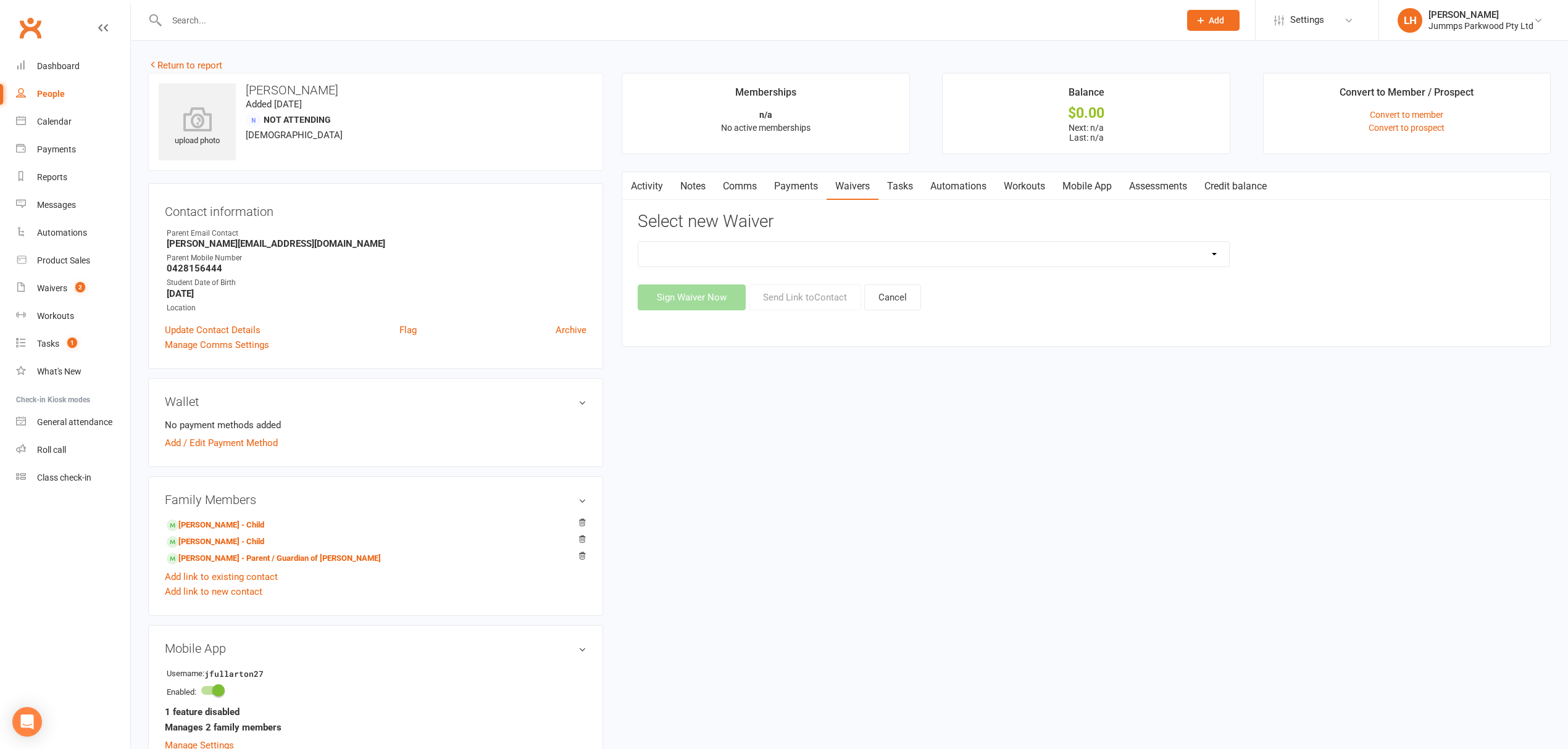 click on "2025 Tumble Class - New Student Trial - Information with T&C's 2025 Tumble Class - Tumble Information with T&C's (No Payment) 2025 Tumble Fees - 3XSPLIT Payments by Direct Debit 2025 Tumble Fees - Fortnightly Direct Debit 2025 Tumble Fees - Weekly Direct Debit 2025 Tumble Parent/Guardian Term Students Waiver & Payment Options 2025 Tumble Upfront Fee's By Cash, Eftpos & Bank Tsfr 2025 Tumble Waiver Jummps Connection" at bounding box center [933, 254] 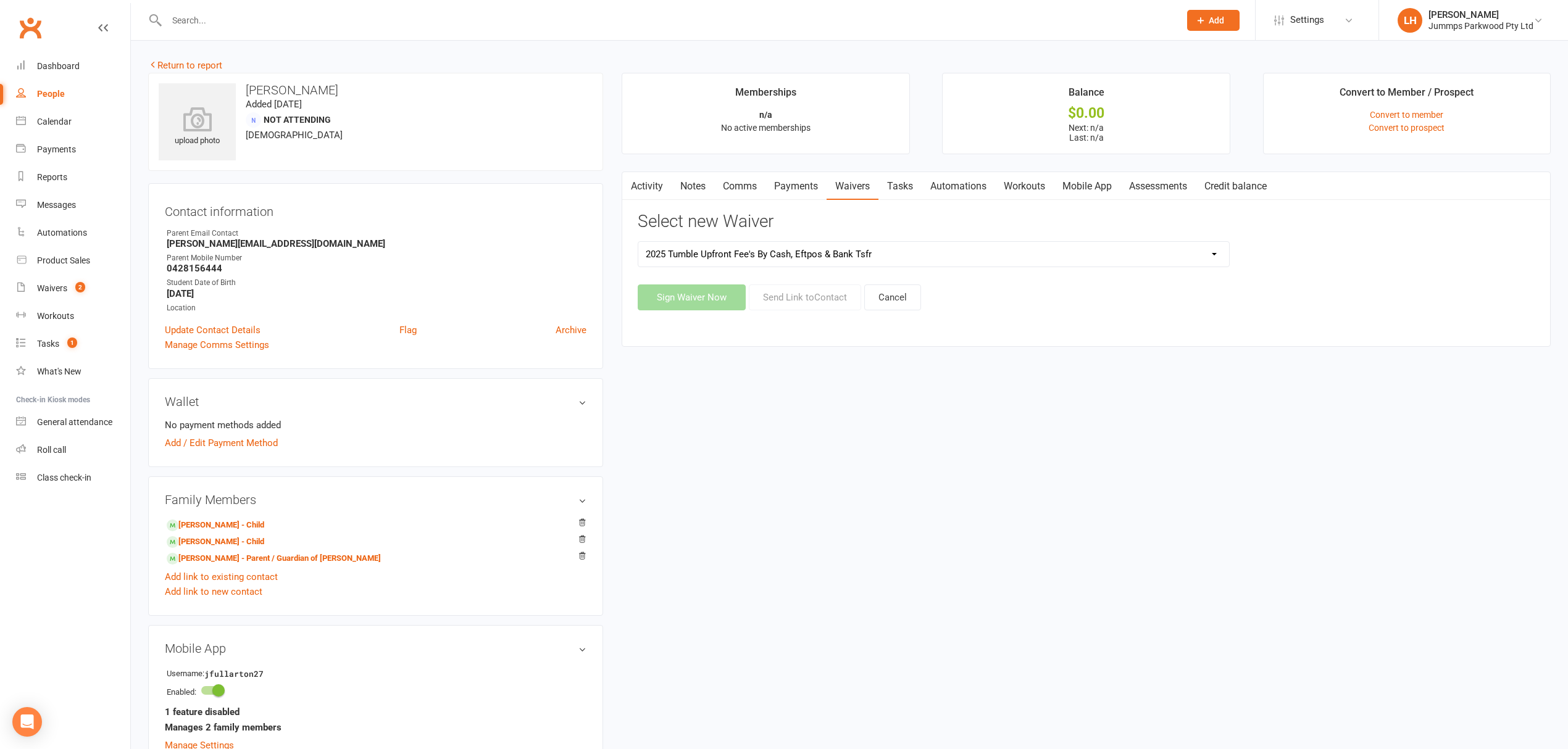 click on "2025 Tumble Class - New Student Trial - Information with T&C's 2025 Tumble Class - Tumble Information with T&C's (No Payment) 2025 Tumble Fees - 3XSPLIT Payments by Direct Debit 2025 Tumble Fees - Fortnightly Direct Debit 2025 Tumble Fees - Weekly Direct Debit 2025 Tumble Parent/Guardian Term Students Waiver & Payment Options 2025 Tumble Upfront Fee's By Cash, Eftpos & Bank Tsfr 2025 Tumble Waiver Jummps Connection" at bounding box center (933, 254) 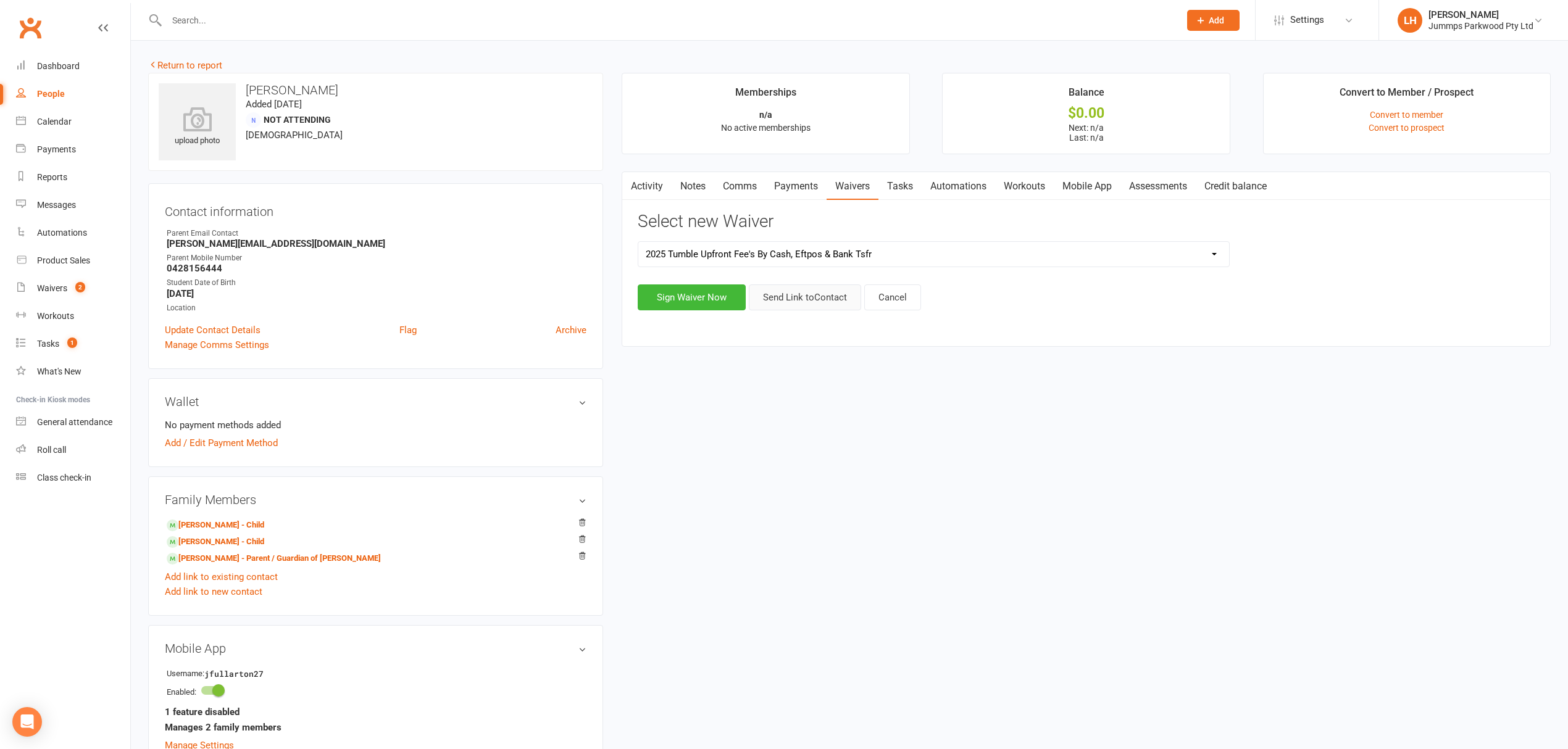 click on "Send Link to  Contact" at bounding box center (805, 297) 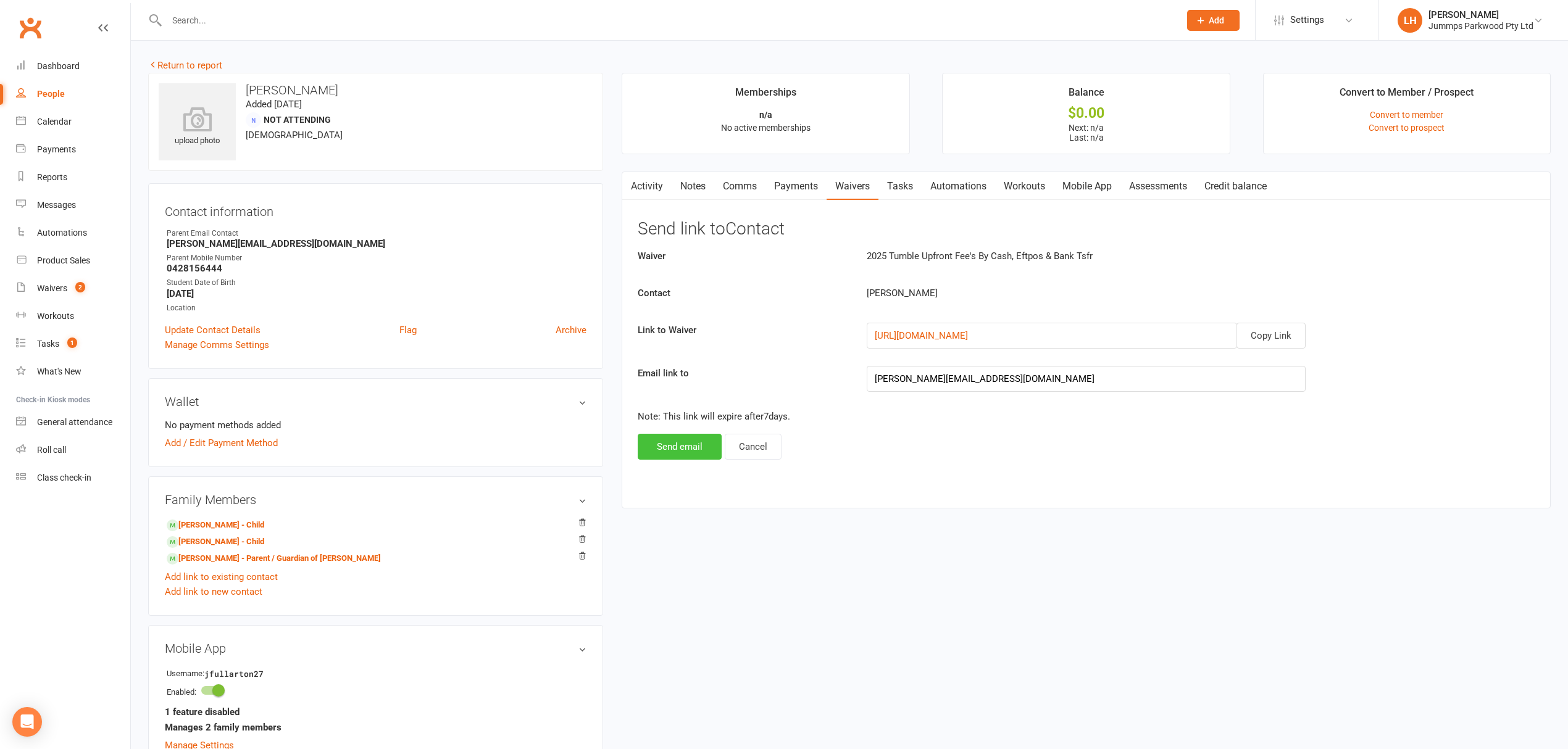 click on "Send email" at bounding box center [680, 447] 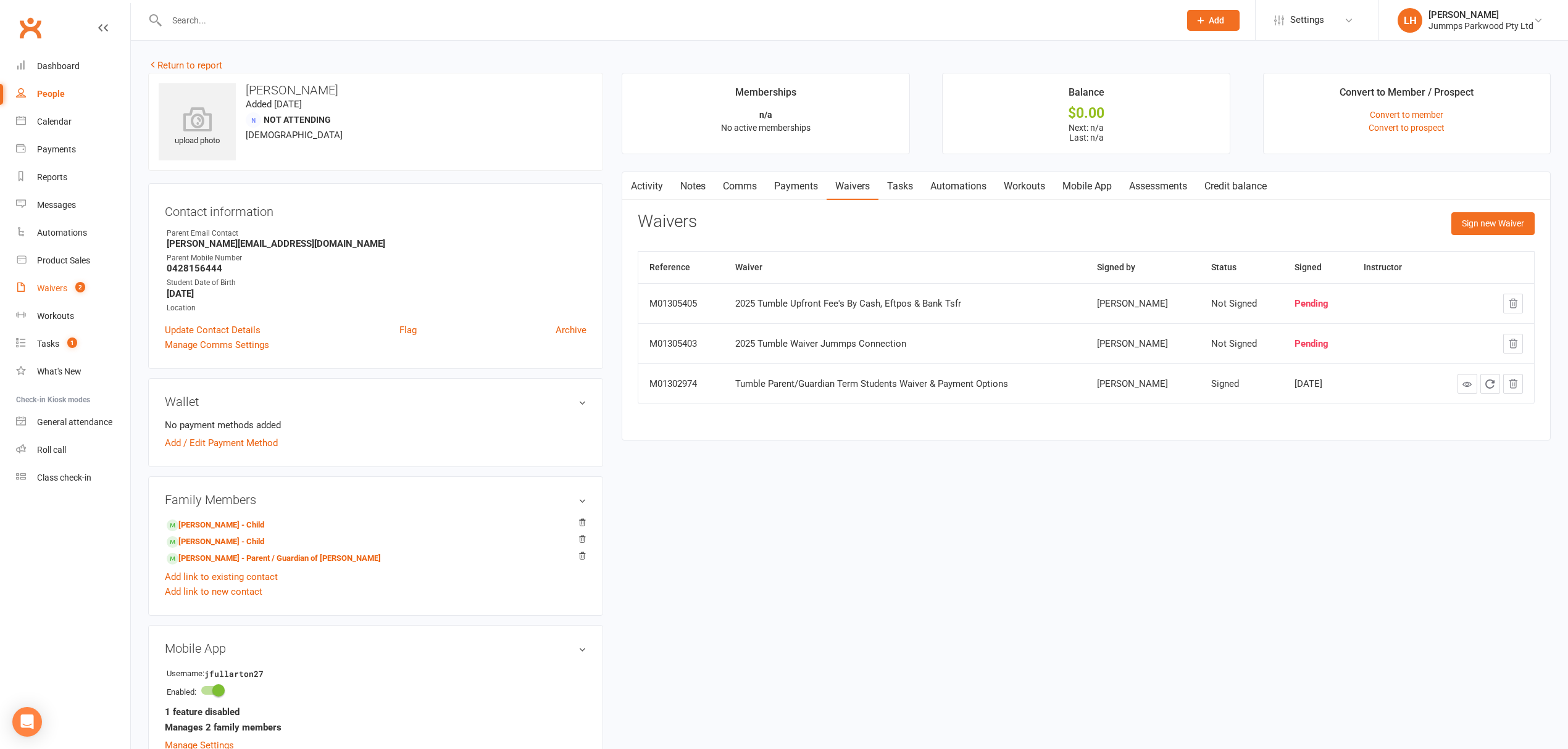 click on "Waivers" at bounding box center (52, 288) 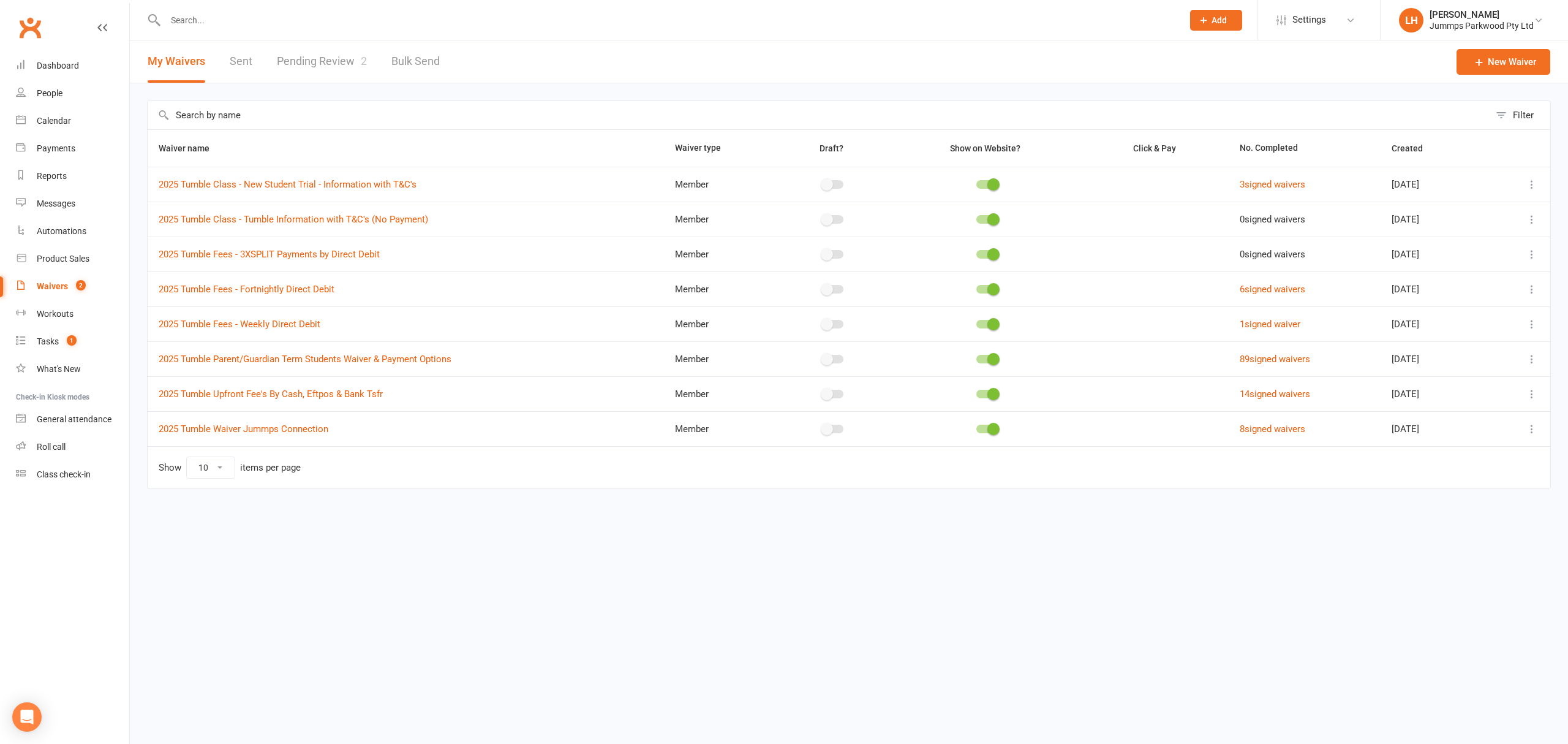 click at bounding box center [1532, 254] 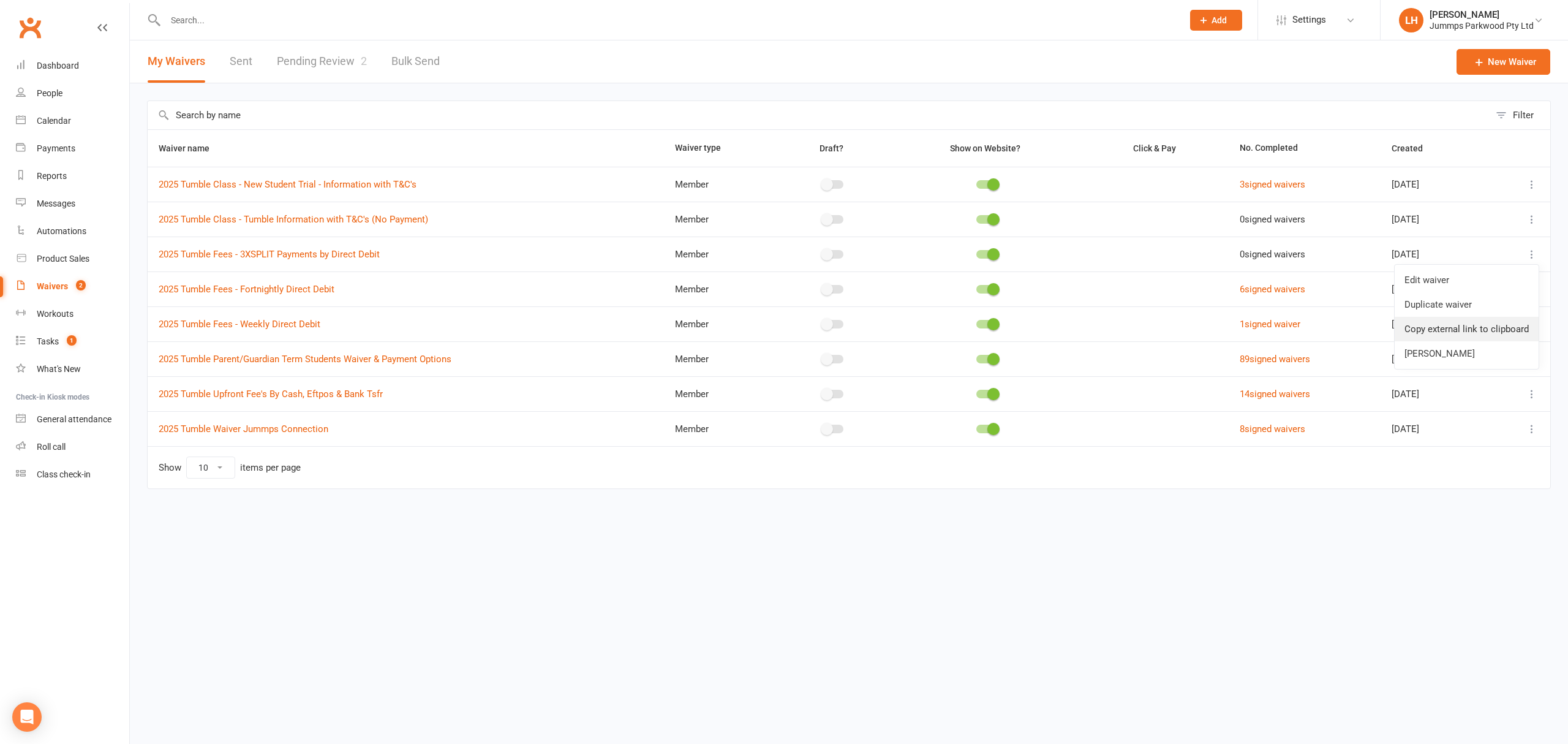 click on "Copy external link to clipboard" at bounding box center (1466, 329) 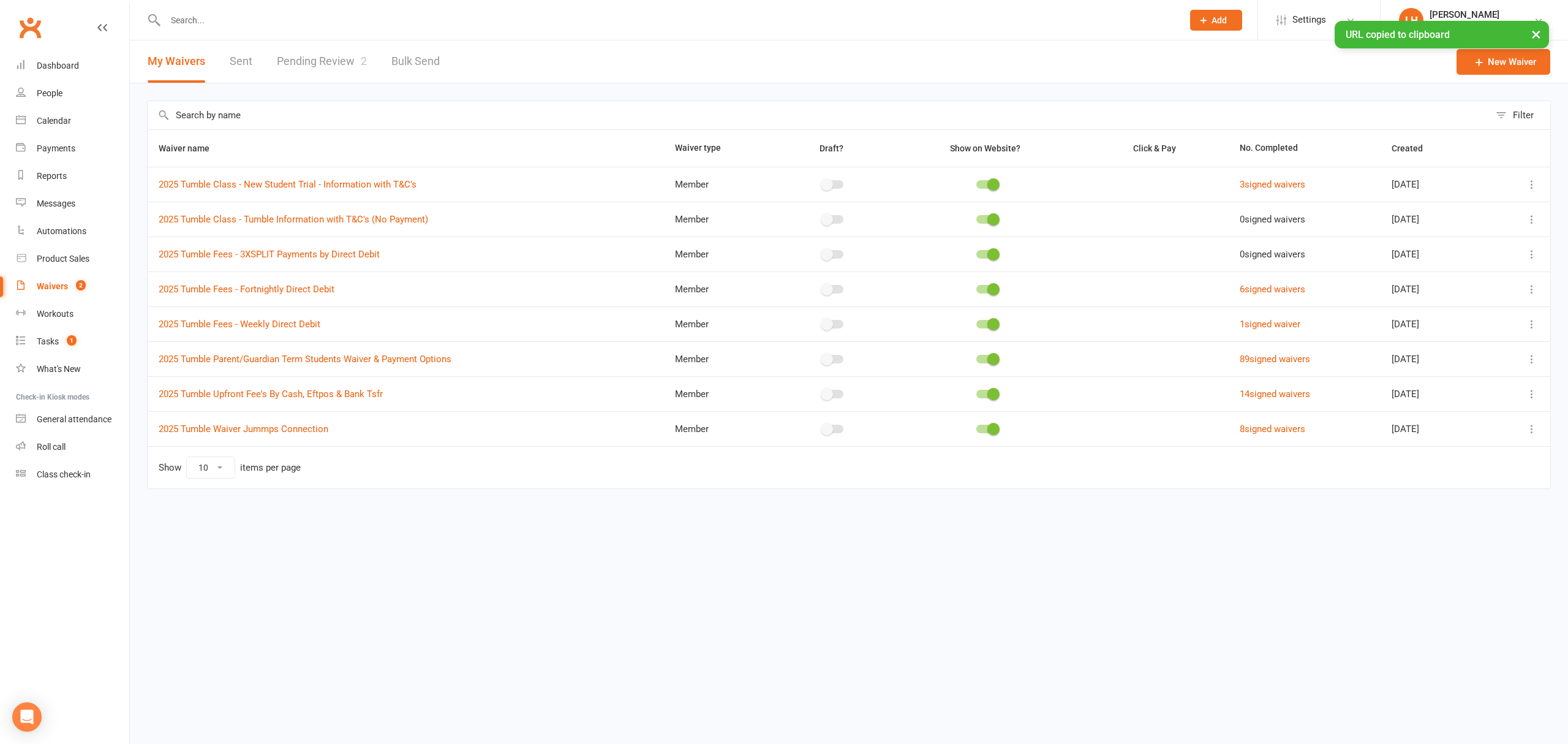 click at bounding box center [1532, 254] 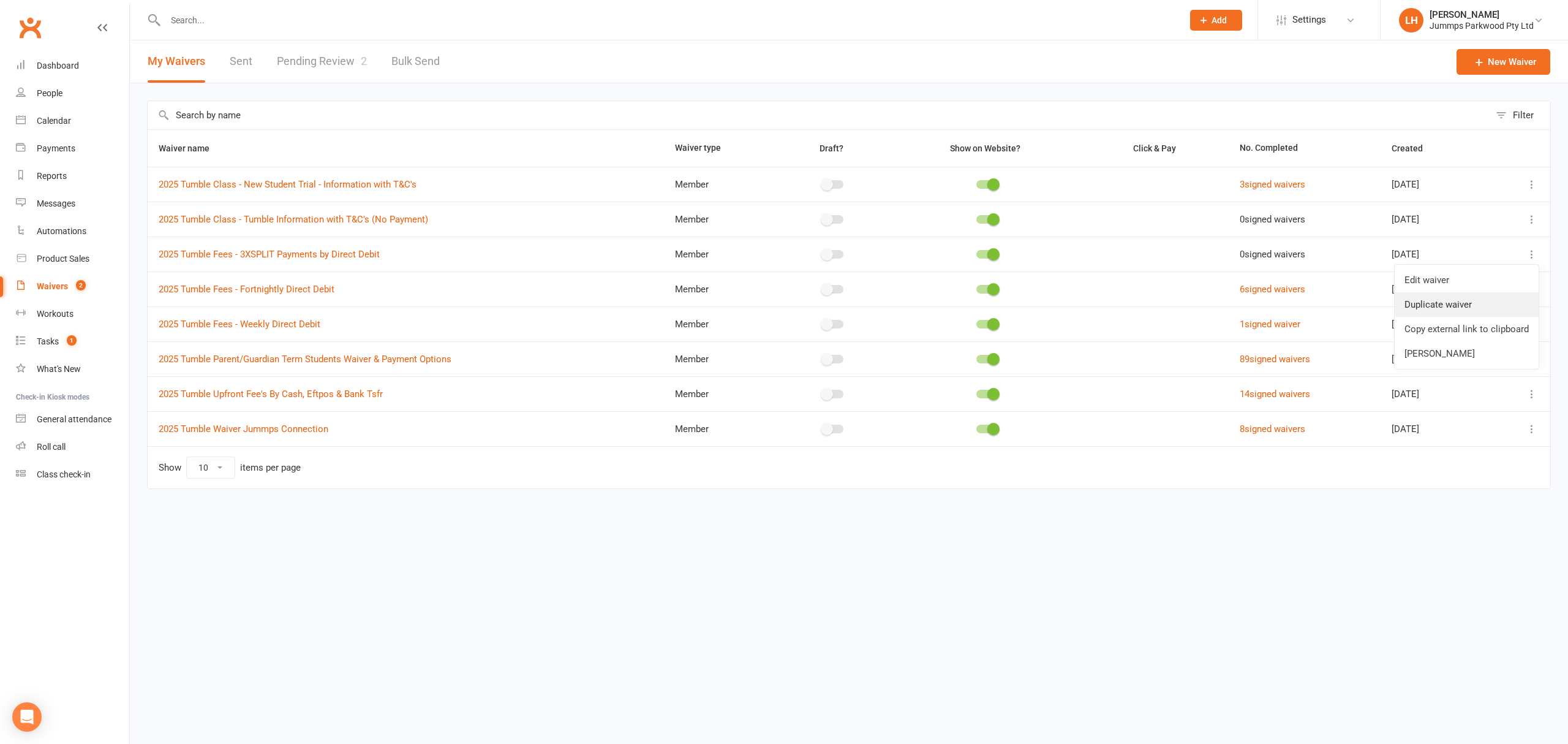 click on "Duplicate waiver" at bounding box center (1466, 305) 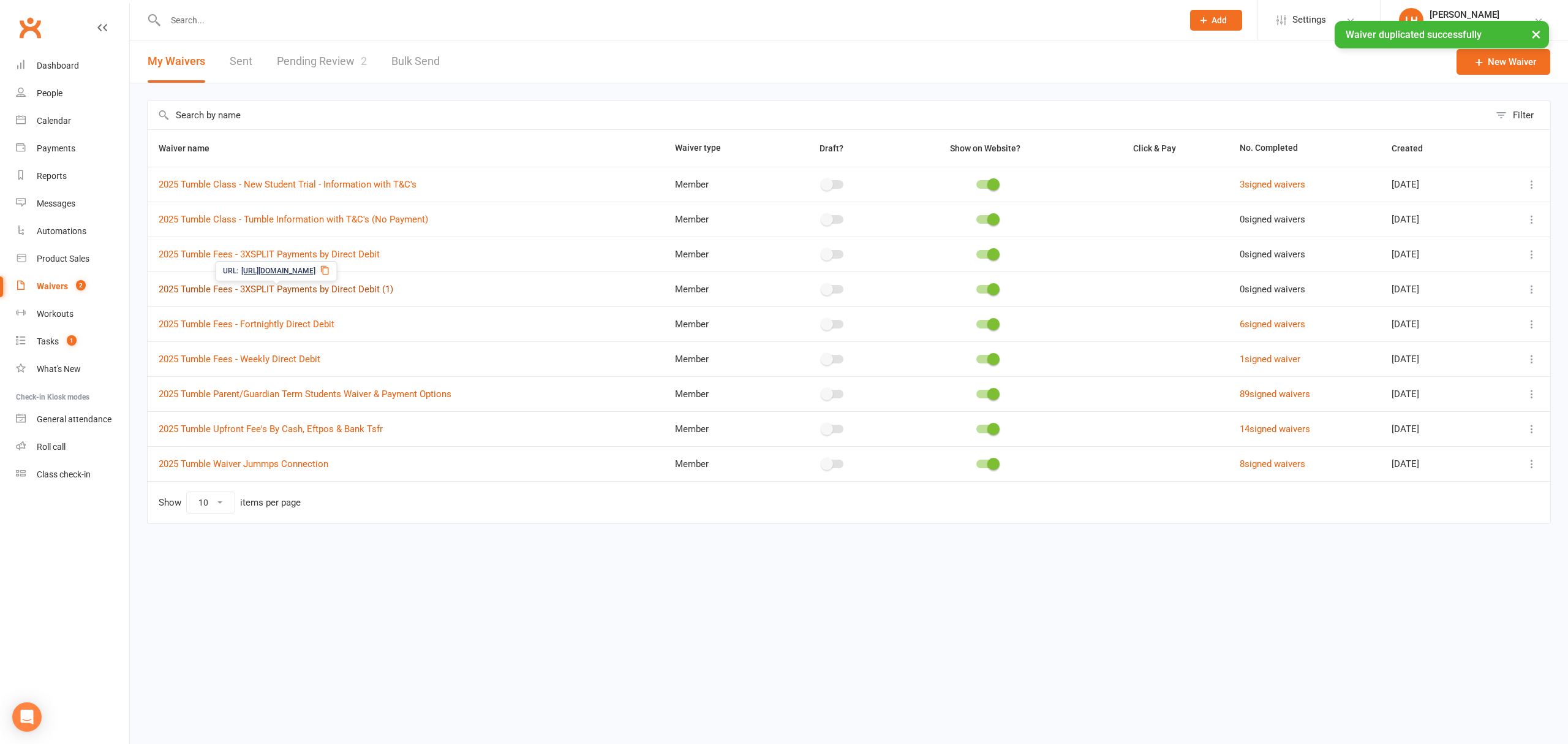 click on "2025 Tumble Fees - 3XSPLIT Payments by Direct Debit (1)" at bounding box center [276, 289] 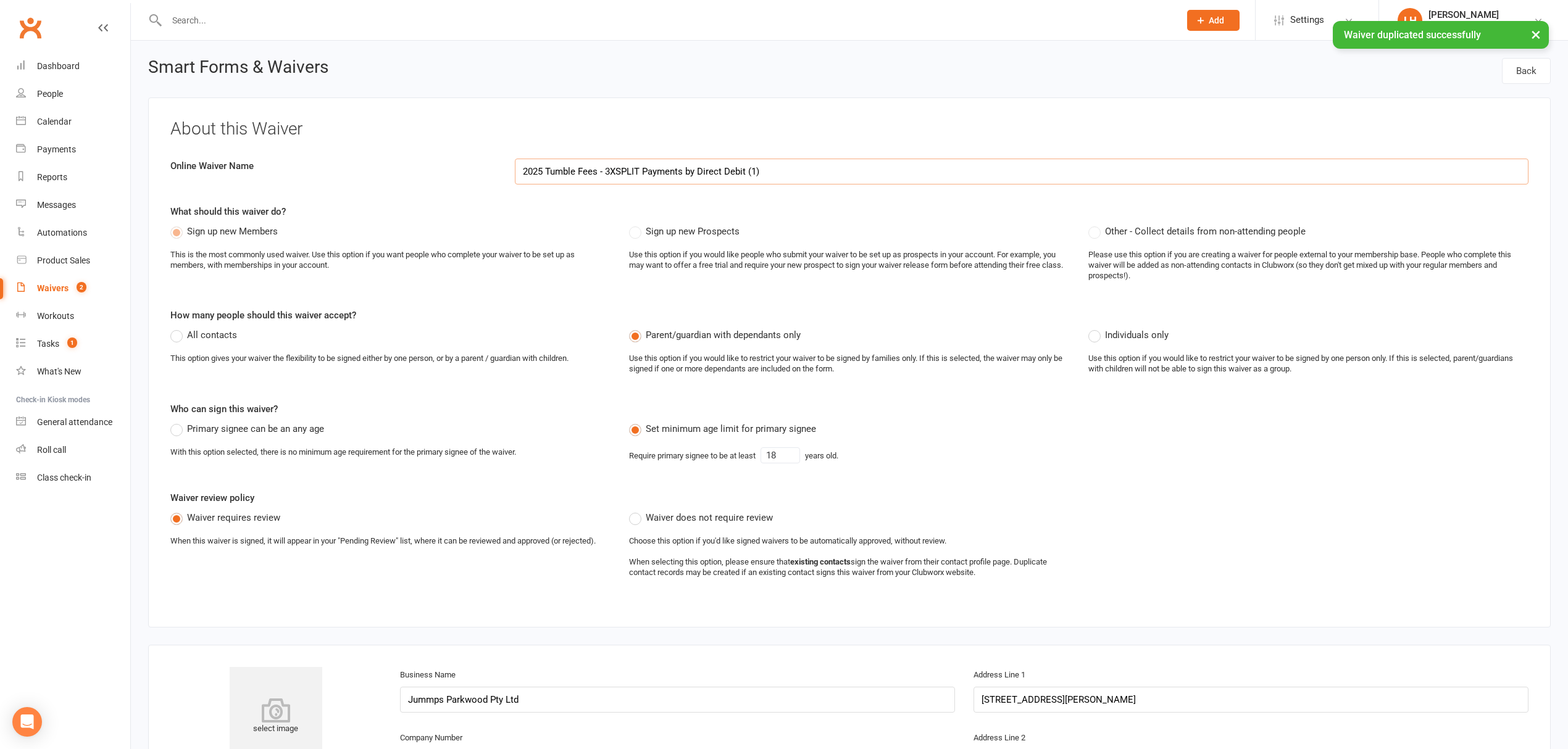 drag, startPoint x: 774, startPoint y: 175, endPoint x: 695, endPoint y: 174, distance: 79.00633 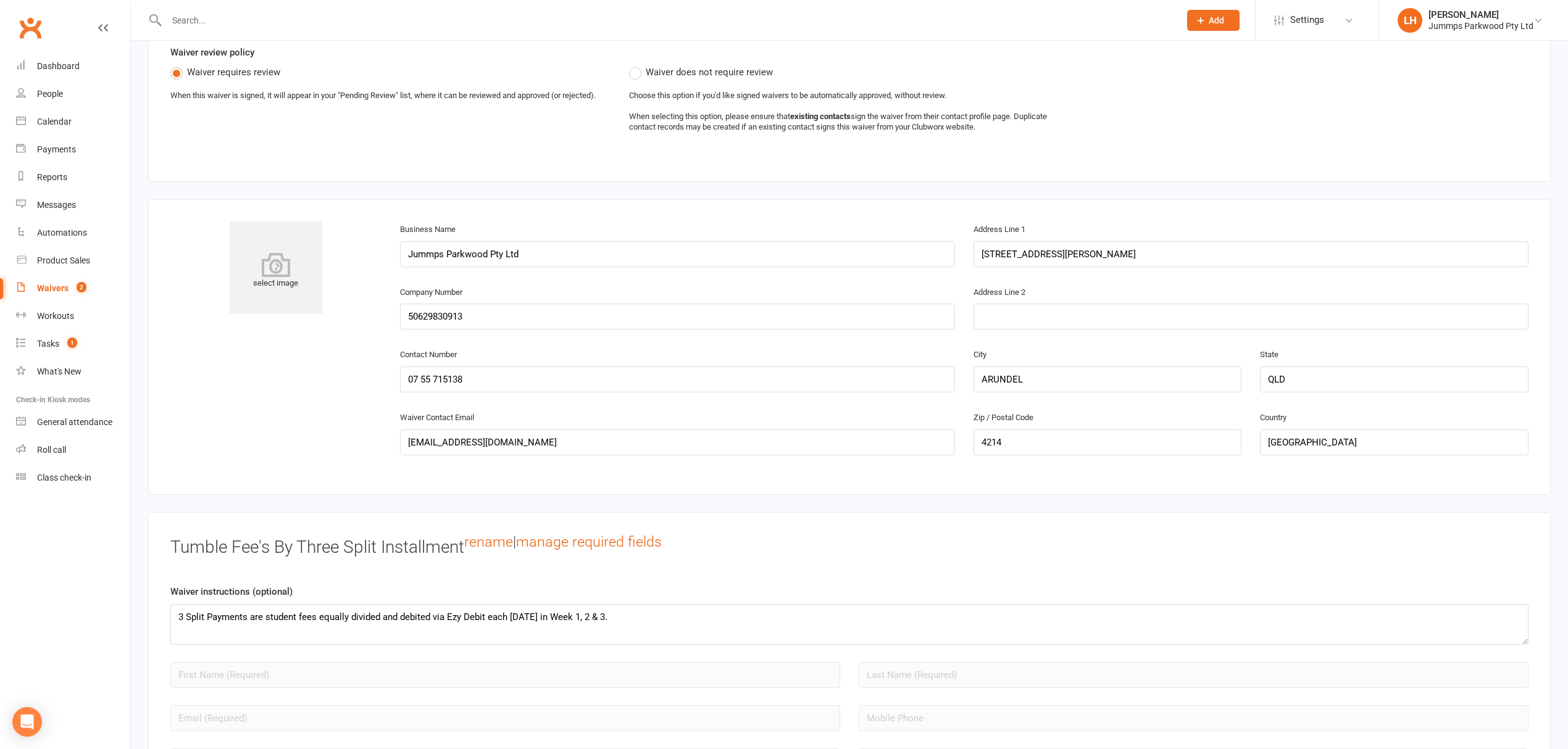 scroll, scrollTop: 740, scrollLeft: 0, axis: vertical 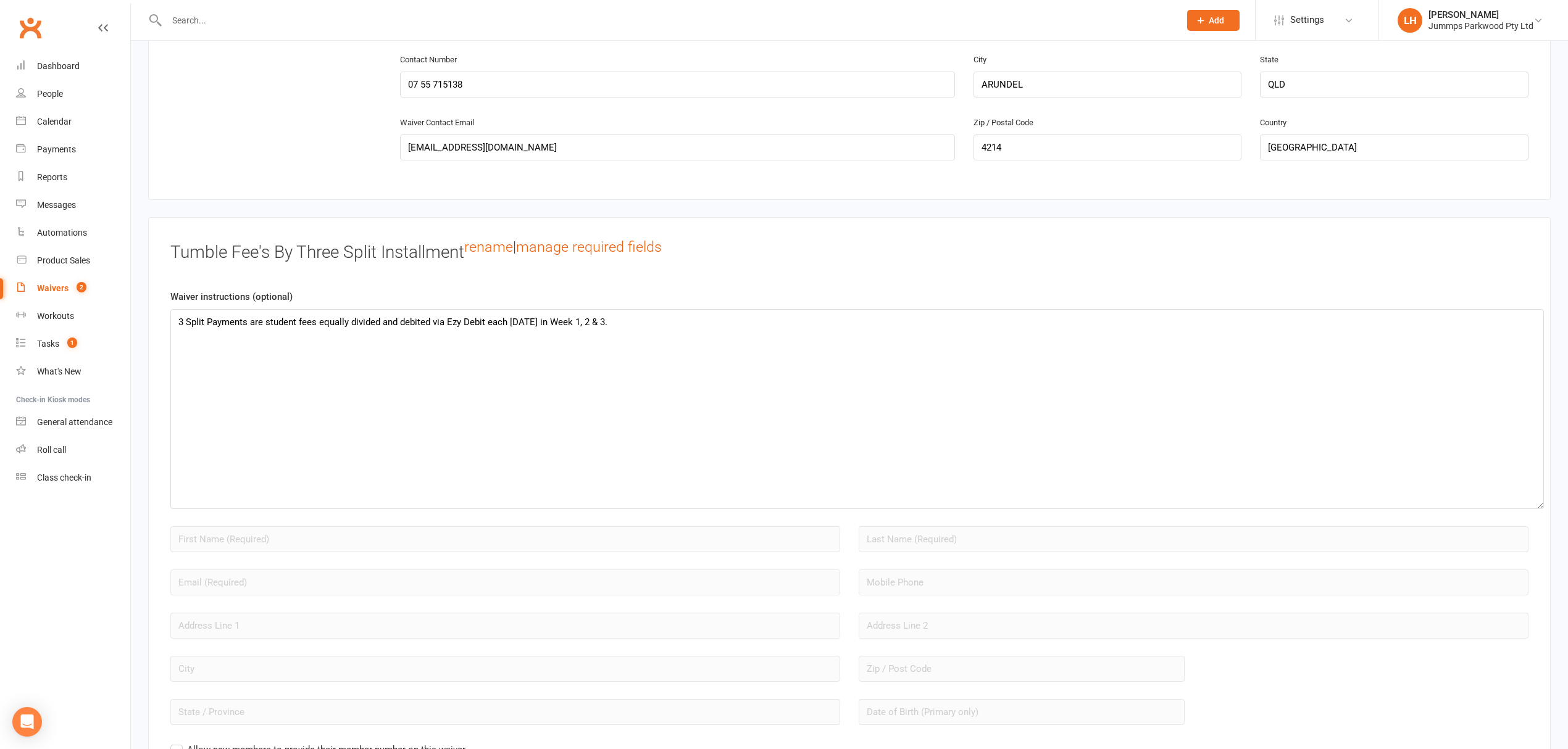 drag, startPoint x: 1522, startPoint y: 349, endPoint x: 1537, endPoint y: 512, distance: 163.68873 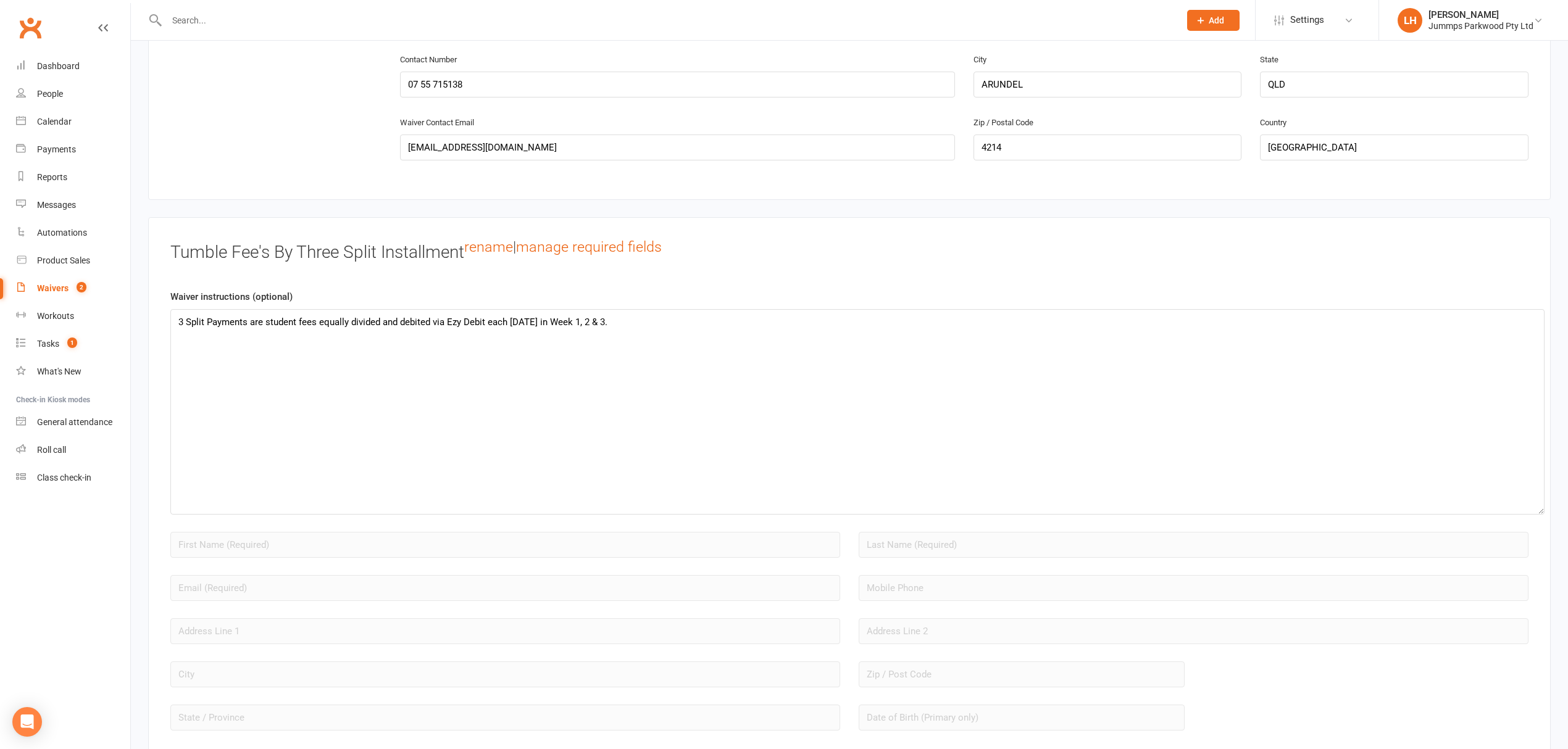 type on "2025 Tumble Fees - 3XSPLIT Payments by Bank Transfer" 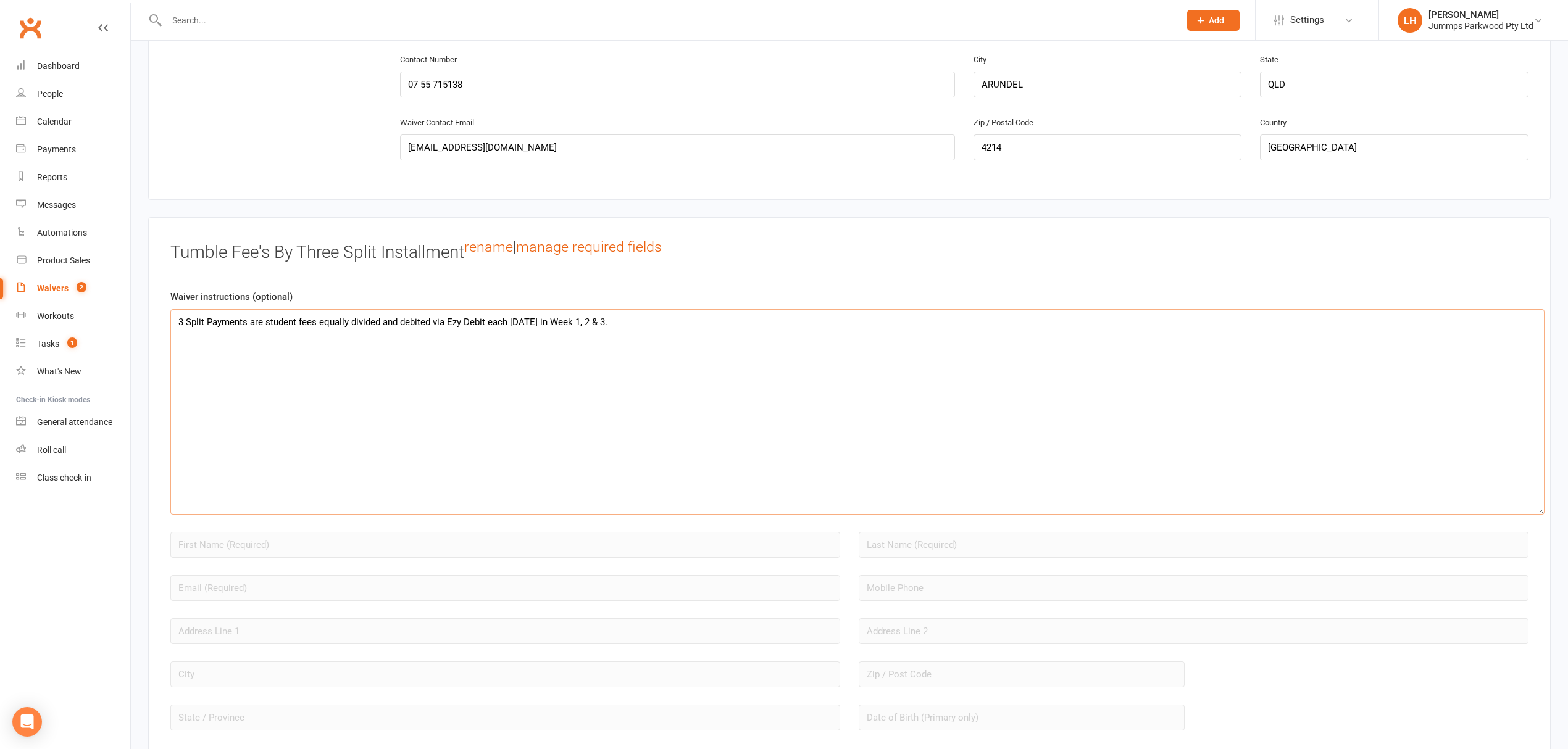 click on "3 Split Payments are student fees equally divided and debited via Ezy Debit each Thursday in Week 1, 2 & 3." at bounding box center (857, 412) 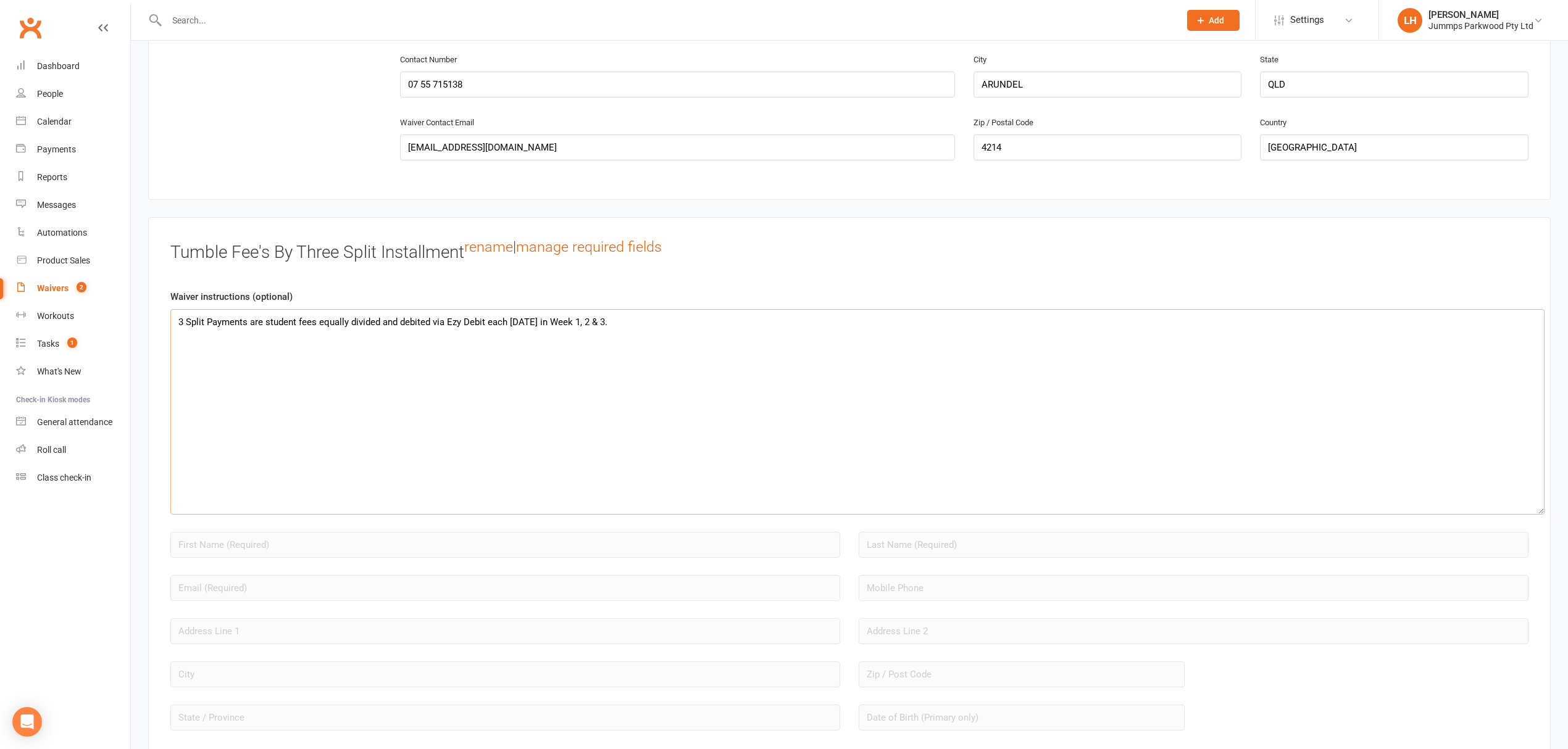 drag, startPoint x: 383, startPoint y: 326, endPoint x: 488, endPoint y: 319, distance: 105.233 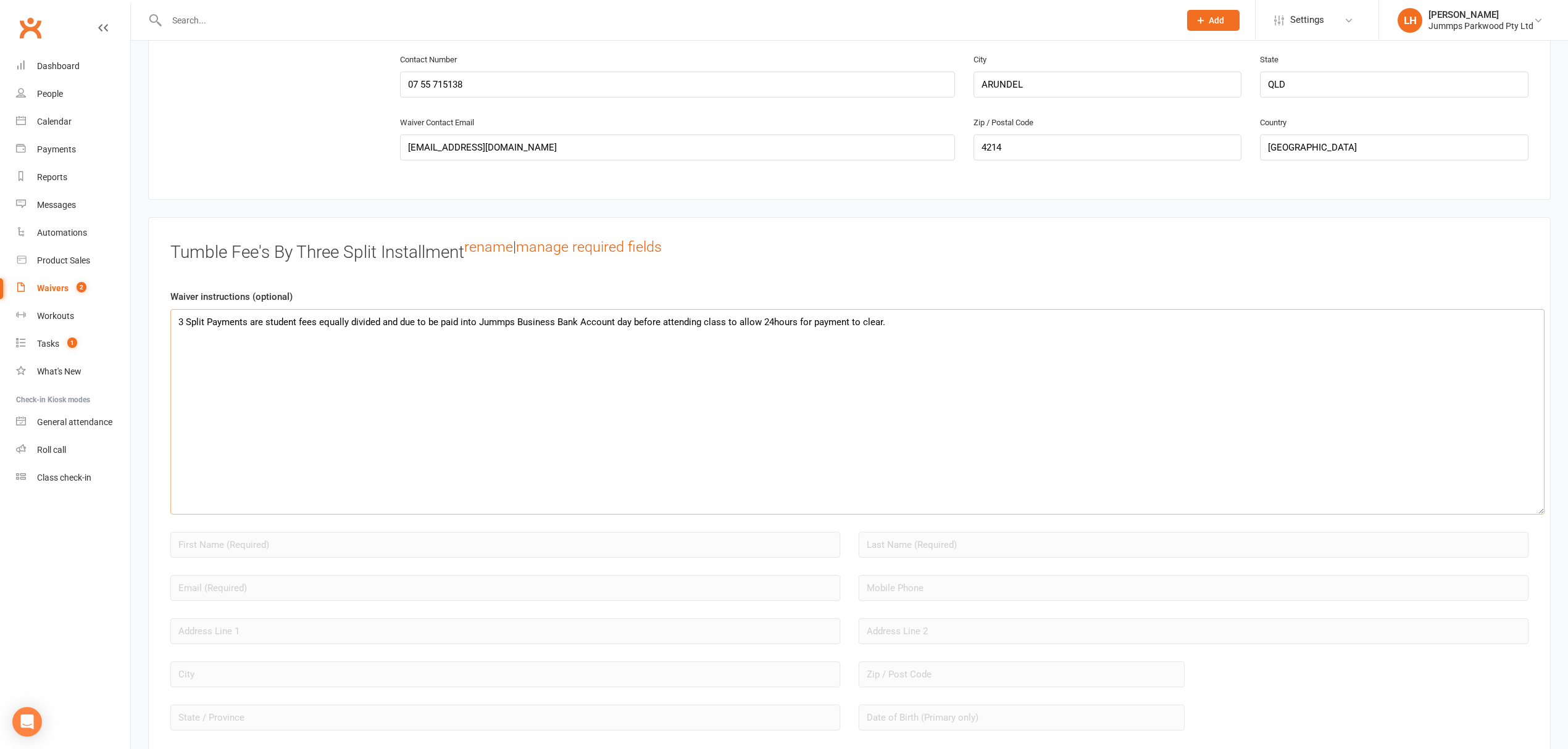 click on "3 Split Payments are student fees equally divided and due to be paid into Jummps Business Bank Account day before attending class to allow 24hours for payment to clear." at bounding box center (857, 412) 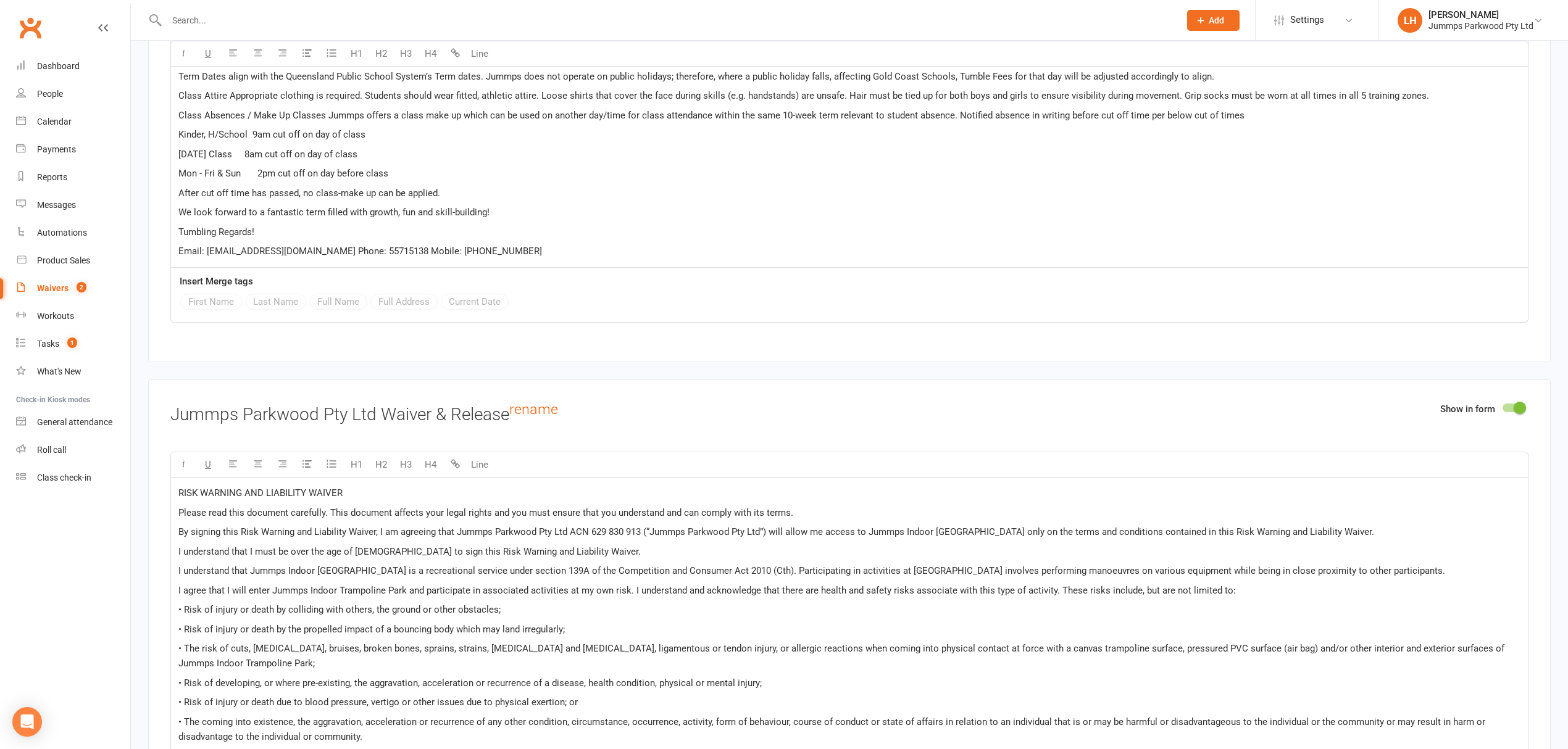 scroll, scrollTop: 1892, scrollLeft: 0, axis: vertical 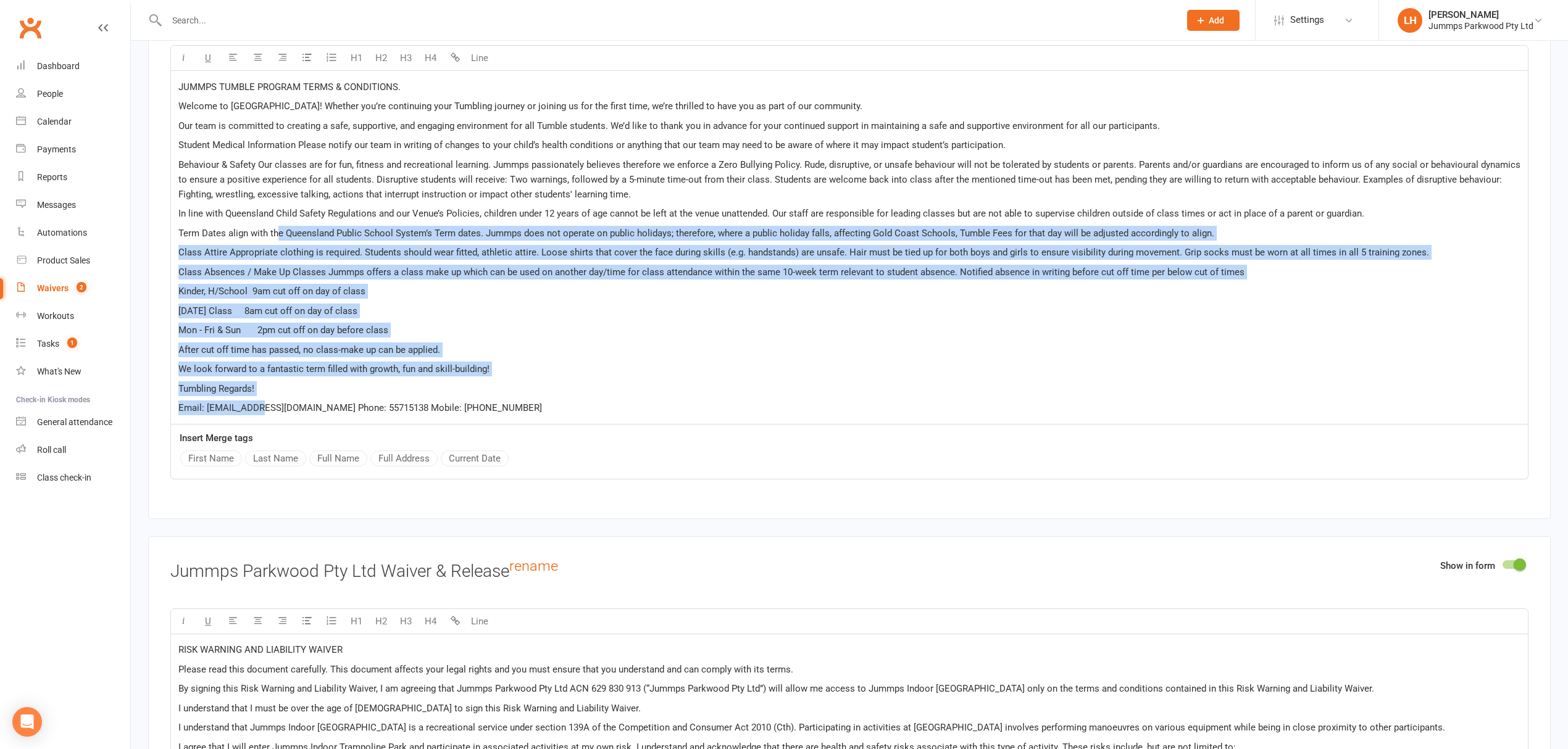 drag, startPoint x: 277, startPoint y: 230, endPoint x: 262, endPoint y: 539, distance: 309.36386 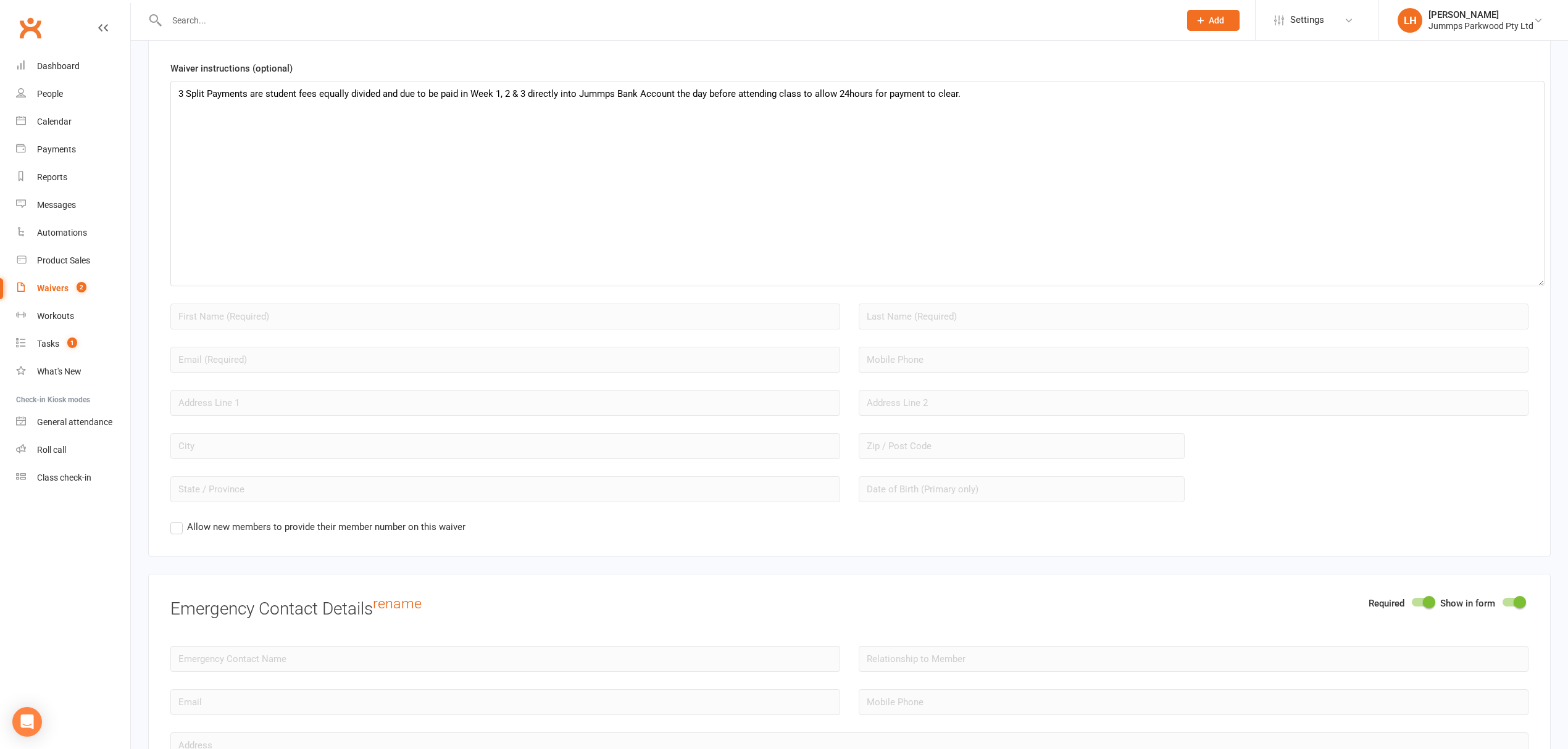 scroll, scrollTop: 740, scrollLeft: 0, axis: vertical 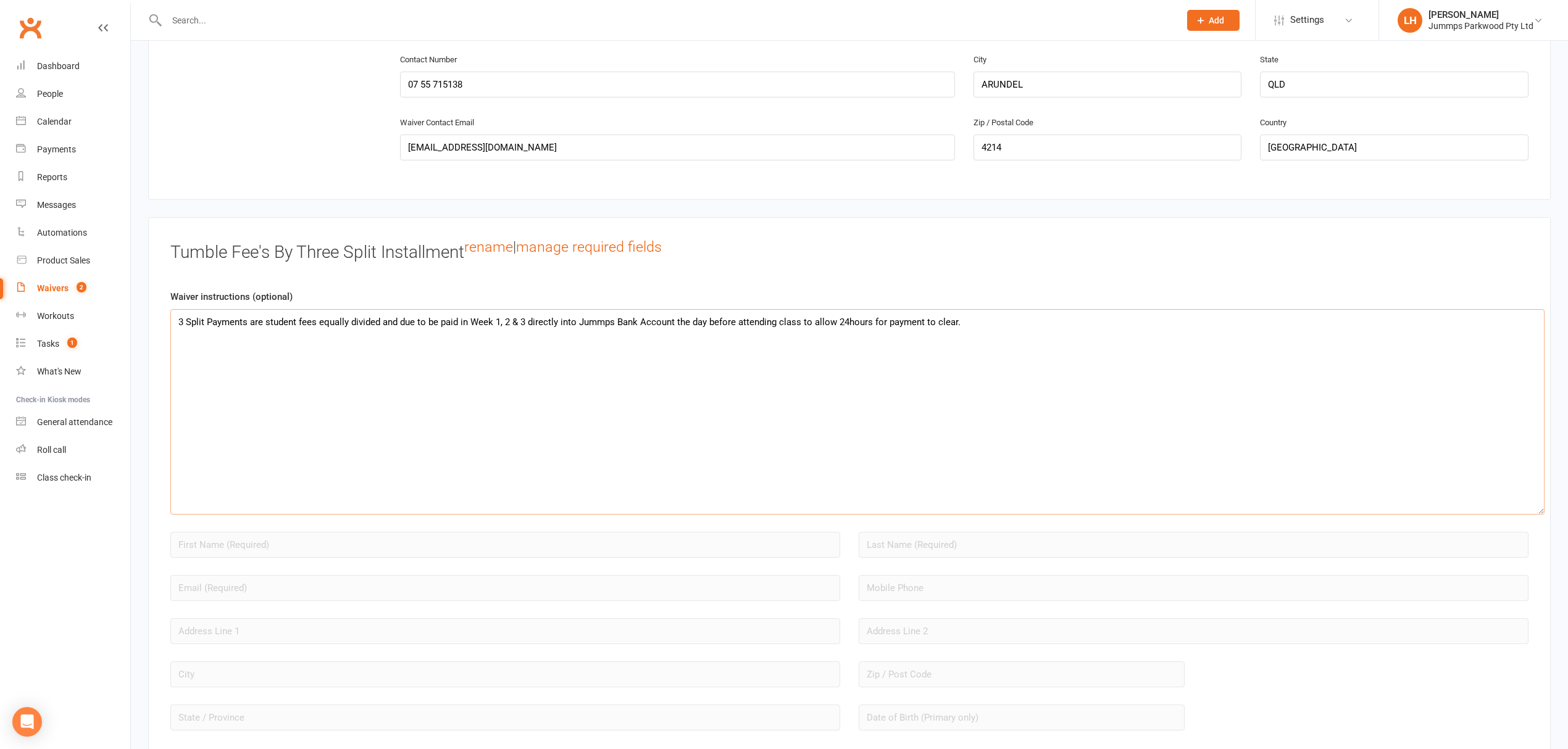 click on "3 Split Payments are student fees equally divided and due to be paid in Week 1, 2 & 3 directly into Jummps Bank Account the day before attending class to allow 24hours for payment to clear." at bounding box center [857, 412] 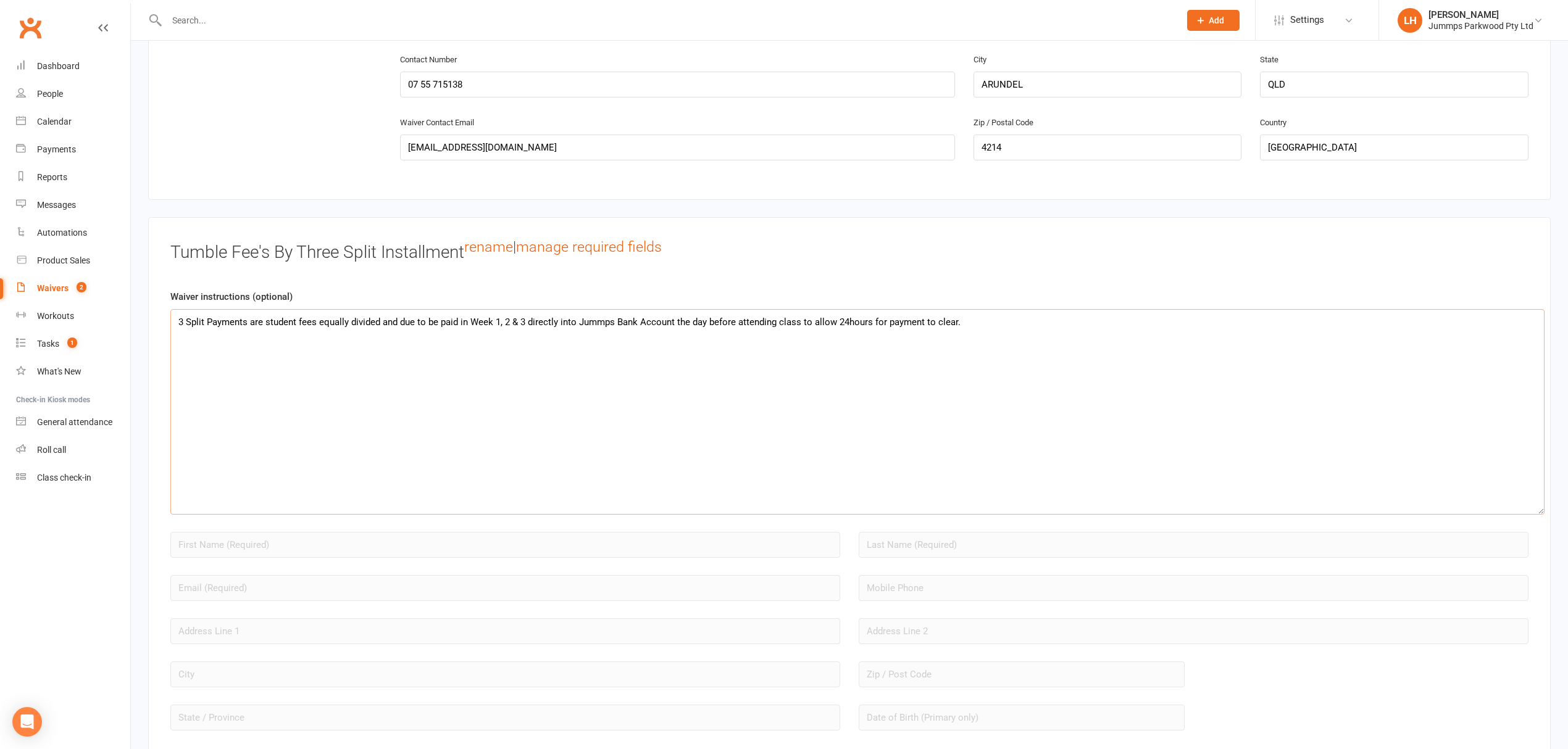 paste on "Account Name: Jummps Parkwood P/L 	BSB: 064-474          Acc: 1076-4880" 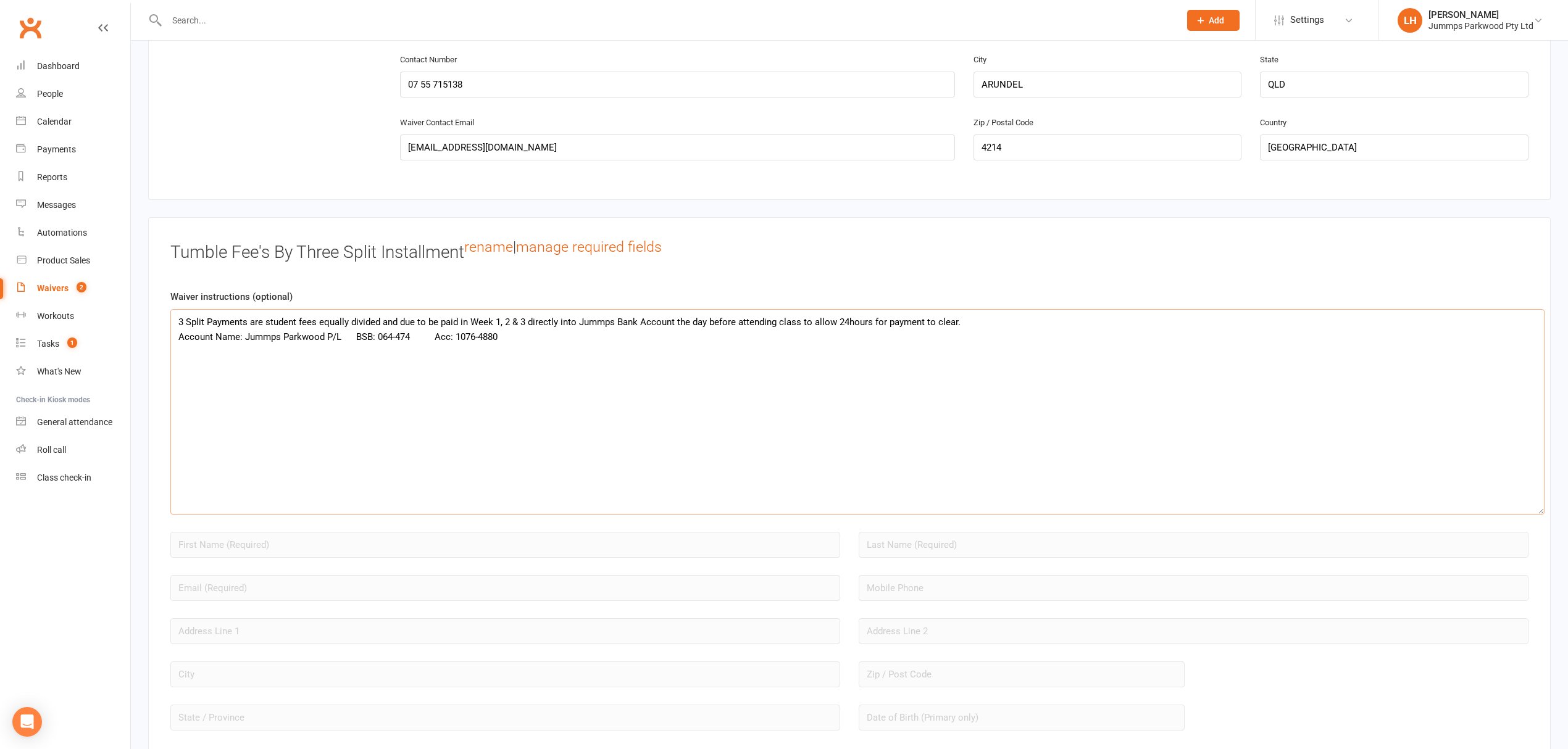 click on "3 Split Payments are student fees equally divided and due to be paid in Week 1, 2 & 3 directly into Jummps Bank Account the day before attending class to allow 24hours for payment to clear.
Account Name: Jummps Parkwood P/L 	BSB: 064-474          Acc: 1076-4880" at bounding box center [857, 412] 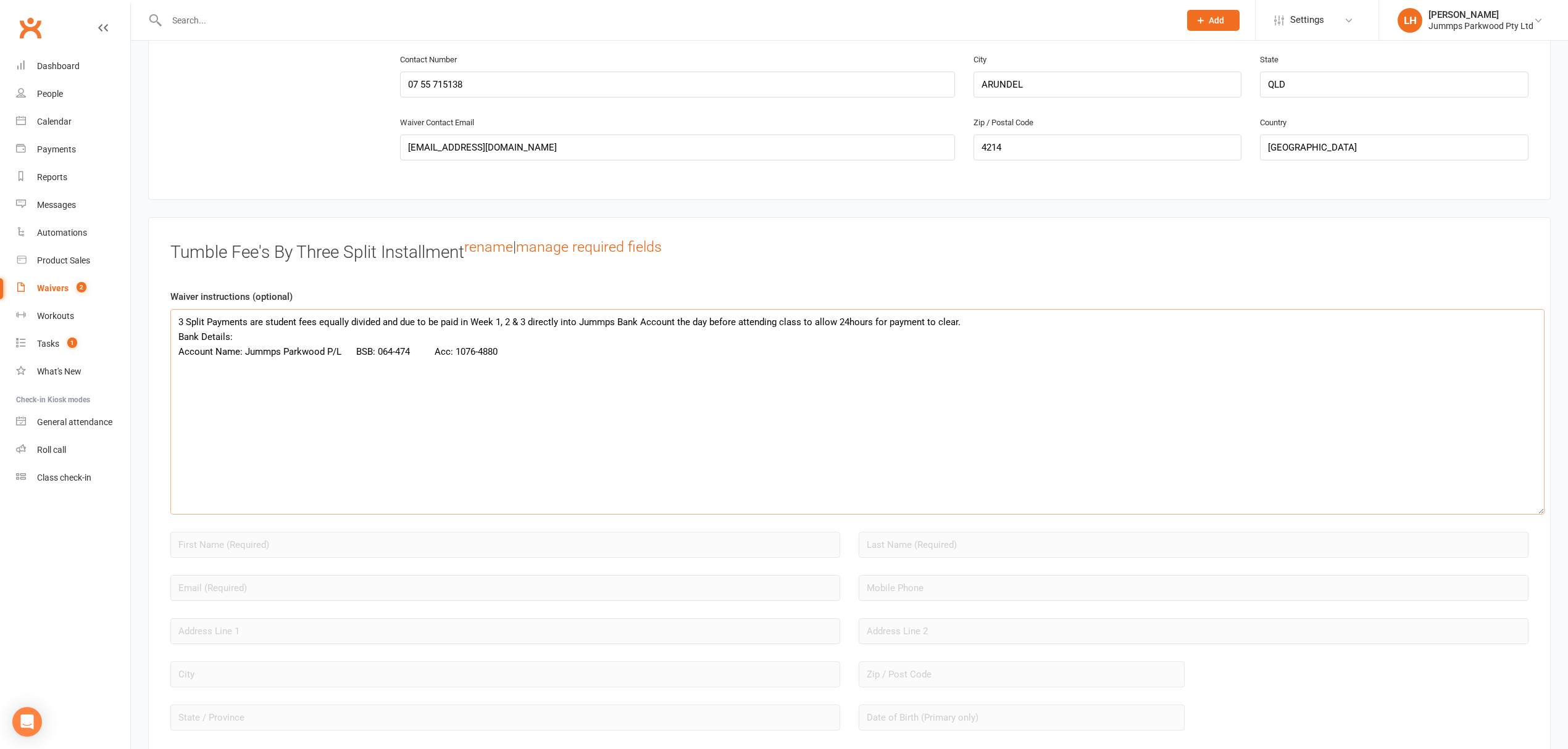 drag, startPoint x: 243, startPoint y: 355, endPoint x: 340, endPoint y: 370, distance: 98.15294 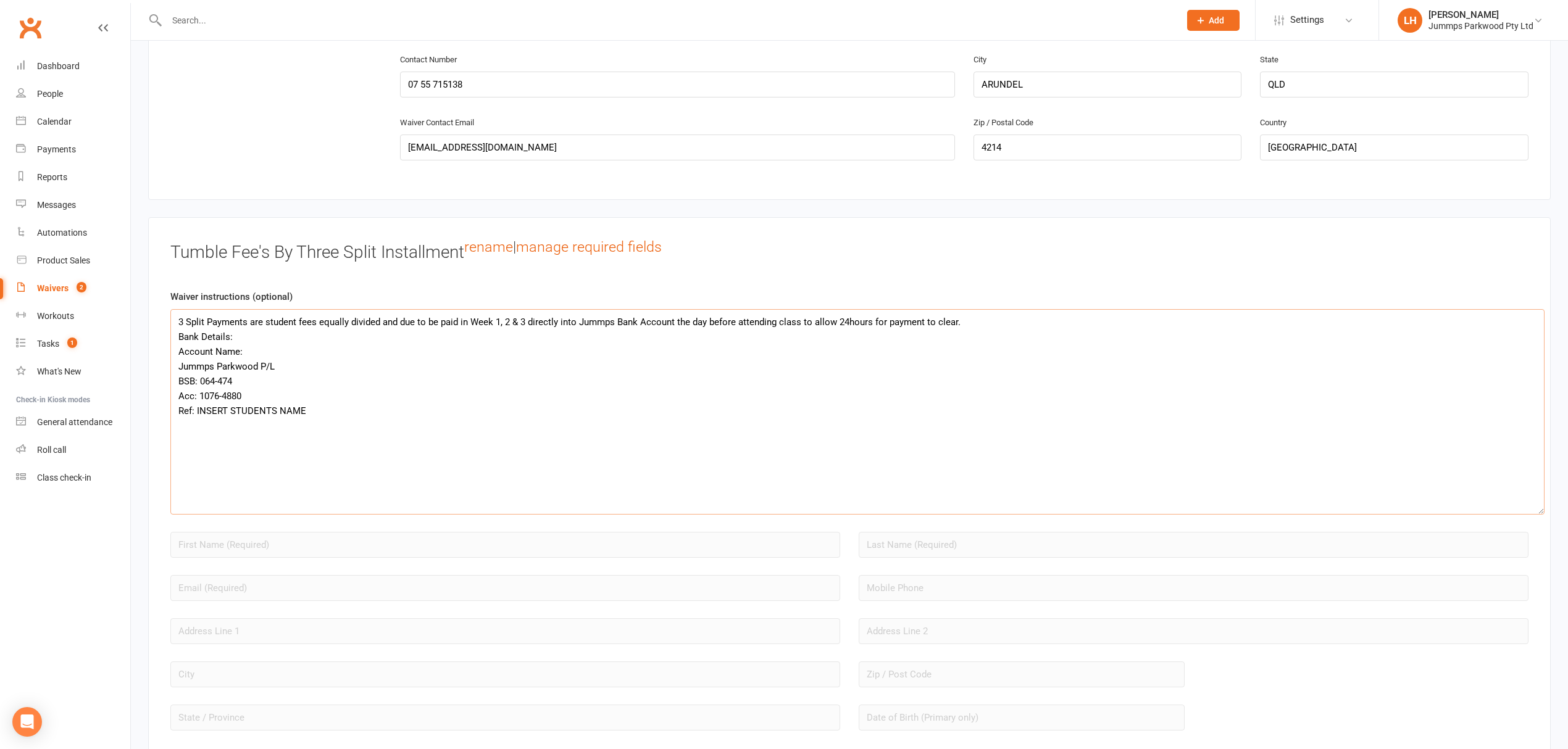 drag, startPoint x: 288, startPoint y: 416, endPoint x: 167, endPoint y: 344, distance: 140.80128 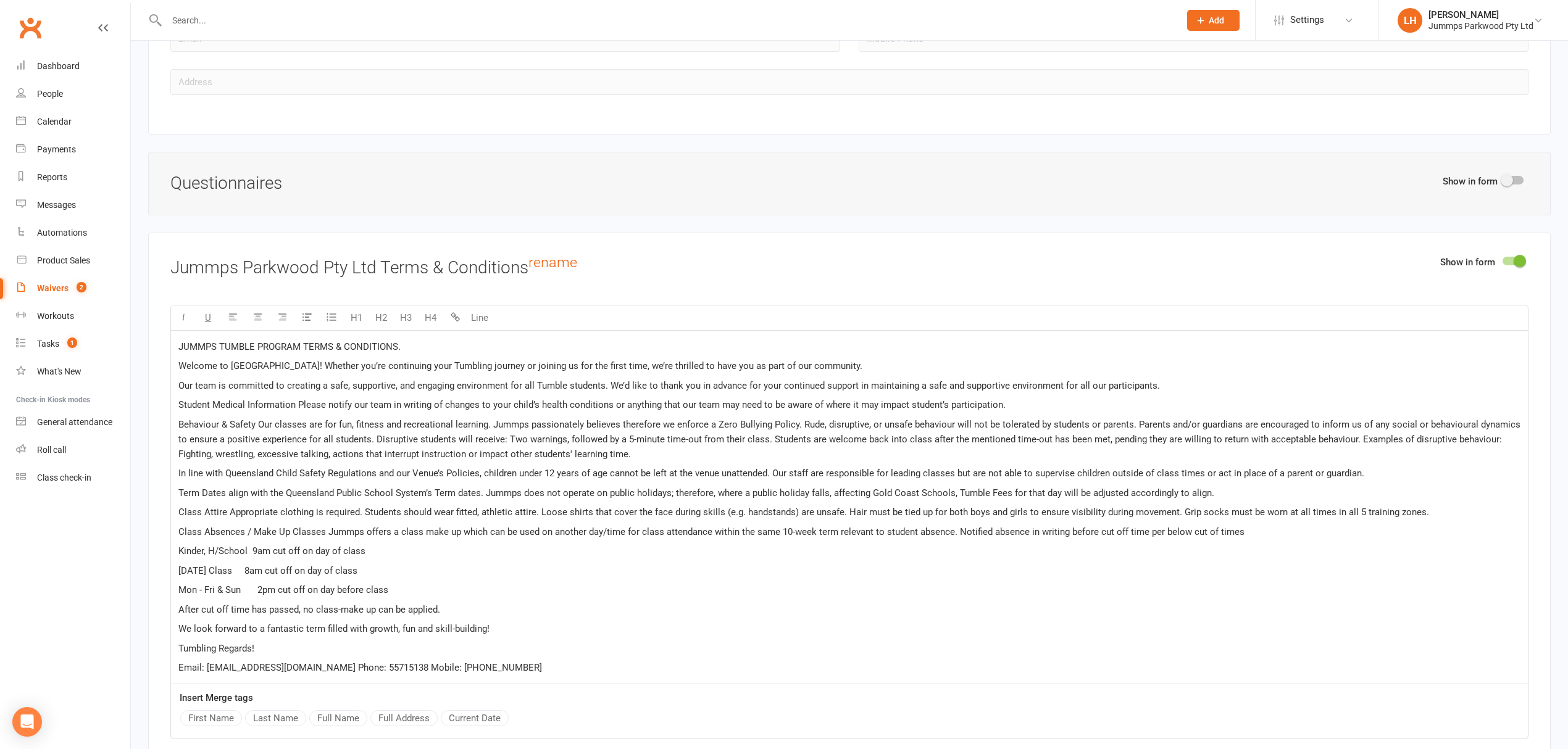 scroll, scrollTop: 1728, scrollLeft: 0, axis: vertical 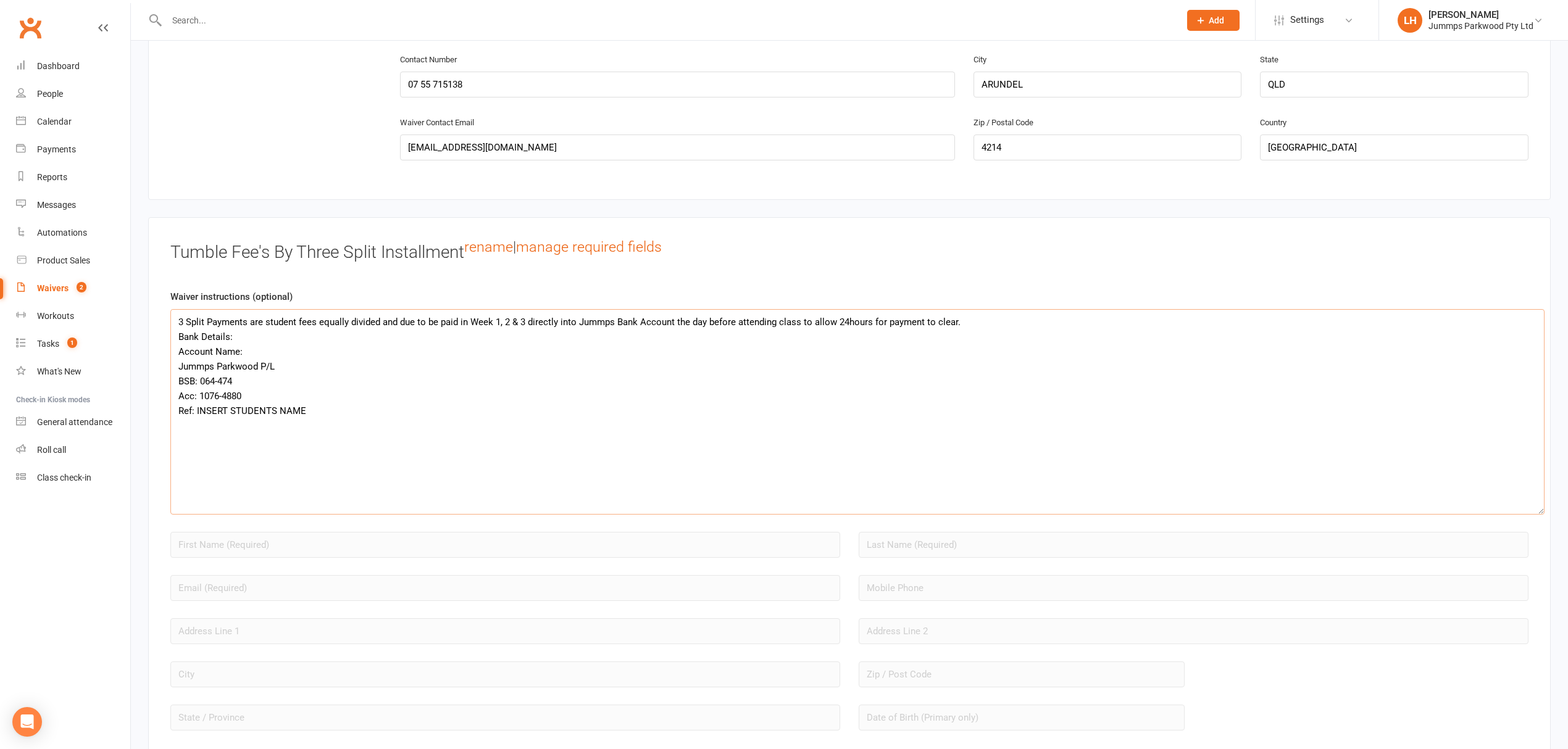 click on "3 Split Payments are student fees equally divided and due to be paid in Week 1, 2 & 3 directly into Jummps Bank Account the day before attending class to allow 24hours for payment to clear.
Bank Details:
Account Name:
Jummps Parkwood P/L
BSB: 064-474
Acc: 1076-4880
Ref: INSERT STUDENTS NAME" at bounding box center [857, 412] 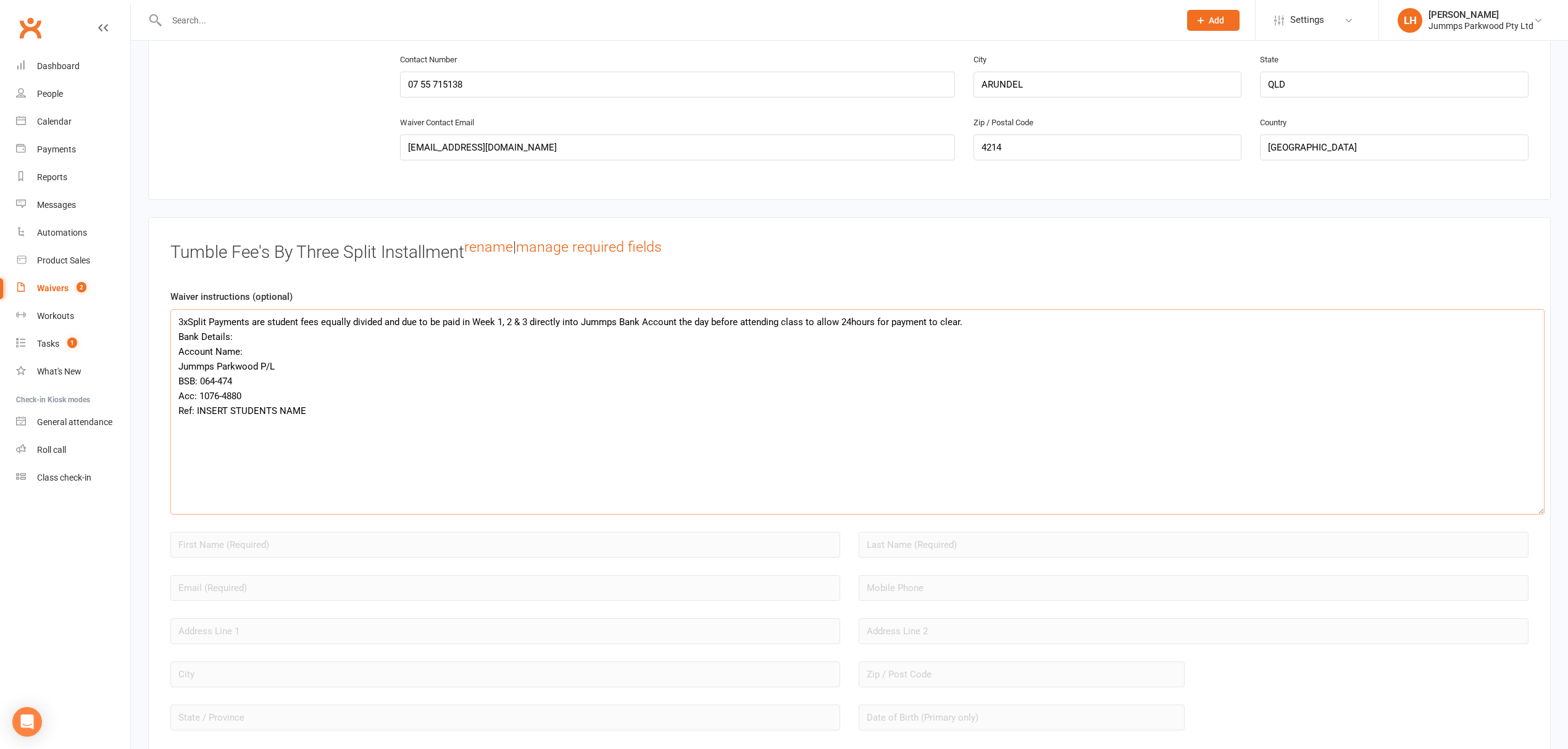 click on "3xSplit Payments are student fees equally divided and due to be paid in Week 1, 2 & 3 directly into Jummps Bank Account the day before attending class to allow 24hours for payment to clear.
Bank Details:
Account Name:
Jummps Parkwood P/L
BSB: 064-474
Acc: 1076-4880
Ref: INSERT STUDENTS NAME" at bounding box center (857, 412) 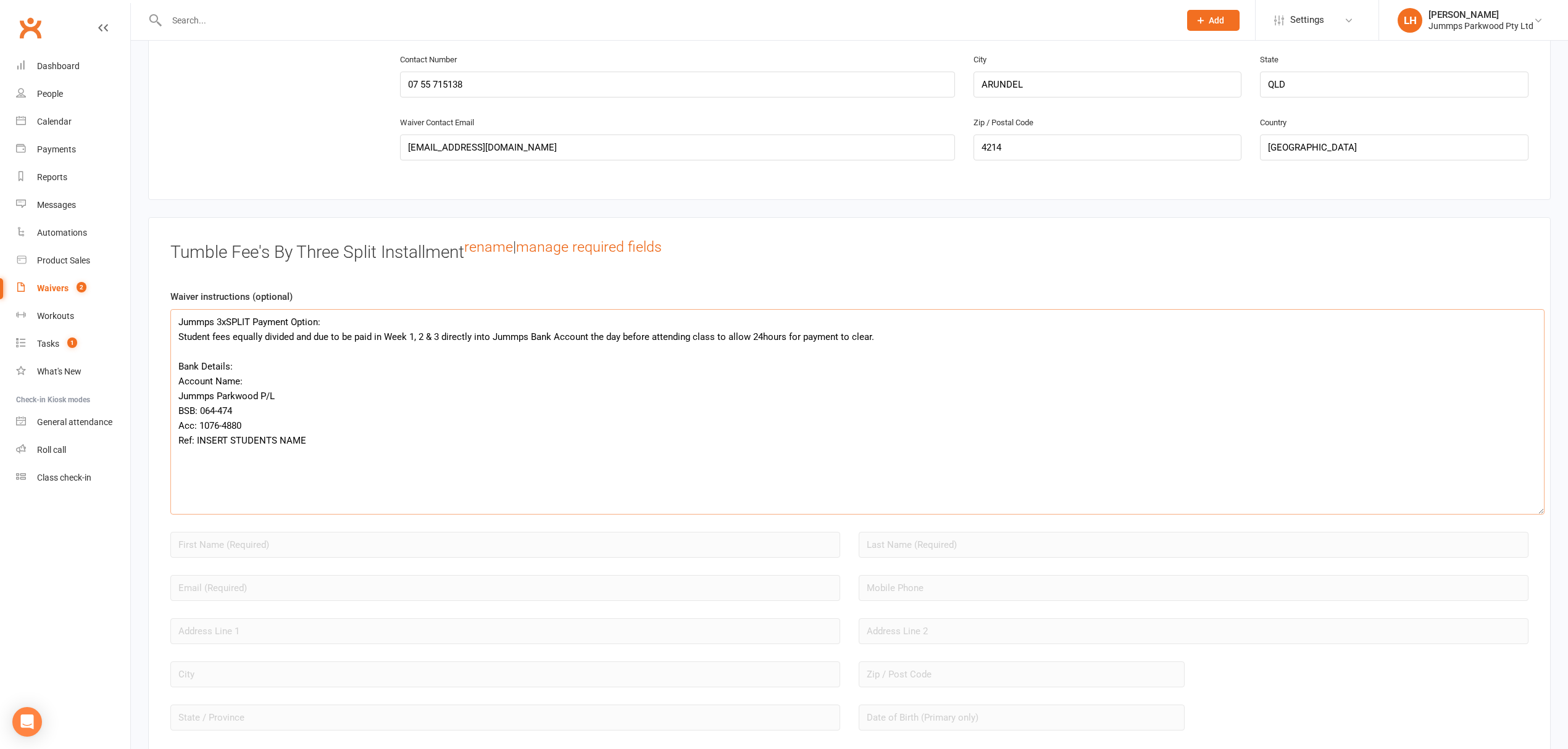 click on "Jummps 3xSPLIT Payment Option:
Student fees equally divided and due to be paid in Week 1, 2 & 3 directly into Jummps Bank Account the day before attending class to allow 24hours for payment to clear.
Bank Details:
Account Name:
Jummps Parkwood P/L
BSB: 064-474
Acc: 1076-4880
Ref: INSERT STUDENTS NAME" at bounding box center [857, 412] 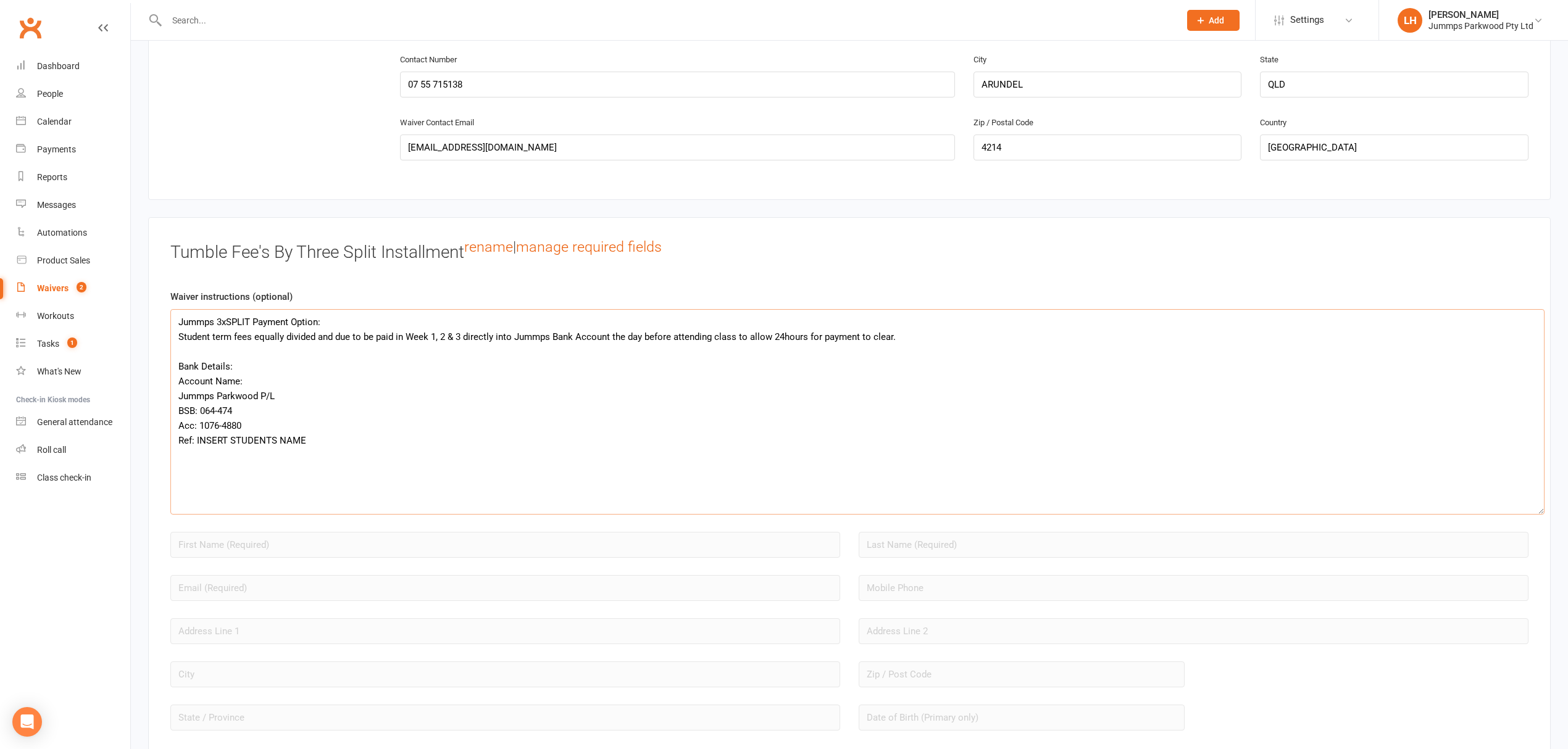 click on "Jummps 3xSPLIT Payment Option:
Student term fees equally divided and due to be paid in Week 1, 2 & 3 directly into Jummps Bank Account the day before attending class to allow 24hours for payment to clear.
Bank Details:
Account Name:
Jummps Parkwood P/L
BSB: 064-474
Acc: 1076-4880
Ref: INSERT STUDENTS NAME" at bounding box center [857, 412] 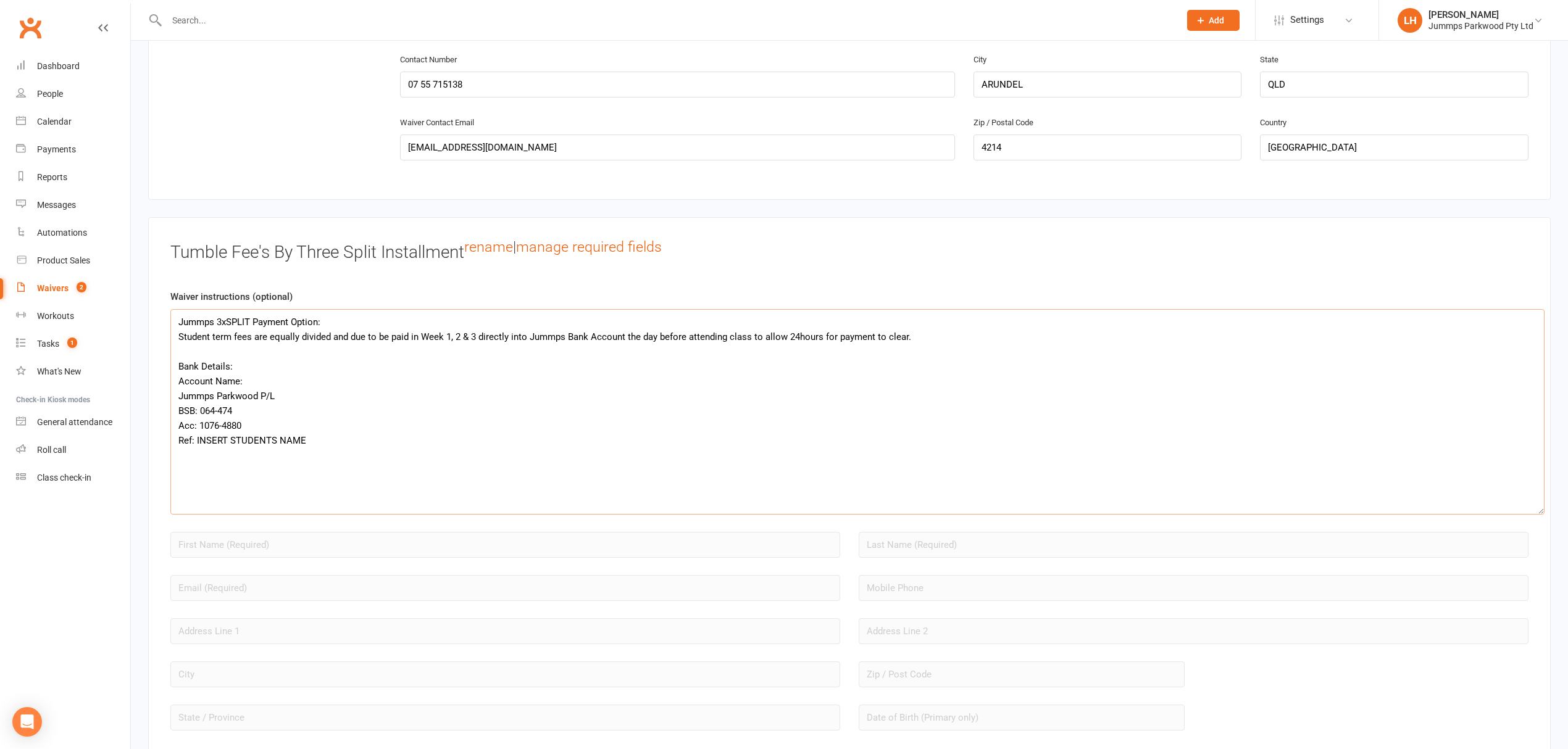 click on "Jummps 3xSPLIT Payment Option:
Student term fees are equally divided and due to be paid in Week 1, 2 & 3 directly into Jummps Bank Account the day before attending class to allow 24hours for payment to clear.
Bank Details:
Account Name:
Jummps Parkwood P/L
BSB: 064-474
Acc: 1076-4880
Ref: INSERT STUDENTS NAME" at bounding box center (857, 412) 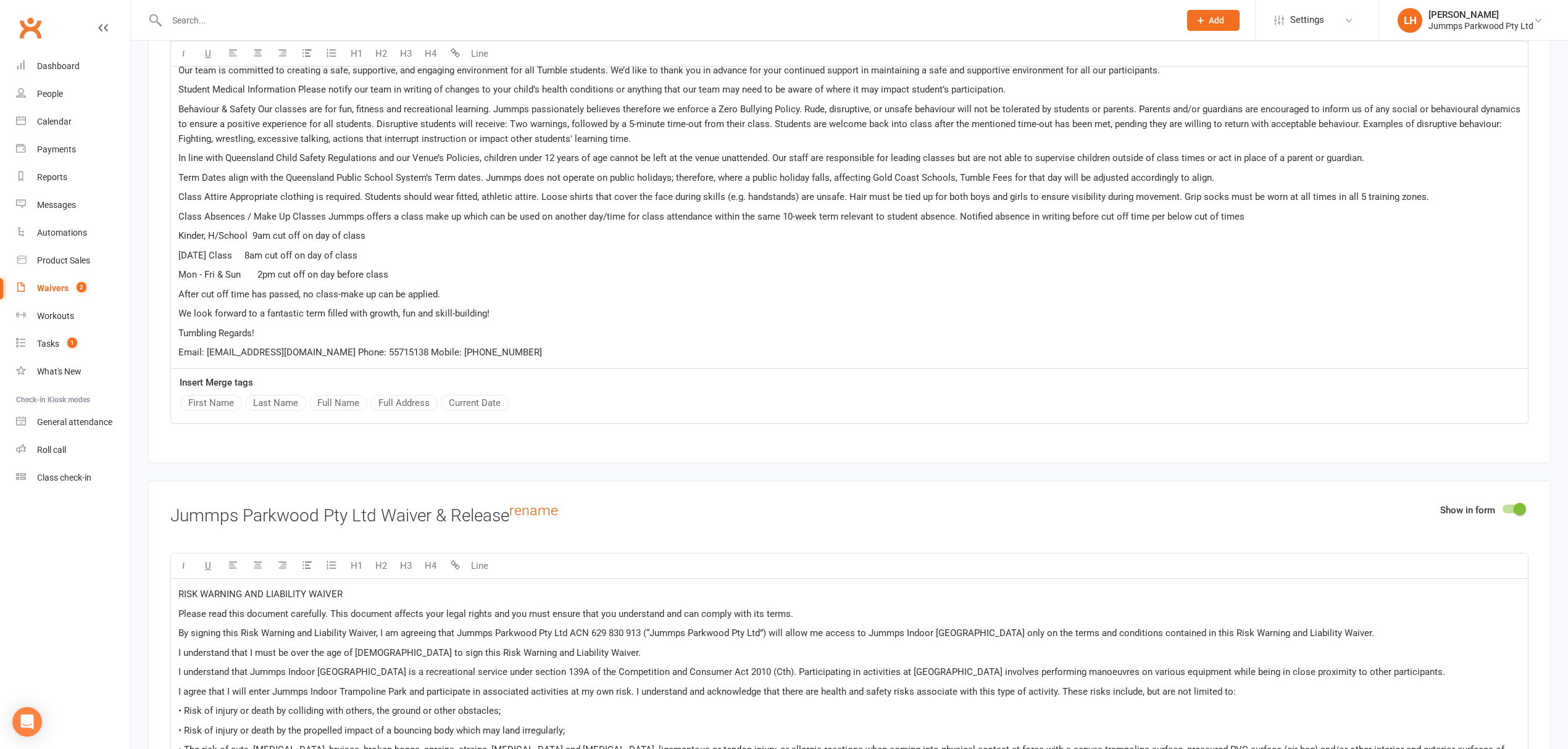 scroll, scrollTop: 1946, scrollLeft: 0, axis: vertical 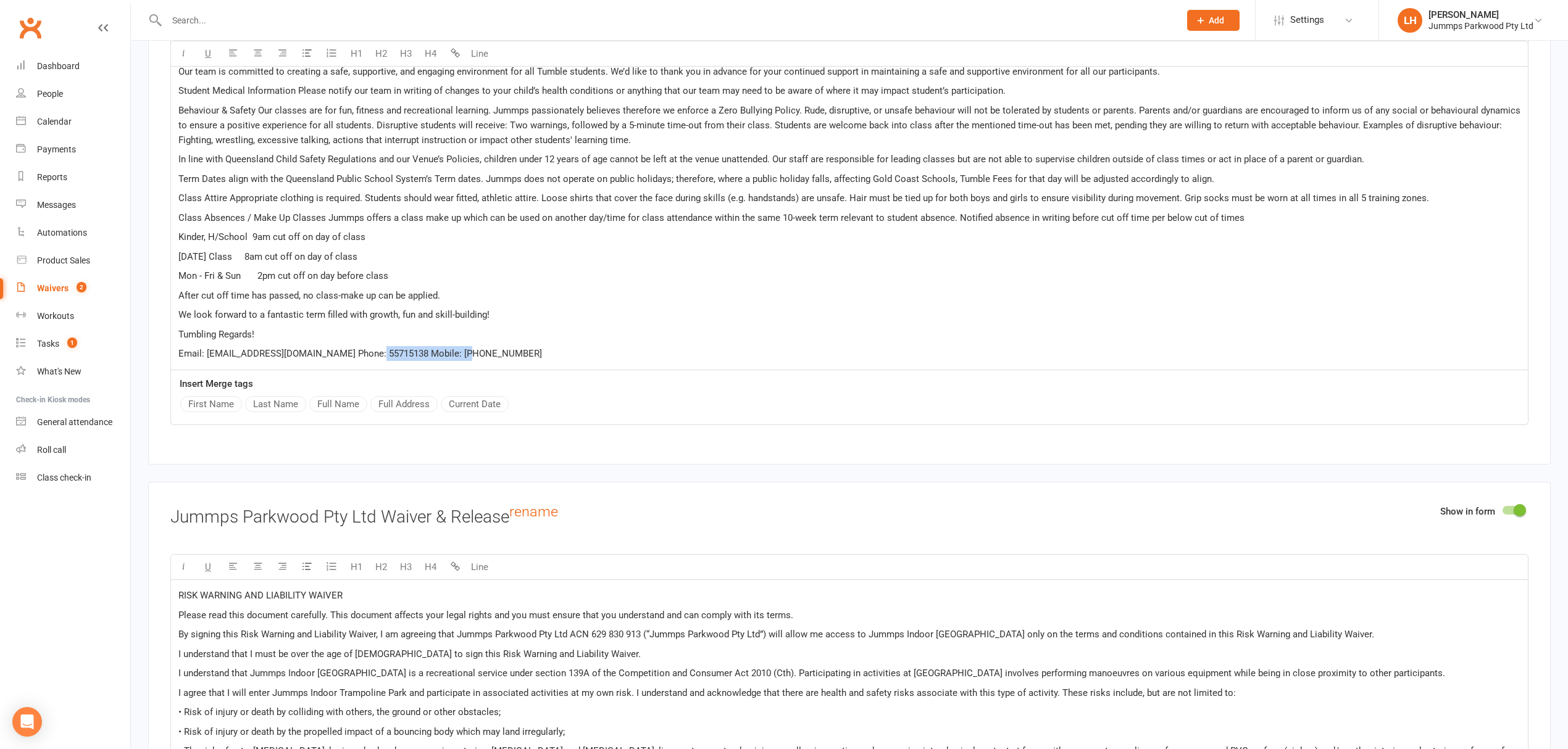 drag, startPoint x: 470, startPoint y: 356, endPoint x: 374, endPoint y: 362, distance: 96.1873 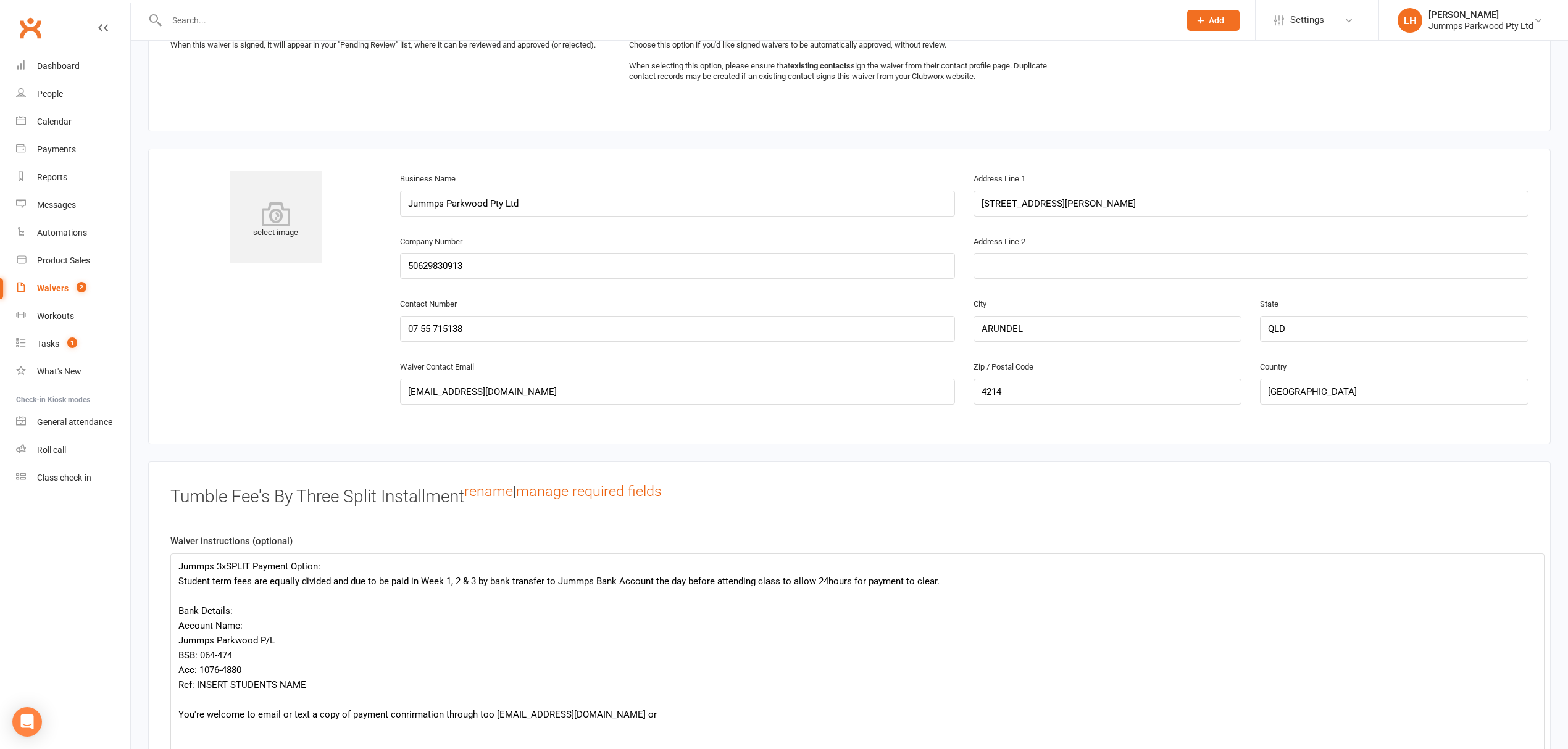 scroll, scrollTop: 630, scrollLeft: 0, axis: vertical 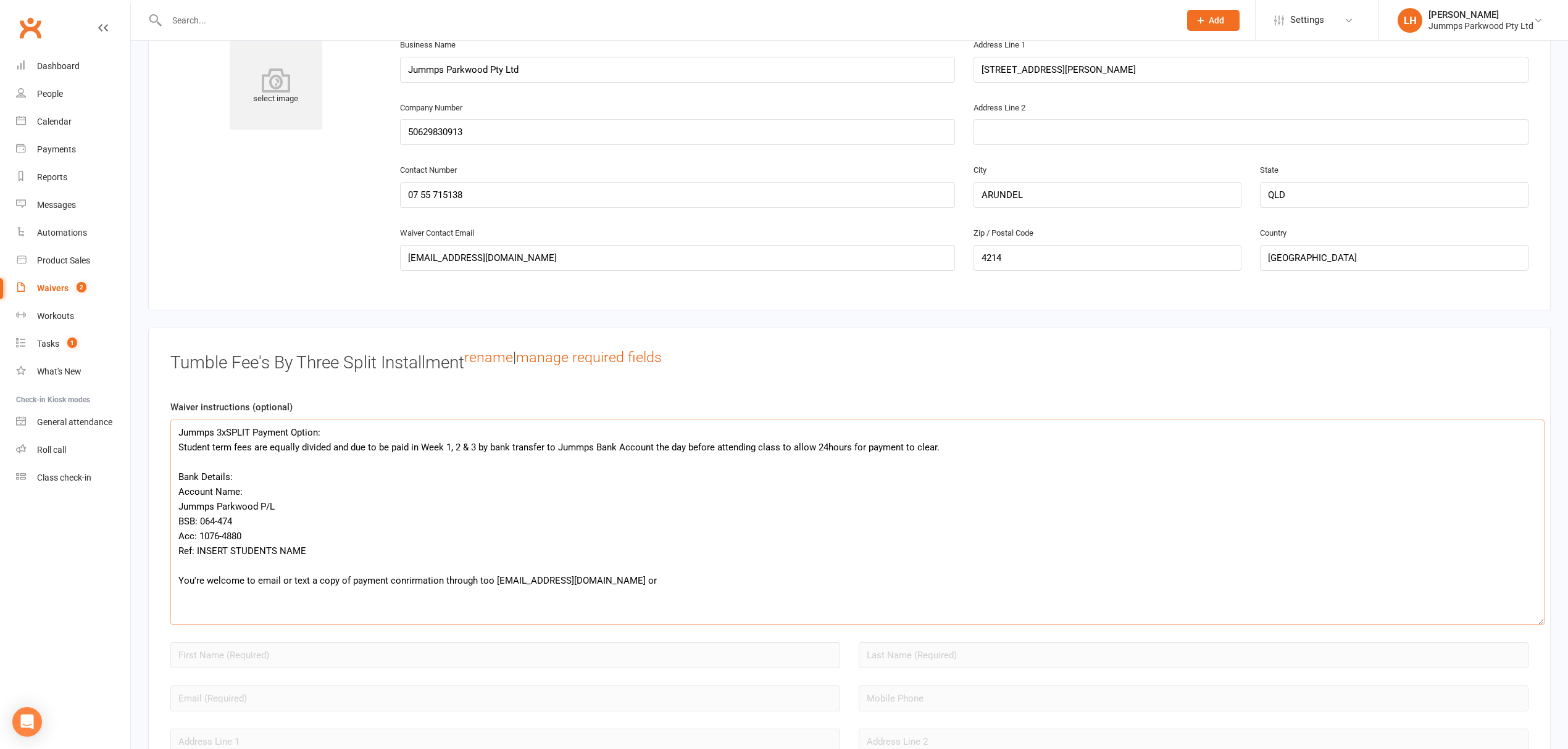 click on "Jummps 3xSPLIT Payment Option:
Student term fees are equally divided and due to be paid in Week 1, 2 & 3 by bank transfer to Jummps Bank Account the day before attending class to allow 24hours for payment to clear.
Bank Details:
Account Name:
Jummps Parkwood P/L
BSB: 064-474
Acc: 1076-4880
Ref: INSERT STUDENTS NAME
You're welcome to email or text a copy of payment conrirmation through too info@jummps.com.au or" at bounding box center (857, 522) 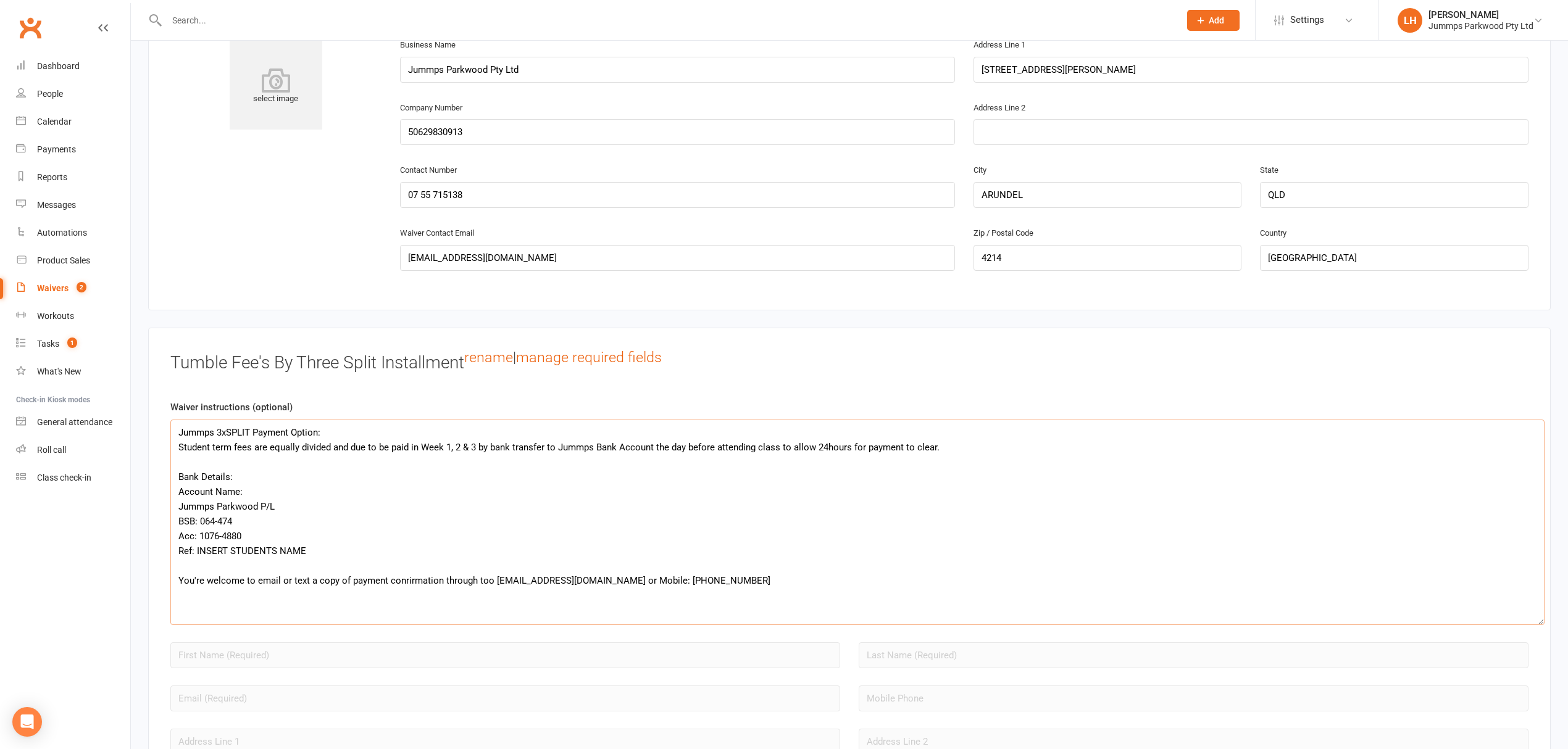click on "Jummps 3xSPLIT Payment Option:
Student term fees are equally divided and due to be paid in Week 1, 2 & 3 by bank transfer to Jummps Bank Account the day before attending class to allow 24hours for payment to clear.
Bank Details:
Account Name:
Jummps Parkwood P/L
BSB: 064-474
Acc: 1076-4880
Ref: INSERT STUDENTS NAME
You're welcome to email or text a copy of payment conrirmation through too info@jummps.com.au or Mobile: 0413 147 030" at bounding box center (857, 522) 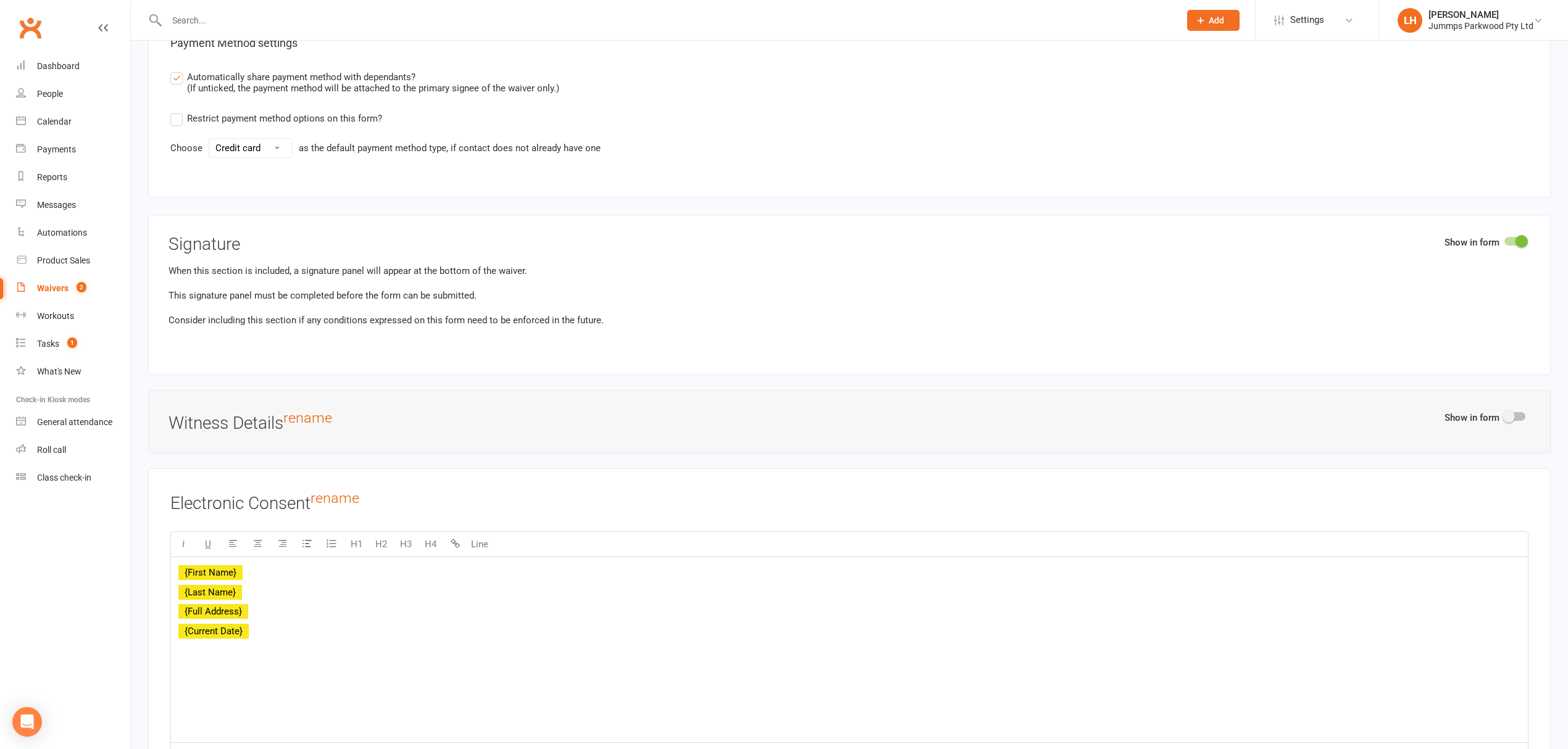 scroll, scrollTop: 4250, scrollLeft: 0, axis: vertical 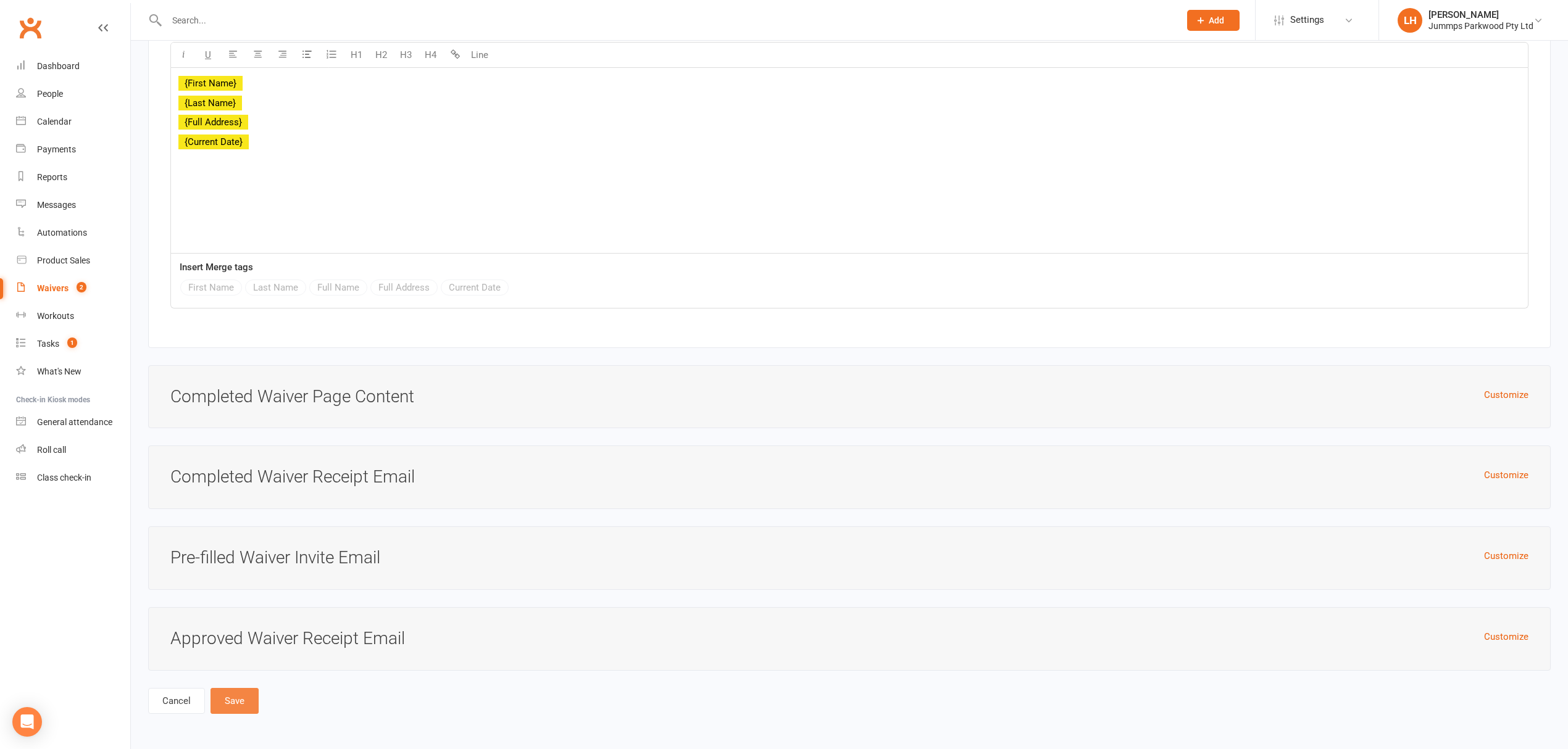 type on "Jummps 3xSPLIT Payment Option:
Student term fees are equally divided and due to be paid in Week 1, 2 & 3 by bank transfer to Jummps Bank Account the day before attending class to allow 24hours for payment to clear.
Bank Details:
Account Name:
Jummps Parkwood P/L
BSB: 064-474
Acc: 1076-4880
Ref: INSERT STUDENTS NAME
You're welcome to email or text a copy of payment conrirmation through too info@jummps.com.au or mobile: 0413 147 030" 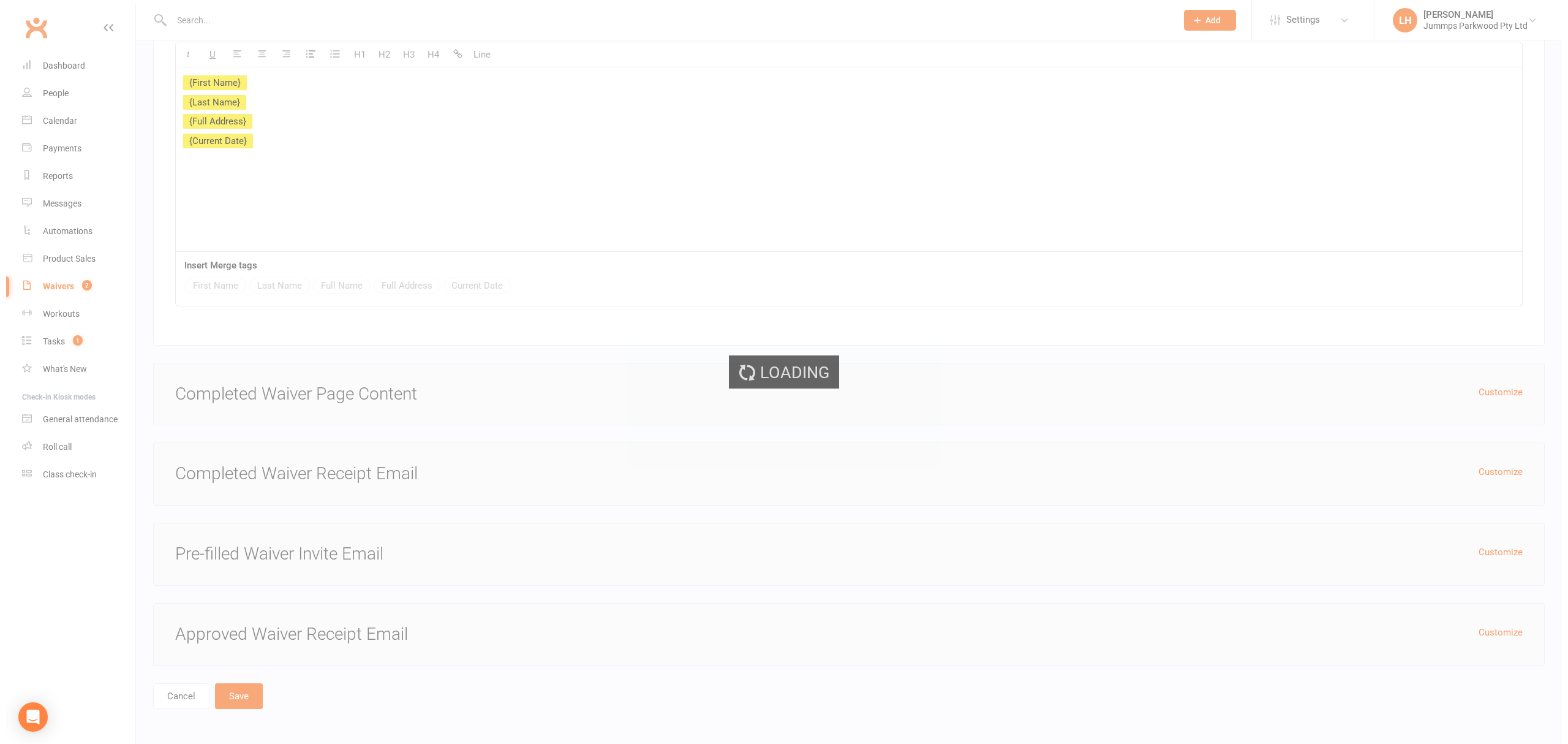 scroll, scrollTop: 0, scrollLeft: 0, axis: both 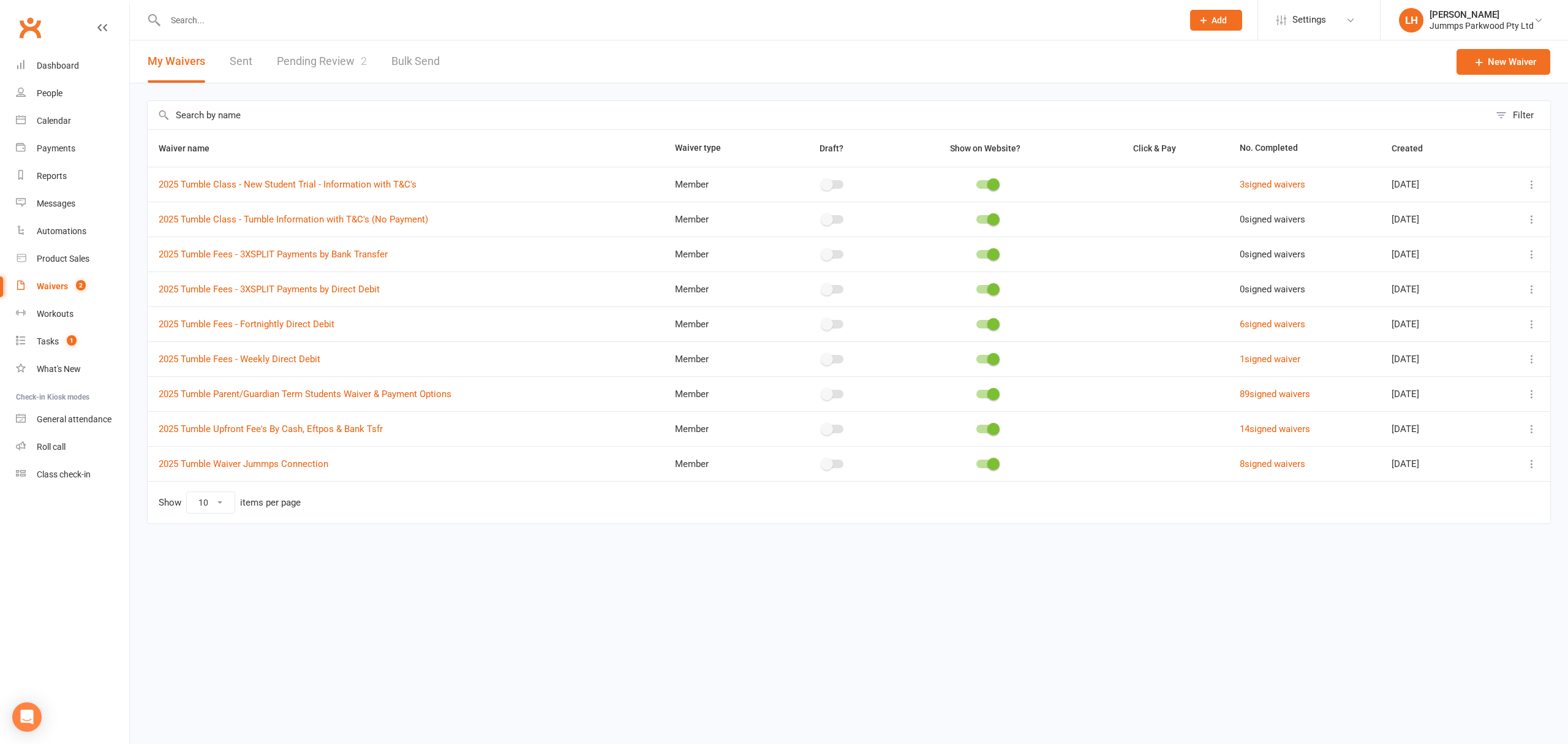 click on "Pending Review 2" at bounding box center (322, 61) 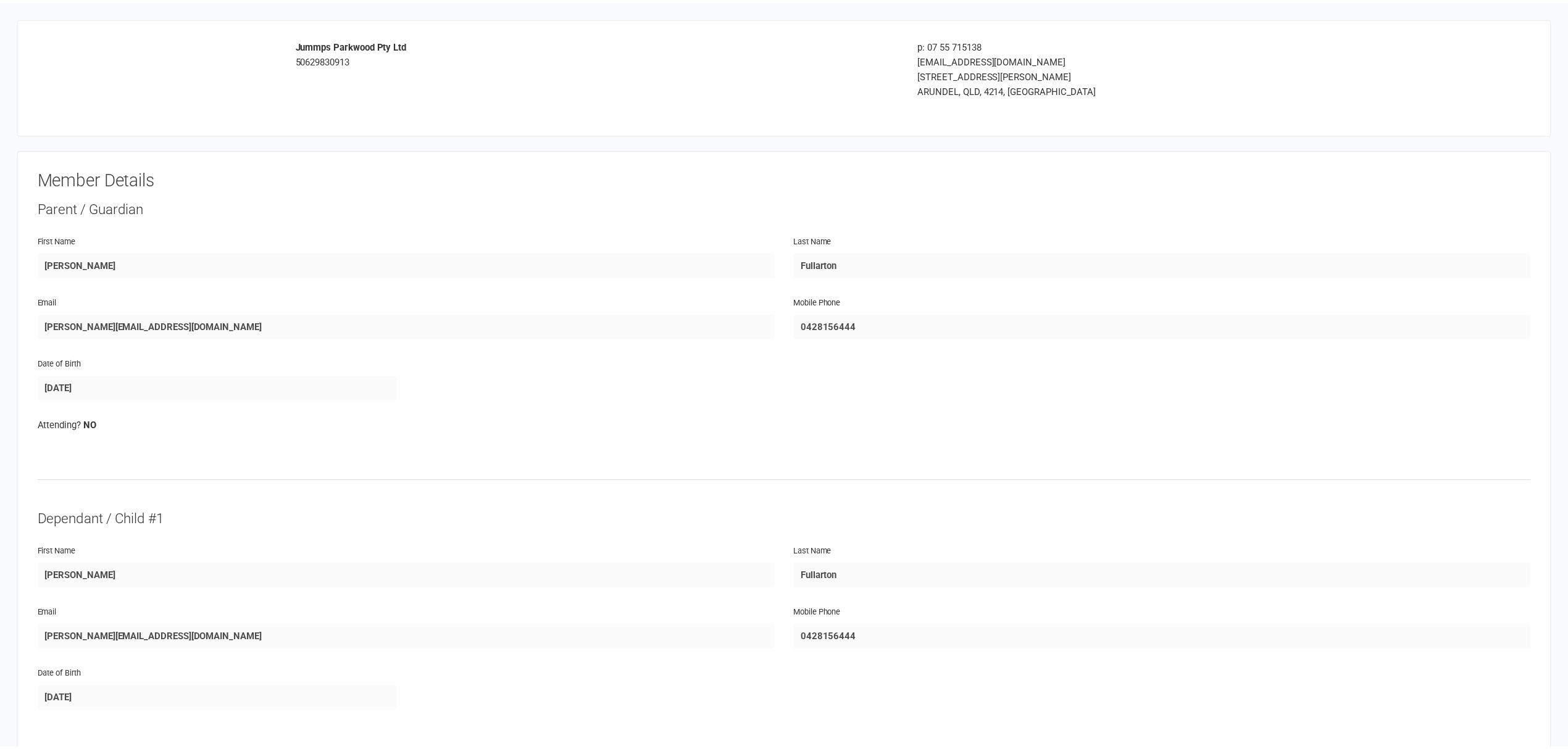 scroll, scrollTop: 0, scrollLeft: 0, axis: both 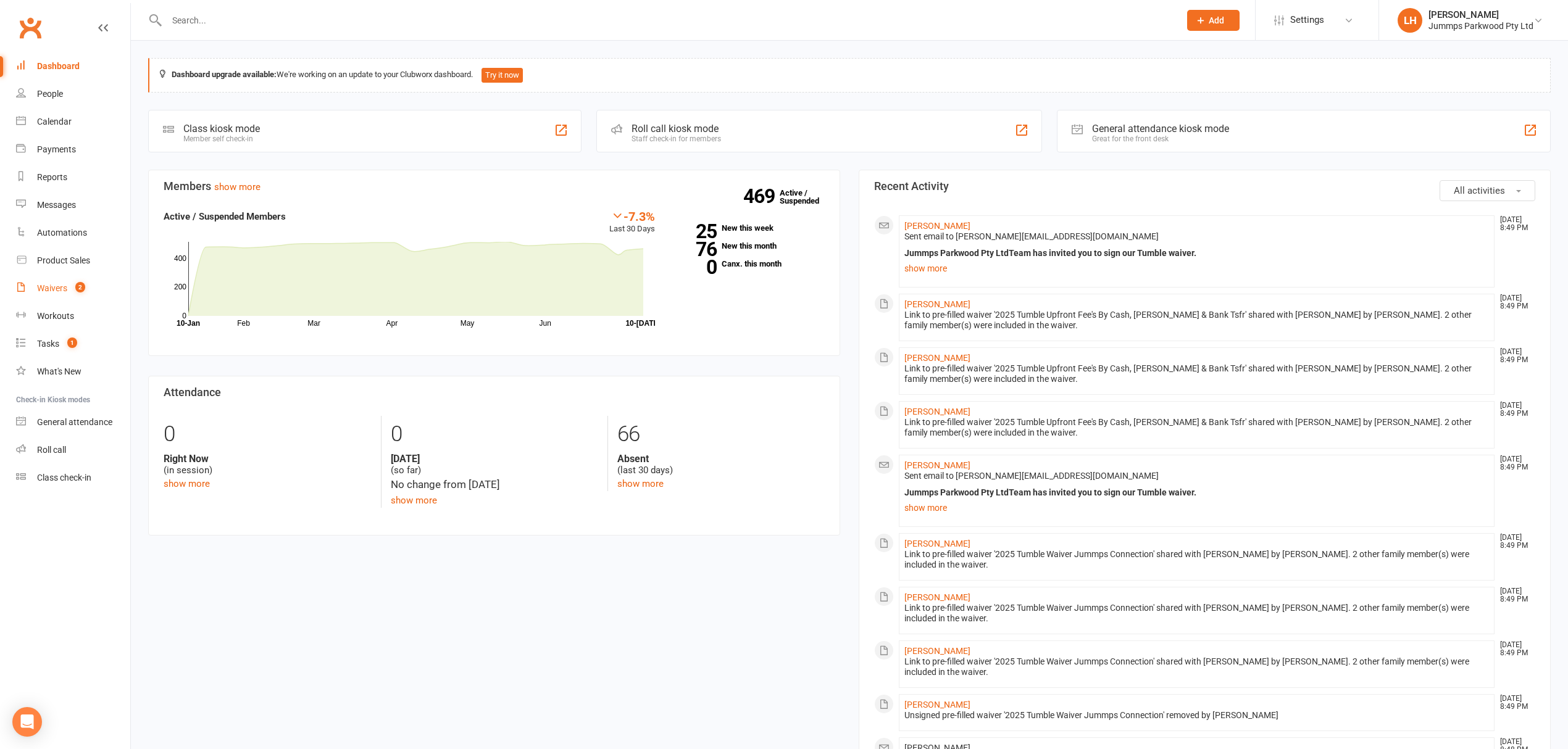 click on "Waivers" at bounding box center (52, 288) 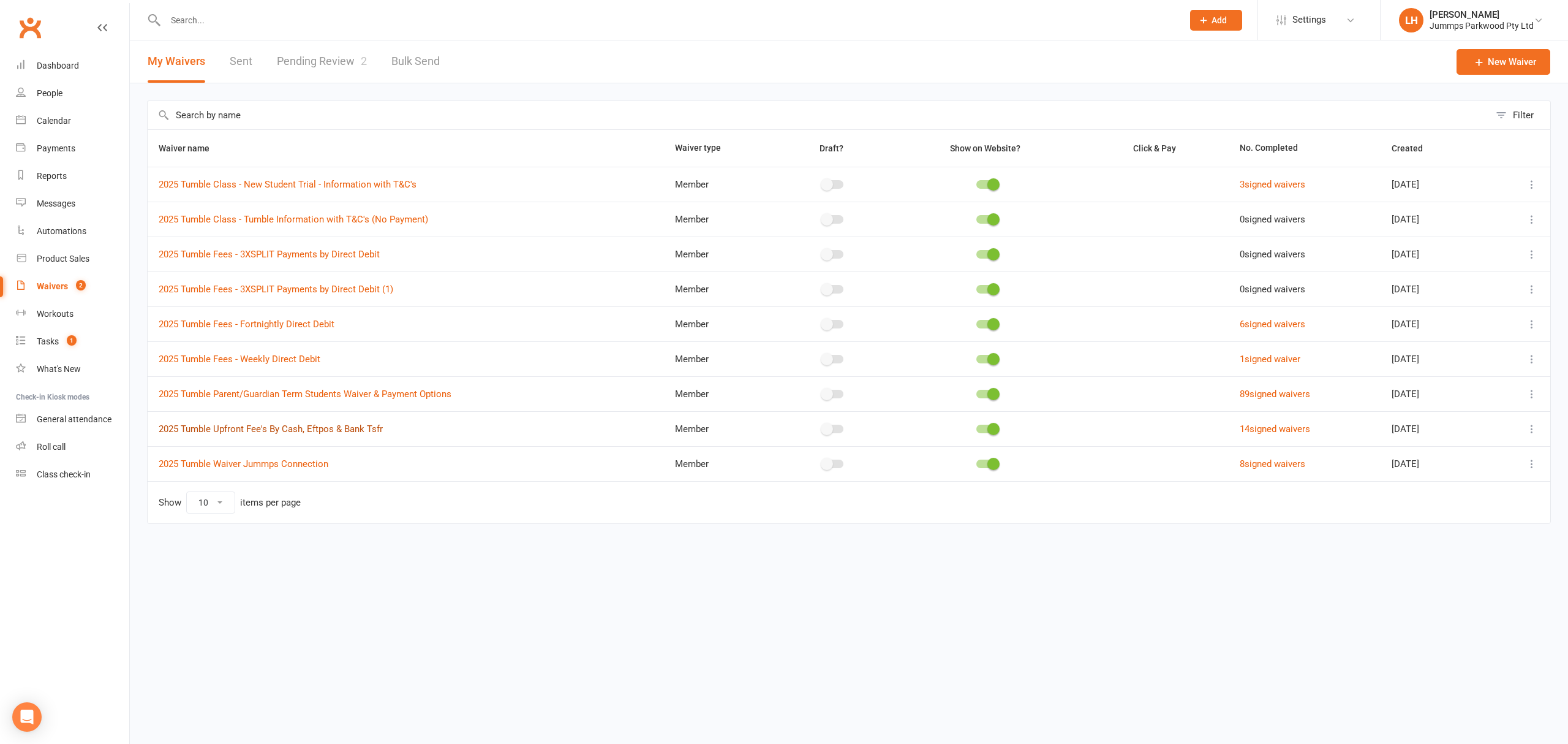 click on "2025 Tumble Upfront Fee's By Cash, Eftpos & Bank Tsfr" at bounding box center (271, 429) 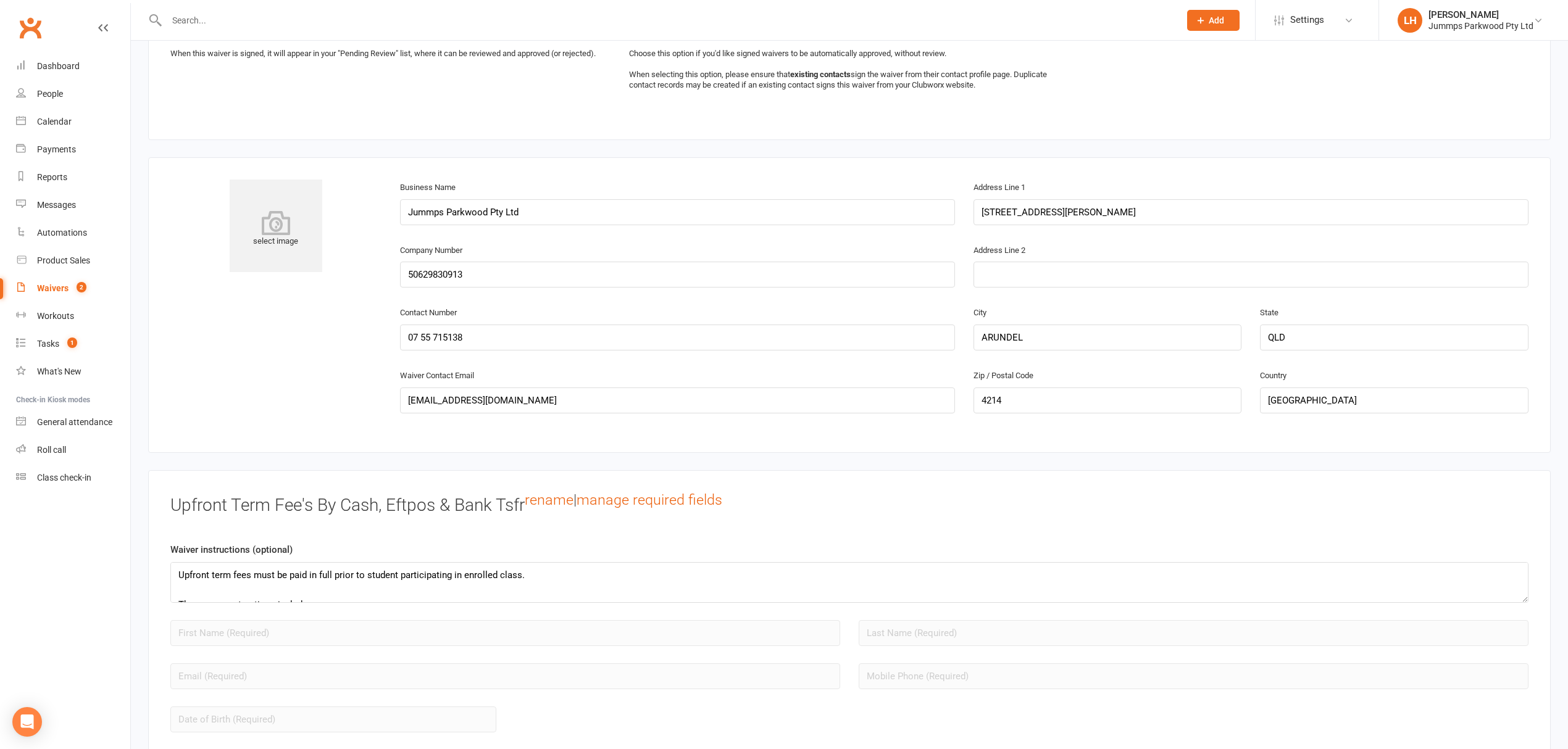 scroll, scrollTop: 822, scrollLeft: 0, axis: vertical 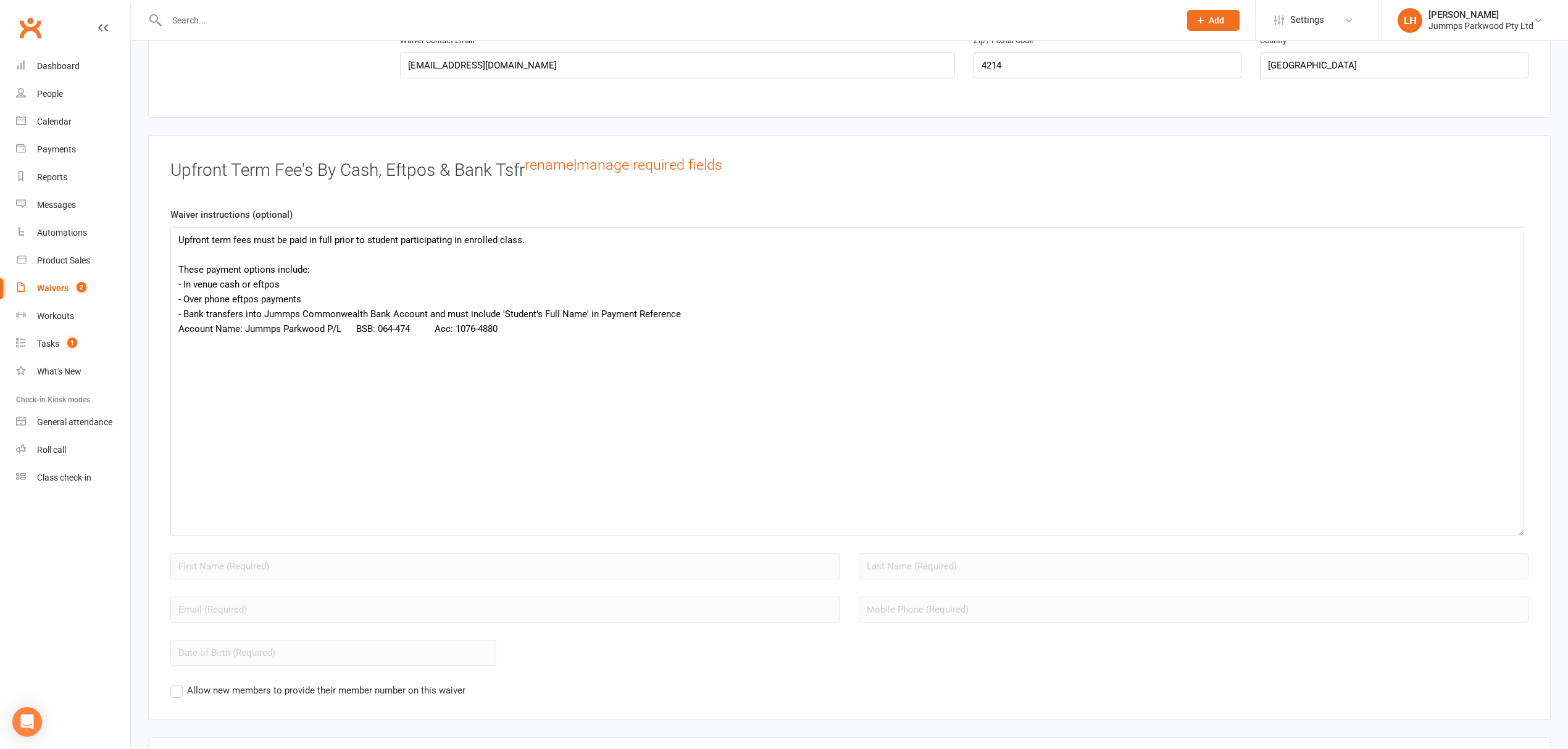 drag, startPoint x: 1524, startPoint y: 262, endPoint x: 1312, endPoint y: 472, distance: 298.40241 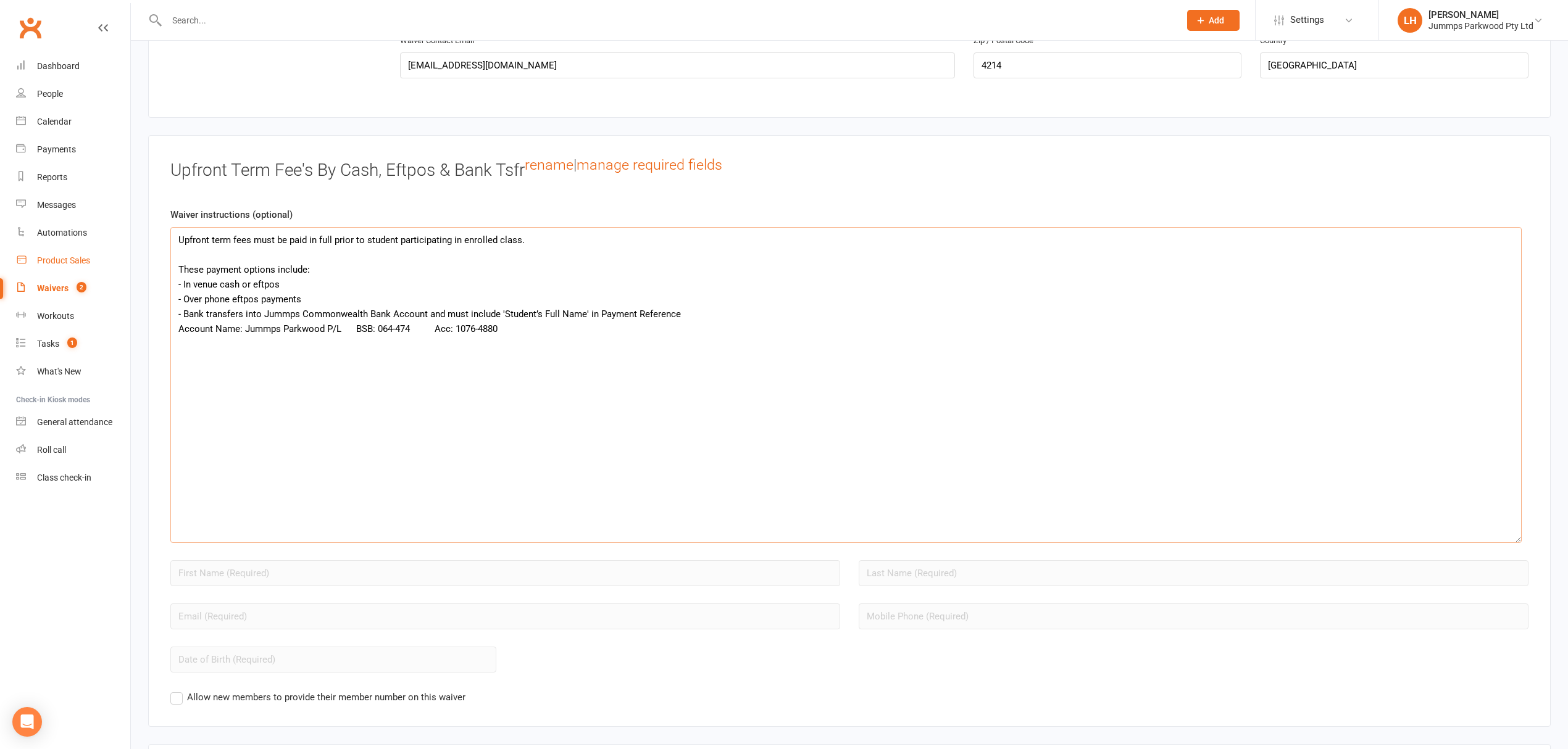 drag, startPoint x: 504, startPoint y: 336, endPoint x: 74, endPoint y: 265, distance: 435.82221 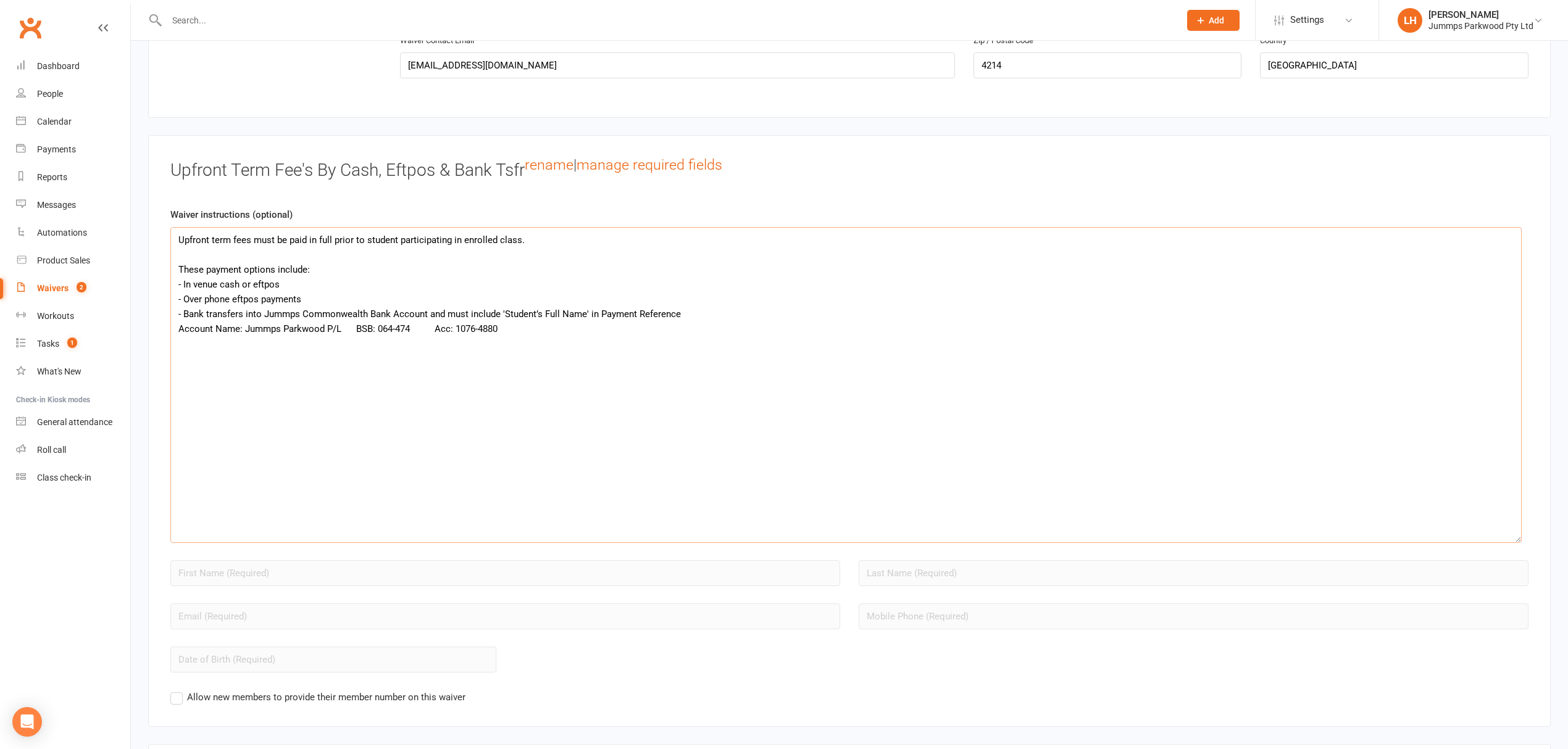click on "Upfront term fees must be paid in full prior to student participating in enrolled class.
These payment options include:
- In venue cash or eftpos
- Over phone eftpos payments
- Bank transfers into Jummps Commonwealth Bank Account and must include 'Student’s Full Name' in Payment Reference
Account Name: Jummps Parkwood P/L 	BSB: 064-474          Acc: 1076-4880" at bounding box center (846, 385) 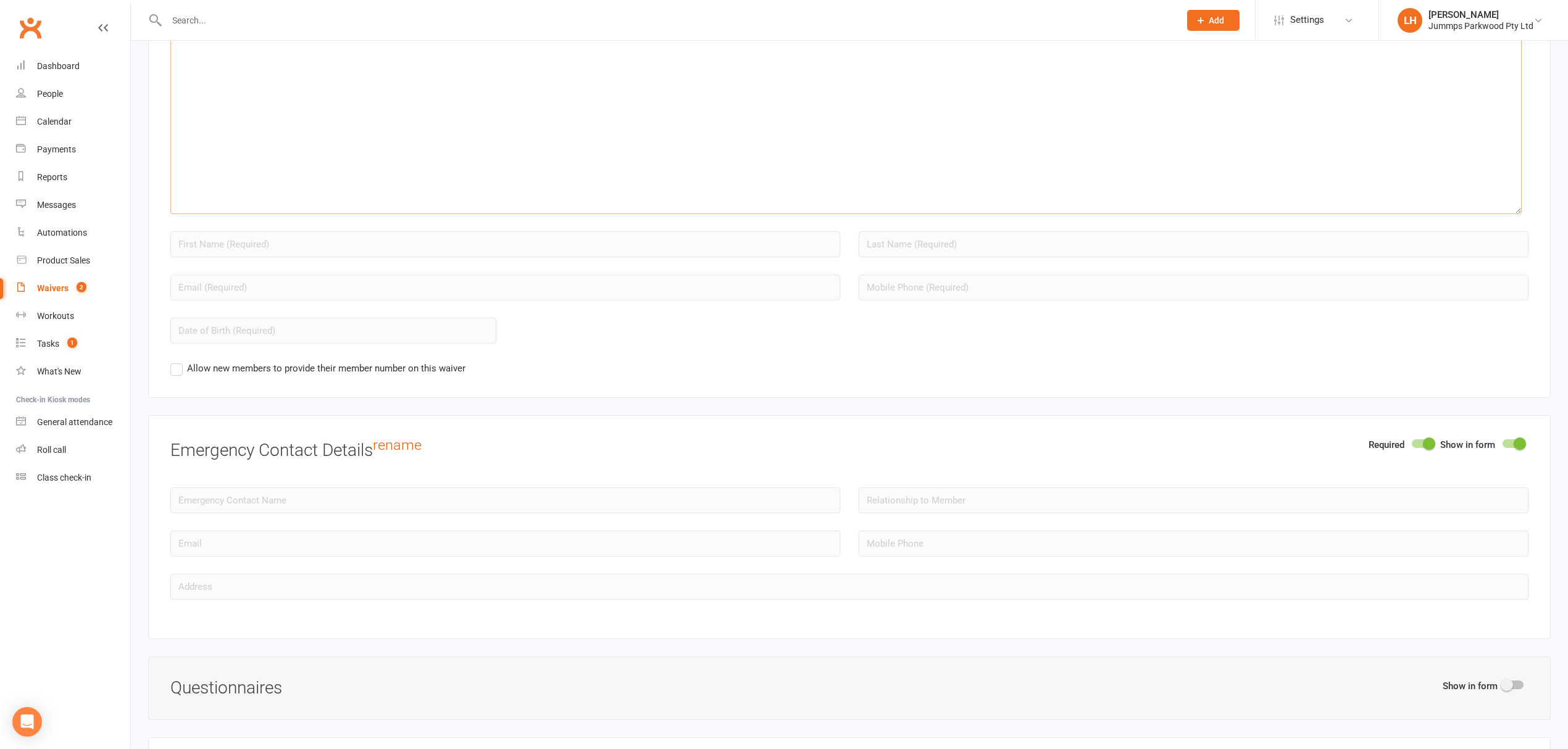 scroll, scrollTop: 1645, scrollLeft: 0, axis: vertical 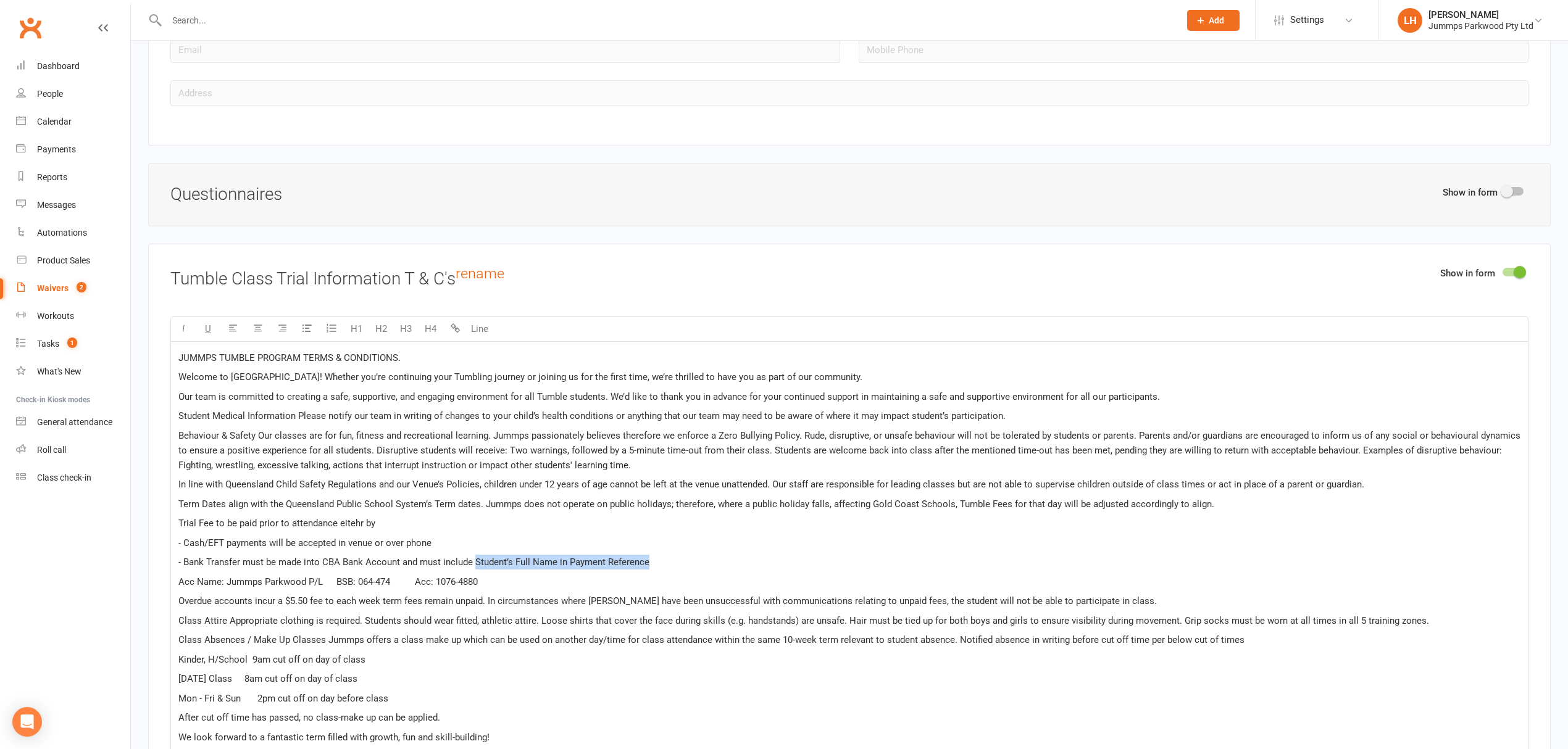 drag, startPoint x: 657, startPoint y: 568, endPoint x: 475, endPoint y: 576, distance: 182.17574 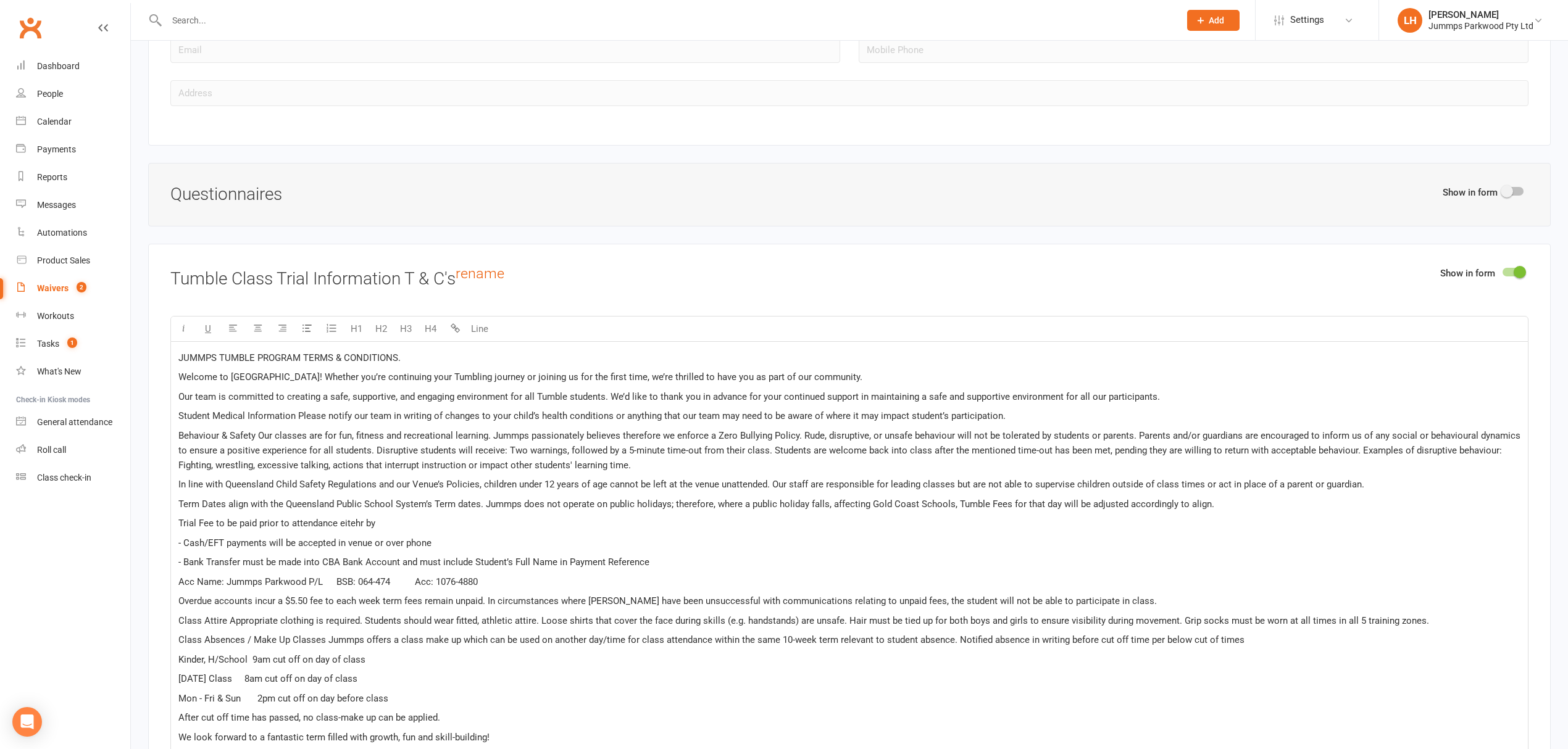 click on "Acc Name: Jummps Parkwood P/L 	BSB: 064-474          Acc: 1076-4880" at bounding box center (849, 582) 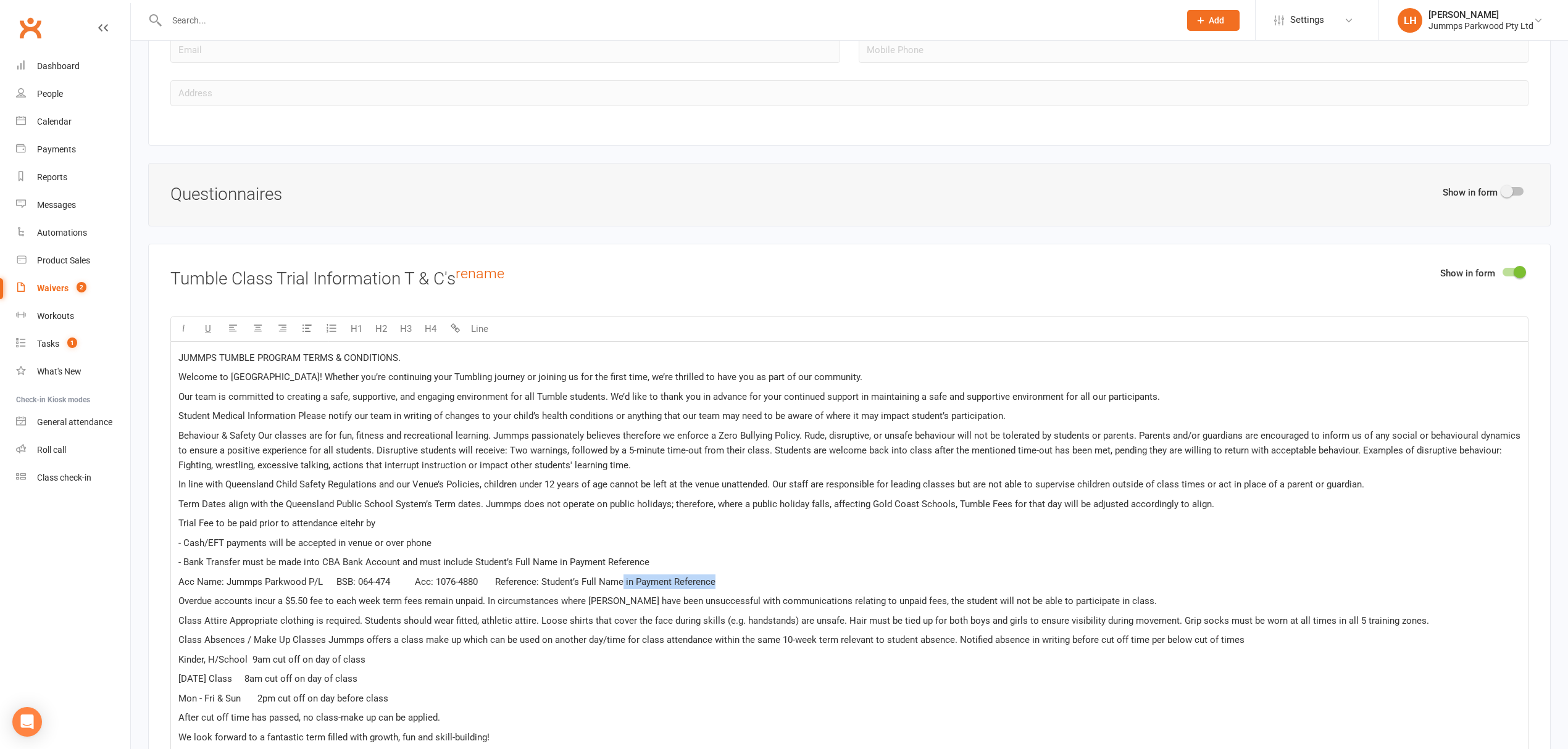 drag, startPoint x: 742, startPoint y: 588, endPoint x: 632, endPoint y: 595, distance: 110.2225 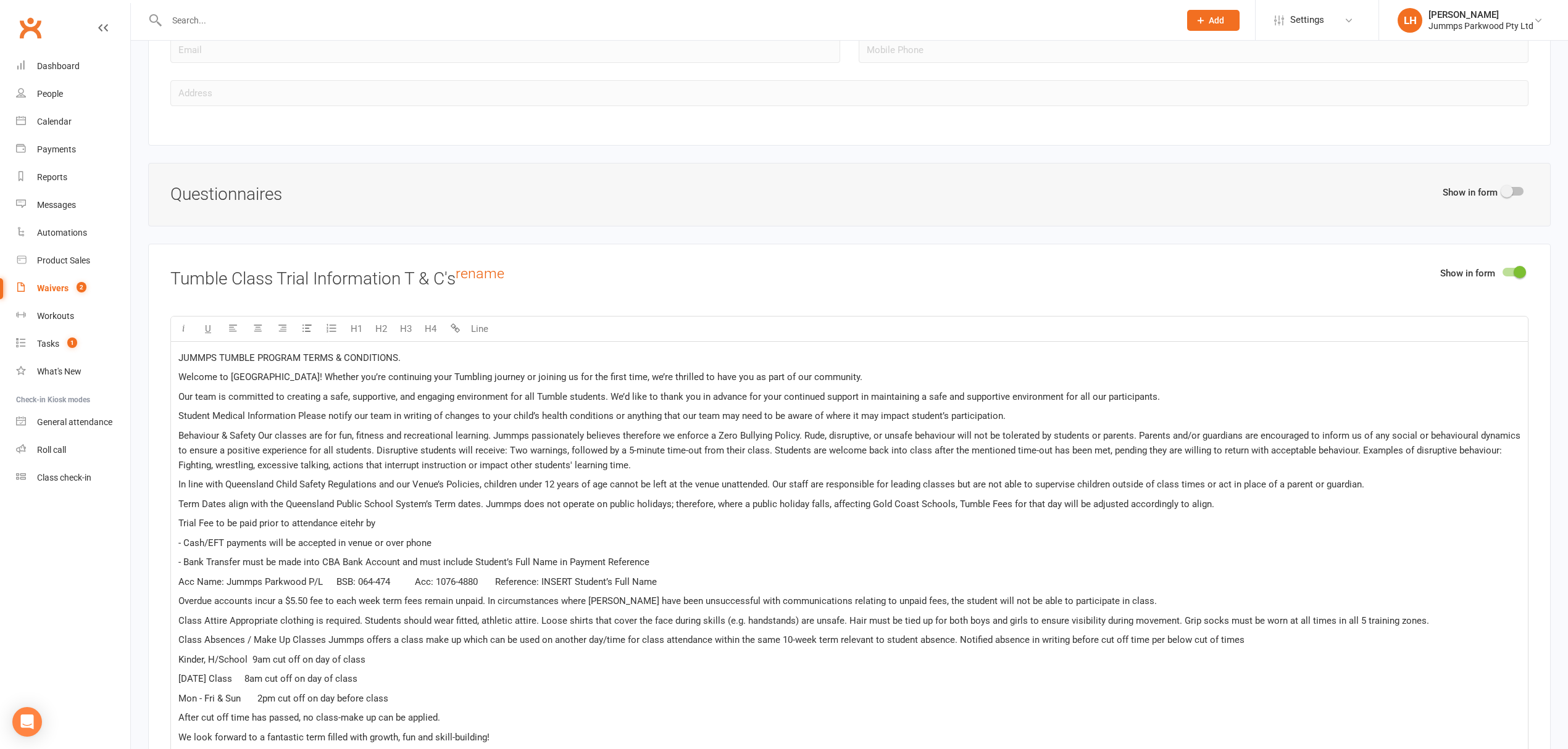 click on "Acc Name: Jummps Parkwood P/L 	BSB: 064-474          Acc: 1076-4880       Reference: INSERT Student’s Full Name" at bounding box center (417, 582) 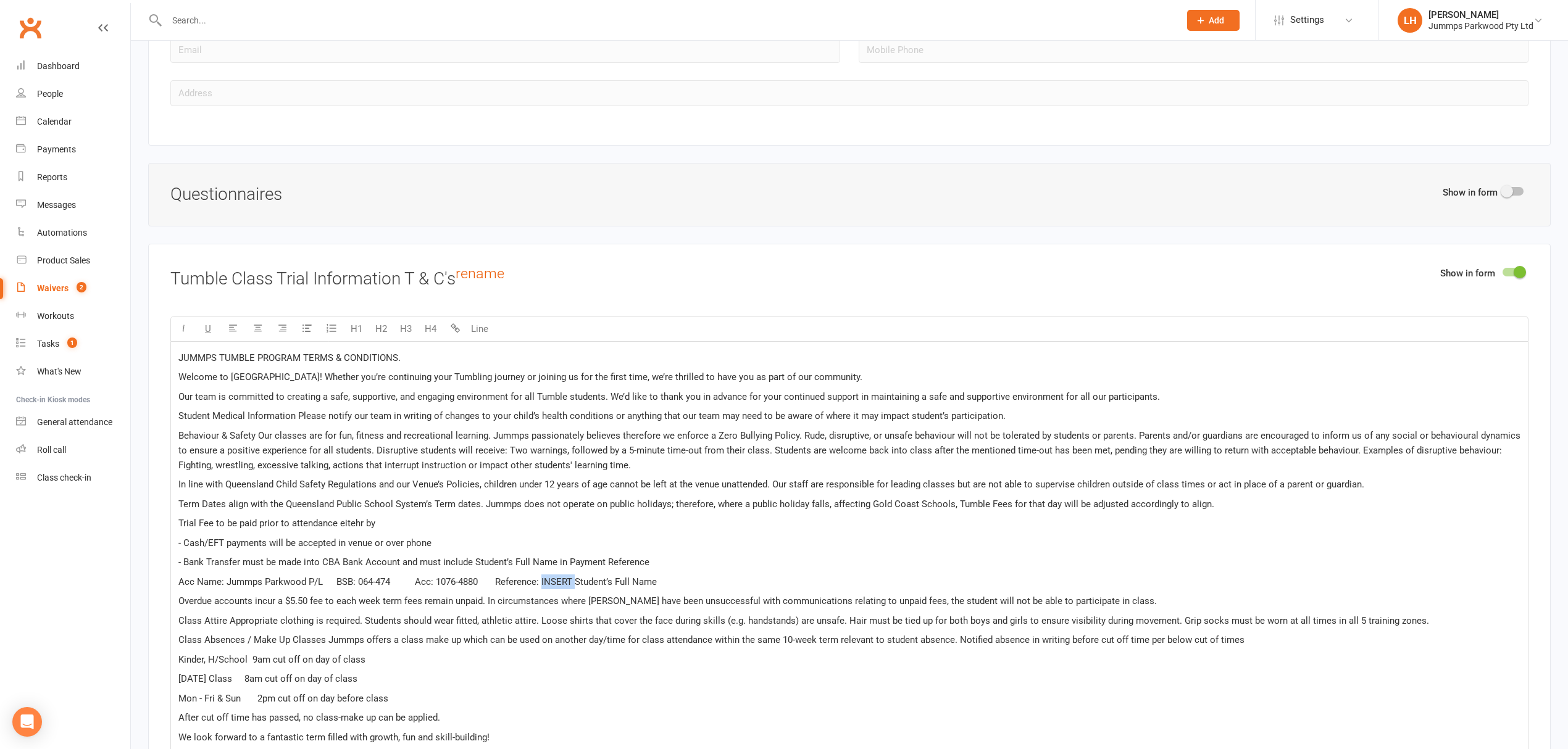 click on "Acc Name: Jummps Parkwood P/L 	BSB: 064-474          Acc: 1076-4880       Reference: INSERT Student’s Full Name" at bounding box center (417, 582) 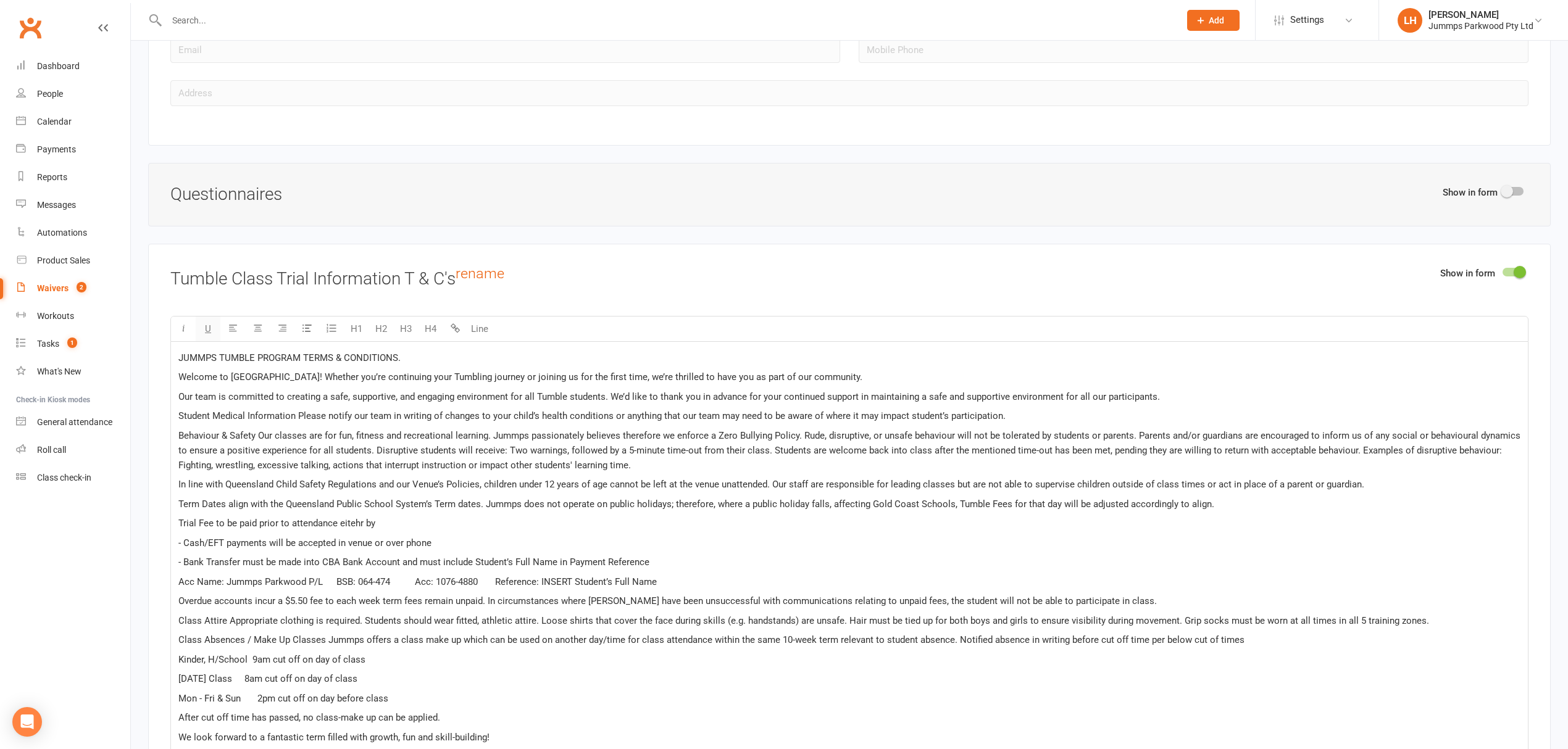 click on "U" at bounding box center (208, 329) 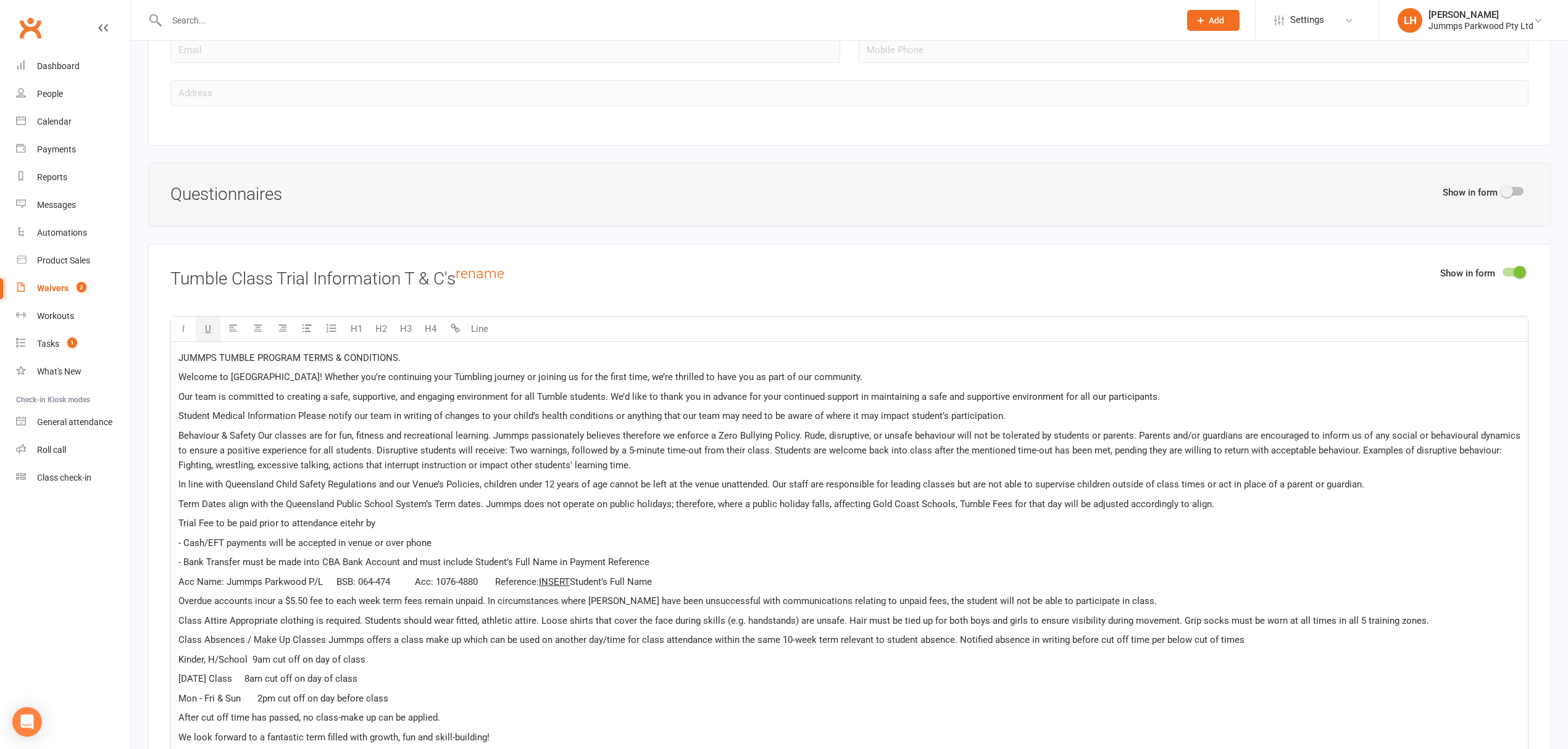 click on "JUMMPS TUMBLE PROGRAM TERMS & CONDITIONS. Welcome to [GEOGRAPHIC_DATA]! Whether you’re continuing your Tumbling journey or joining us for the first time, we’re thrilled to have you as part of our community.   Our team is committed to creating a safe, supportive, and engaging environment for all Tumble students. We’d like to thank you in advance for your continued support in maintaining a safe and supportive environment for all our participants.  Student Medical Information Please notify our team in writing of changes to your child’s health conditions or anything that our team may need to be aware of where it may impact student’s participation. In line with Queensland Child Safety Regulations and our Venue’s Policies, children under 12 years of age cannot be left at the venue unattended. Our staff are responsible for leading classes but are not able to supervise children outside of class times or act in place of a parent or guardian. Trial Fee to be paid prior to attendance eitehr by  INSERT" at bounding box center [849, 566] 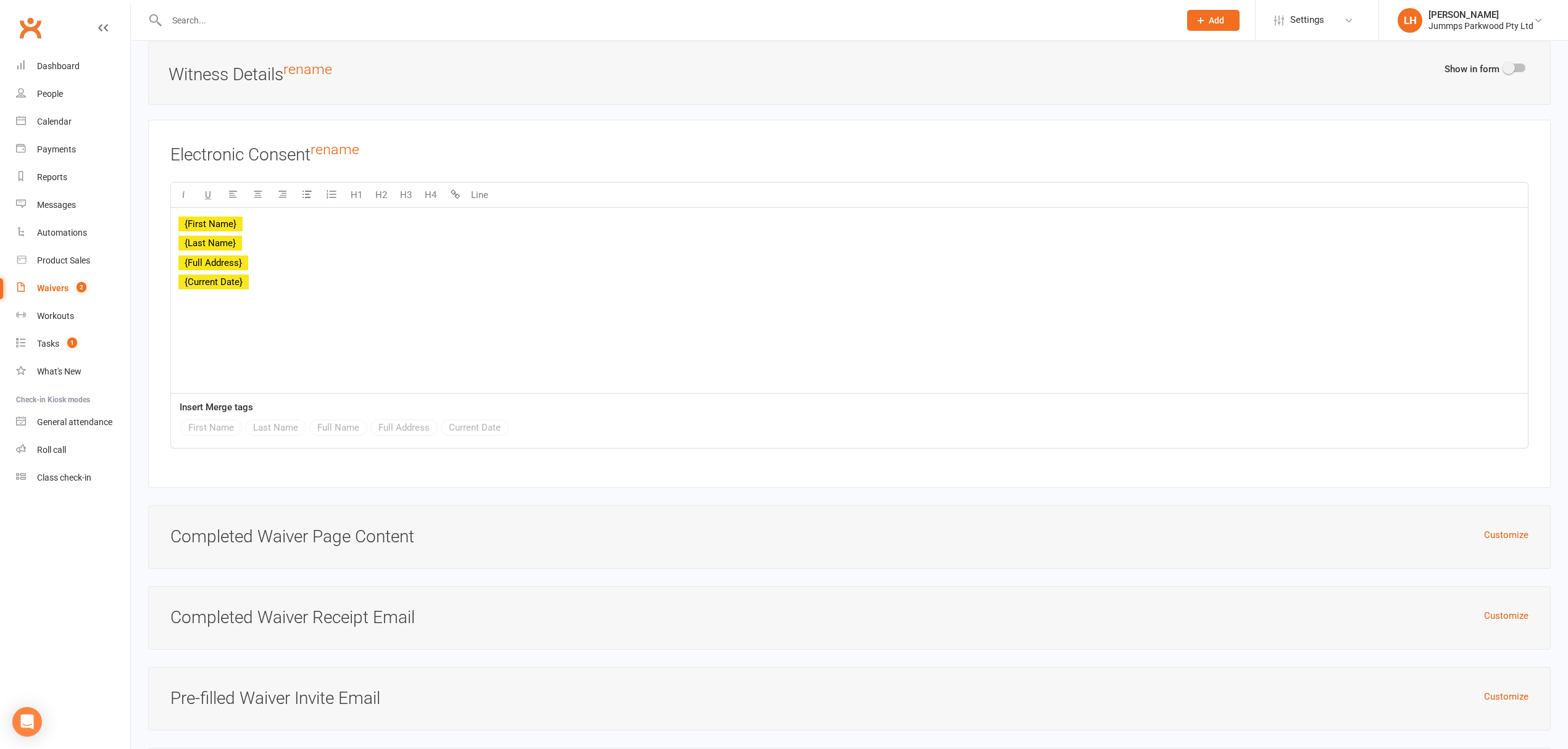 scroll, scrollTop: 4012, scrollLeft: 0, axis: vertical 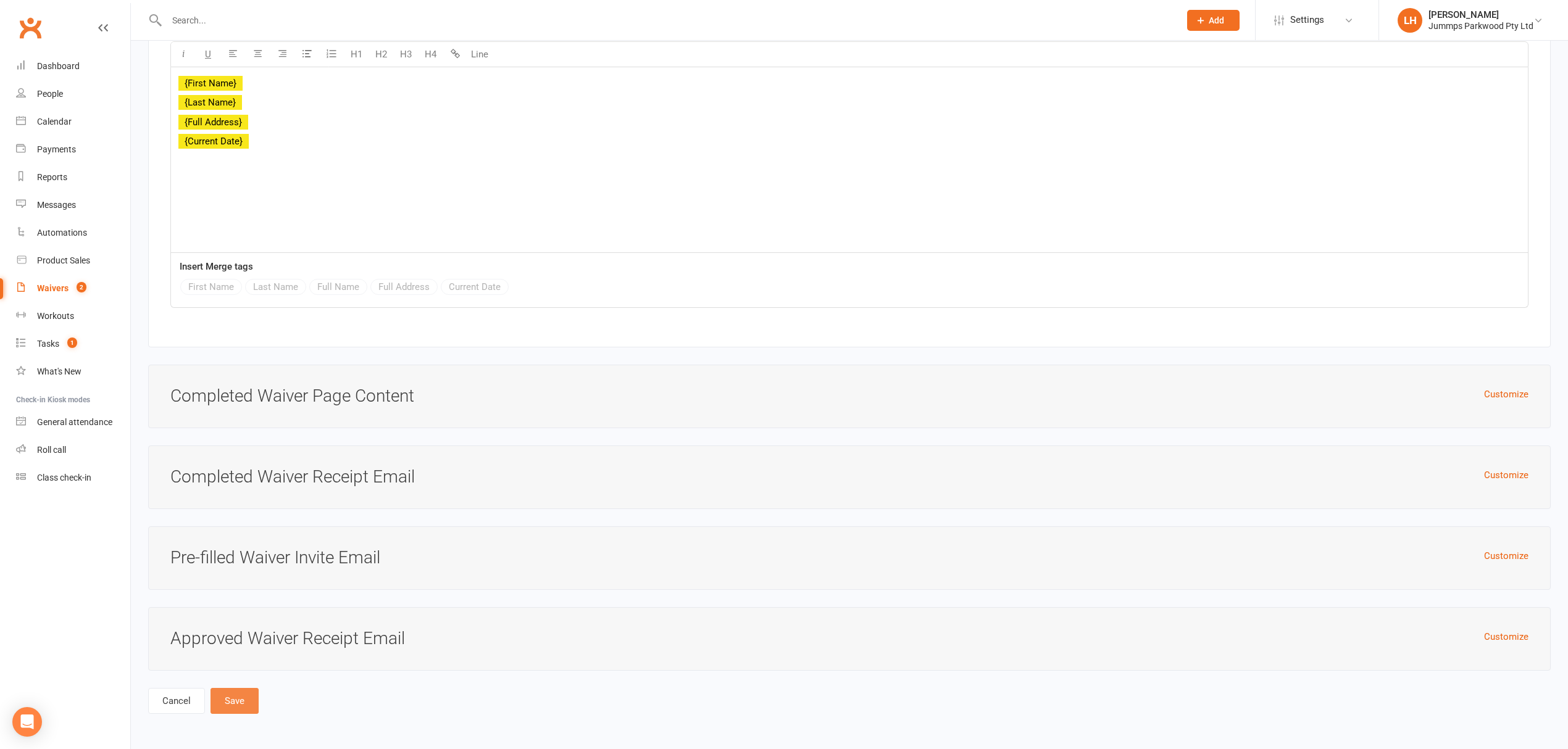 click on "Save" at bounding box center [235, 701] 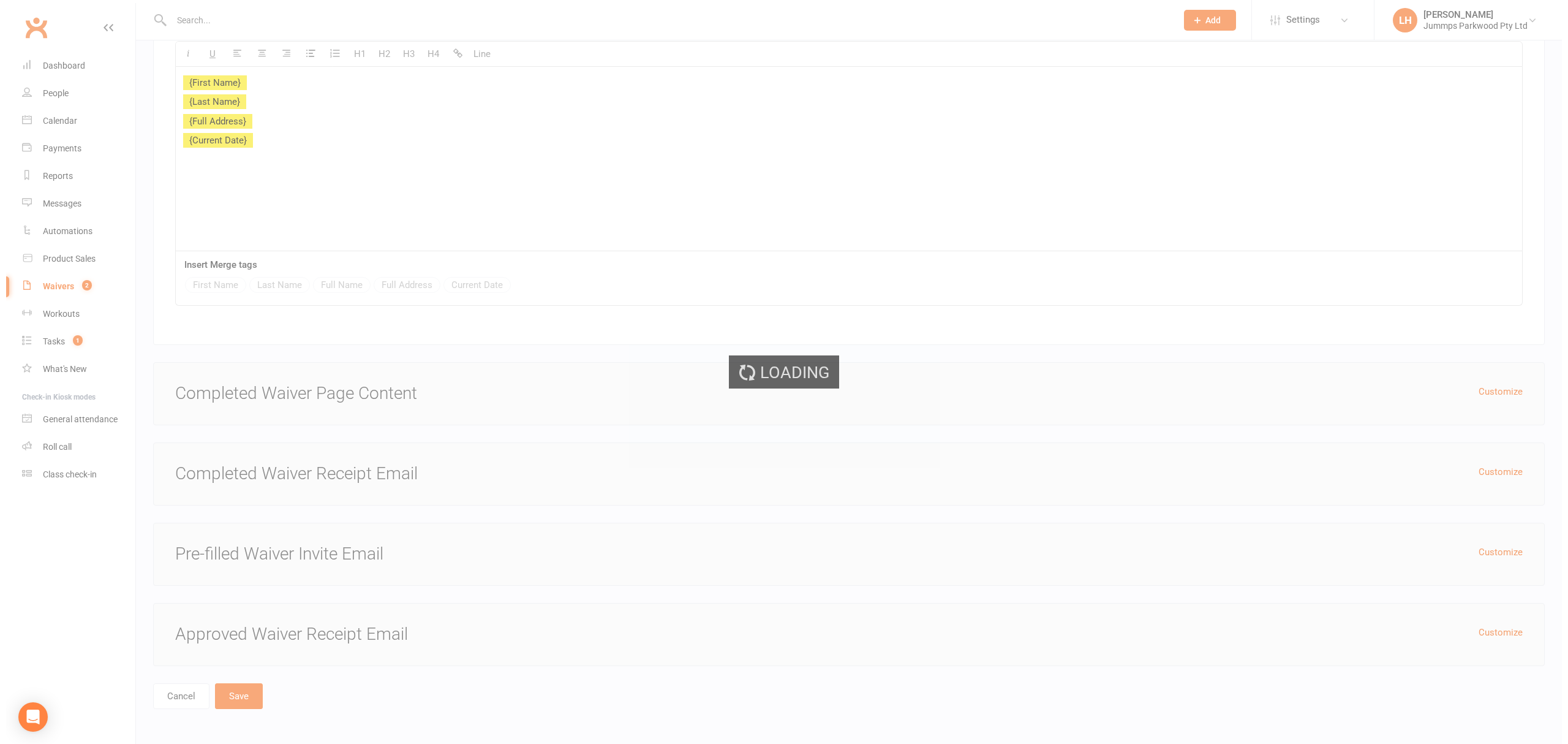 scroll, scrollTop: 0, scrollLeft: 0, axis: both 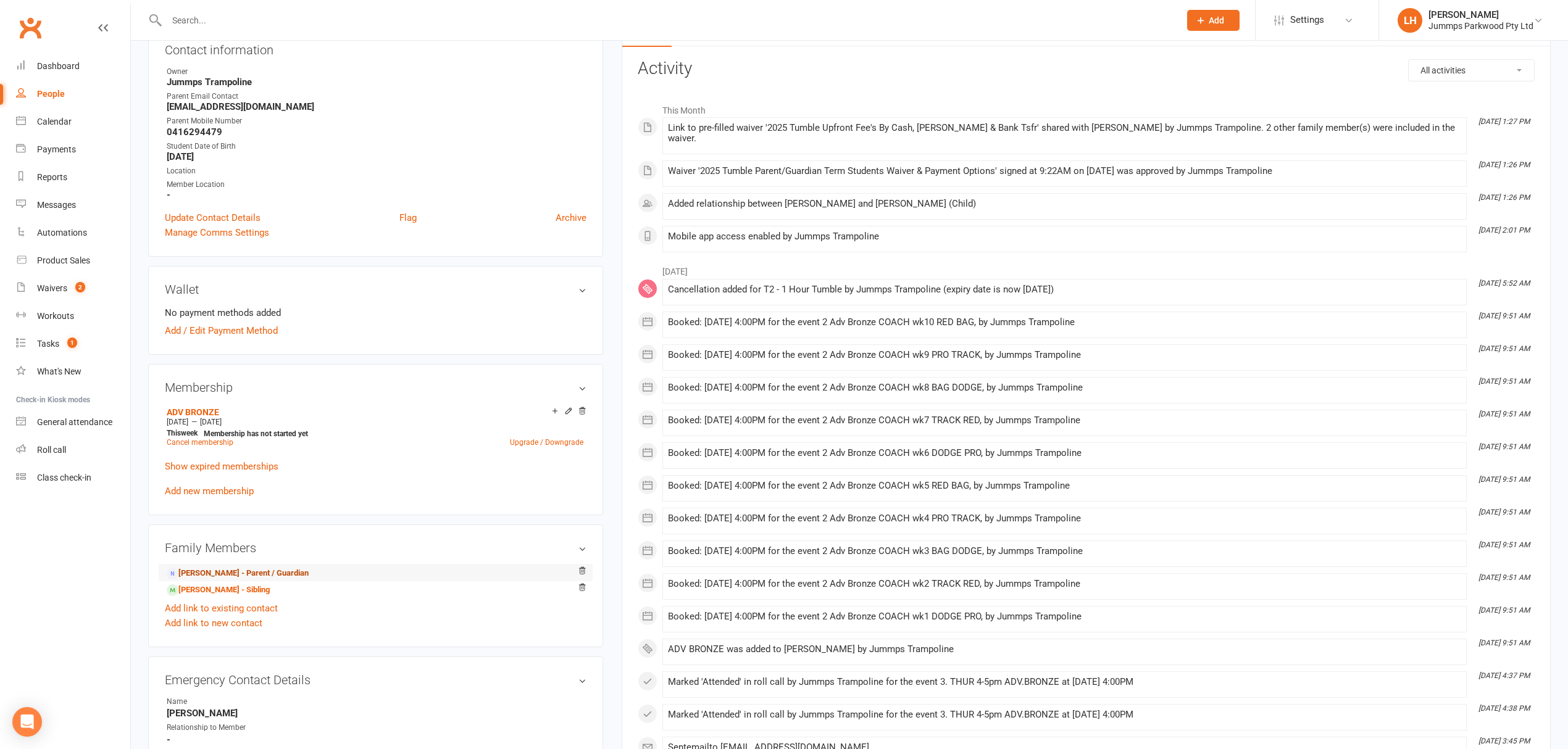 click on "[PERSON_NAME] - Parent / Guardian" at bounding box center [238, 573] 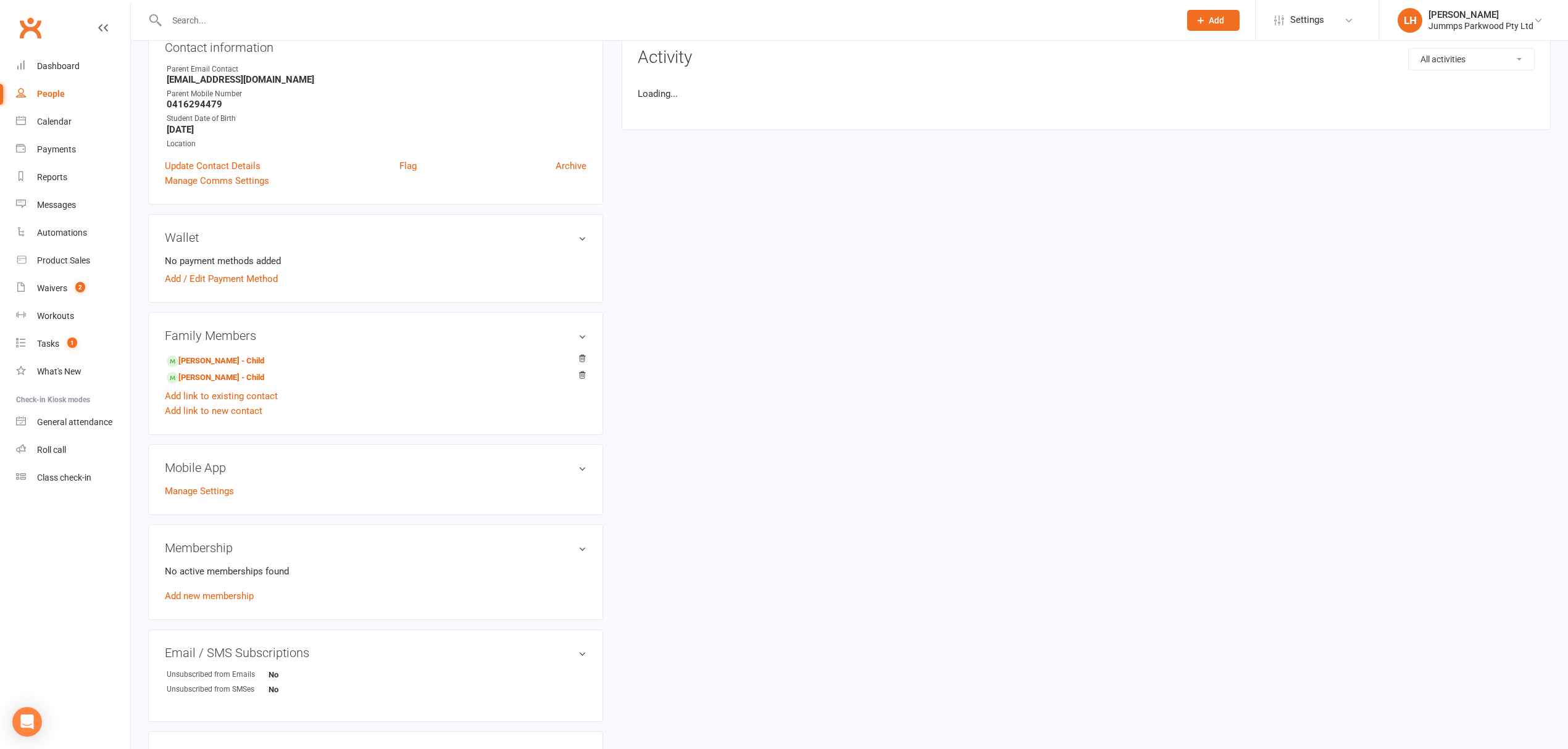 scroll, scrollTop: 0, scrollLeft: 0, axis: both 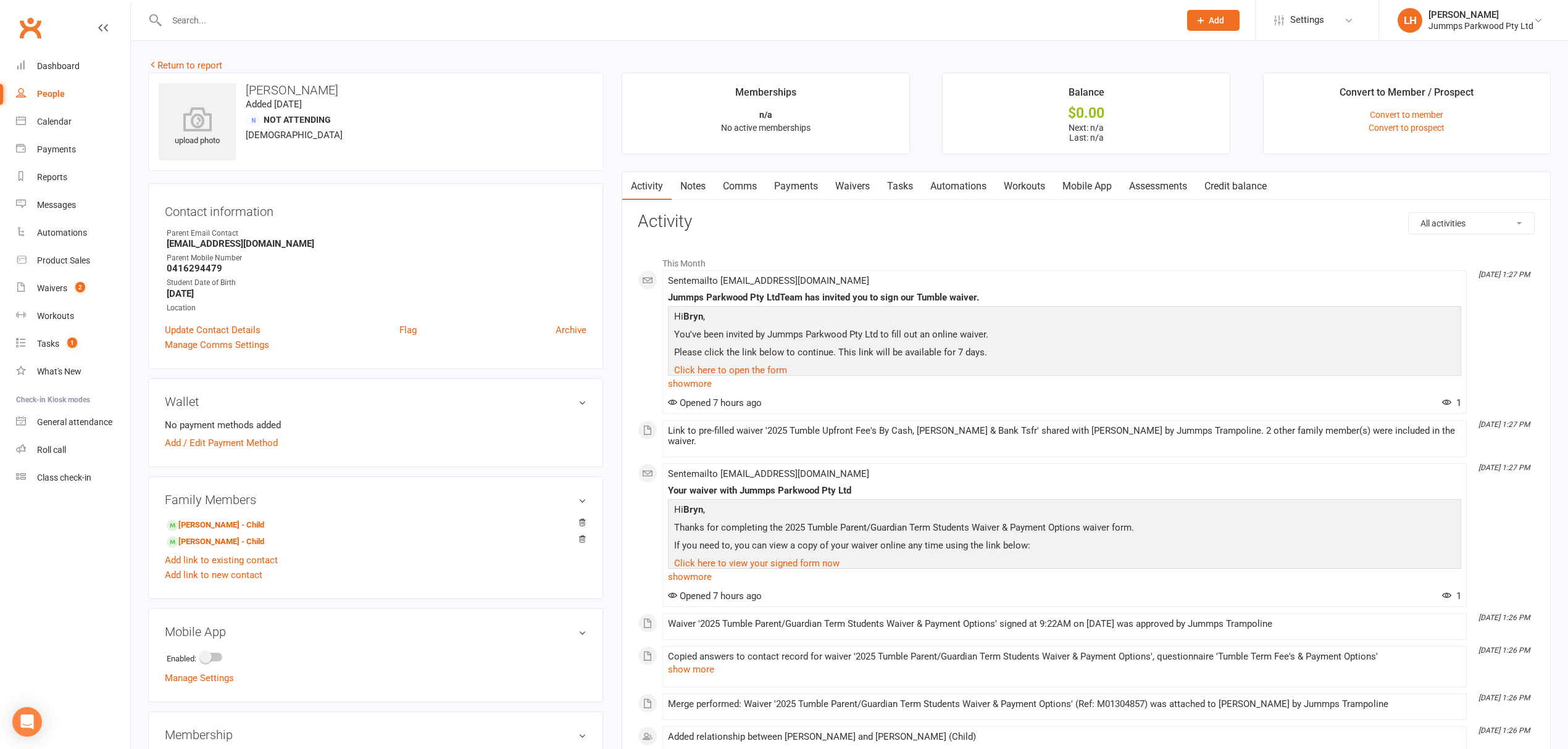 click on "Waivers" at bounding box center (853, 186) 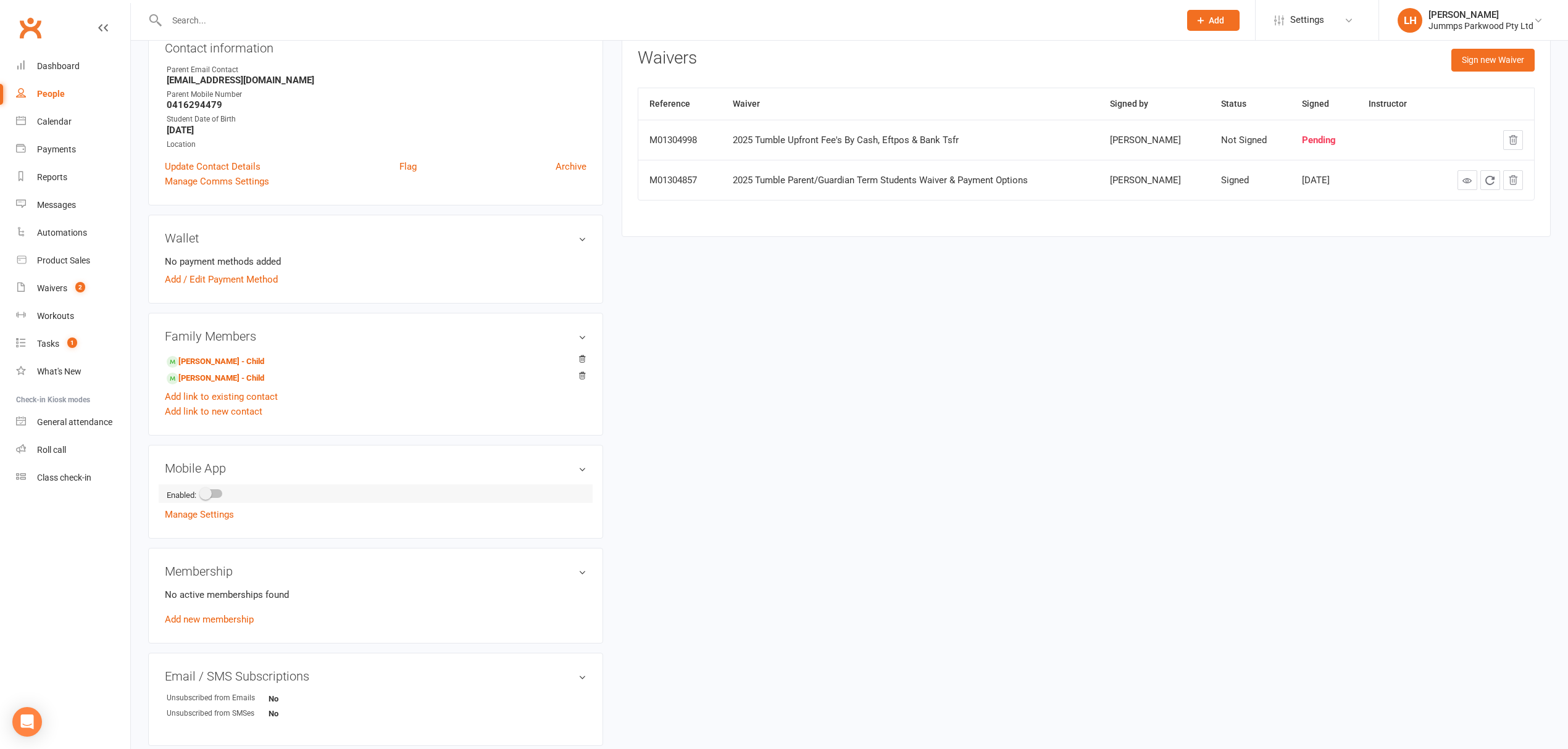 scroll, scrollTop: 164, scrollLeft: 0, axis: vertical 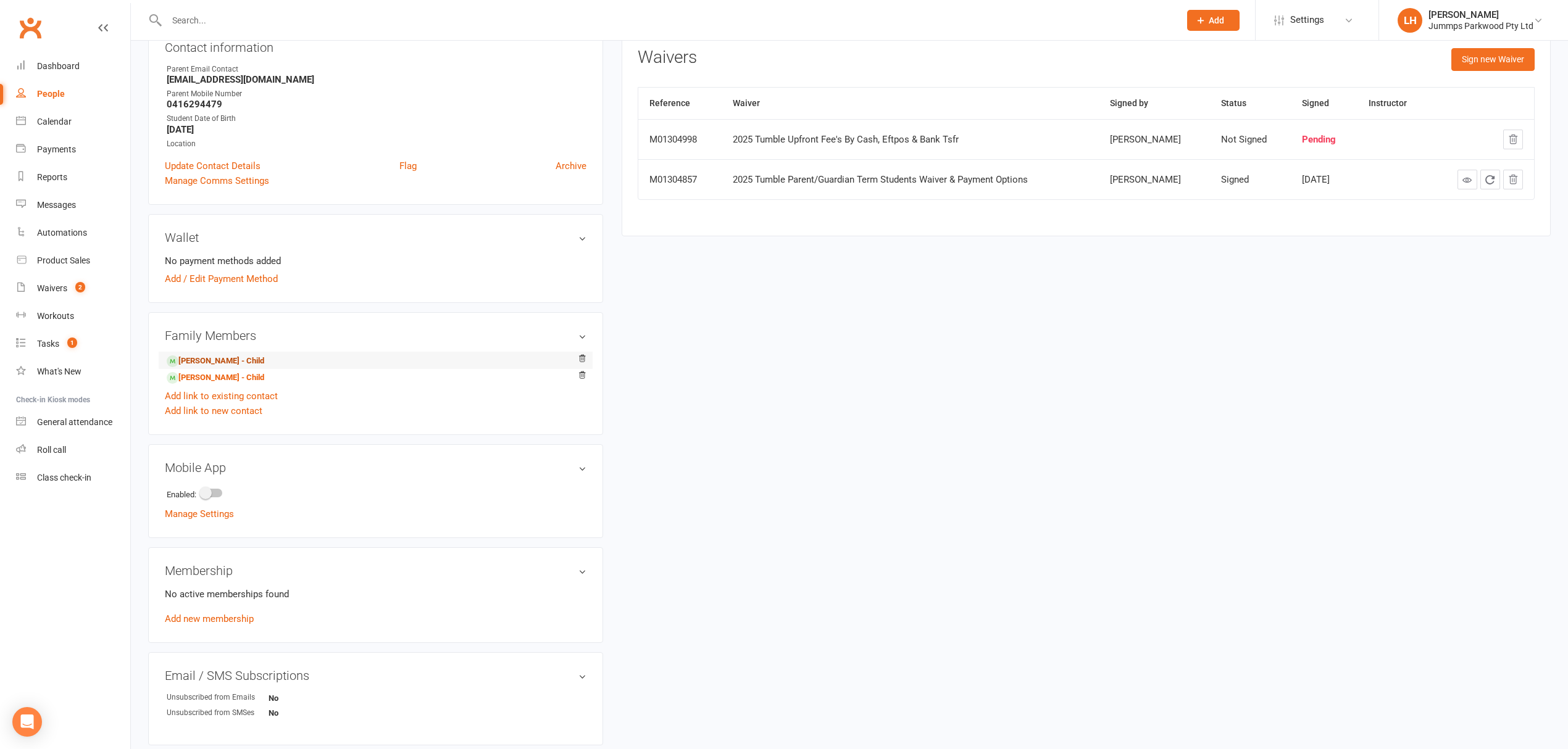 click on "Tiana Vaughan - Child" at bounding box center [215, 361] 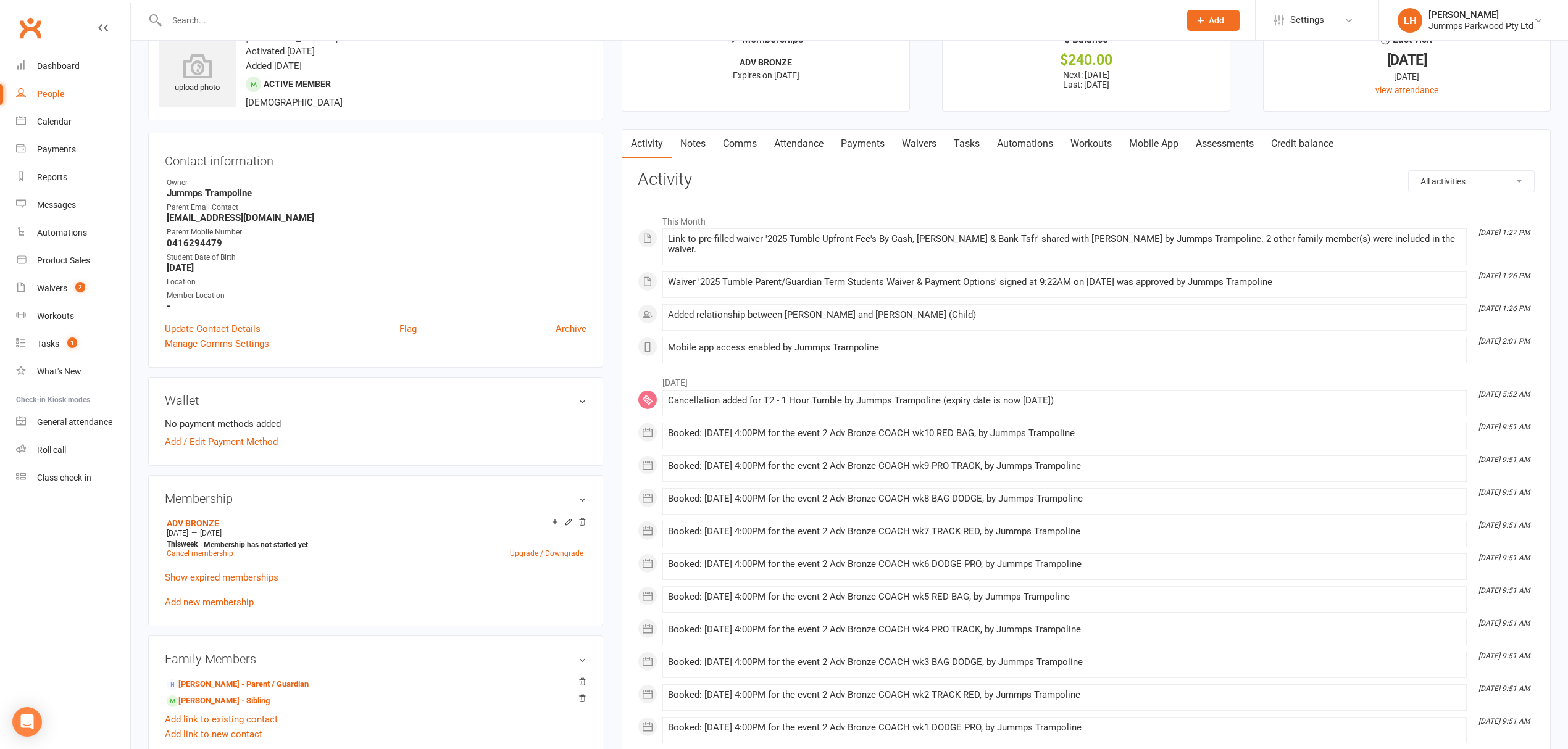 scroll, scrollTop: 82, scrollLeft: 0, axis: vertical 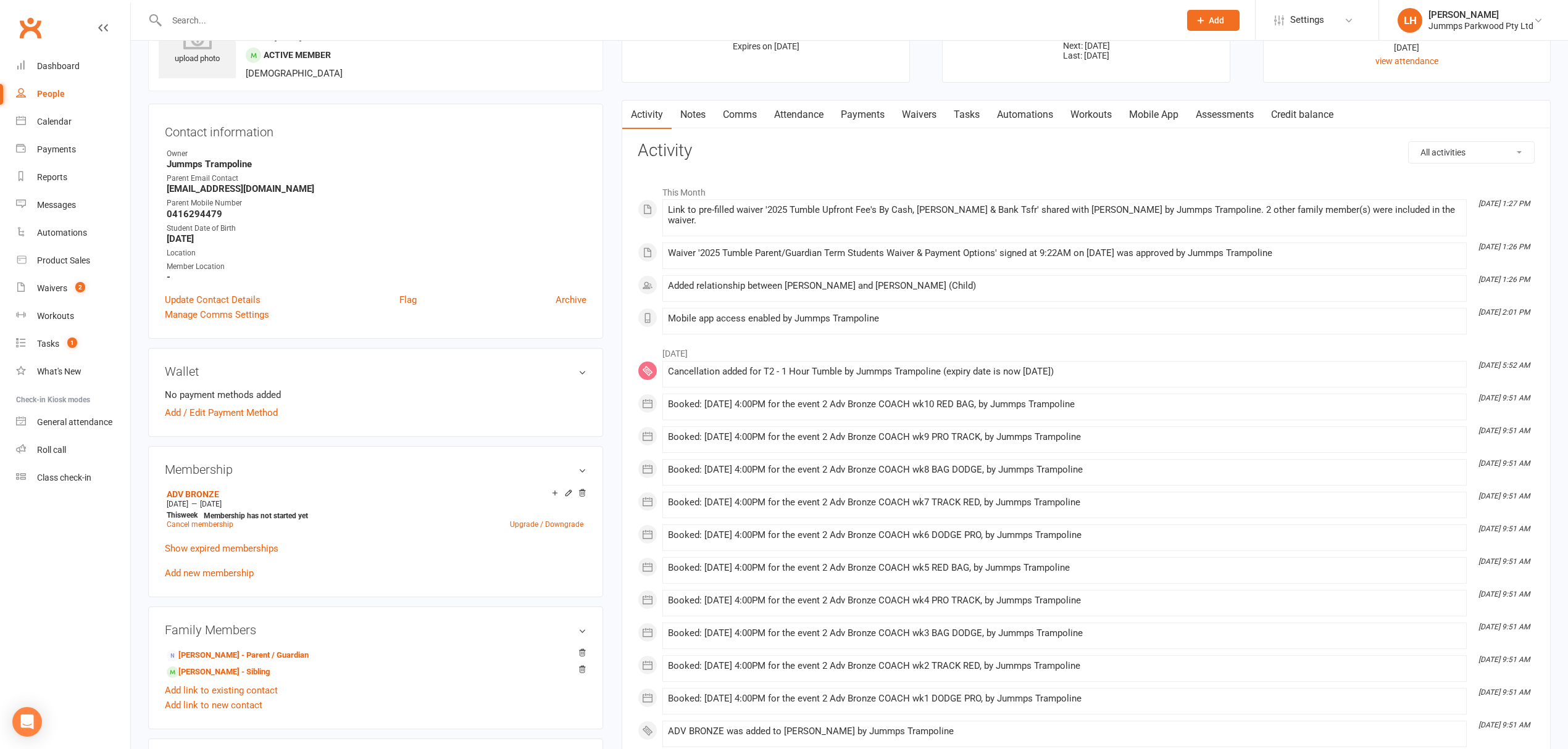 click on "Payments" at bounding box center (862, 115) 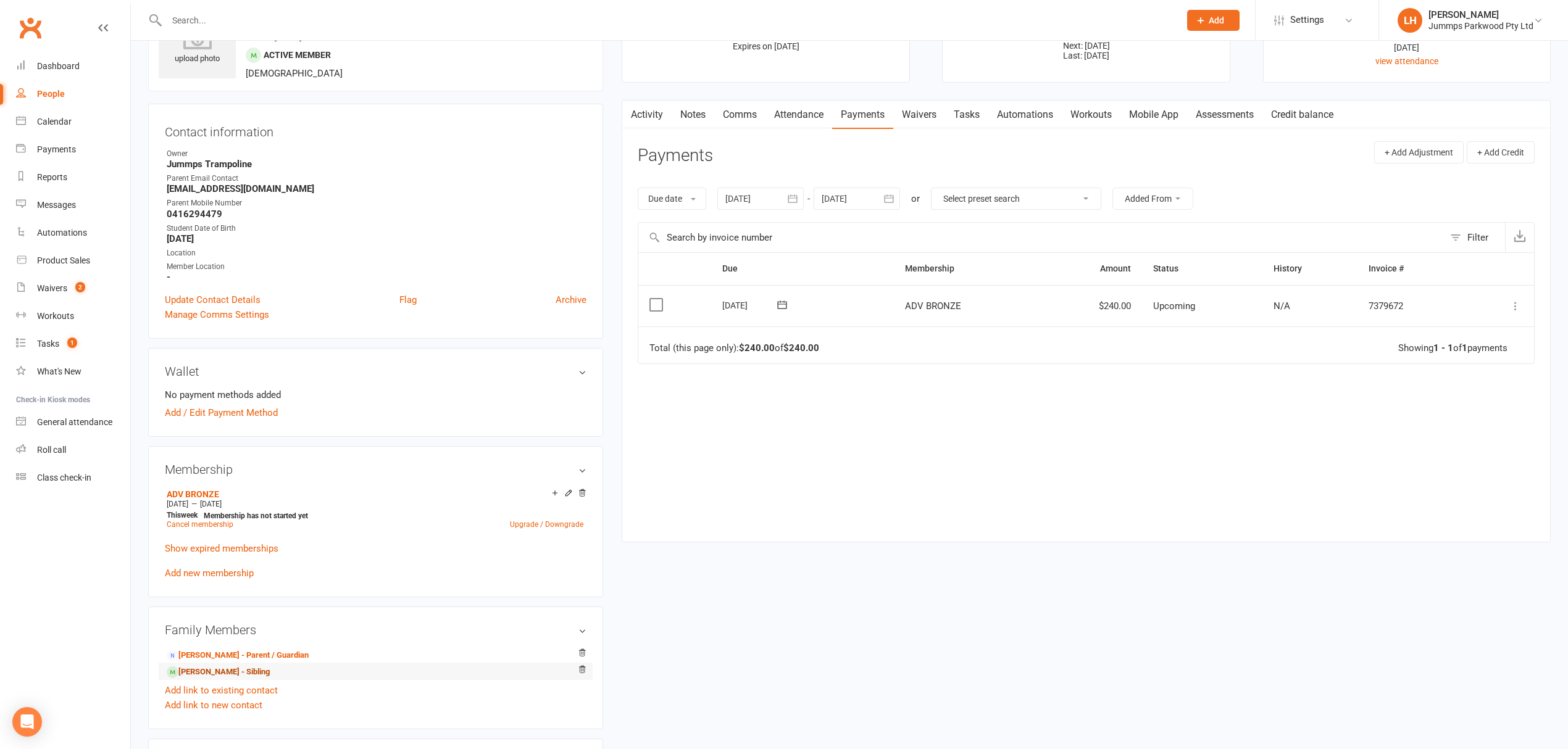 click on "Sofia Vaughan - Sibling" at bounding box center (218, 672) 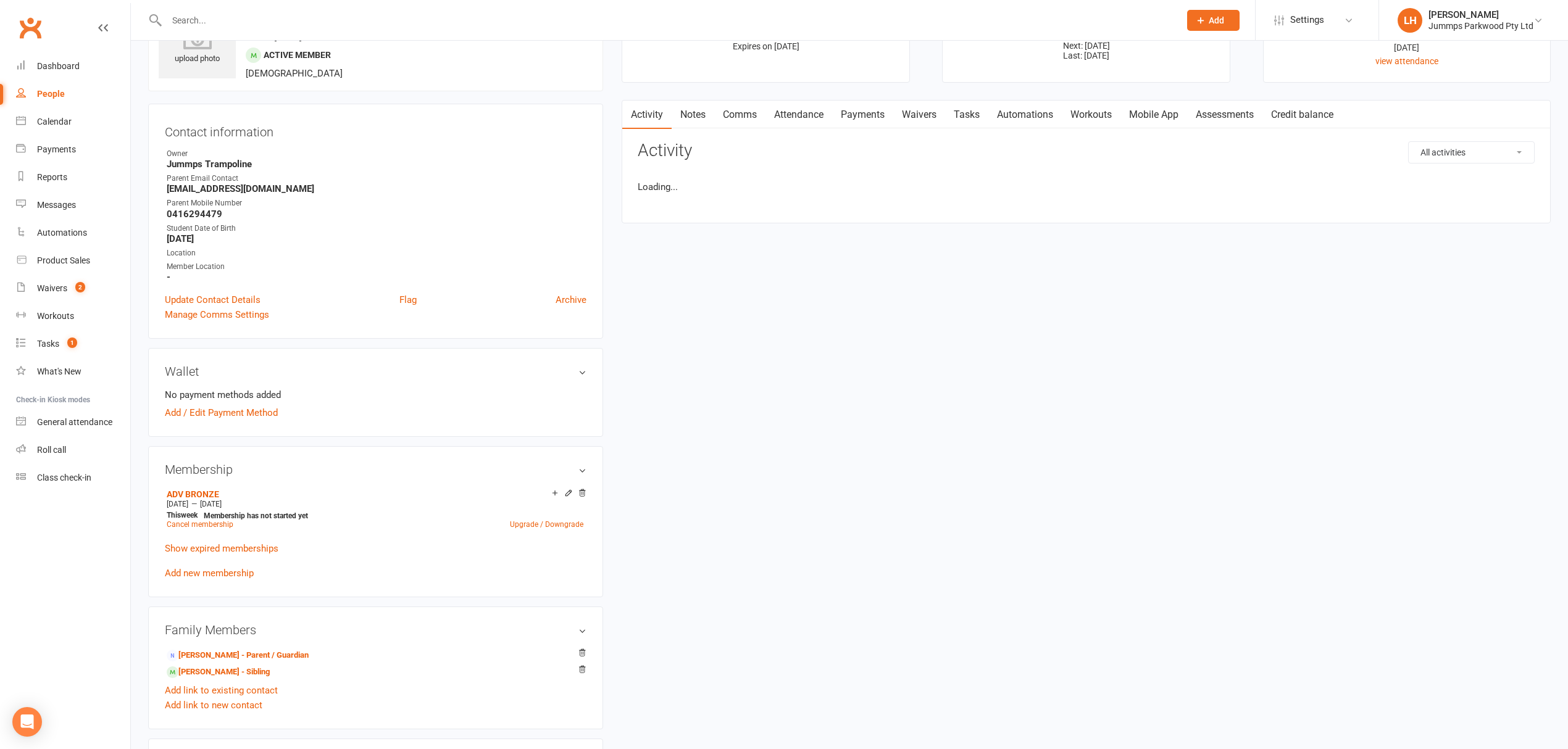 scroll, scrollTop: 0, scrollLeft: 0, axis: both 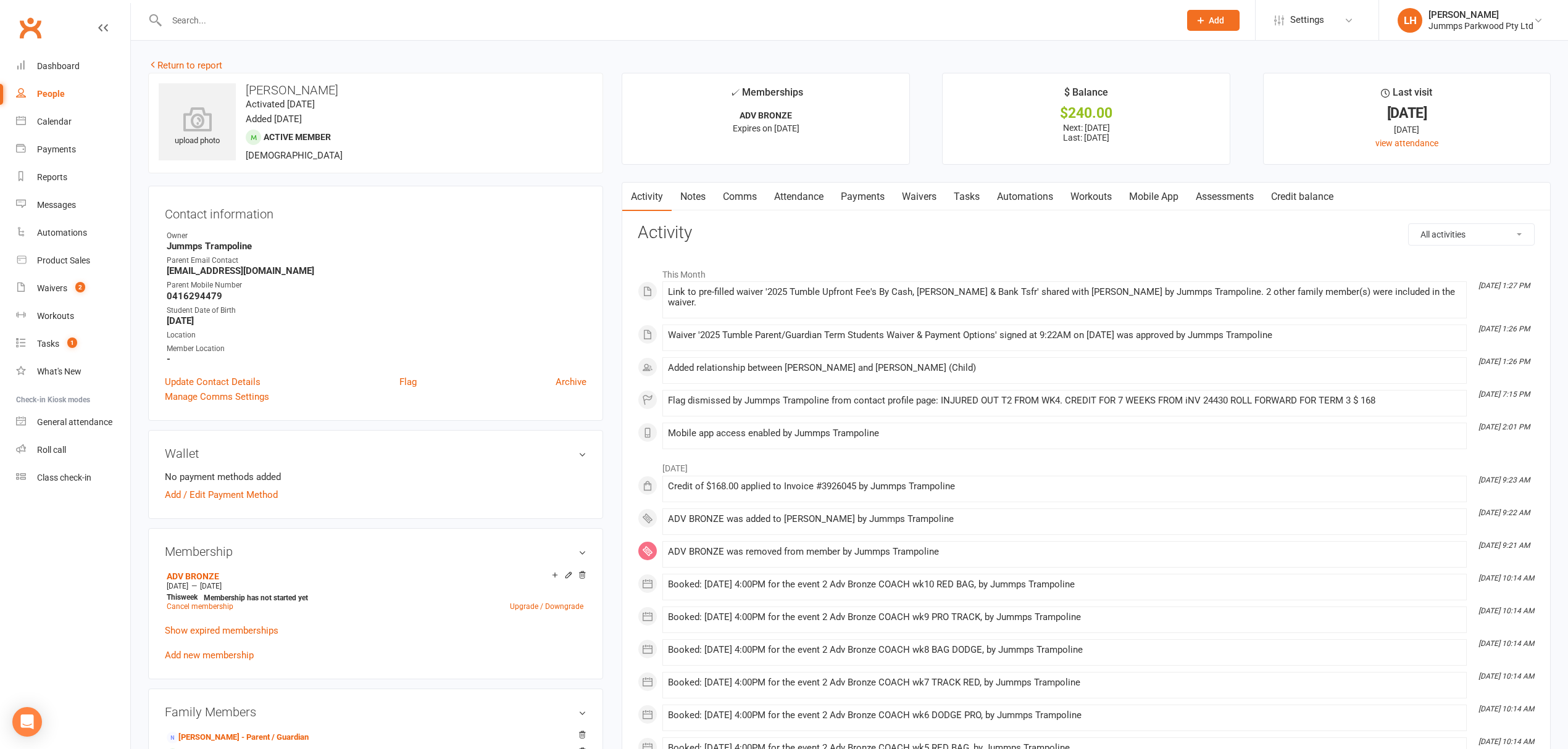 click on "Payments" at bounding box center [862, 197] 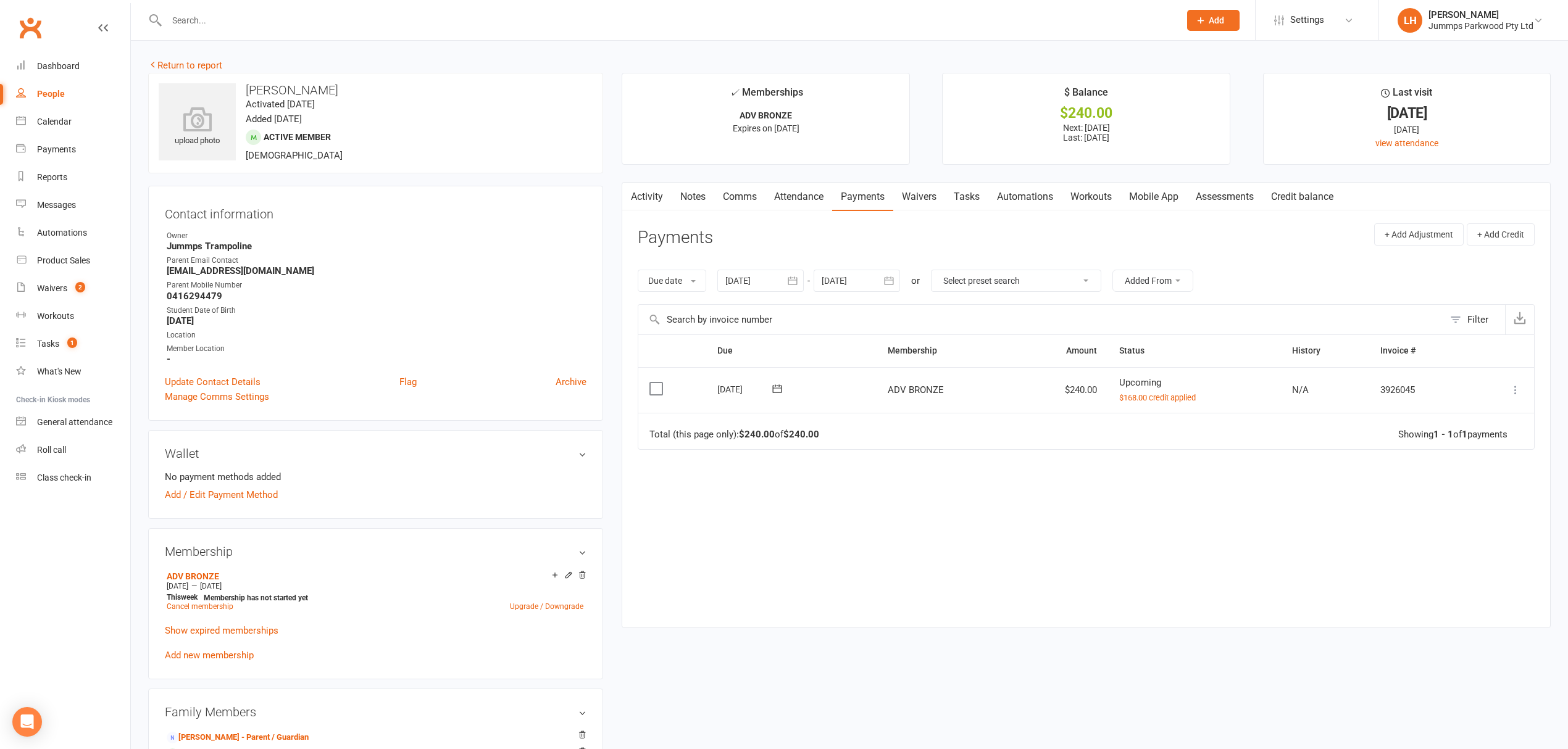click at bounding box center (1516, 390) 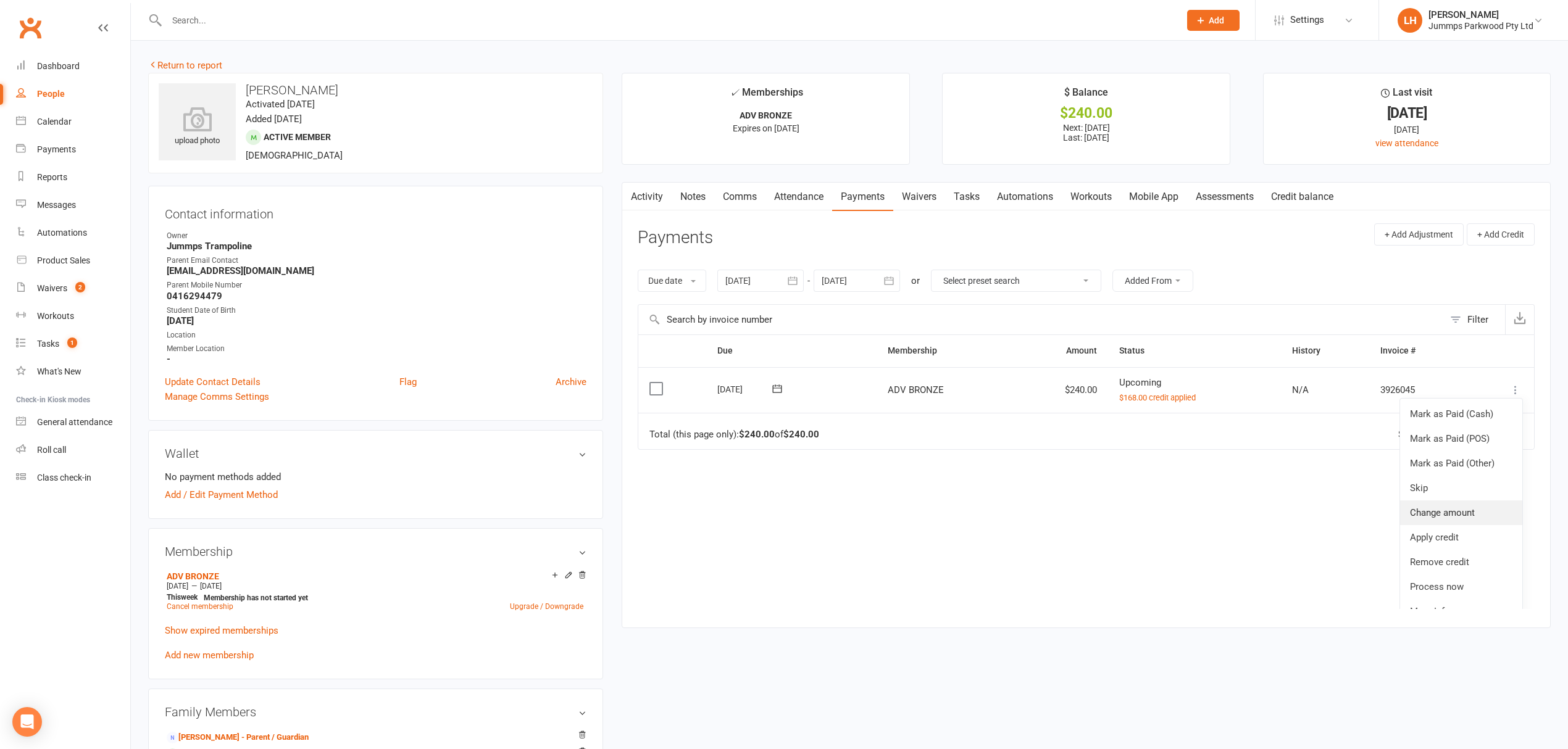 click on "Change amount" at bounding box center [1461, 513] 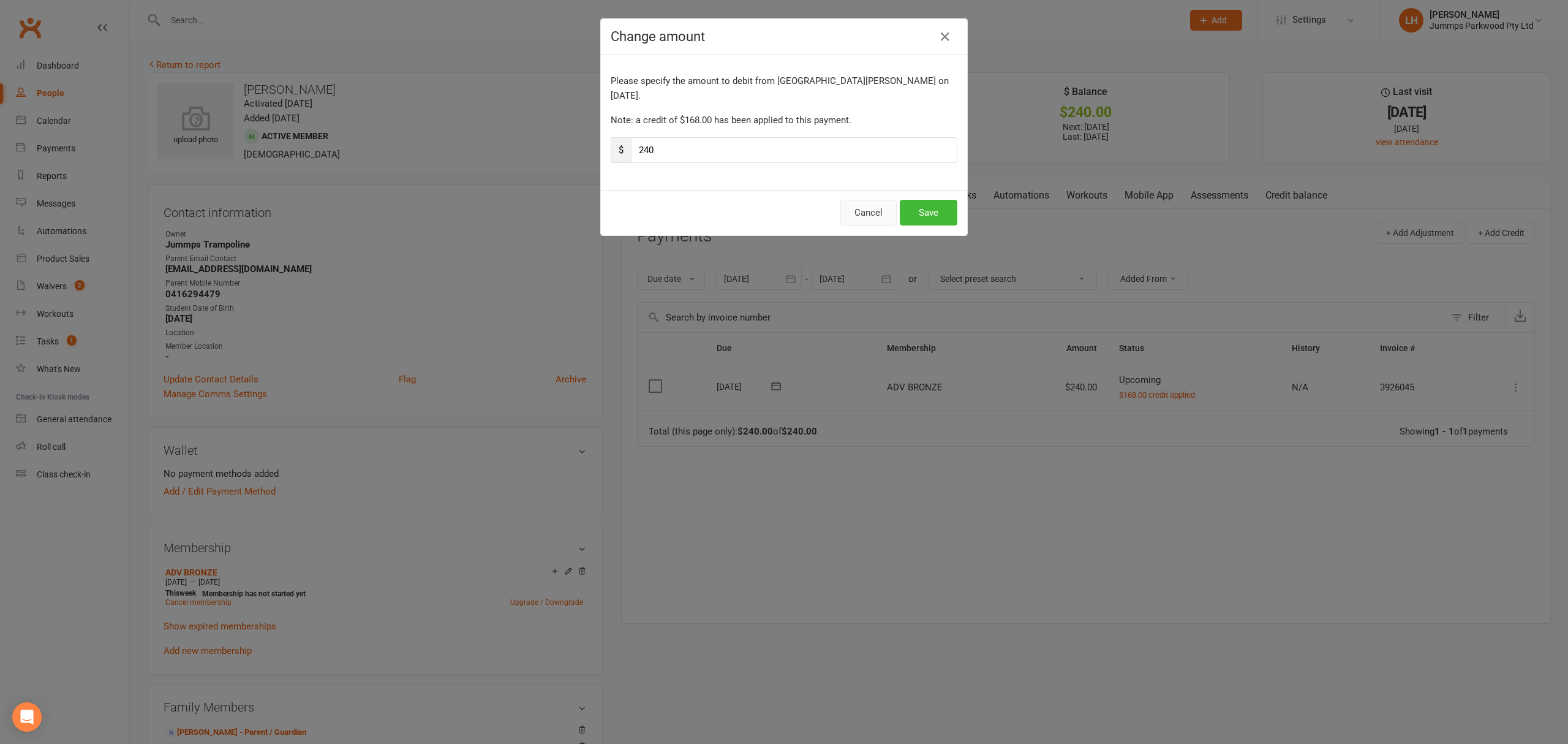 drag, startPoint x: 870, startPoint y: 191, endPoint x: 816, endPoint y: 251, distance: 80.72174 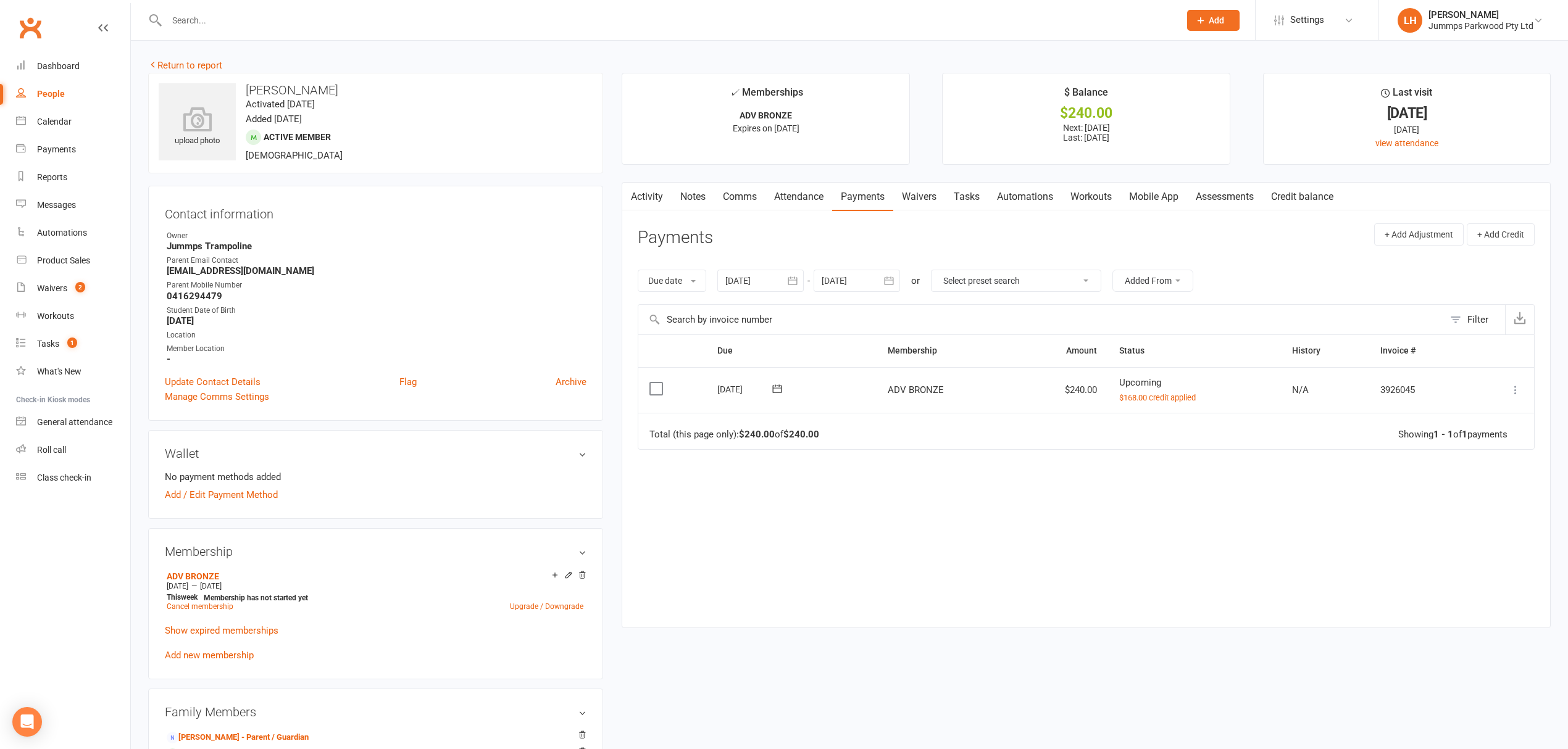 click at bounding box center (1516, 390) 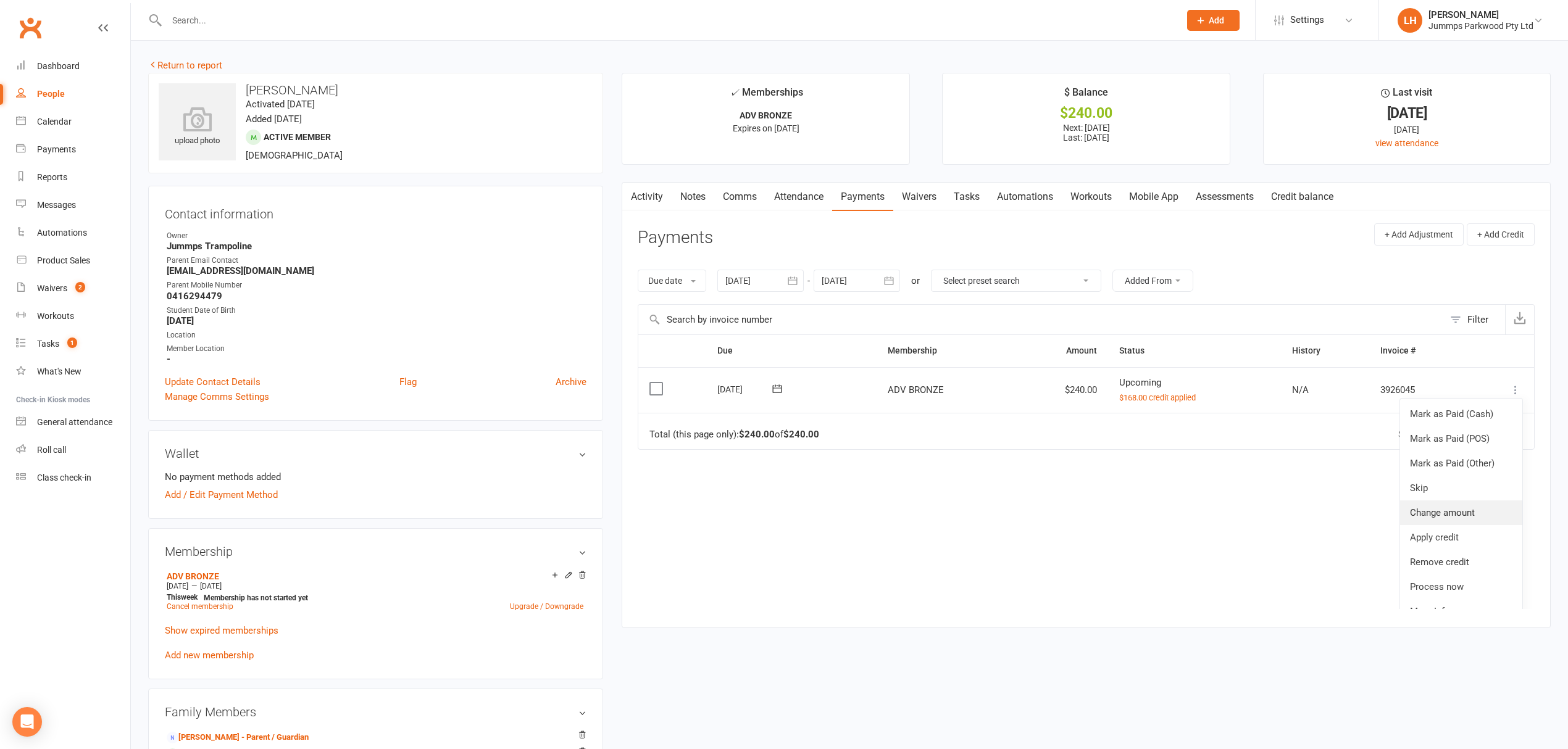 click on "Change amount" at bounding box center (1461, 513) 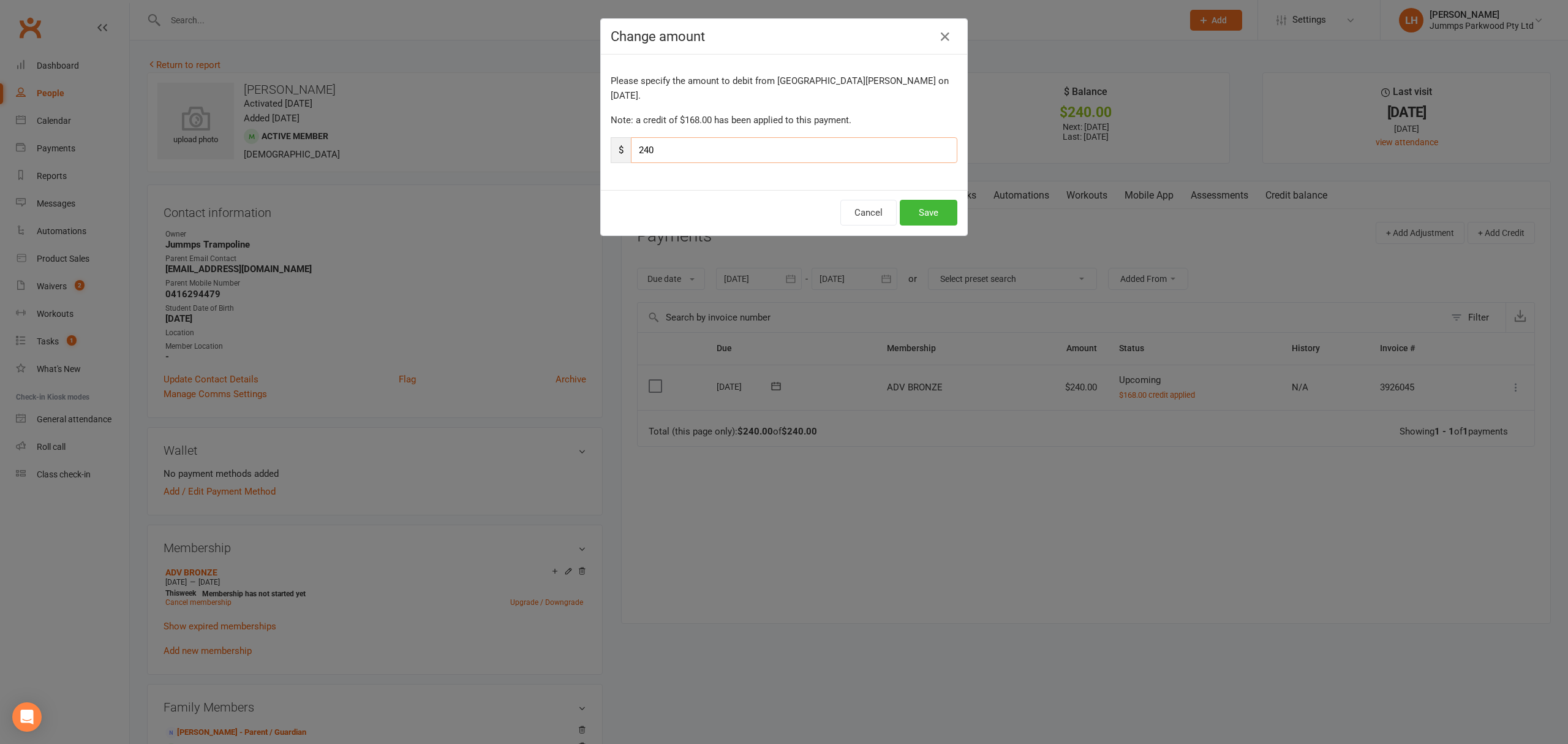 click on "240" at bounding box center (794, 150) 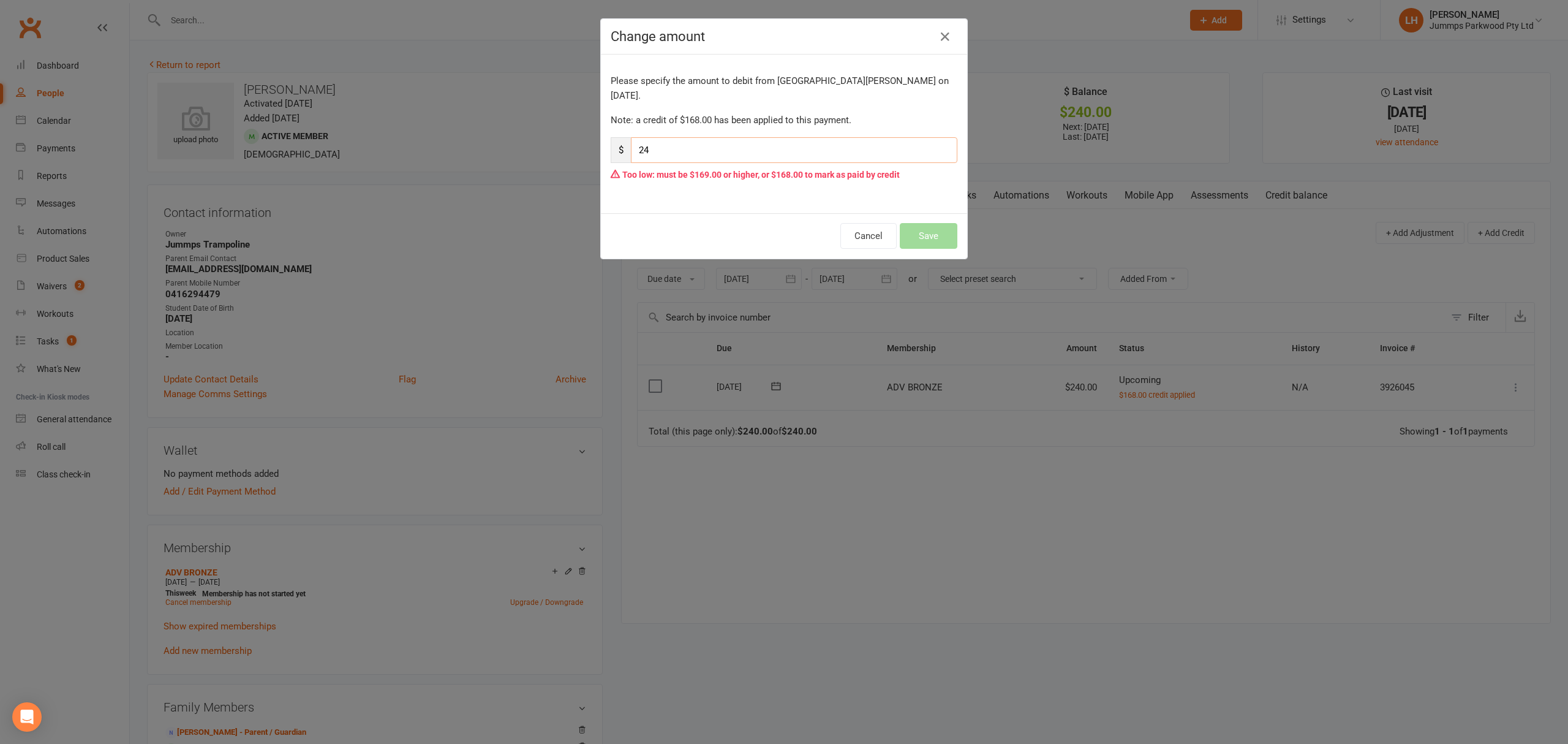 type on "2" 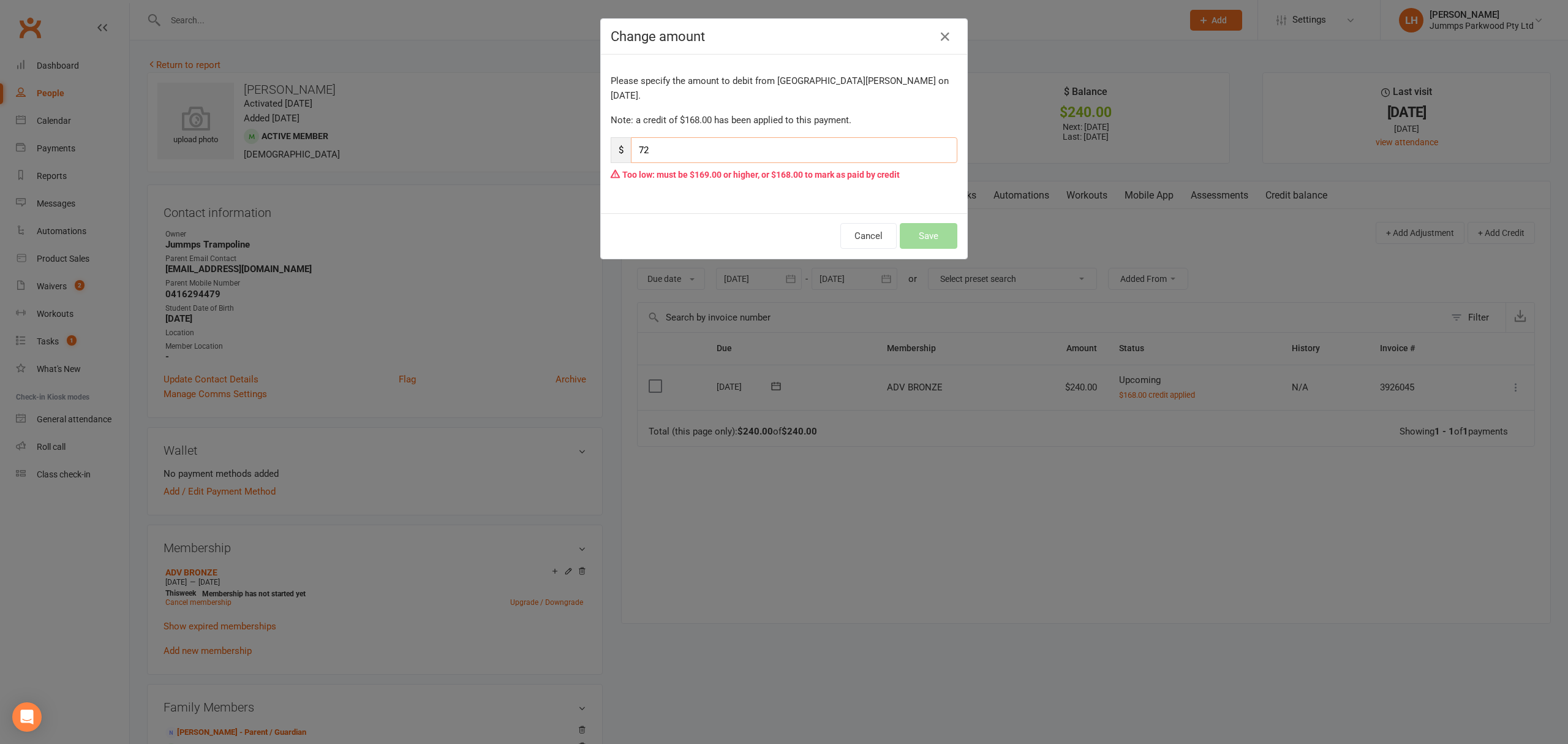 type on "72" 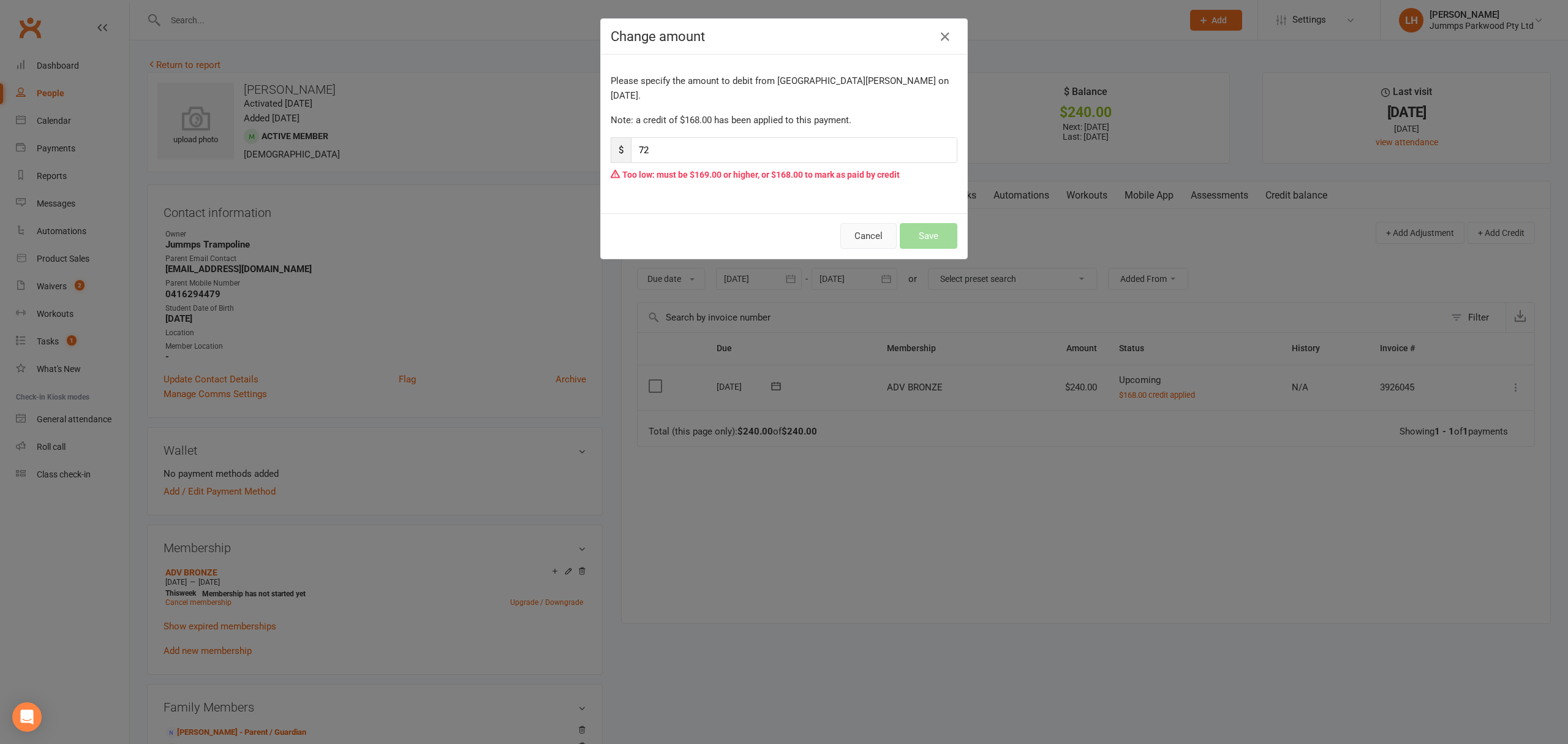 type 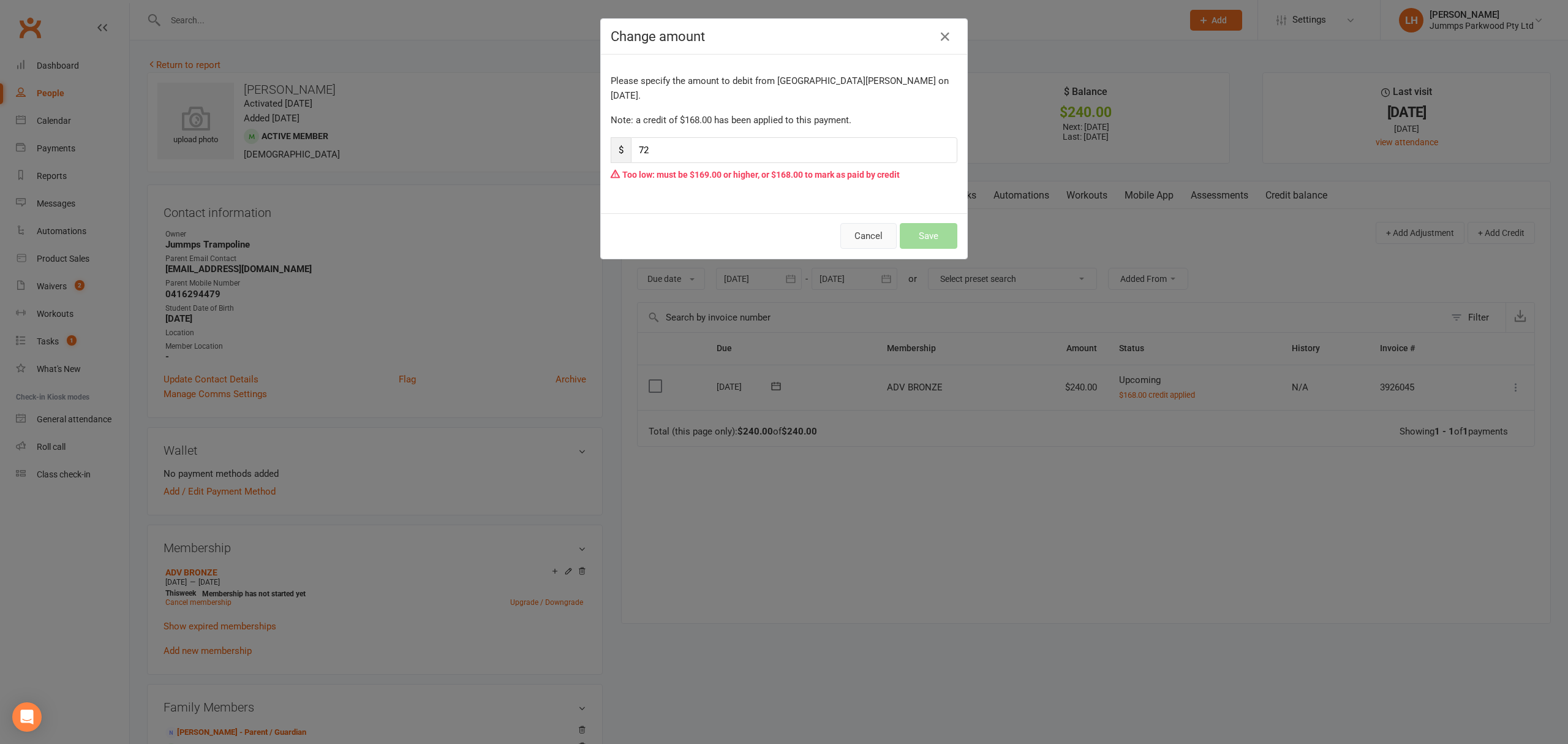 click on "Cancel" at bounding box center [869, 236] 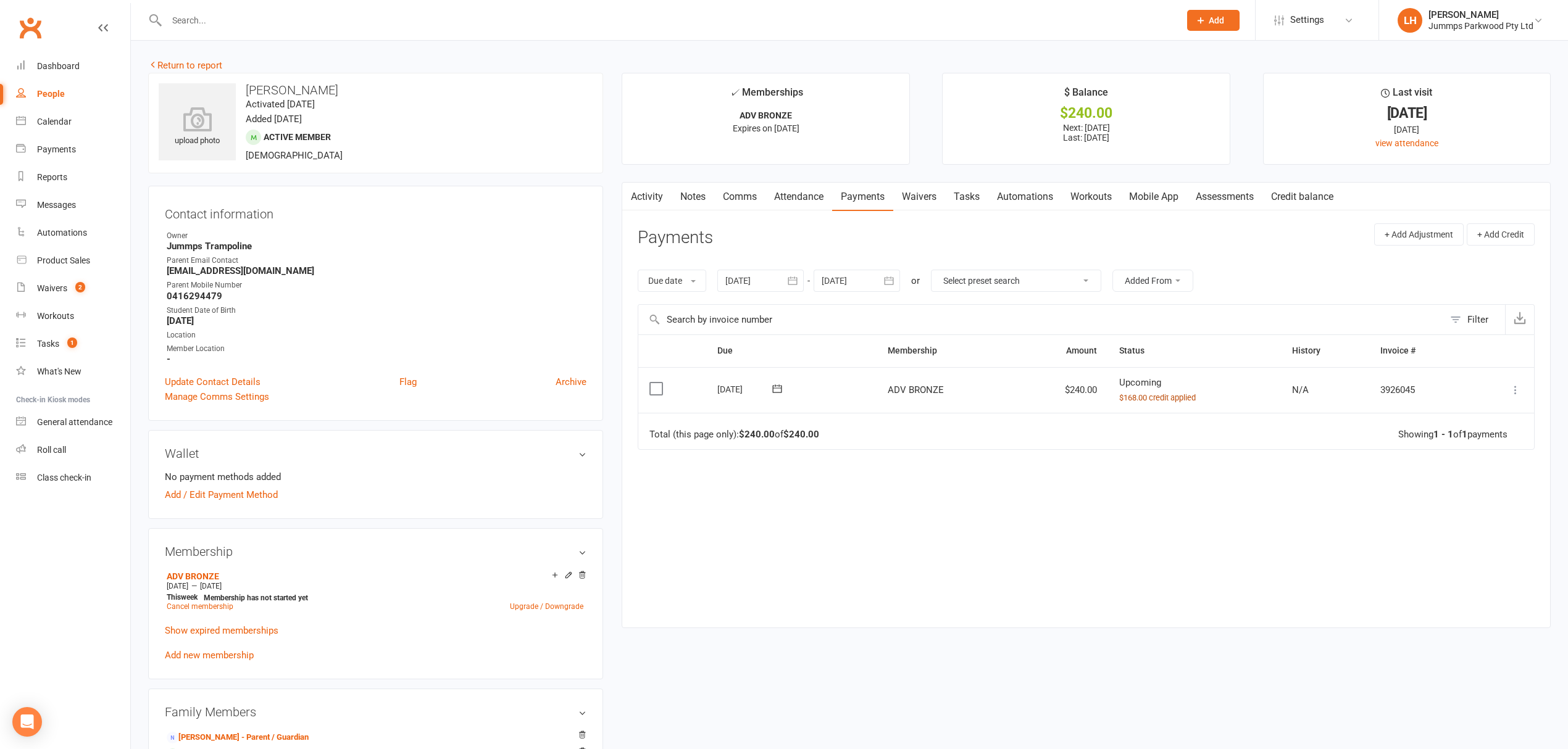 click on "$168.00 credit applied" at bounding box center (1157, 397) 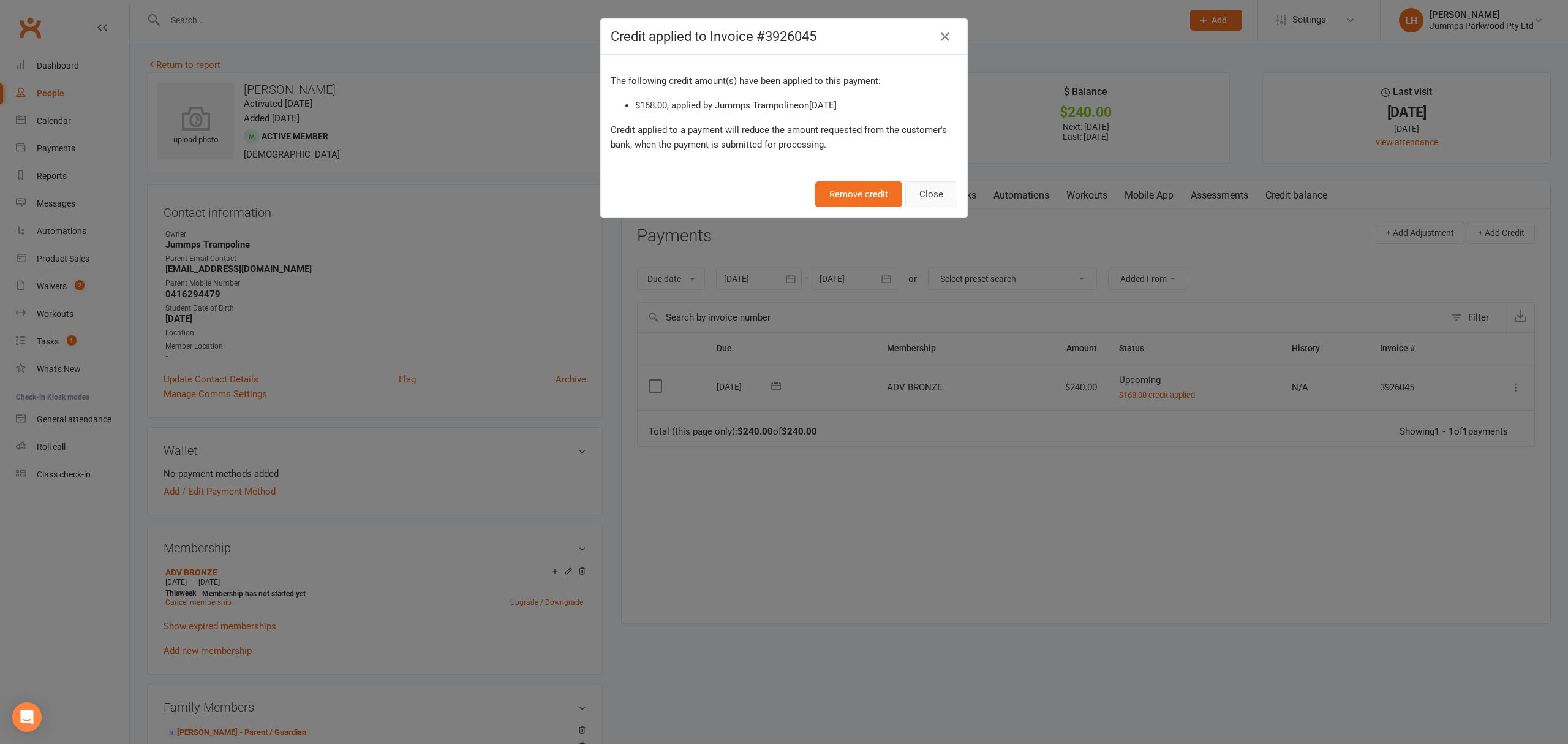 click on "Close" at bounding box center [931, 194] 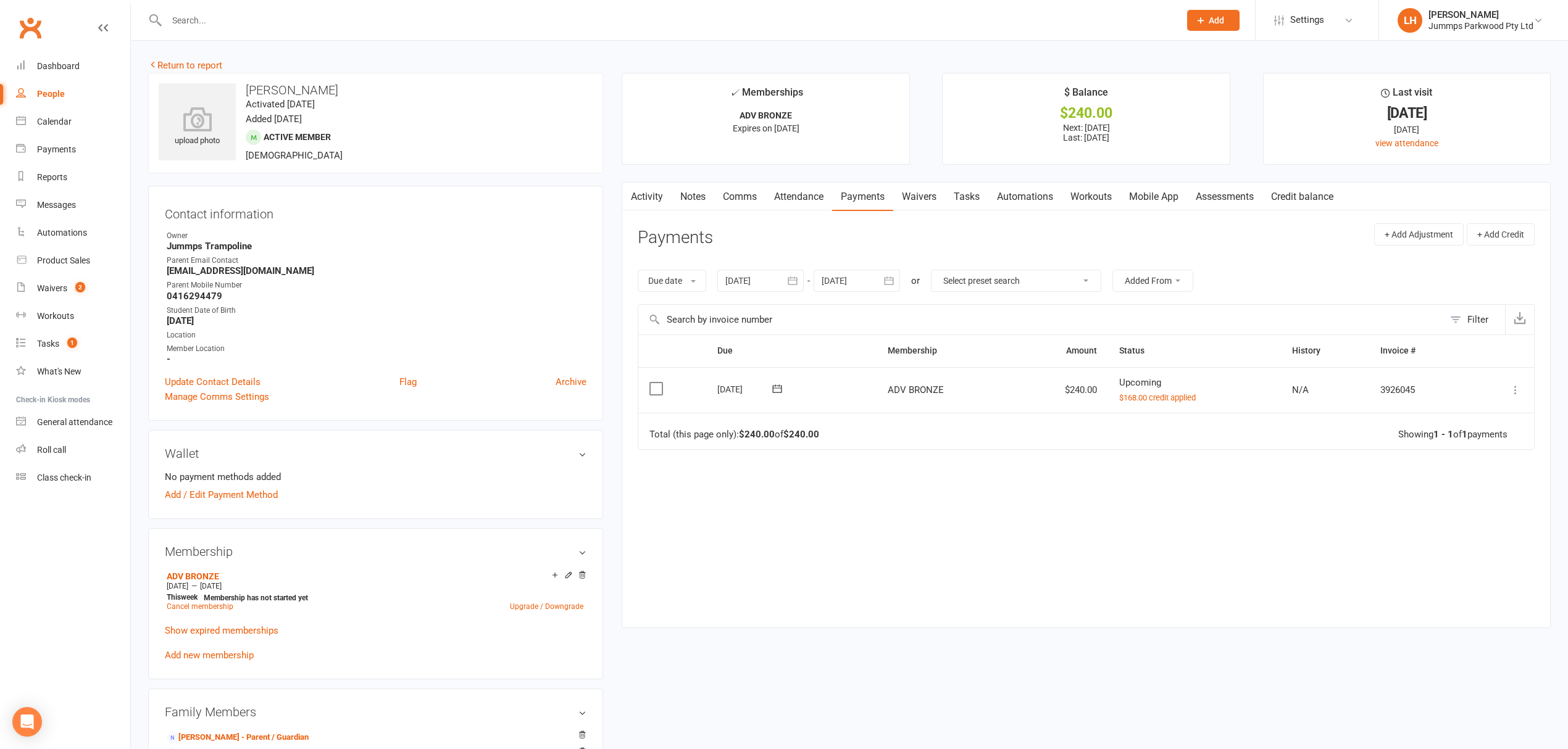 click at bounding box center [1516, 390] 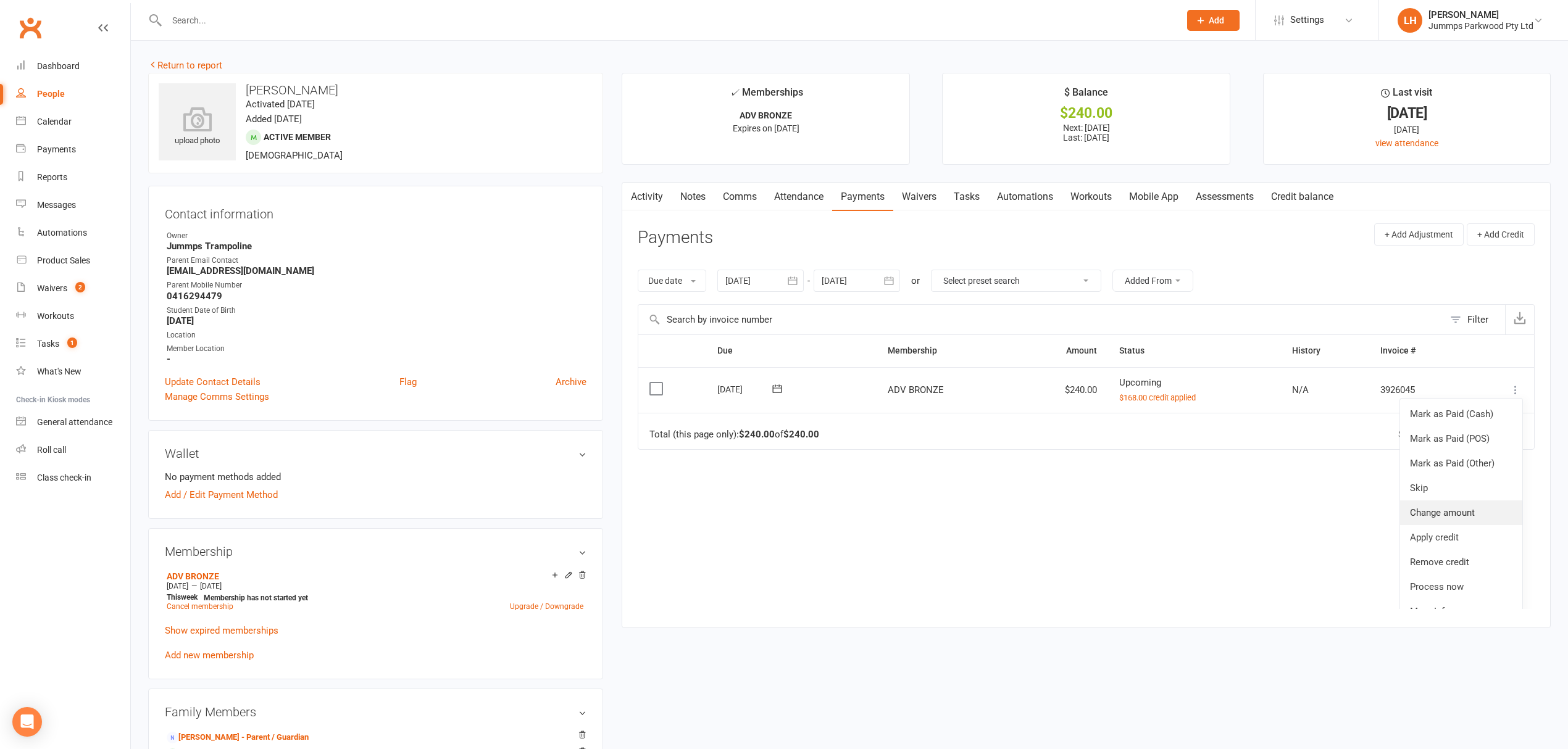 click on "Change amount" at bounding box center [1461, 513] 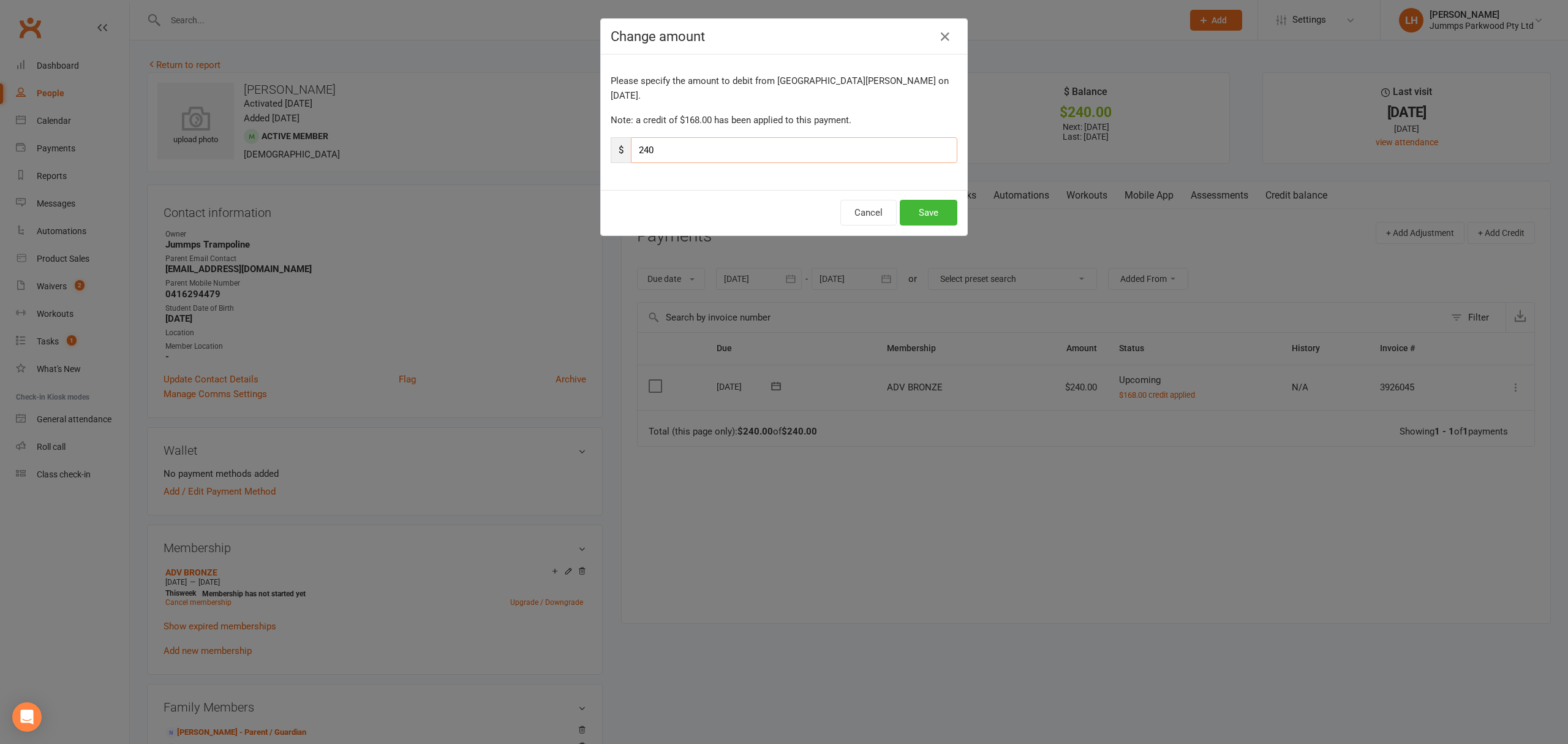 drag, startPoint x: 701, startPoint y: 135, endPoint x: 561, endPoint y: 128, distance: 140.17489 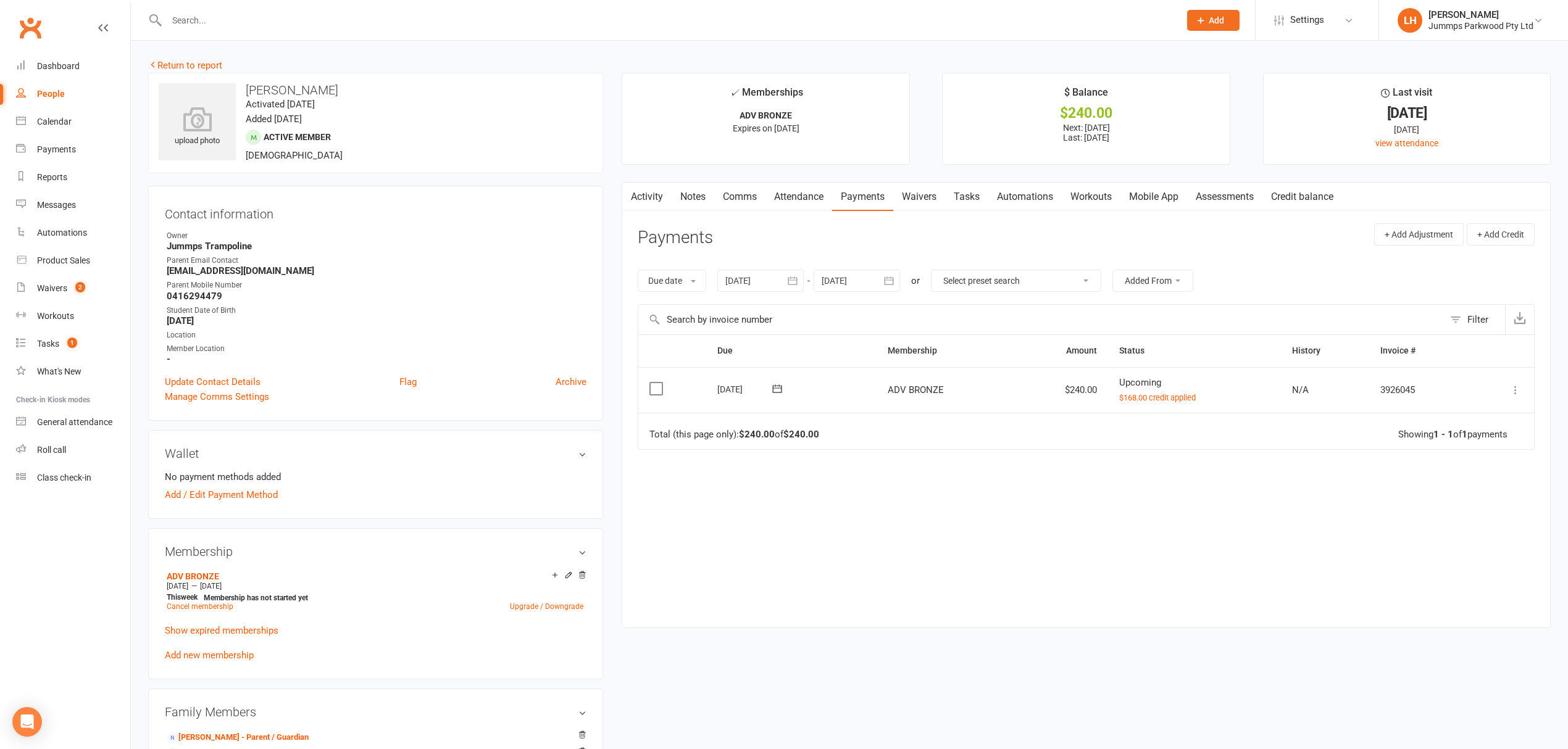 click at bounding box center (1516, 390) 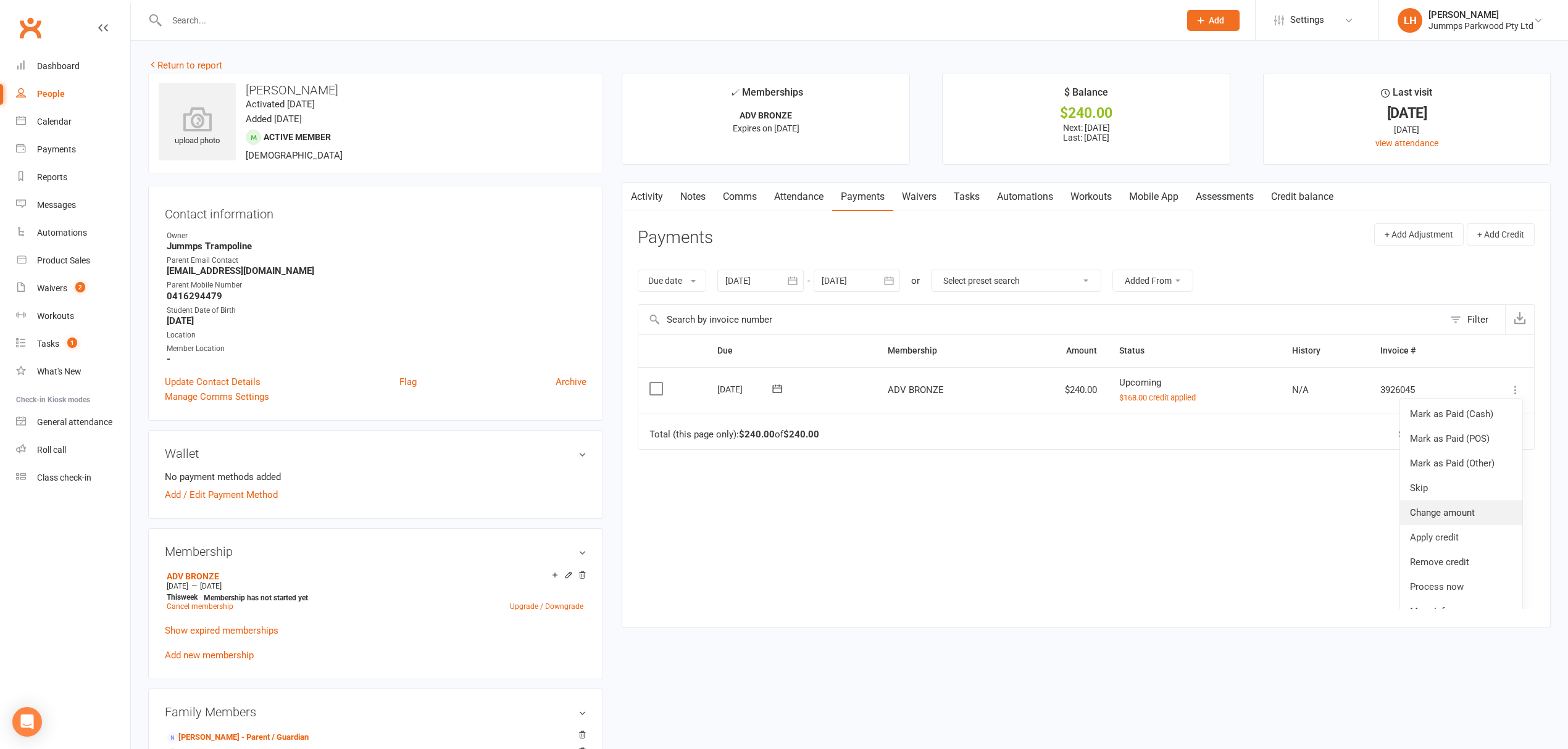 click on "Change amount" at bounding box center [1461, 513] 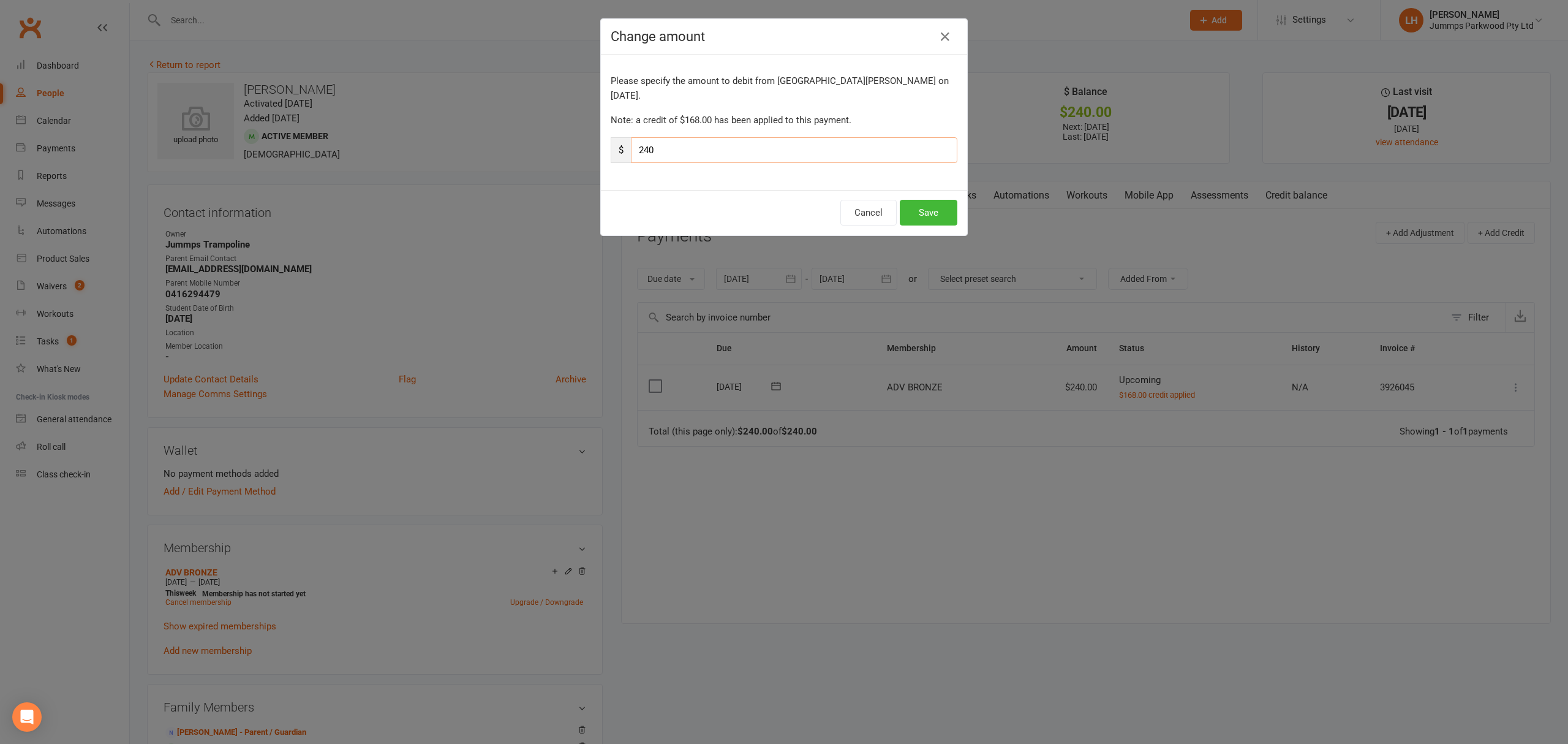 click on "240" at bounding box center (794, 150) 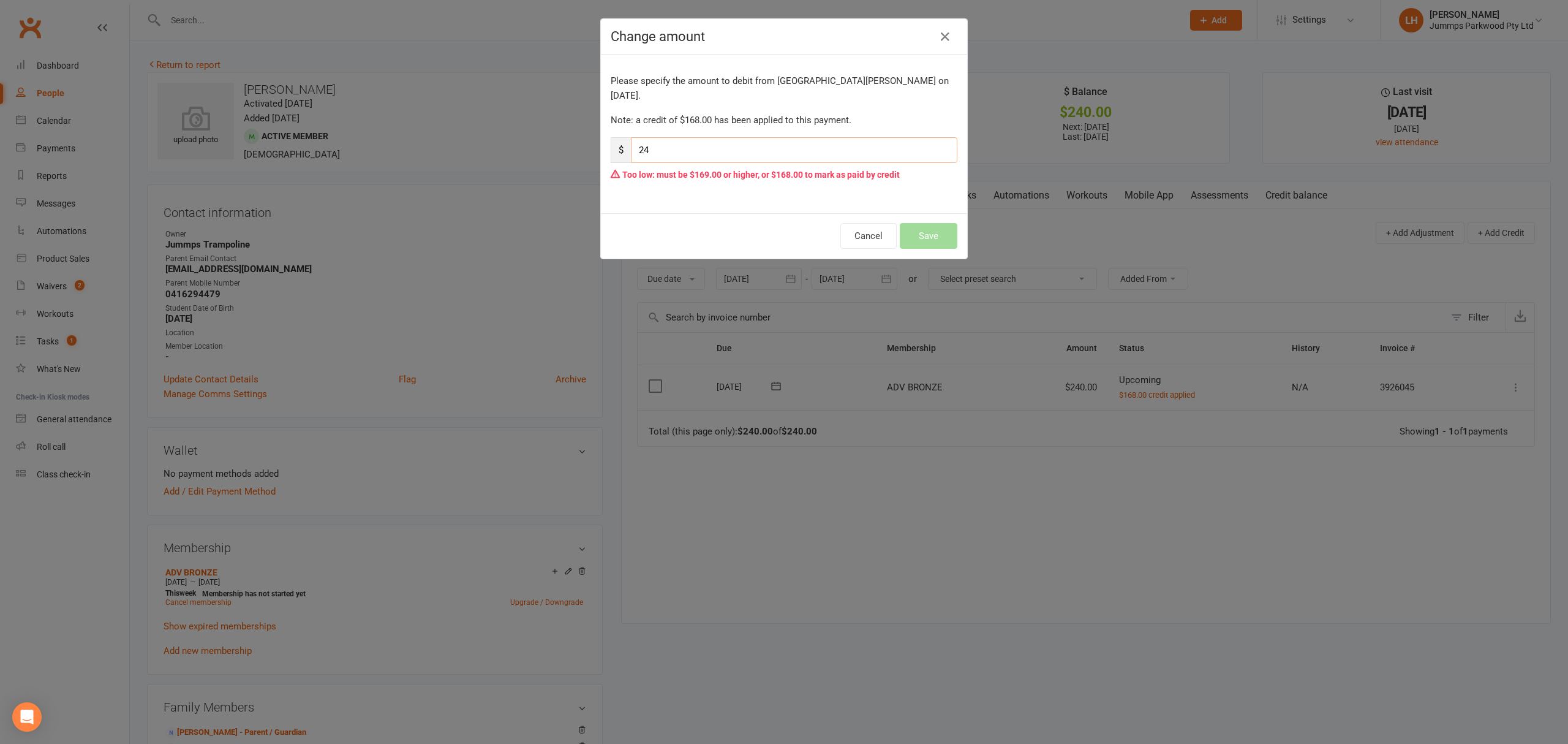 type on "2" 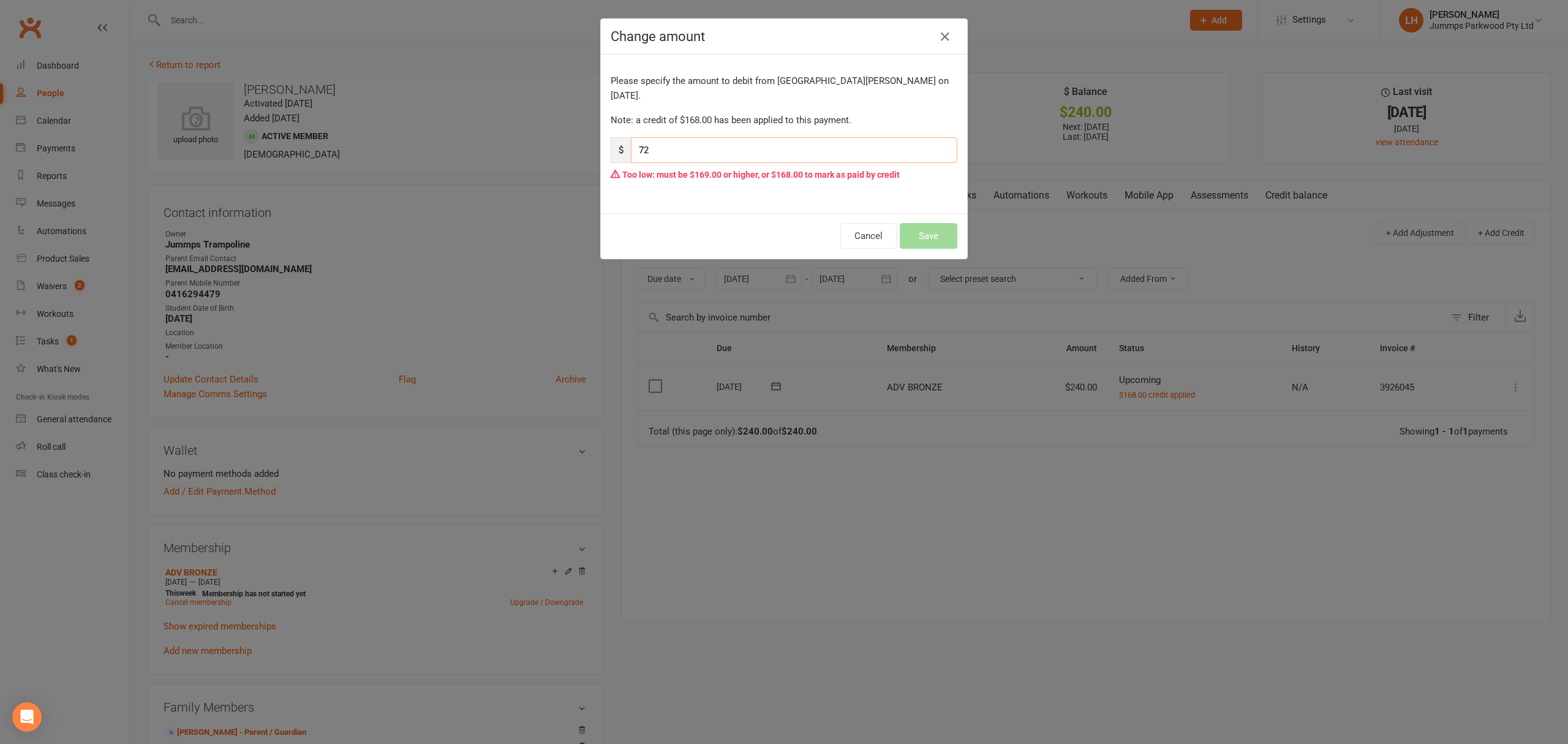 type on "72" 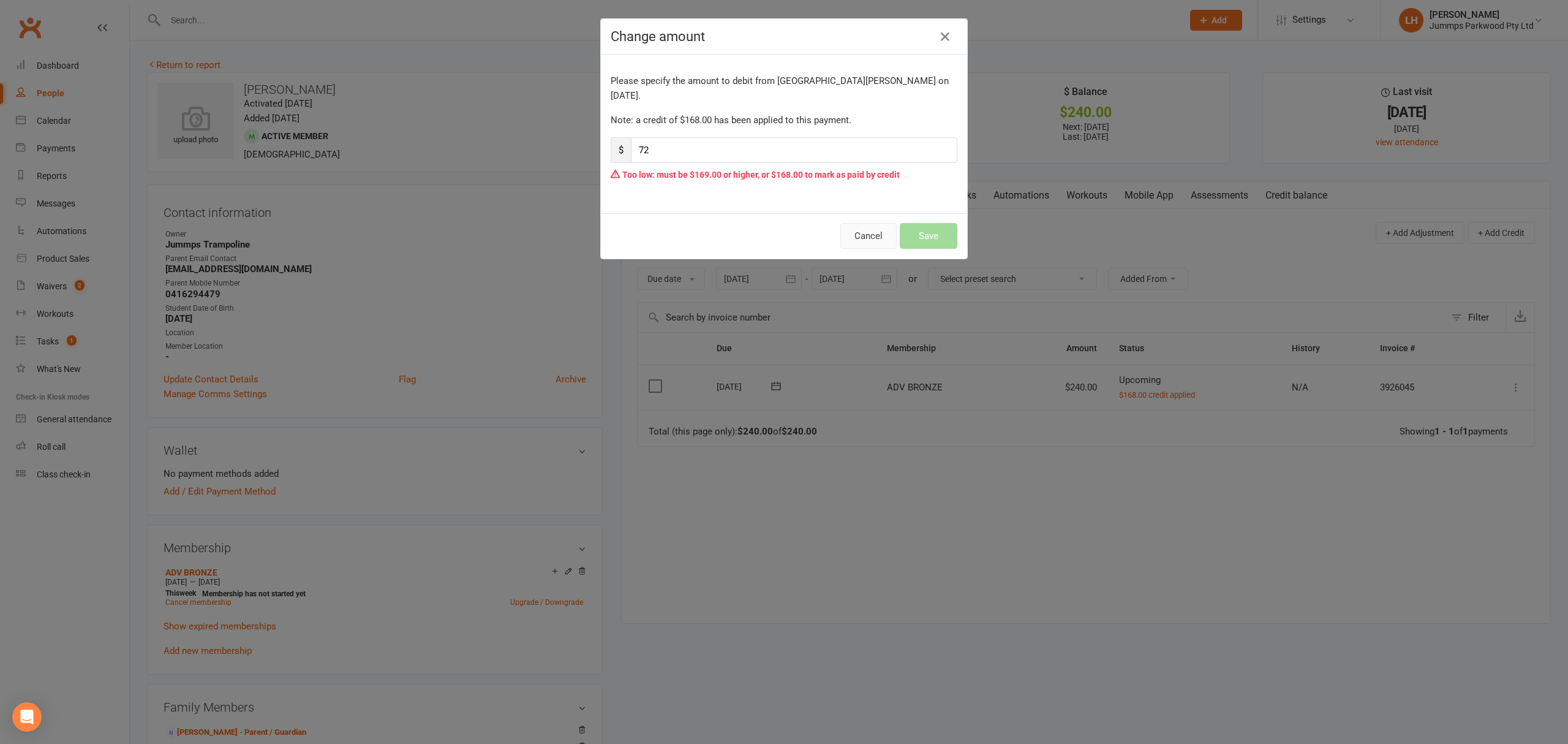 type 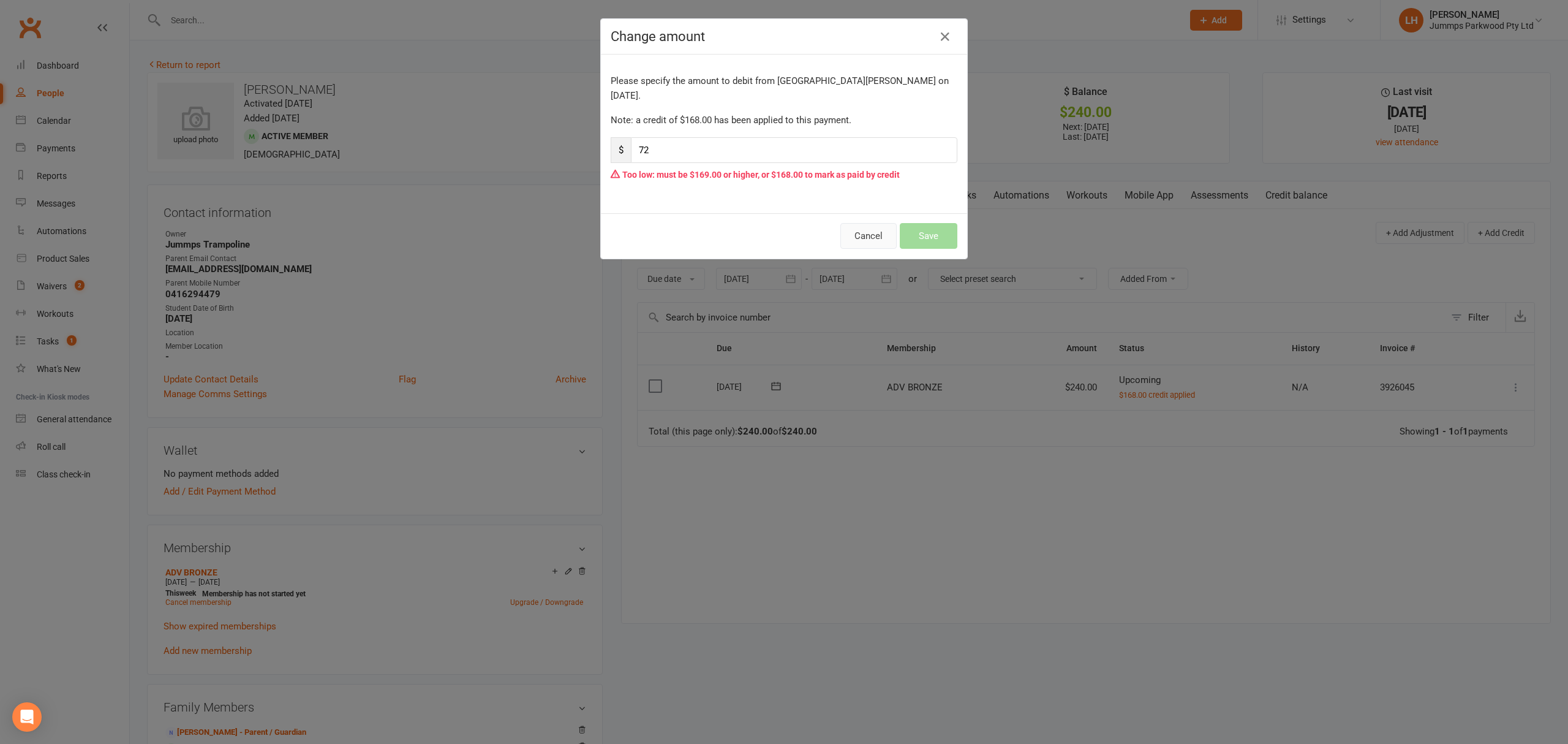 click on "Cancel" at bounding box center (869, 236) 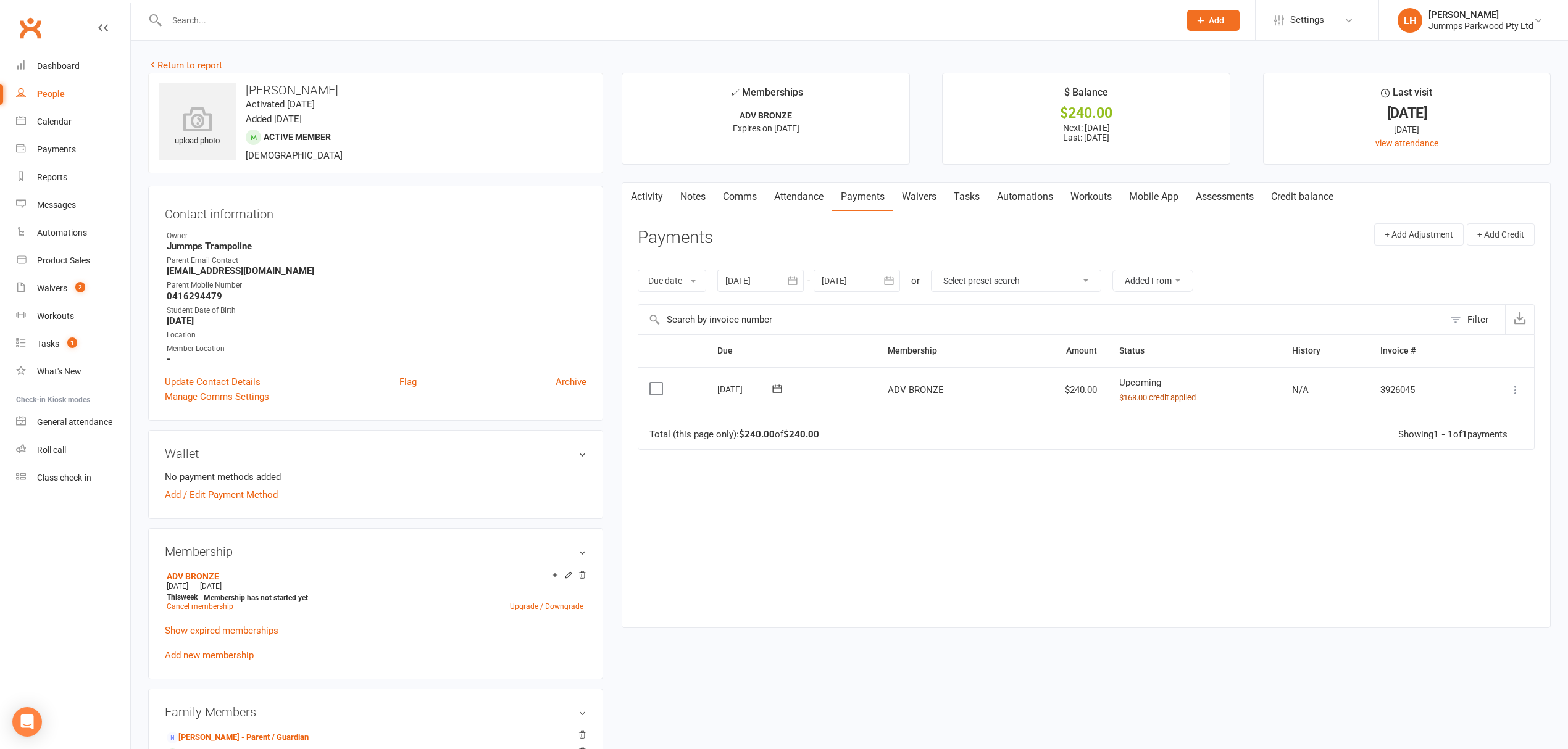 click on "$168.00 credit applied" at bounding box center [1157, 397] 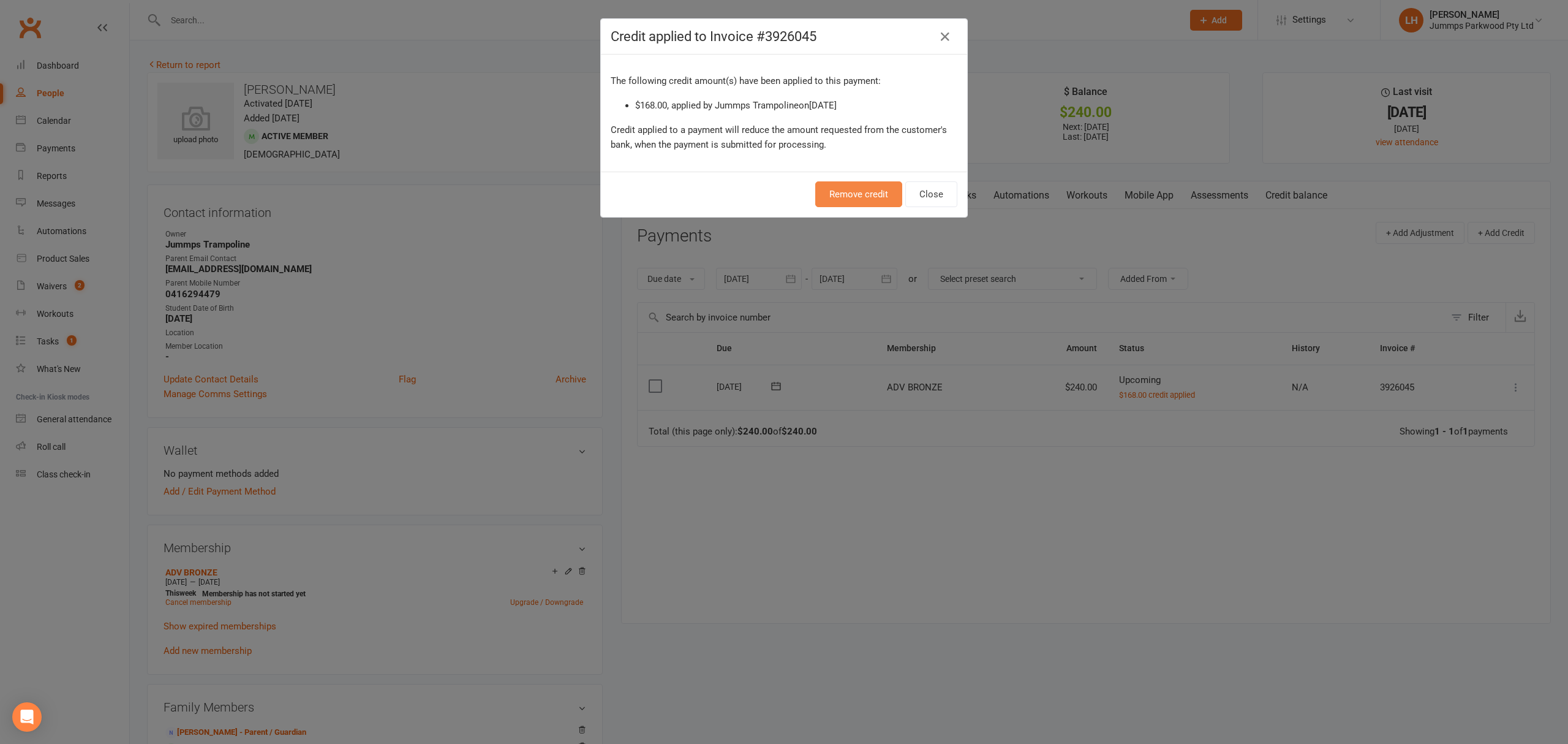 click on "Remove credit" at bounding box center (859, 194) 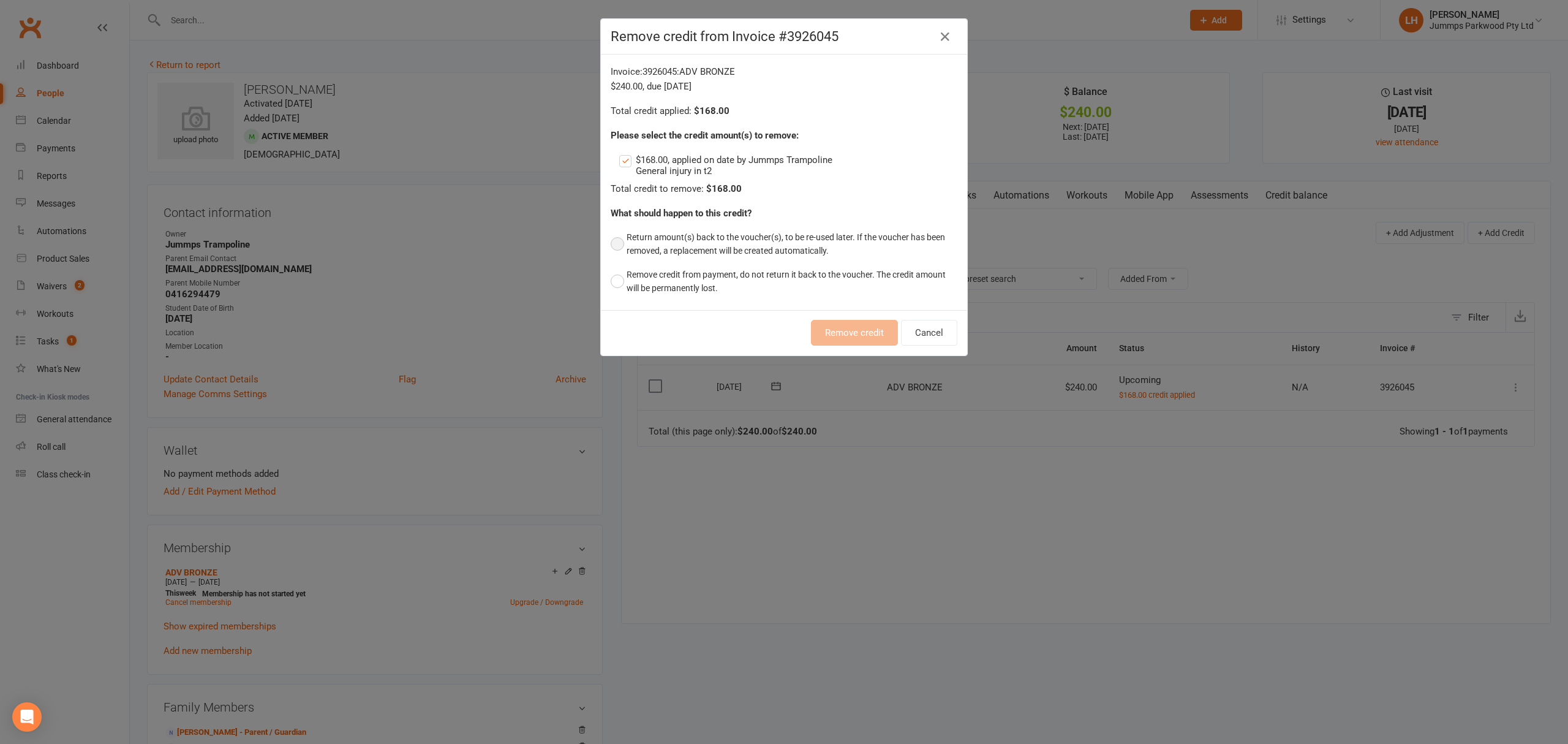 click on "Return amount(s) back to the voucher(s), to be re-used later. If the voucher has been removed, a replacement will be created automatically." at bounding box center [784, 244] 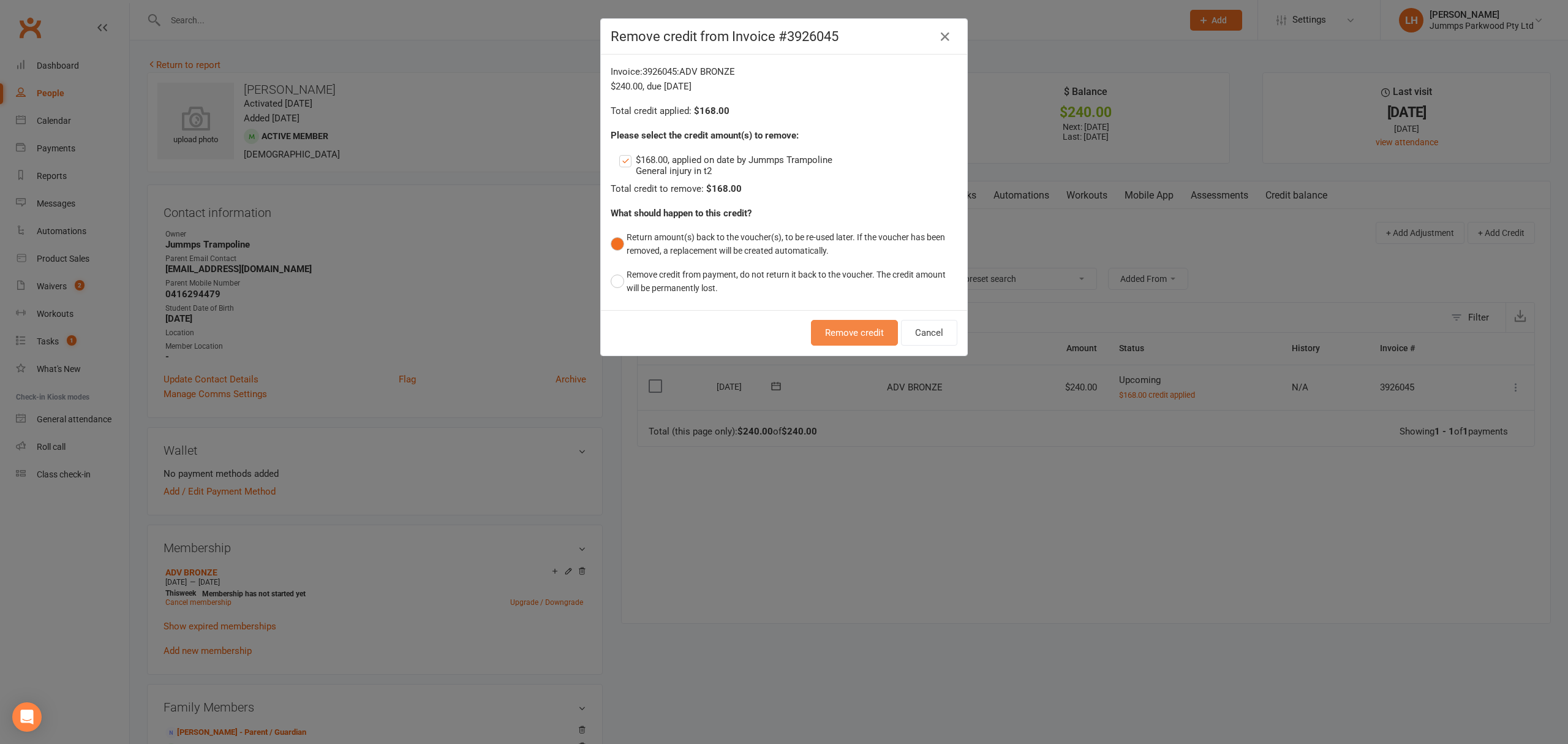click on "Remove credit" at bounding box center [854, 333] 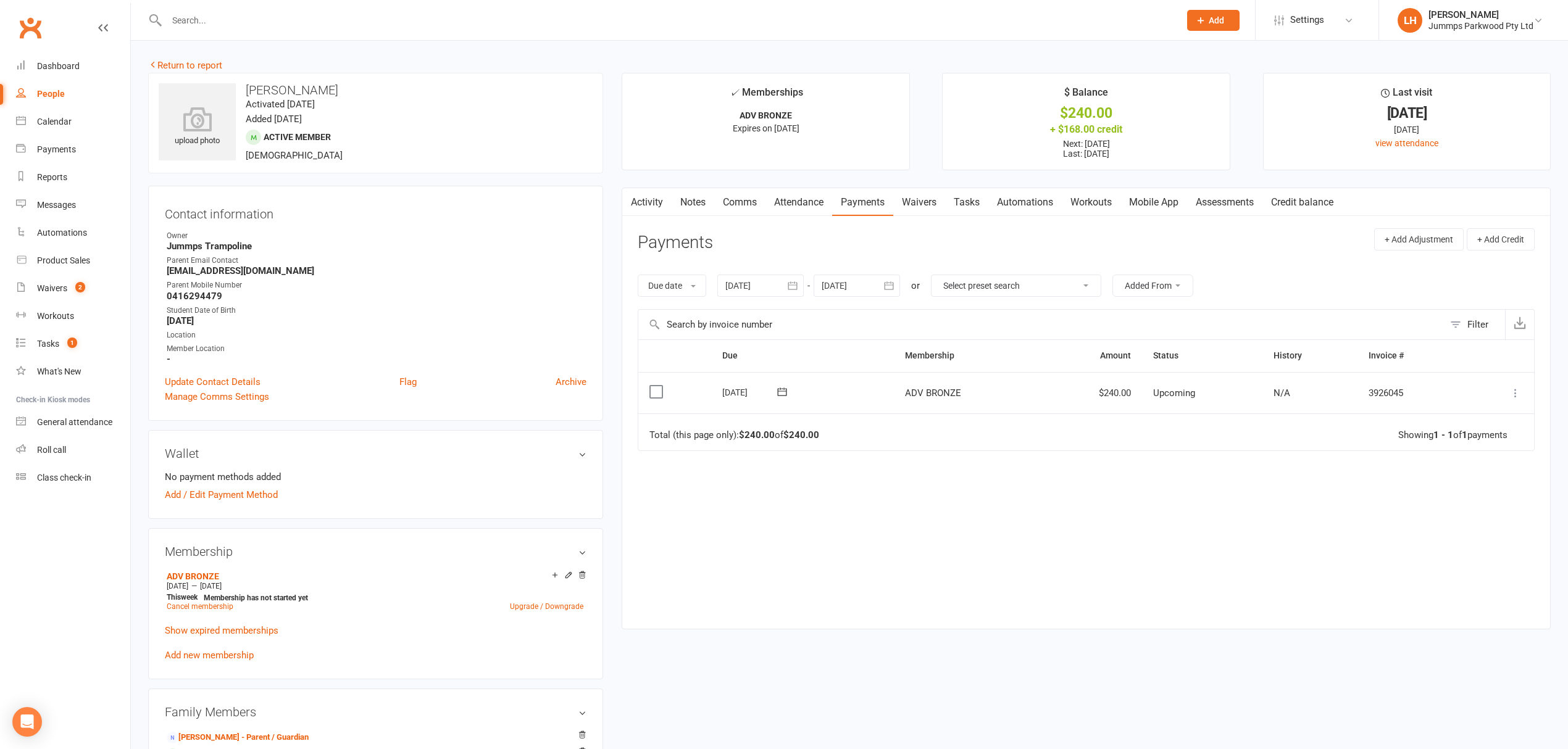 click at bounding box center (1516, 393) 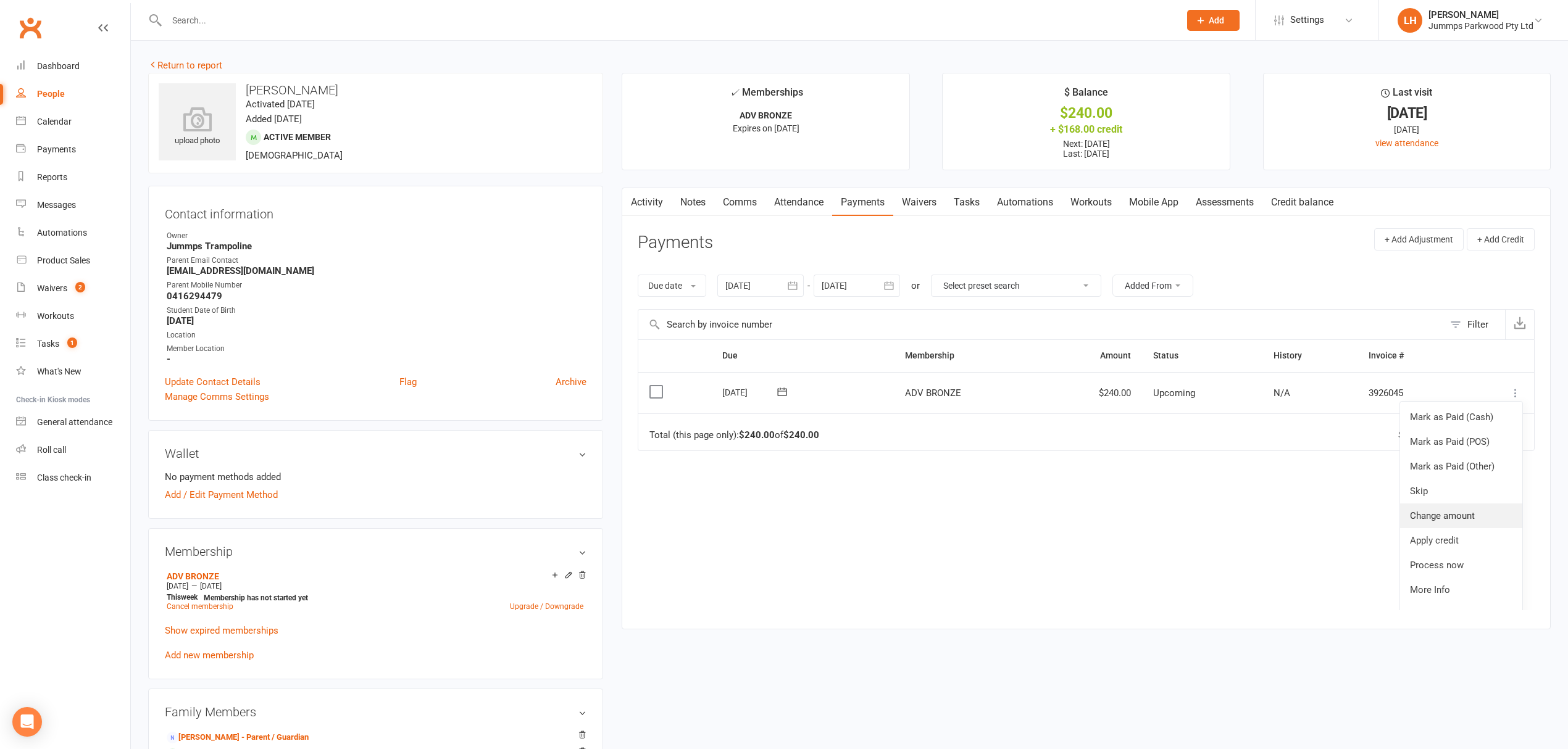 click on "Change amount" at bounding box center (1461, 516) 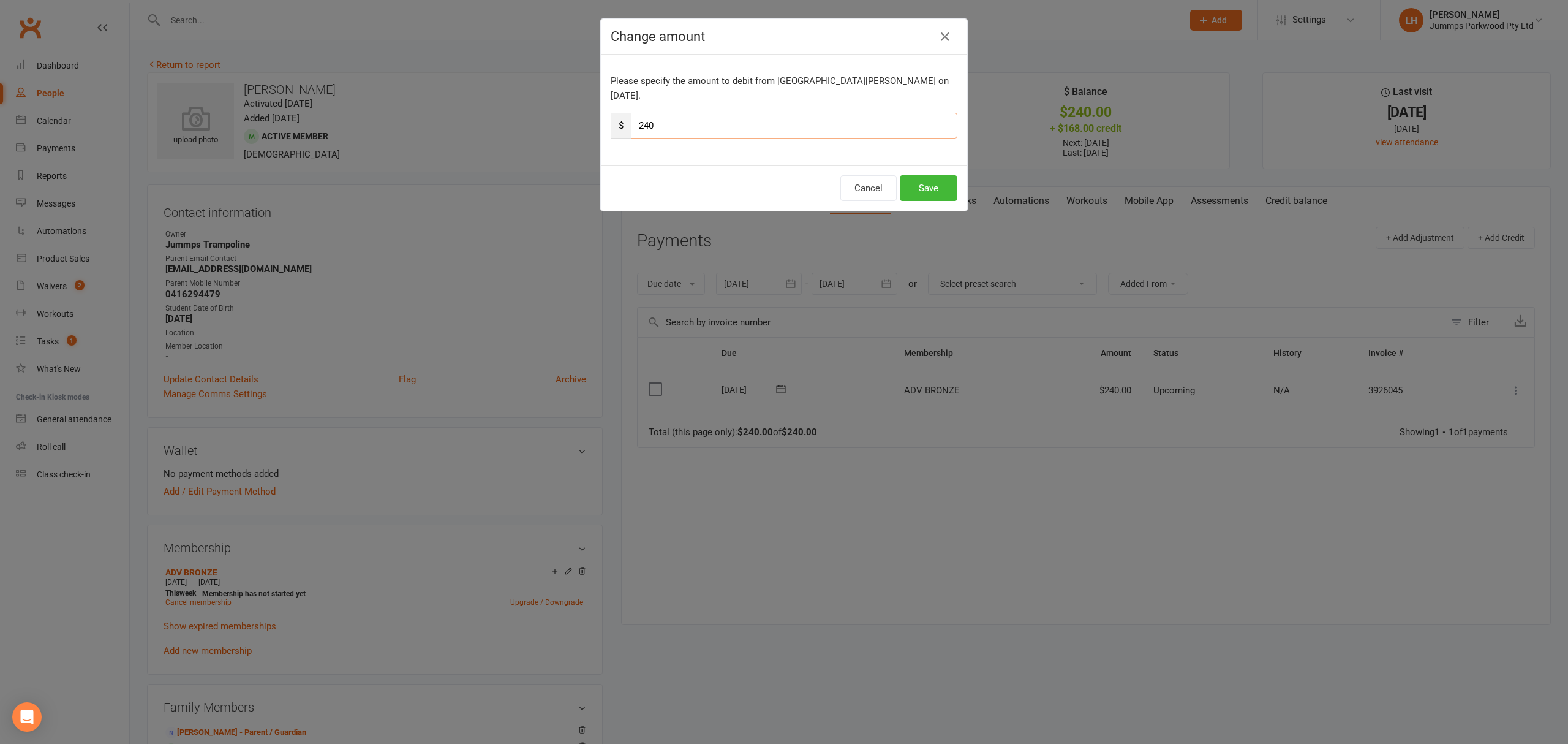 drag, startPoint x: 753, startPoint y: 118, endPoint x: 502, endPoint y: 119, distance: 251.00199 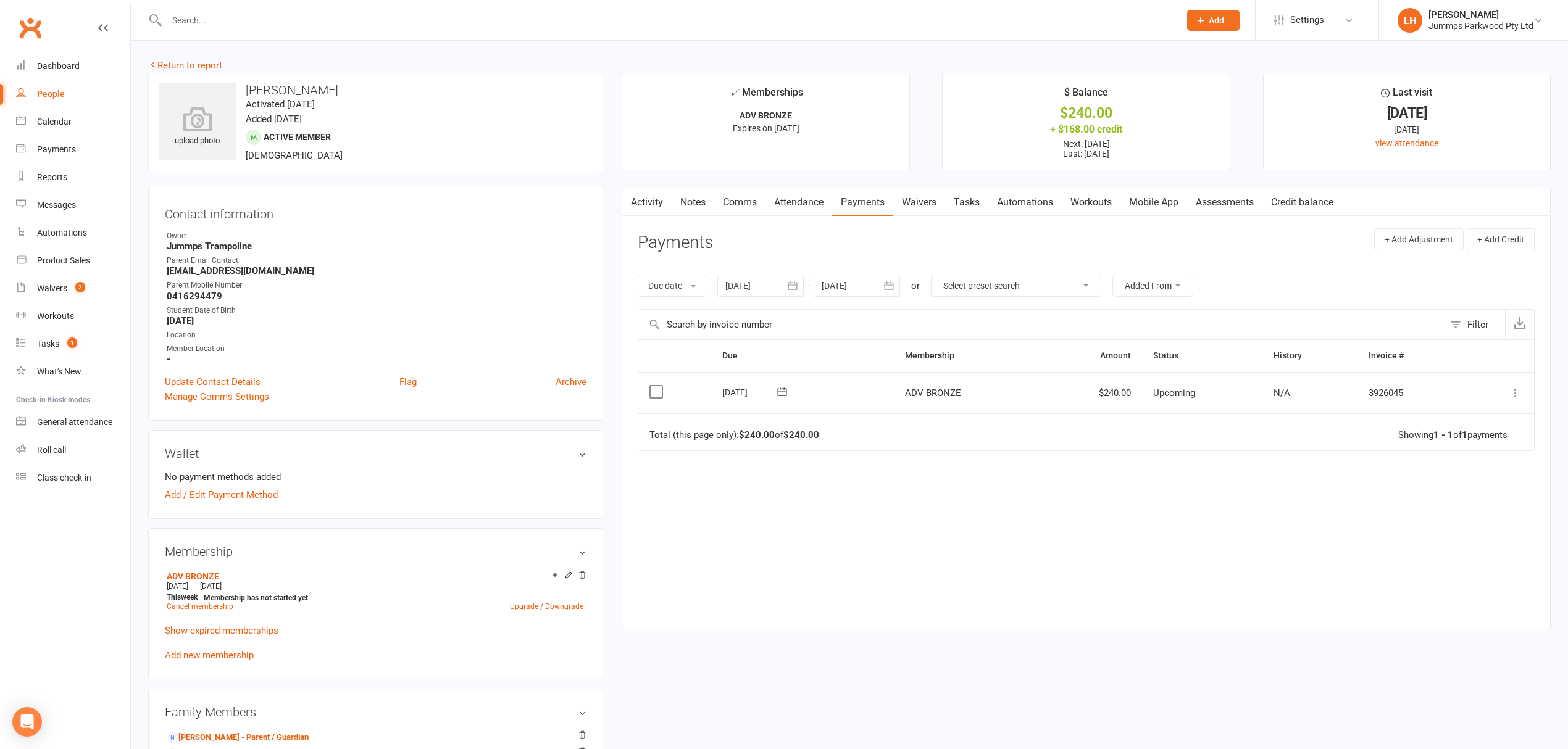 click at bounding box center [1516, 393] 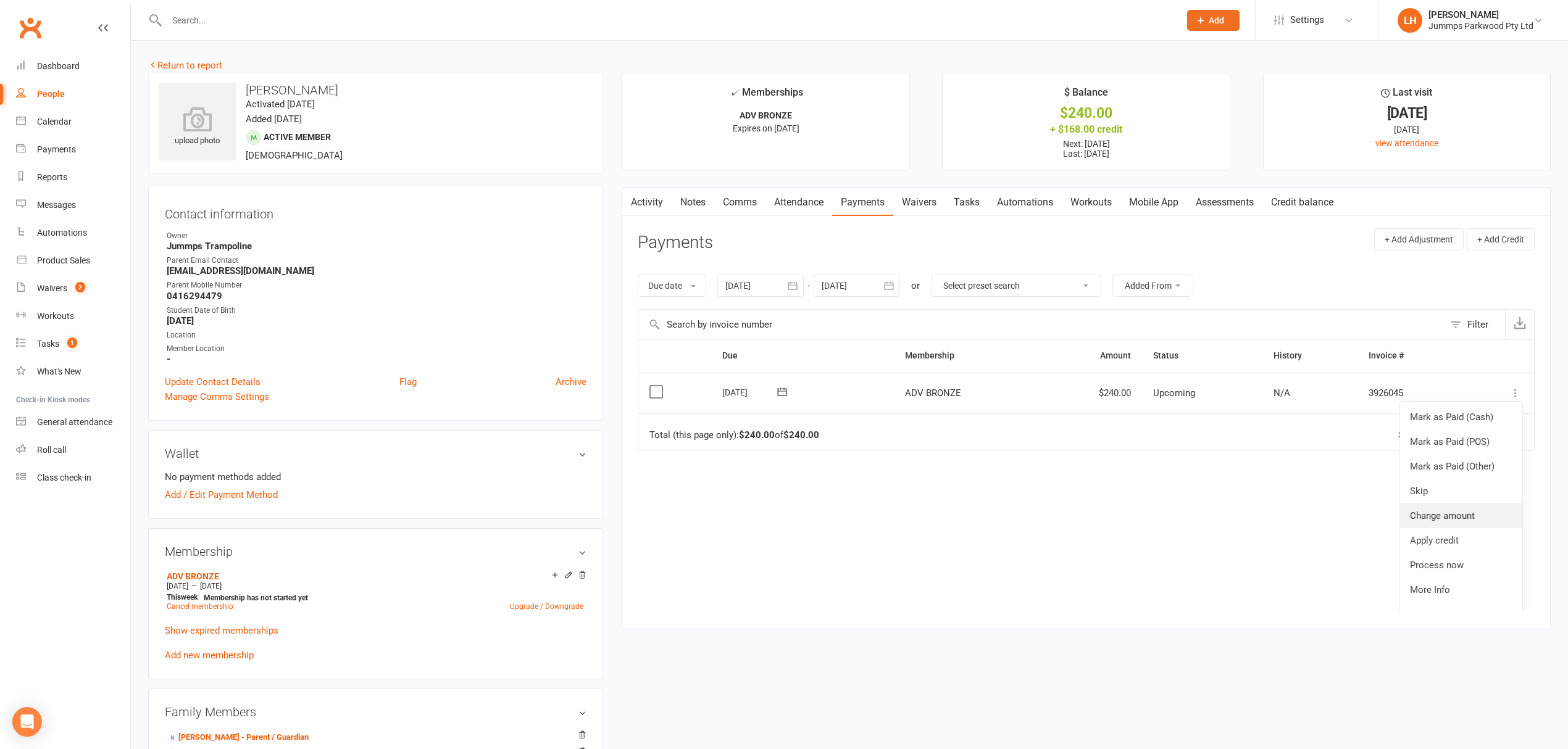 click on "Change amount" at bounding box center [1461, 516] 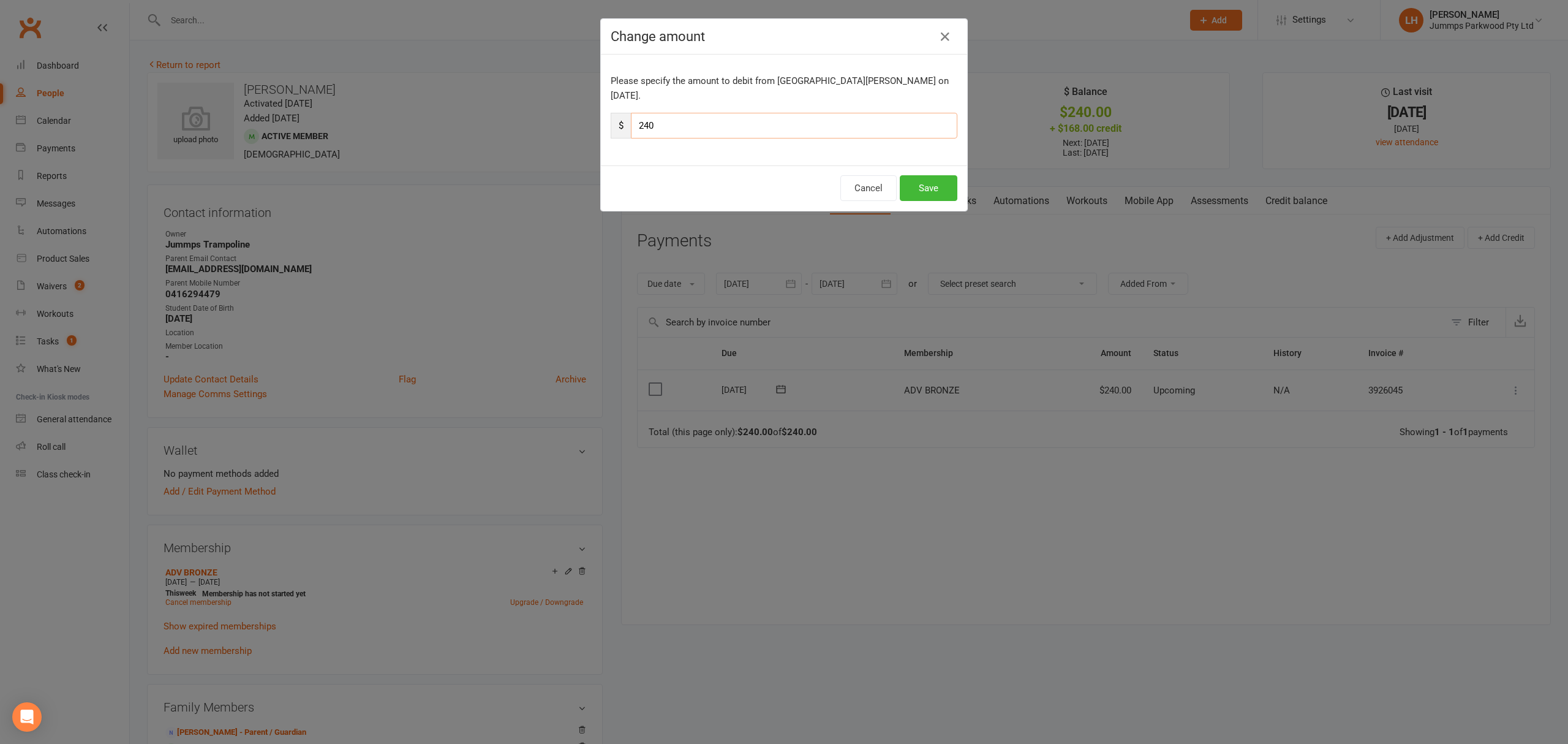 click on "240" at bounding box center [794, 126] 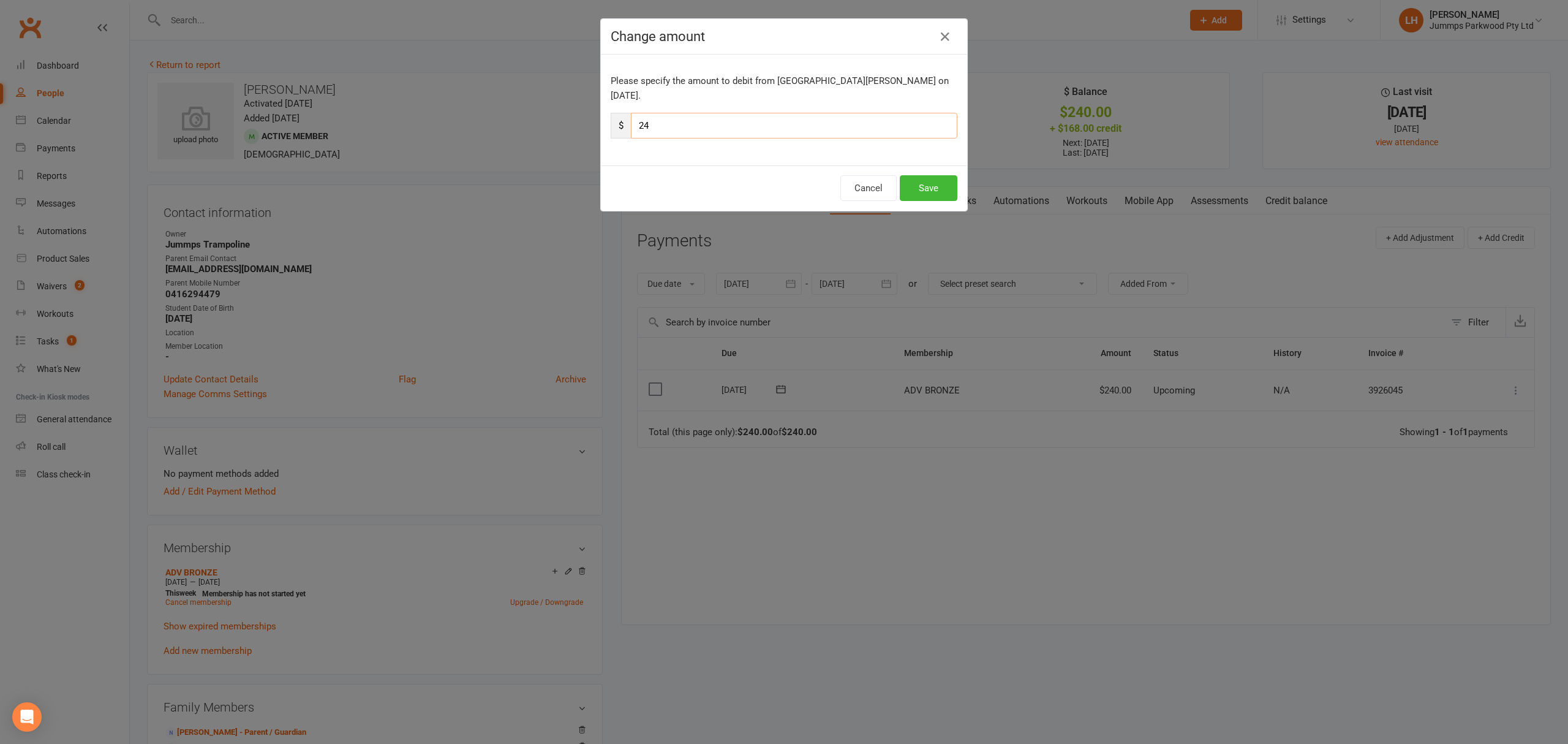 type on "2" 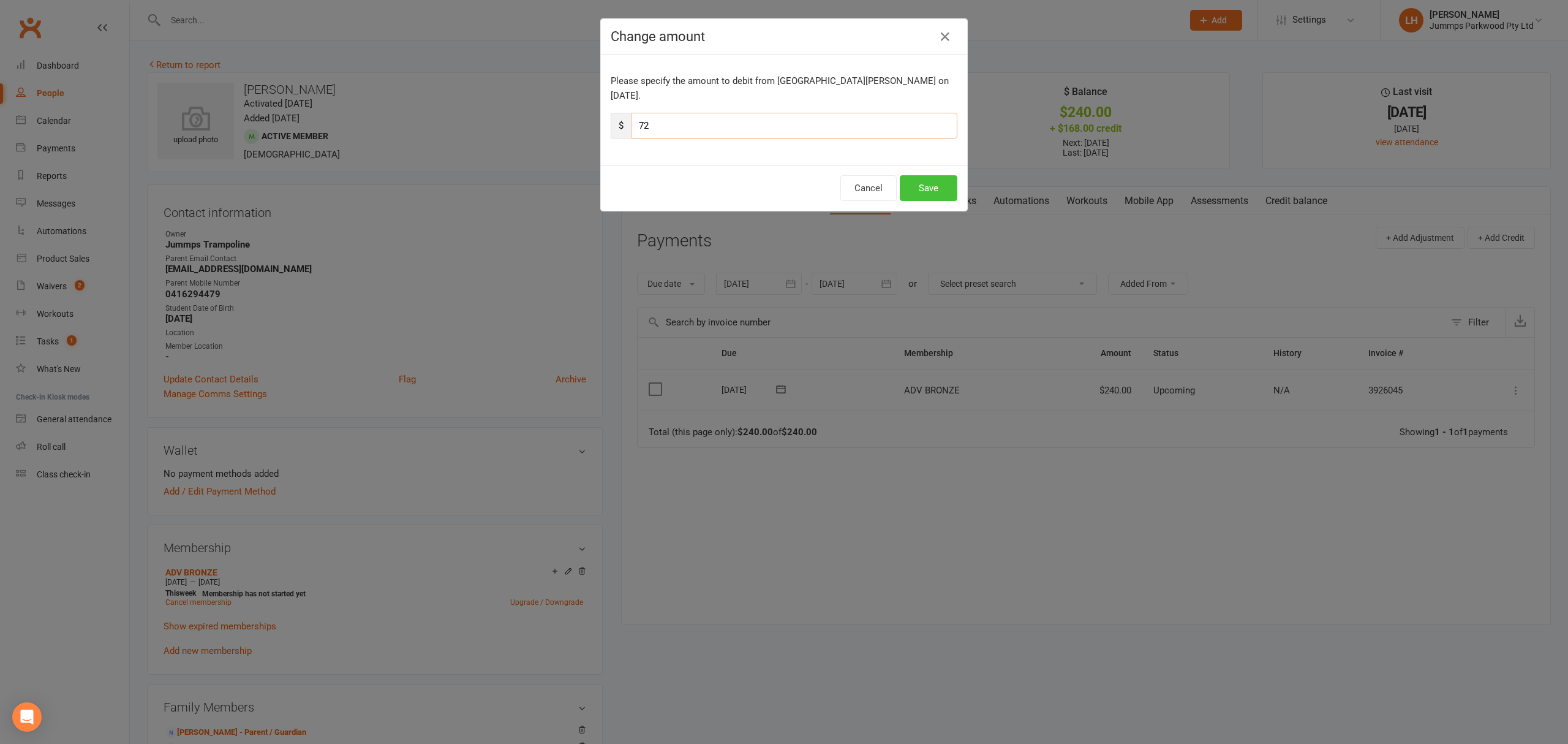 type on "72" 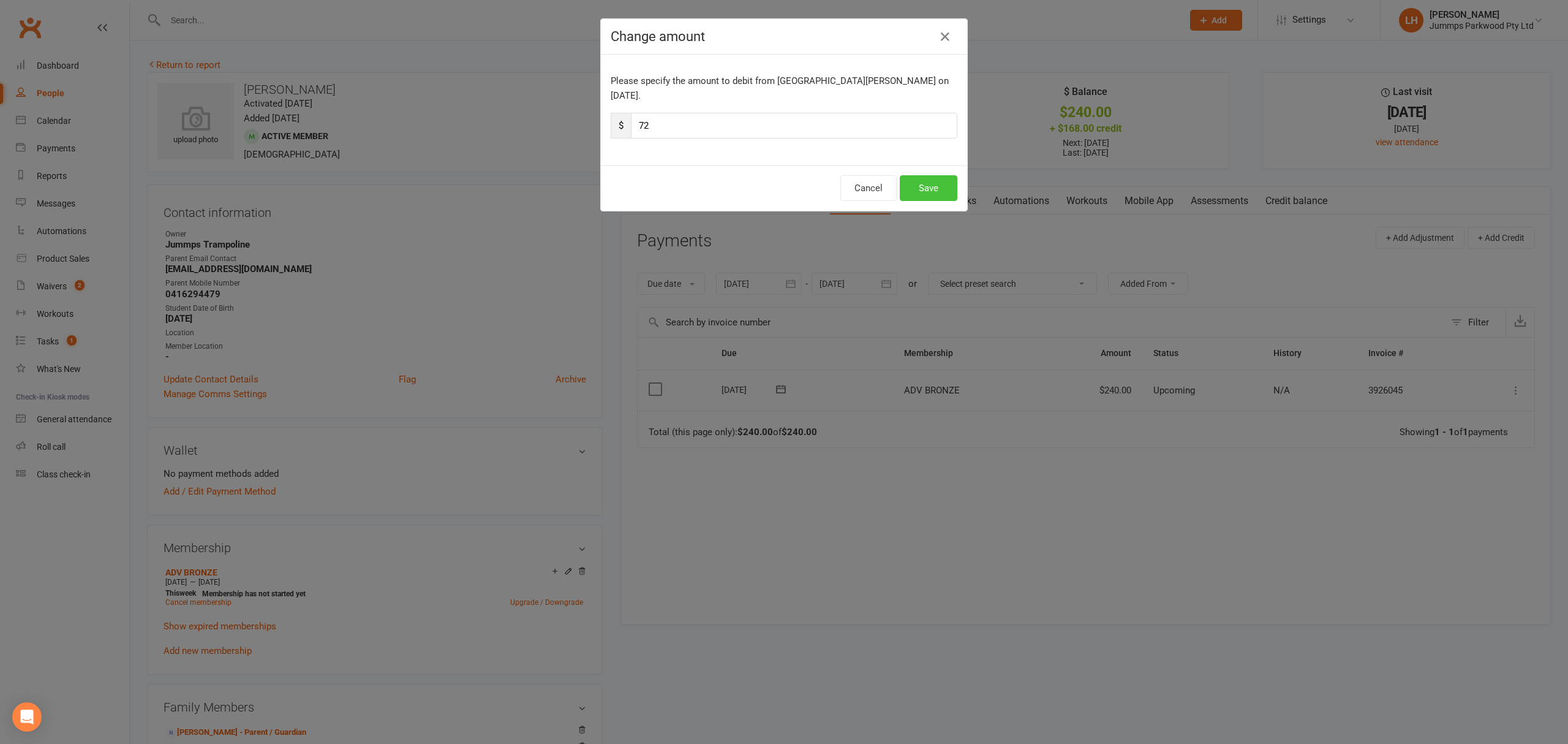 click on "Save" at bounding box center [929, 188] 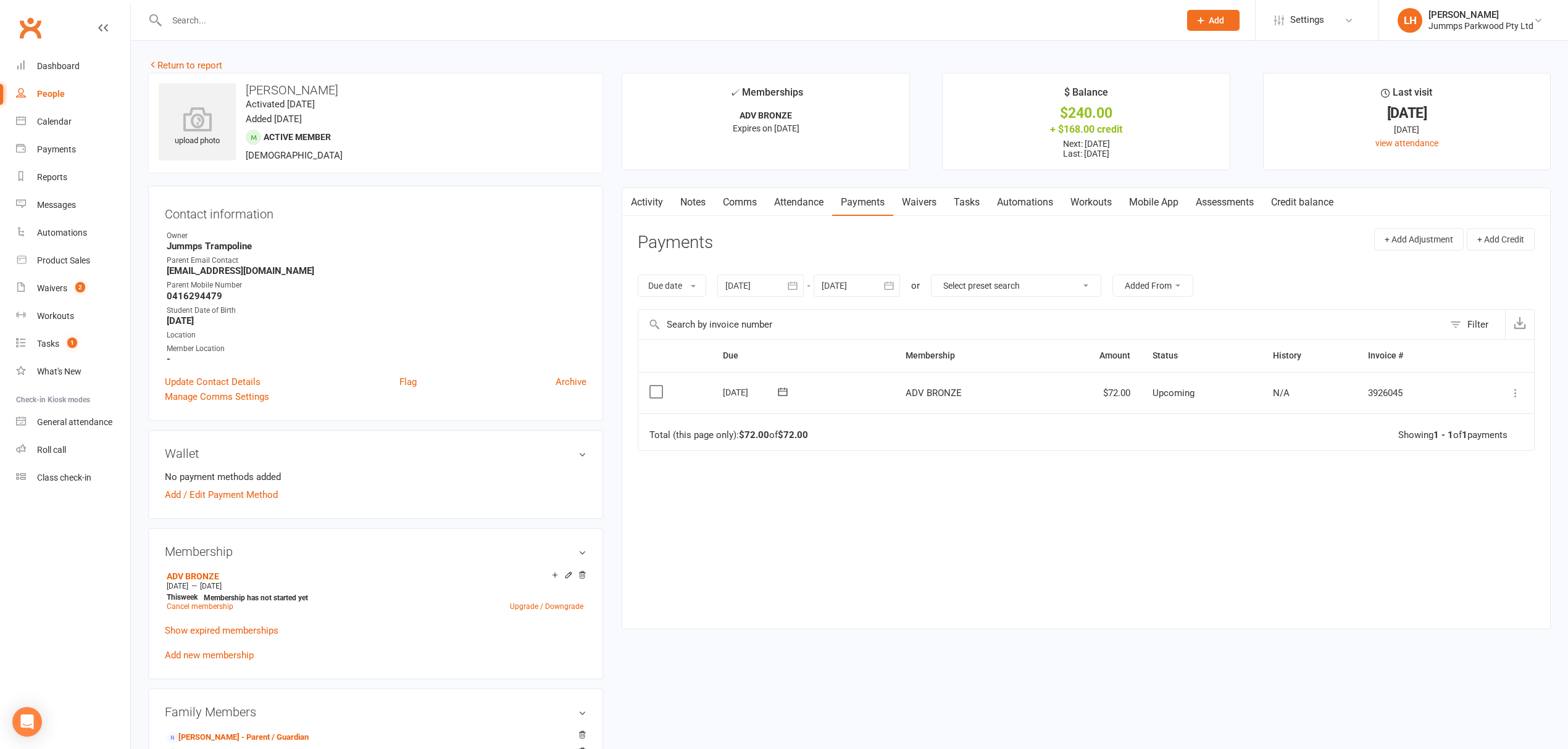 click at bounding box center [1516, 393] 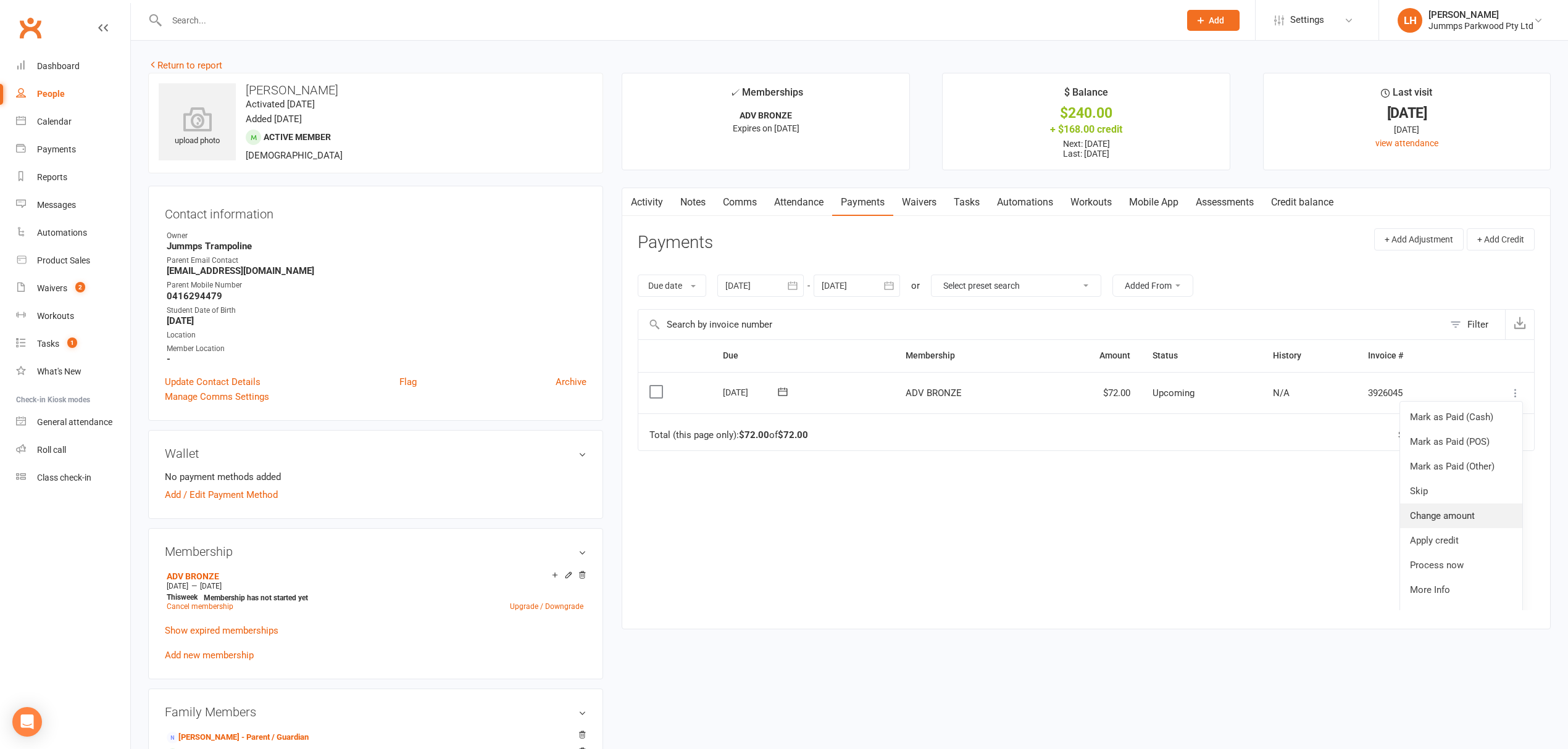 click on "Change amount" at bounding box center (1461, 516) 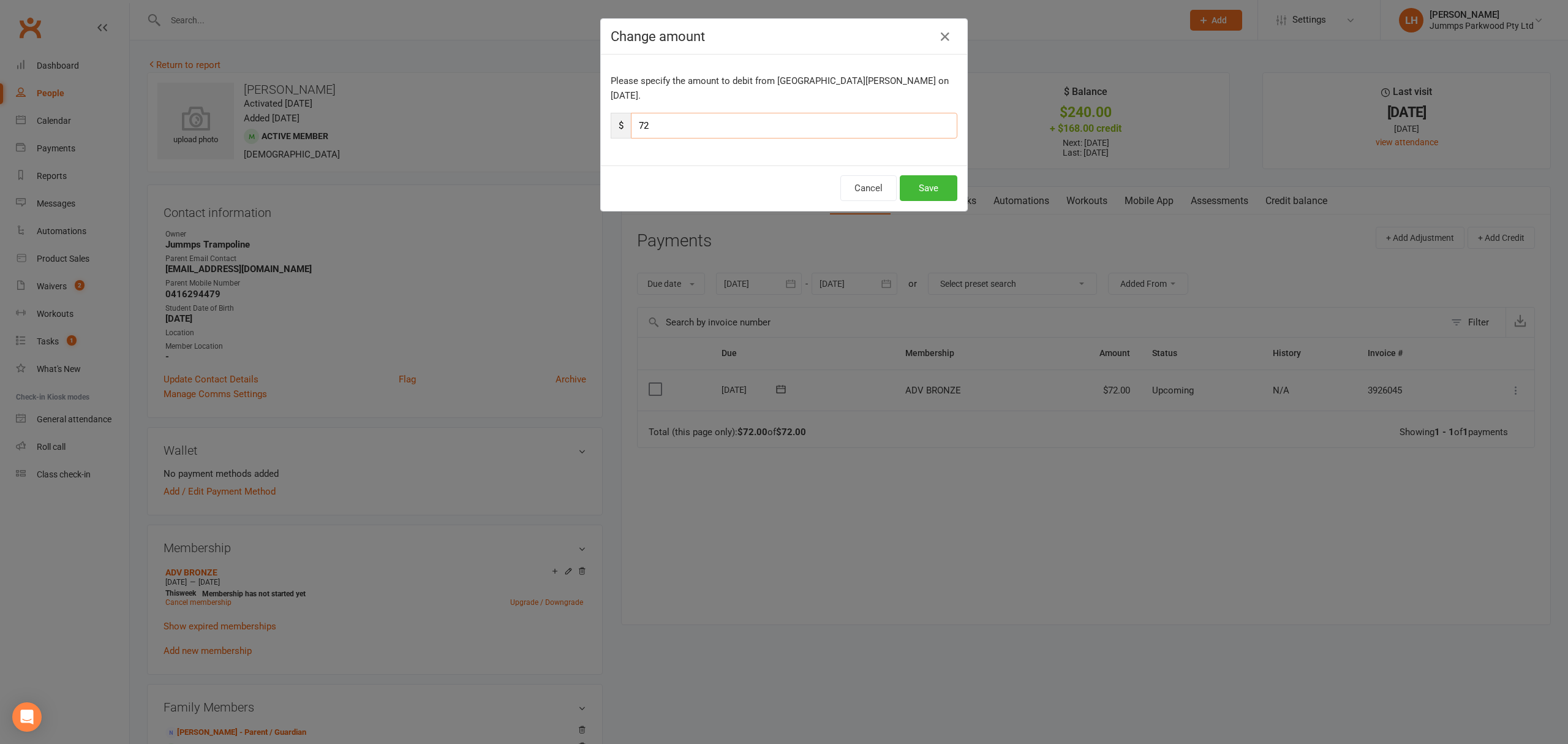 drag, startPoint x: 645, startPoint y: 111, endPoint x: 589, endPoint y: 109, distance: 56.0357 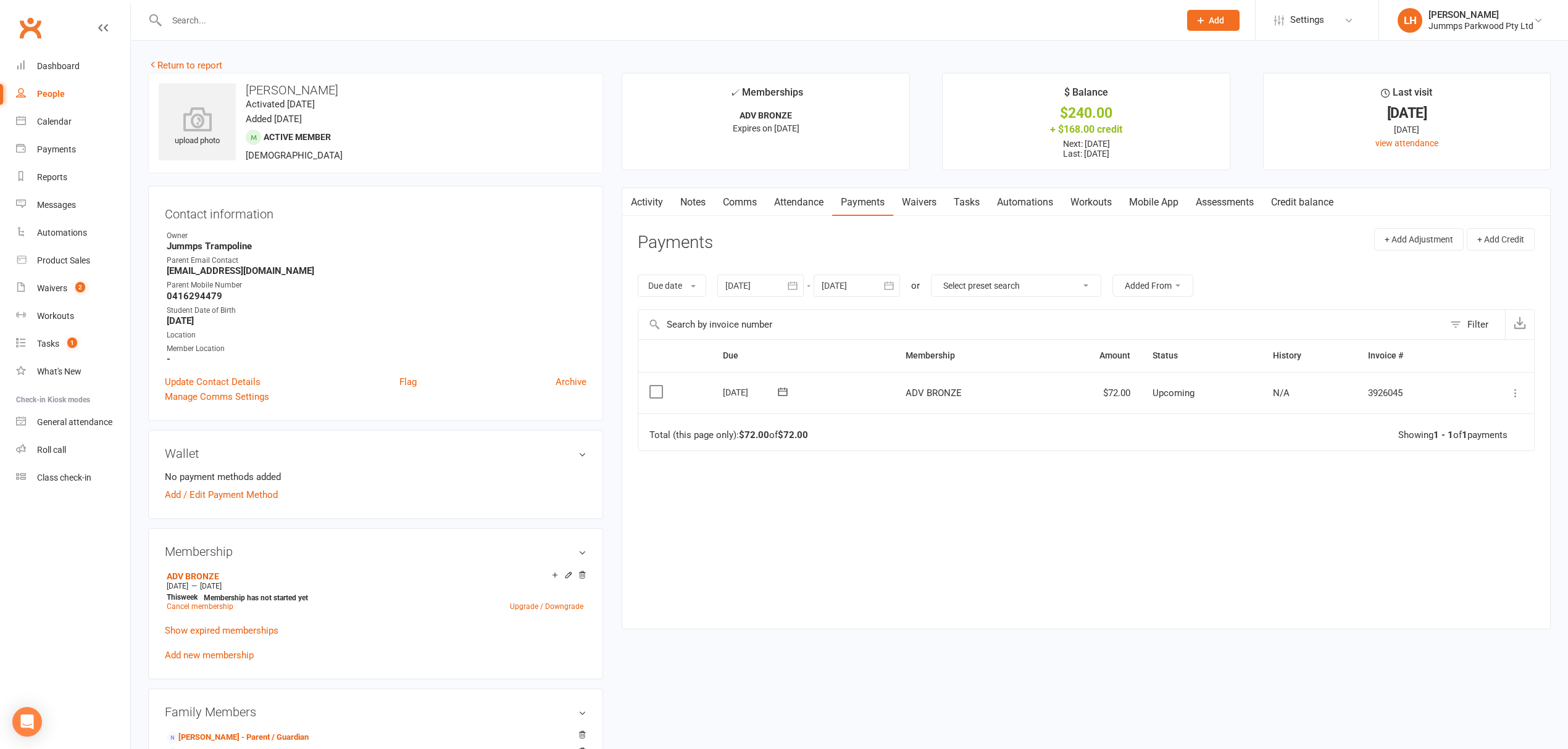 click at bounding box center (1516, 393) 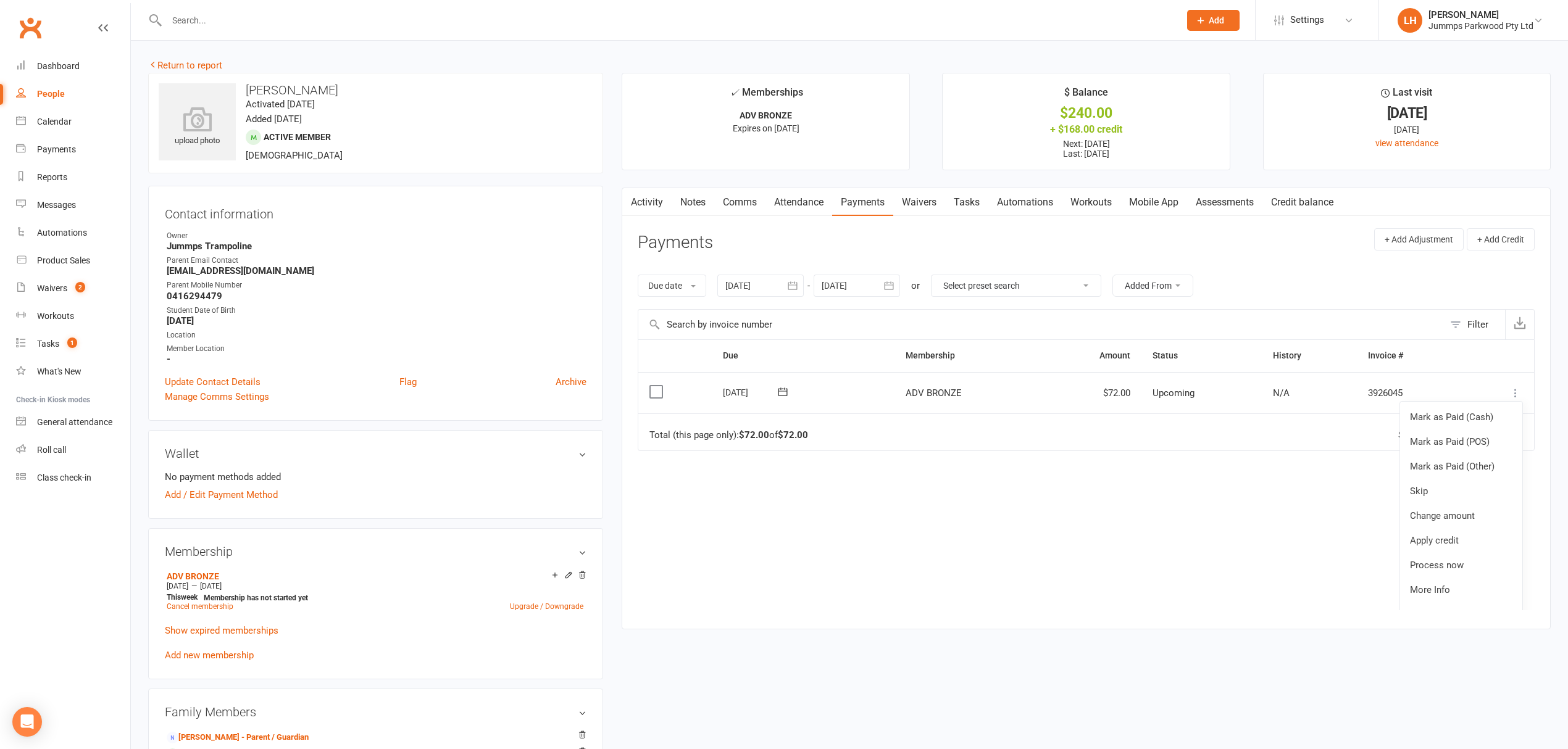 drag, startPoint x: 1043, startPoint y: 489, endPoint x: 1048, endPoint y: 476, distance: 13.928388 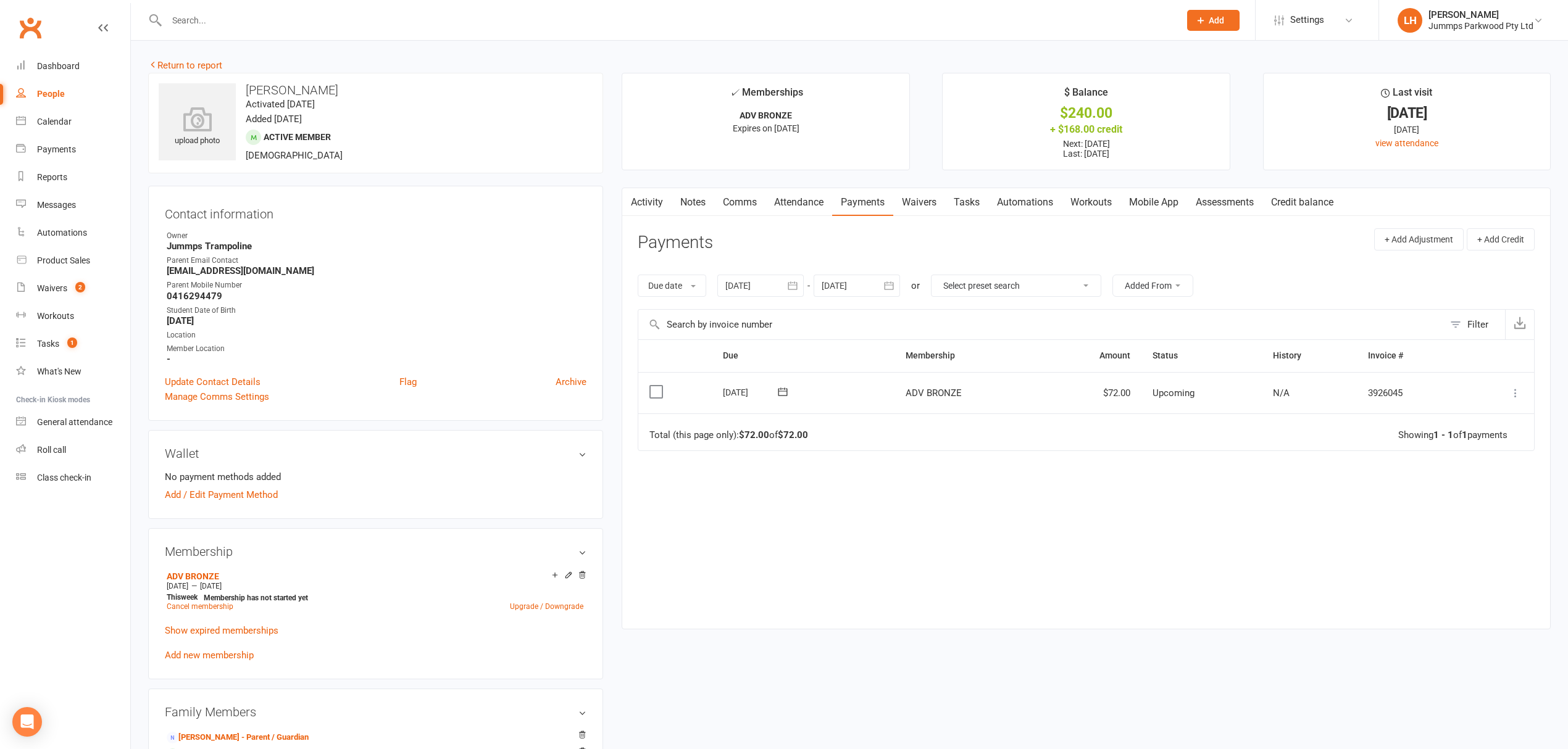 click on "Activity" at bounding box center (647, 202) 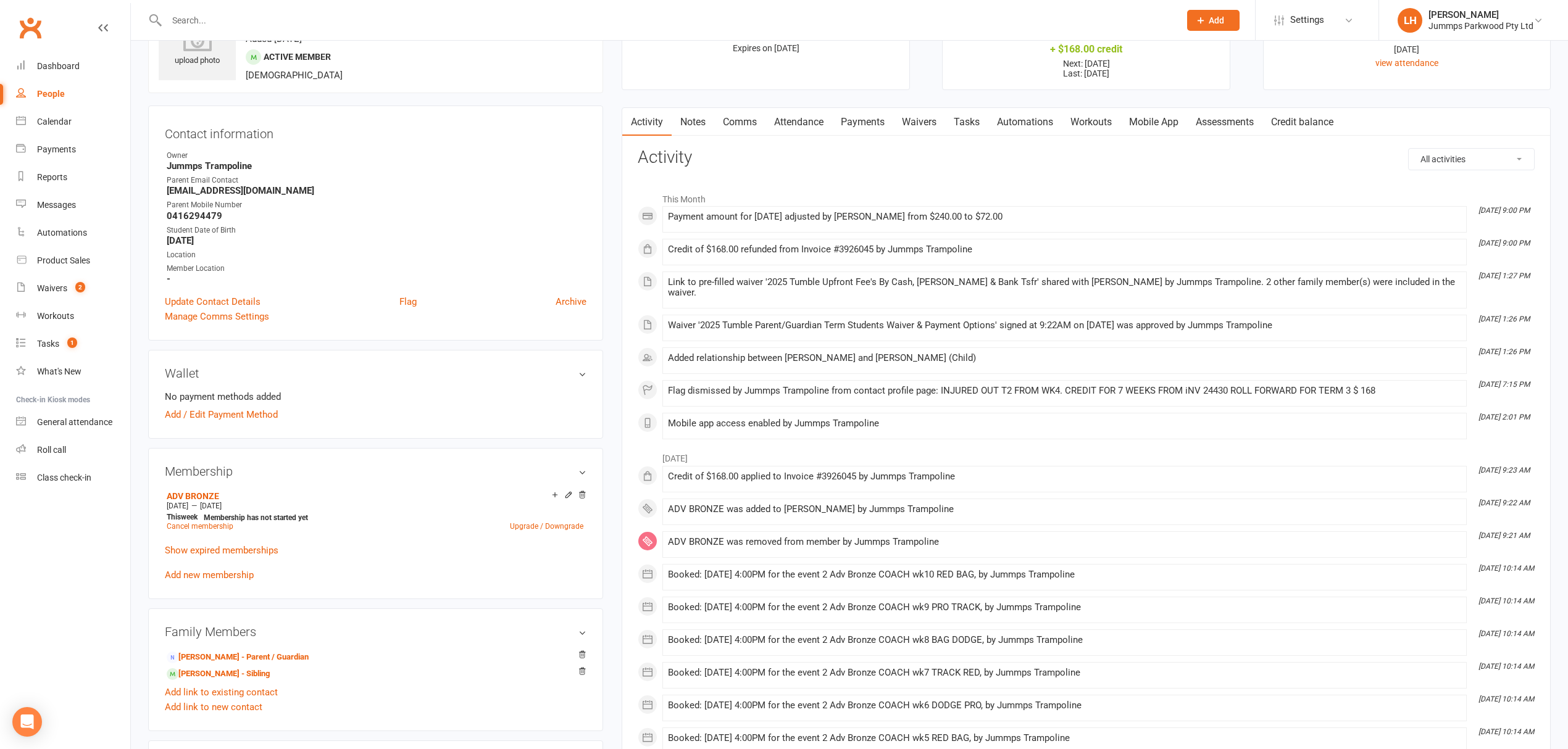 scroll, scrollTop: 0, scrollLeft: 0, axis: both 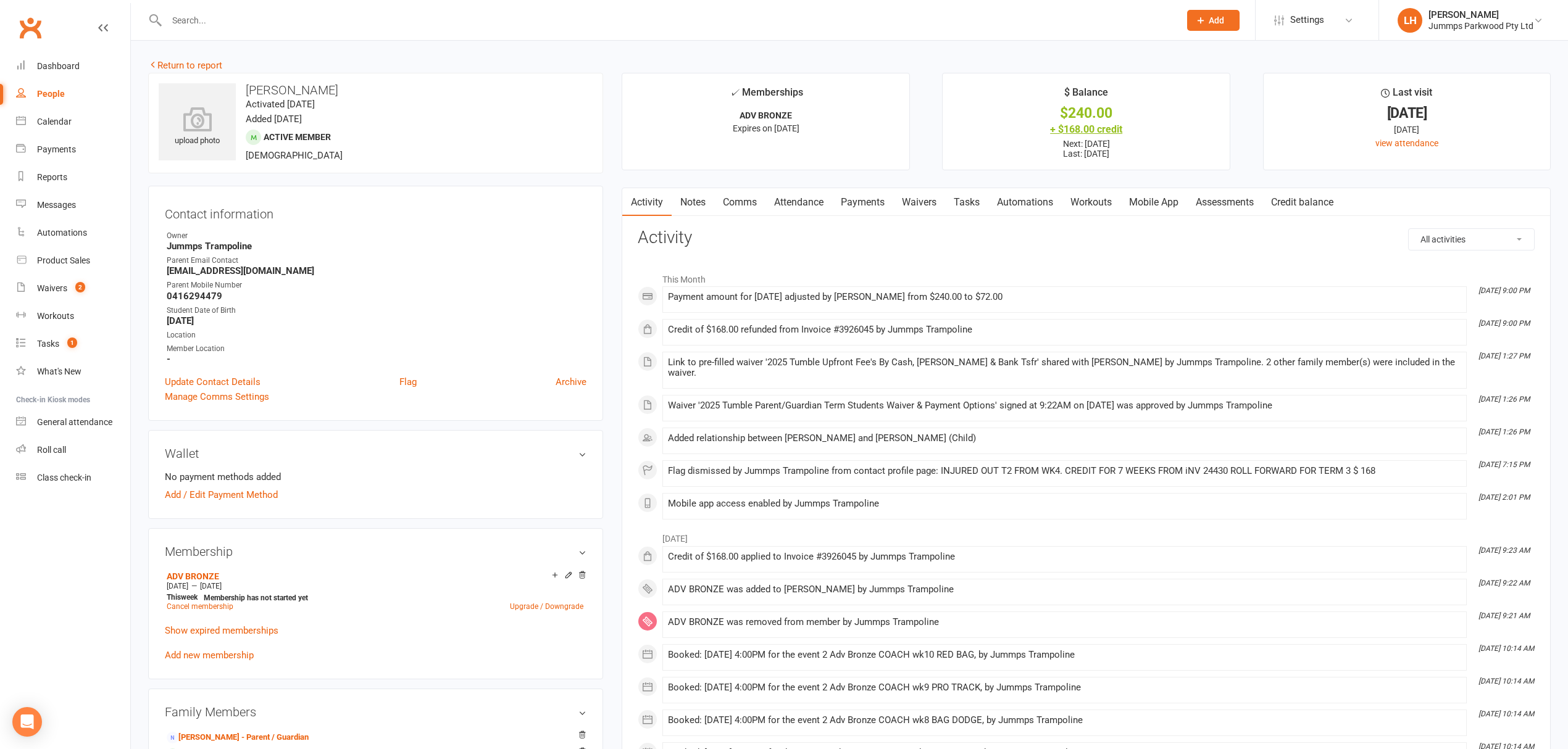 click on "+ $168.00 credit" at bounding box center [1086, 129] 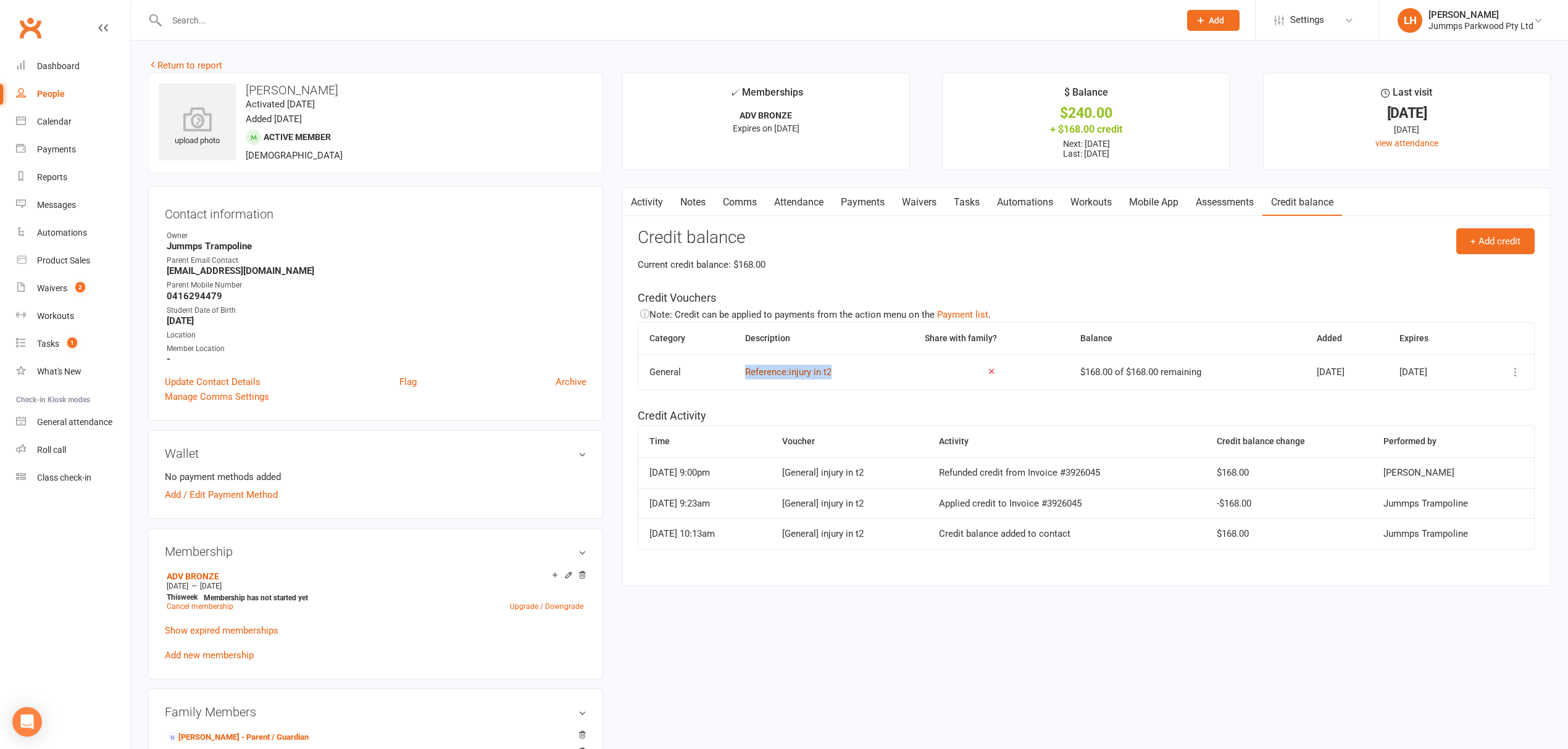 drag, startPoint x: 845, startPoint y: 374, endPoint x: 736, endPoint y: 376, distance: 109.0183 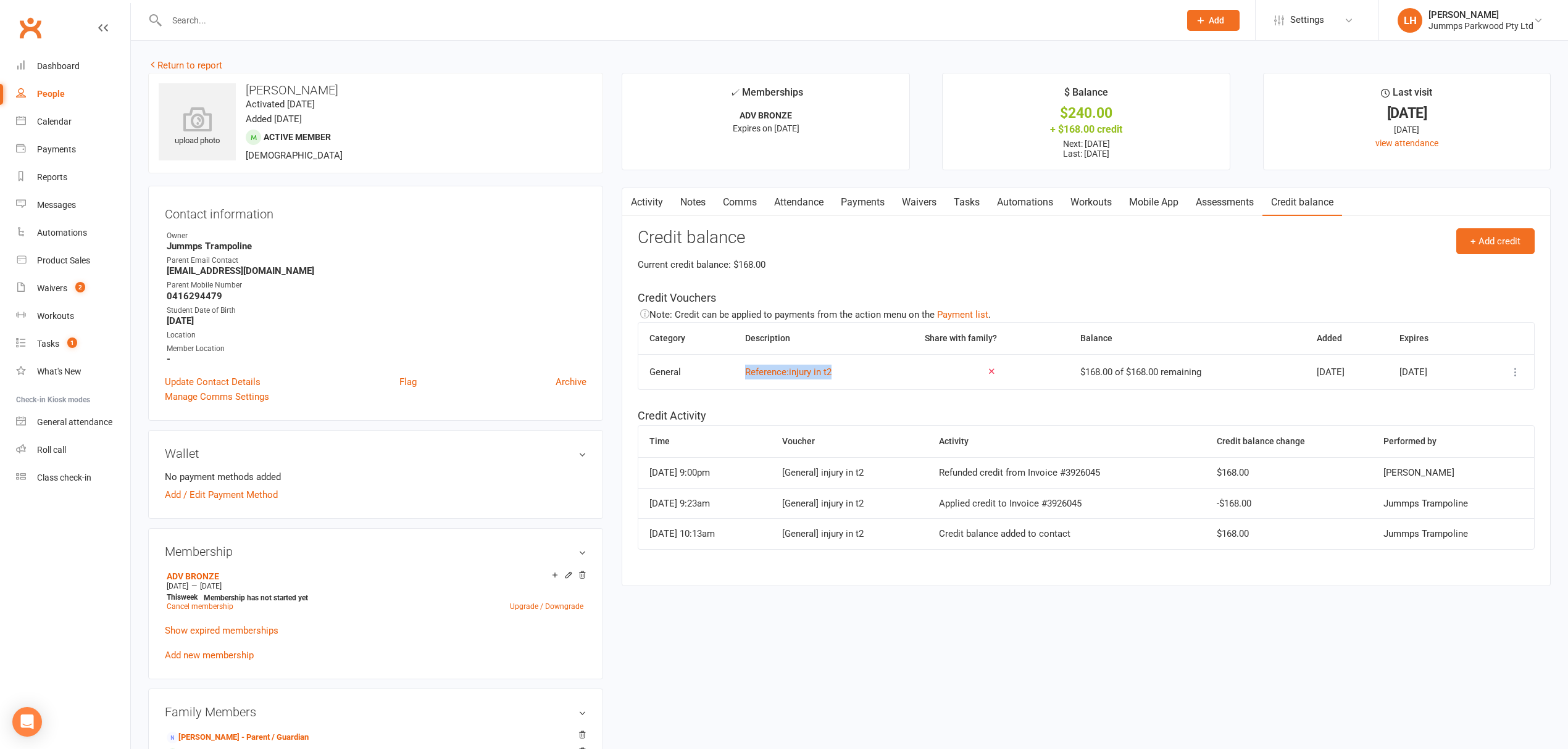 copy on "Reference:  injury in t2" 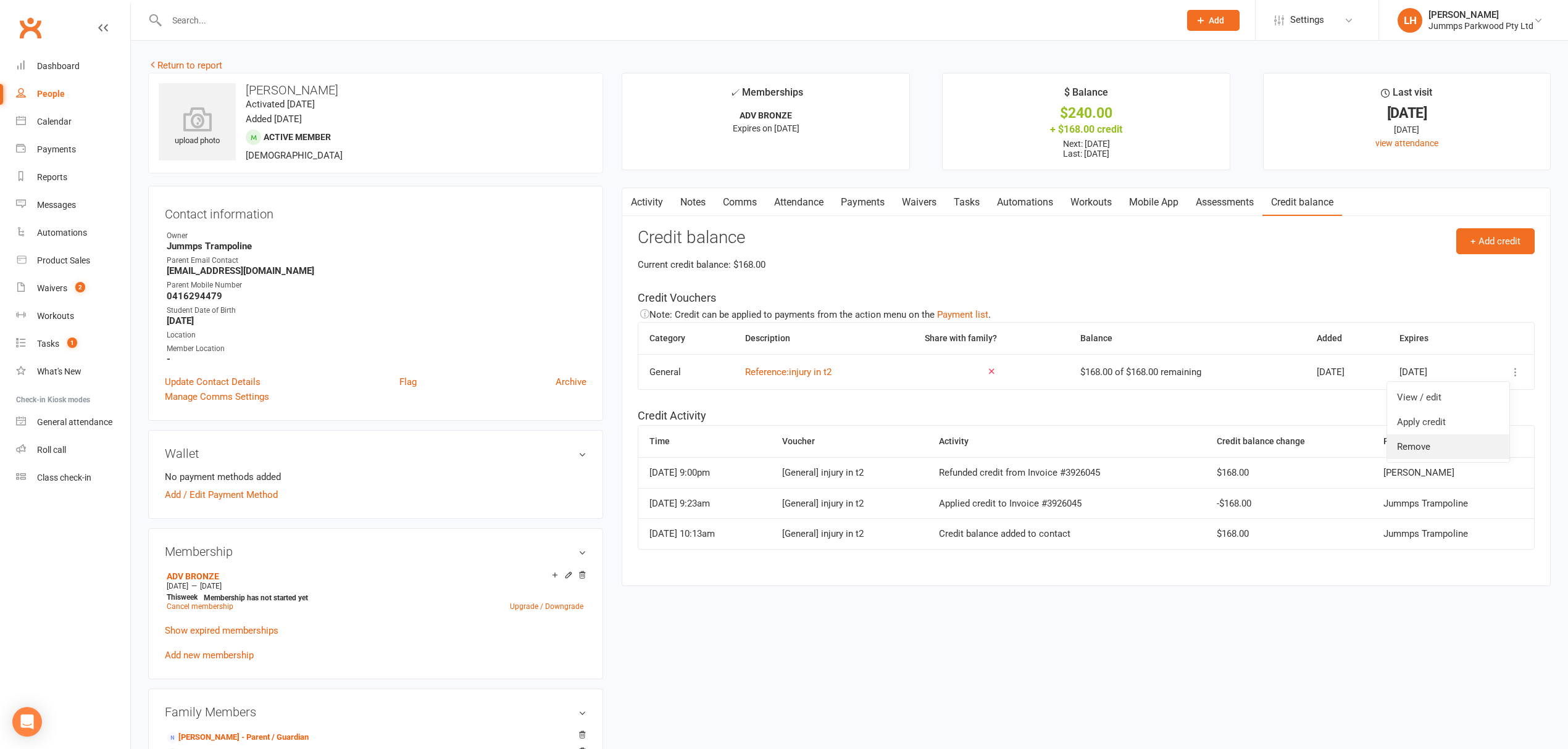click on "Remove" at bounding box center (1448, 447) 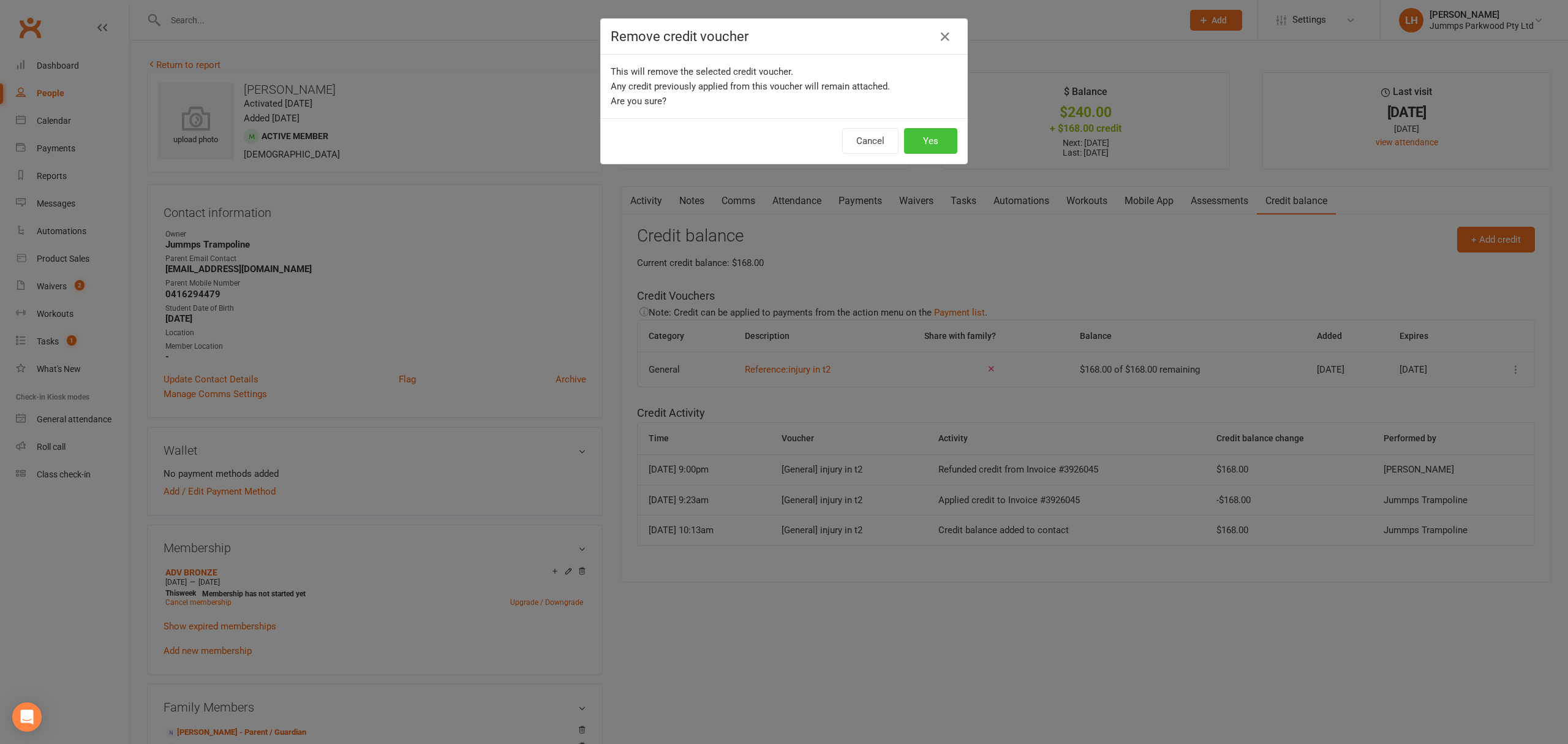 click on "Yes" at bounding box center (930, 141) 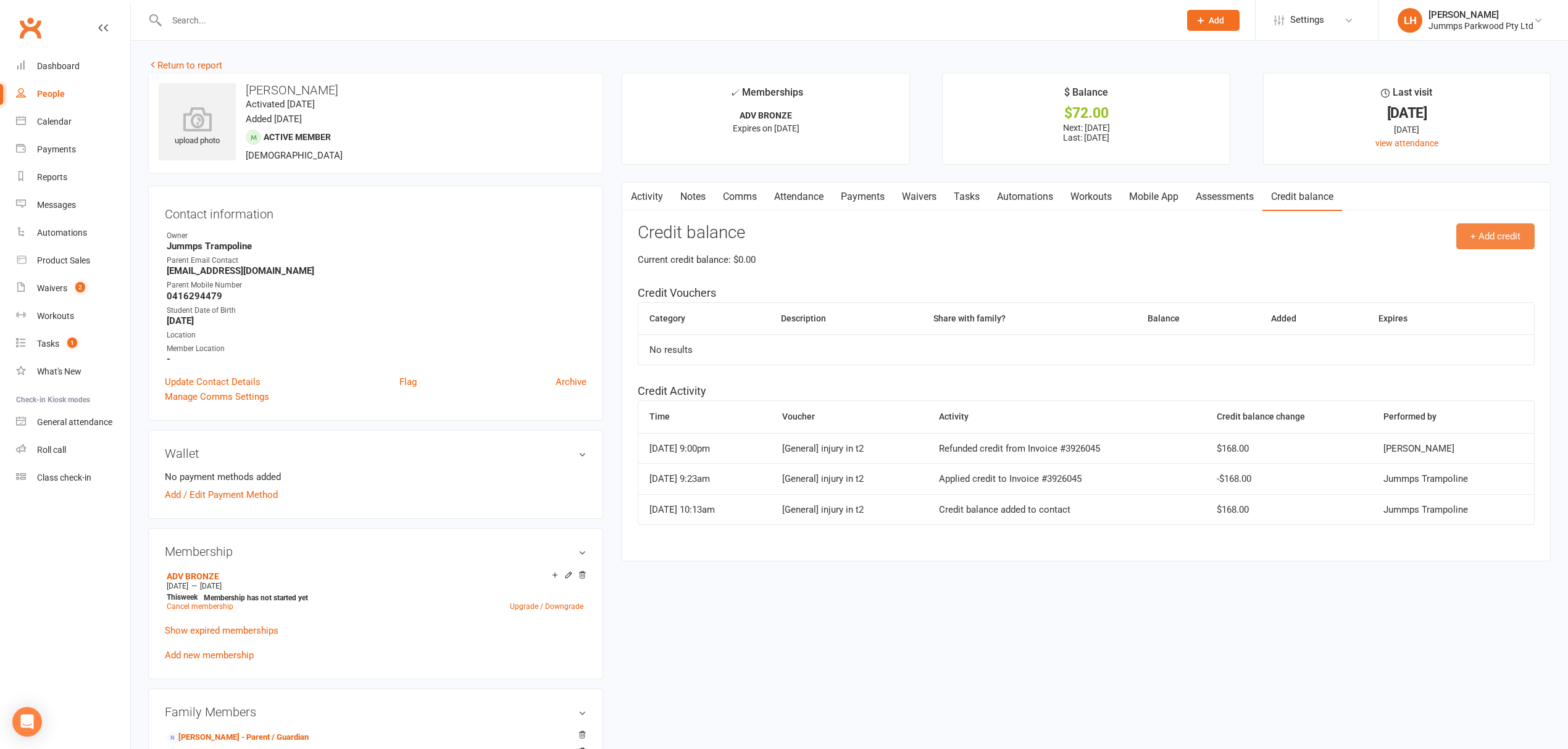 click on "+ Add credit" 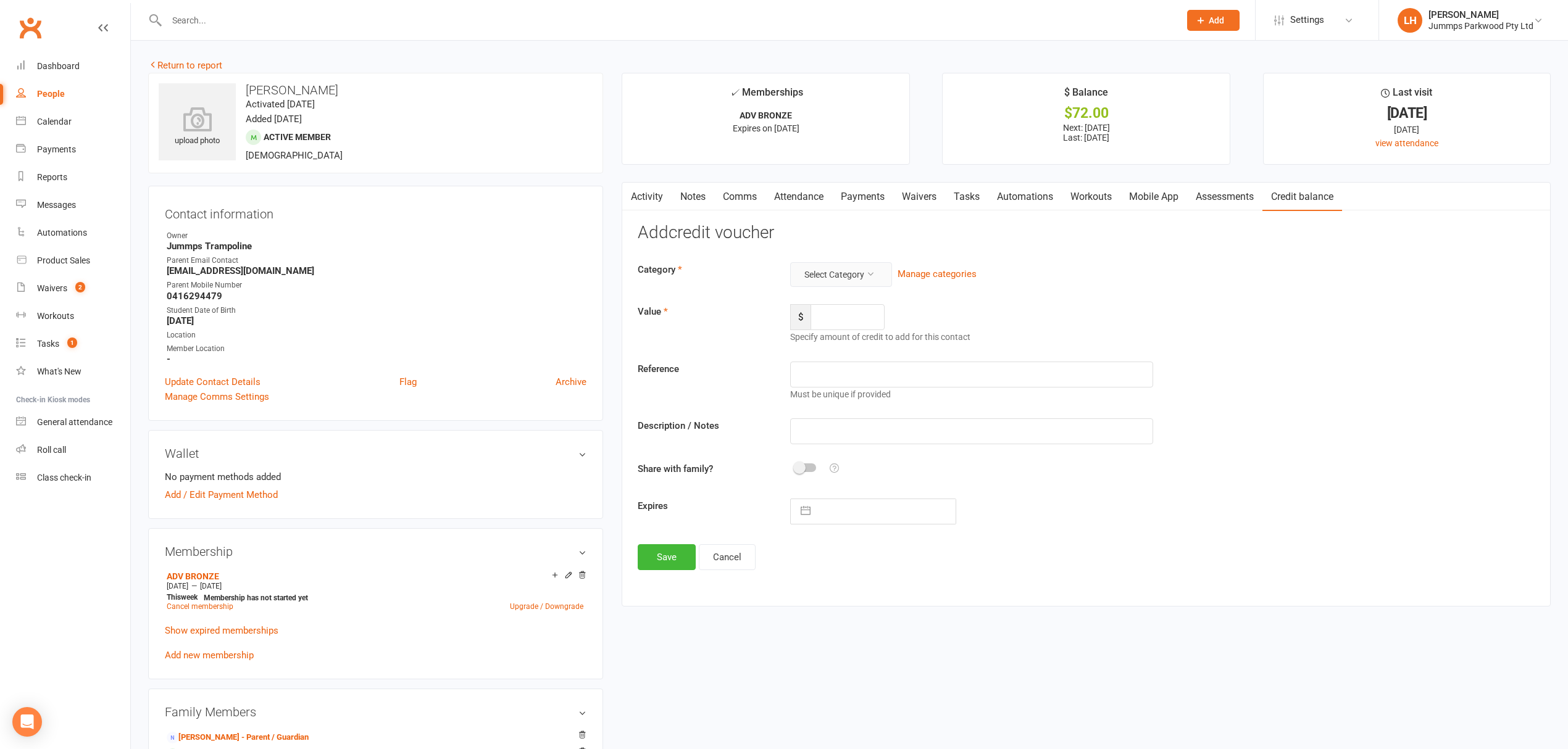 click on "Select Category" at bounding box center (841, 275) 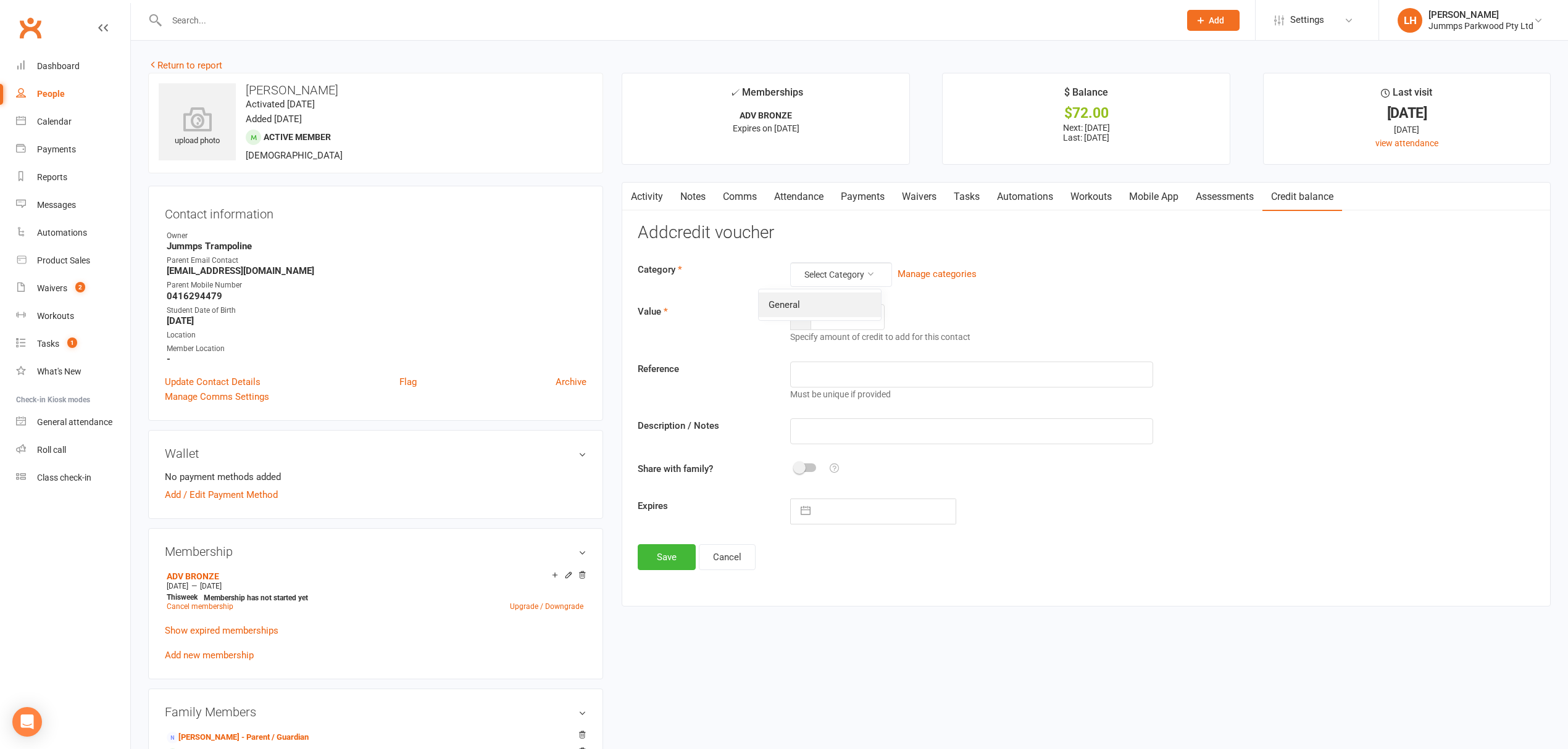 click on "General" at bounding box center [820, 305] 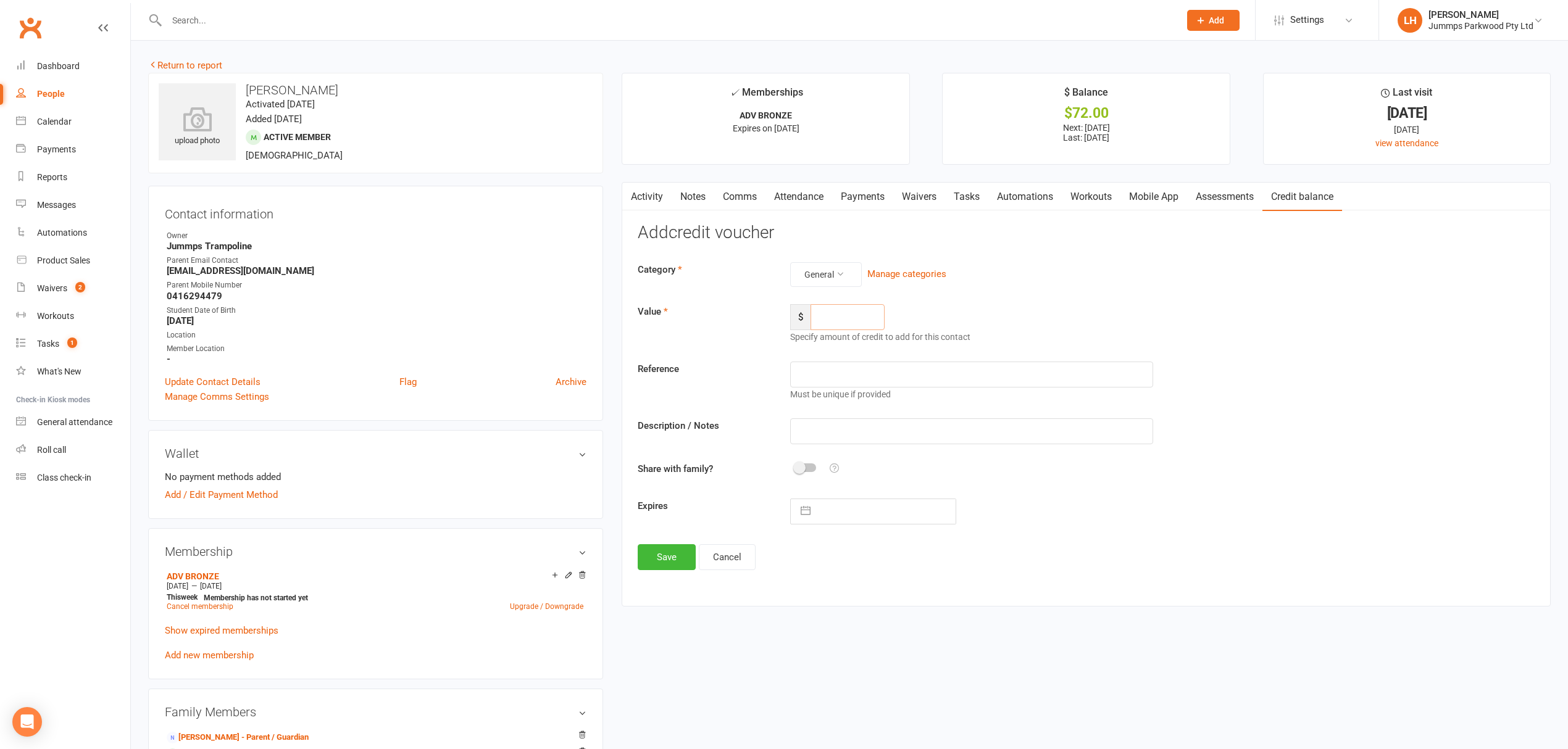 click 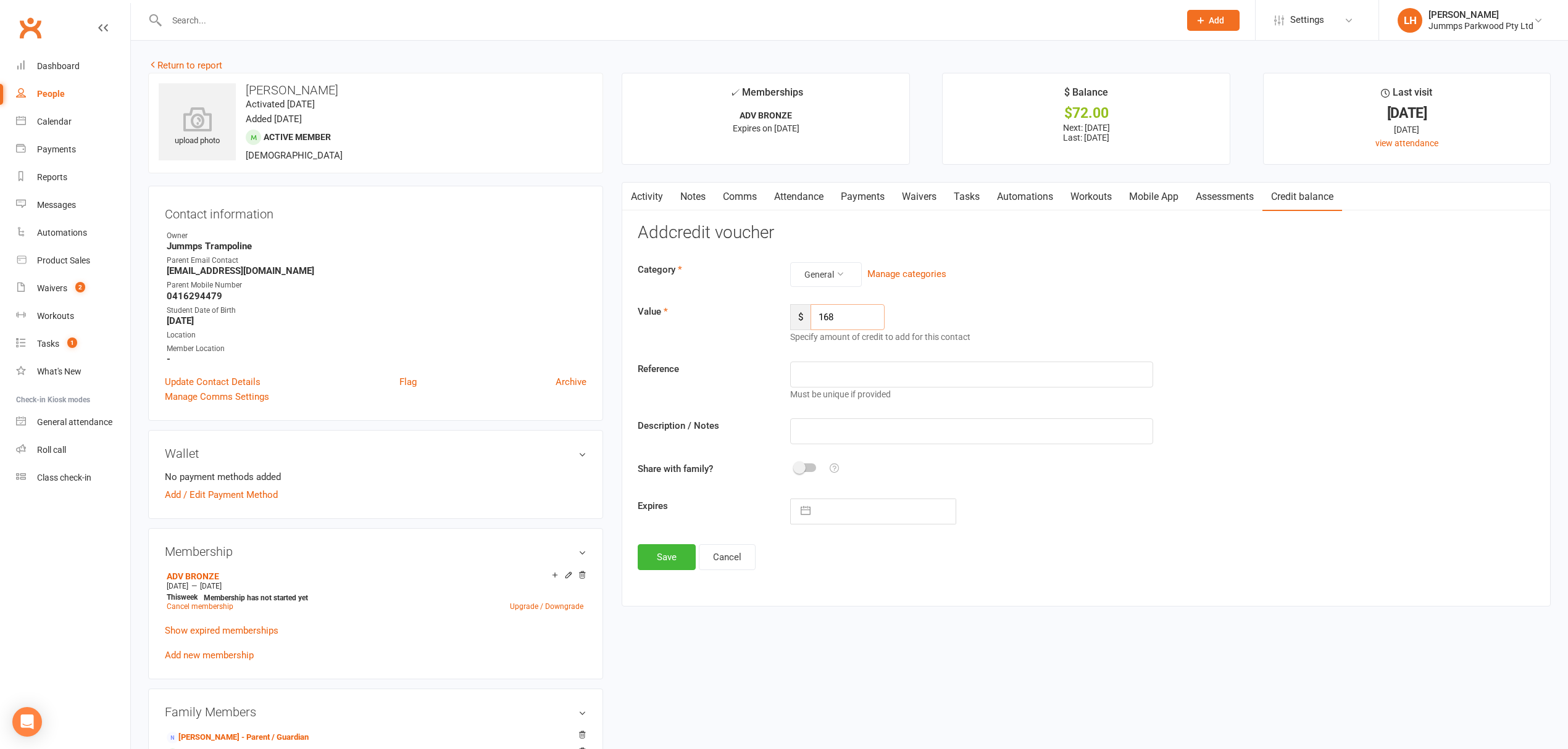 type on "168" 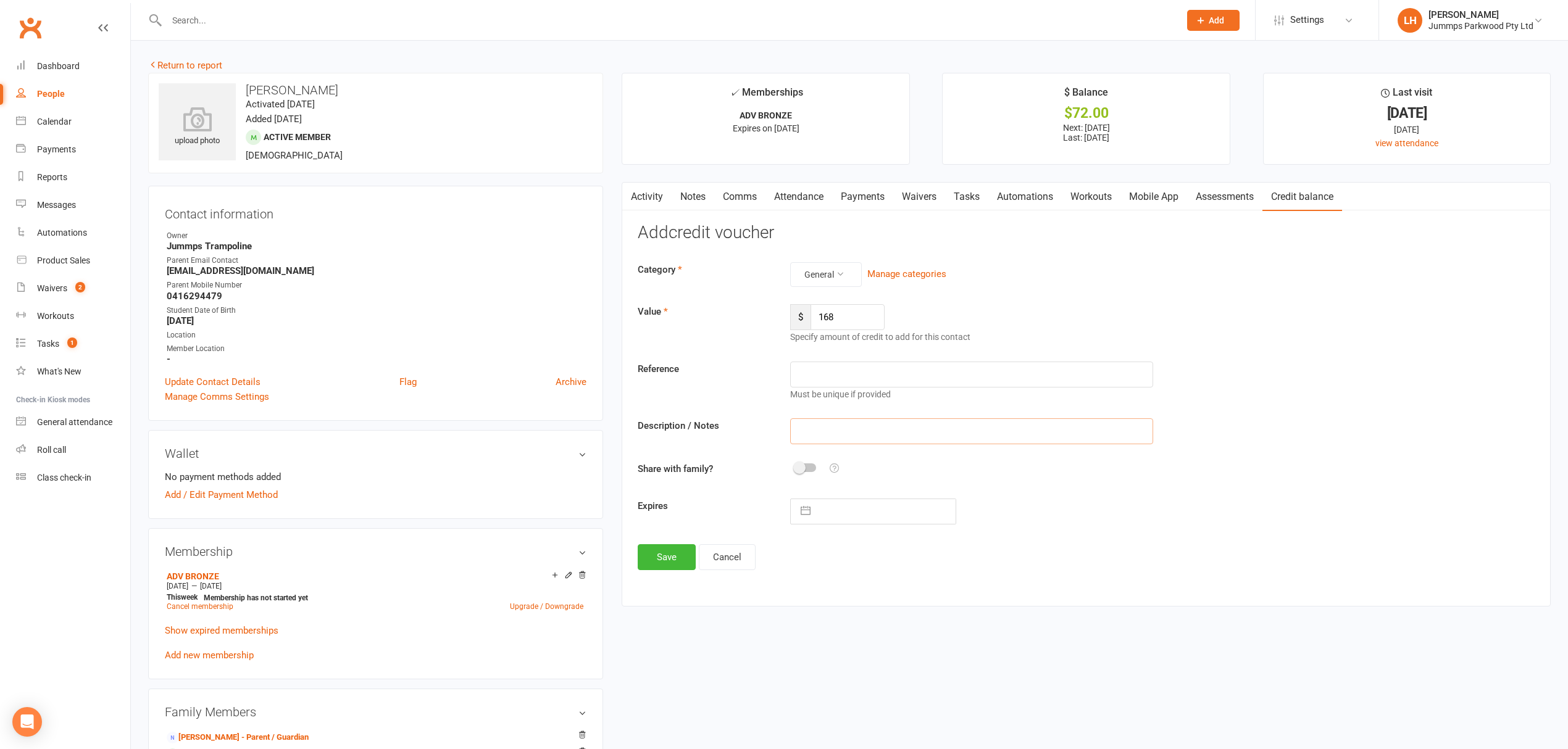 paste on "Reference: injury in t2" 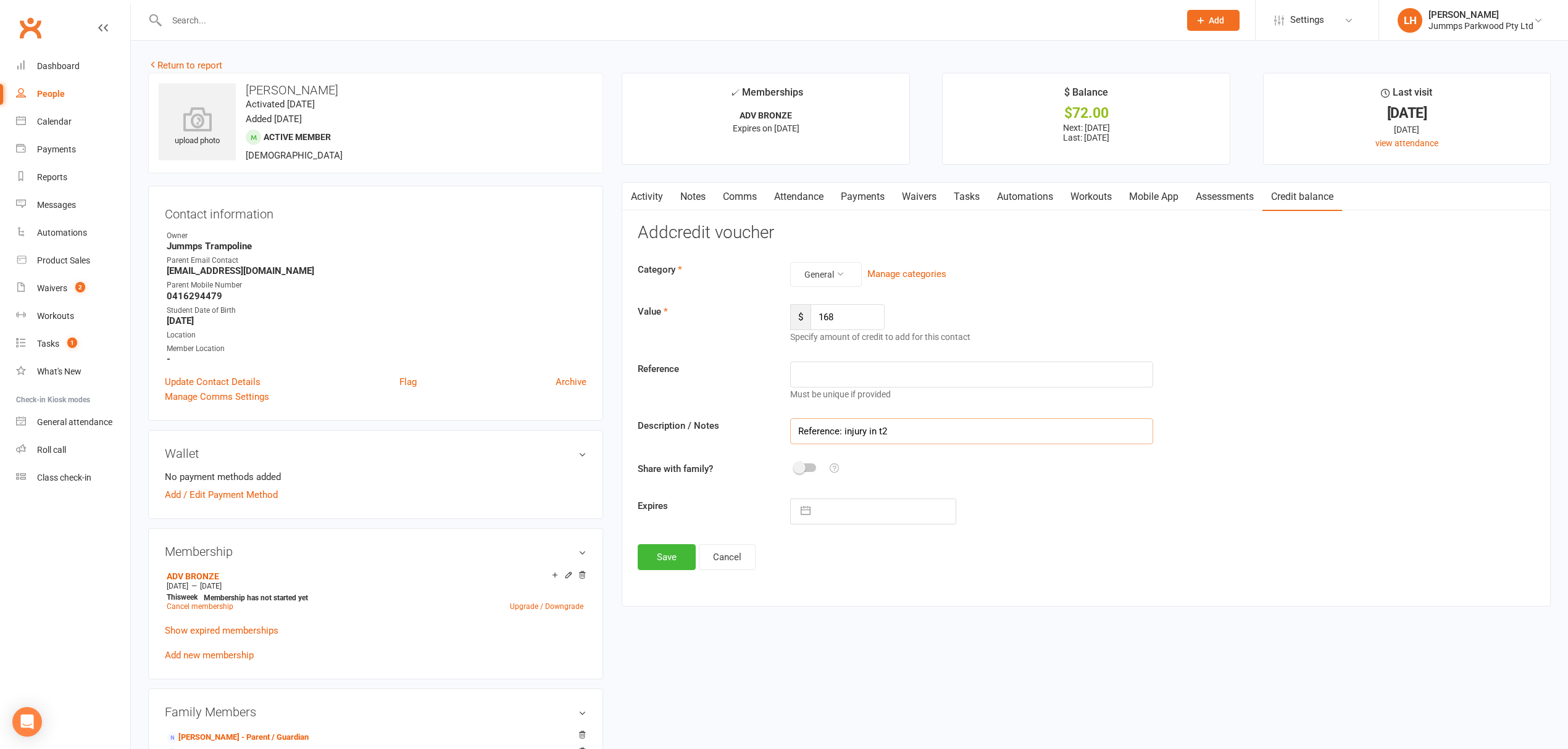 type on "Reference: injury in t2" 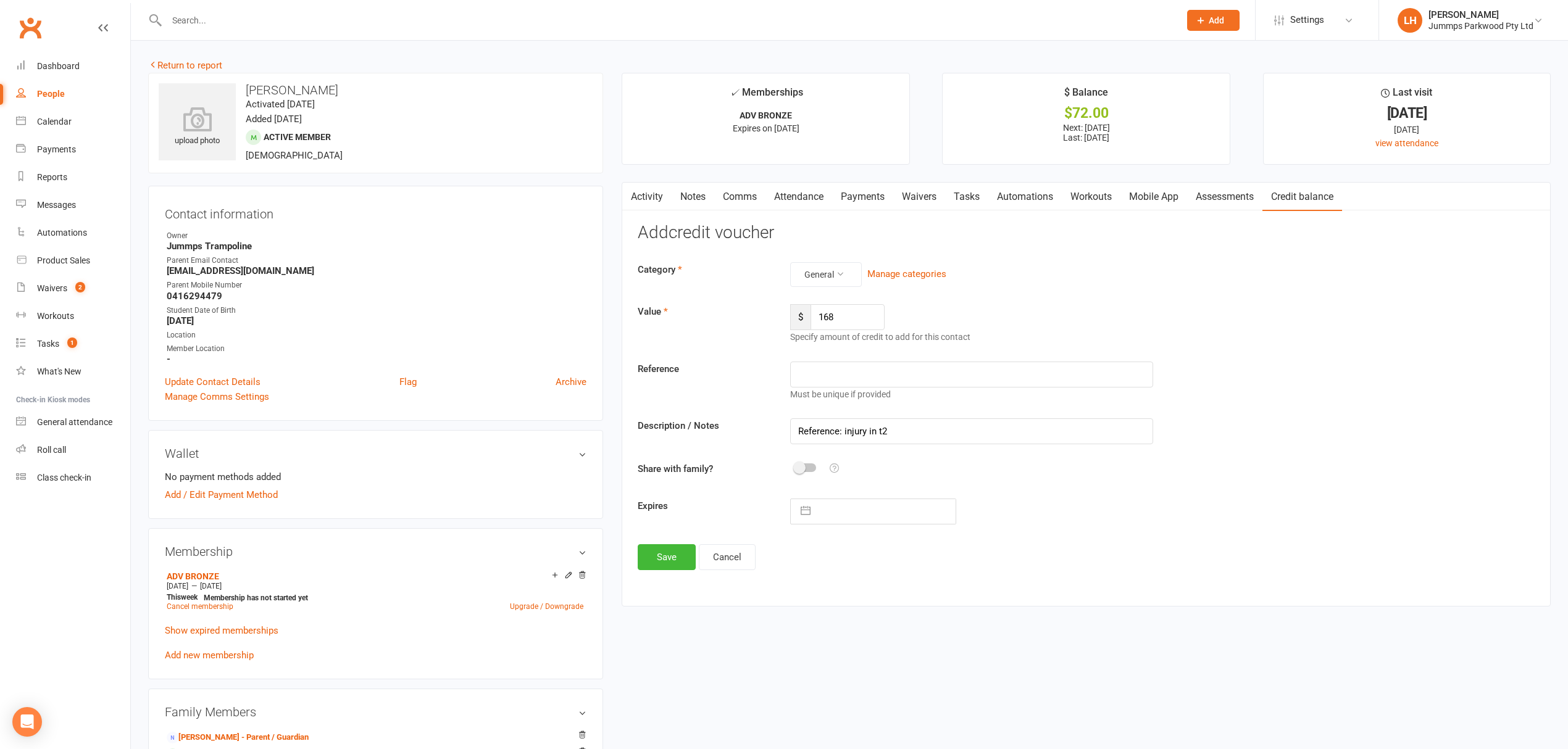 click 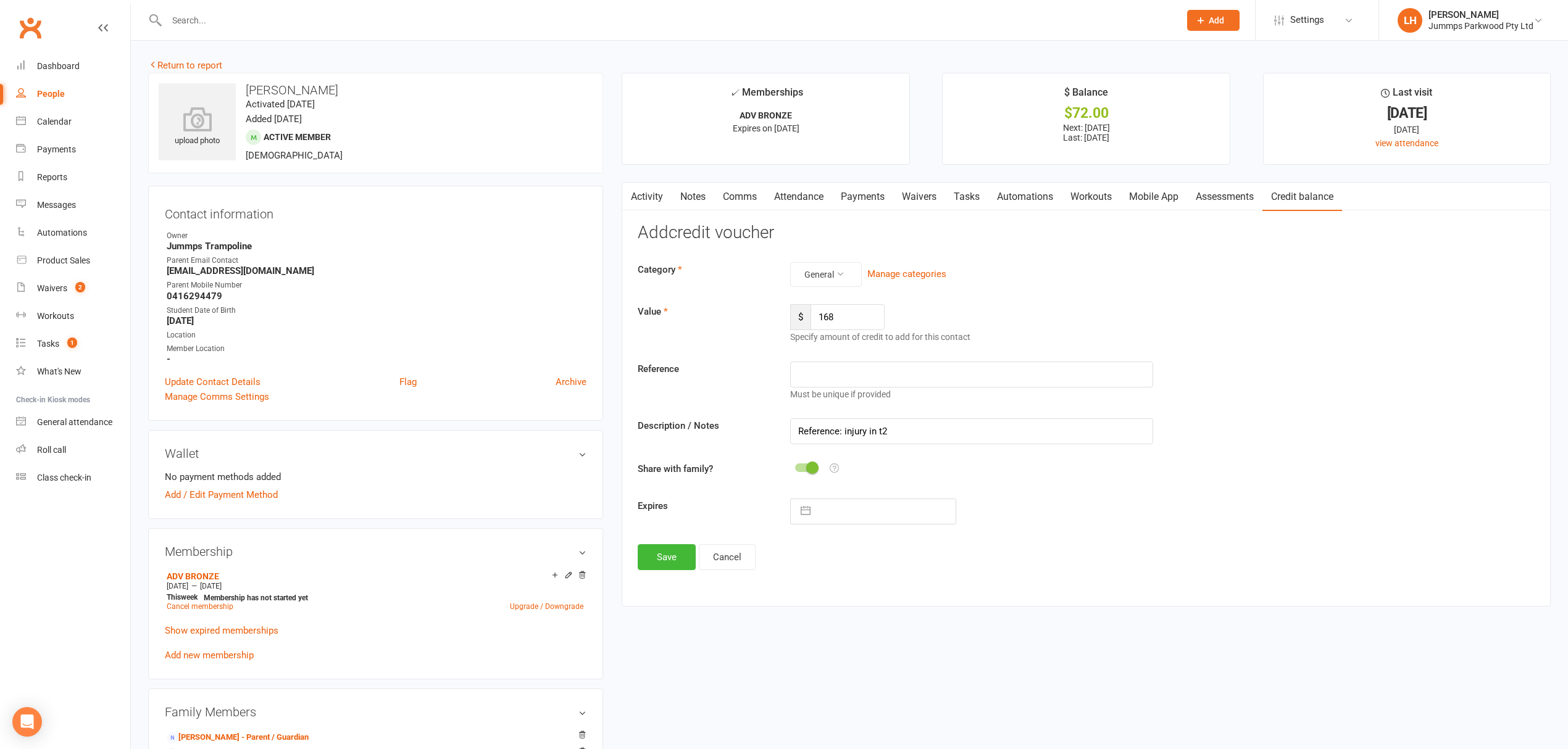 click at bounding box center (886, 511) 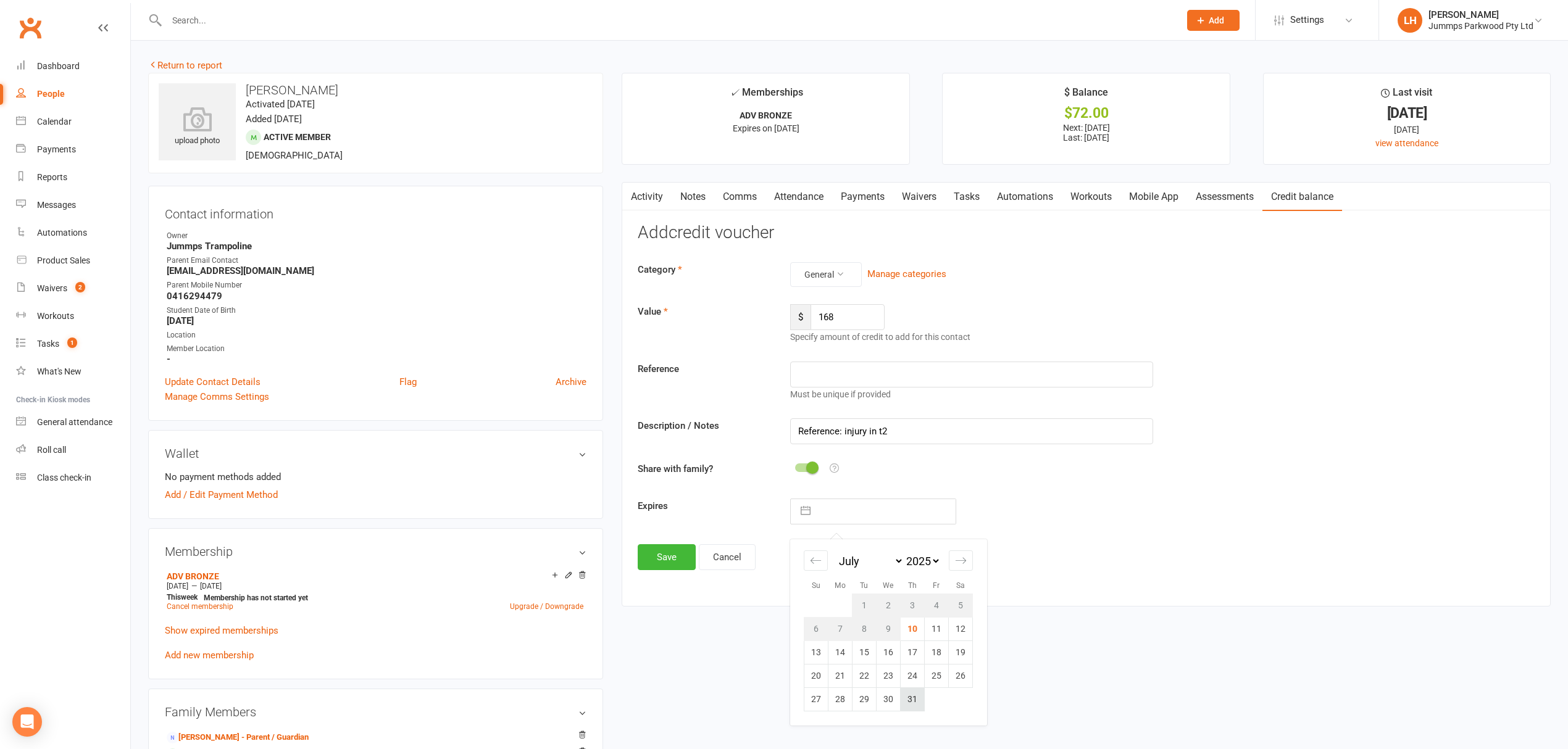 click on "31" 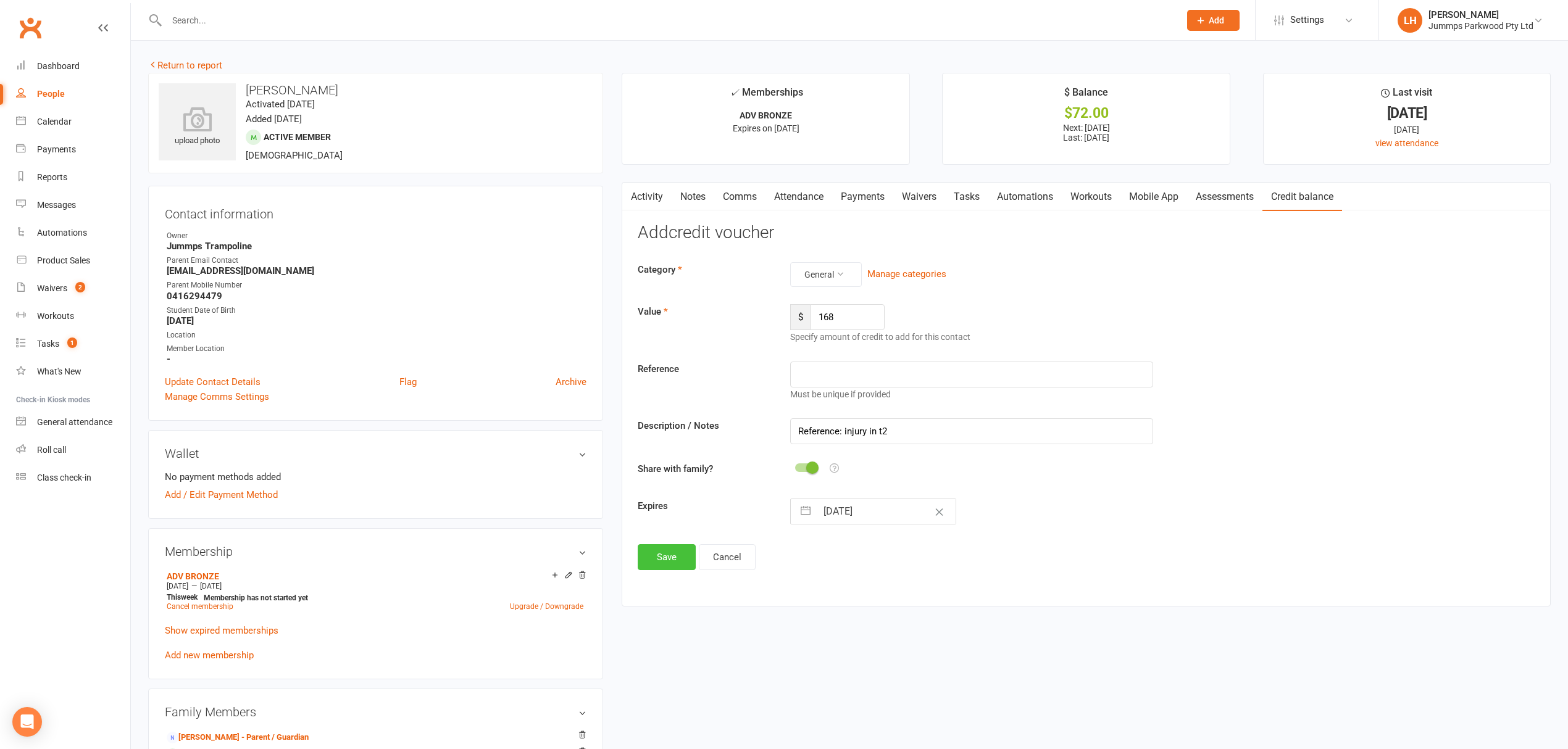 click on "Save" 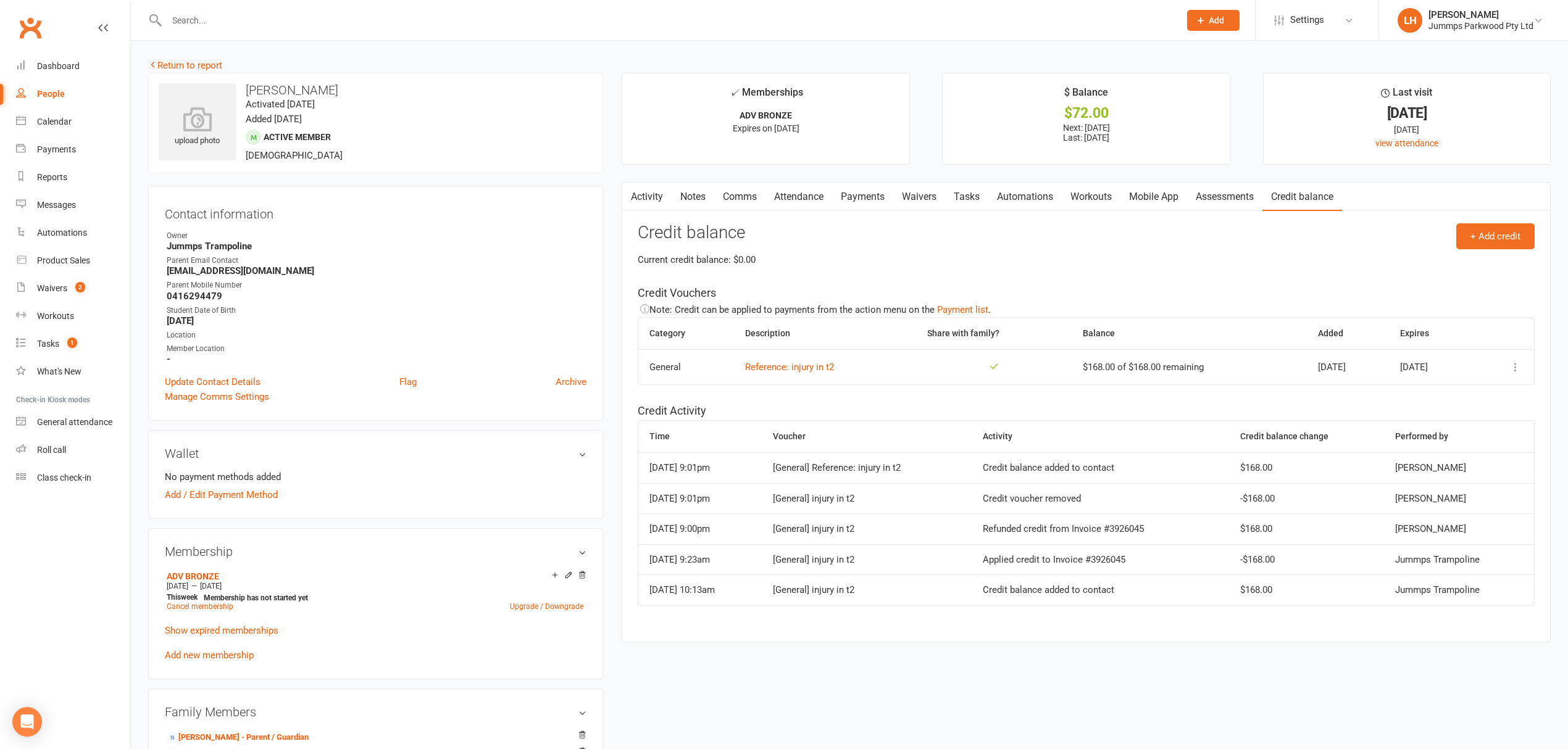 click on "Payments" at bounding box center [862, 197] 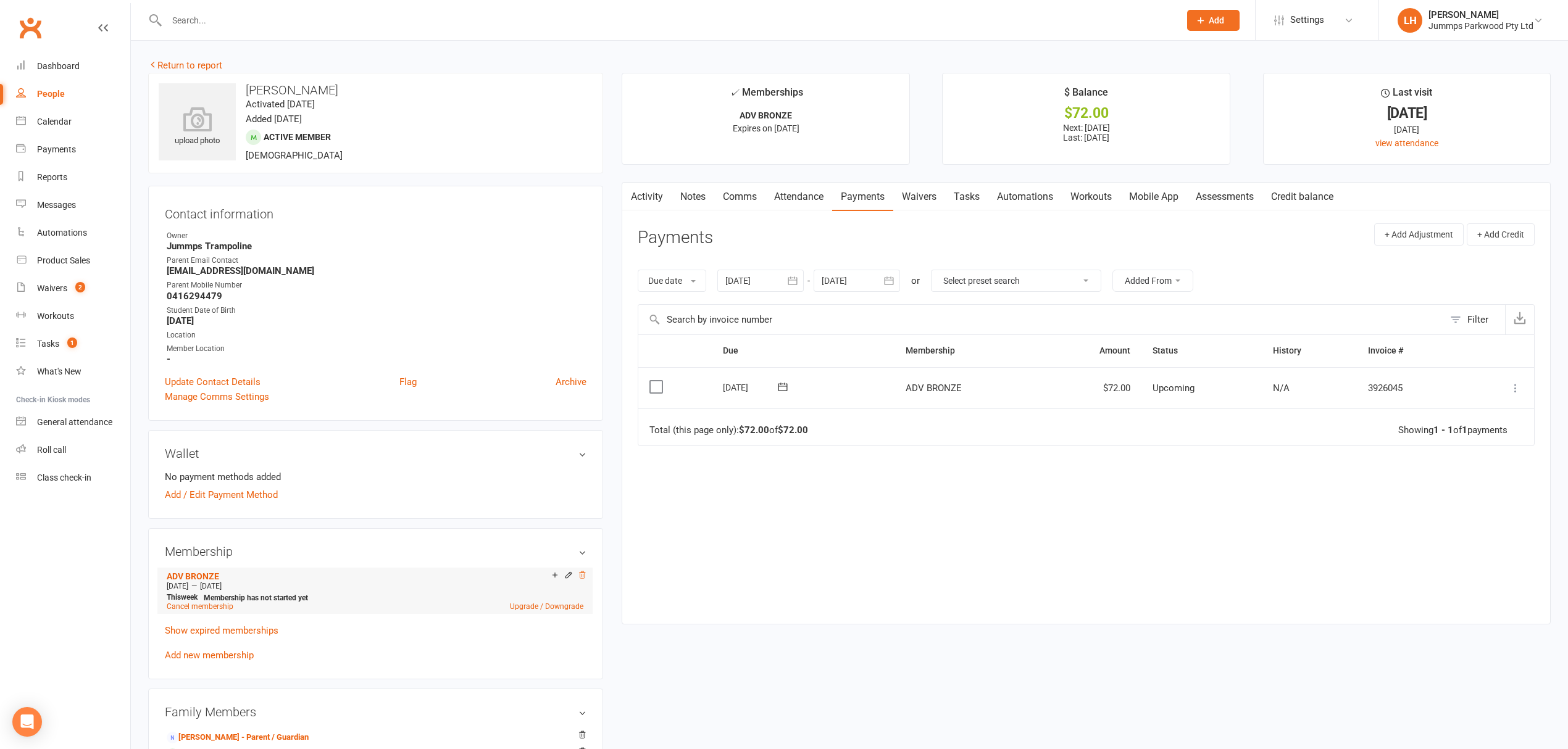 click 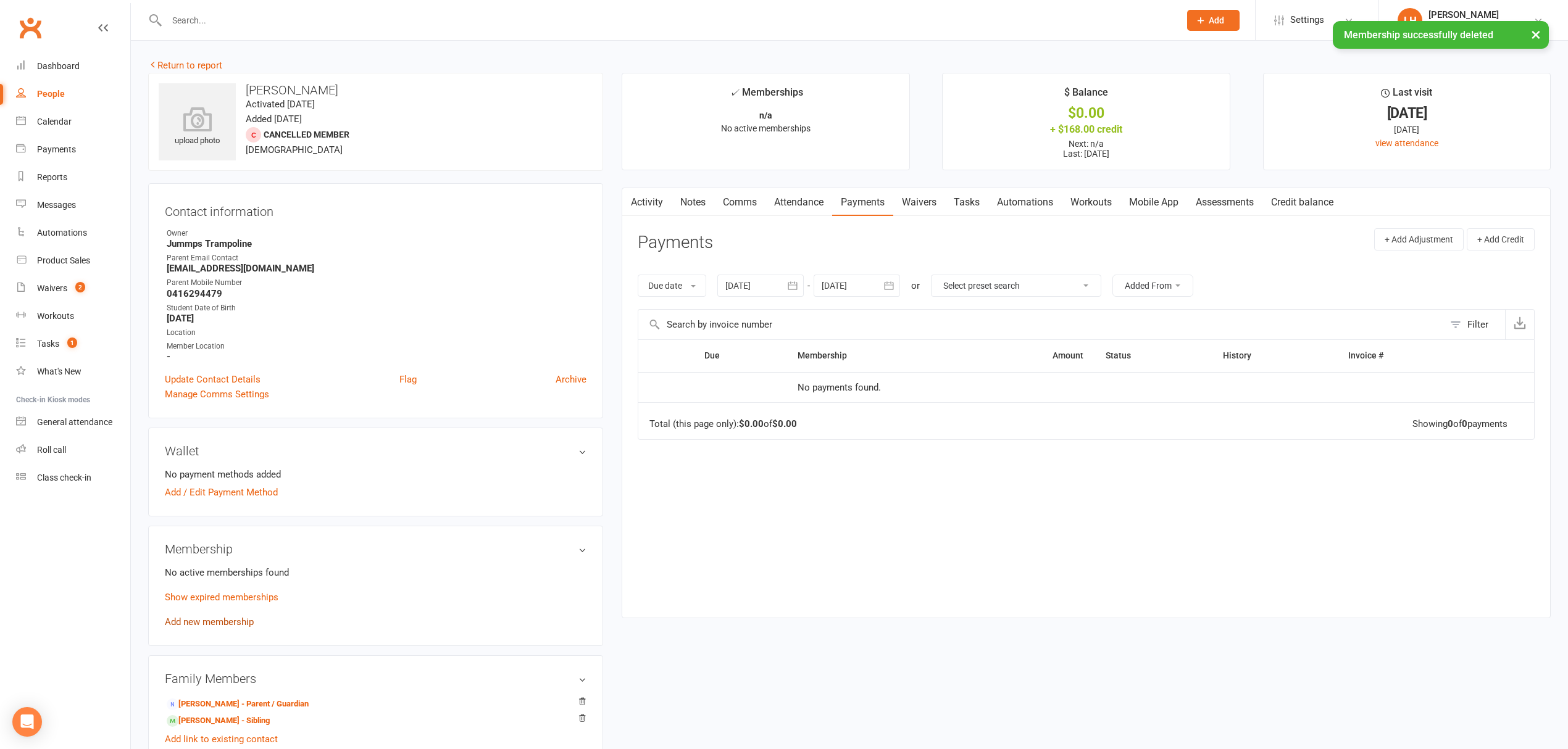 click on "Add new membership" at bounding box center (209, 622) 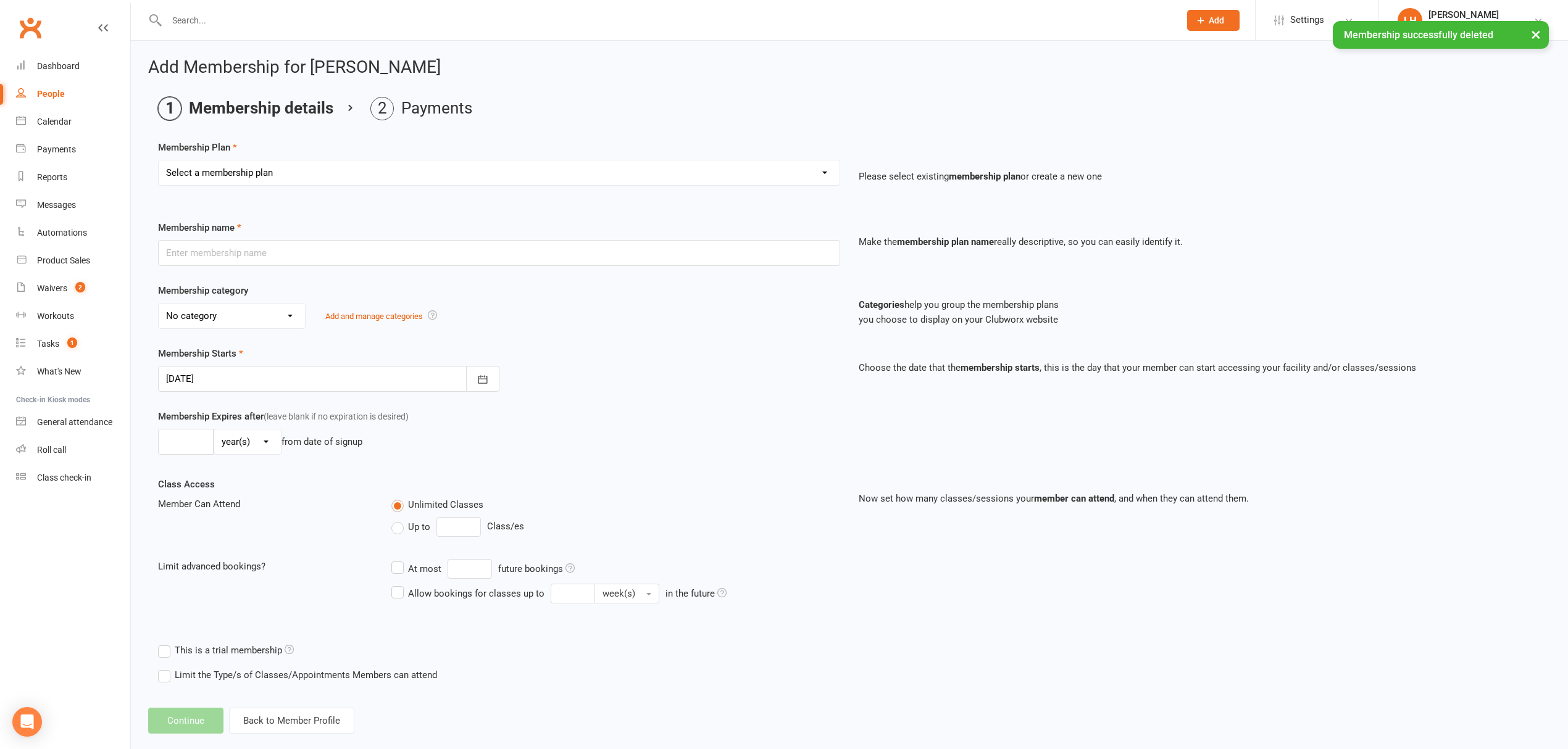 click on "Select a membership plan Create new Membership Plan STUDENT REGISTRATION FEE BRONZE ADV BRONZE KINDER KREW 1HR GIRLS PRE SILVER 1HR BOYS PRE SILVER 2HR GIRLS PRE SILVER 2HR BOYS SILVER 2HR GIRLS SILVER 2HR ADV SILVER 2HR GOLD TEEN GIRLS TEEN BOYS HOMESCHOOL JUMMPFIT 3XSPLIT FEE'S BY DD DROP IN JUMMPFIT - JUMMPS CONNECTION 1HR BOYS PRE SILVER JUMMPS CONNECTION 1HR GIRLS PRE SILVER JUMMPS CONNECTION TEEN BOYS JUMMPS CONNECTION TEEN GIRLS JUMMPS CONNECTION KINDER KREW JUMMPS CONNECTION BRONZE JUMMPS CONNECTION ADVANCE BRONZE JUMMPS CONNECTION HOMESCHOOL JUMMPS CONNECTION 2HR GOLD JUMMPS CONNECTION 2HR GIRLS SILVER JUMMPS CONNECTION 2HR GIRLS PRE SILVER JUMMPS CONNECTION 2HR BOYS SILVER JUMMPS CONNECTION 2HR BOYS ADV SILVER WAITLIST - TO BE UPGRADED WHEN SPOT AVAIL 2HR BOYS SILVER & 1HR HOMESCHOOL Bronze membership - bank transfer - $240 Bronze membership - bank transfer - $240 - Payment" at bounding box center [499, 173] 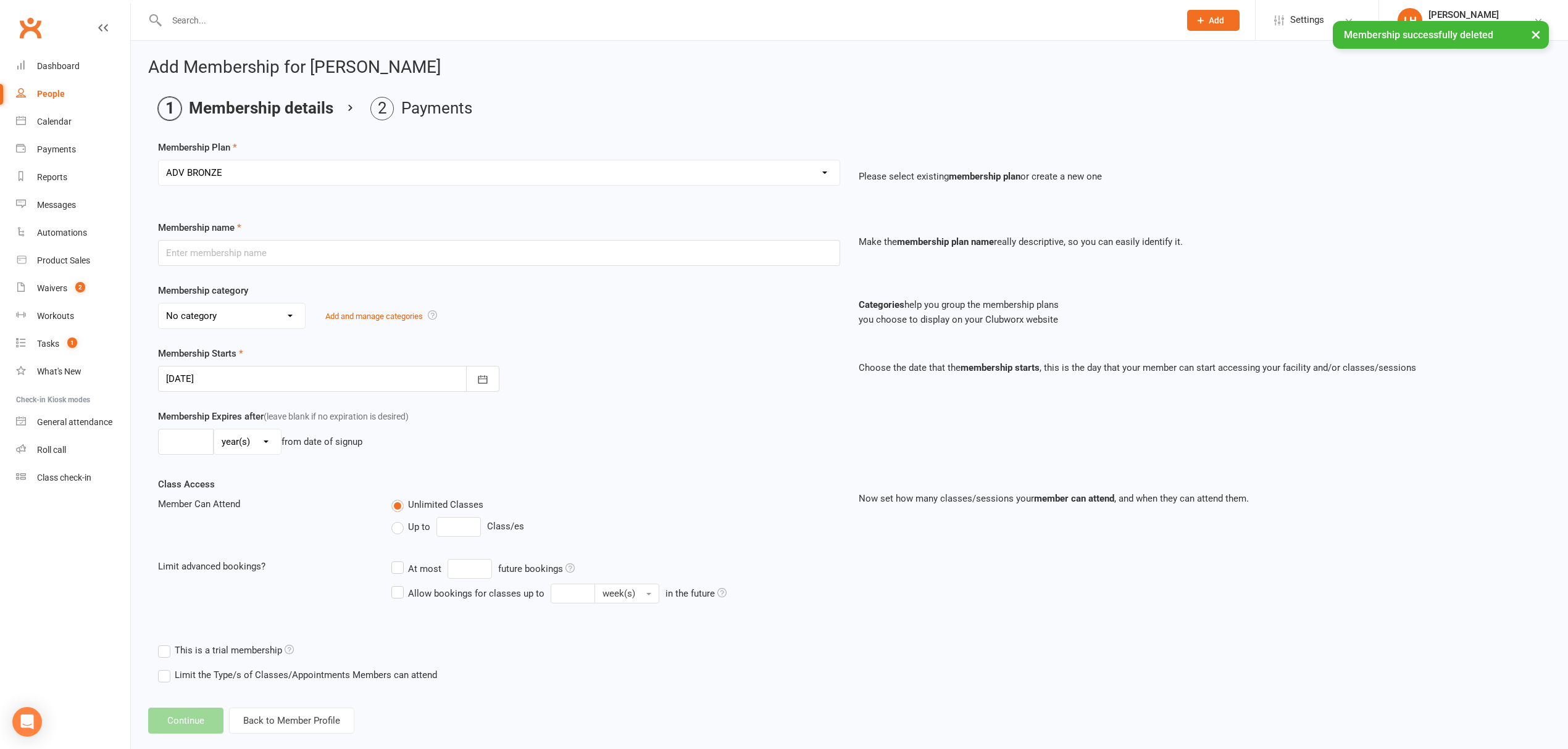click on "Select a membership plan Create new Membership Plan STUDENT REGISTRATION FEE BRONZE ADV BRONZE KINDER KREW 1HR GIRLS PRE SILVER 1HR BOYS PRE SILVER 2HR GIRLS PRE SILVER 2HR BOYS SILVER 2HR GIRLS SILVER 2HR ADV SILVER 2HR GOLD TEEN GIRLS TEEN BOYS HOMESCHOOL JUMMPFIT 3XSPLIT FEE'S BY DD DROP IN JUMMPFIT - JUMMPS CONNECTION 1HR BOYS PRE SILVER JUMMPS CONNECTION 1HR GIRLS PRE SILVER JUMMPS CONNECTION TEEN BOYS JUMMPS CONNECTION TEEN GIRLS JUMMPS CONNECTION KINDER KREW JUMMPS CONNECTION BRONZE JUMMPS CONNECTION ADVANCE BRONZE JUMMPS CONNECTION HOMESCHOOL JUMMPS CONNECTION 2HR GOLD JUMMPS CONNECTION 2HR GIRLS SILVER JUMMPS CONNECTION 2HR GIRLS PRE SILVER JUMMPS CONNECTION 2HR BOYS SILVER JUMMPS CONNECTION 2HR BOYS ADV SILVER WAITLIST - TO BE UPGRADED WHEN SPOT AVAIL 2HR BOYS SILVER & 1HR HOMESCHOOL Bronze membership - bank transfer - $240 Bronze membership - bank transfer - $240 - Payment" at bounding box center [499, 173] 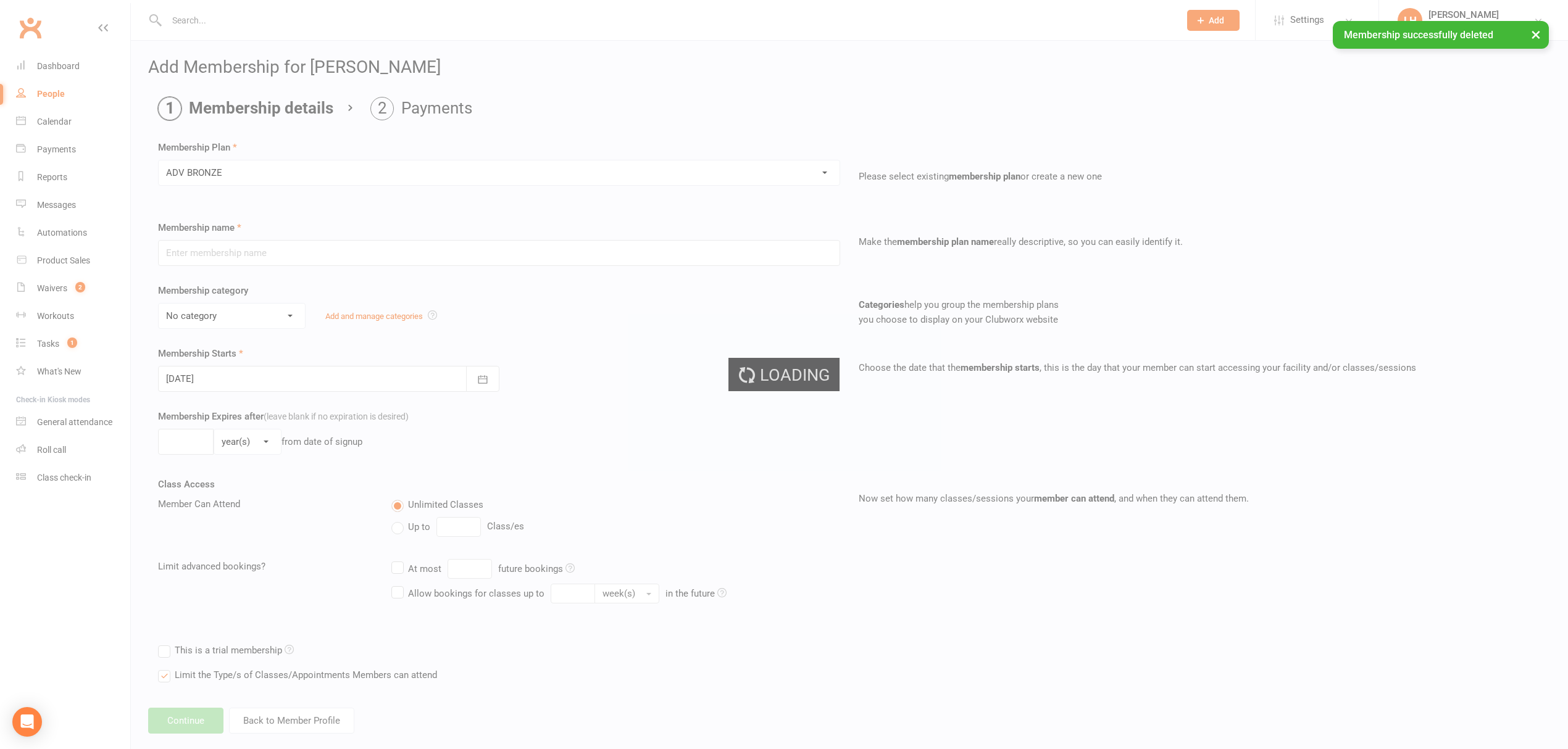 type on "ADV BRONZE" 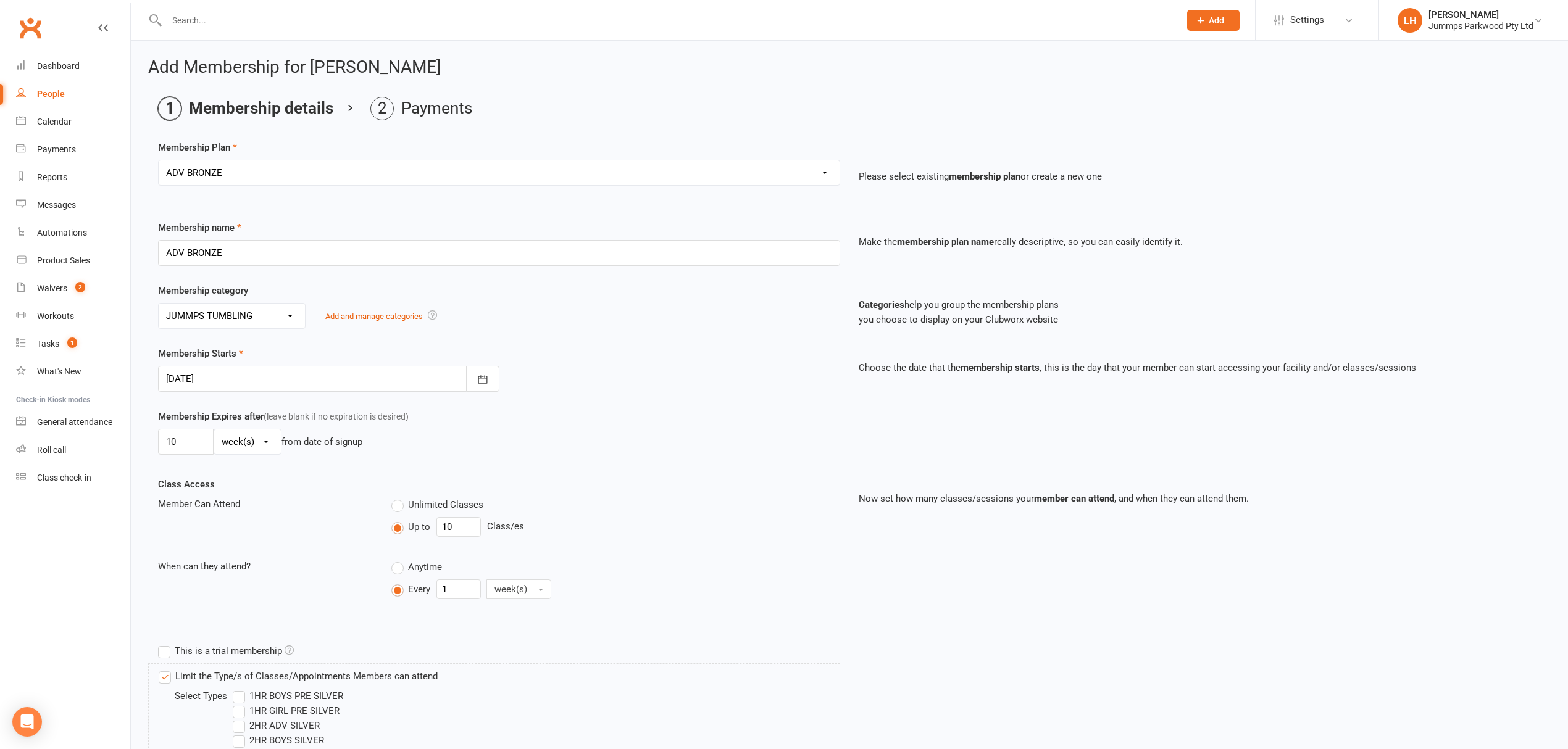 click on "No category 3XSPLIT BANK TRANSFER 3XSPLIT BY DIRECT DEBIT FORTNIGHTLY DIRECT DEBIT JUMMPS CONNECTION JUMMPS TUMBLING REGISTRATION TRIALLING CLASS UPFRONT BANK TRANSFER UPFRONT IN VENUE WAITLIST WEEKLY DIRECT DEBIT" at bounding box center [231, 316] 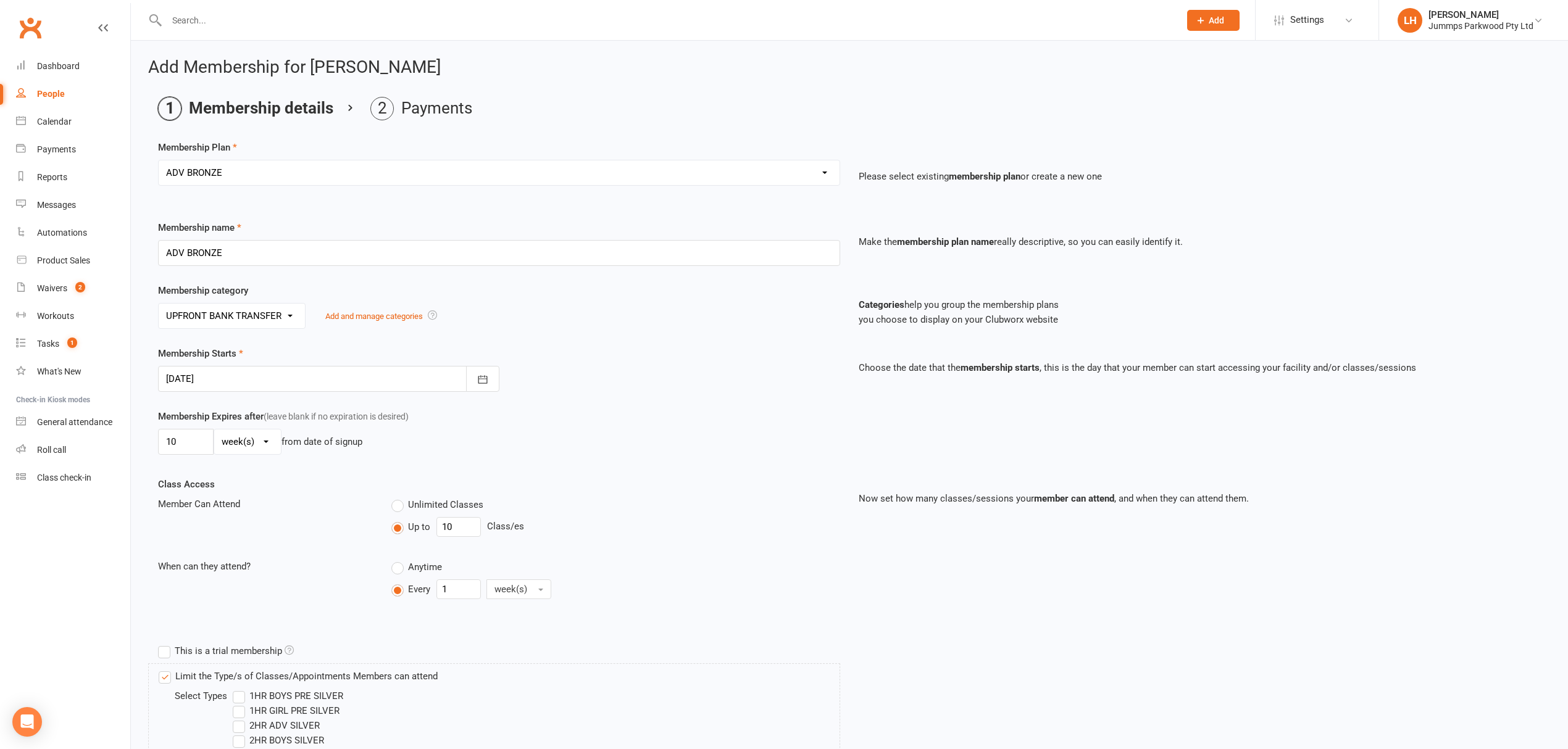 click on "No category 3XSPLIT BANK TRANSFER 3XSPLIT BY DIRECT DEBIT FORTNIGHTLY DIRECT DEBIT JUMMPS CONNECTION JUMMPS TUMBLING REGISTRATION TRIALLING CLASS UPFRONT BANK TRANSFER UPFRONT IN VENUE WAITLIST WEEKLY DIRECT DEBIT" at bounding box center (231, 316) 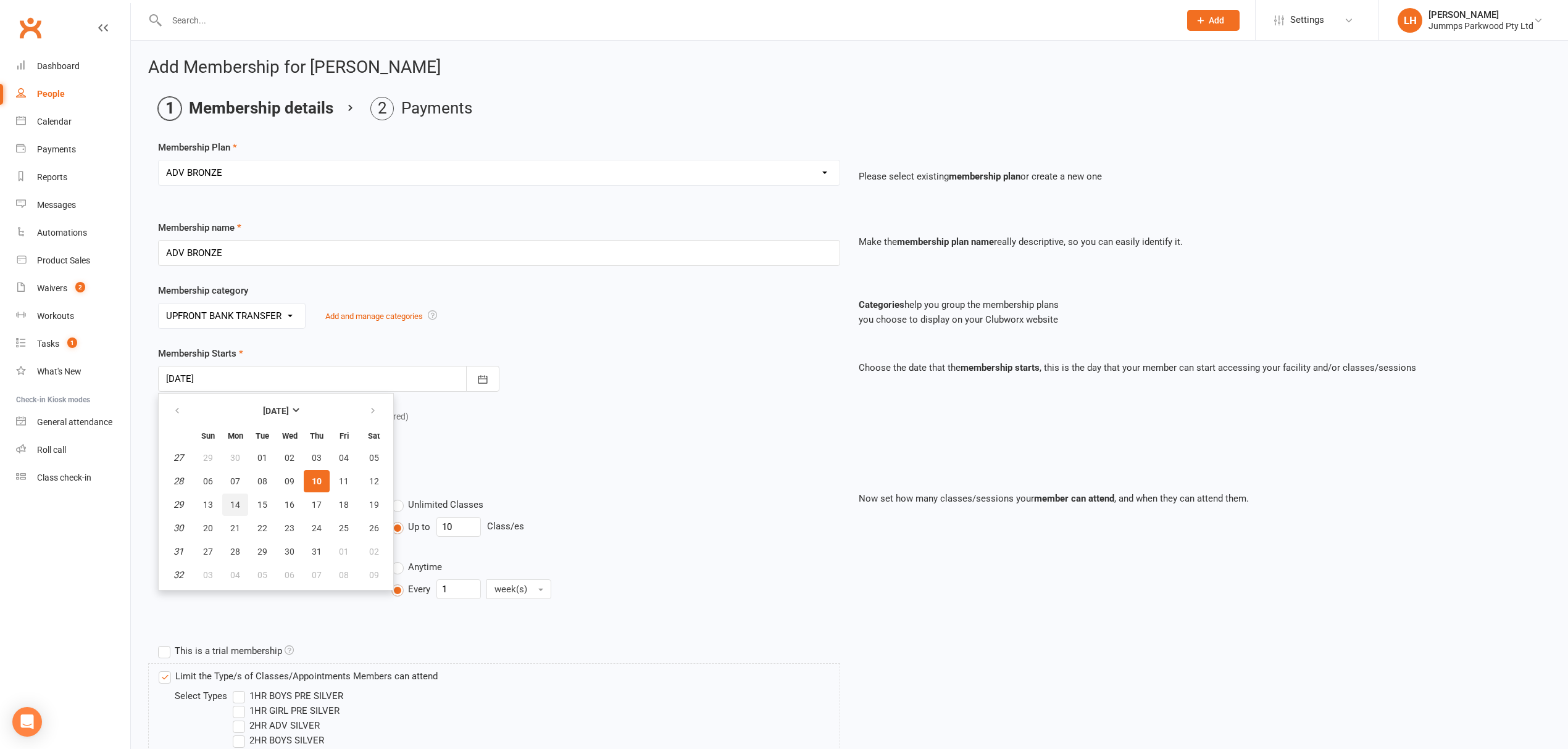 click on "14" at bounding box center (235, 505) 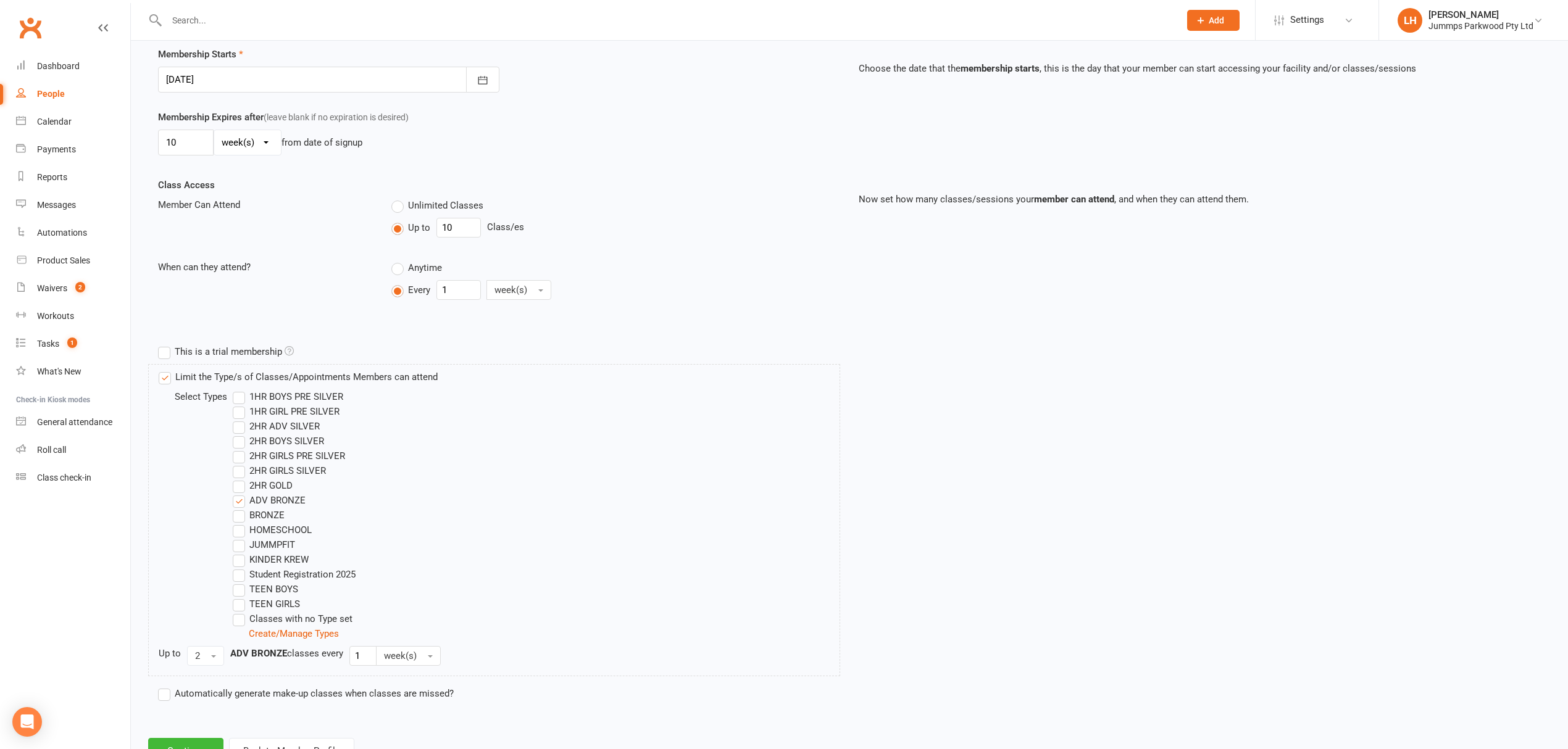scroll, scrollTop: 354, scrollLeft: 0, axis: vertical 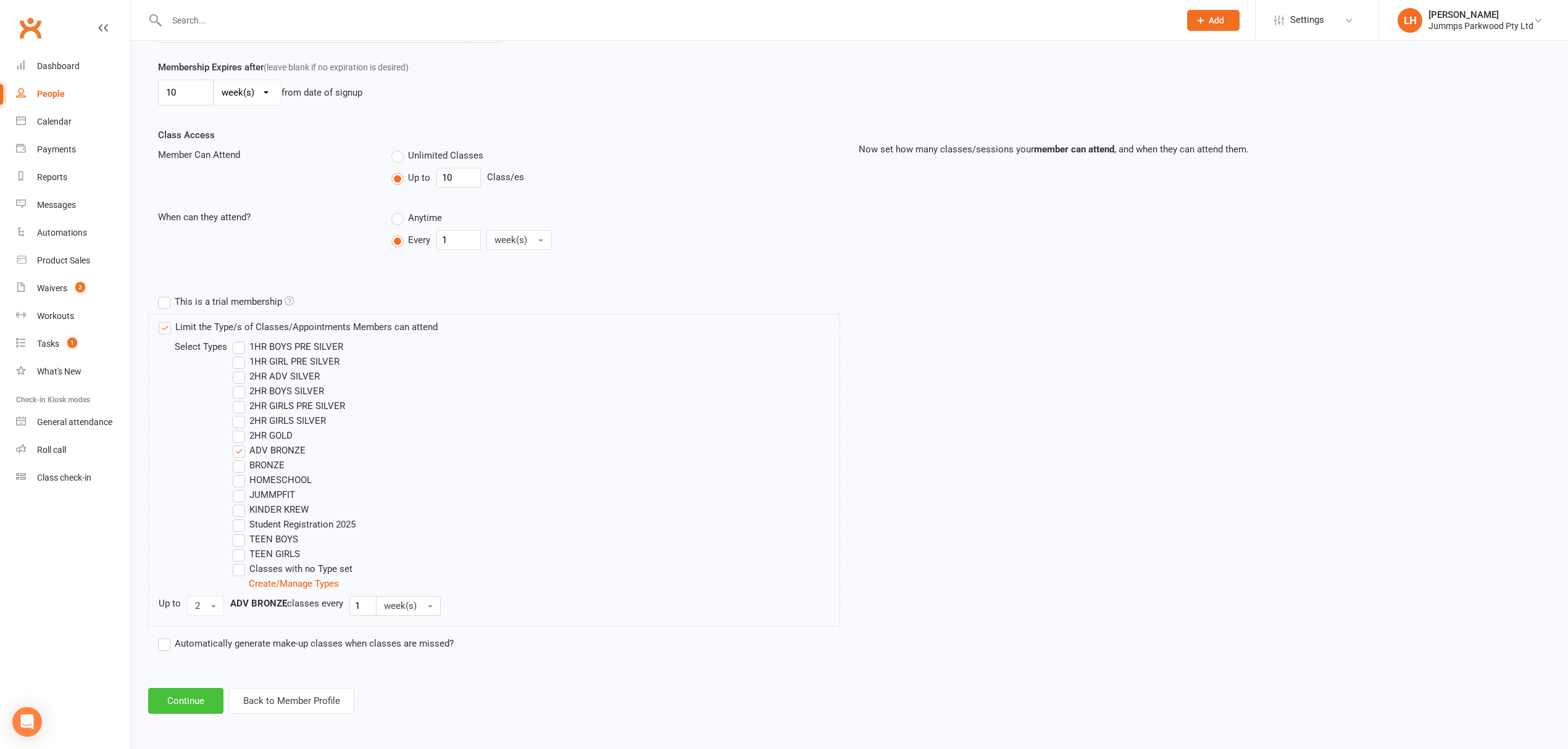 click on "Continue" at bounding box center [186, 701] 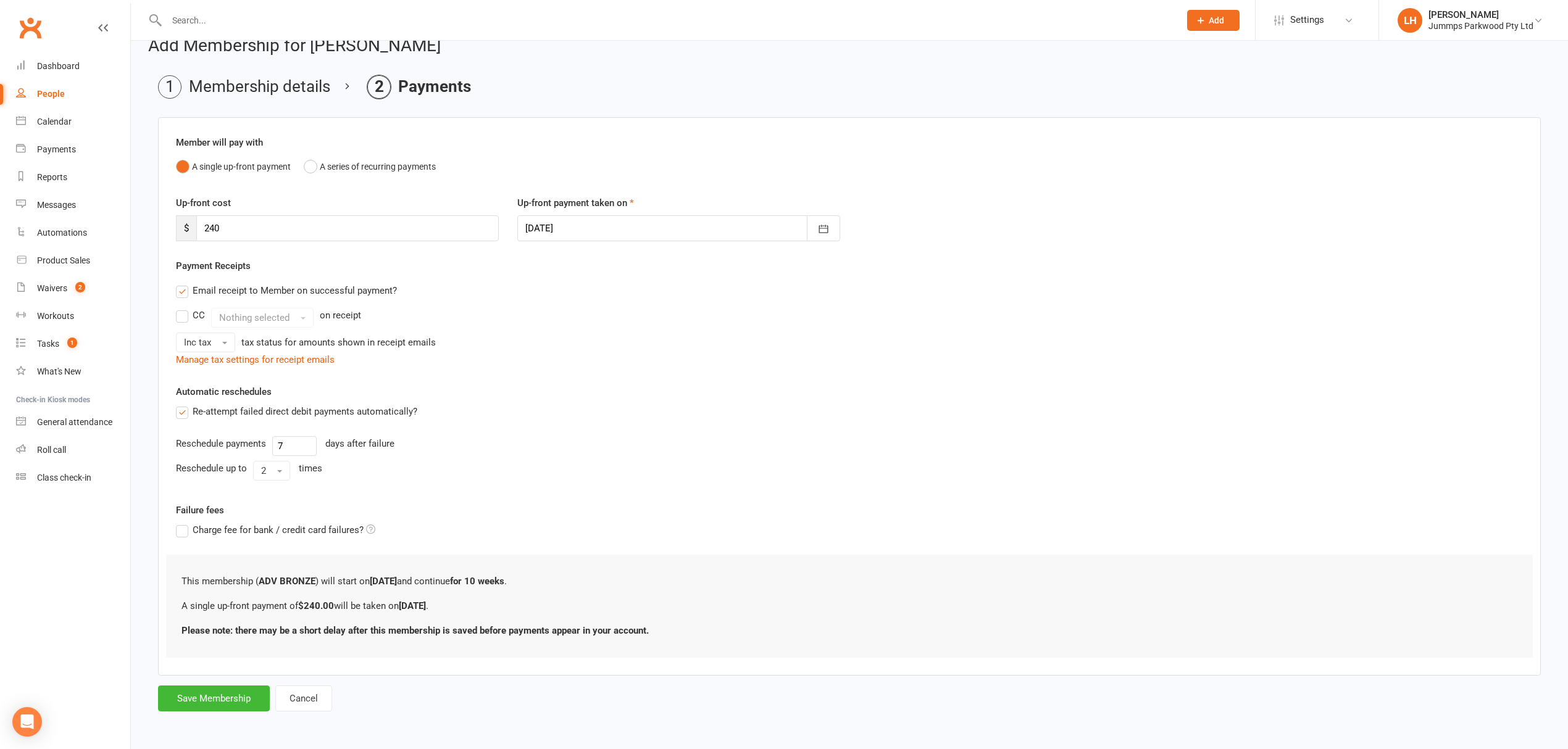 scroll, scrollTop: 0, scrollLeft: 0, axis: both 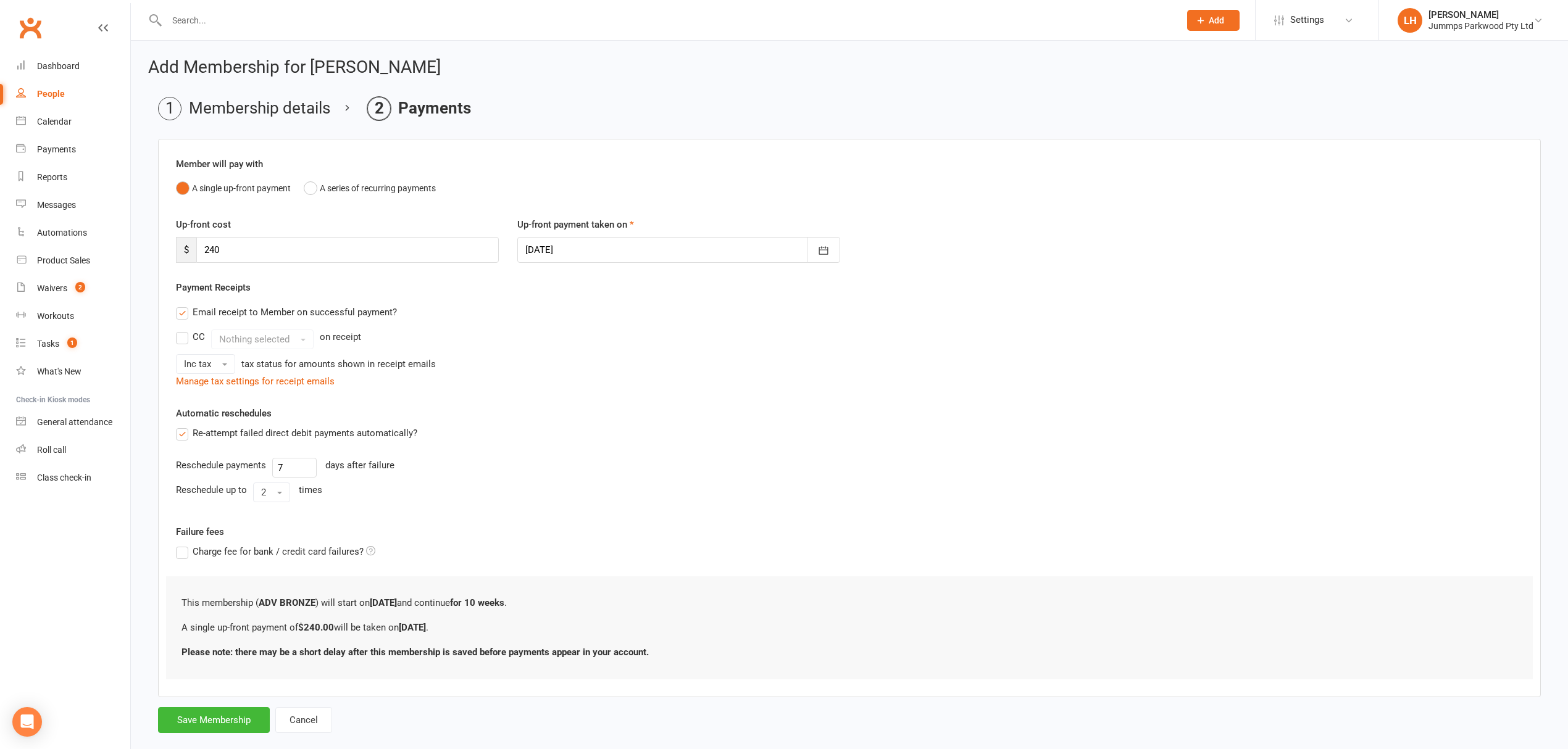 click on "Re-attempt failed direct debit payments automatically?" at bounding box center [296, 433] 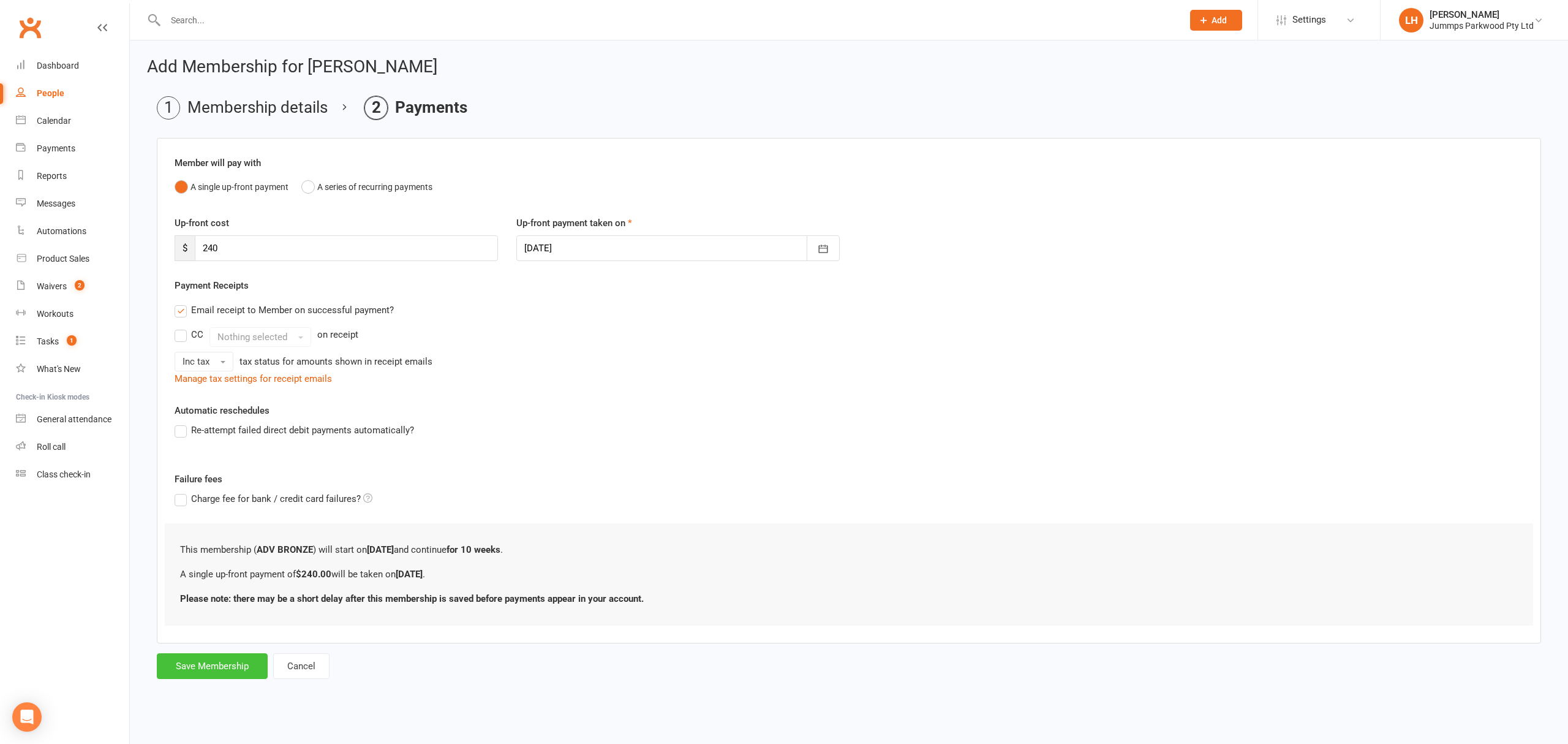 click on "Save Membership" at bounding box center [212, 666] 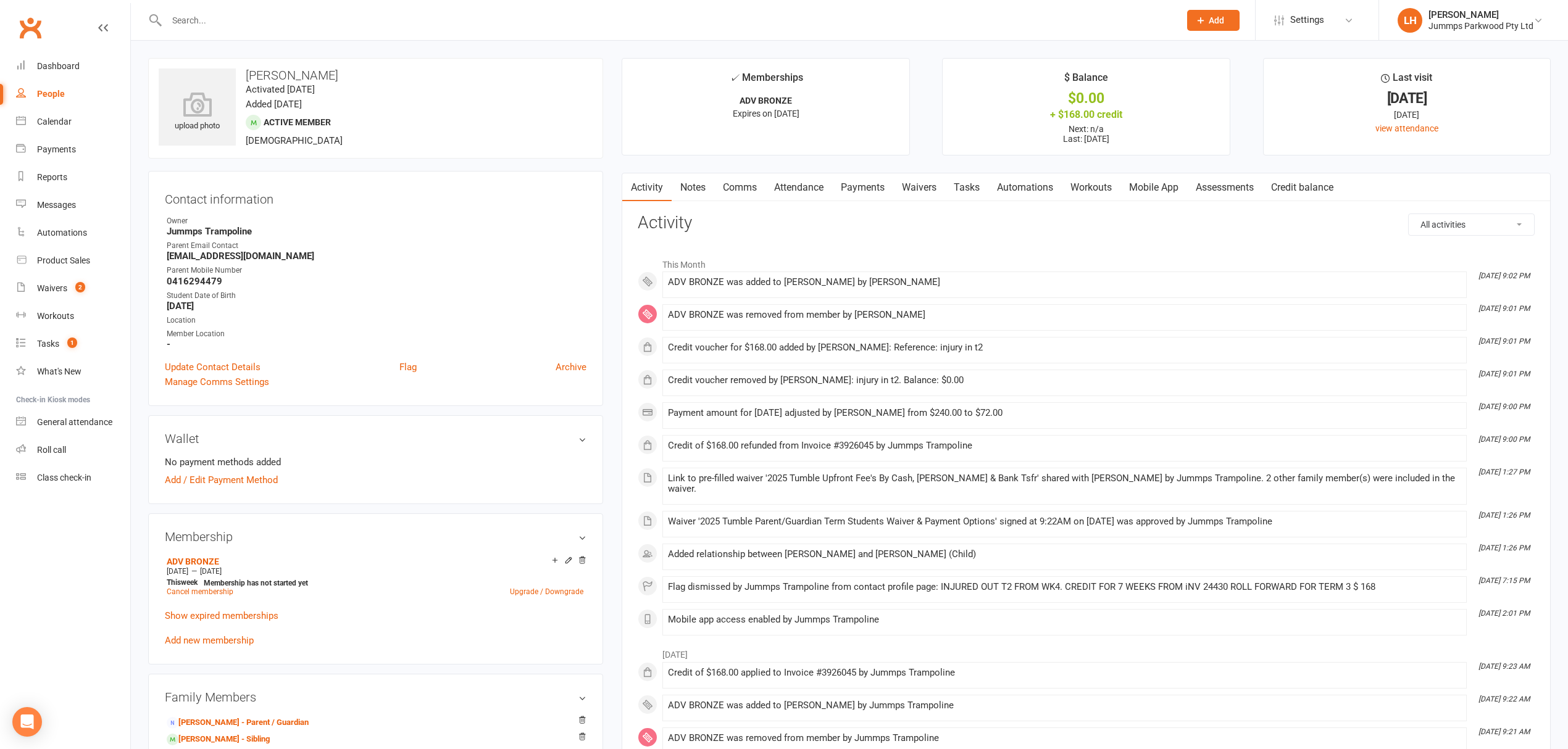 click on "Payments" at bounding box center (862, 188) 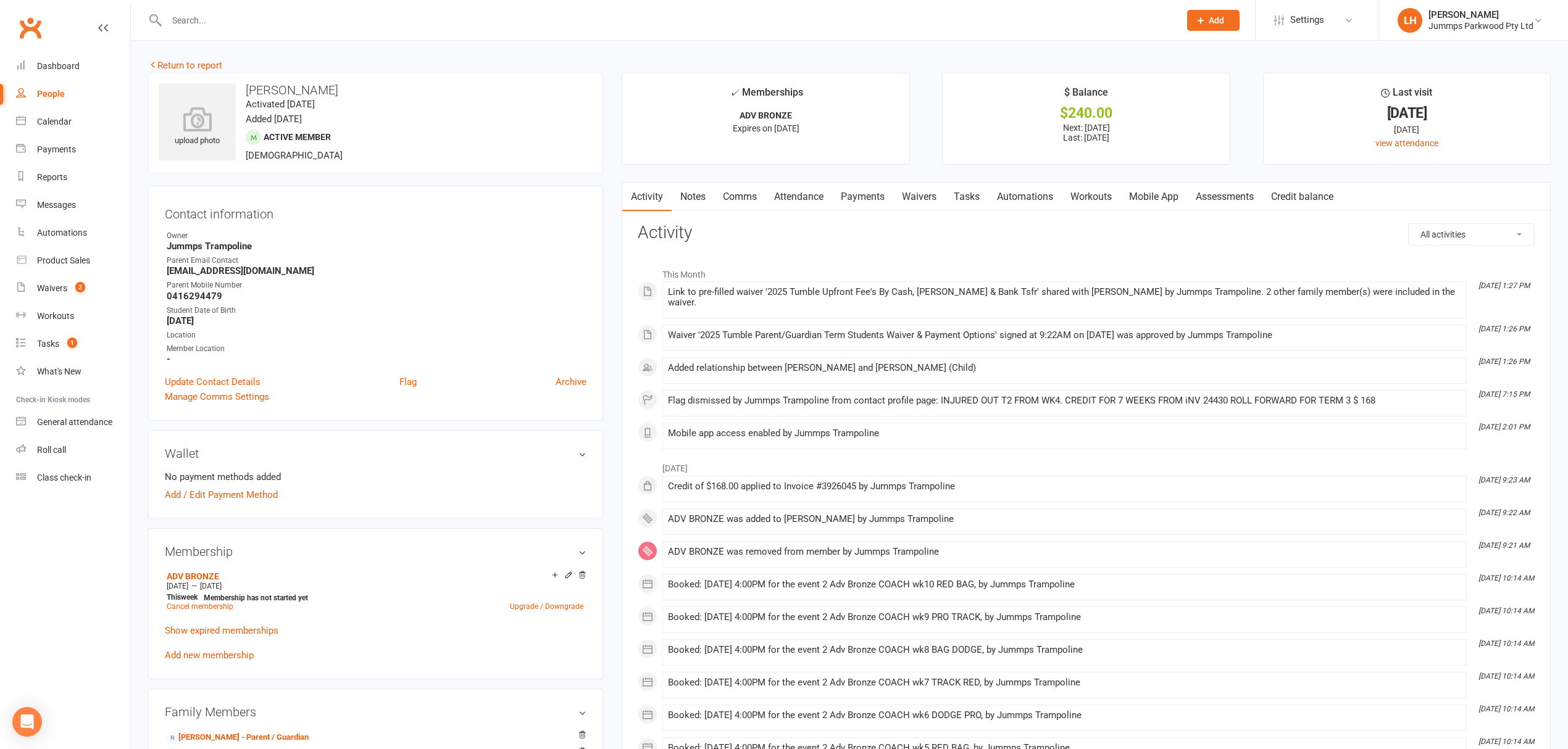 scroll, scrollTop: 0, scrollLeft: 0, axis: both 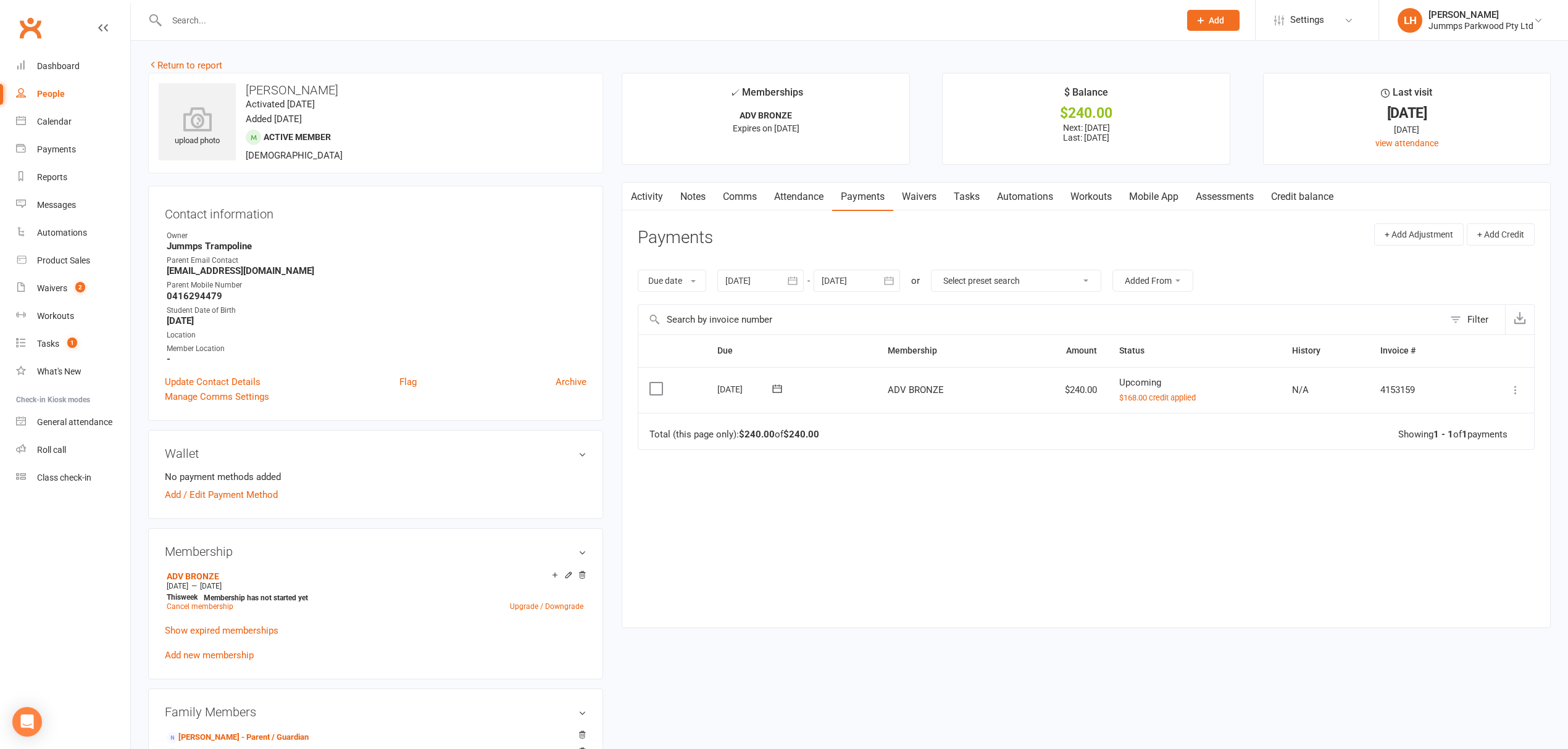 click on "Attendance" at bounding box center [799, 197] 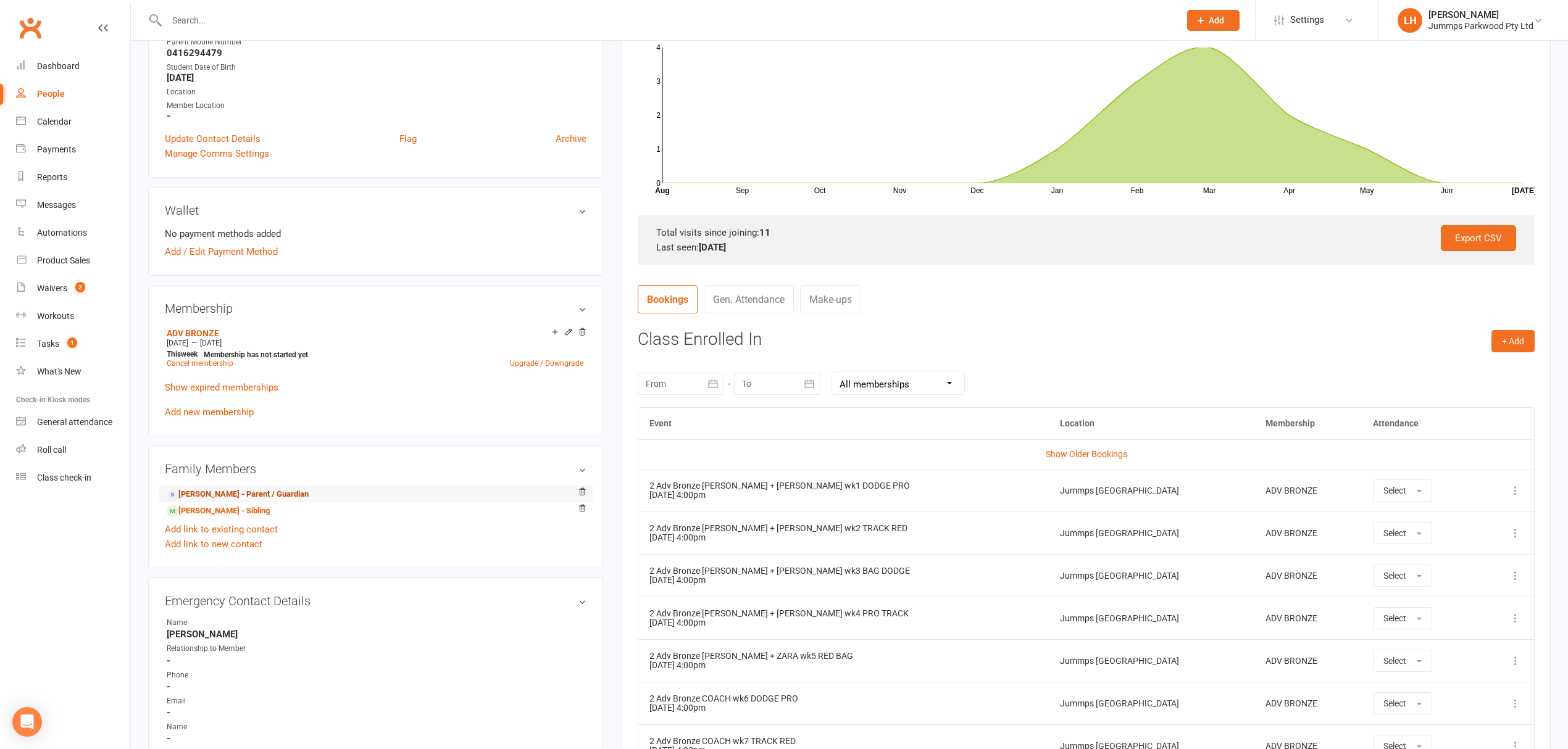 scroll, scrollTop: 82, scrollLeft: 0, axis: vertical 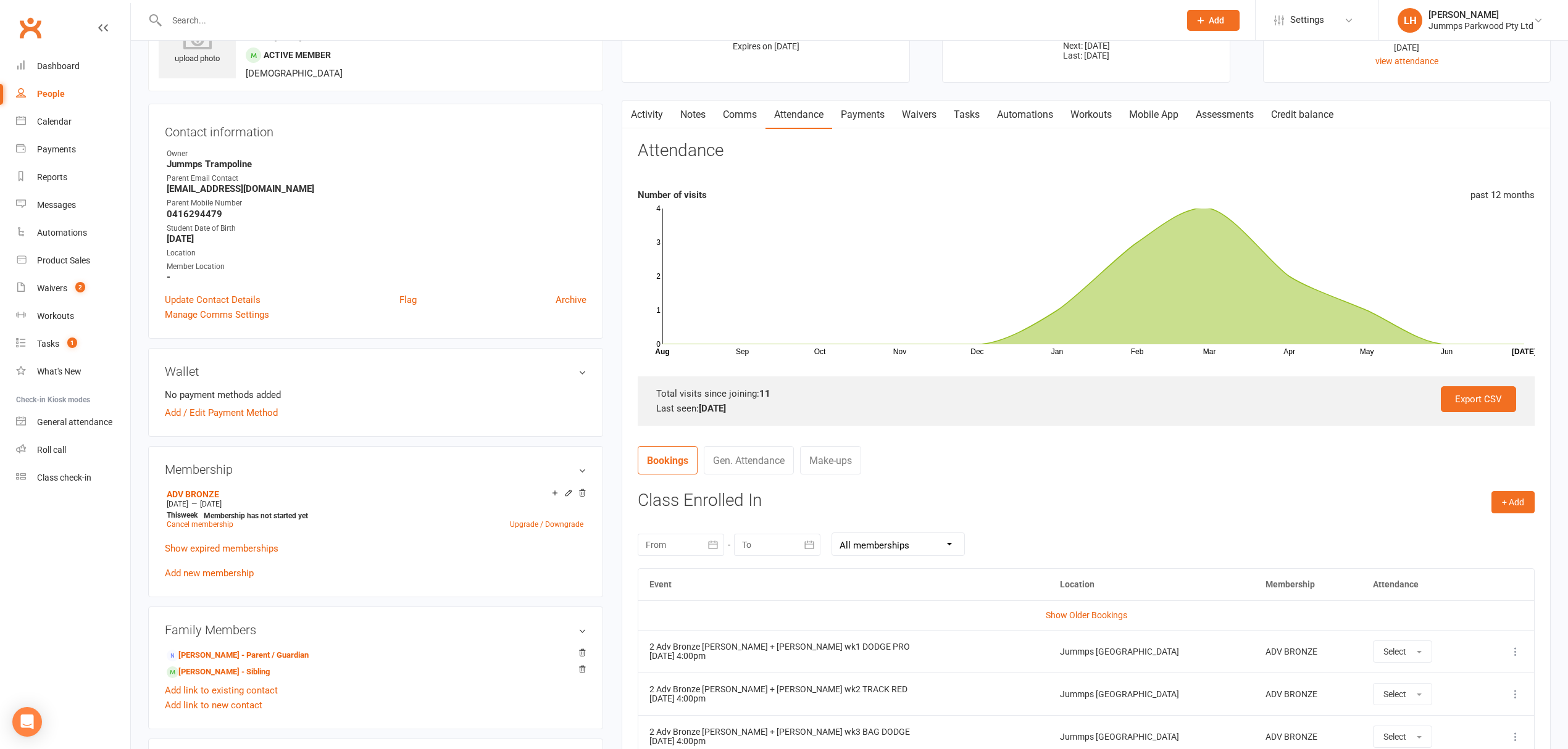 click on "Payments" at bounding box center [862, 115] 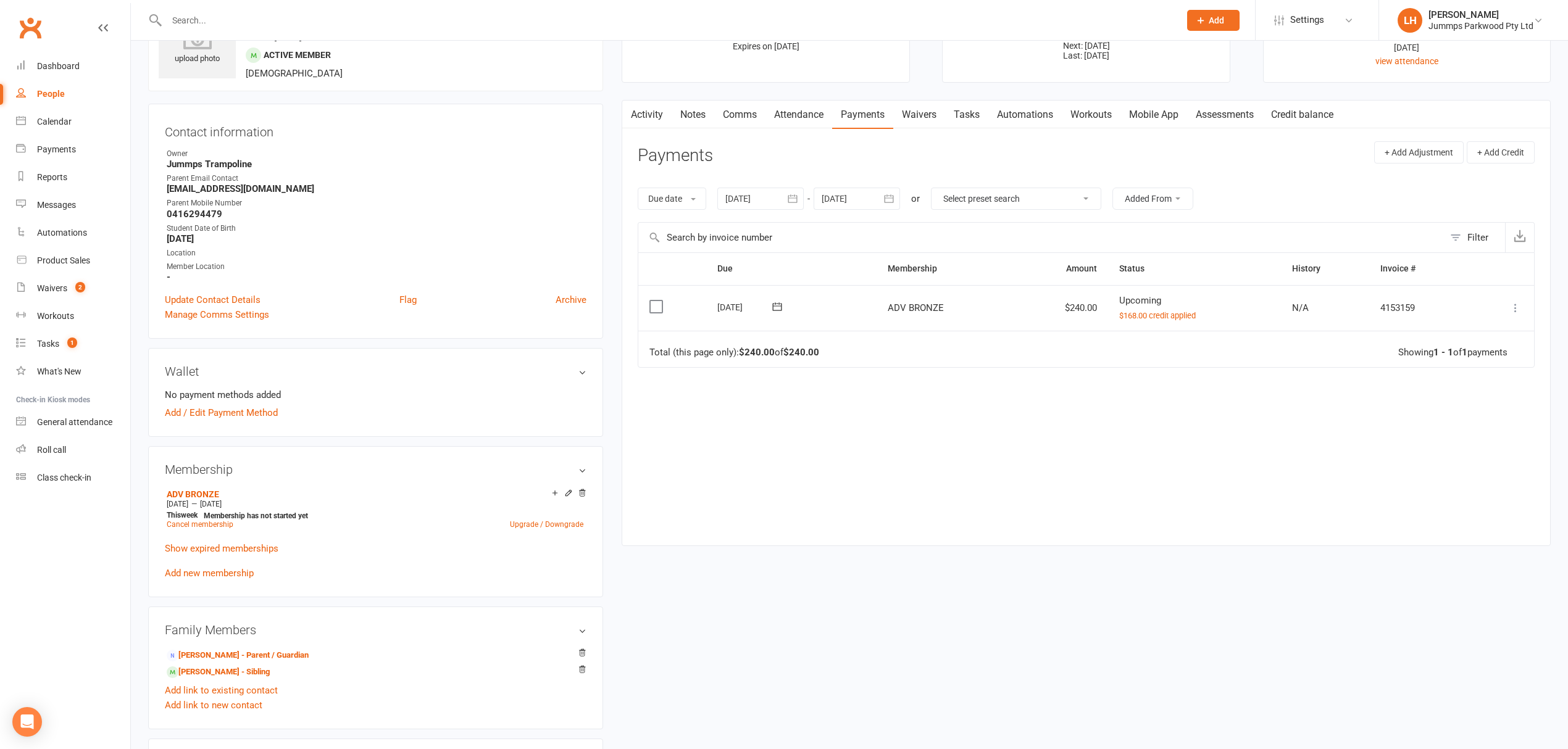click at bounding box center [1516, 308] 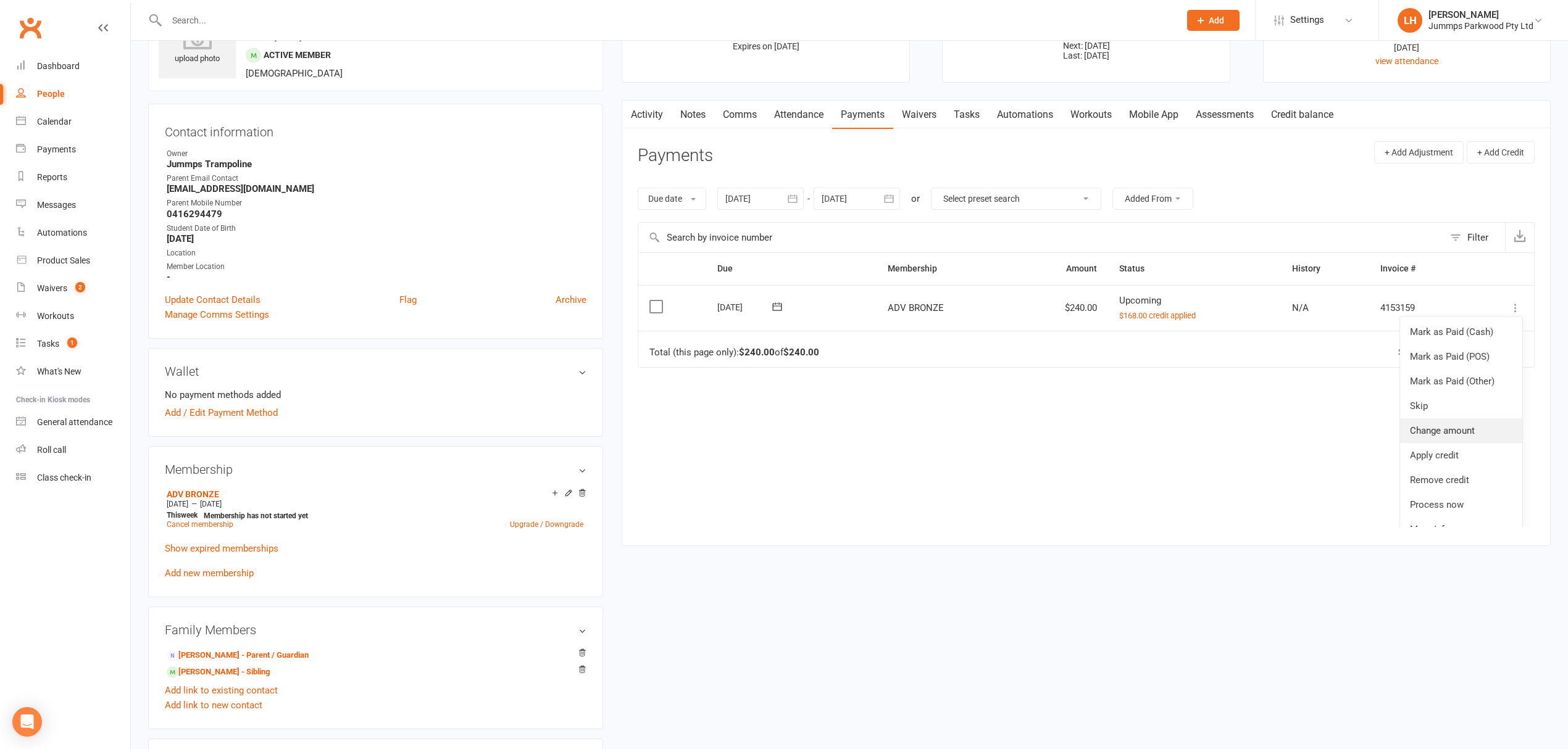 click on "Change amount" at bounding box center [1461, 431] 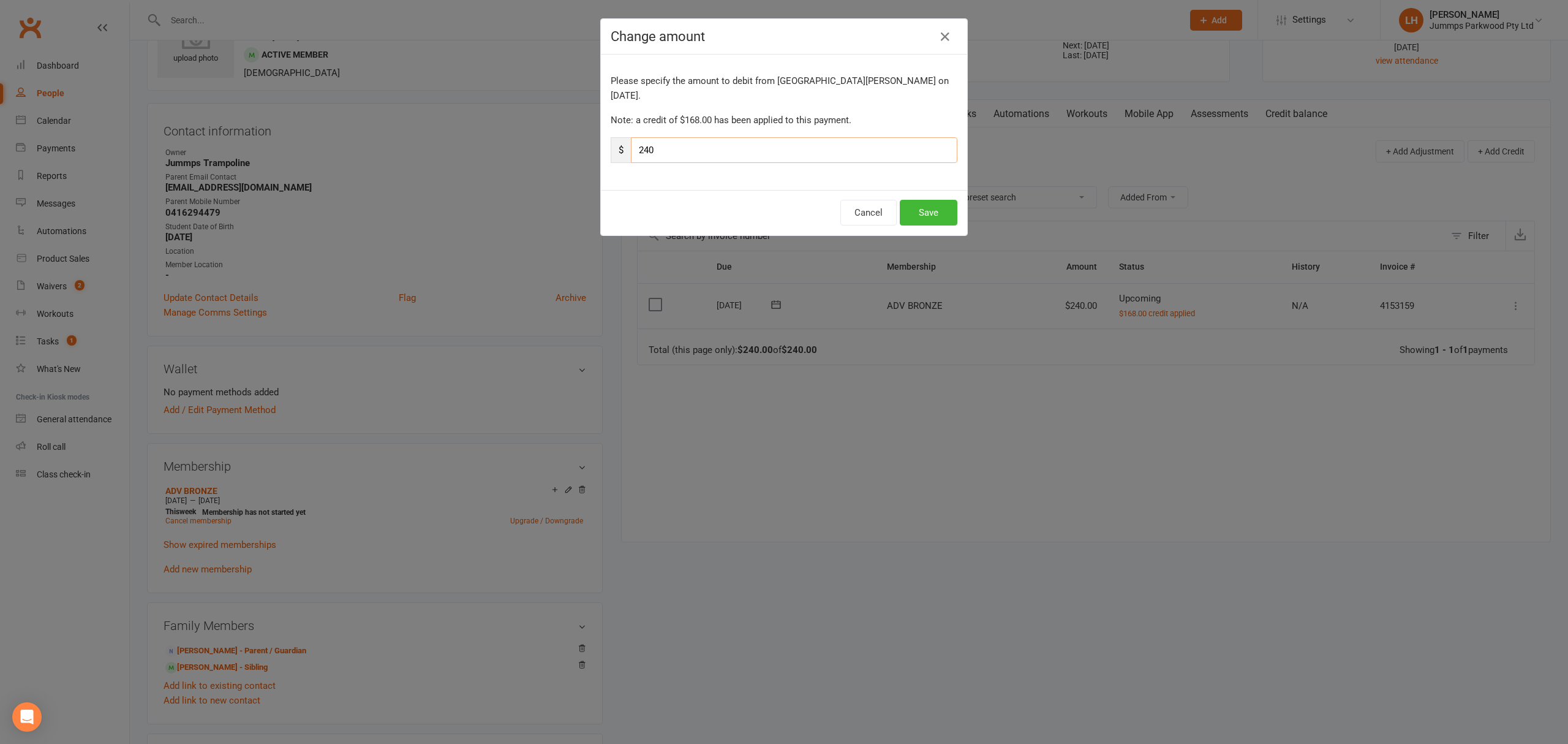 drag, startPoint x: 762, startPoint y: 140, endPoint x: 650, endPoint y: 142, distance: 112.01786 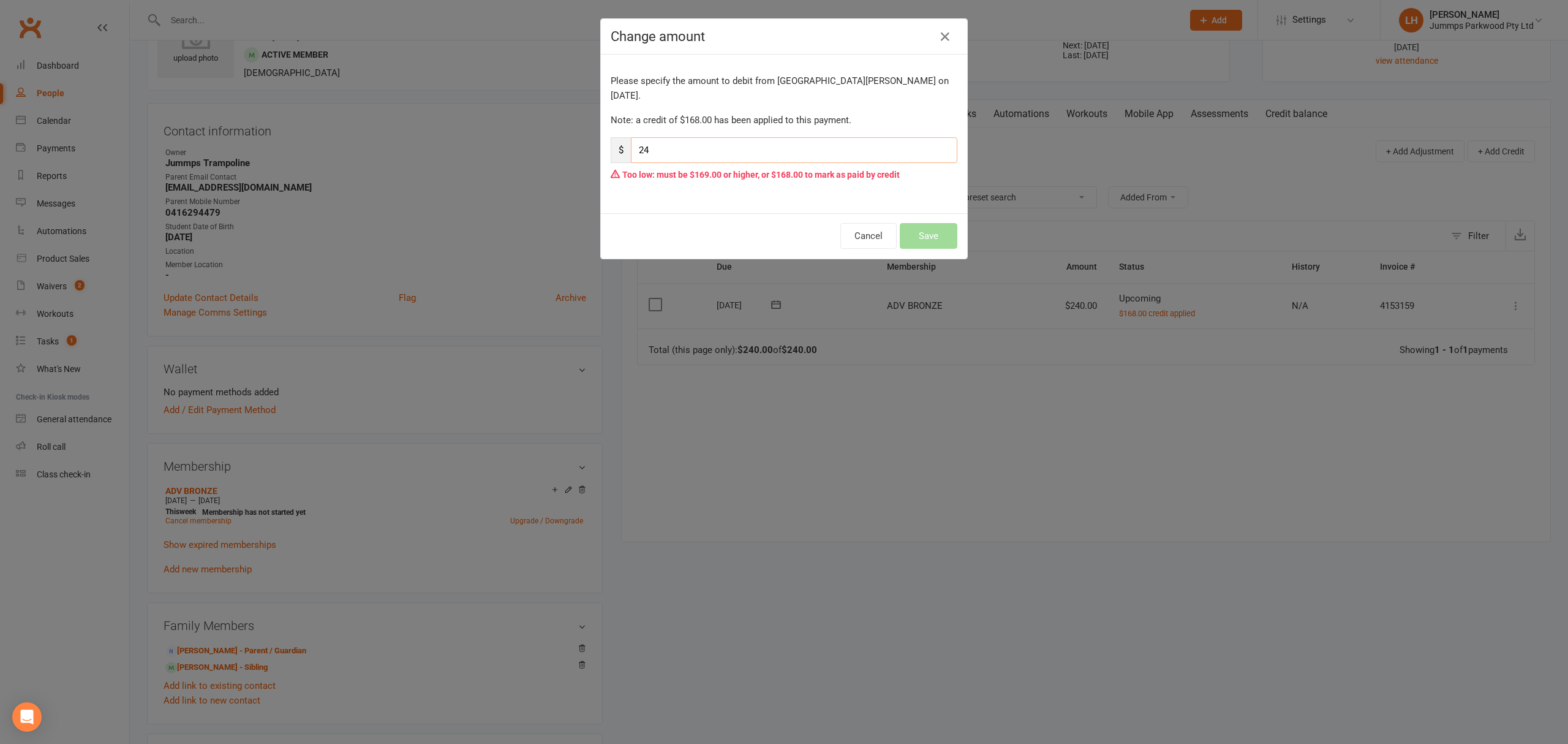 type on "2" 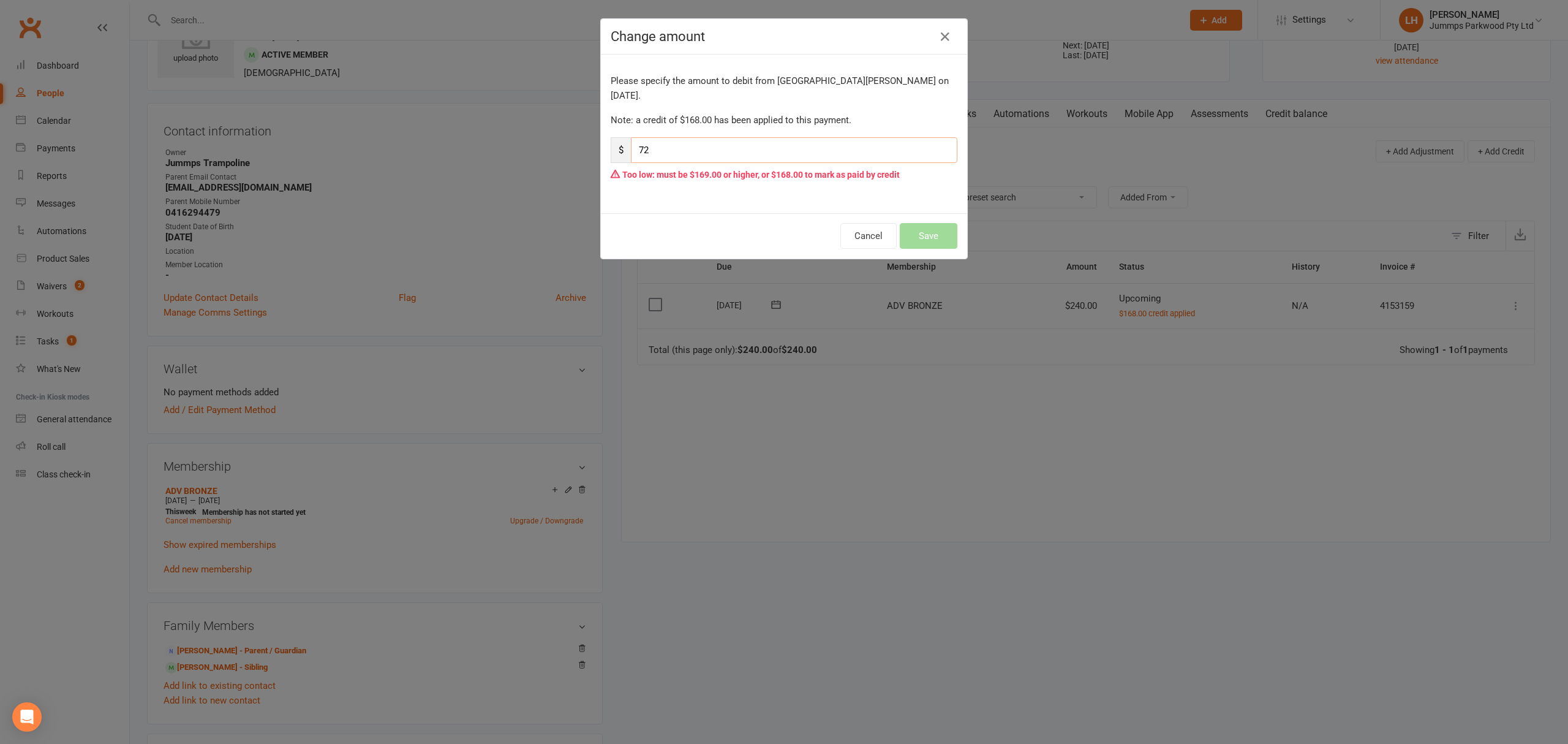 type on "72" 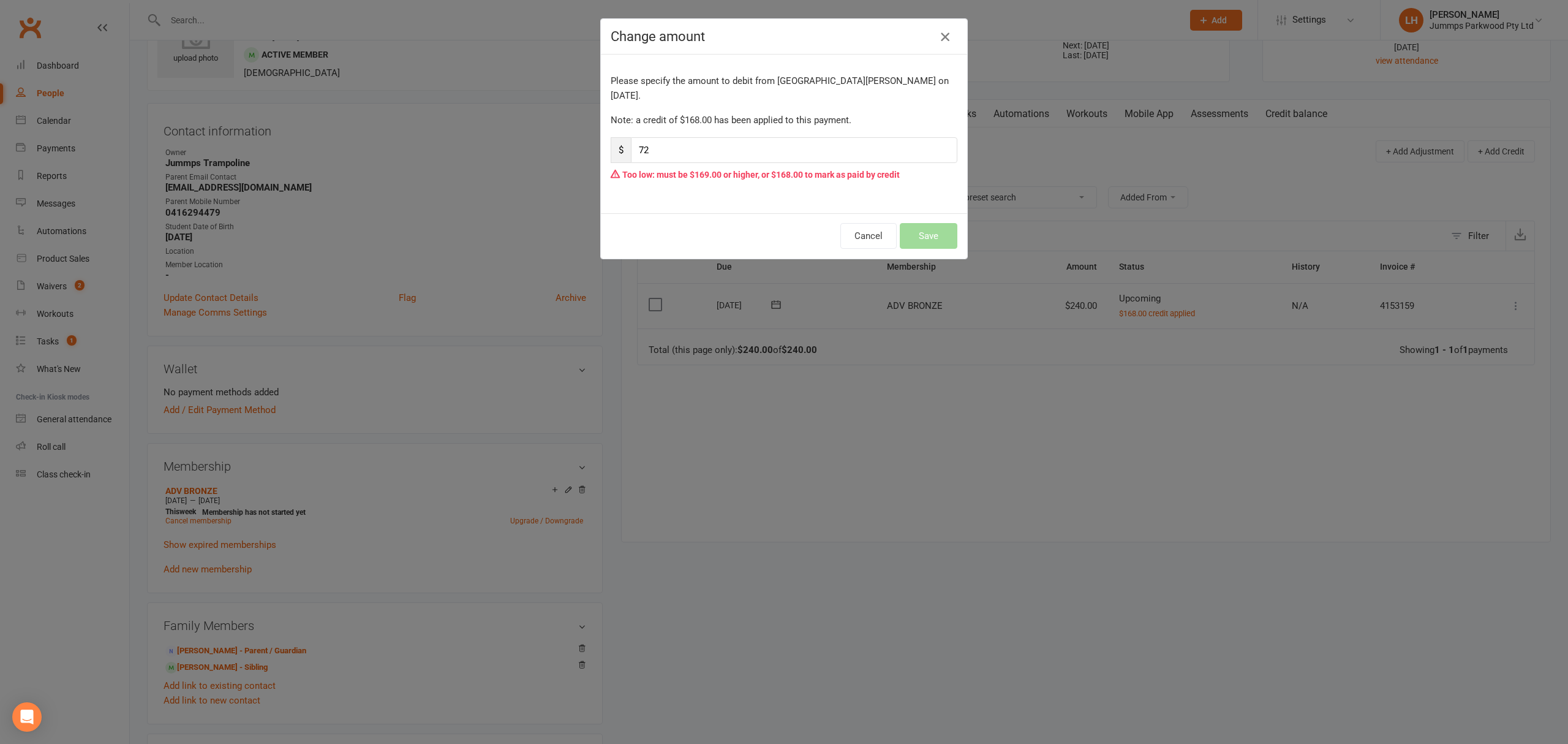 click at bounding box center (945, 37) 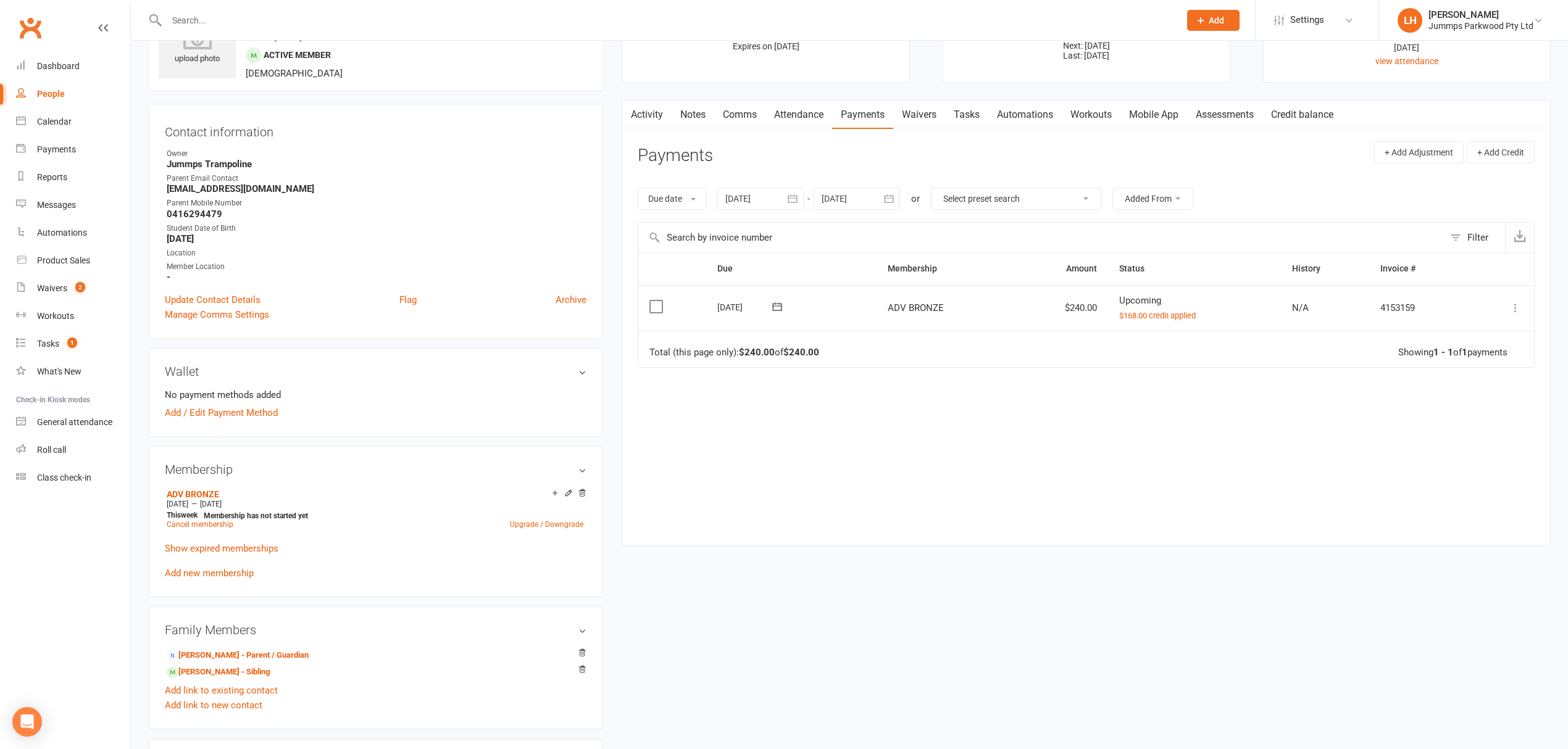 click at bounding box center (667, 20) 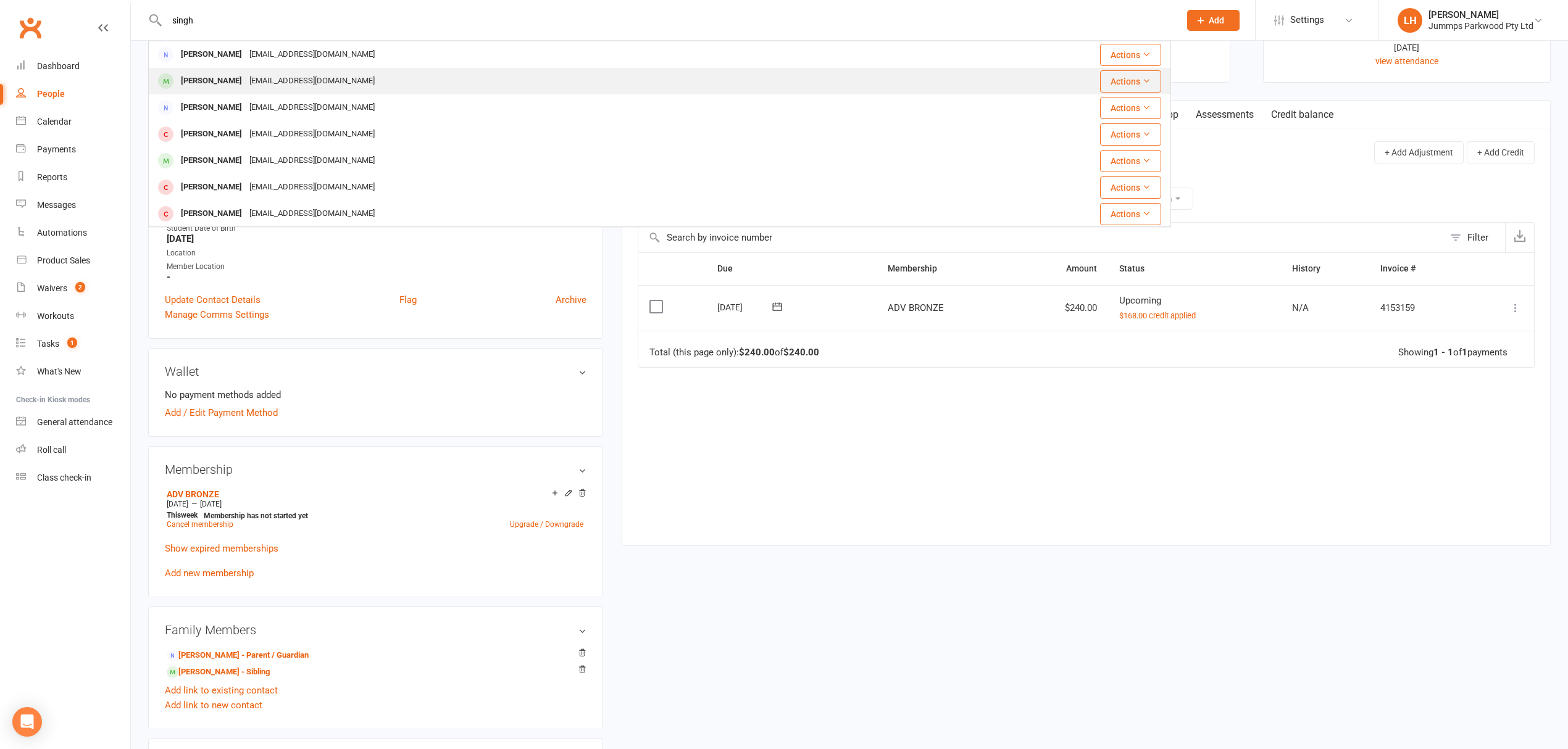 type on "singh" 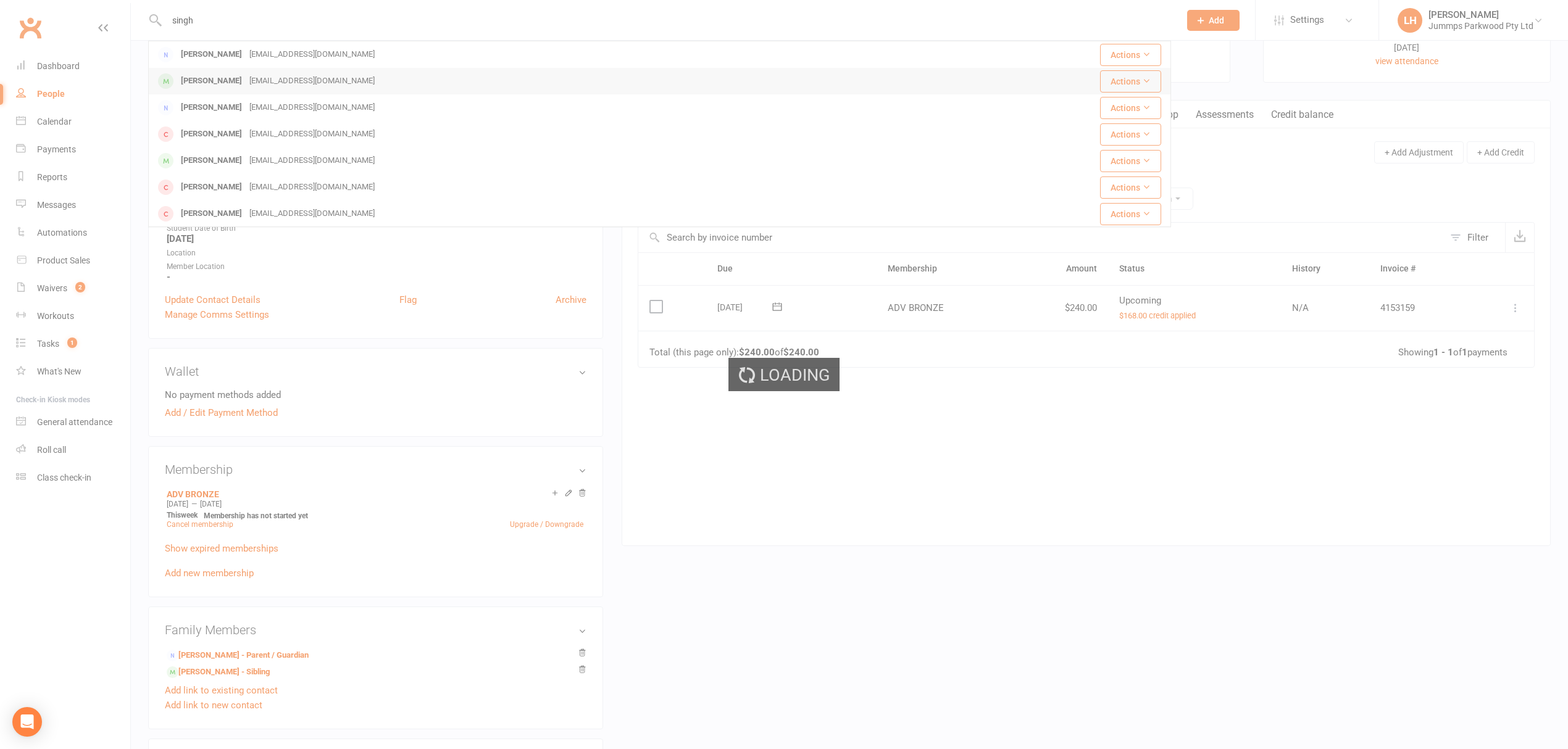 type 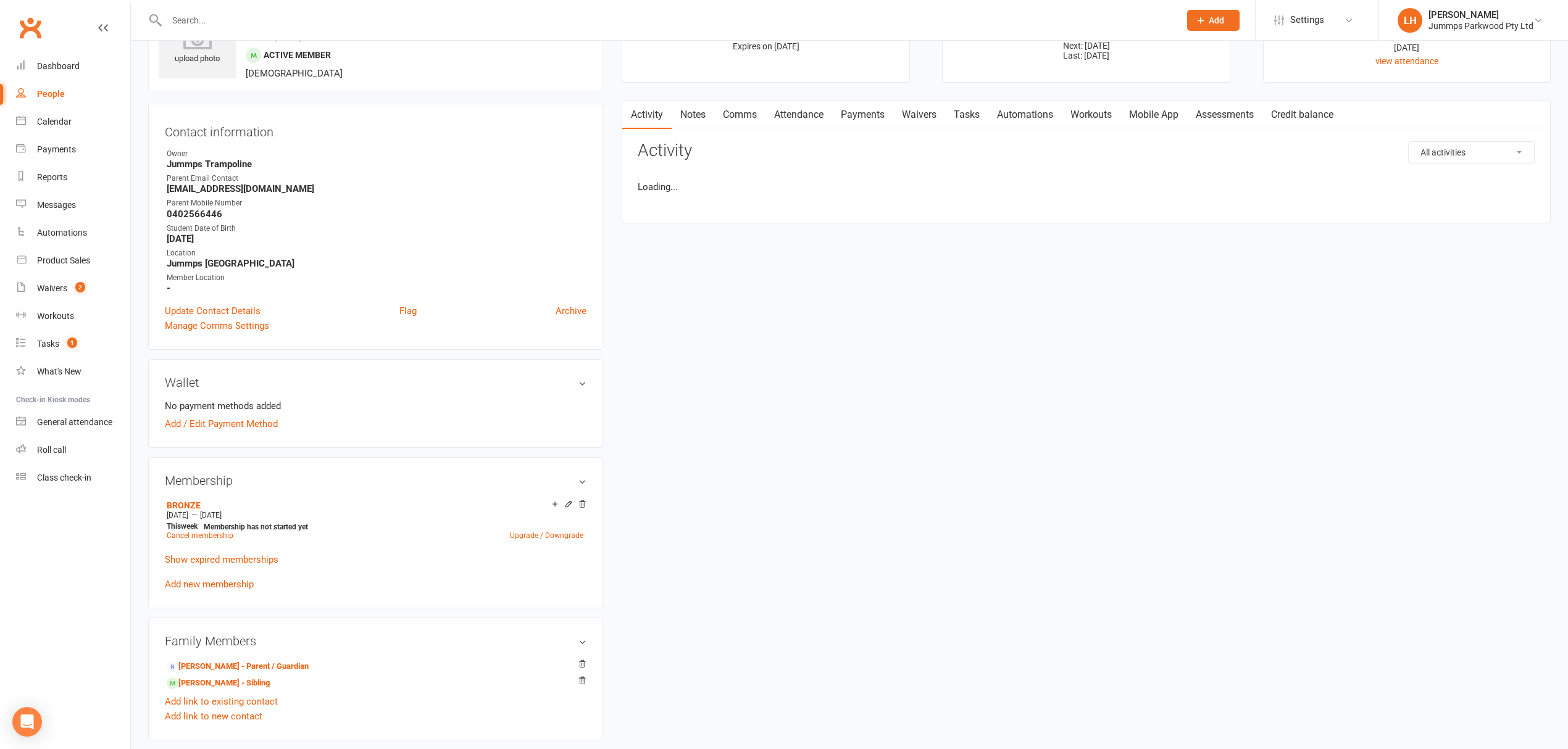 scroll, scrollTop: 0, scrollLeft: 0, axis: both 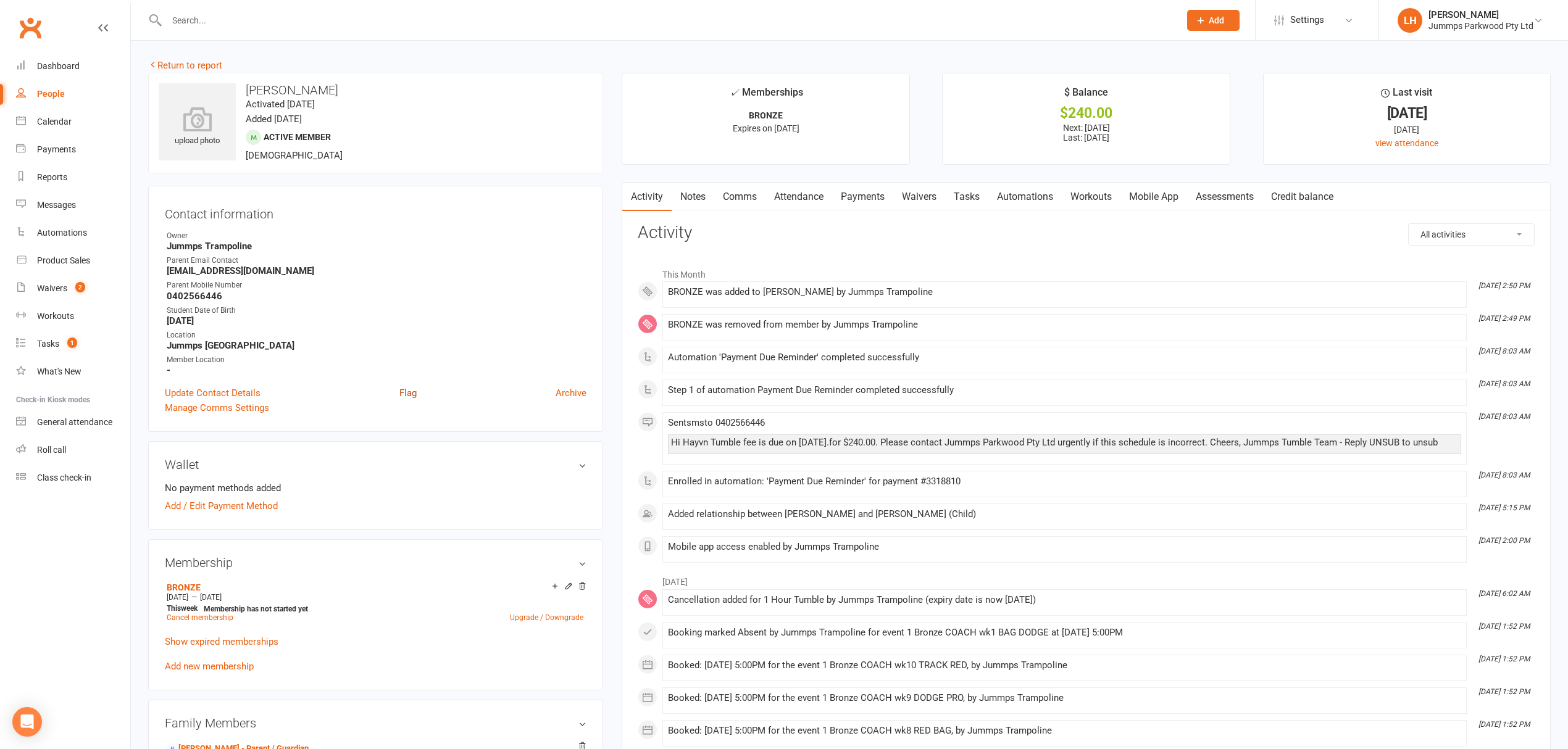 click on "Flag" at bounding box center (408, 393) 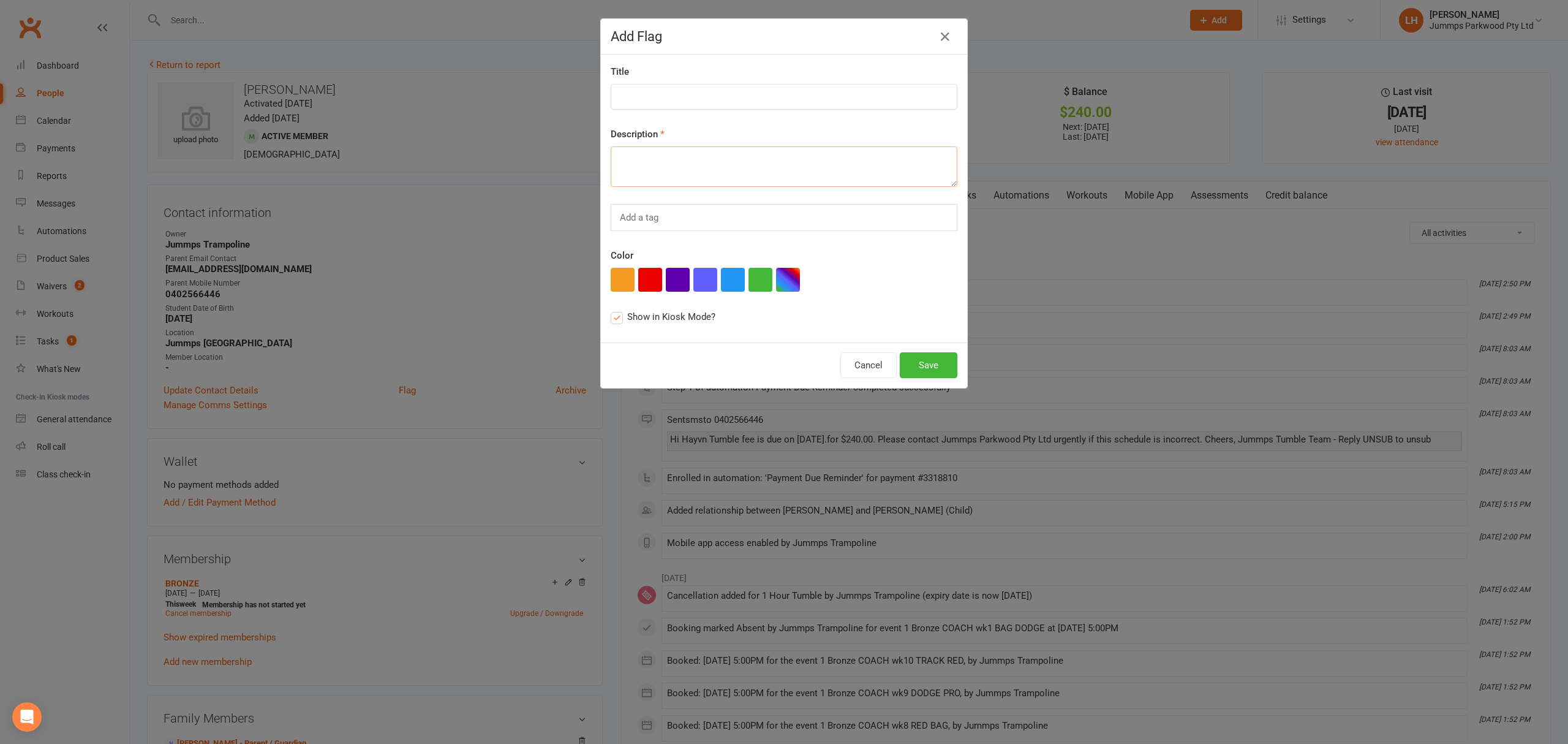 click at bounding box center (784, 167) 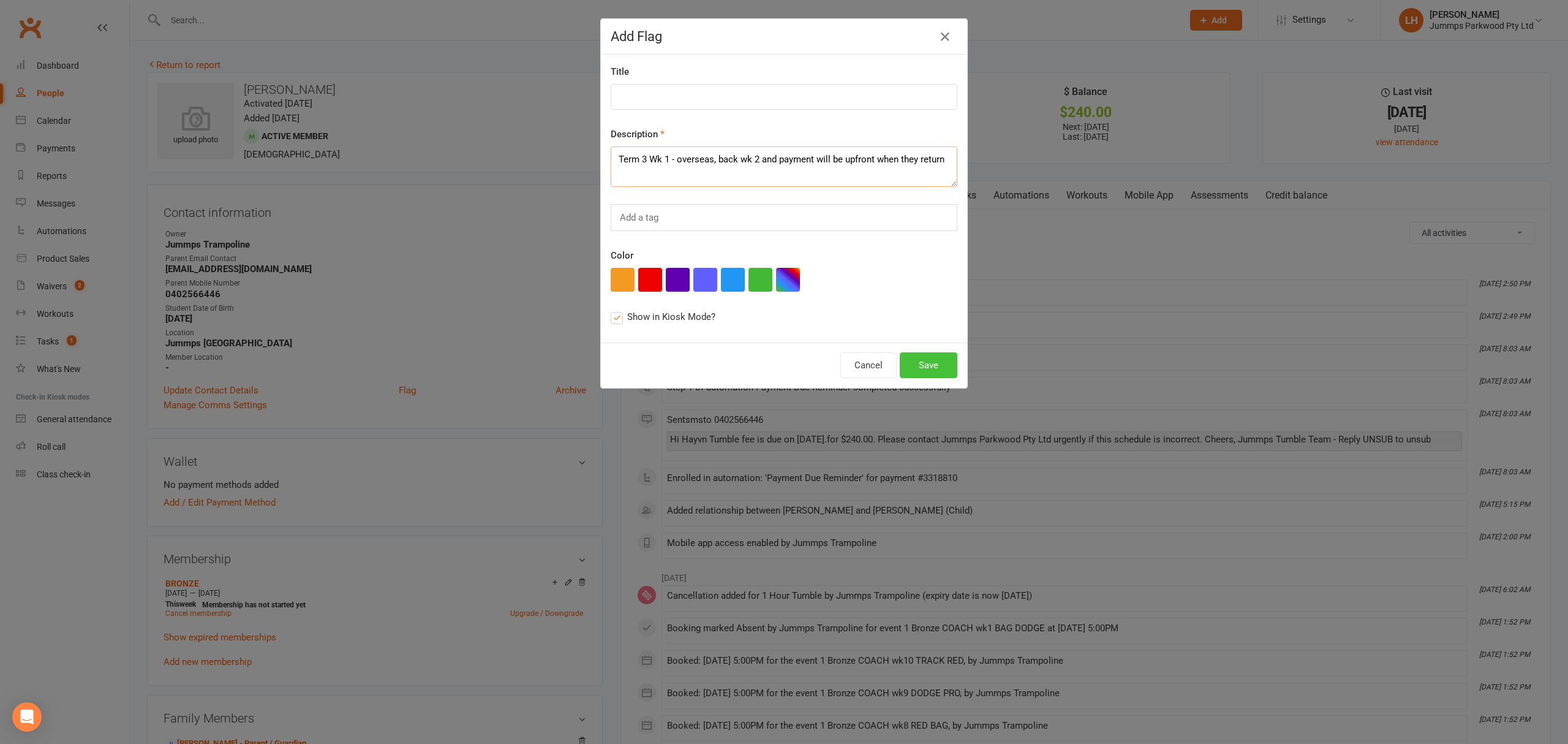 type on "Term 3 Wk 1 - overseas, back wk 2 and payment will be upfront when they return" 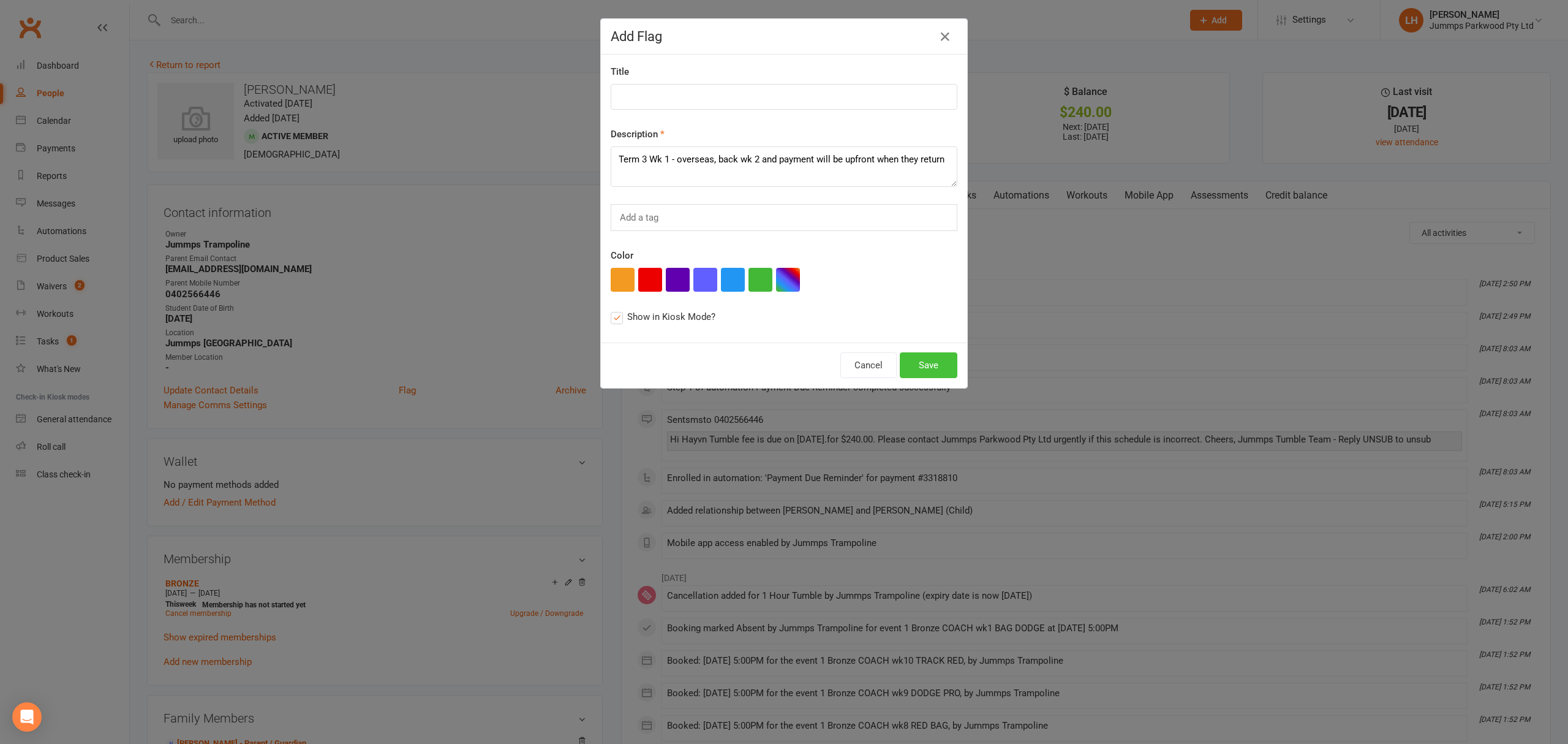 click on "Save" at bounding box center [929, 365] 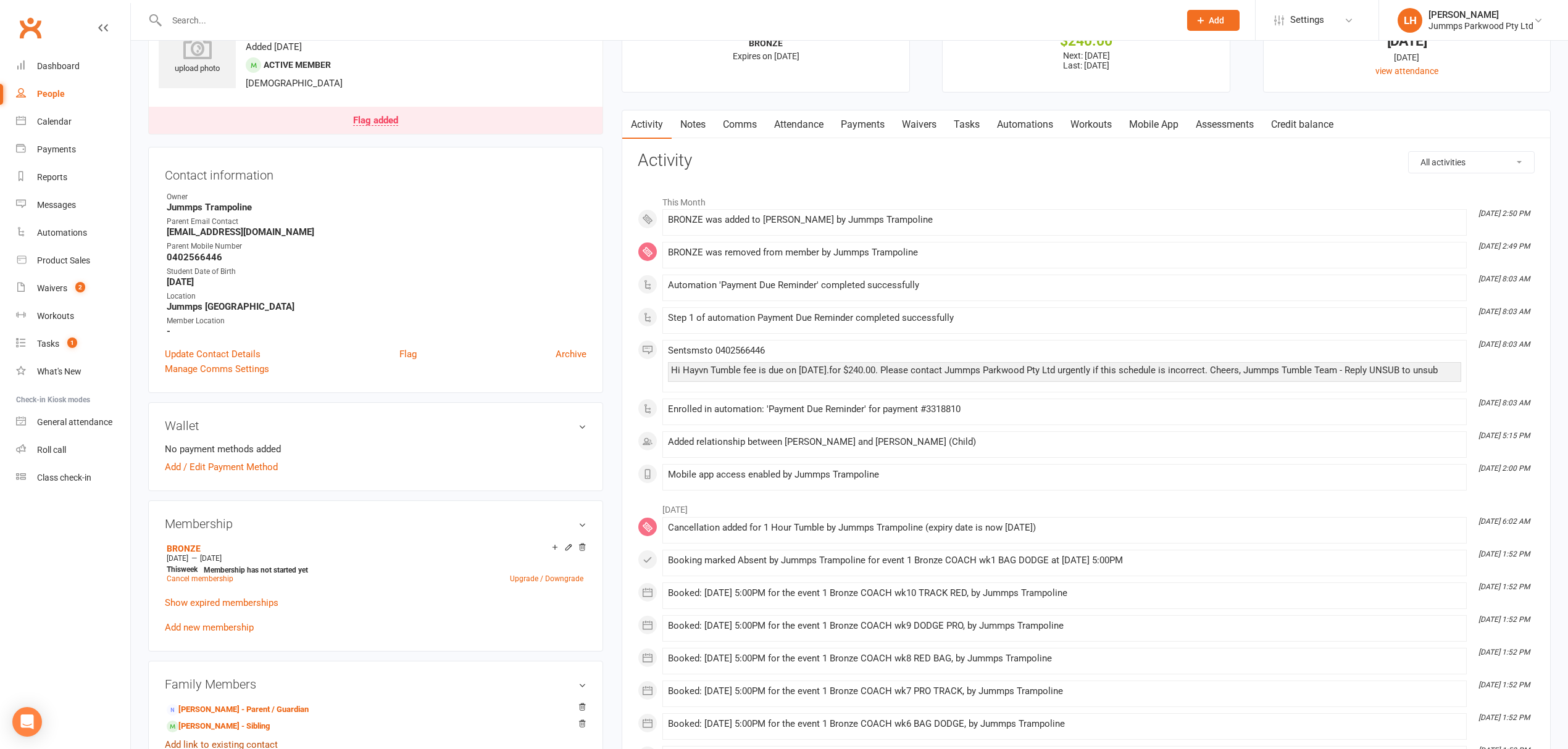 scroll, scrollTop: 164, scrollLeft: 0, axis: vertical 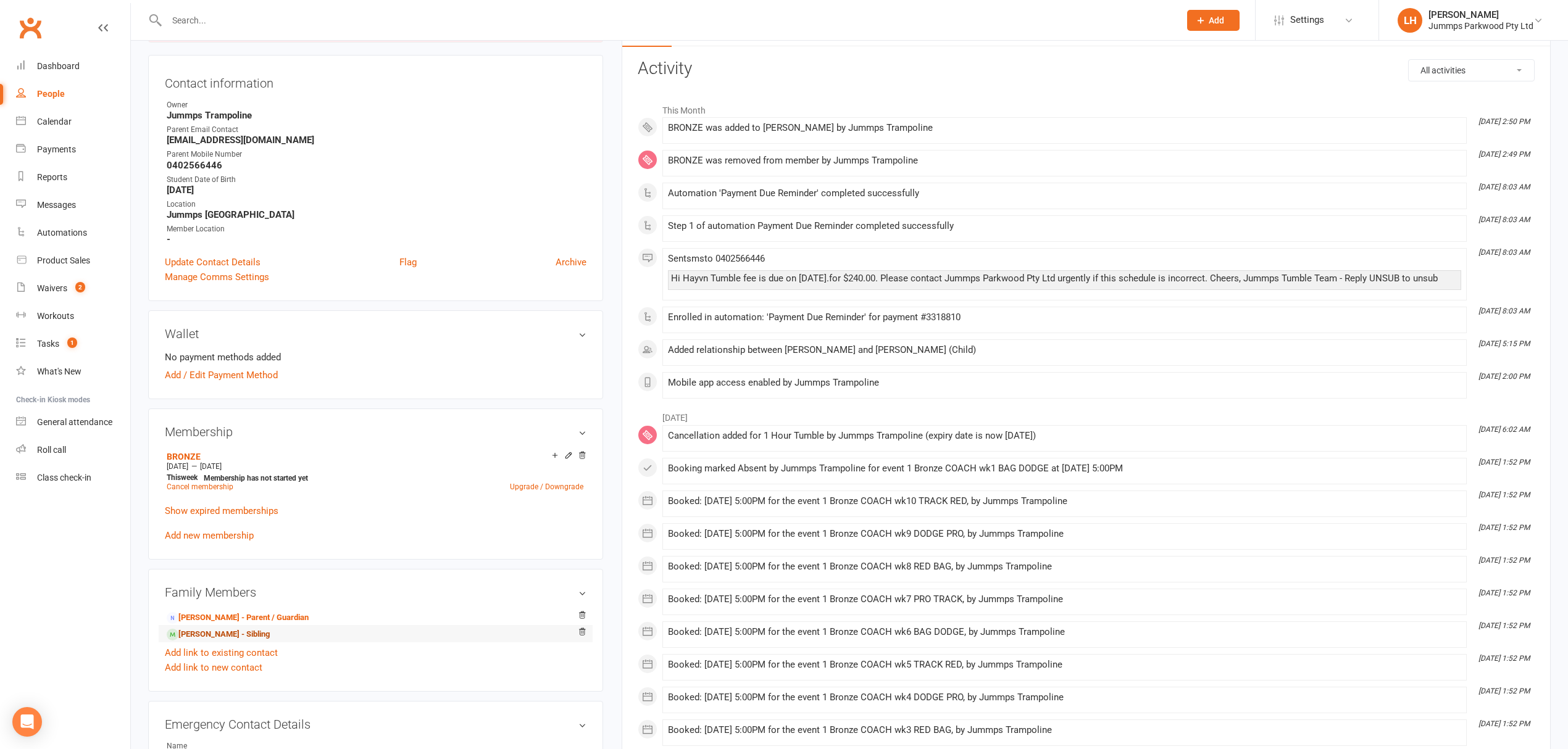click on "Finnlay Singh - Sibling" at bounding box center (218, 634) 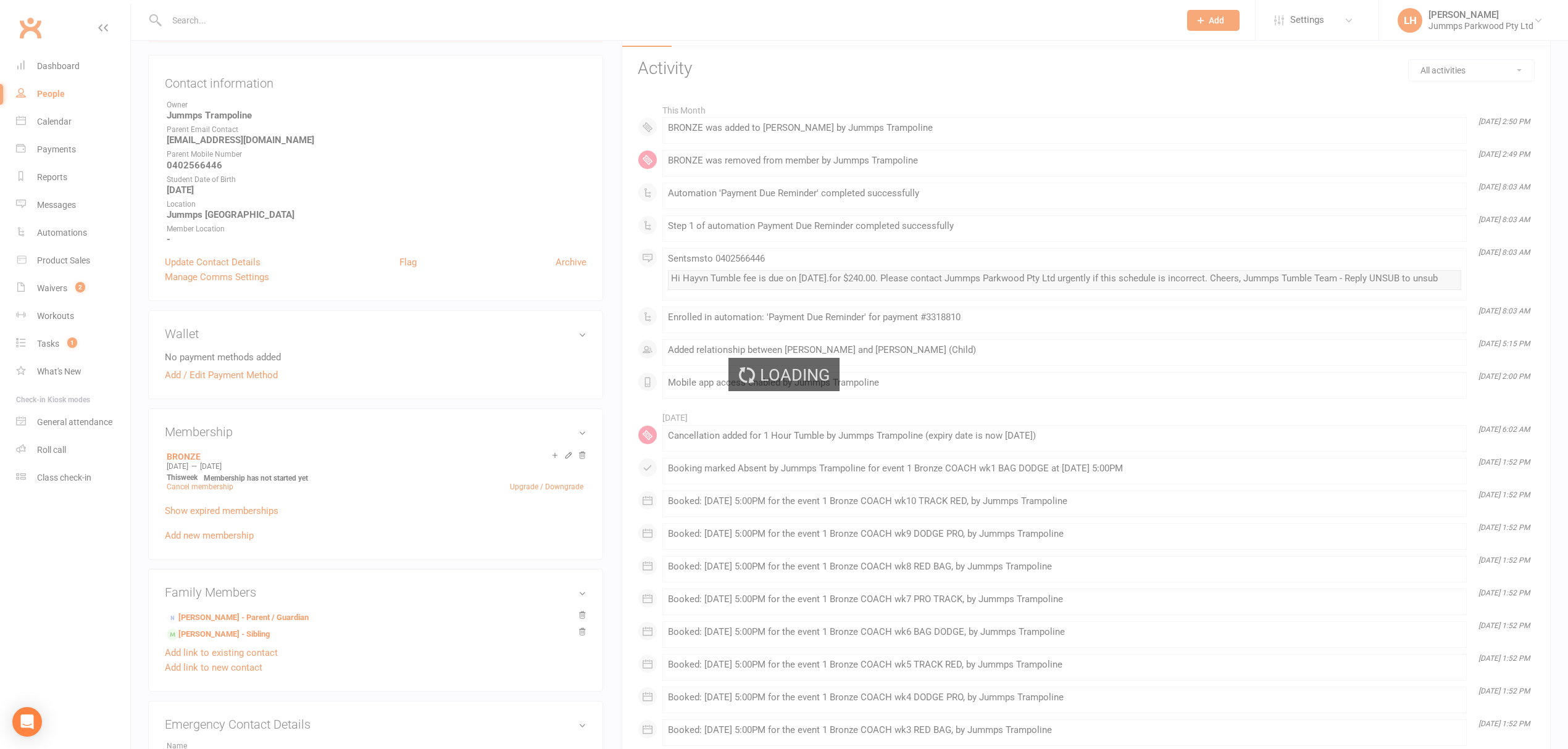 scroll, scrollTop: 0, scrollLeft: 0, axis: both 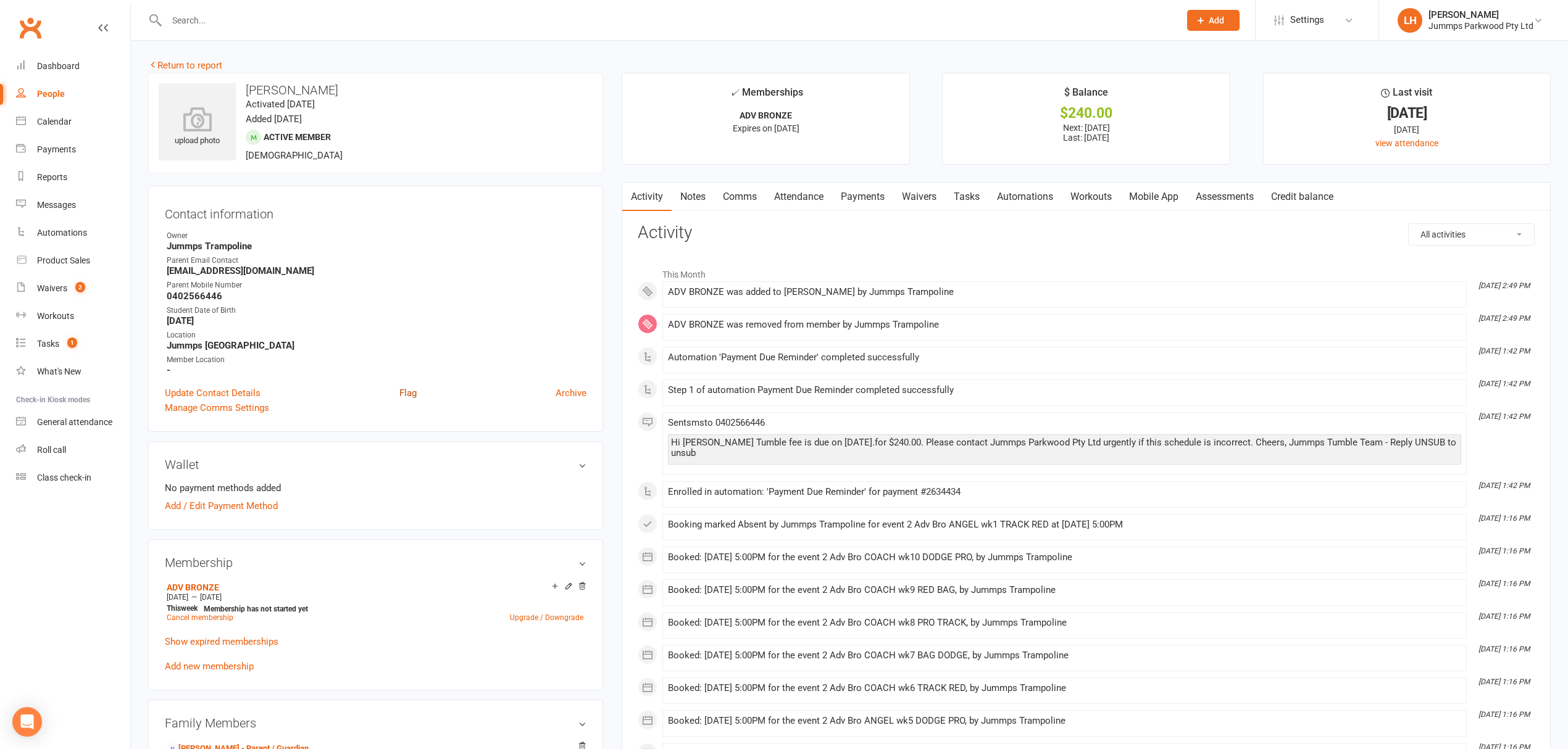 click on "Flag" at bounding box center [408, 393] 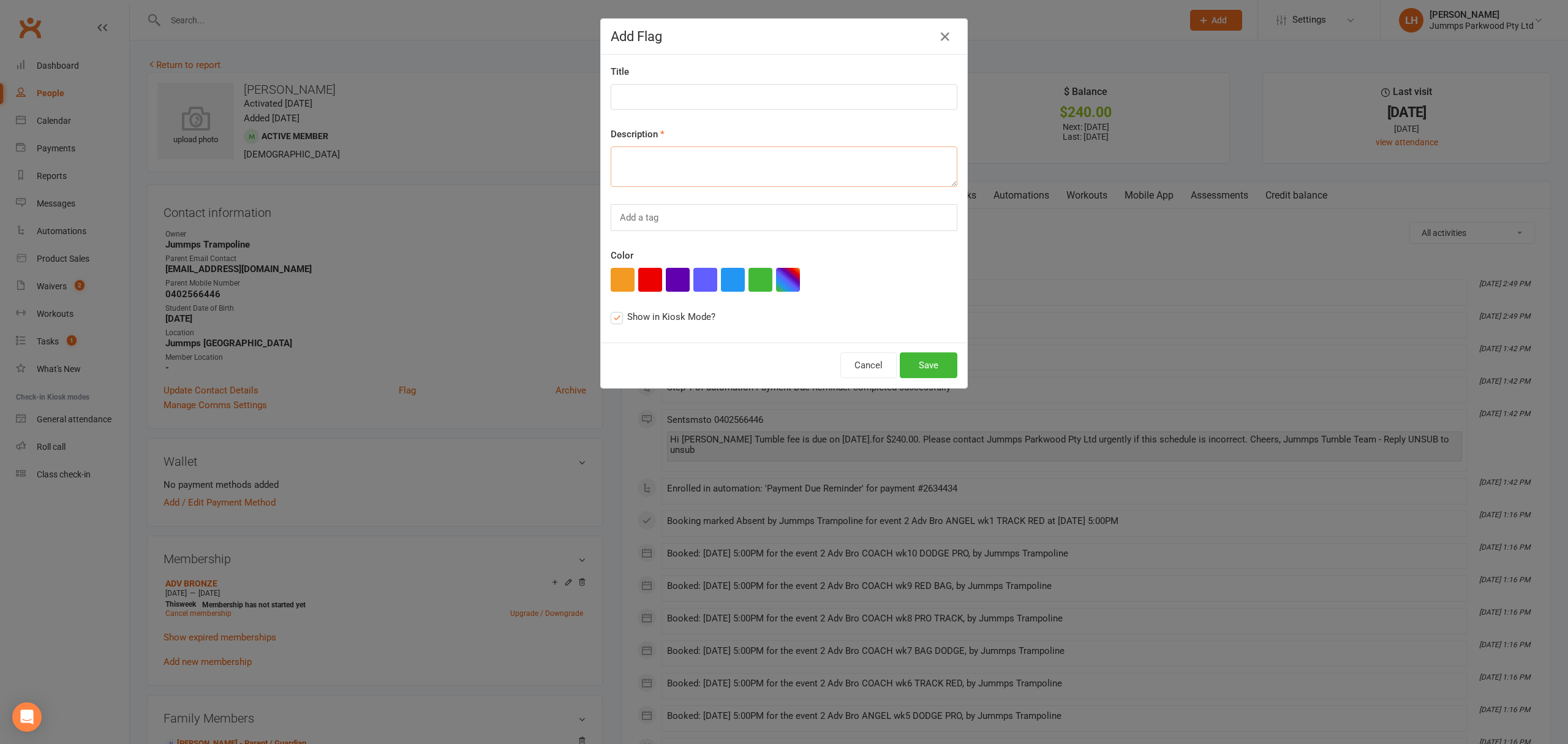 click at bounding box center (784, 167) 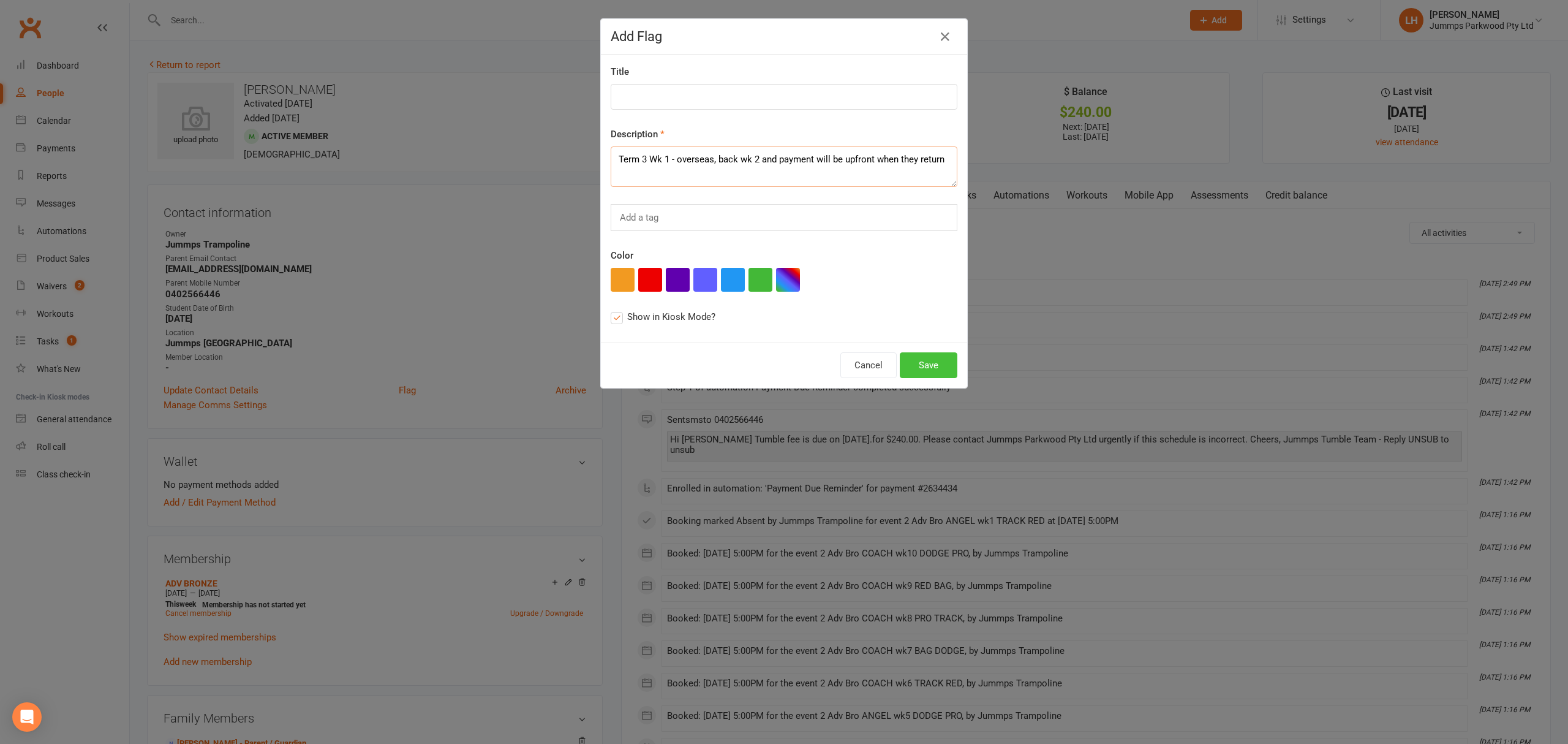 type on "Term 3 Wk 1 - overseas, back wk 2 and payment will be upfront when they return" 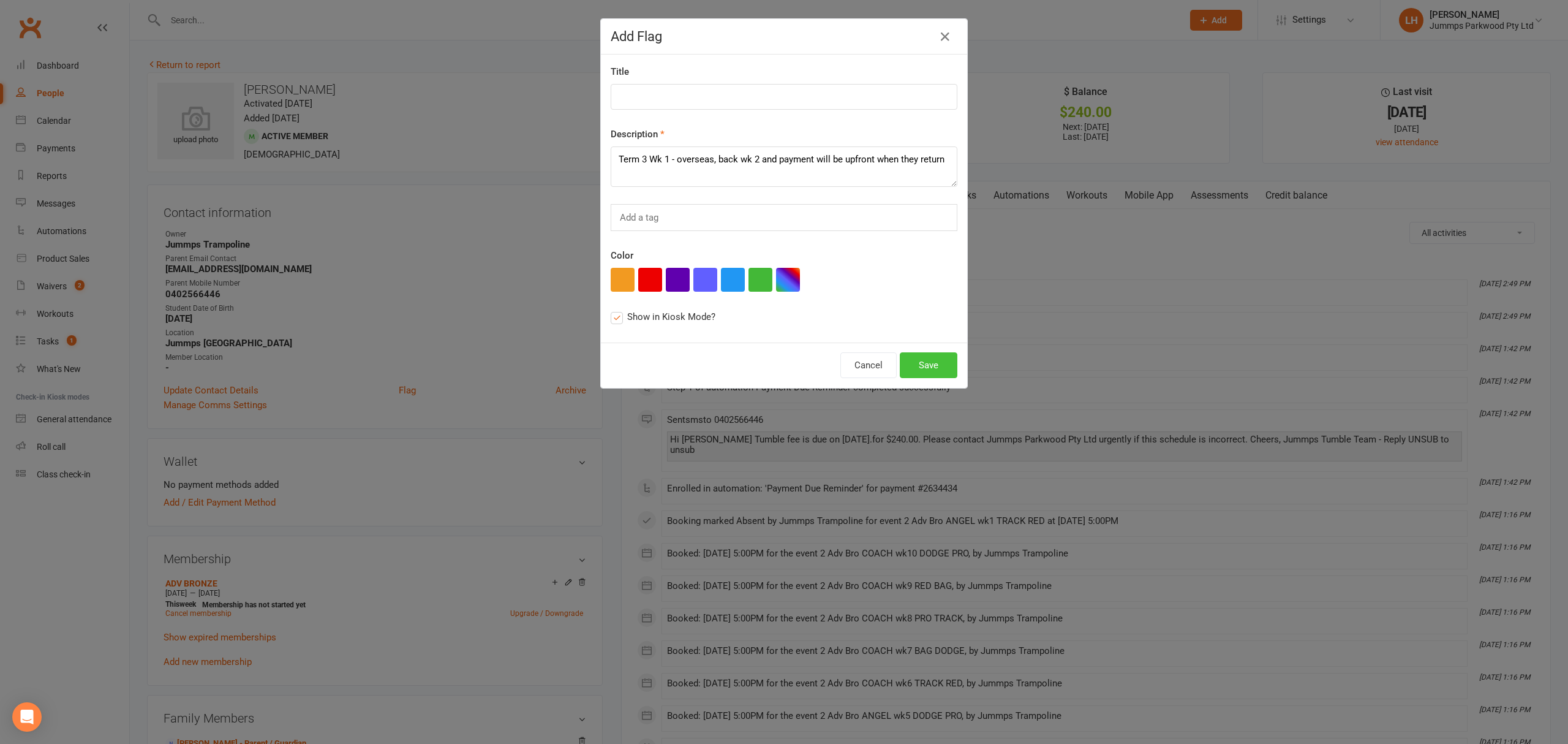 click on "Save" at bounding box center (929, 365) 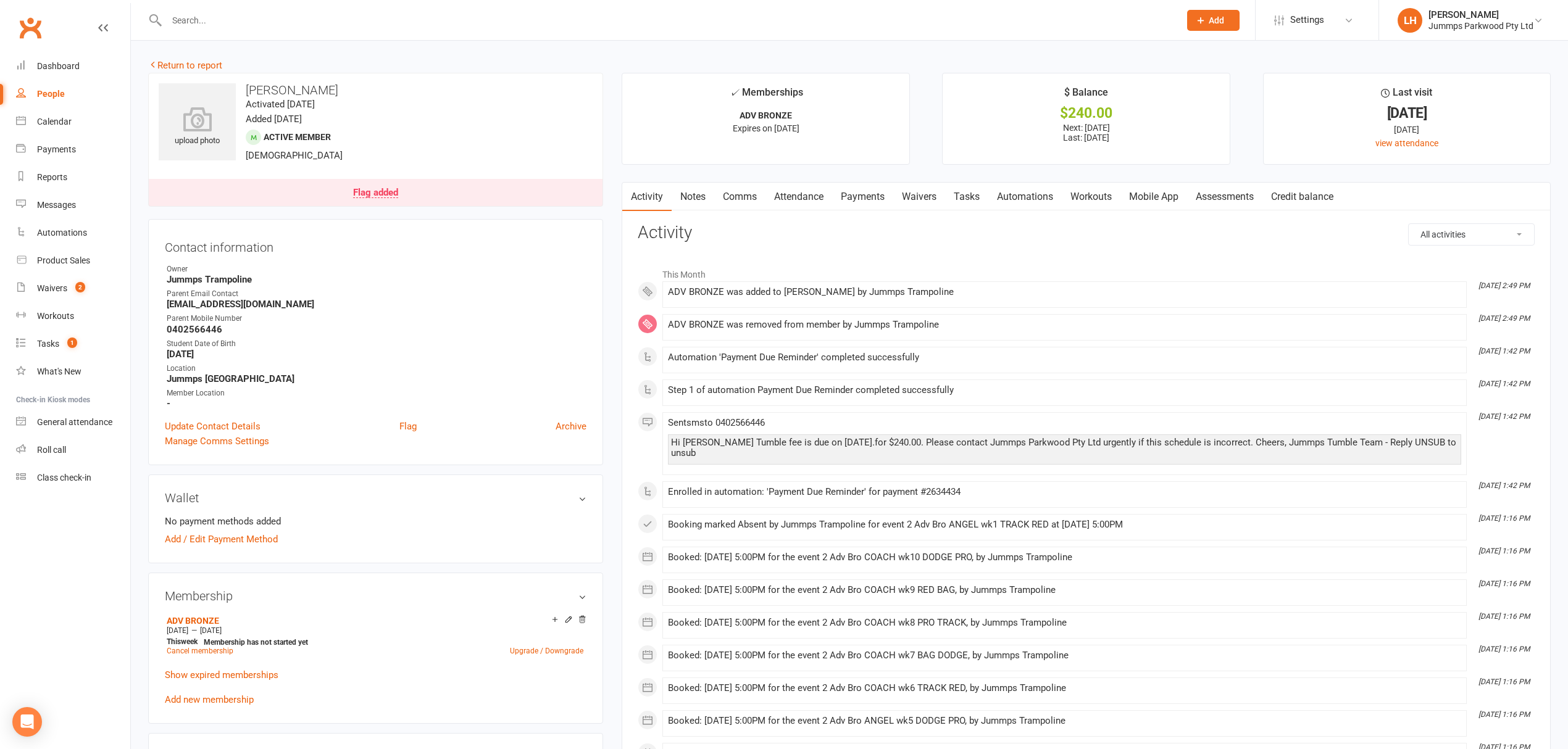 click on "Flag added" at bounding box center [375, 193] 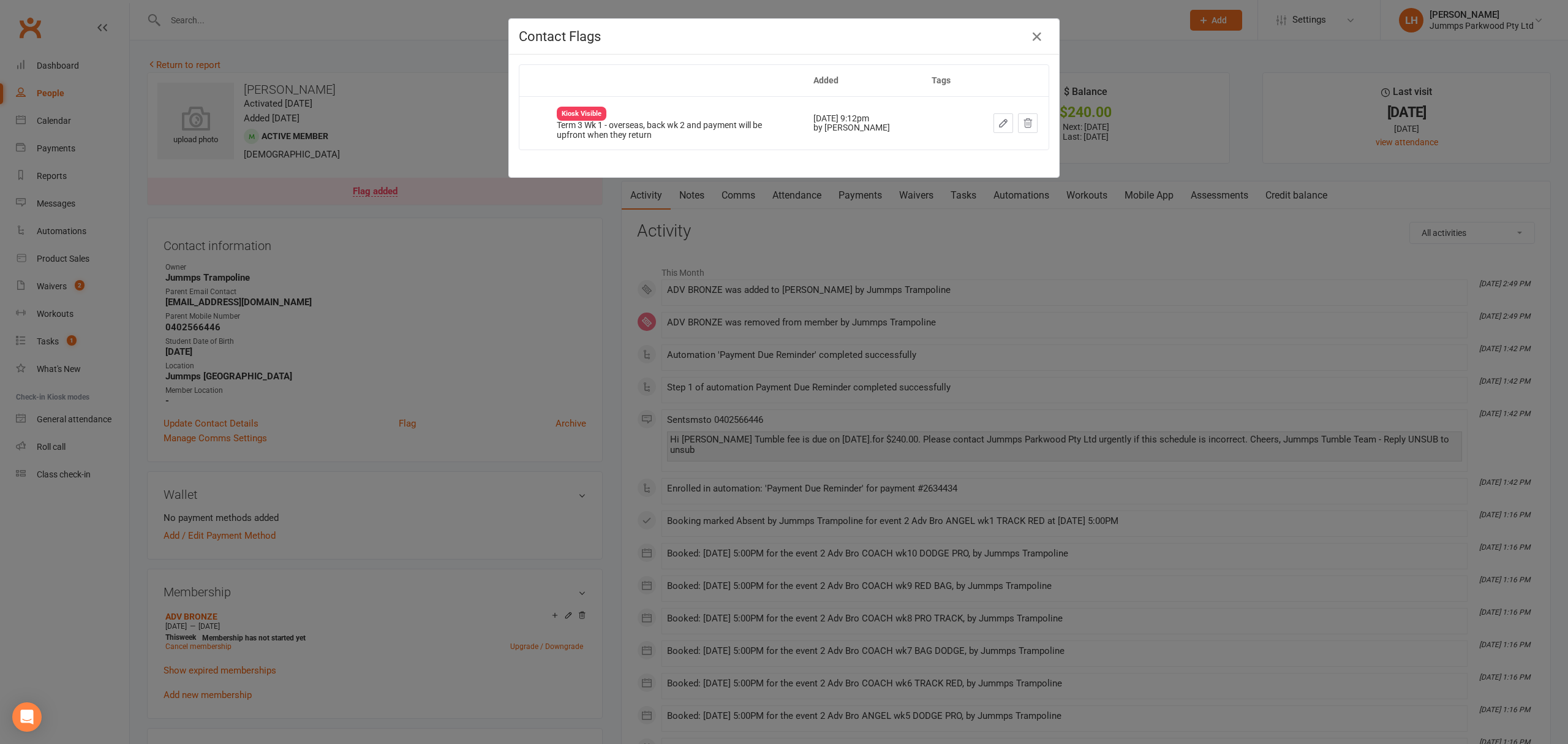 click 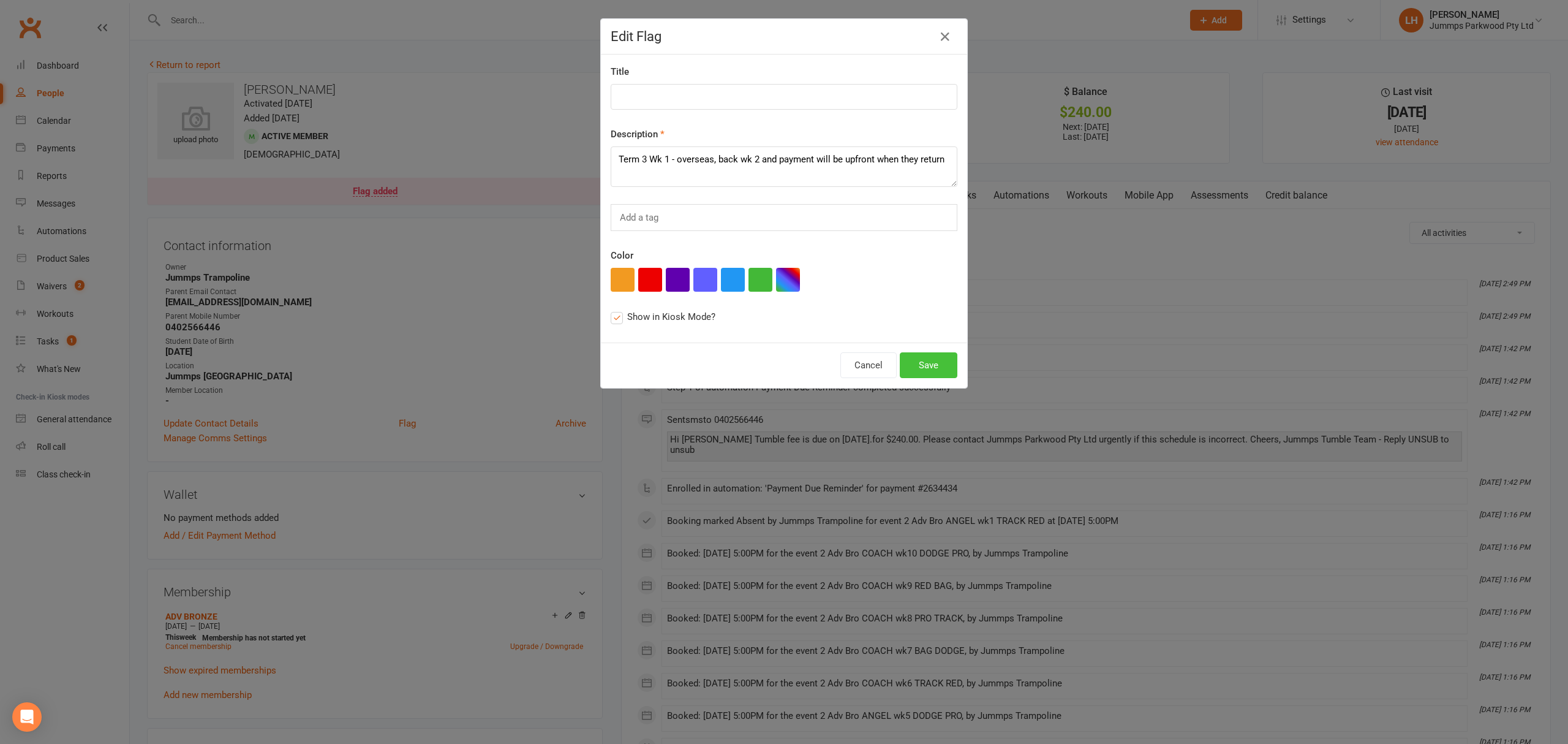 click on "Save" at bounding box center (929, 365) 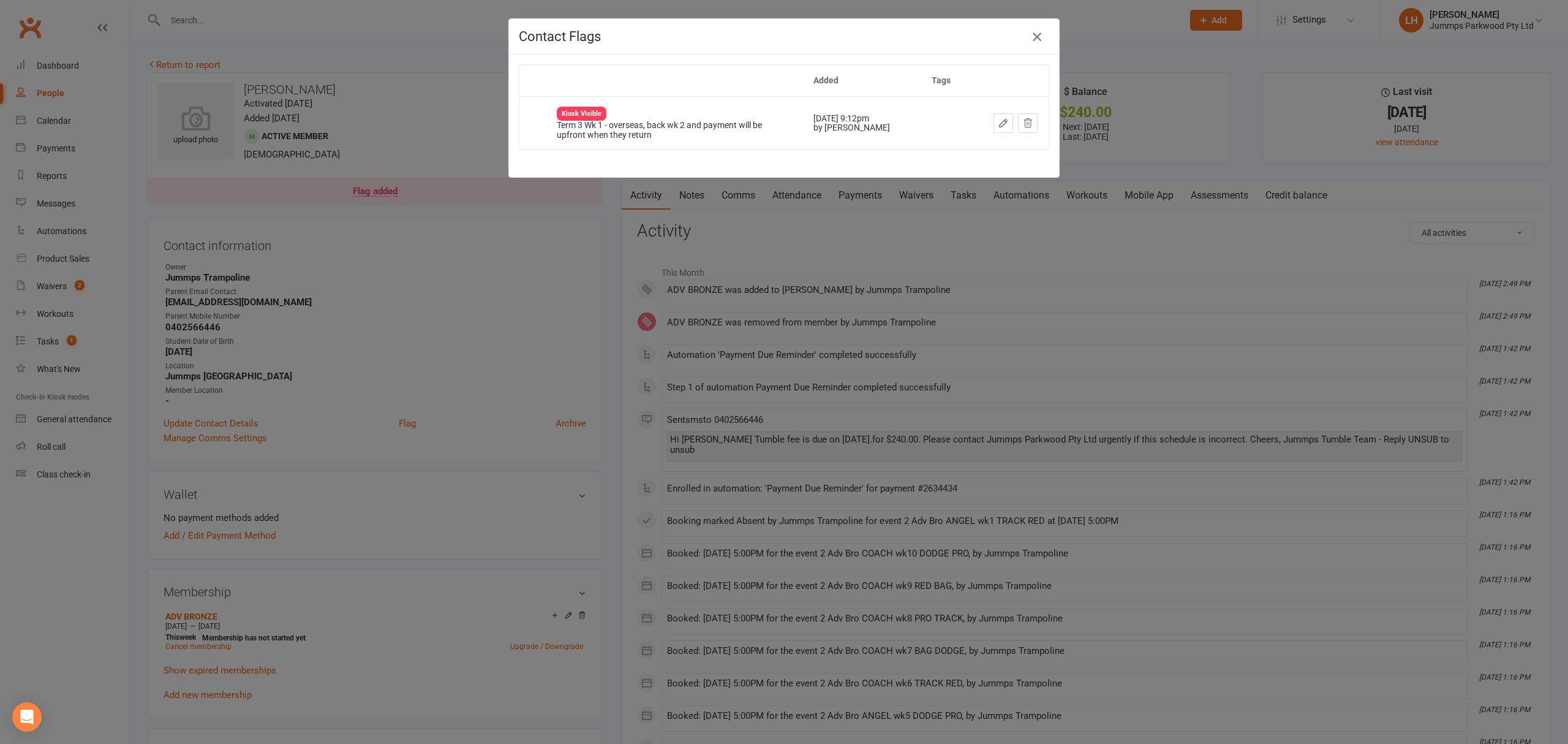 click at bounding box center [1037, 37] 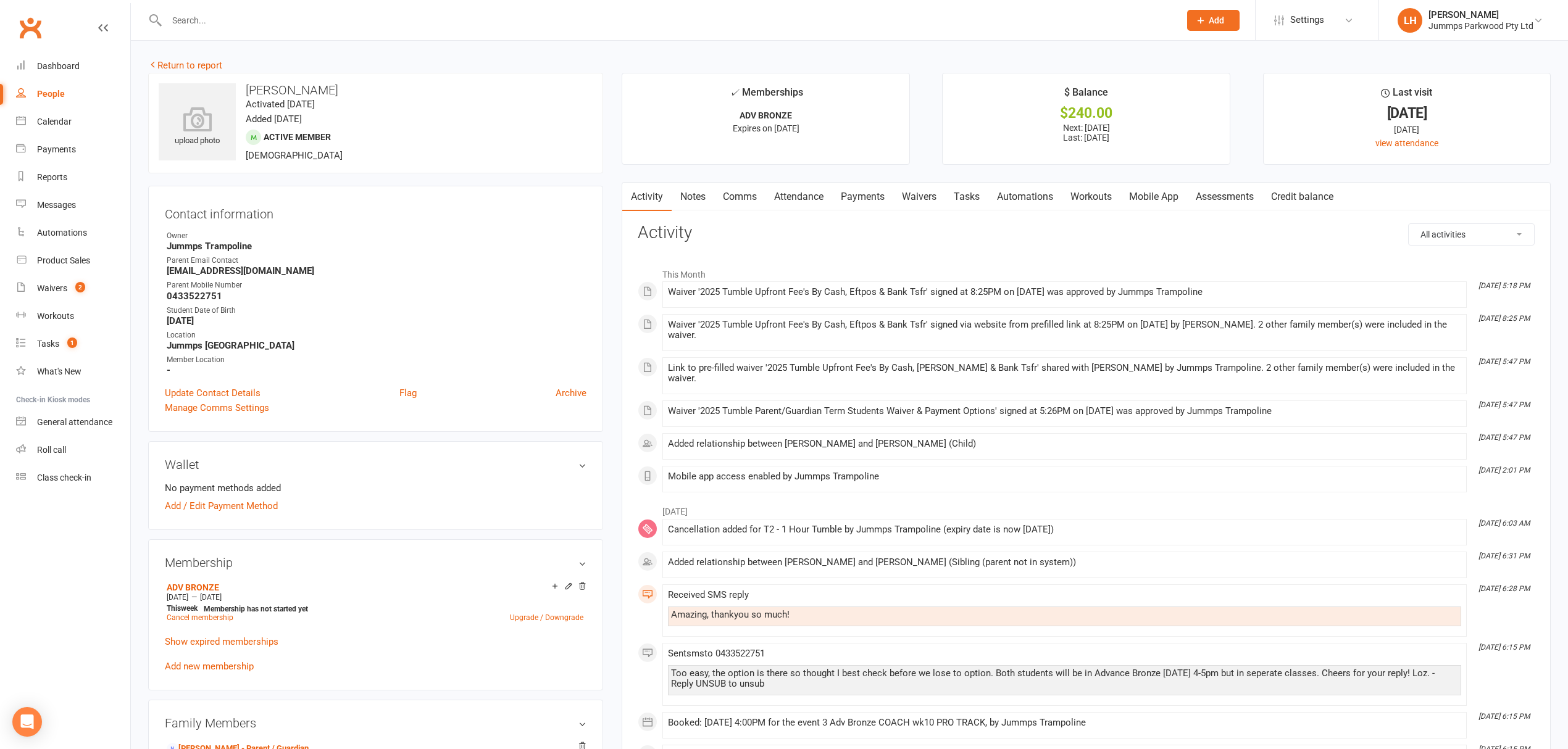 scroll, scrollTop: 0, scrollLeft: 0, axis: both 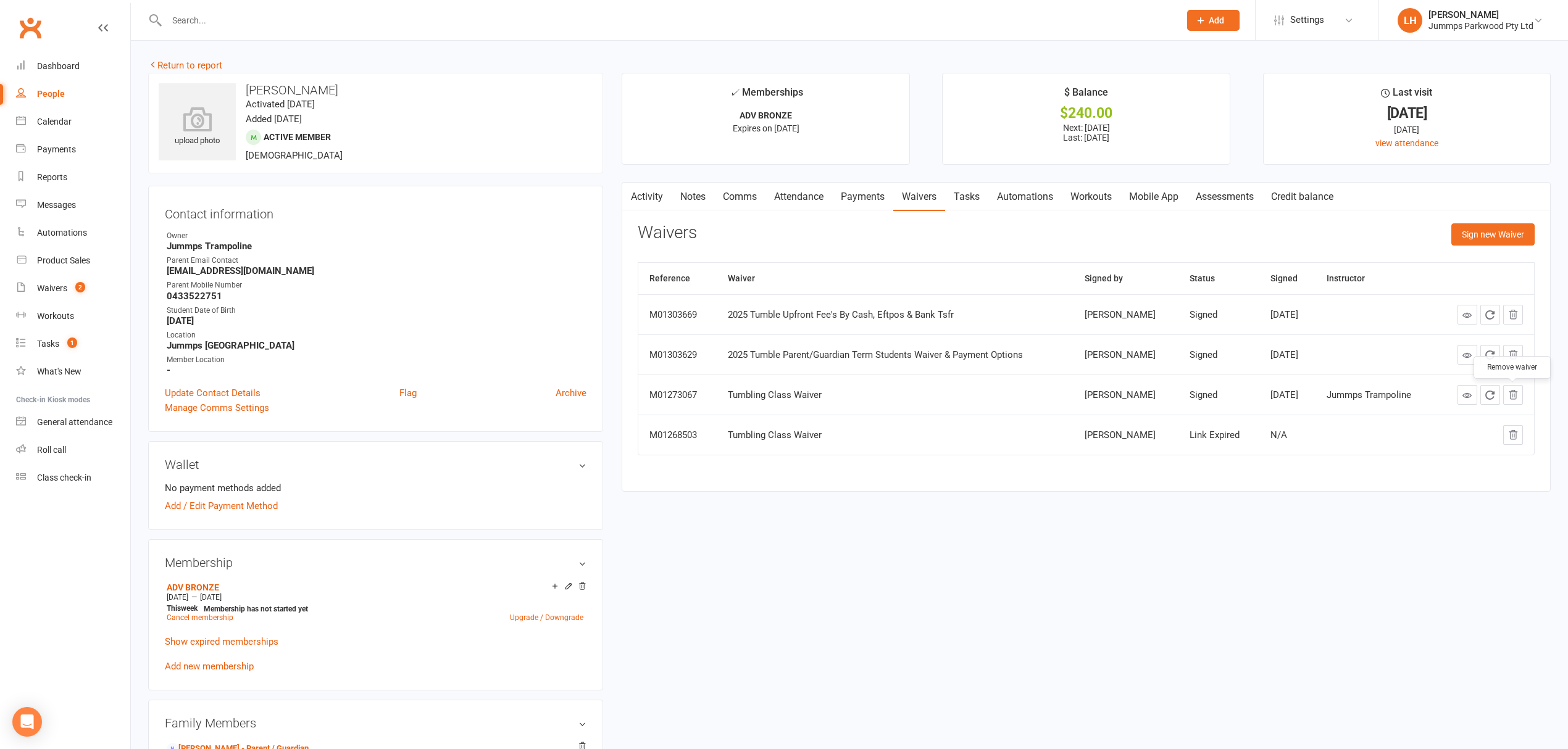 click 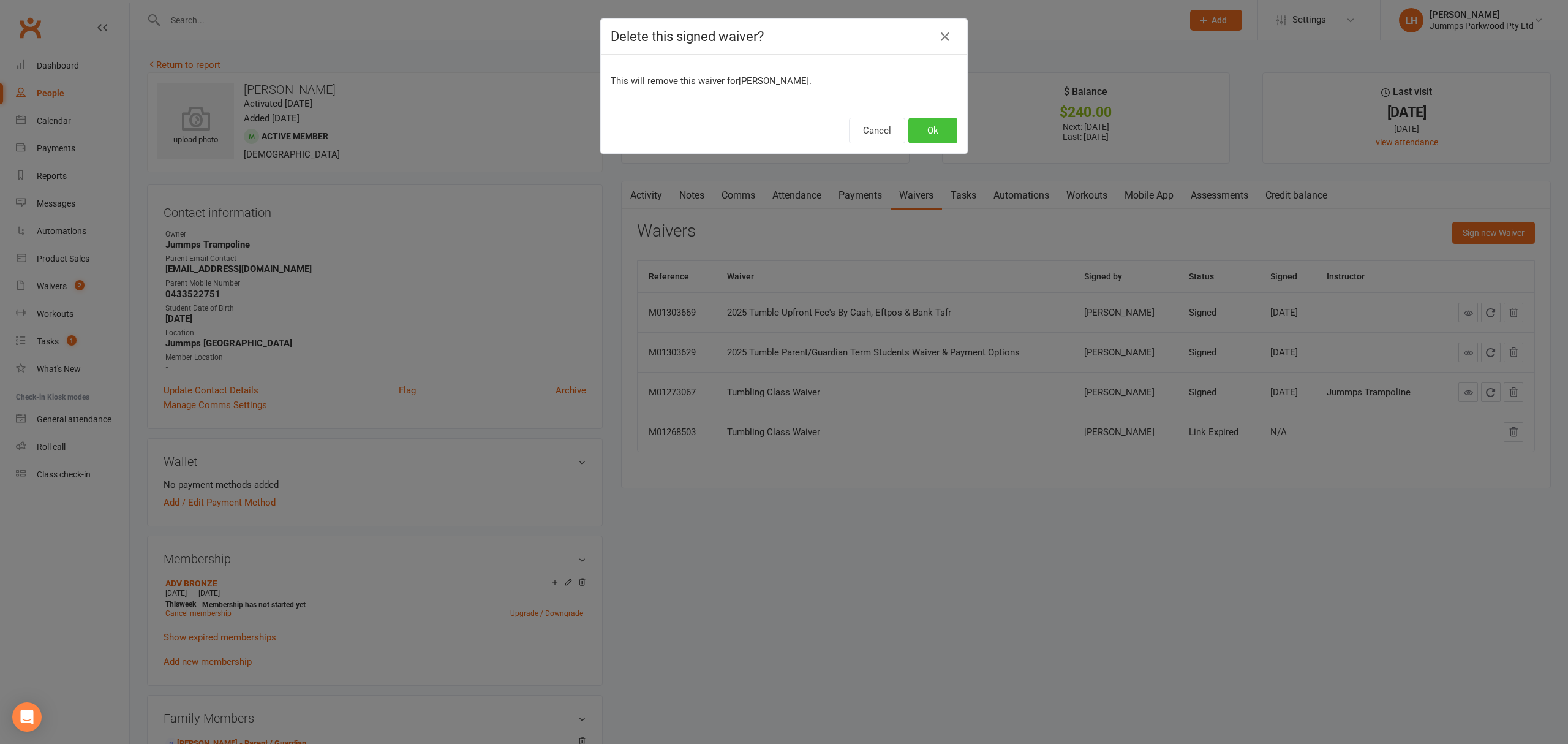 click on "Ok" at bounding box center (933, 131) 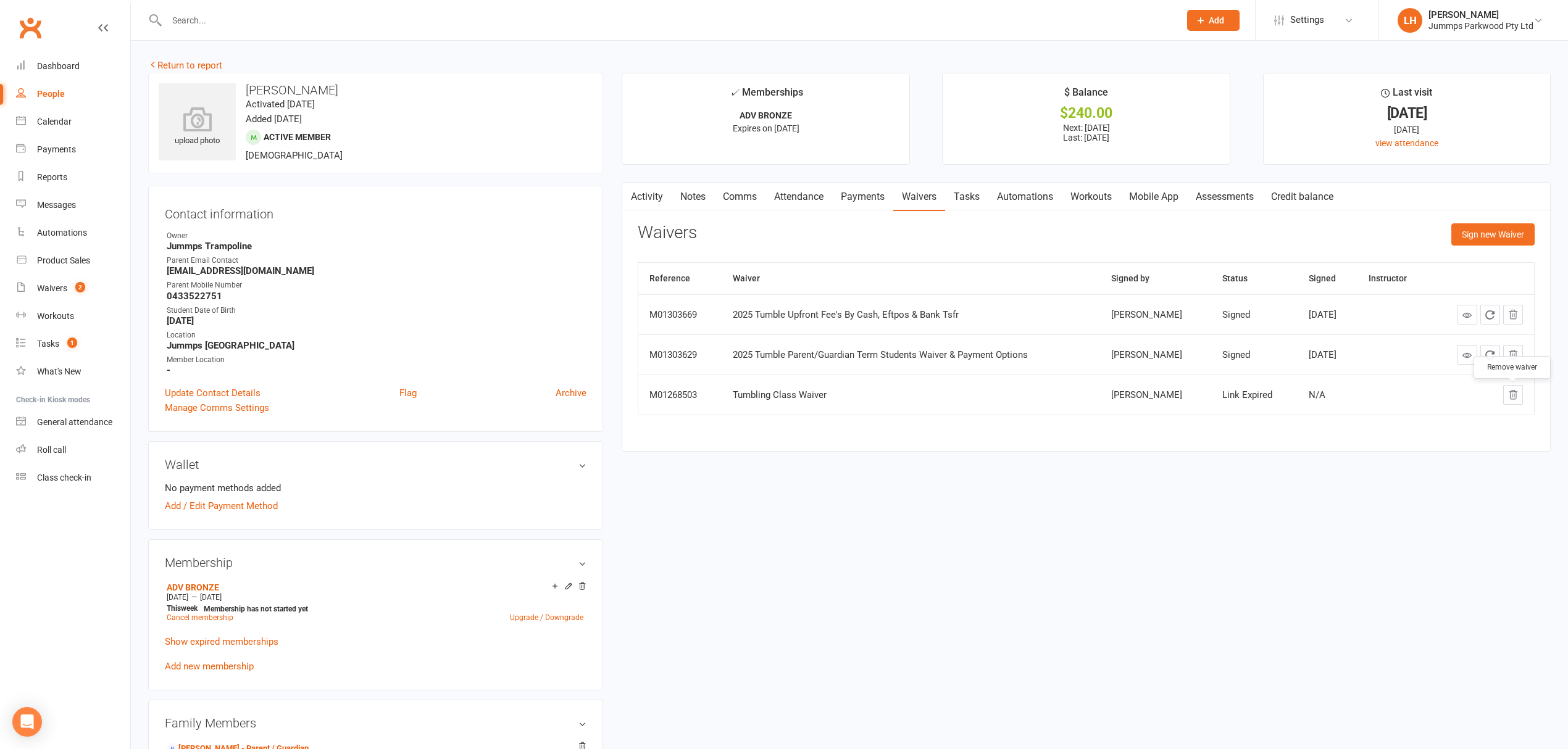 click 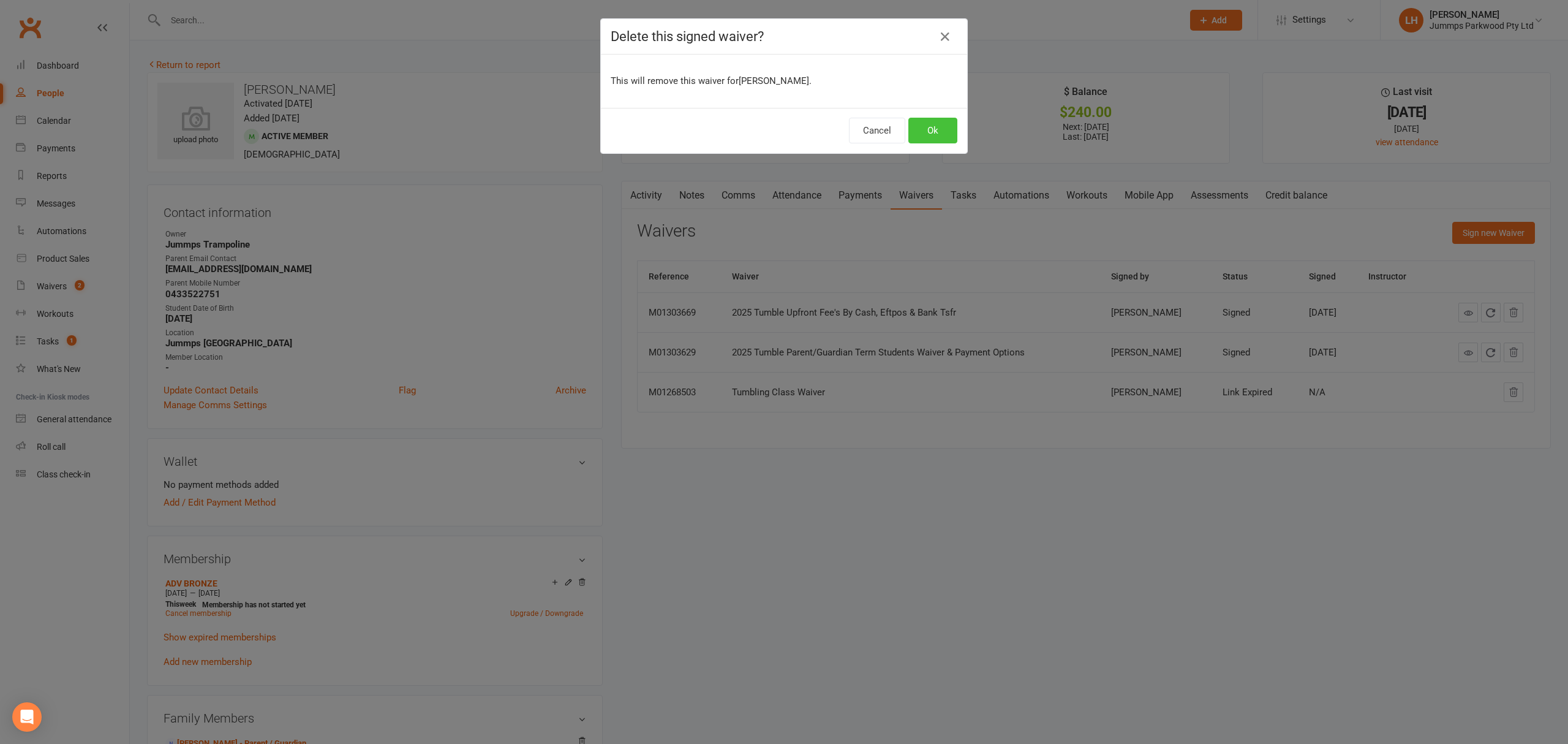 click on "Ok" at bounding box center (933, 131) 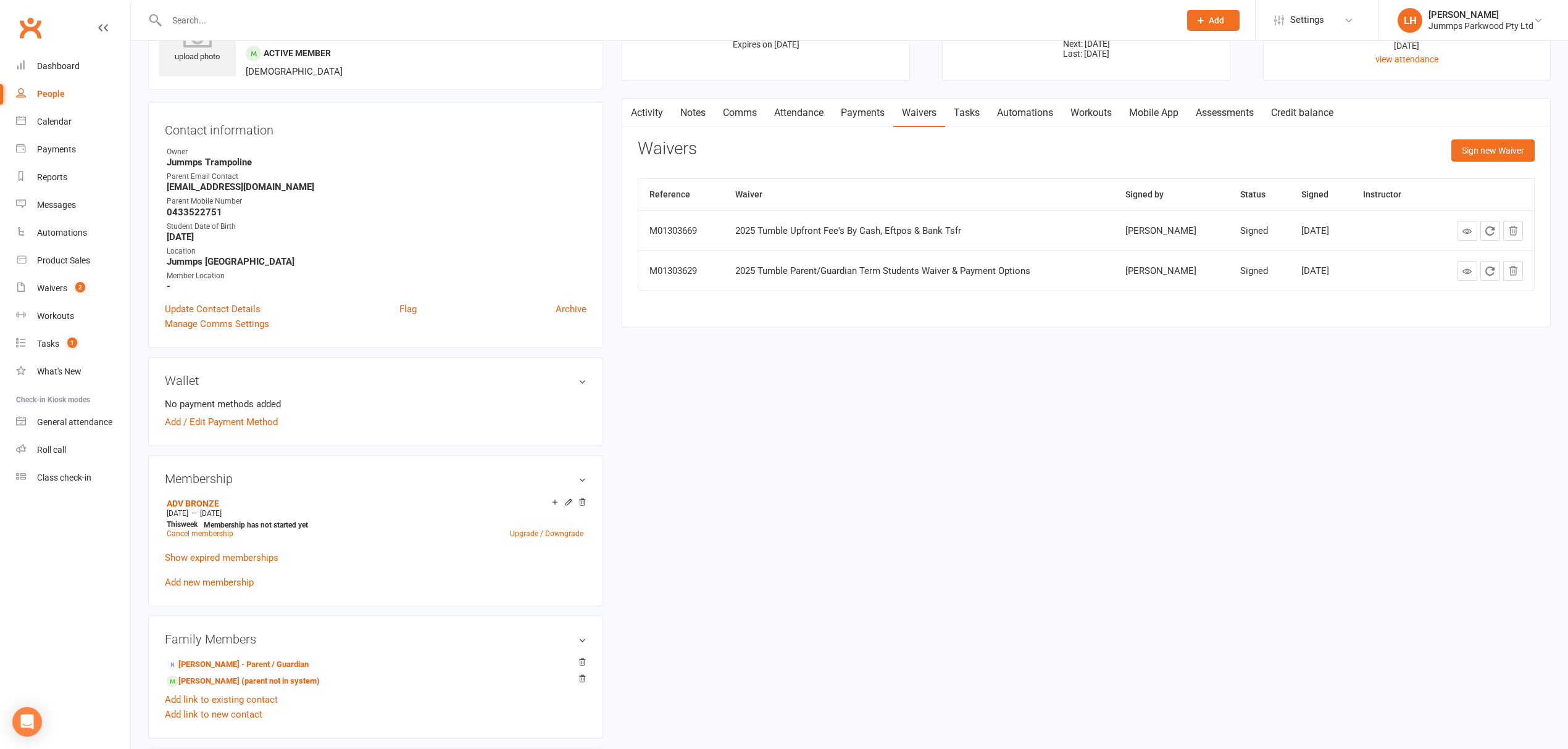 scroll, scrollTop: 247, scrollLeft: 0, axis: vertical 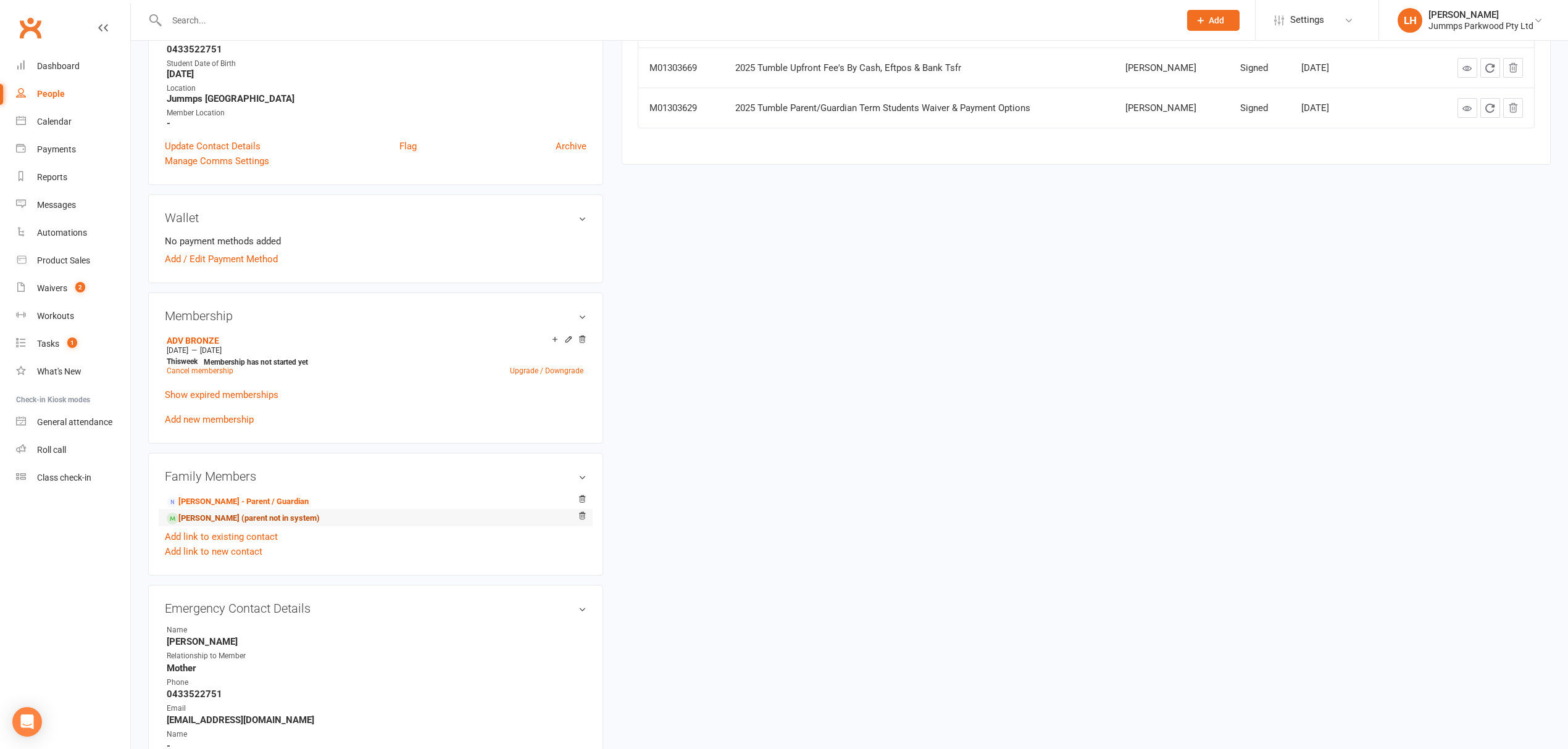 click on "Millie Ryan - Sibling (parent not in system)" at bounding box center (243, 518) 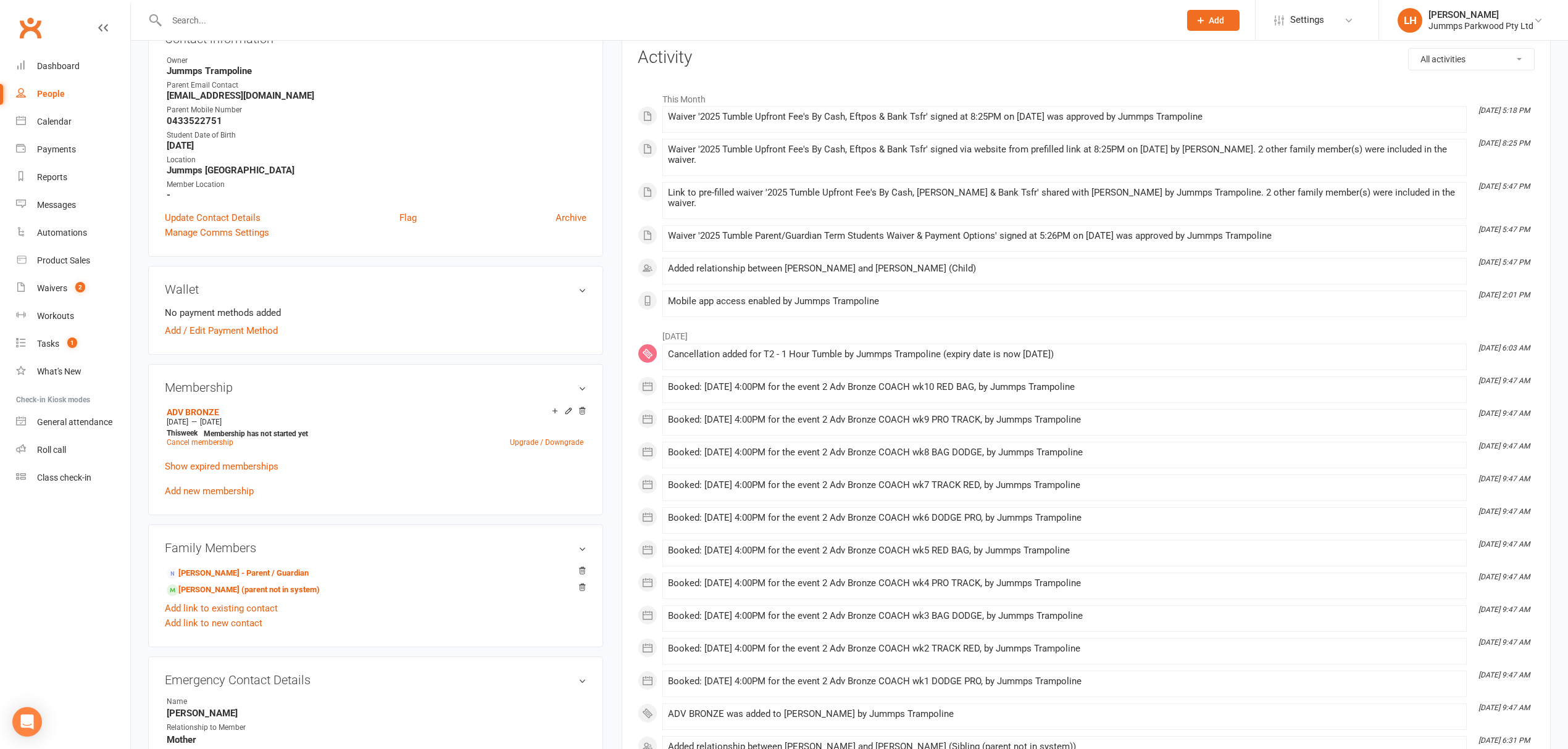 scroll, scrollTop: 0, scrollLeft: 0, axis: both 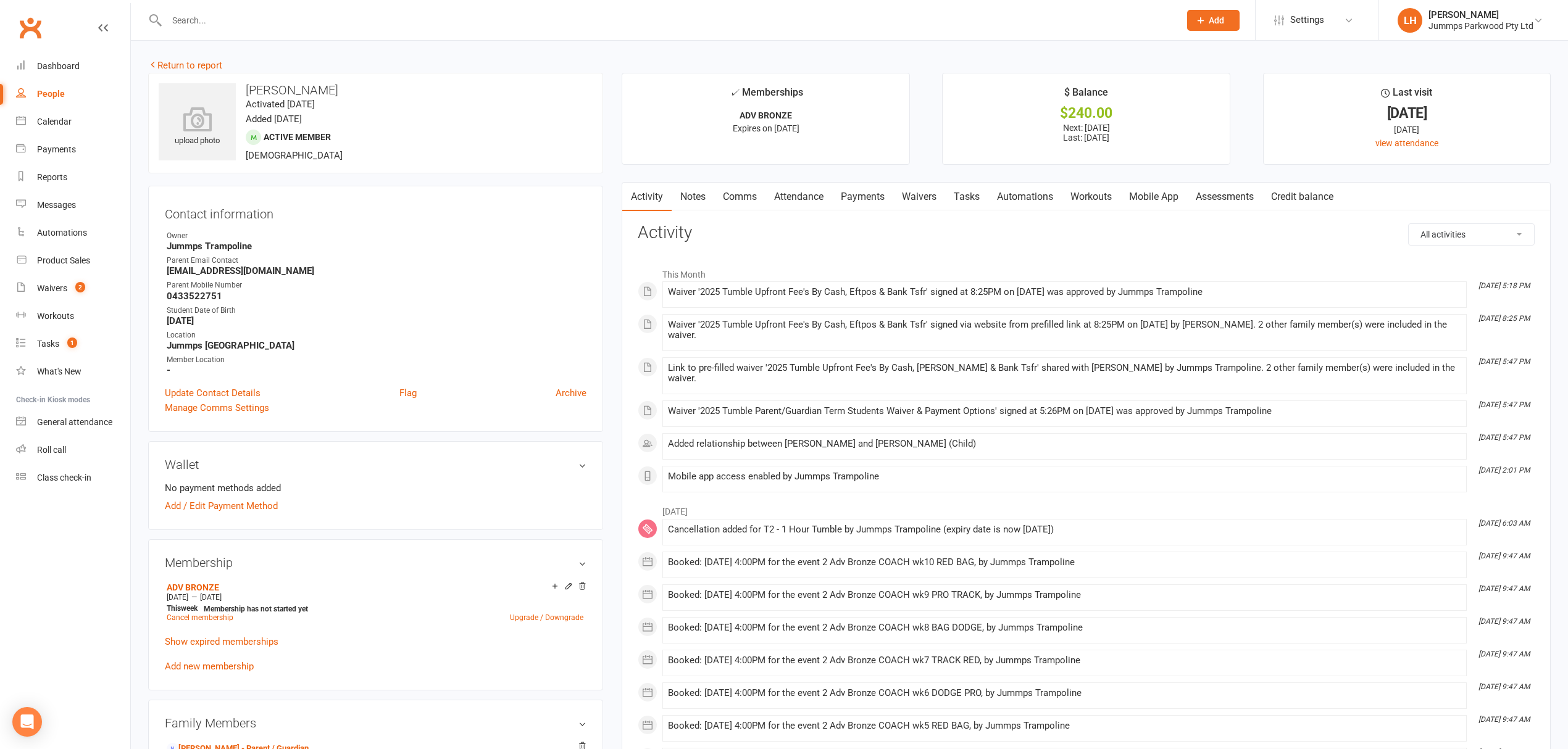 click on "Waivers" at bounding box center [919, 197] 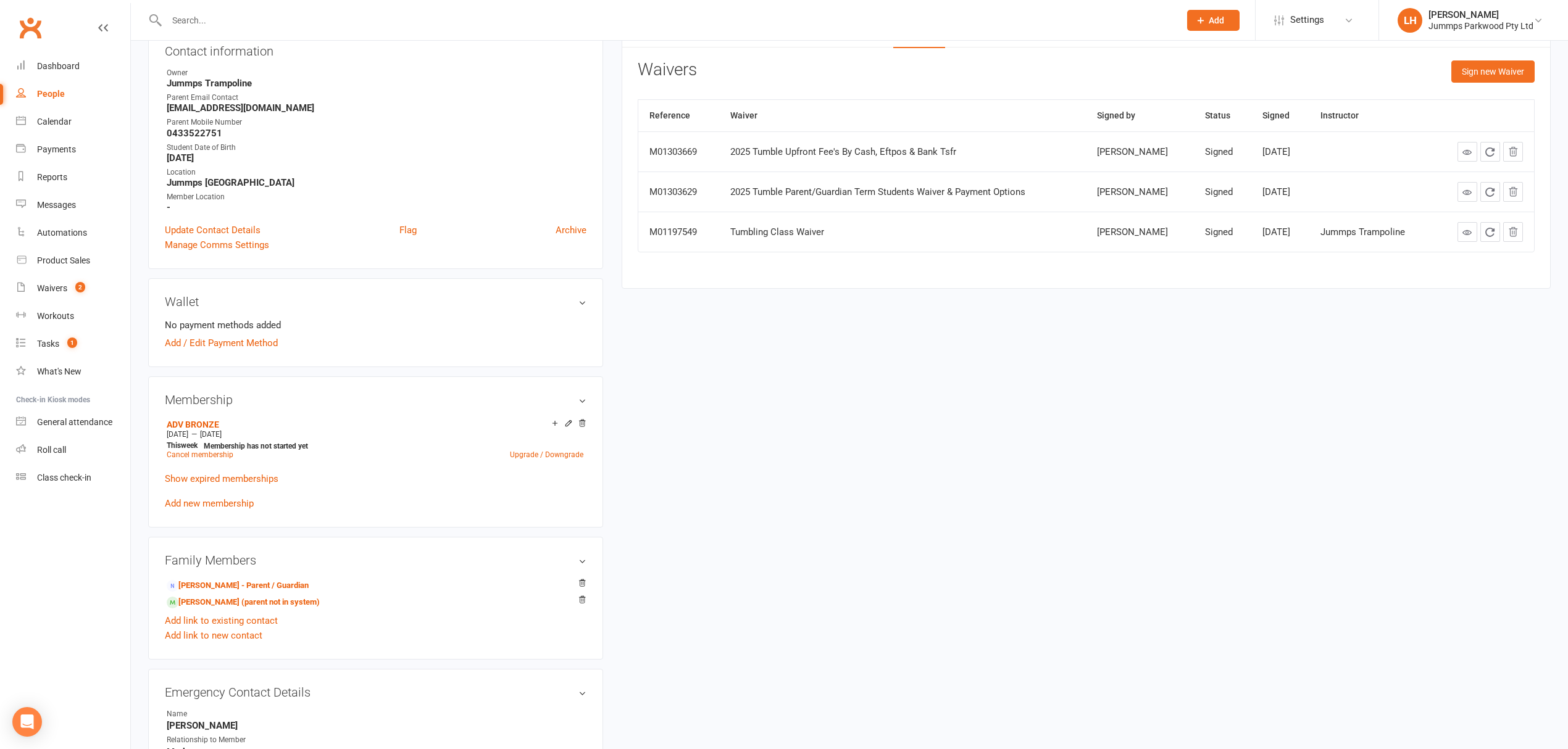 scroll, scrollTop: 329, scrollLeft: 0, axis: vertical 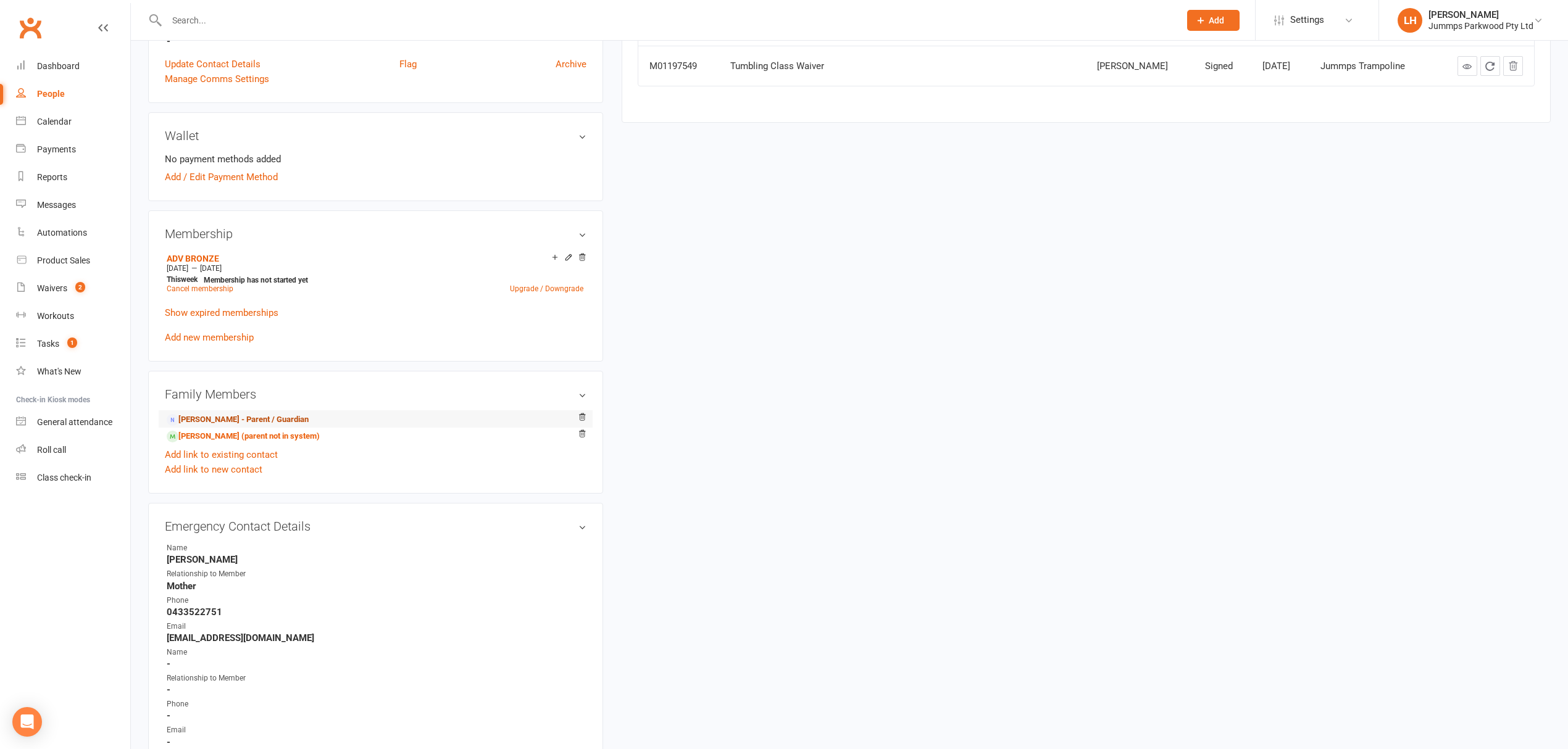 click on "Tegan Maloney - Parent / Guardian" at bounding box center (238, 420) 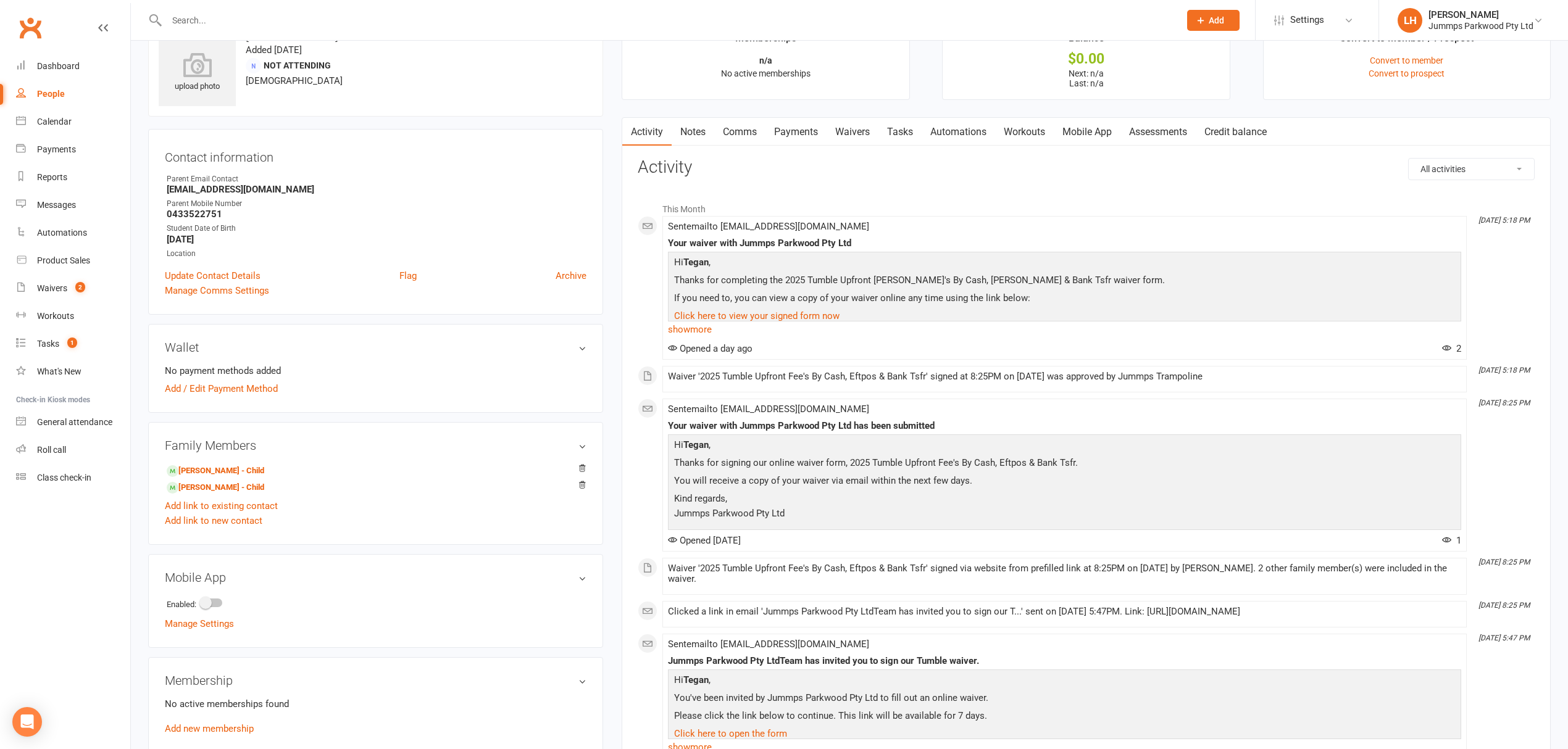 scroll, scrollTop: 82, scrollLeft: 0, axis: vertical 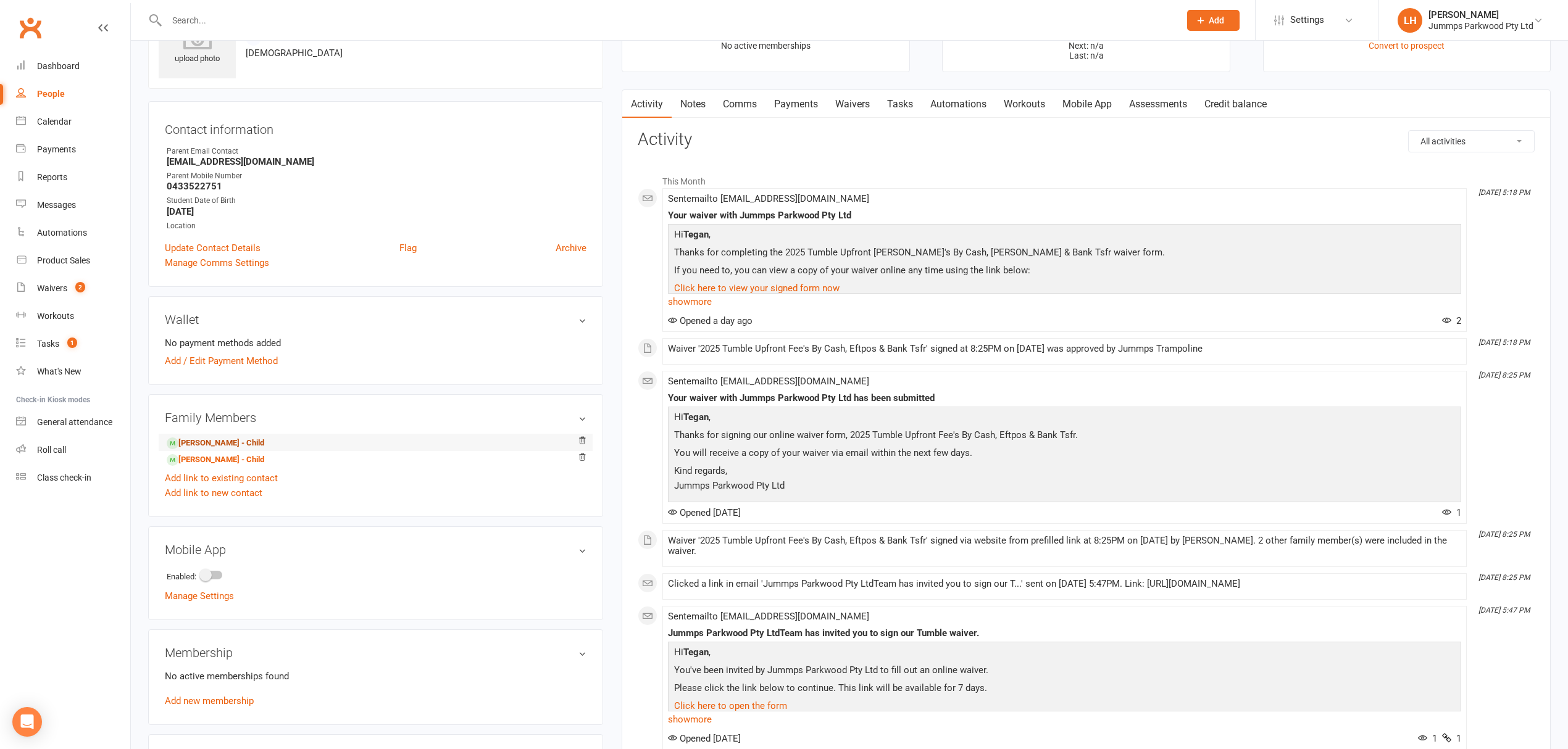 click on "Ollie Ryan - Child" at bounding box center [215, 443] 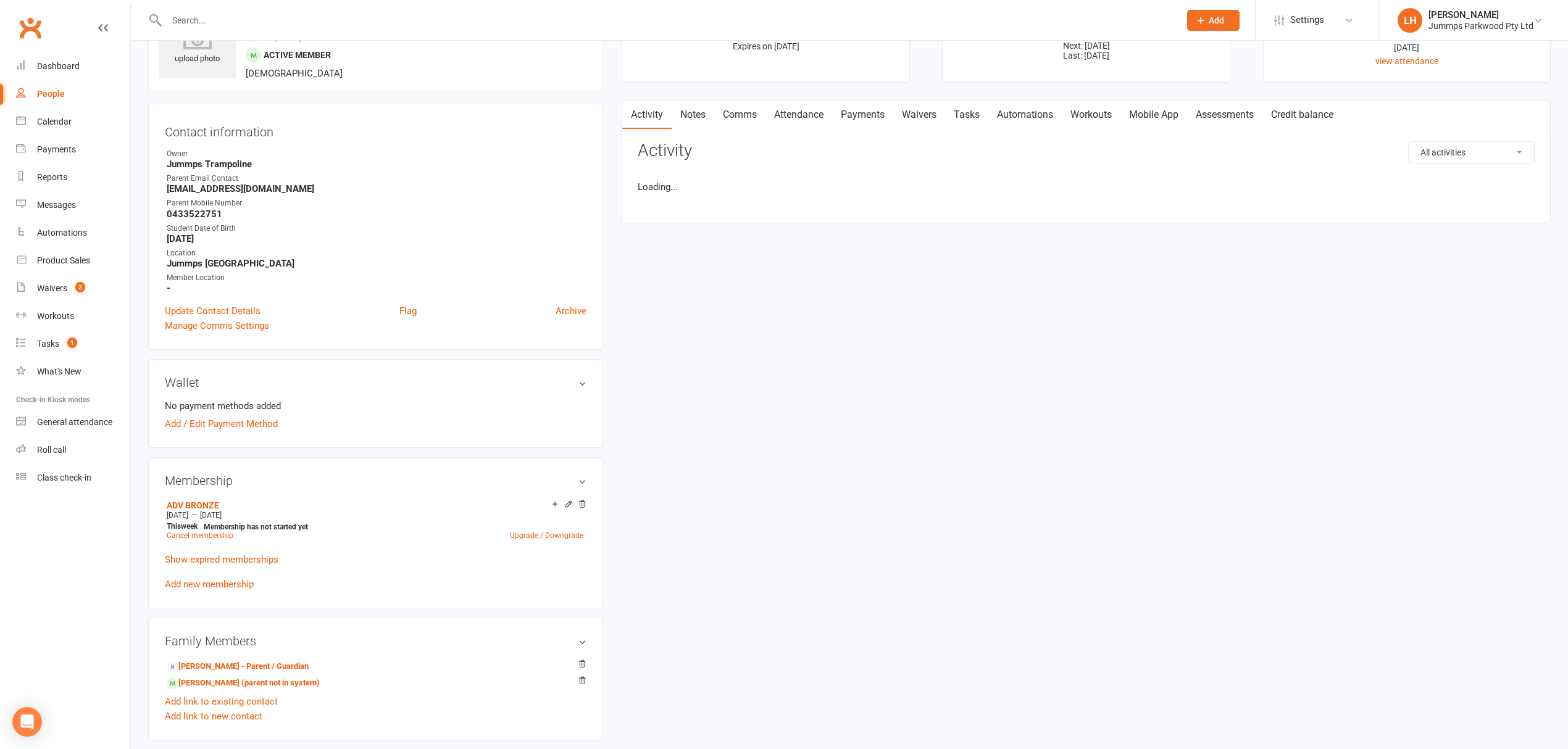 scroll, scrollTop: 0, scrollLeft: 0, axis: both 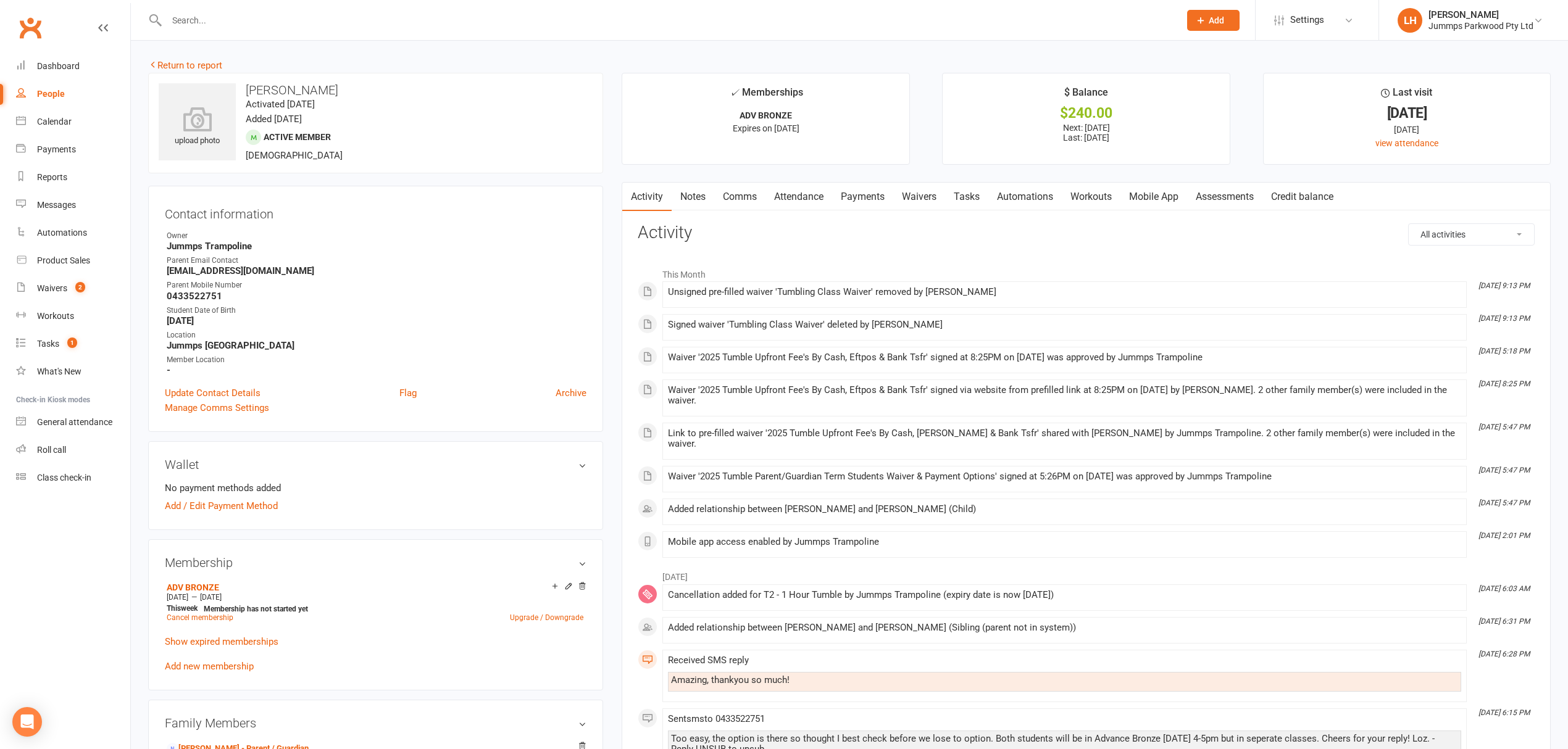 click on "Payments" at bounding box center [862, 197] 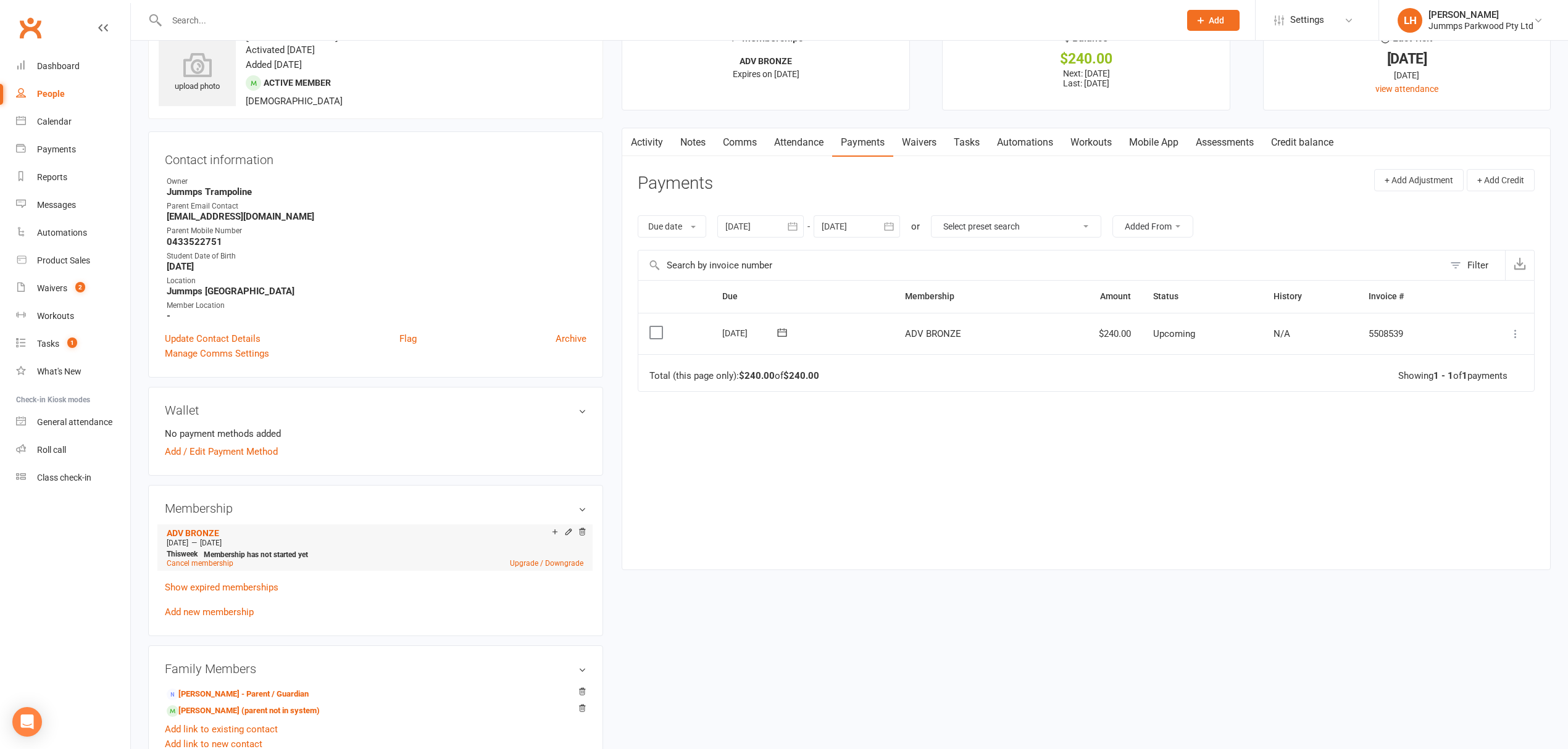 scroll, scrollTop: 82, scrollLeft: 0, axis: vertical 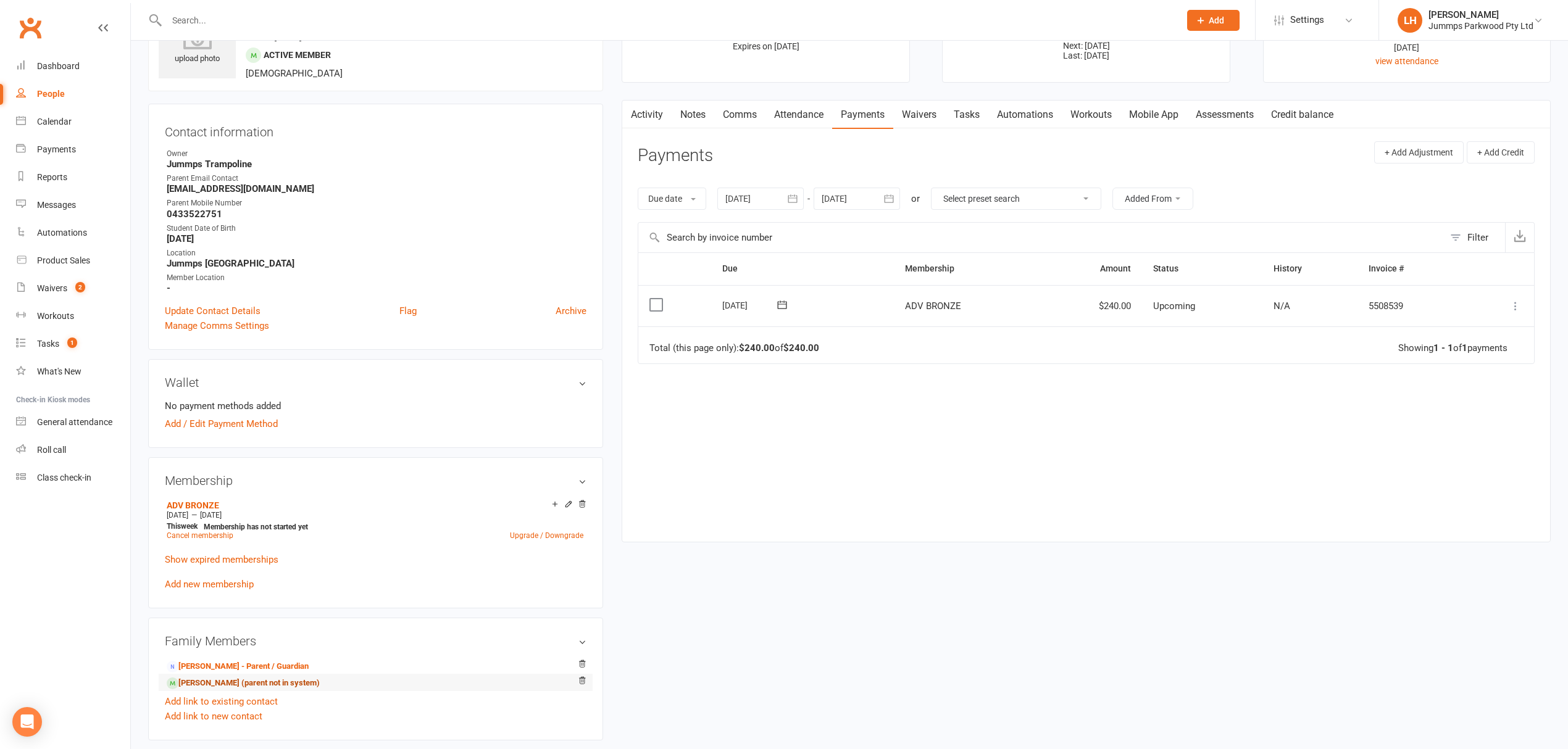 click on "Millie Ryan - Sibling (parent not in system)" at bounding box center [243, 683] 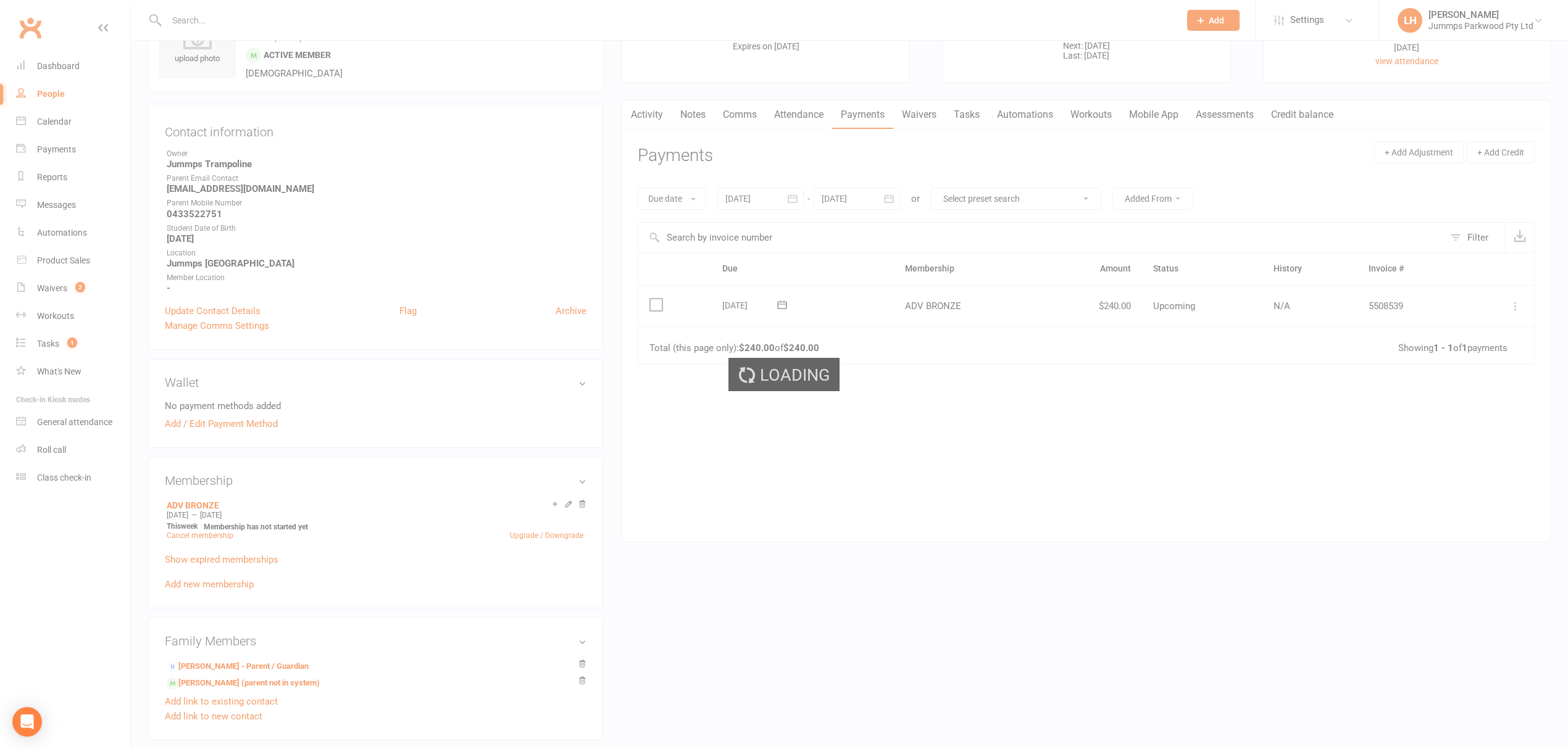 scroll, scrollTop: 0, scrollLeft: 0, axis: both 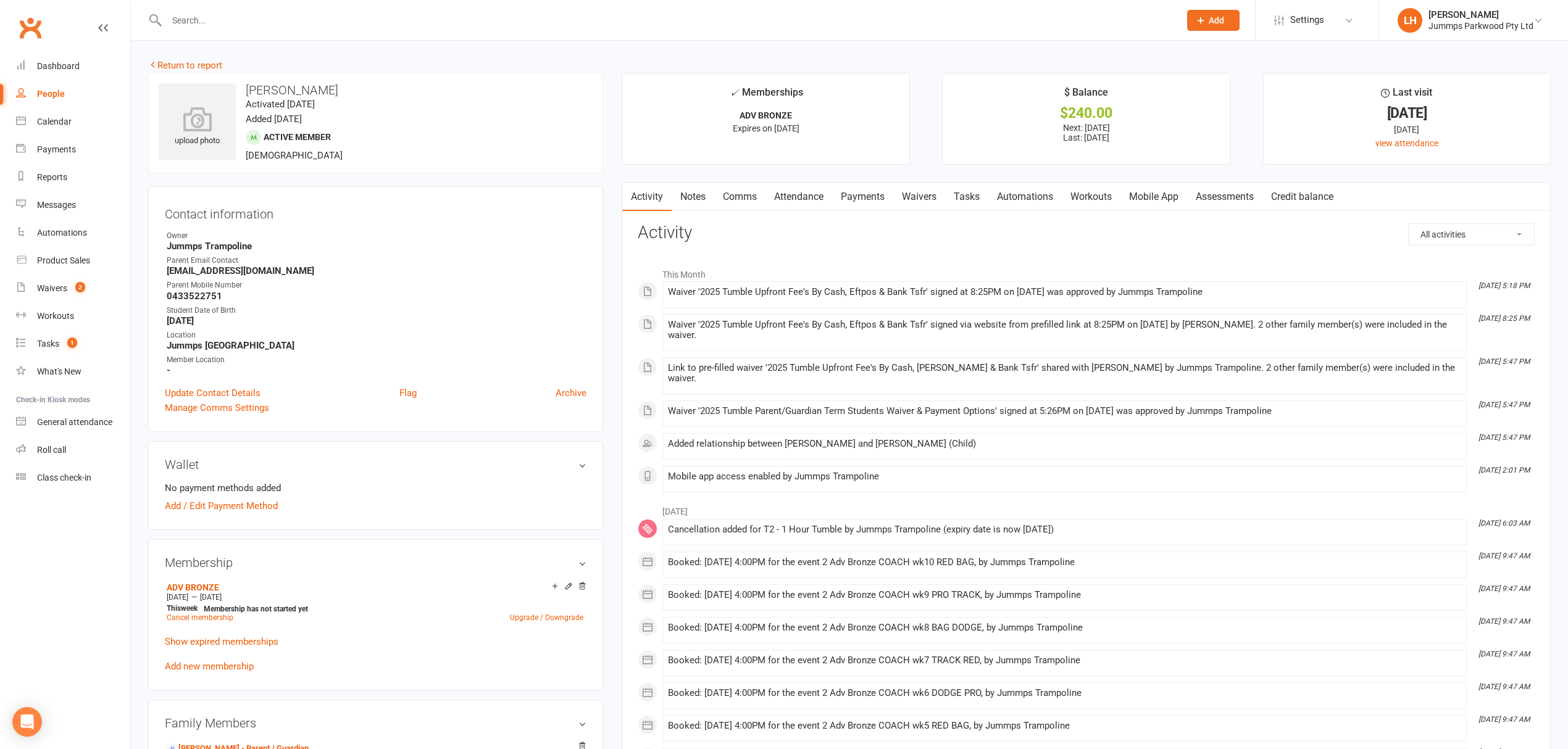 click on "Payments" at bounding box center (862, 197) 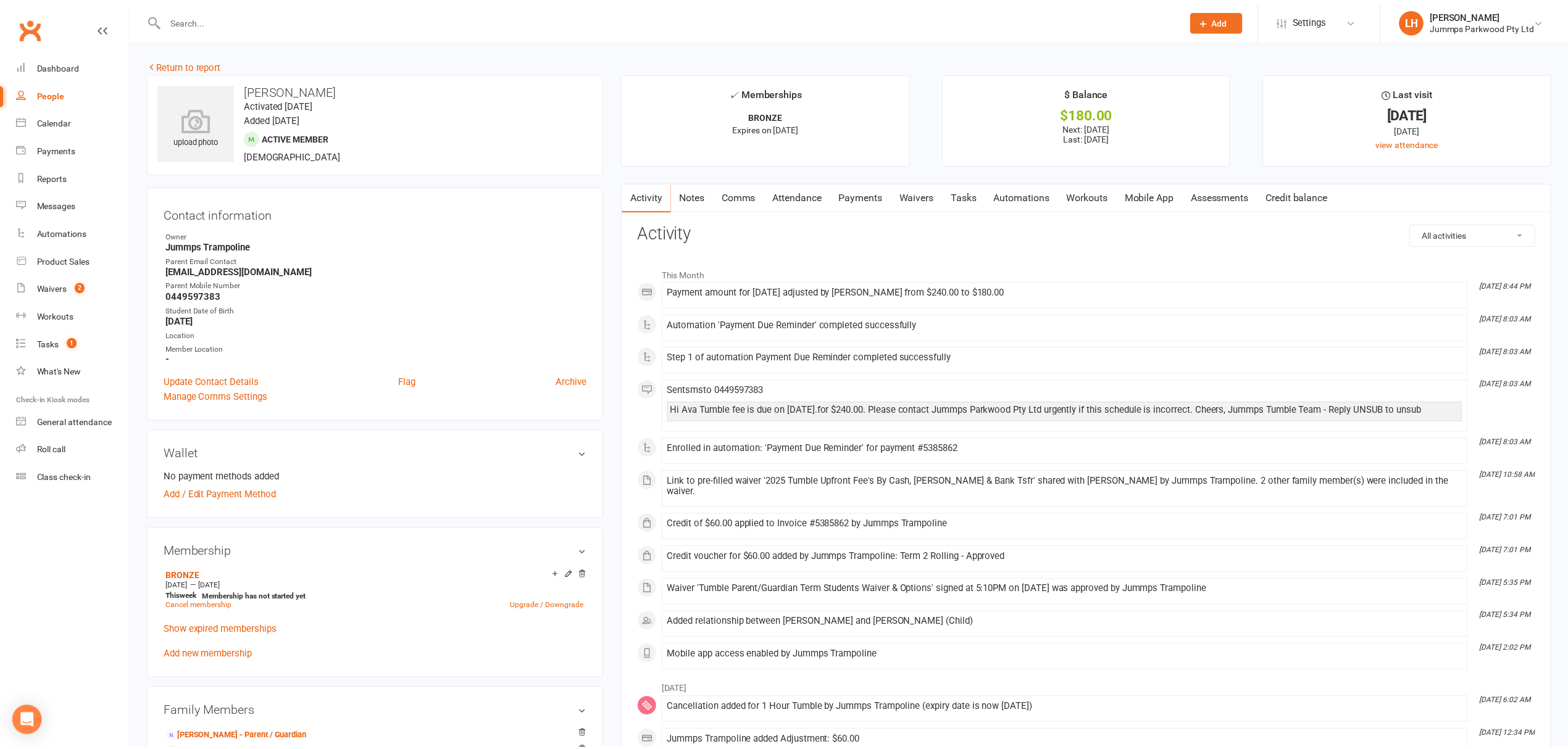 scroll, scrollTop: 0, scrollLeft: 0, axis: both 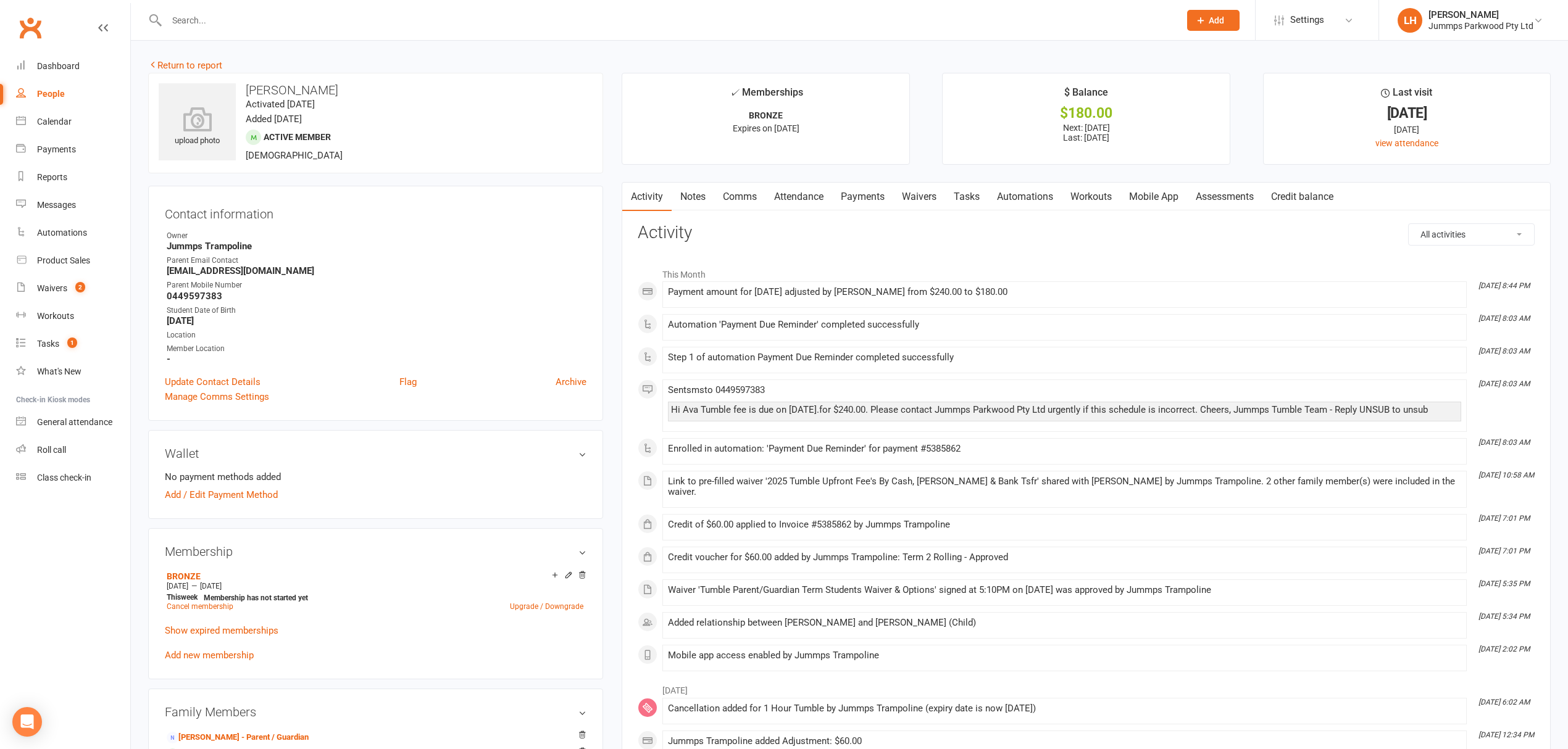 click on "Waivers" at bounding box center (919, 197) 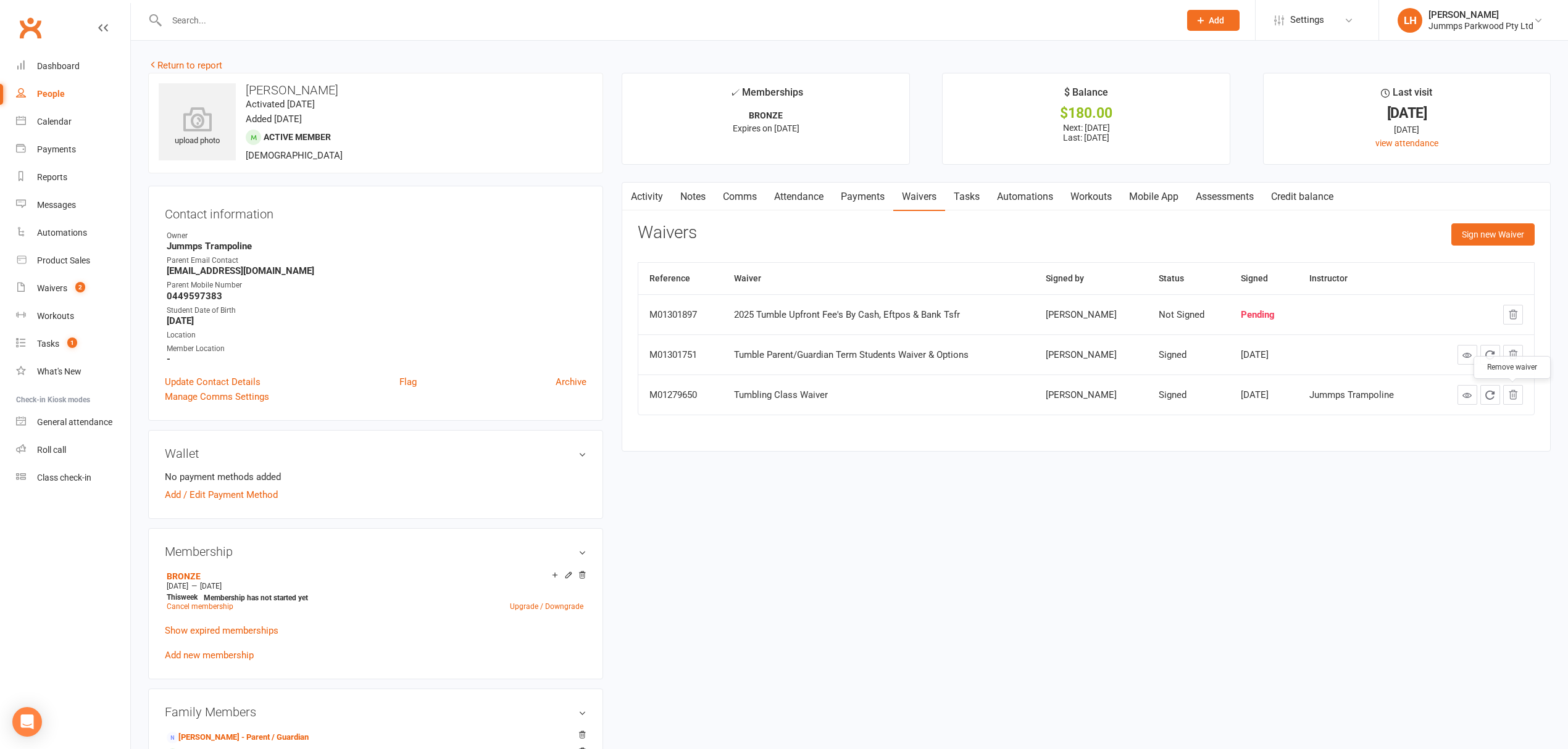click 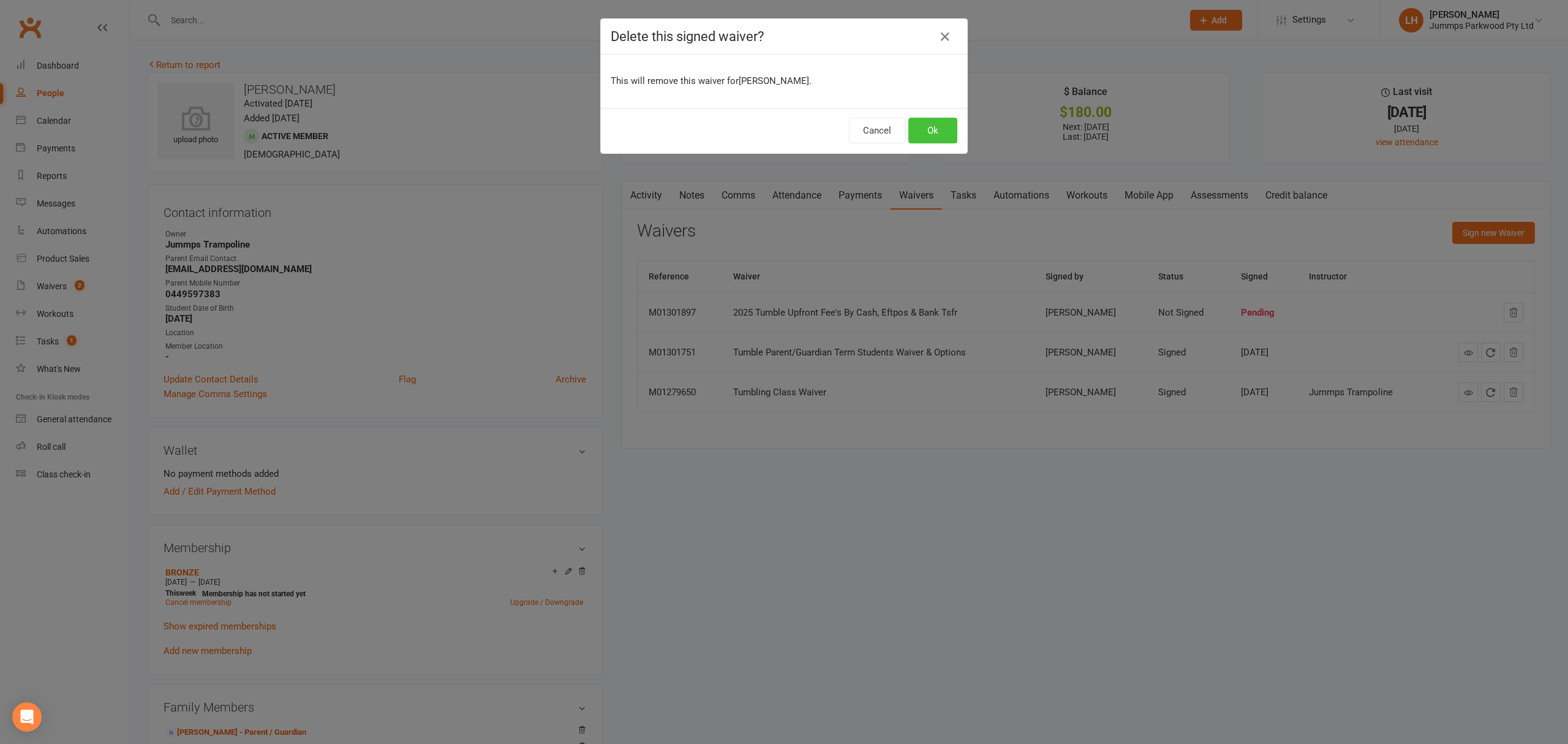 drag, startPoint x: 937, startPoint y: 134, endPoint x: 674, endPoint y: 260, distance: 291.625 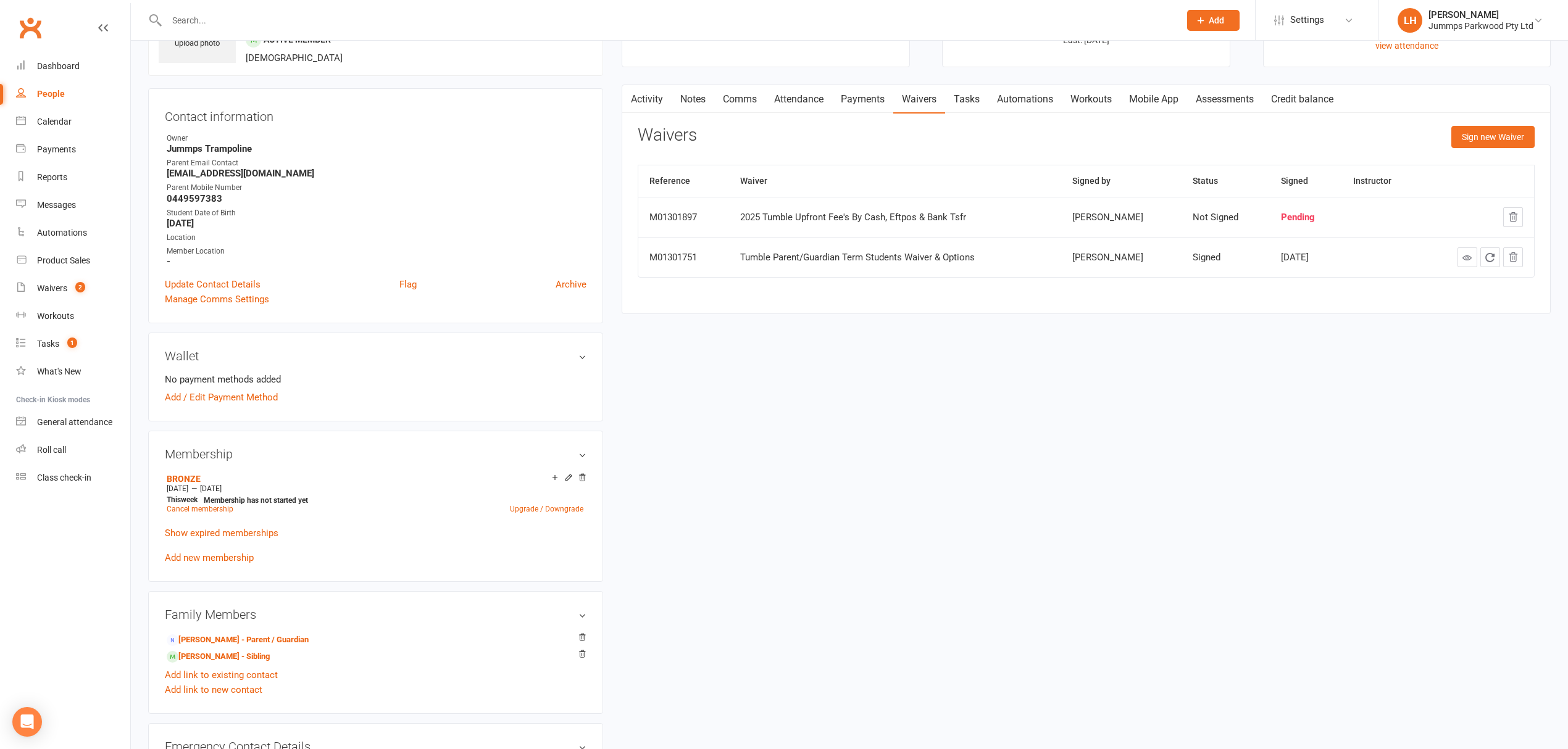 scroll, scrollTop: 247, scrollLeft: 0, axis: vertical 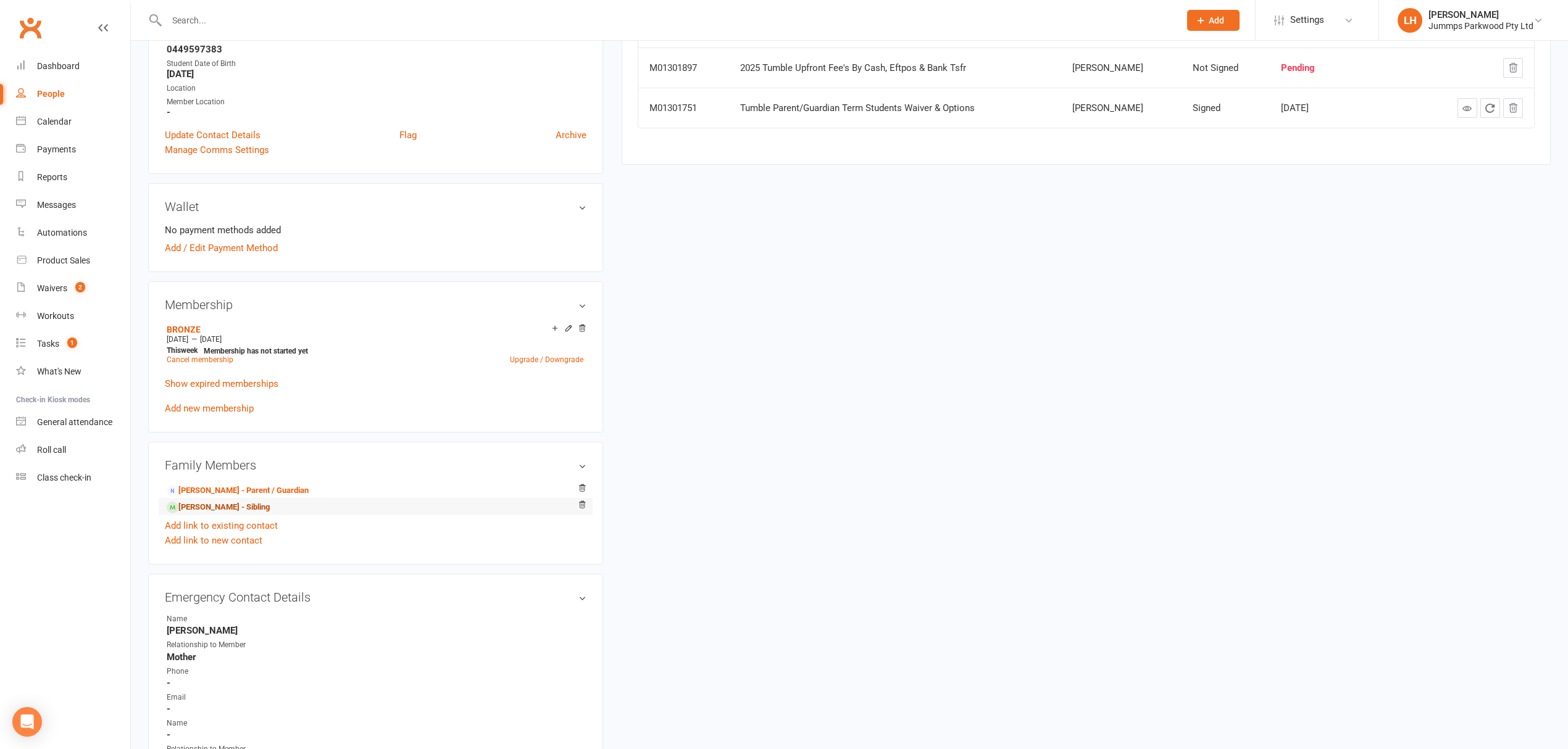 click on "[PERSON_NAME] - Sibling" at bounding box center (218, 507) 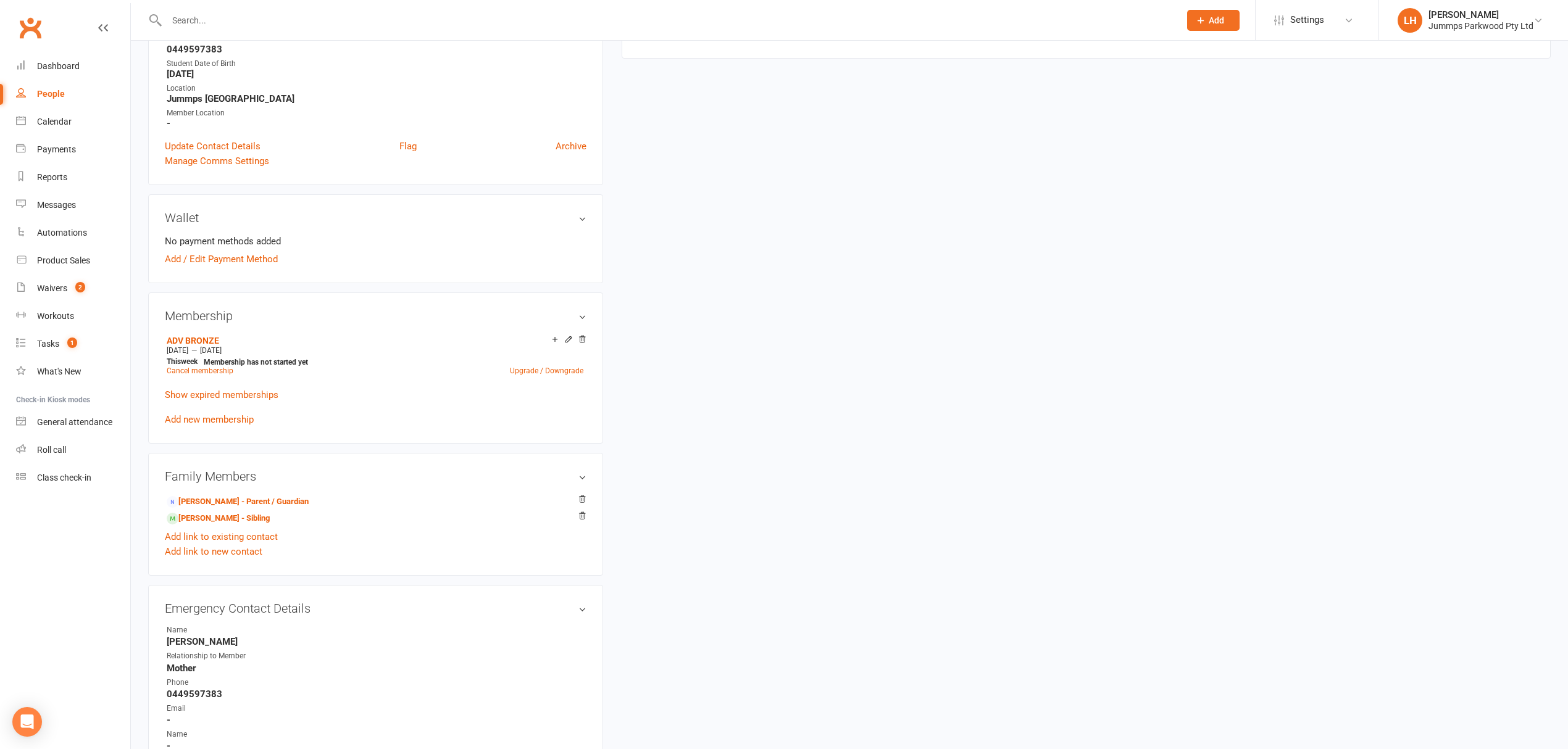 scroll, scrollTop: 0, scrollLeft: 0, axis: both 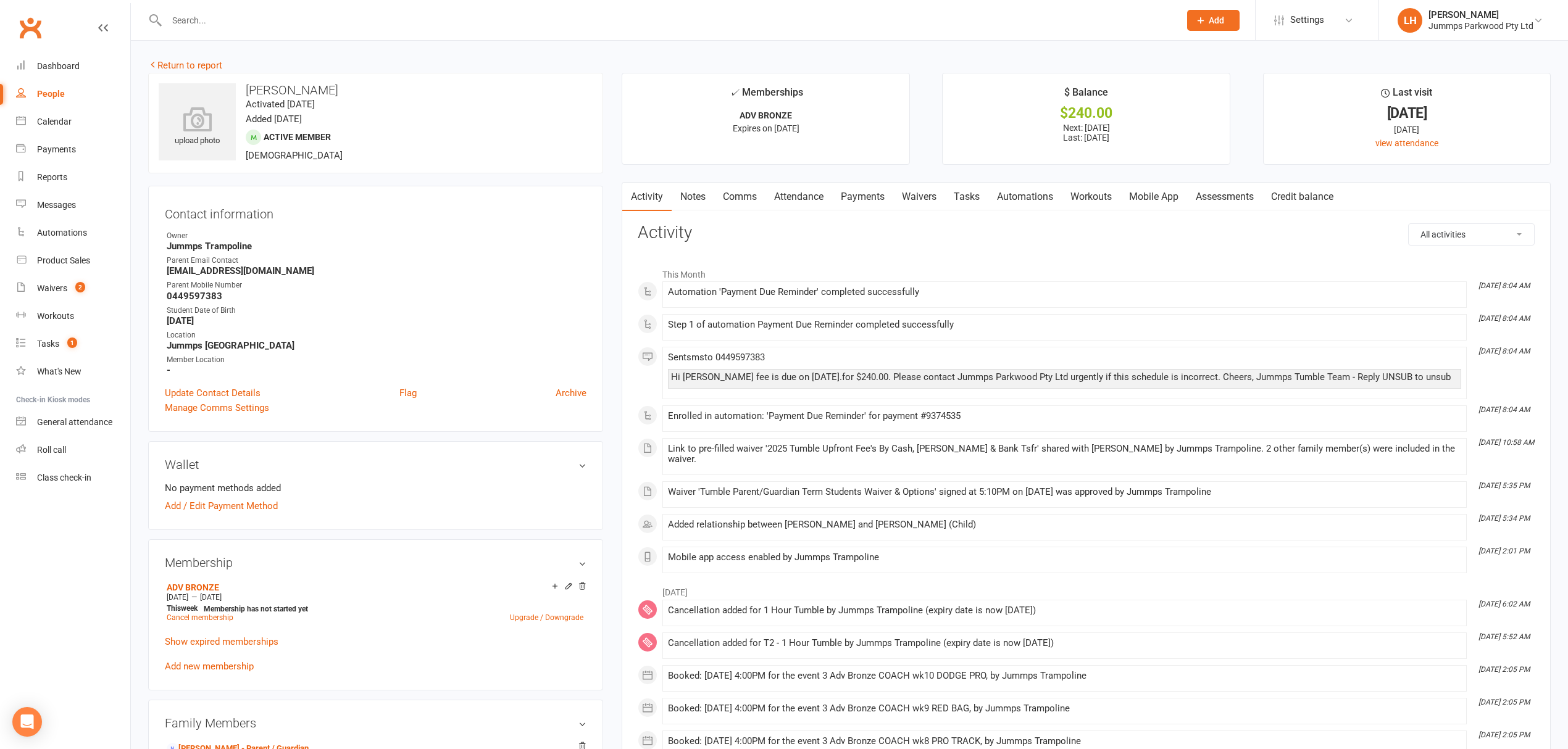 click on "Payments" at bounding box center (862, 197) 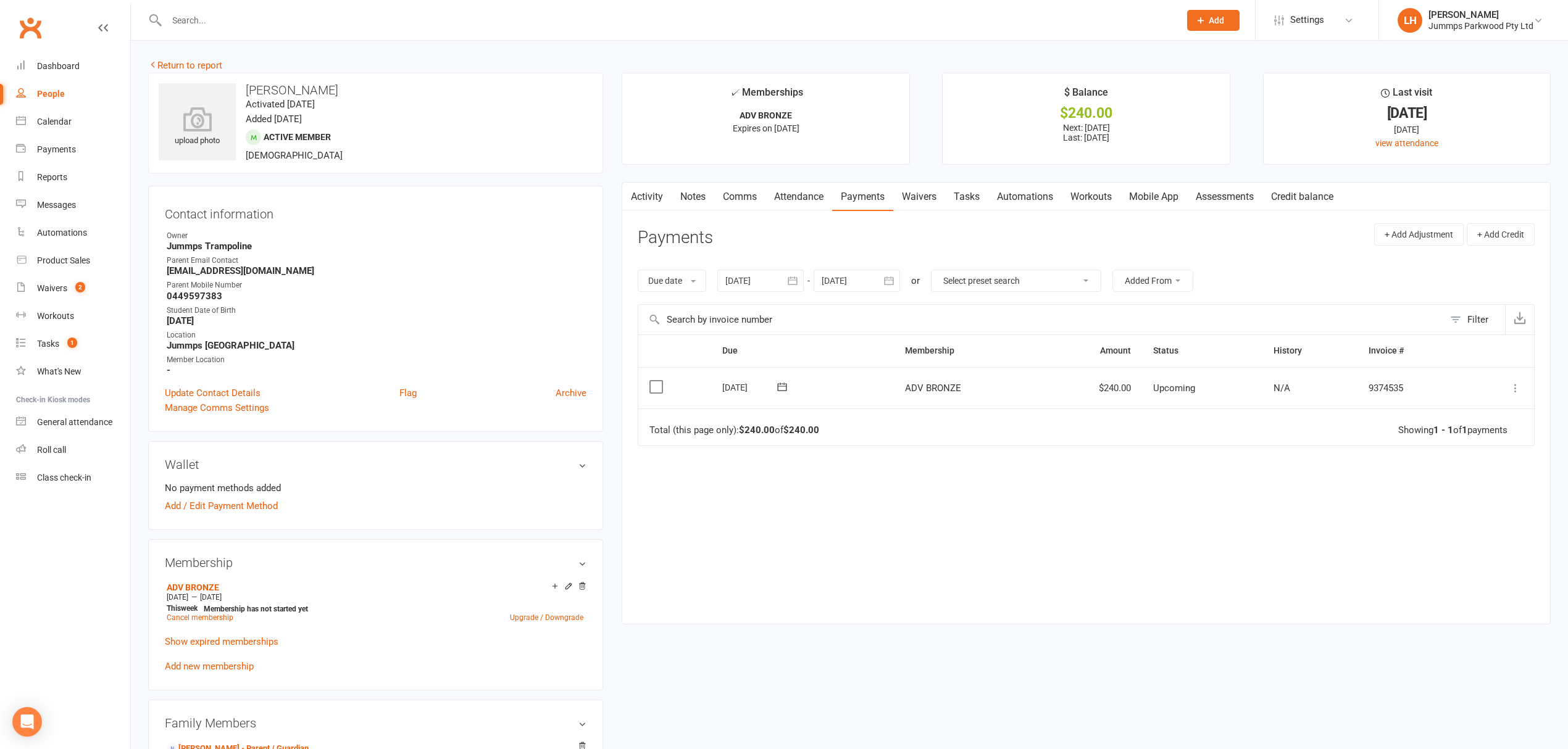 click on "Waivers" at bounding box center [919, 197] 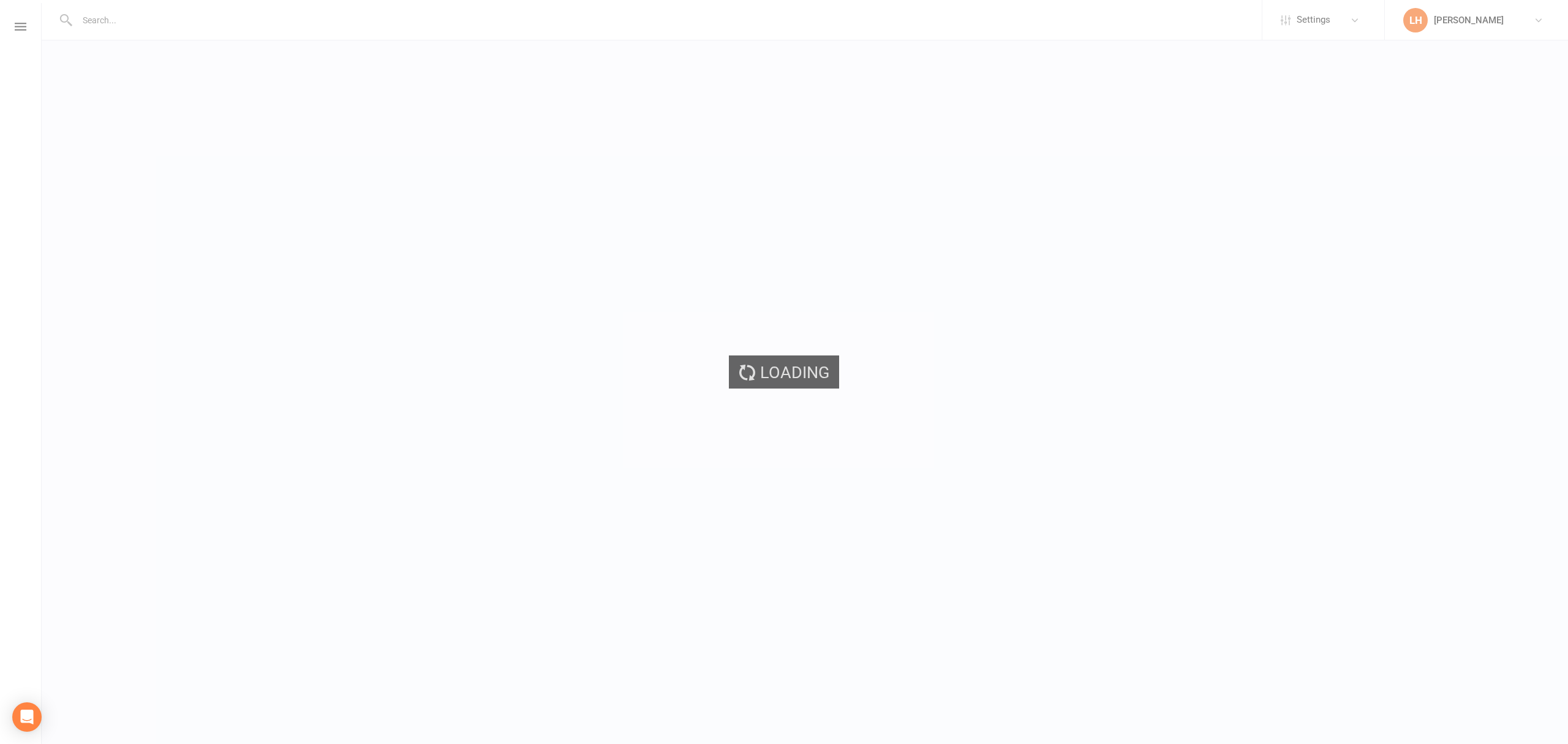 scroll, scrollTop: 0, scrollLeft: 0, axis: both 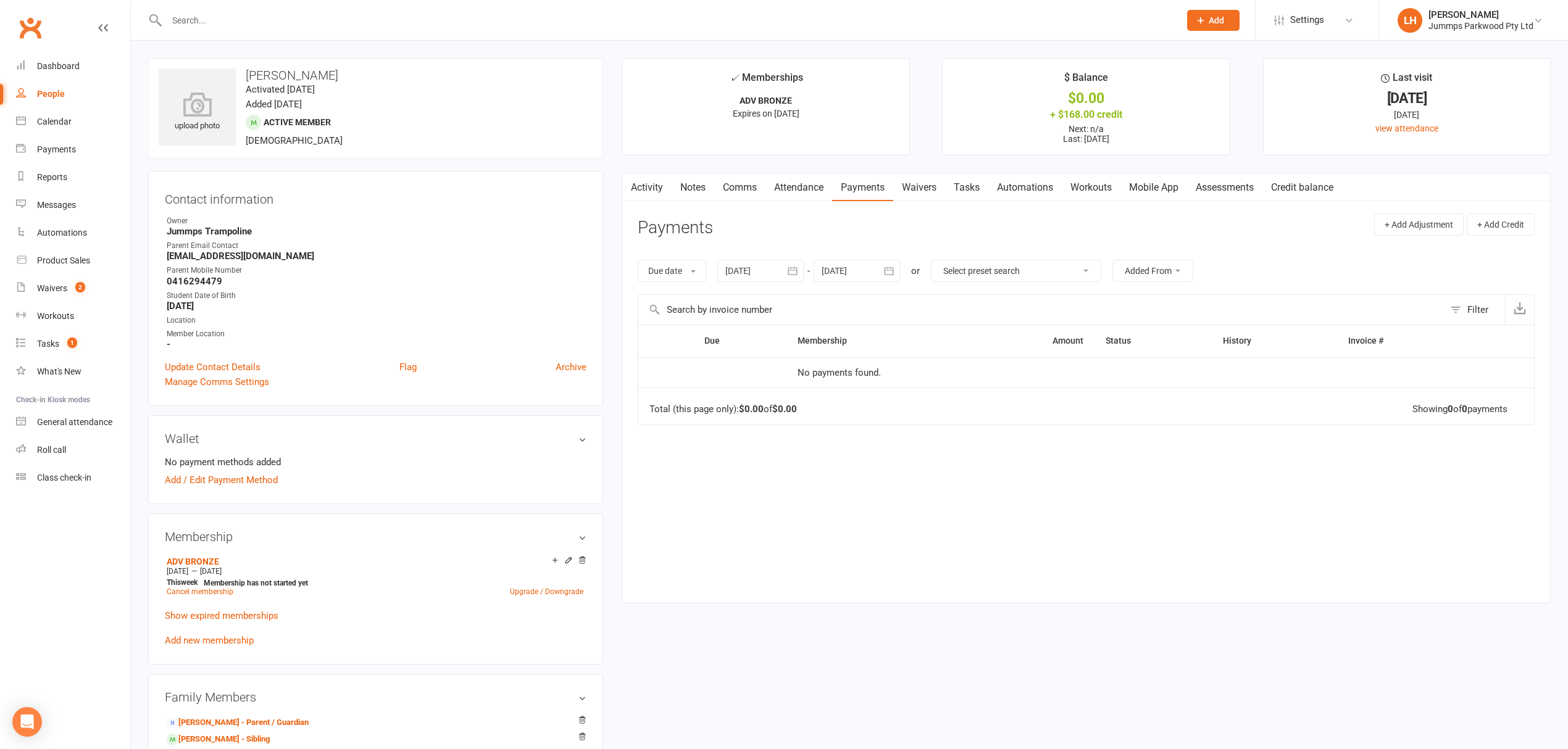 click on "Payments" at bounding box center [862, 188] 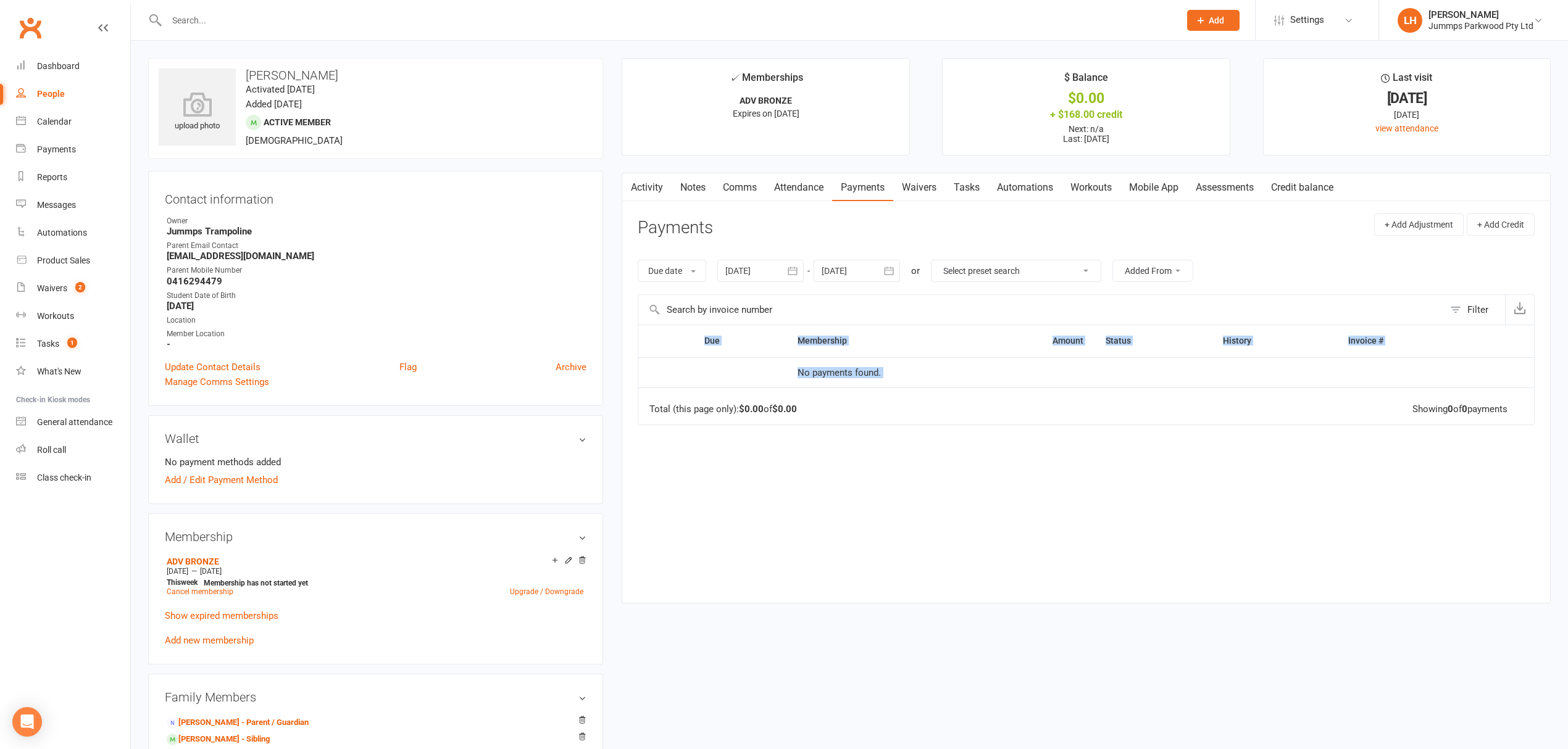 drag, startPoint x: 845, startPoint y: 429, endPoint x: 848, endPoint y: 441, distance: 12.369317 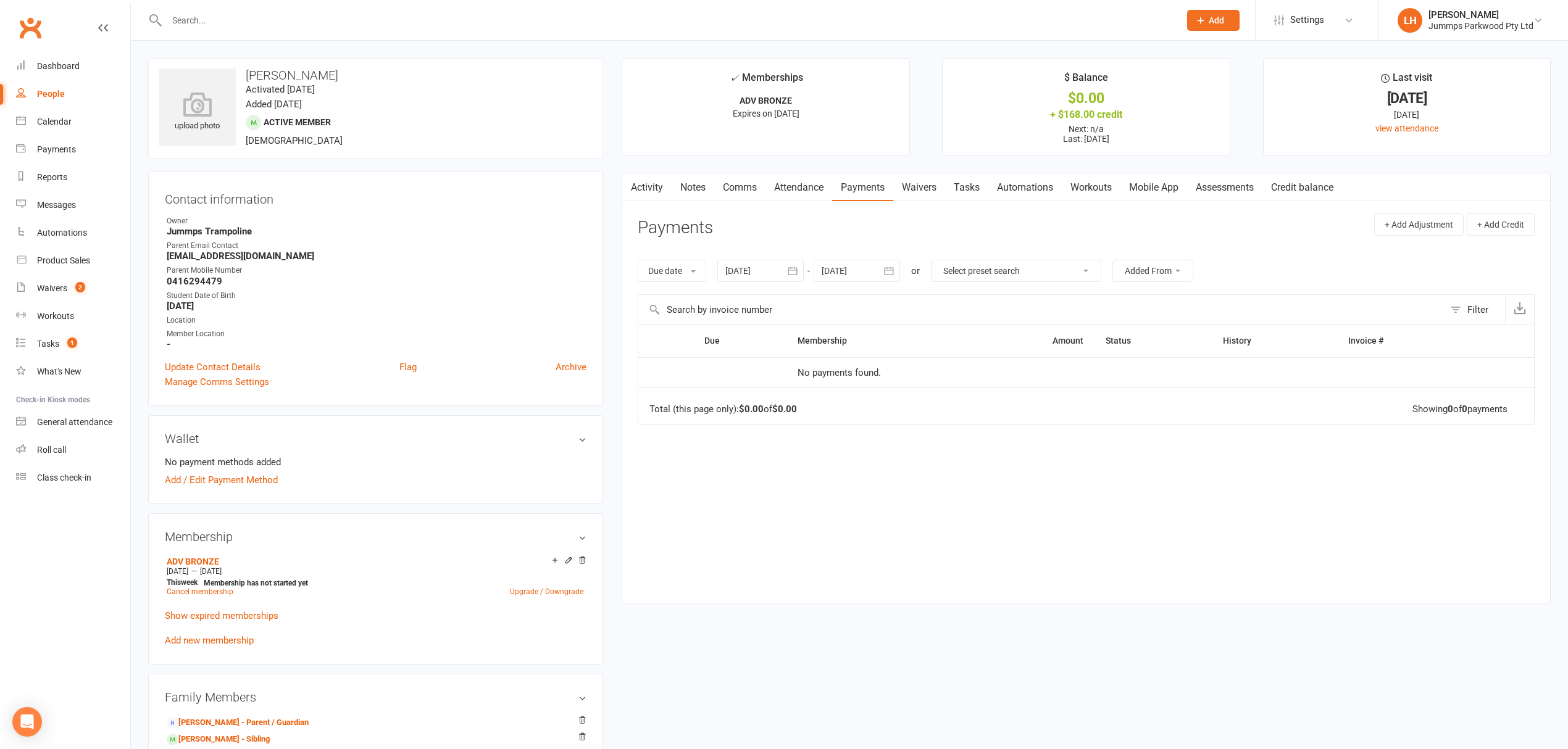 click on "$0.00" at bounding box center (1086, 98) 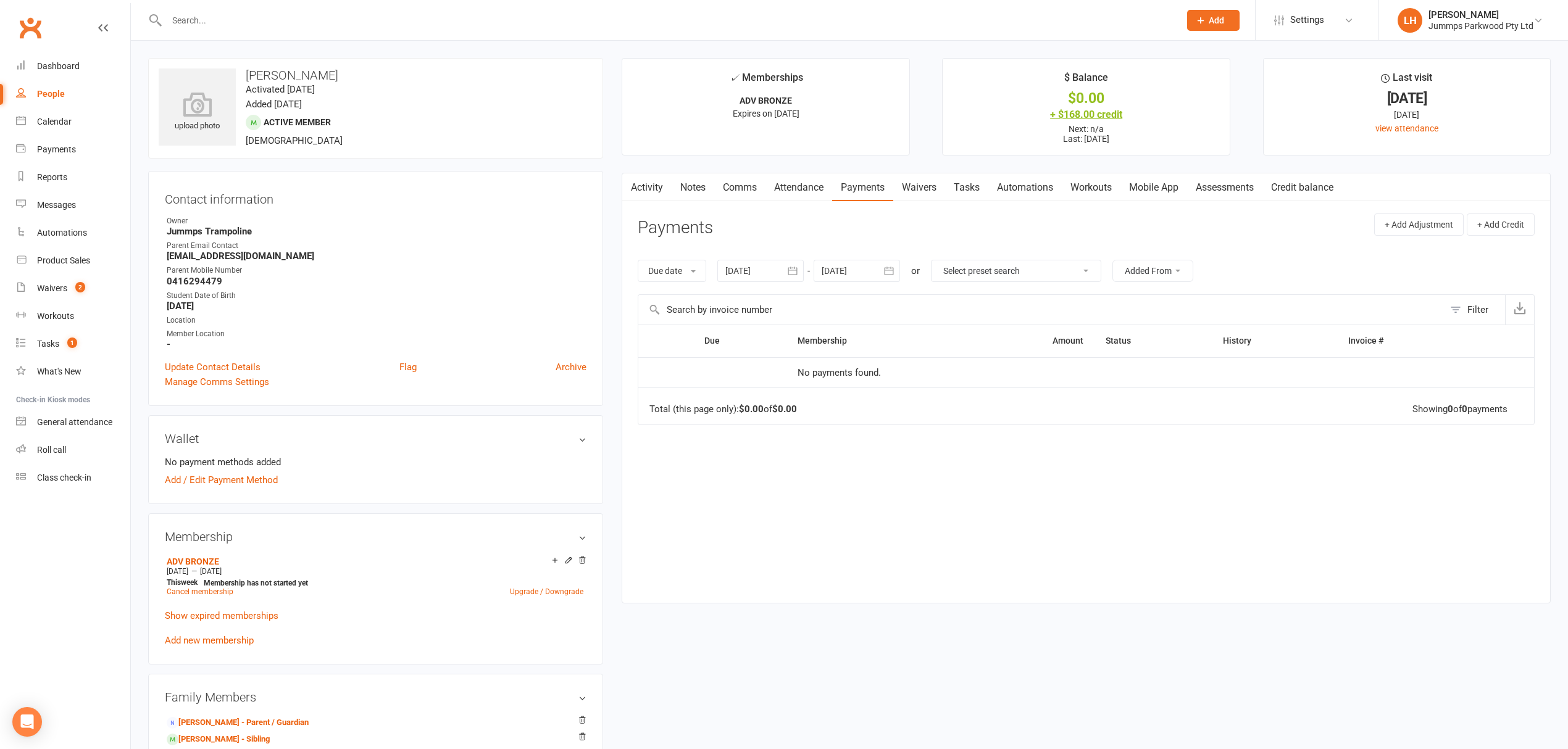 click on "+ $168.00 credit" at bounding box center (1086, 114) 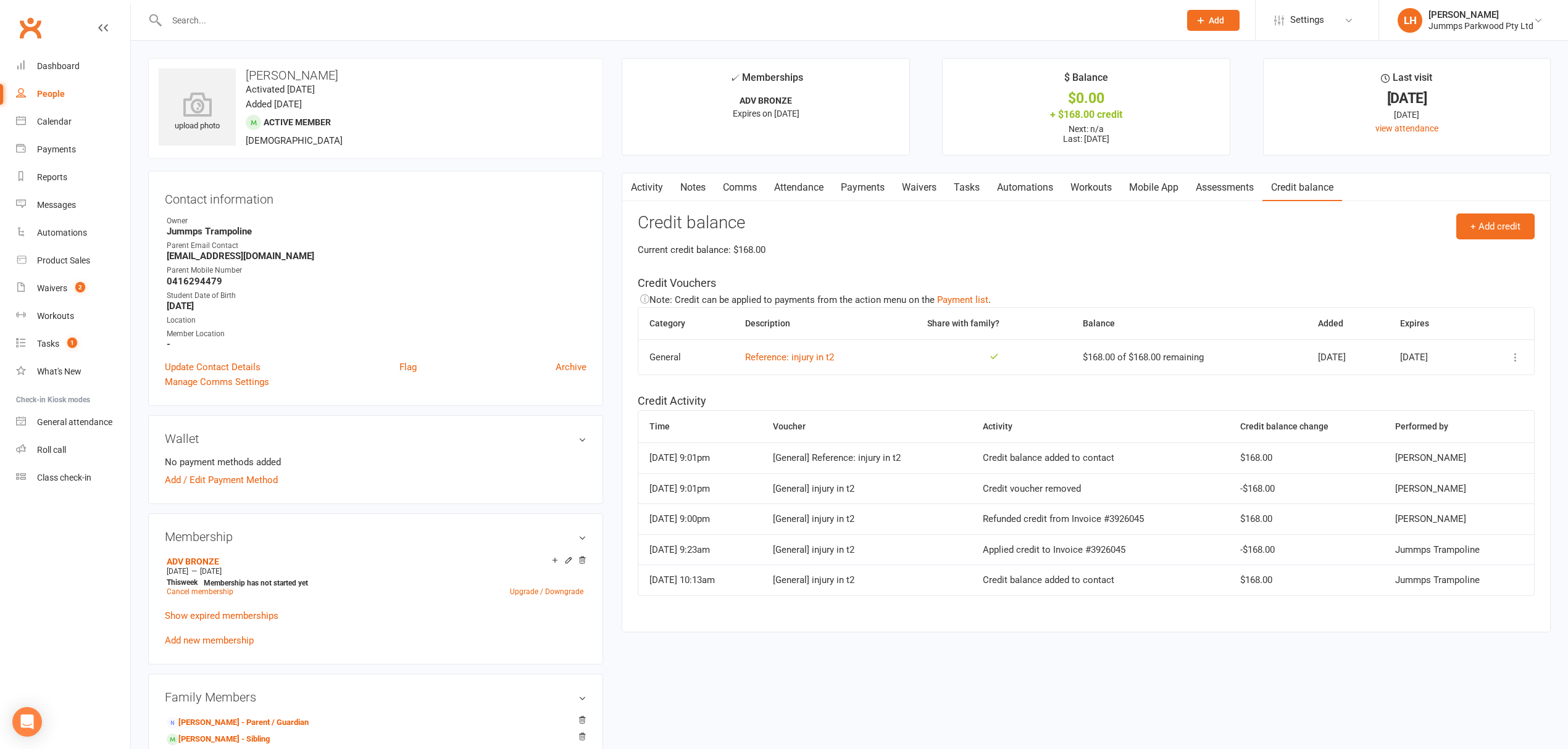 click on "$0.00" at bounding box center [1086, 98] 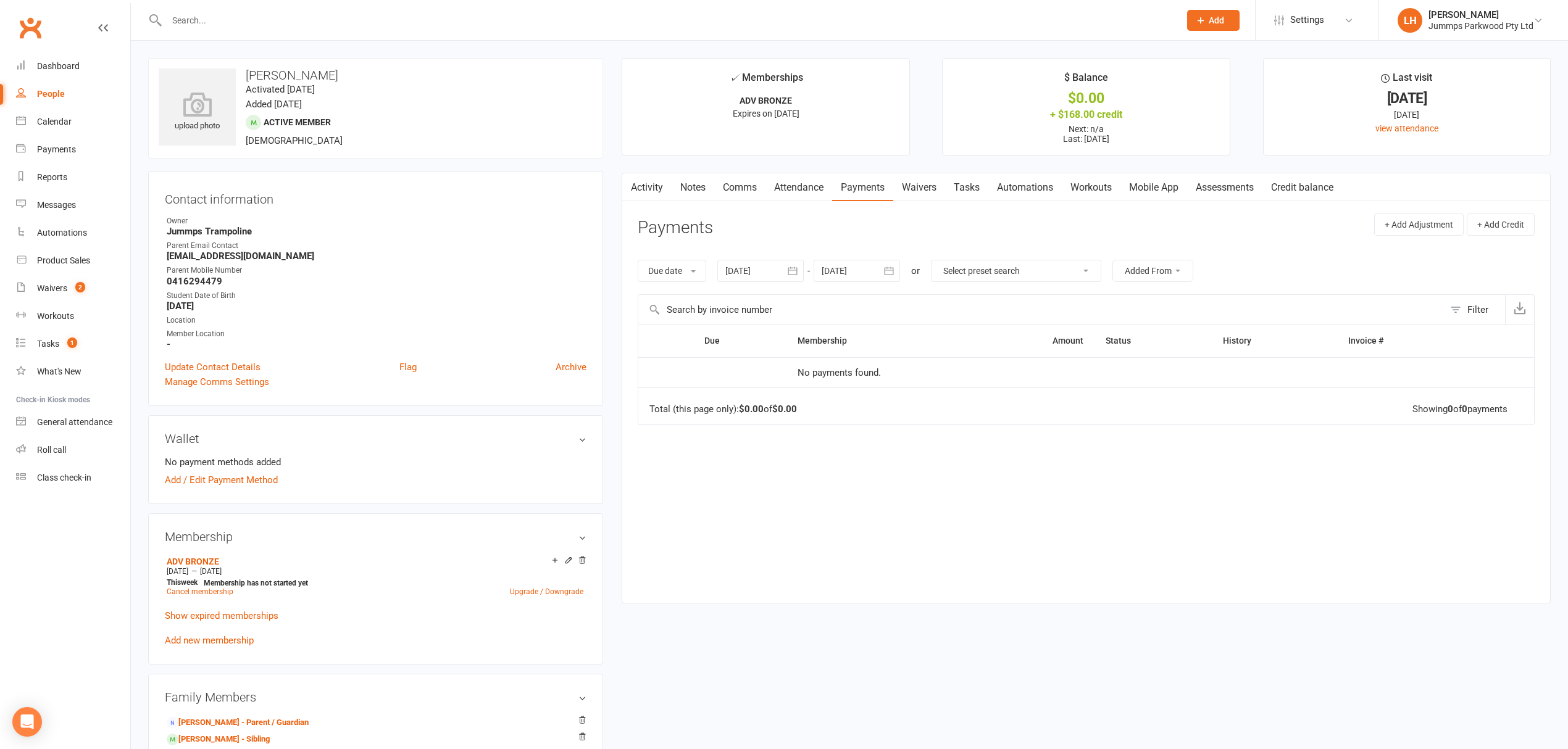 click on "Credit balance" at bounding box center [1302, 188] 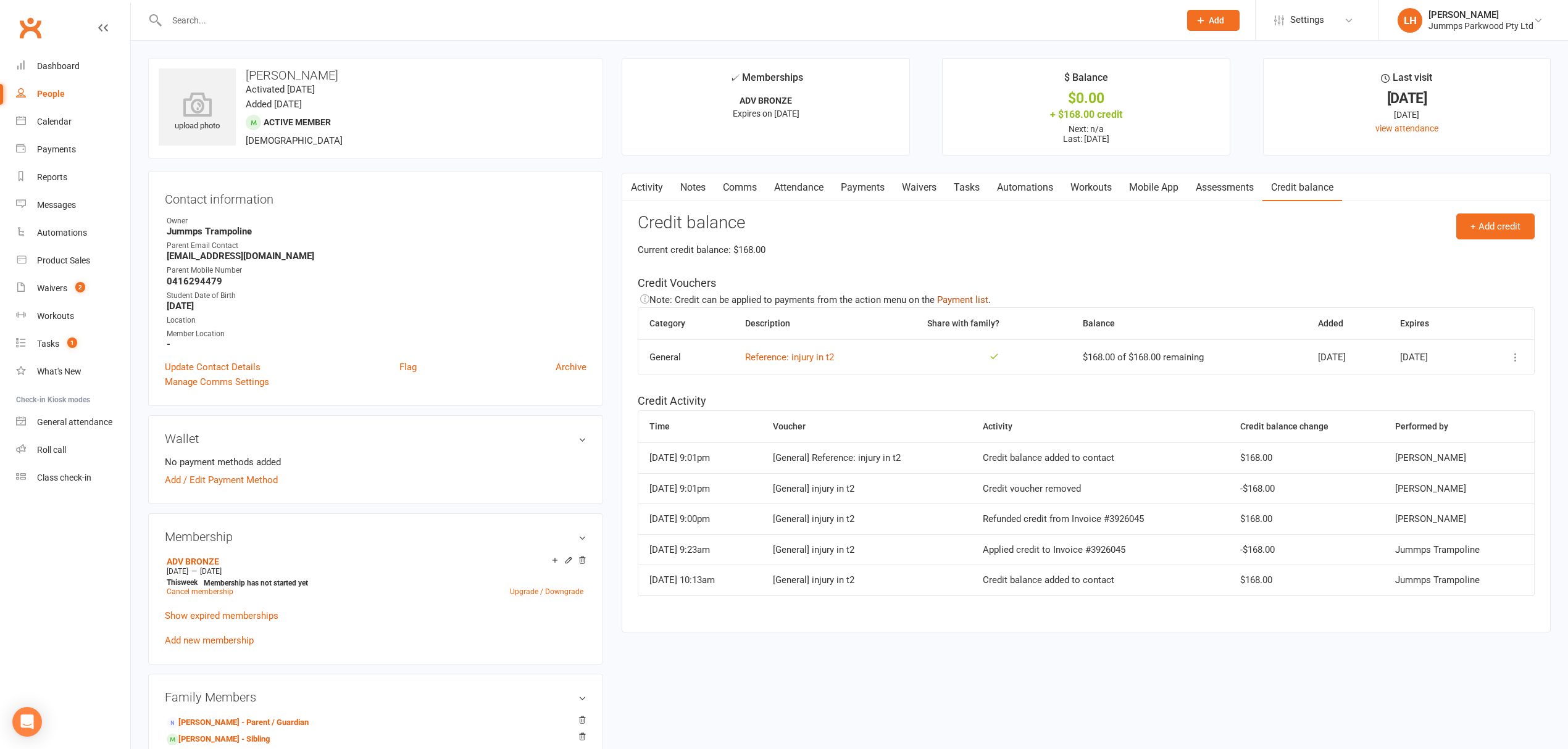 click on "Payment list" 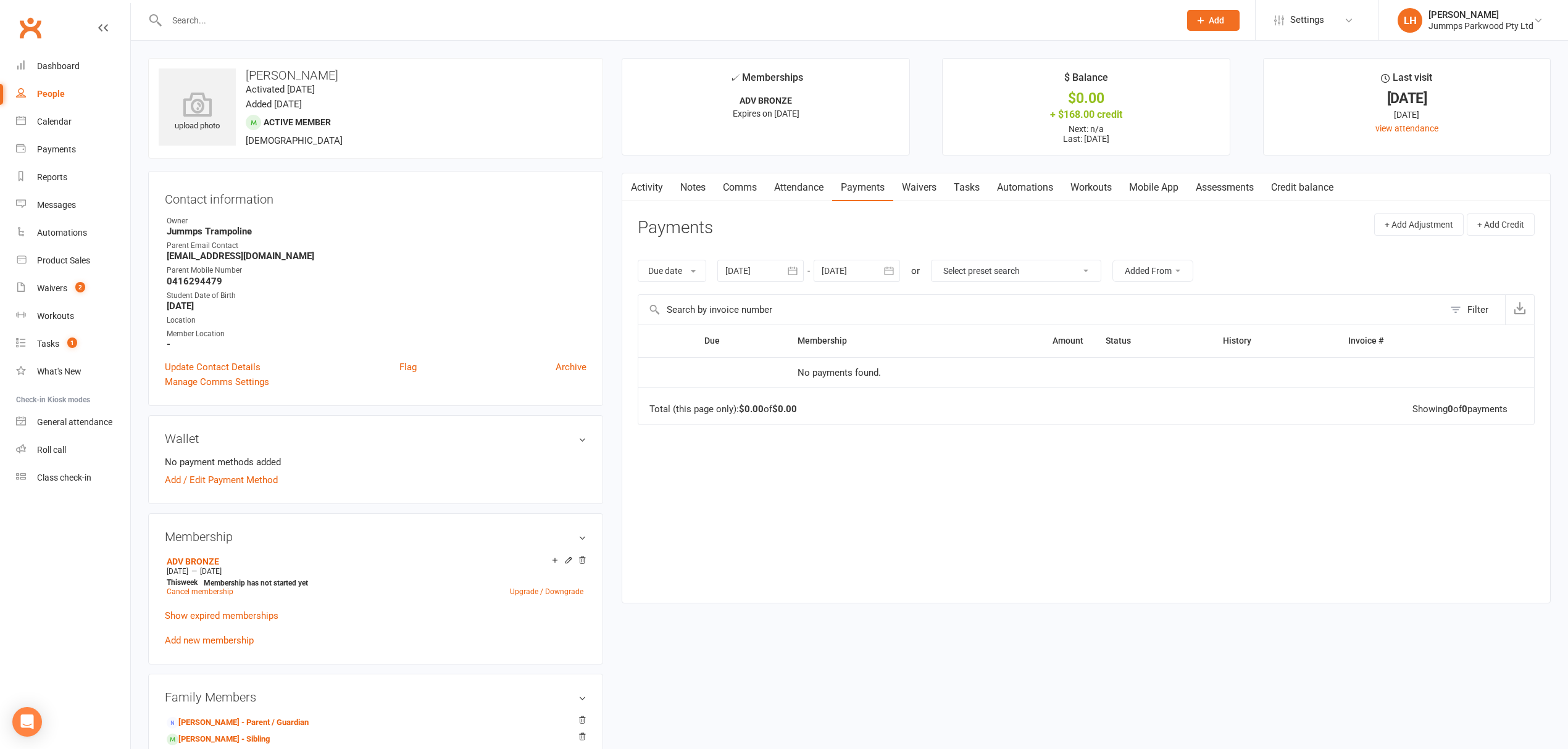 click on "Credit balance" at bounding box center (1302, 188) 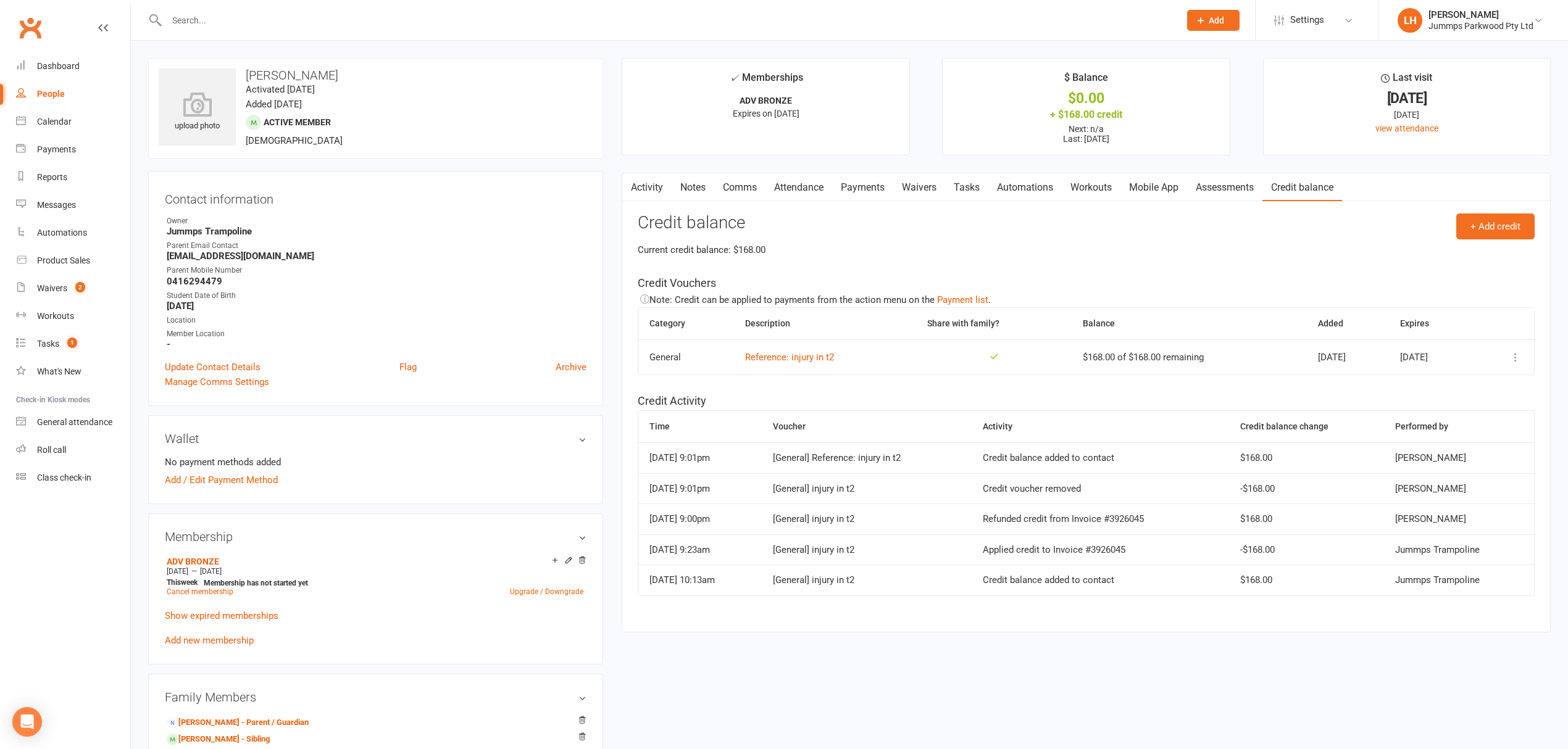 click at bounding box center (1516, 357) 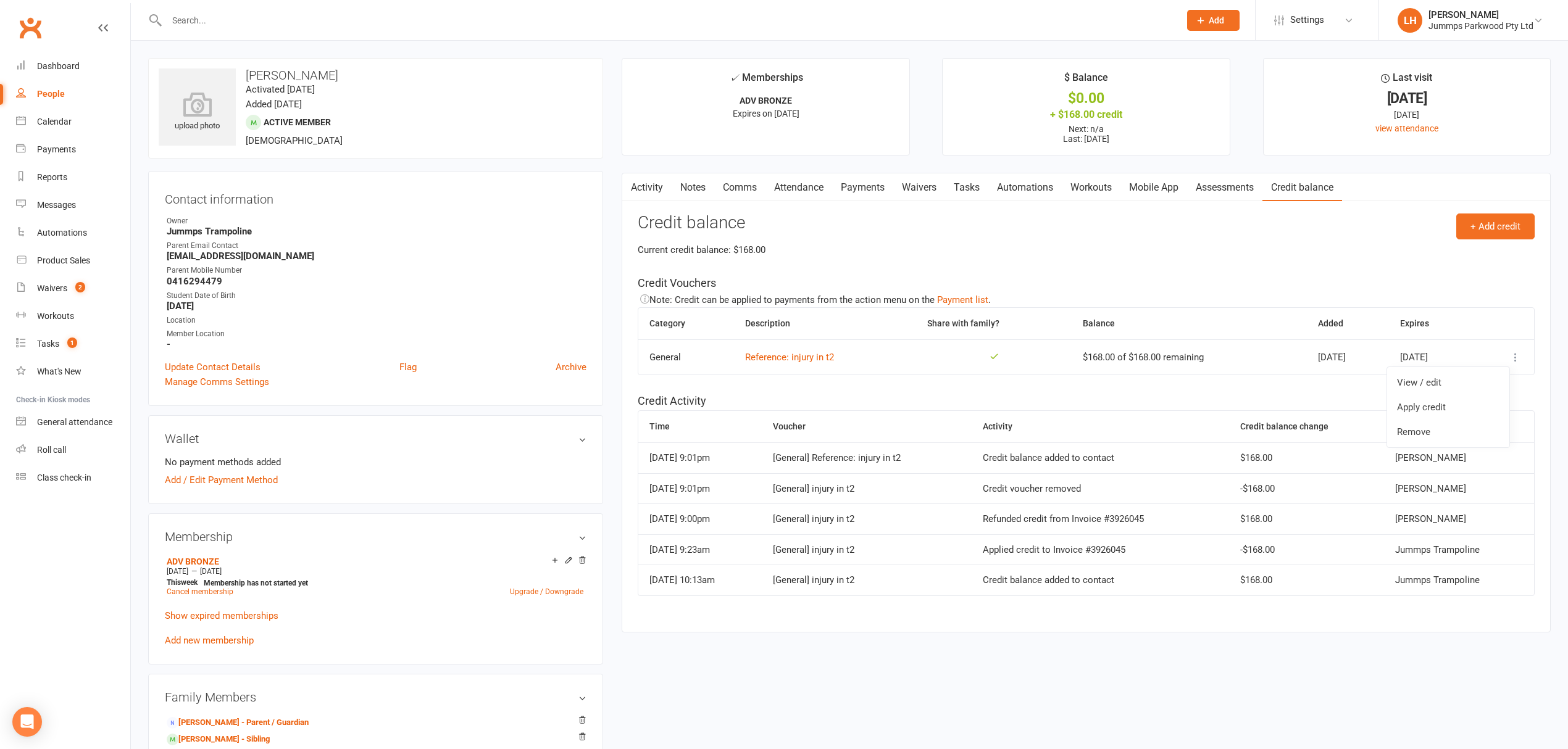 click on "+ Add credit Credit balance Current credit balance:   $168.00 Credit Vouchers Note: Credit can be applied to payments from the action menu on the   Payment list . Category Description Share with family? Balance Added Expires General Reference: injury in t2 $168.00 of $168.00   remaining Jul 10, 2025 Jul 31, 2025 Credit Activity Time Voucher Activity Credit balance change Performed by Jul 10, 2025 9:01pm [General]   Reference: injury in t2 Credit balance added to contact $168.00 Lorin Hallam Jul 10, 2025 9:01pm [General]   injury in t2 Credit voucher removed -$168.00 Lorin Hallam Jul 10, 2025 9:00pm [General]   injury in t2 Refunded credit from Invoice #3926045 $168.00 Lorin Hallam Jun 30, 2025 9:23am [General]   injury in t2 Applied credit to Invoice #3926045 -$168.00 Jummps Trampoline Jun 29, 2025 10:13am [General]   injury in t2 Credit balance added to contact $168.00 Jummps Trampoline" 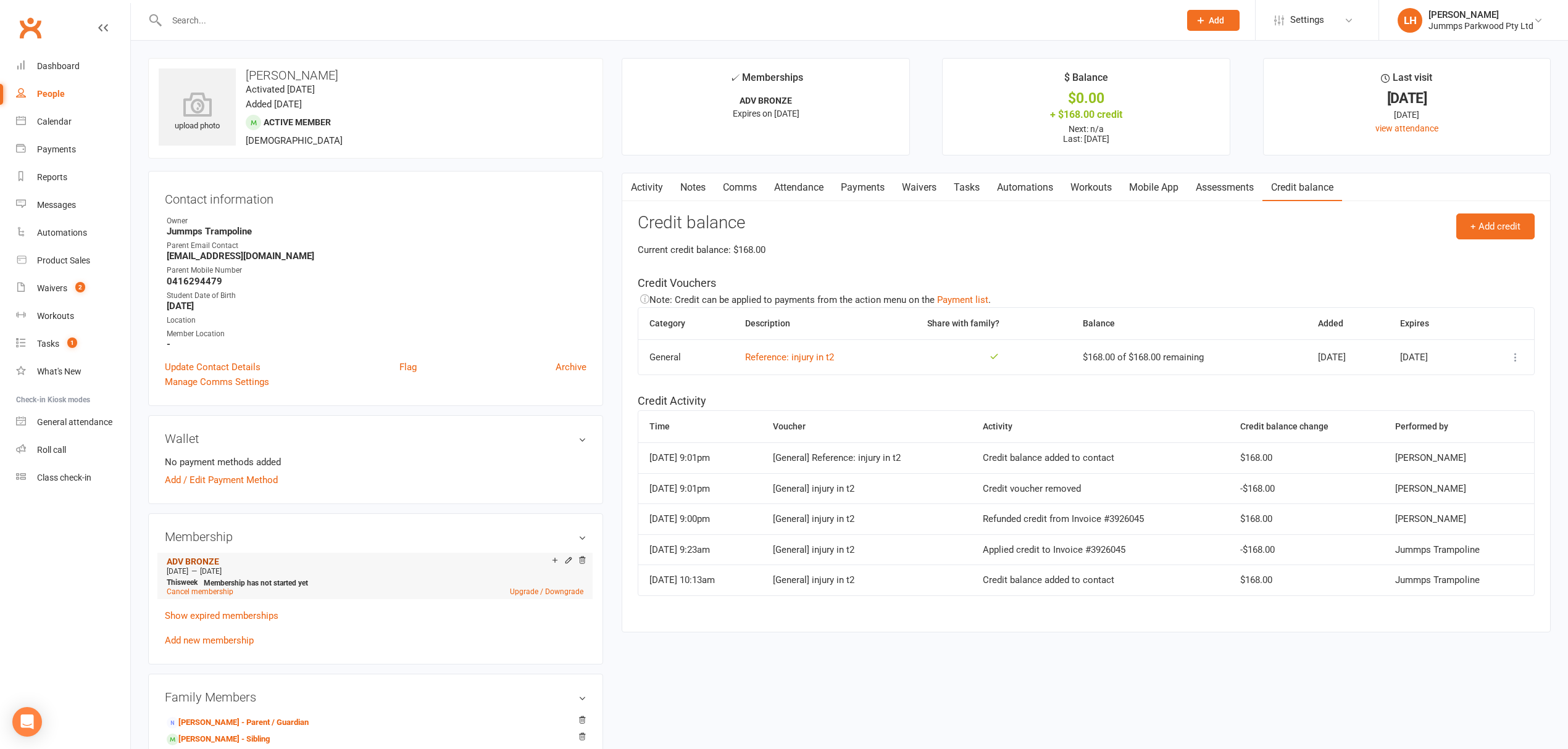 click on "ADV BRONZE" at bounding box center [193, 561] 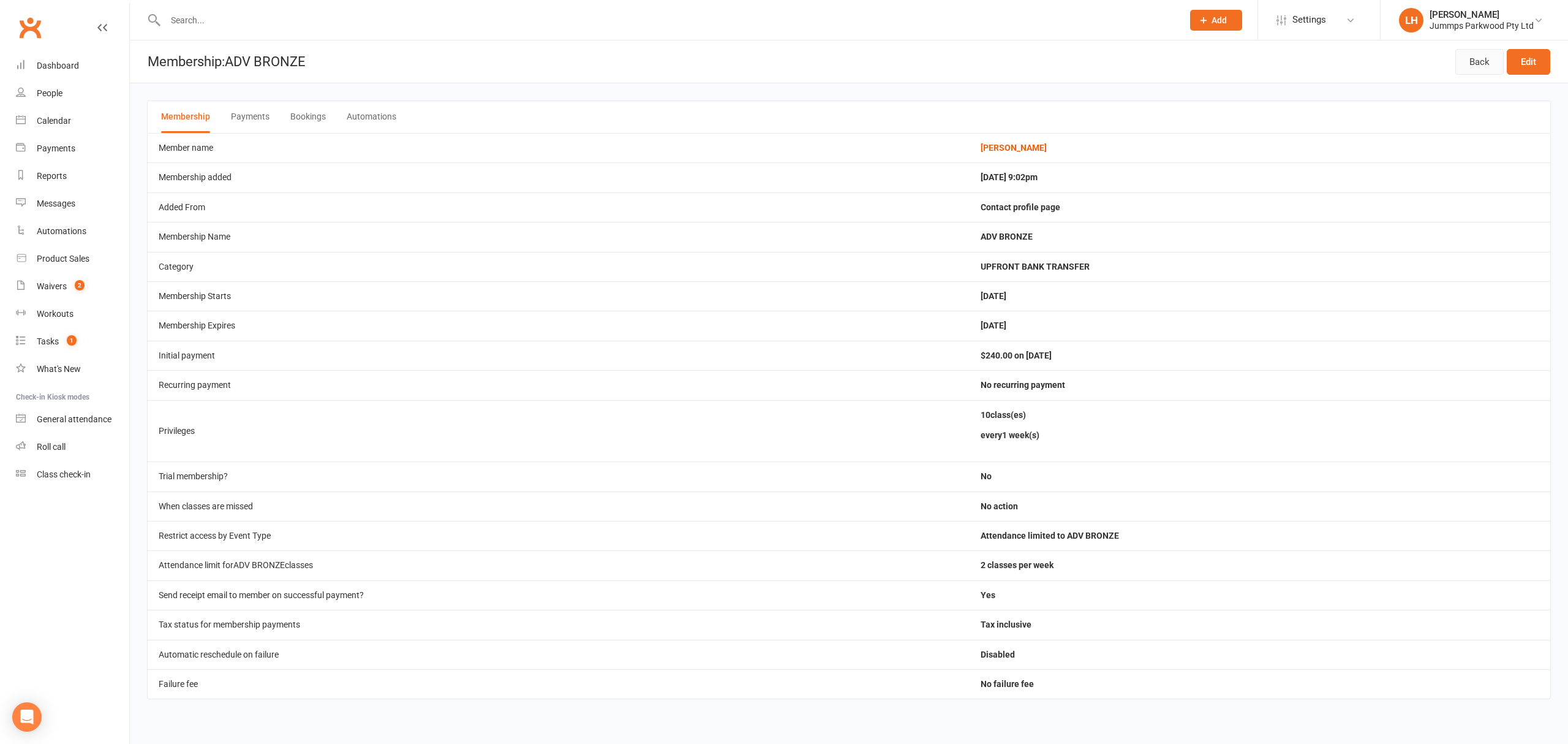 drag, startPoint x: 1480, startPoint y: 52, endPoint x: 933, endPoint y: 334, distance: 615.4129 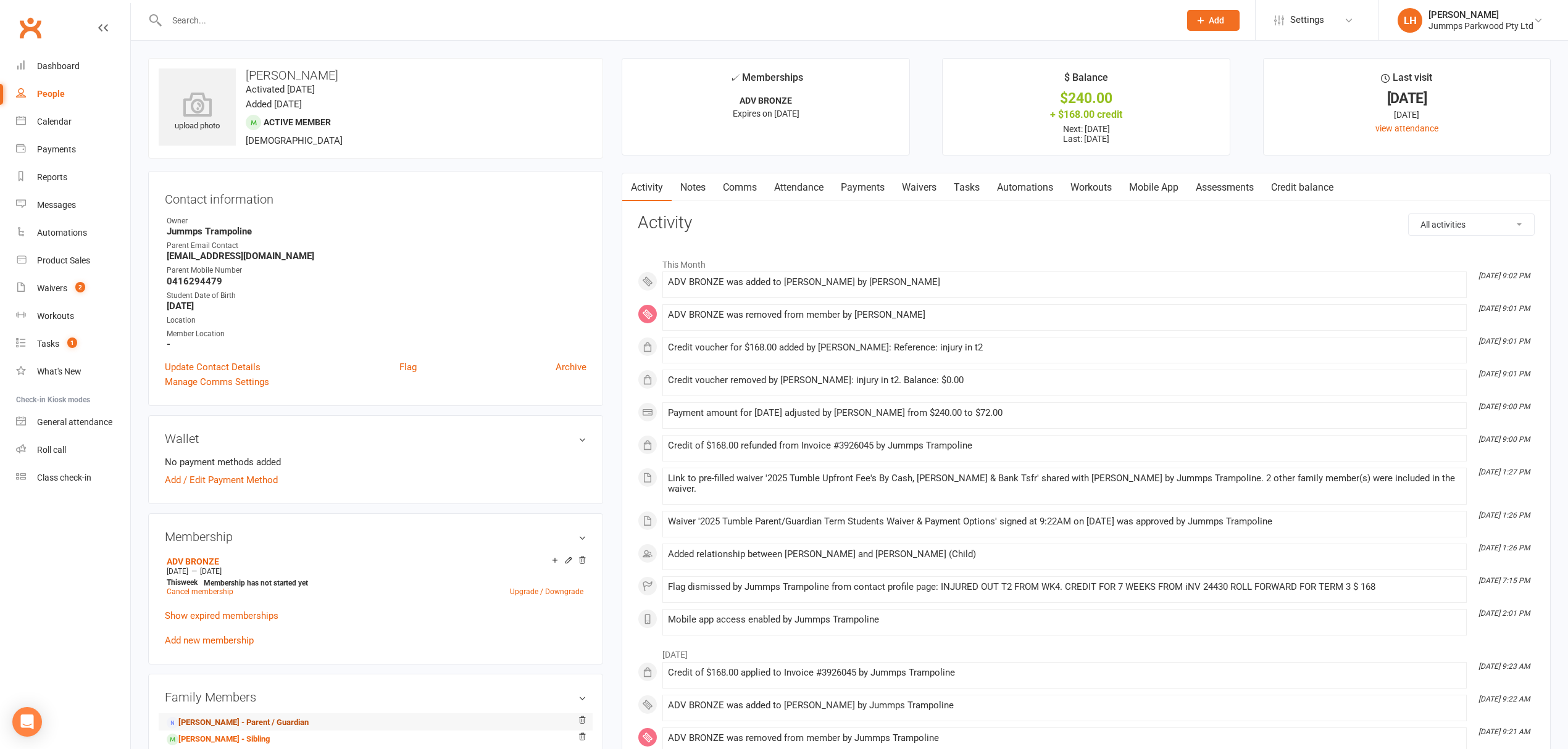 click on "Bryn Gilbert Grant - Parent / Guardian" at bounding box center (238, 722) 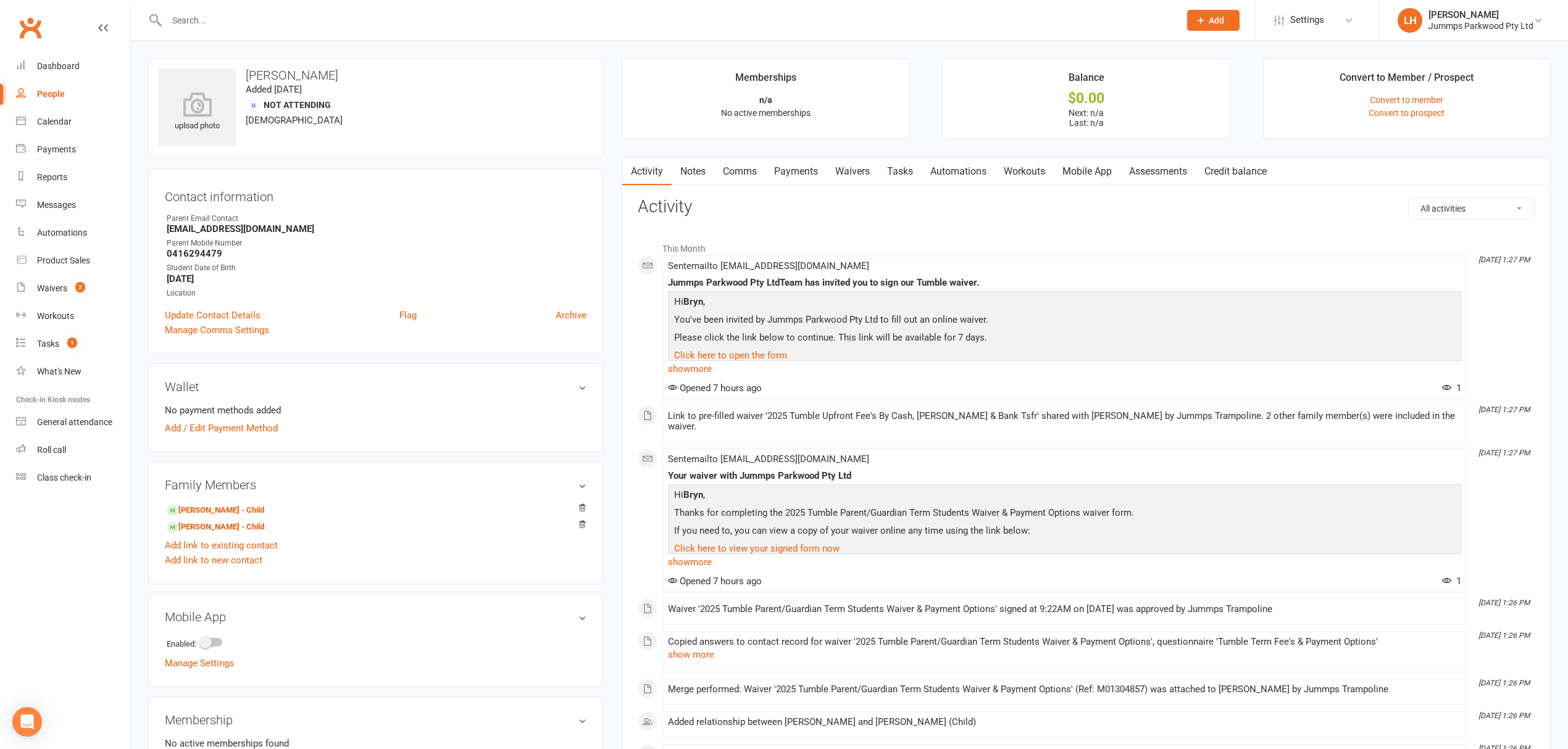 click on "Payments" at bounding box center (796, 172) 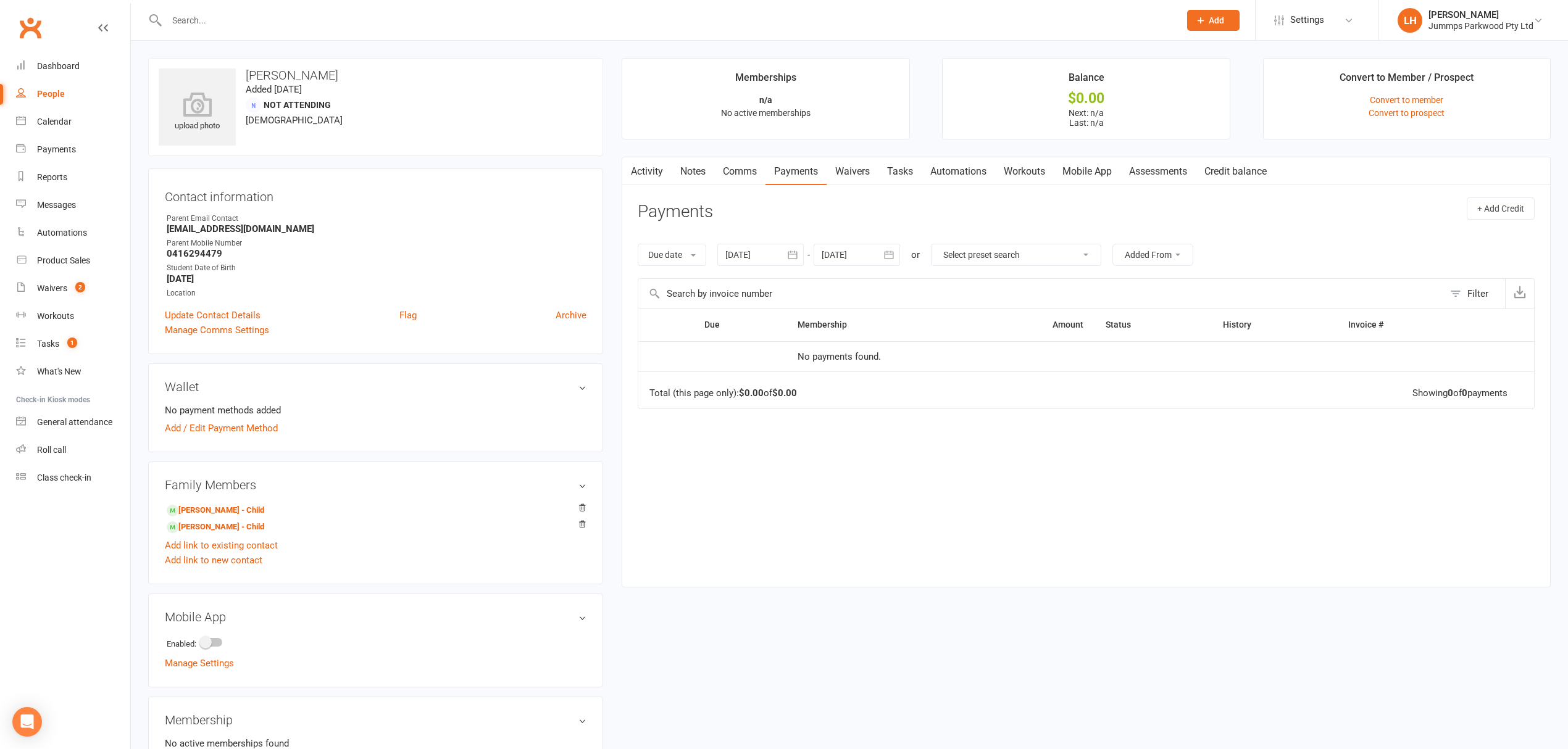 click 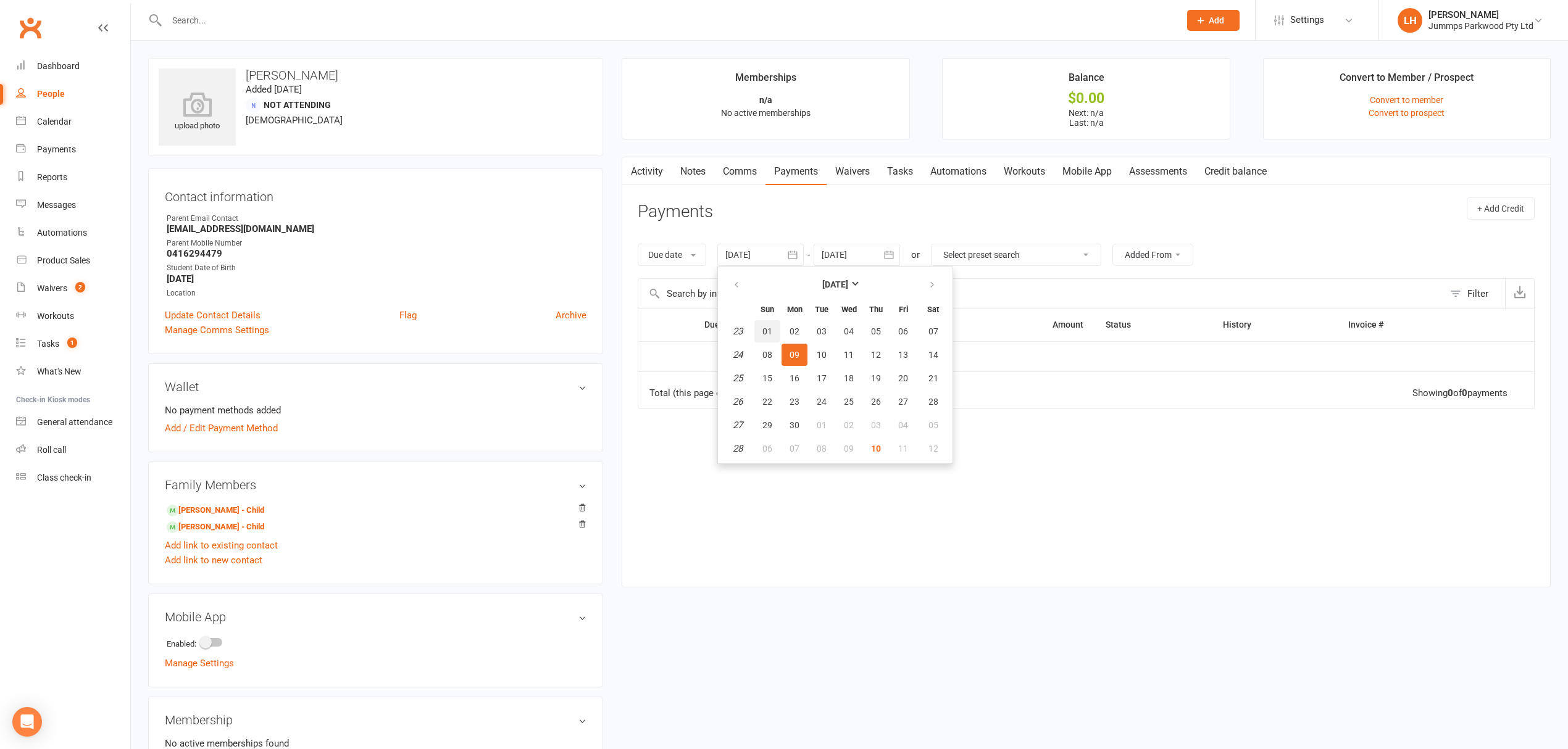 click on "01" at bounding box center [767, 331] 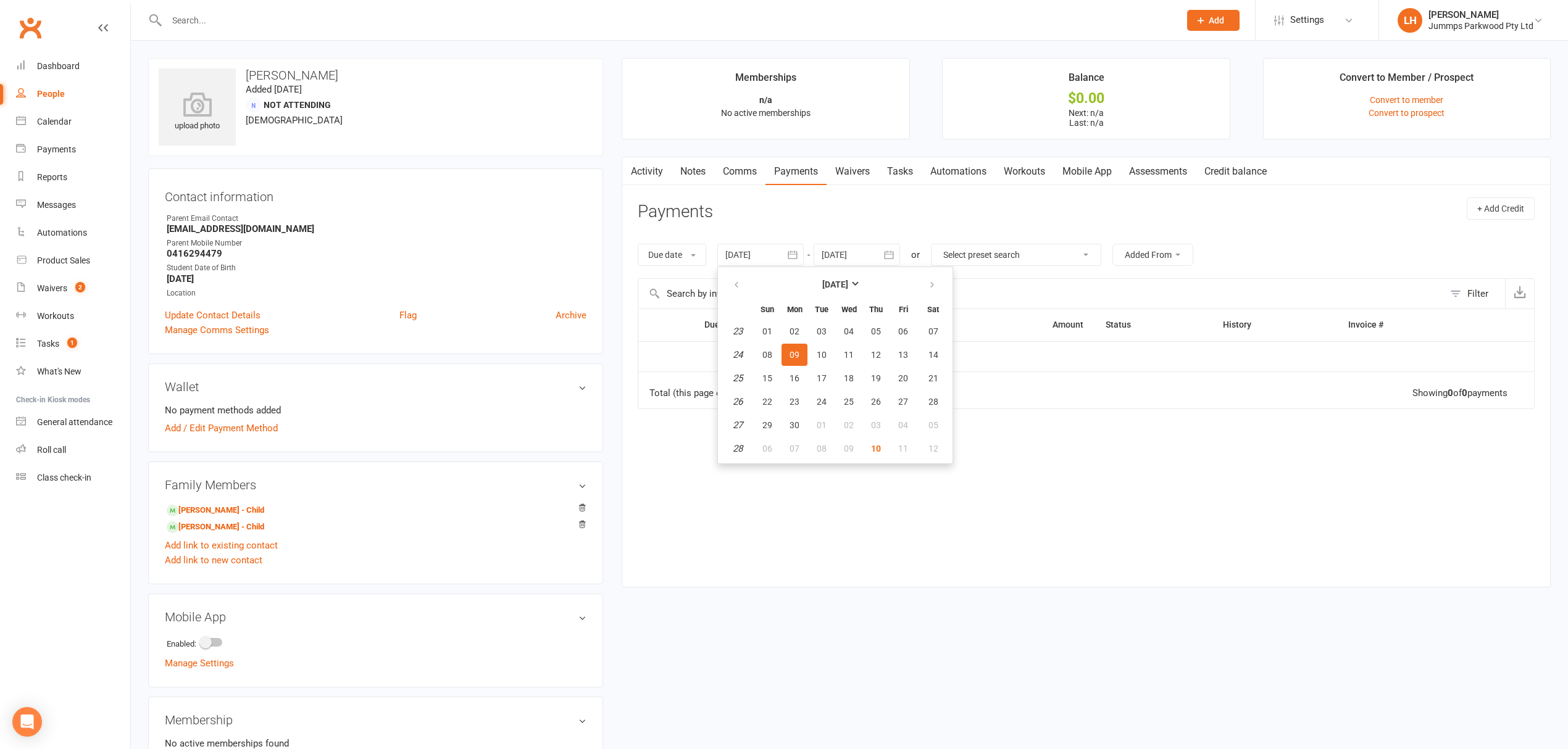 type on "01 Jun 2025" 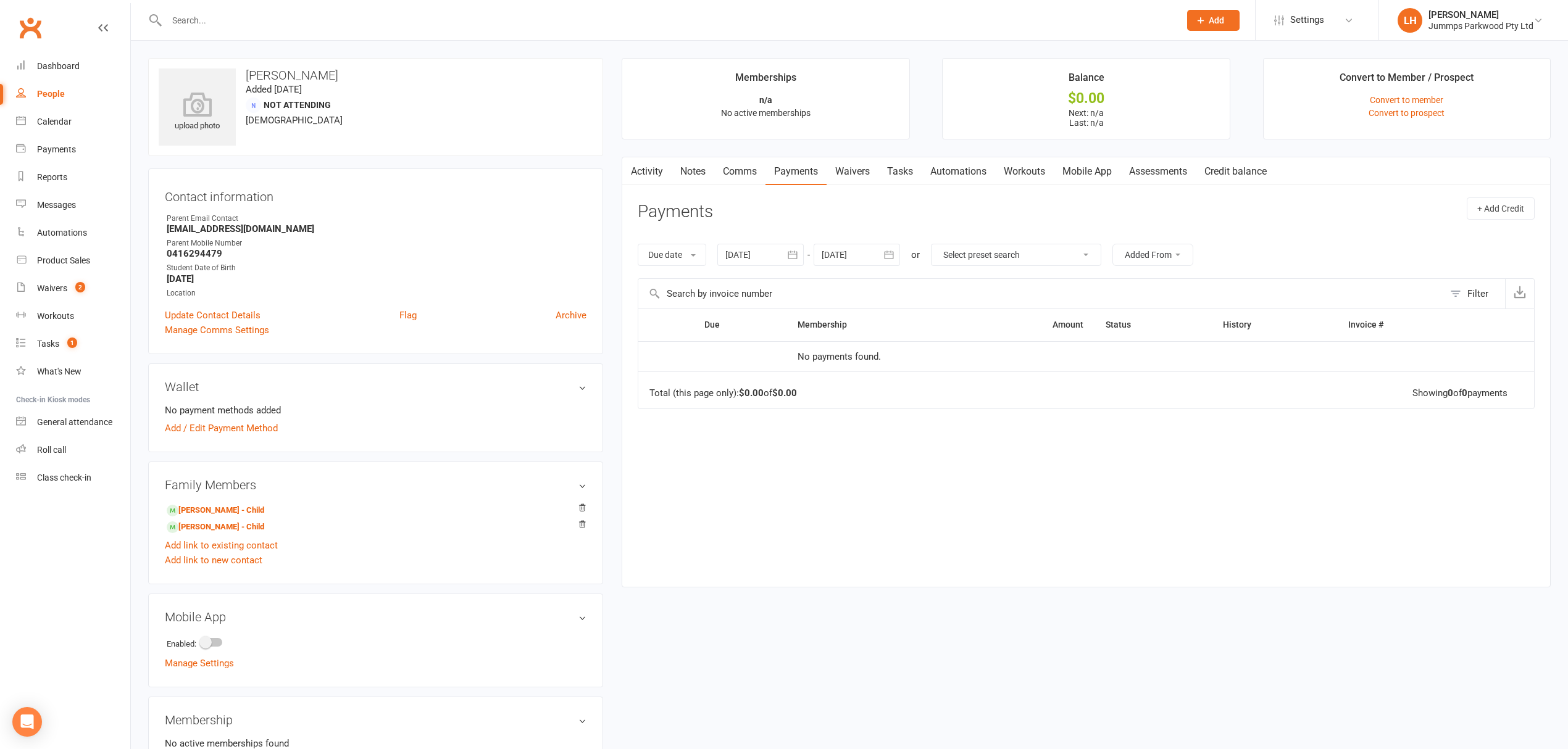 click 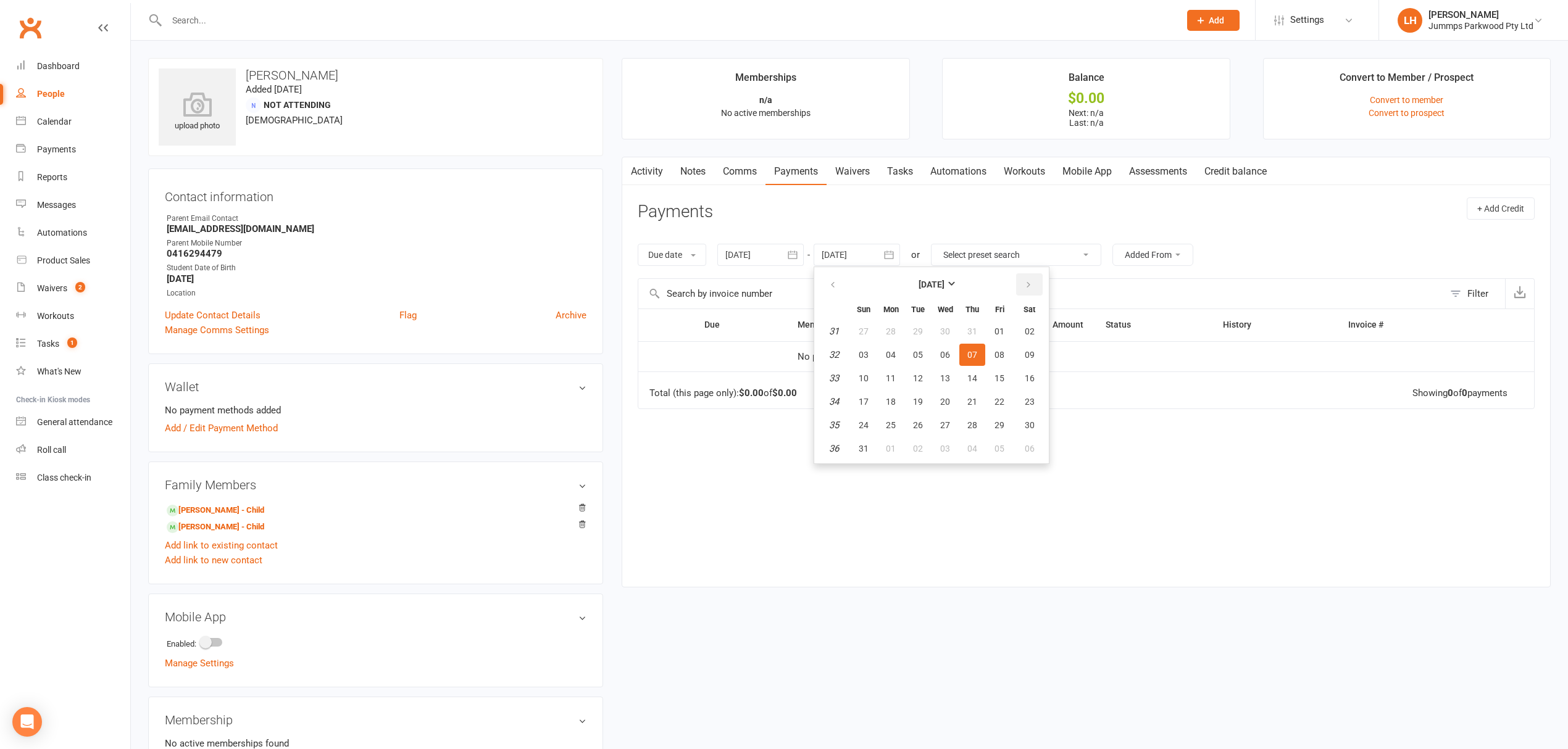 click at bounding box center (1029, 284) 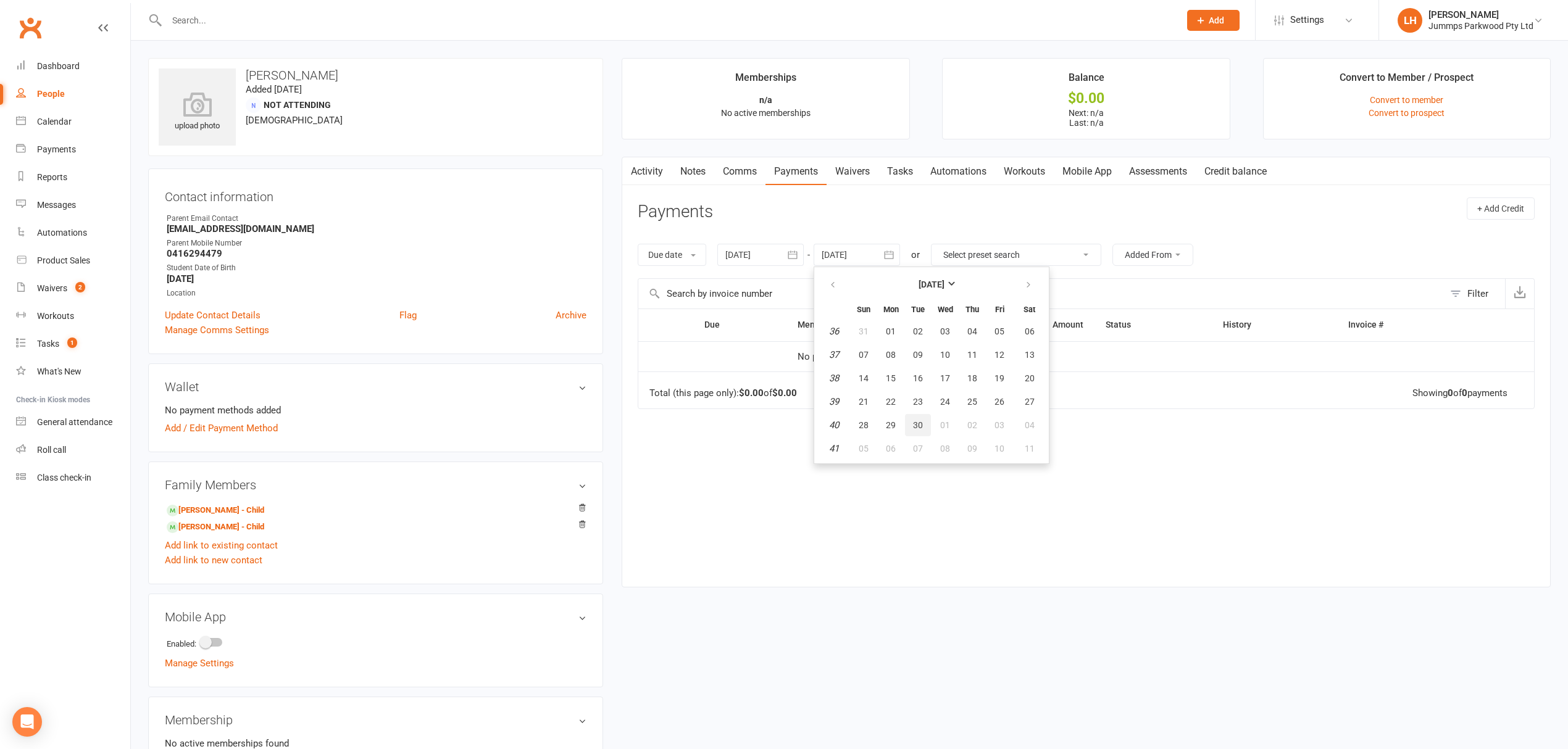click on "30" at bounding box center [918, 425] 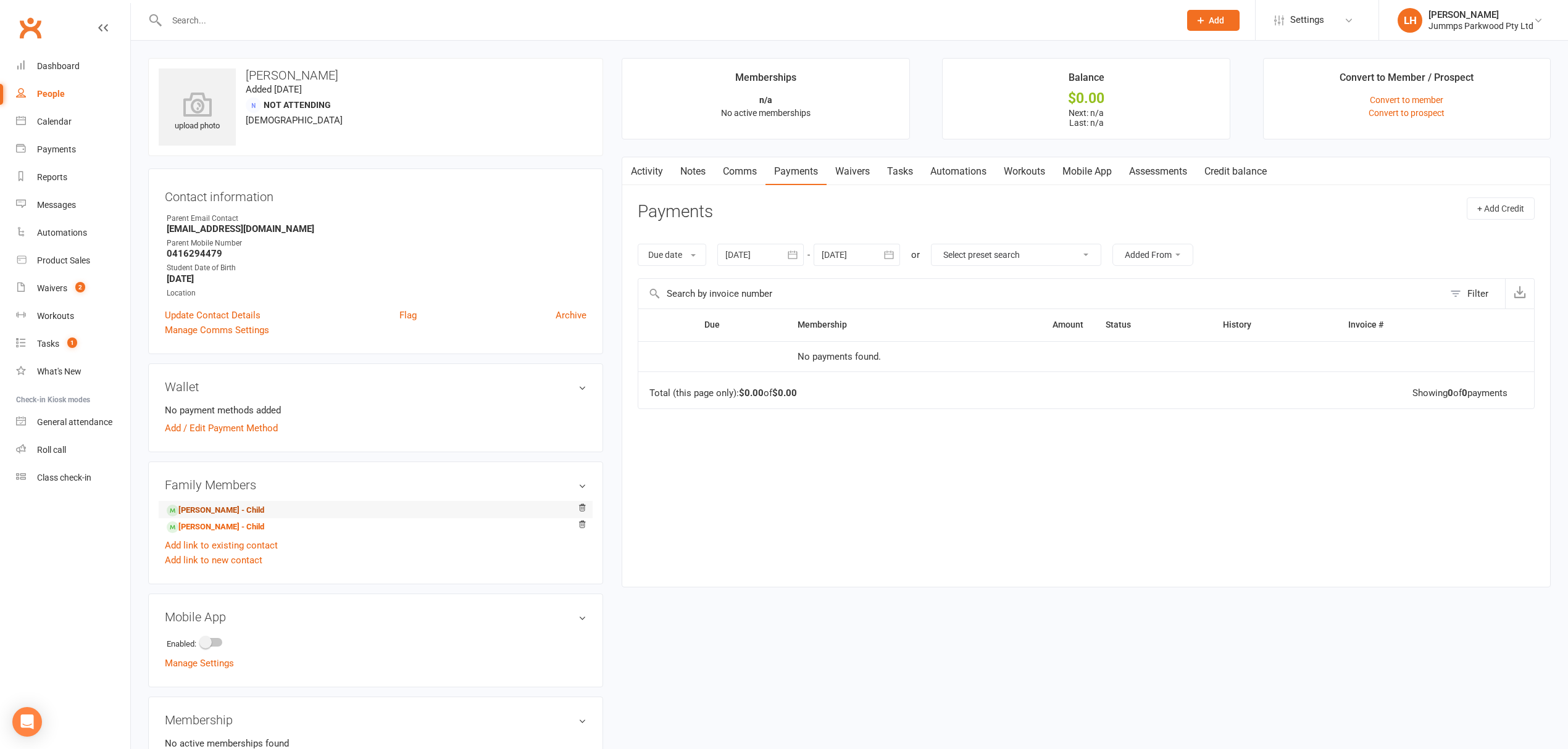 click on "Tiana Vaughan - Child" at bounding box center [215, 510] 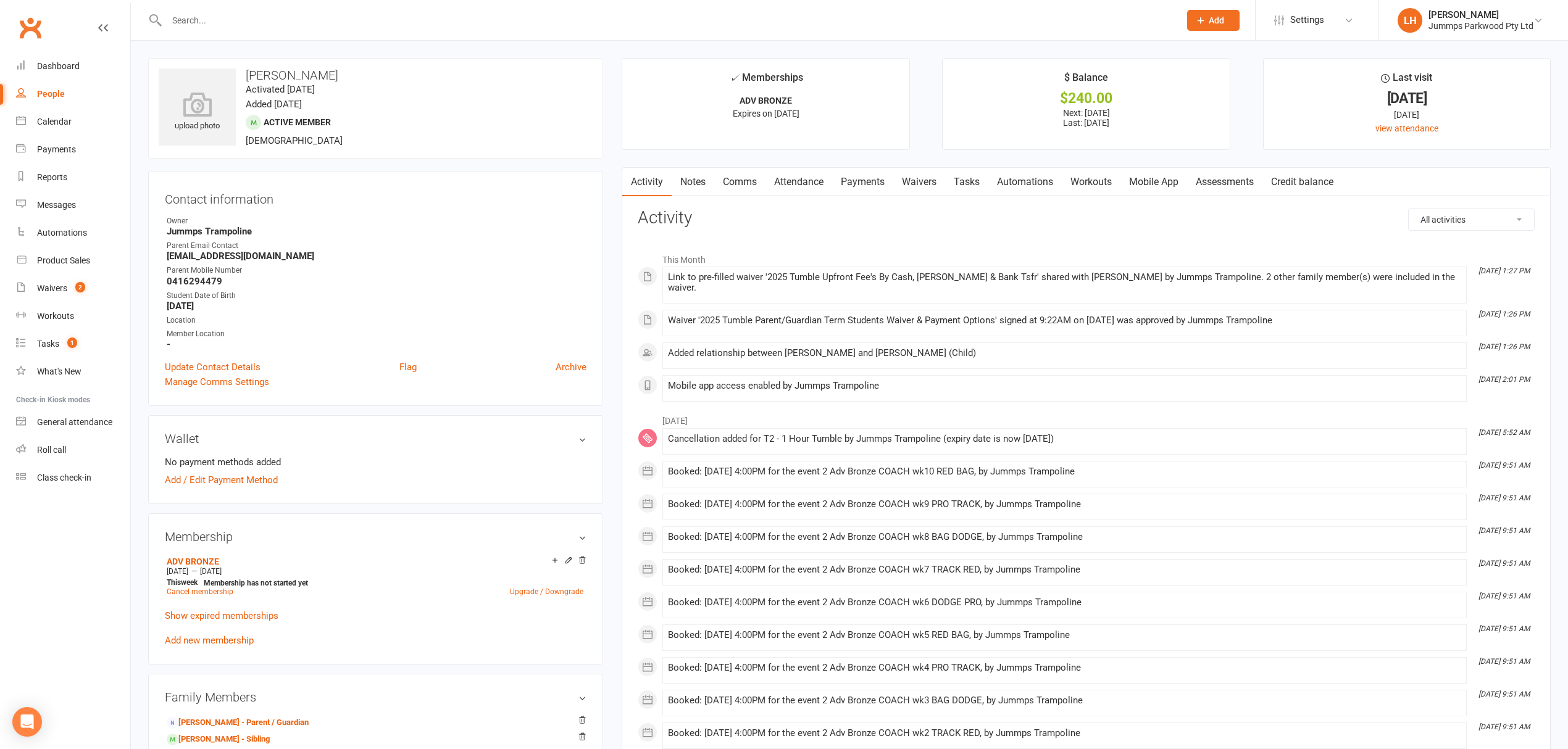 click on "Payments" at bounding box center (862, 182) 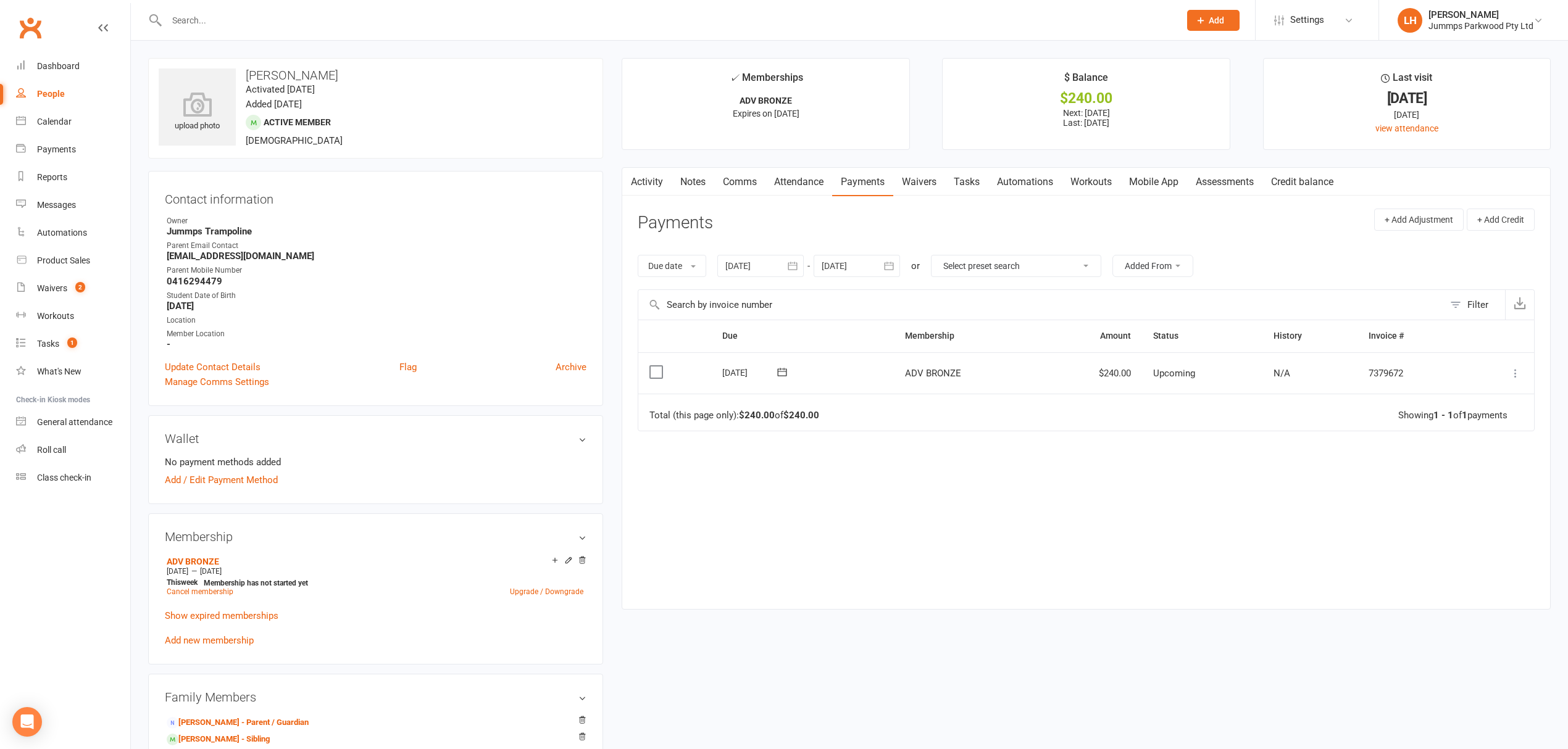 click on "Attendance" at bounding box center [799, 182] 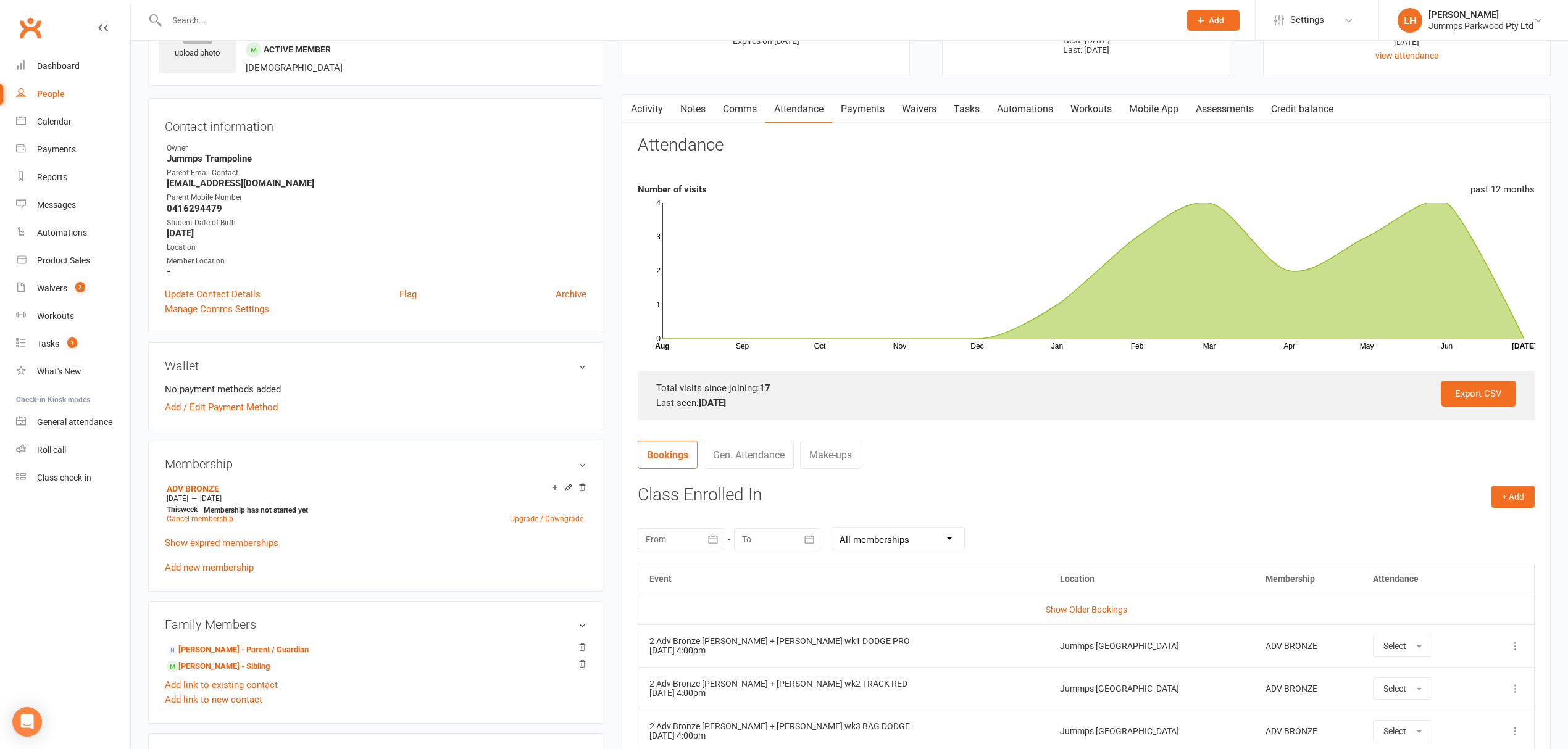 scroll, scrollTop: 164, scrollLeft: 0, axis: vertical 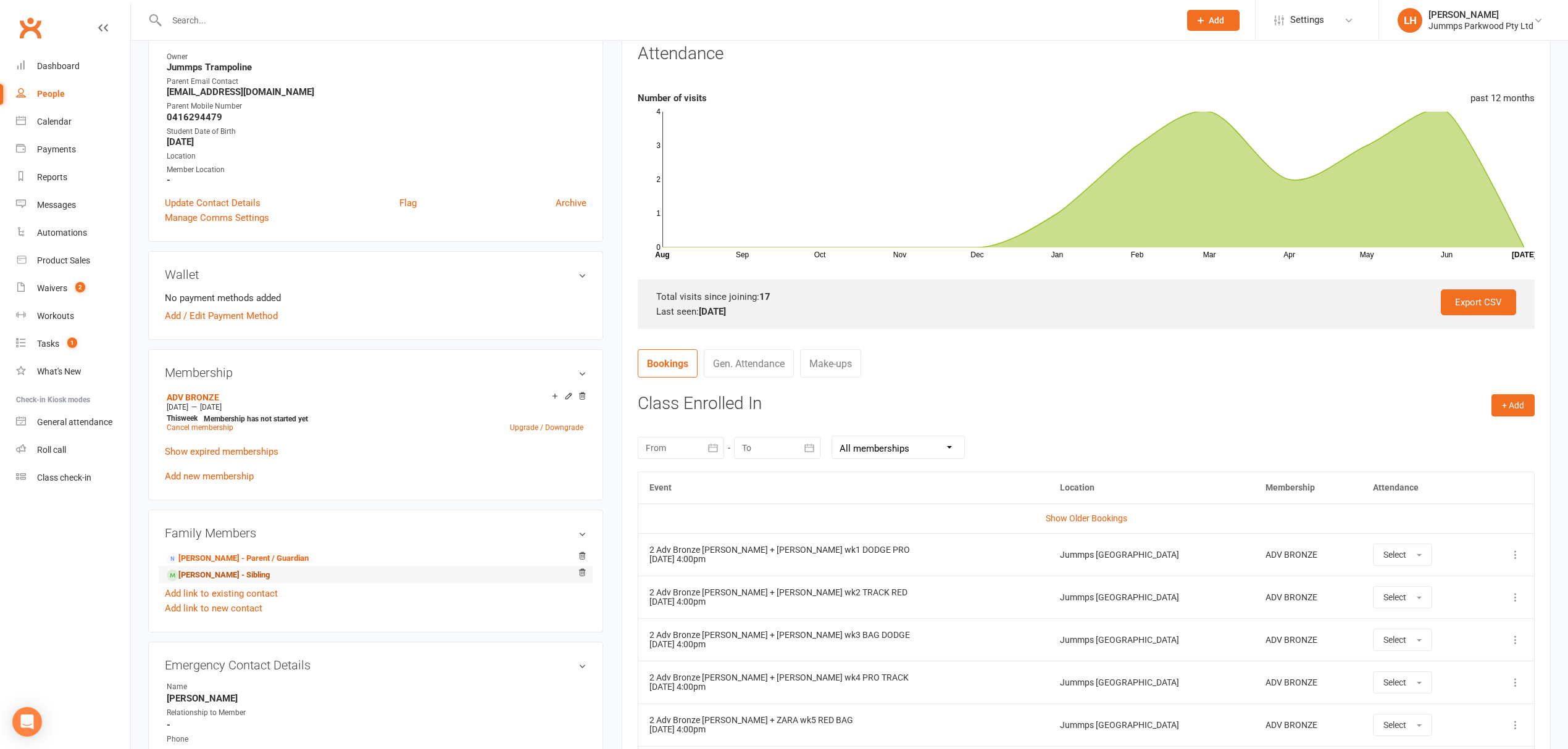 click on "Sofia Vaughan - Sibling" at bounding box center [218, 575] 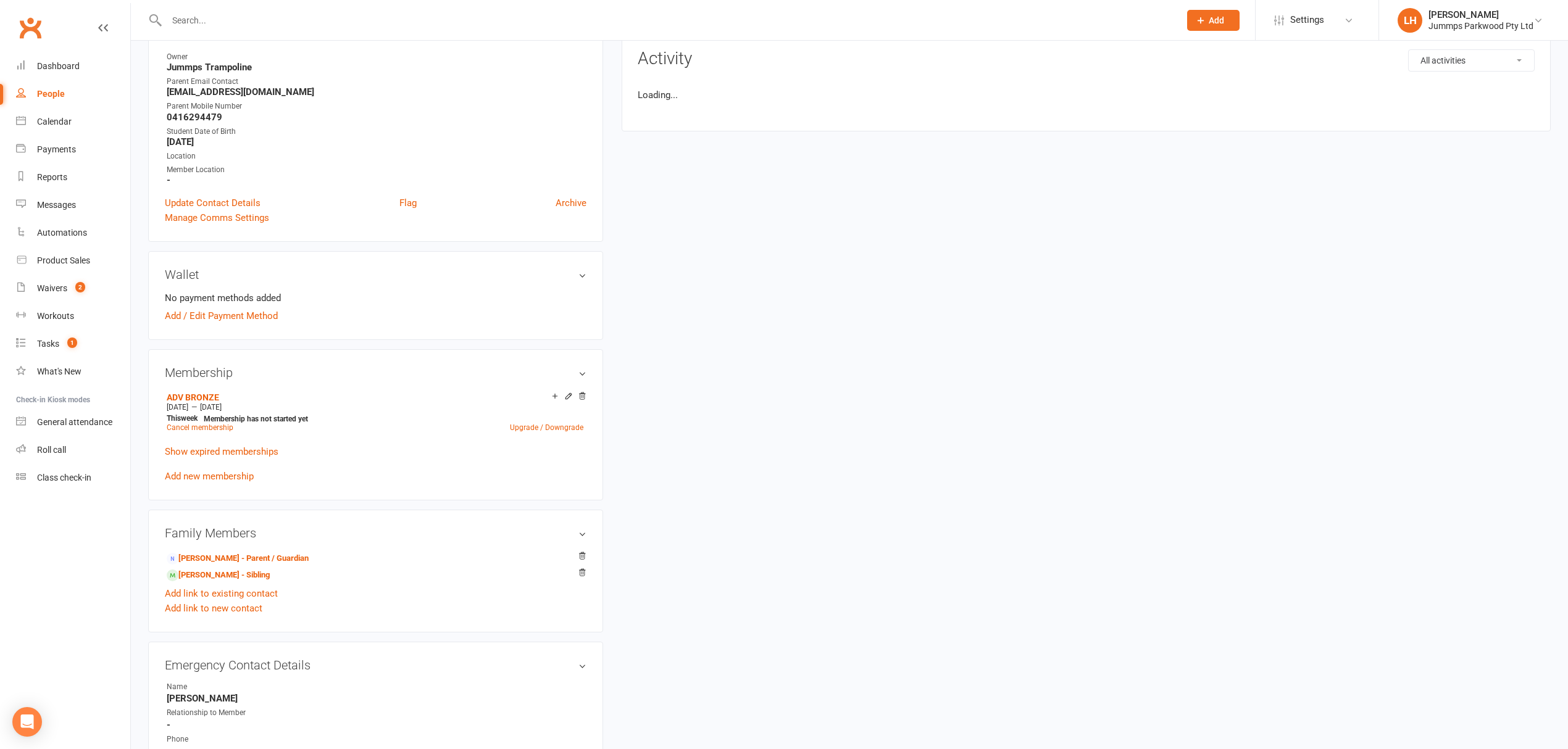 scroll, scrollTop: 0, scrollLeft: 0, axis: both 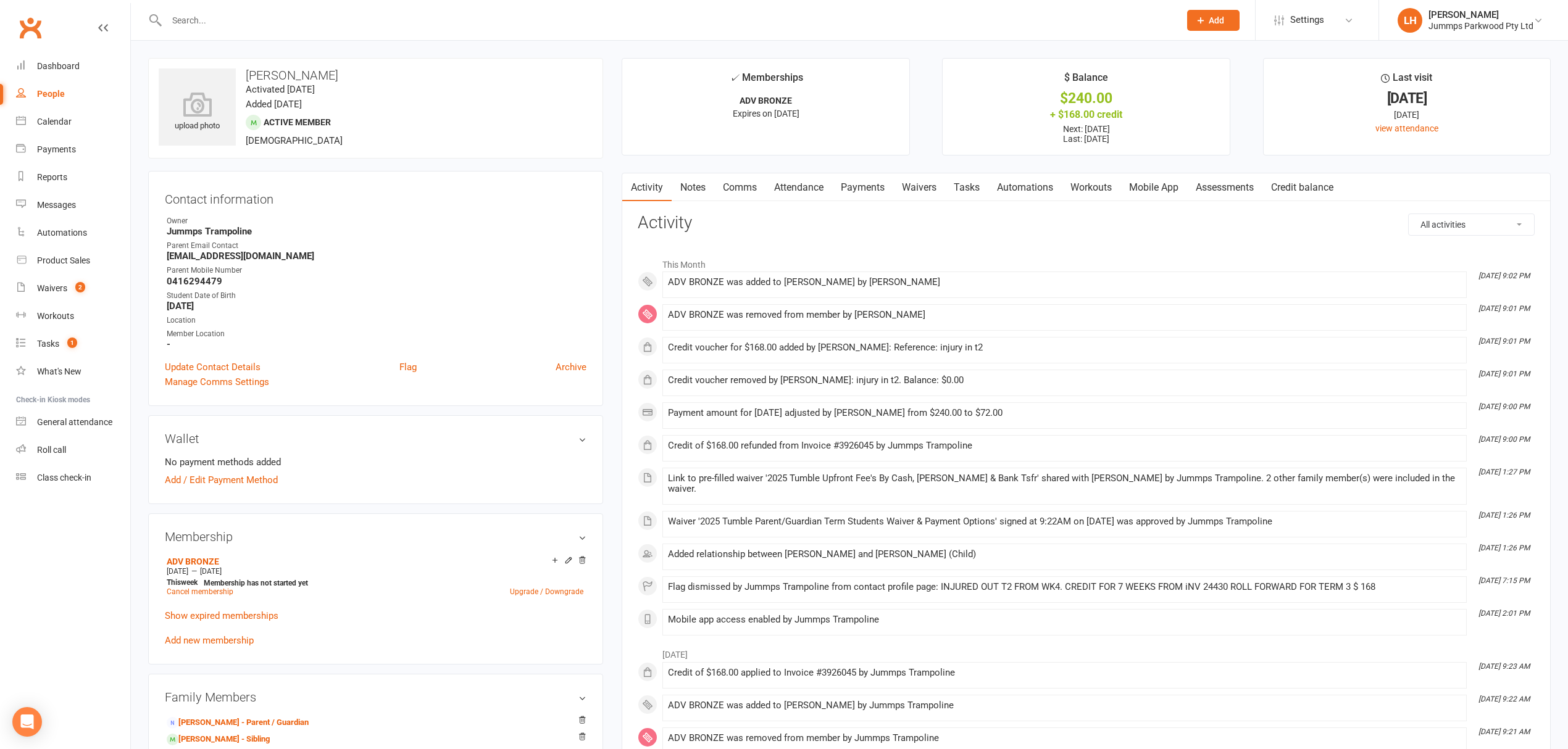 drag, startPoint x: 805, startPoint y: 186, endPoint x: 840, endPoint y: 180, distance: 35.510562 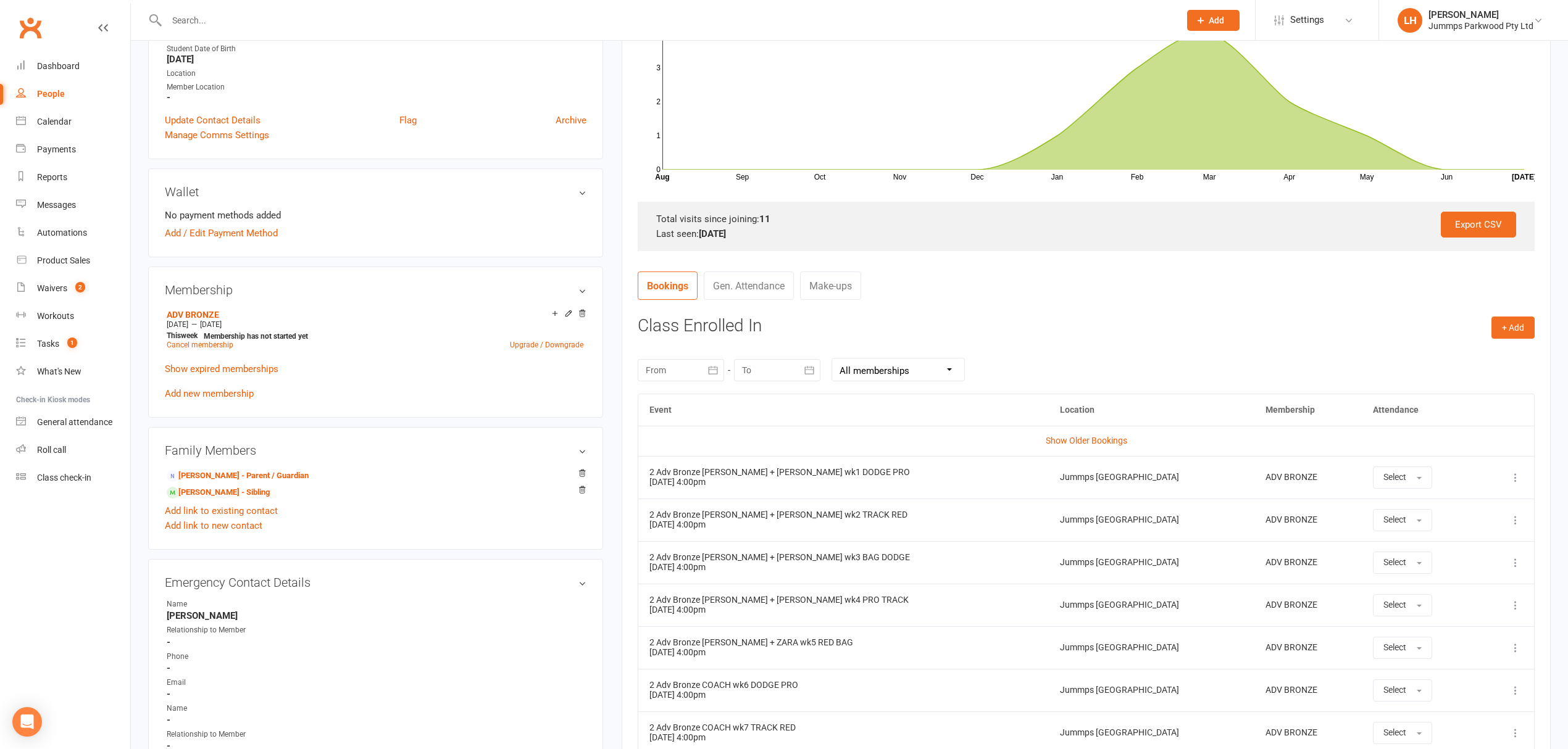 scroll, scrollTop: 82, scrollLeft: 0, axis: vertical 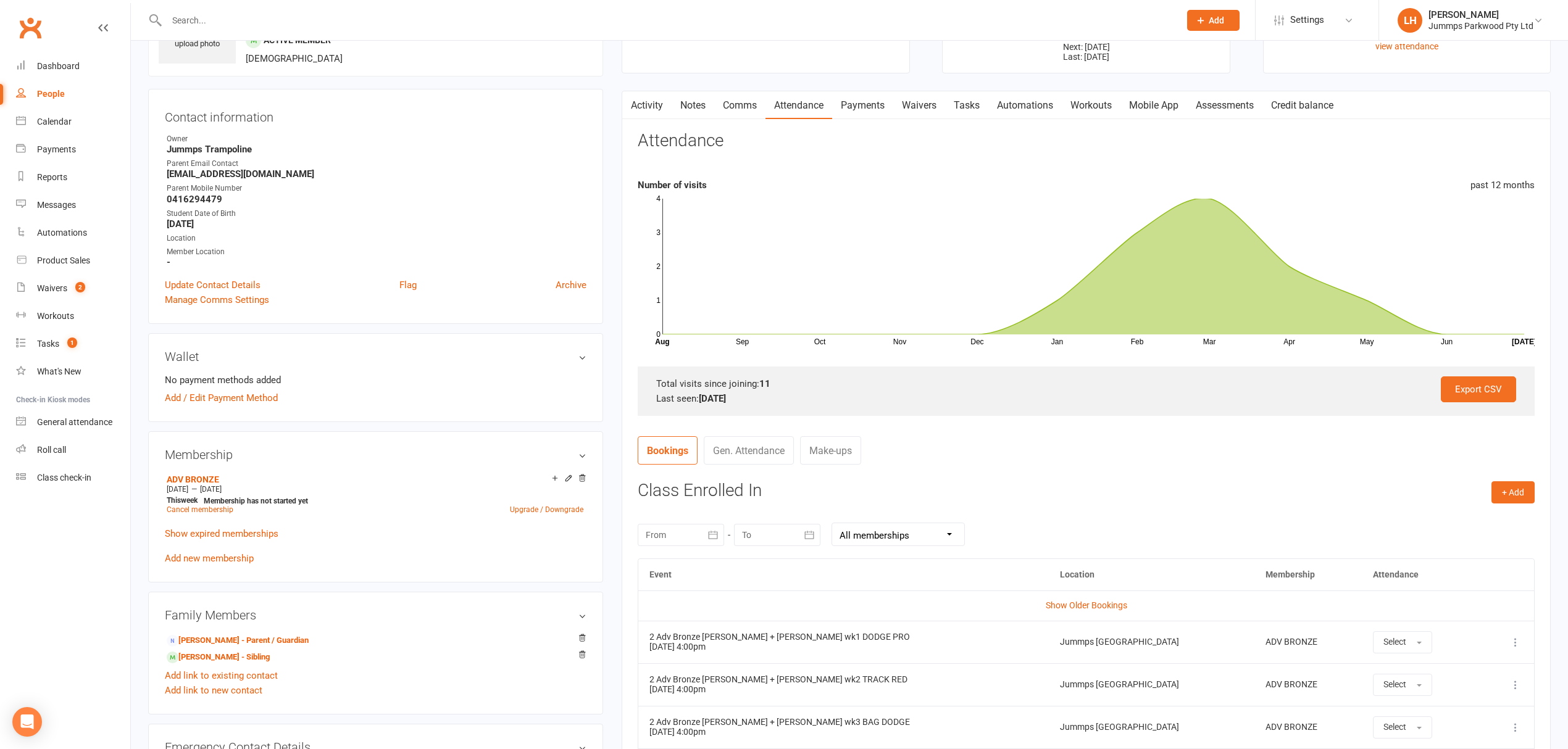 click on "Payments" at bounding box center (862, 106) 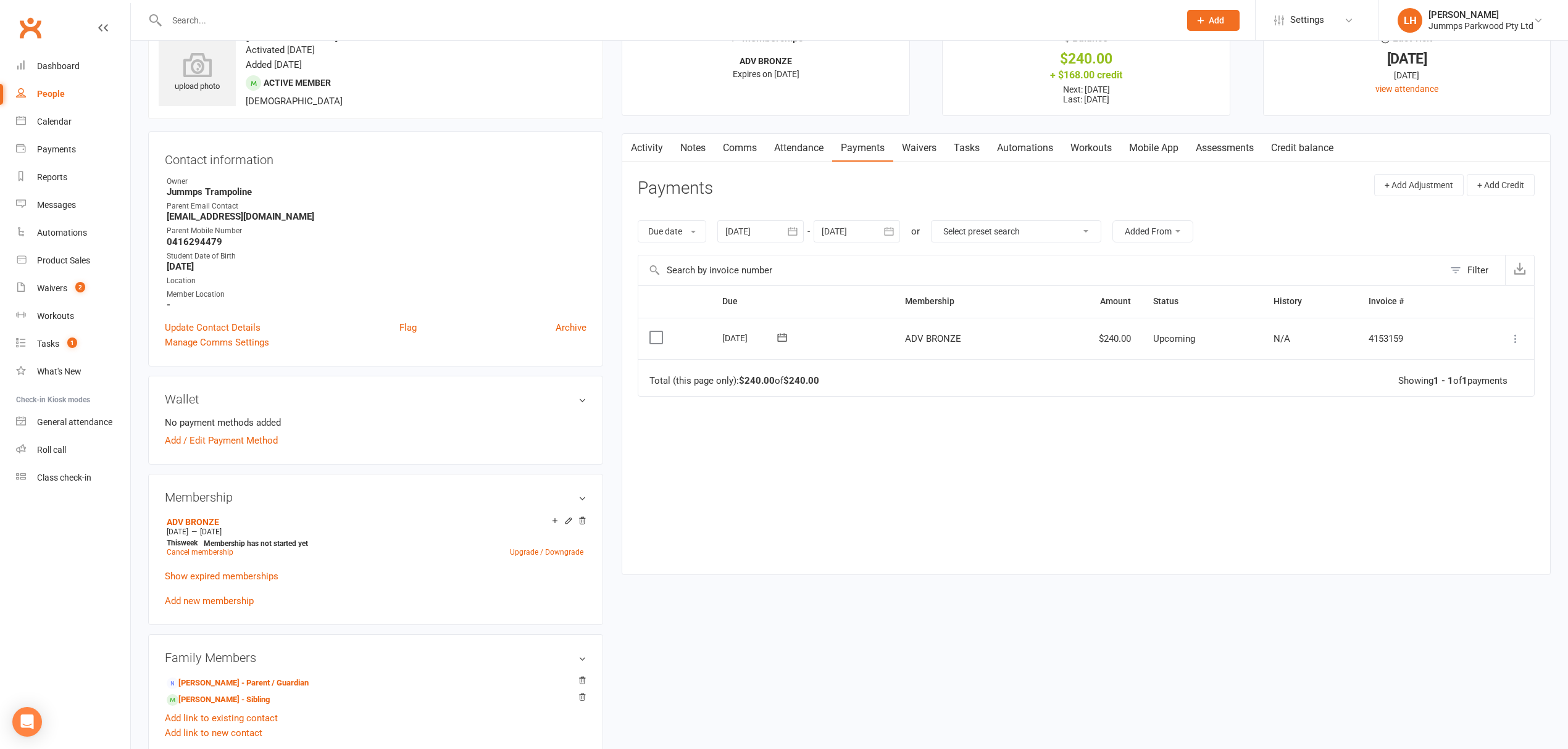 scroll, scrollTop: 0, scrollLeft: 0, axis: both 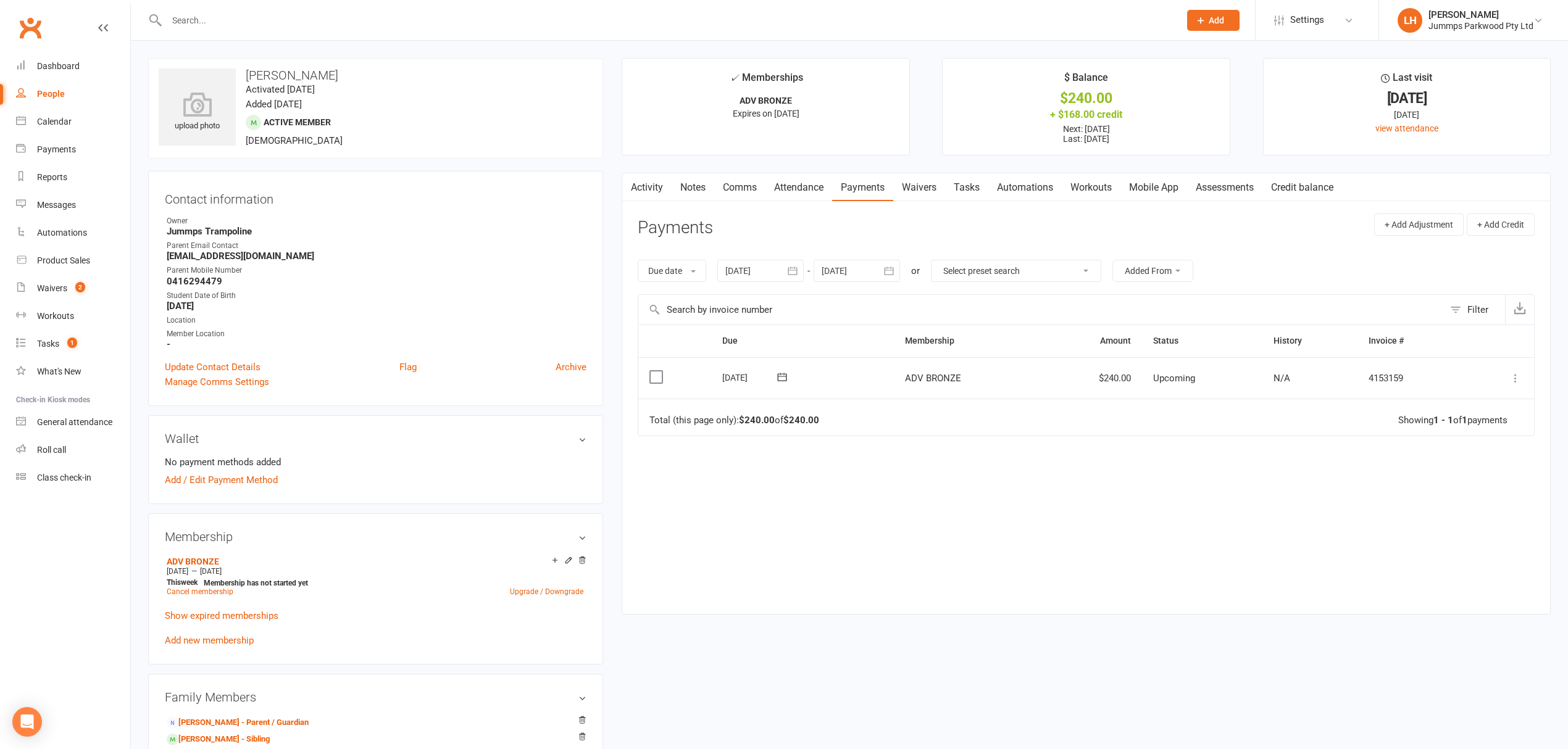 click at bounding box center (657, 377) 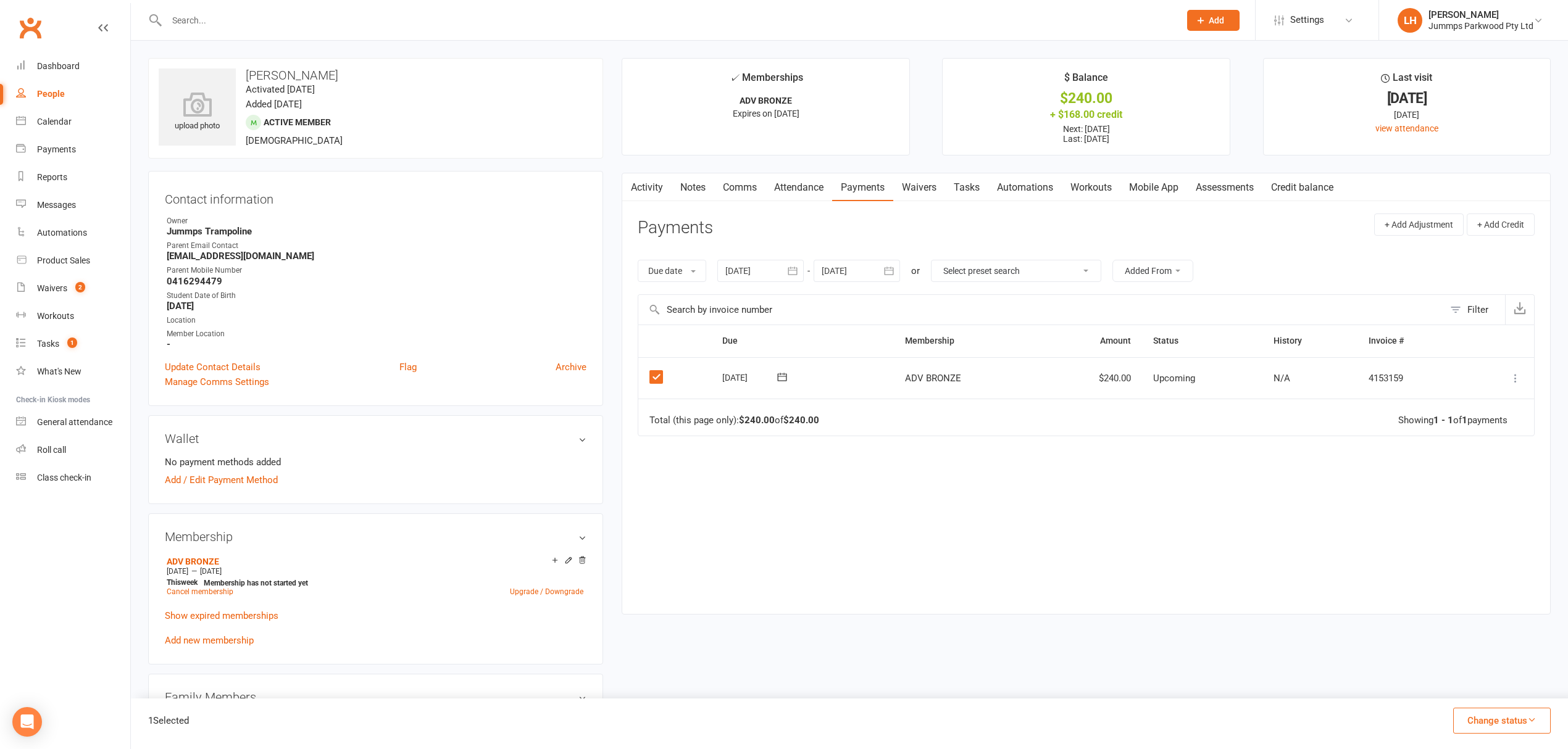 click at bounding box center [1516, 378] 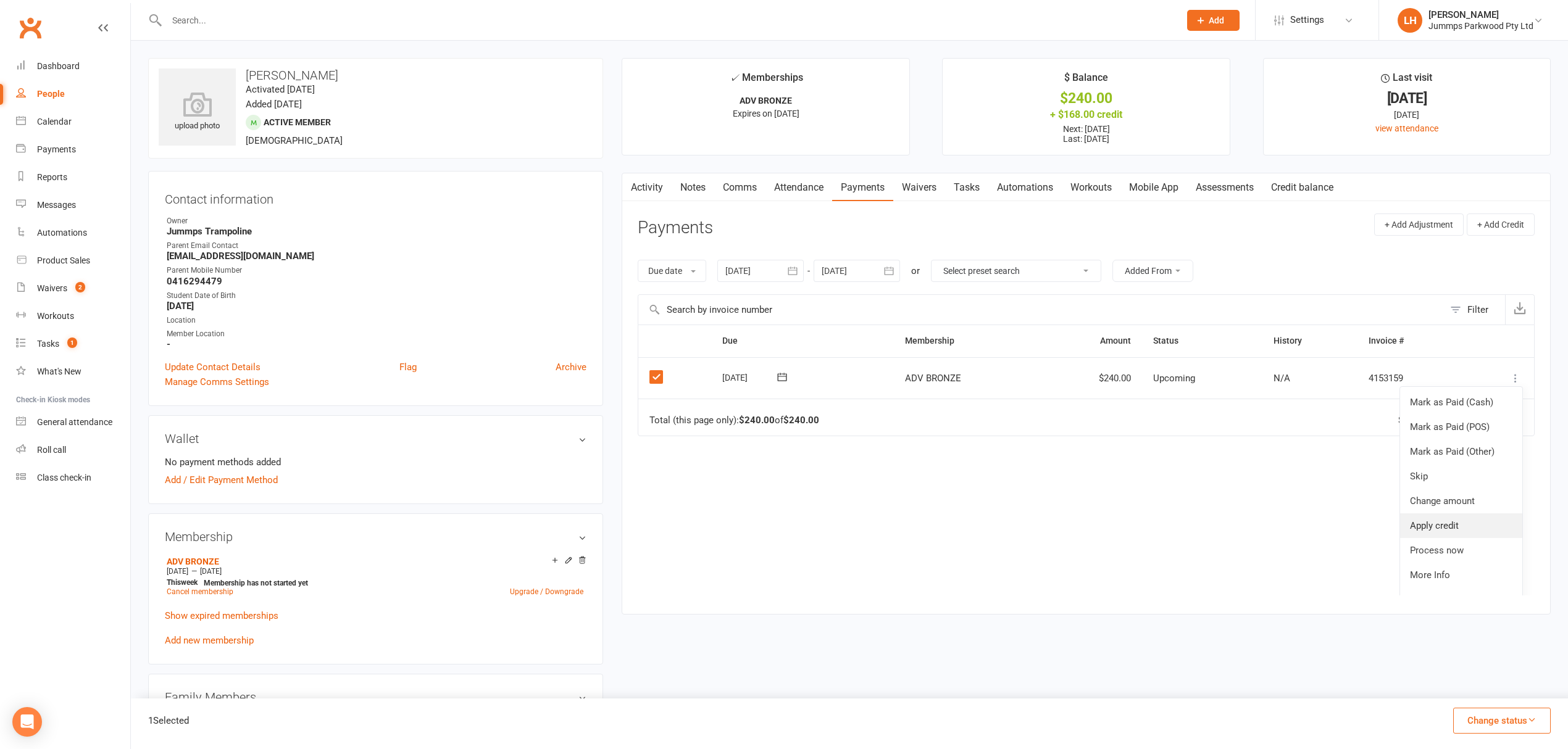 click on "Apply credit" at bounding box center [1461, 526] 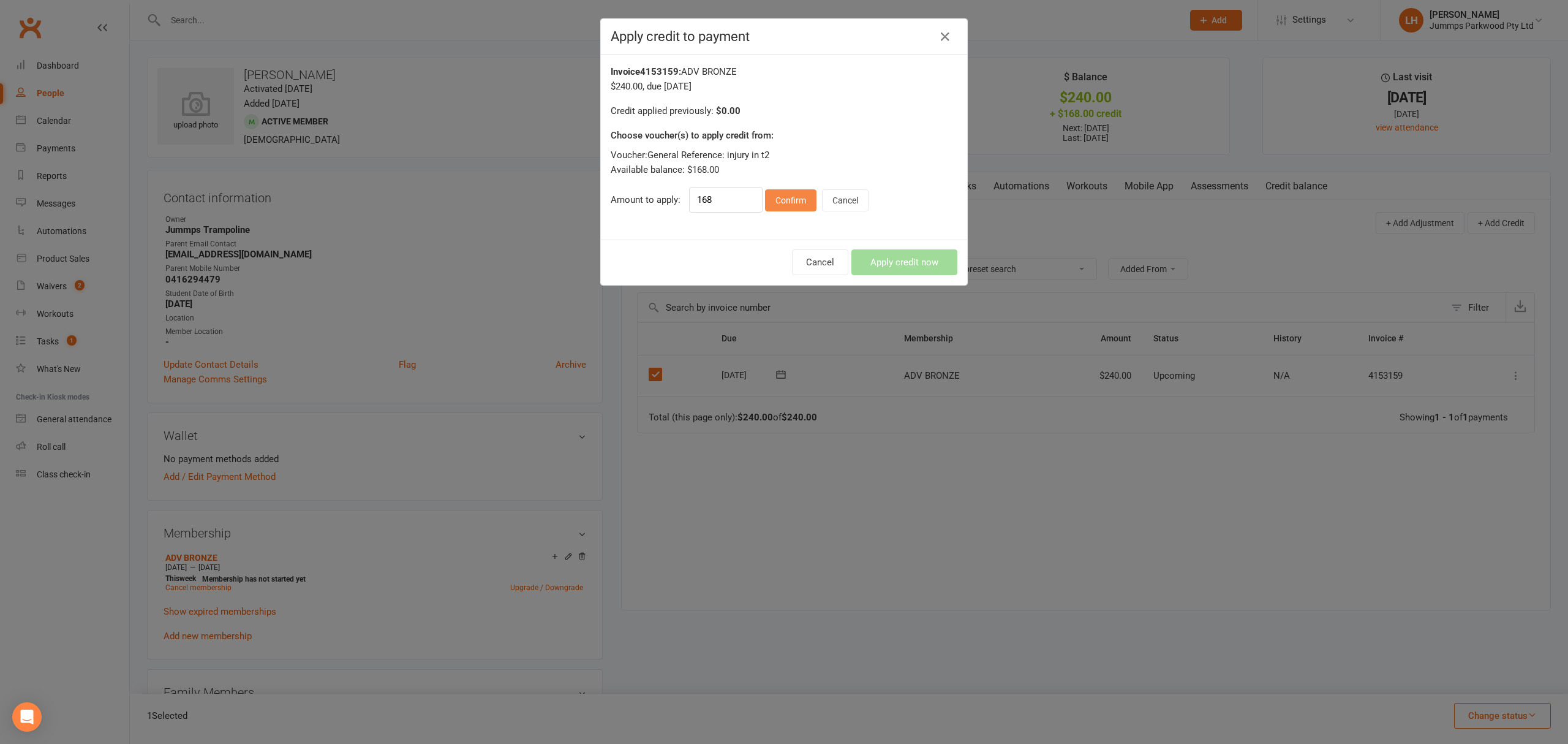 click on "Confirm" at bounding box center (791, 200) 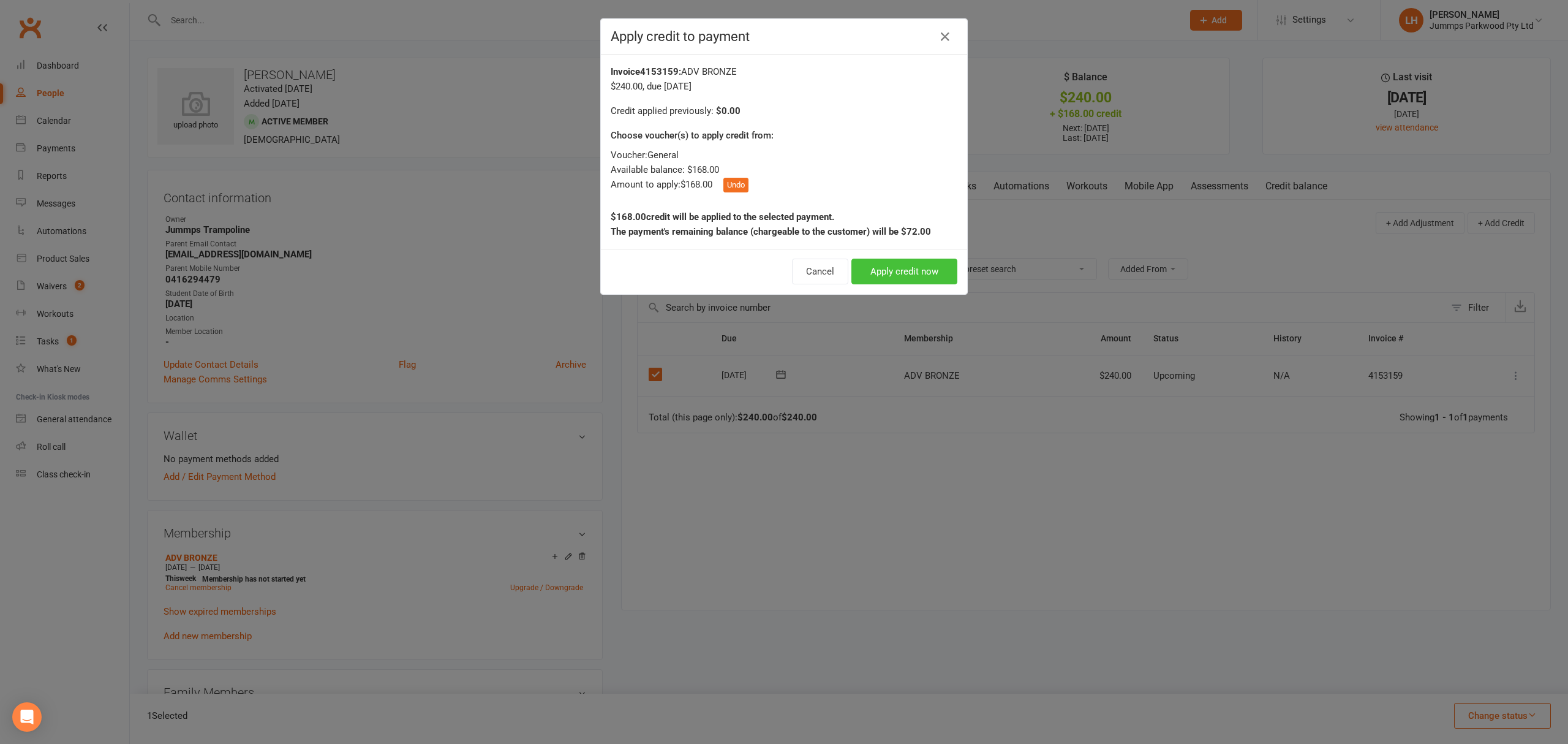 click on "Apply credit now" at bounding box center (904, 271) 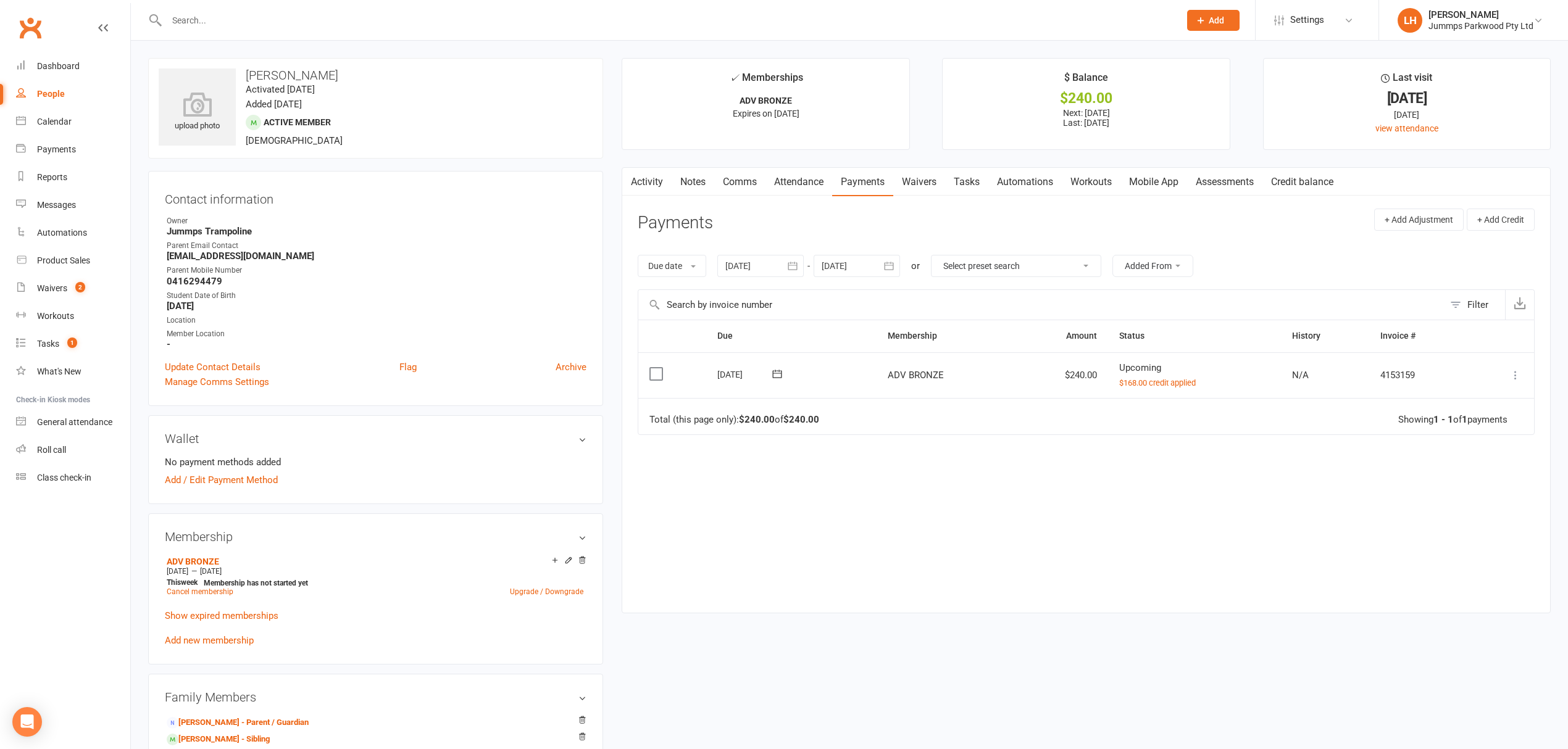 click at bounding box center [1516, 375] 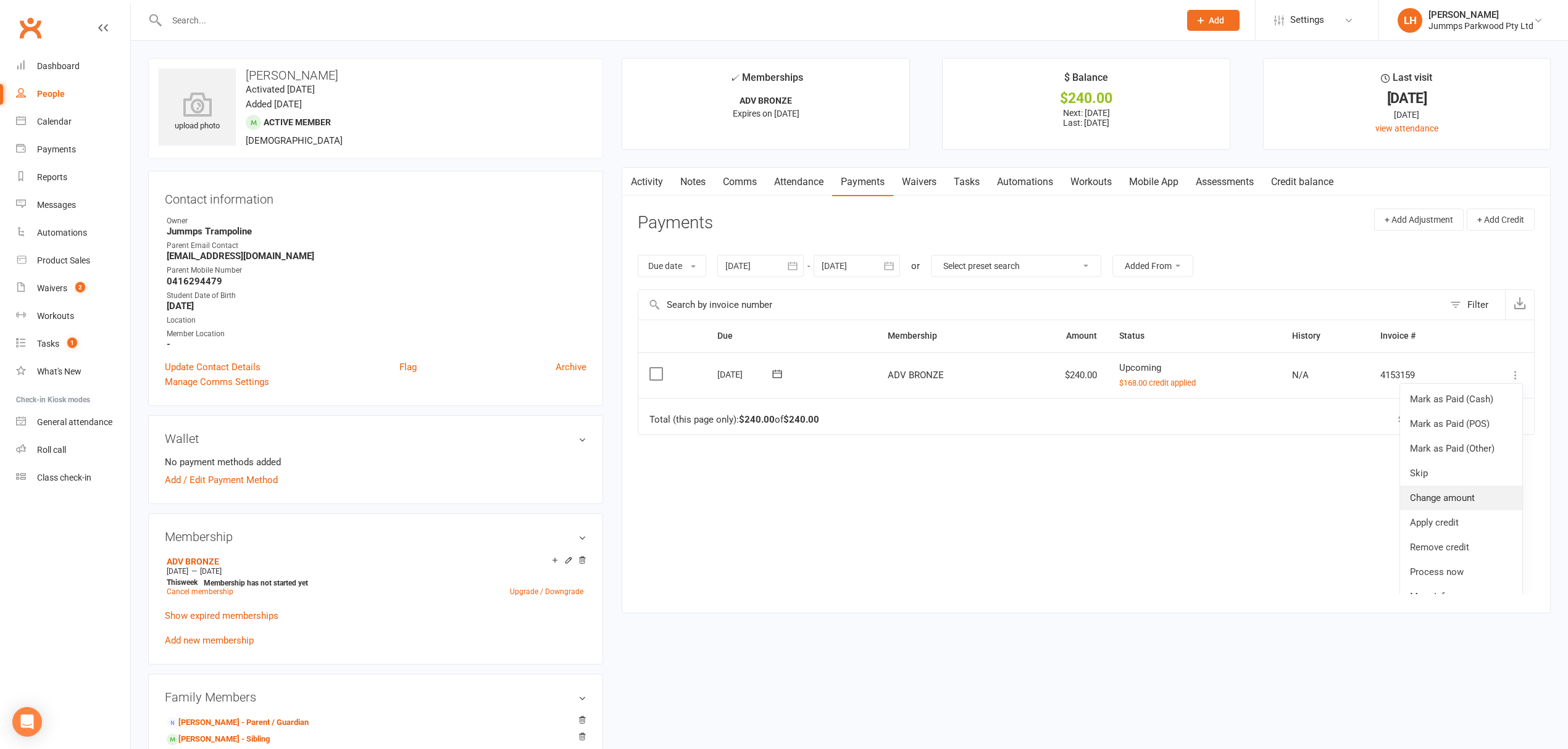 click on "Change amount" at bounding box center [1461, 498] 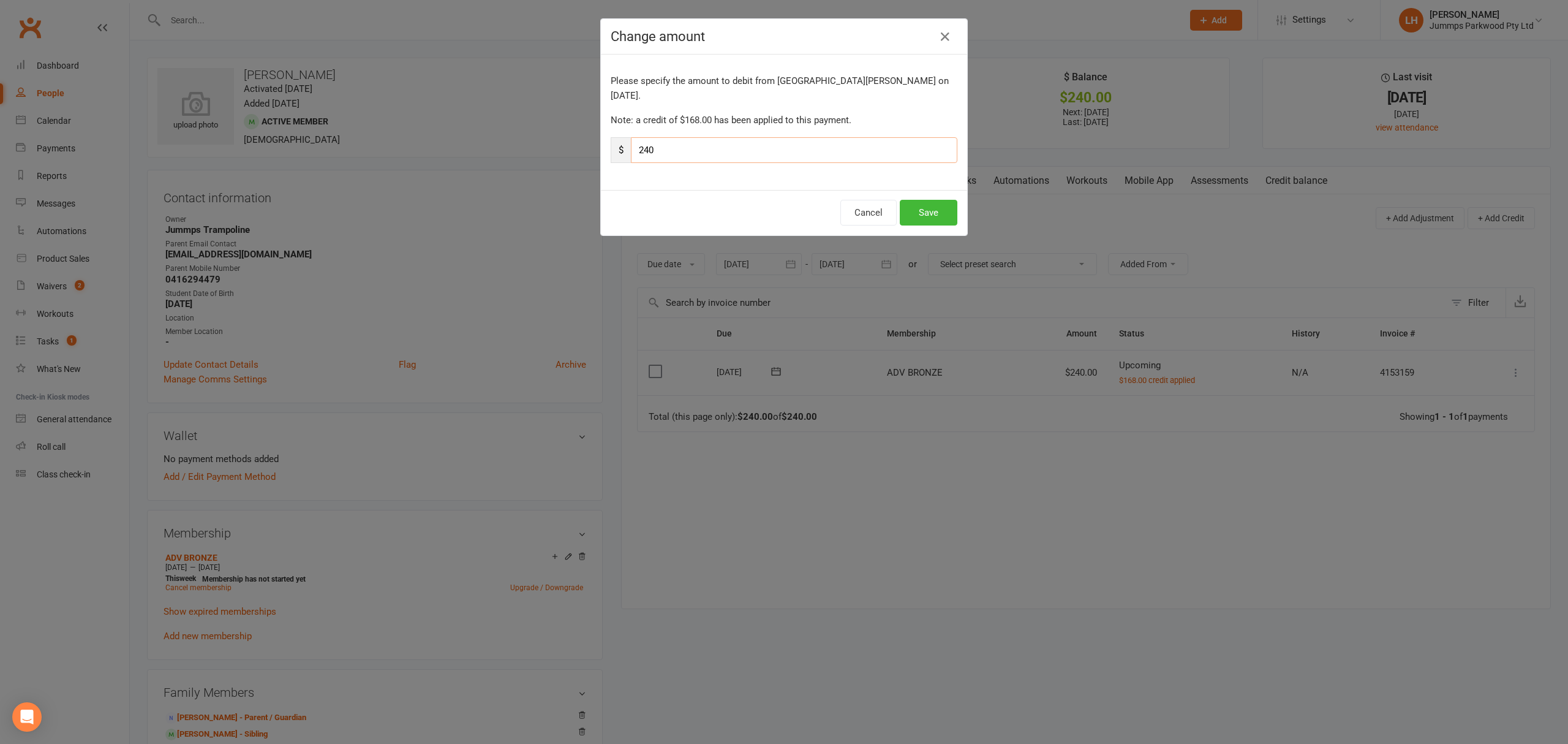 drag, startPoint x: 667, startPoint y: 137, endPoint x: 599, endPoint y: 133, distance: 68.117545 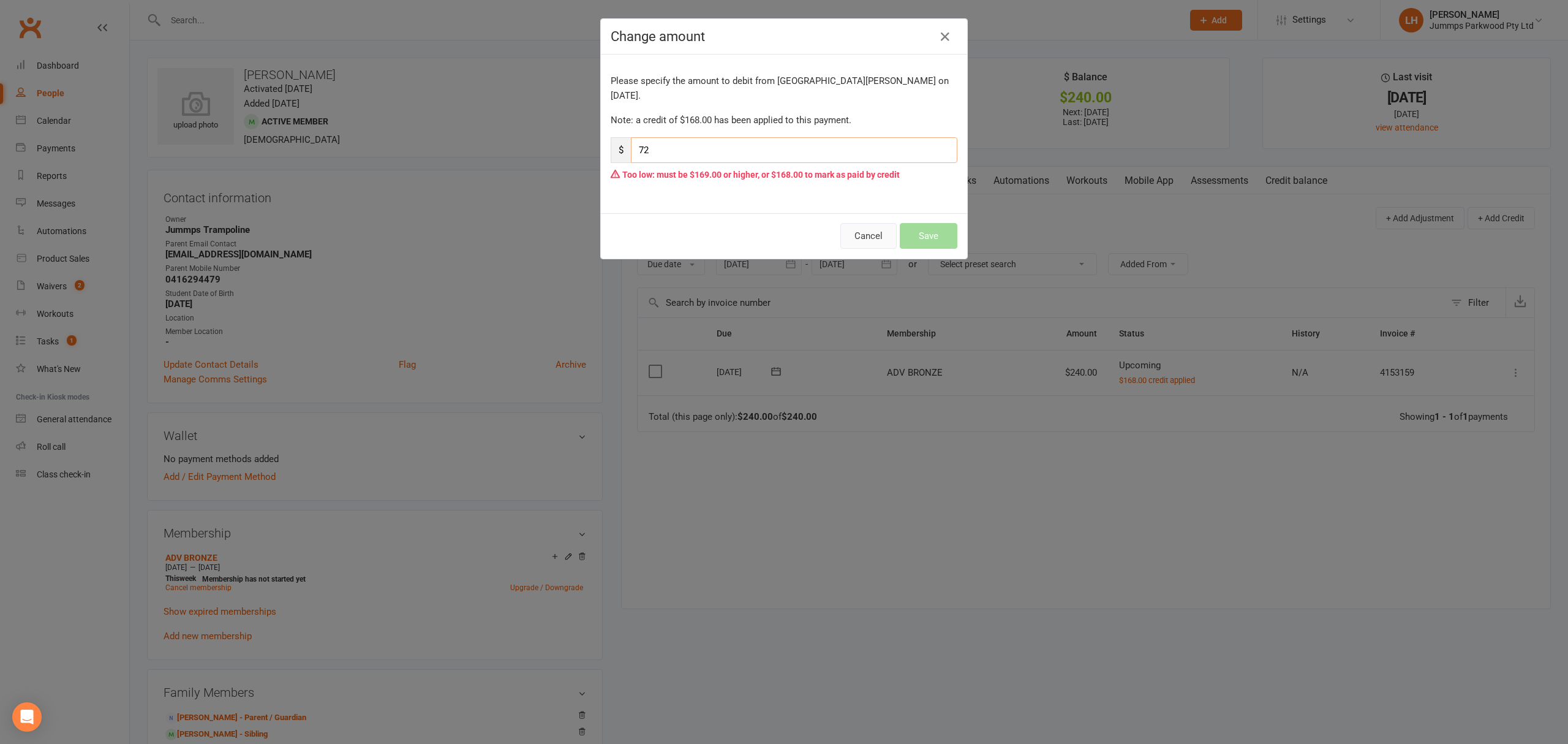 type on "72" 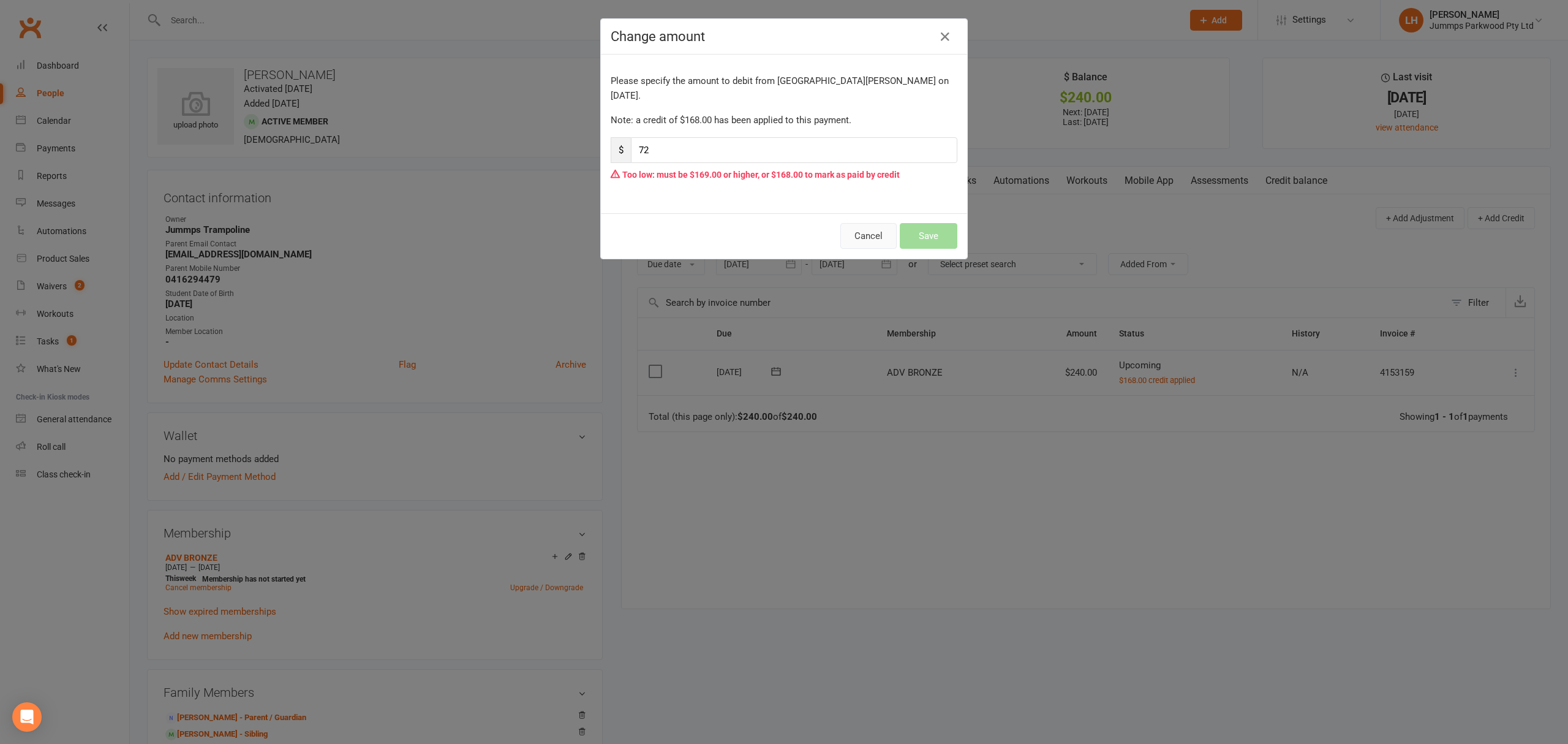 click on "Cancel" at bounding box center (869, 236) 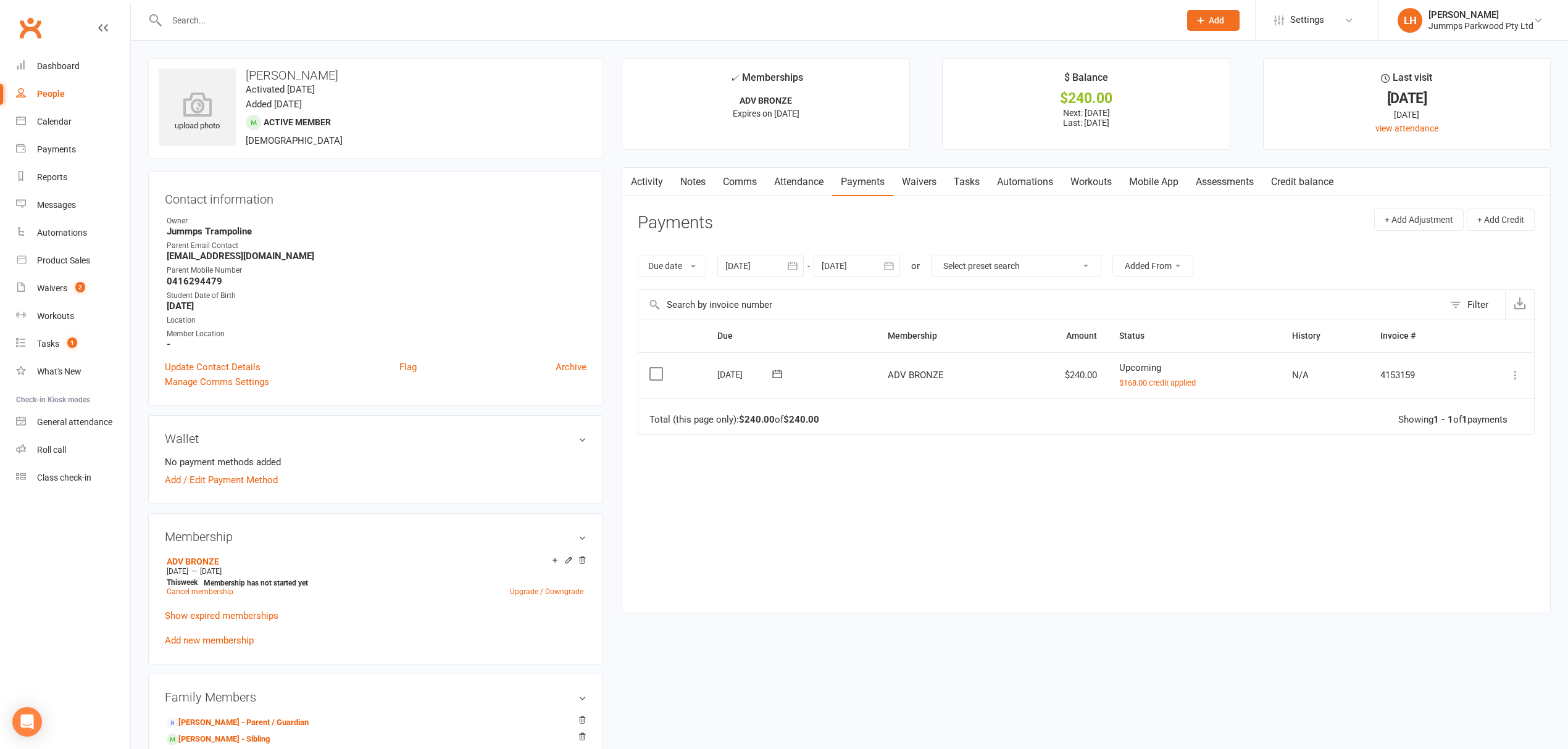 click at bounding box center (1516, 375) 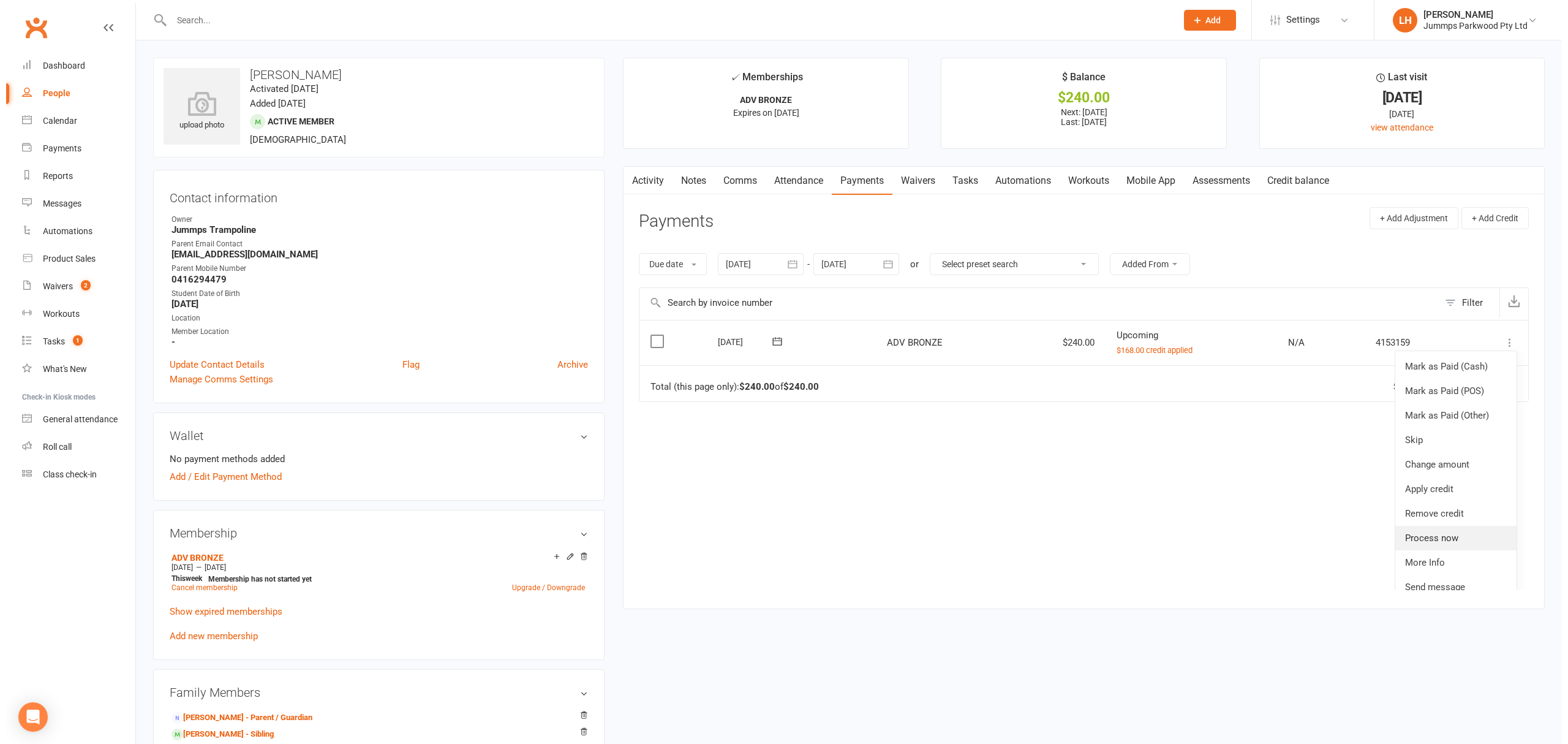 scroll, scrollTop: 42, scrollLeft: 0, axis: vertical 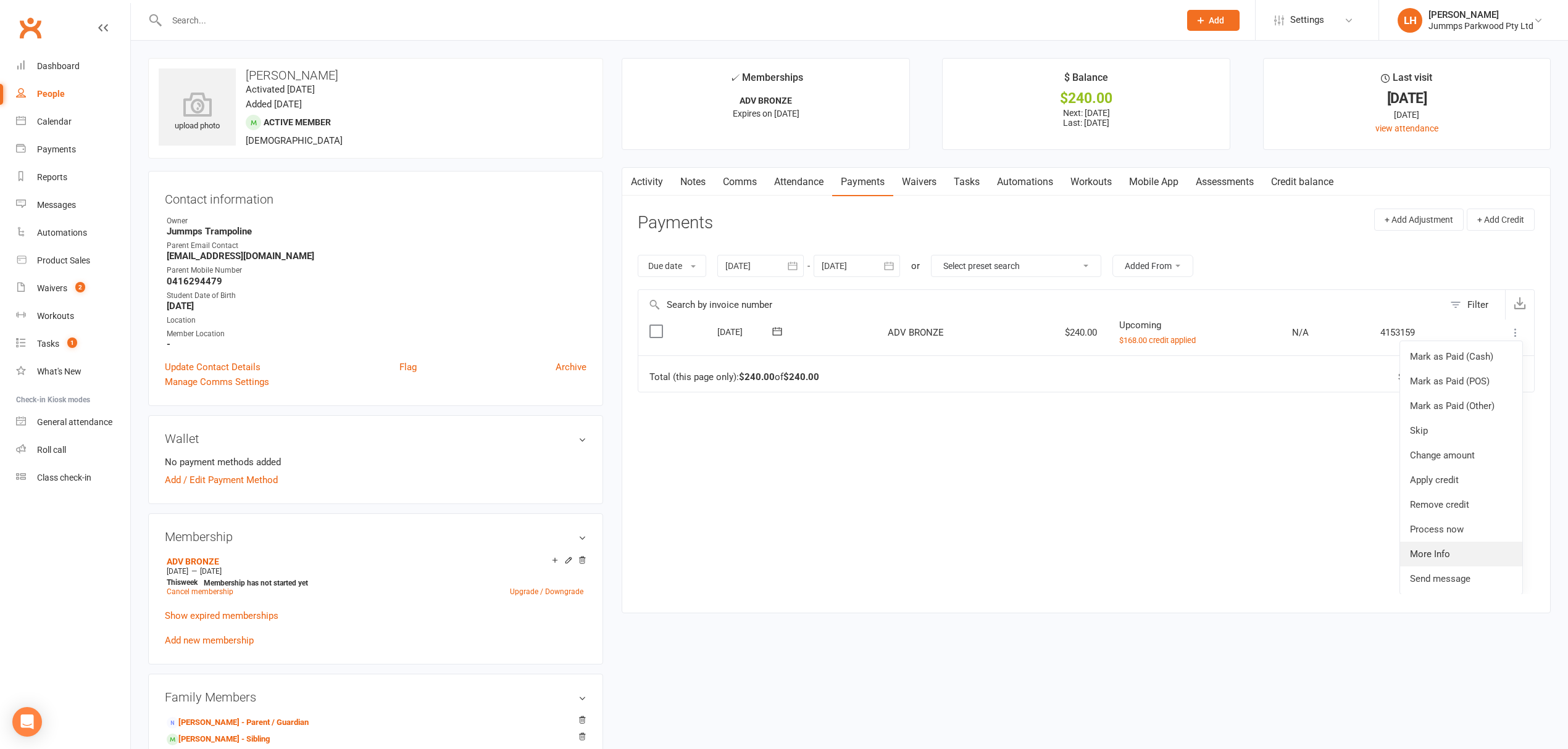click on "More Info" at bounding box center (1461, 554) 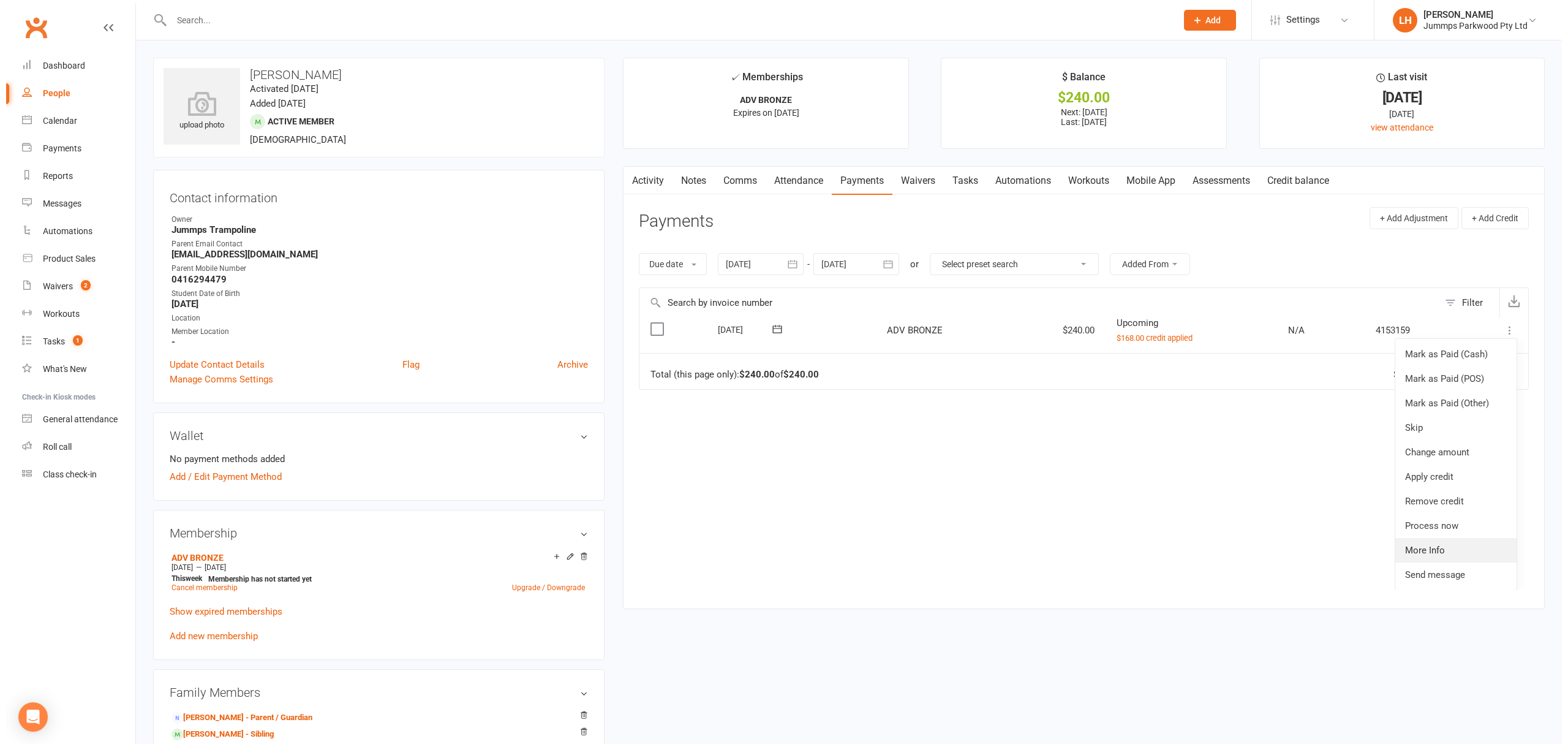 scroll, scrollTop: 0, scrollLeft: 0, axis: both 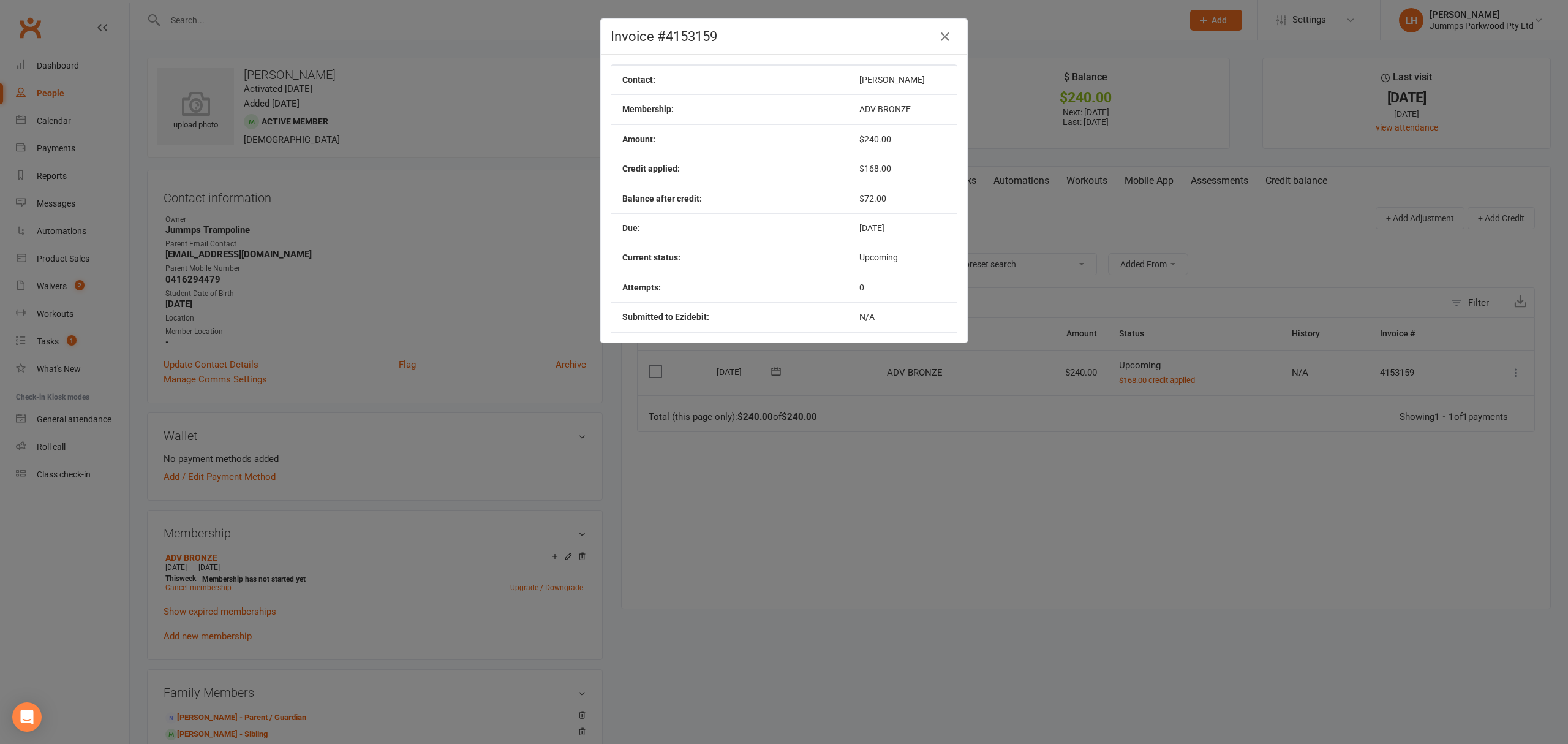 click on "Invoice #4153159" at bounding box center (784, 36) 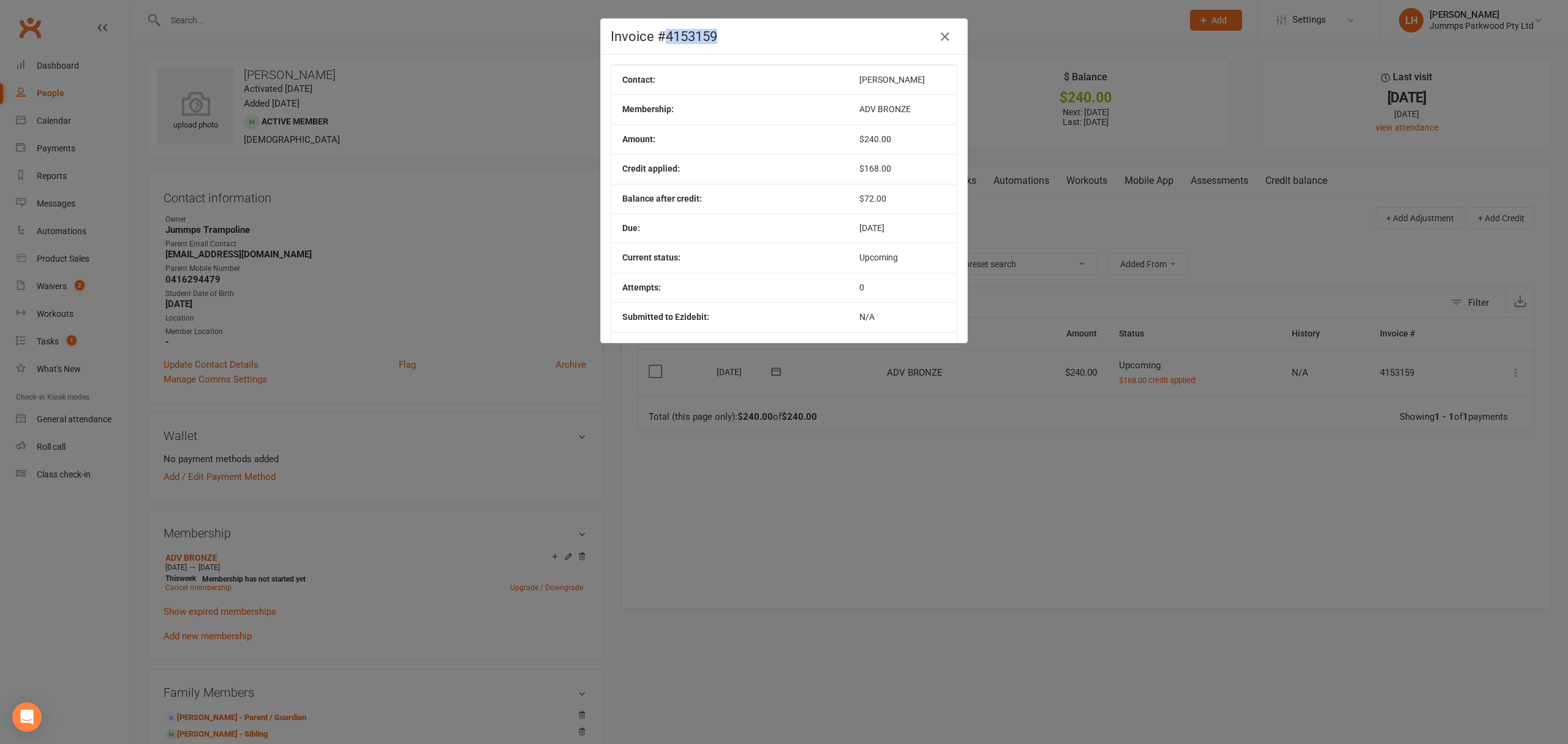 click on "Invoice #4153159" at bounding box center [784, 36] 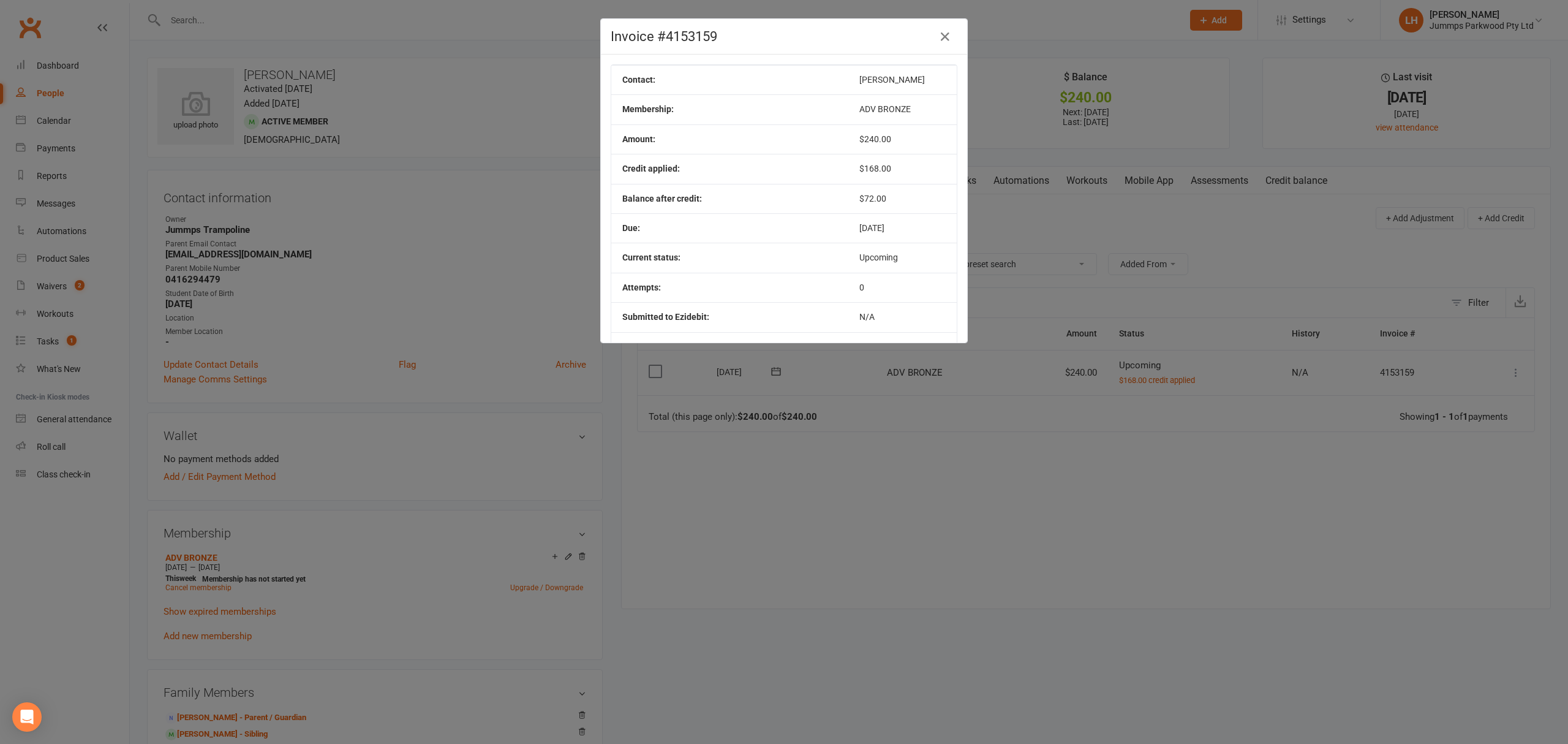 click on "Invoice #4153159 Contact: Sofia Vaughan Membership: ADV BRONZE Amount: $240.00 Credit applied: $168.00 Balance after credit: $72.00 Due: Jul 14, 2025 Current status: Upcoming Attempts: 0 Submitted to Ezidebit: N/A Automatic reschedule on failure: Disabled Automatic reschedules performed already 0 times Send receipt email on successful payment? Yes  Block receipt   Add fee on failure? No fee" at bounding box center (784, 372) 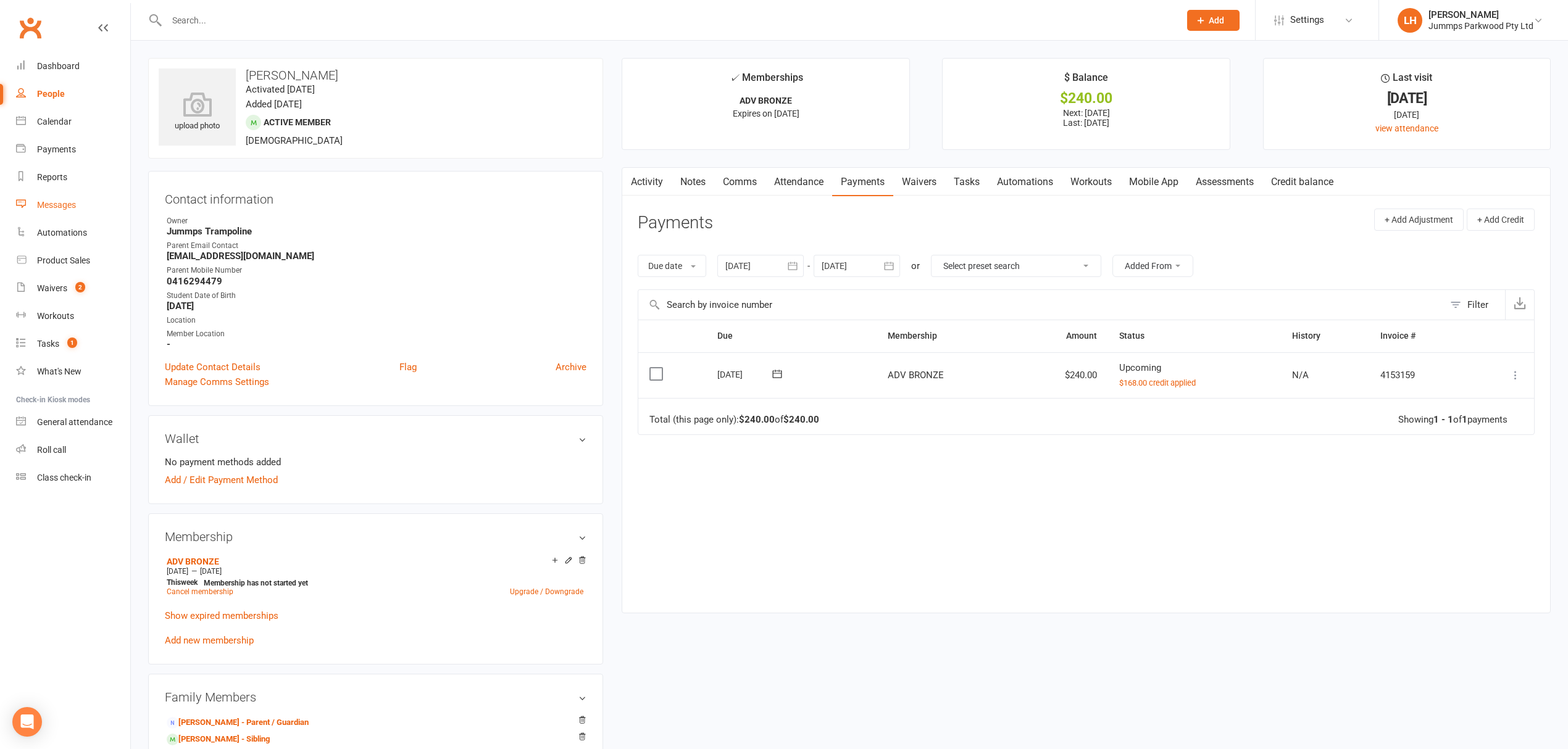 click on "Messages" at bounding box center (56, 205) 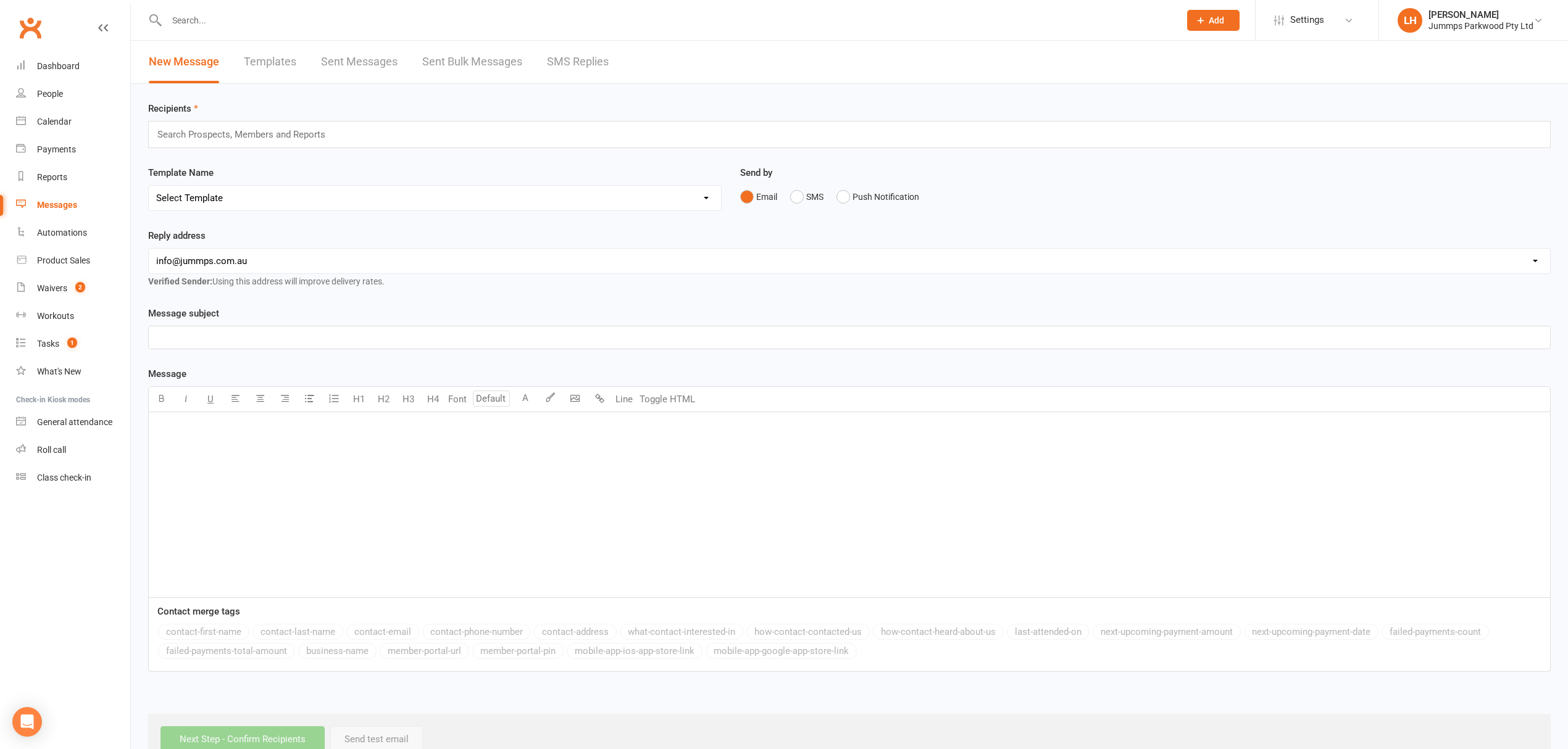 click on "Templates" at bounding box center [270, 62] 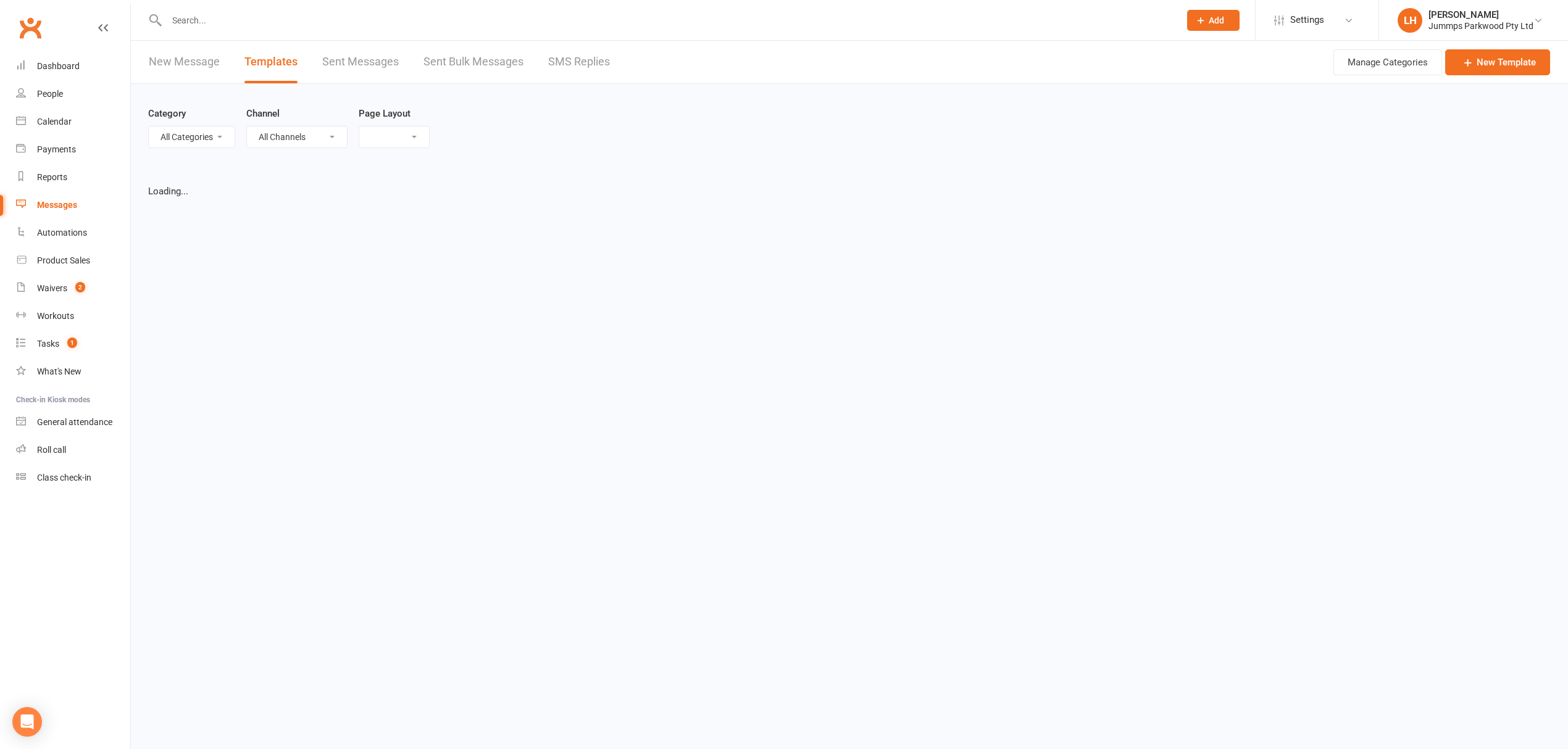select on "grid" 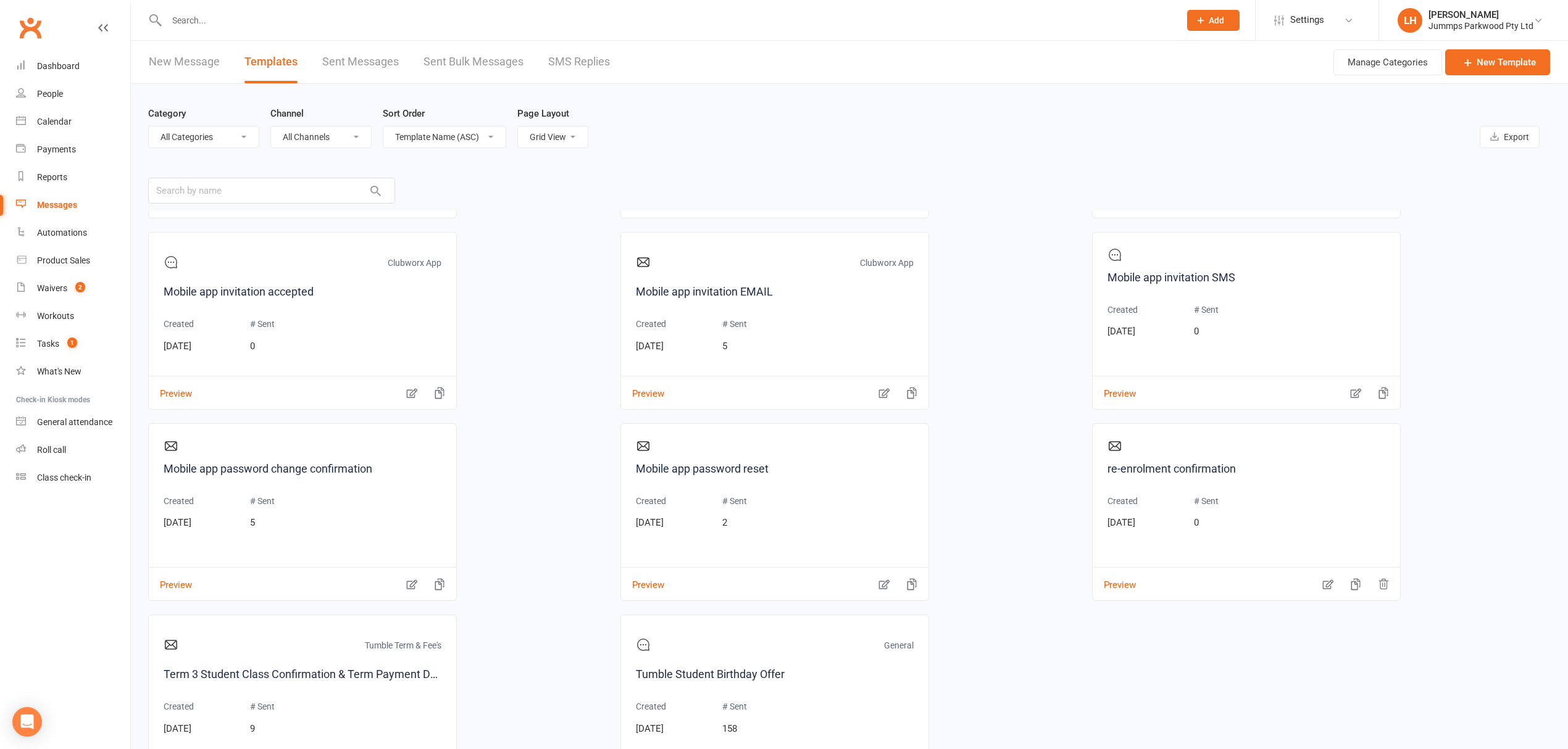 scroll, scrollTop: 389, scrollLeft: 0, axis: vertical 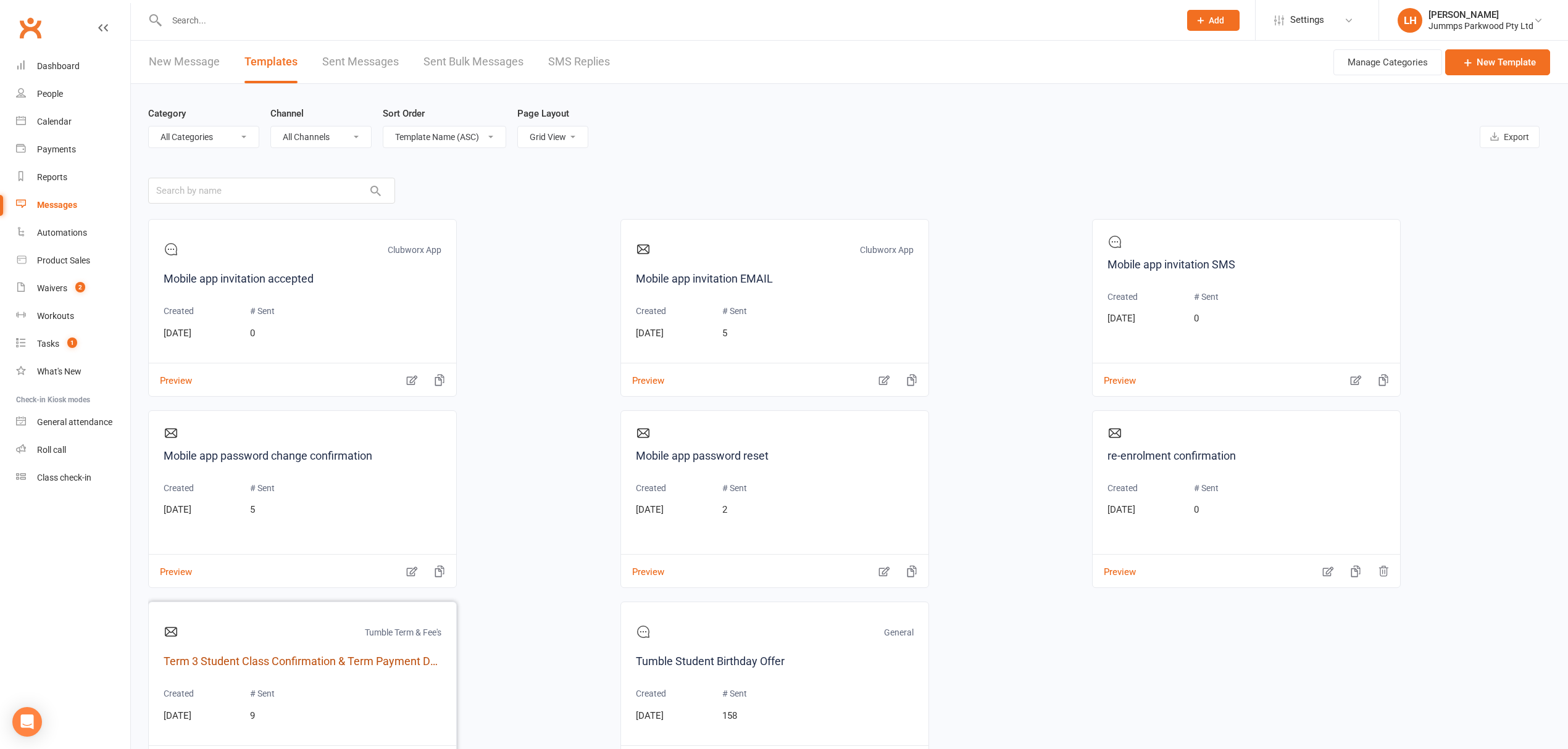 click on "Term 3 Student Class Confirmation & Term Payment Details" at bounding box center [302, 661] 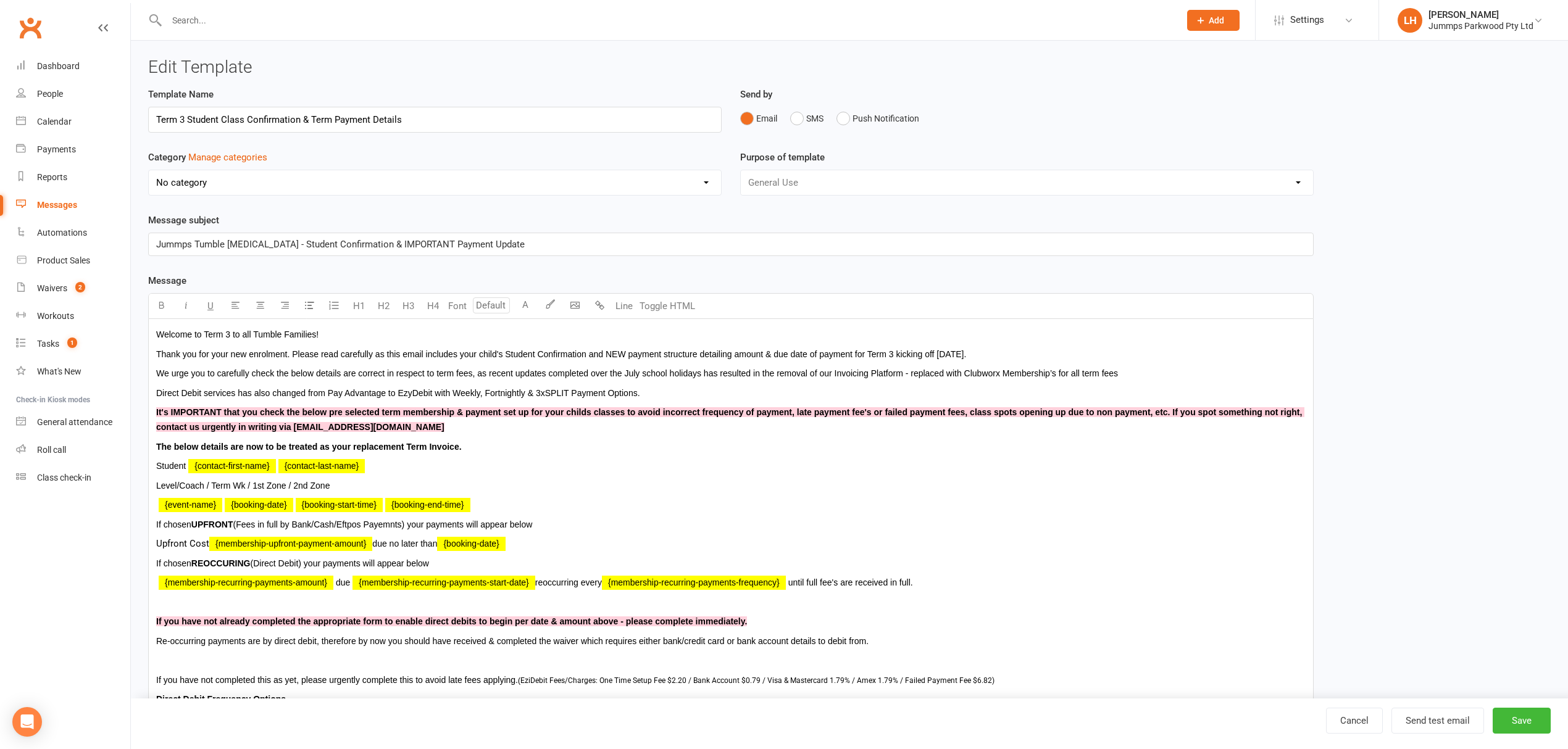 select on "17732" 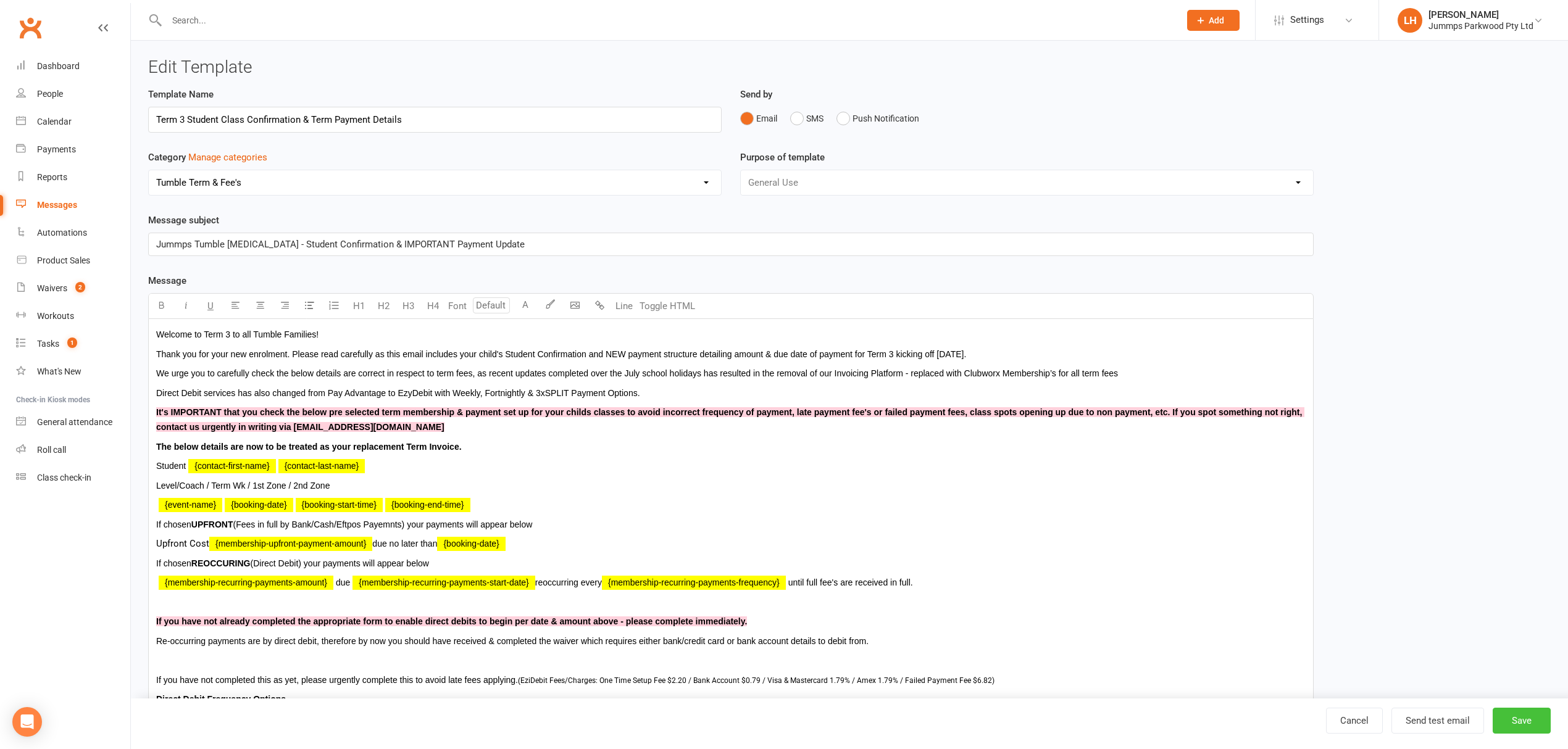 click on "Save" at bounding box center (1522, 721) 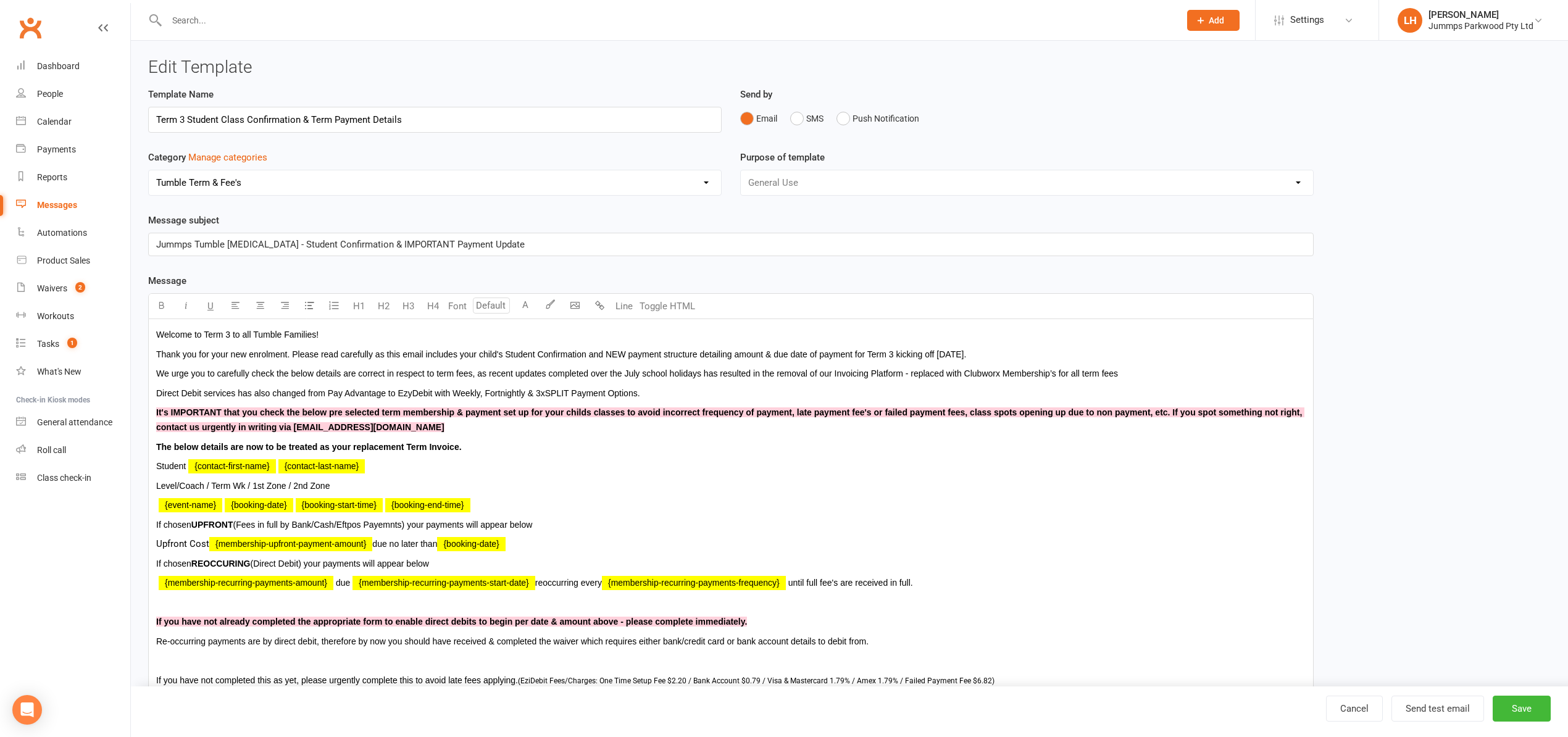 select on "grid" 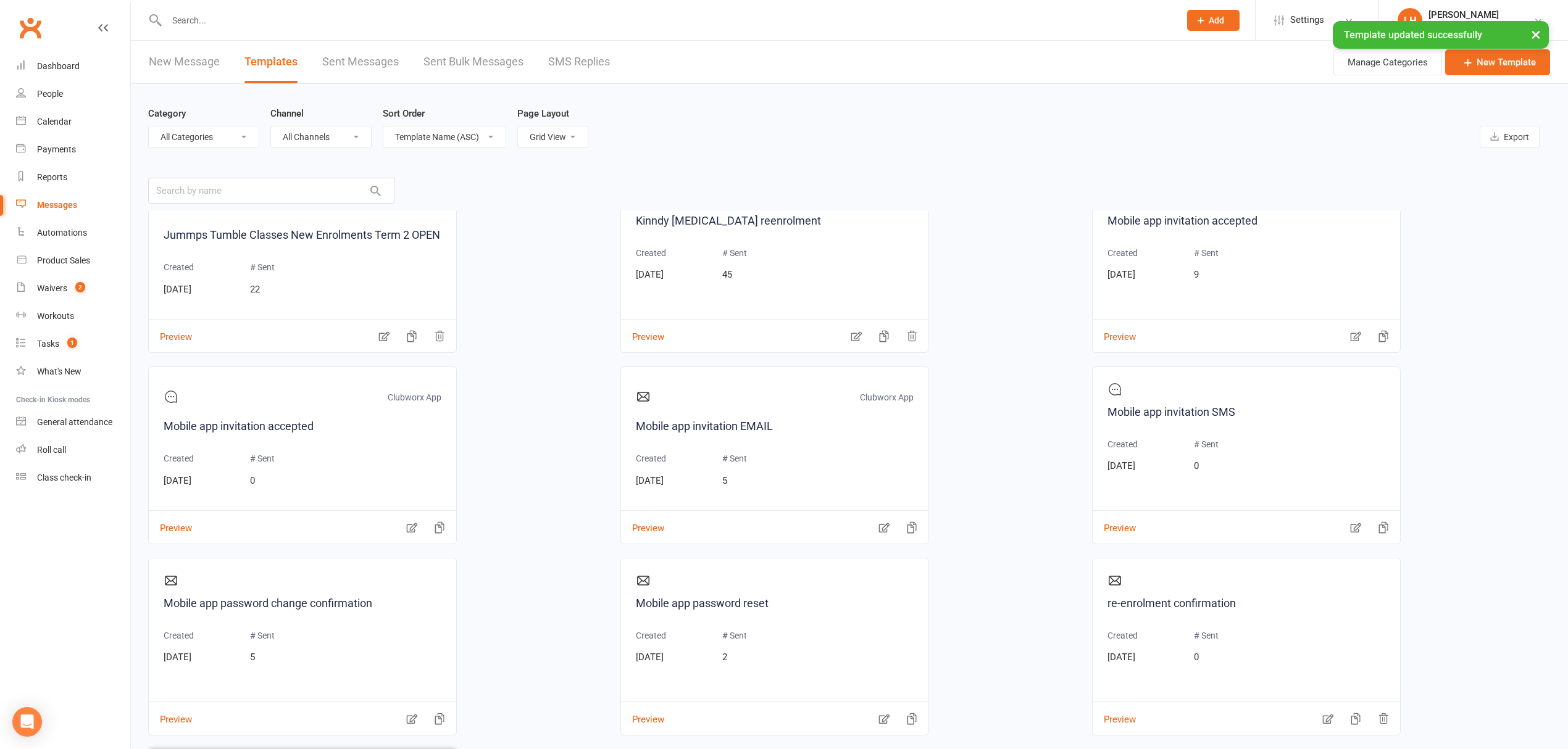 scroll, scrollTop: 389, scrollLeft: 0, axis: vertical 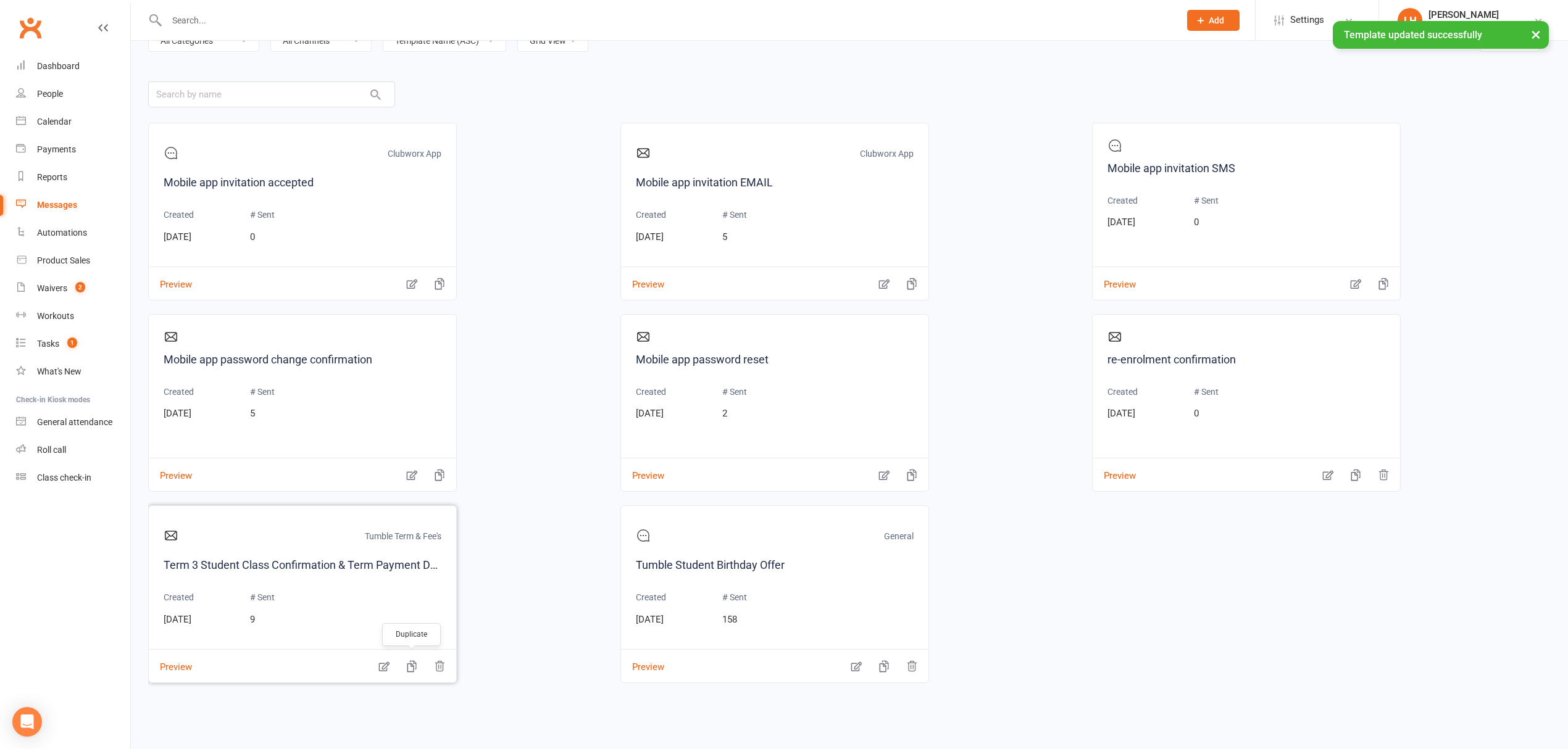 click 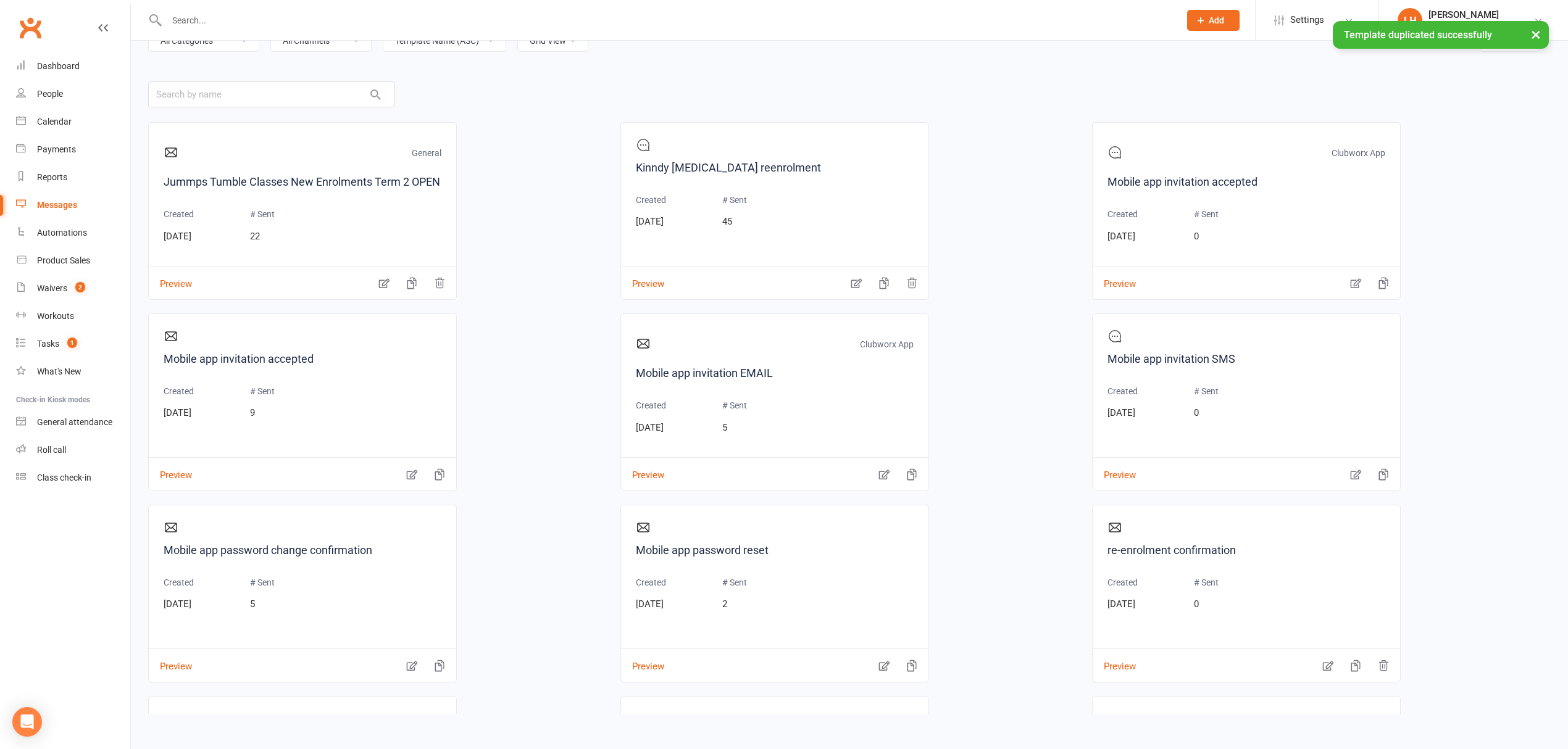 scroll, scrollTop: 0, scrollLeft: 0, axis: both 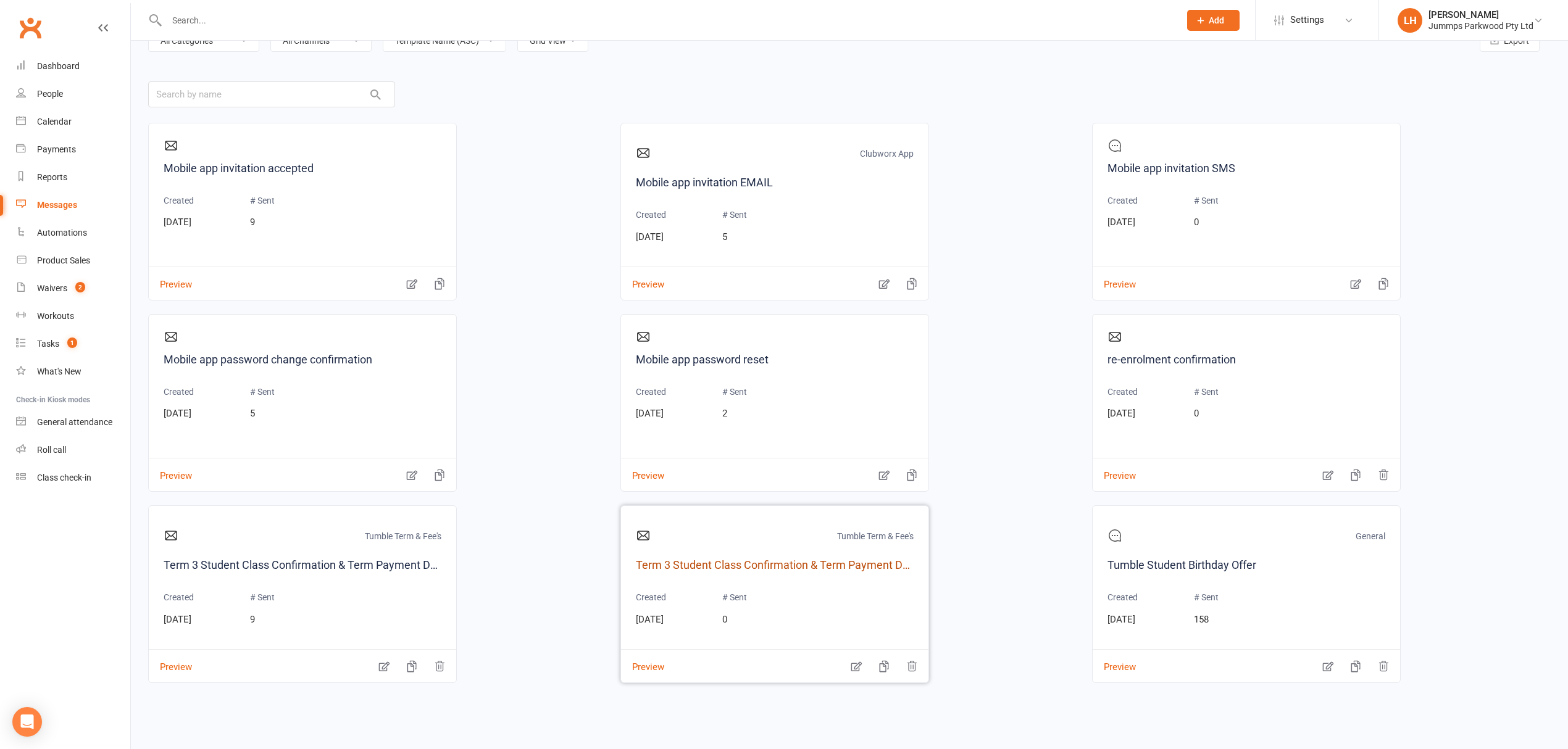 click on "Term 3 Student Class Confirmation & Term Payment Details  (1)" at bounding box center (775, 565) 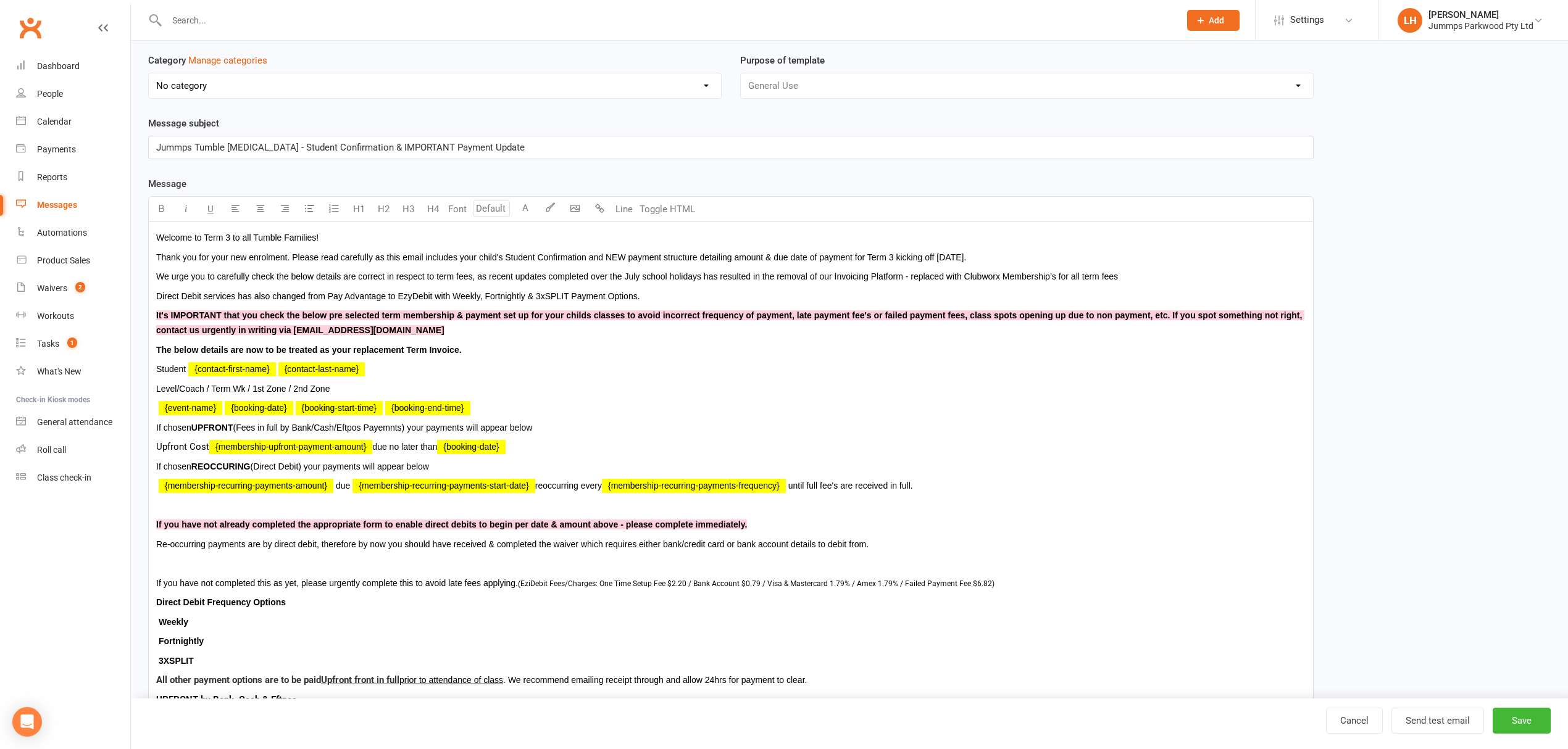scroll, scrollTop: 0, scrollLeft: 0, axis: both 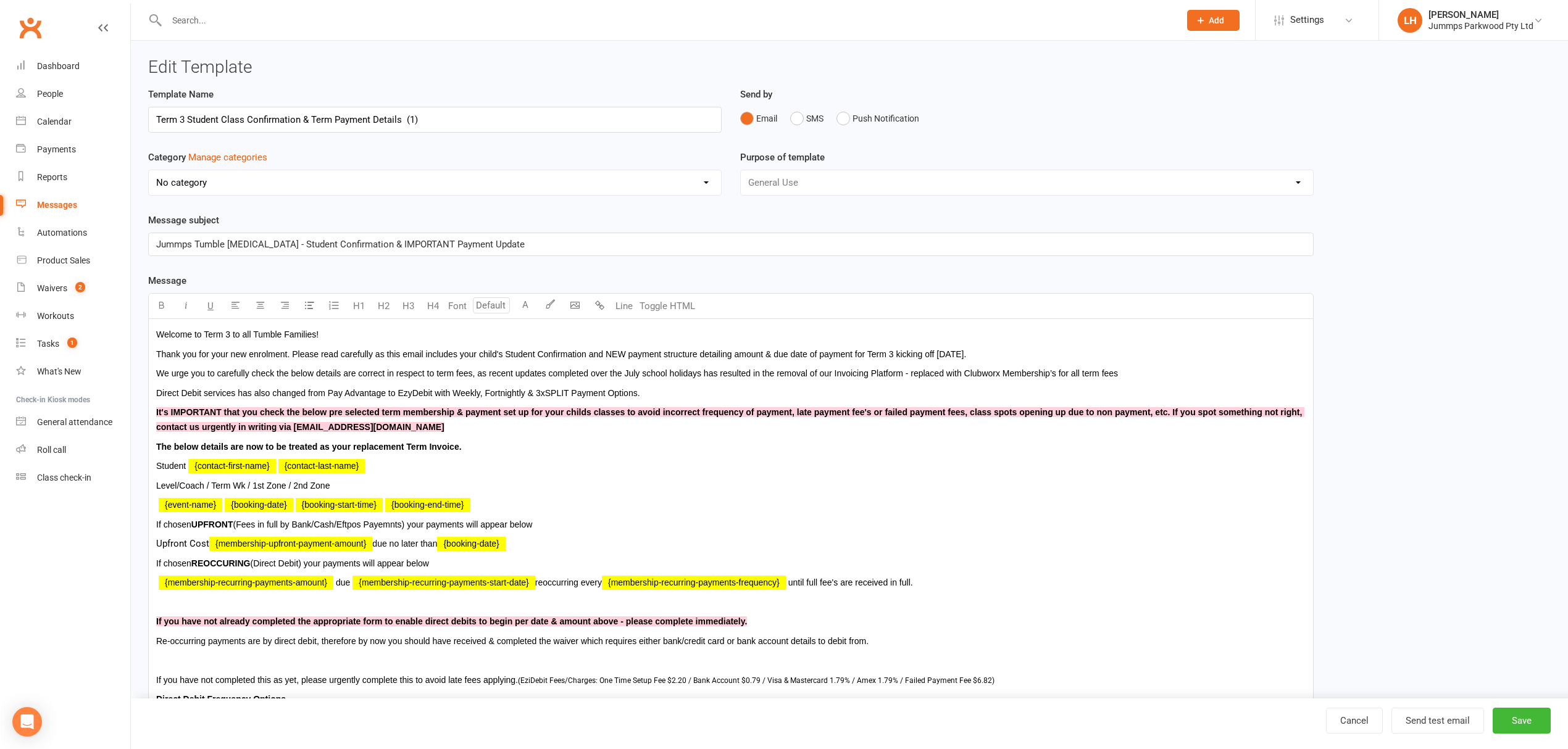 select on "17732" 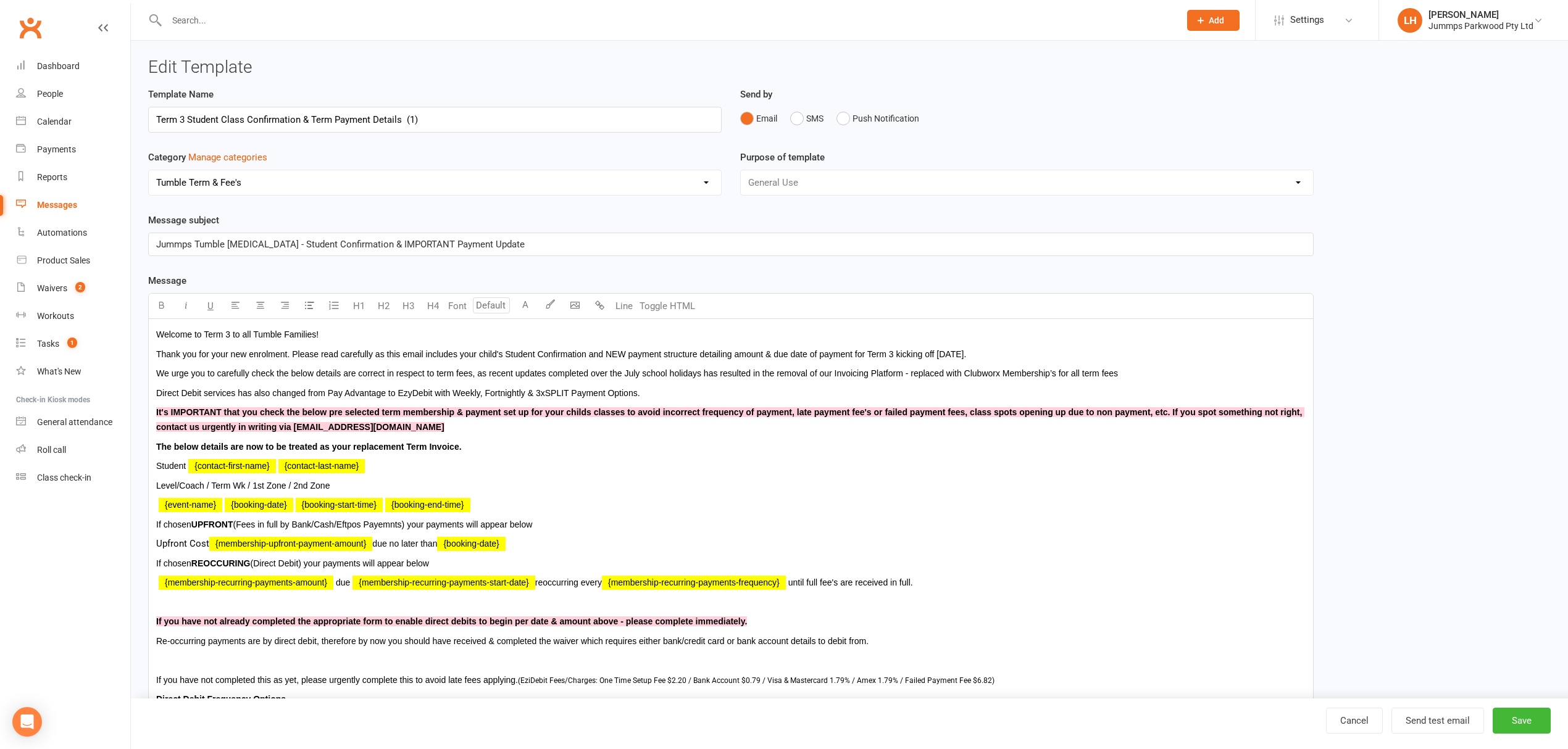click on "Term 3 Student Class Confirmation & Term Payment Details  (1)" at bounding box center [435, 120] 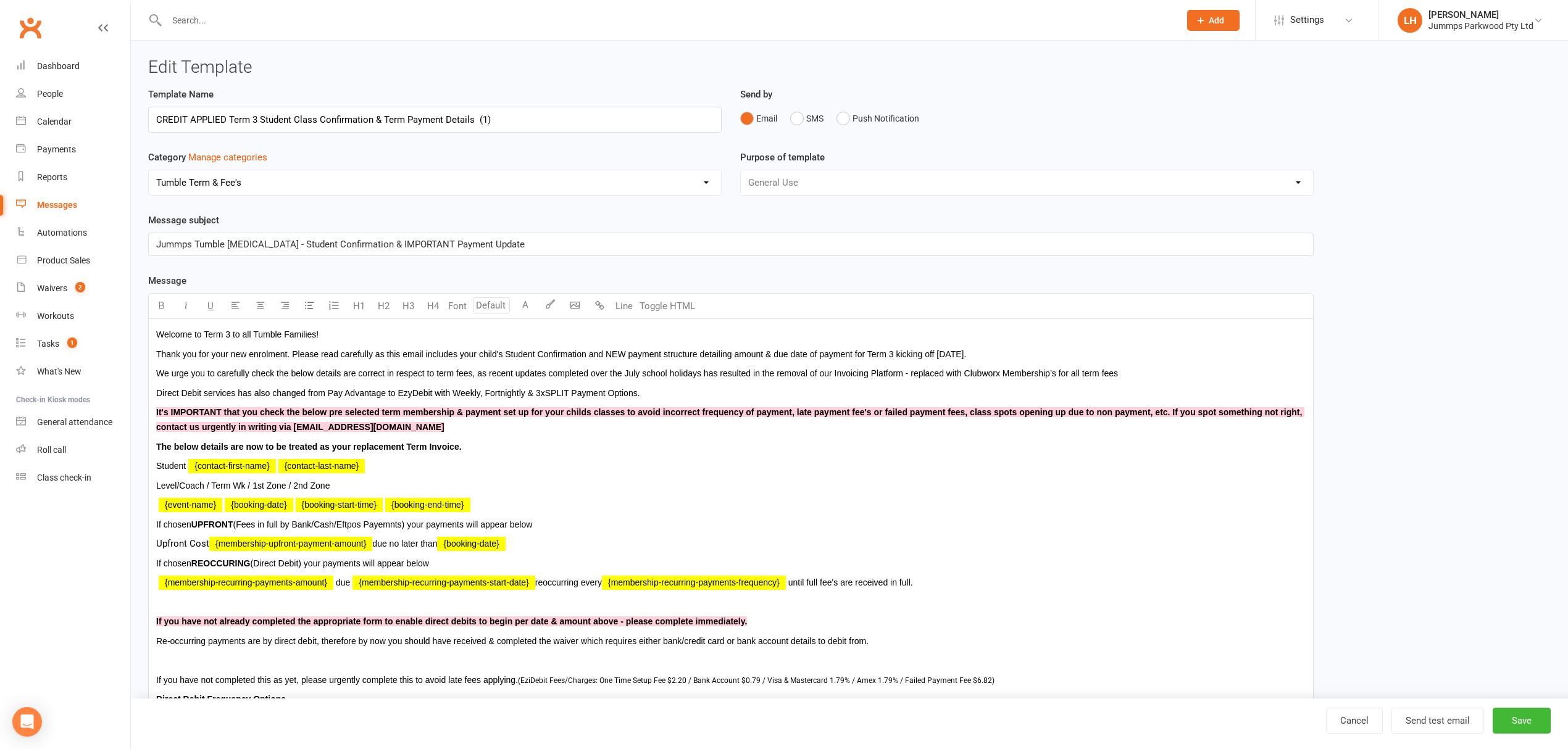 click on "CREDIT APPLIED Term 3 Student Class Confirmation & Term Payment Details  (1)" at bounding box center [435, 120] 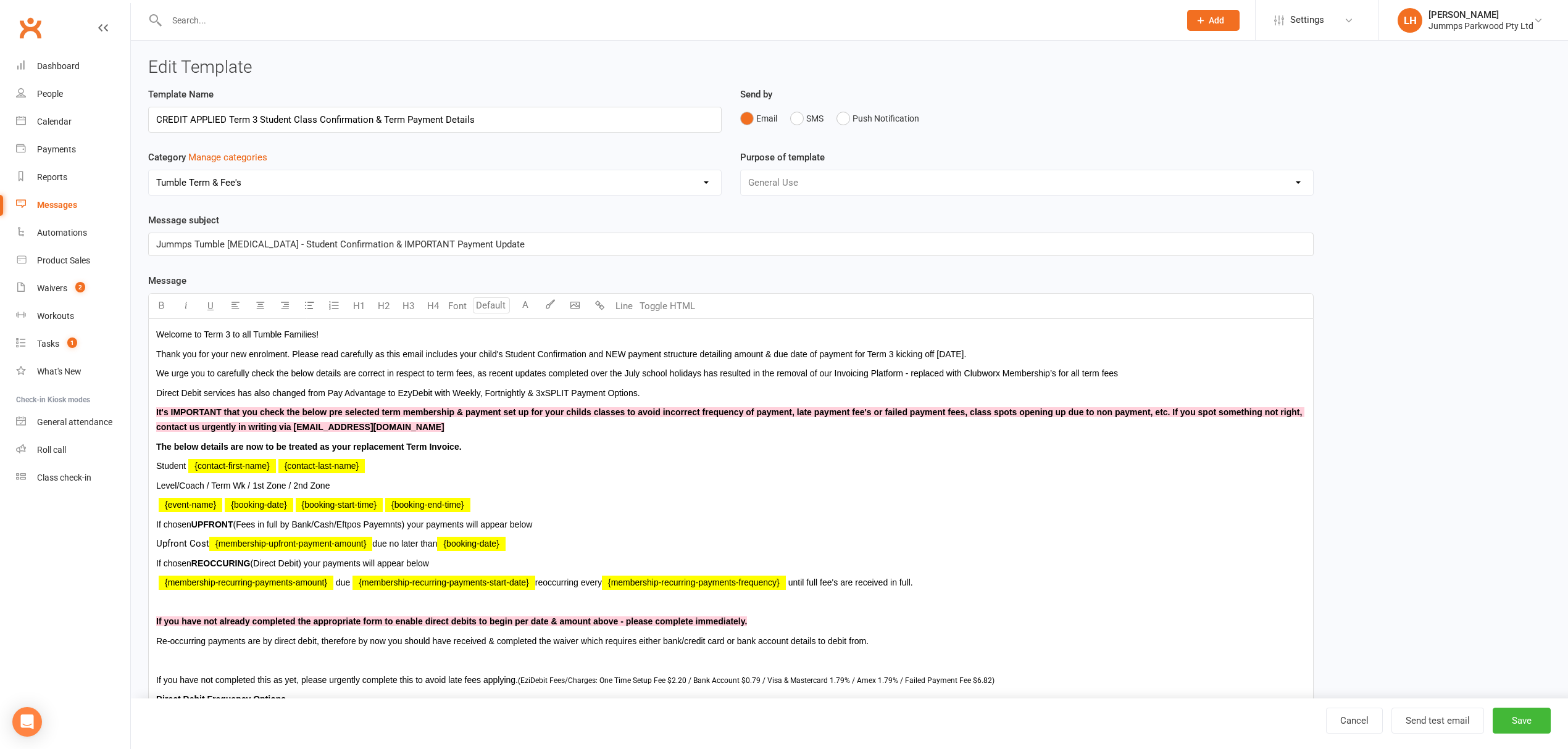 type on "CREDIT APPLIED Term 3 Student Class Confirmation & Term Payment Details" 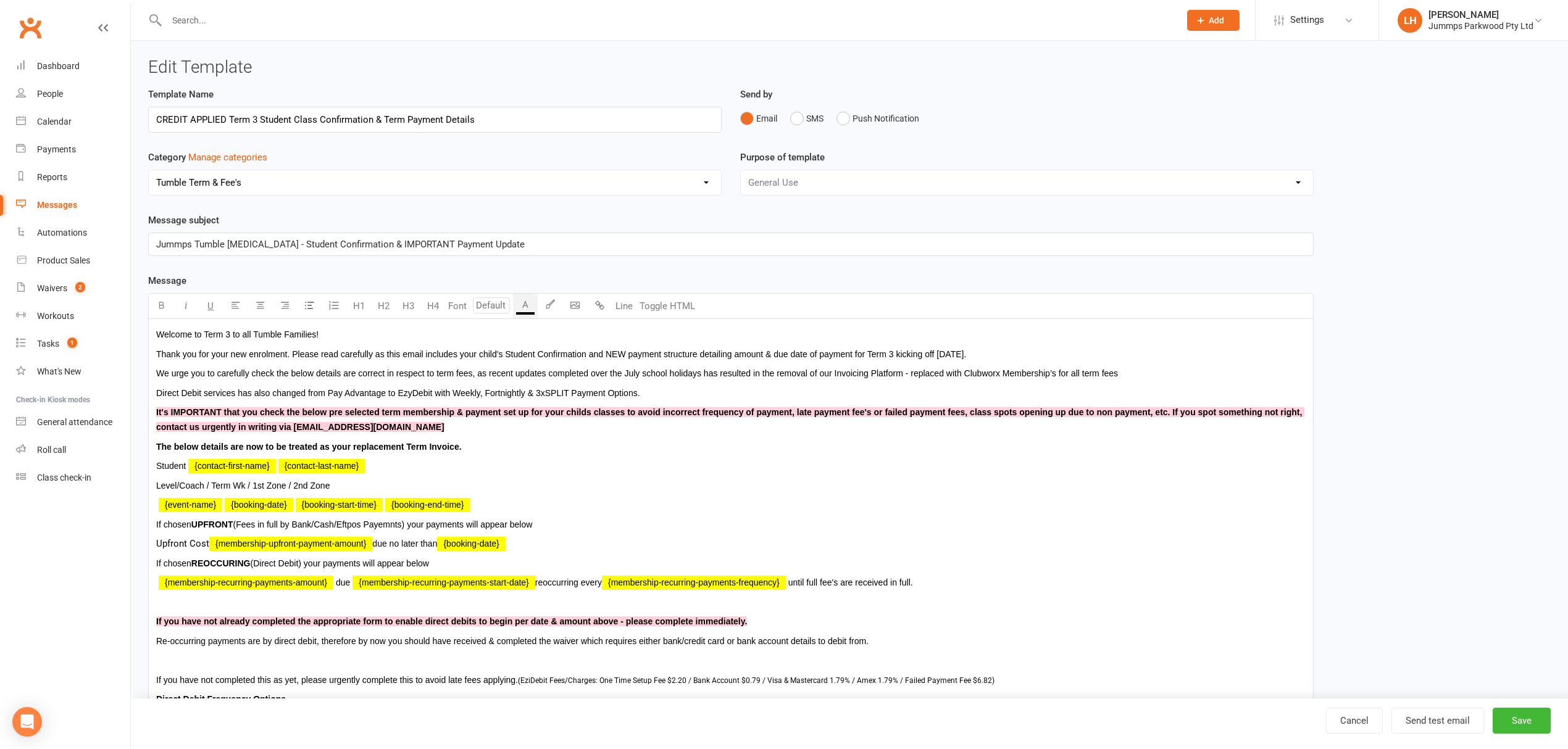 type on "14" 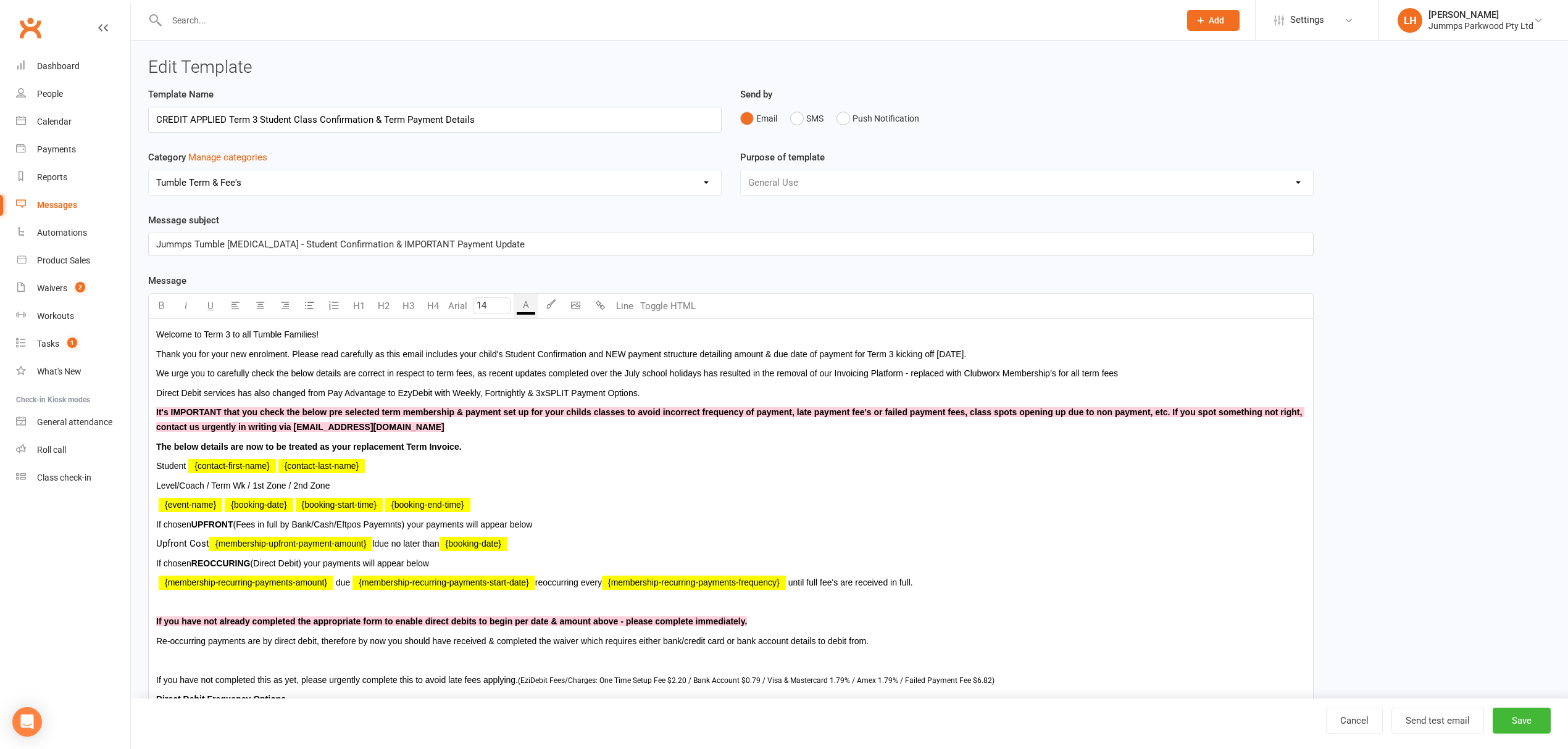 type 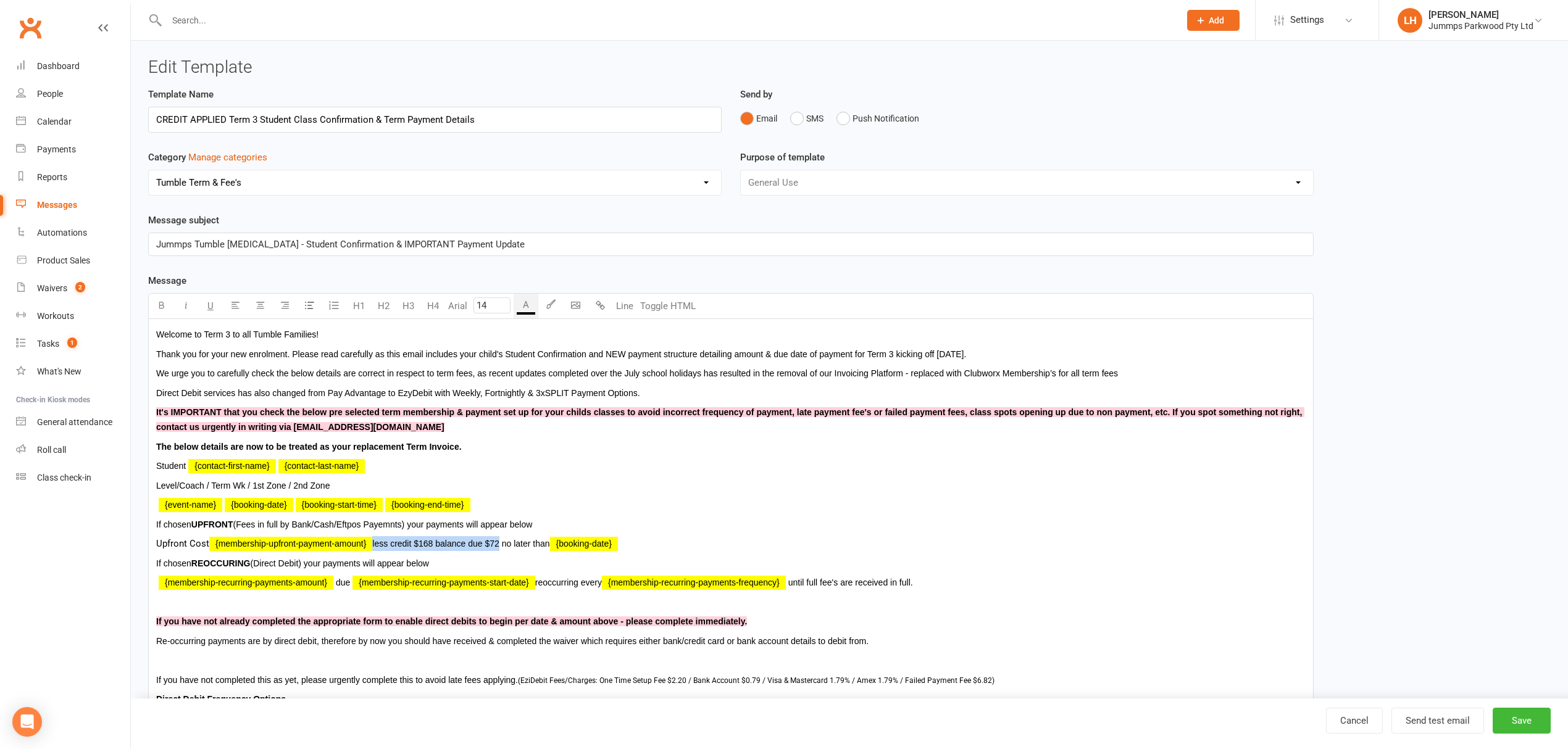 drag, startPoint x: 501, startPoint y: 543, endPoint x: 372, endPoint y: 544, distance: 129.00388 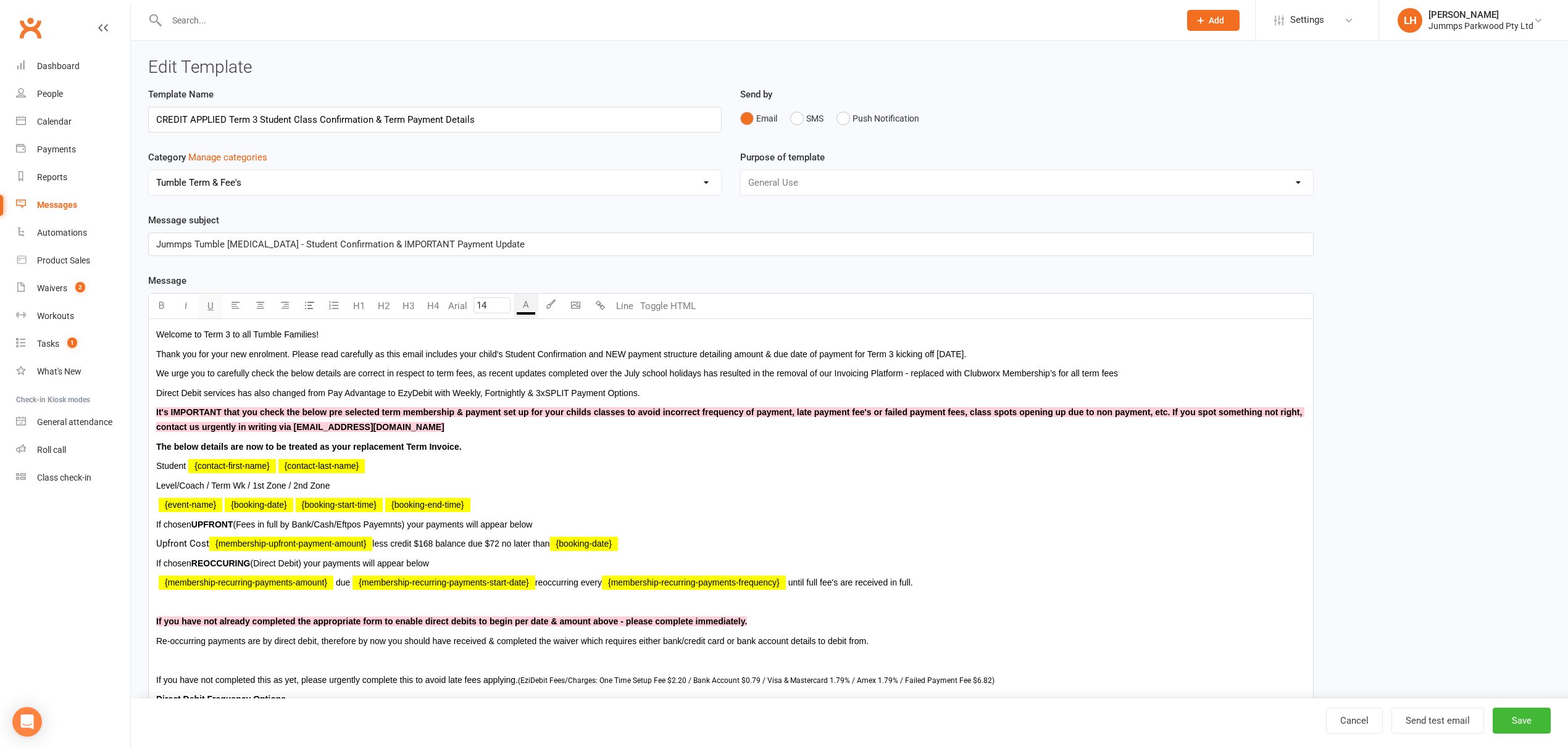 click on "U" at bounding box center (211, 306) 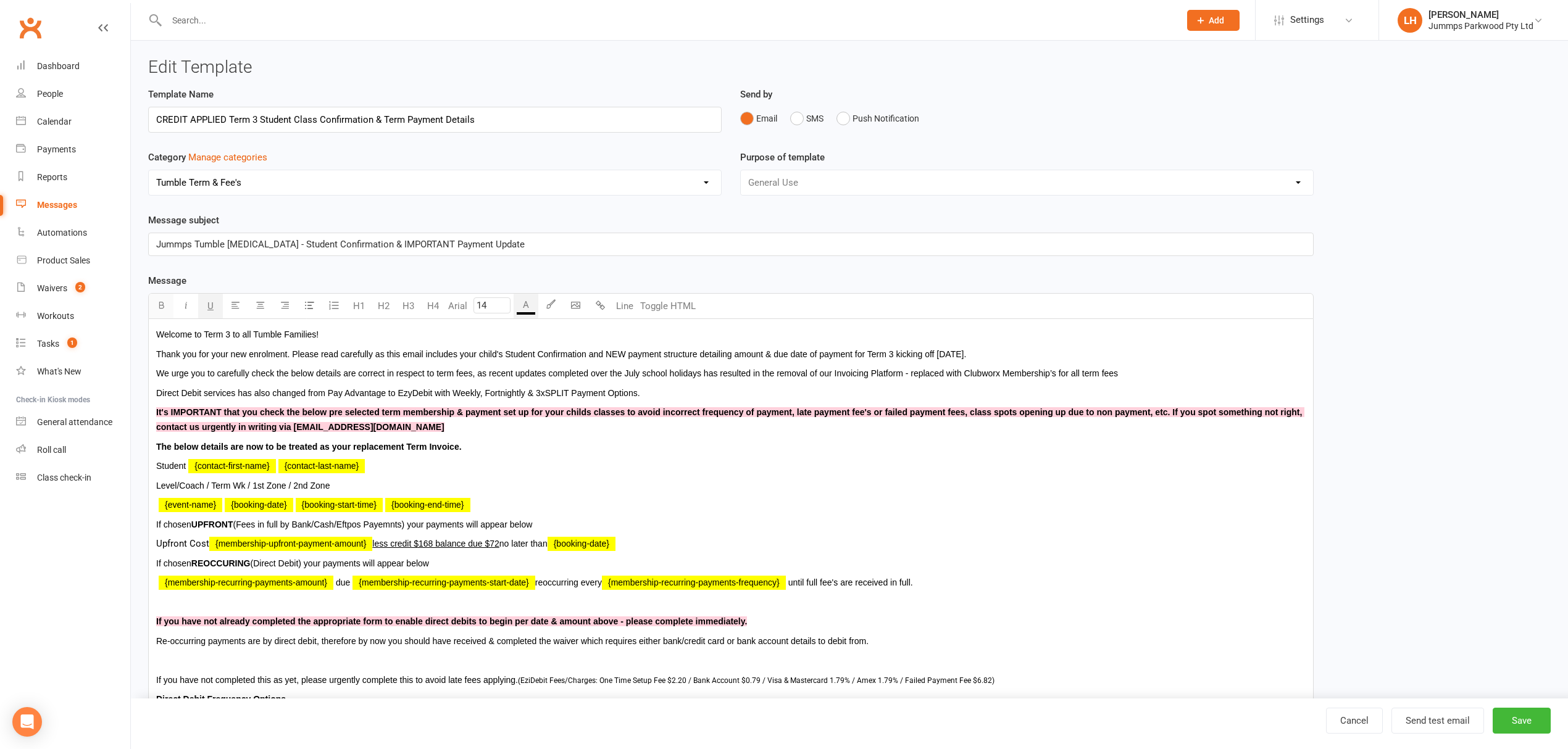 click at bounding box center [161, 305] 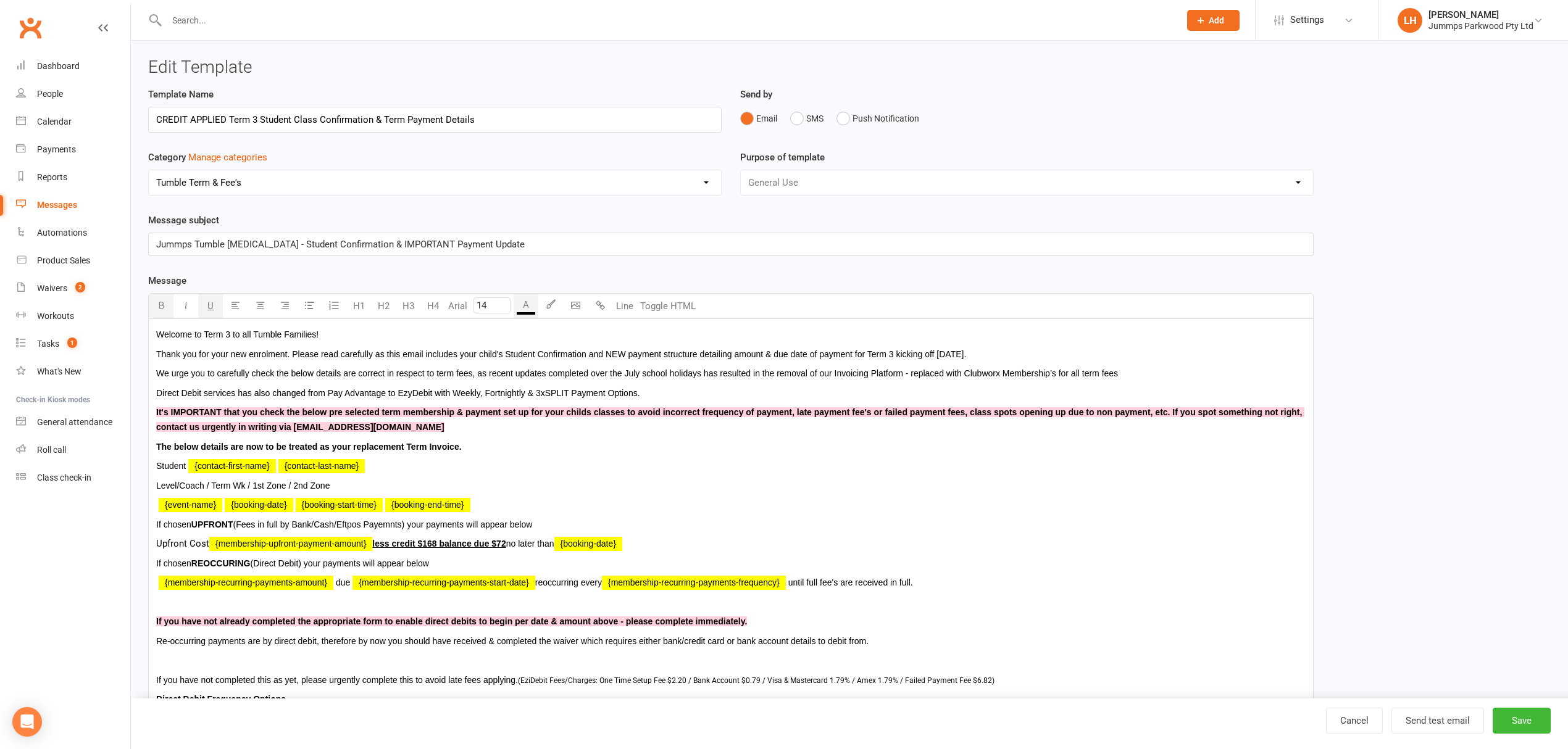 type 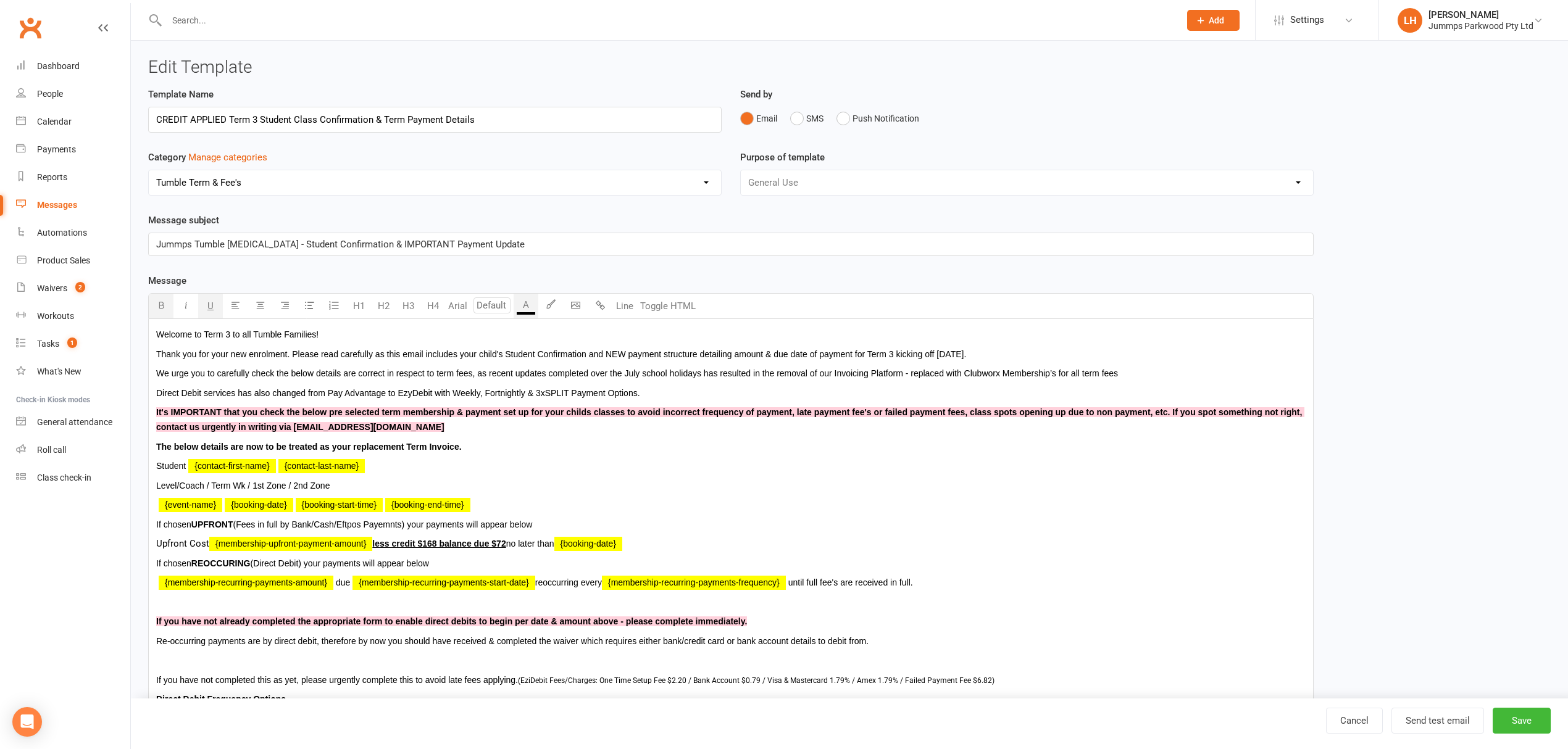 drag, startPoint x: 782, startPoint y: 550, endPoint x: 764, endPoint y: 536, distance: 22.80351 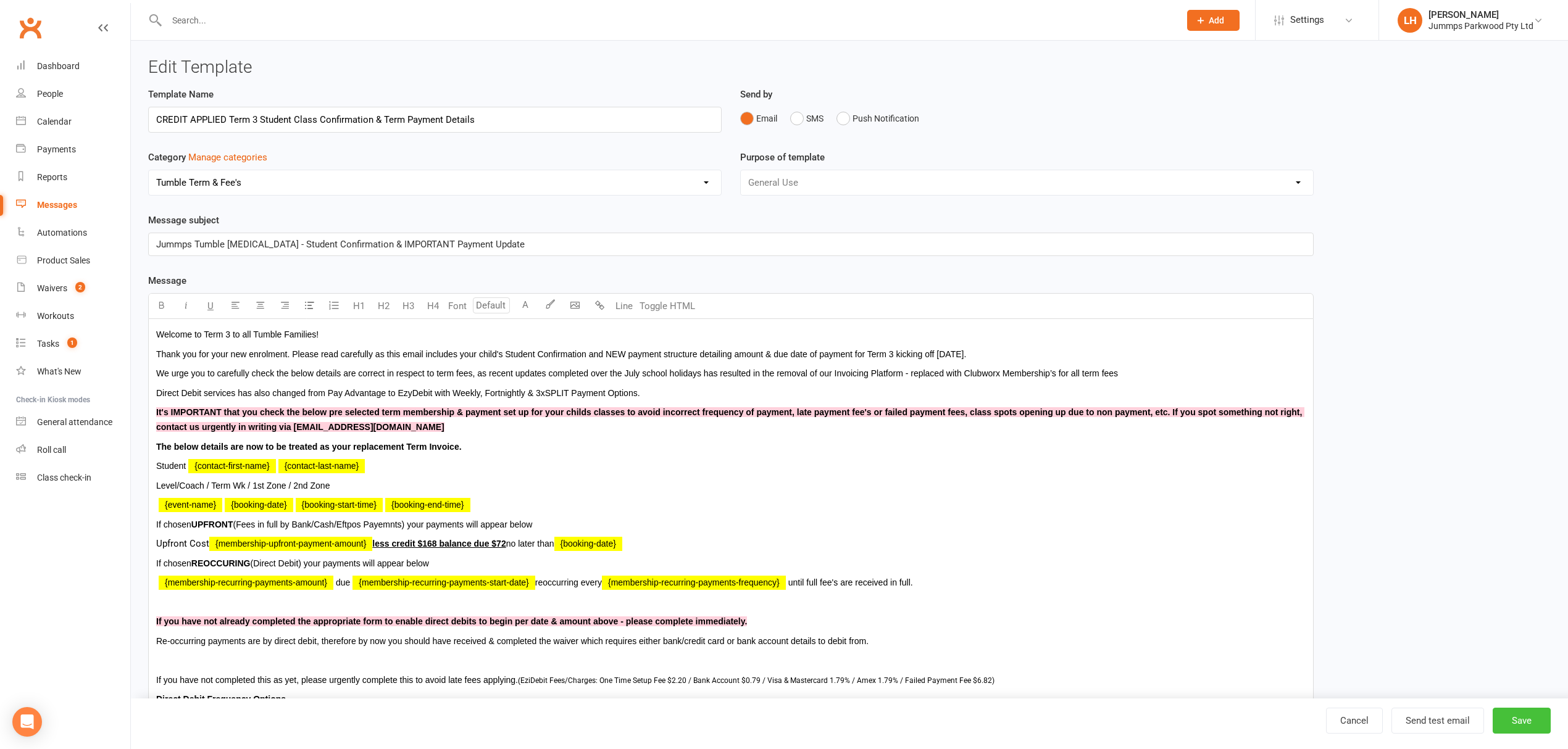 click on "Save" at bounding box center (1522, 721) 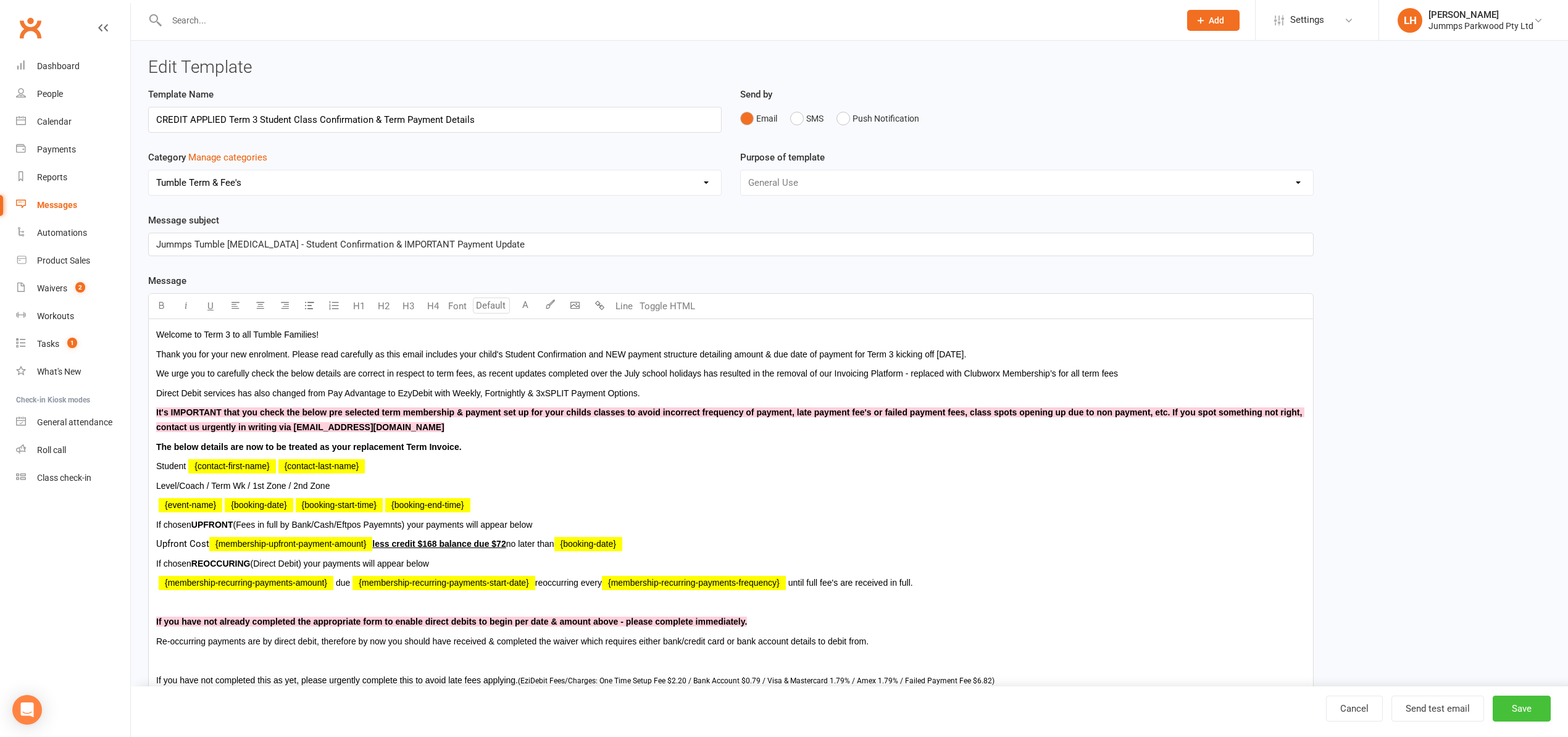 select on "grid" 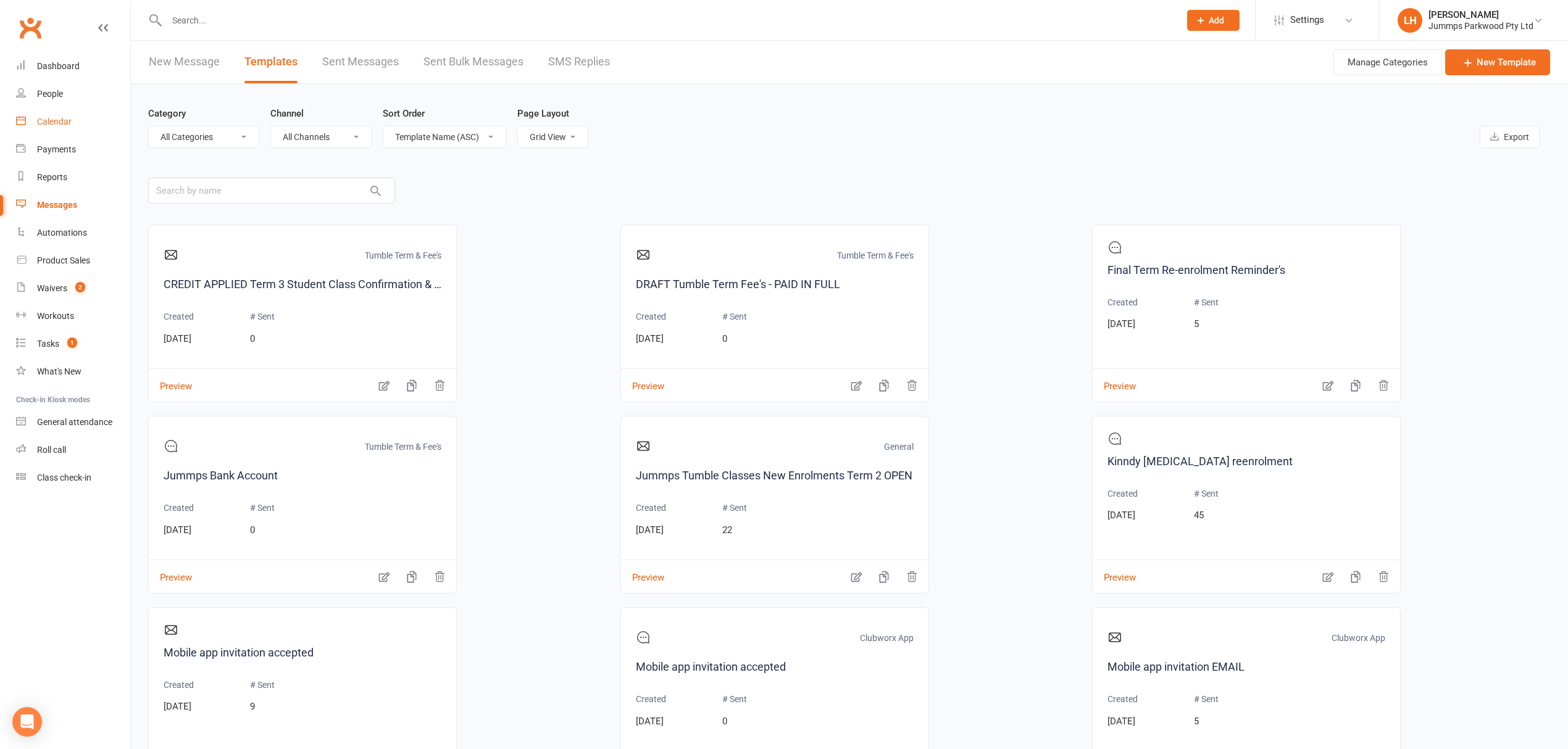 click on "Calendar" at bounding box center [54, 122] 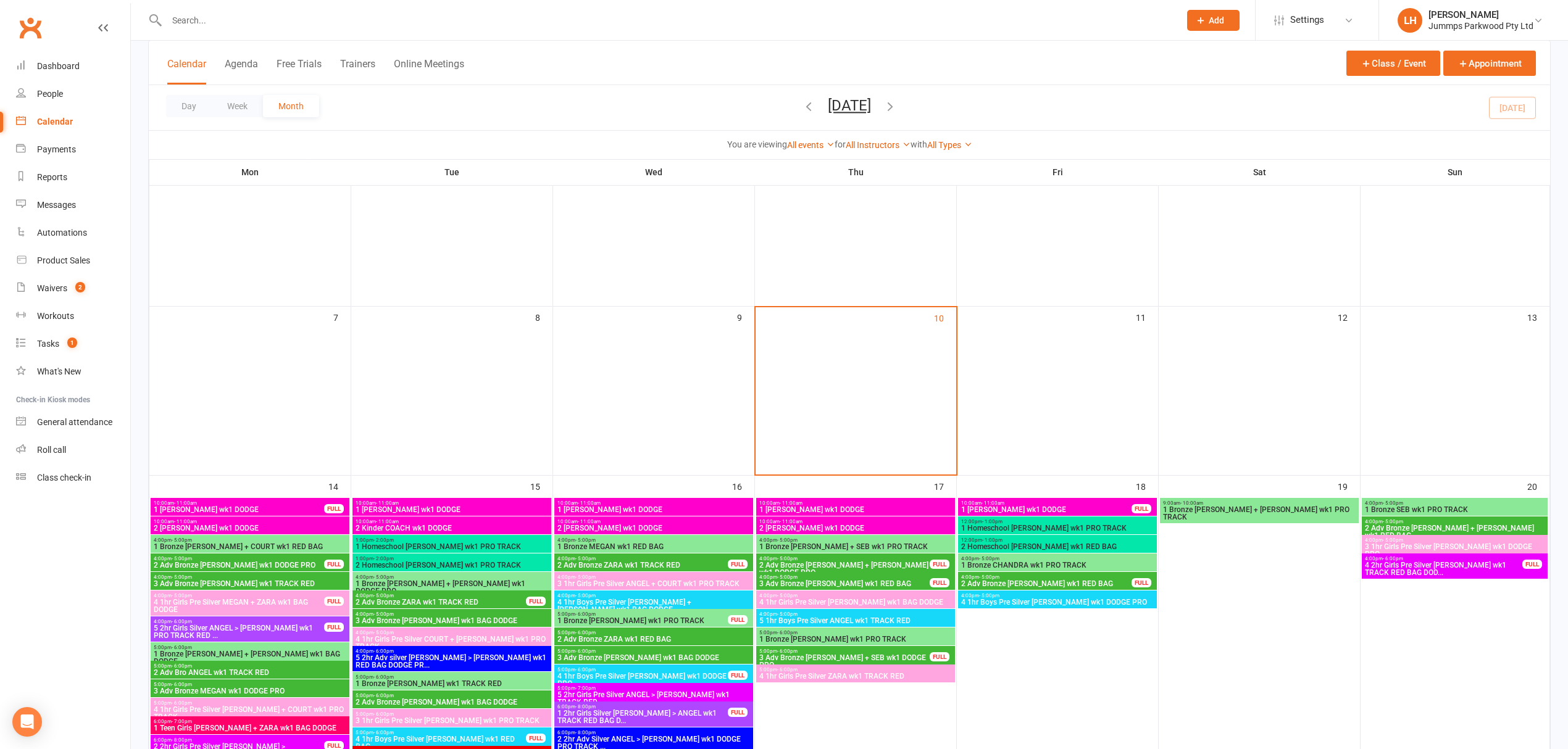 scroll, scrollTop: 247, scrollLeft: 0, axis: vertical 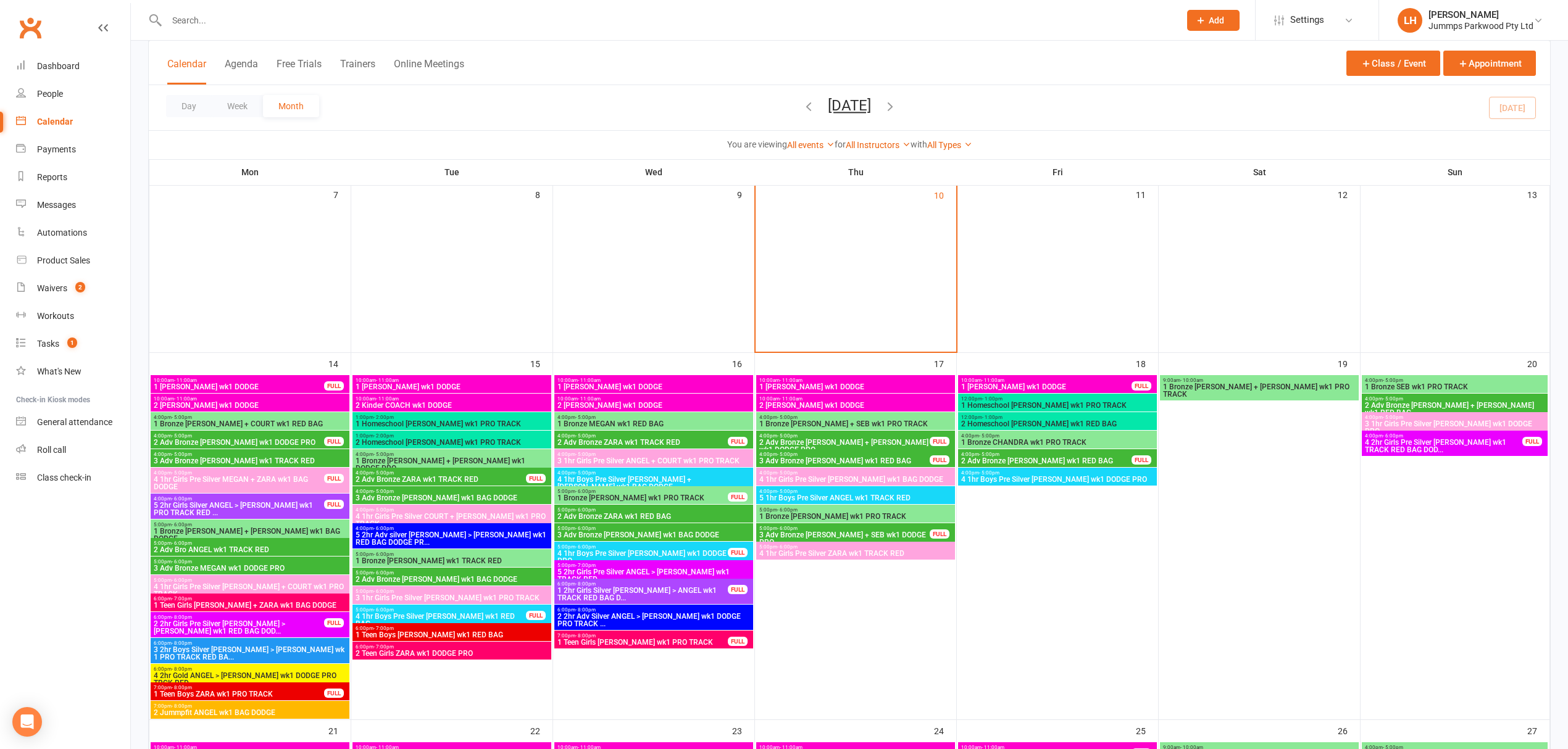 click on "2 Adv Bronze JOEL + ZARA wk1 DODGE PRO" at bounding box center [844, 446] 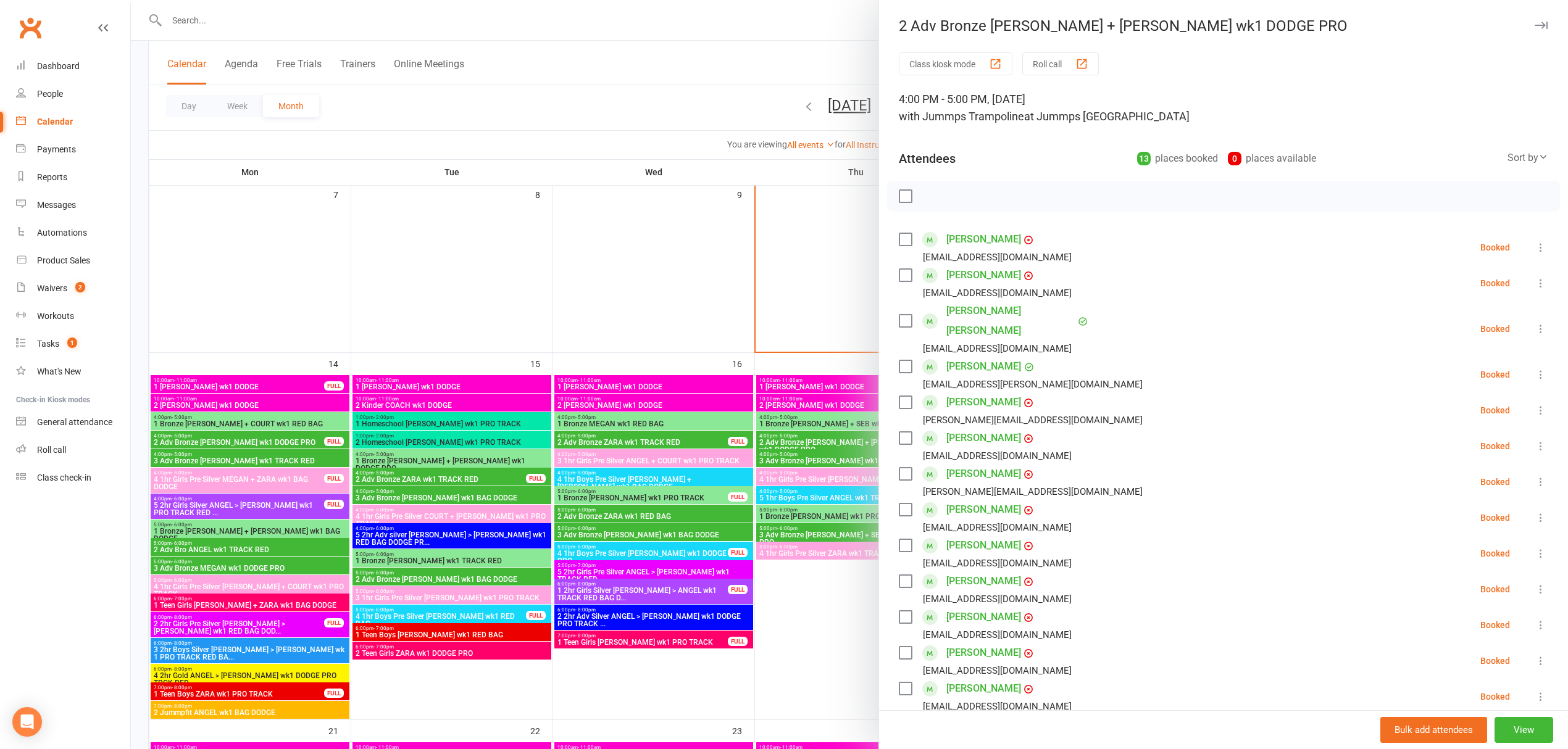 click at bounding box center (905, 653) 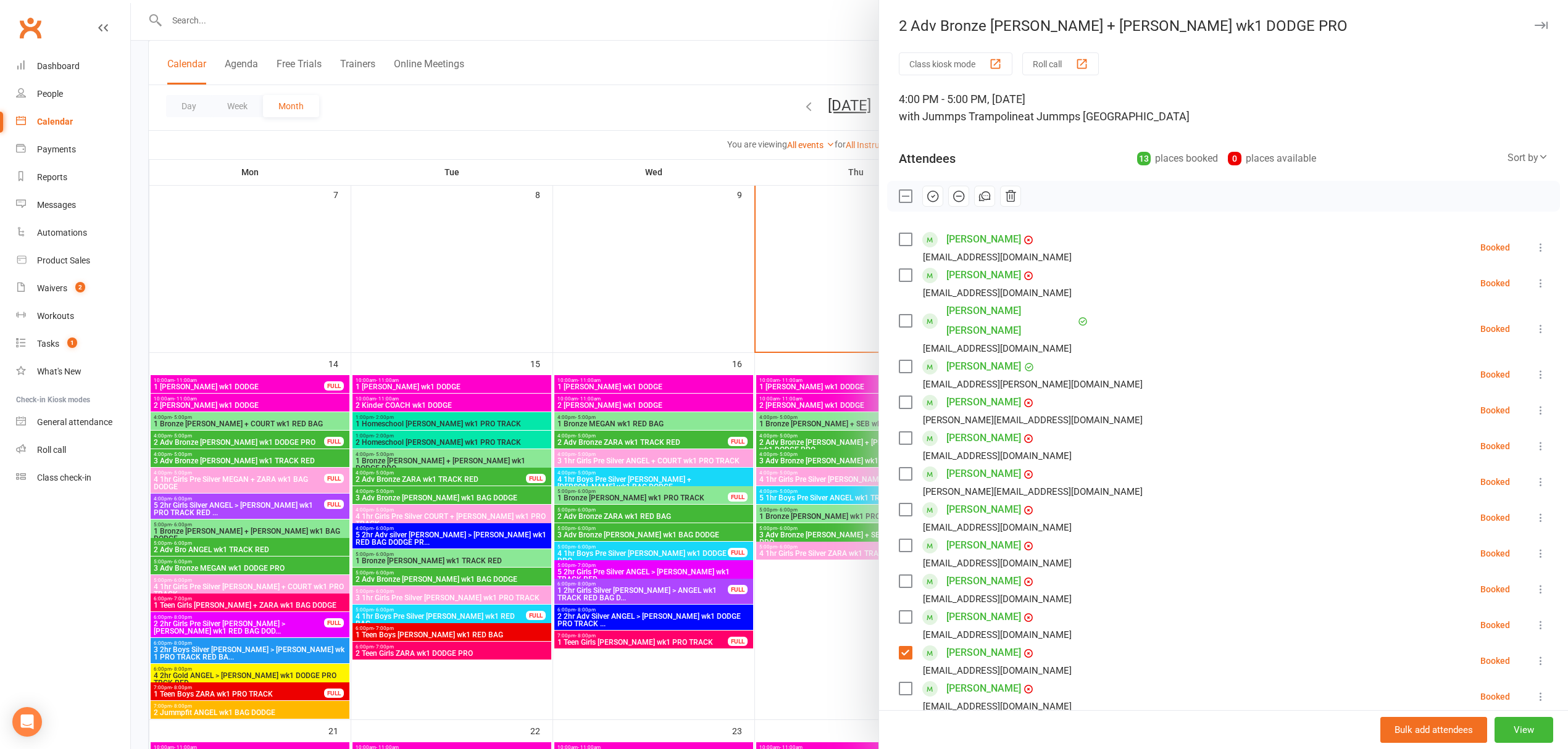 click at bounding box center (905, 689) 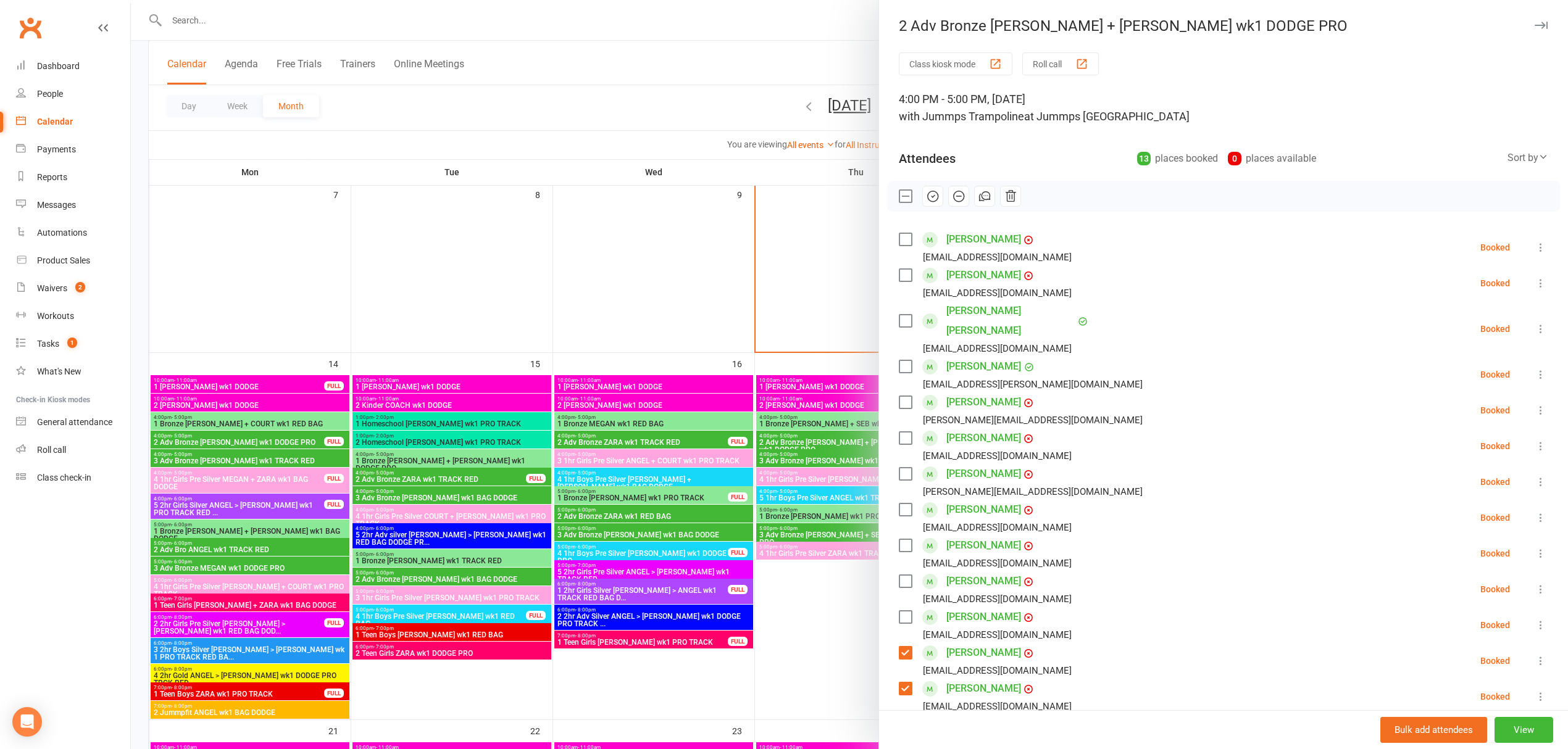 click at bounding box center (905, 689) 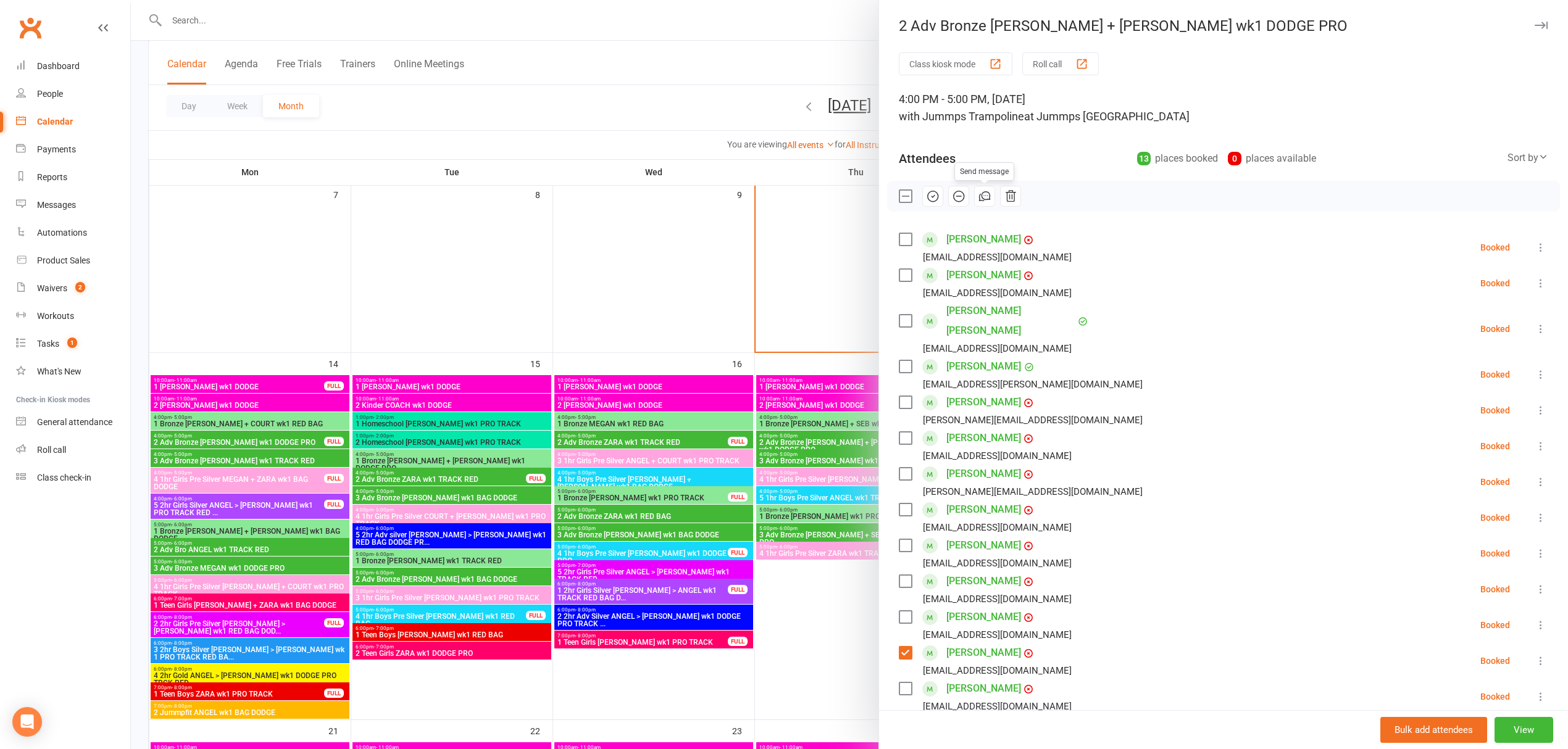 click 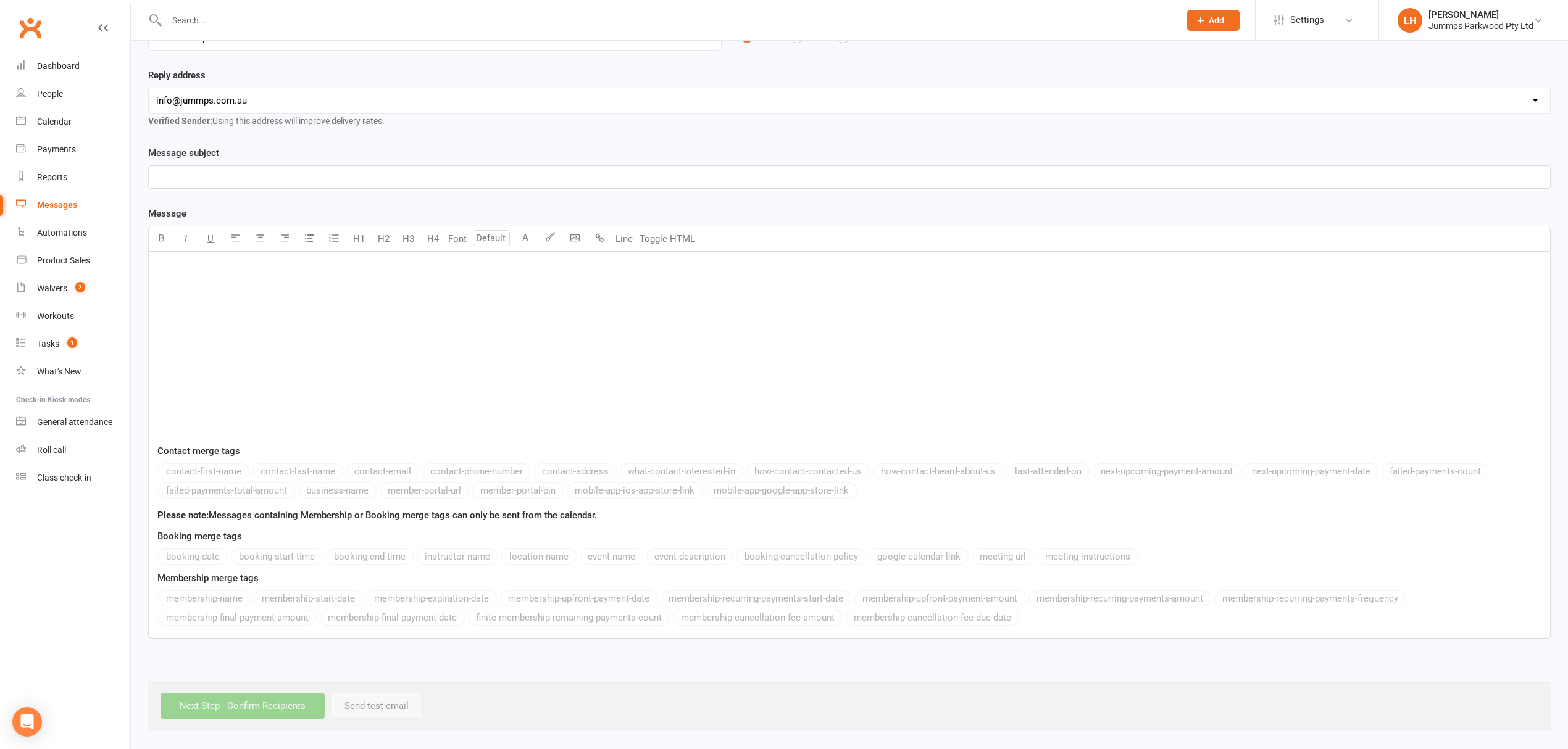 scroll, scrollTop: 0, scrollLeft: 0, axis: both 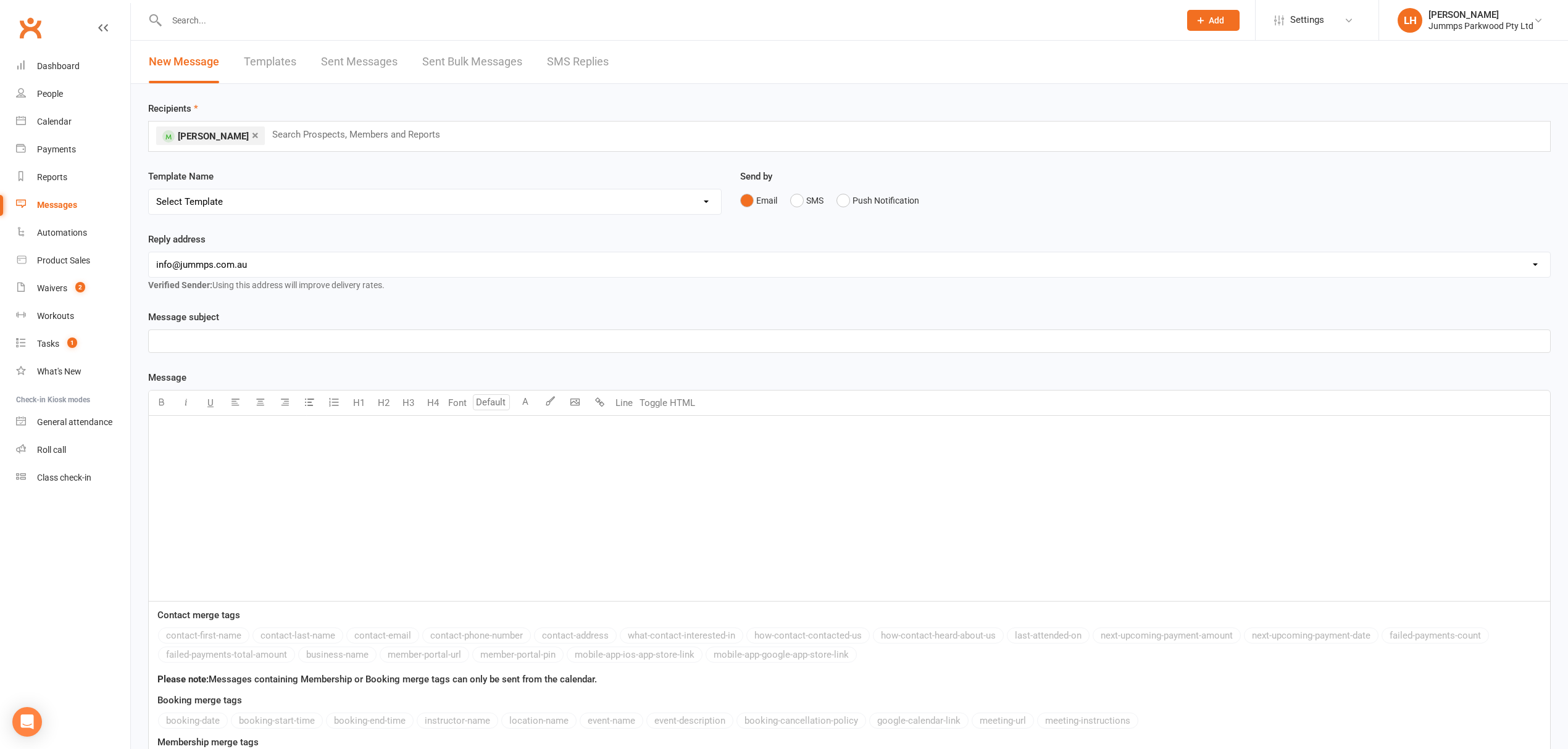click on "Select Template [SMS] Final Term Re-enrolment Reminder's [SMS] Kinndy T3 reenrolment  [Email] re-enrolment confirmation [Email] CREDIT APPLIED Term 3 Student Class Confirmation & Term Payment Details [Email] DRAFT Tumble Term Fee's - PAID IN FULL   [SMS] Jummps Bank Account [Email] Term 3 Student Class Confirmation & Term Payment Details  [Email] Jummps Tumble Classes New Enrolments Term 2 OPEN  [SMS] Tumble Student Birthday Offer" at bounding box center (435, 202) 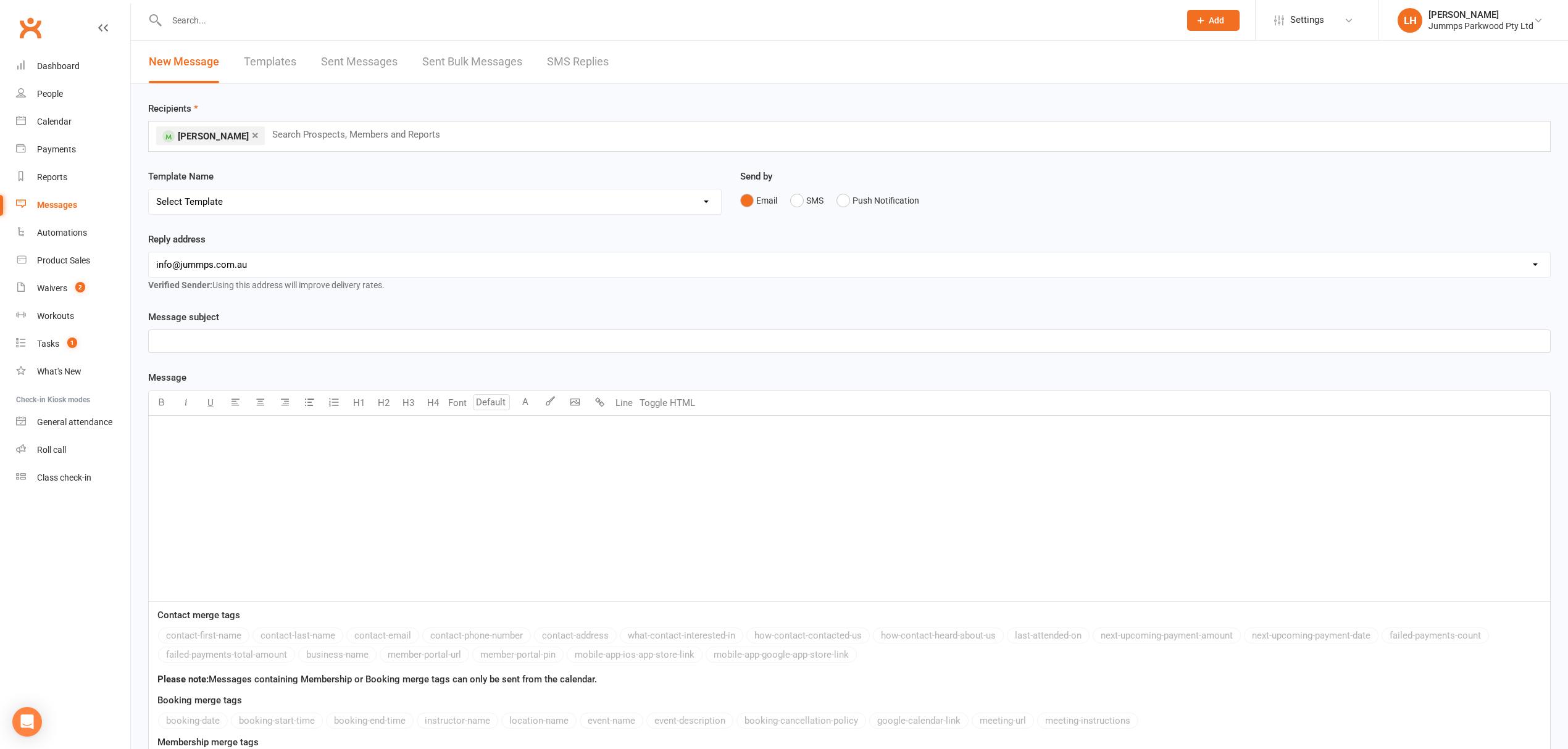 select on "3" 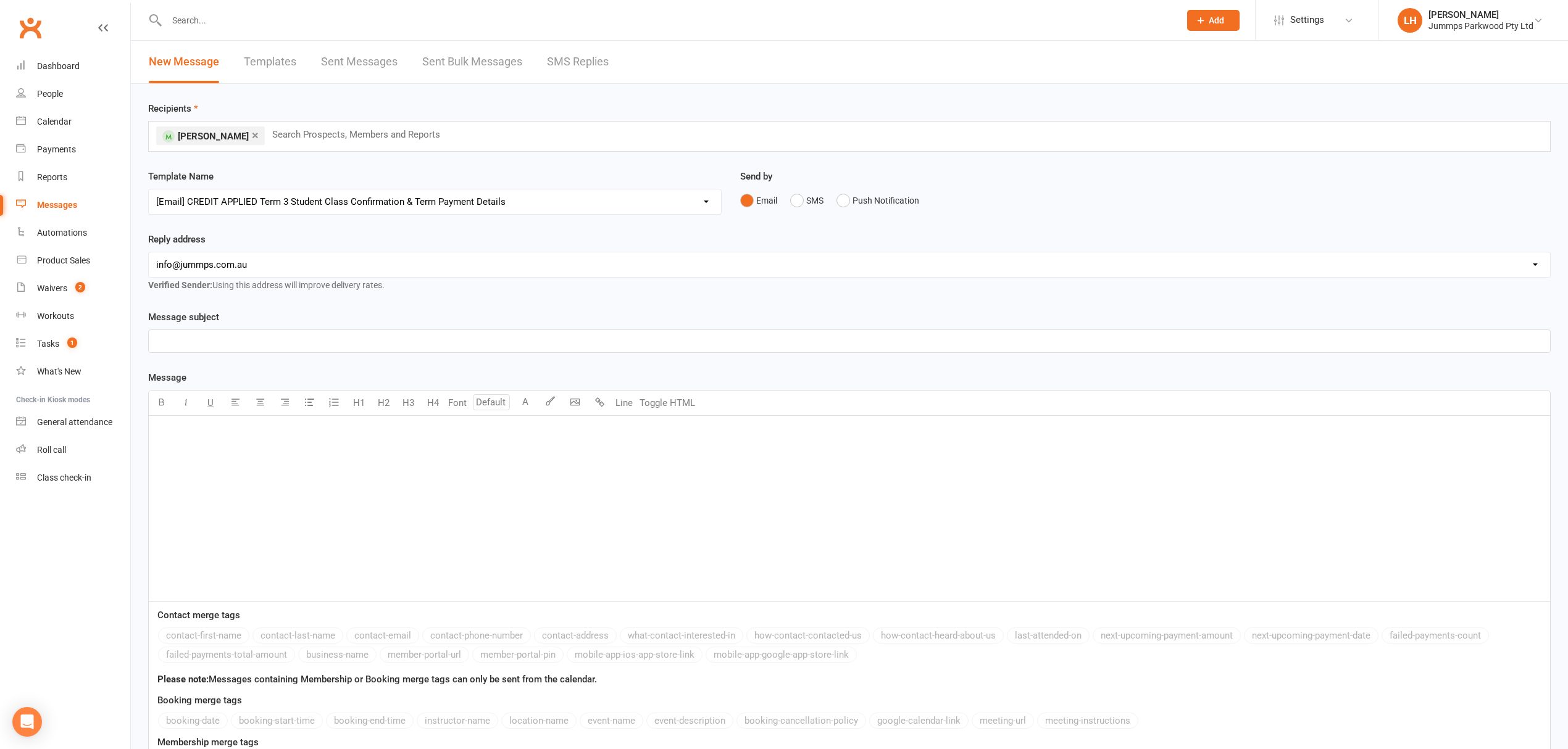 click on "Select Template [SMS] Final Term Re-enrolment Reminder's [SMS] Kinndy T3 reenrolment  [Email] re-enrolment confirmation [Email] CREDIT APPLIED Term 3 Student Class Confirmation & Term Payment Details [Email] DRAFT Tumble Term Fee's - PAID IN FULL   [SMS] Jummps Bank Account [Email] Term 3 Student Class Confirmation & Term Payment Details  [Email] Jummps Tumble Classes New Enrolments Term 2 OPEN  [SMS] Tumble Student Birthday Offer" at bounding box center [435, 202] 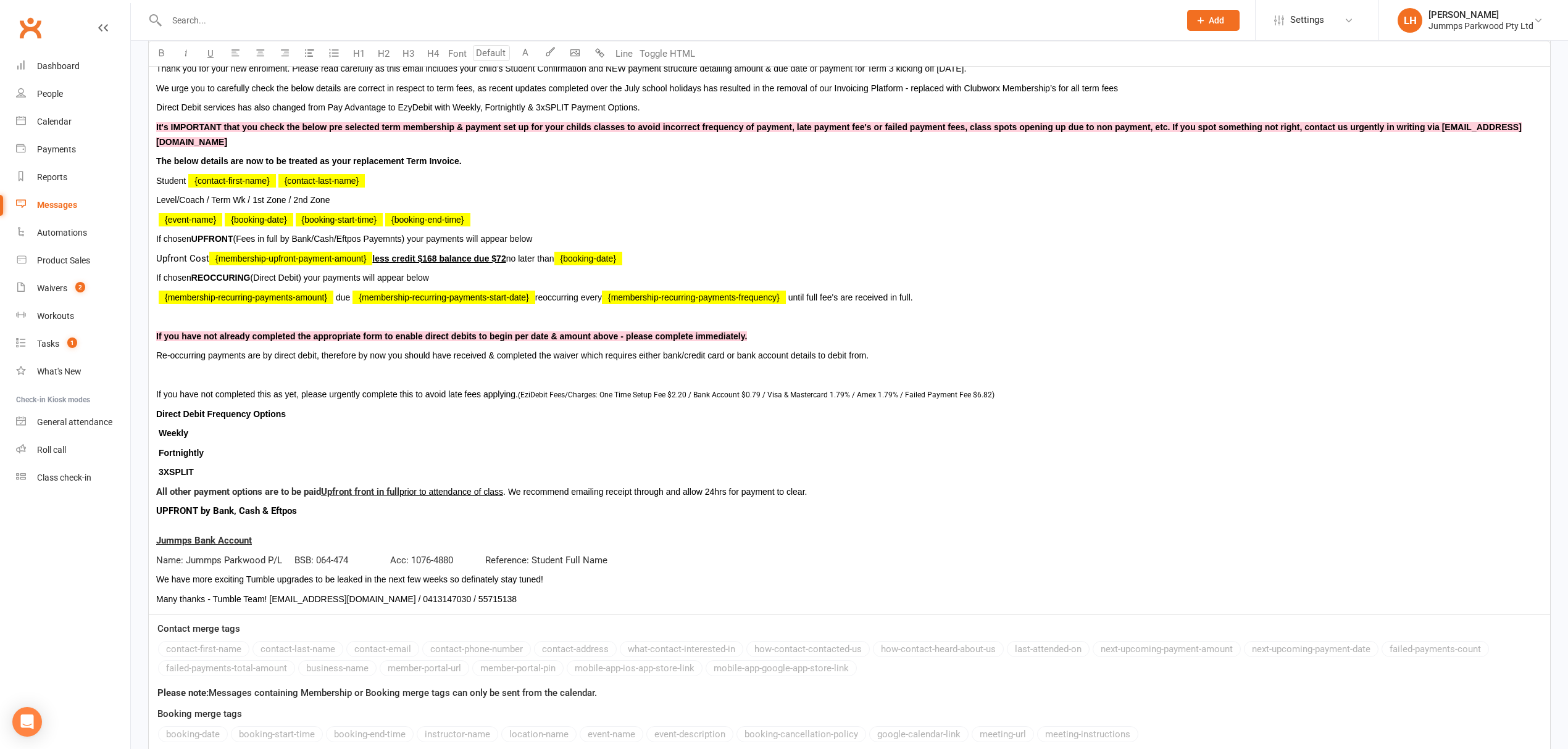 scroll, scrollTop: 551, scrollLeft: 0, axis: vertical 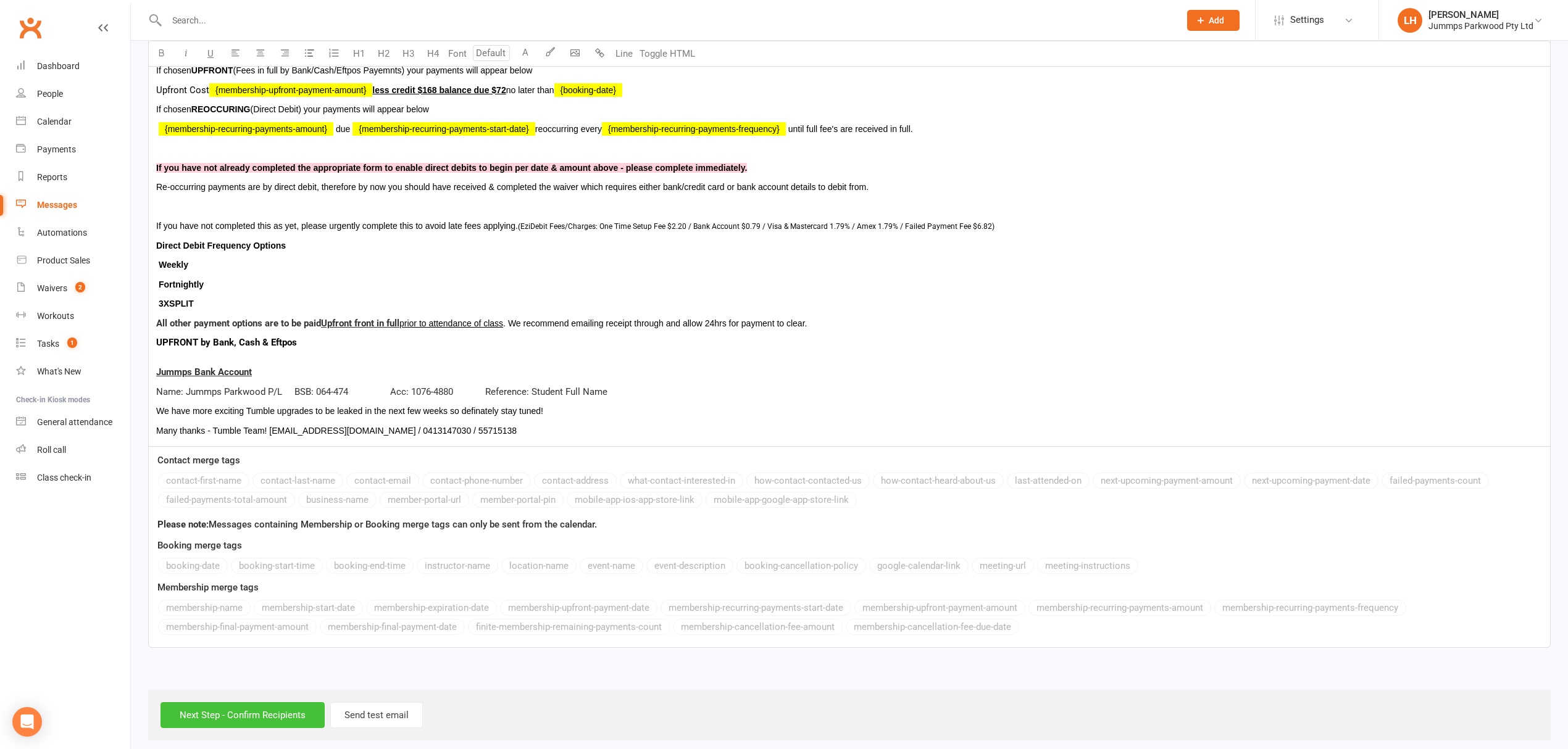 click on "Next Step - Confirm Recipients" at bounding box center [243, 715] 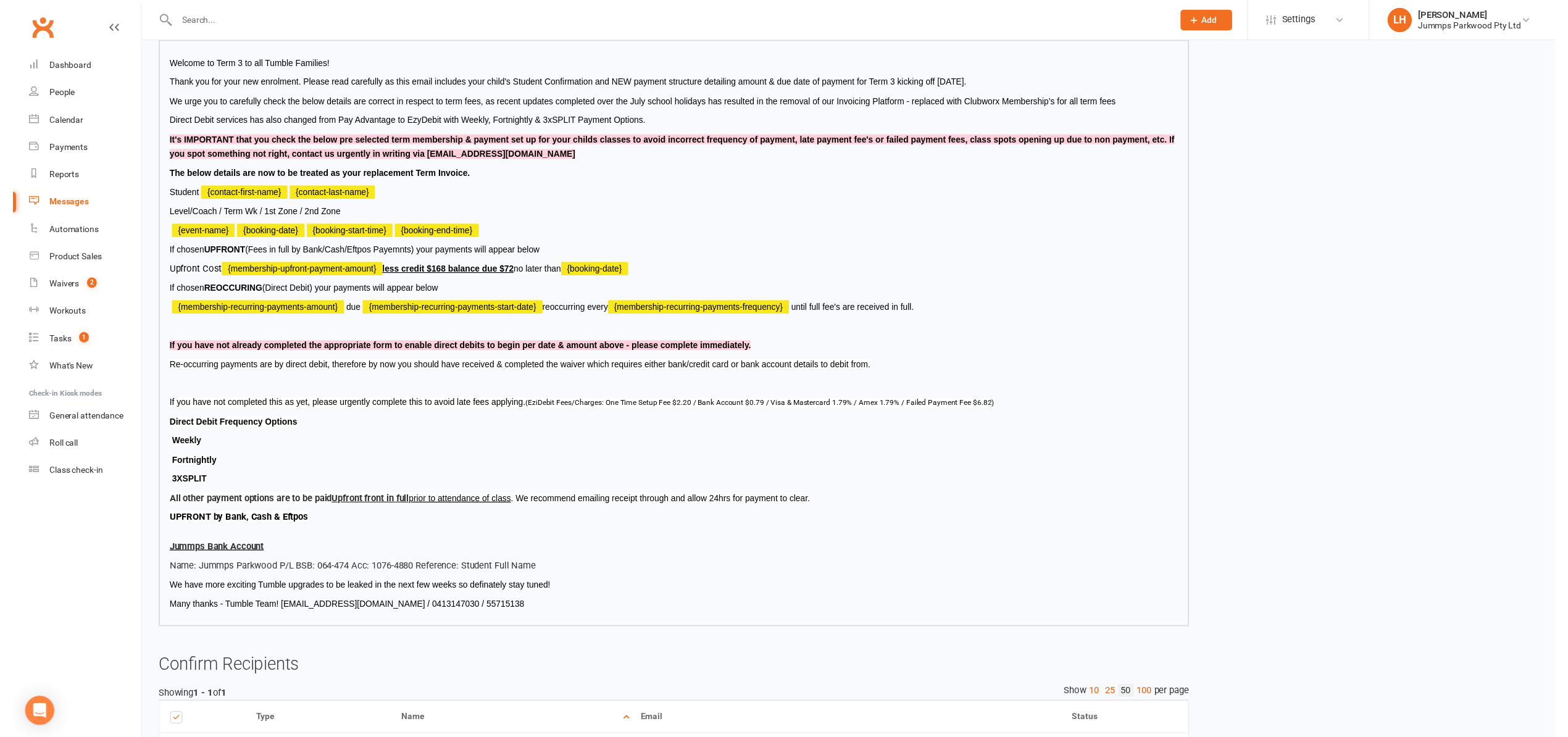 scroll, scrollTop: 307, scrollLeft: 0, axis: vertical 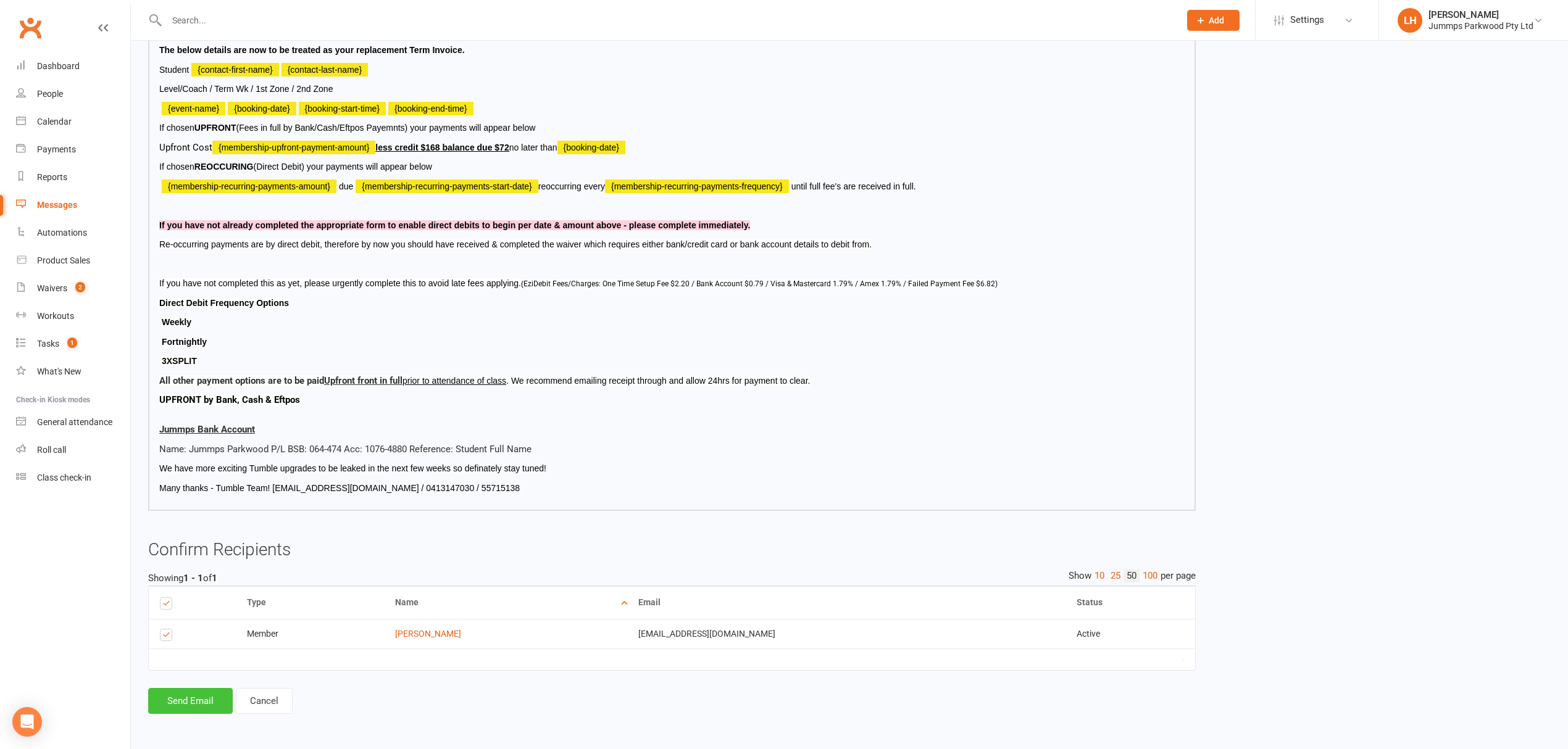 click on "Send Email" at bounding box center (190, 701) 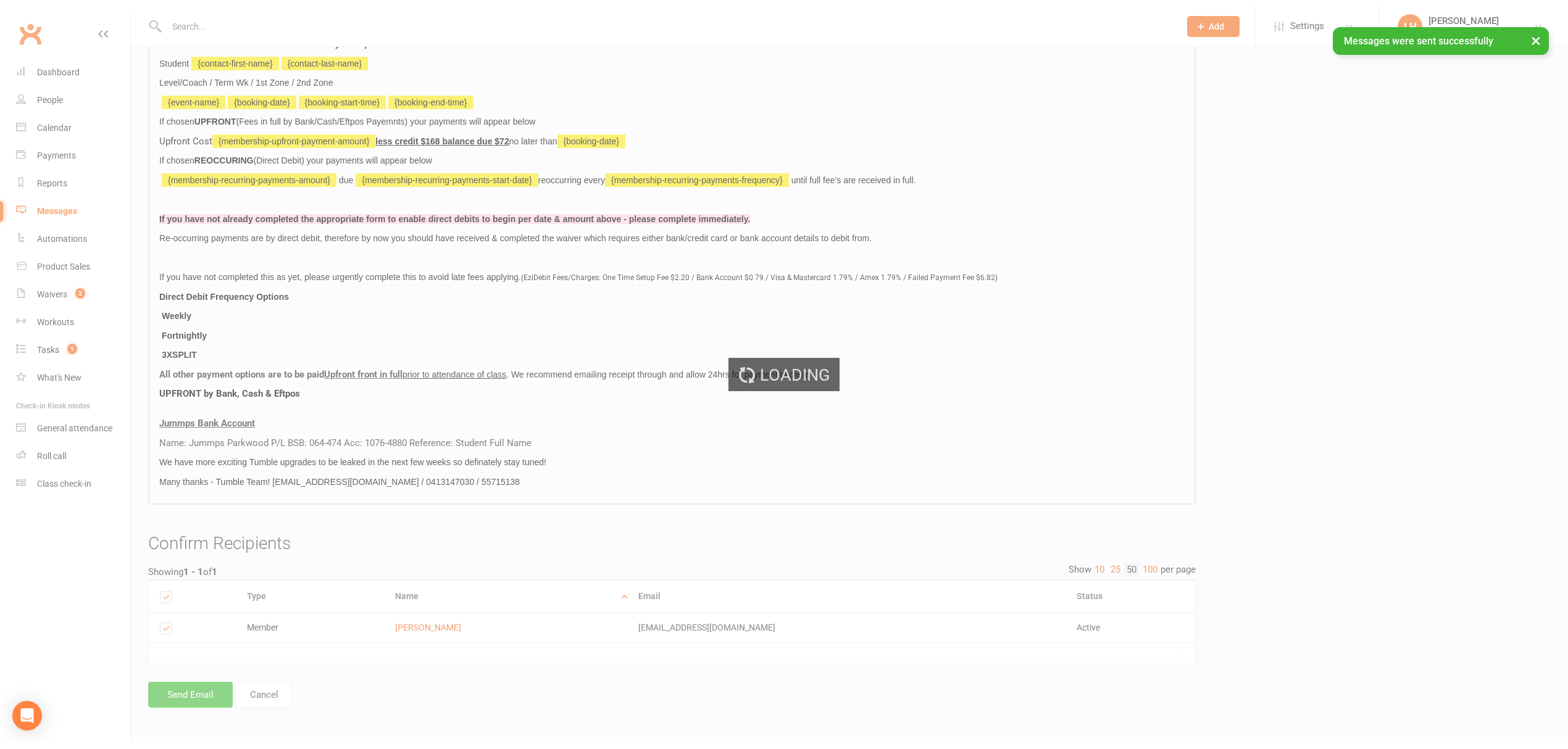 scroll, scrollTop: 0, scrollLeft: 0, axis: both 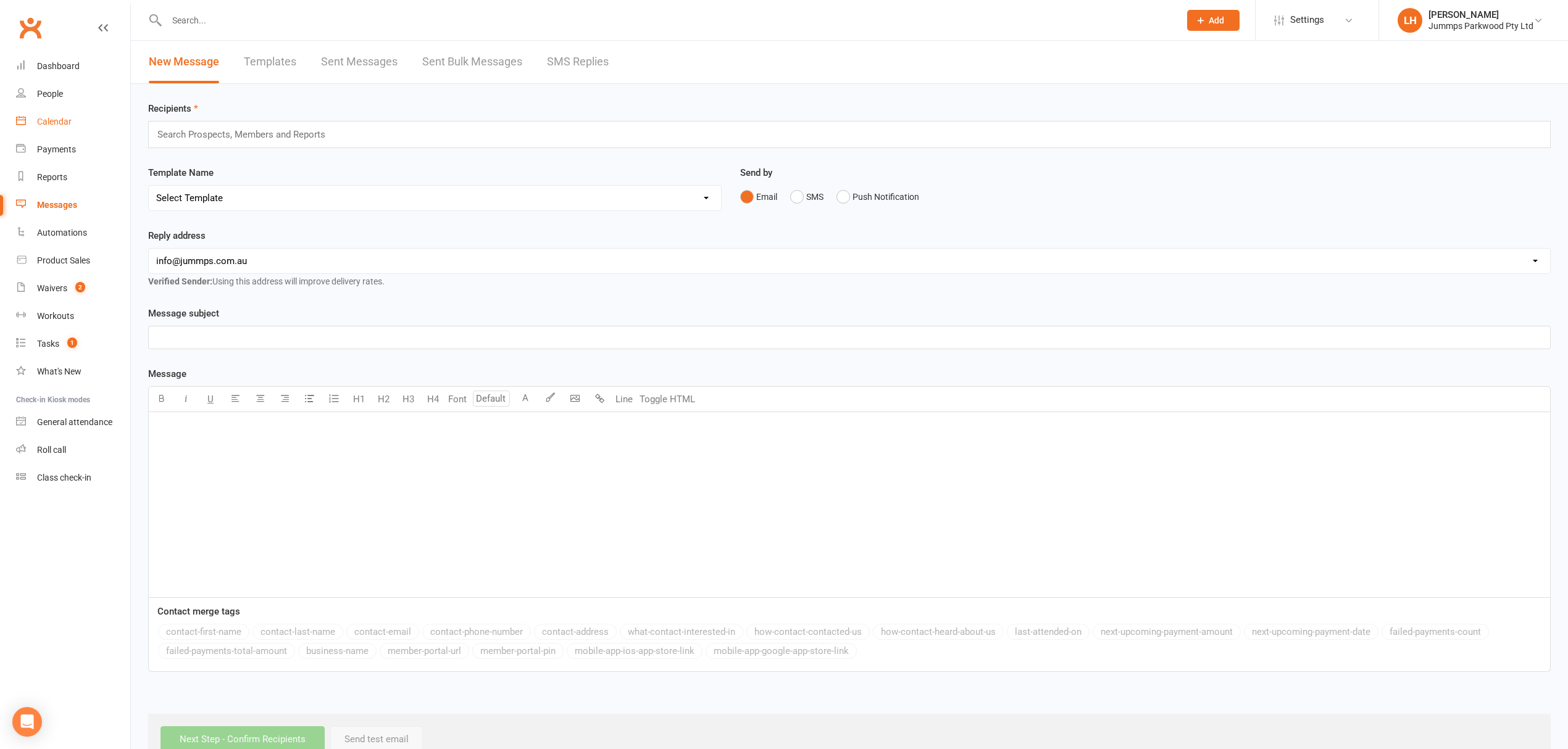 click on "Calendar" at bounding box center (54, 122) 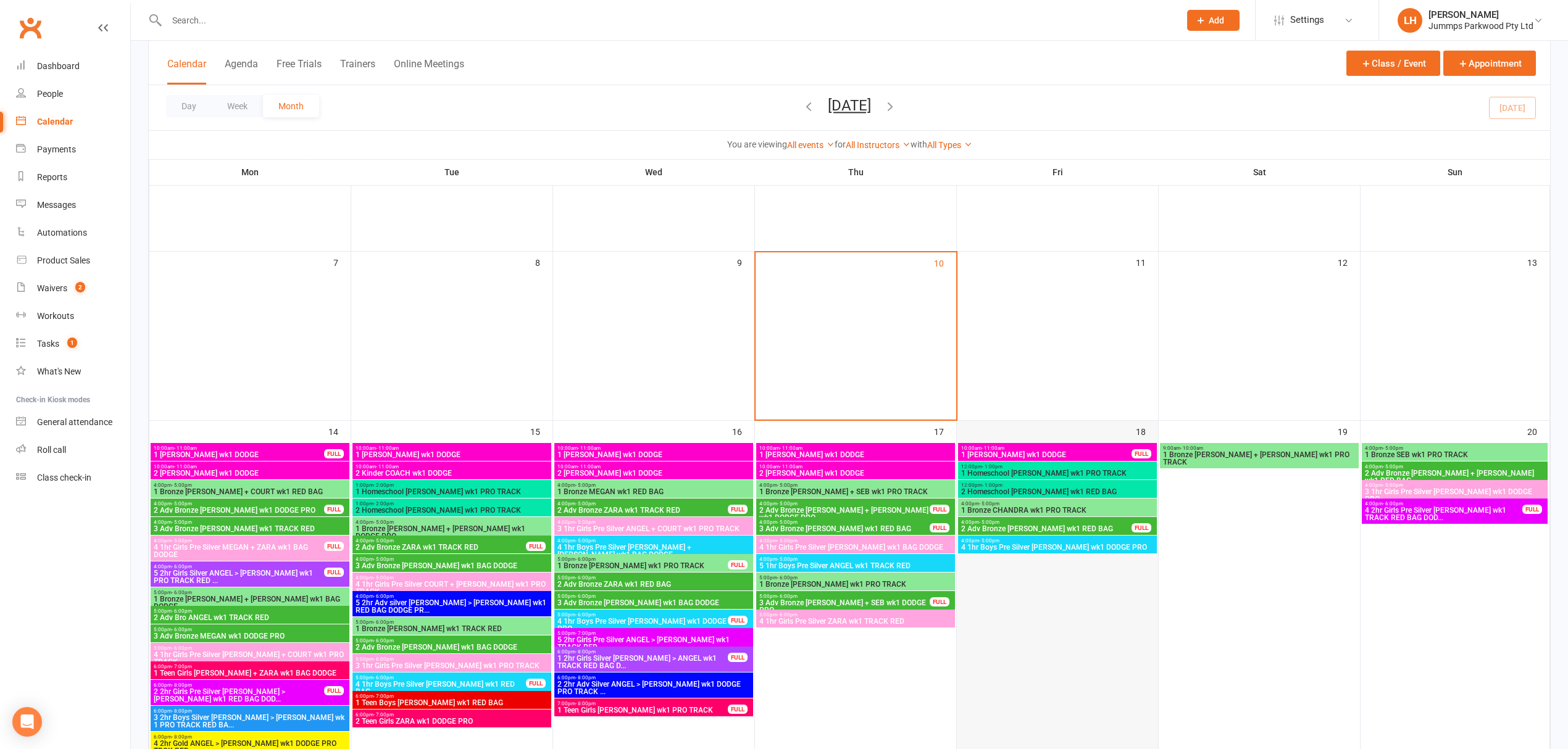 scroll, scrollTop: 164, scrollLeft: 0, axis: vertical 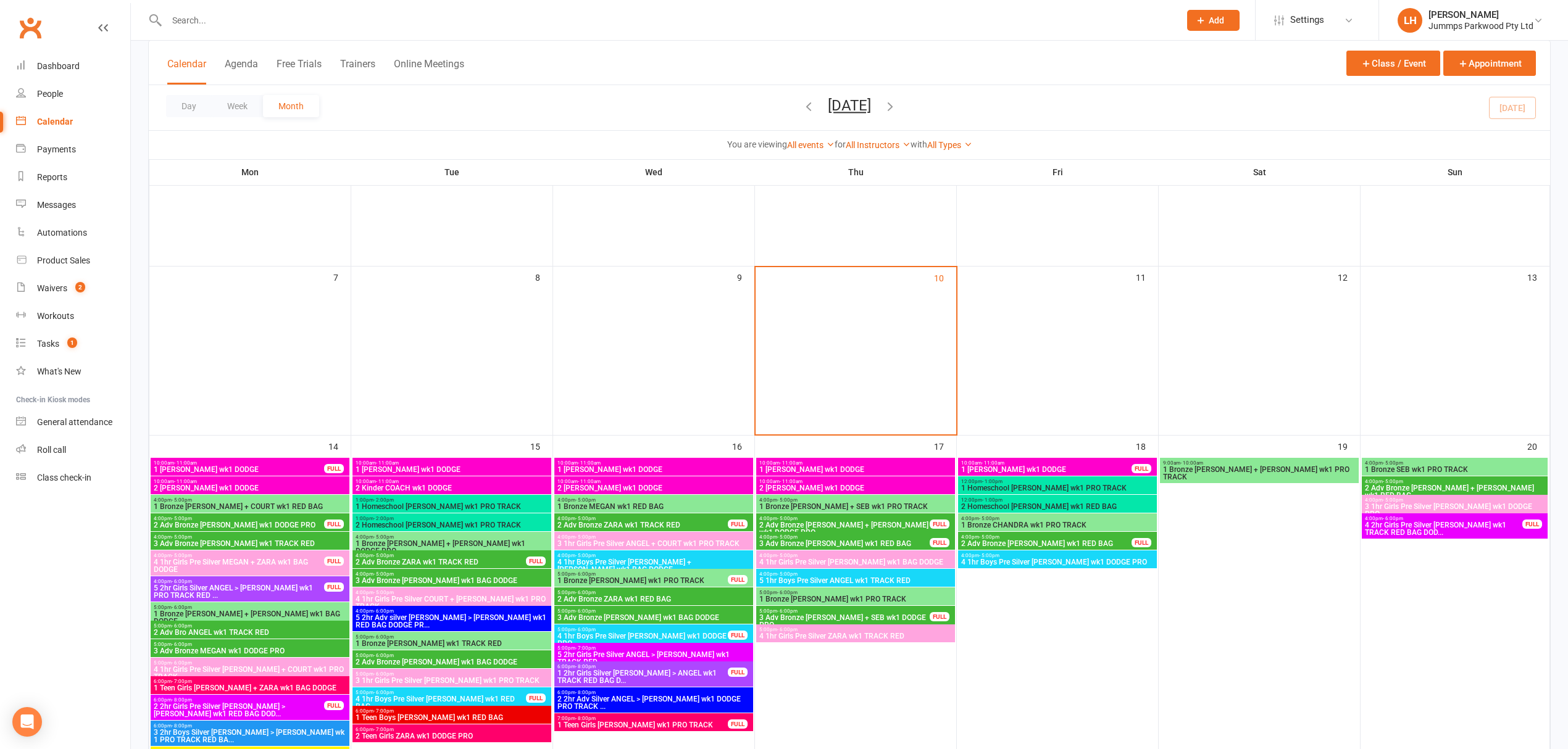 click on "4:00pm  - 5:00pm" at bounding box center (844, 518) 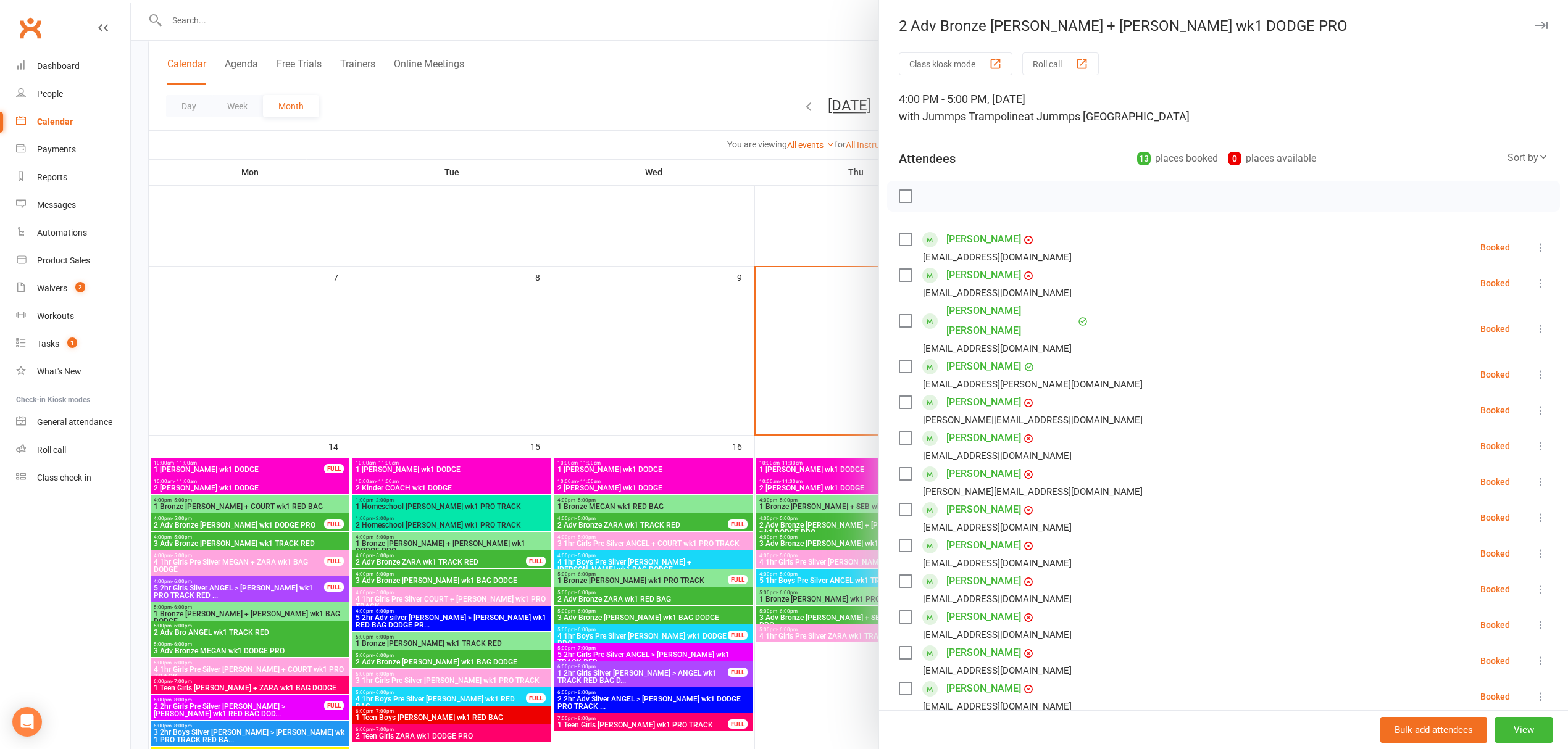 click at bounding box center (905, 689) 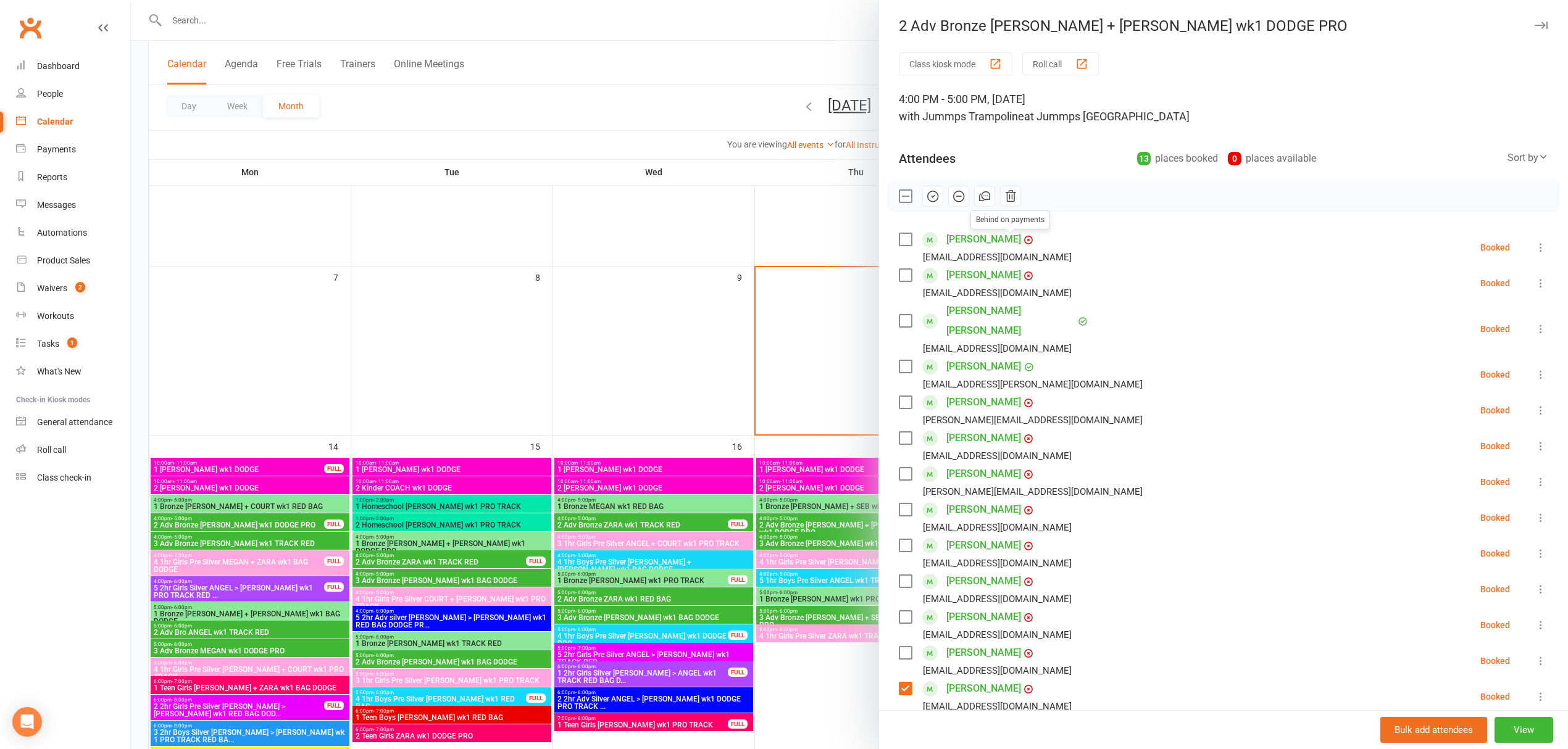click 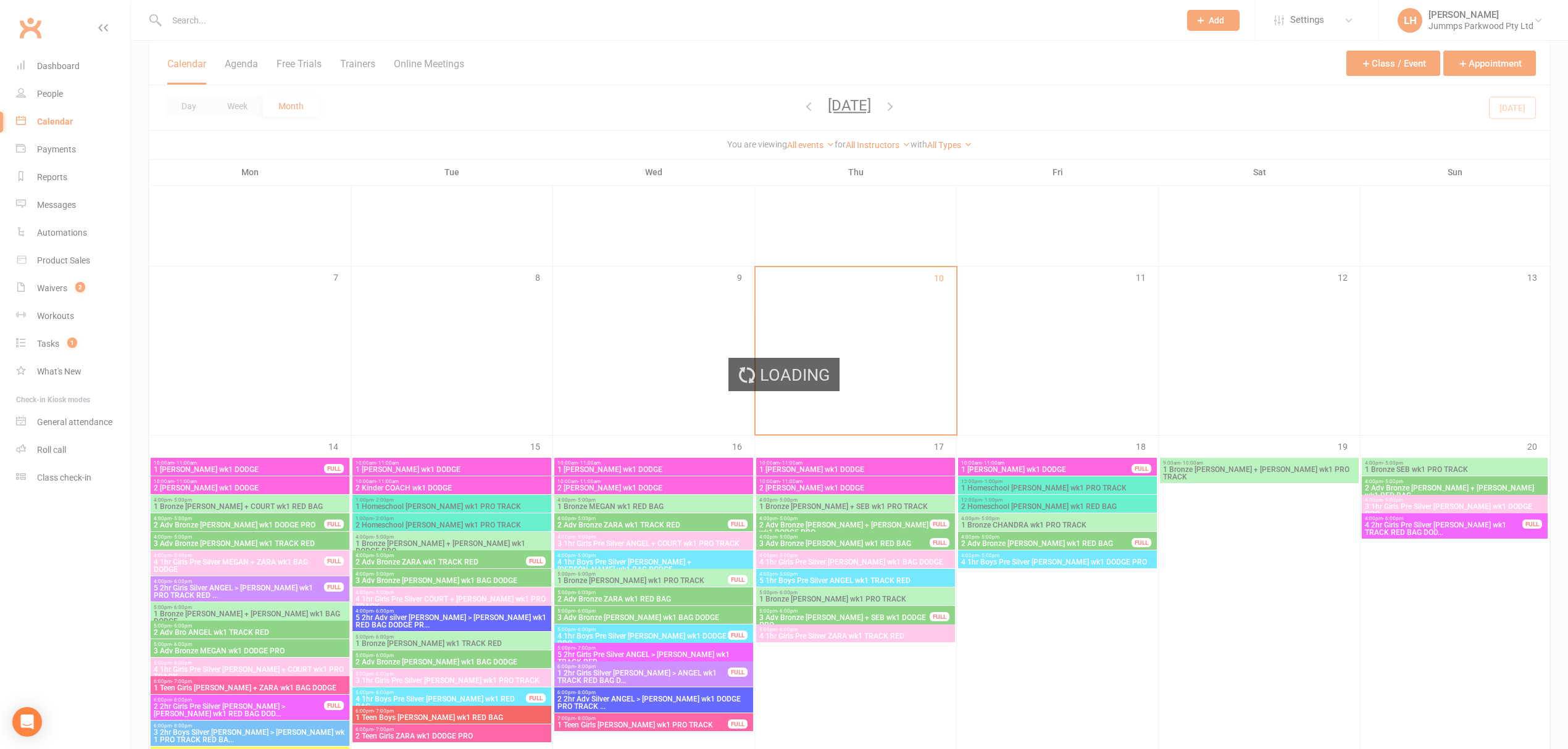 scroll, scrollTop: 0, scrollLeft: 0, axis: both 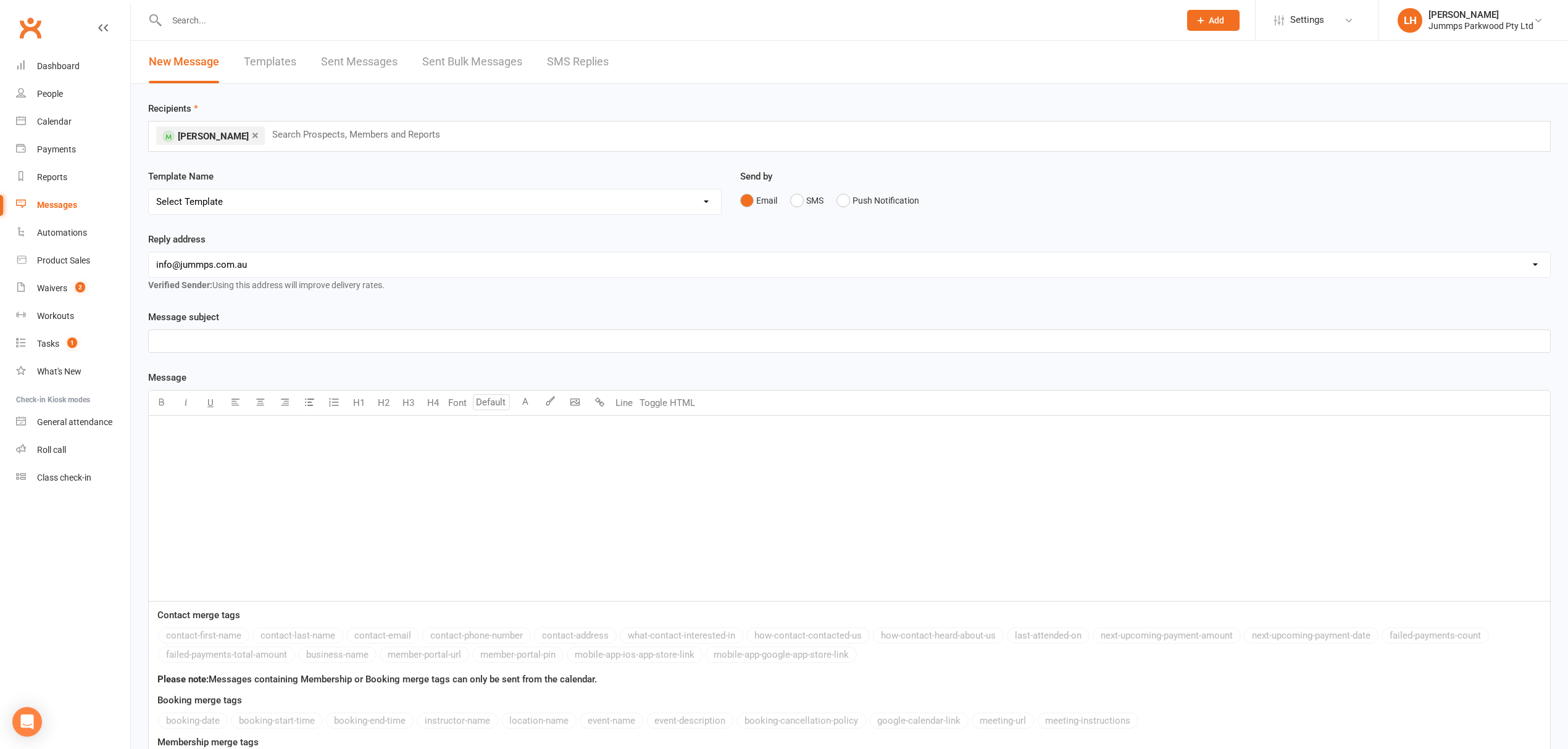 drag, startPoint x: 206, startPoint y: 200, endPoint x: 212, endPoint y: 204, distance: 7.211103 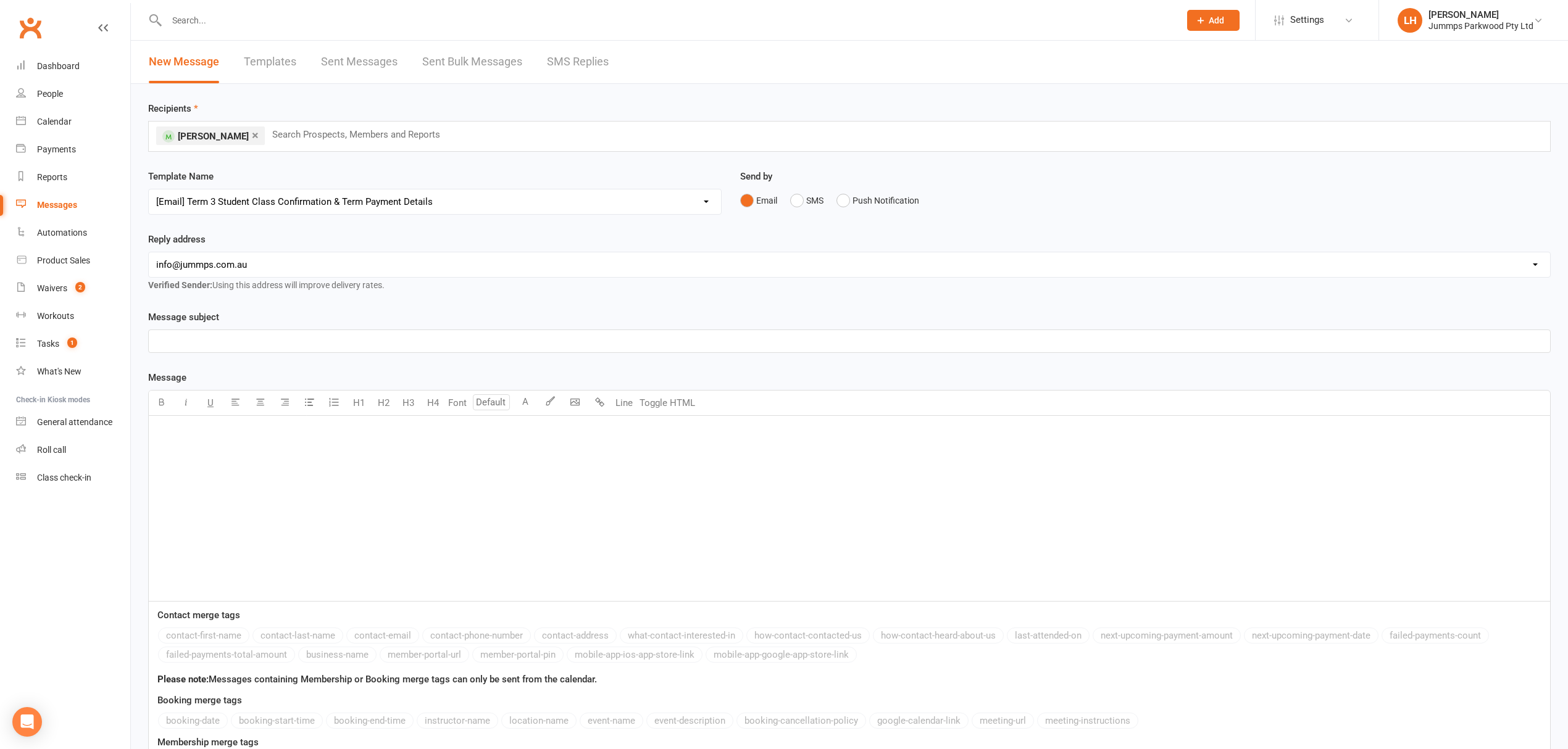 click on "Select Template [SMS] Final Term Re-enrolment Reminder's [SMS] Kinndy T3 reenrolment  [Email] re-enrolment confirmation [Email] CREDIT APPLIED Term 3 Student Class Confirmation & Term Payment Details [Email] DRAFT Tumble Term Fee's - PAID IN FULL   [SMS] Jummps Bank Account [Email] Term 3 Student Class Confirmation & Term Payment Details  [Email] Jummps Tumble Classes New Enrolments Term 2 OPEN  [SMS] Tumble Student Birthday Offer" at bounding box center (435, 202) 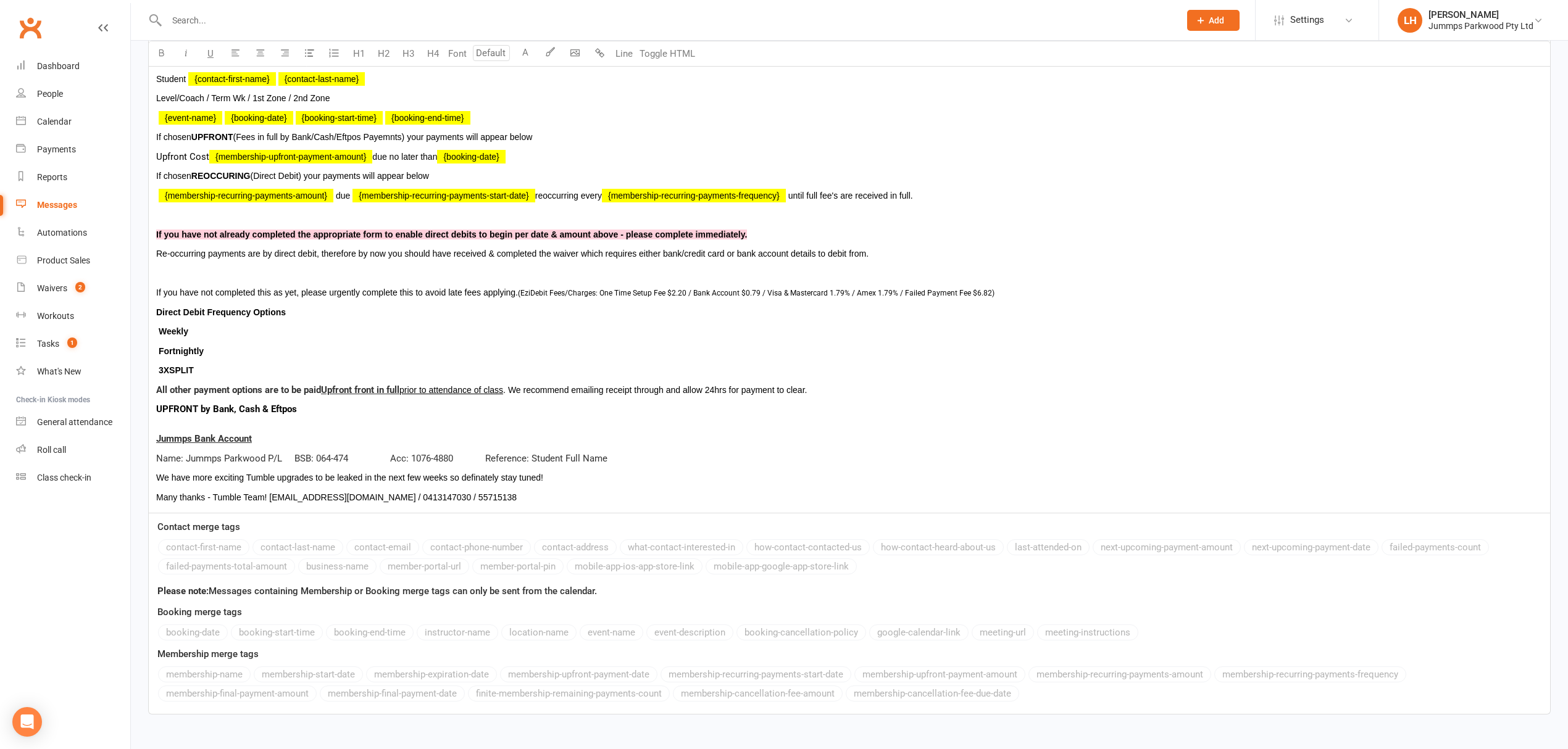 scroll, scrollTop: 551, scrollLeft: 0, axis: vertical 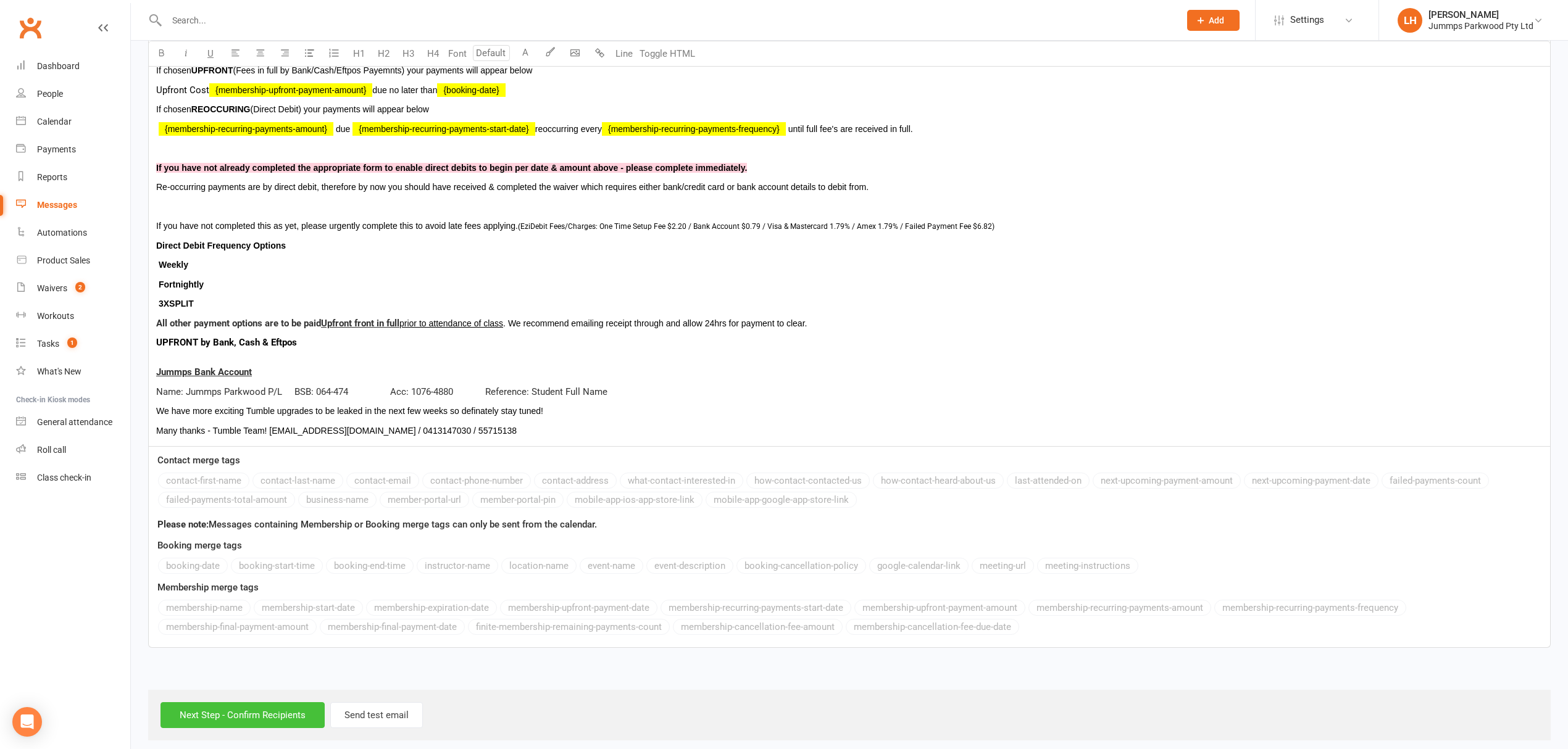 click on "Next Step - Confirm Recipients" at bounding box center [243, 715] 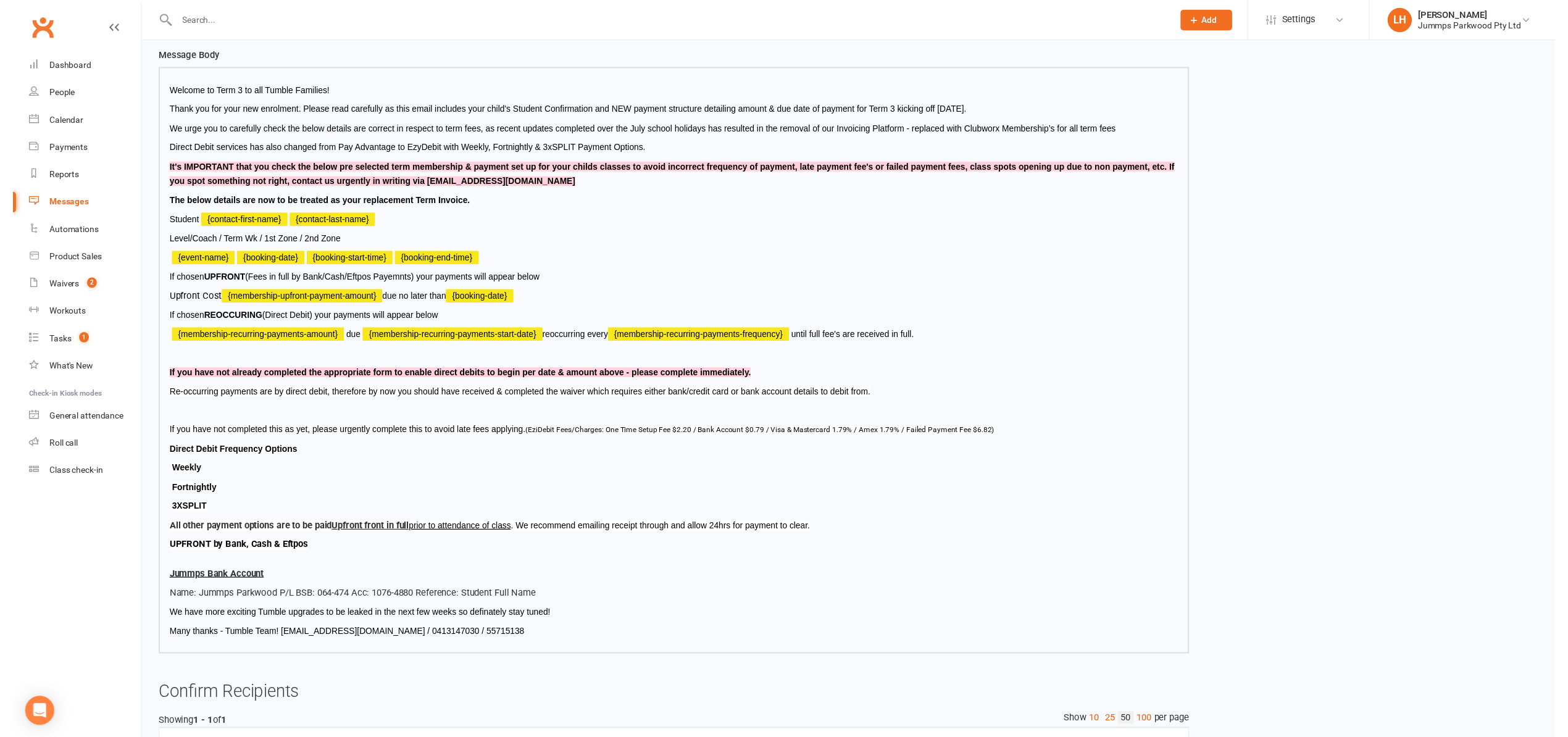 scroll, scrollTop: 307, scrollLeft: 0, axis: vertical 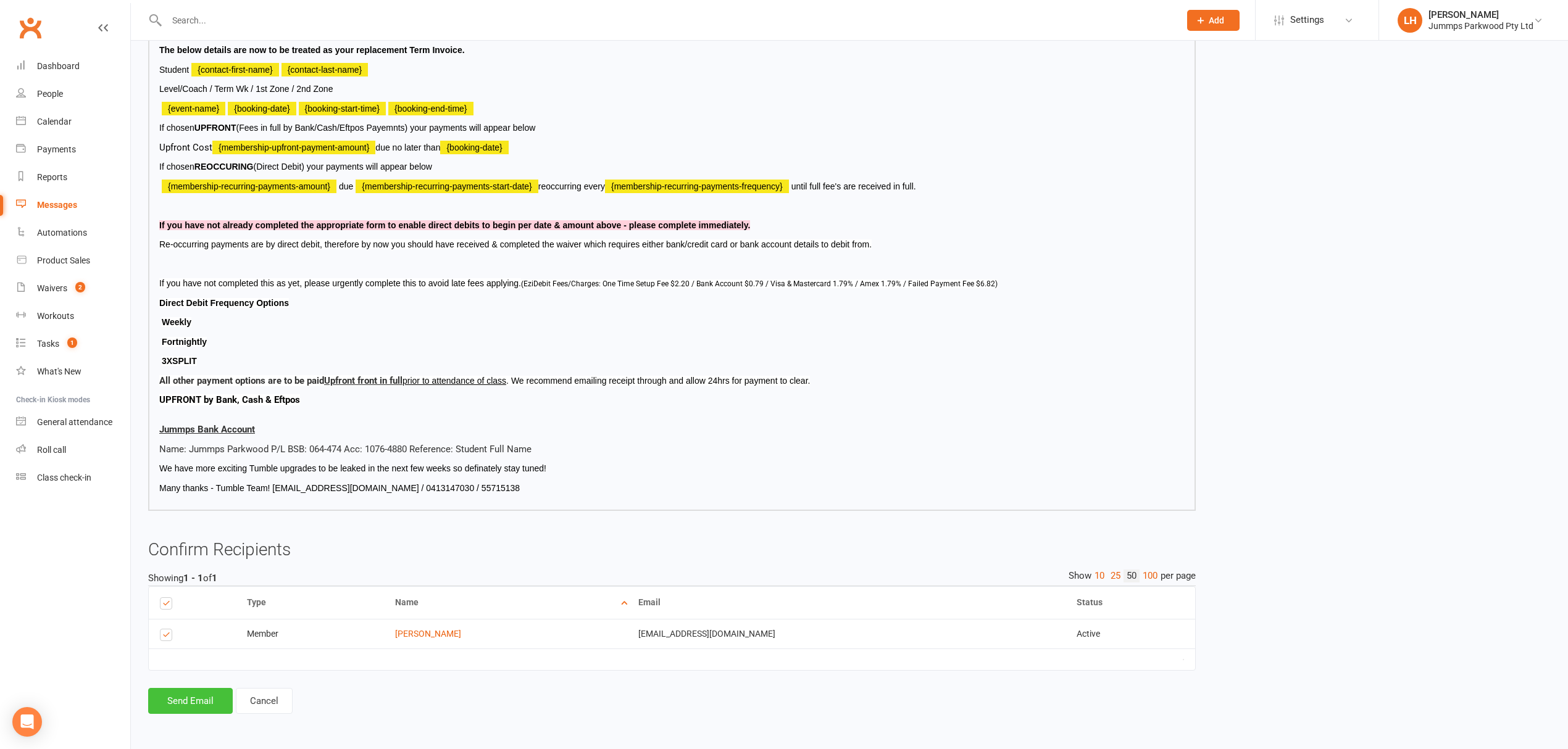 click on "Send Email" at bounding box center [190, 701] 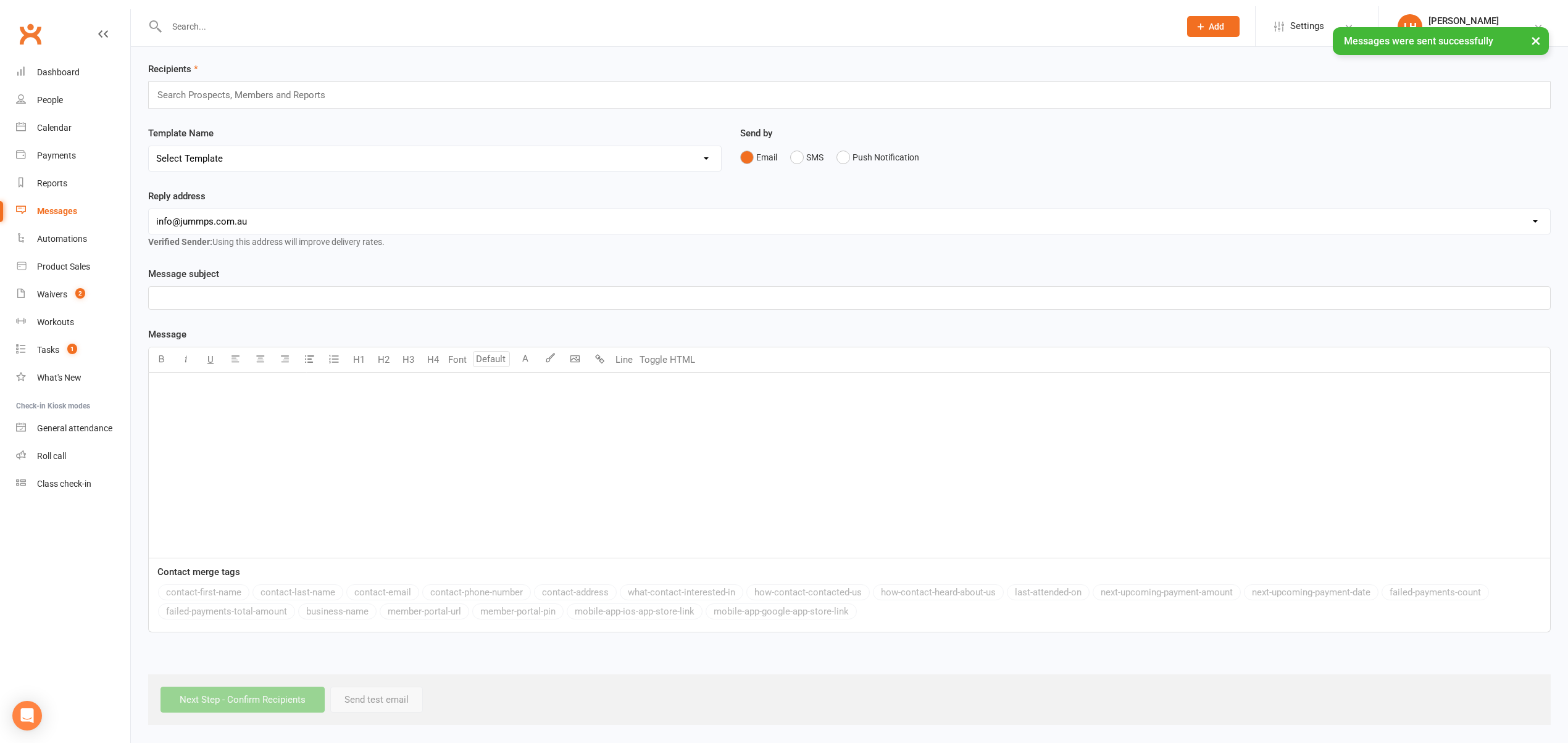 scroll, scrollTop: 0, scrollLeft: 0, axis: both 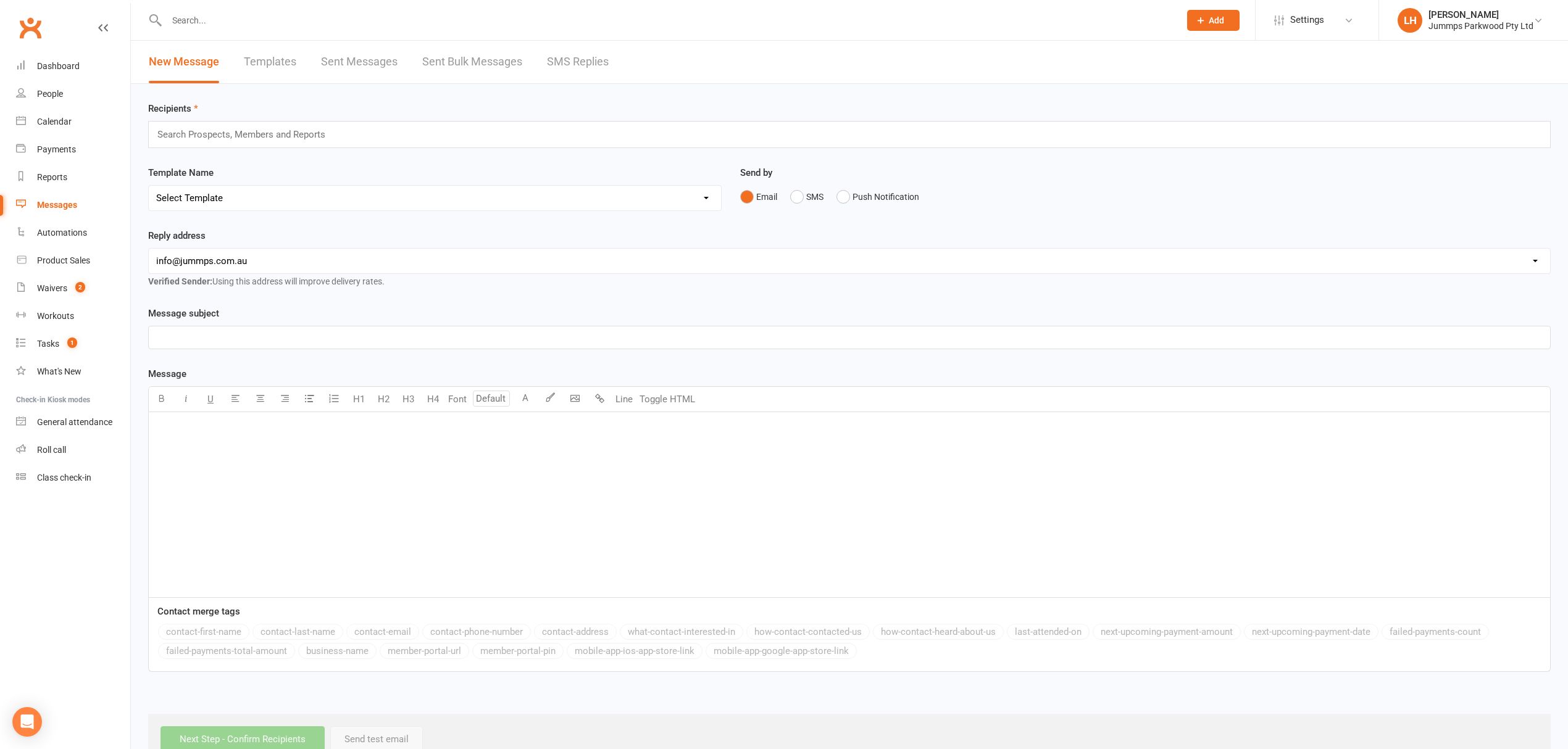 click at bounding box center (667, 20) 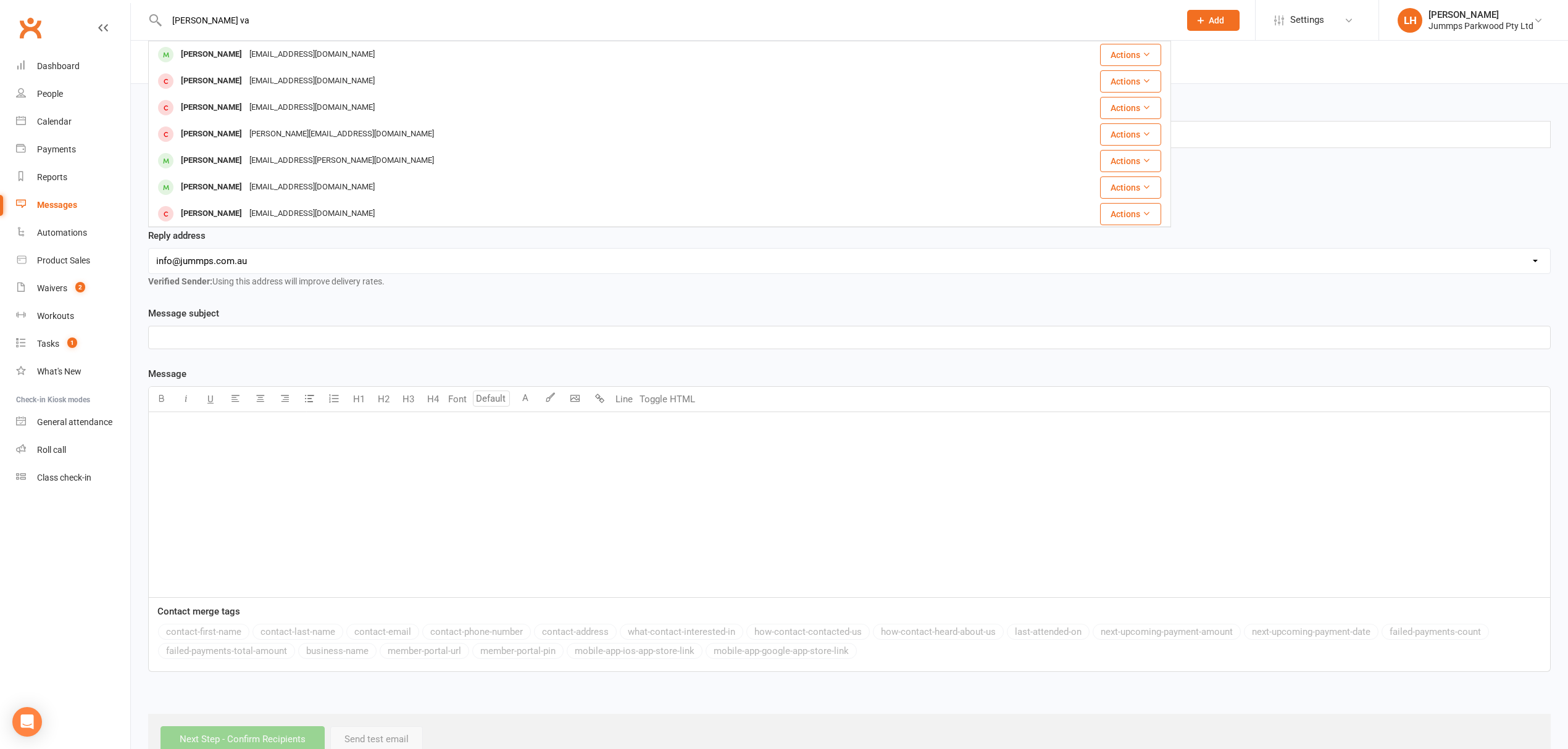 type on "sofia va" 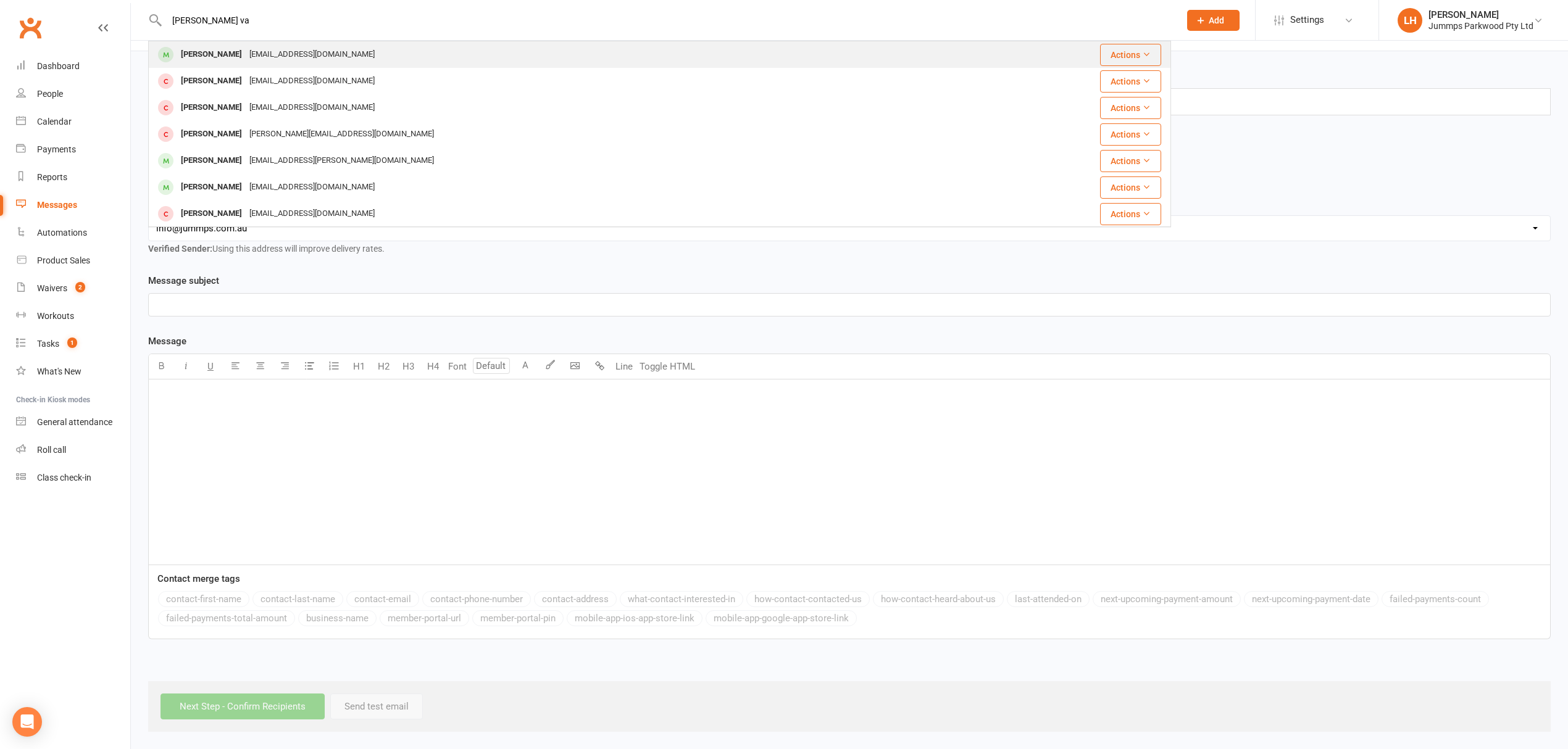 click on "Sofia Vaughan" at bounding box center [211, 54] 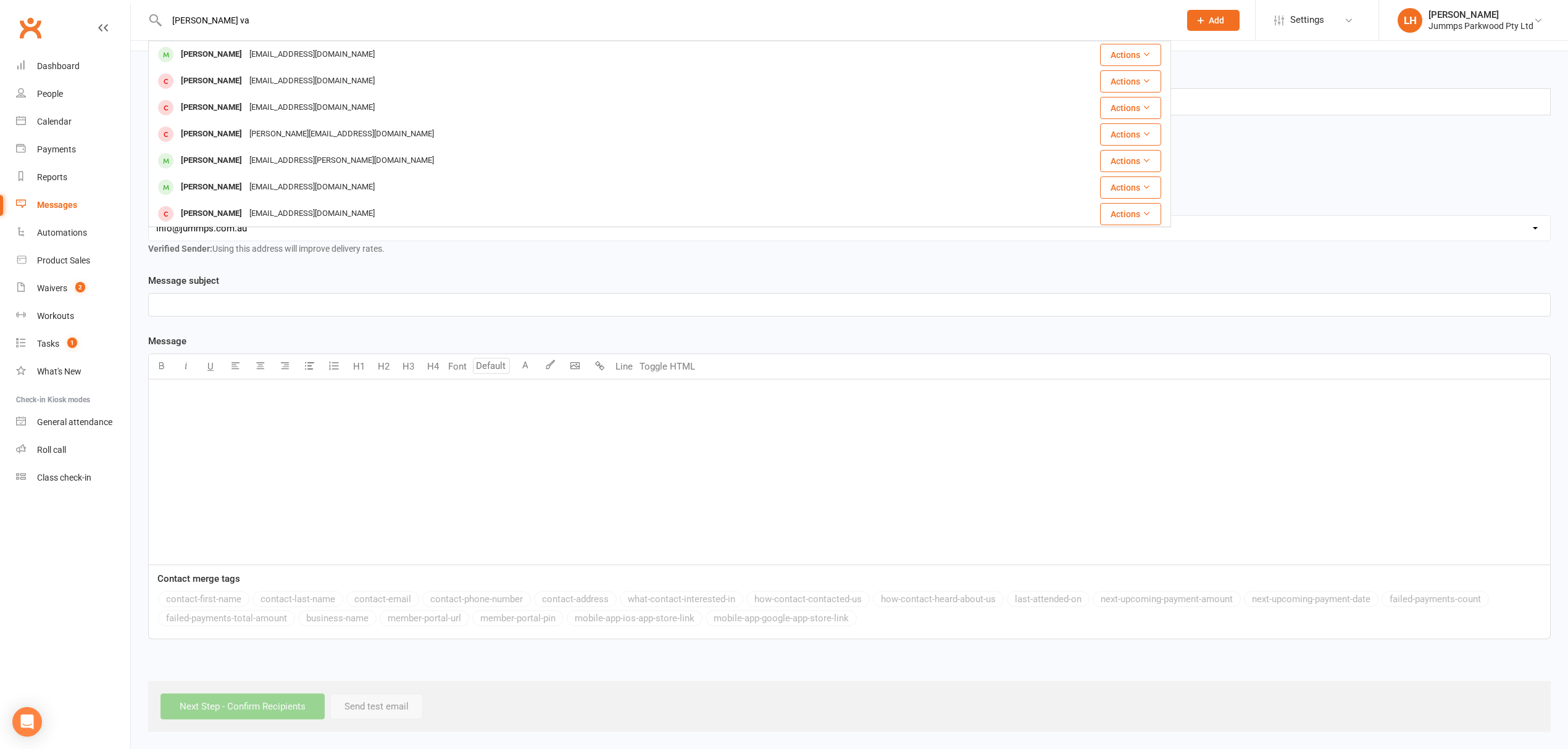 type 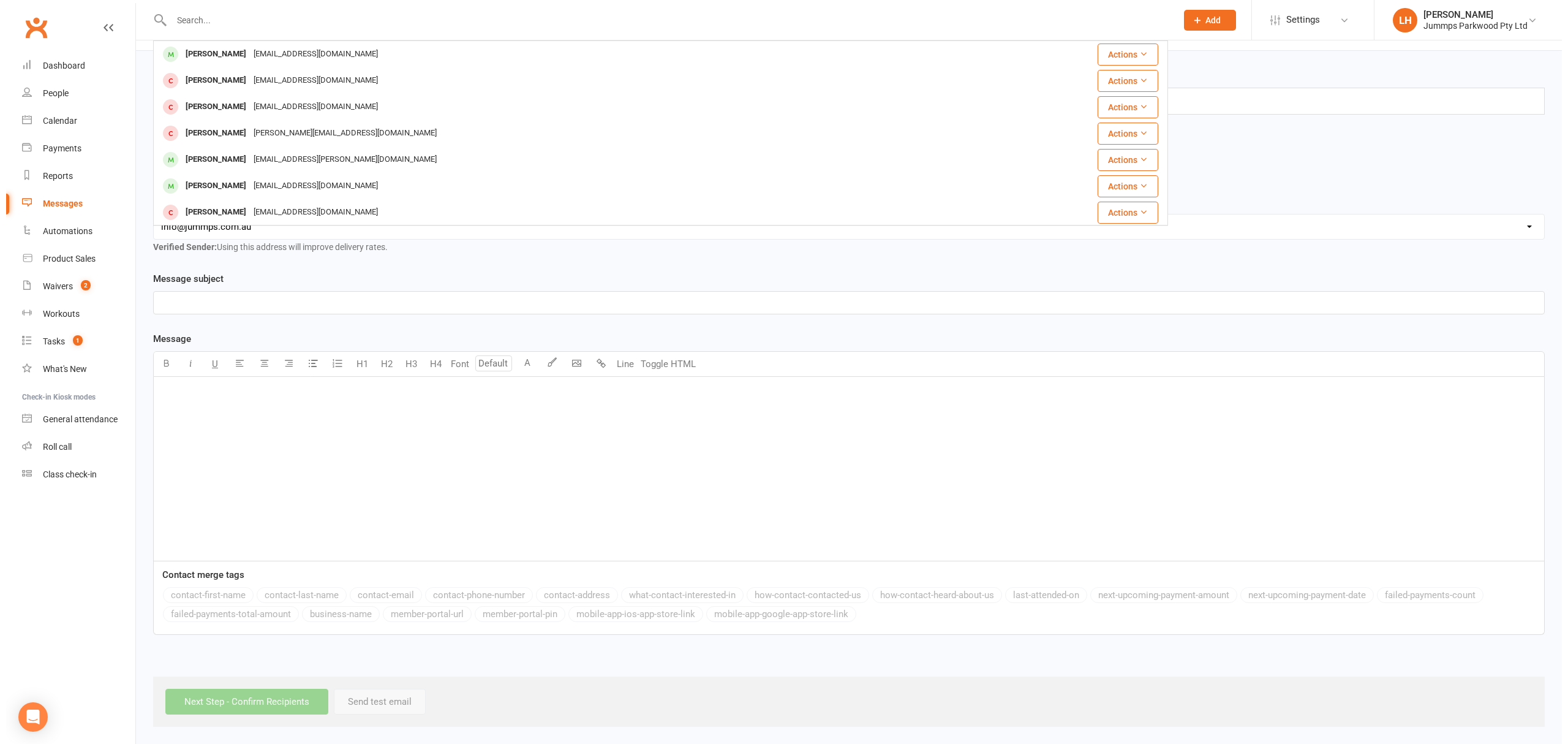 scroll, scrollTop: 0, scrollLeft: 0, axis: both 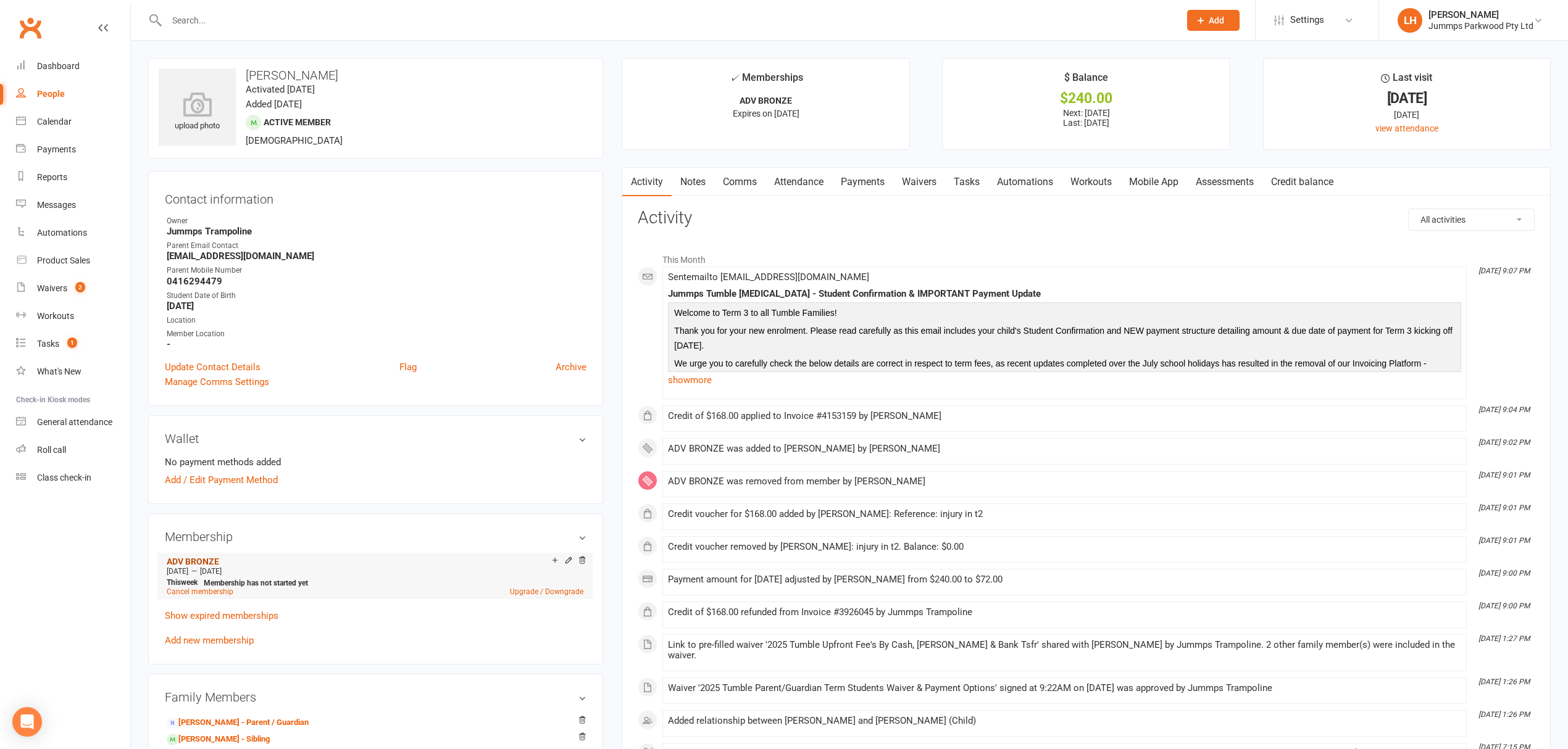 click on "ADV BRONZE" at bounding box center [193, 561] 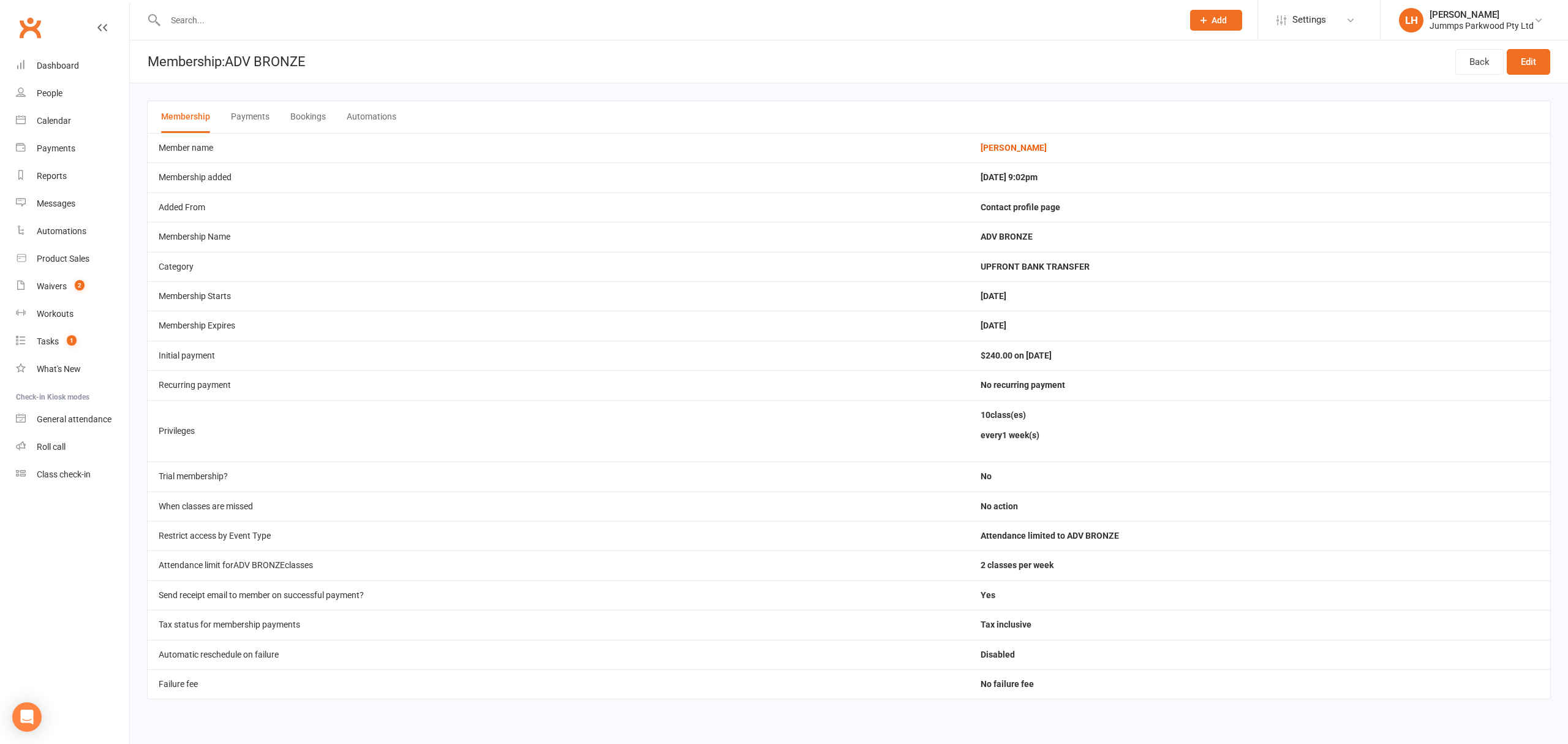 click on "Payments" at bounding box center (250, 117) 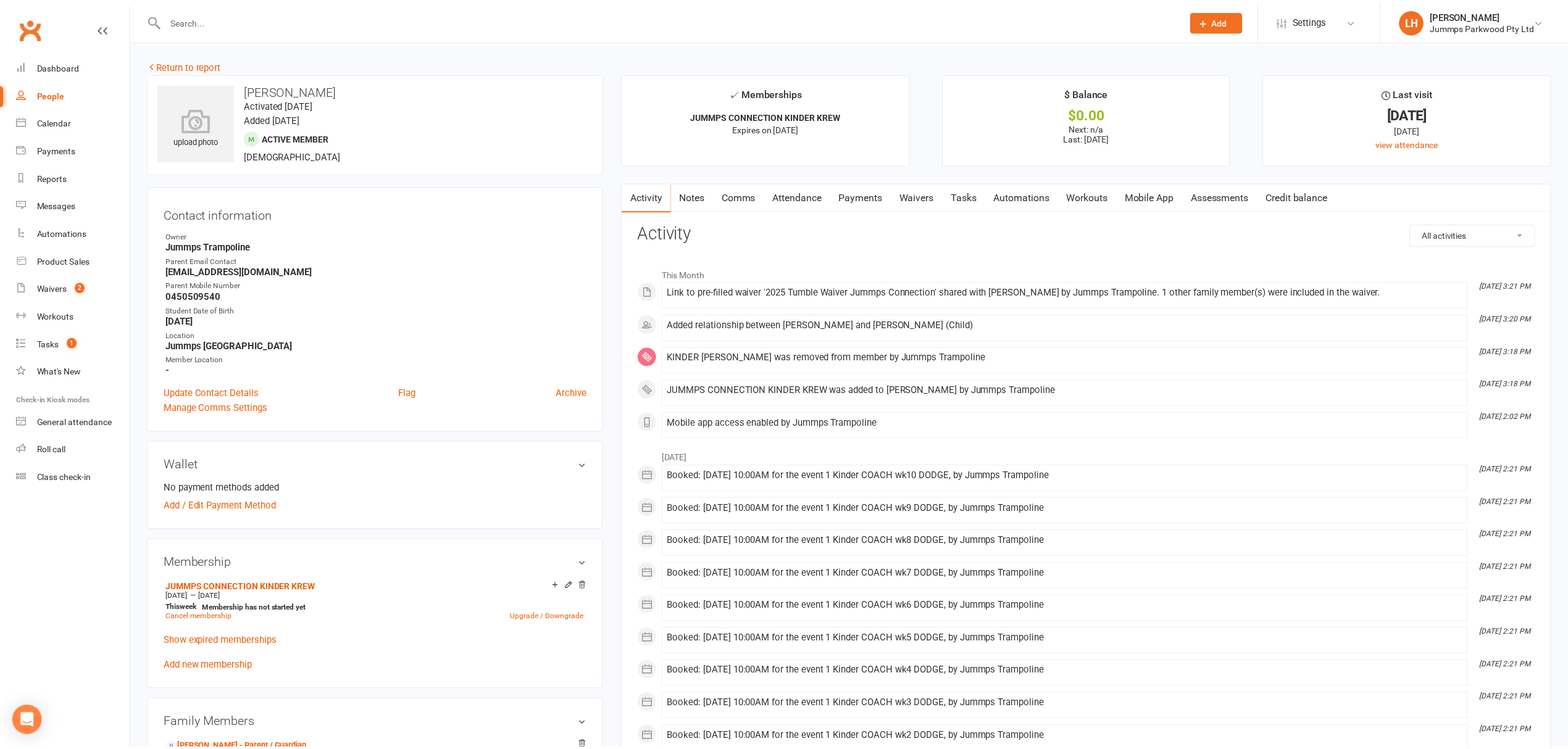 scroll, scrollTop: 0, scrollLeft: 0, axis: both 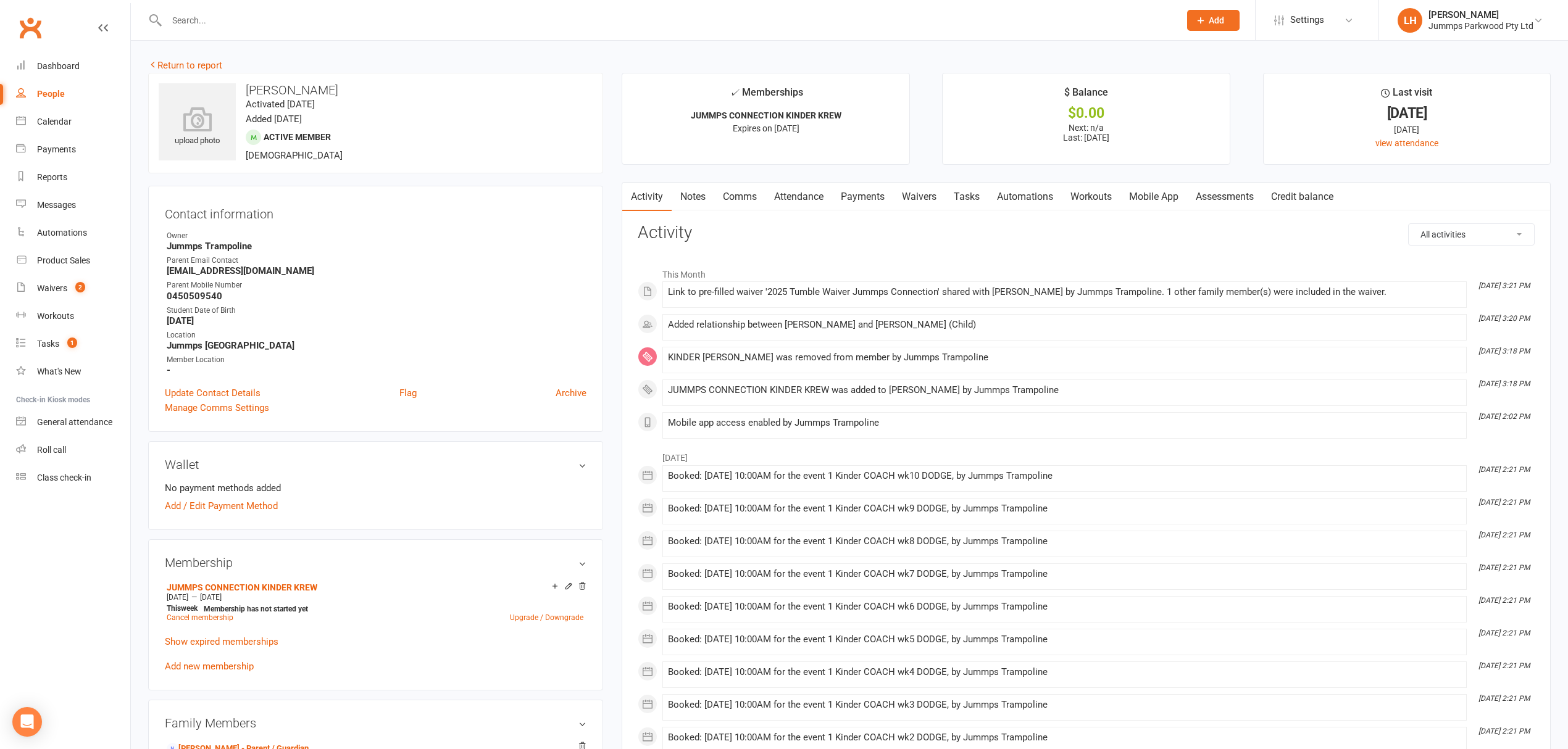 click on "Waivers" at bounding box center (919, 197) 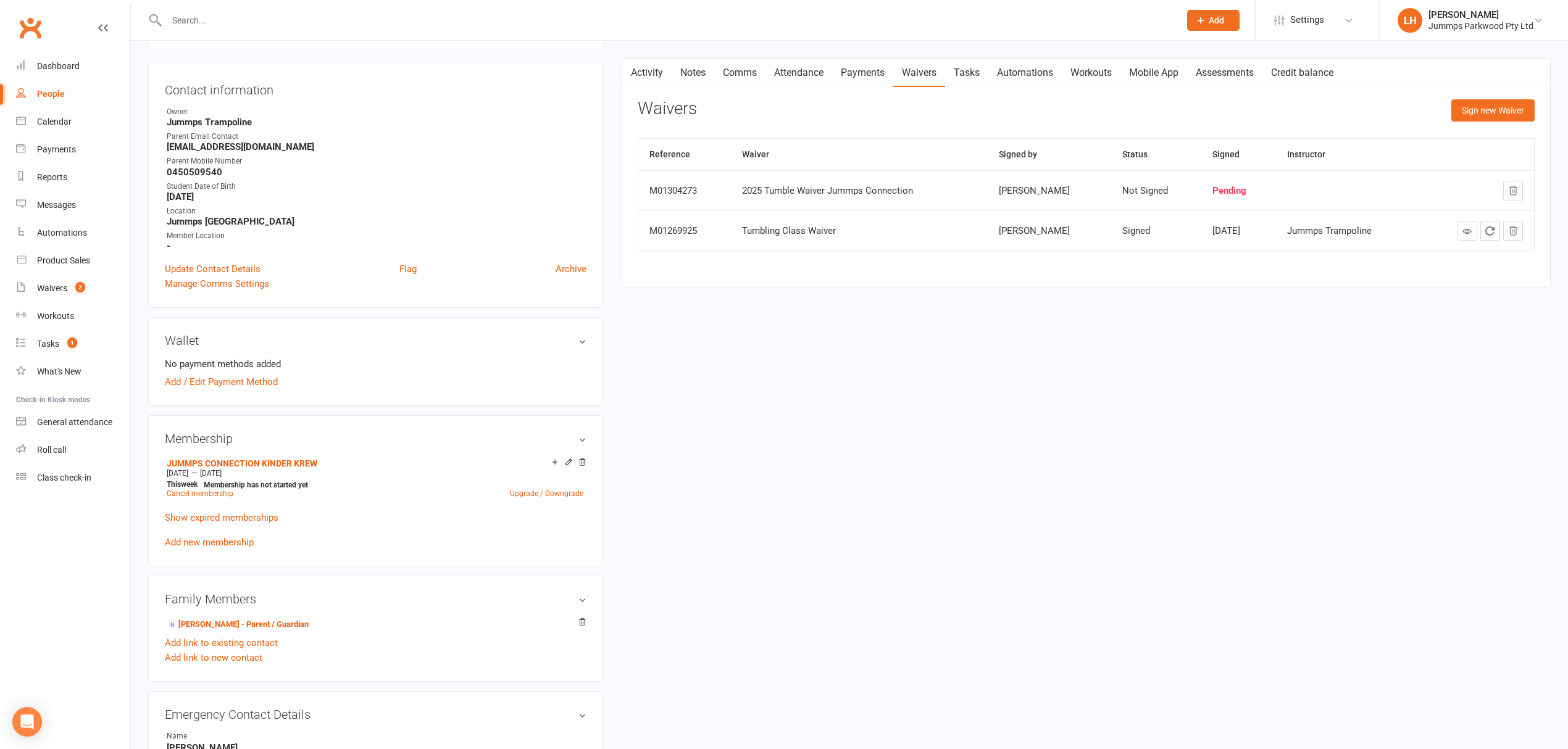 scroll, scrollTop: 0, scrollLeft: 0, axis: both 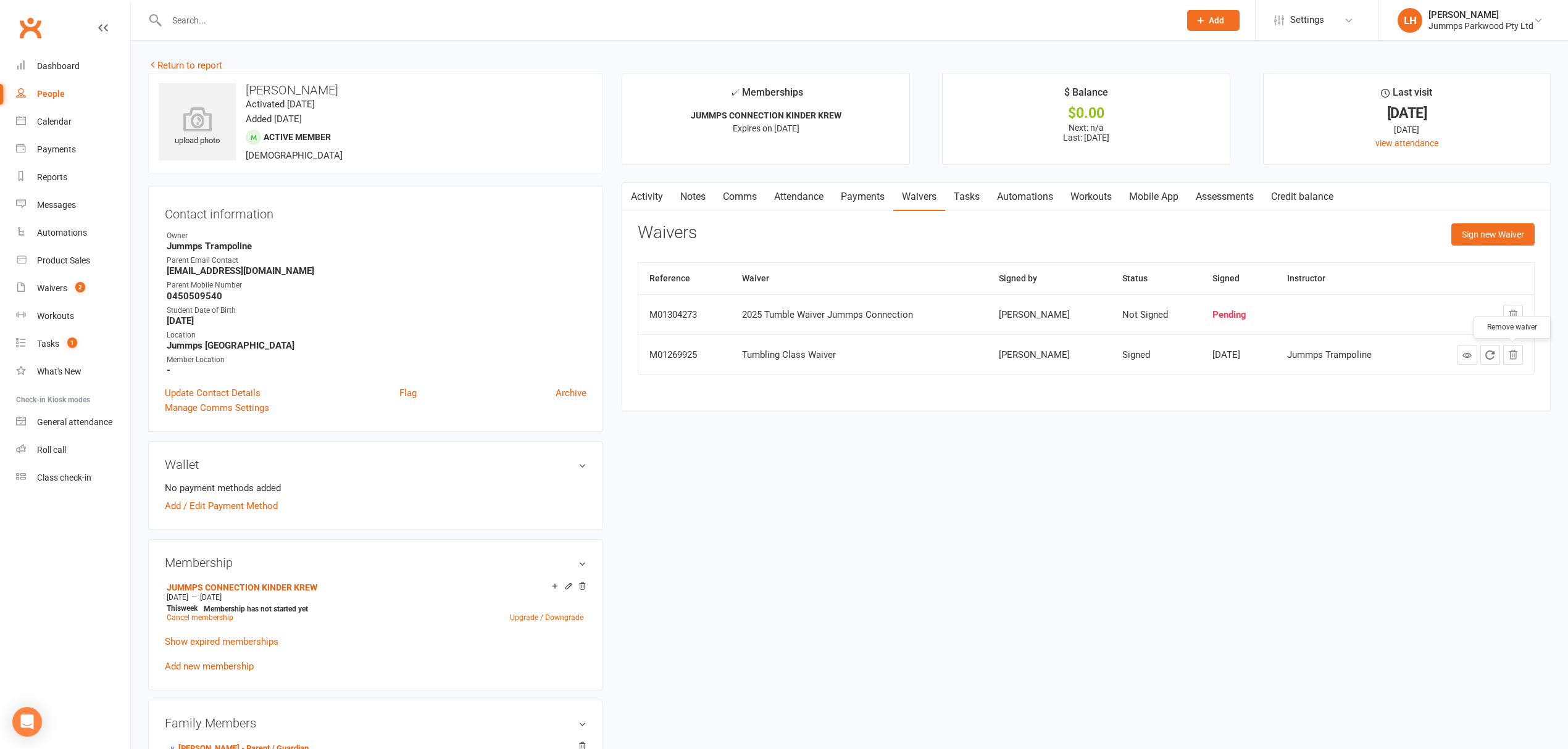 click 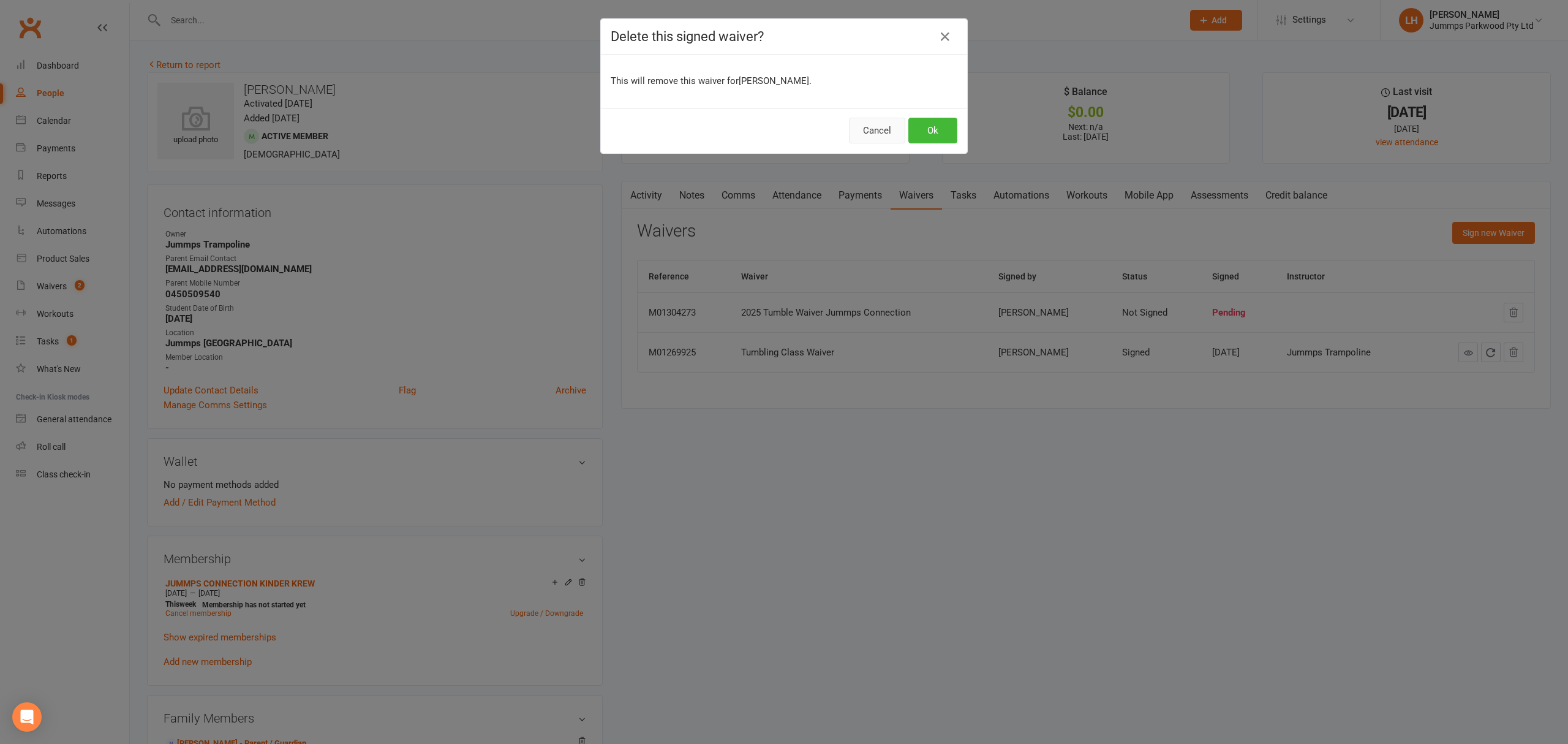 click on "Cancel" at bounding box center [877, 131] 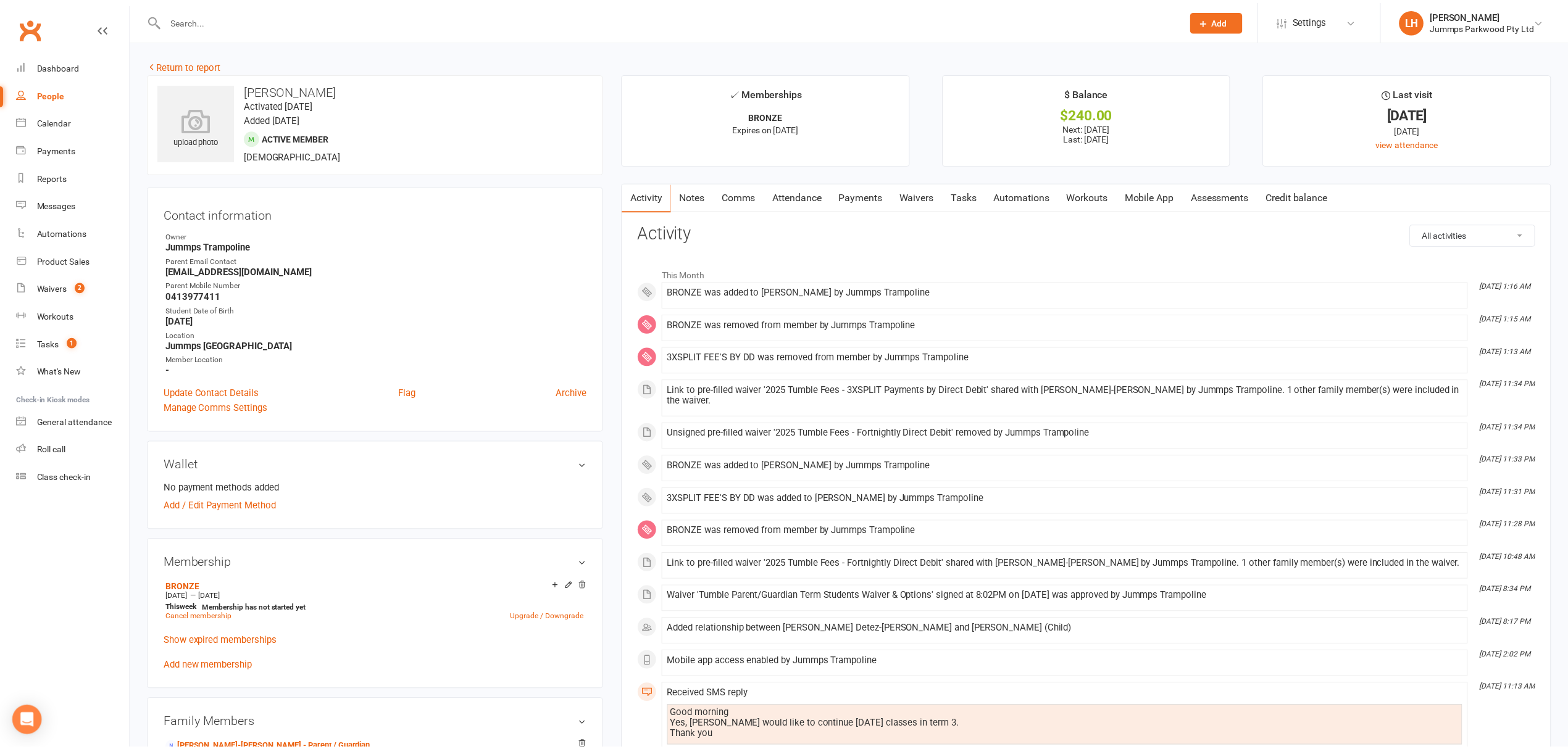 scroll, scrollTop: 0, scrollLeft: 0, axis: both 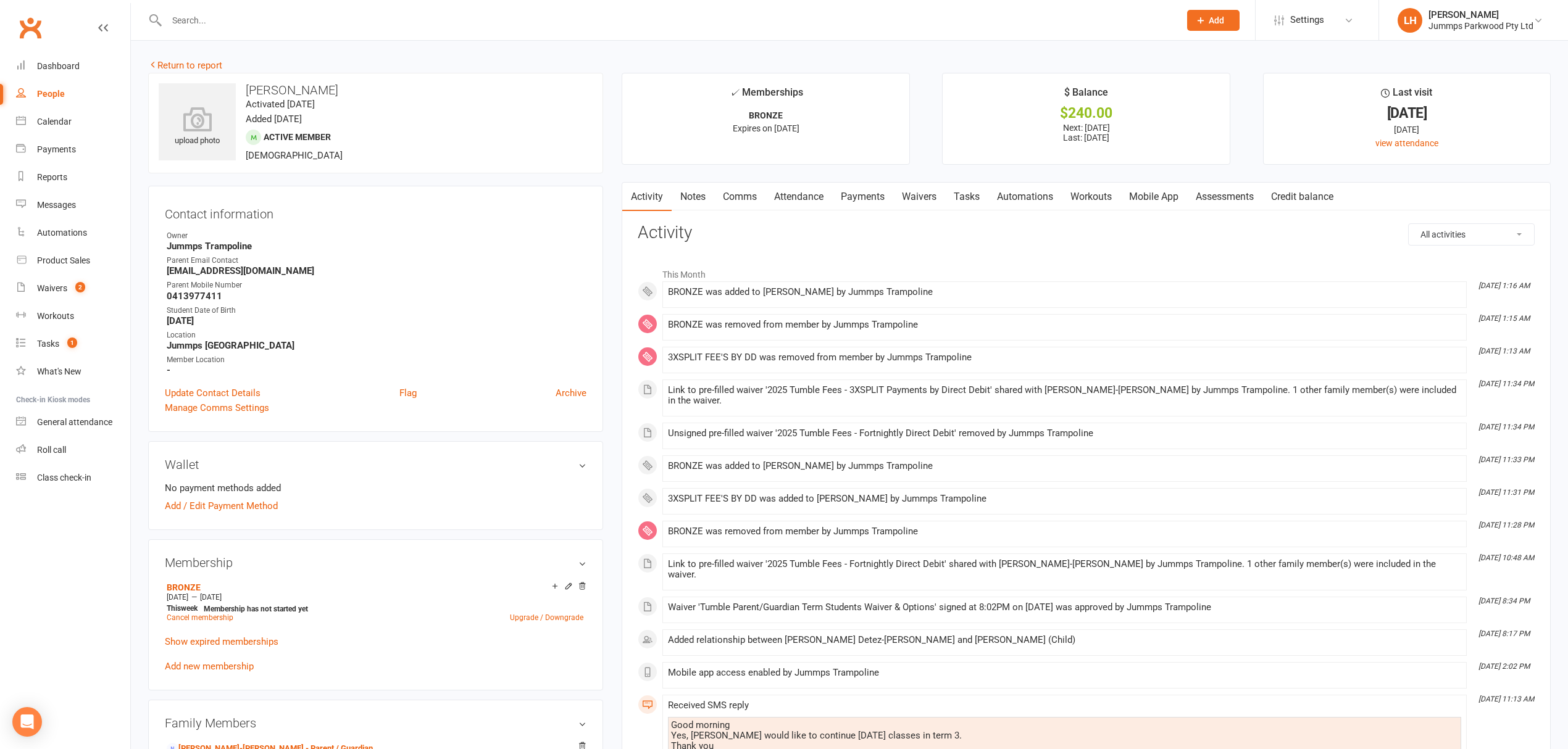 click on "✓ Memberships BRONZE Expires on [DATE] $ Balance $240.00 Next: [DATE] Last: [DATE] Last visit [DATE] [DATE] view attendance" at bounding box center (1086, 118) 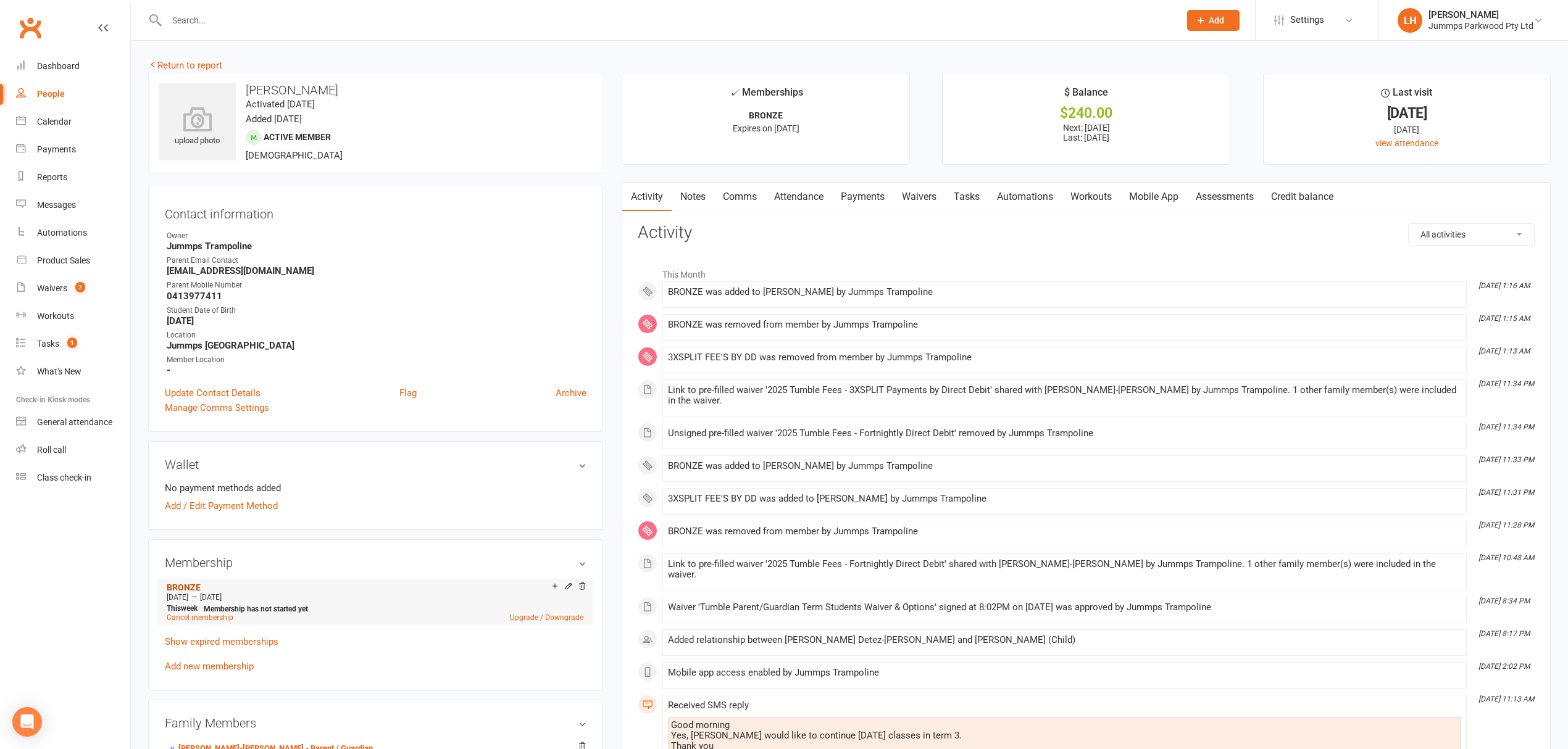 click on "BRONZE" at bounding box center [183, 587] 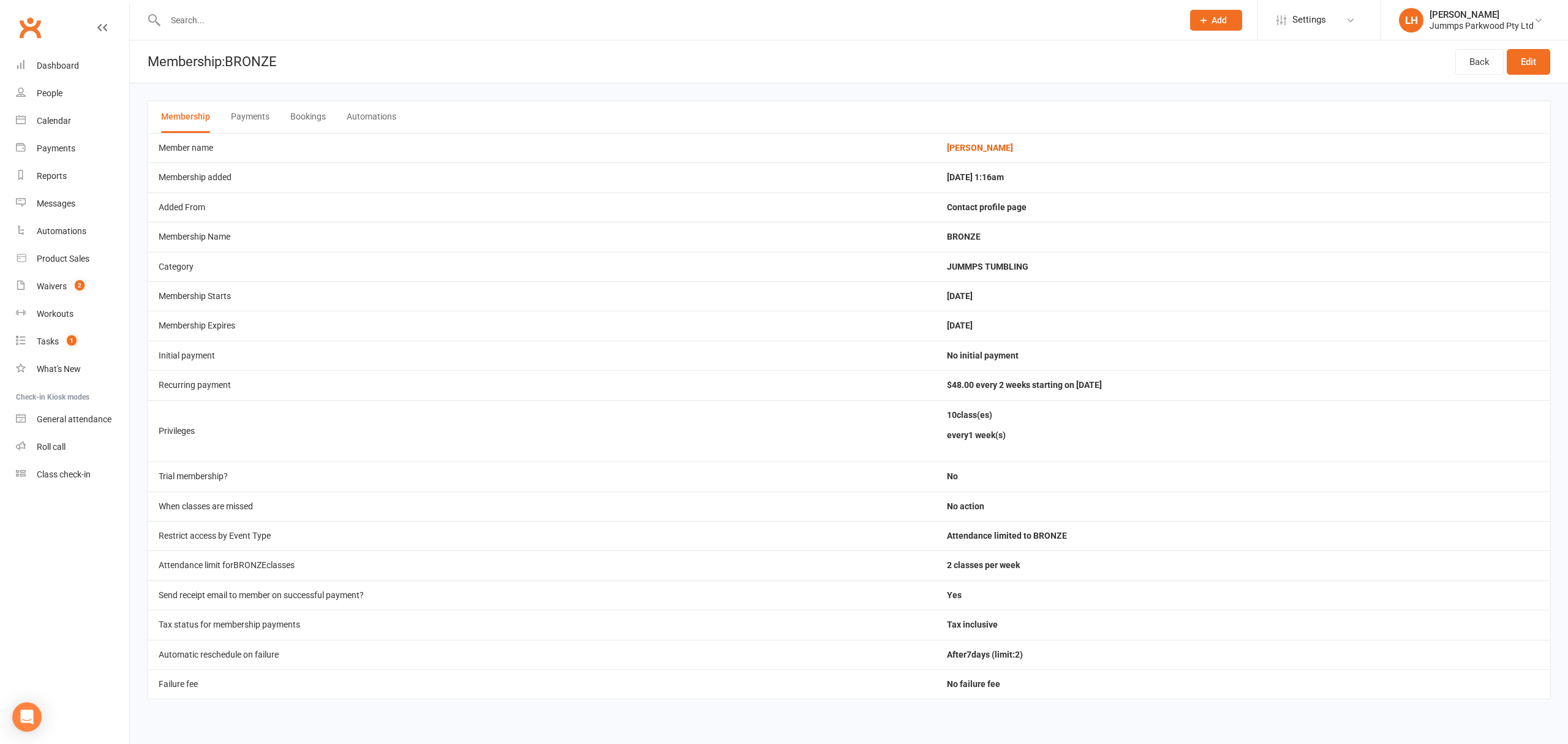 click on "Payments" at bounding box center (250, 117) 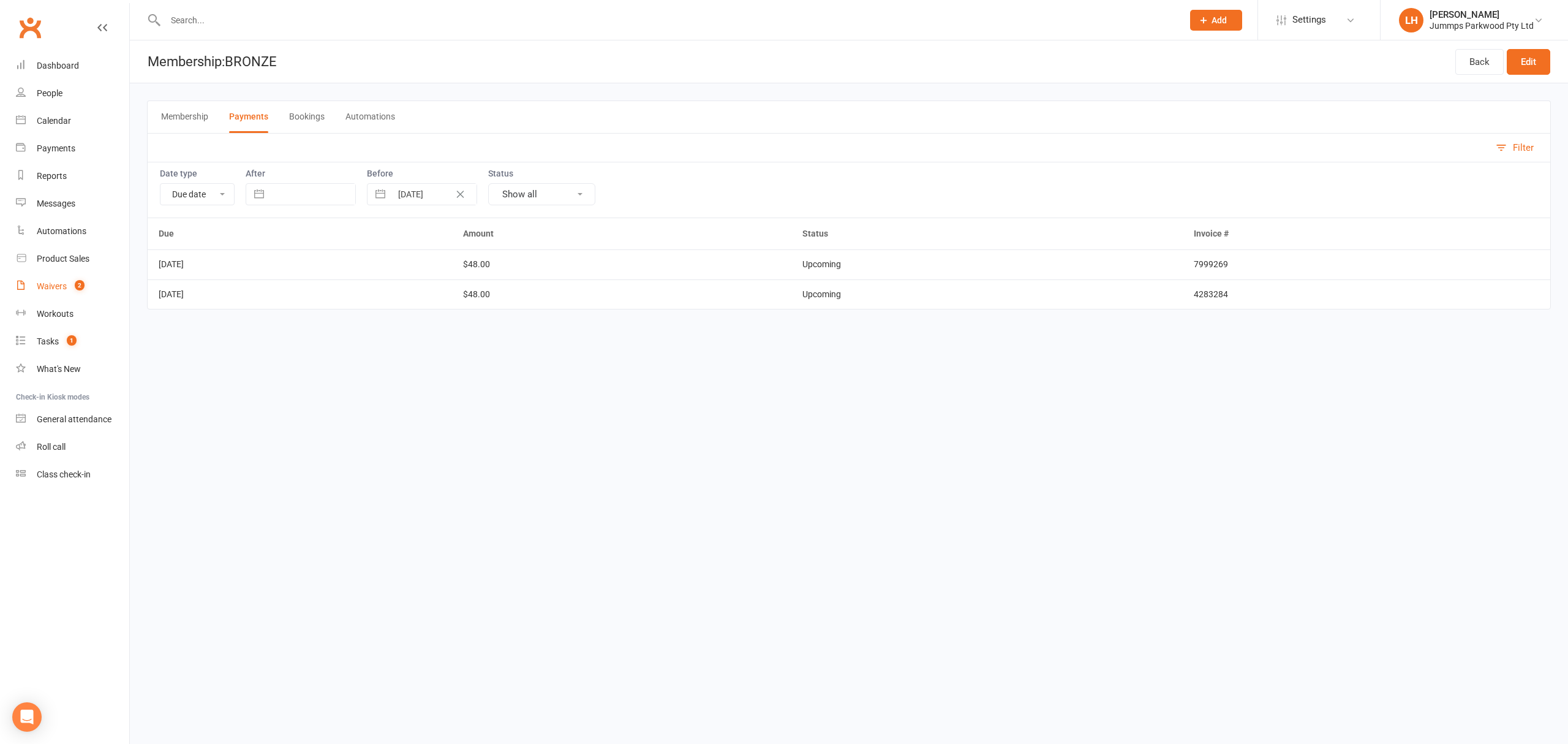 click on "Waivers" at bounding box center [51, 286] 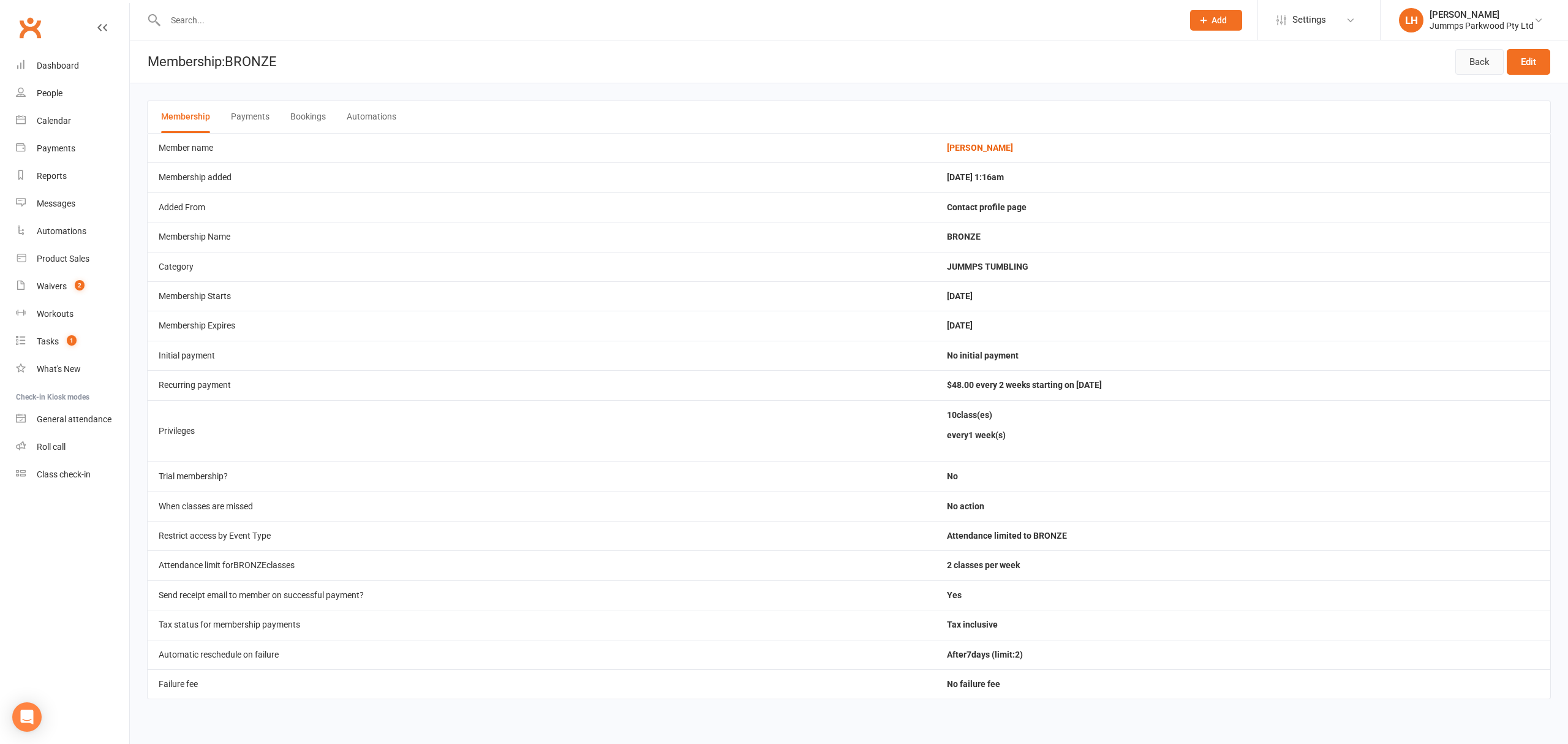click on "Back" at bounding box center (1479, 62) 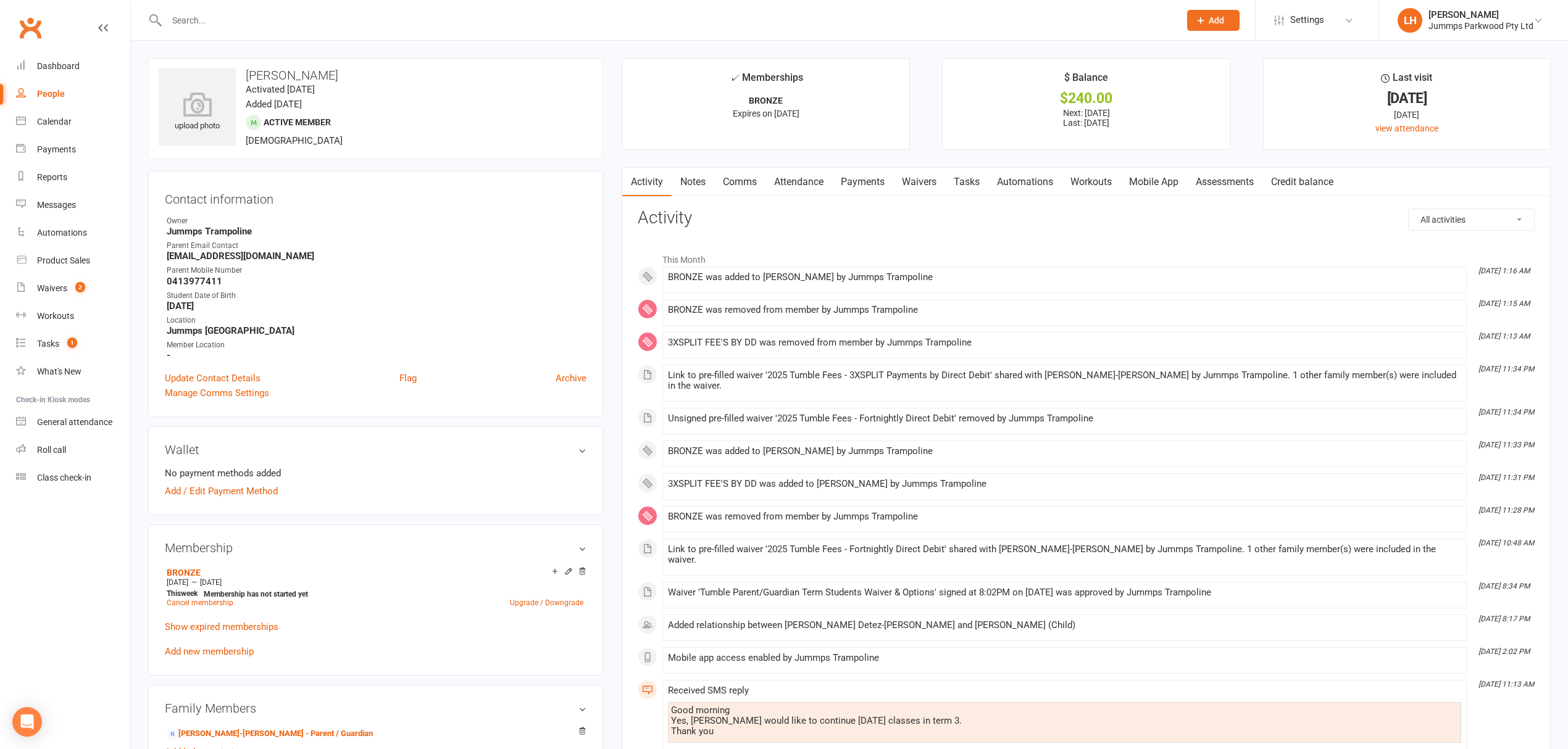 click on "Waivers" at bounding box center (919, 182) 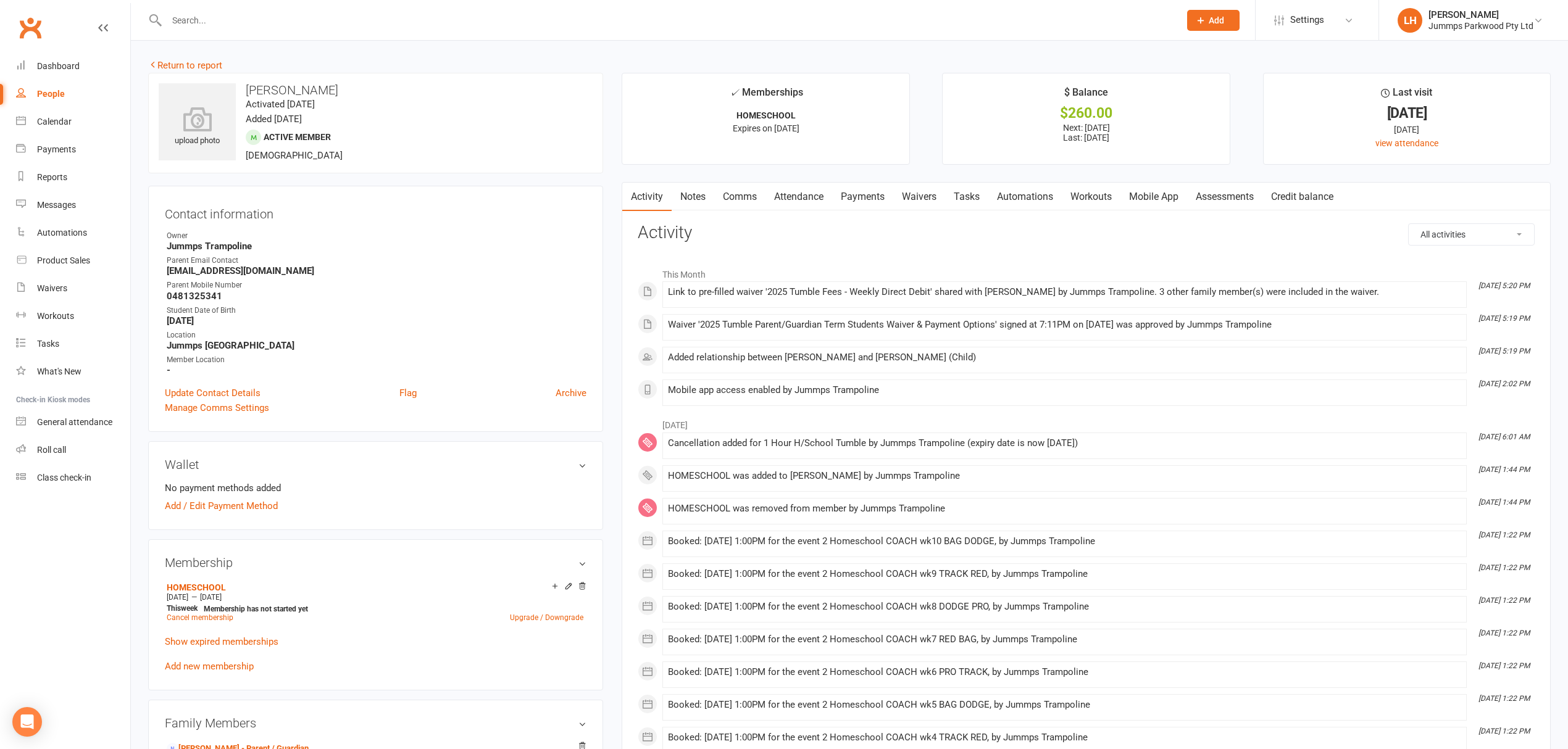 scroll, scrollTop: 0, scrollLeft: 0, axis: both 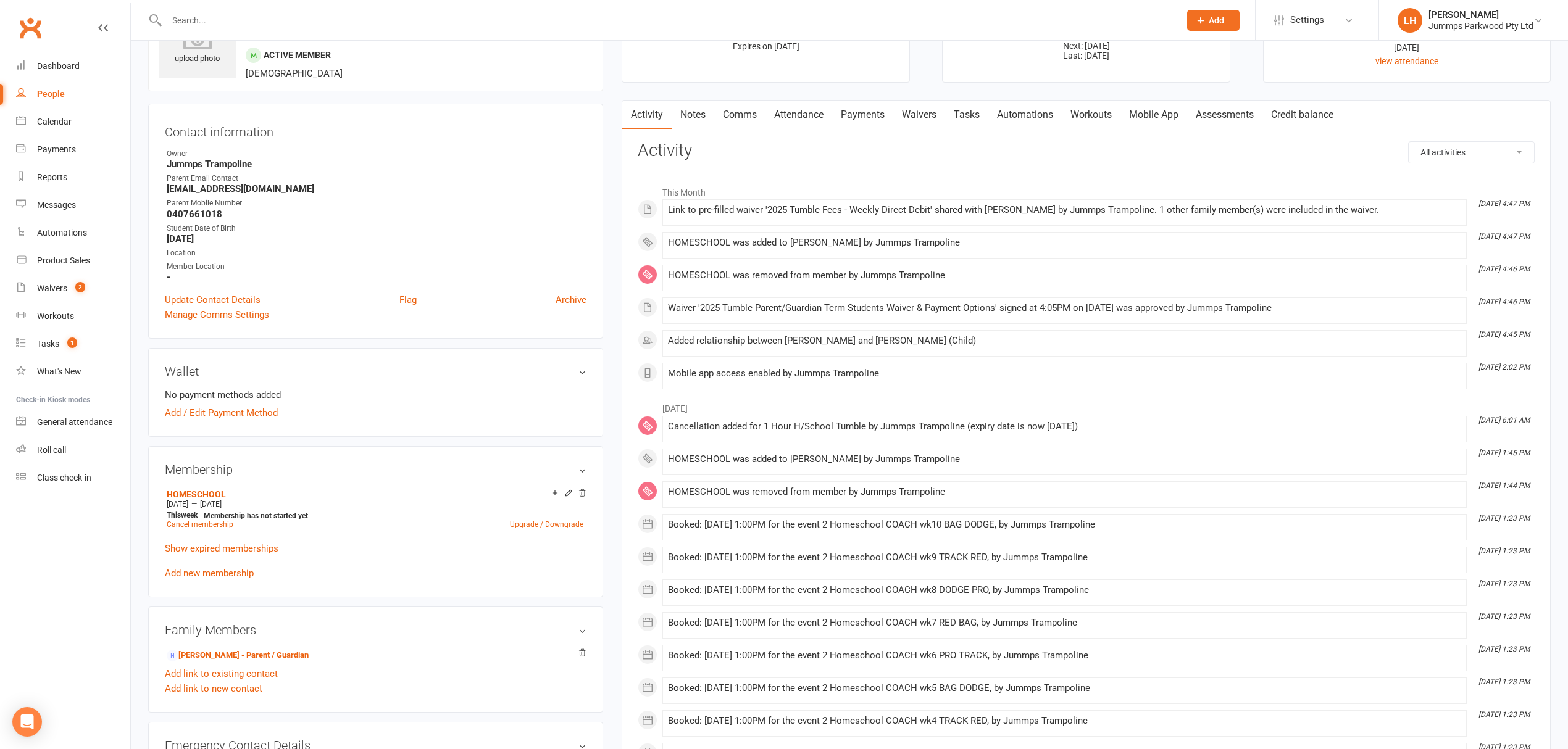 drag, startPoint x: 917, startPoint y: 114, endPoint x: 902, endPoint y: 117, distance: 15.297059 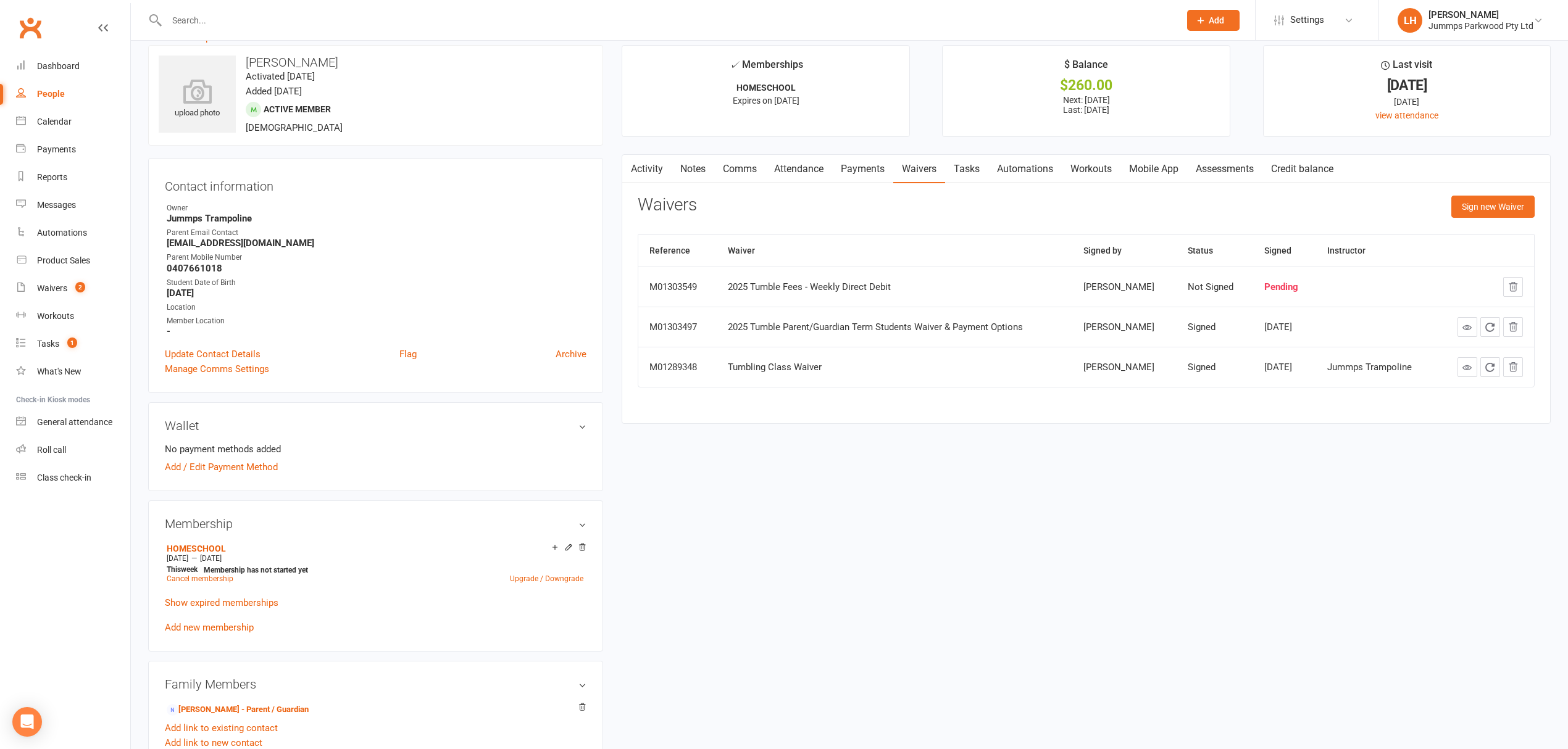scroll, scrollTop: 0, scrollLeft: 0, axis: both 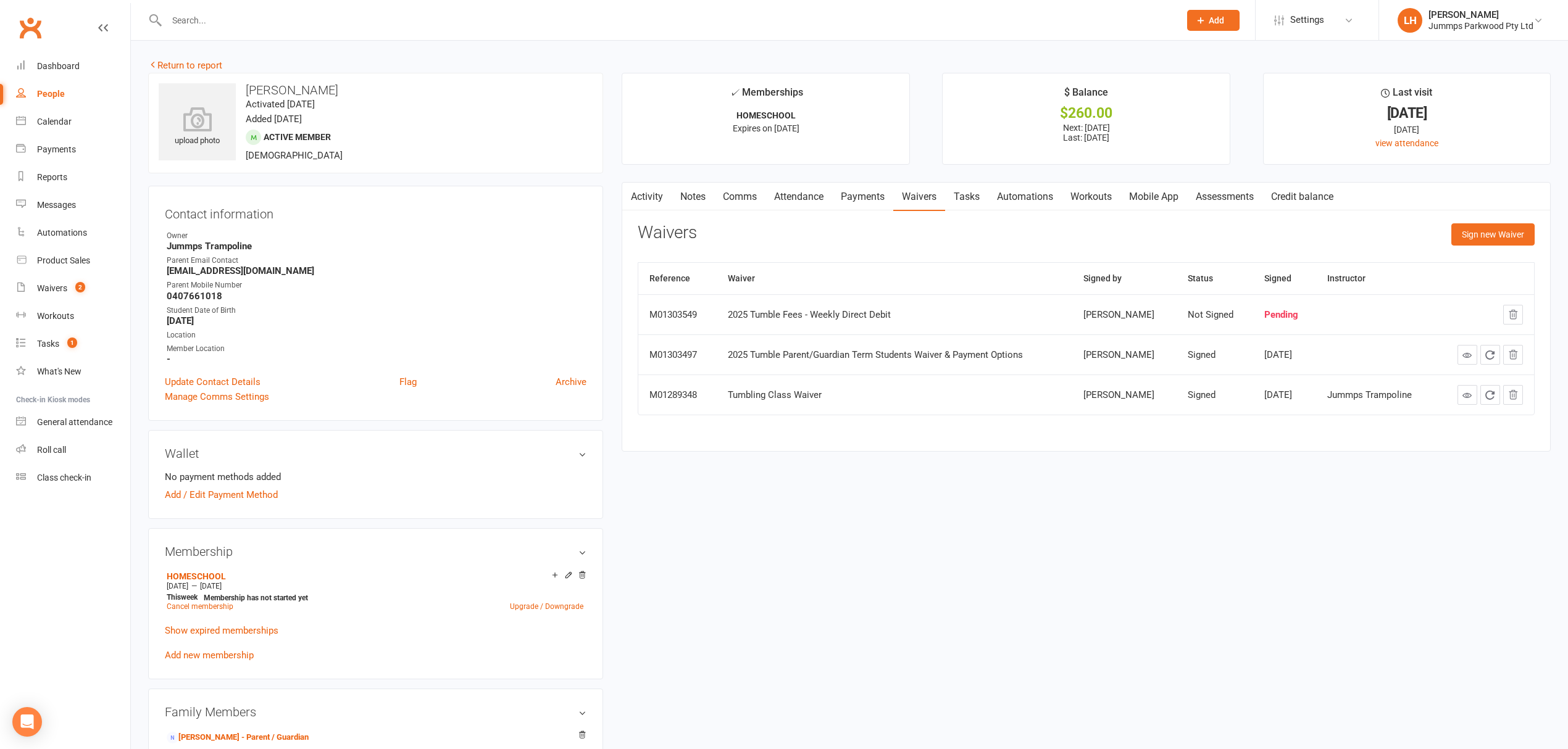 click on "Comms" at bounding box center [740, 197] 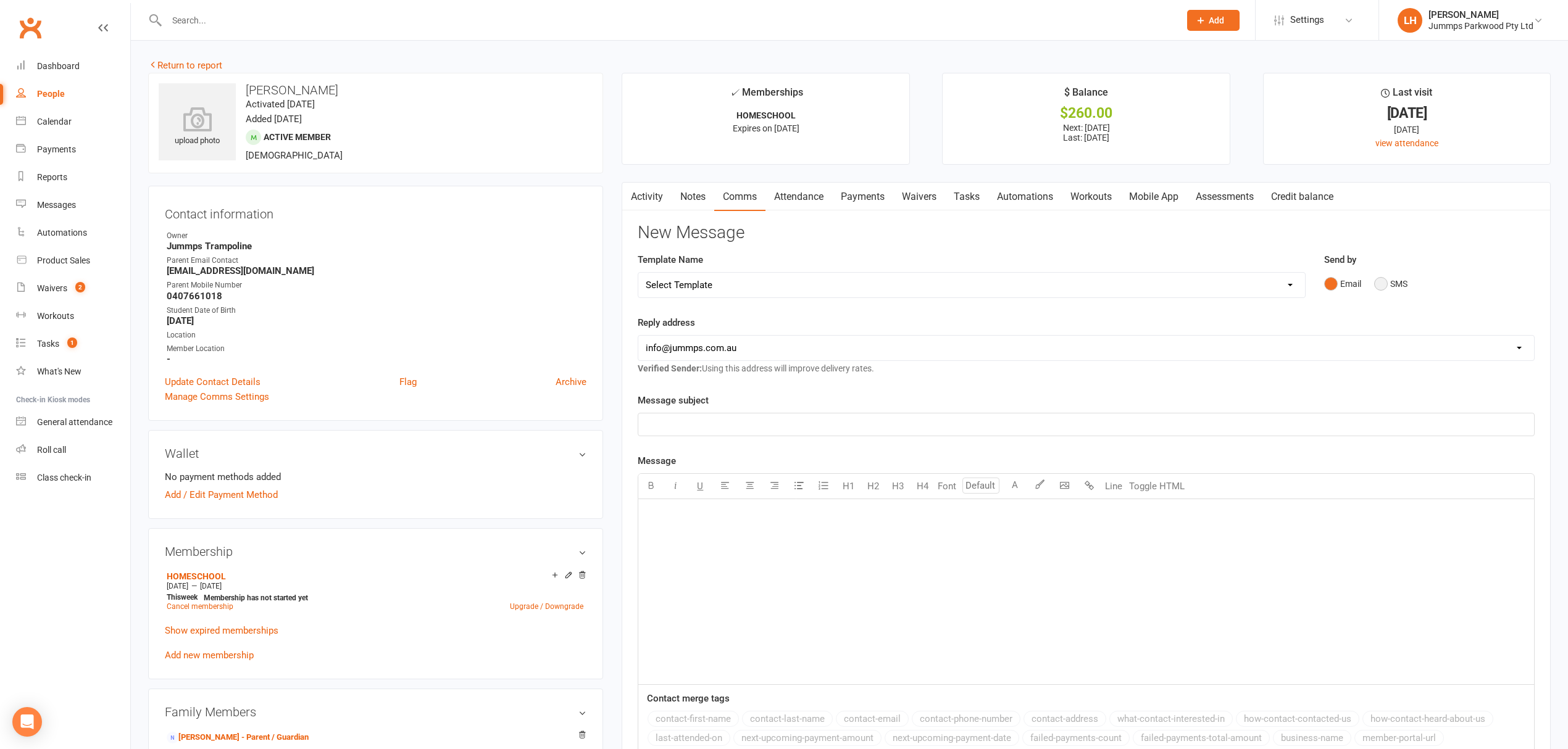 click on "SMS" at bounding box center [1391, 284] 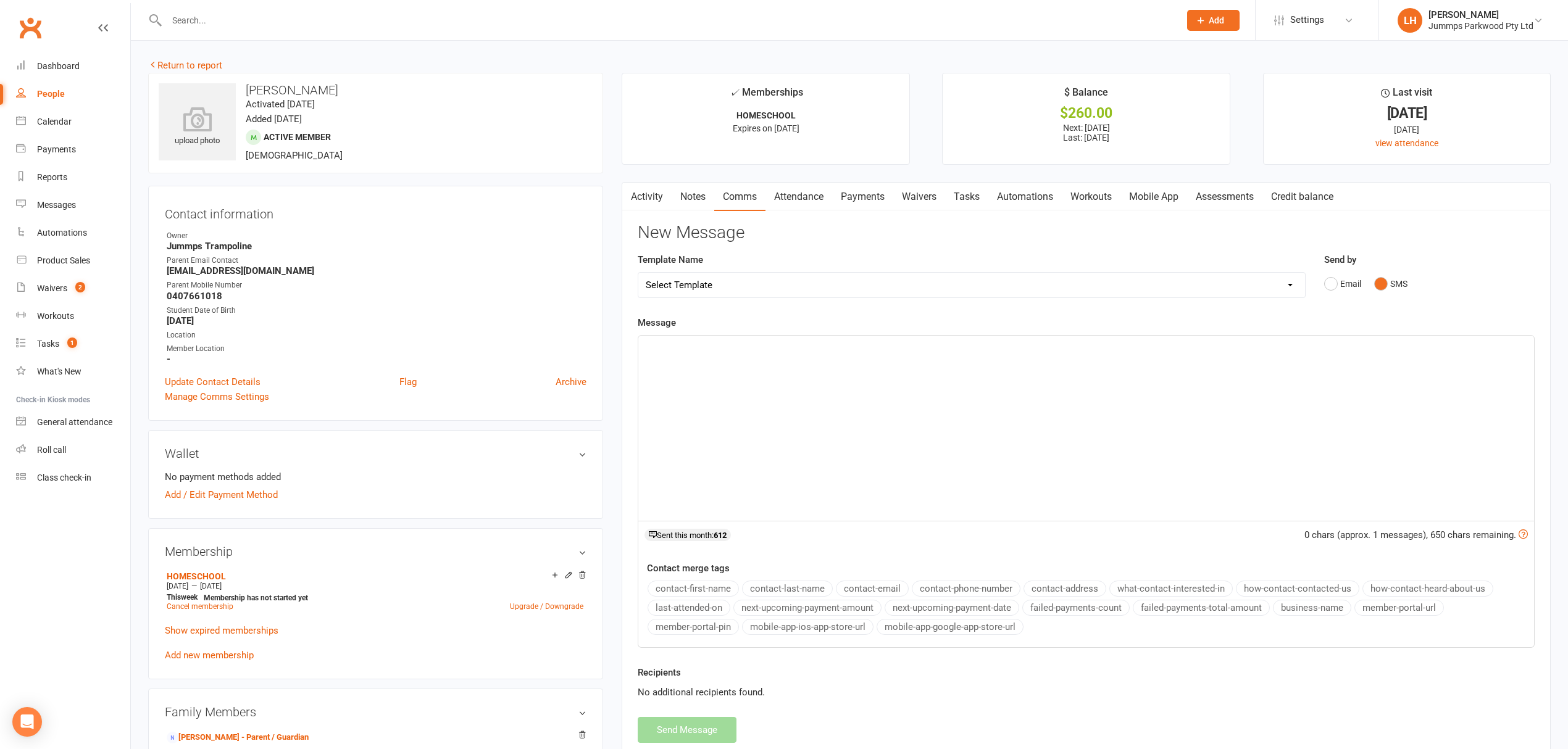 click on "﻿" 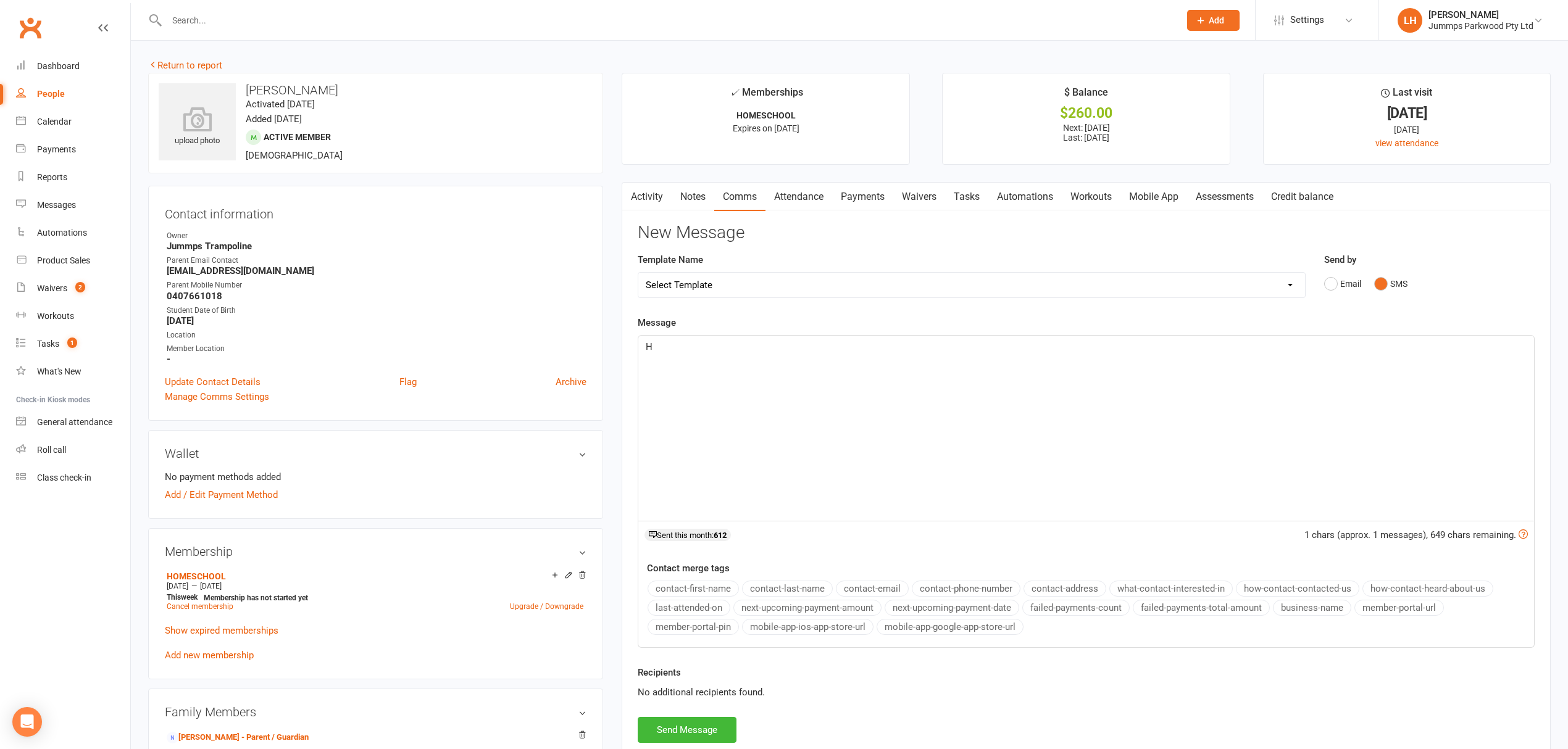 type 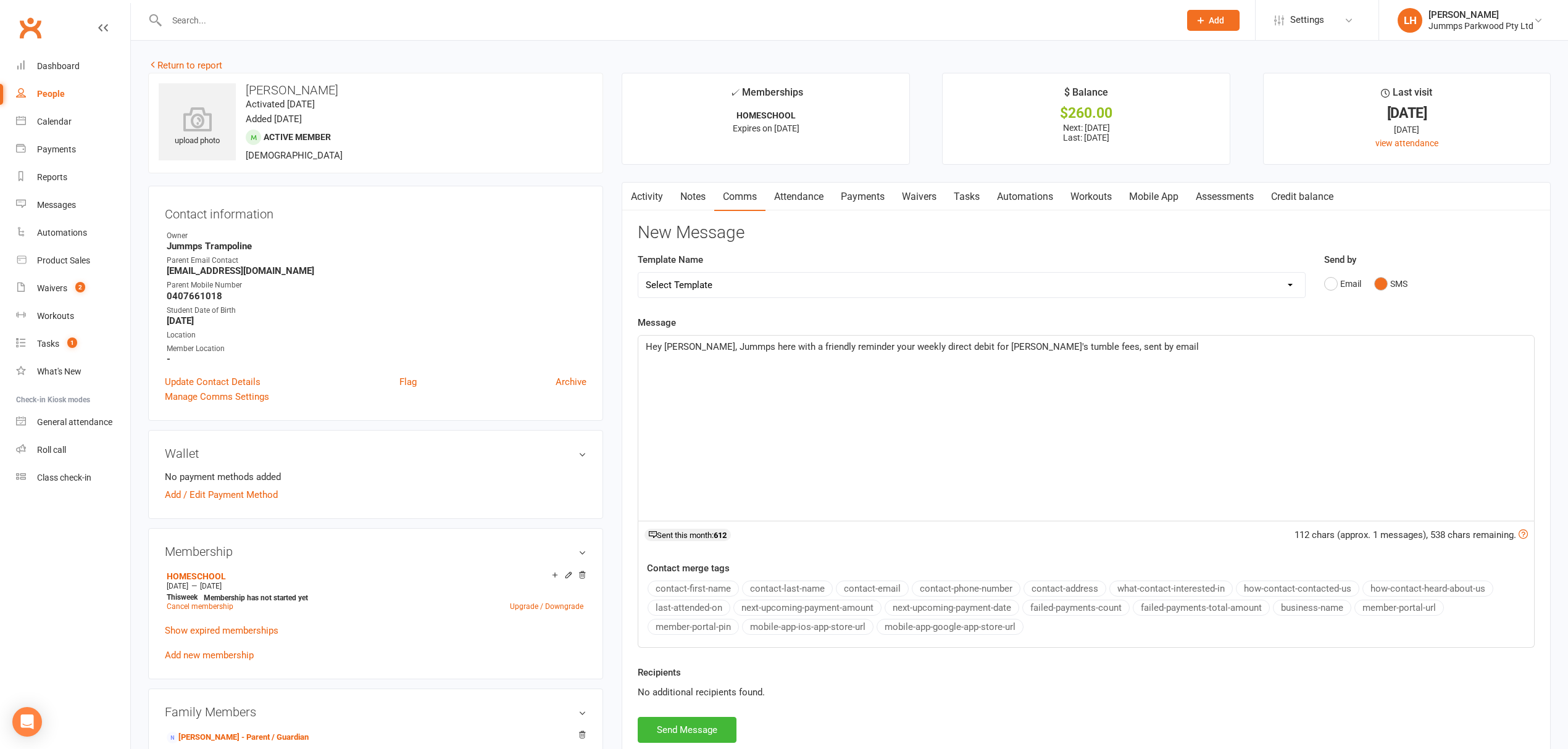 drag, startPoint x: 878, startPoint y: 346, endPoint x: 897, endPoint y: 343, distance: 19.235384 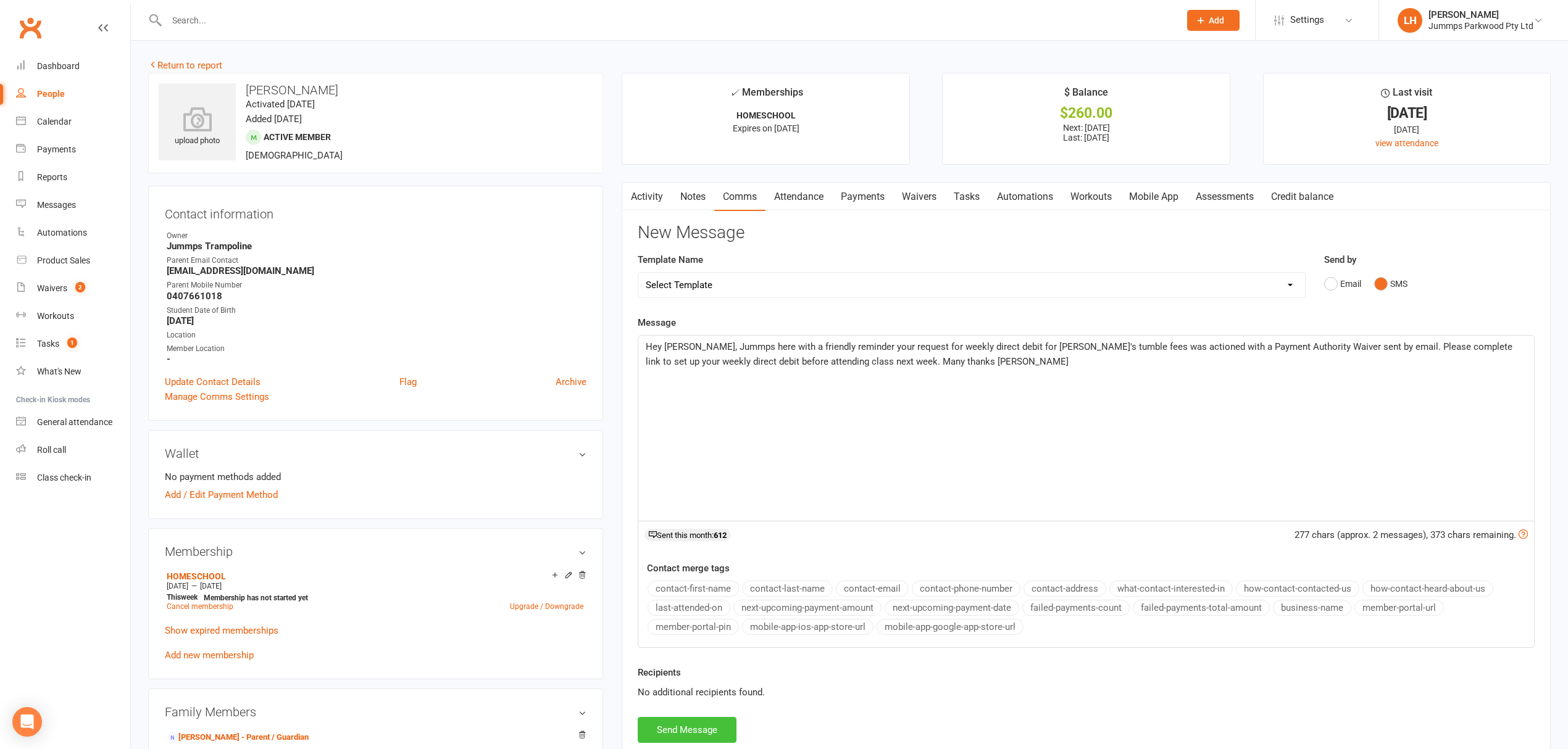 click on "Send Message" at bounding box center [687, 730] 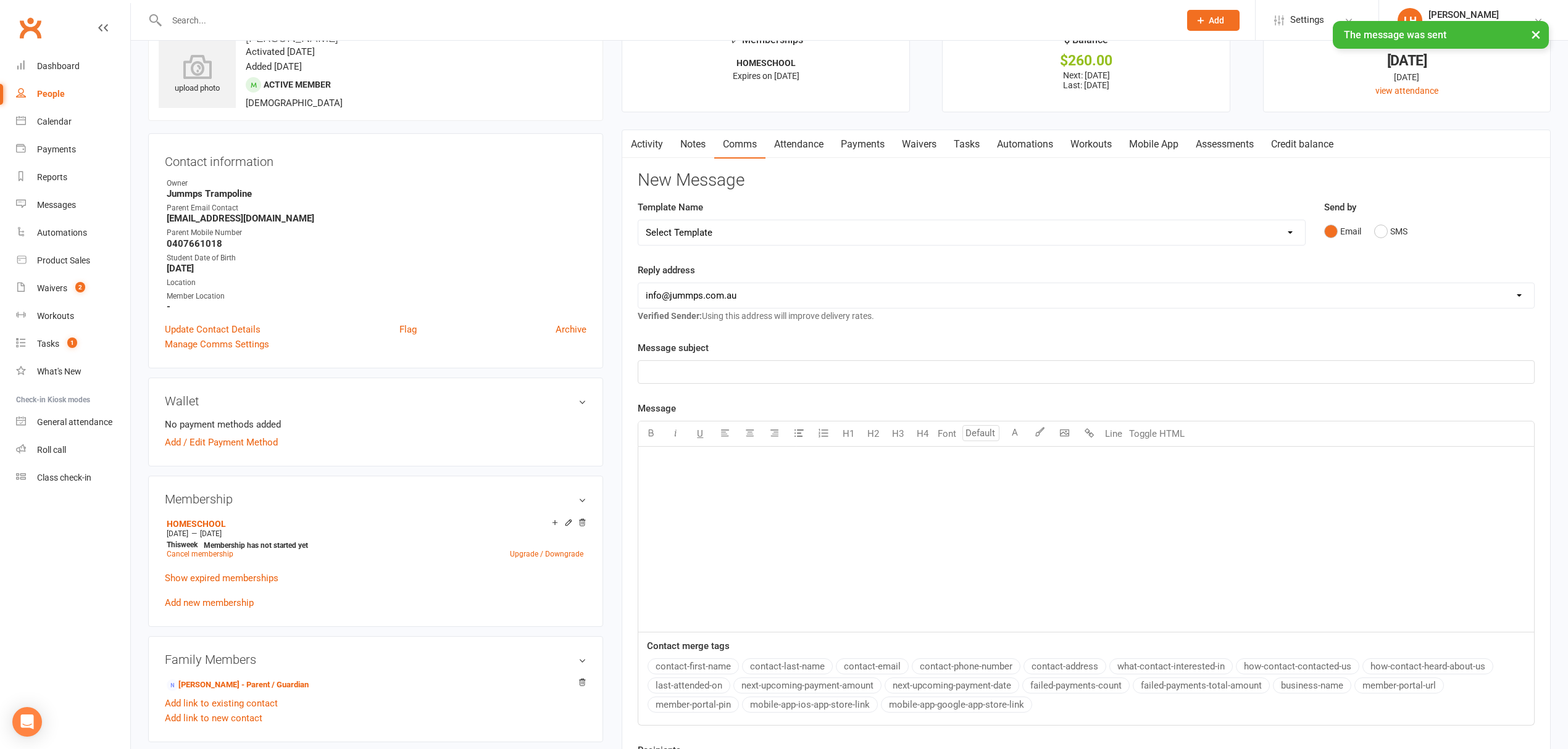 scroll, scrollTop: 82, scrollLeft: 0, axis: vertical 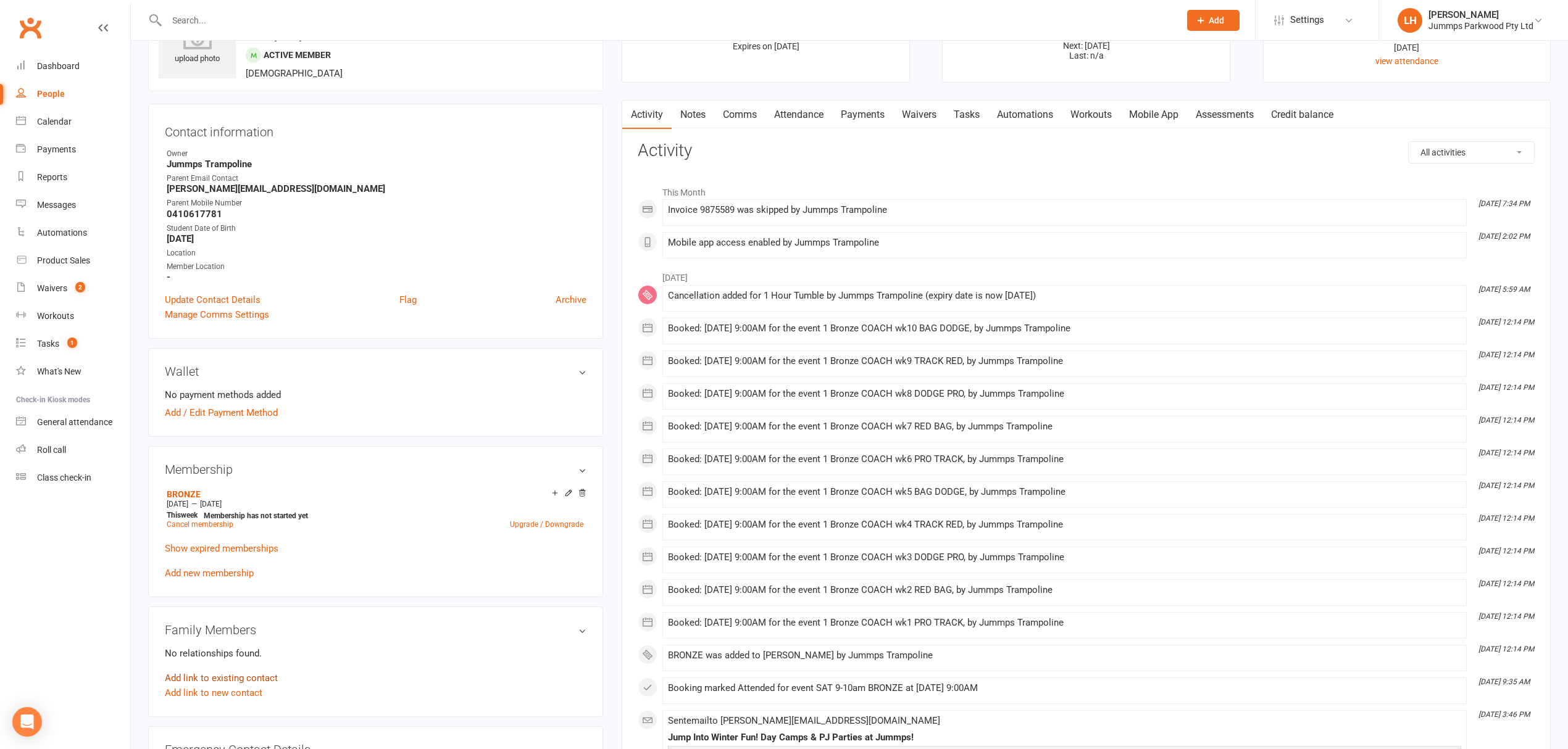 click on "Add link to existing contact" at bounding box center [221, 678] 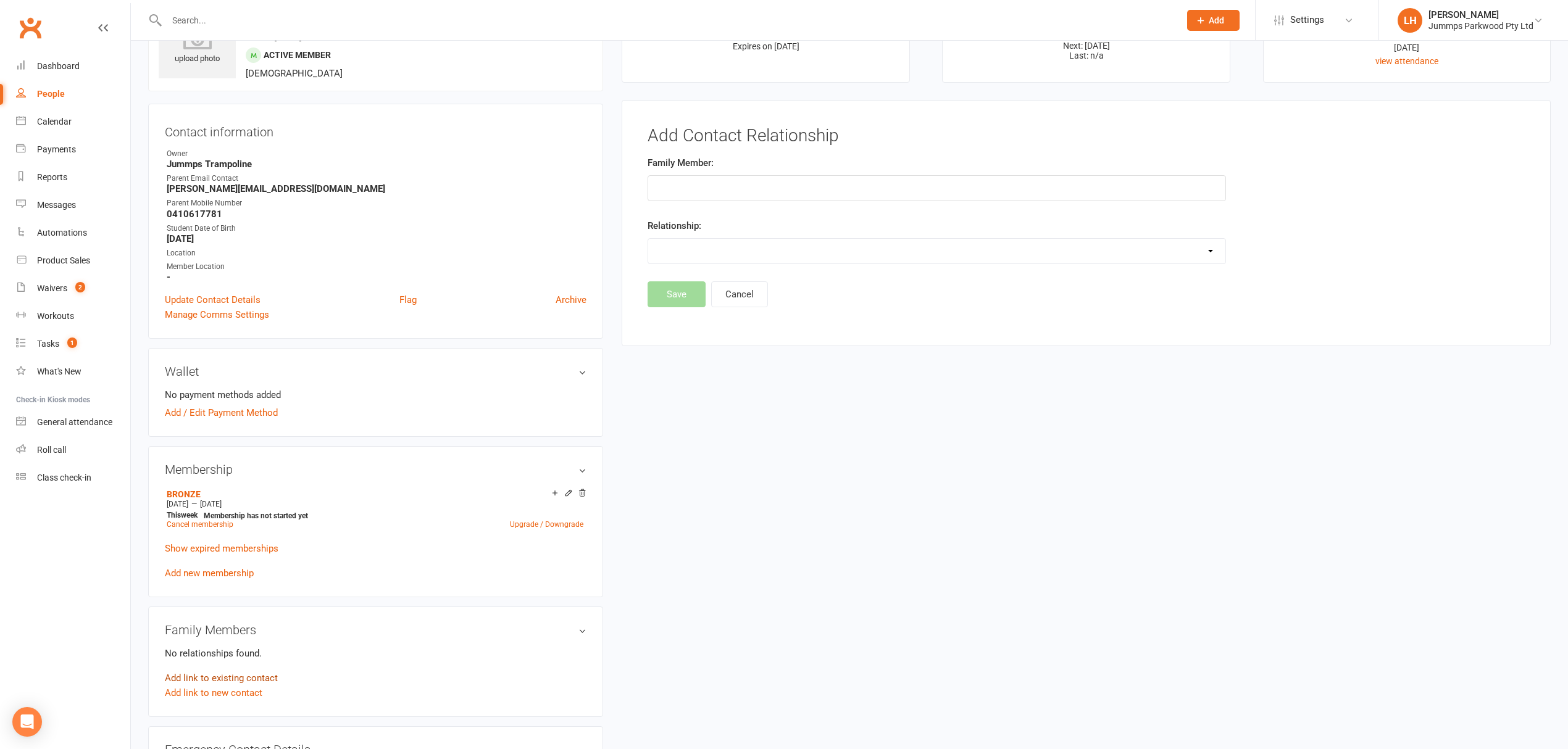 scroll, scrollTop: 121, scrollLeft: 0, axis: vertical 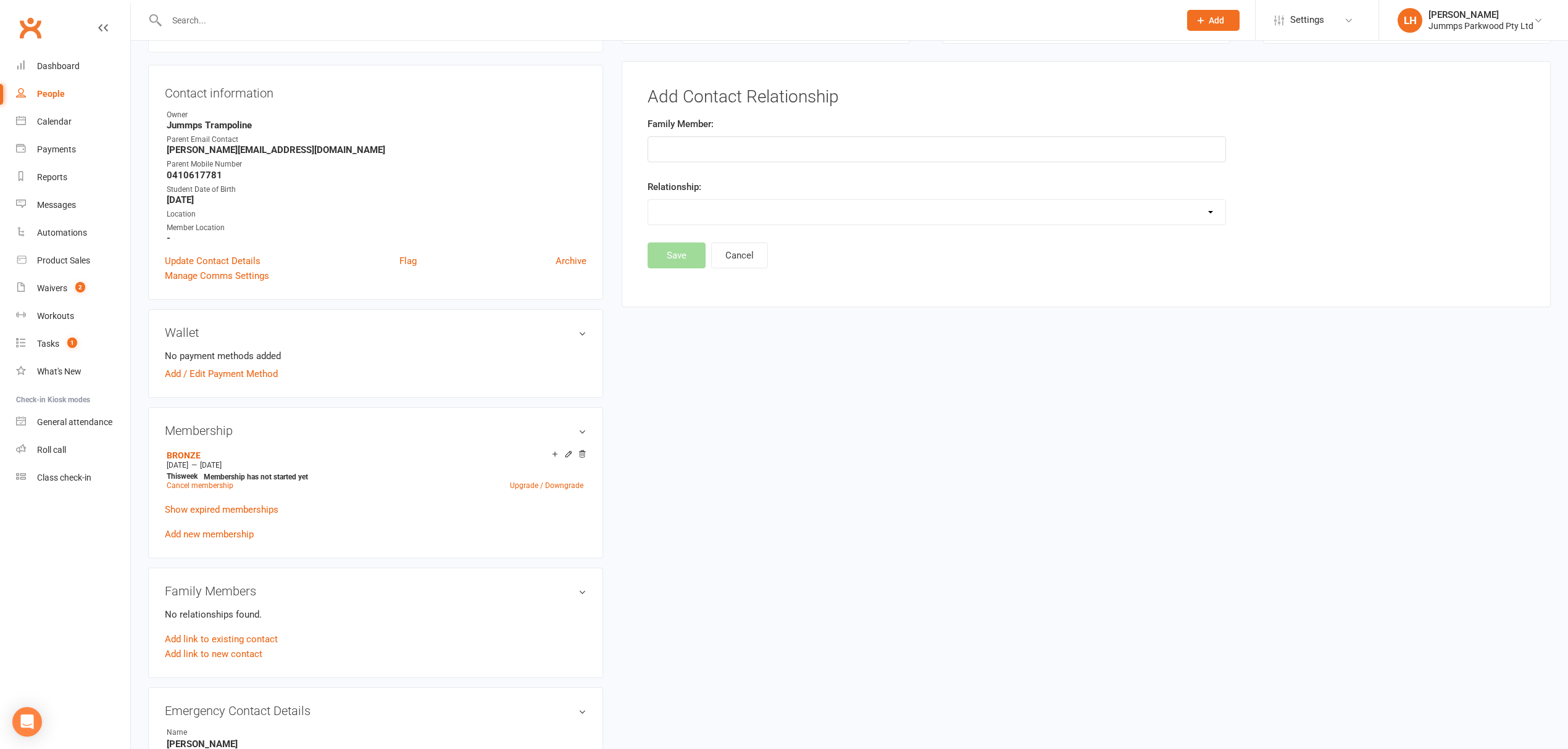 click at bounding box center [936, 149] 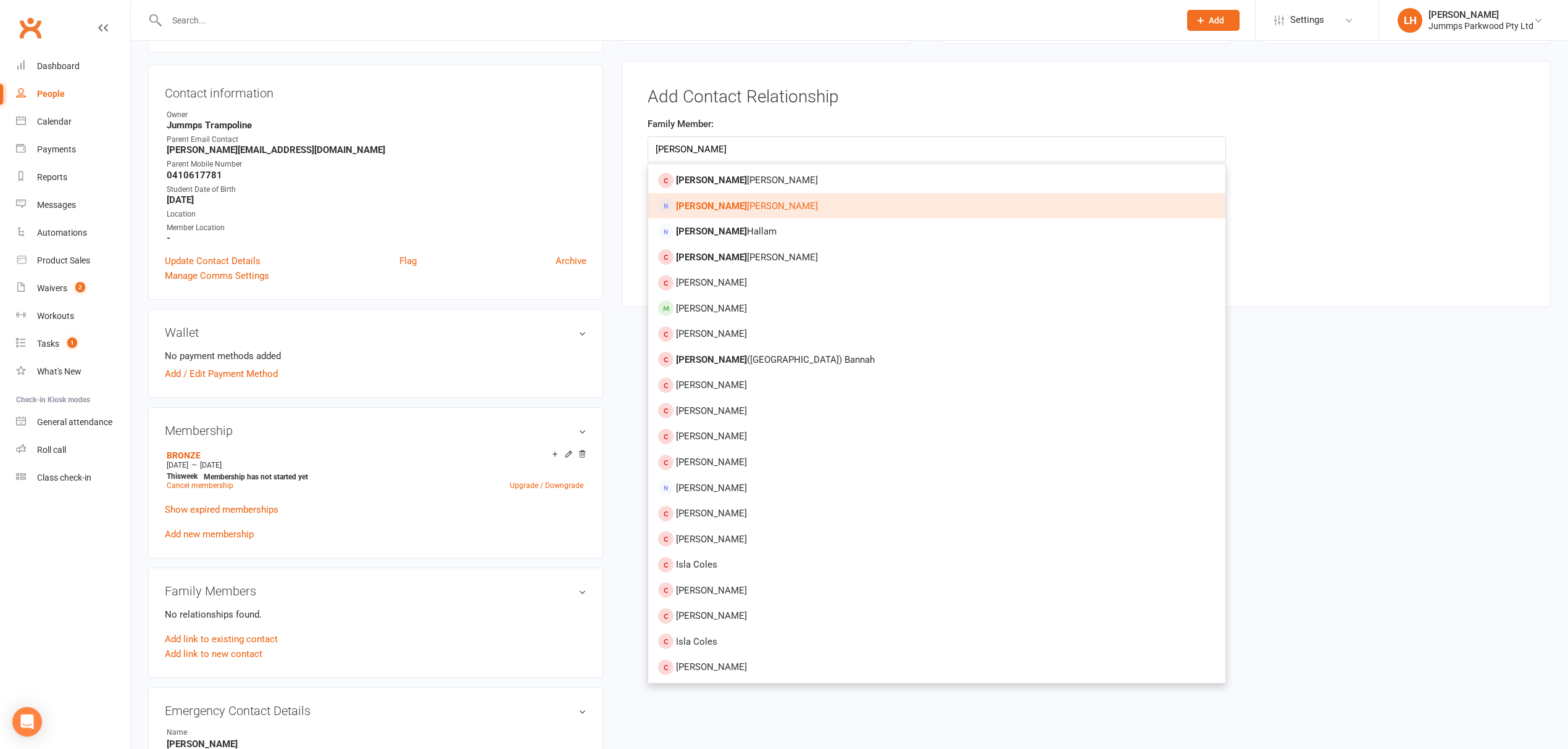 type on "ashley" 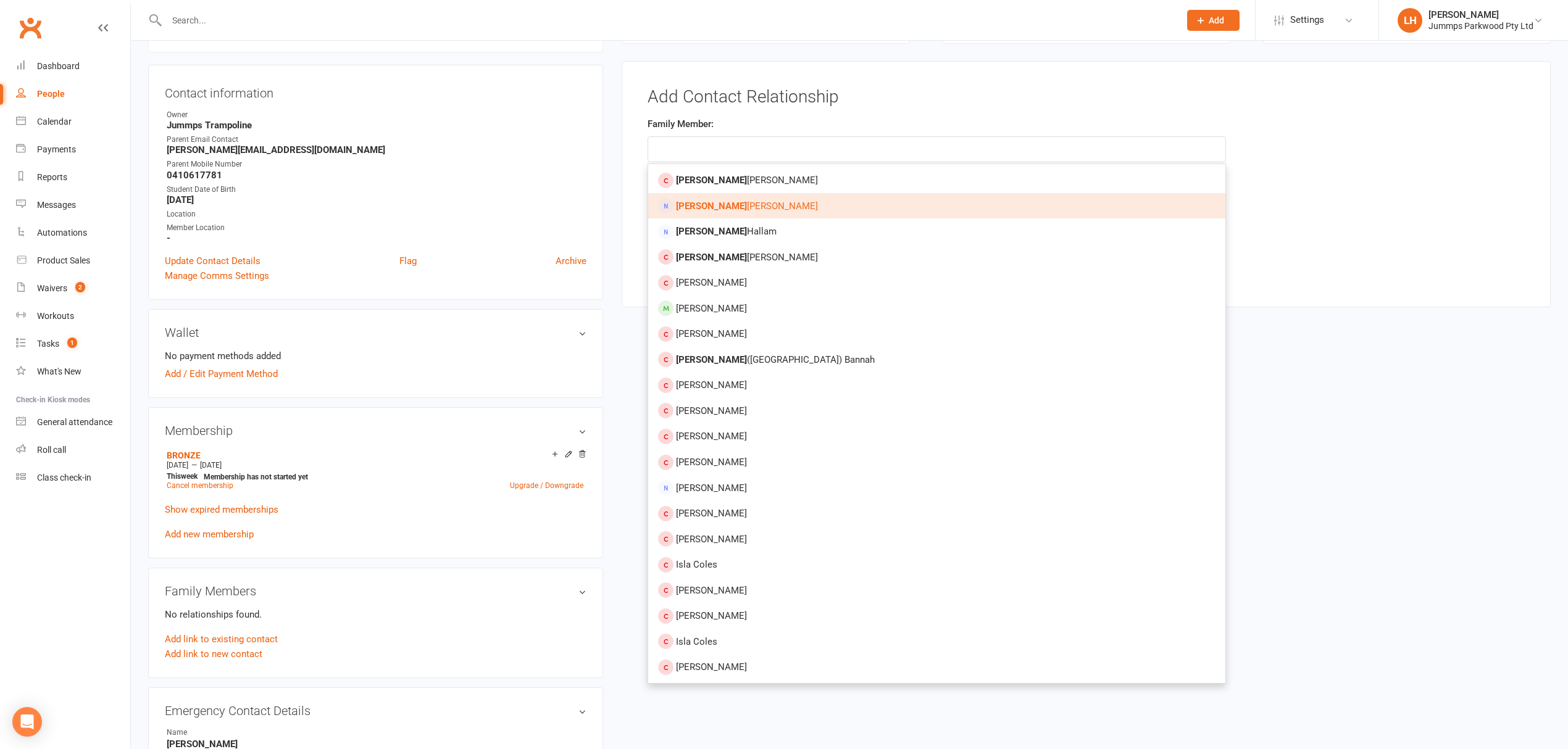 click on "Ashley  Freeman" at bounding box center (936, 206) 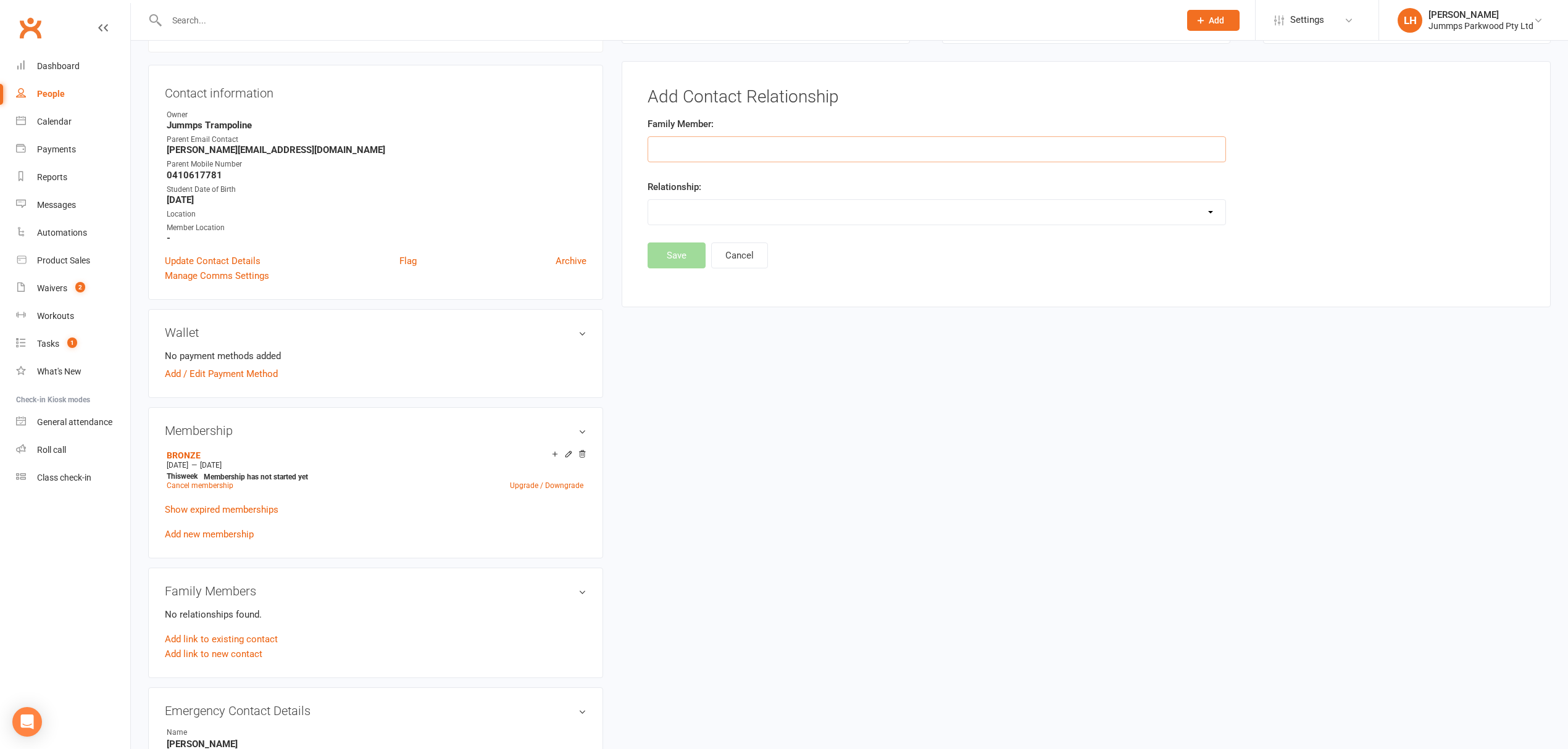 type on "[PERSON_NAME]" 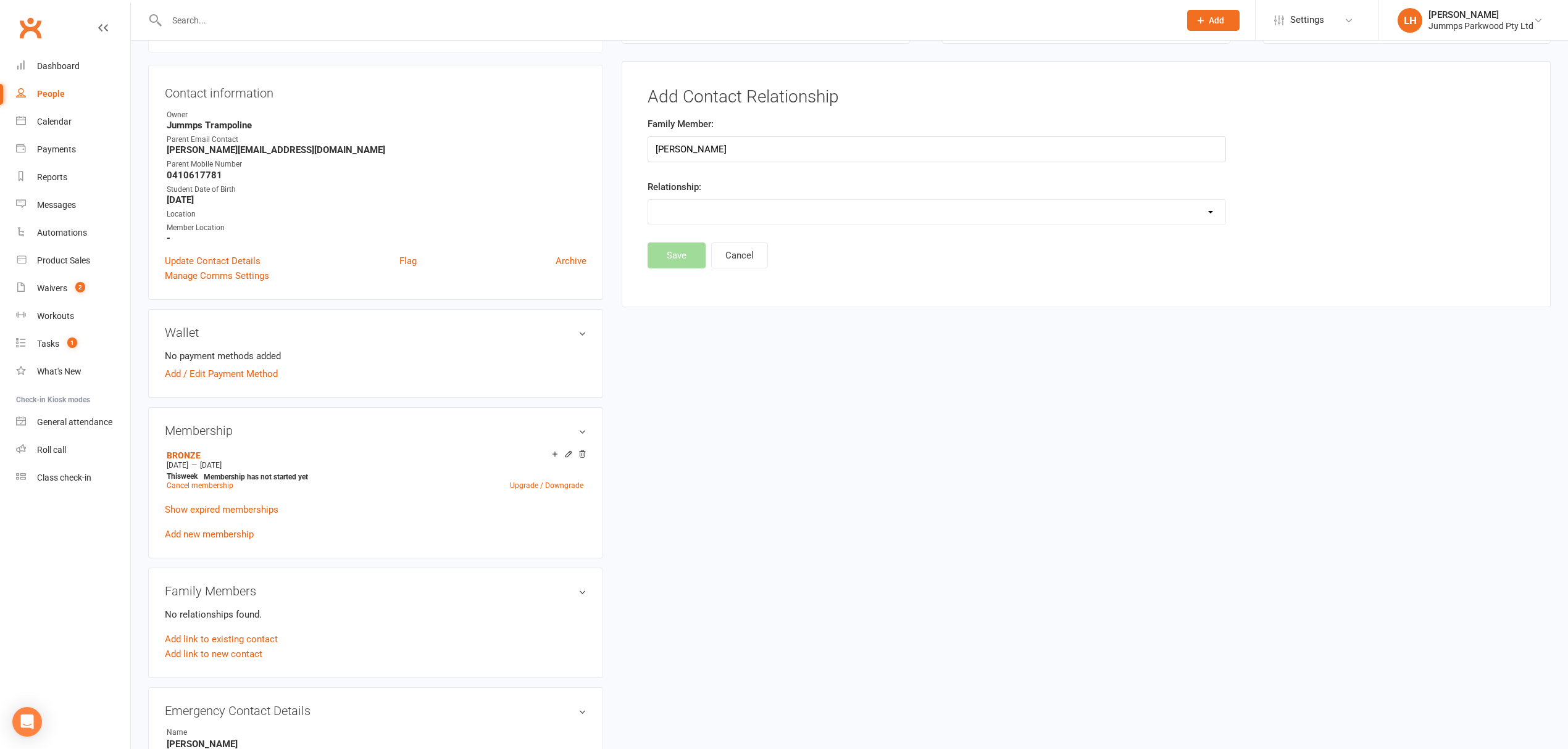click on "Parent / Guardian Child Sibling (parent not in system) Spouse / Partner Cousin / Other Family Friend Other" at bounding box center [936, 212] 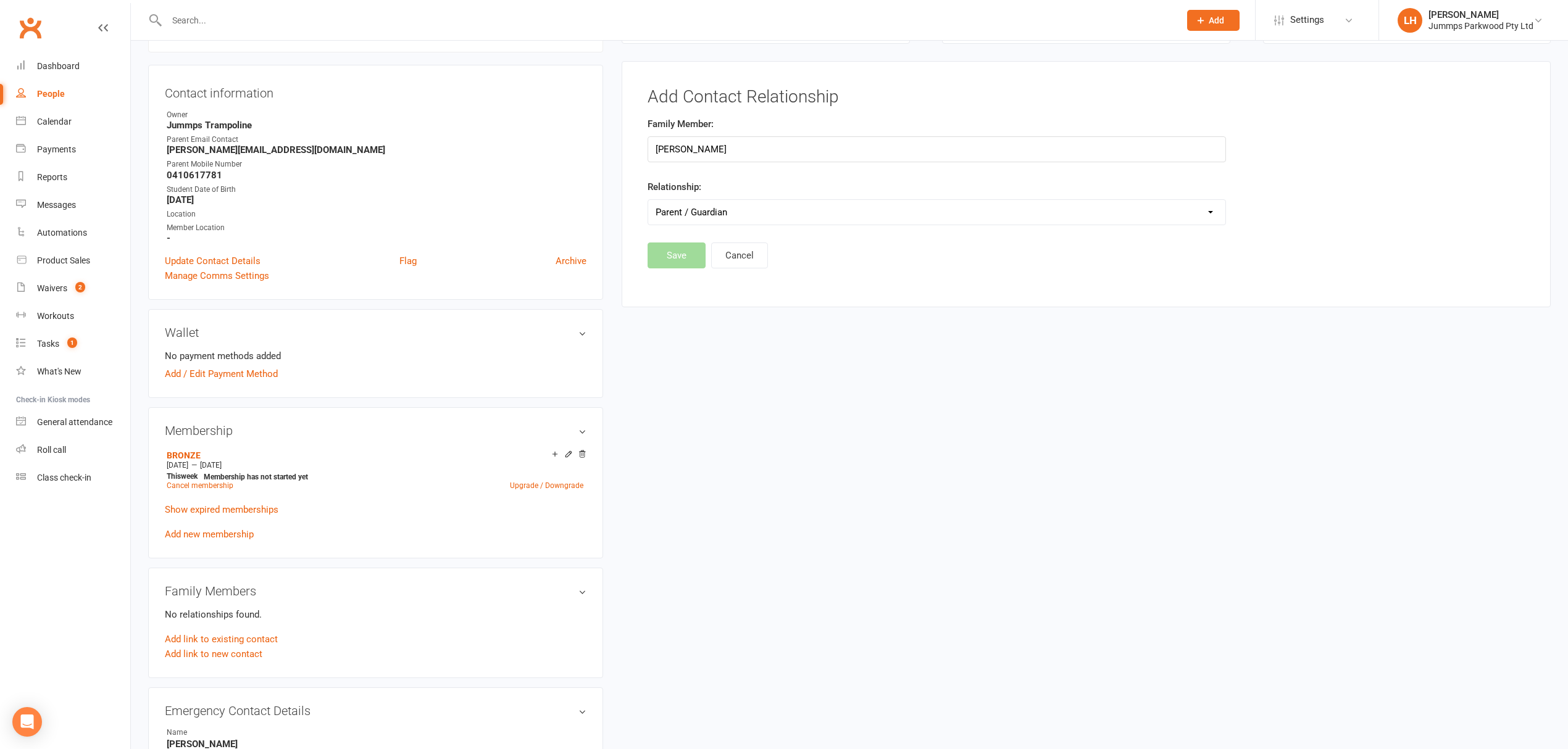 click on "Parent / Guardian Child Sibling (parent not in system) Spouse / Partner Cousin / Other Family Friend Other" at bounding box center (936, 212) 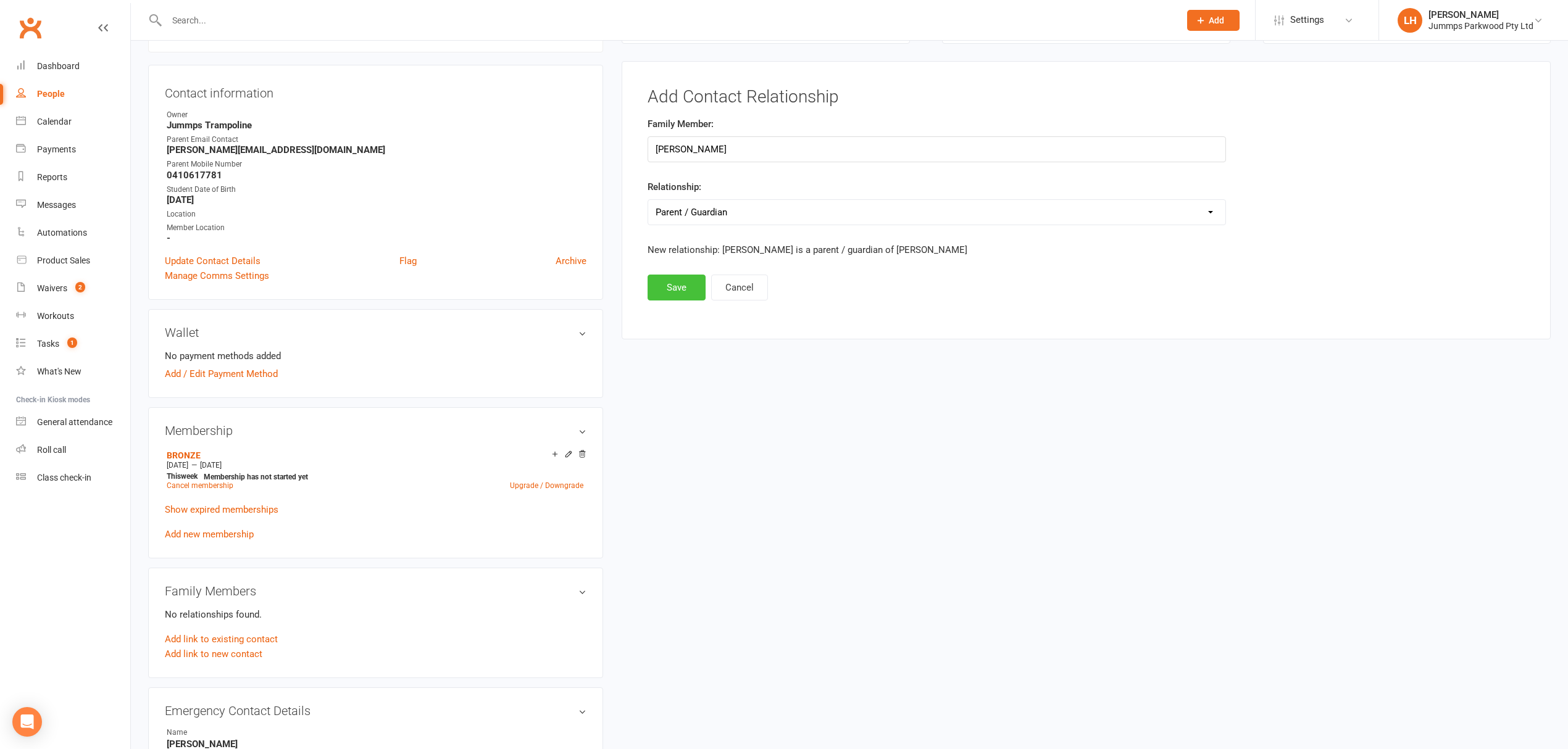 click on "Save" at bounding box center [677, 288] 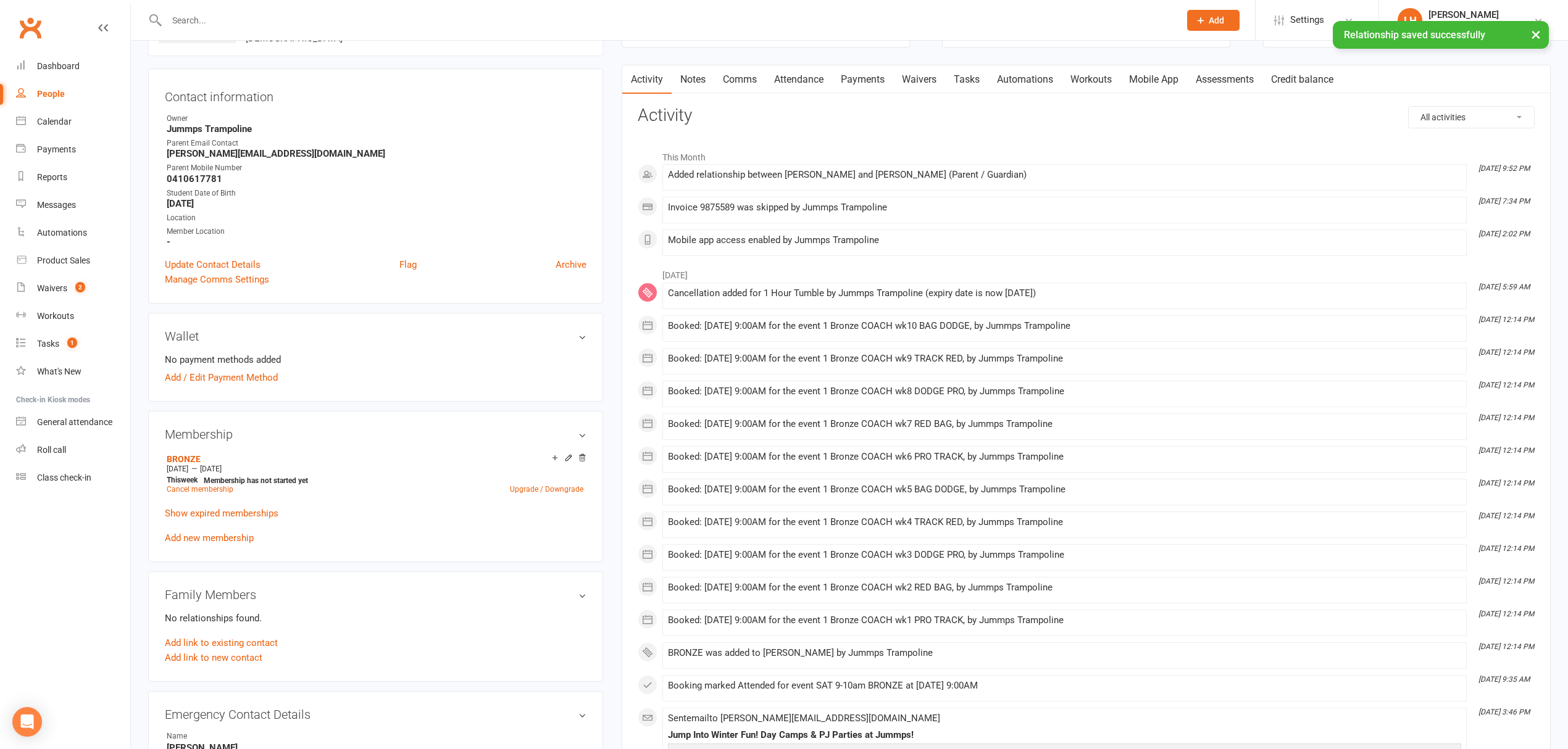 scroll, scrollTop: 0, scrollLeft: 0, axis: both 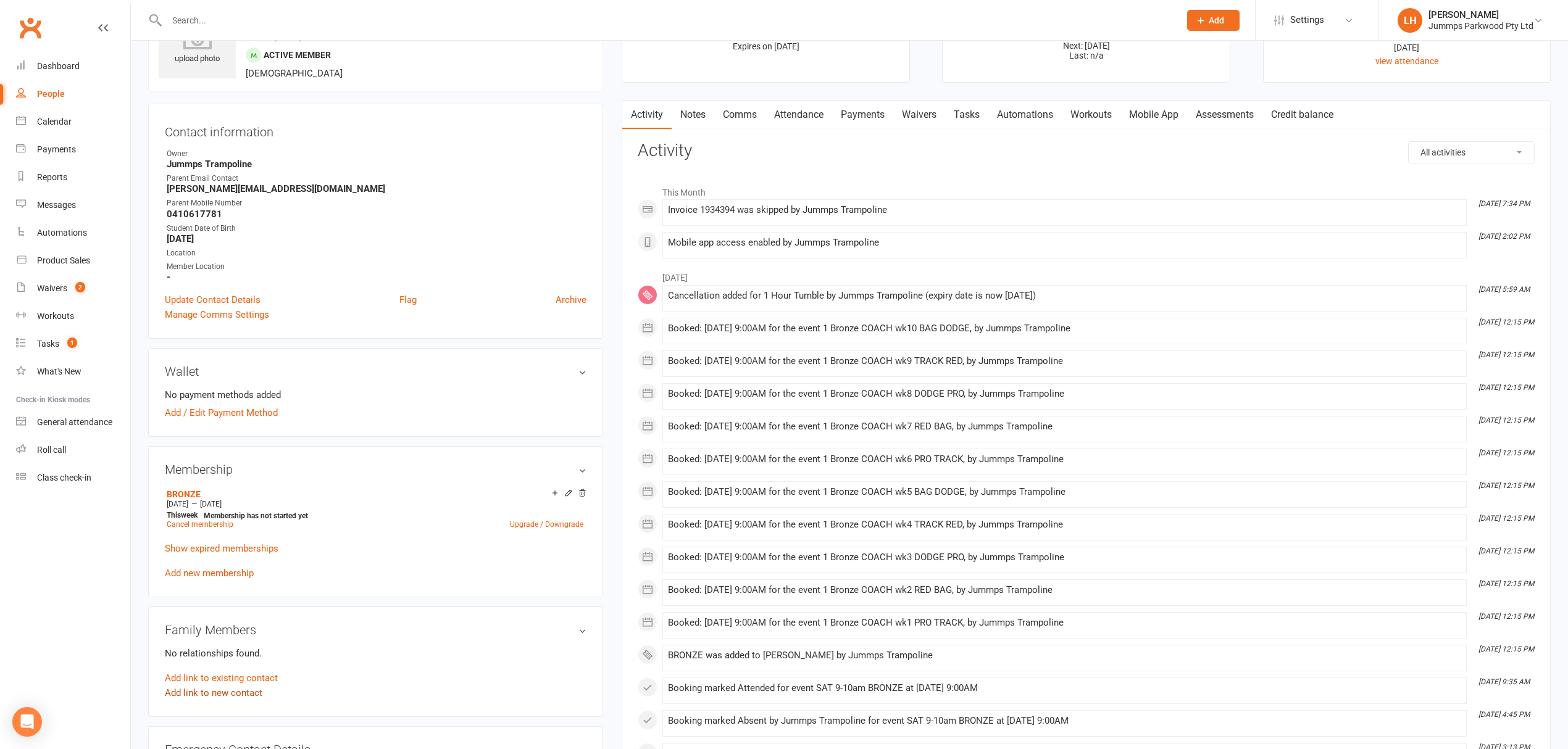 click on "Add link to new contact" at bounding box center (214, 693) 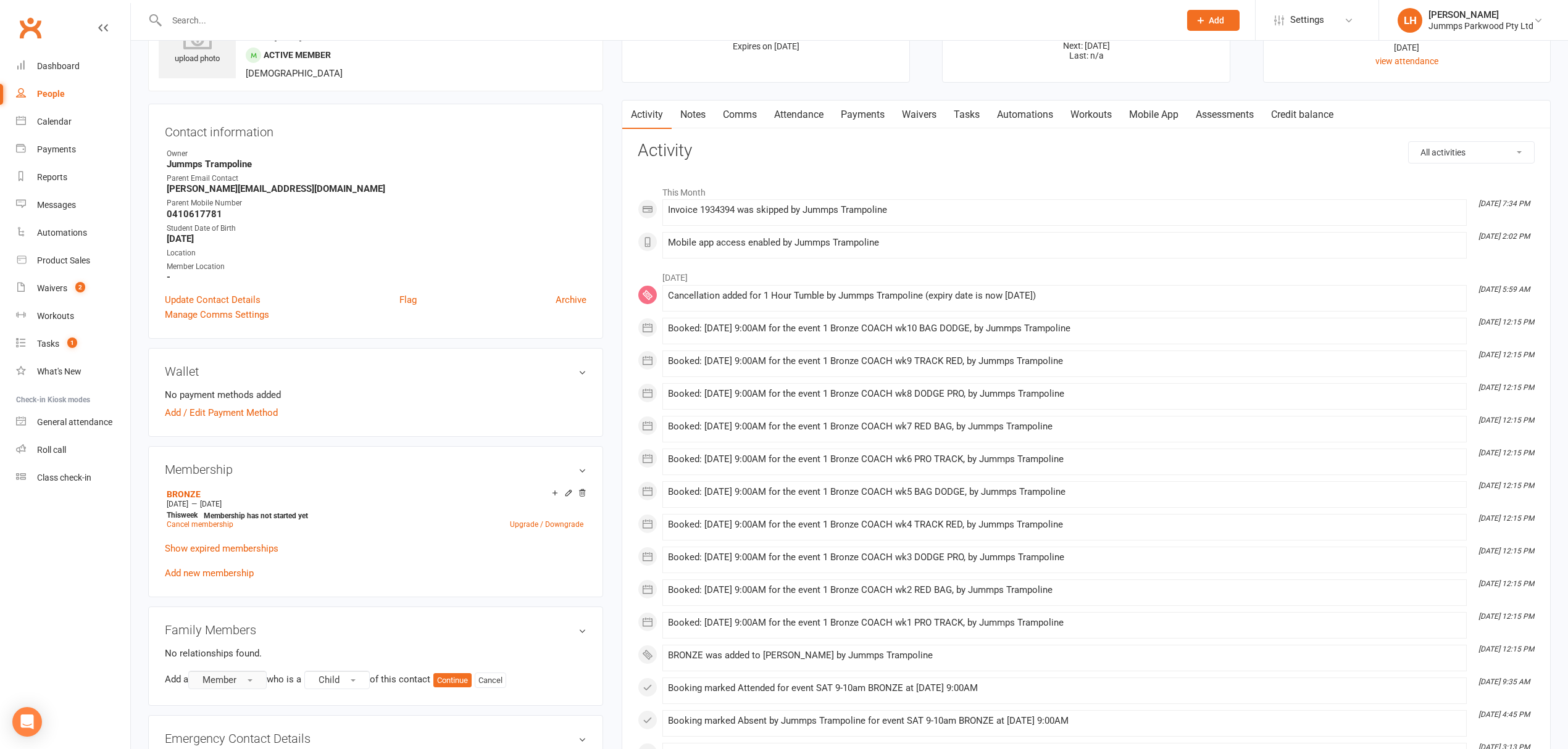 click on "Member" at bounding box center [227, 680] 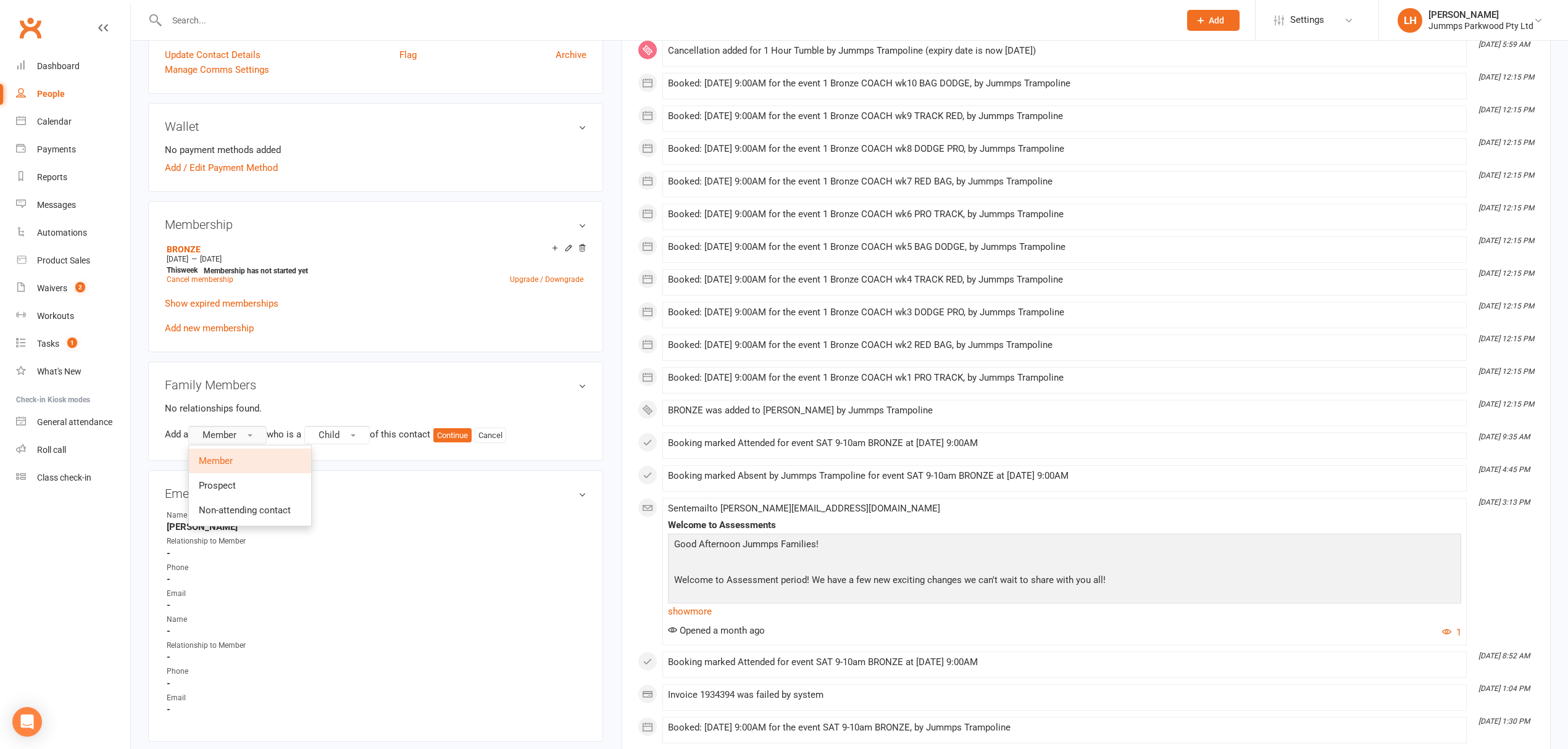 scroll, scrollTop: 329, scrollLeft: 0, axis: vertical 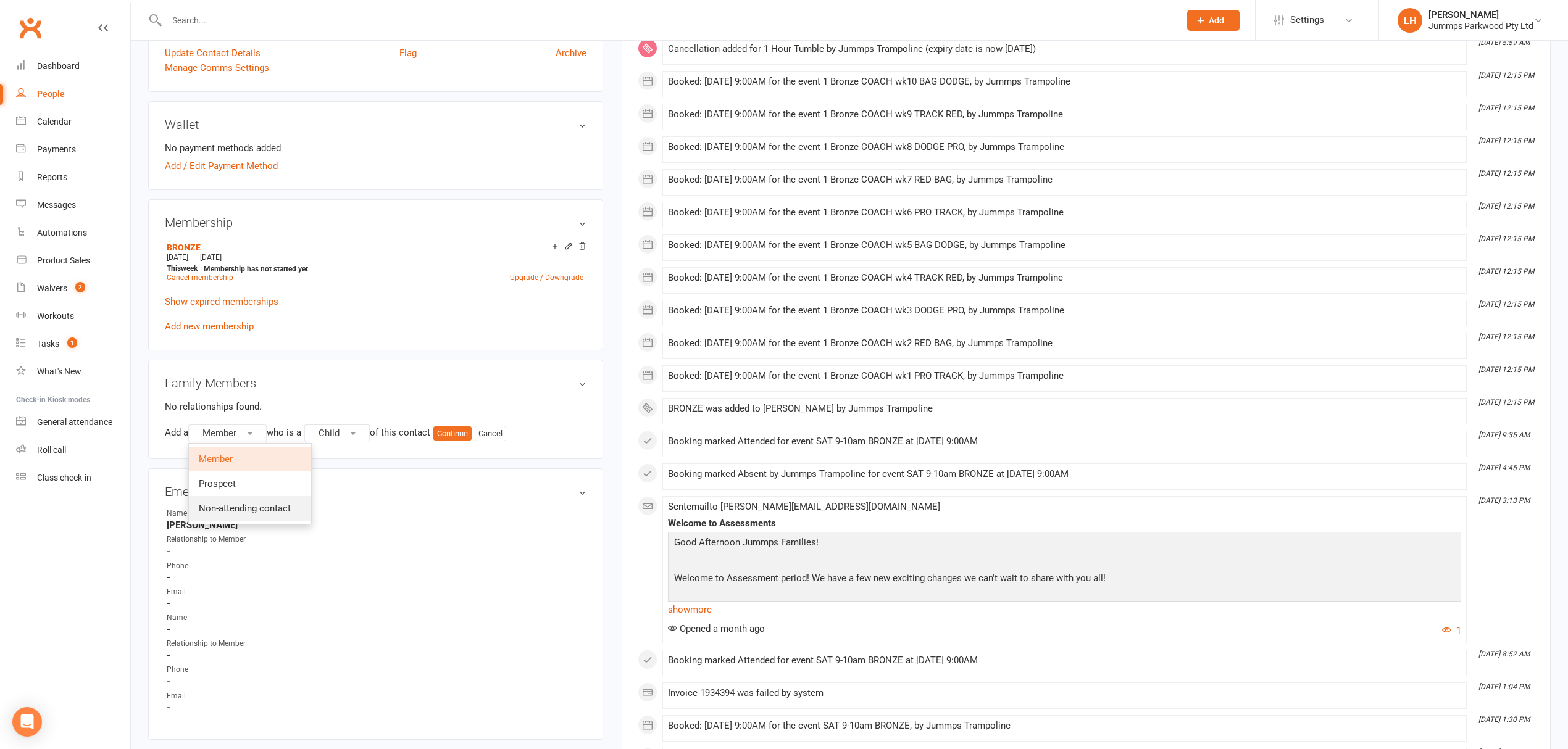 click on "Non-attending contact" at bounding box center (244, 508) 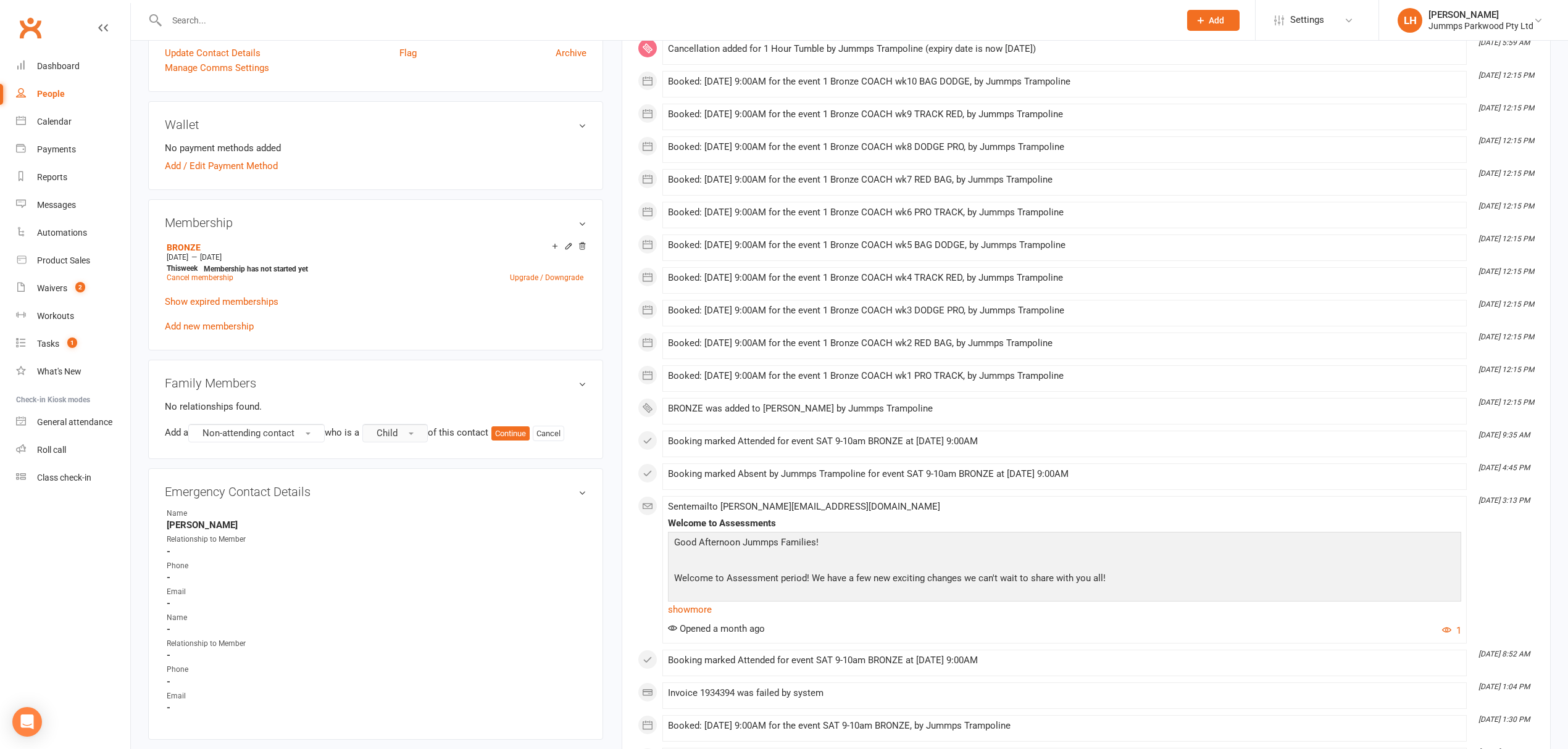 click on "Child" at bounding box center (395, 433) 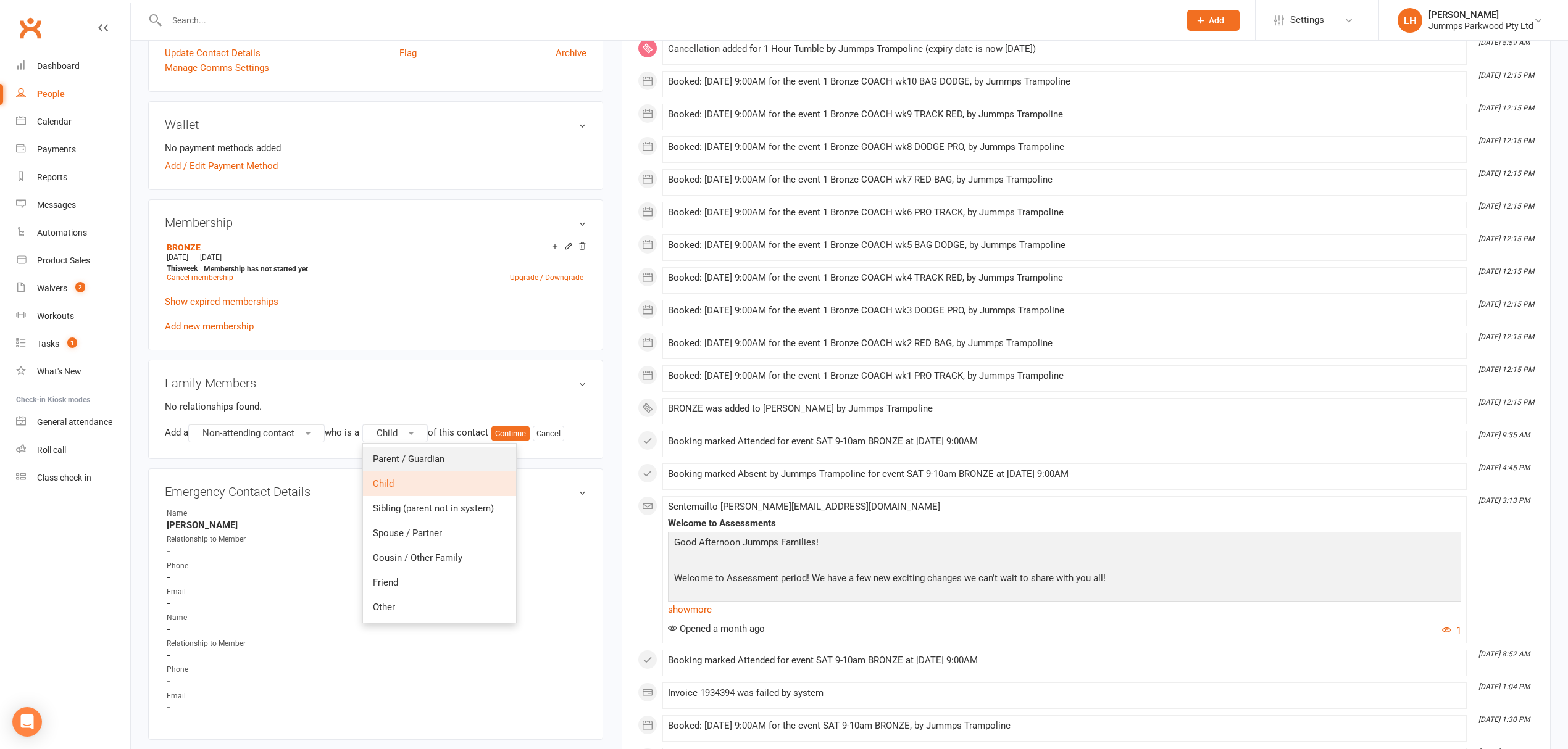 click on "Parent / Guardian" at bounding box center [409, 459] 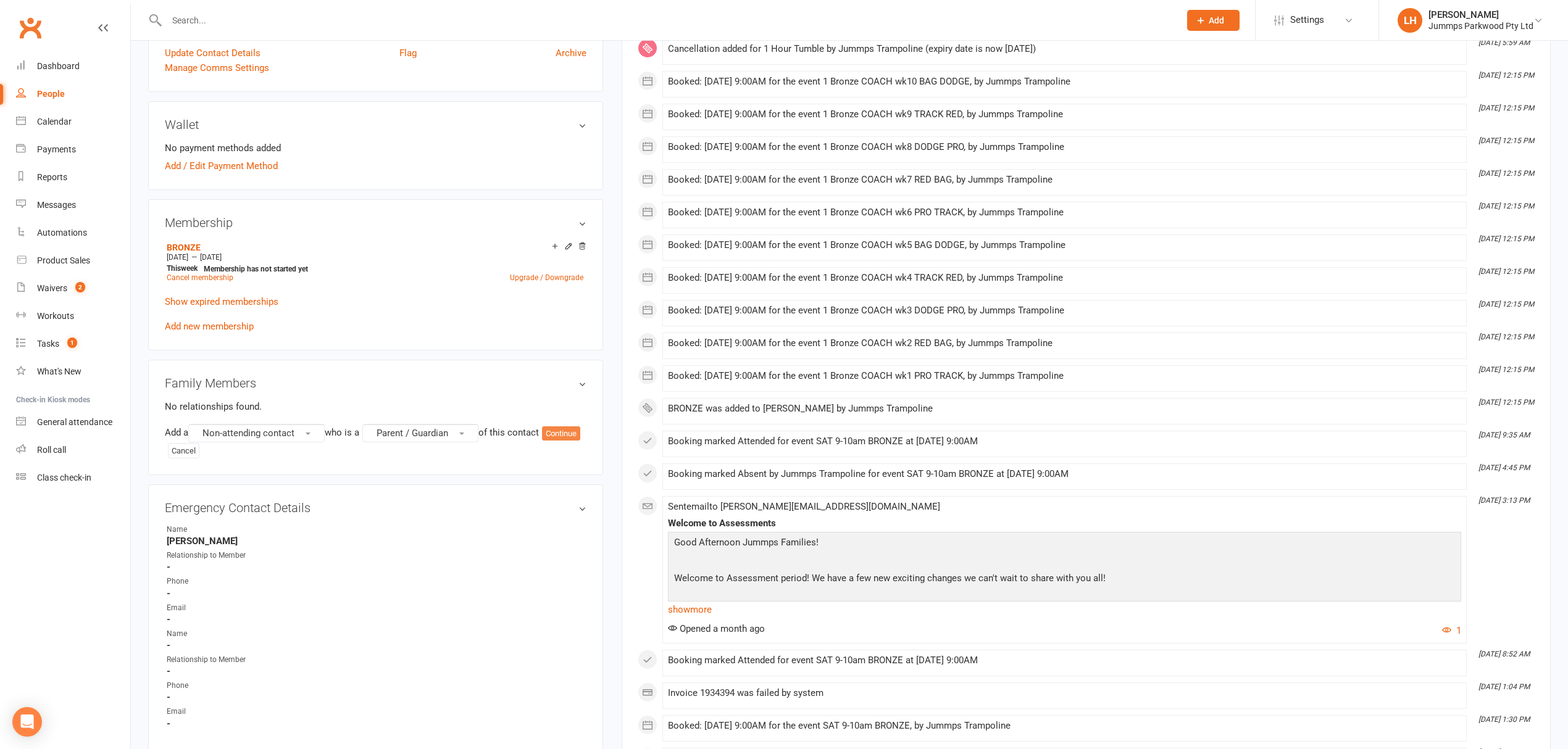 click on "Continue" at bounding box center (561, 434) 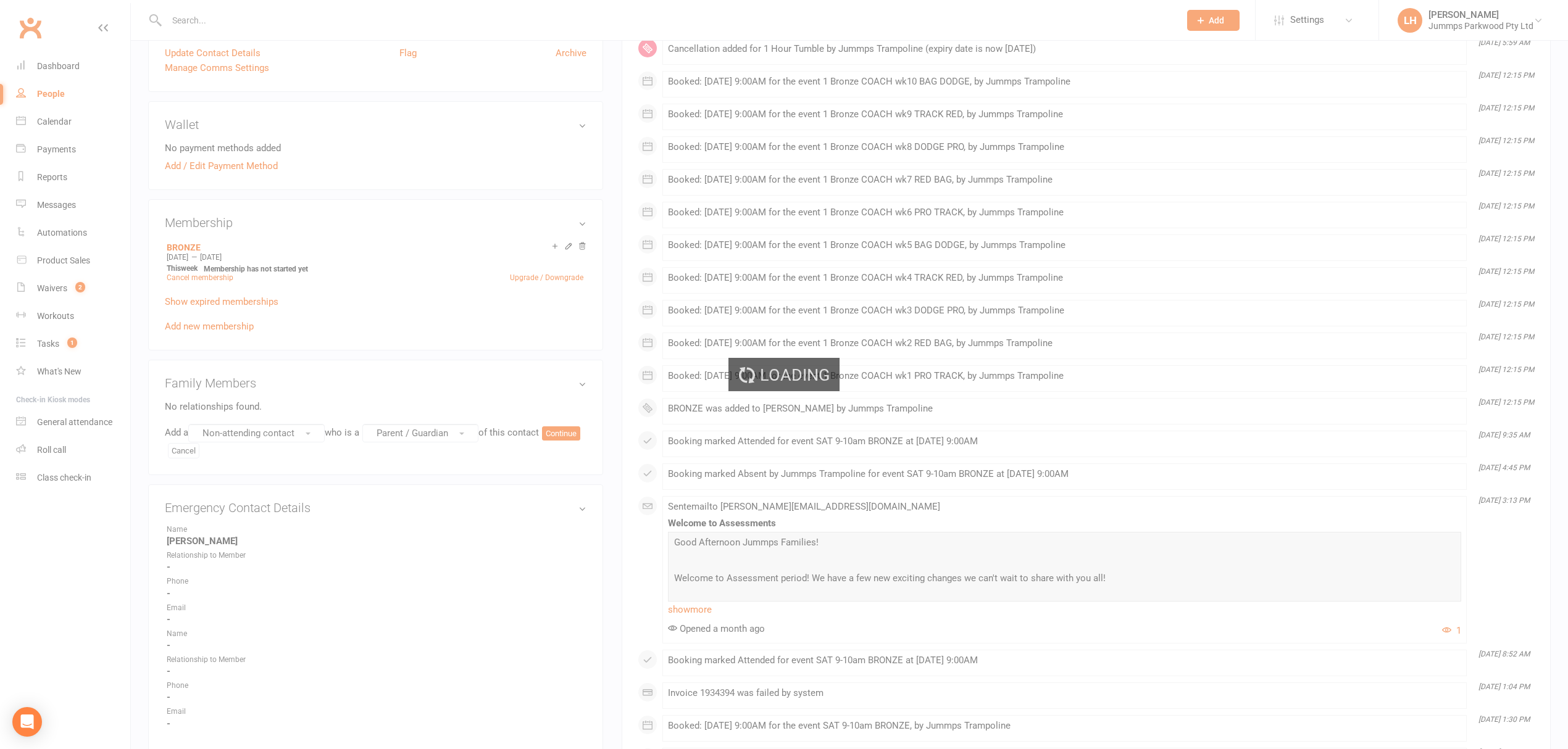 scroll, scrollTop: 0, scrollLeft: 0, axis: both 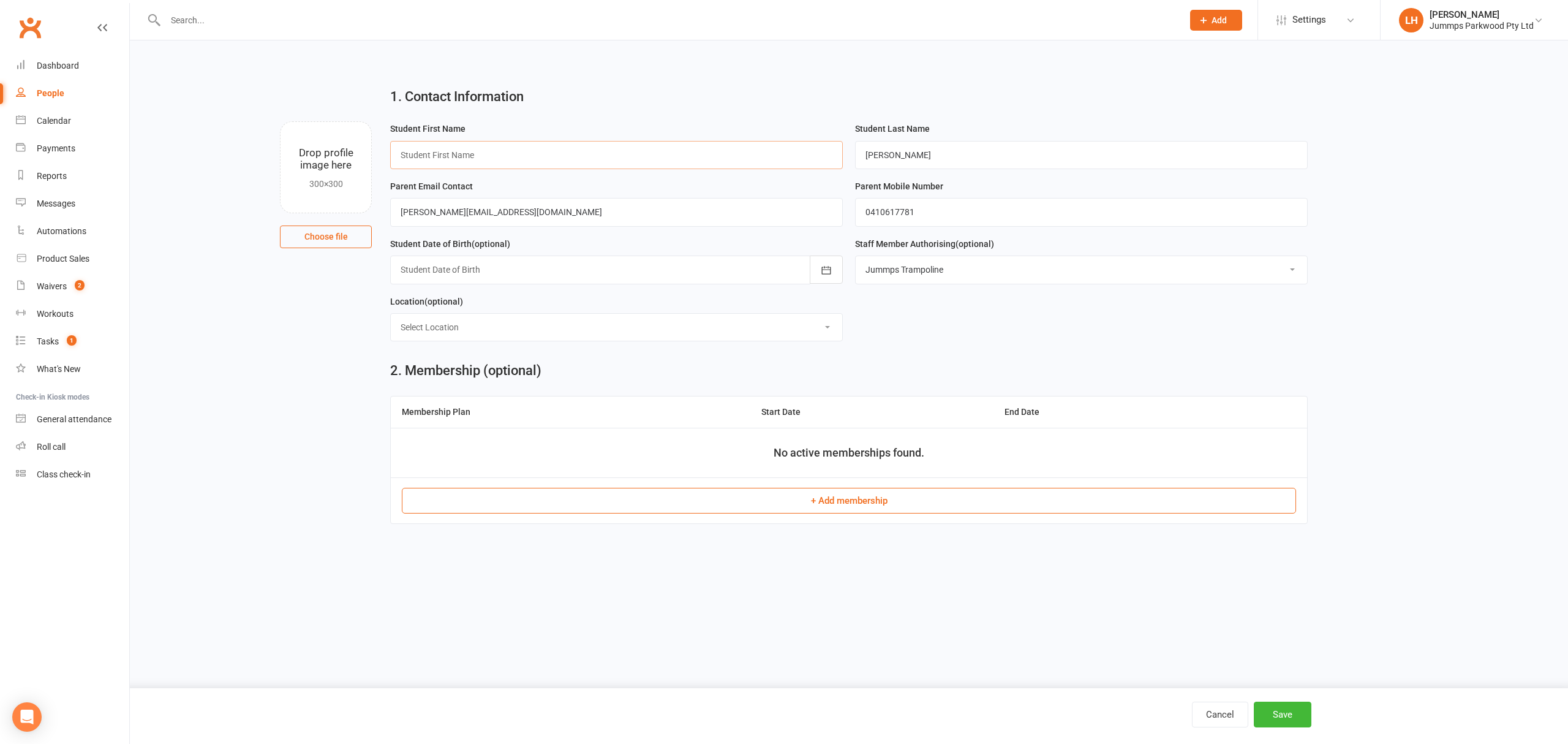 click at bounding box center [616, 155] 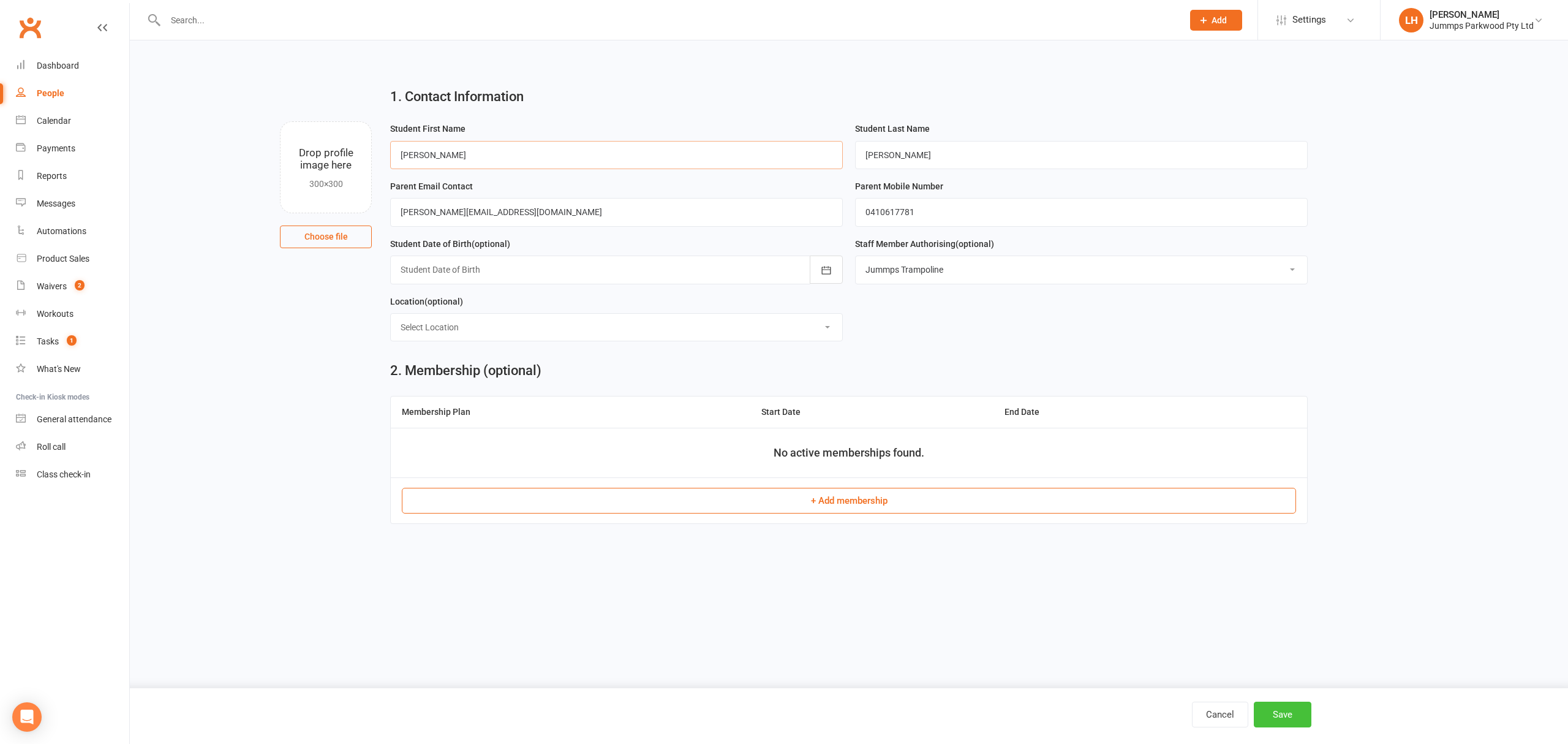 type on "Ashley" 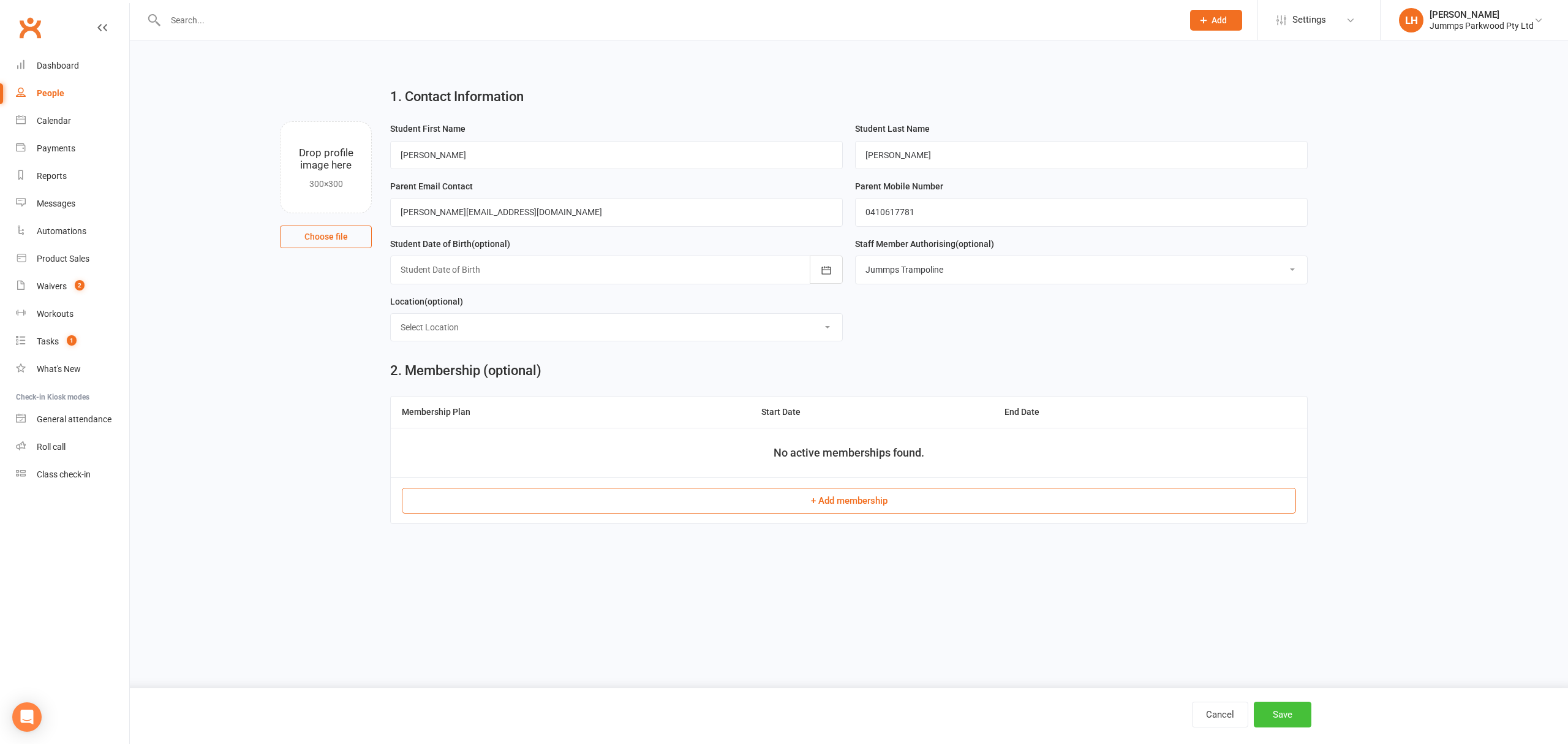 click on "Save" at bounding box center [1283, 715] 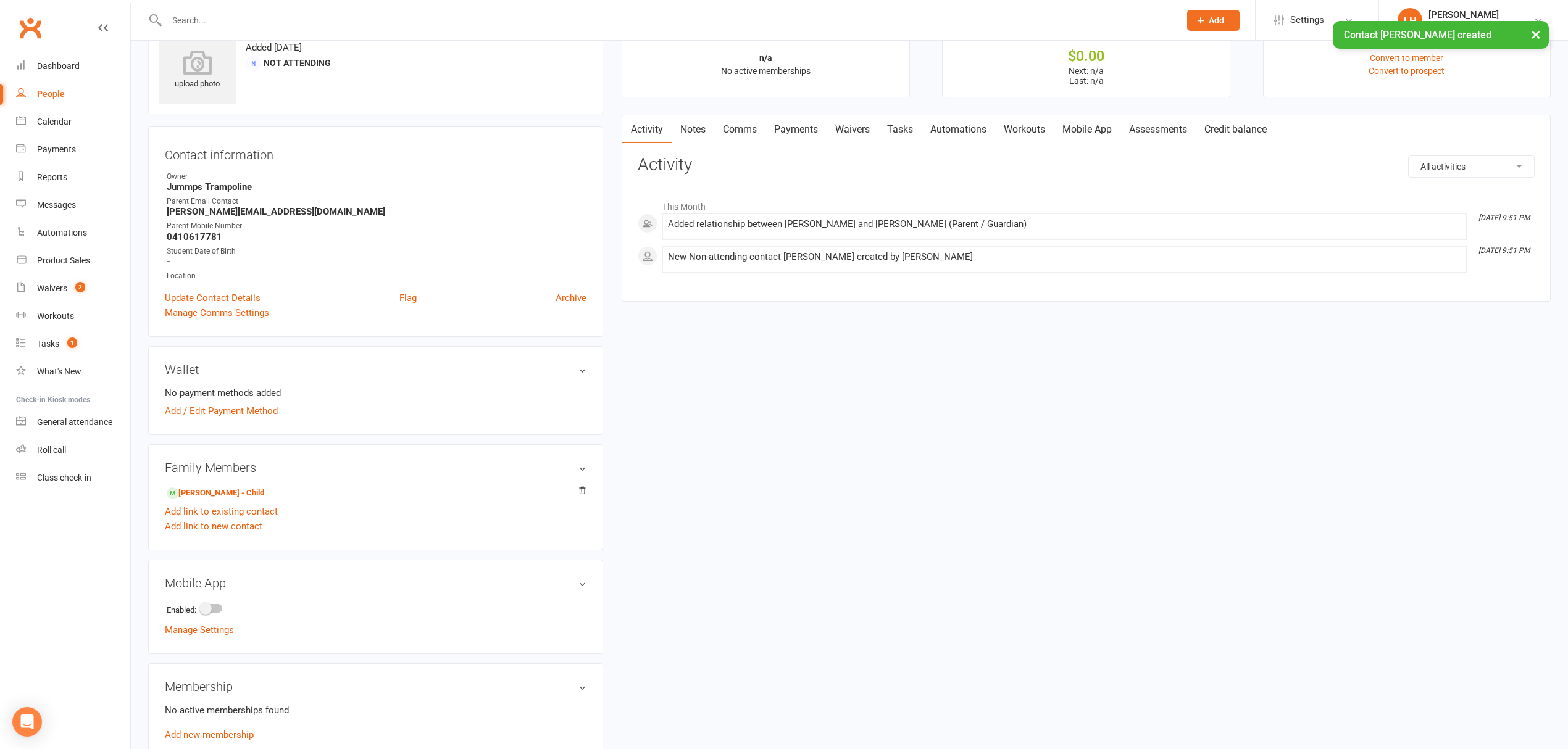 scroll, scrollTop: 82, scrollLeft: 0, axis: vertical 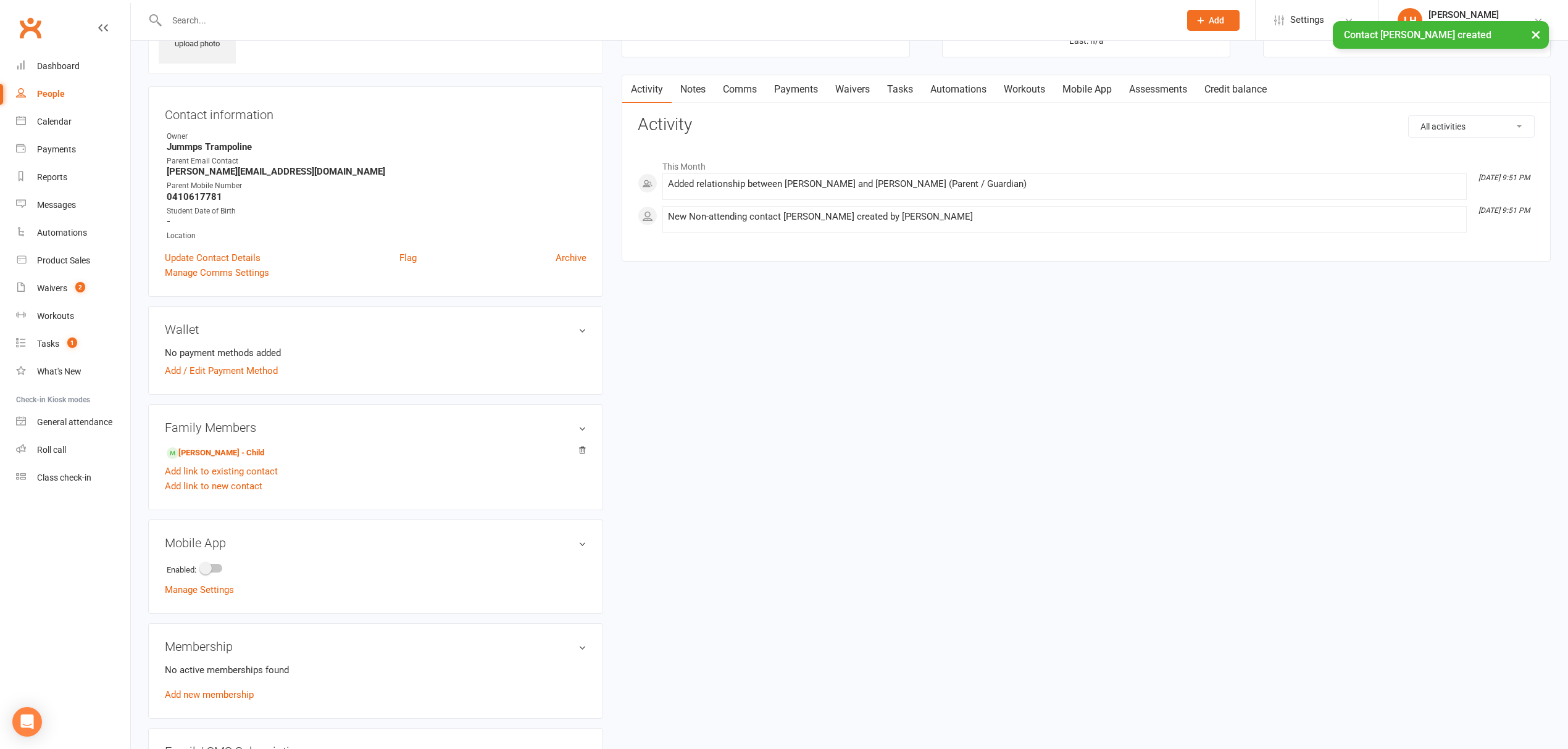 click on "Waivers" at bounding box center [853, 89] 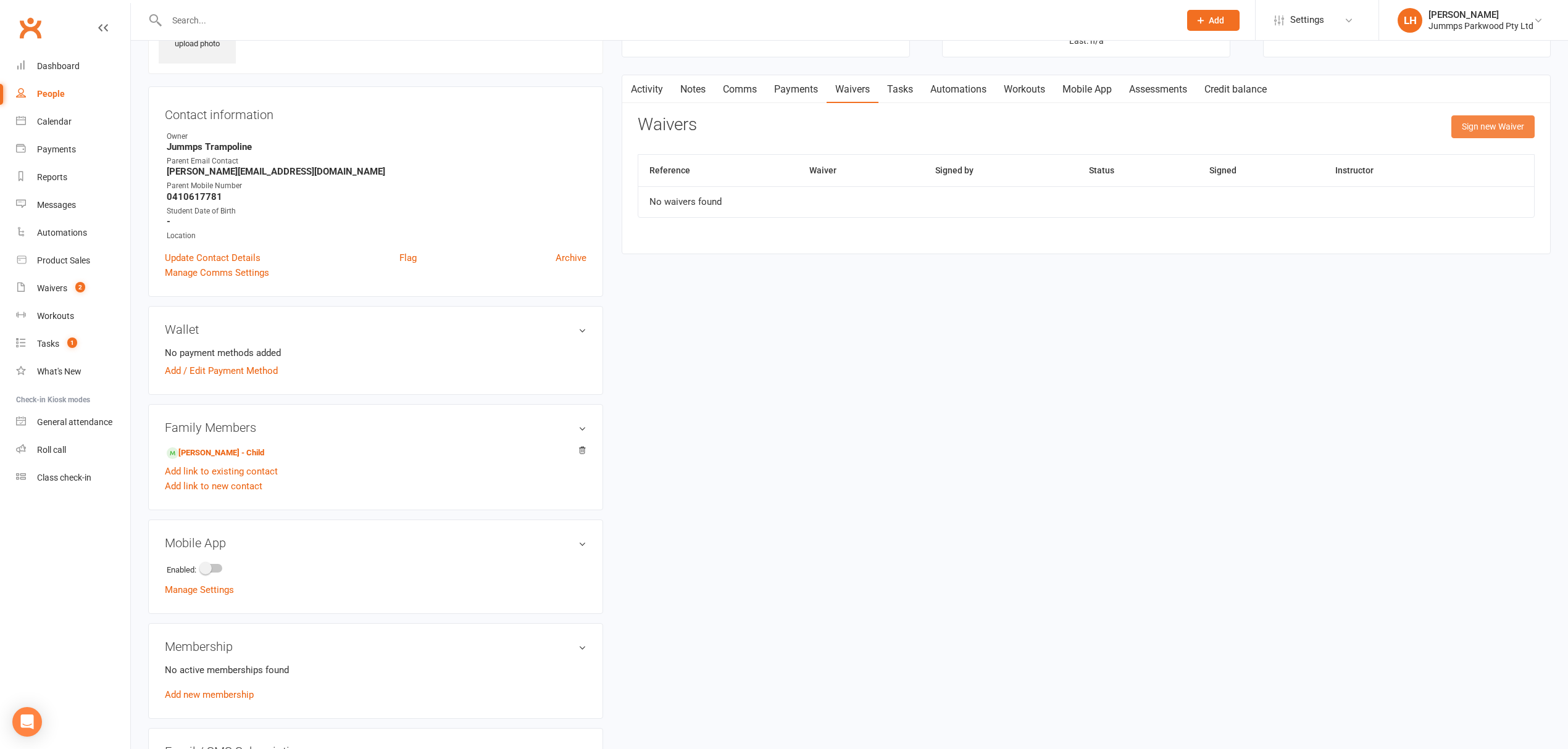 click on "Sign new Waiver" at bounding box center (1493, 126) 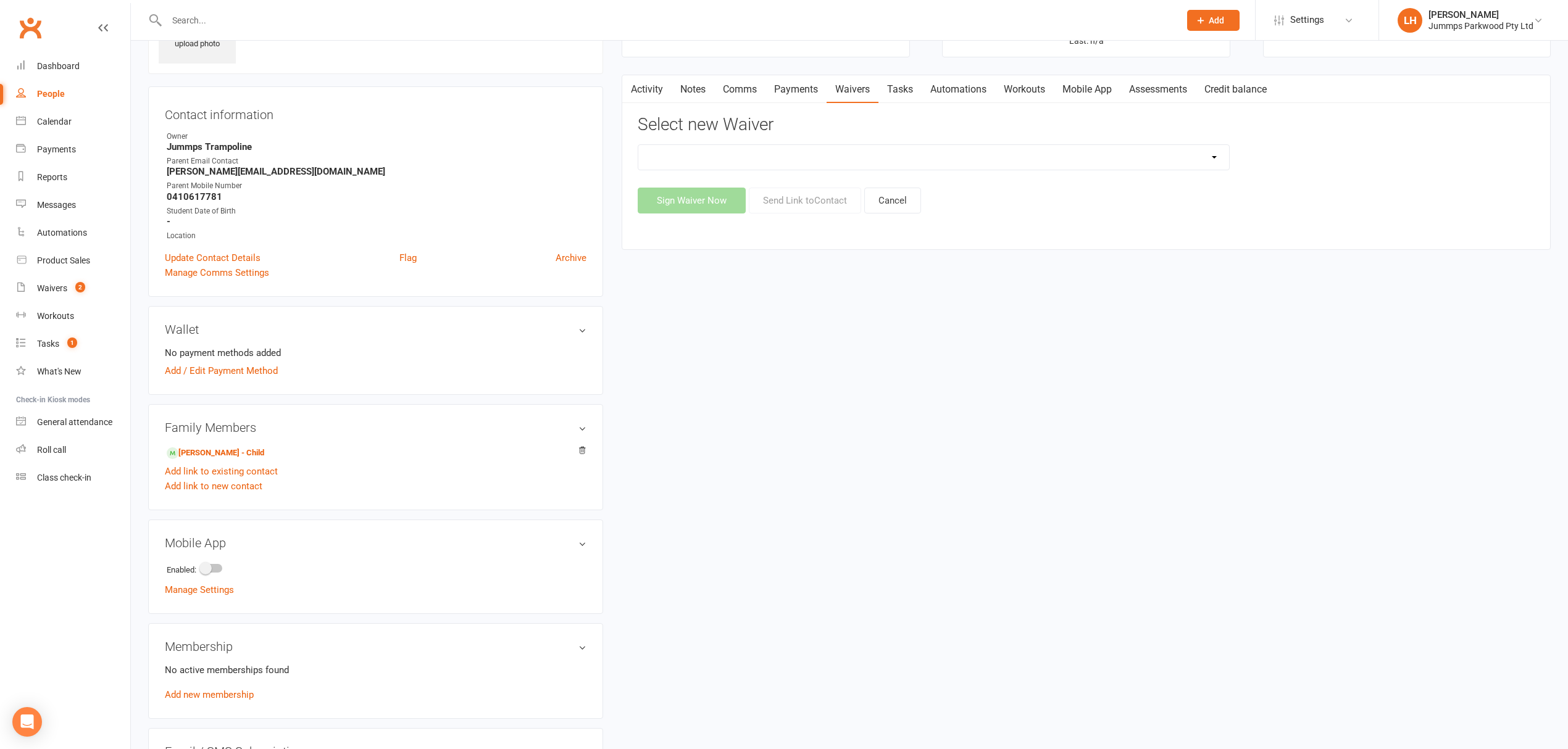 click on "2025 Tumble Class - New Student Trial - Information with T&C's 2025 Tumble Class - Tumble Information with T&C's (No Payment) 2025 Tumble Fees - 3XSPLIT Payments by Bank Transfer 2025 Tumble Fees - 3XSPLIT Payments by Direct Debit 2025 Tumble Fees - Fortnightly Direct Debit 2025 Tumble Fees - Weekly Direct Debit 2025 Tumble Parent/Guardian Term Students Waiver & Payment Options 2025 Tumble Upfront Fee's By Cash, Eftpos & Bank Tsfr 2025 Tumble Waiver Jummps Connection" at bounding box center (933, 157) 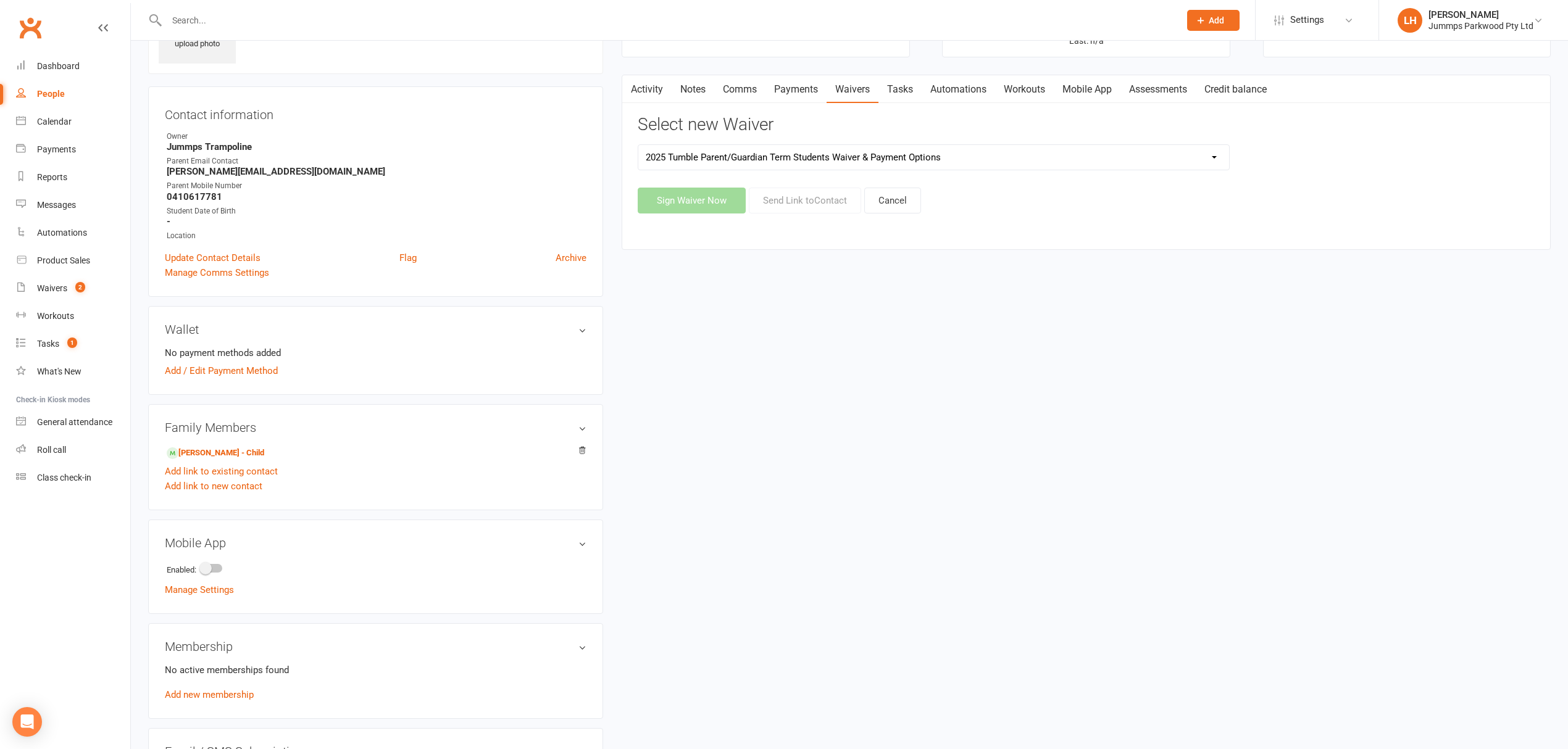 click on "2025 Tumble Class - New Student Trial - Information with T&C's 2025 Tumble Class - Tumble Information with T&C's (No Payment) 2025 Tumble Fees - 3XSPLIT Payments by Bank Transfer 2025 Tumble Fees - 3XSPLIT Payments by Direct Debit 2025 Tumble Fees - Fortnightly Direct Debit 2025 Tumble Fees - Weekly Direct Debit 2025 Tumble Parent/Guardian Term Students Waiver & Payment Options 2025 Tumble Upfront Fee's By Cash, Eftpos & Bank Tsfr 2025 Tumble Waiver Jummps Connection" at bounding box center (933, 157) 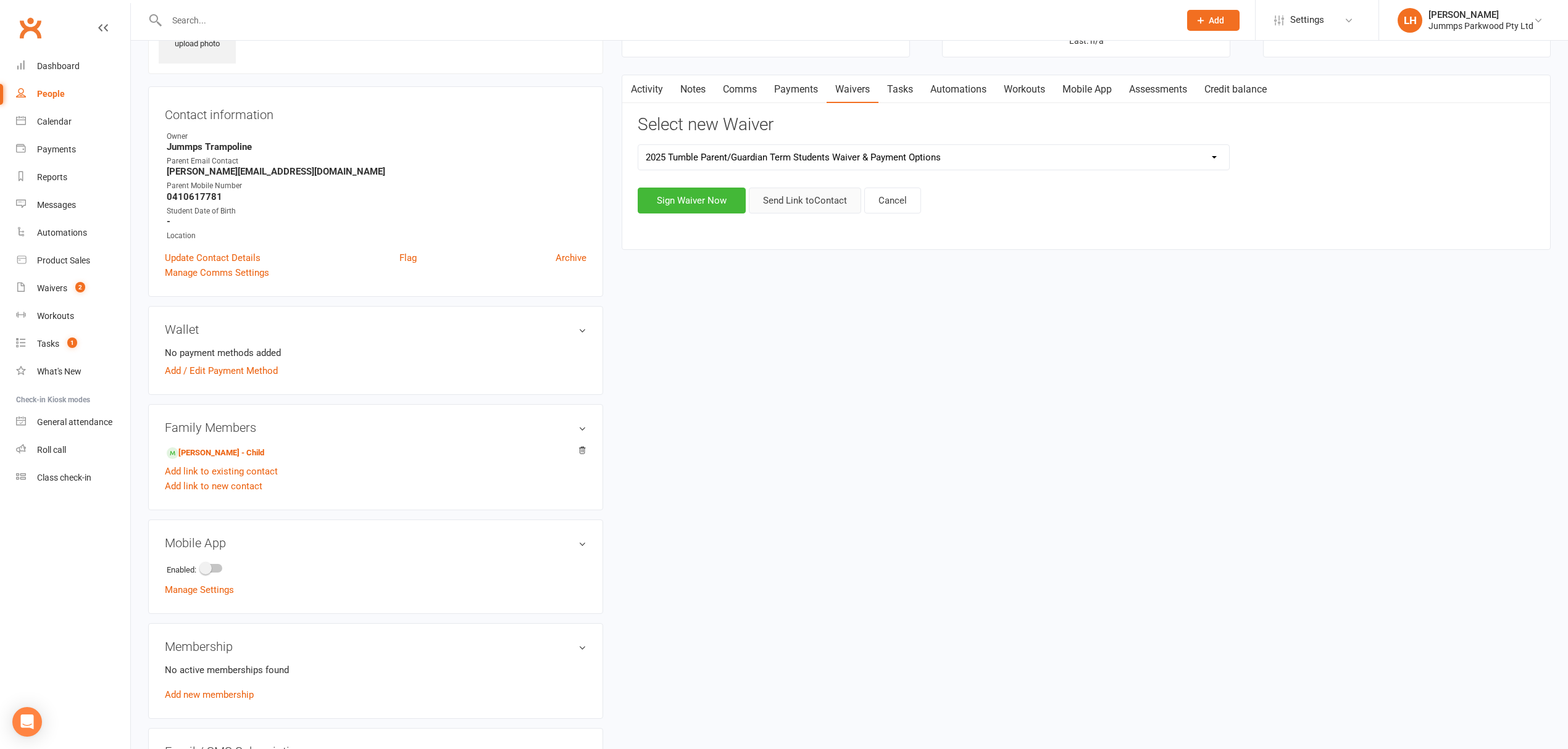 click on "Send Link to  Contact" at bounding box center (805, 201) 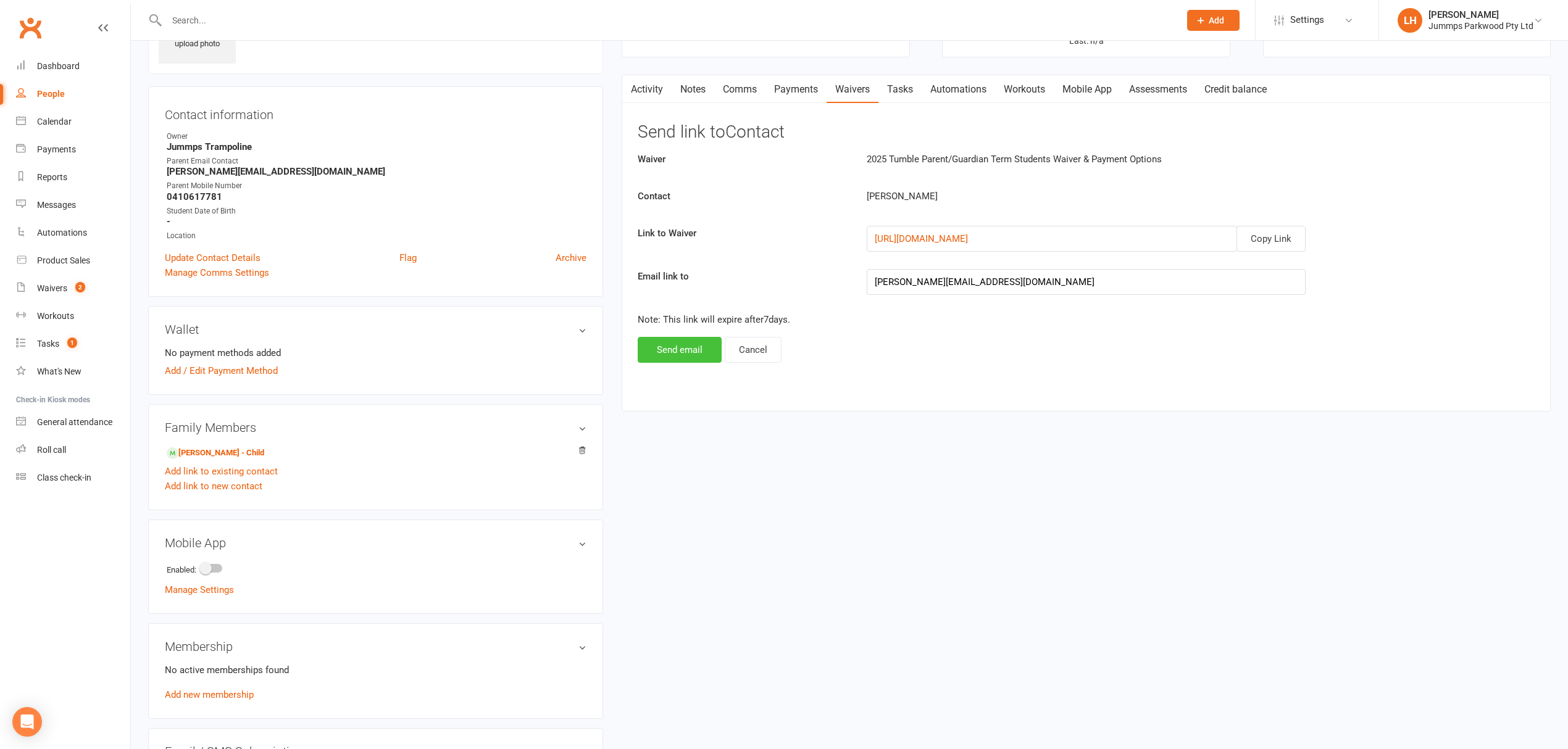 click on "Send email" at bounding box center (680, 350) 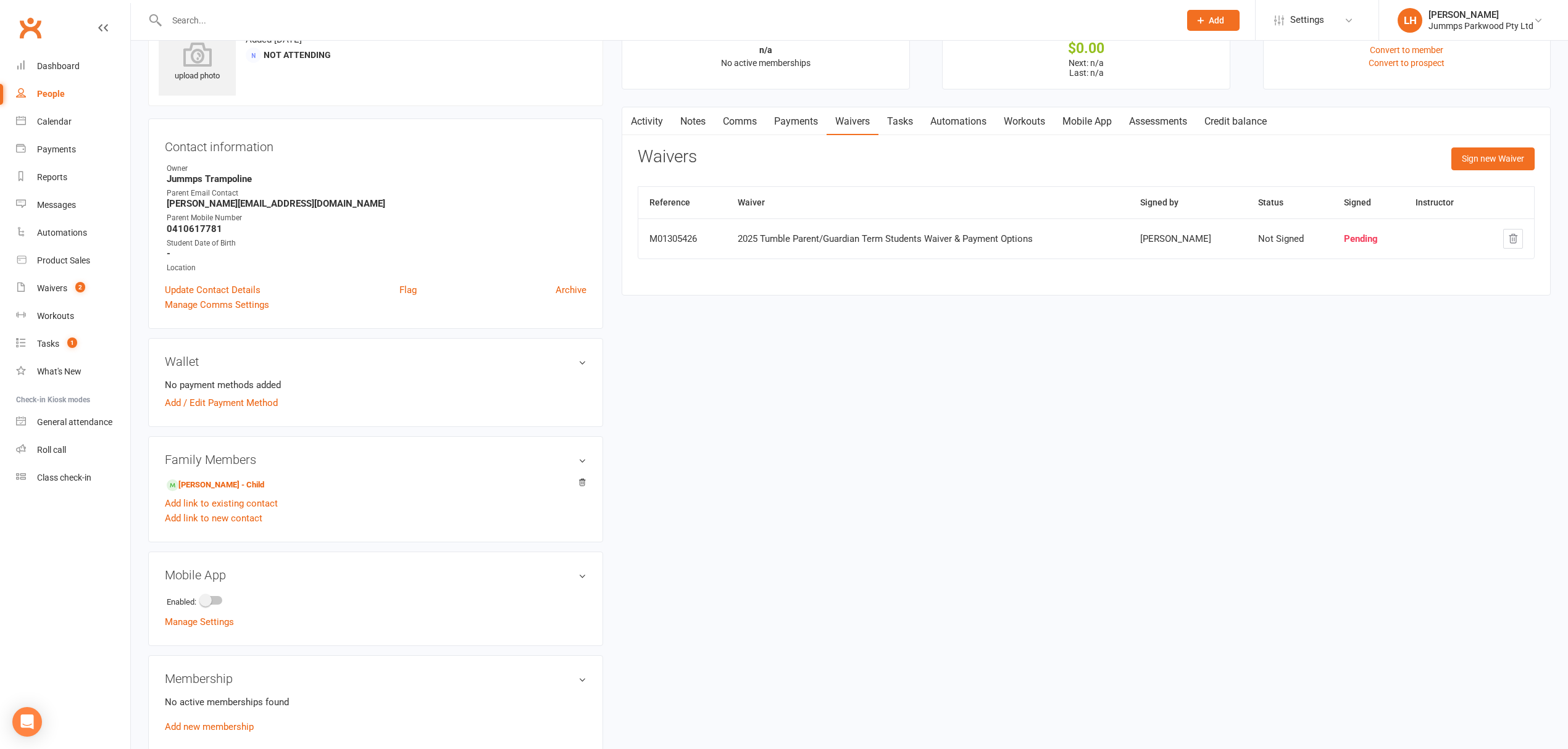 scroll, scrollTop: 0, scrollLeft: 0, axis: both 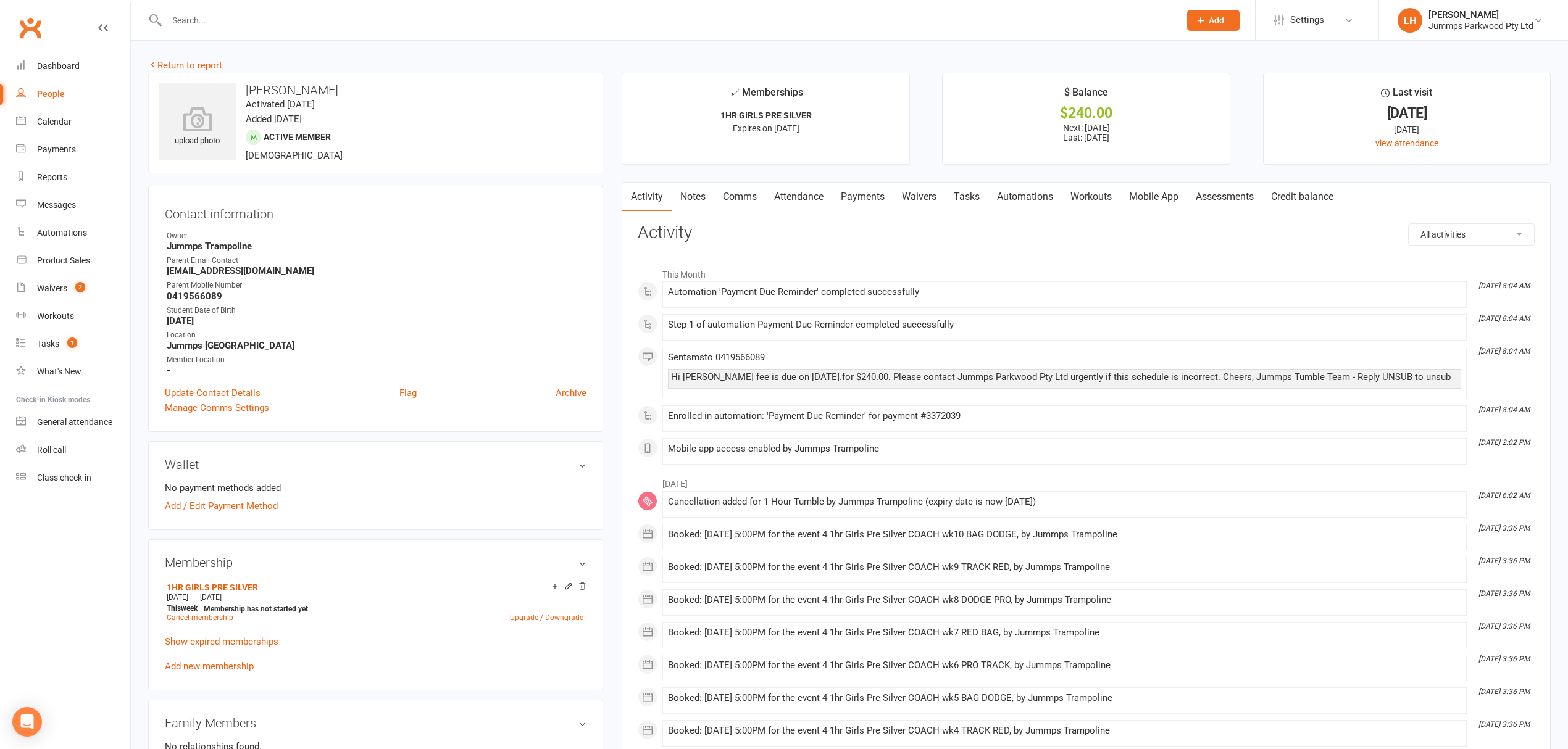 click on "Waivers" at bounding box center (919, 197) 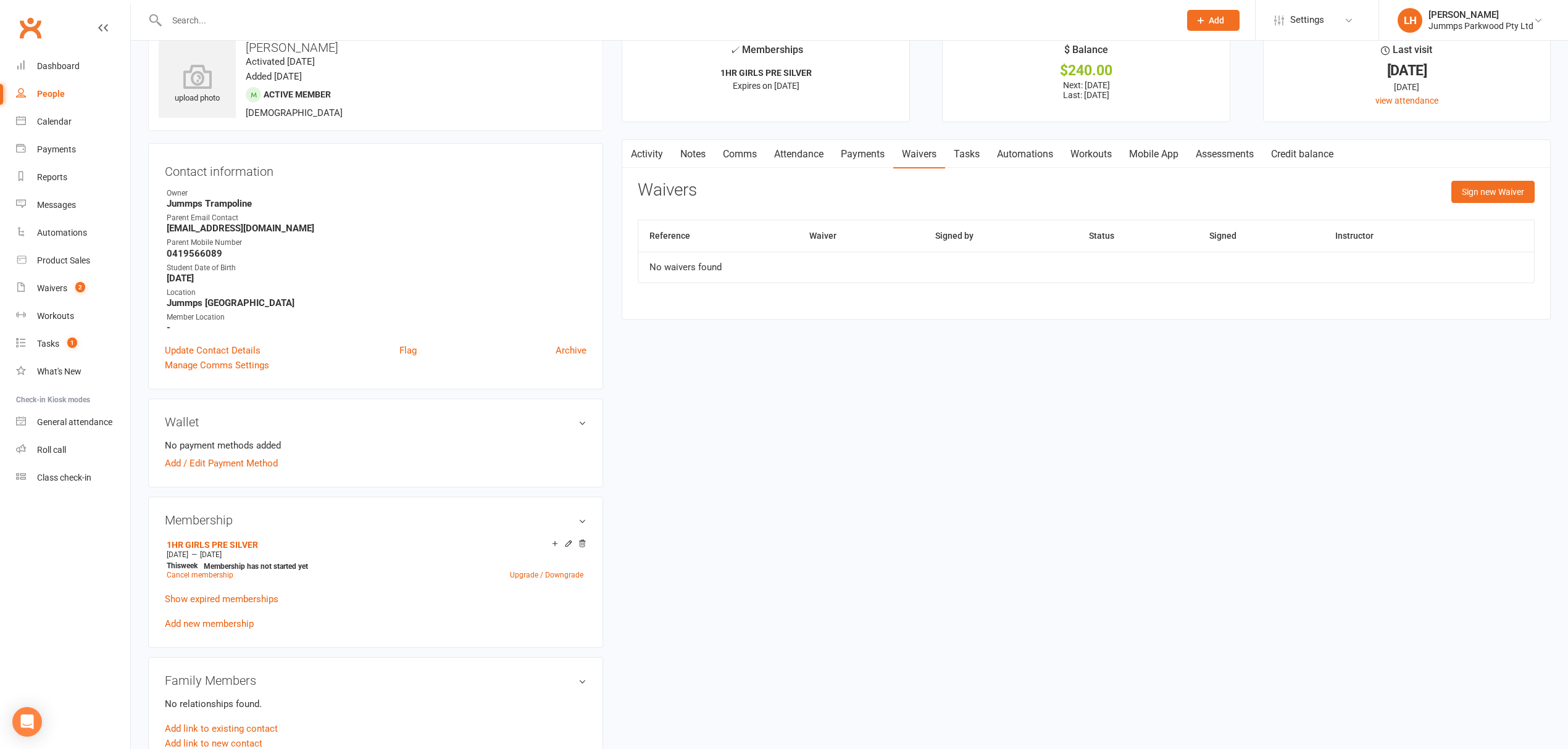 scroll, scrollTop: 82, scrollLeft: 0, axis: vertical 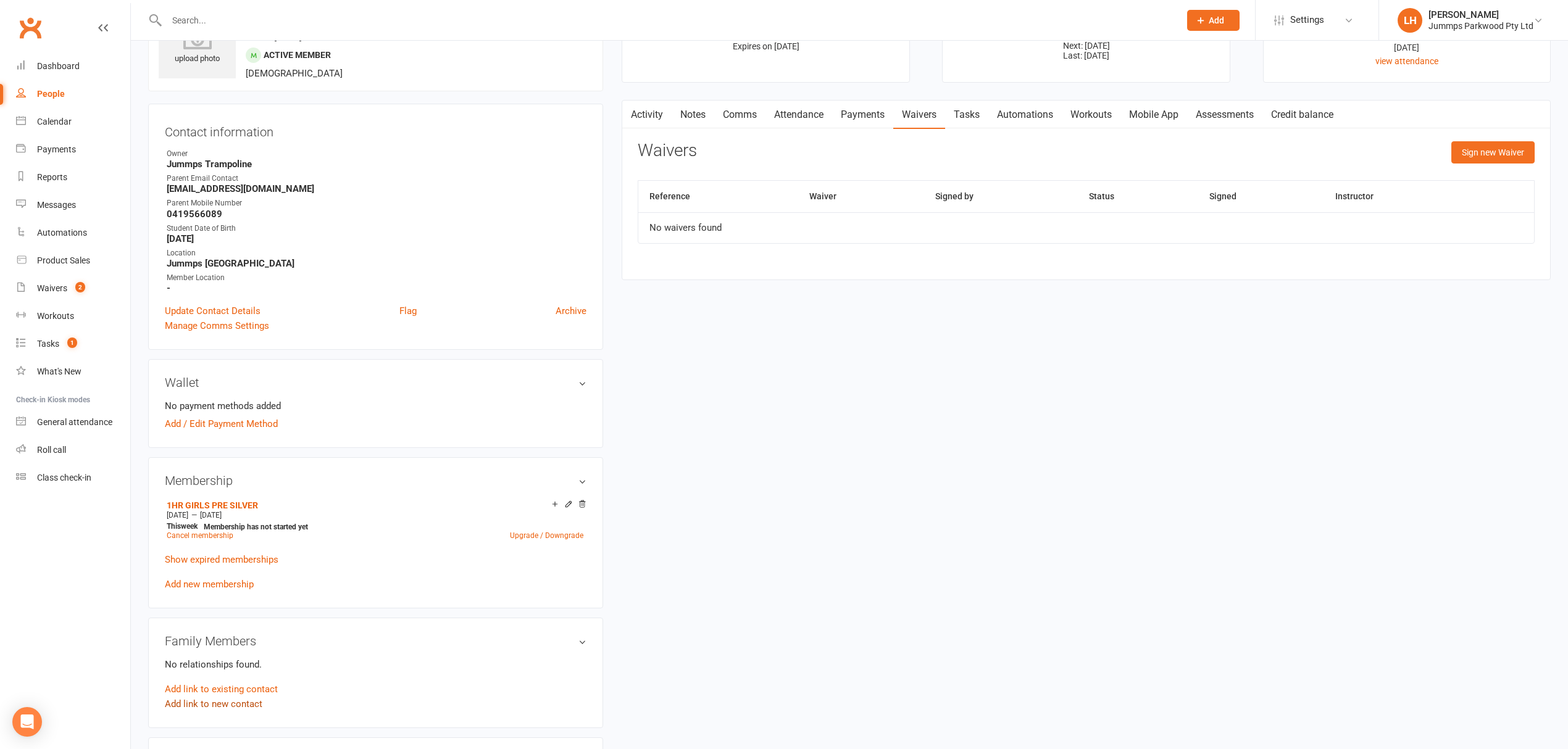 click on "Add link to new contact" at bounding box center (214, 704) 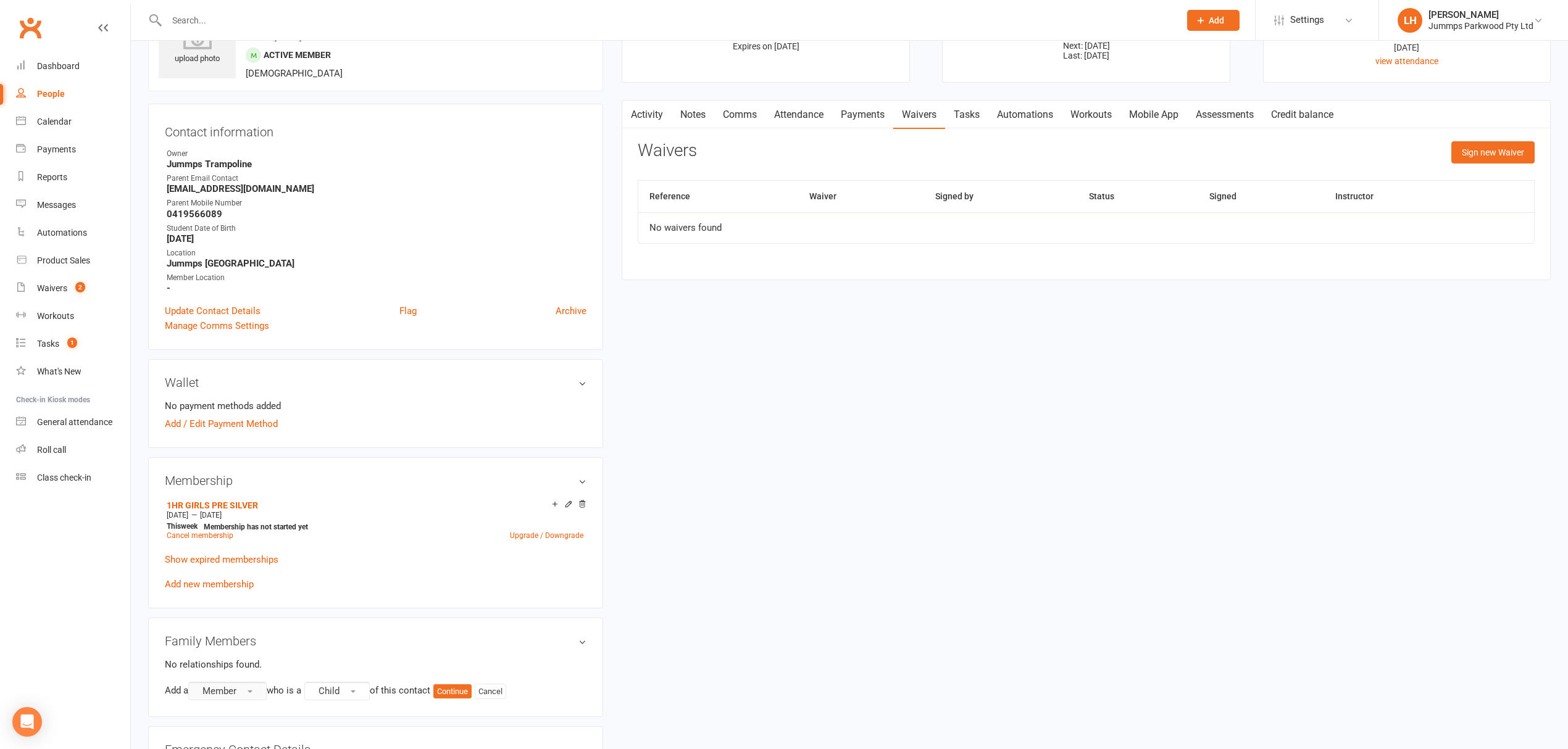 click at bounding box center [250, 692] 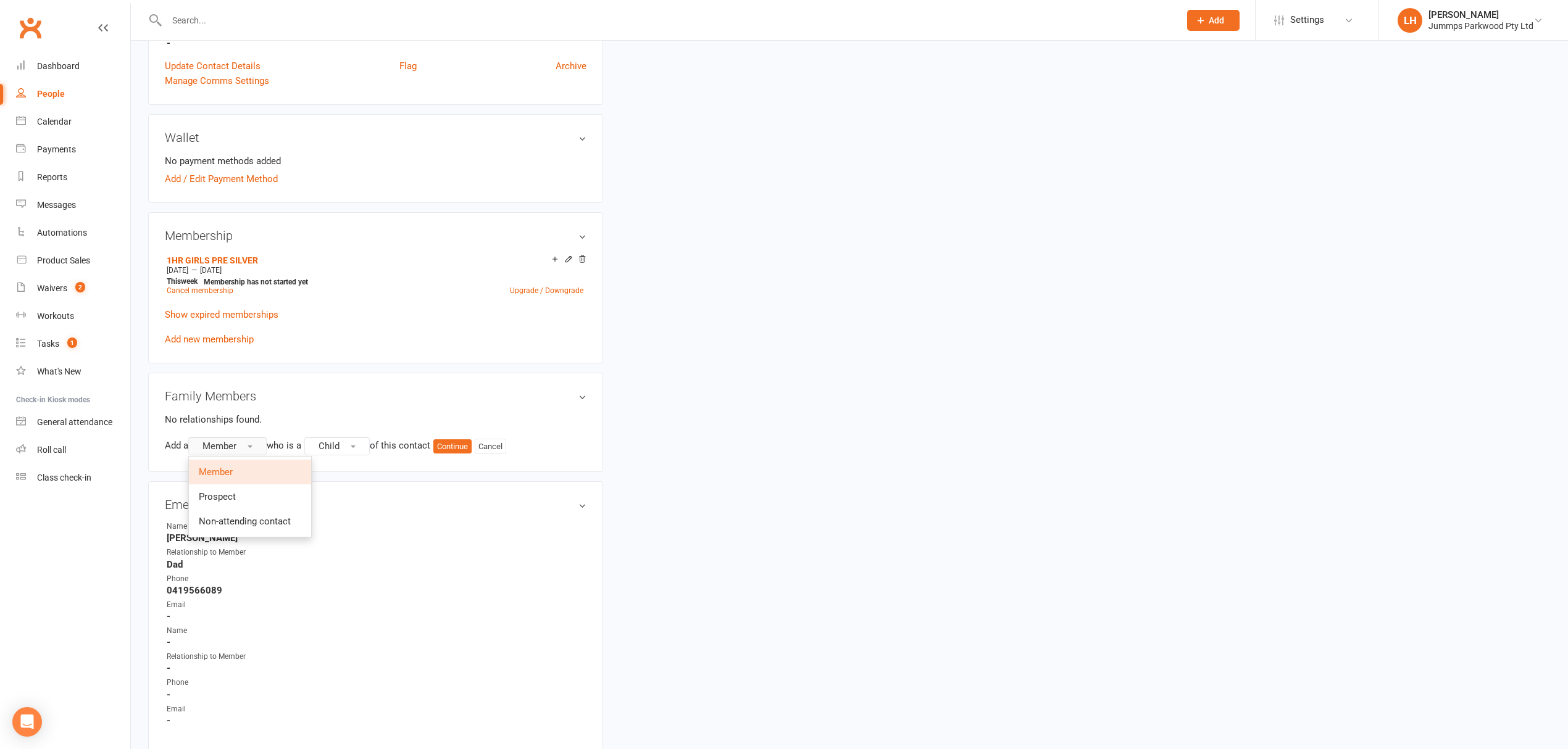 scroll, scrollTop: 329, scrollLeft: 0, axis: vertical 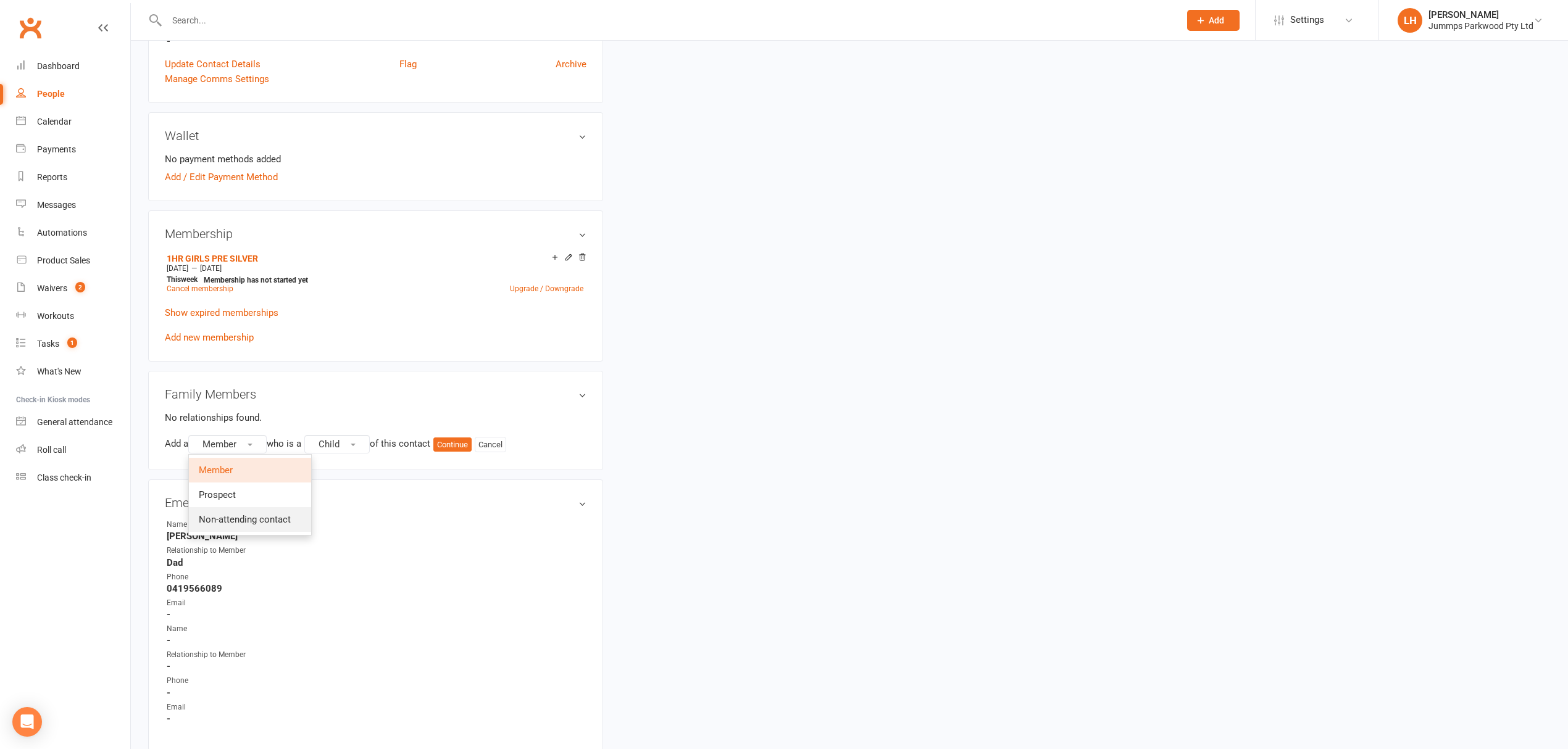 click on "Non-attending contact" at bounding box center [244, 519] 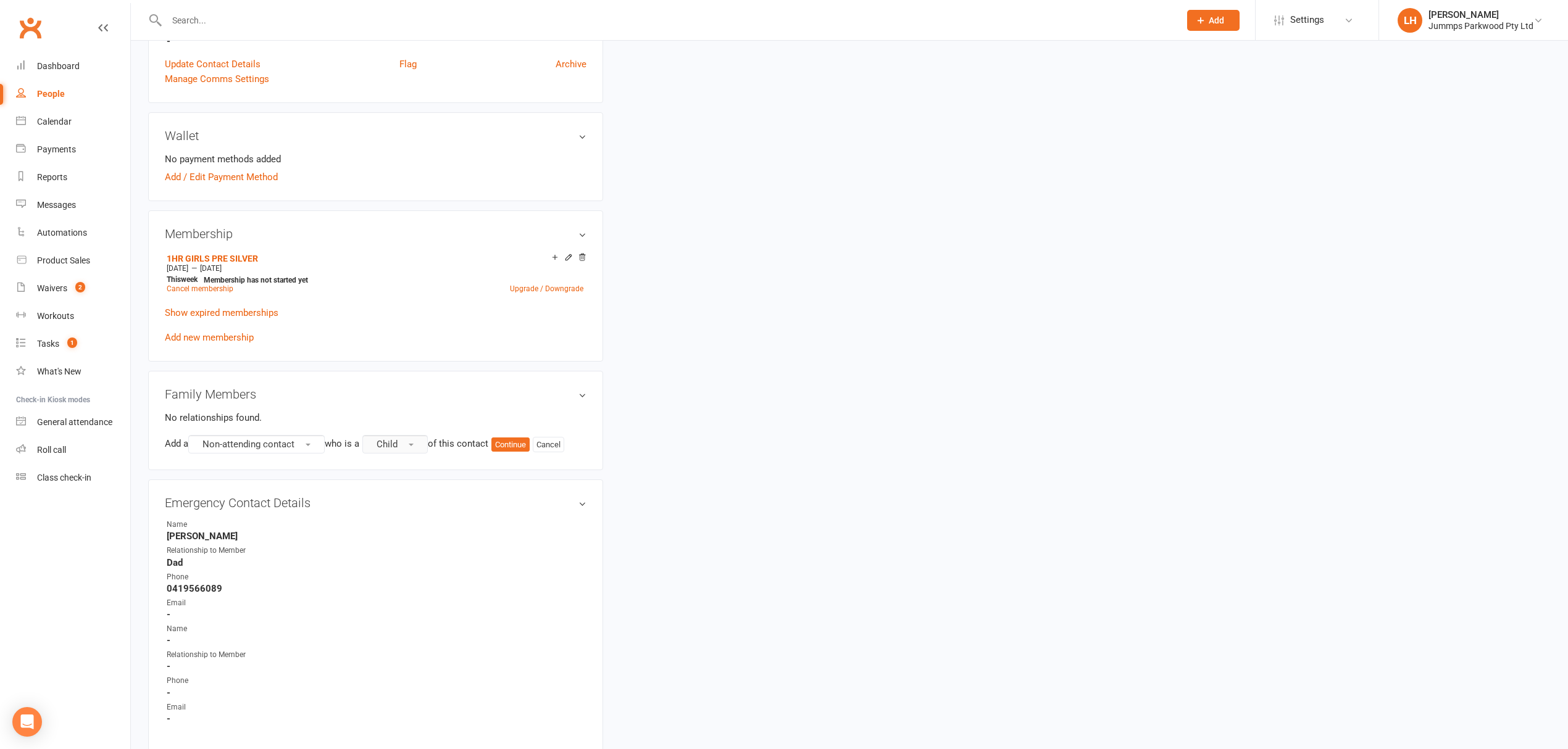 click on "Child" at bounding box center [395, 444] 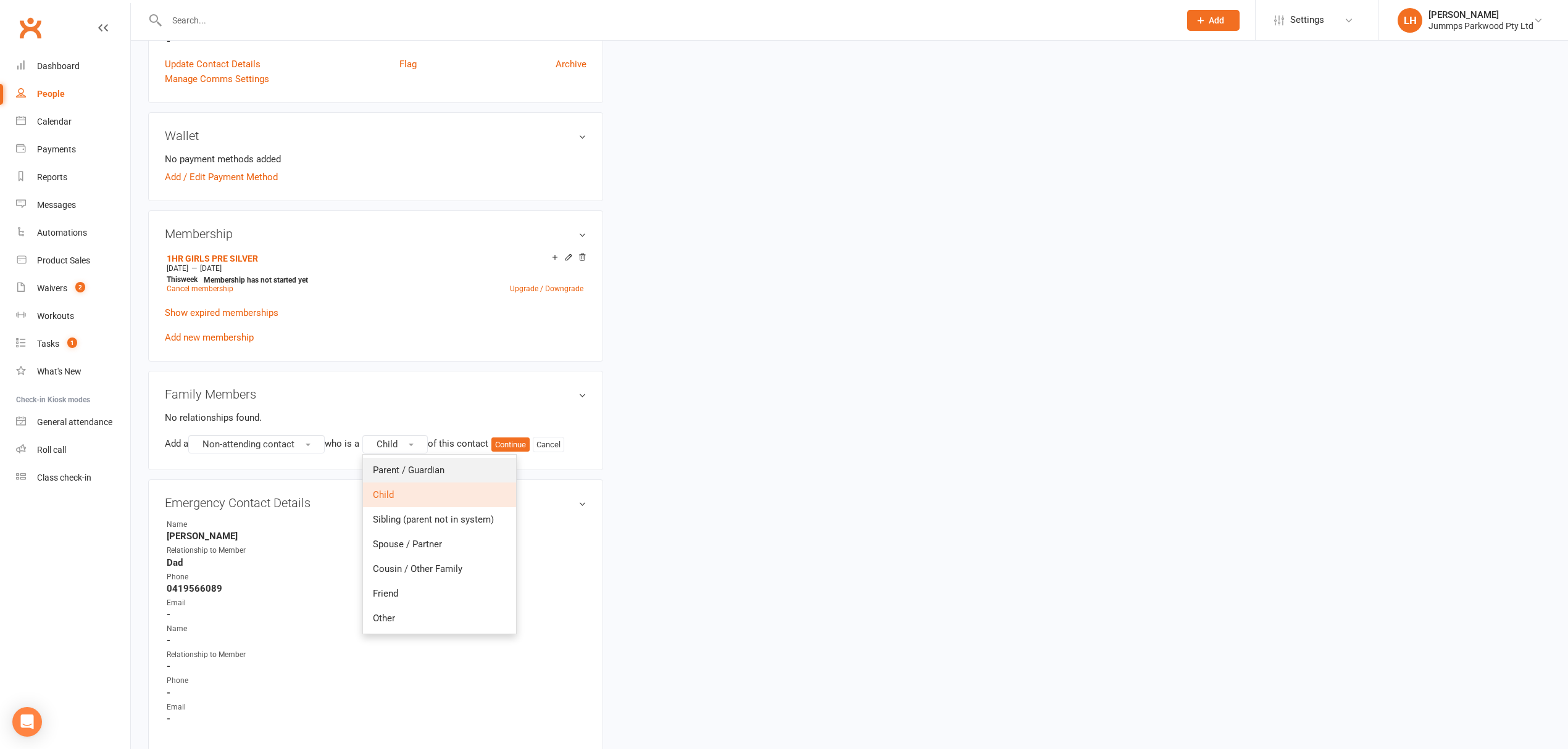 click on "Parent / Guardian" at bounding box center [409, 470] 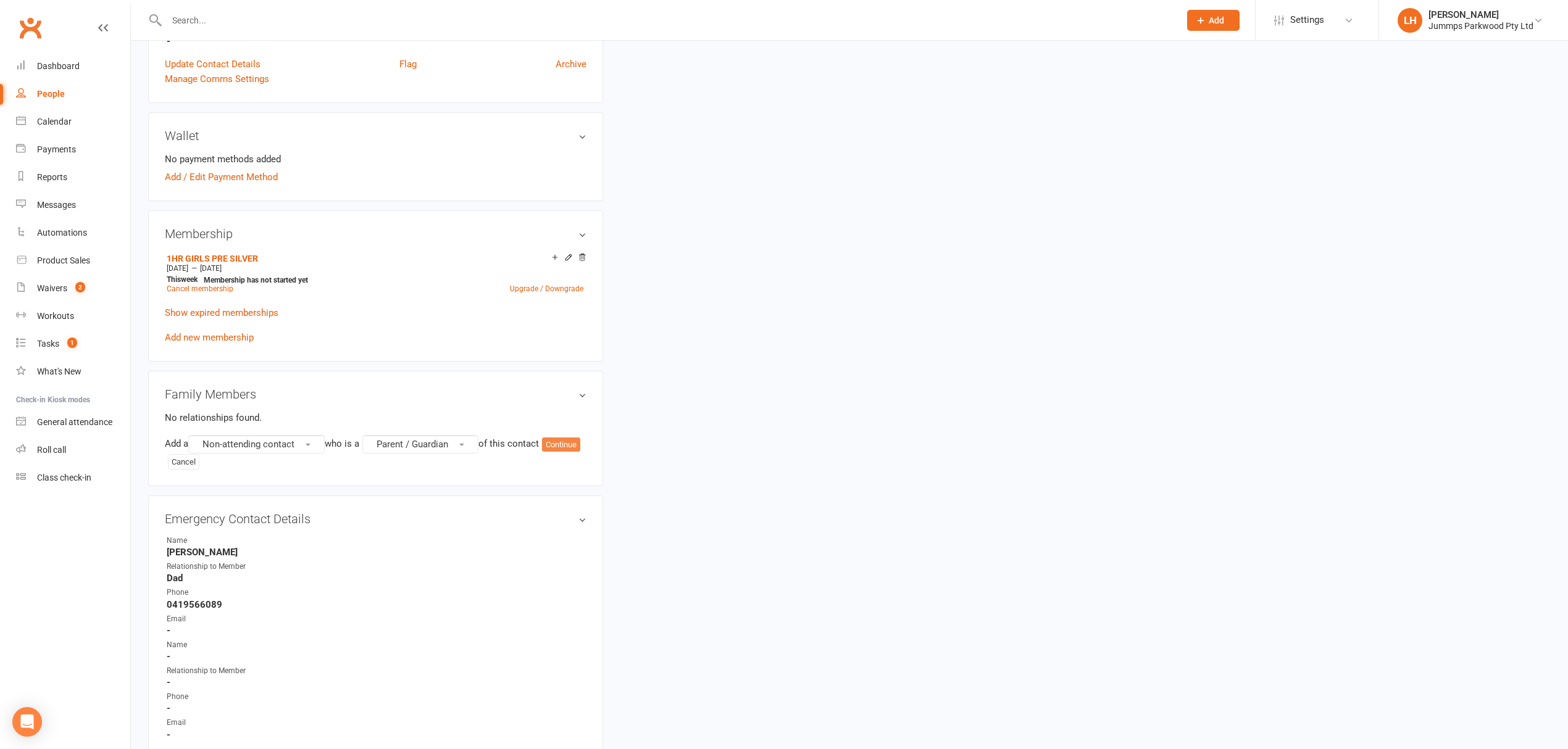 click on "Continue" at bounding box center (561, 445) 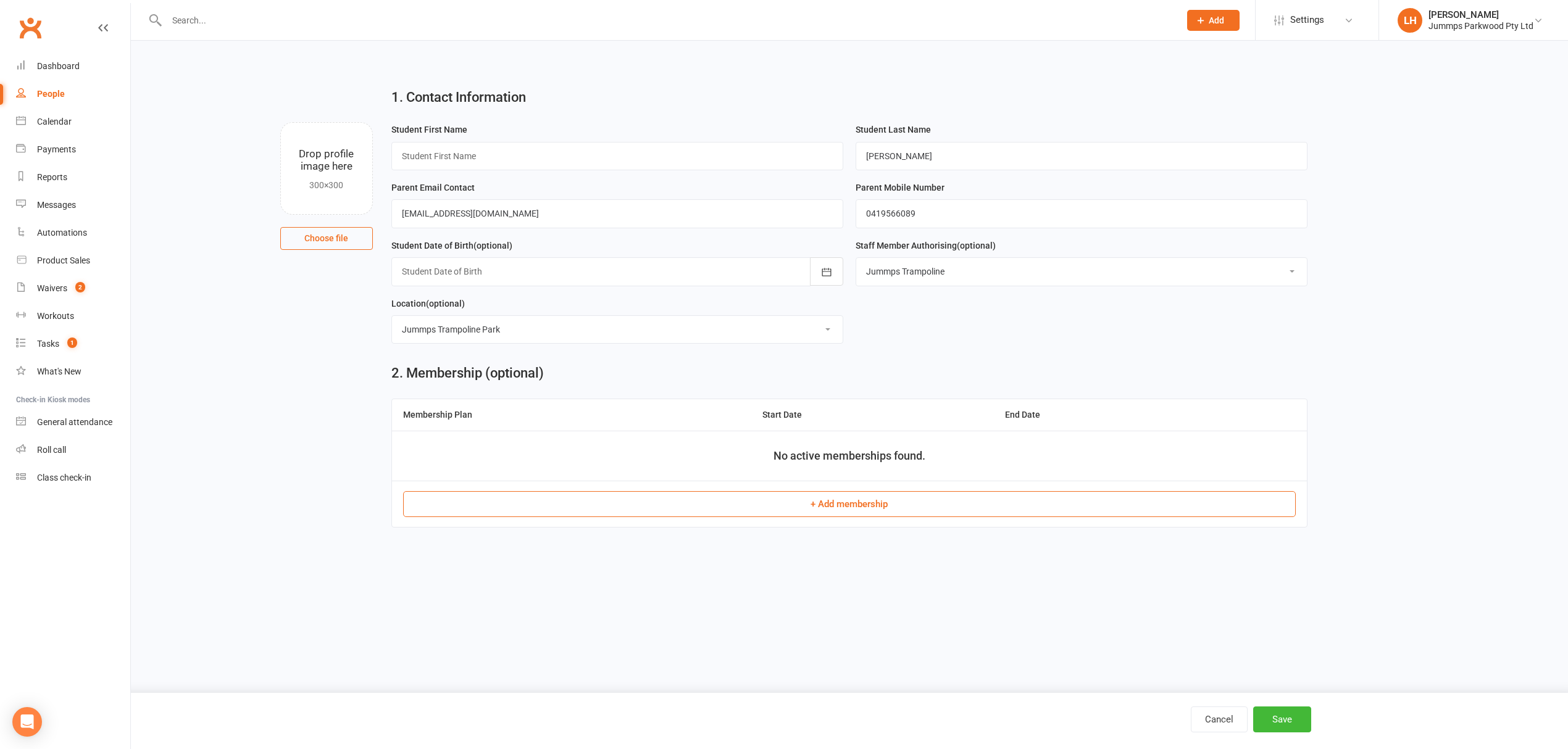 scroll, scrollTop: 0, scrollLeft: 0, axis: both 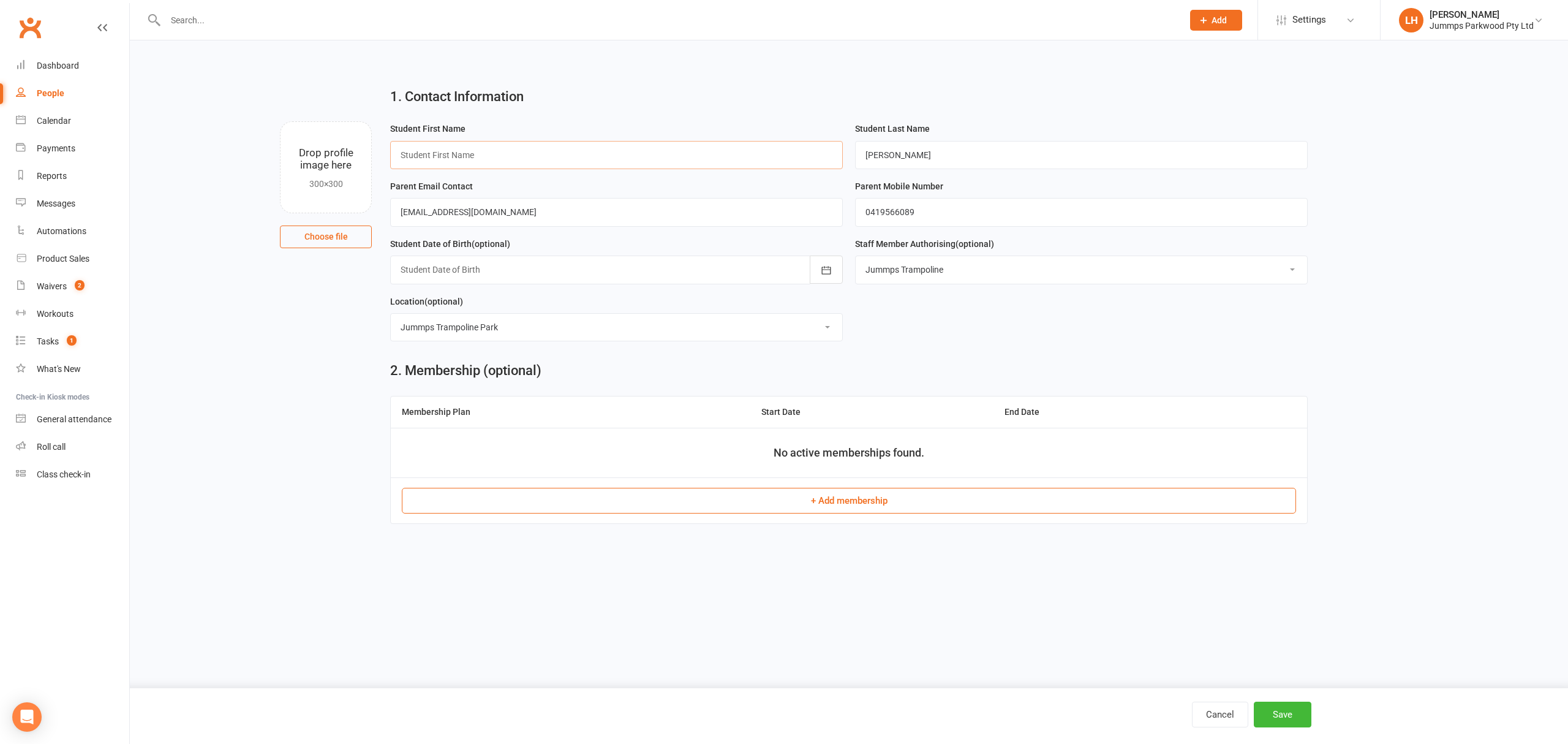 click at bounding box center [616, 155] 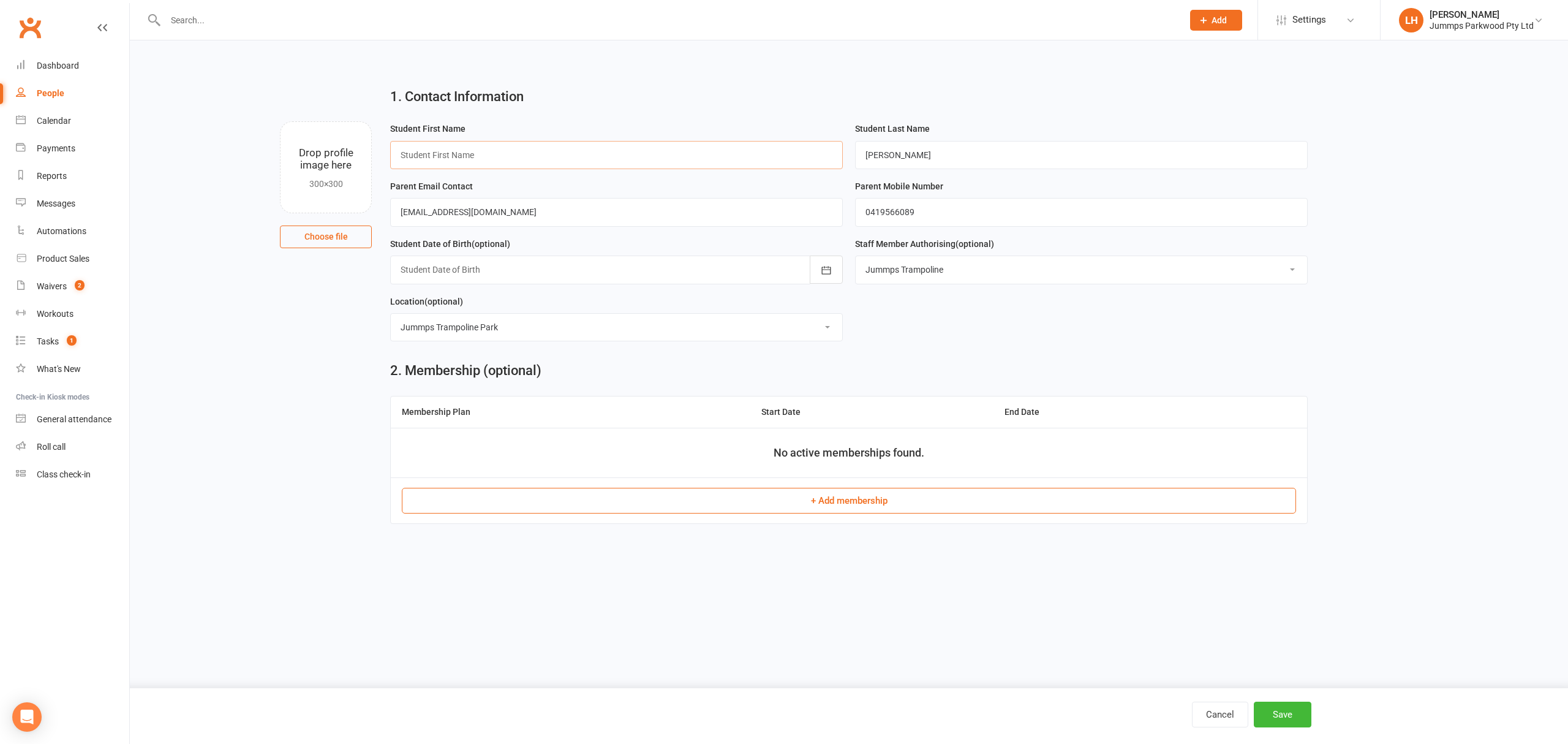 click at bounding box center [616, 155] 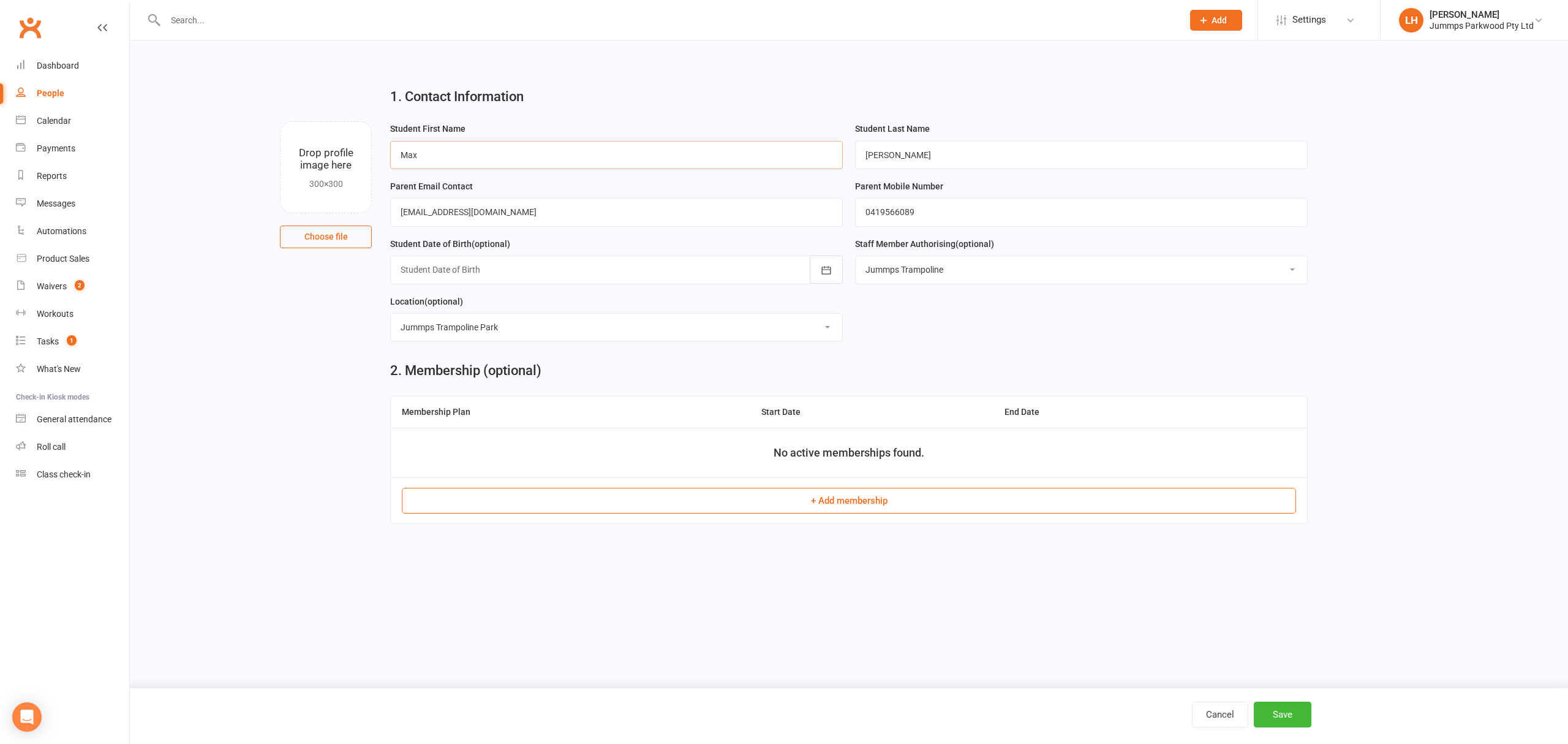 type on "Max" 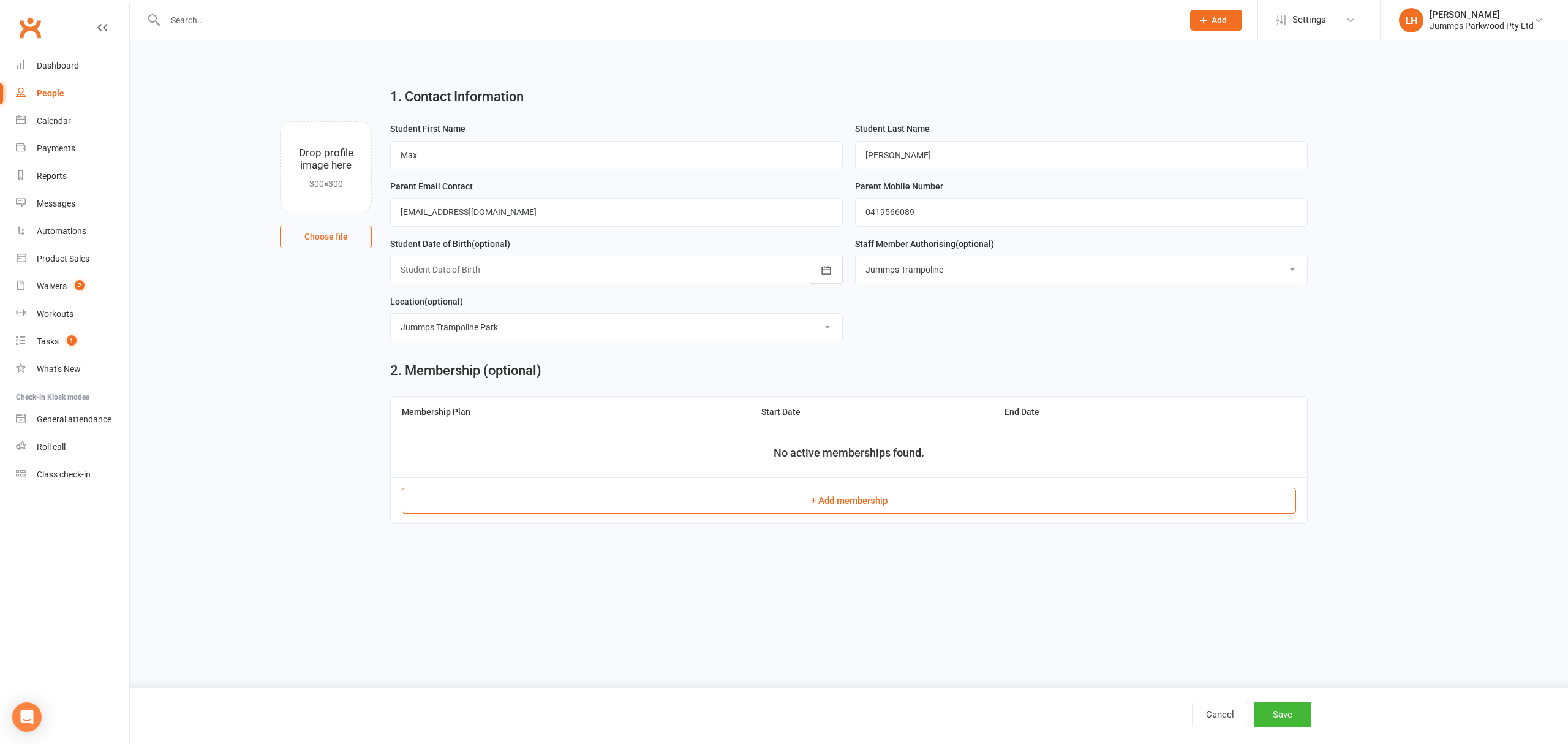 drag, startPoint x: 1471, startPoint y: 575, endPoint x: 1354, endPoint y: 640, distance: 133.84319 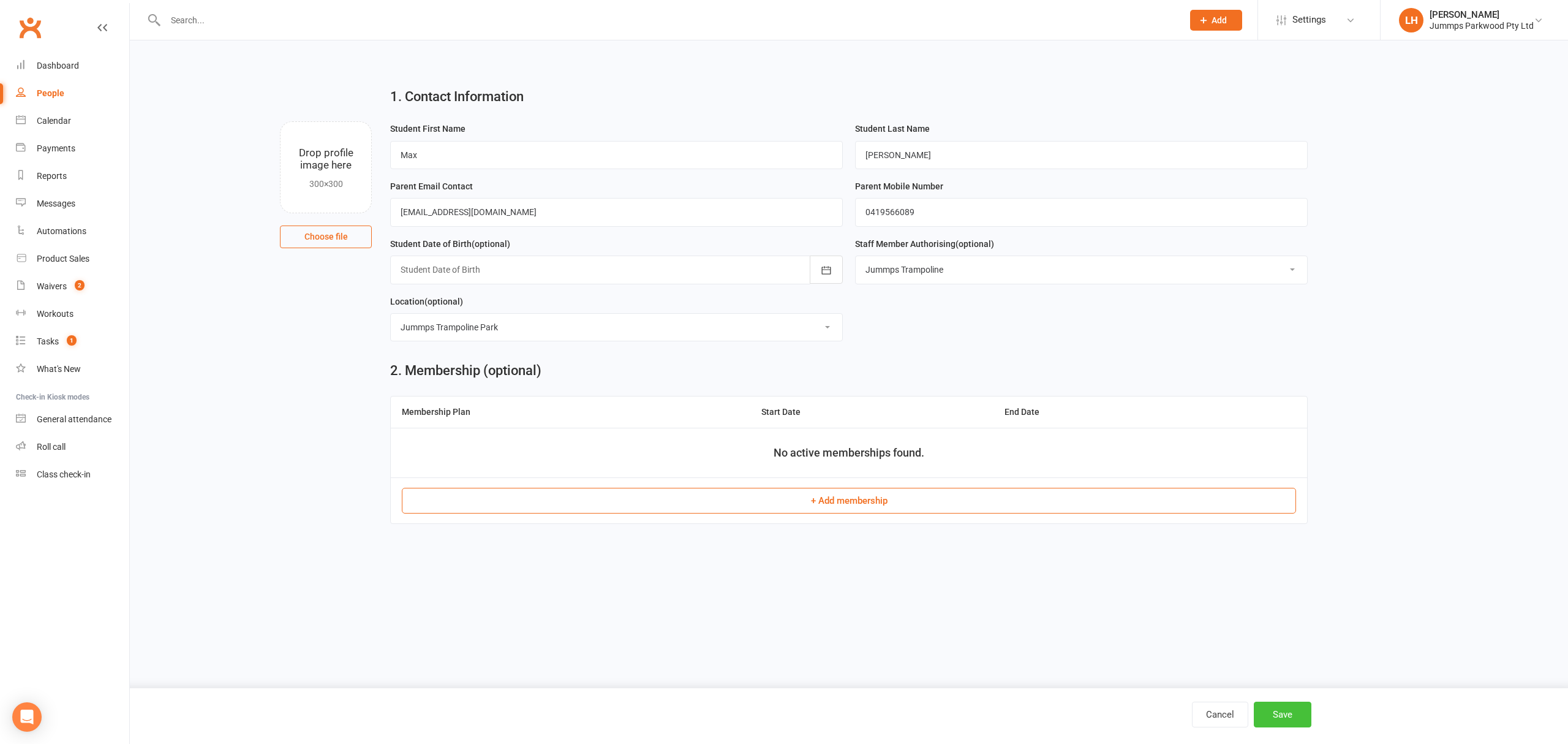 click on "Save" at bounding box center (1283, 715) 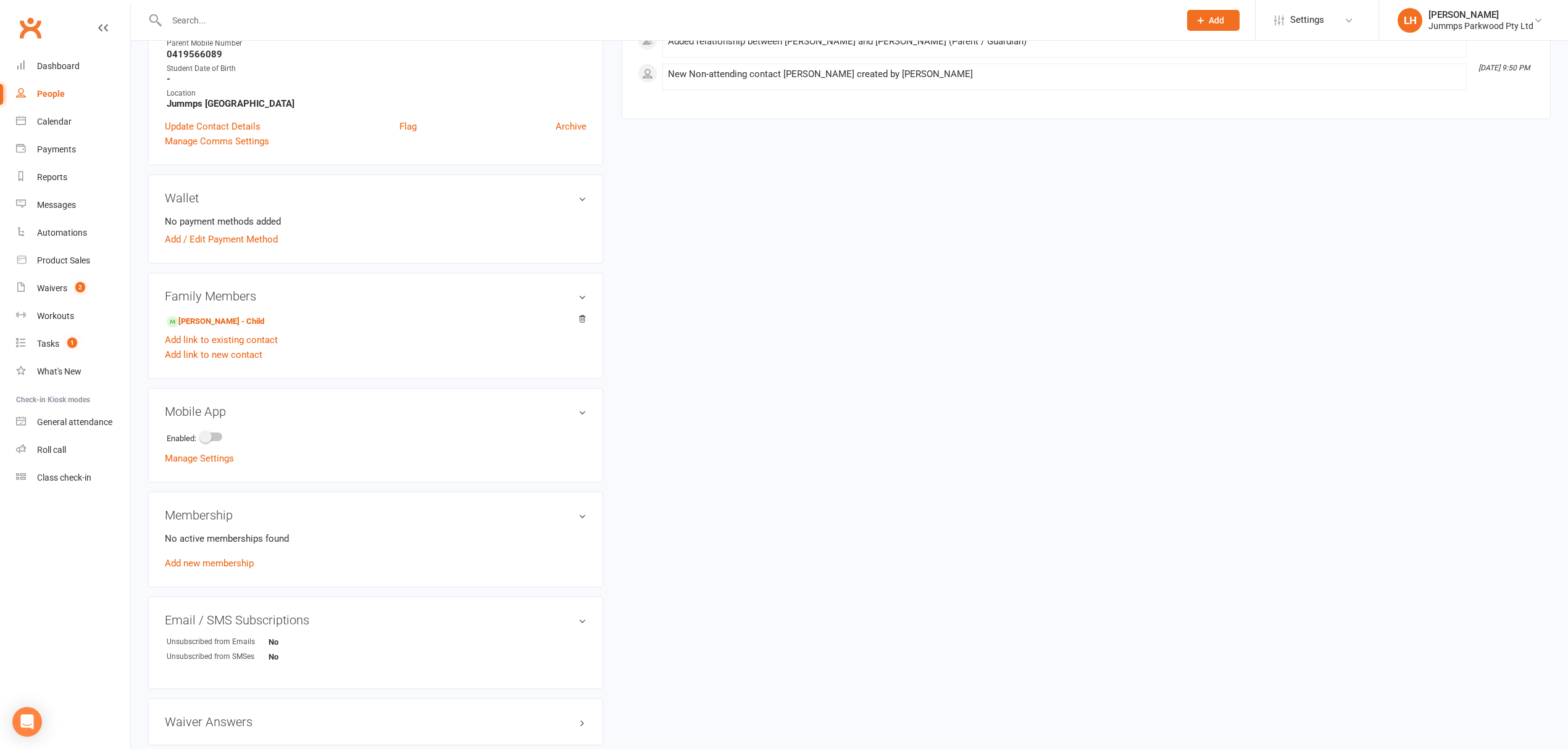 scroll, scrollTop: 299, scrollLeft: 0, axis: vertical 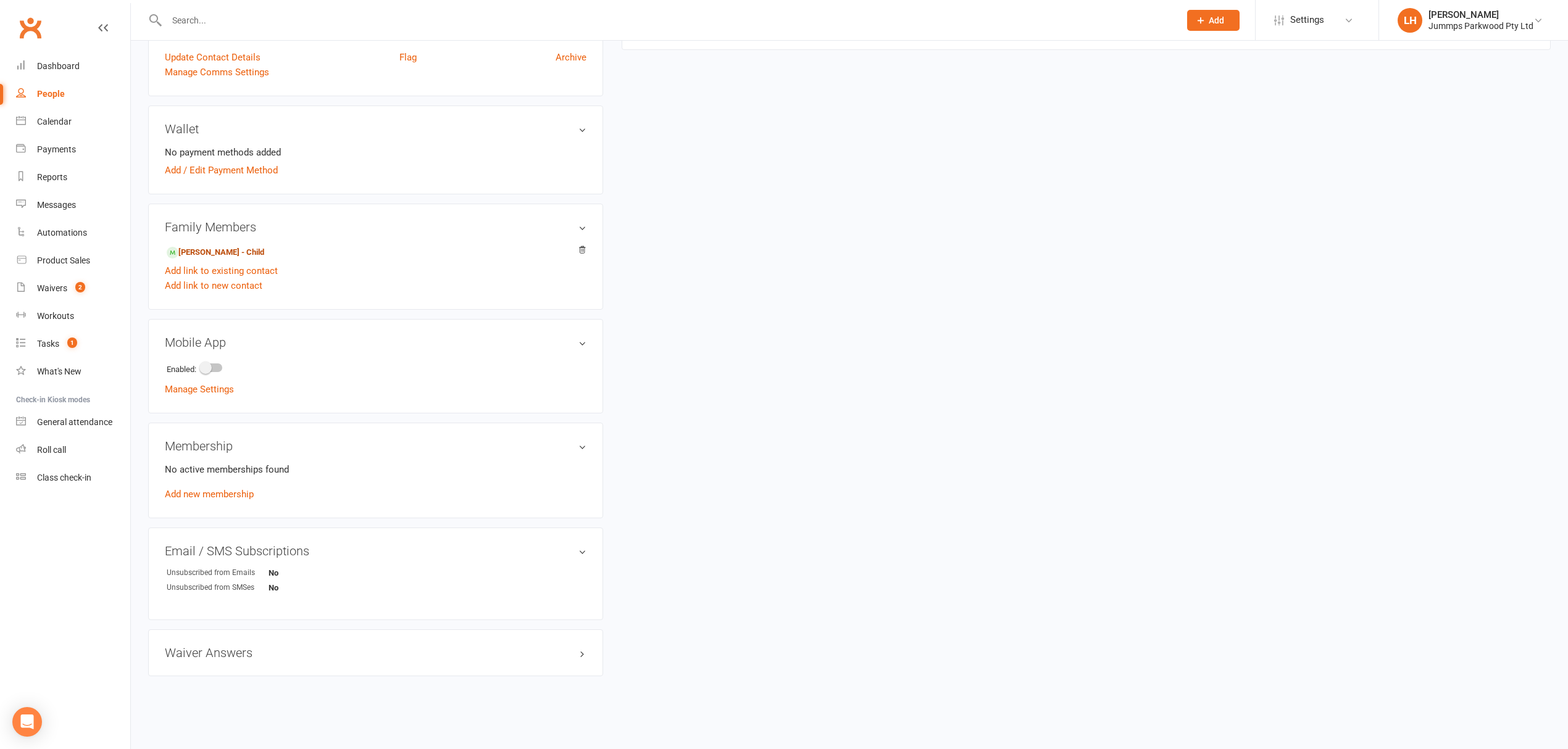drag, startPoint x: 240, startPoint y: 250, endPoint x: 317, endPoint y: 260, distance: 77.646635 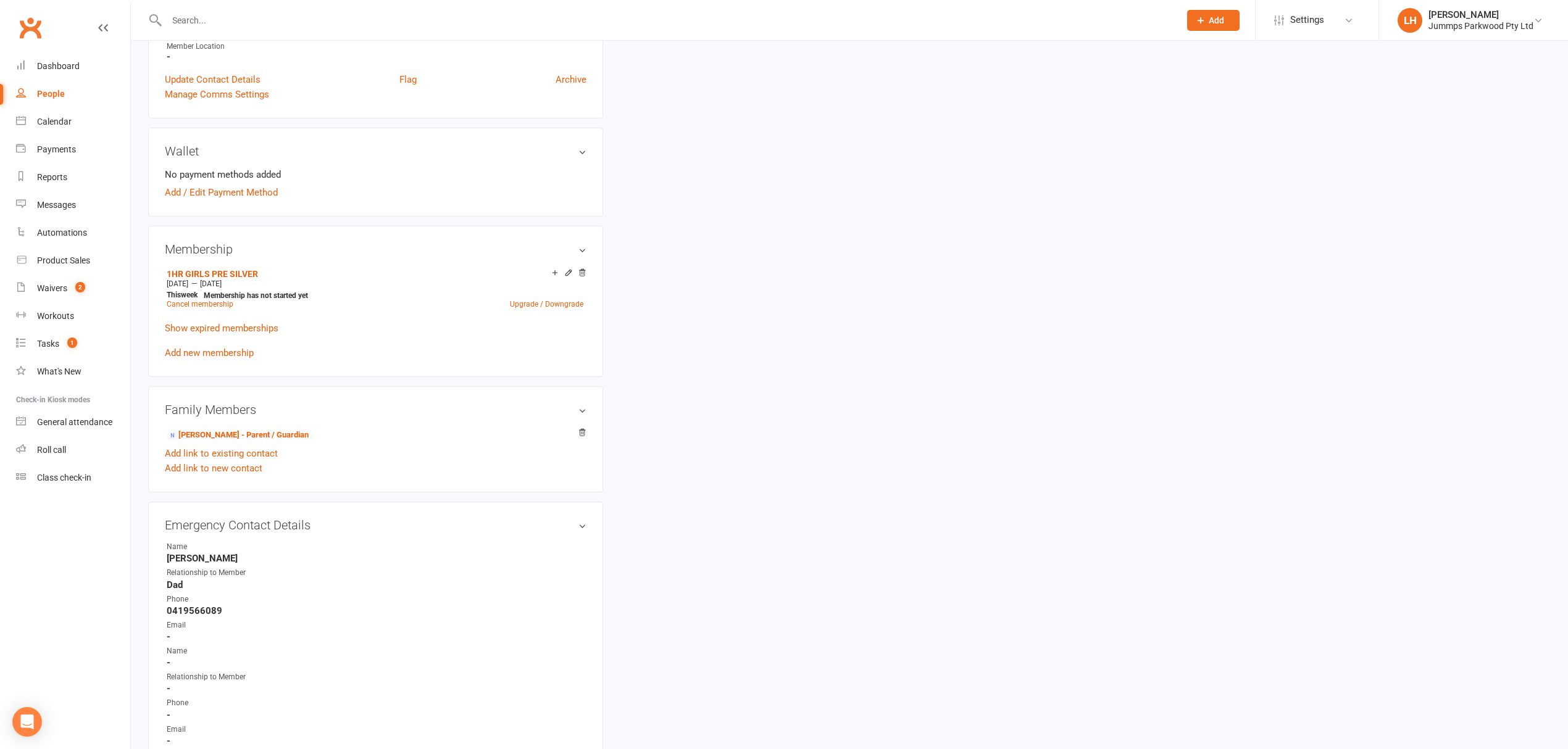 scroll, scrollTop: 0, scrollLeft: 0, axis: both 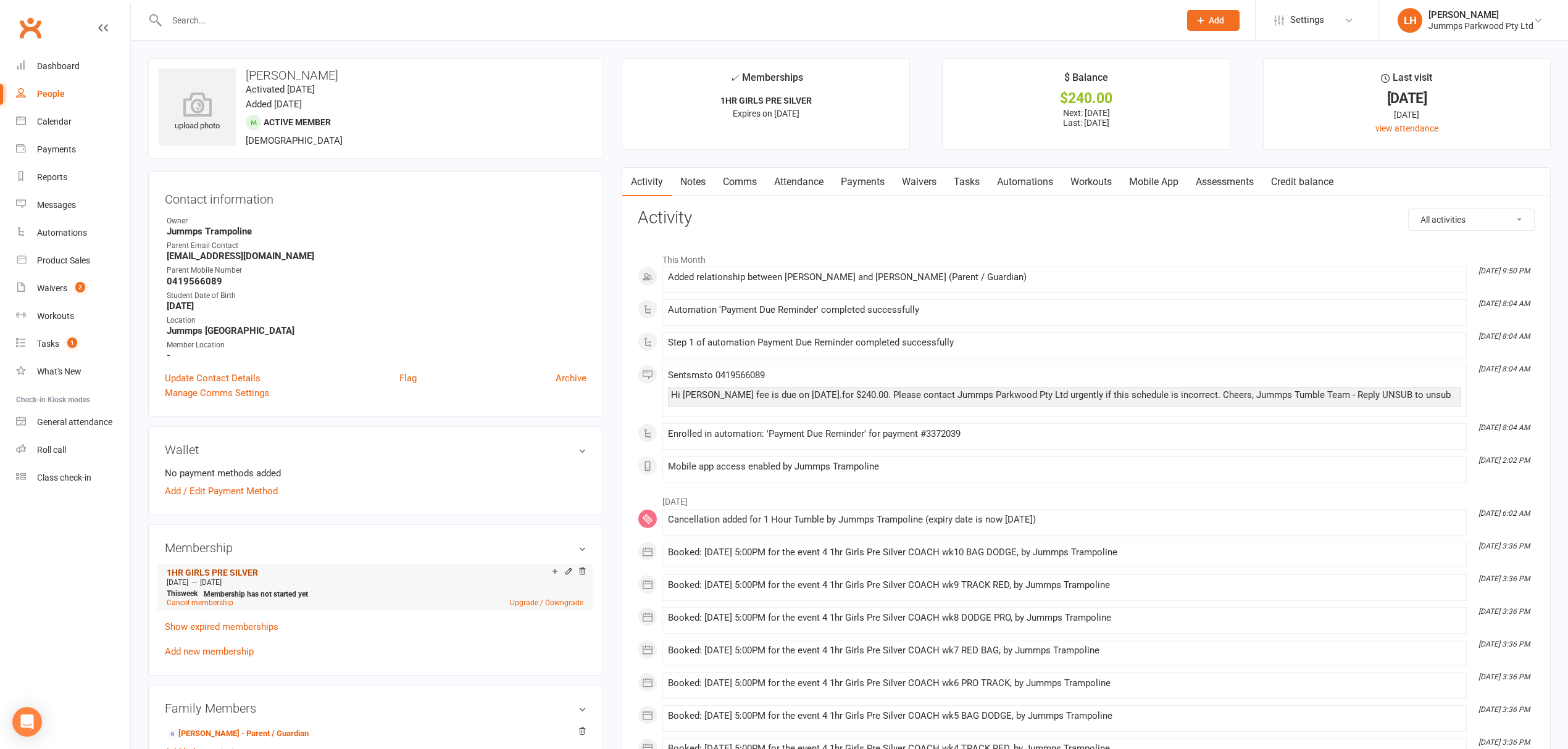 click on "1HR GIRLS PRE SILVER" at bounding box center [212, 573] 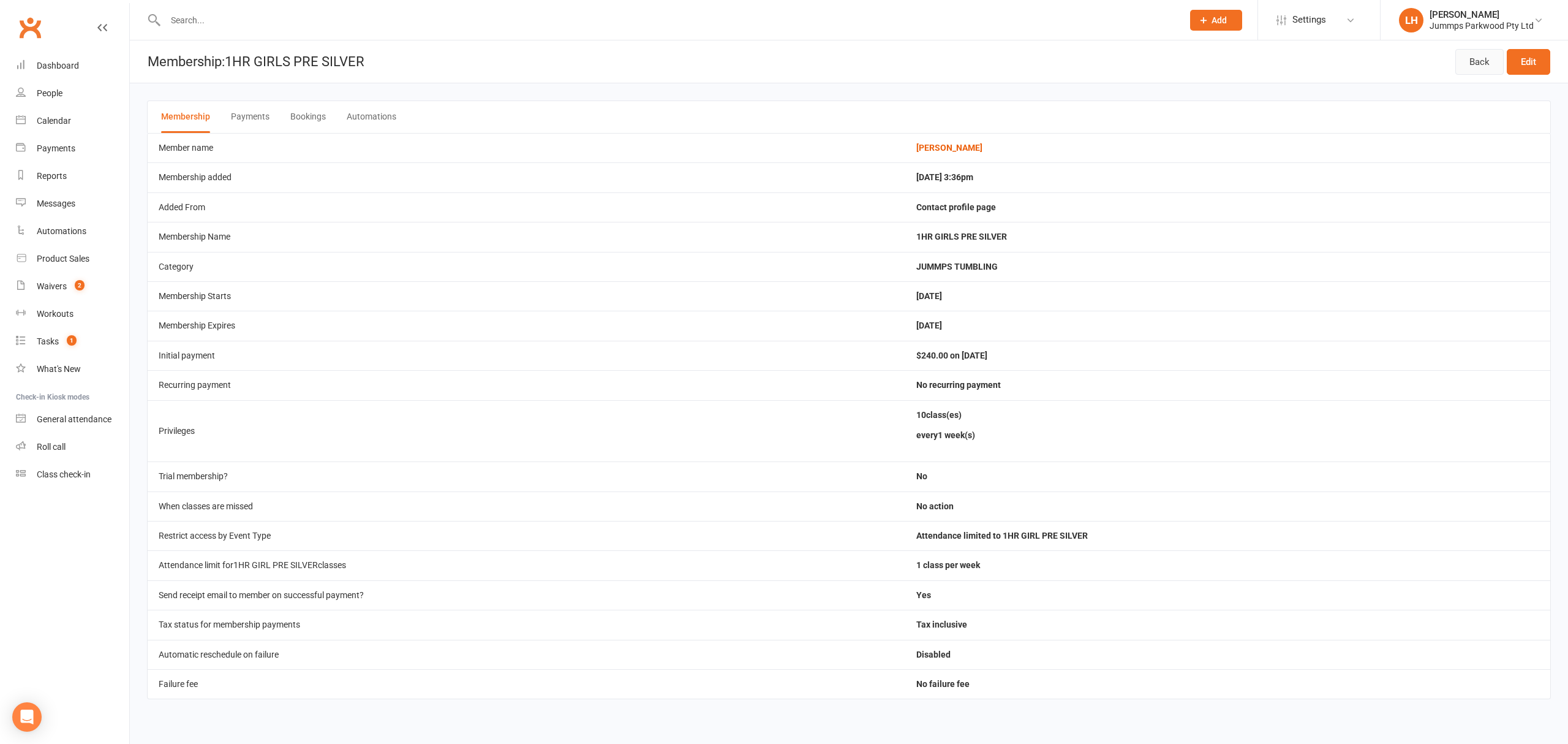 click on "Back" at bounding box center (1479, 62) 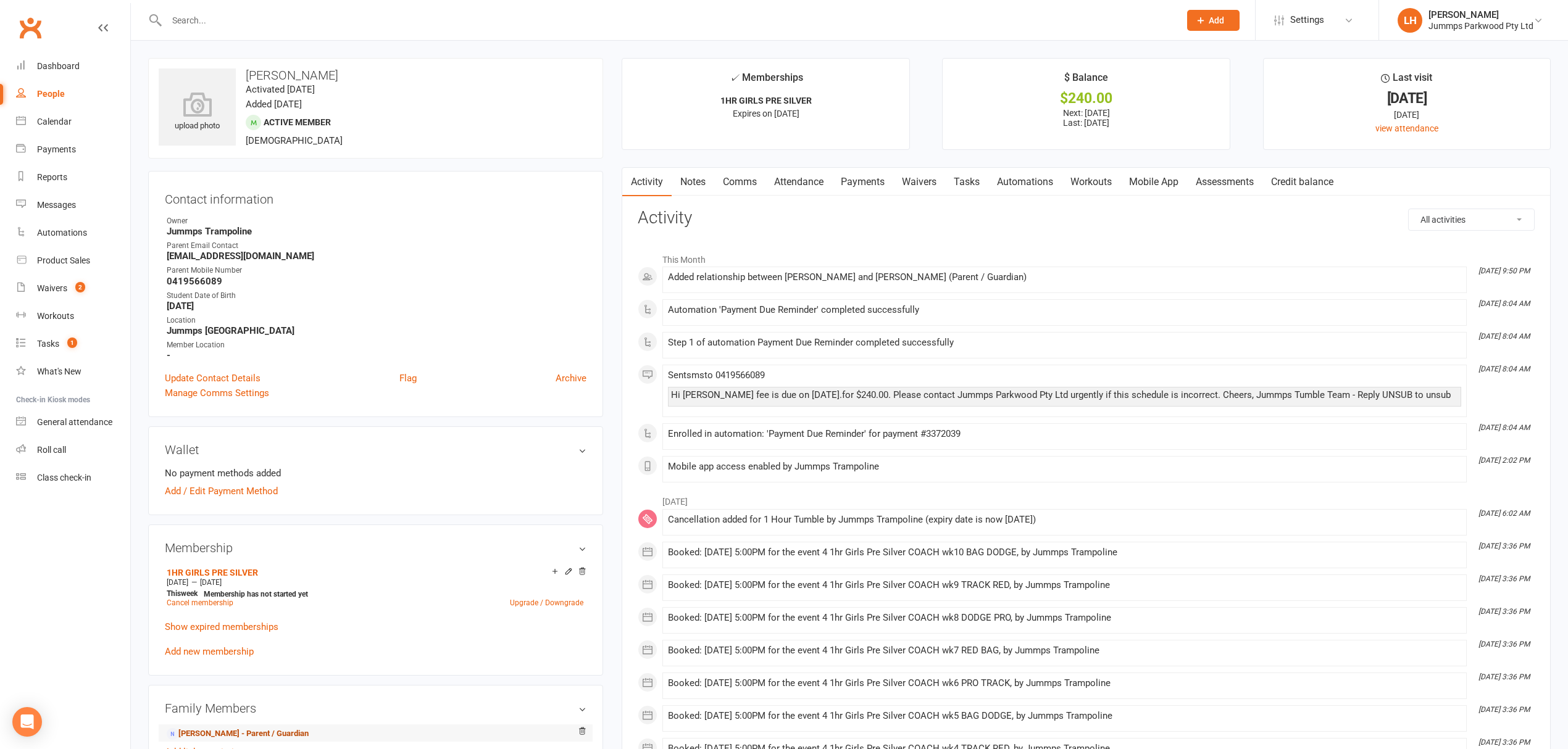 click on "Max Slaski - Parent / Guardian" at bounding box center [238, 734] 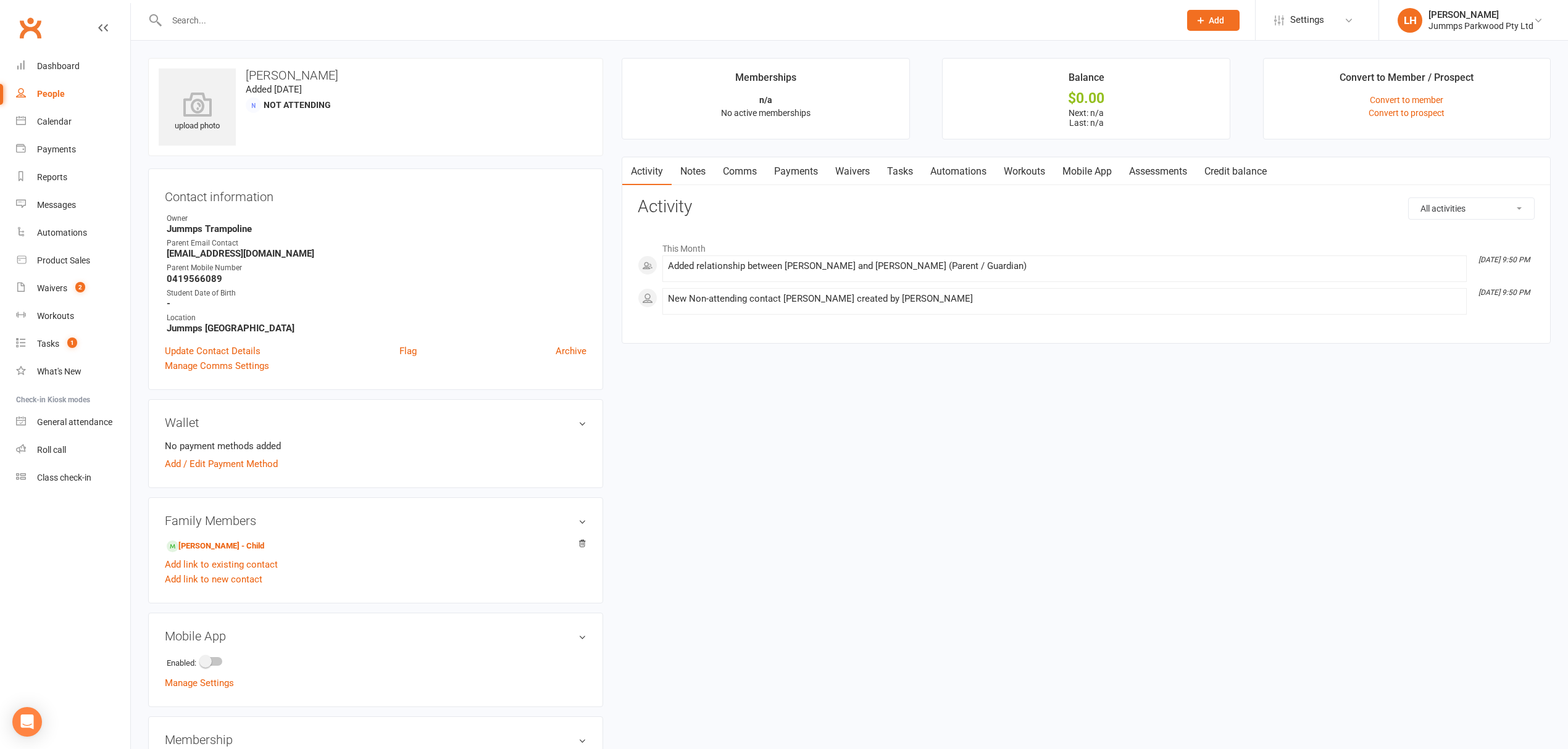 click on "Waivers" at bounding box center [853, 172] 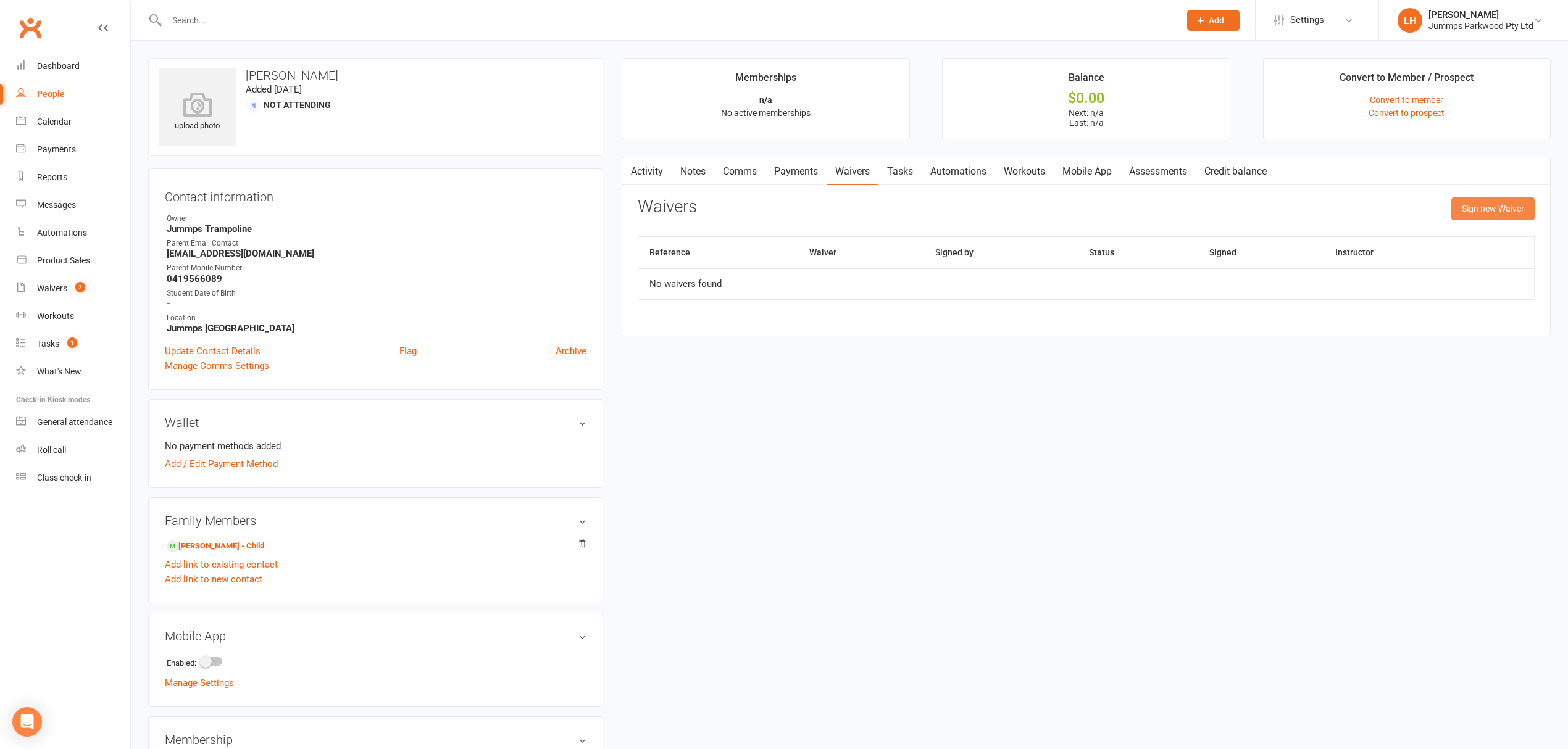 click on "Sign new Waiver" at bounding box center [1493, 209] 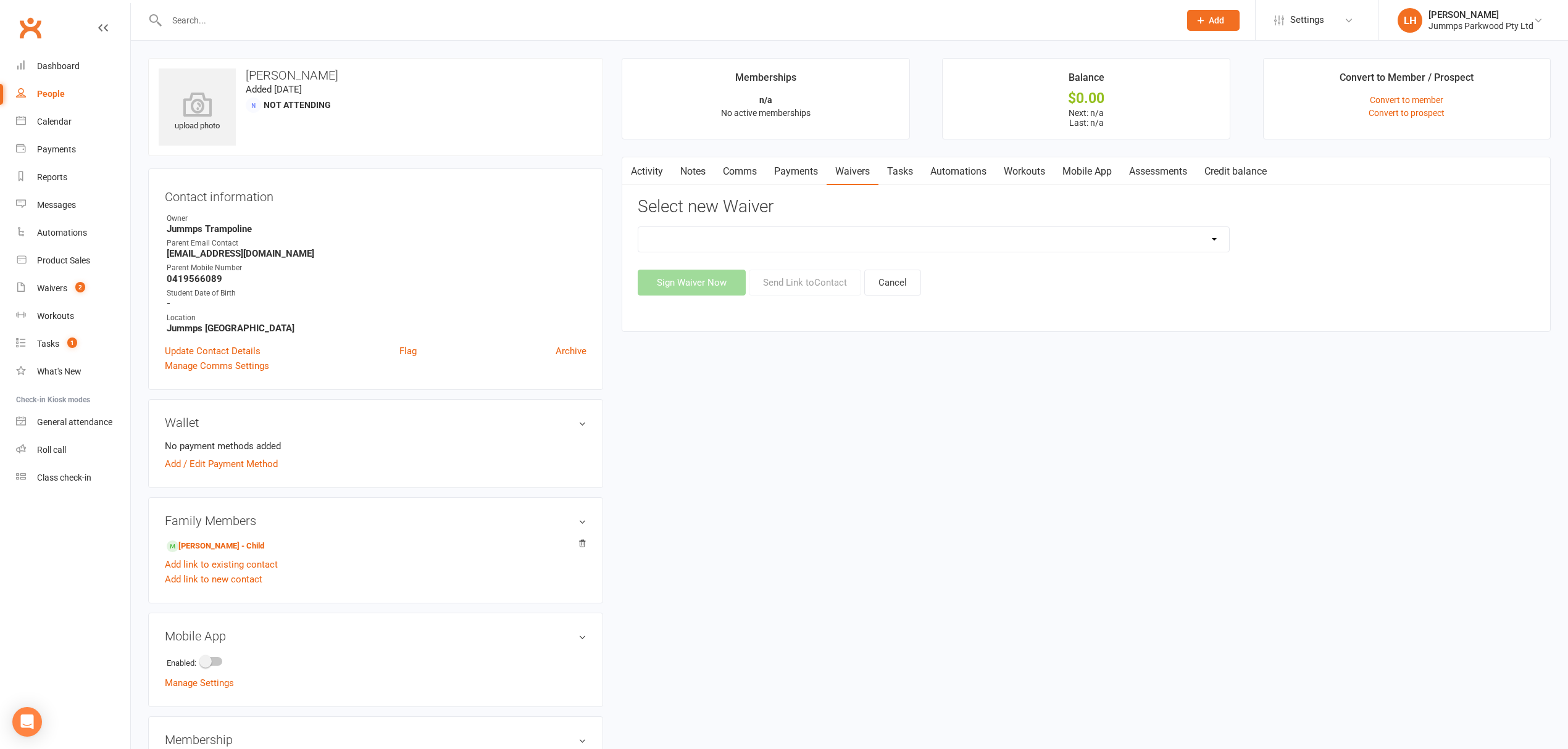 click on "2025 Tumble Class - New Student Trial - Information with T&C's 2025 Tumble Class - Tumble Information with T&C's (No Payment) 2025 Tumble Fees - 3XSPLIT Payments by Bank Transfer 2025 Tumble Fees - 3XSPLIT Payments by Direct Debit 2025 Tumble Fees - Fortnightly Direct Debit 2025 Tumble Fees - Weekly Direct Debit 2025 Tumble Parent/Guardian Term Students Waiver & Payment Options 2025 Tumble Upfront Fee's By Cash, Eftpos & Bank Tsfr 2025 Tumble Waiver Jummps Connection" at bounding box center (933, 239) 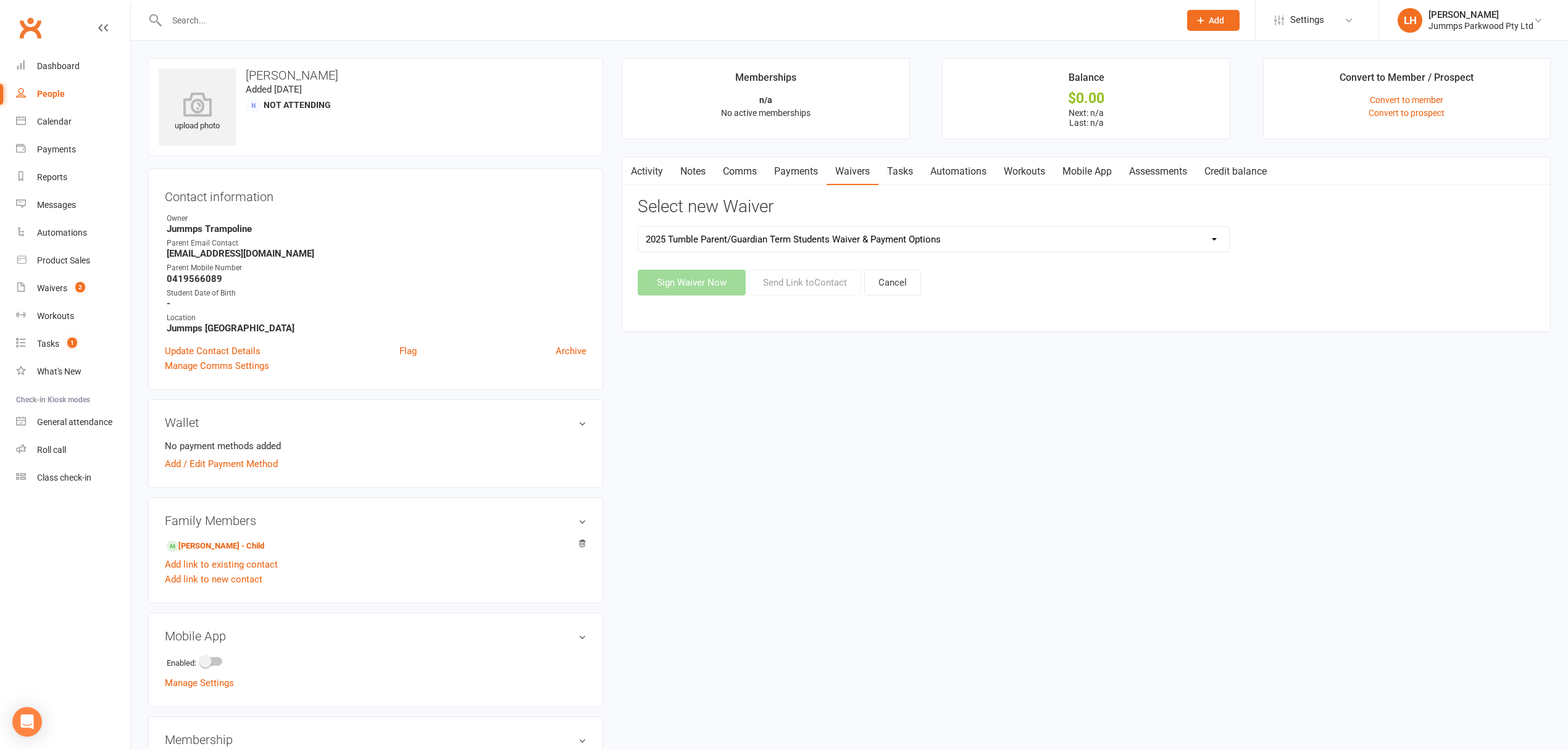 click on "2025 Tumble Class - New Student Trial - Information with T&C's 2025 Tumble Class - Tumble Information with T&C's (No Payment) 2025 Tumble Fees - 3XSPLIT Payments by Bank Transfer 2025 Tumble Fees - 3XSPLIT Payments by Direct Debit 2025 Tumble Fees - Fortnightly Direct Debit 2025 Tumble Fees - Weekly Direct Debit 2025 Tumble Parent/Guardian Term Students Waiver & Payment Options 2025 Tumble Upfront Fee's By Cash, Eftpos & Bank Tsfr 2025 Tumble Waiver Jummps Connection" at bounding box center [933, 239] 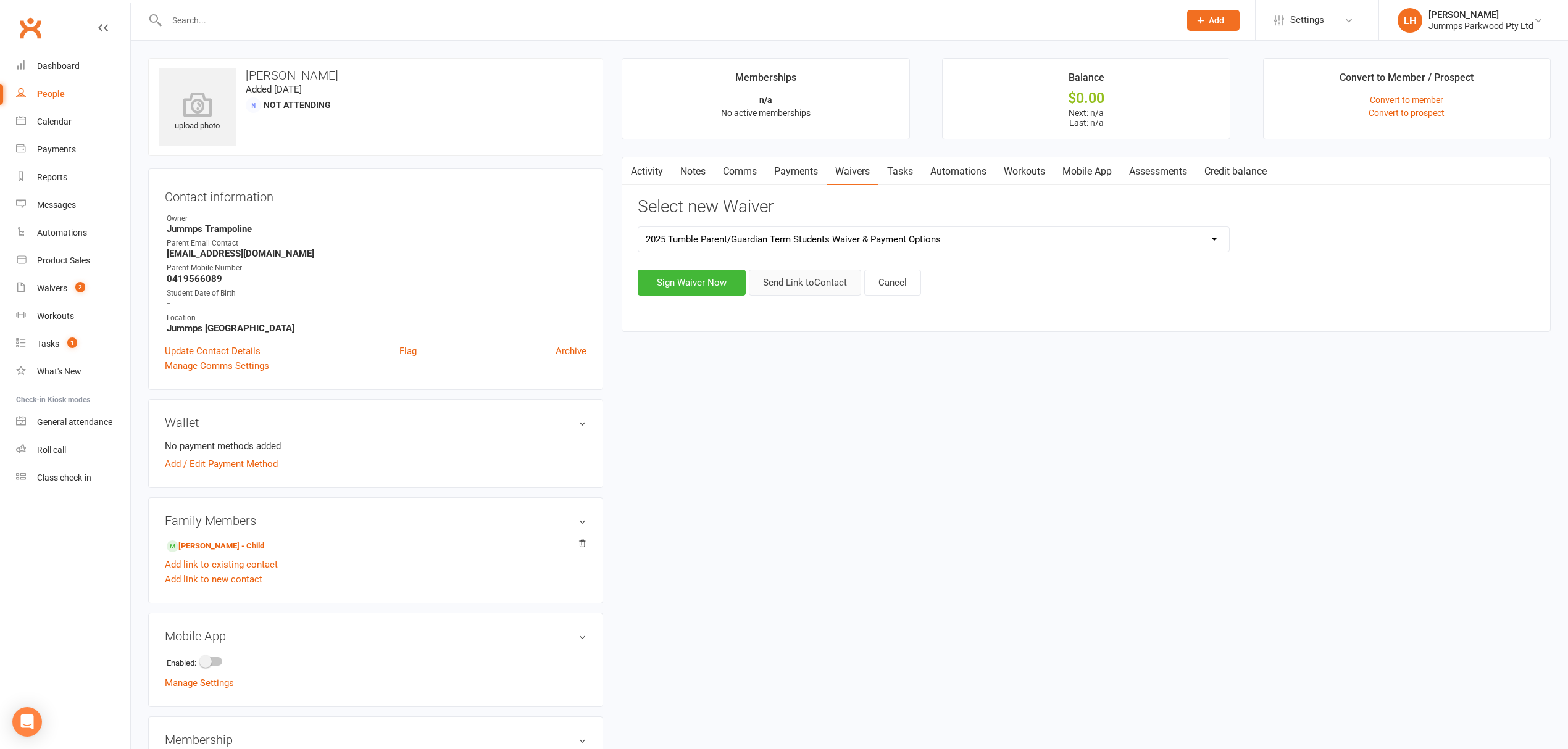 click on "Send Link to  Contact" at bounding box center (805, 283) 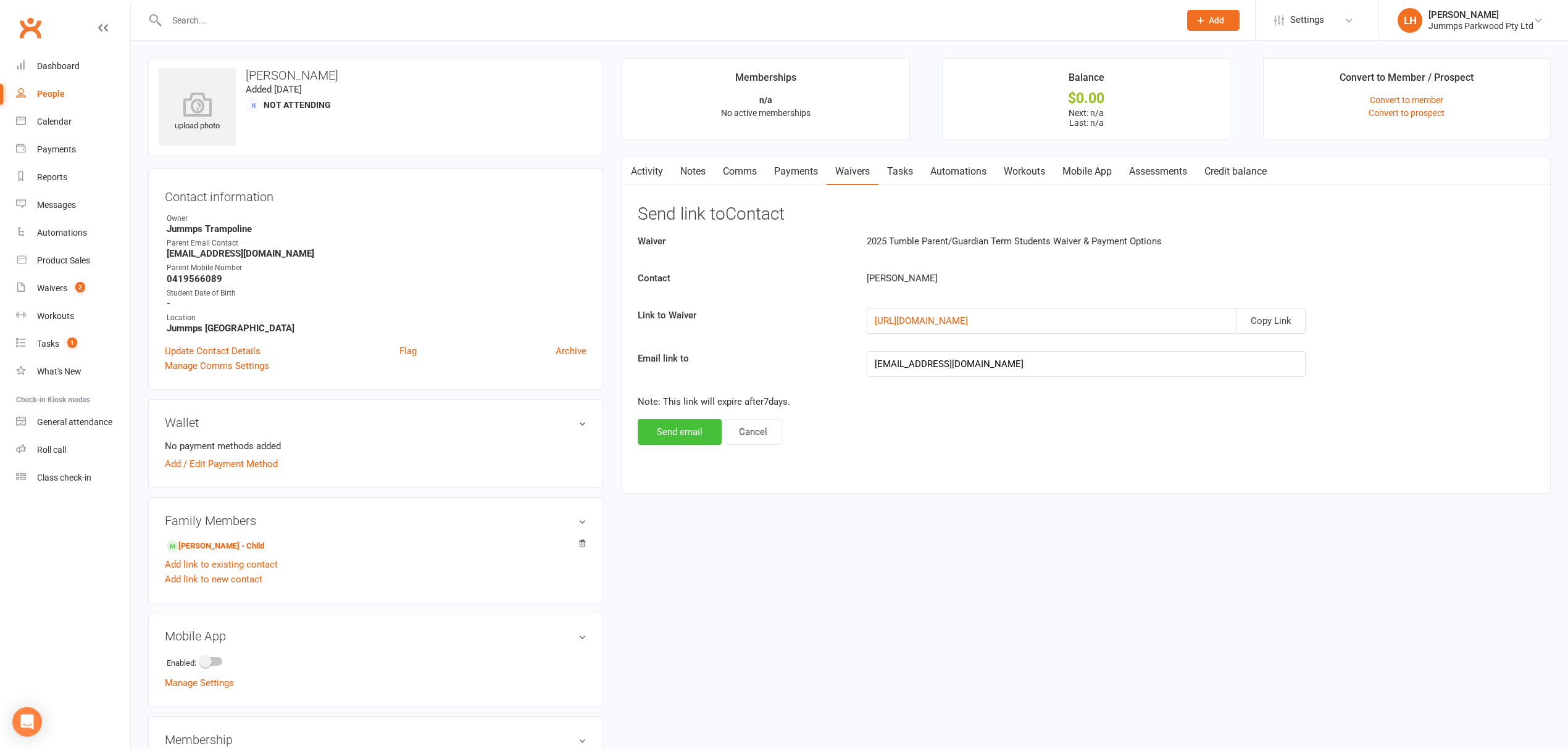 click on "Send email" at bounding box center [680, 432] 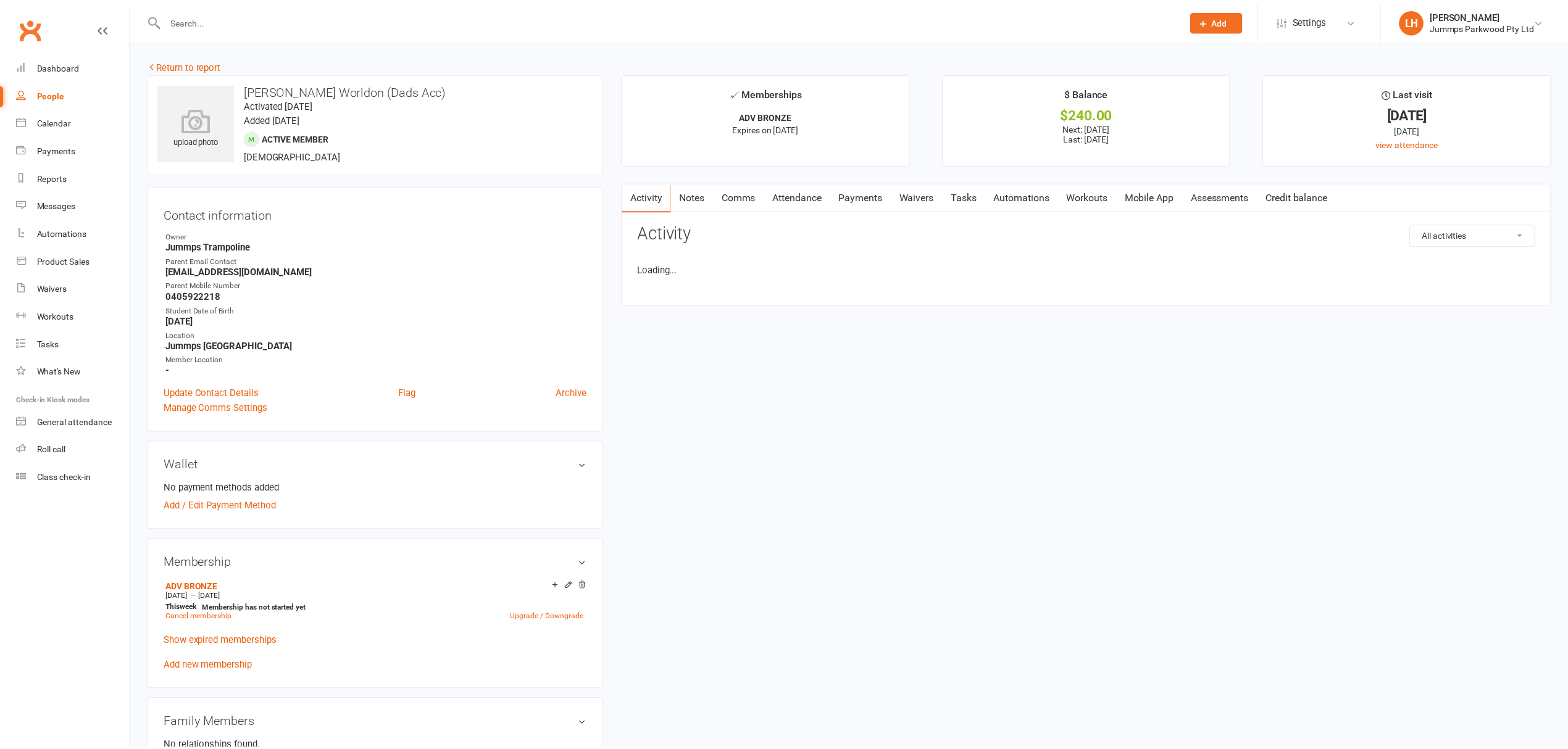 scroll, scrollTop: 0, scrollLeft: 0, axis: both 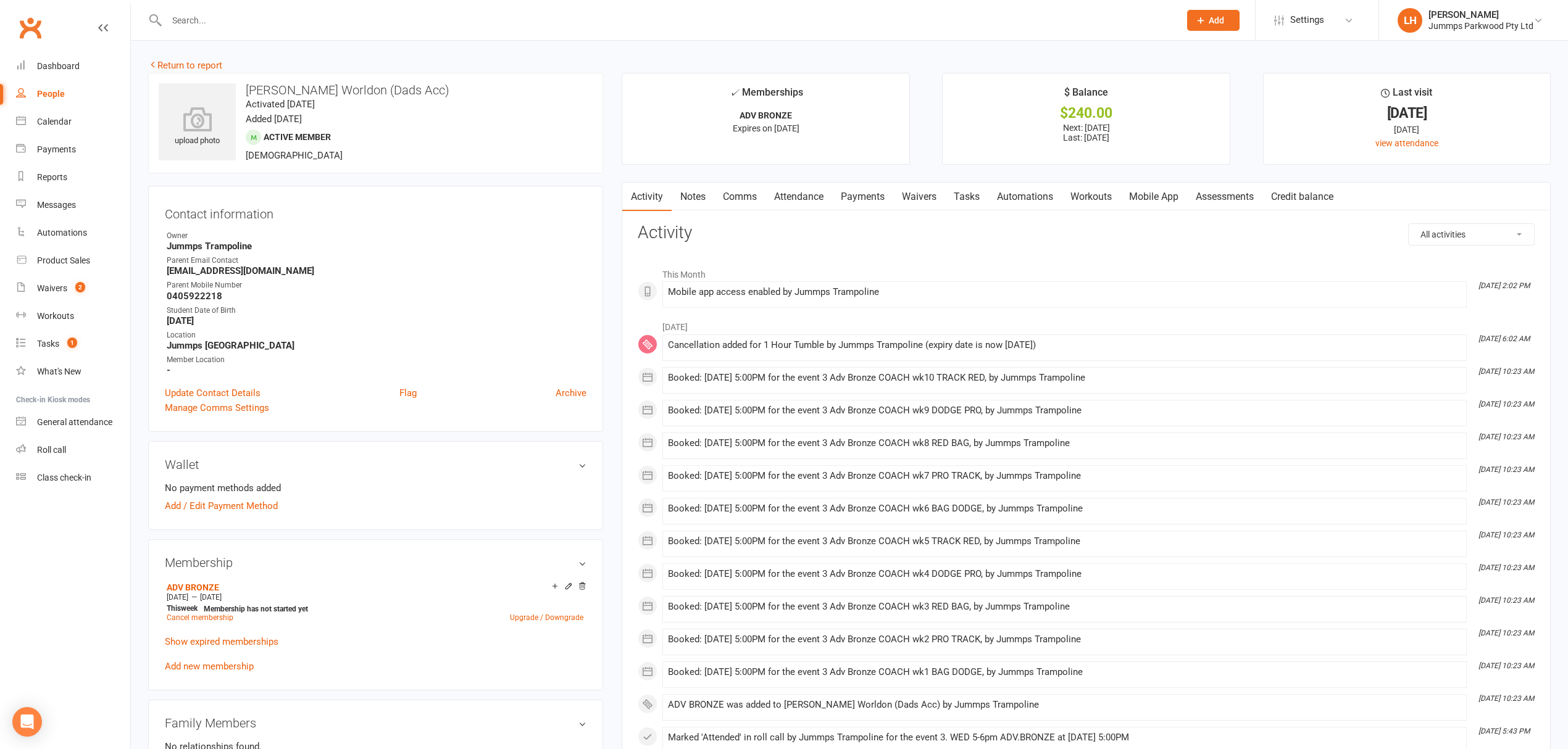 click on "Waivers" at bounding box center [919, 197] 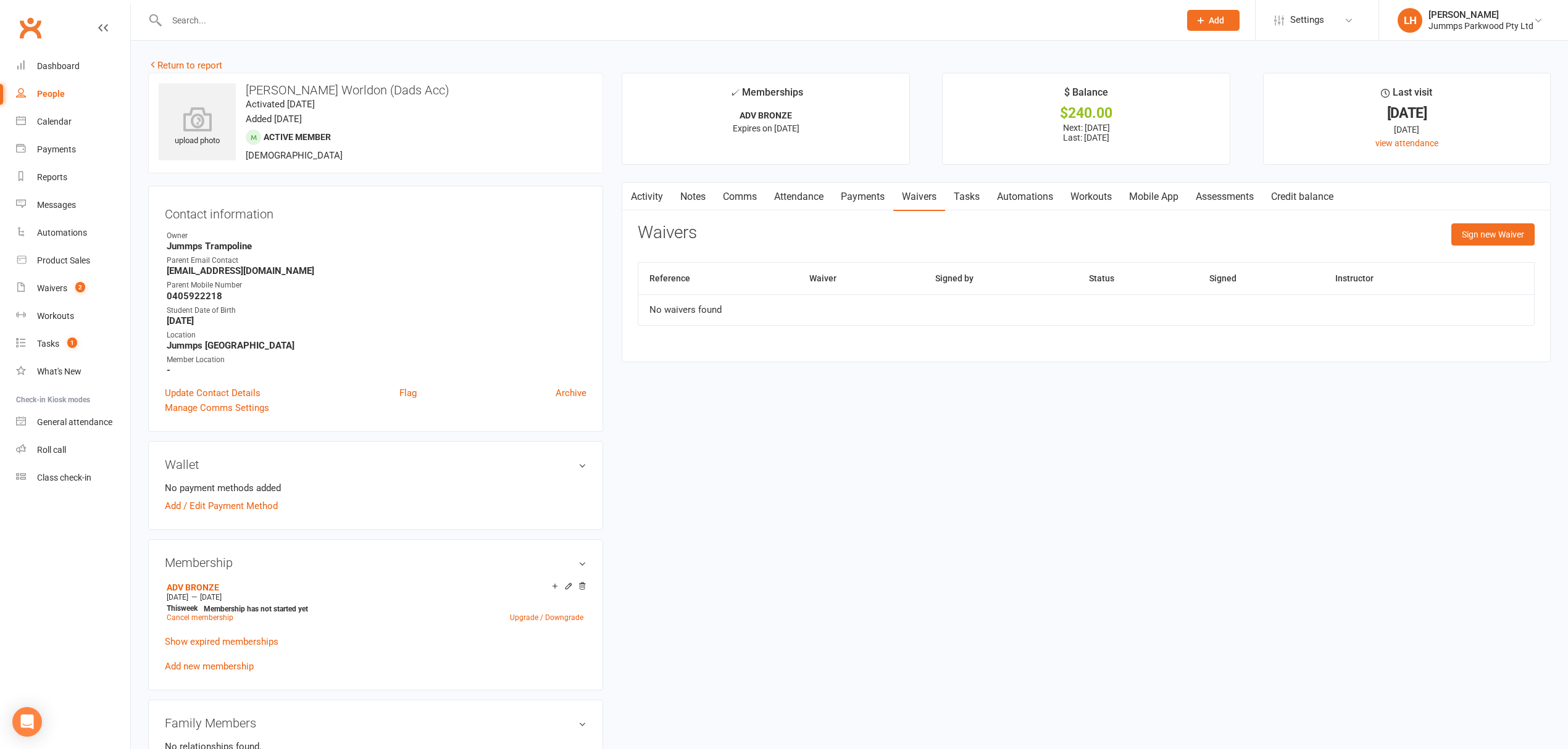 scroll, scrollTop: 164, scrollLeft: 0, axis: vertical 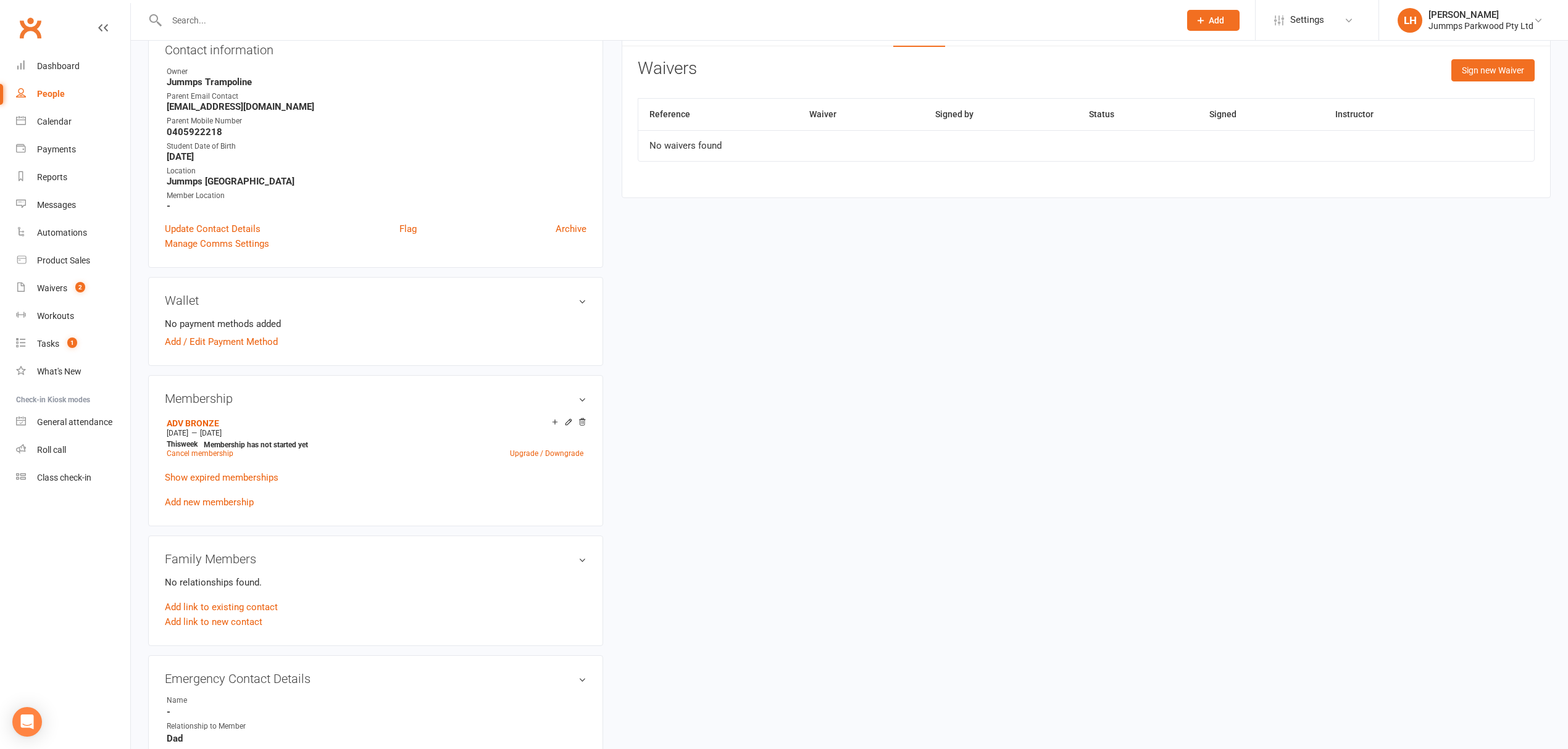 drag, startPoint x: 337, startPoint y: 106, endPoint x: 163, endPoint y: 112, distance: 174.10342 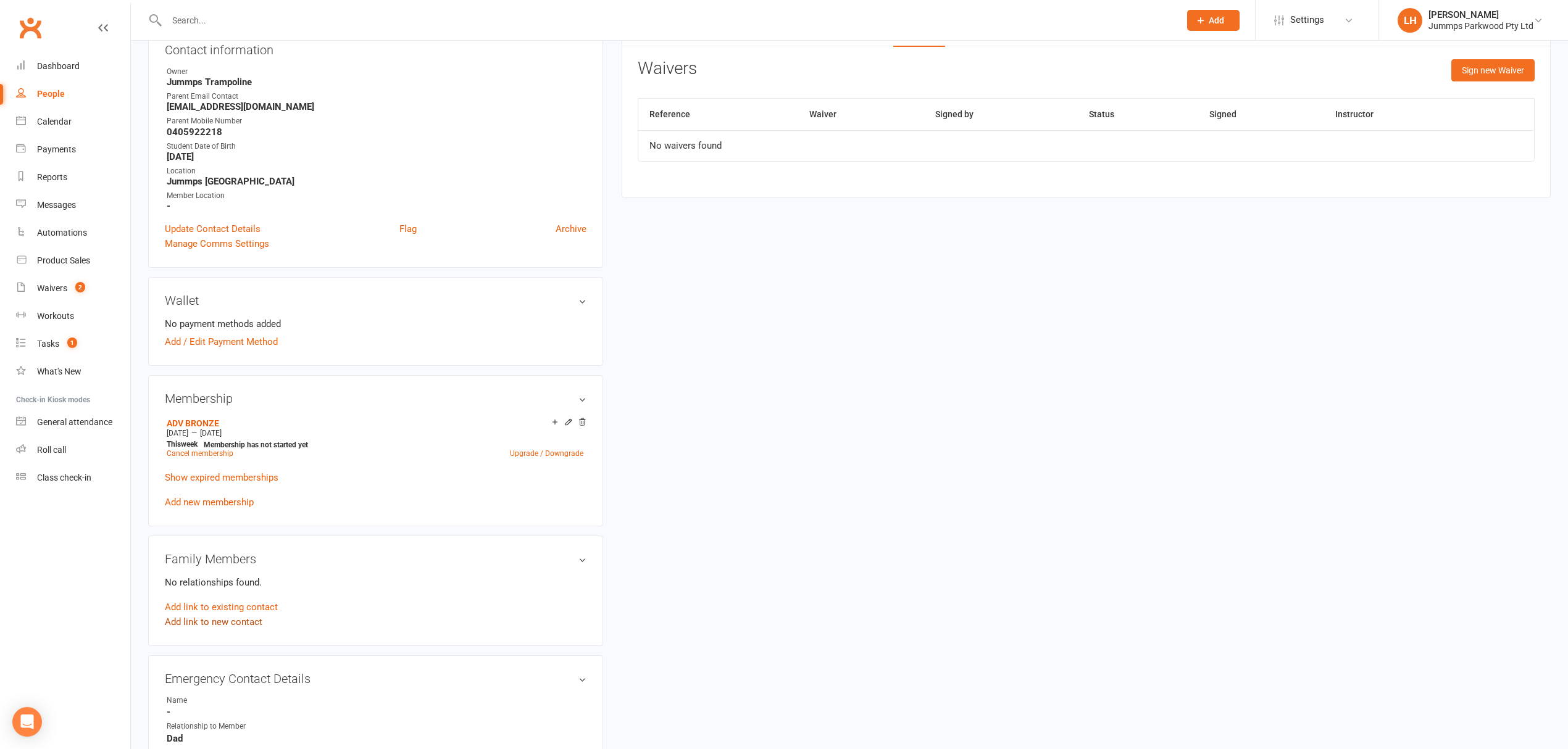 click on "Add link to new contact" at bounding box center (214, 622) 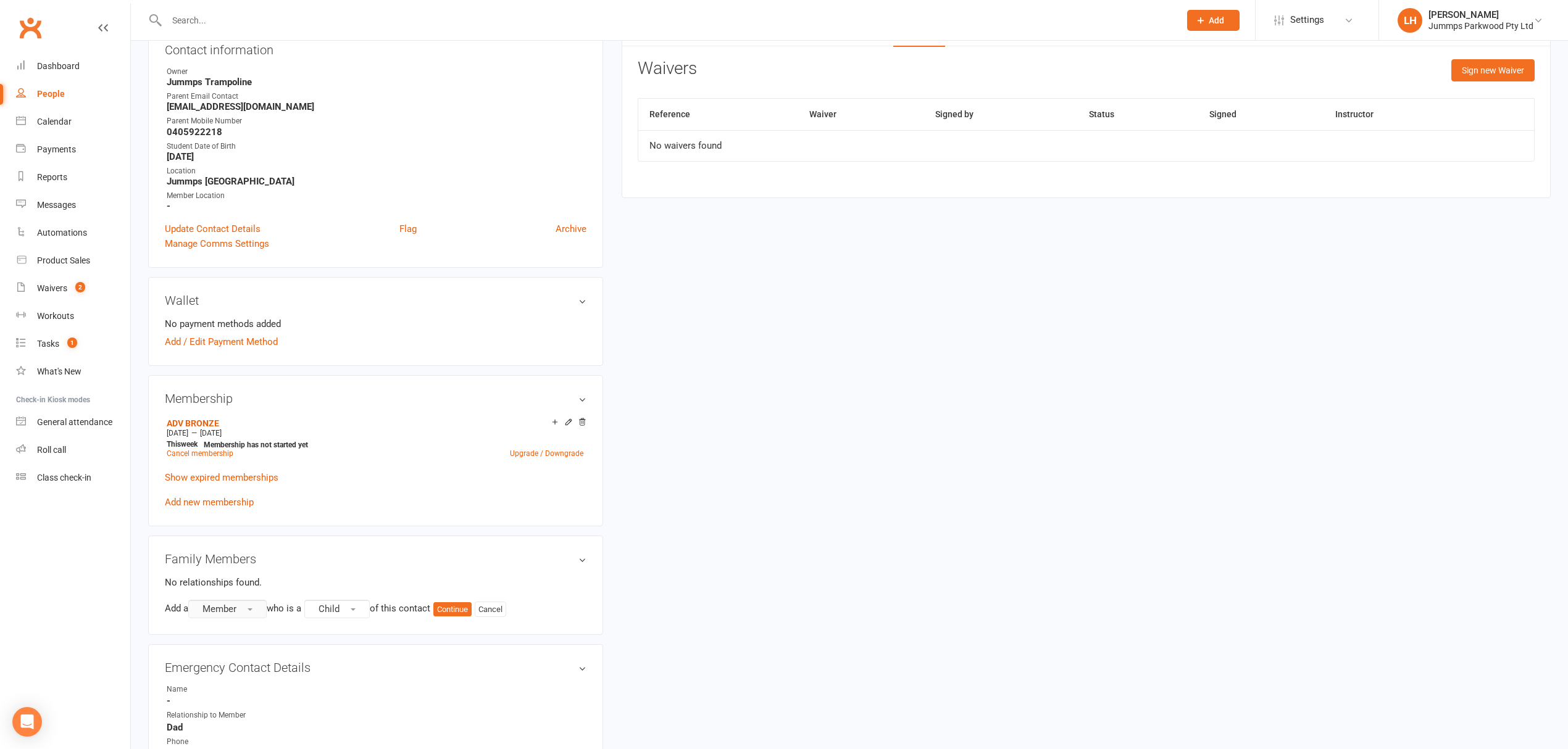 click at bounding box center (250, 610) 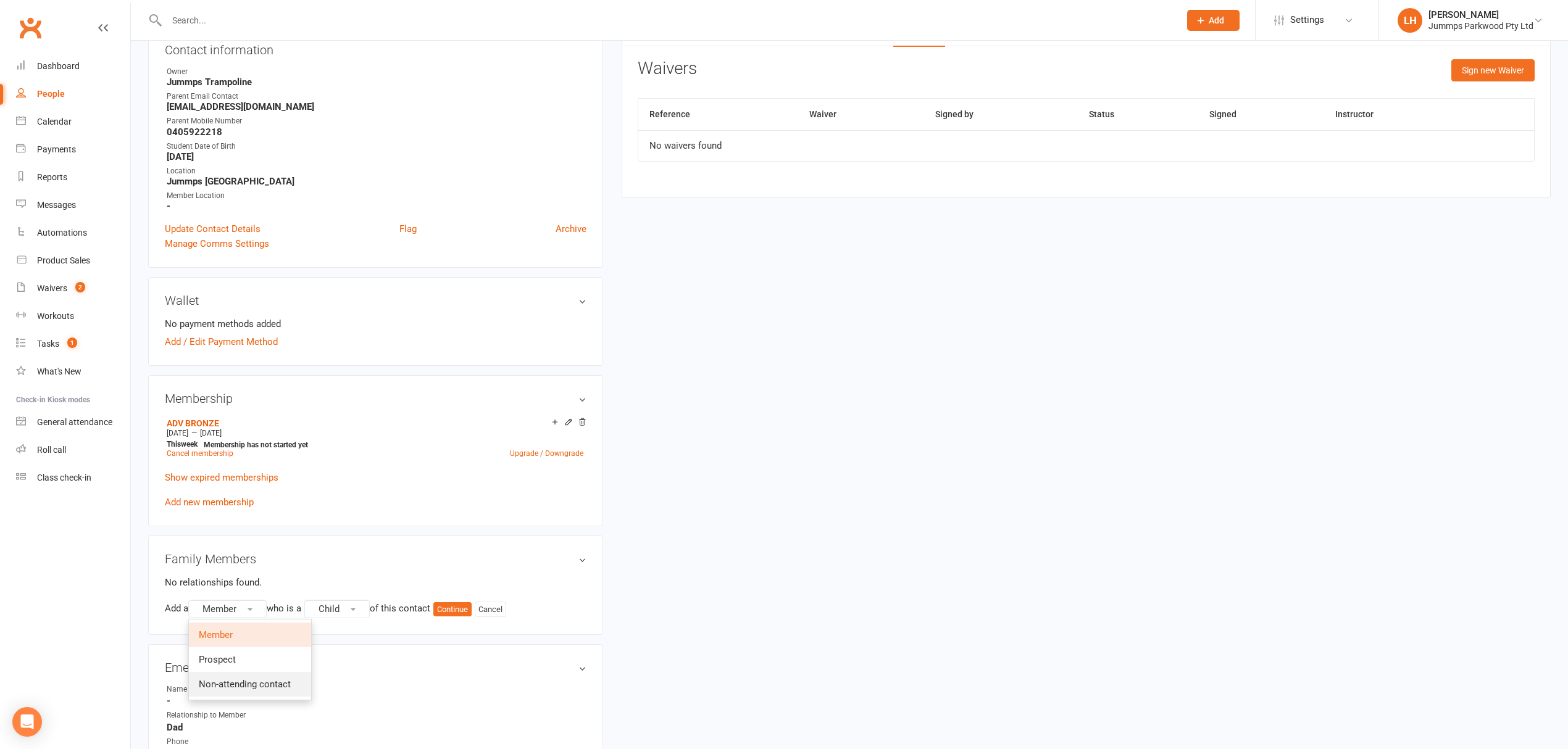 click on "Non-attending contact" at bounding box center (244, 684) 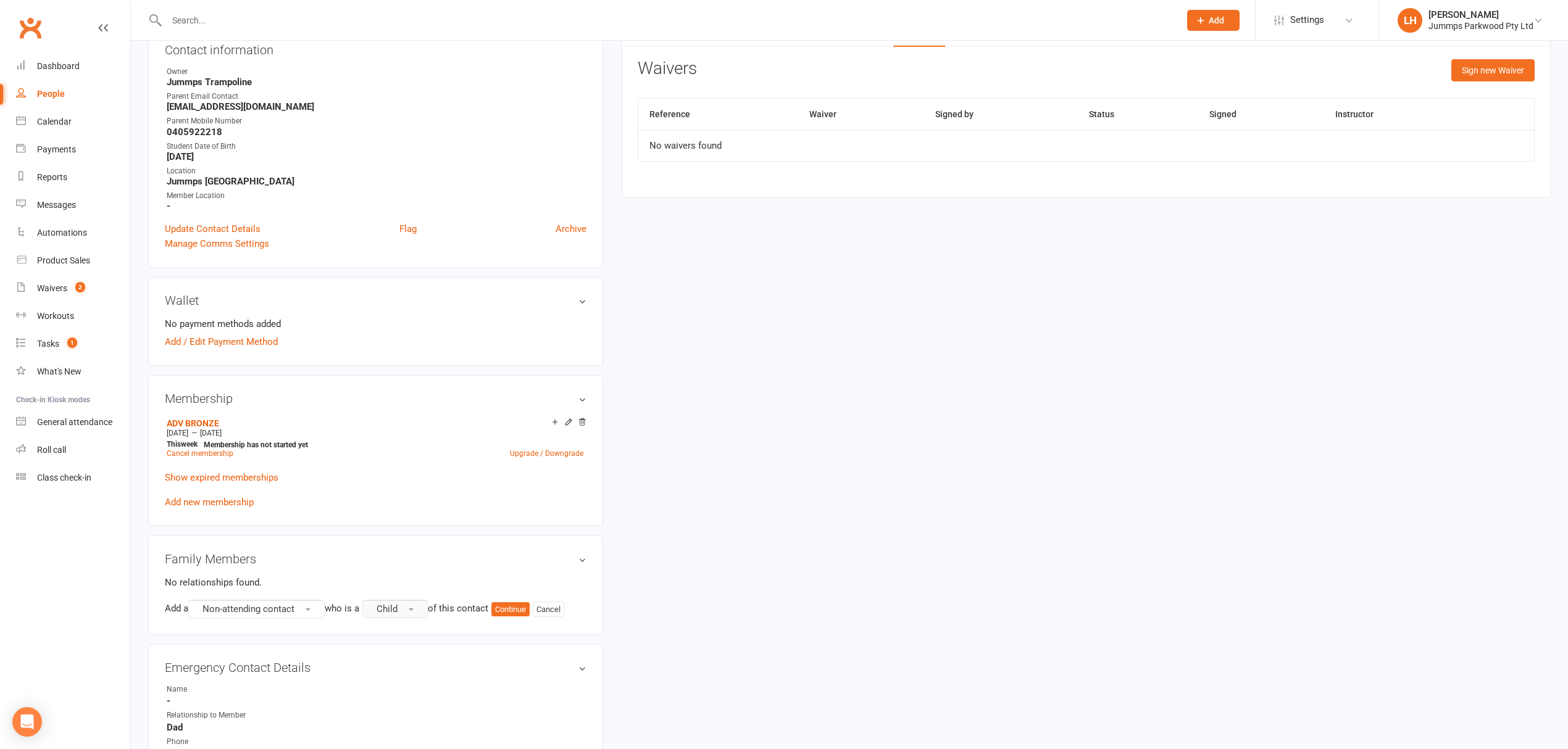 click on "Child" at bounding box center (395, 609) 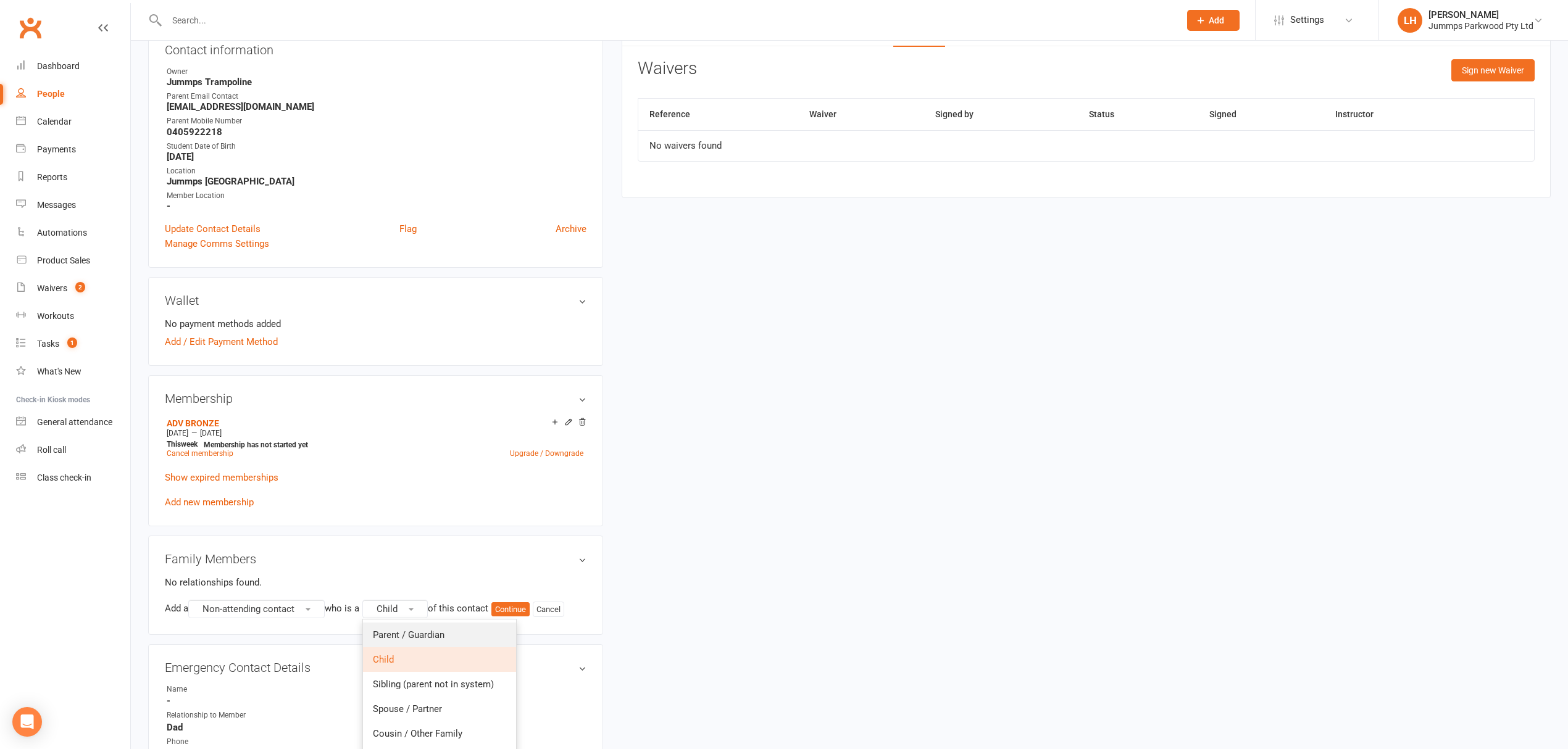 click on "Parent / Guardian" at bounding box center (409, 635) 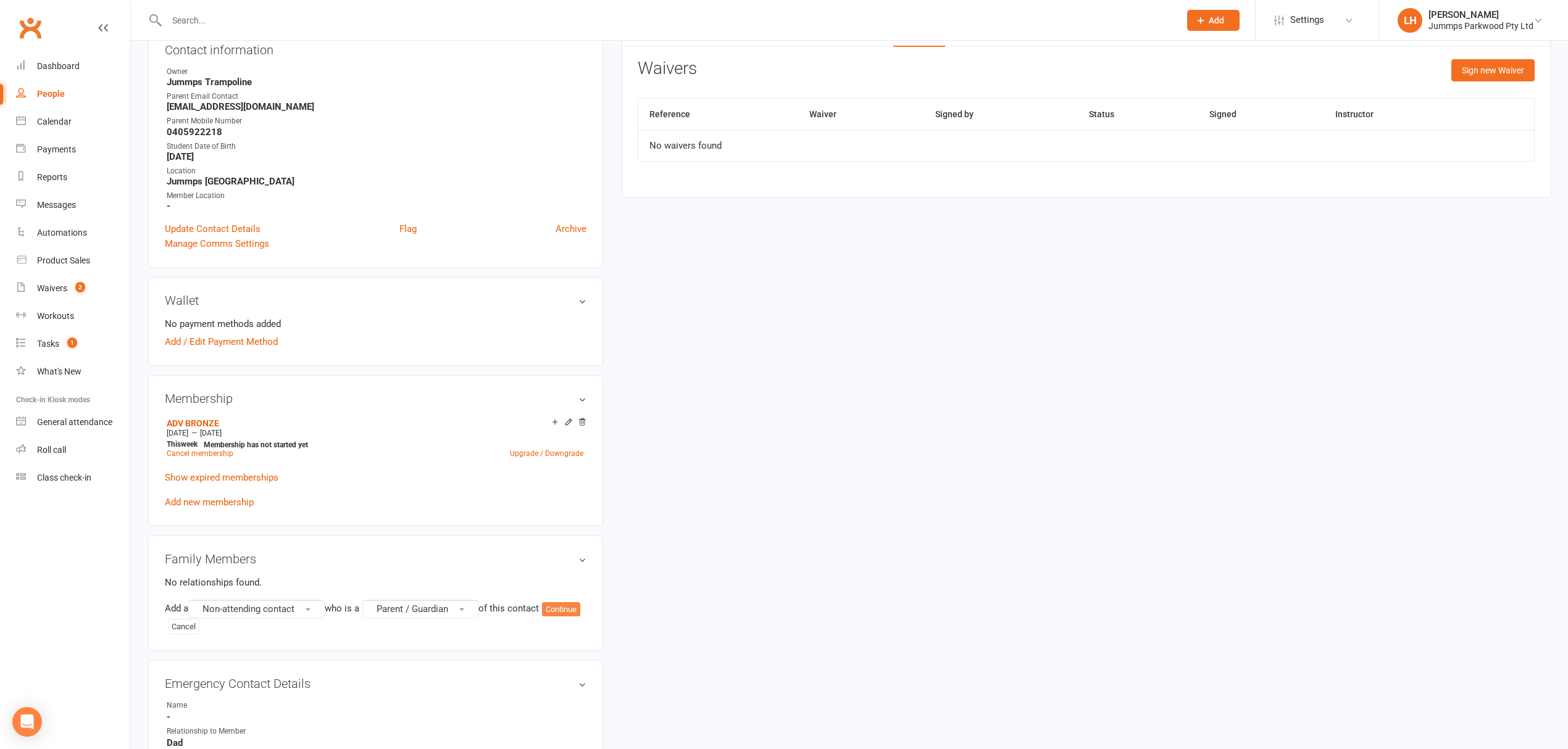 click on "Continue" at bounding box center (561, 610) 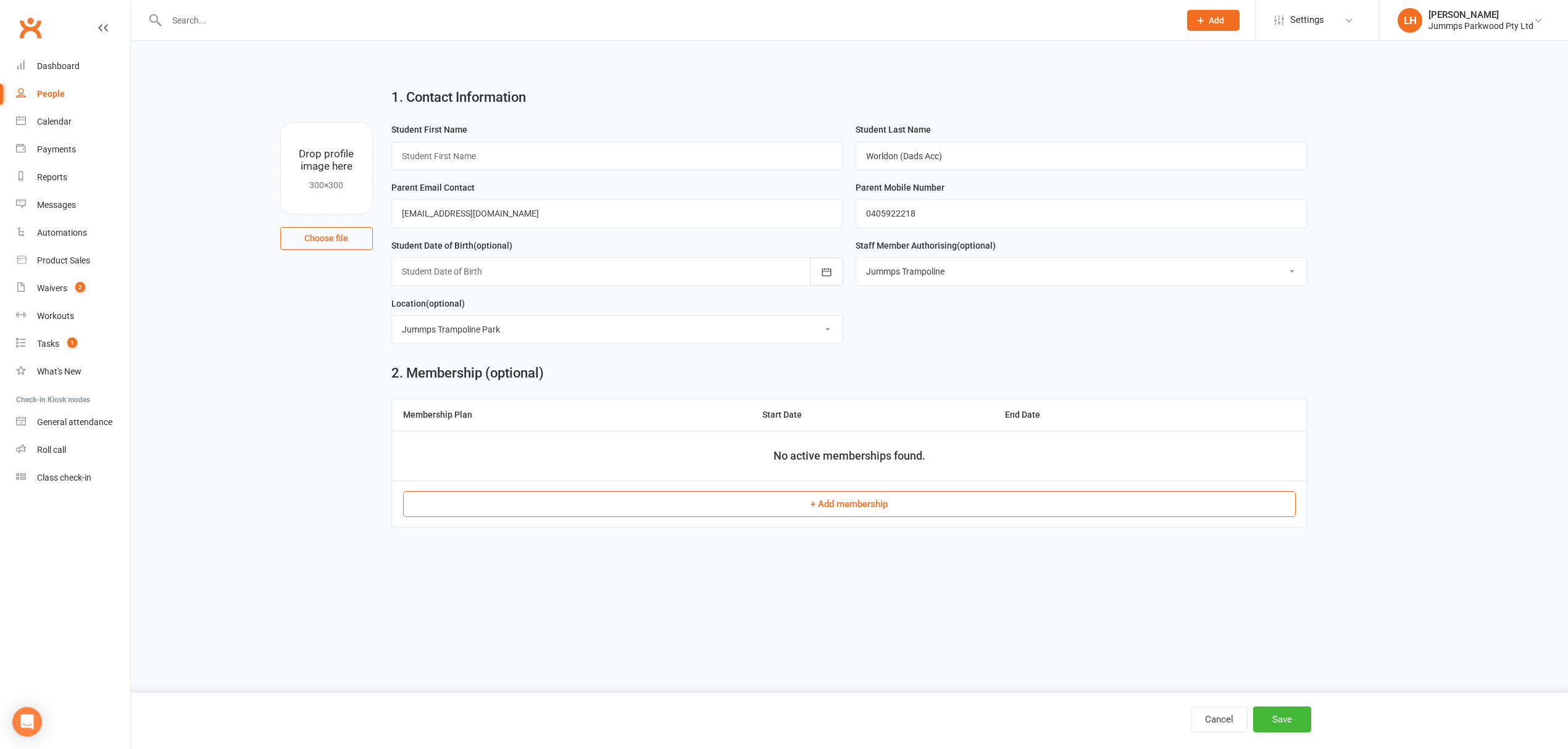 scroll, scrollTop: 0, scrollLeft: 0, axis: both 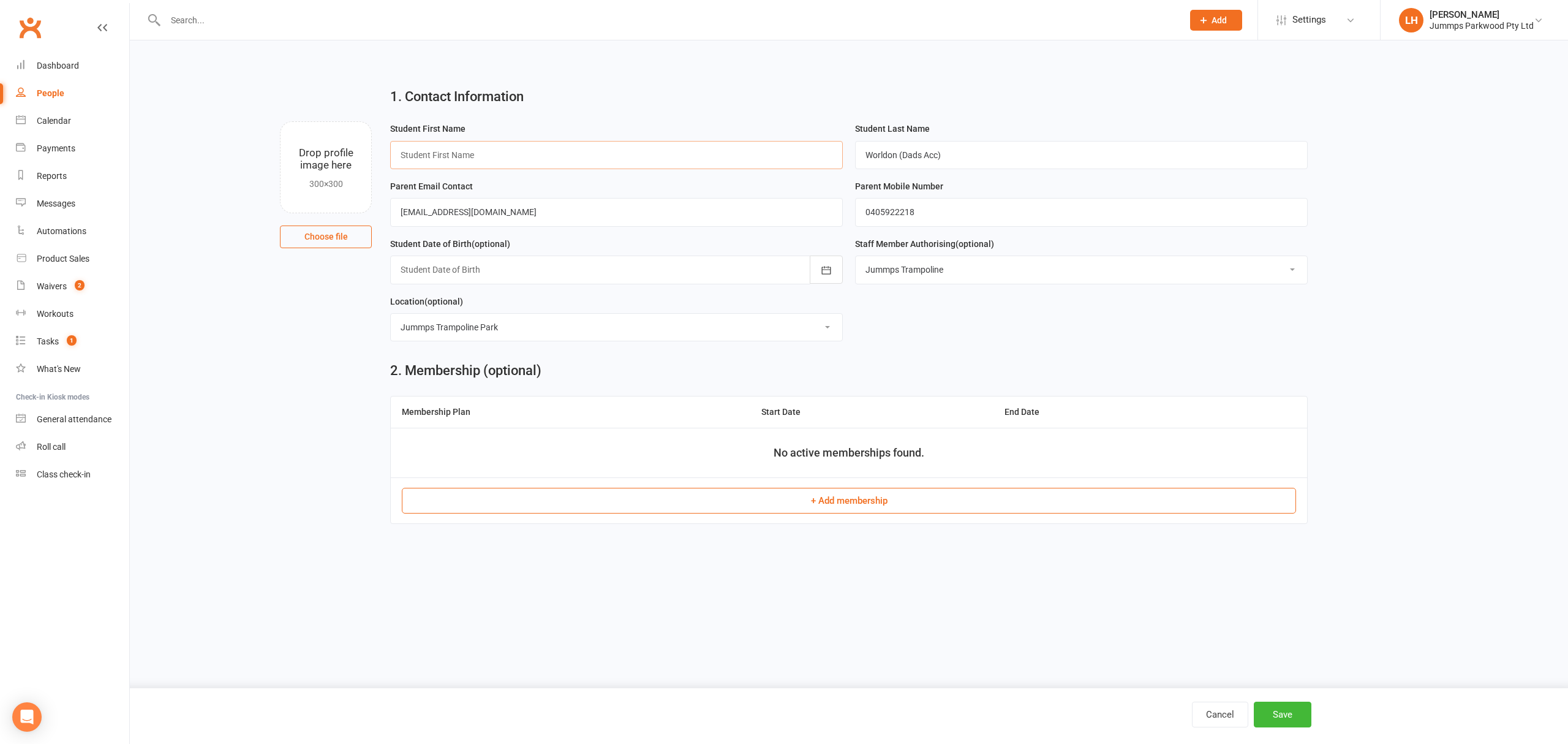 click at bounding box center [616, 155] 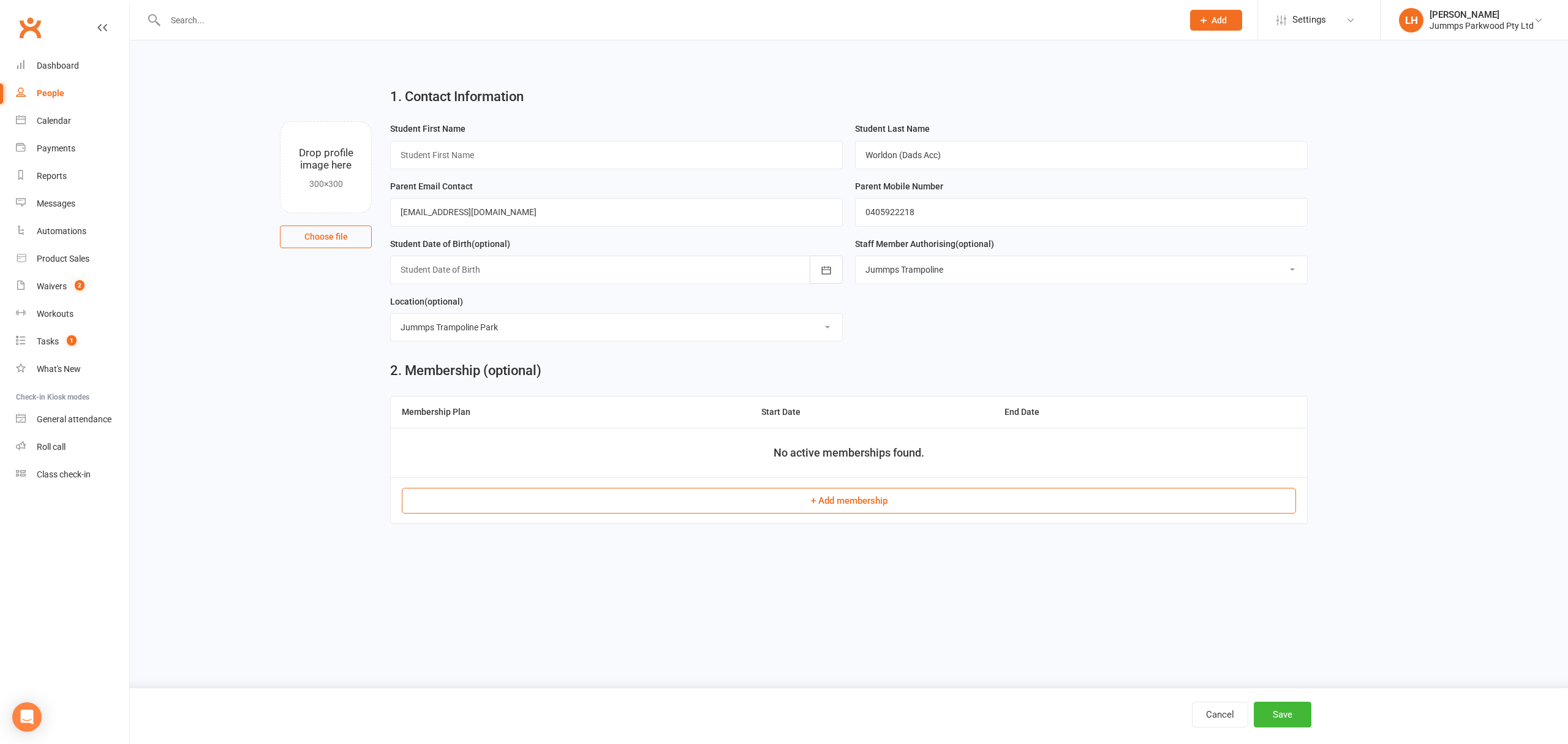 click on "1. Contact Information  Drop profile image here 300×300 Choose file
Student First Name
Student Last Name  Worldon (Dads Acc)
Parent Email Contact  nworldon@masterfloorsgroup.com.au
Parent Mobile Number  0405922218
Student Date of Birth  (optional)
2021 - 2040
2021
2022
2023
2024
2025
2026
2027
2028
2029
2030
2031
2032
2033
2034
2035
2036
2037
2038
2039
2040
Staff Member Authorising  (optional) Select Staff Member Authorising Jummps Trampoline TUMBLE COACH Sandra Yeowart Tim Yeowart Lorin Hallam Chloe Cole" at bounding box center [849, 290] 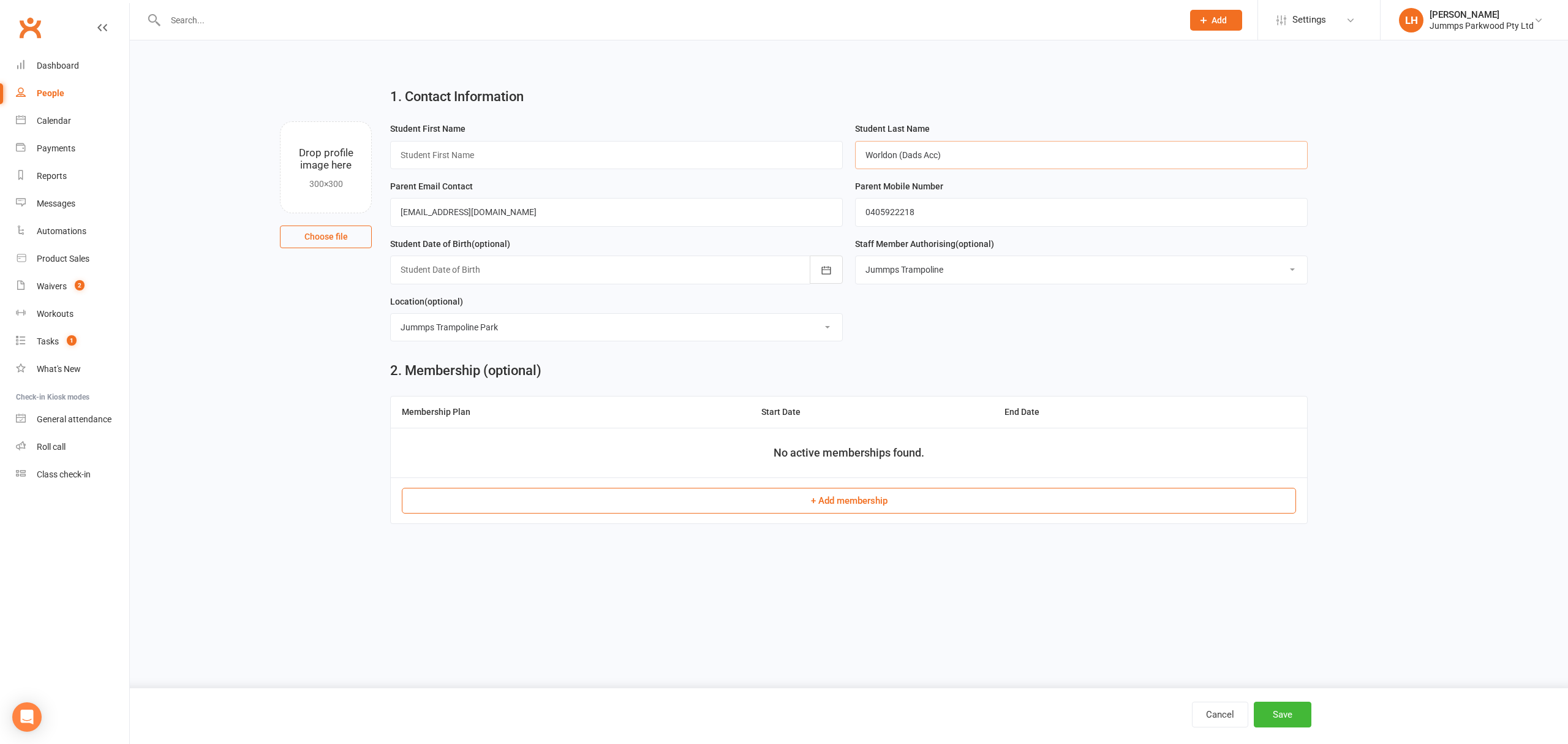 drag, startPoint x: 978, startPoint y: 155, endPoint x: 899, endPoint y: 164, distance: 79.51101 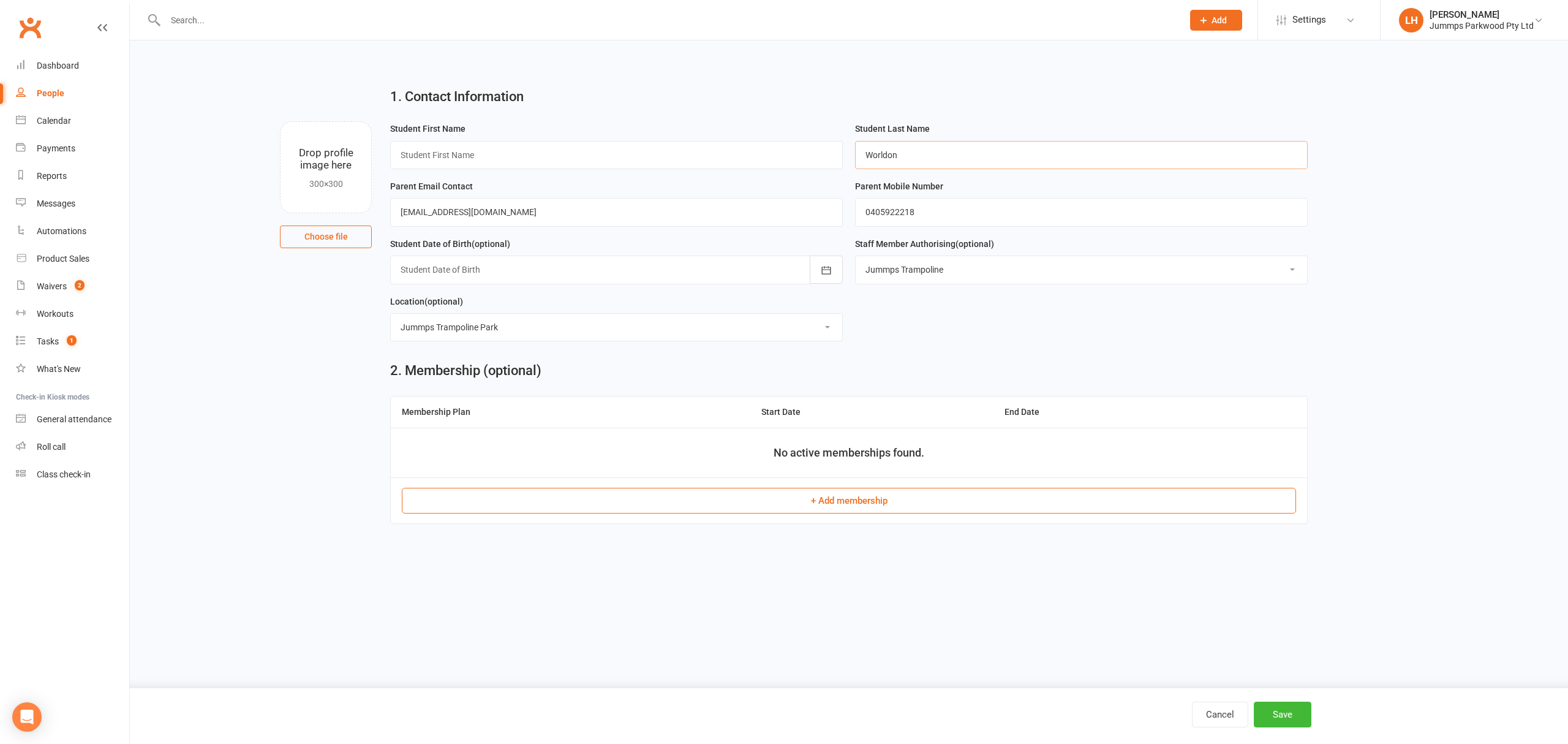 type on "Worldon" 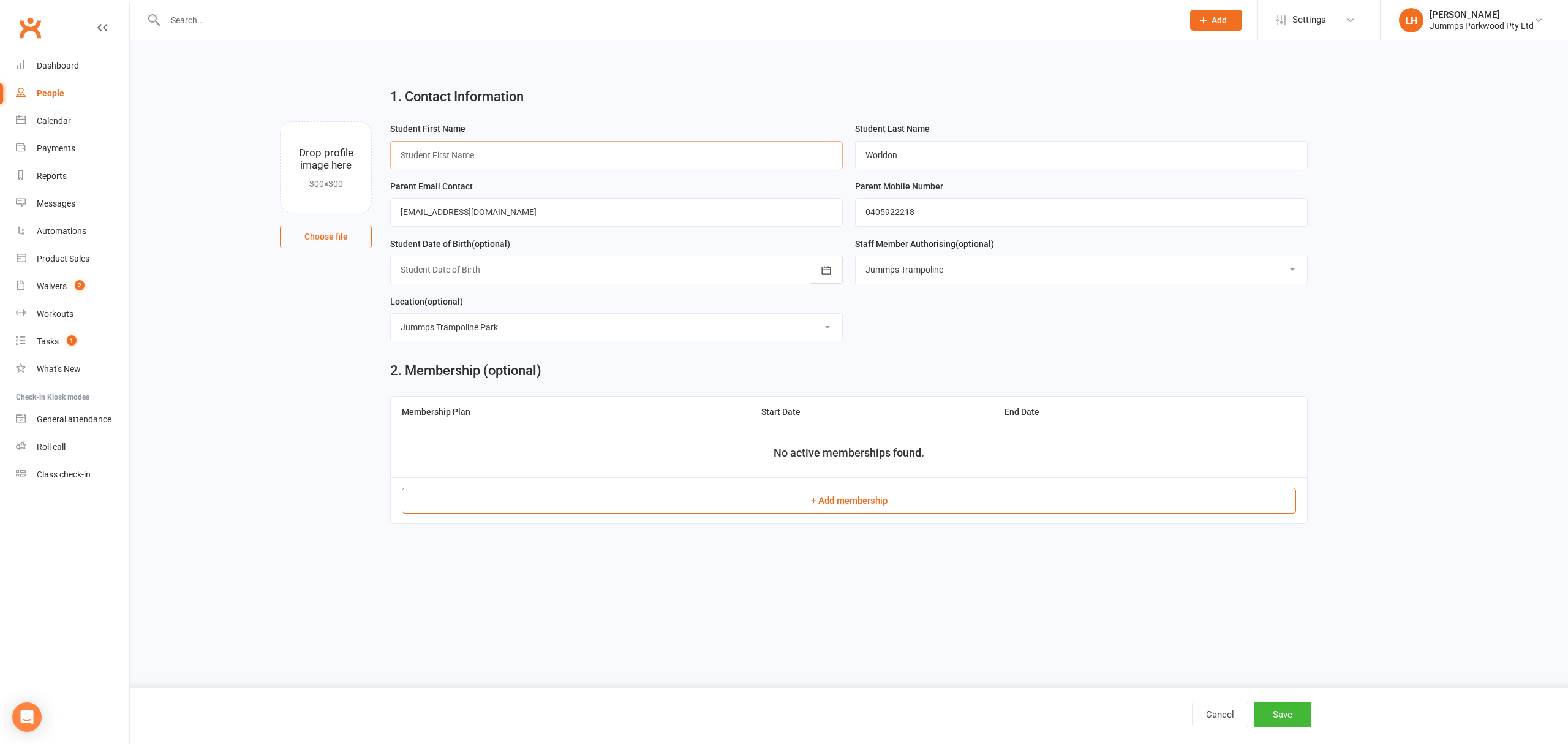 click at bounding box center (616, 155) 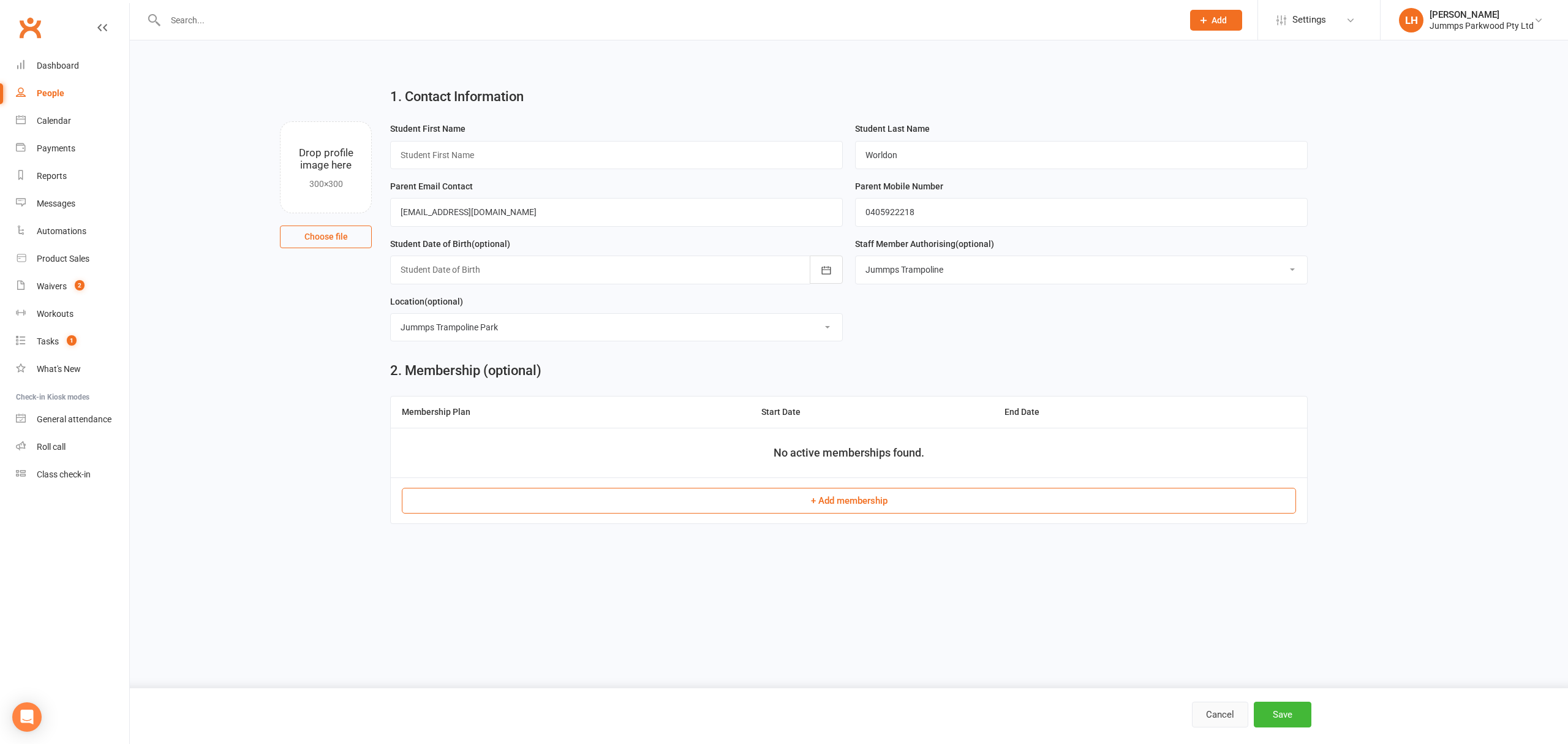 click on "Cancel" at bounding box center (1220, 715) 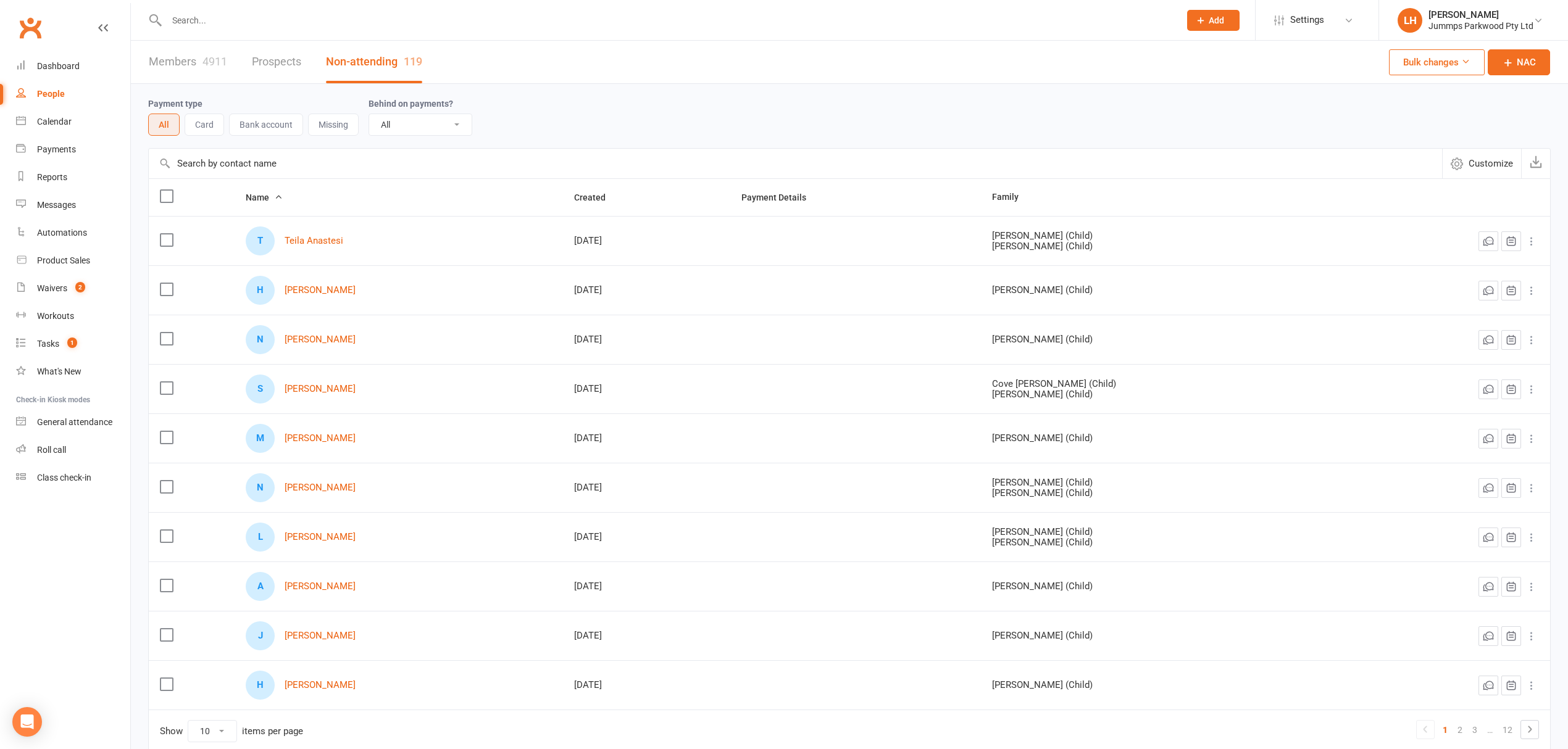 click at bounding box center [156, 20] 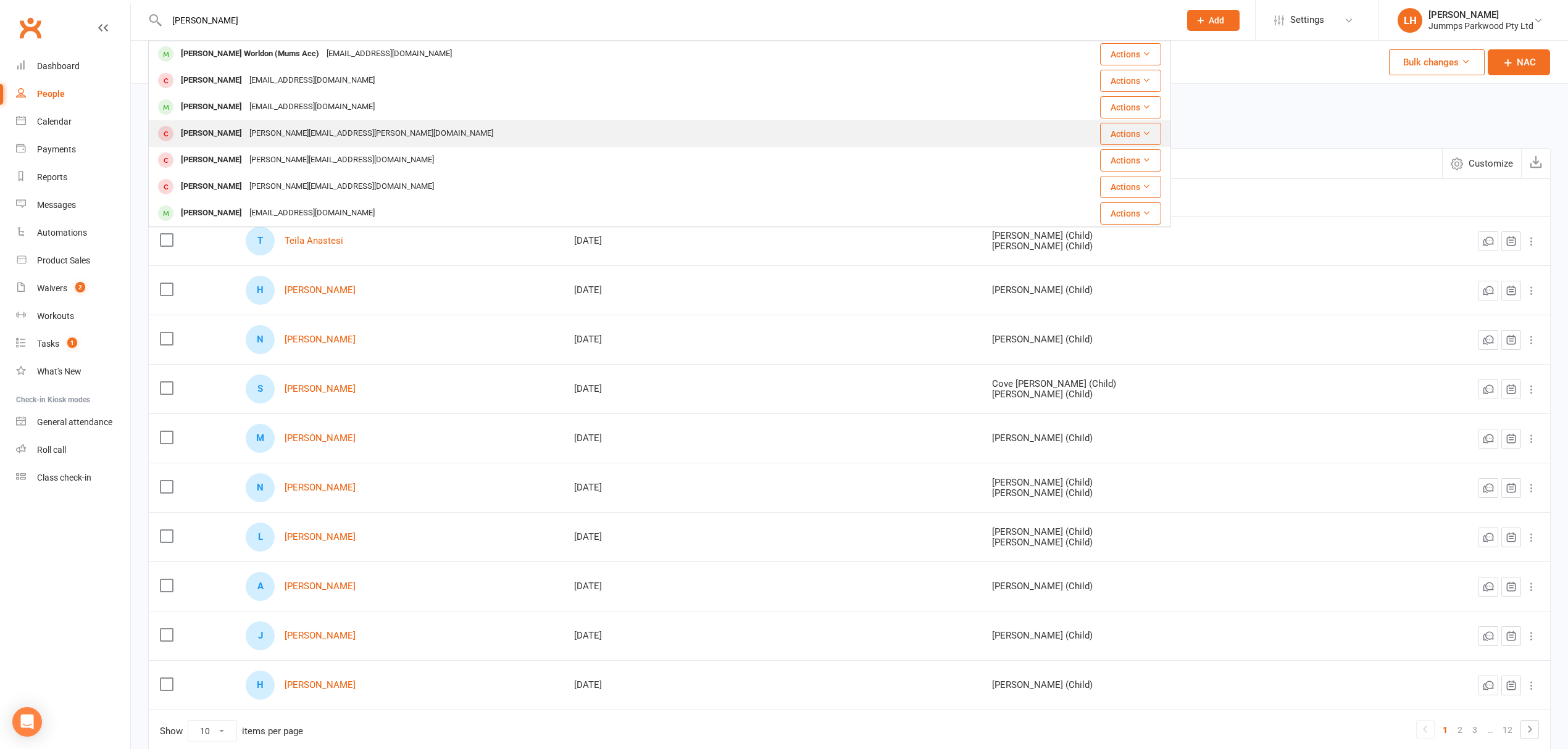 scroll, scrollTop: 239, scrollLeft: 0, axis: vertical 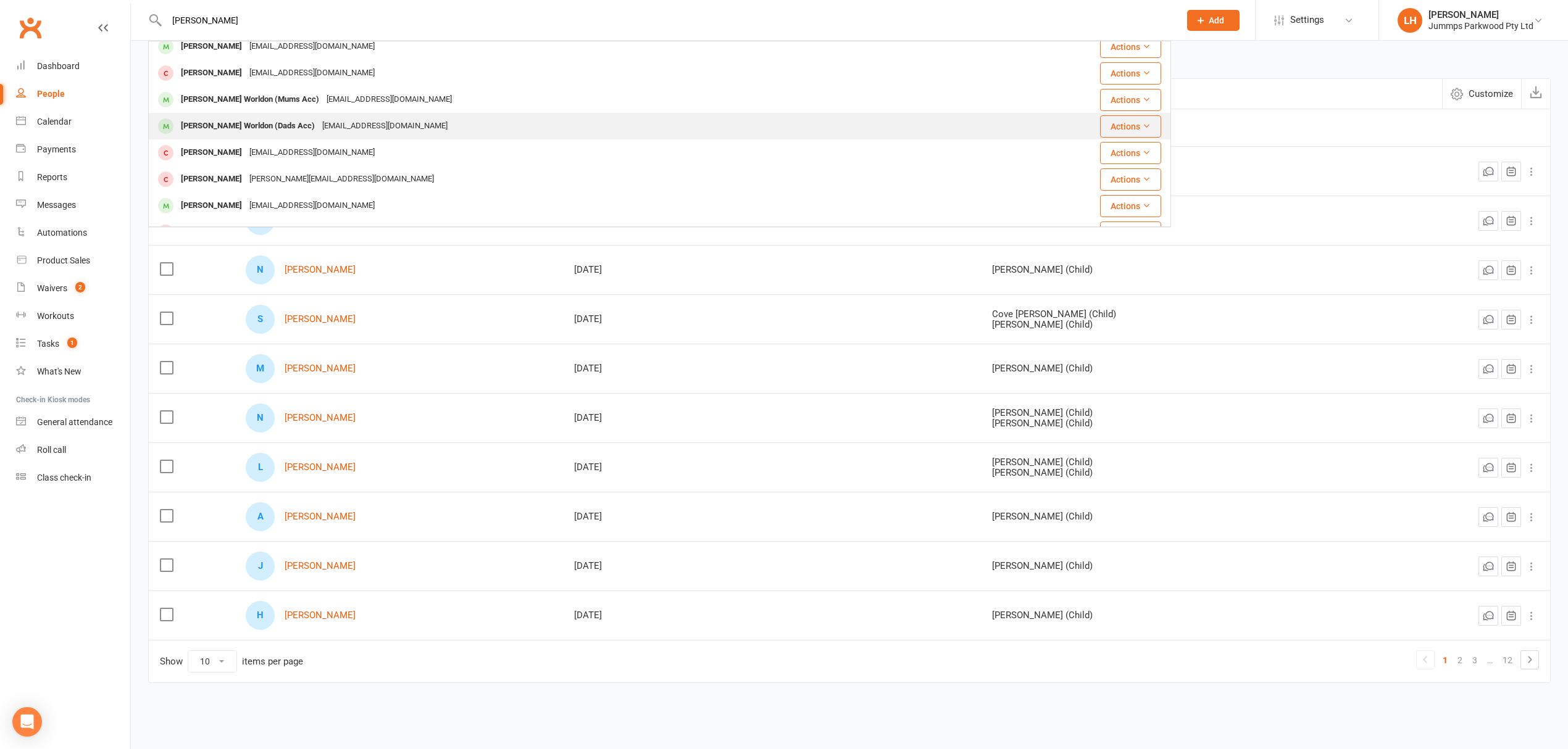 type on "ollie" 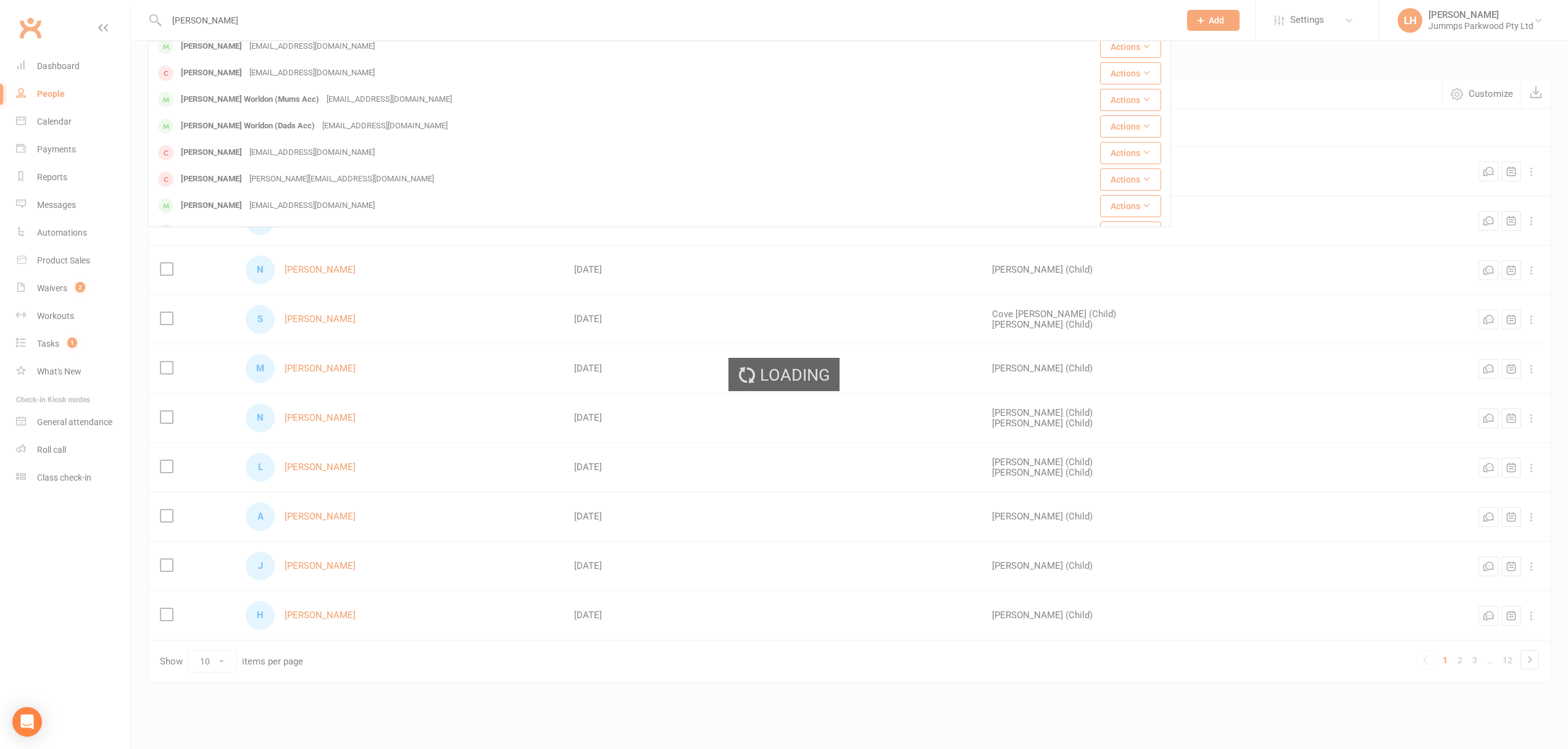 type 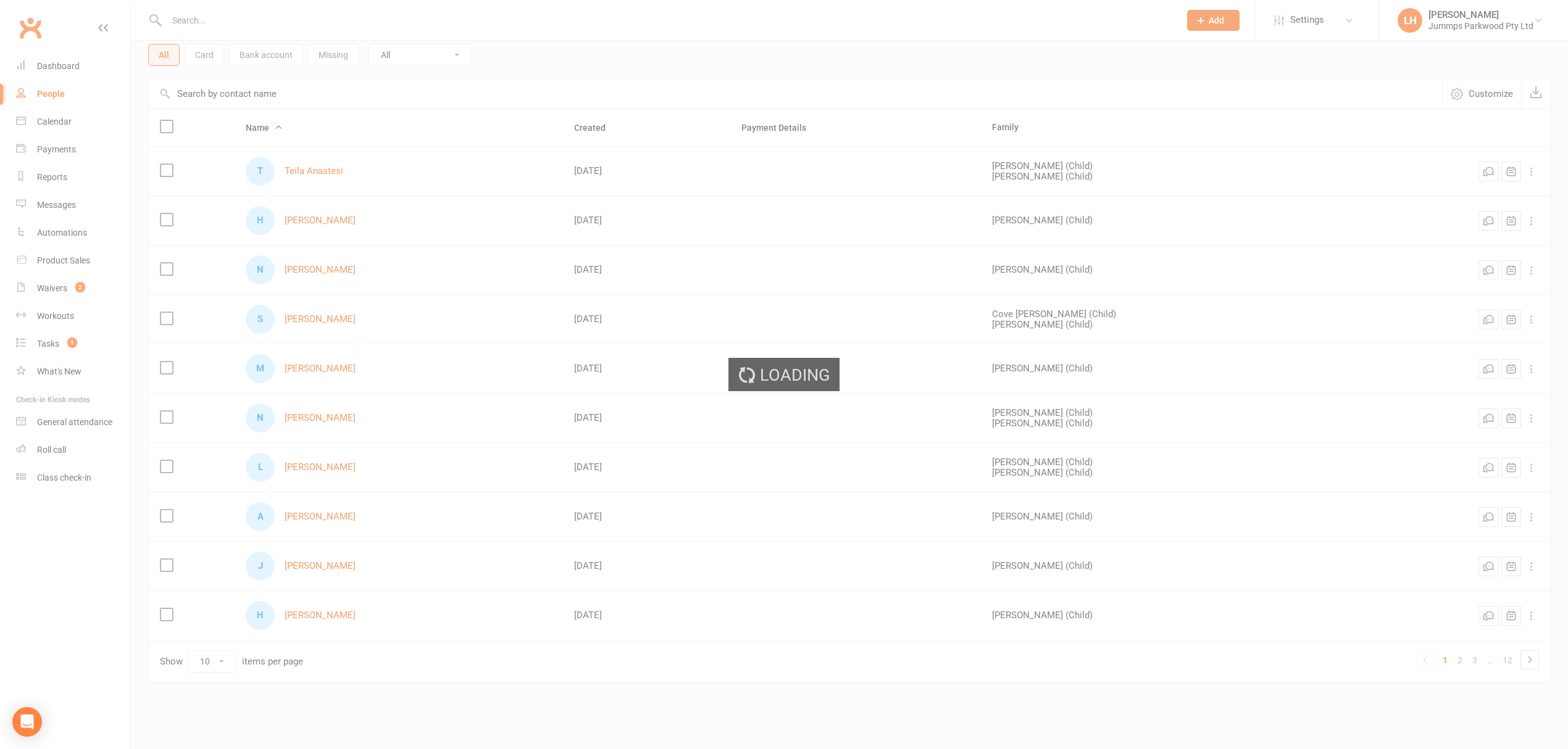 scroll, scrollTop: 0, scrollLeft: 0, axis: both 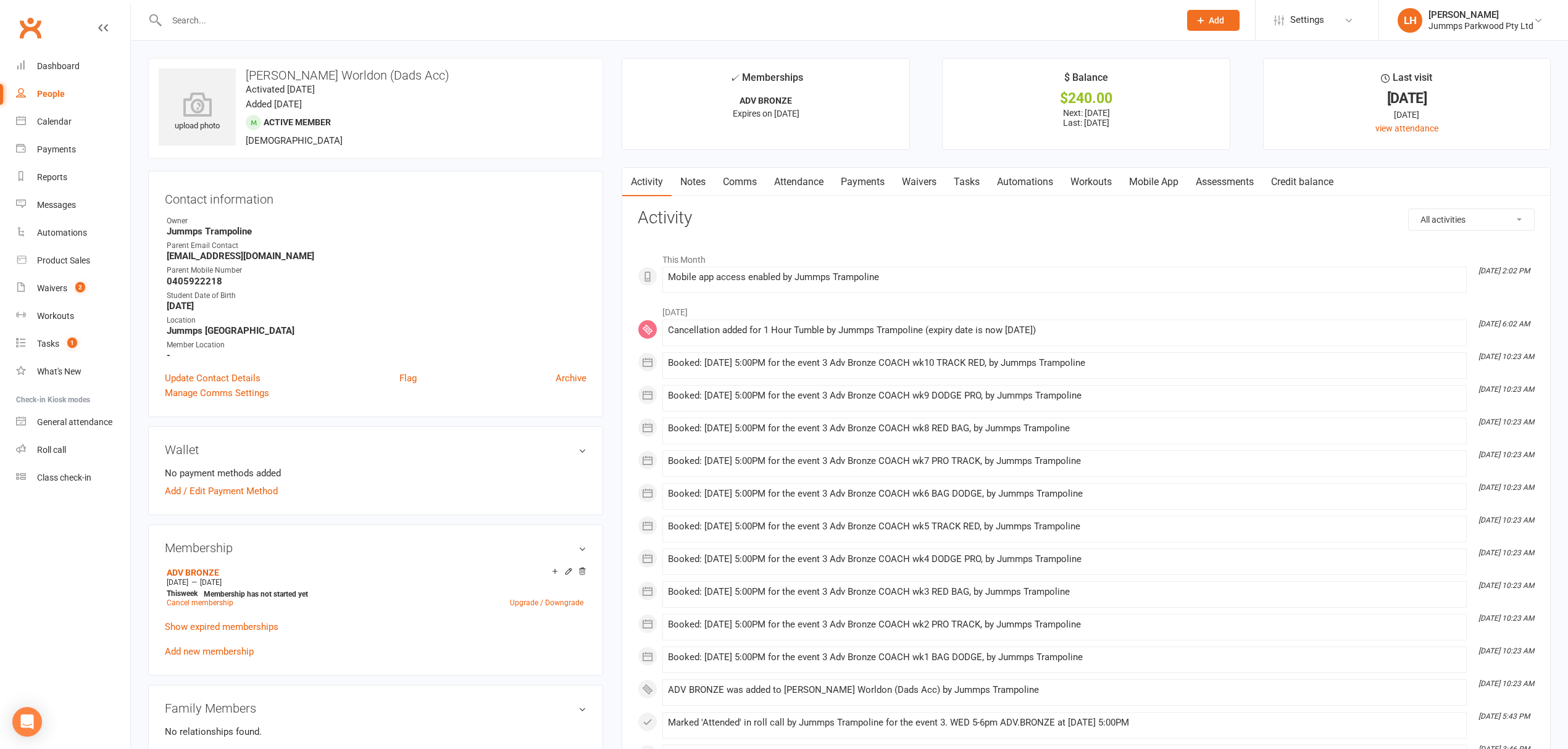 drag, startPoint x: 744, startPoint y: 178, endPoint x: 783, endPoint y: 204, distance: 46.87217 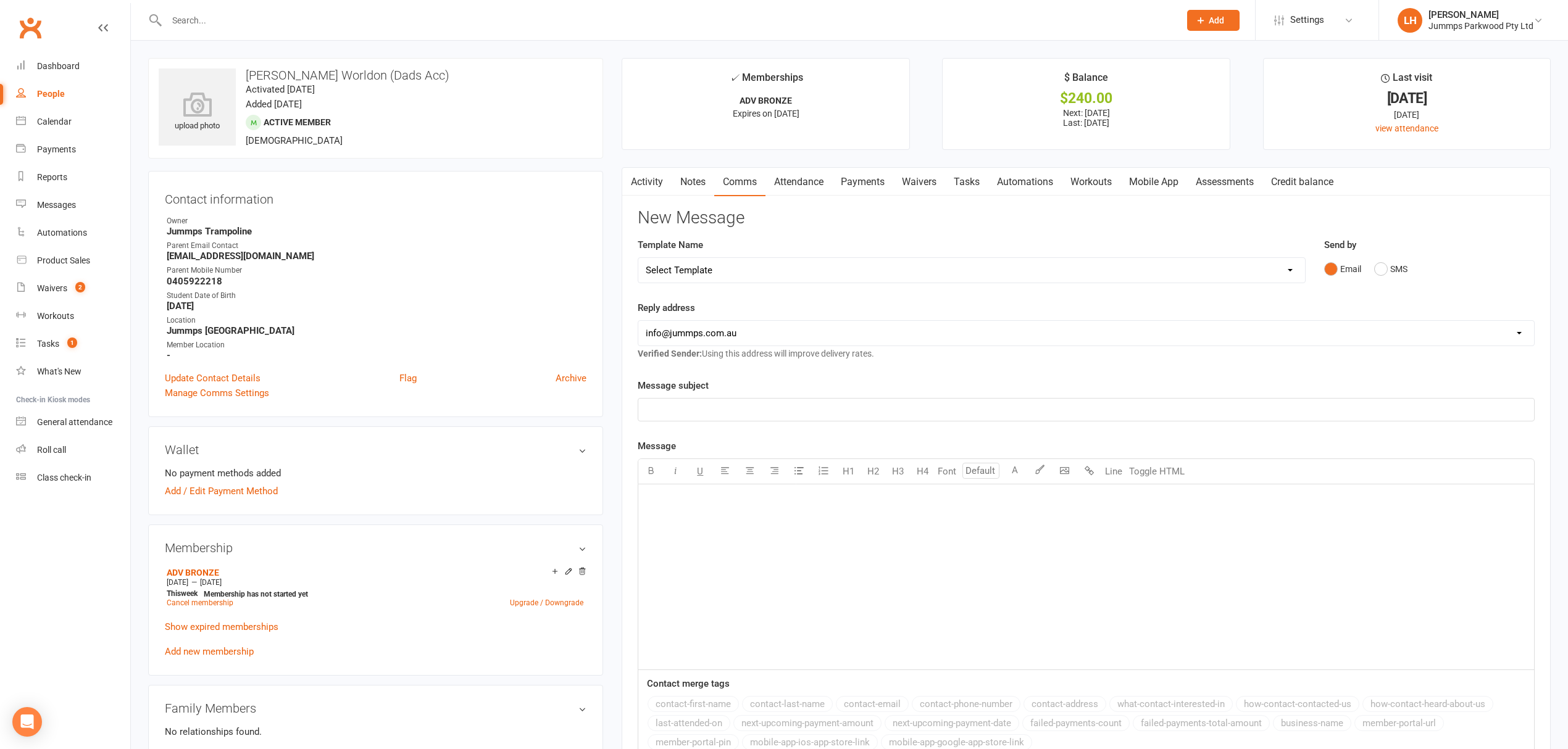 click on "Select Template [SMS] Final Term Re-enrolment Reminder's [SMS] Kinndy T3 reenrolment  [Email] re-enrolment confirmation [Email] CREDIT APPLIED Term 3 Student Class Confirmation & Term Payment Details [Email] DRAFT Tumble Term Fee's - PAID IN FULL   [SMS] Jummps Bank Account [Email] Term 3 Student Class Confirmation & Term Payment Details  [Email] Jummps Tumble Classes New Enrolments Term 2 OPEN  [SMS] Tumble Student Birthday Offer" at bounding box center [972, 270] 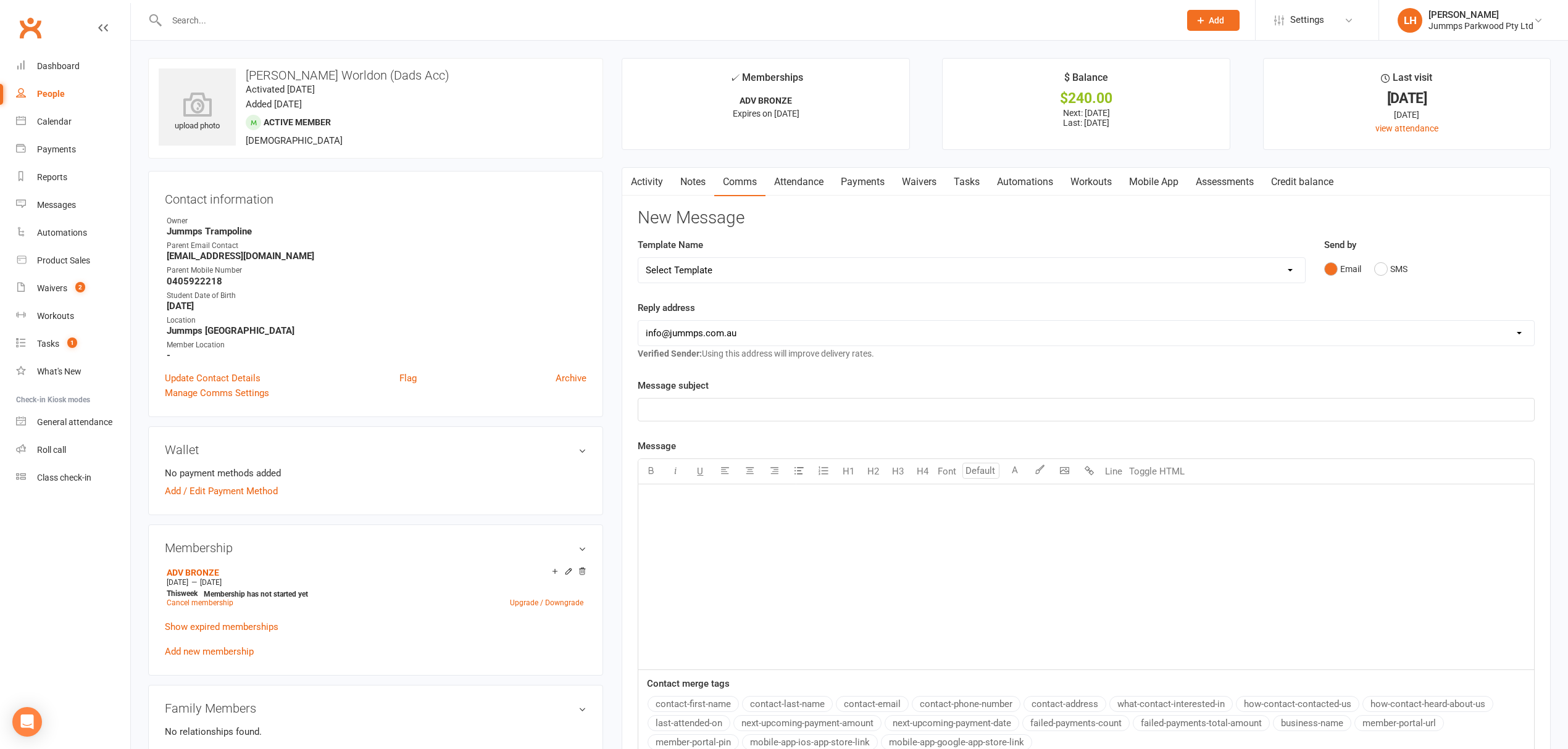 click on "﻿" 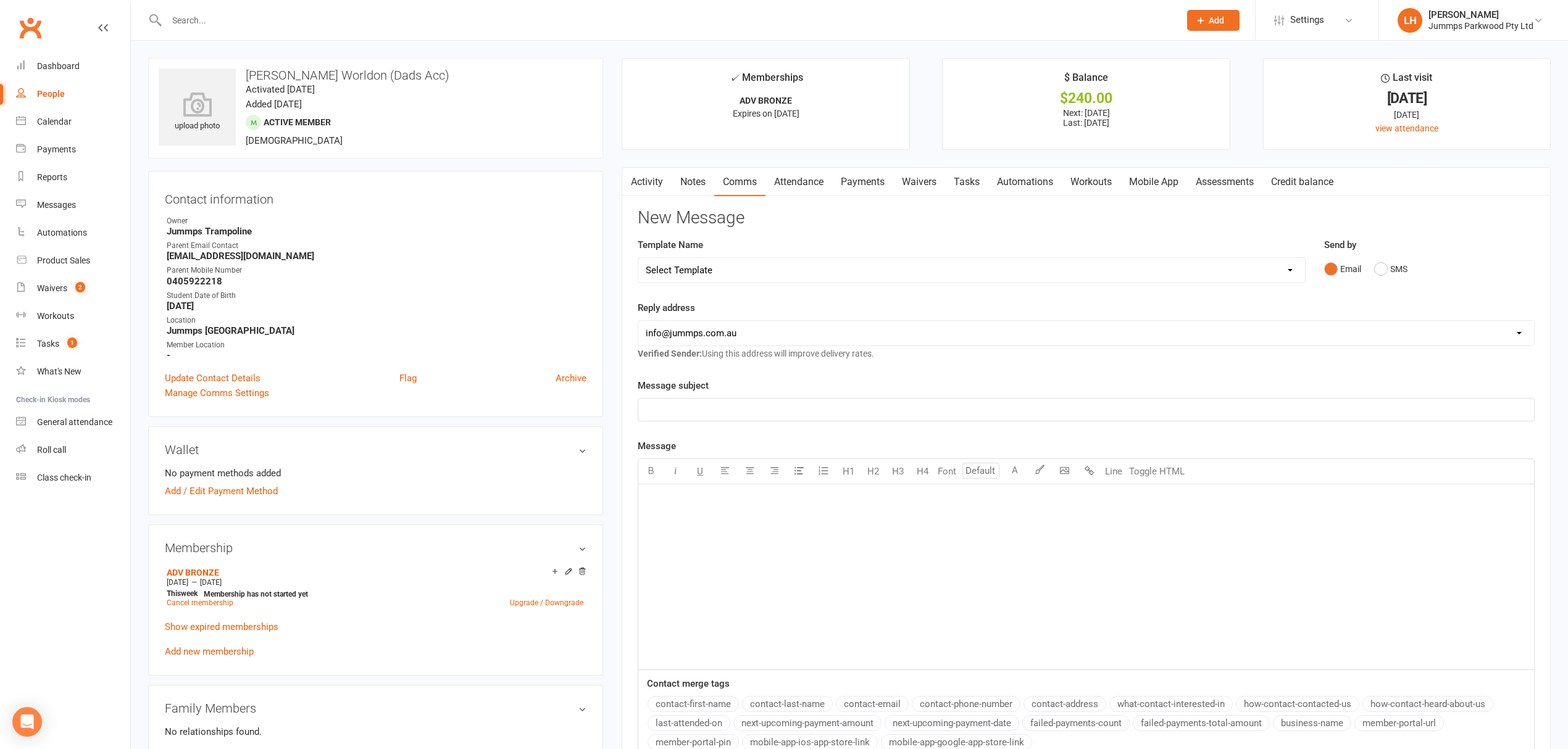 click on "hello@clubworx.com info@jummps.com.au sandra@jummps.com.au tim@jummps.com.au lorin@jummps.com.au chloe@jummps.com.au" at bounding box center [1086, 333] 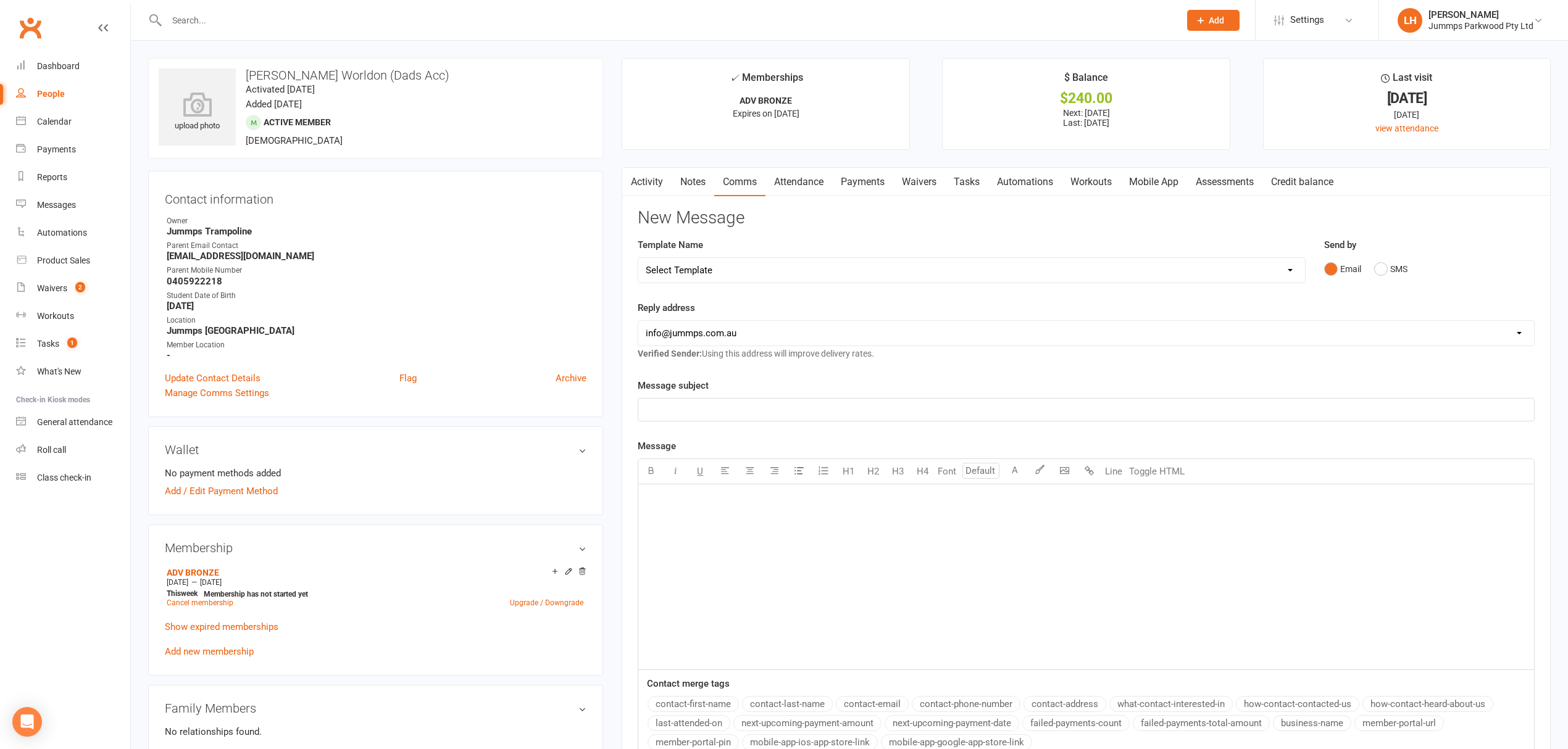 type 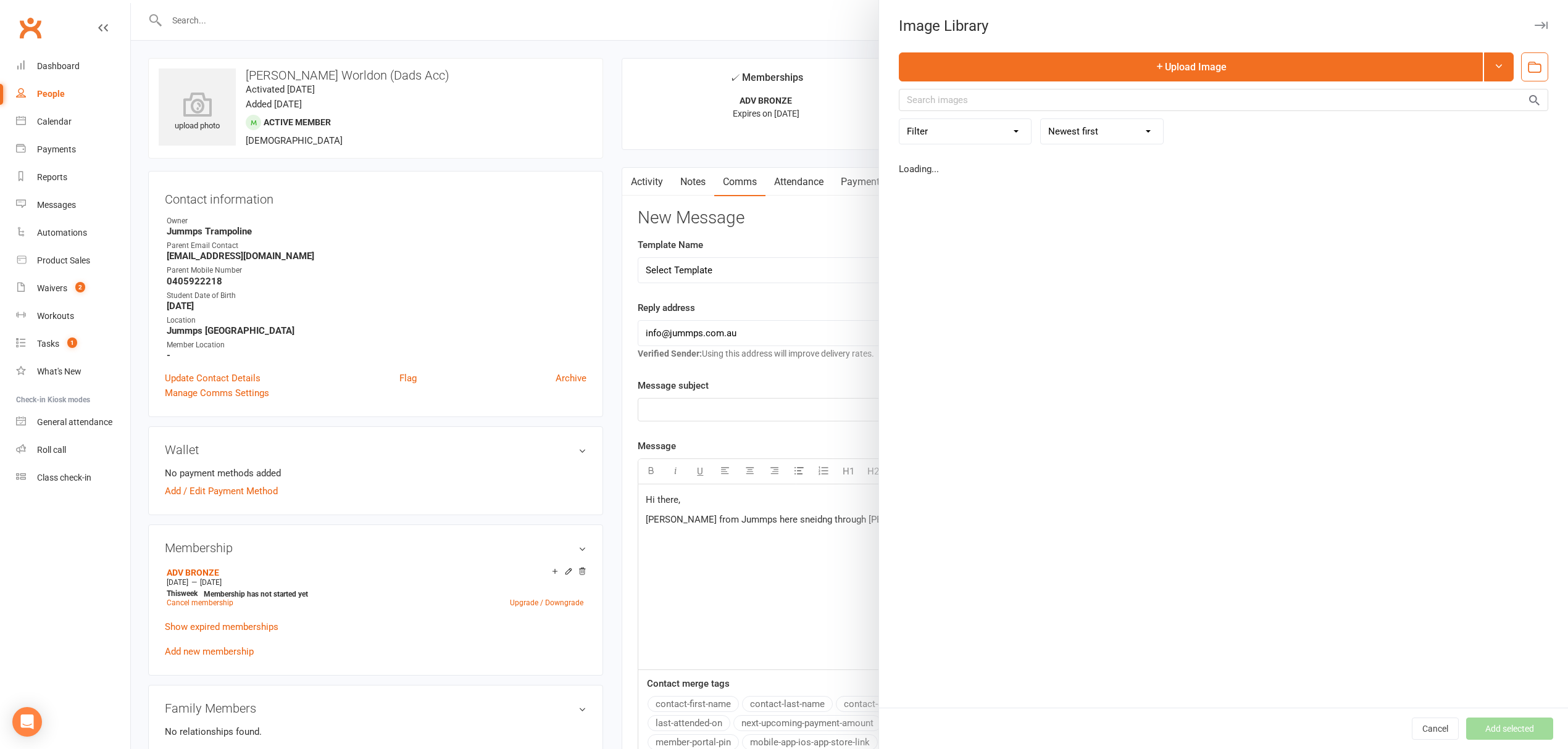 click on "Prospect
Member
Non-attending contact
Class / event
Appointment
Task
Membership plan
Bulk message
Add
Settings Membership Plans Event Templates Appointment Types Mobile App  Website Image Library Customize Contacts Users Account Profile Clubworx API LH Lorin Hallam Jummps Parkwood Pty Ltd My profile Help Terms & conditions  Privacy policy  Sign out Clubworx Dashboard People Calendar Payments Reports Messages   Automations   Product Sales Waivers   2 Workouts   Tasks   1 What's New Check-in Kiosk modes General attendance Roll call Class check-in × × × upload photo Ollie Worldon (Dads Acc) Activated 28 May, 2025 Added 28 May, 2025   Active member 8 years old  Contact information Owner   Jummps Trampoline Parent Email Contact  nworldon@masterfloorsgroup.com.au" at bounding box center [784, 754] 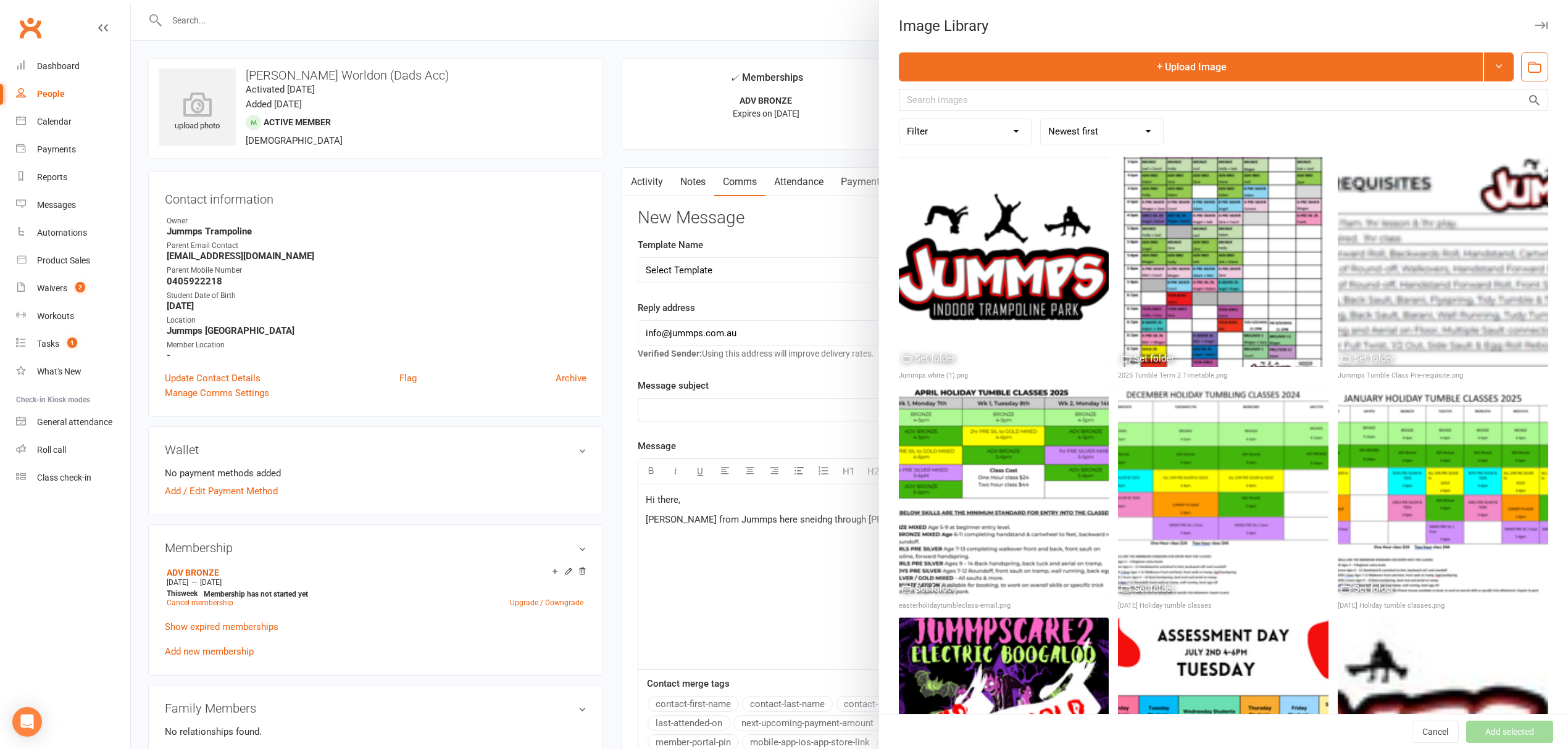 click at bounding box center [849, 374] 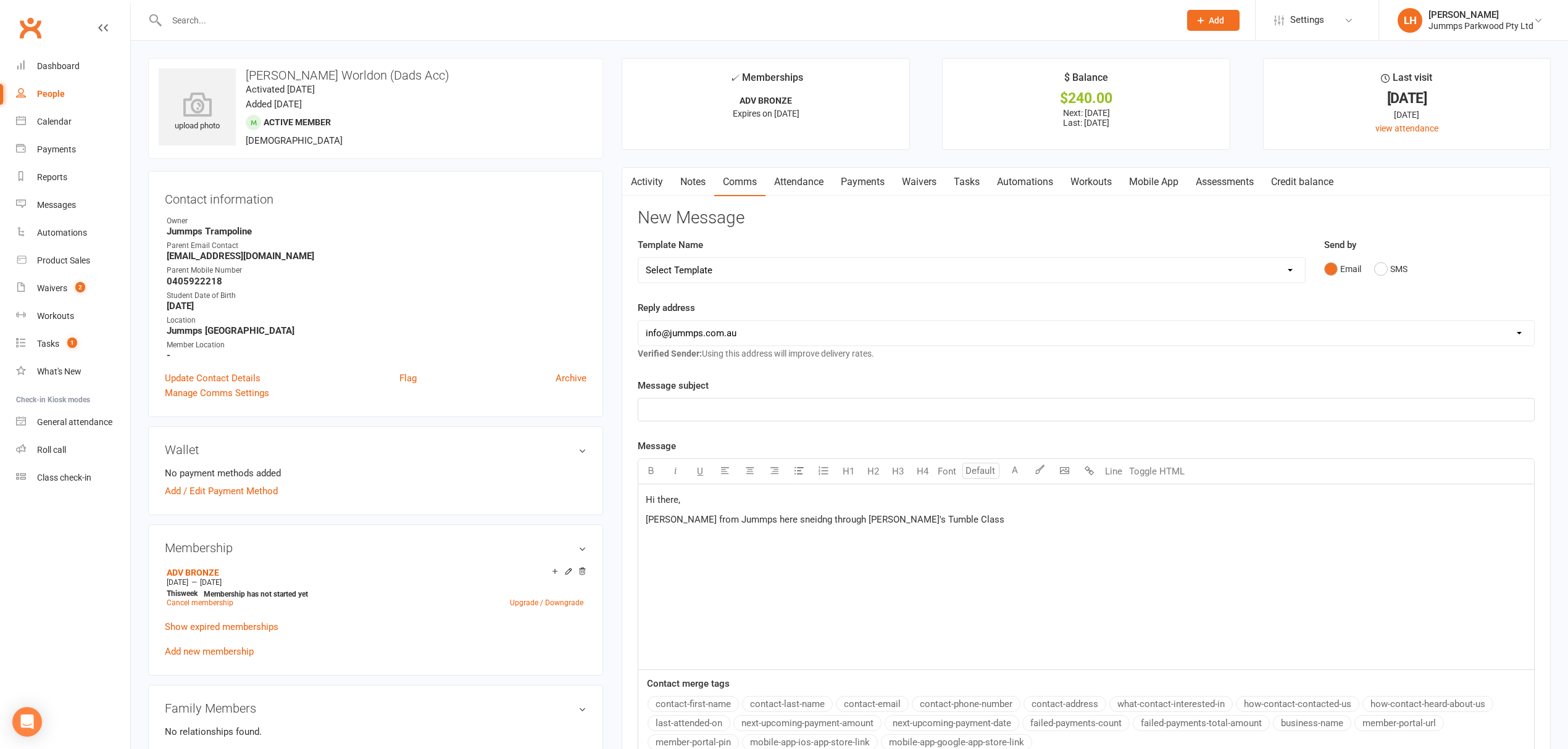 click on "Lorin from Jummps here sneidng through Ollie's Tumble Class" 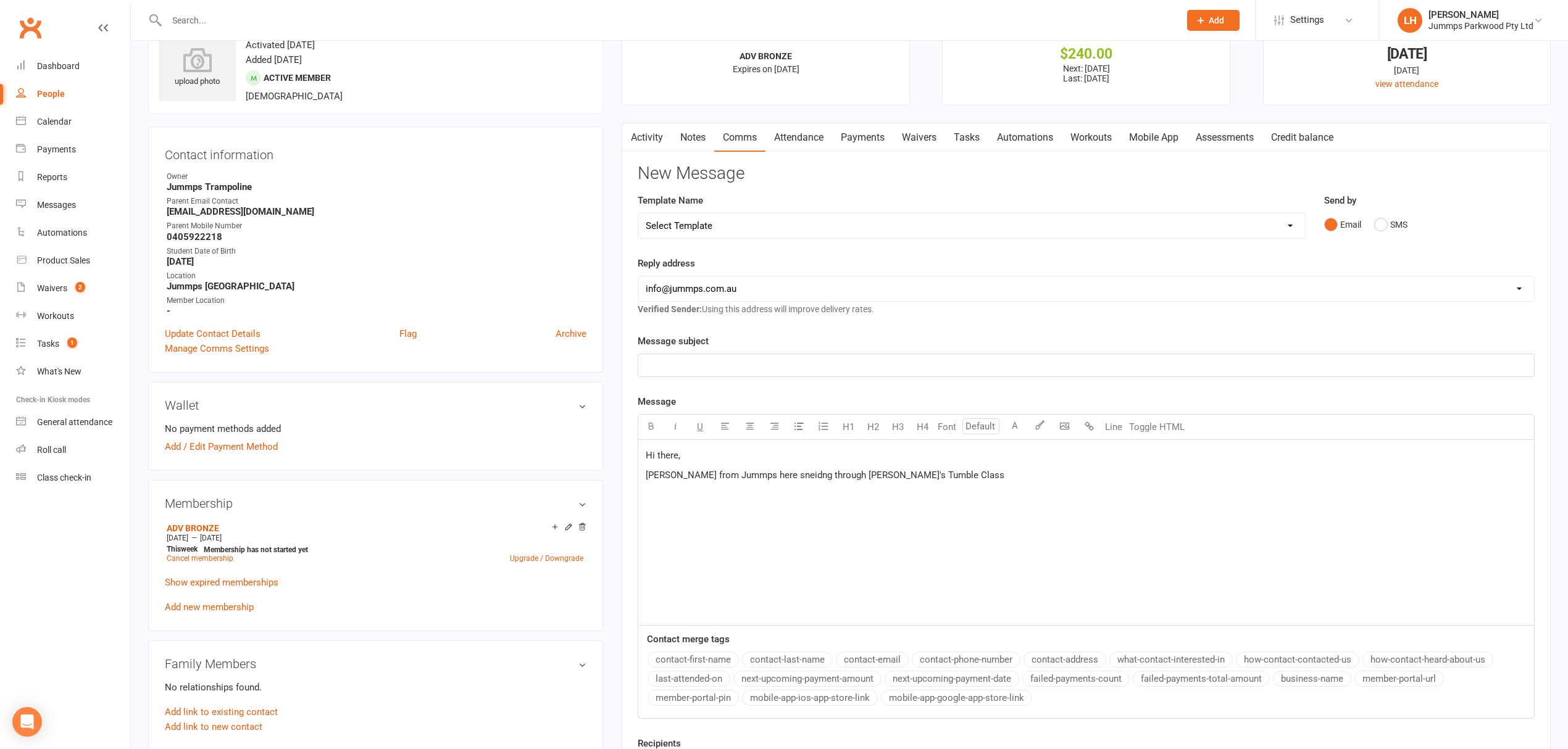 scroll, scrollTop: 82, scrollLeft: 0, axis: vertical 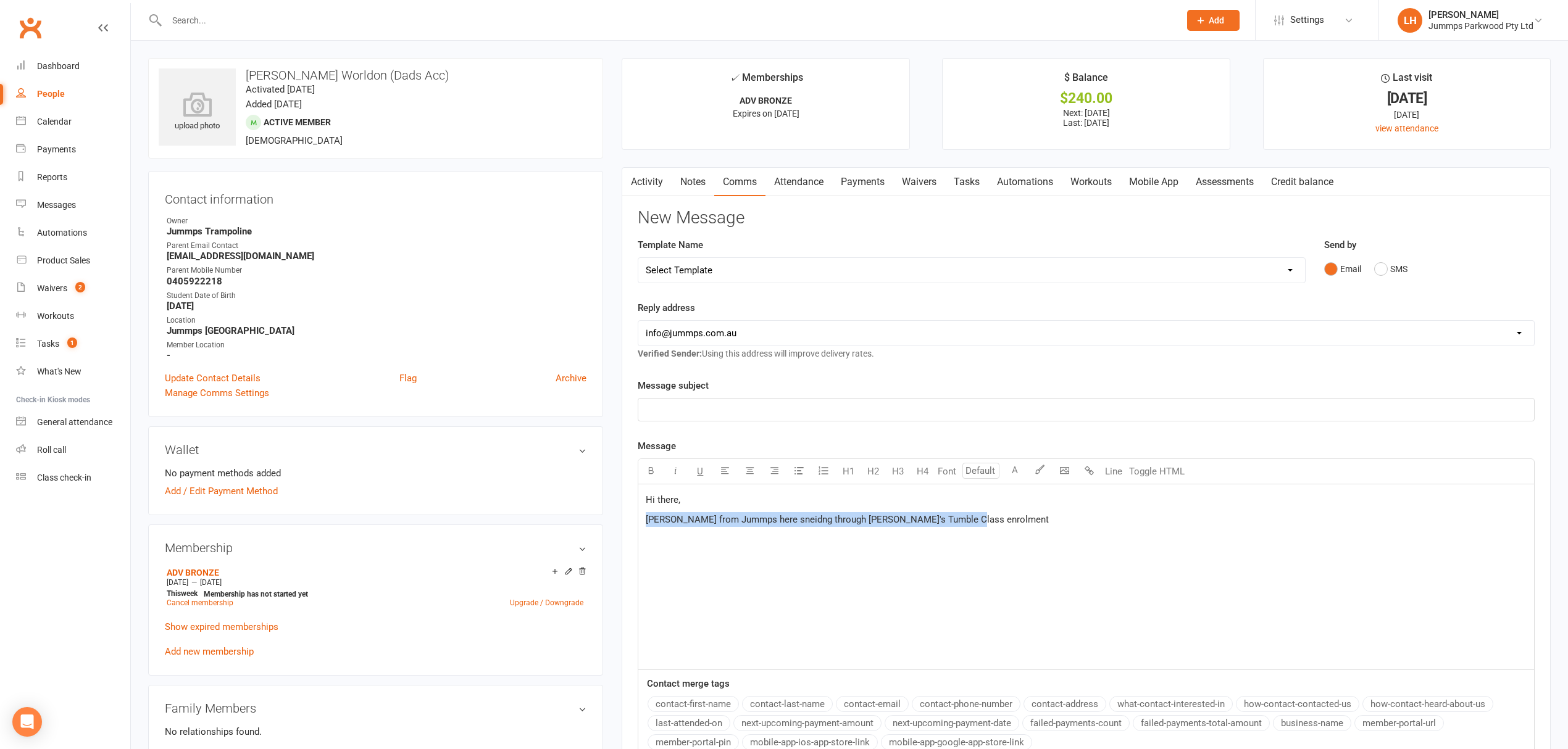 drag, startPoint x: 1038, startPoint y: 539, endPoint x: 327, endPoint y: 486, distance: 712.9727 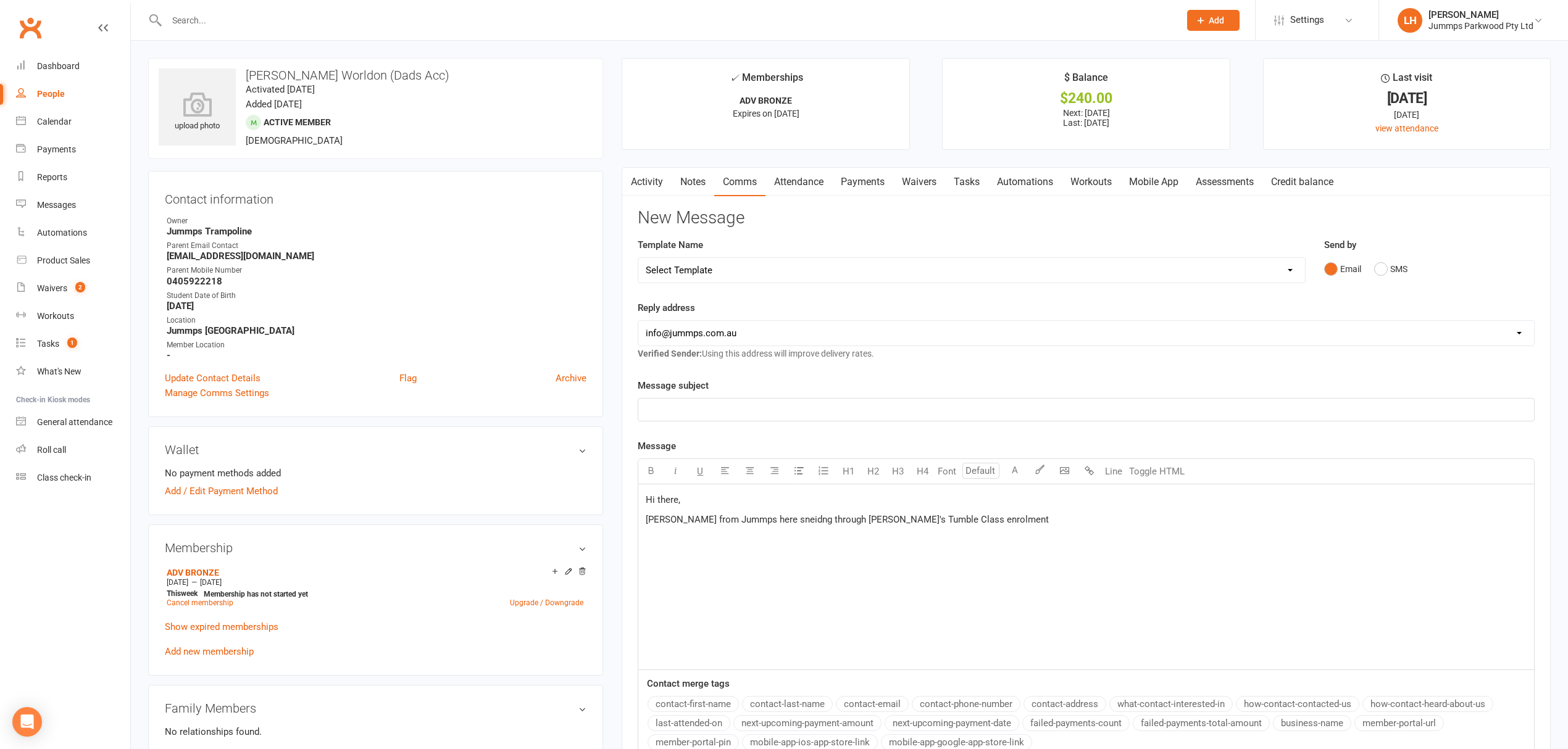 scroll, scrollTop: 527, scrollLeft: 0, axis: vertical 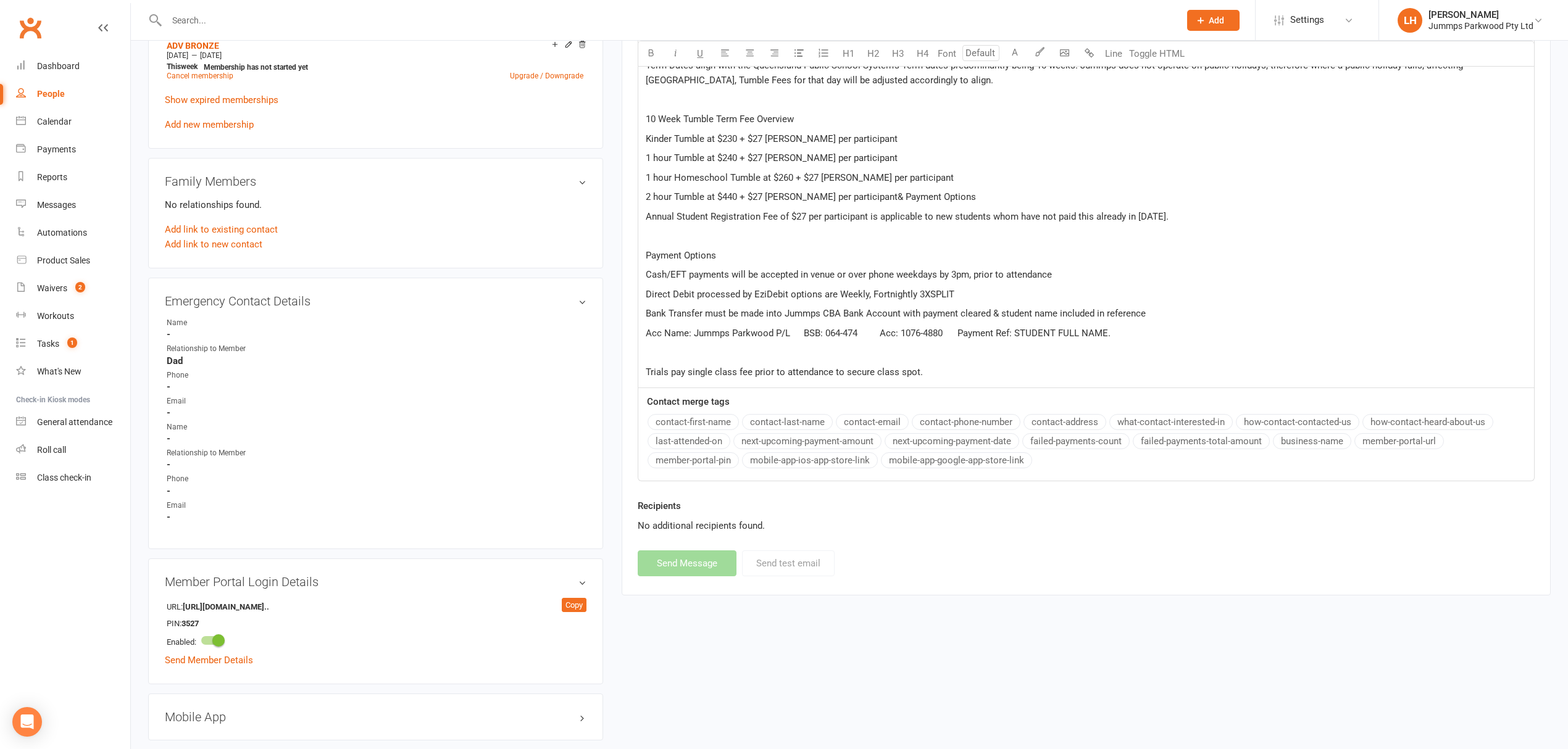 click on "﻿" 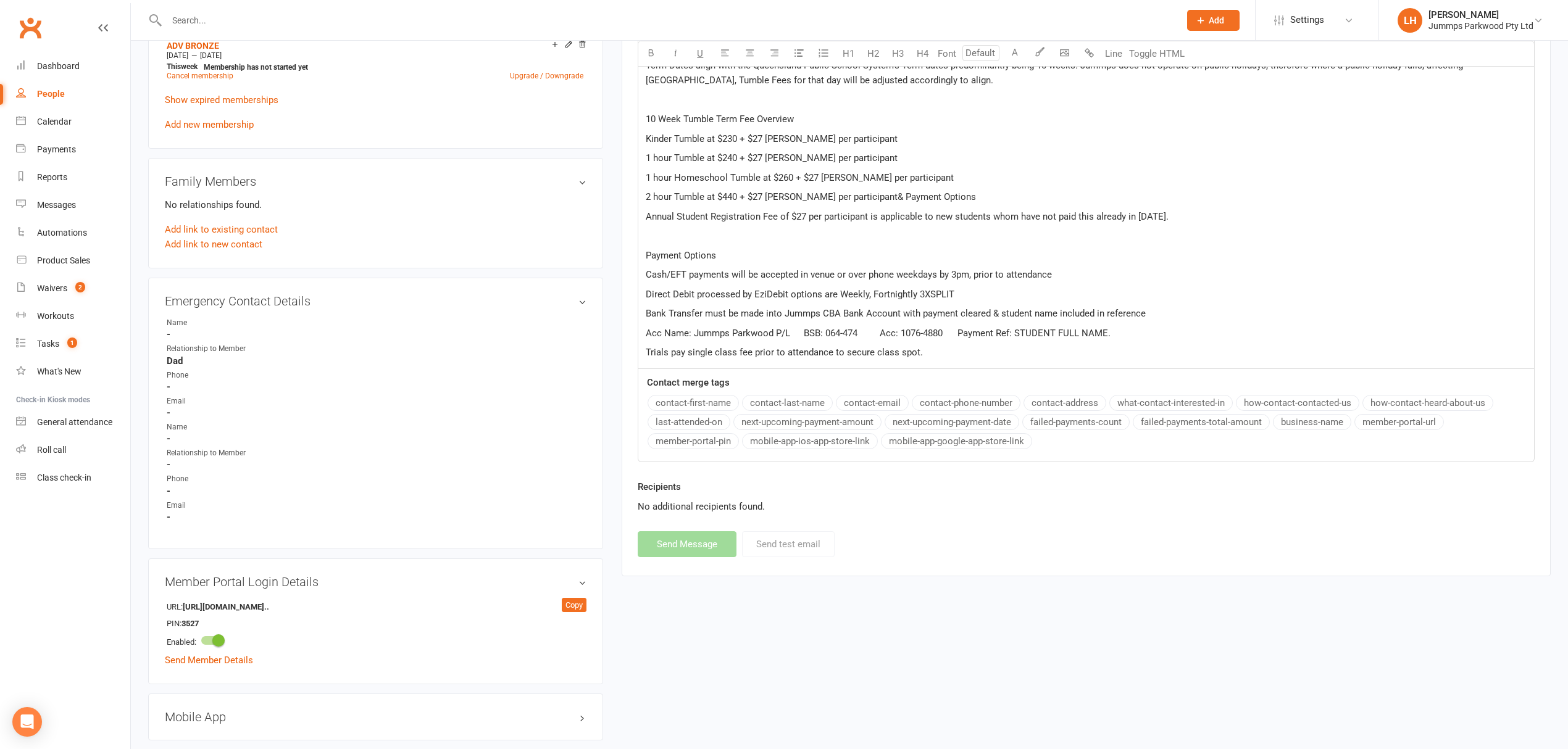 click on "﻿" 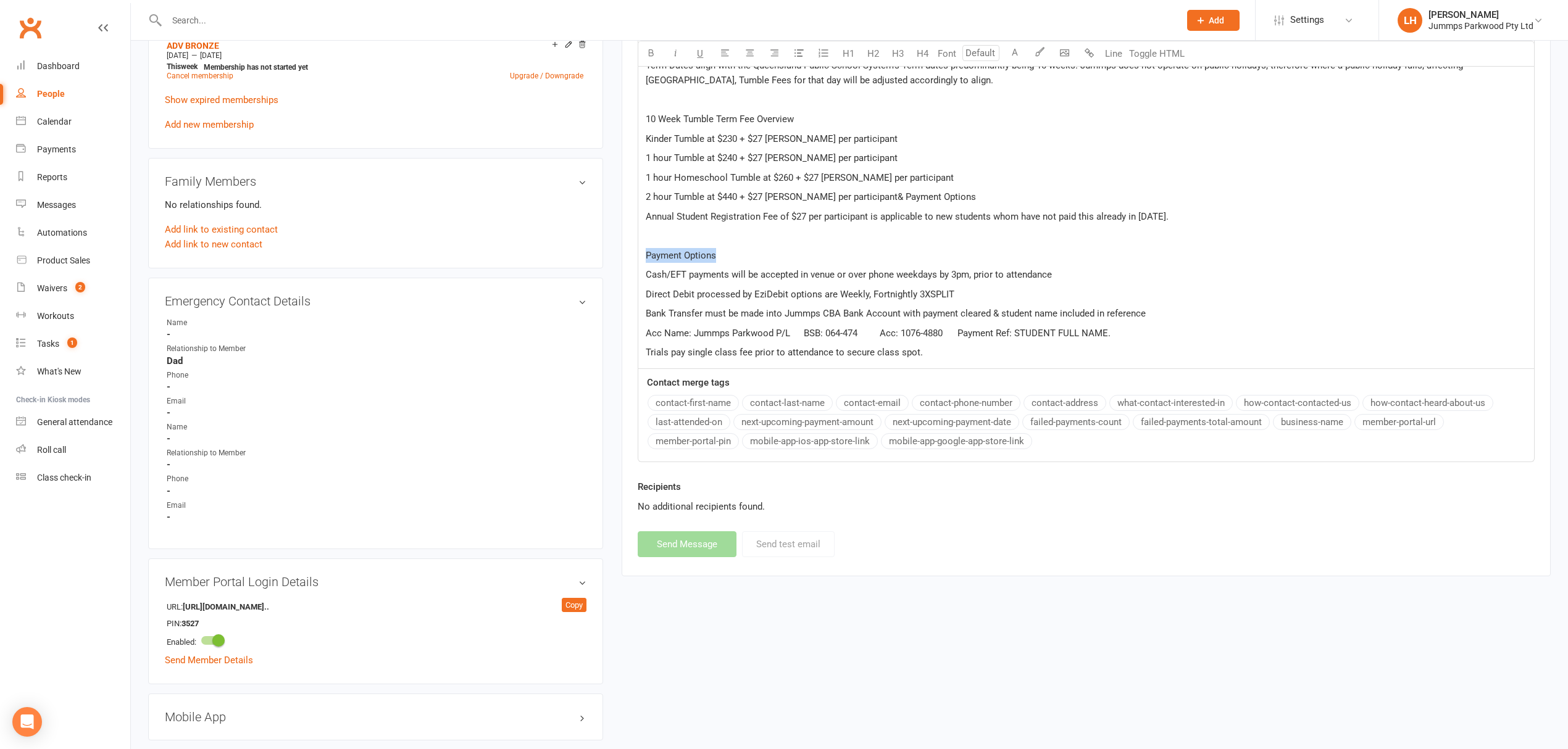 drag, startPoint x: 734, startPoint y: 262, endPoint x: 640, endPoint y: 262, distance: 94 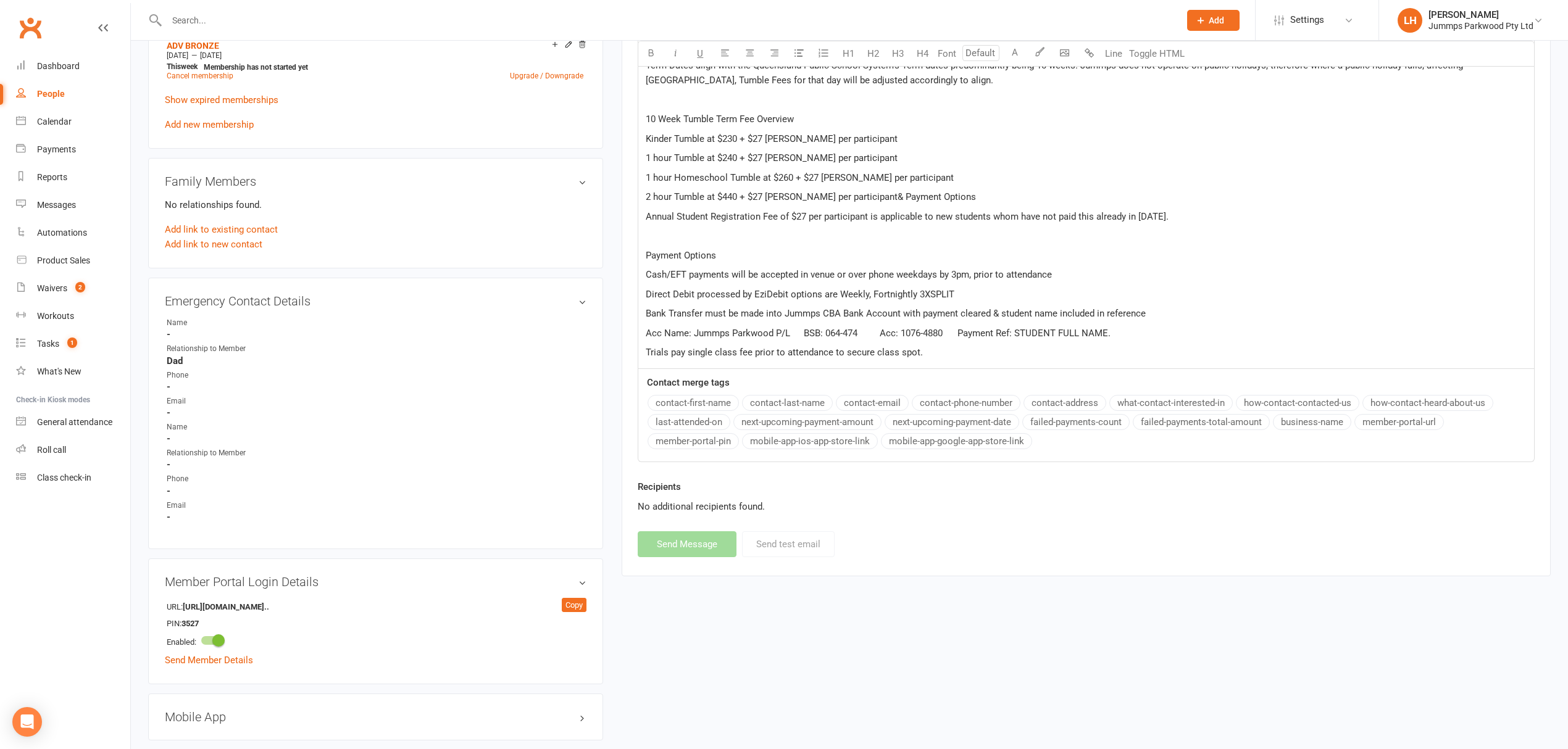 click on "﻿" 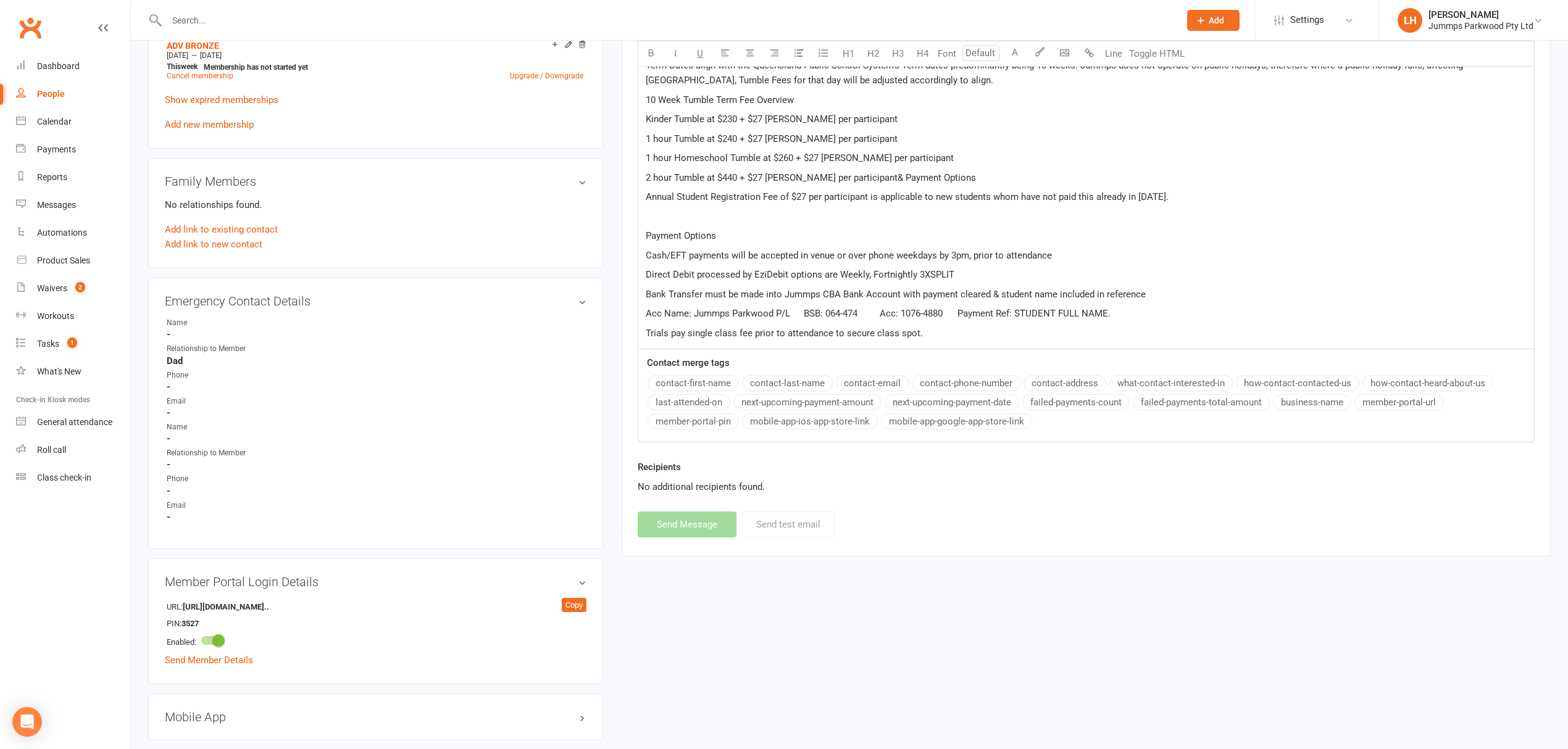 click on "﻿" 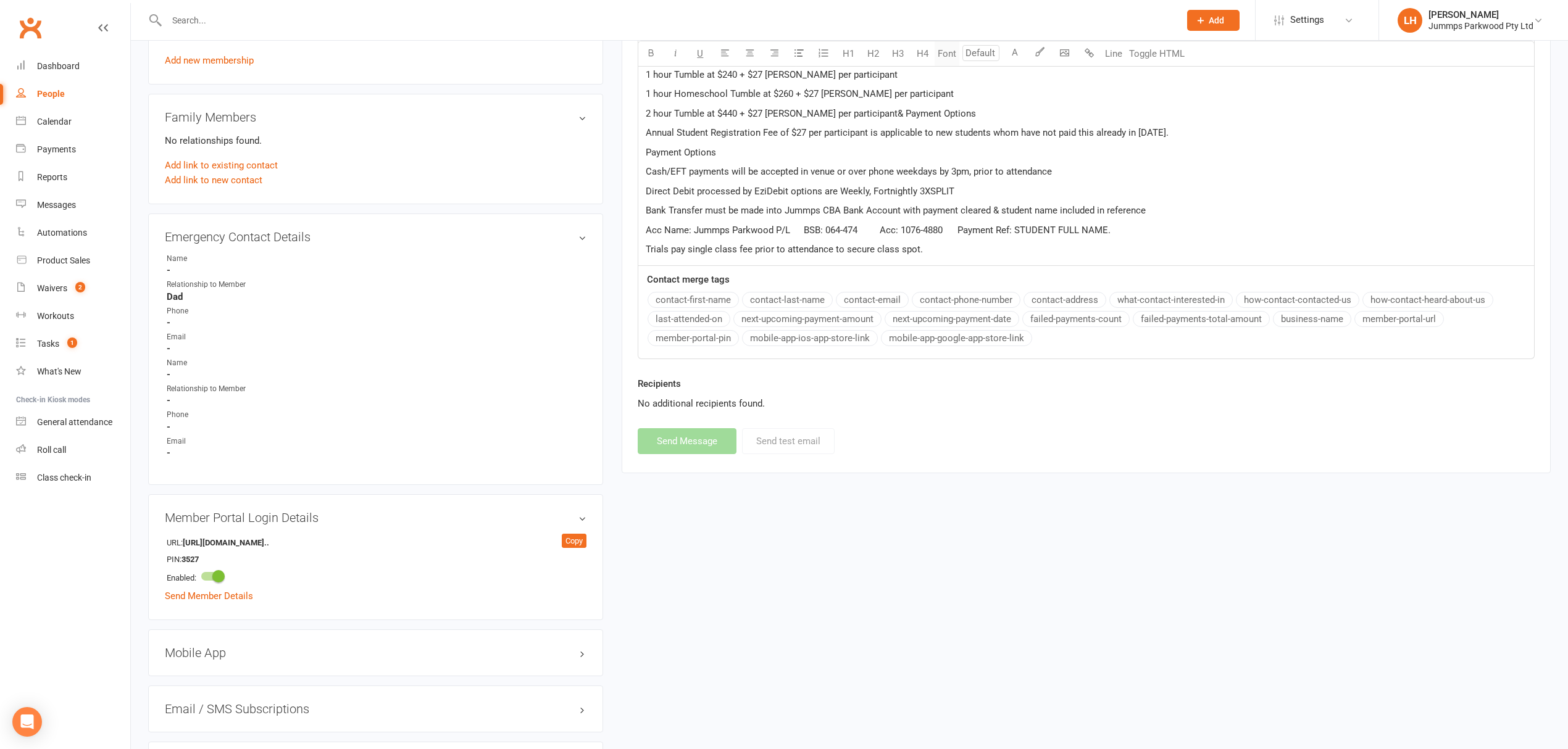 scroll, scrollTop: 280, scrollLeft: 0, axis: vertical 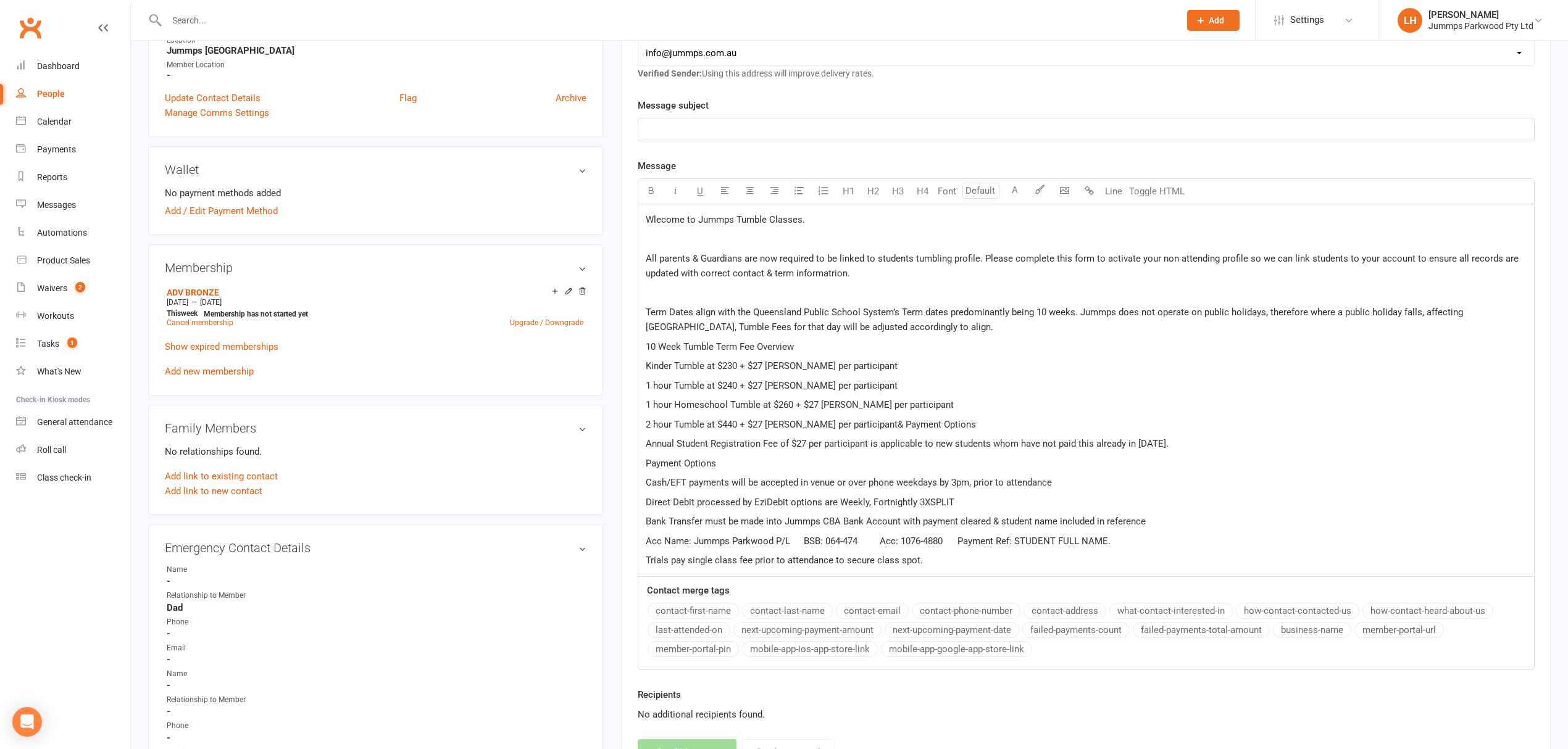 click on "Wlecome to Jummps Tumble Classes.  ﻿ All parents & Guardians are now required to be linked to students tumbling profile. Please complete this form to activate your non attending profile so we can link students to your account to ensure all records are updated with correct contact & term informatrion.  ﻿ Term Dates align with the Queensland Public School System’s Term dates predominantly being 10 weeks. Jummps does not operate on public holidays, therefore where a public holiday falls, affecting Gold Coast Schools, Tumble Fees for that day will be adjusted accordingly to align.  10 Week Tumble Term Fee Overview Kinder Tumble at $230 + $27 Rego per participant 1 hour Tumble at $240 + $27 Rego per participant 1 hour Homeschool Tumble at $260 + $27 Rego per participant 2 hour Tumble at $440 + $27 Rego per participant& Payment Options Annual Student Registration Fee of $27 per participant is applicable to new students whom have not paid this already in 2025.  Payment Options" 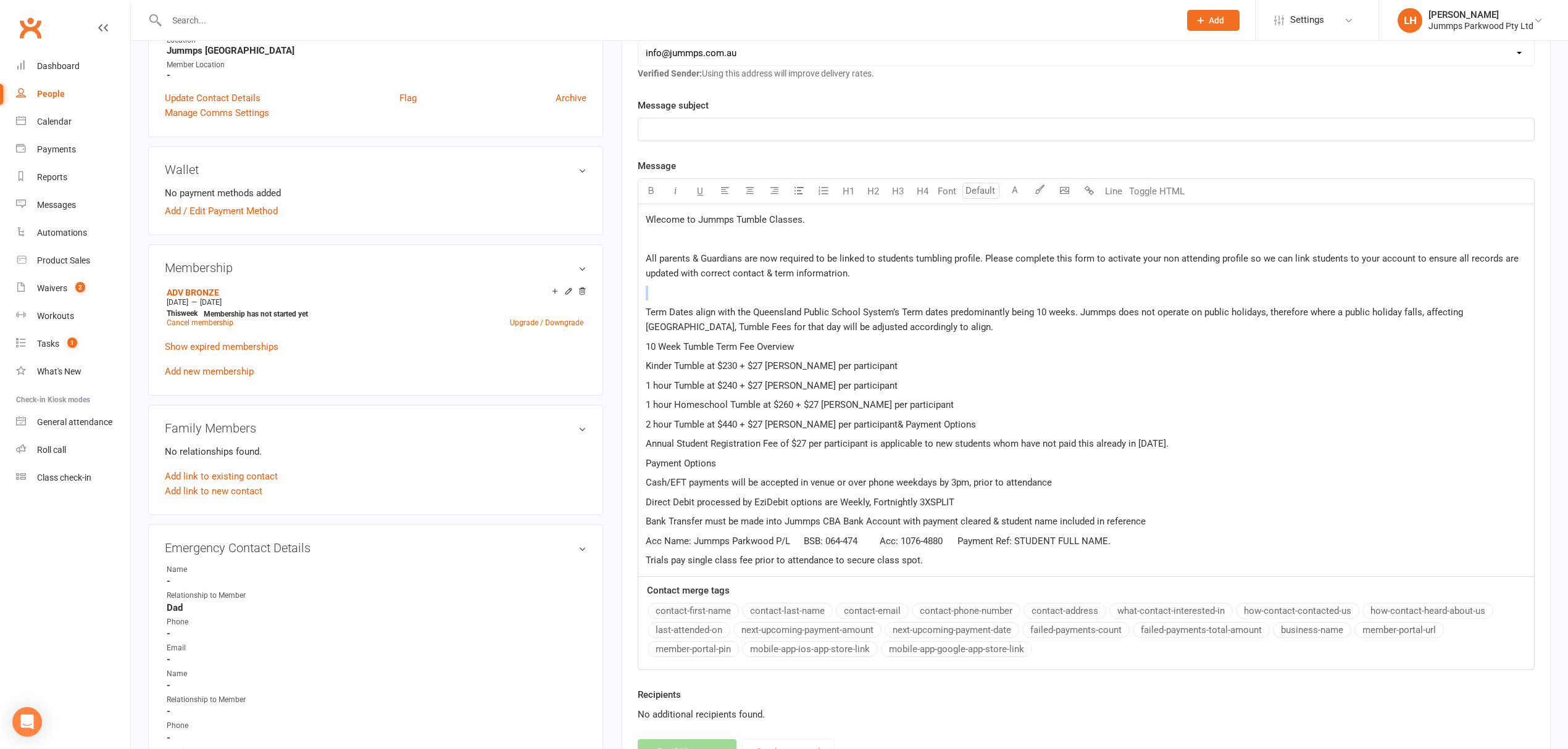 click on "﻿" 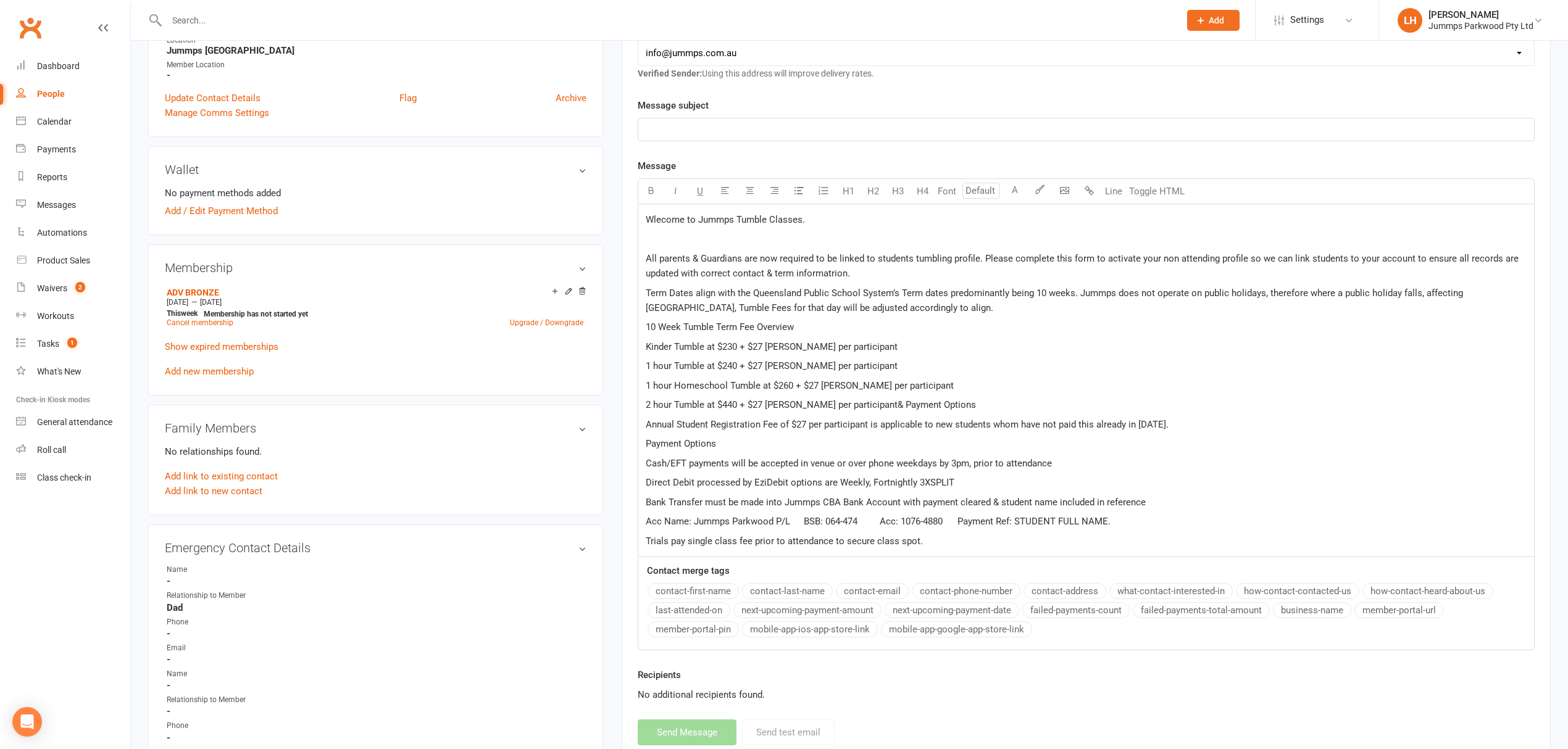 click on "﻿" 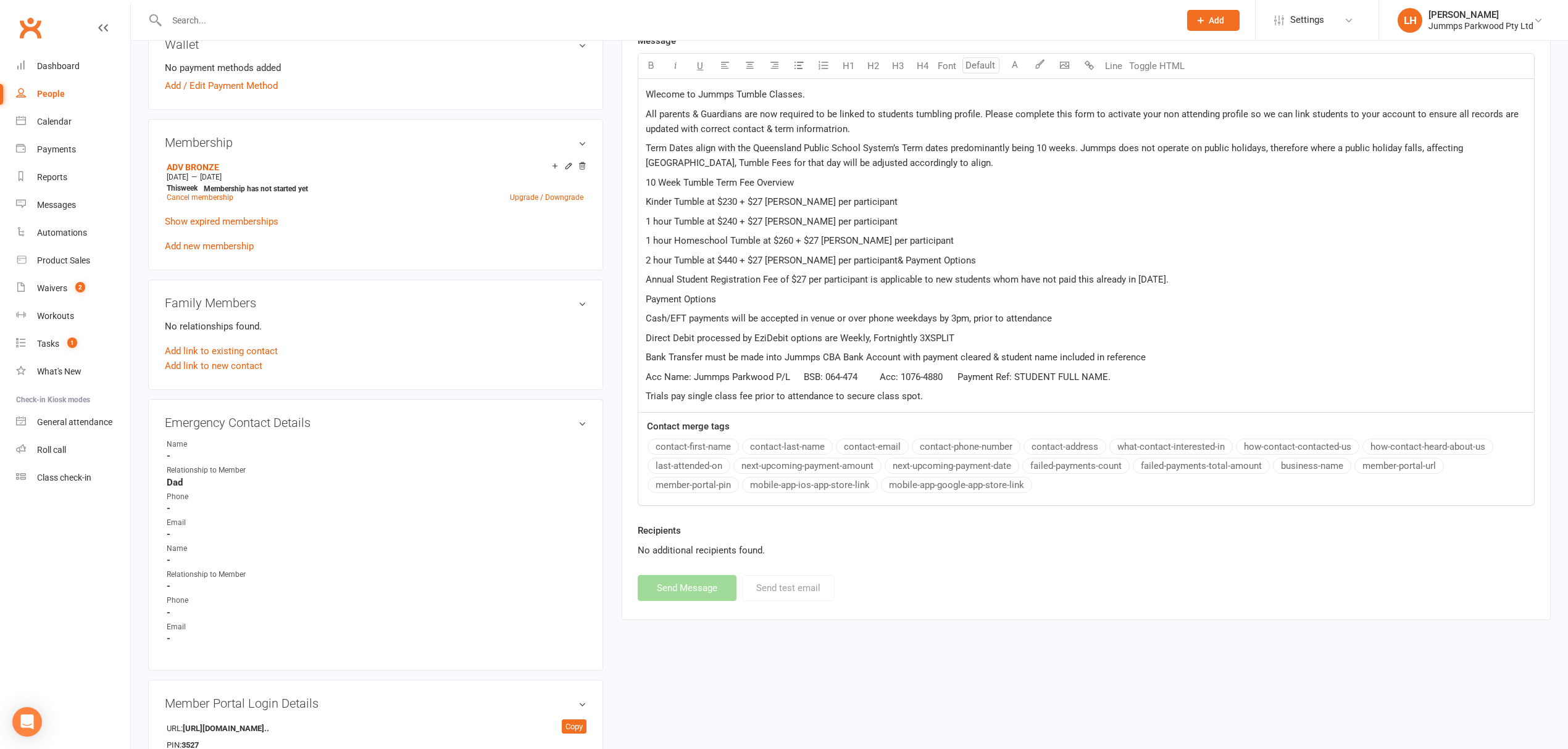 scroll, scrollTop: 445, scrollLeft: 0, axis: vertical 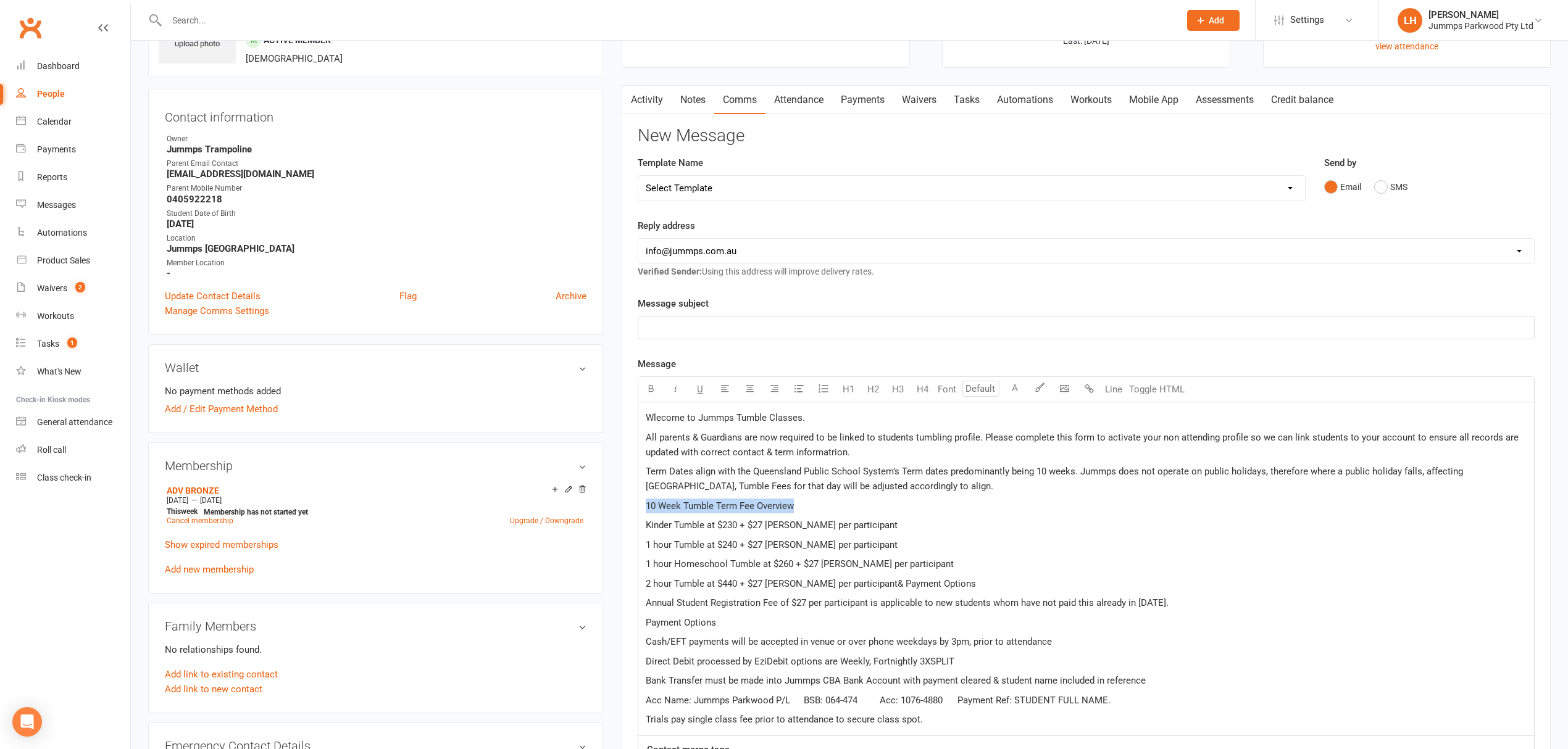 drag, startPoint x: 806, startPoint y: 505, endPoint x: 590, endPoint y: 508, distance: 216.02083 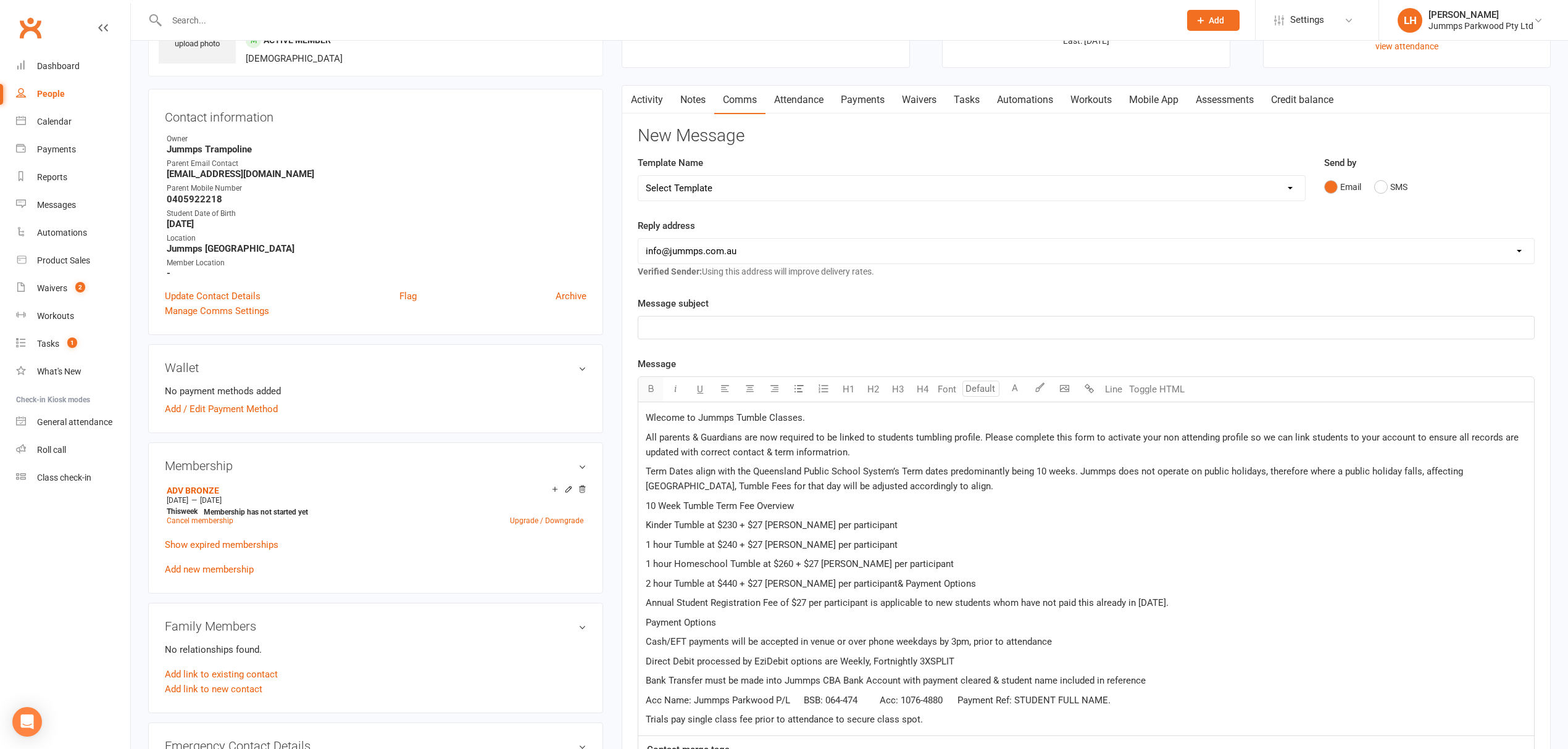 click 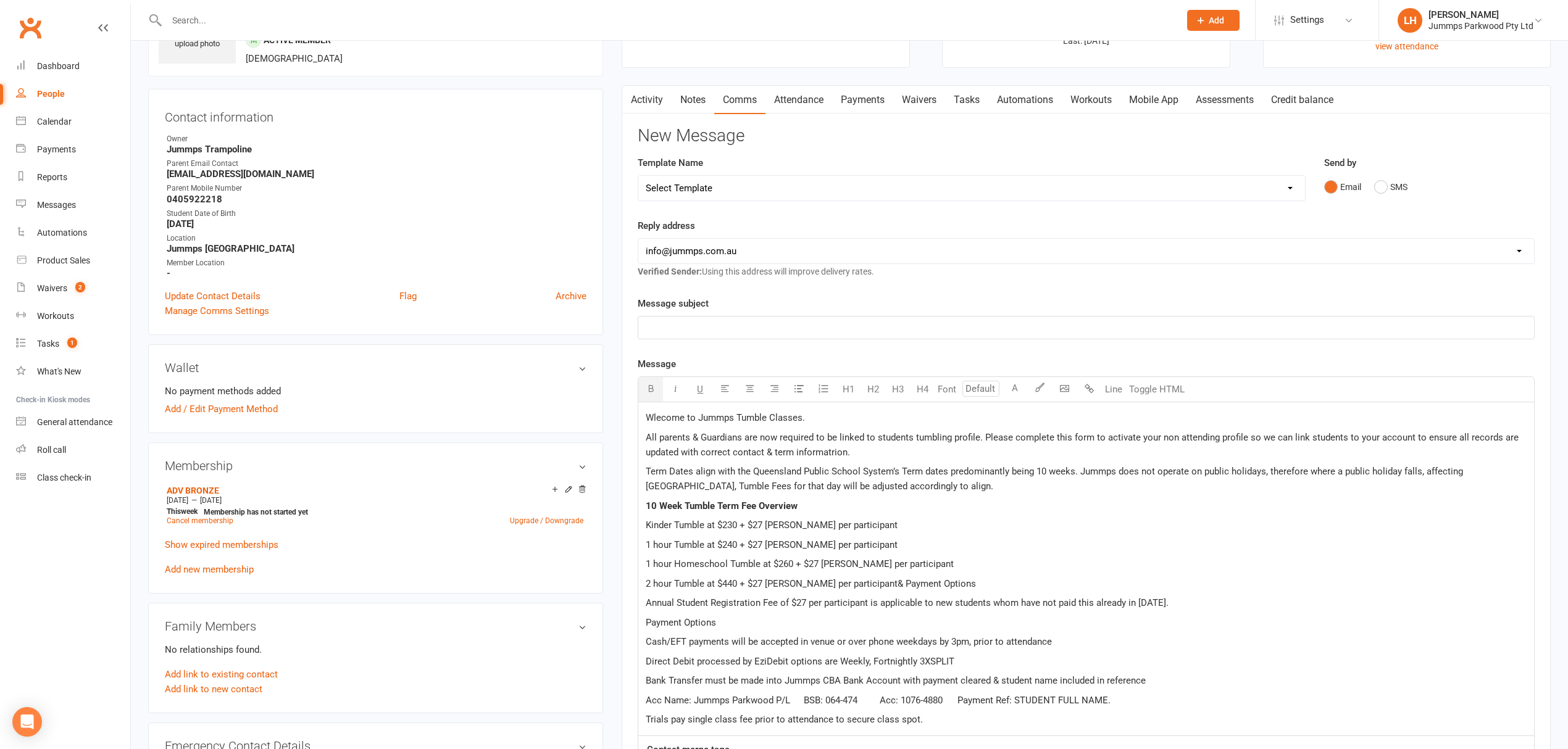 click on "Term Dates align with the Queensland Public School System’s Term dates predominantly being 10 weeks. Jummps does not operate on public holidays, therefore where a public holiday falls, affecting Gold Coast Schools, Tumble Fees for that day will be adjusted accordingly to align." 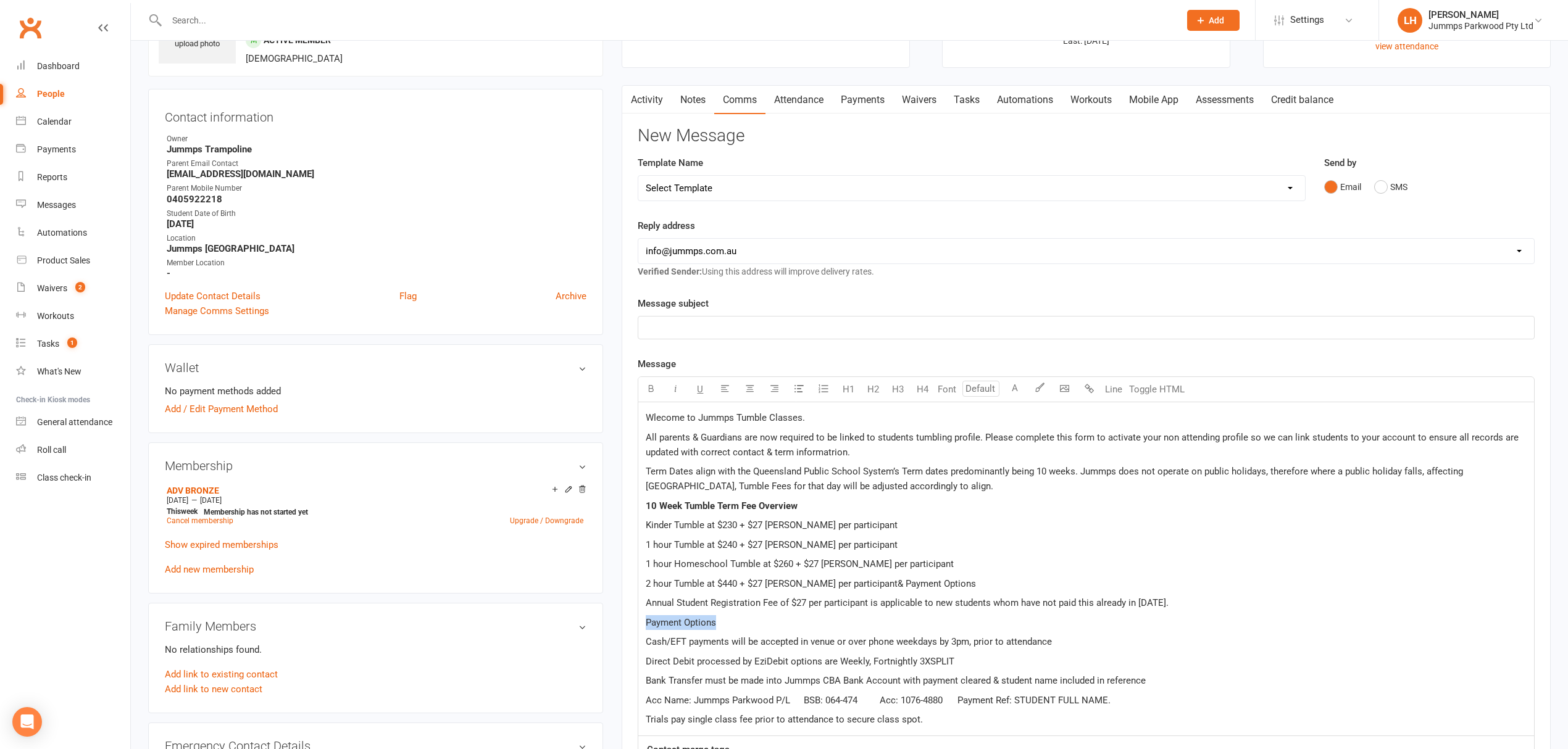 drag, startPoint x: 731, startPoint y: 624, endPoint x: 641, endPoint y: 629, distance: 90.13878 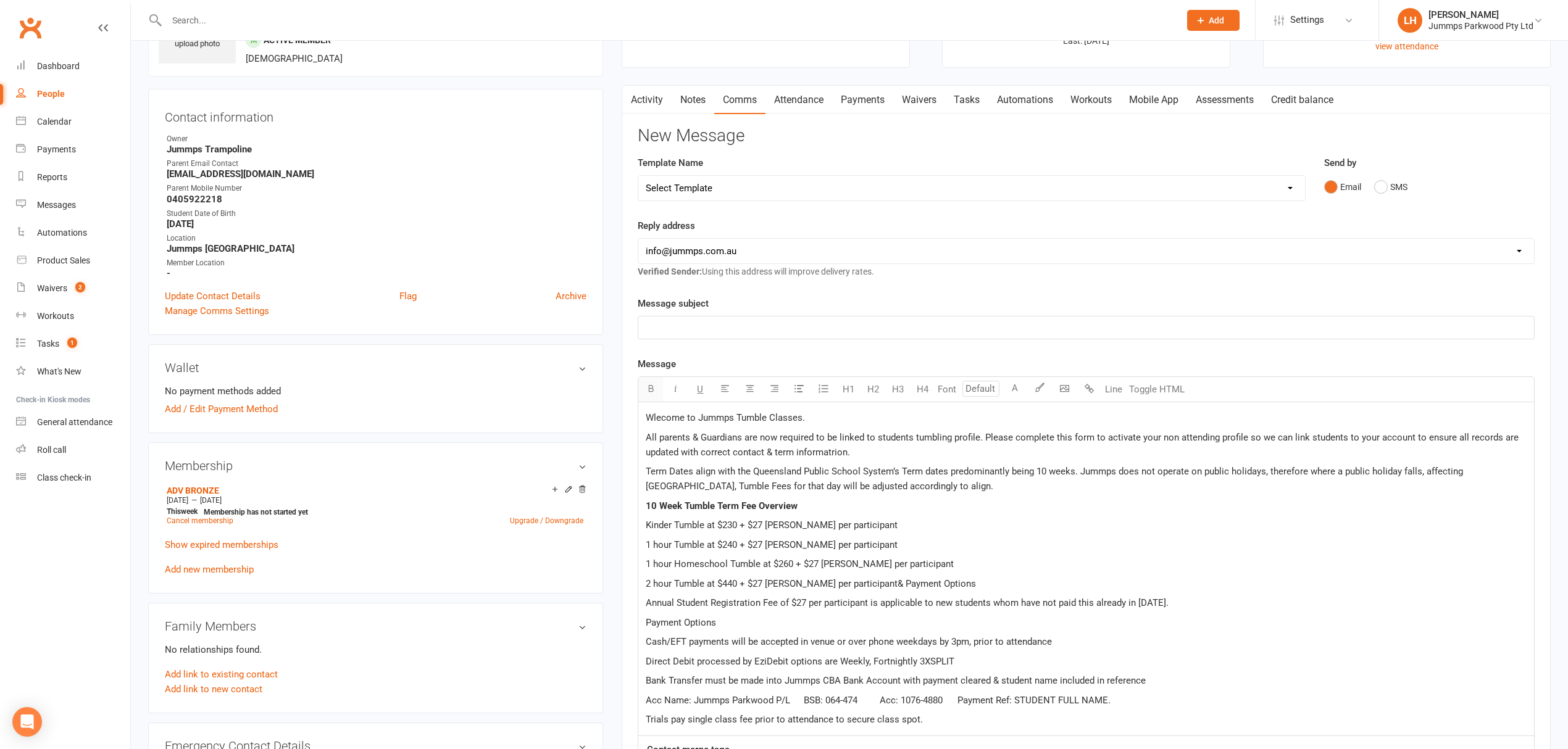 click 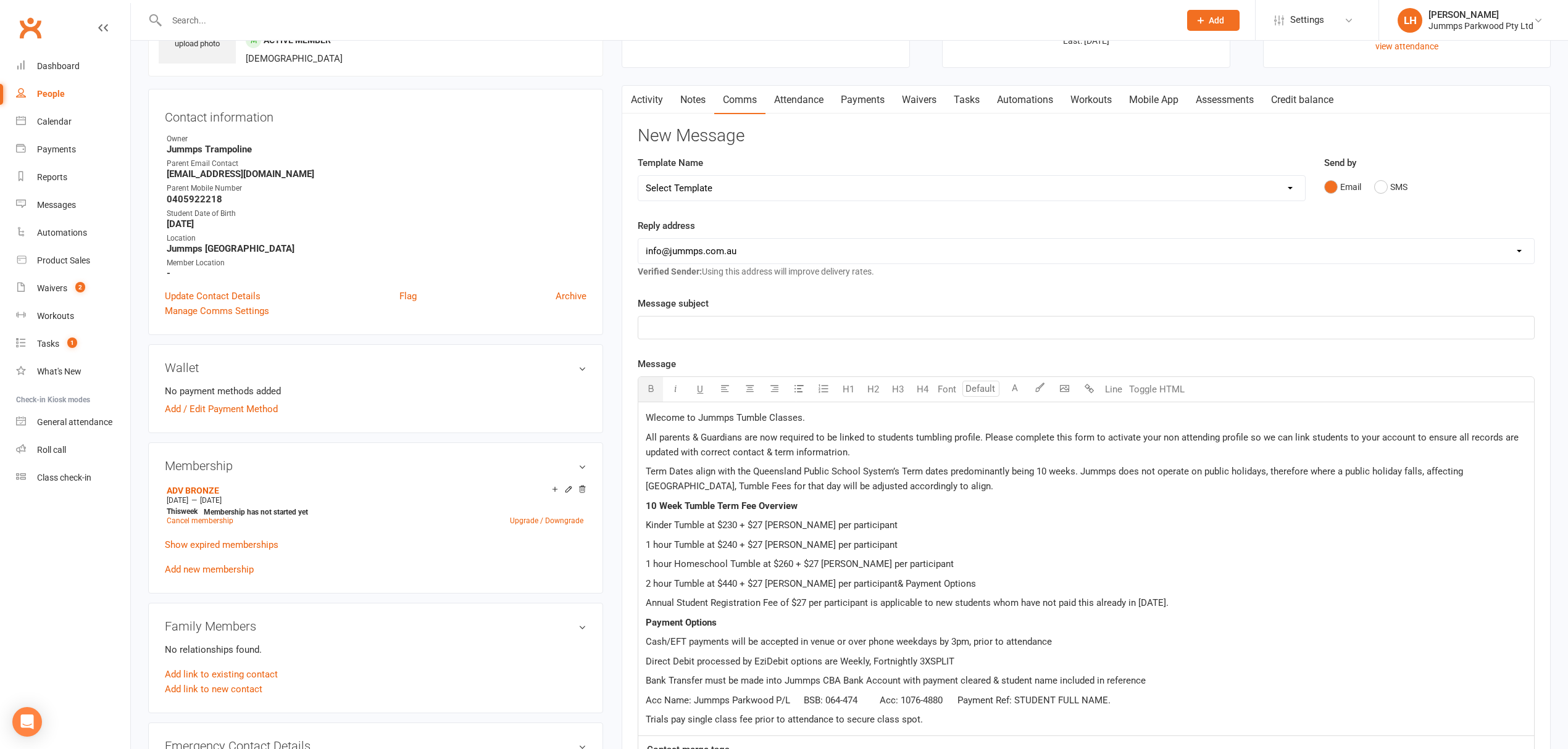 drag, startPoint x: 789, startPoint y: 512, endPoint x: 880, endPoint y: 710, distance: 217.91053 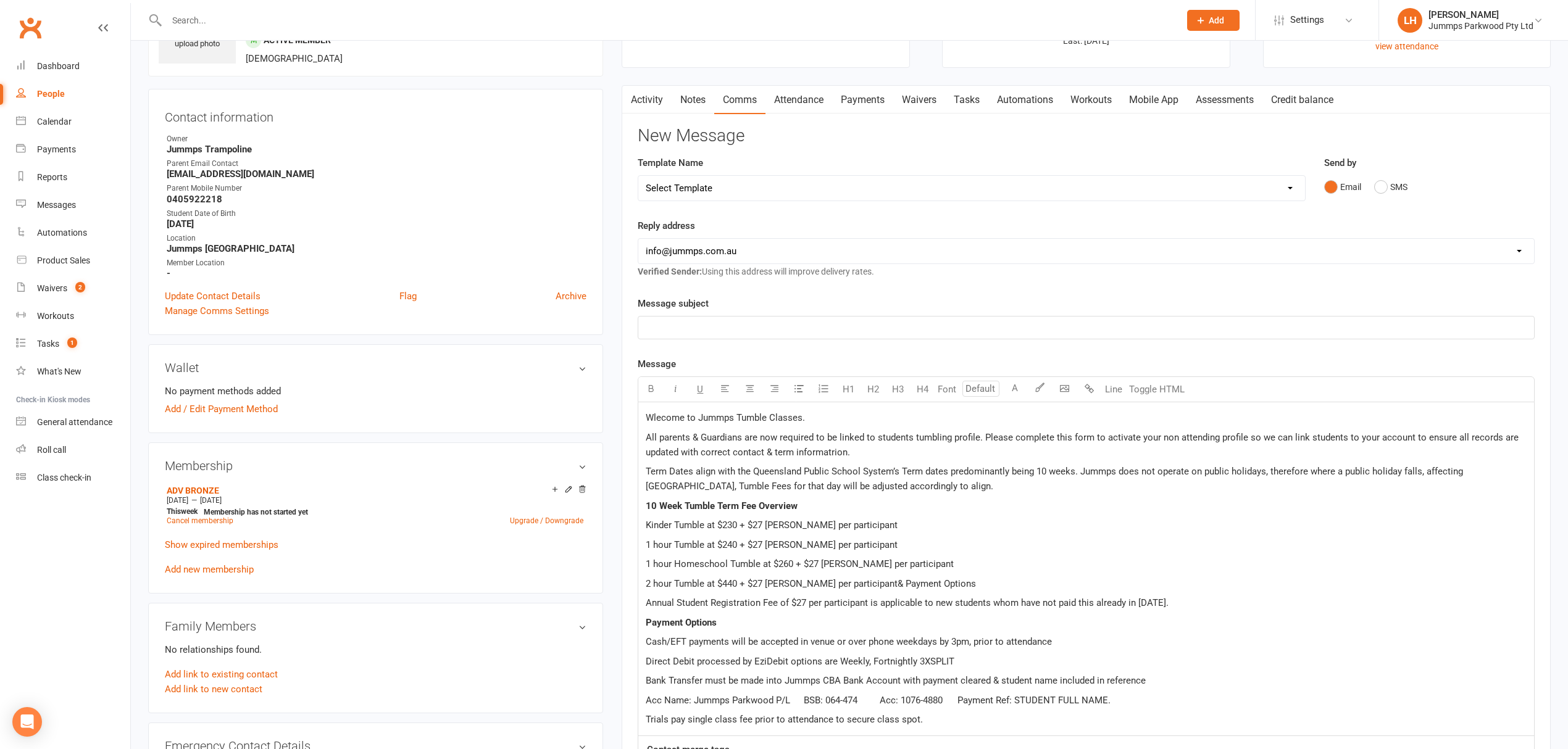 drag, startPoint x: 880, startPoint y: 710, endPoint x: 1262, endPoint y: 579, distance: 403.83784 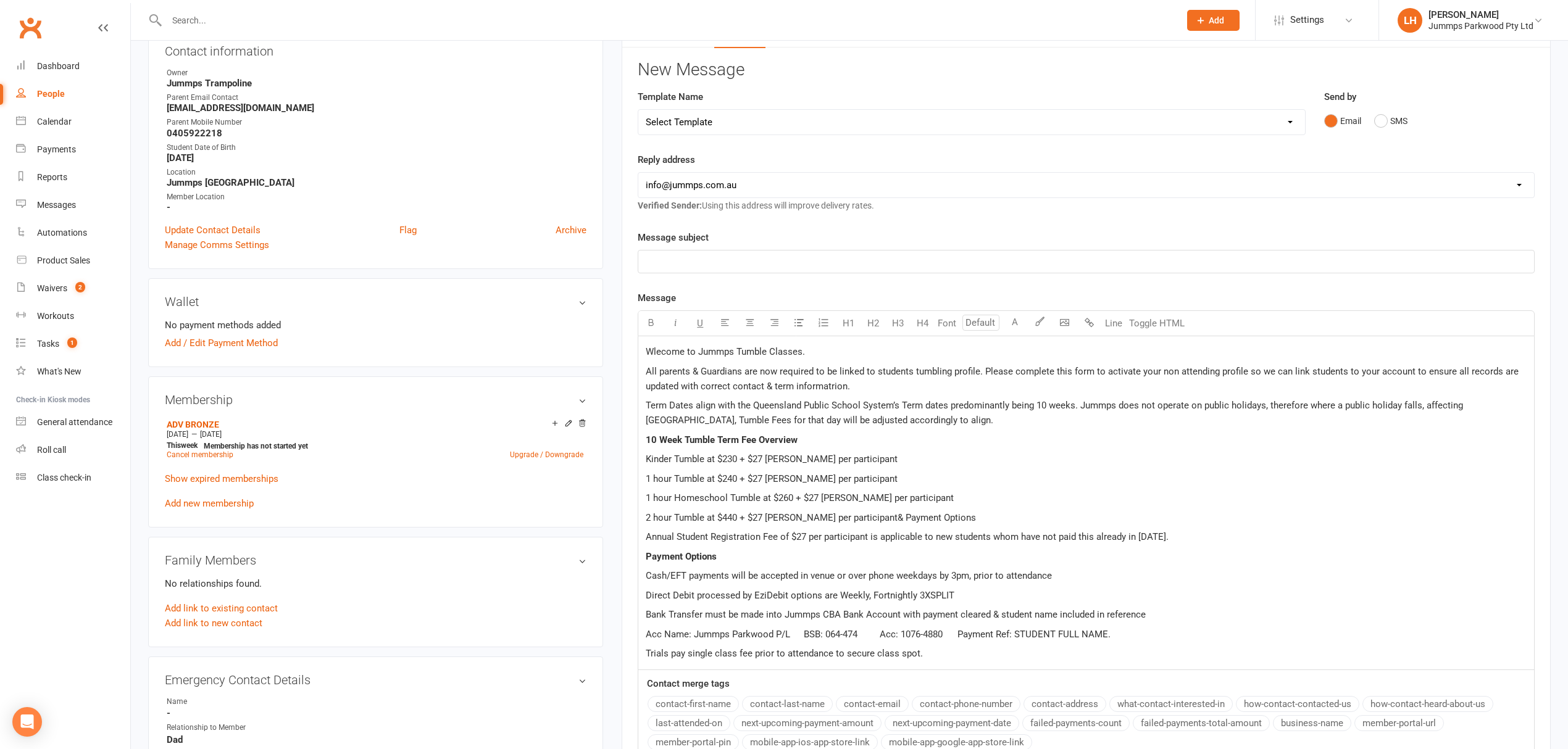 scroll, scrollTop: 247, scrollLeft: 0, axis: vertical 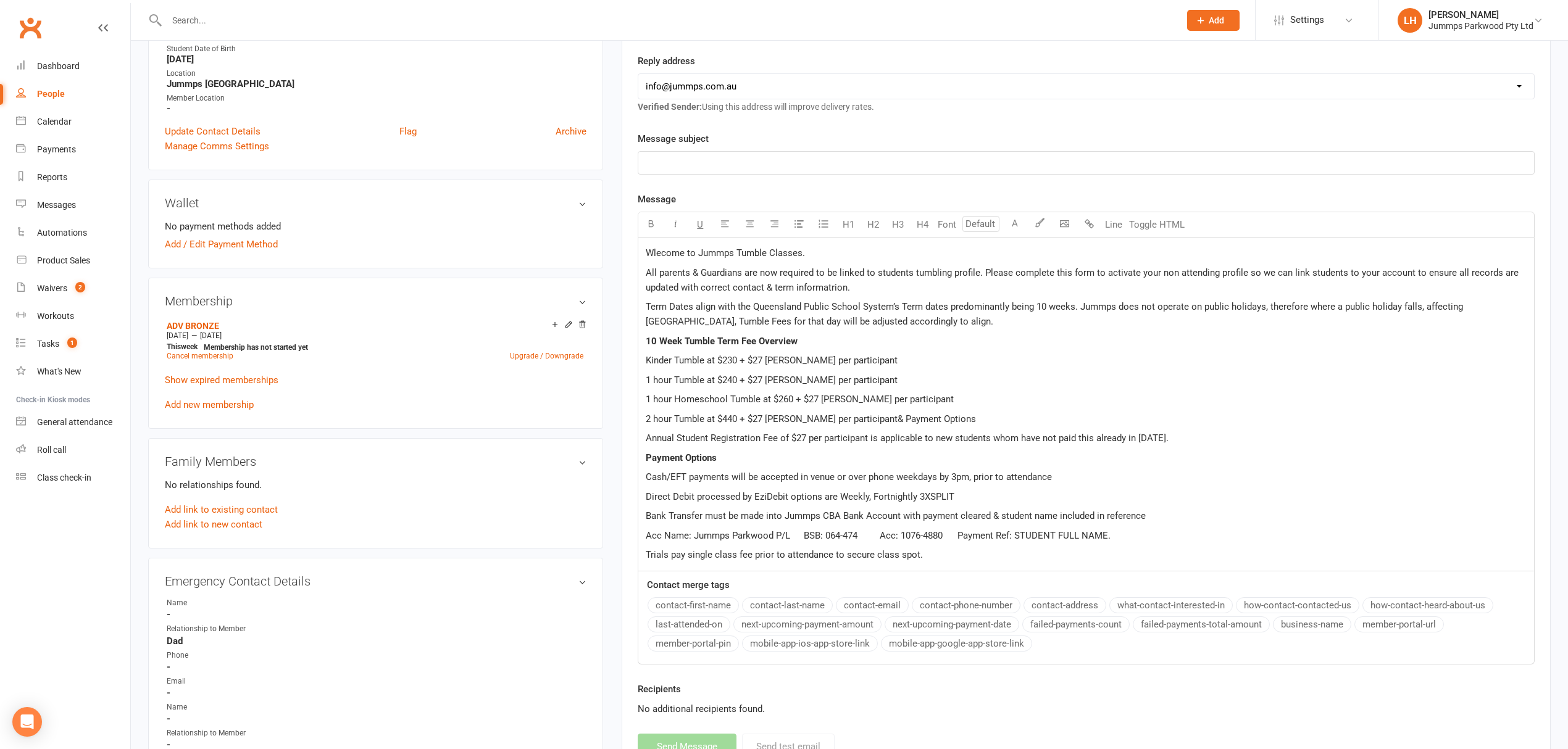 click on "Wlecome to Jummps Tumble Classes.  All parents & Guardians are now required to be linked to students tumbling profile. Please complete this form to activate your non attending profile so we can link students to your account to ensure all records are updated with correct contact & term informatrion.  Term Dates align with the Queensland Public School System’s Term dates predominantly being 10 weeks. Jummps does not operate on public holidays, therefore where a public holiday falls, affecting Gold Coast Schools, Tumble Fees for that day will be adjusted accordingly to align.  10 Week Tumble Term Fee Overview Kinder Tumble at $230 + $27 Rego per participant 1 hour Tumble at $240 + $27 Rego per participant 1 hour Homeschool Tumble at $260 + $27 Rego per participant 2 hour Tumble at $440 + $27 Rego per participant& Payment Options Annual Student Registration Fee of $27 per participant is applicable to new students whom have not paid this already in 2025.  Payment Options" 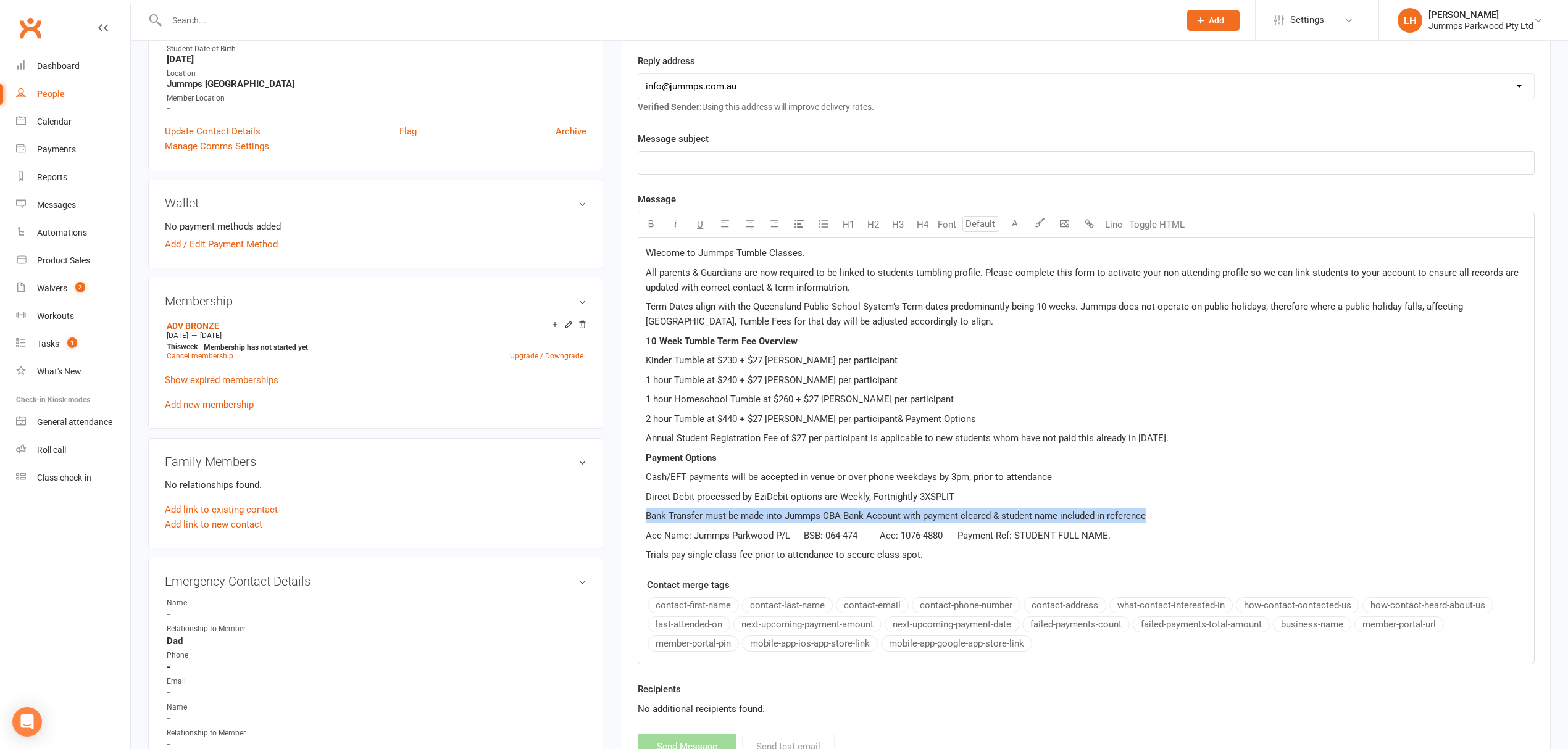 drag, startPoint x: 1158, startPoint y: 519, endPoint x: 608, endPoint y: 517, distance: 550.00364 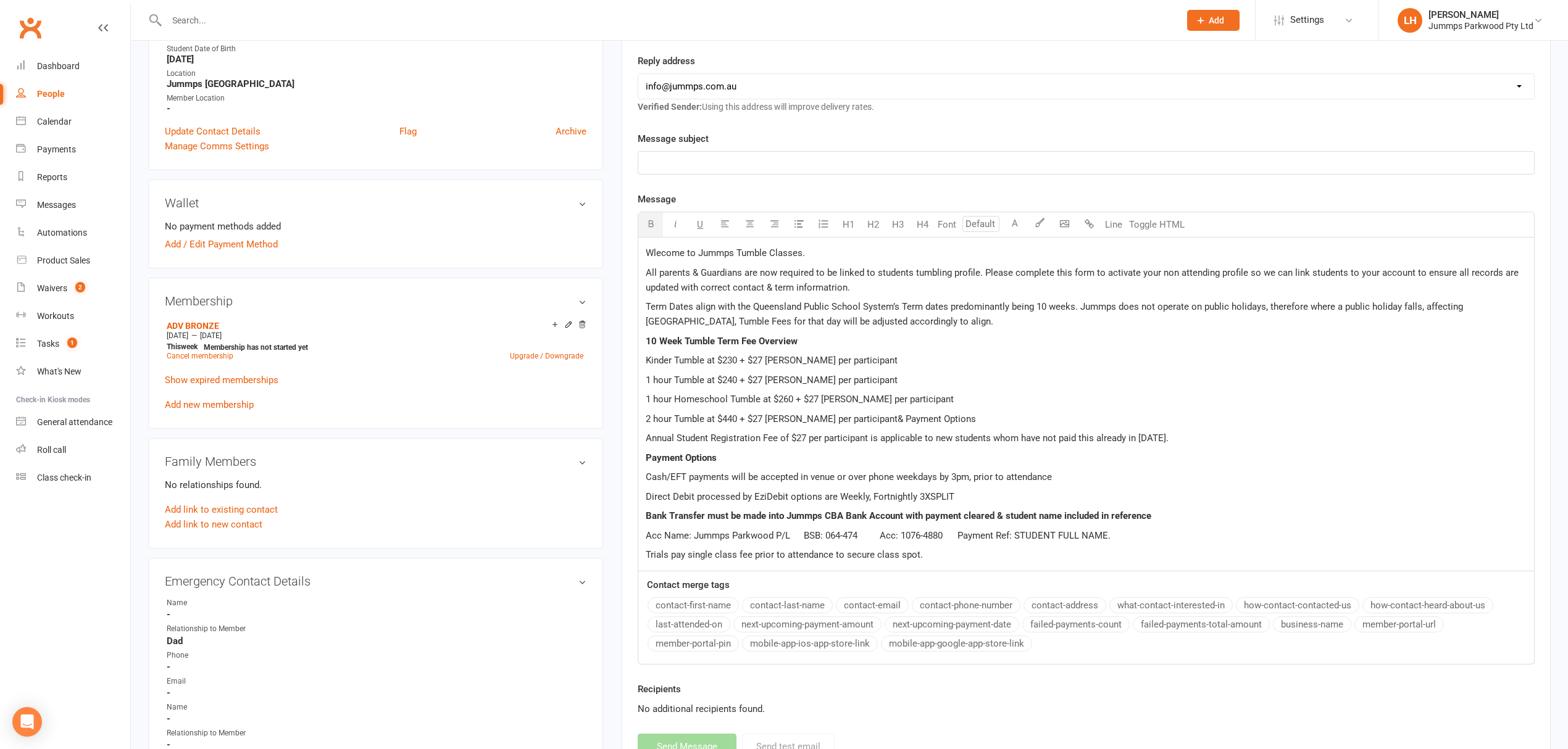 click on "2 hour Tumble at $440 + $27 Rego per participant& Payment Options" 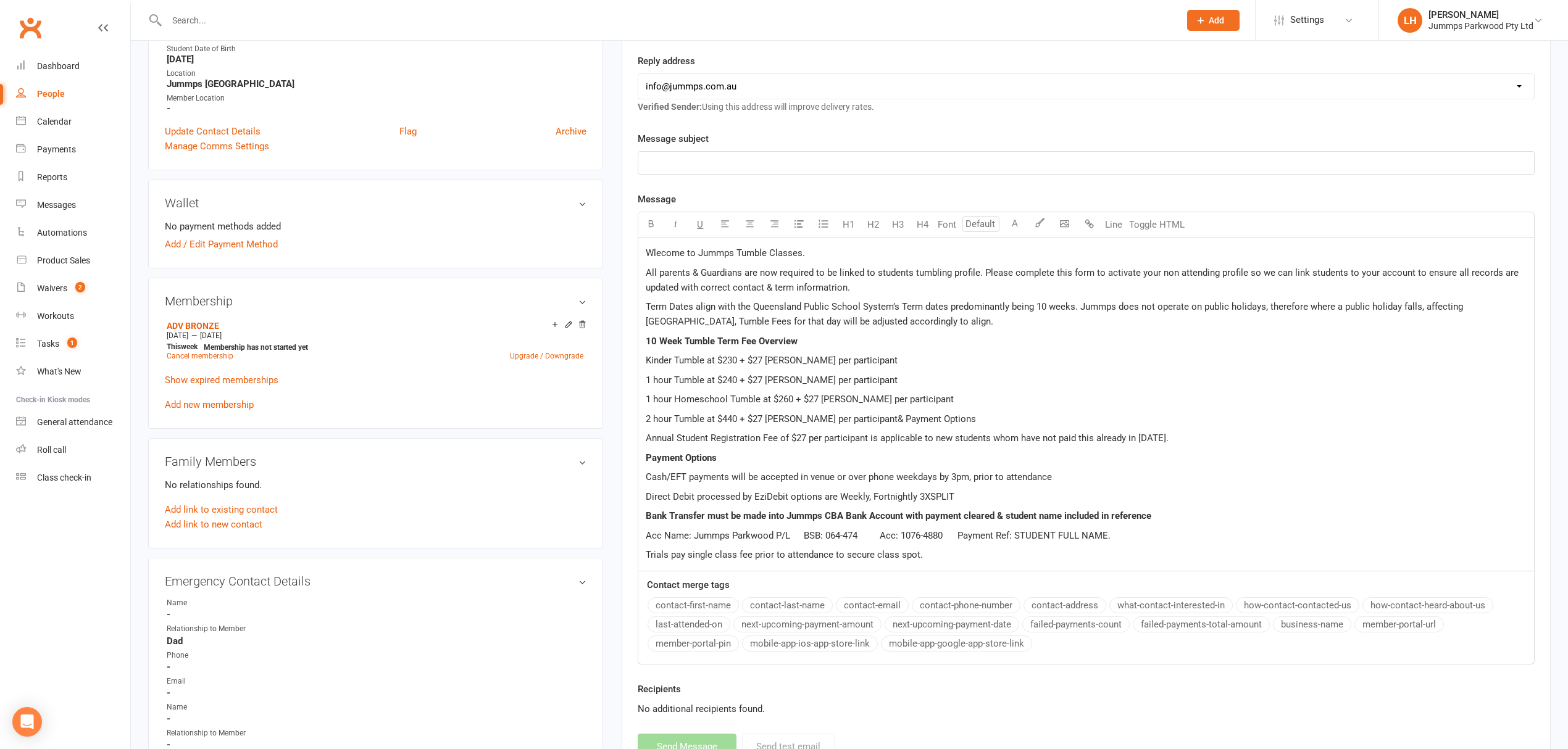 click on "Wlecome to Jummps Tumble Classes.  All parents & Guardians are now required to be linked to students tumbling profile. Please complete this form to activate your non attending profile so we can link students to your account to ensure all records are updated with correct contact & term informatrion.  Term Dates align with the Queensland Public School System’s Term dates predominantly being 10 weeks. Jummps does not operate on public holidays, therefore where a public holiday falls, affecting Gold Coast Schools, Tumble Fees for that day will be adjusted accordingly to align.  10 Week Tumble Term Fee Overview Kinder Tumble at $230 + $27 Rego per participant 1 hour Tumble at $240 + $27 Rego per participant 1 hour Homeschool Tumble at $260 + $27 Rego per participant 2 hour Tumble at $440 + $27 Rego per participant& Payment Options Annual Student Registration Fee of $27 per participant is applicable to new students whom have not paid this already in 2025.  Payment Options" 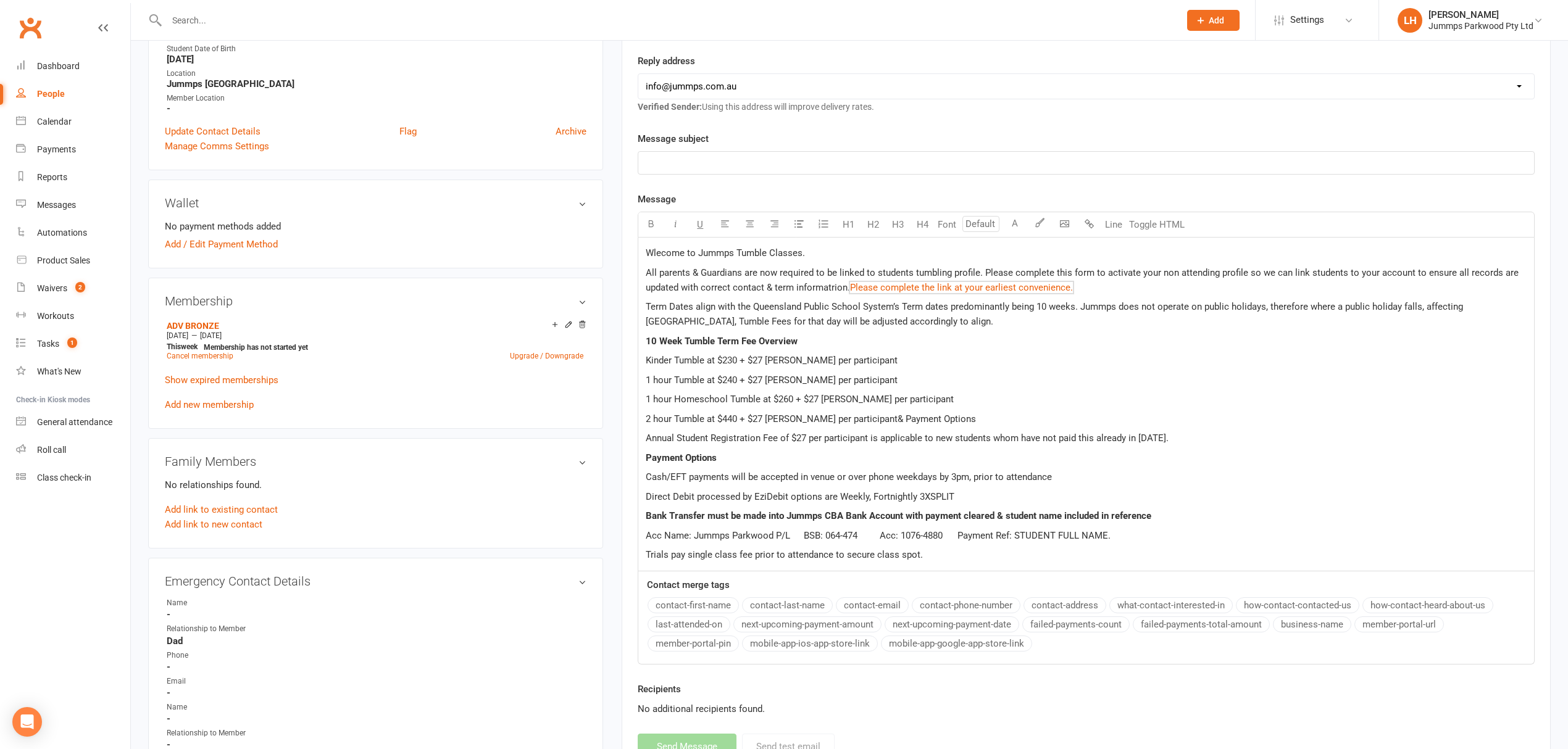 scroll, scrollTop: 164, scrollLeft: 0, axis: vertical 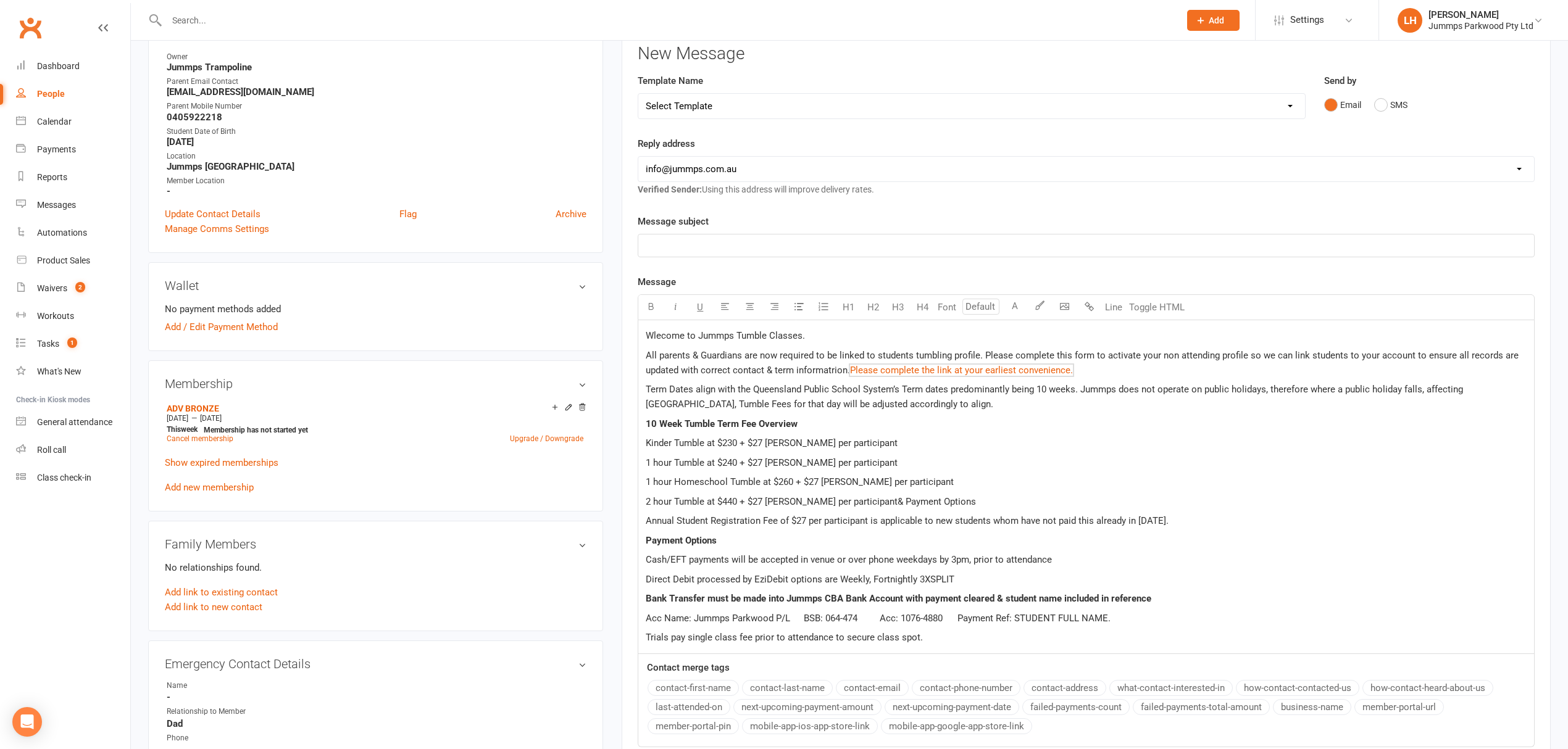 click on "﻿" 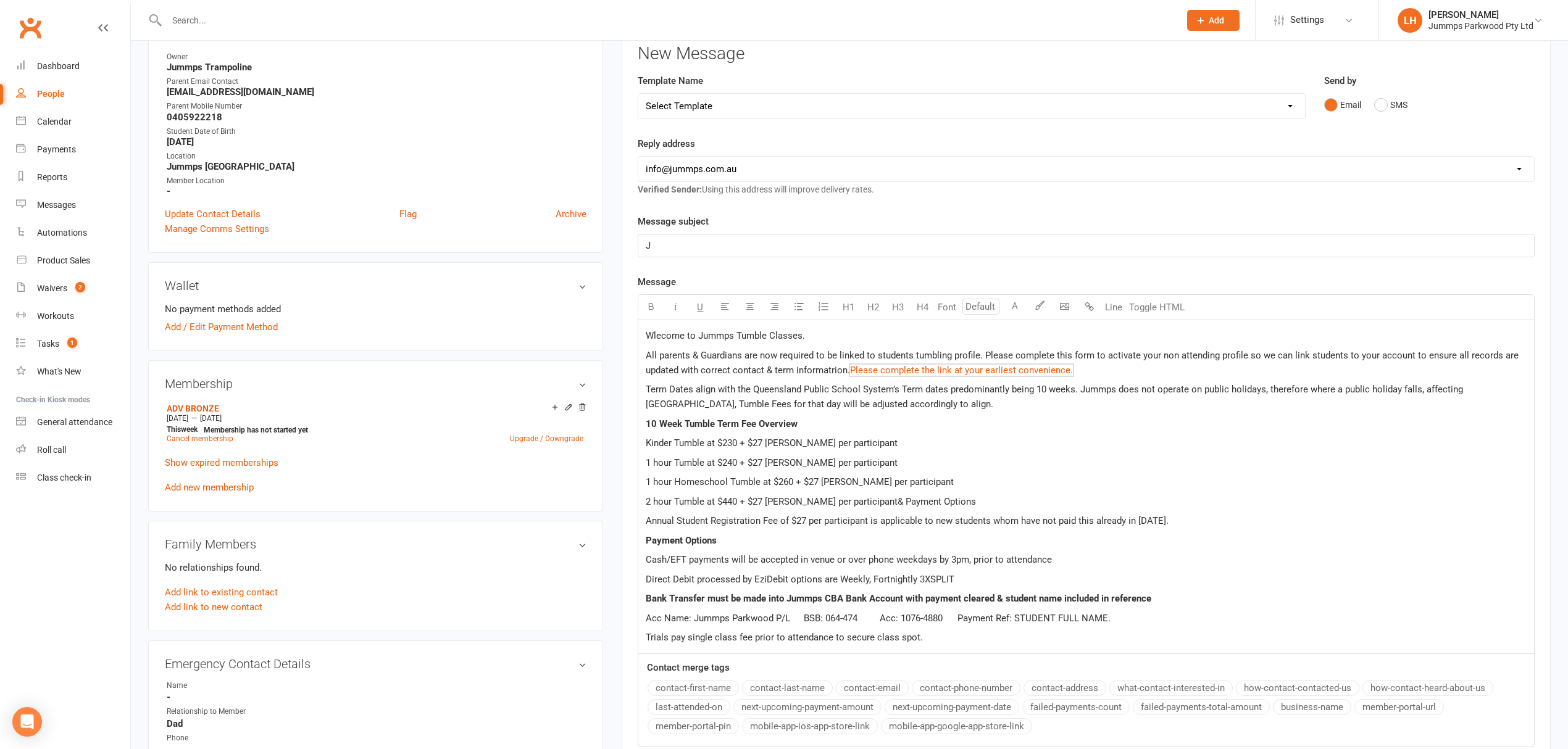 type 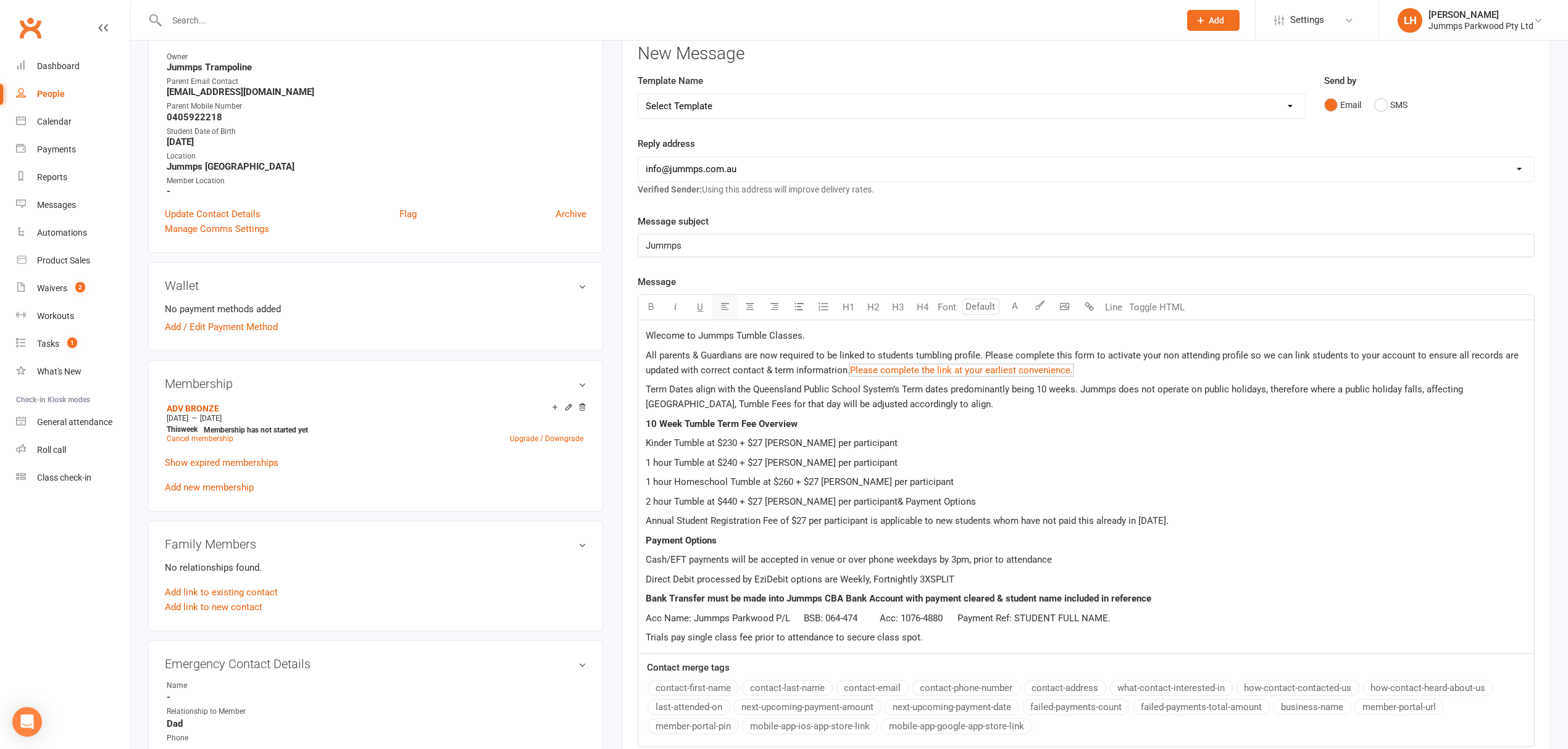 drag, startPoint x: 722, startPoint y: 247, endPoint x: 724, endPoint y: 297, distance: 50.03998 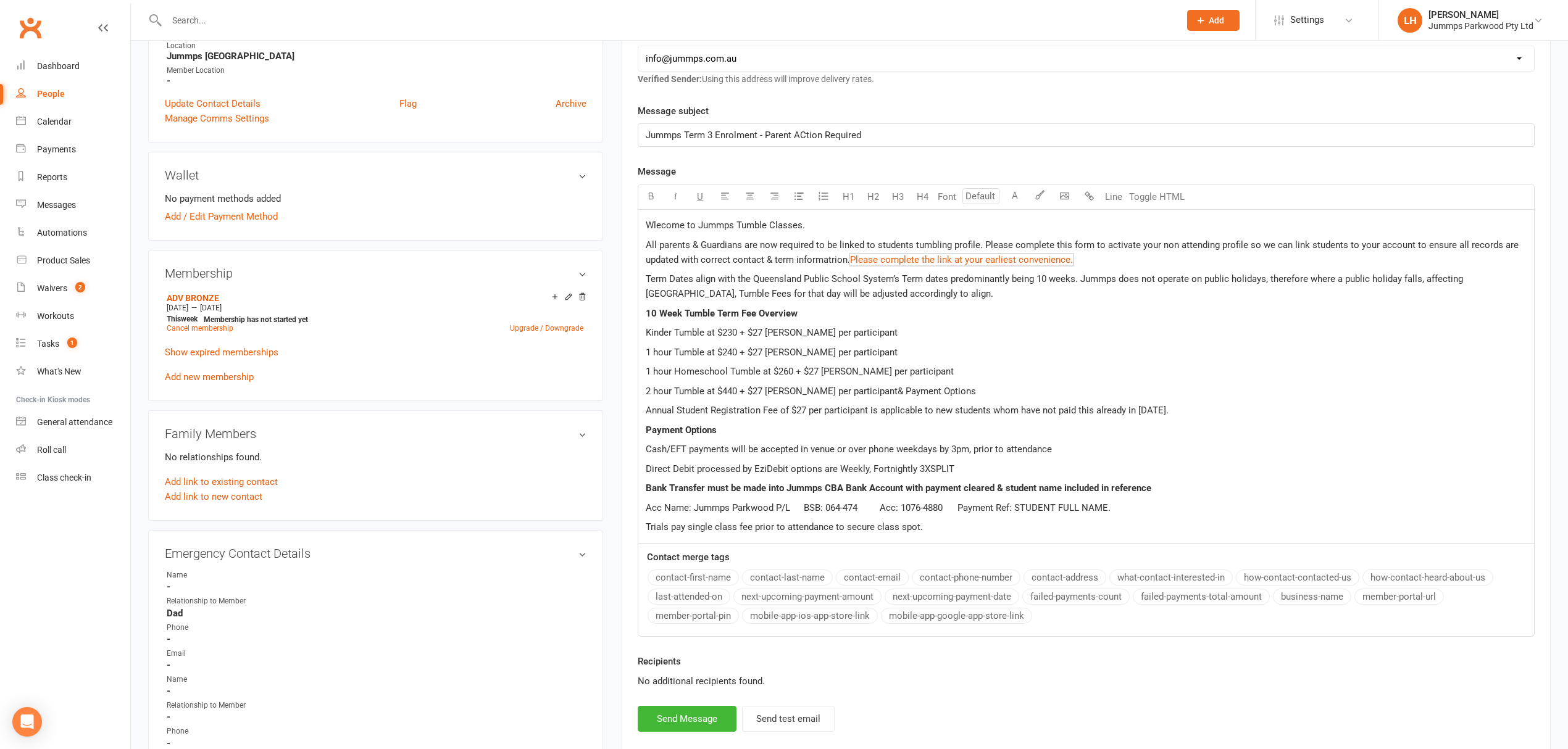 scroll, scrollTop: 411, scrollLeft: 0, axis: vertical 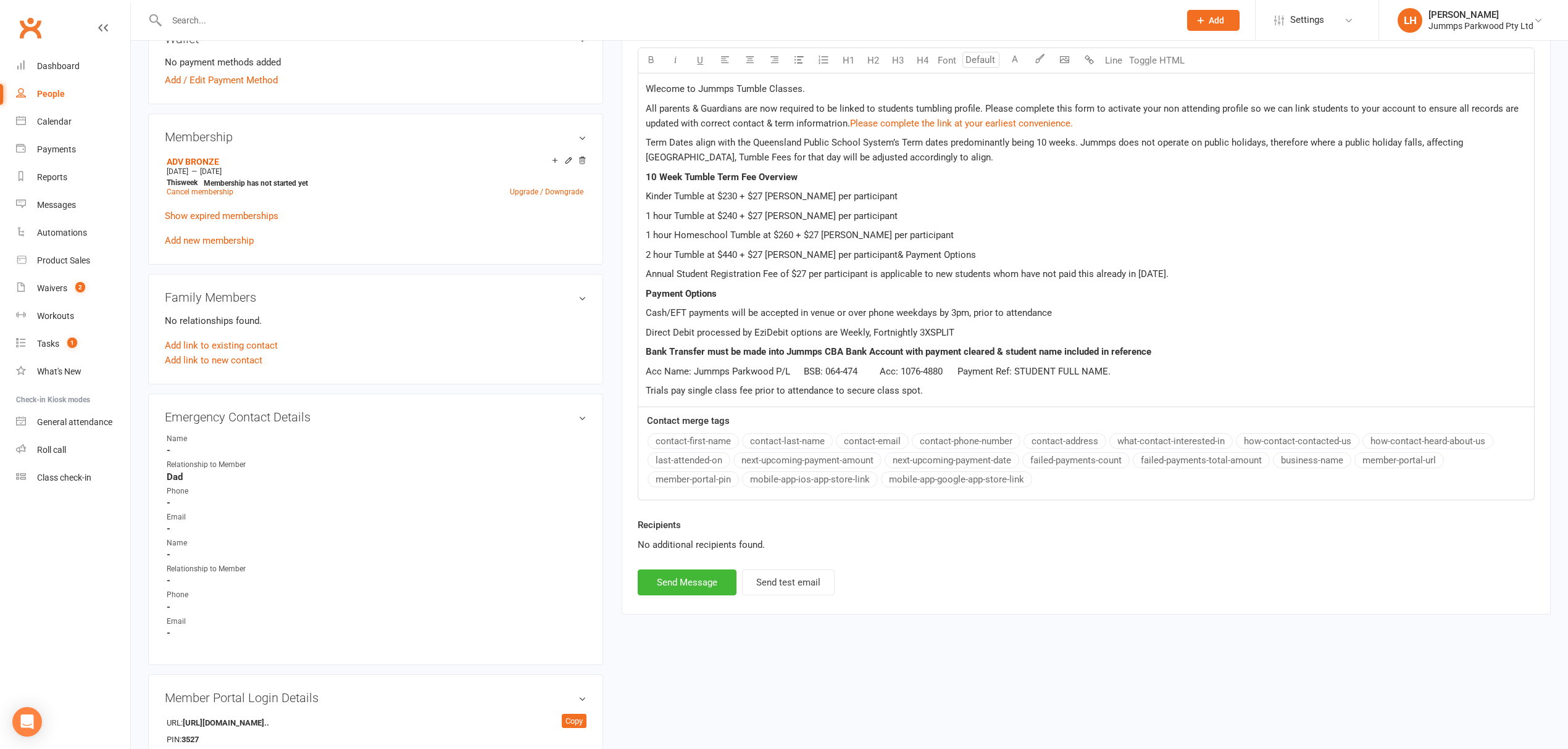 click on "Trials pay single class fee prior to attendance to secure class spot." 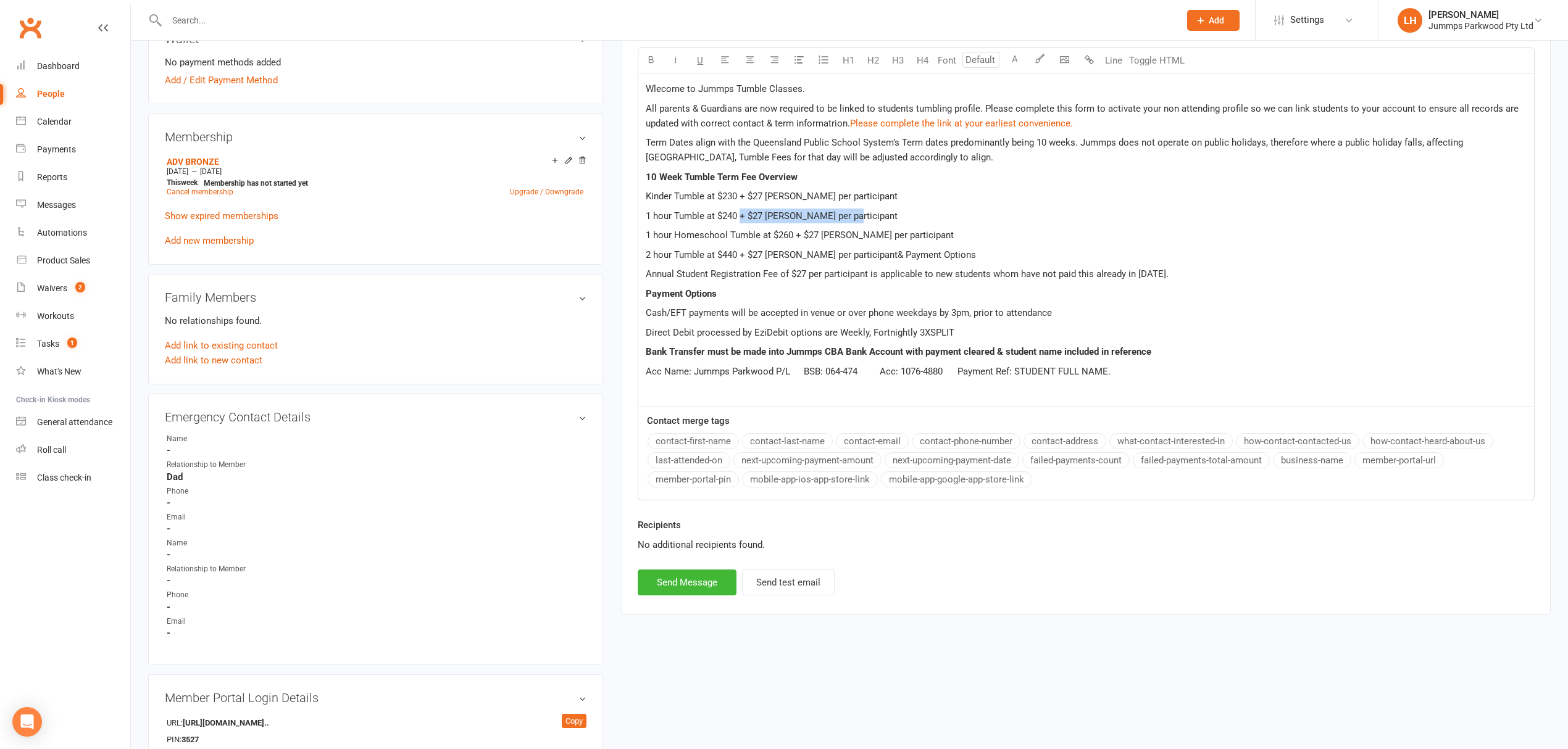 drag, startPoint x: 853, startPoint y: 218, endPoint x: 741, endPoint y: 220, distance: 112.01786 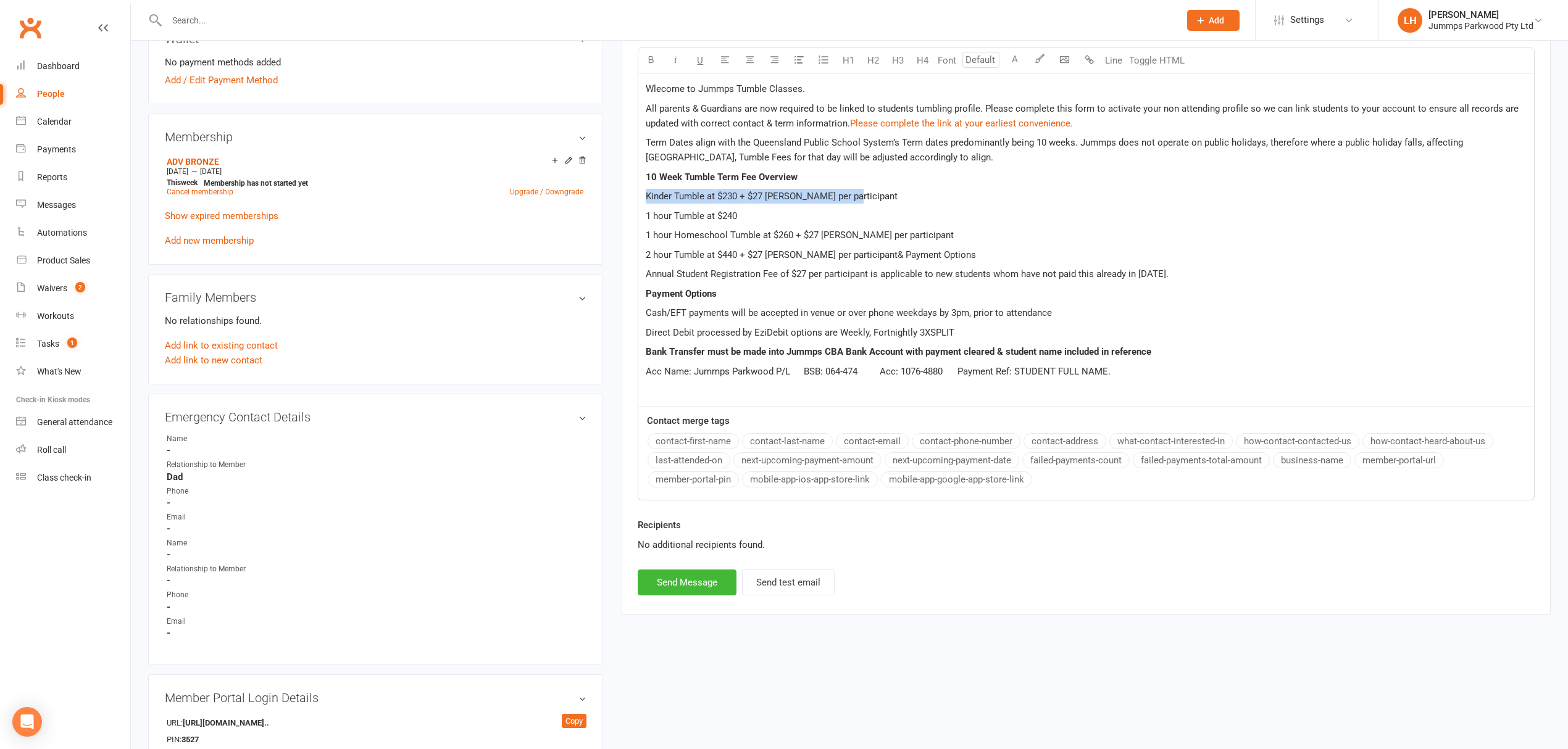 drag, startPoint x: 856, startPoint y: 197, endPoint x: 643, endPoint y: 197, distance: 213 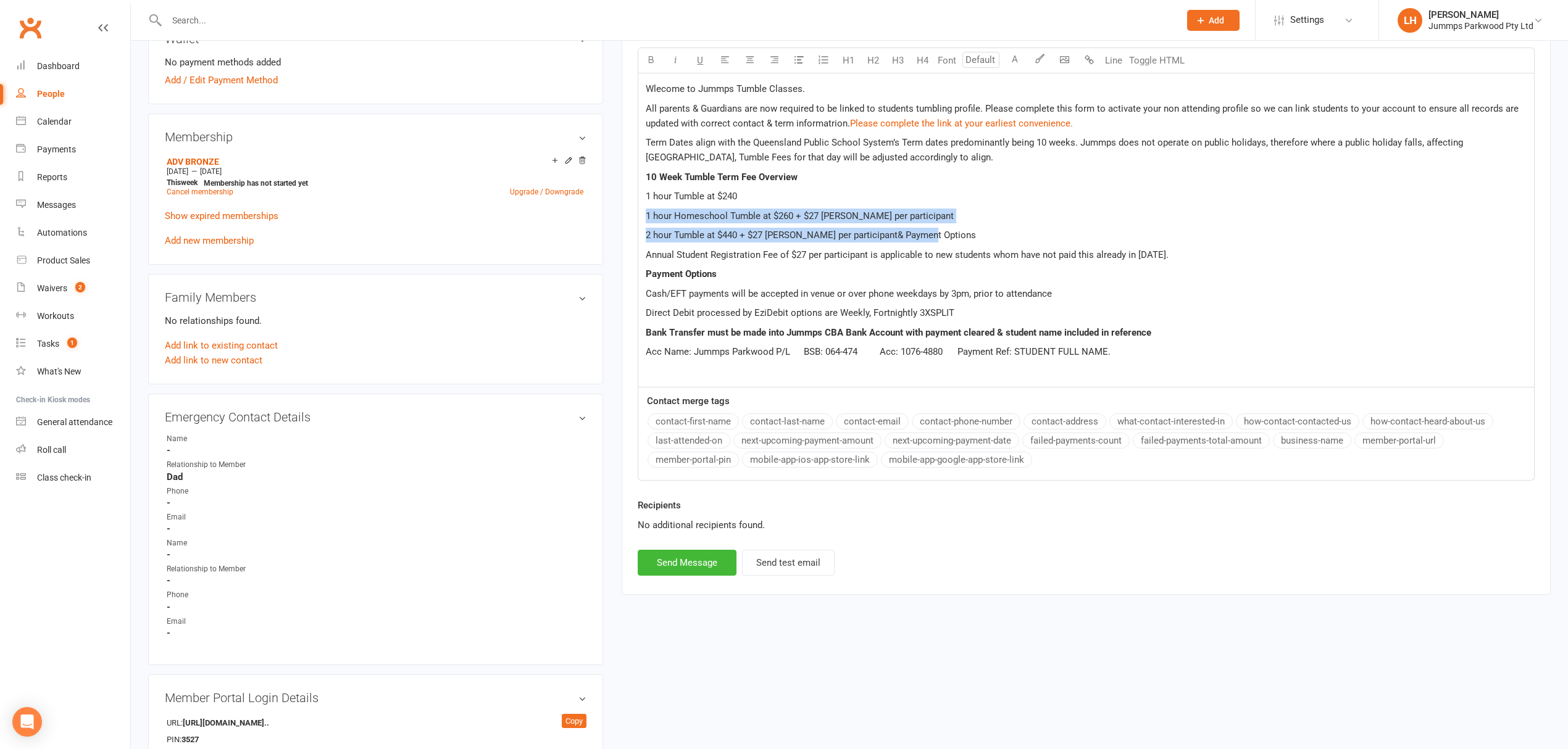 drag, startPoint x: 645, startPoint y: 218, endPoint x: 947, endPoint y: 235, distance: 302.478 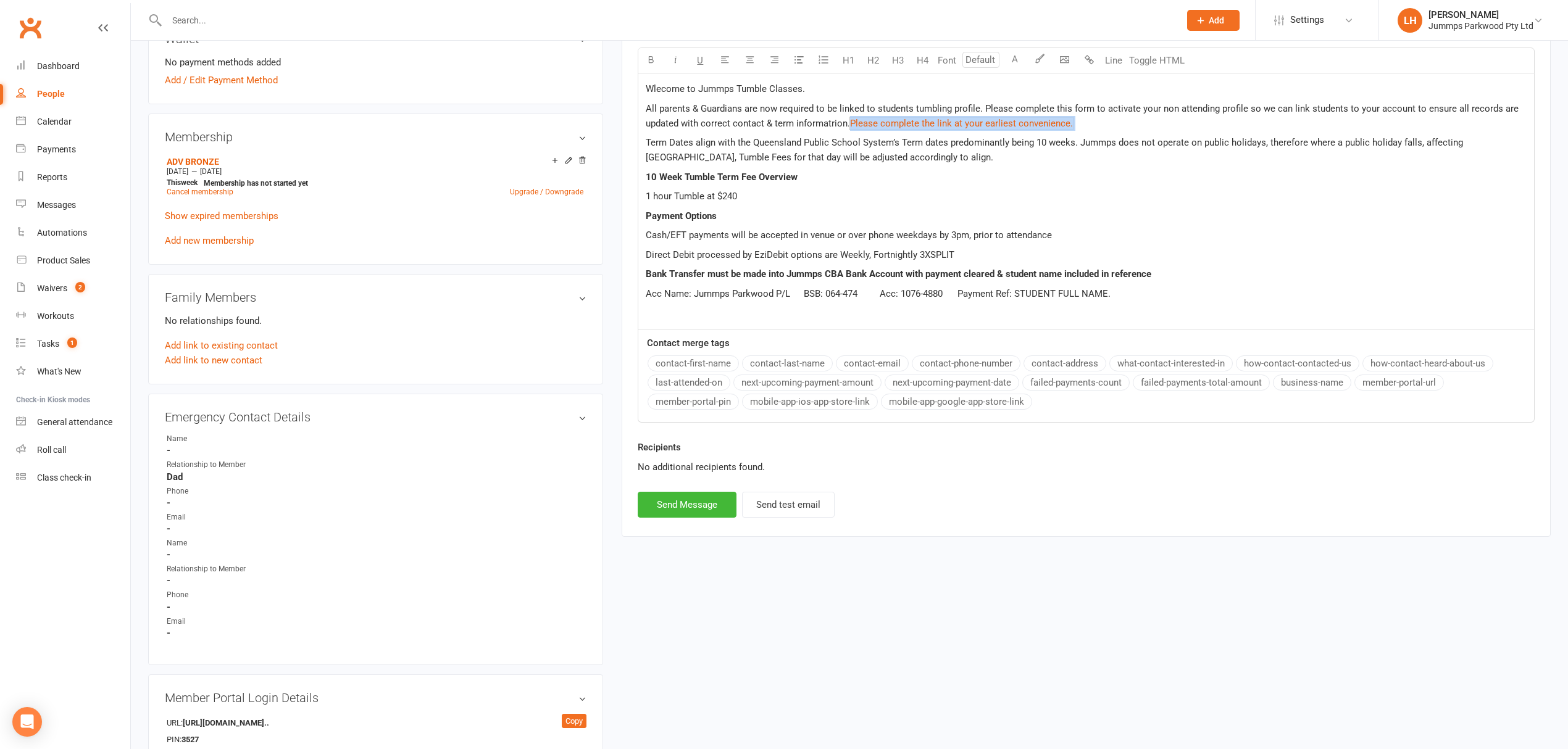 drag, startPoint x: 1082, startPoint y: 124, endPoint x: 850, endPoint y: 124, distance: 232 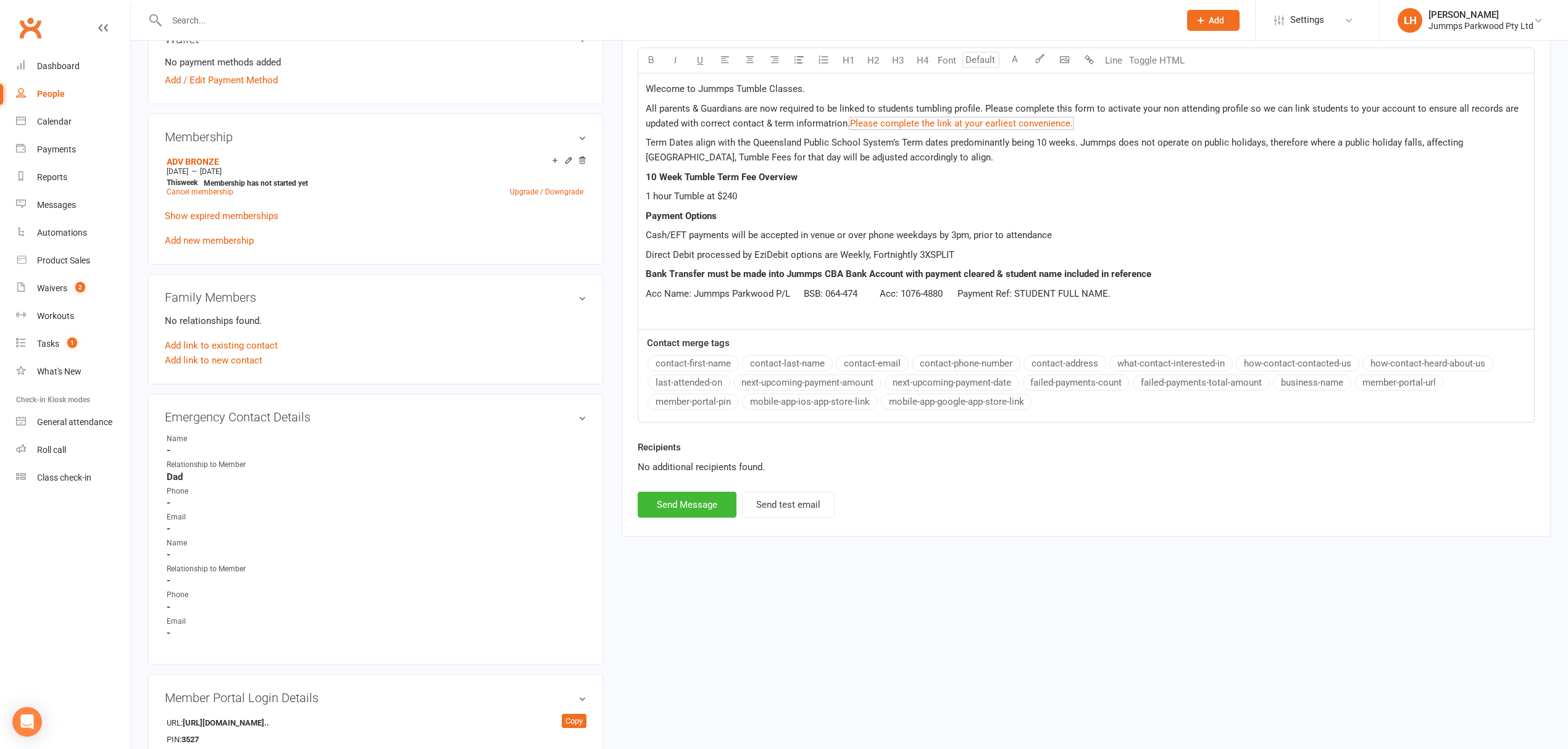 click on "﻿" 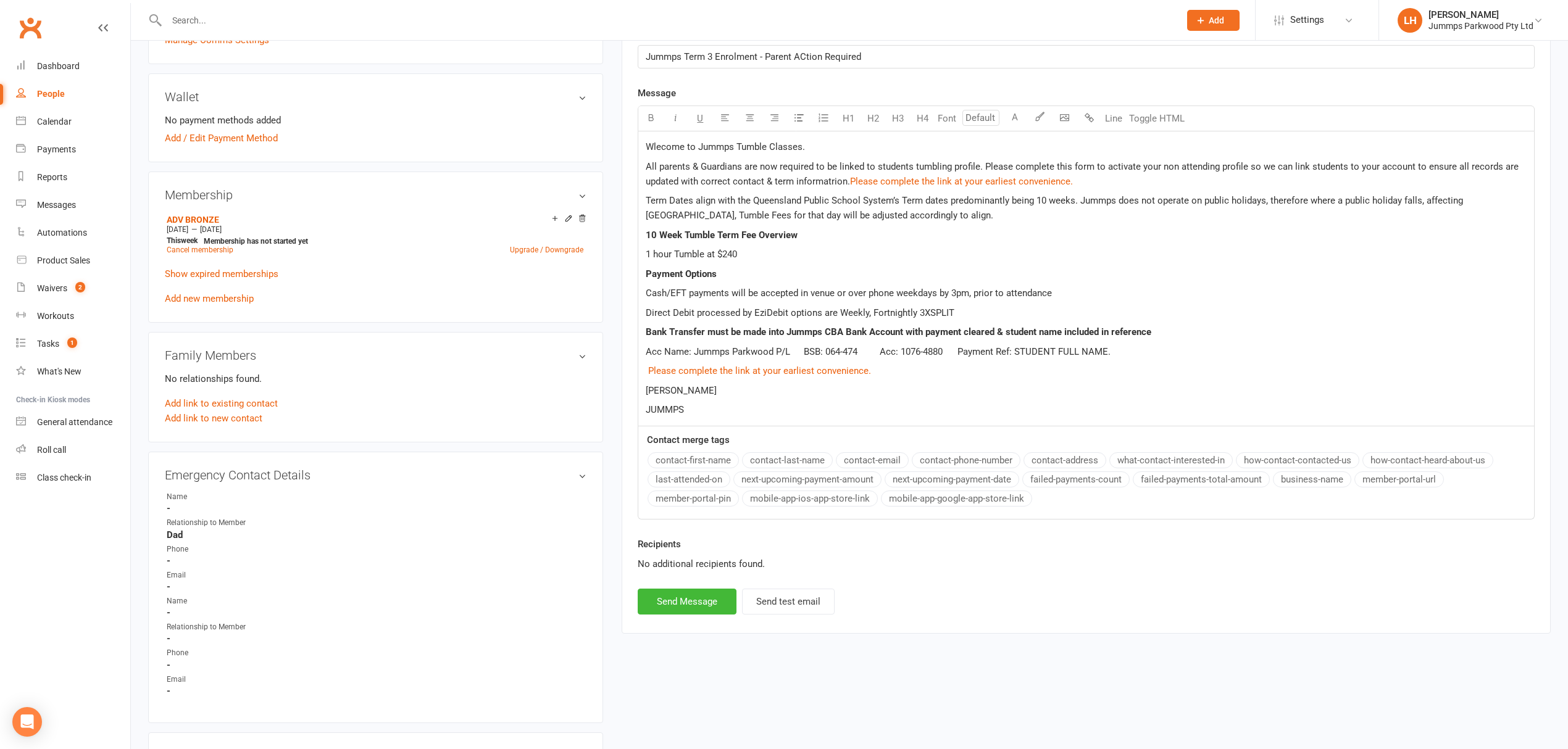 scroll, scrollTop: 329, scrollLeft: 0, axis: vertical 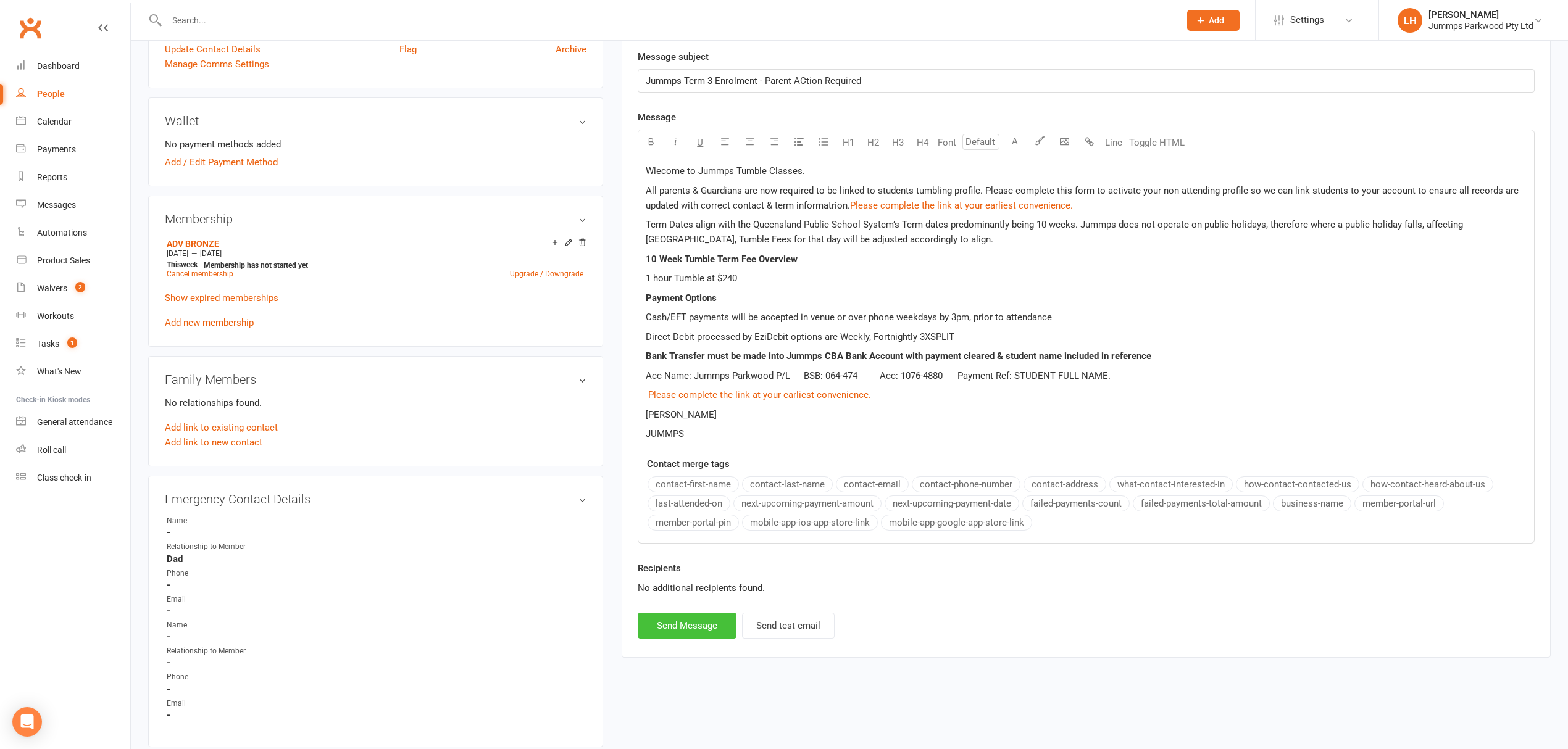 click on "Send Message" at bounding box center [687, 626] 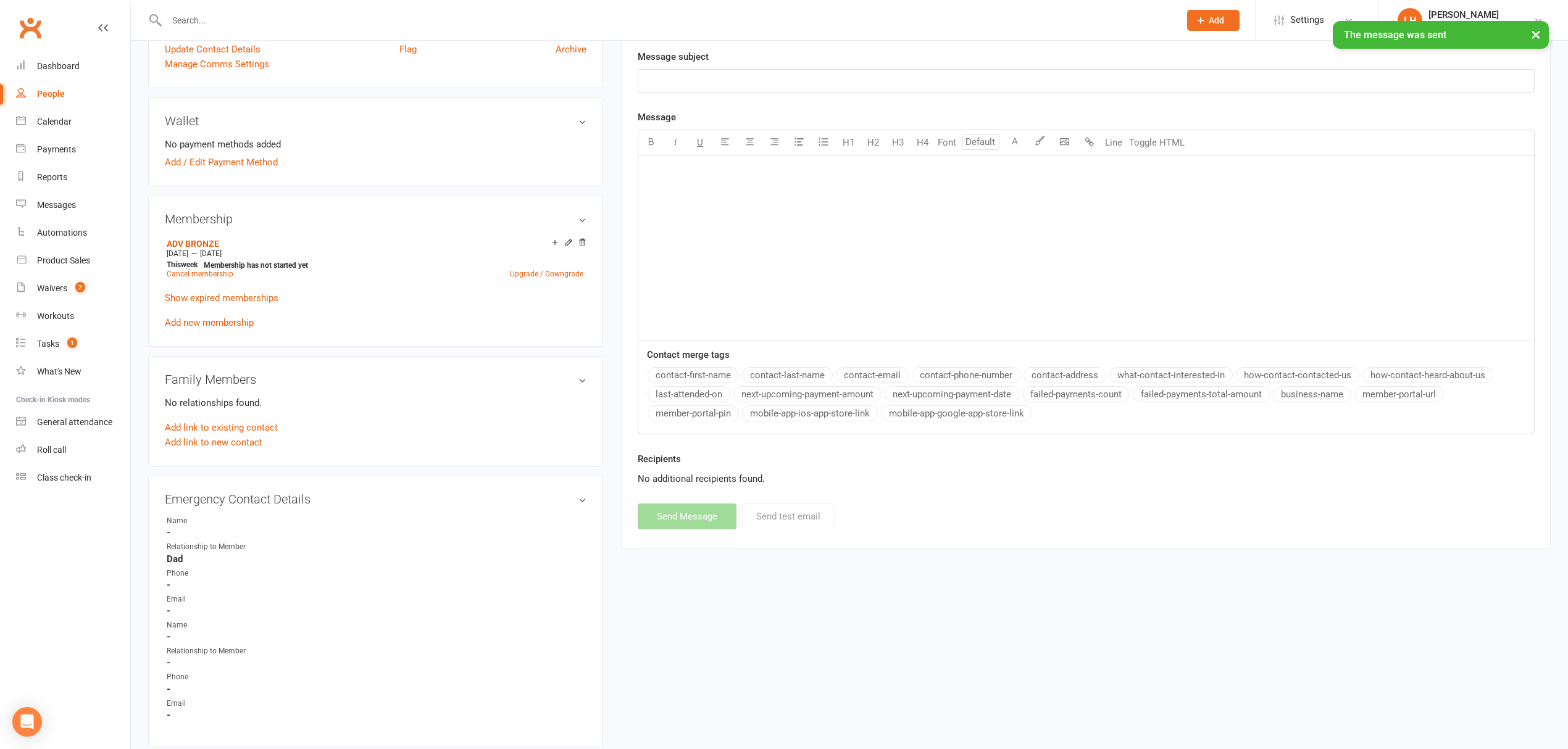 scroll, scrollTop: 0, scrollLeft: 0, axis: both 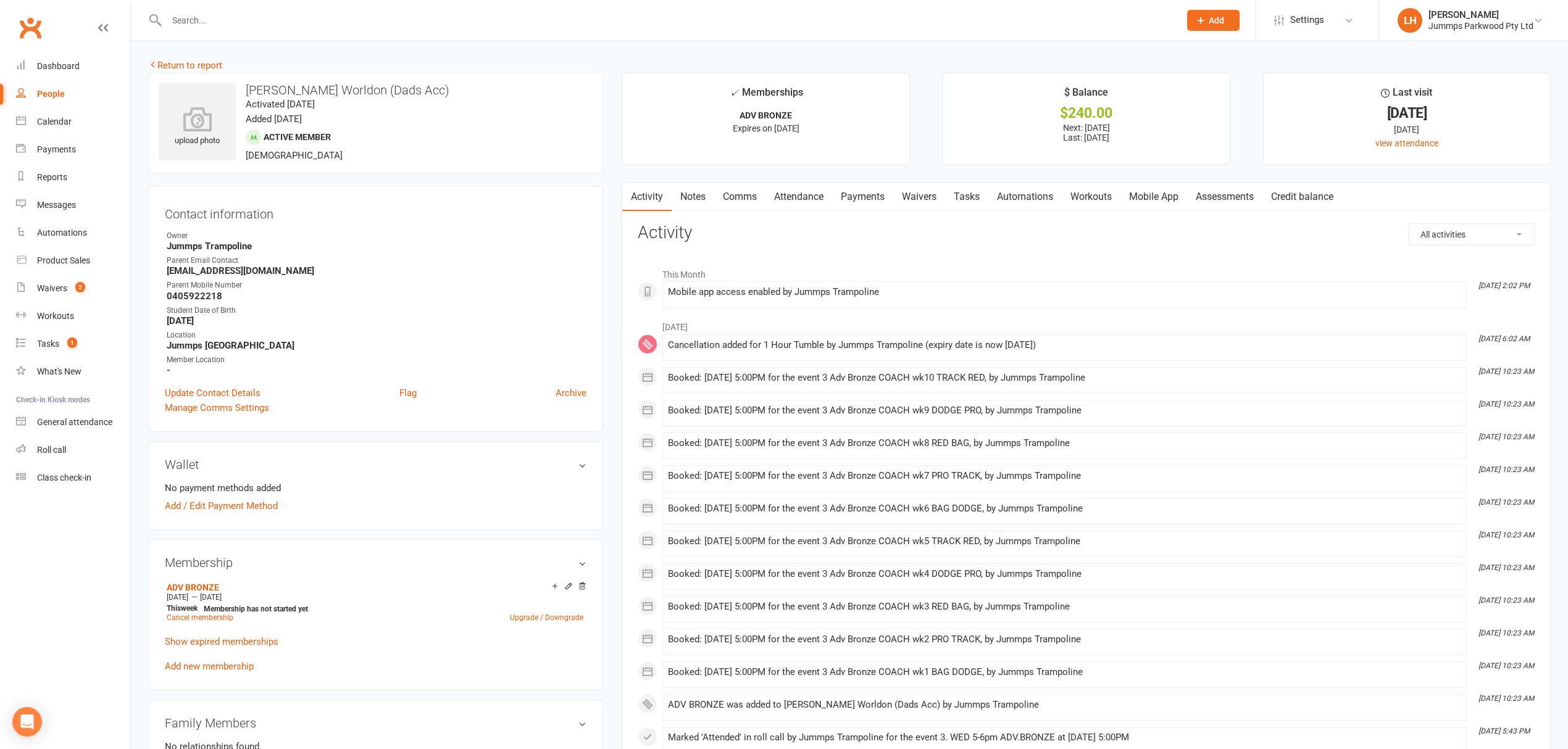 drag, startPoint x: 744, startPoint y: 56, endPoint x: 757, endPoint y: 65, distance: 15.811388 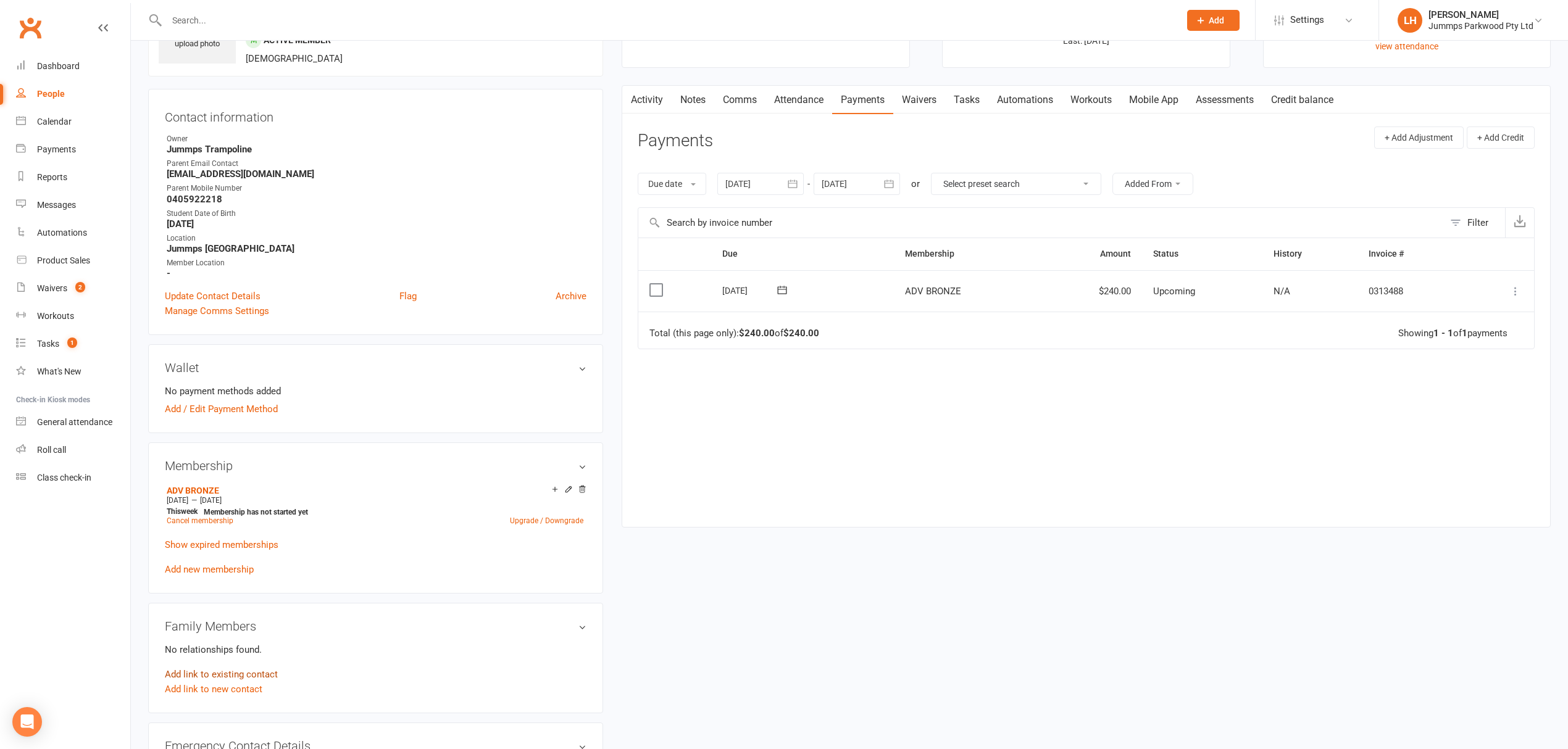 scroll, scrollTop: 164, scrollLeft: 0, axis: vertical 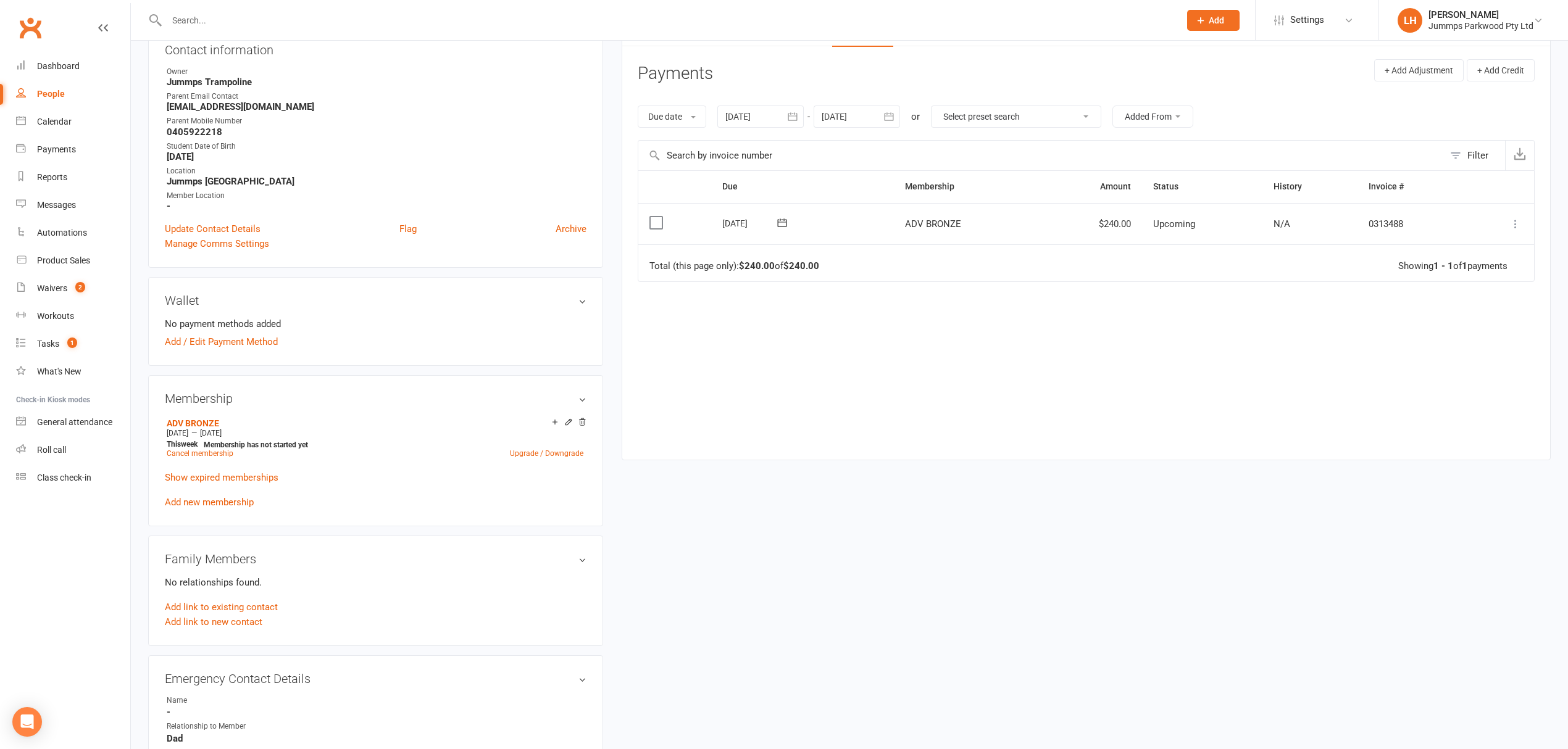 drag, startPoint x: 332, startPoint y: 107, endPoint x: 166, endPoint y: 109, distance: 166.01205 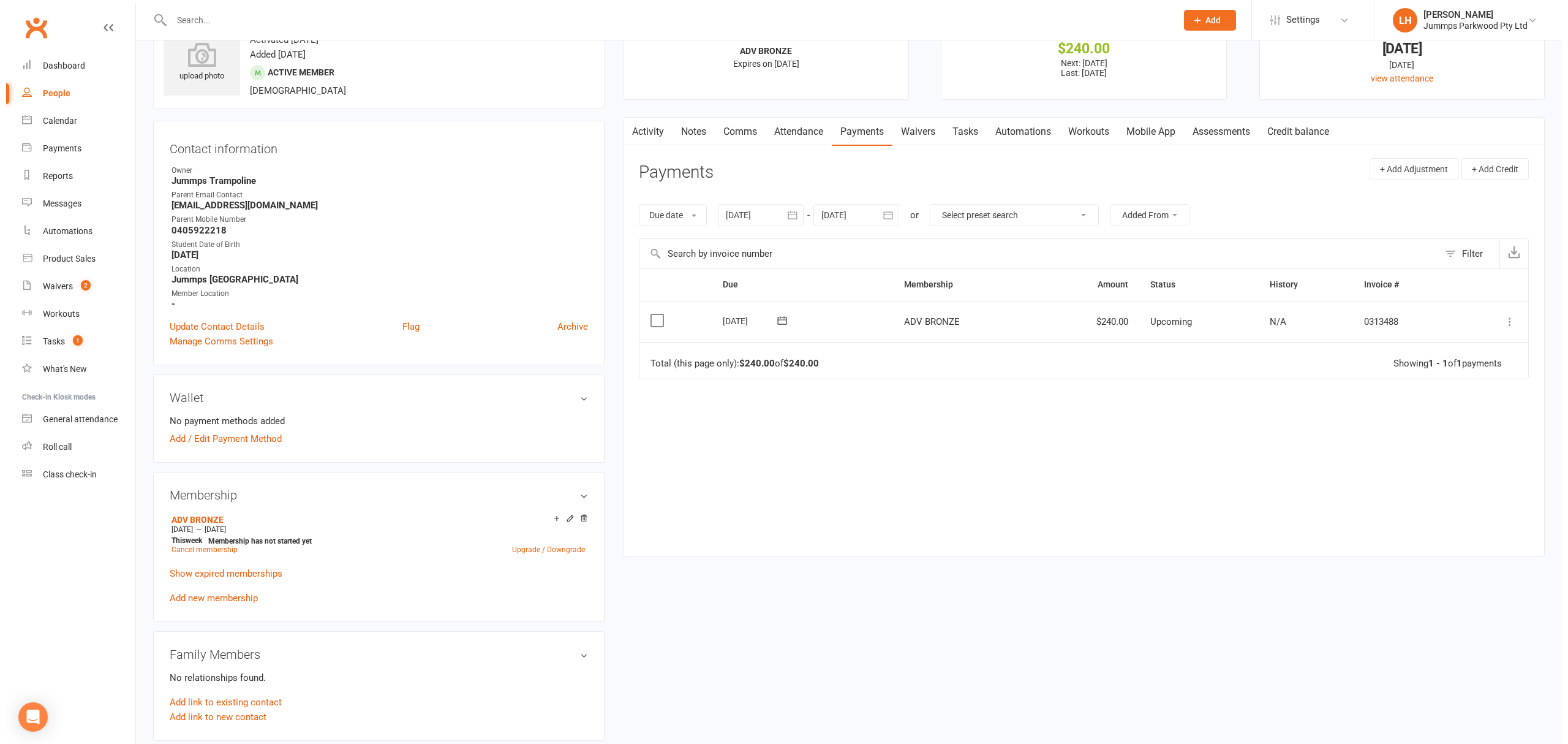 scroll, scrollTop: 0, scrollLeft: 0, axis: both 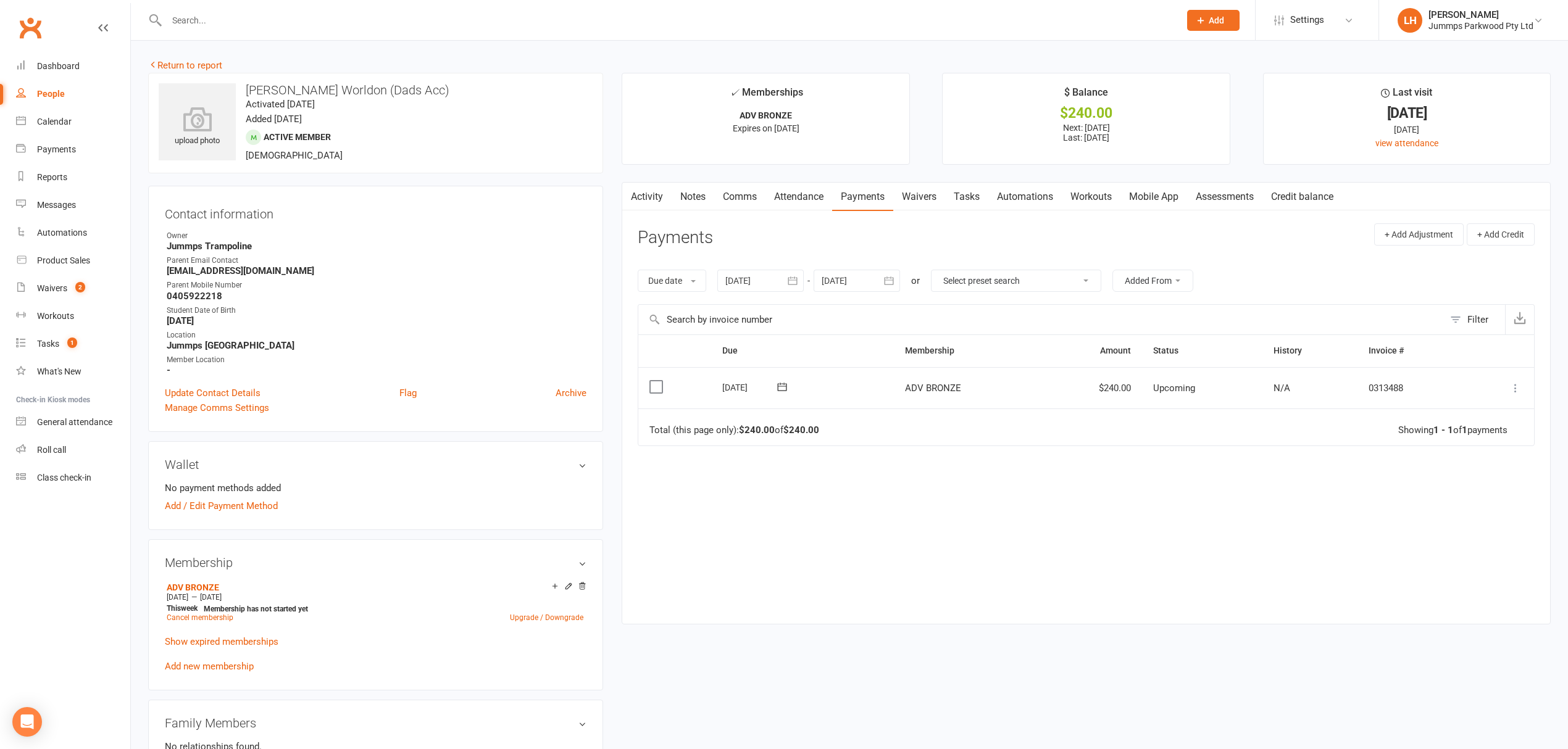 click on "Waivers" at bounding box center [919, 197] 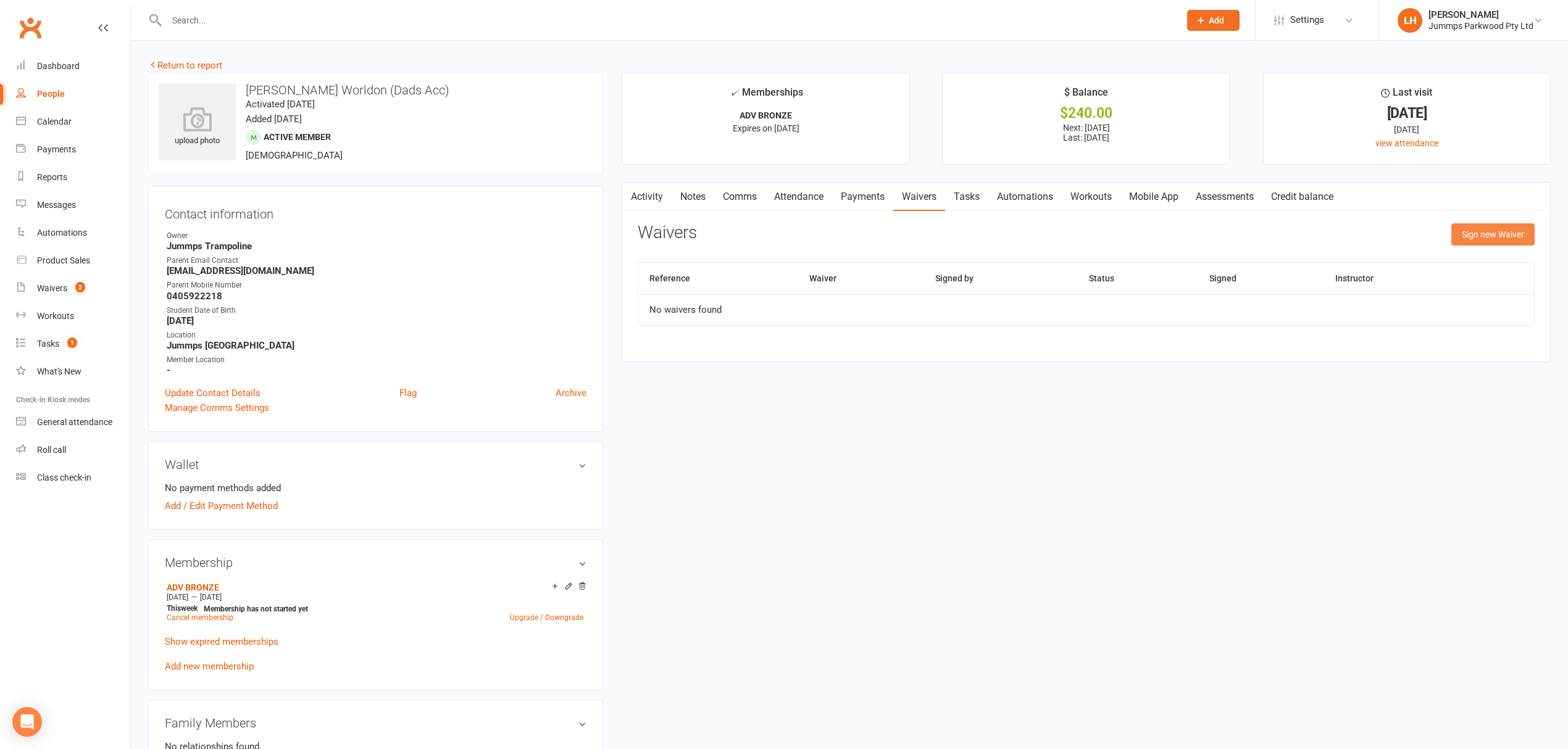 drag, startPoint x: 1479, startPoint y: 235, endPoint x: 1421, endPoint y: 267, distance: 66.24198 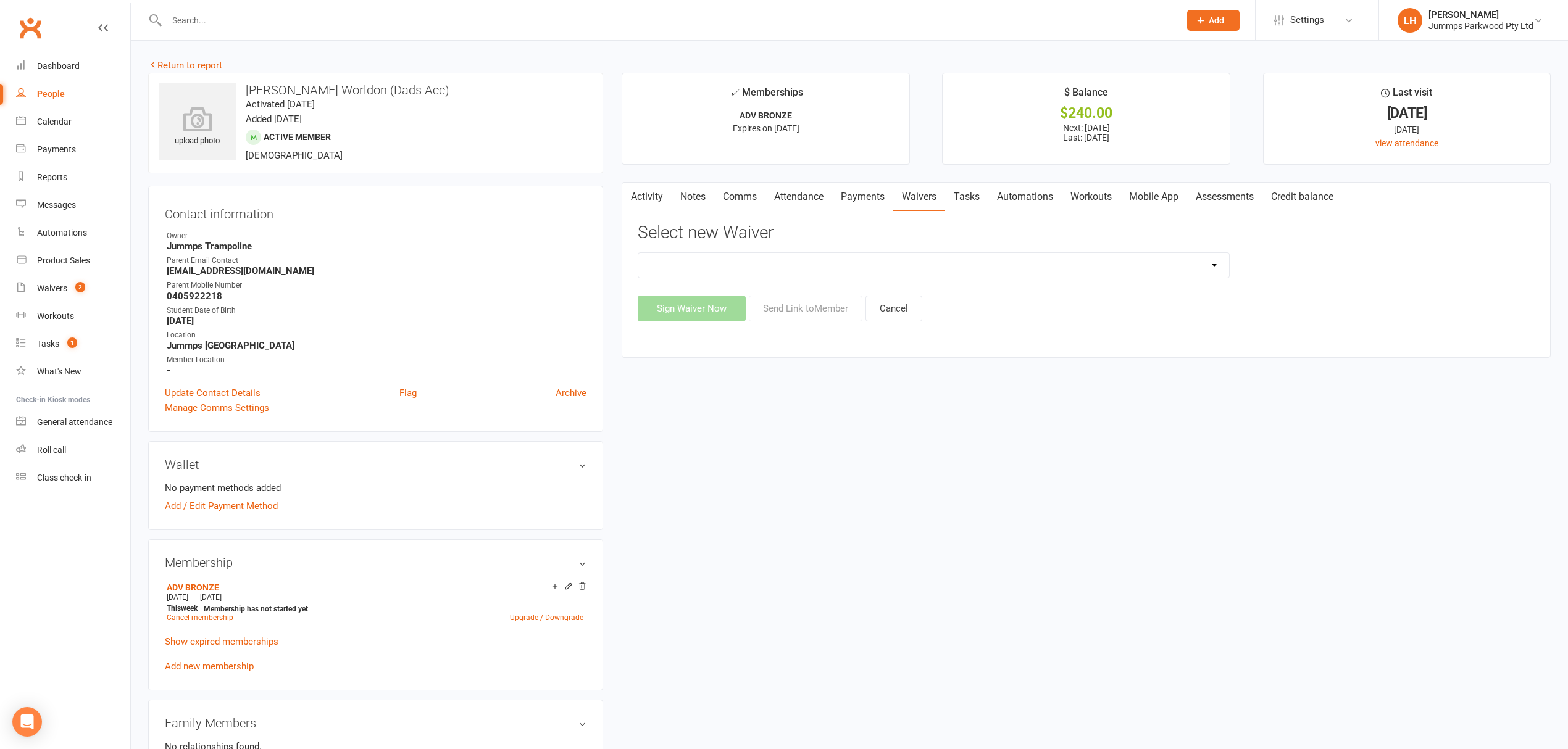 click on "2025 Tumble Class - New Student Trial - Information with T&C's 2025 Tumble Class - Tumble Information with T&C's (No Payment) 2025 Tumble Fees - 3XSPLIT Payments by Bank Transfer 2025 Tumble Fees - 3XSPLIT Payments by Direct Debit 2025 Tumble Fees - Fortnightly Direct Debit 2025 Tumble Fees - Weekly Direct Debit 2025 Tumble Parent/Guardian Term Students Waiver & Payment Options 2025 Tumble Upfront Fee's By Cash, Eftpos & Bank Tsfr 2025 Tumble Waiver Jummps Connection" 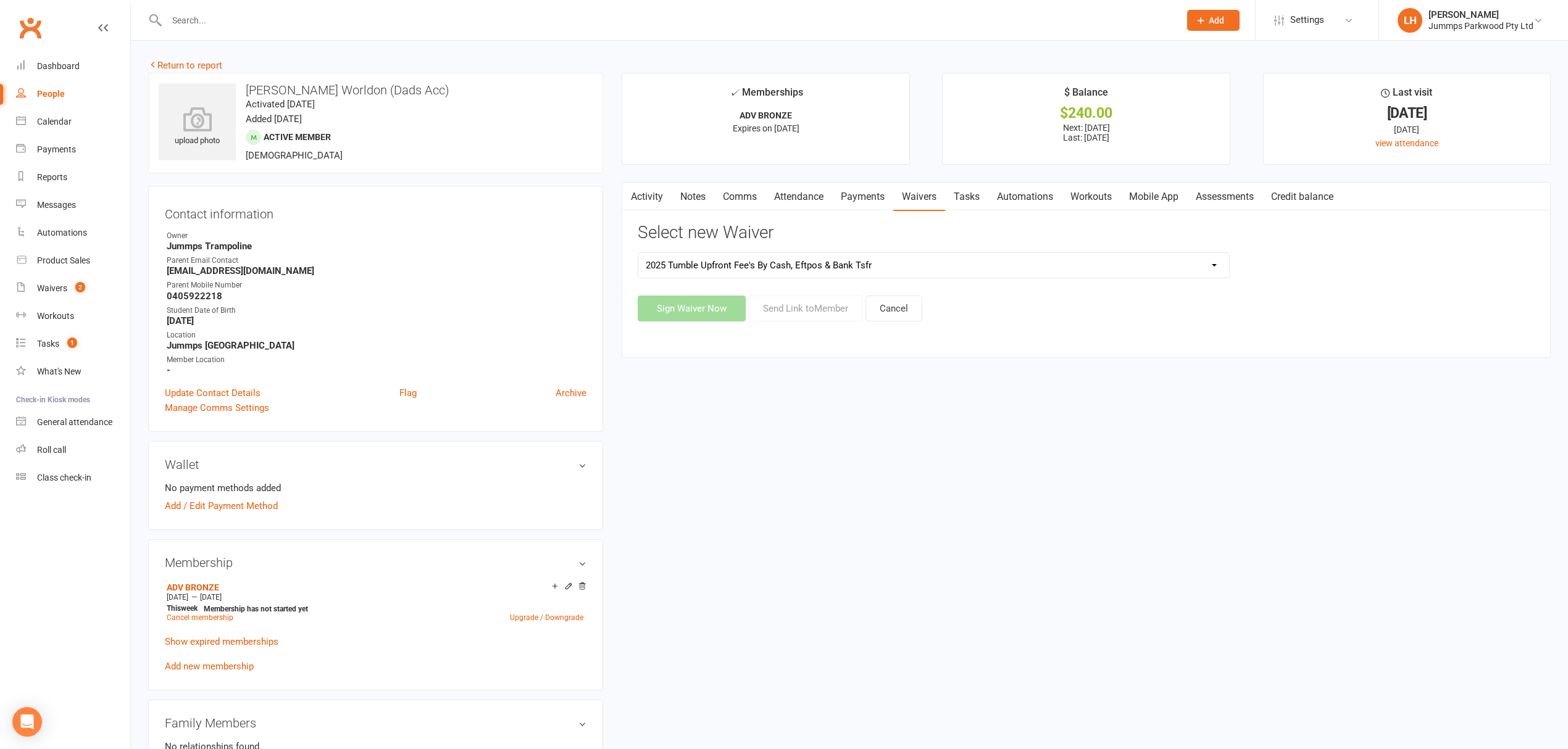 click on "2025 Tumble Class - New Student Trial - Information with T&C's 2025 Tumble Class - Tumble Information with T&C's (No Payment) 2025 Tumble Fees - 3XSPLIT Payments by Bank Transfer 2025 Tumble Fees - 3XSPLIT Payments by Direct Debit 2025 Tumble Fees - Fortnightly Direct Debit 2025 Tumble Fees - Weekly Direct Debit 2025 Tumble Parent/Guardian Term Students Waiver & Payment Options 2025 Tumble Upfront Fee's By Cash, Eftpos & Bank Tsfr 2025 Tumble Waiver Jummps Connection" 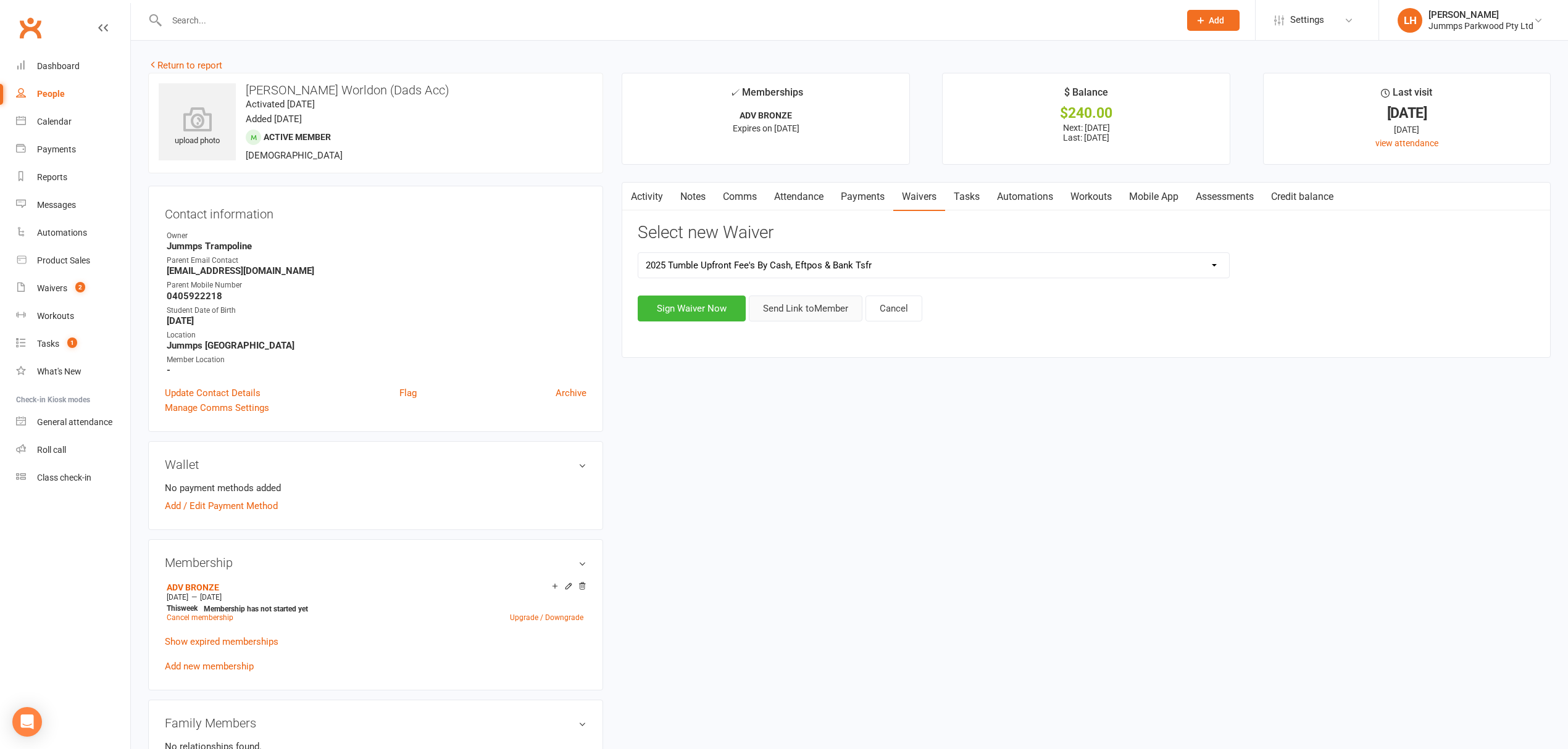 click on "Send Link to  Member" 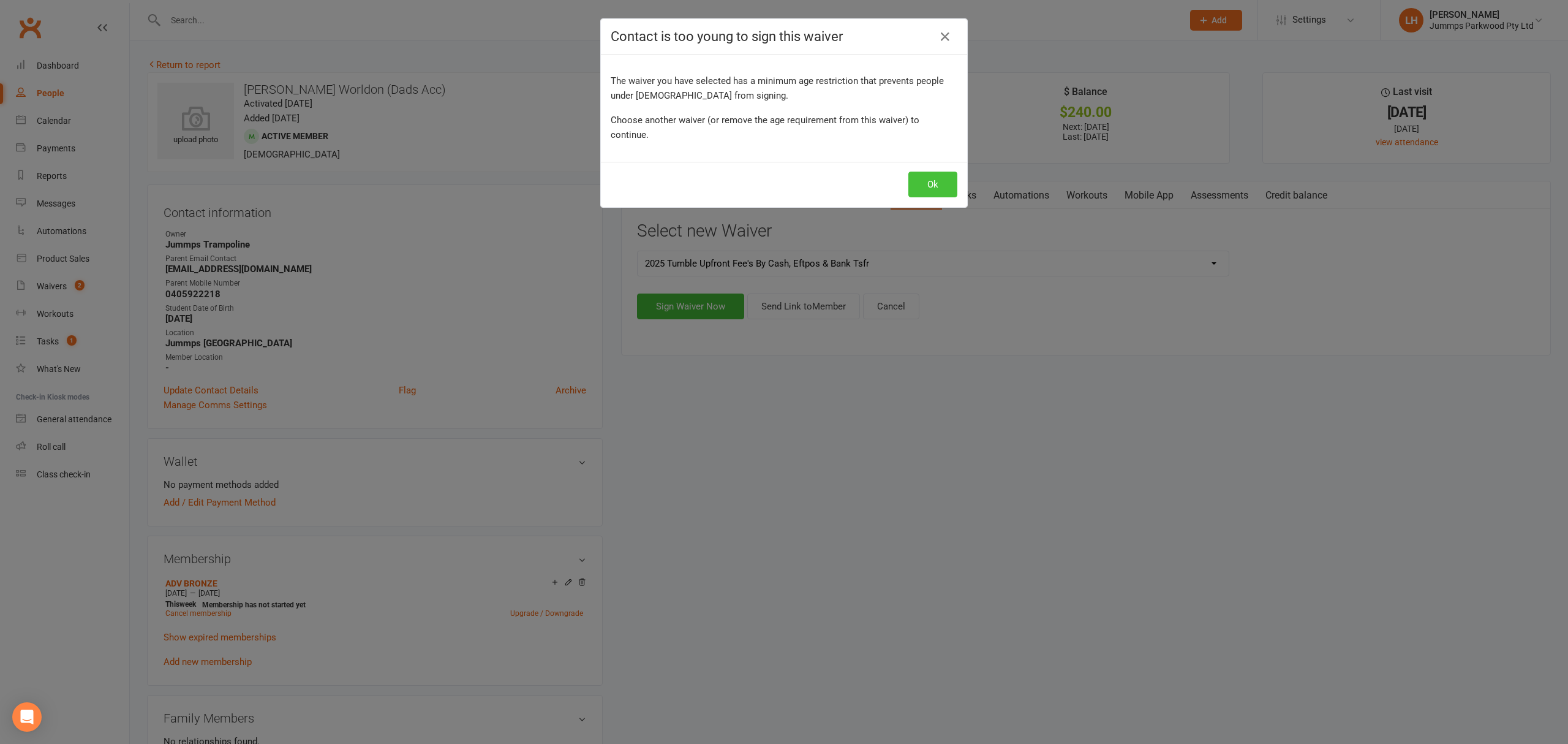 click on "Ok" at bounding box center (933, 184) 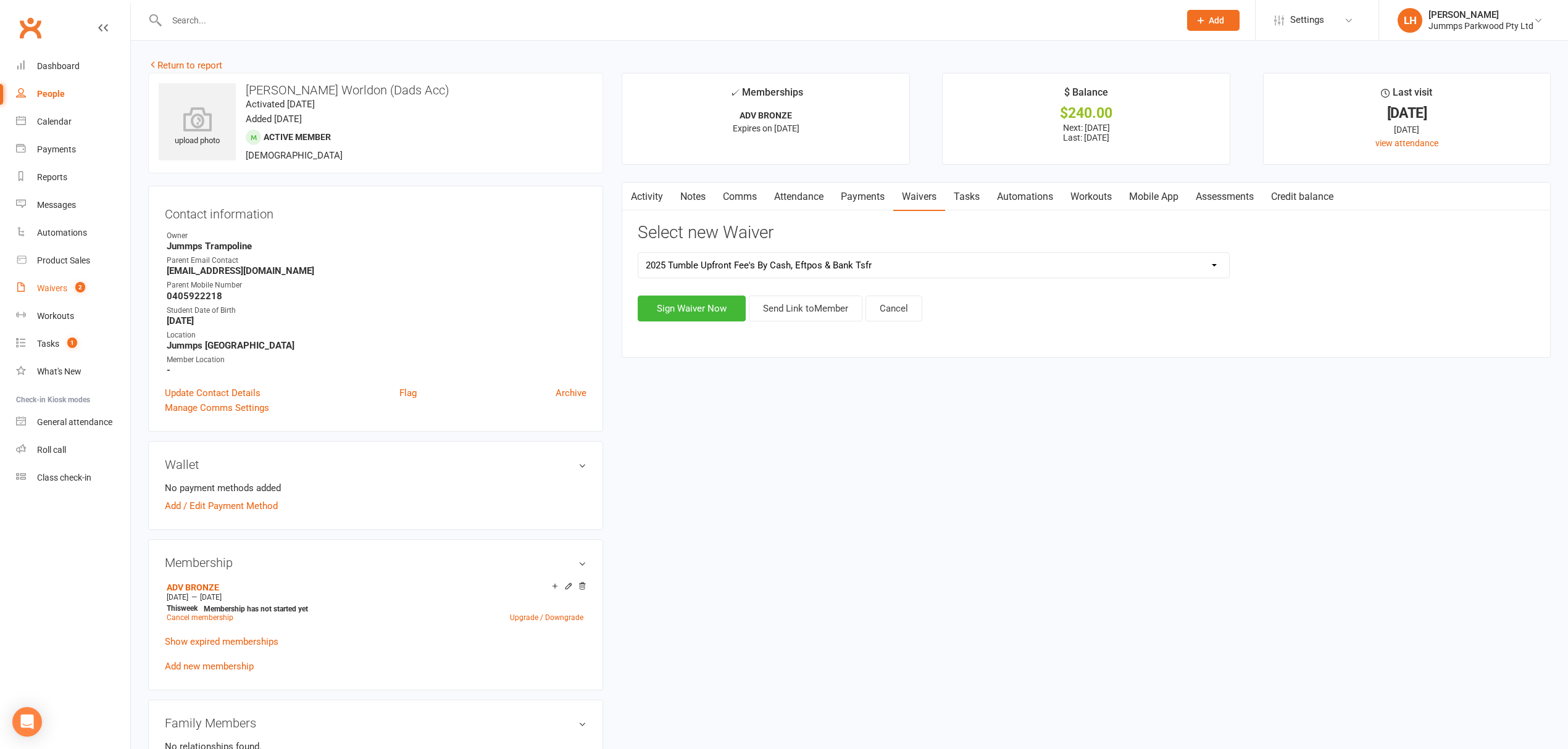 click on "Waivers" at bounding box center [52, 288] 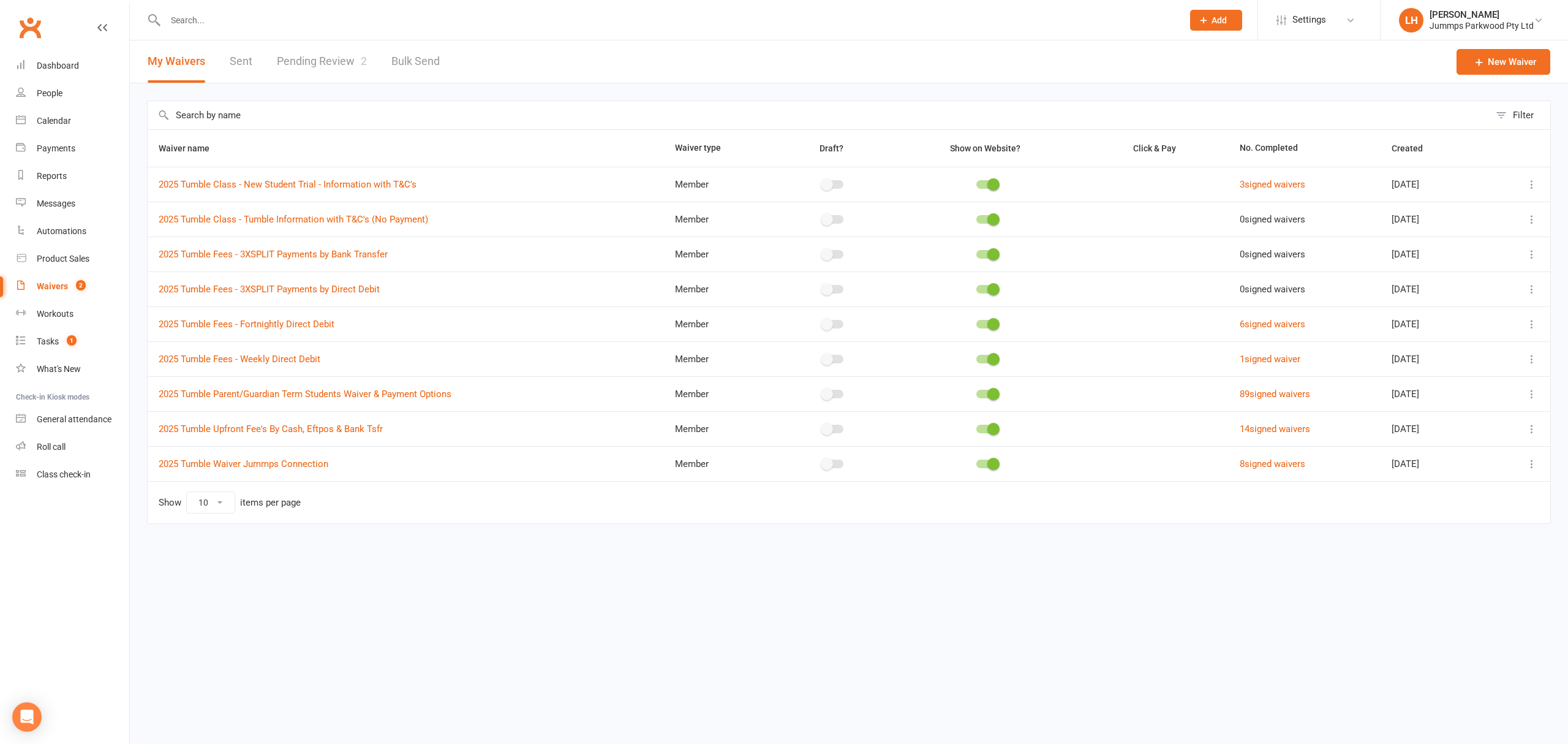drag, startPoint x: 1530, startPoint y: 434, endPoint x: 1521, endPoint y: 485, distance: 51.78803 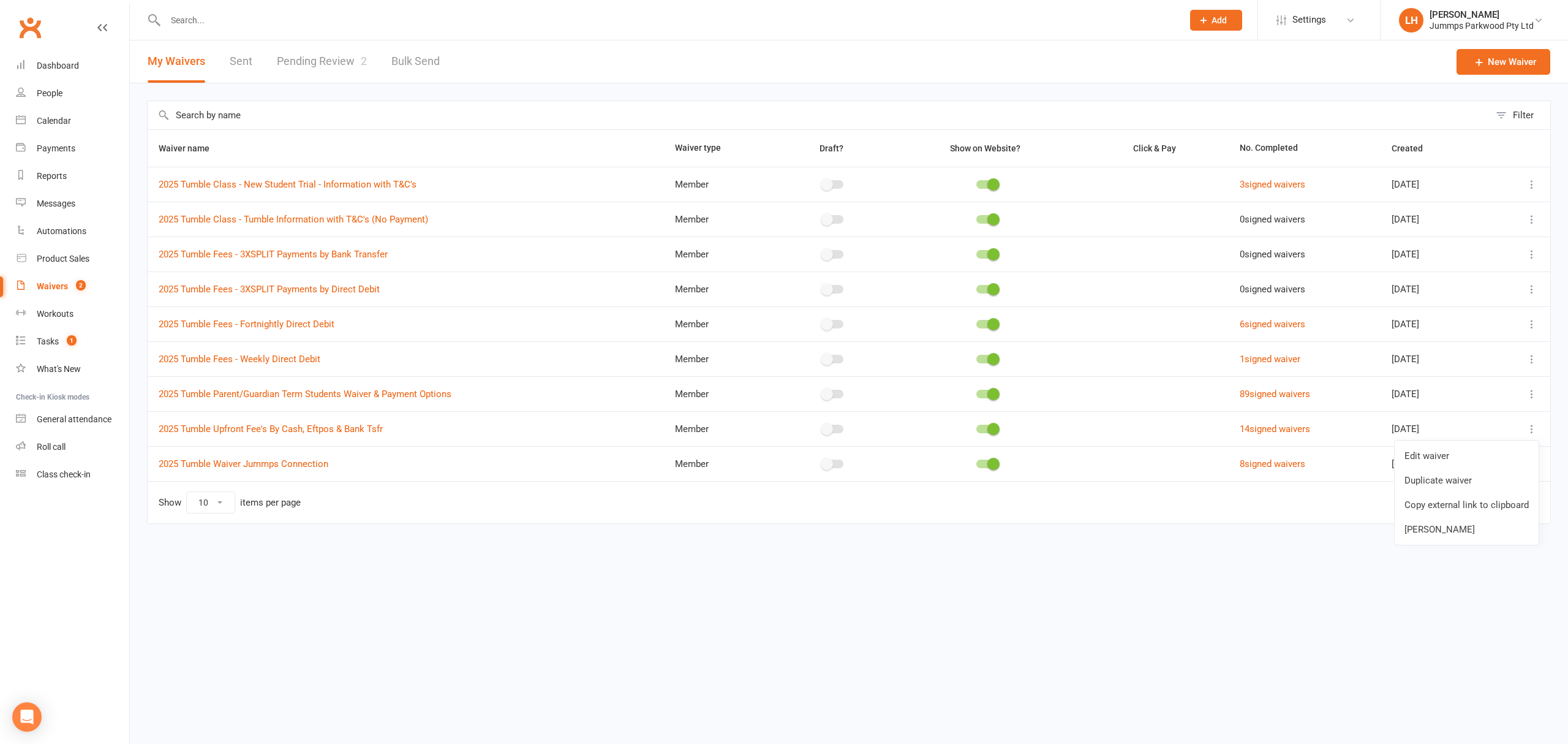 click on "Prospect
Member
Non-attending contact
Class / event
Appointment
Task
Membership plan
Bulk message
Add
Settings Membership Plans Event Templates Appointment Types Mobile App  Website Image Library Customize Contacts Users Account Profile Clubworx API LH Lorin Hallam Jummps Parkwood Pty Ltd My profile Help Terms & conditions  Privacy policy  Sign out Clubworx Dashboard People Calendar Payments Reports Messages   Automations   Product Sales Waivers   2 Workouts   Tasks   1 What's New Check-in Kiosk modes General attendance Roll call Class check-in × × × My Waivers Sent Pending Review 2 Bulk Send New Waiver Filter Waiver name Waiver type Draft? Show on Website? Click & Pay No. Completed Created 2025 Tumble Class - New Student Trial - Information with T&C's Member 3   0" at bounding box center (784, 287) 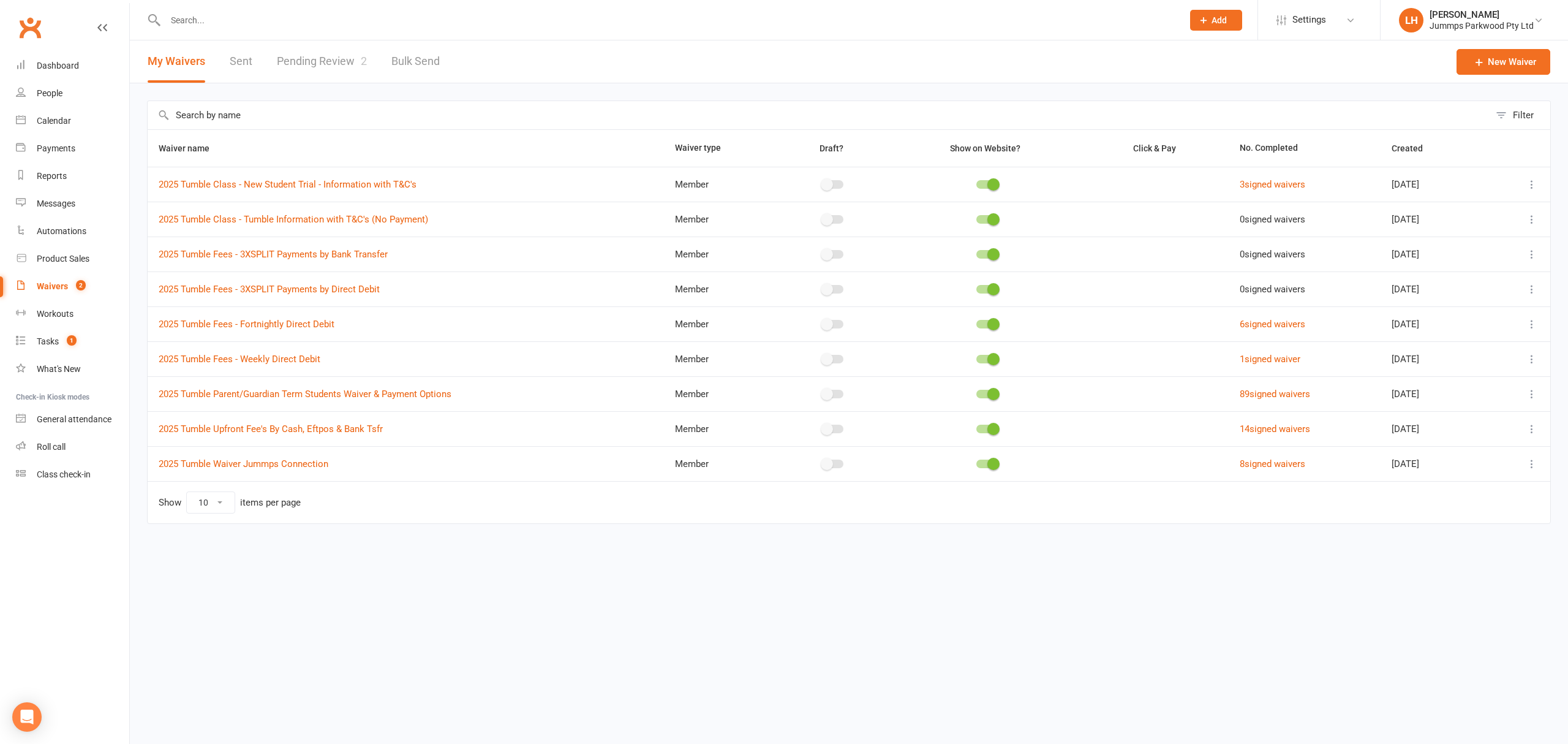 click on "Prospect
Member
Non-attending contact
Class / event
Appointment
Task
Membership plan
Bulk message
Add
Settings Membership Plans Event Templates Appointment Types Mobile App  Website Image Library Customize Contacts Users Account Profile Clubworx API LH Lorin Hallam Jummps Parkwood Pty Ltd My profile Help Terms & conditions  Privacy policy  Sign out Clubworx Dashboard People Calendar Payments Reports Messages   Automations   Product Sales Waivers   2 Workouts   Tasks   1 What's New Check-in Kiosk modes General attendance Roll call Class check-in × × × My Waivers Sent Pending Review 2 Bulk Send New Waiver Filter Waiver name Waiver type Draft? Show on Website? Click & Pay No. Completed Created 2025 Tumble Class - New Student Trial - Information with T&C's Member 3   0" at bounding box center (784, 287) 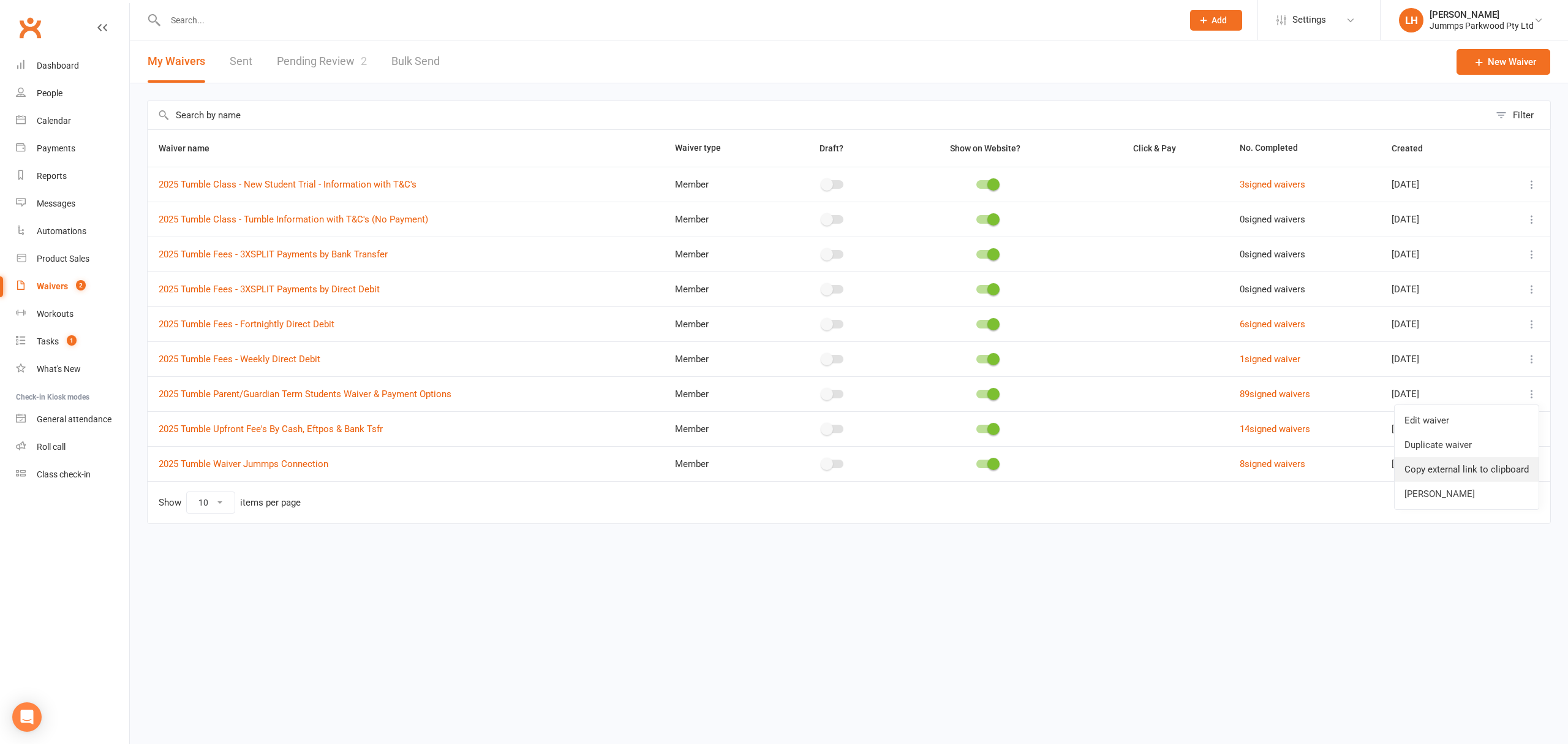 click on "Copy external link to clipboard" at bounding box center (1466, 469) 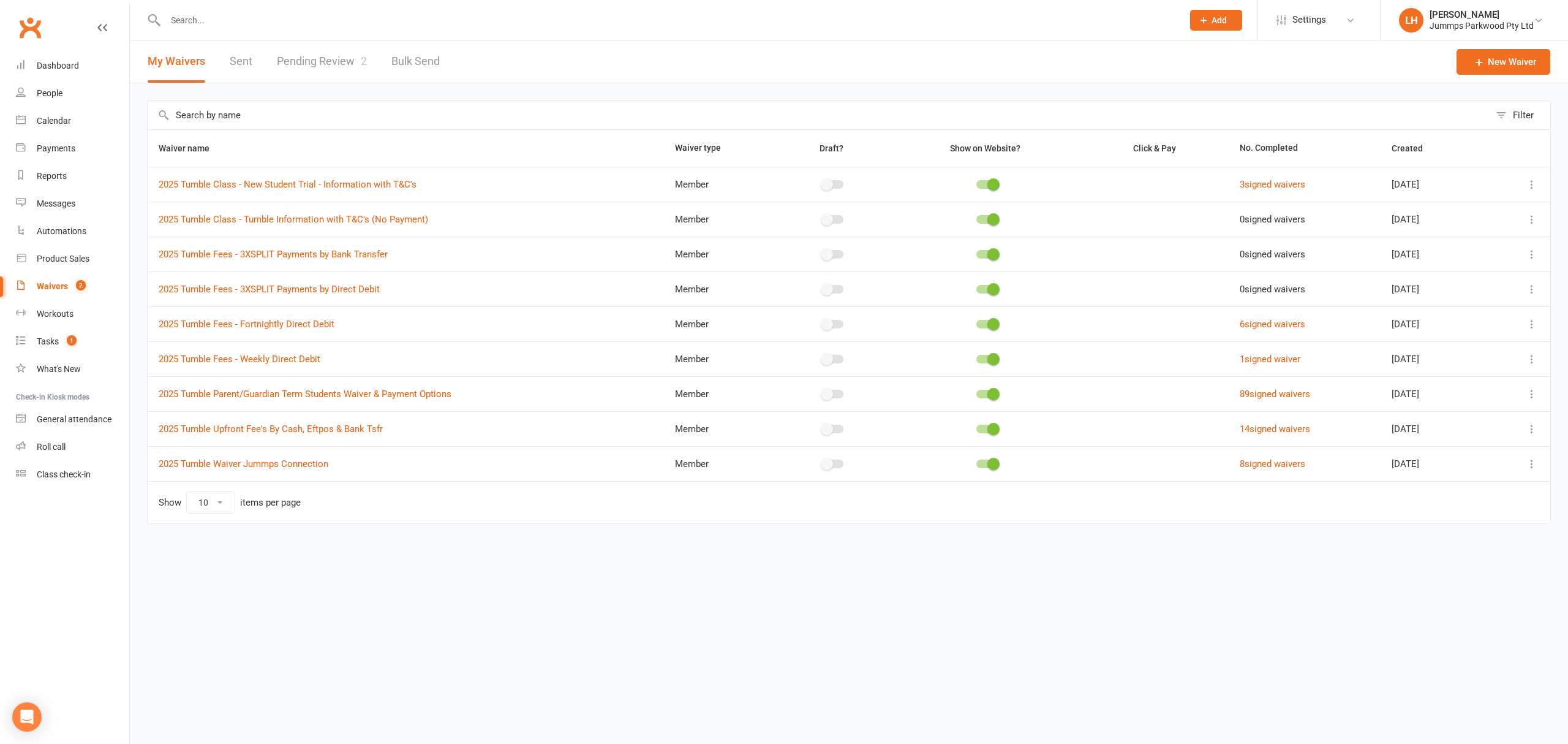 drag, startPoint x: 427, startPoint y: 571, endPoint x: 380, endPoint y: 462, distance: 118.70131 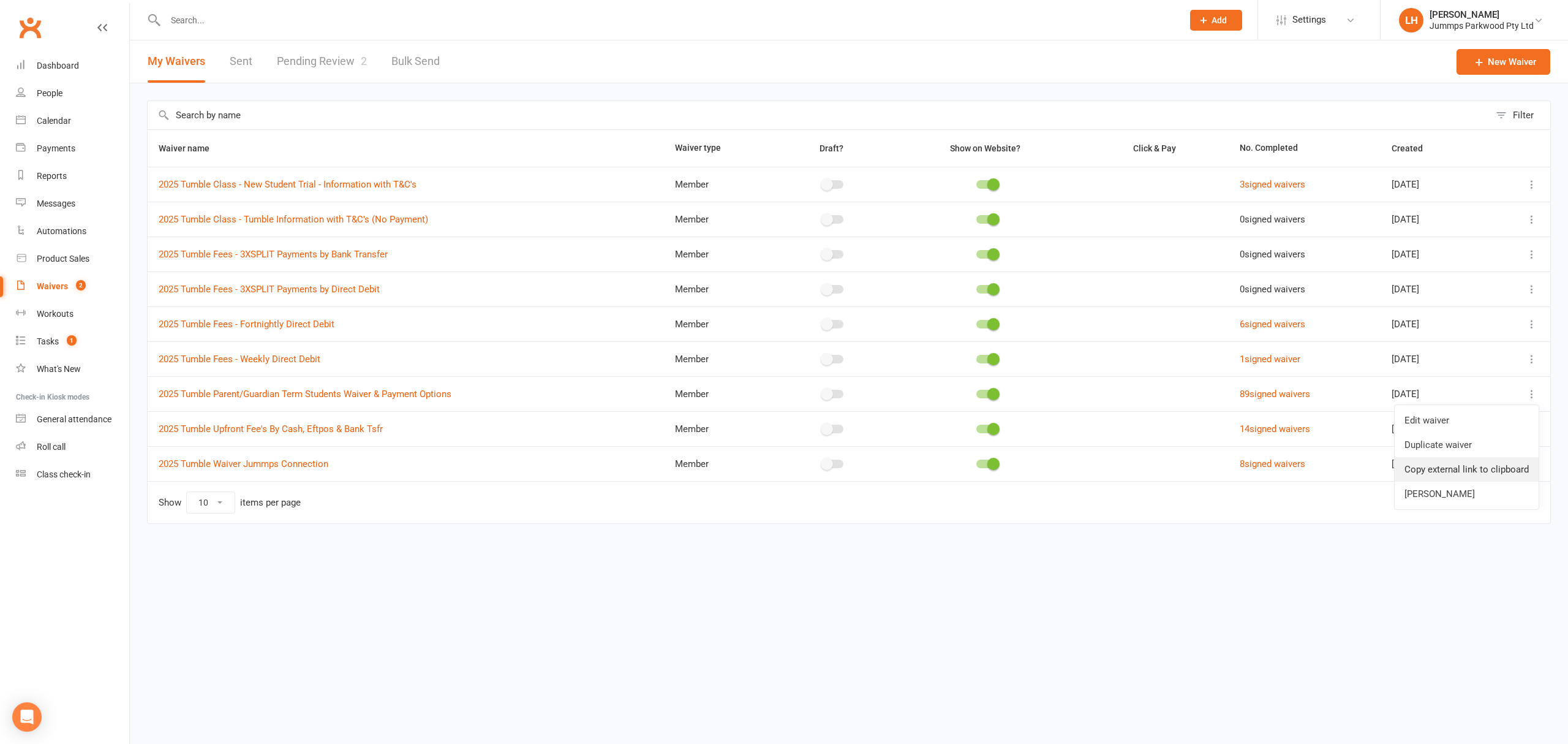 click on "Copy external link to clipboard" at bounding box center [1466, 469] 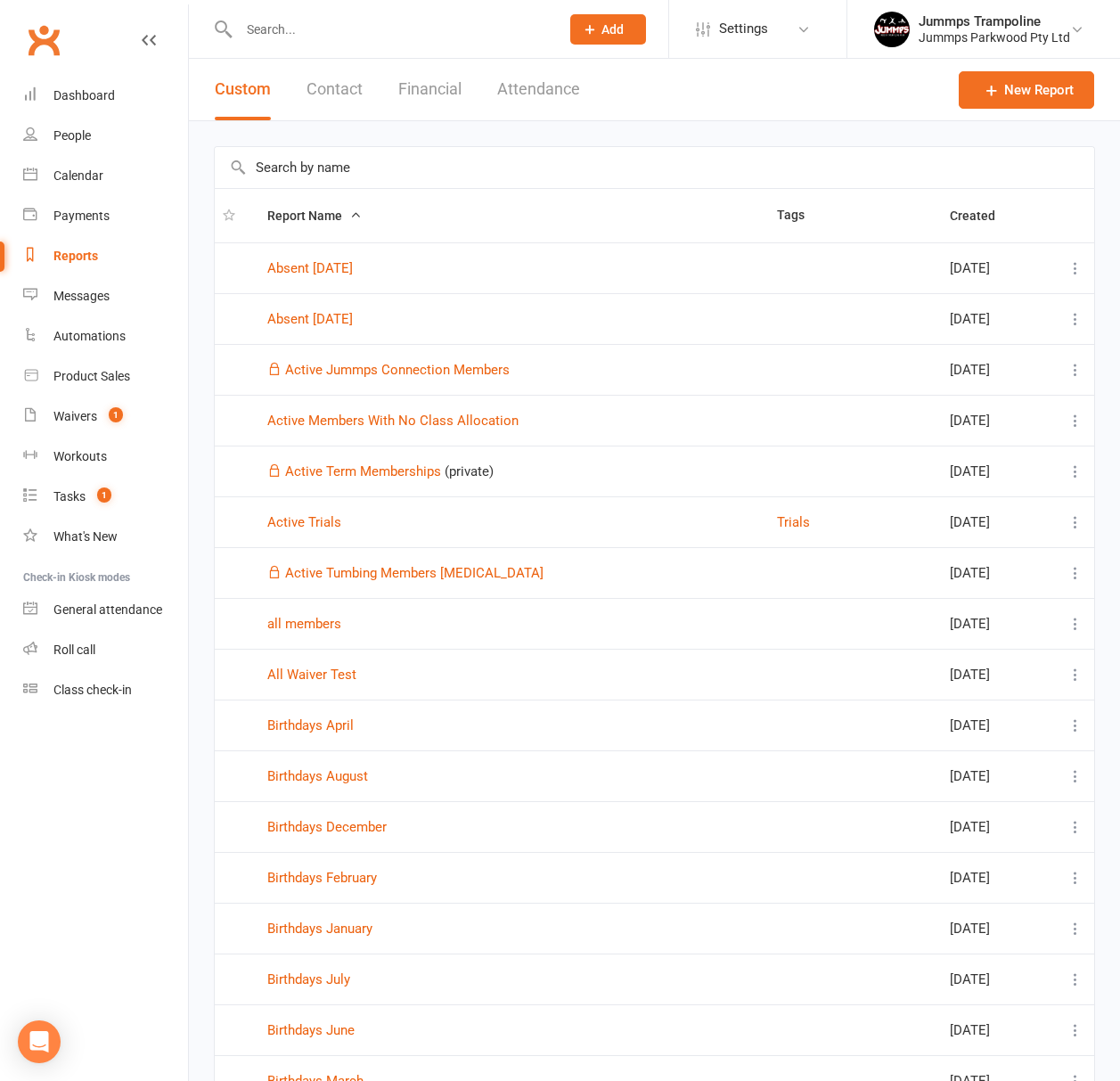 select on "100" 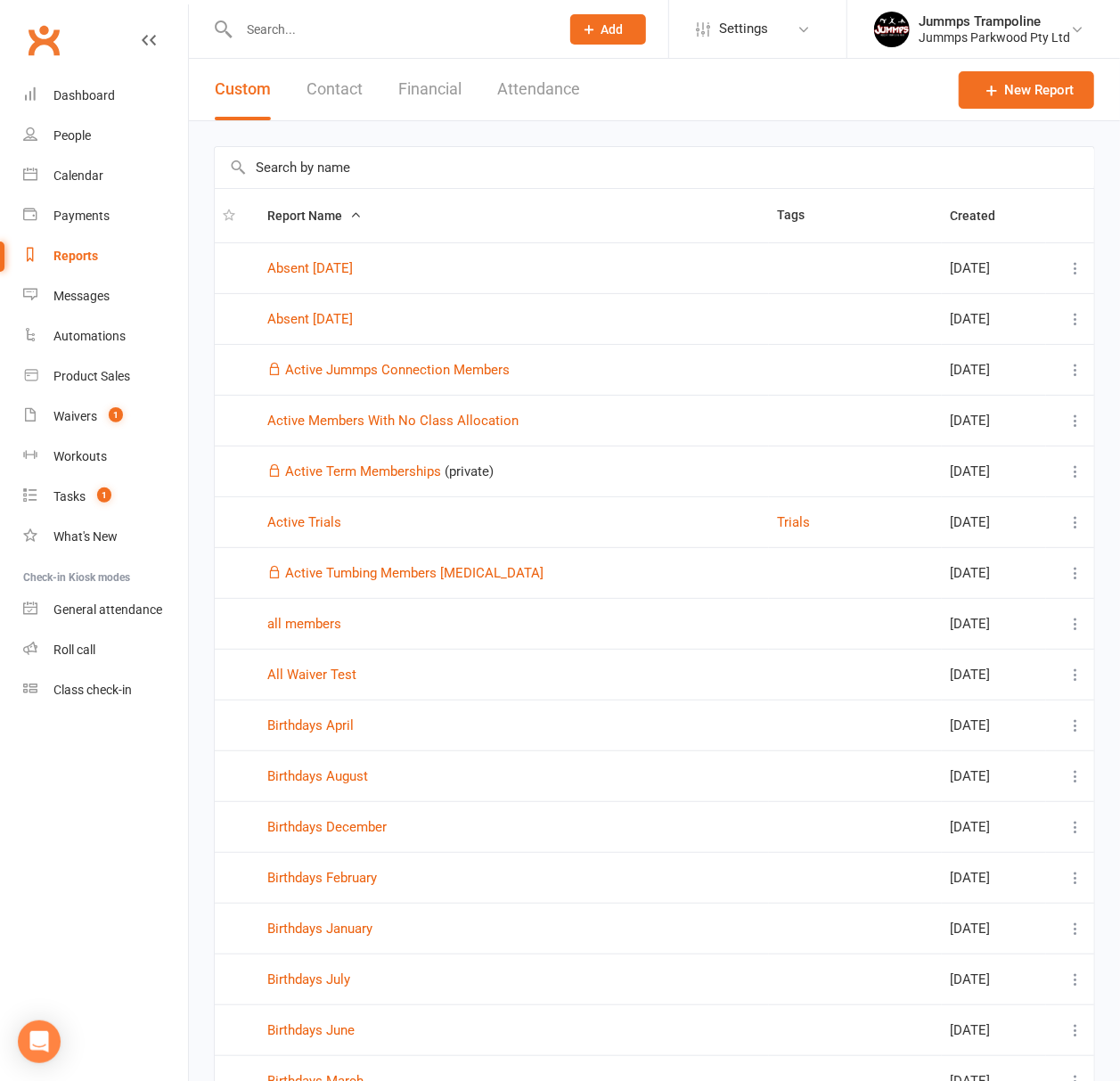 scroll, scrollTop: 0, scrollLeft: 0, axis: both 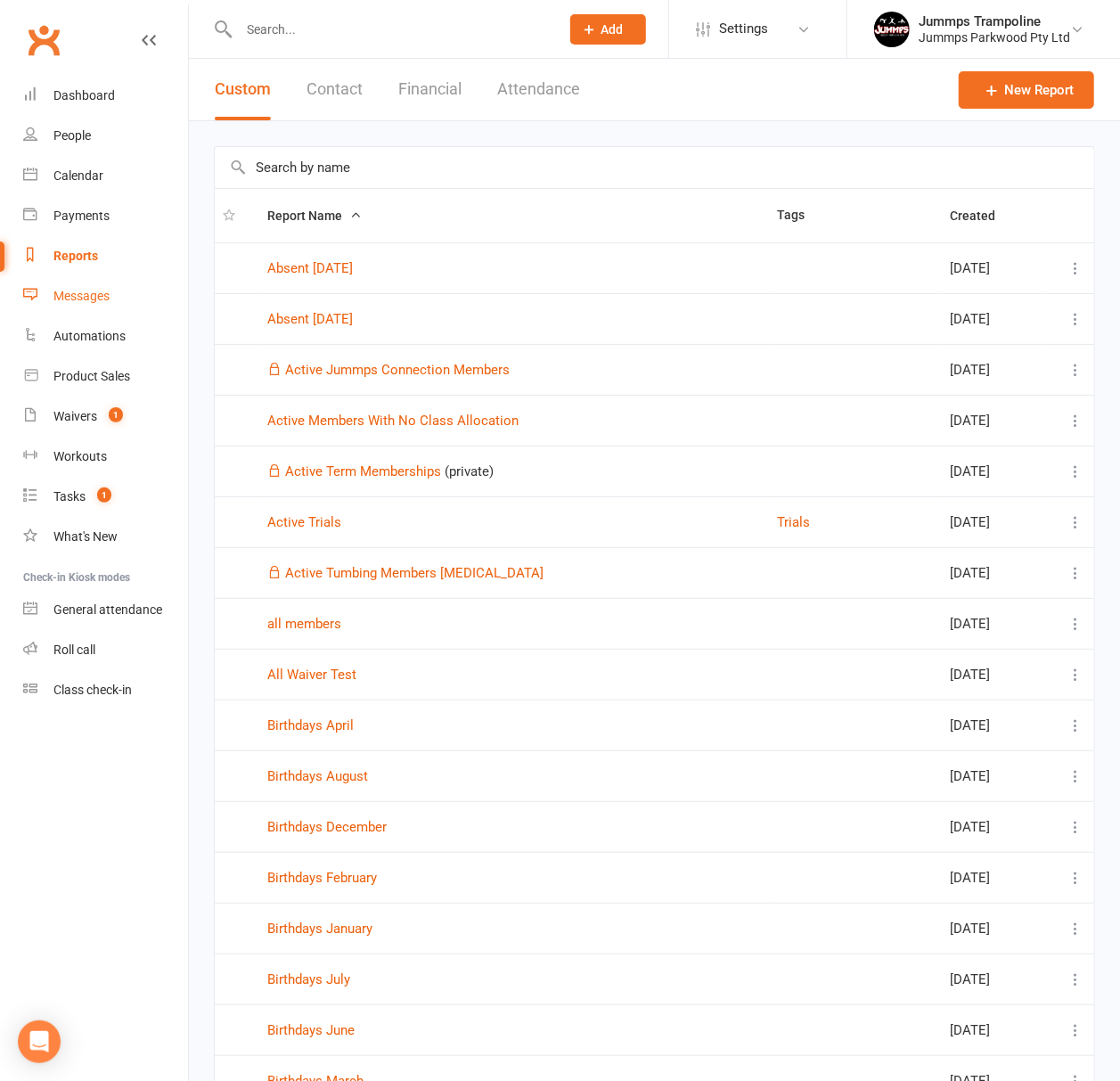click on "Messages" at bounding box center [81, 296] 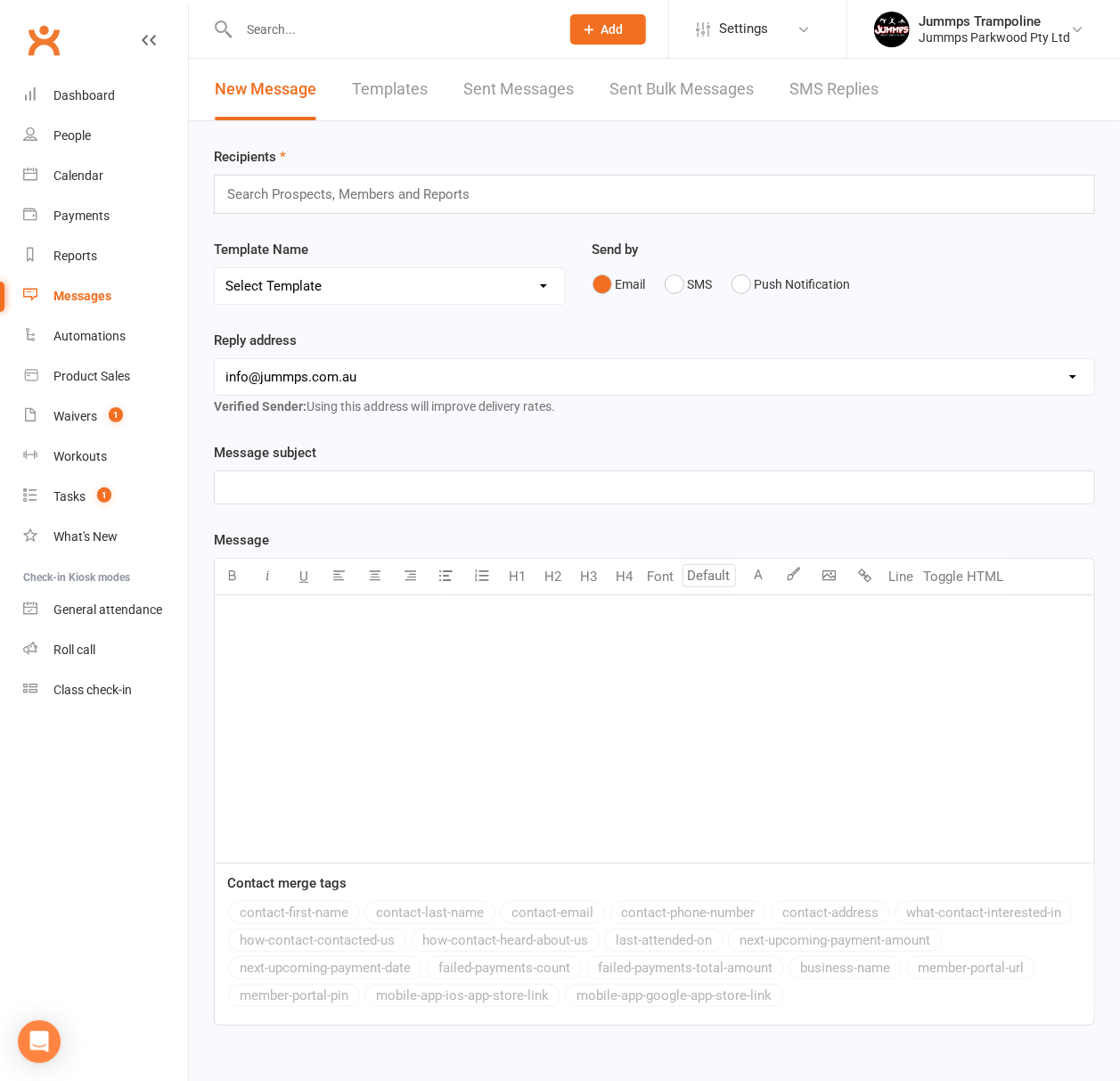 click on "Templates" at bounding box center (389, 89) 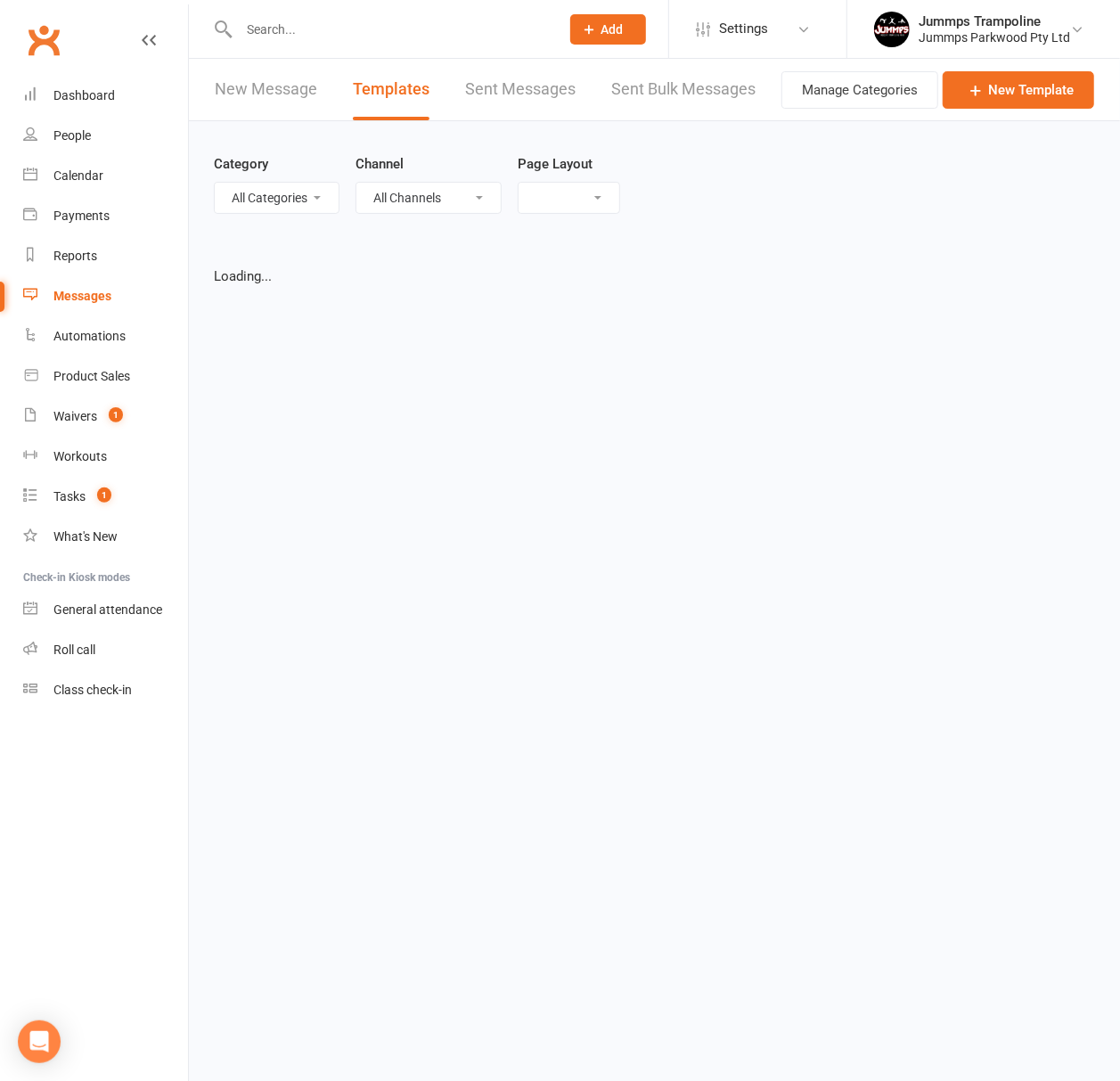 select on "grid" 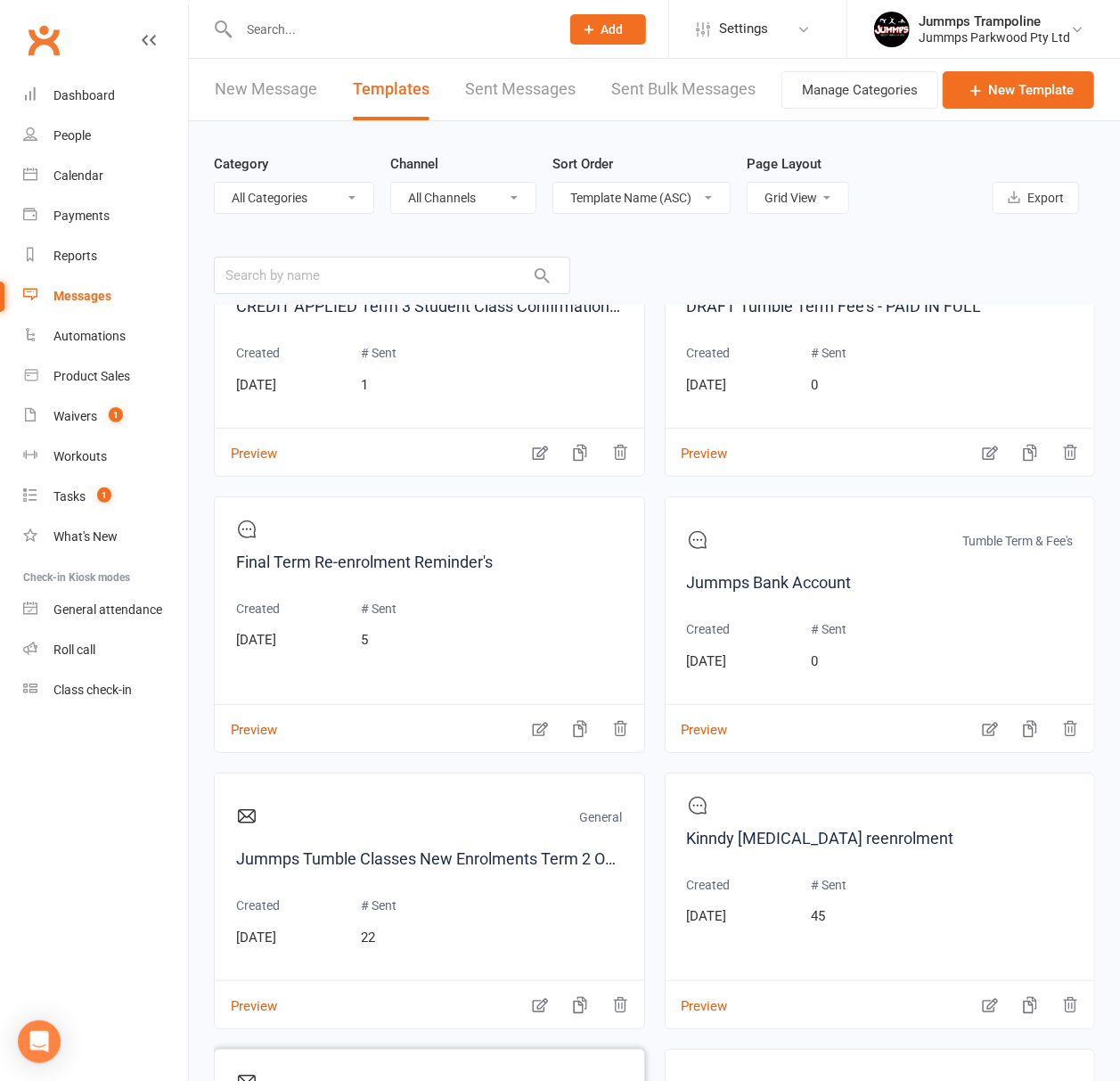 scroll, scrollTop: 237, scrollLeft: 0, axis: vertical 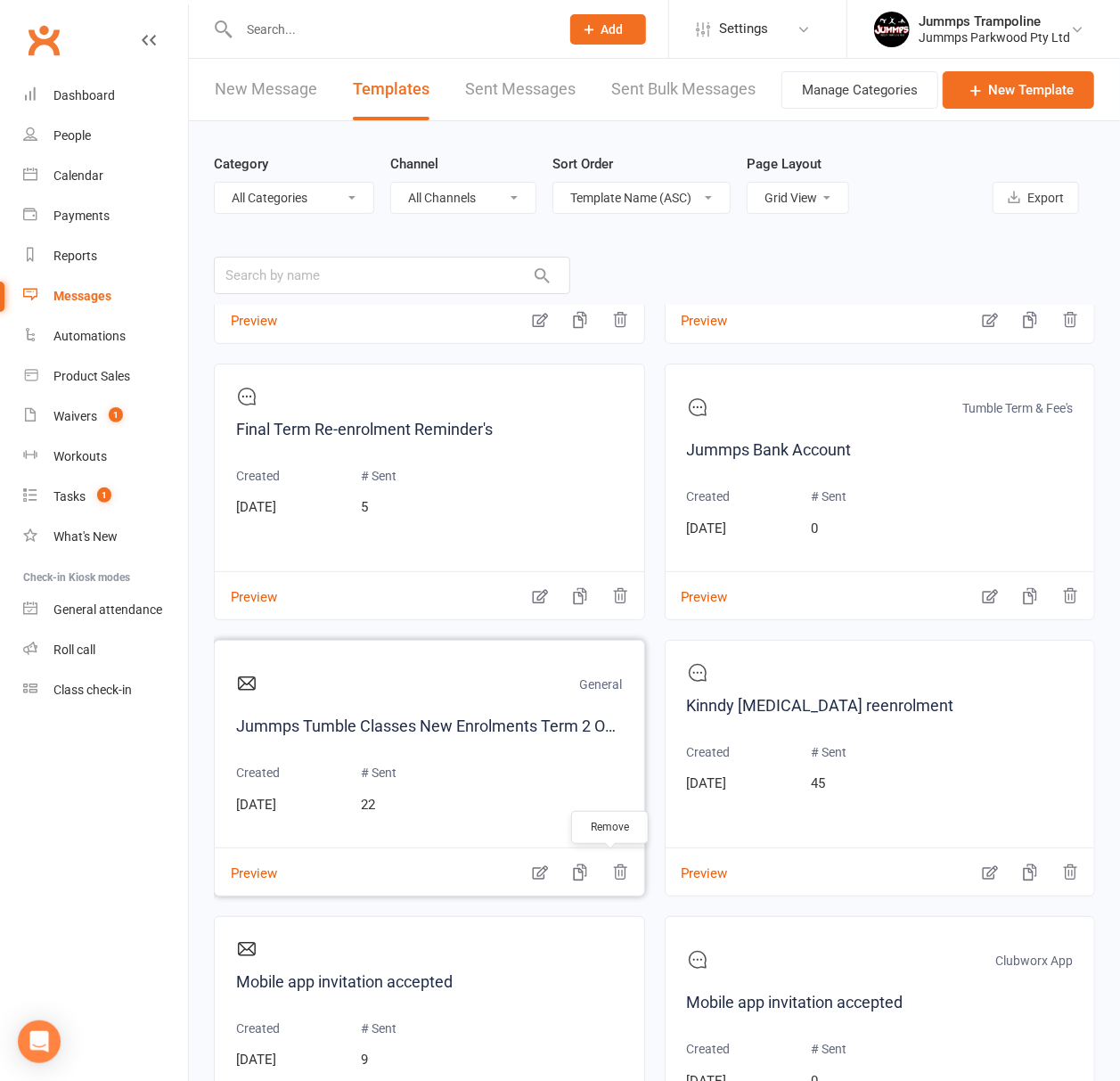 click 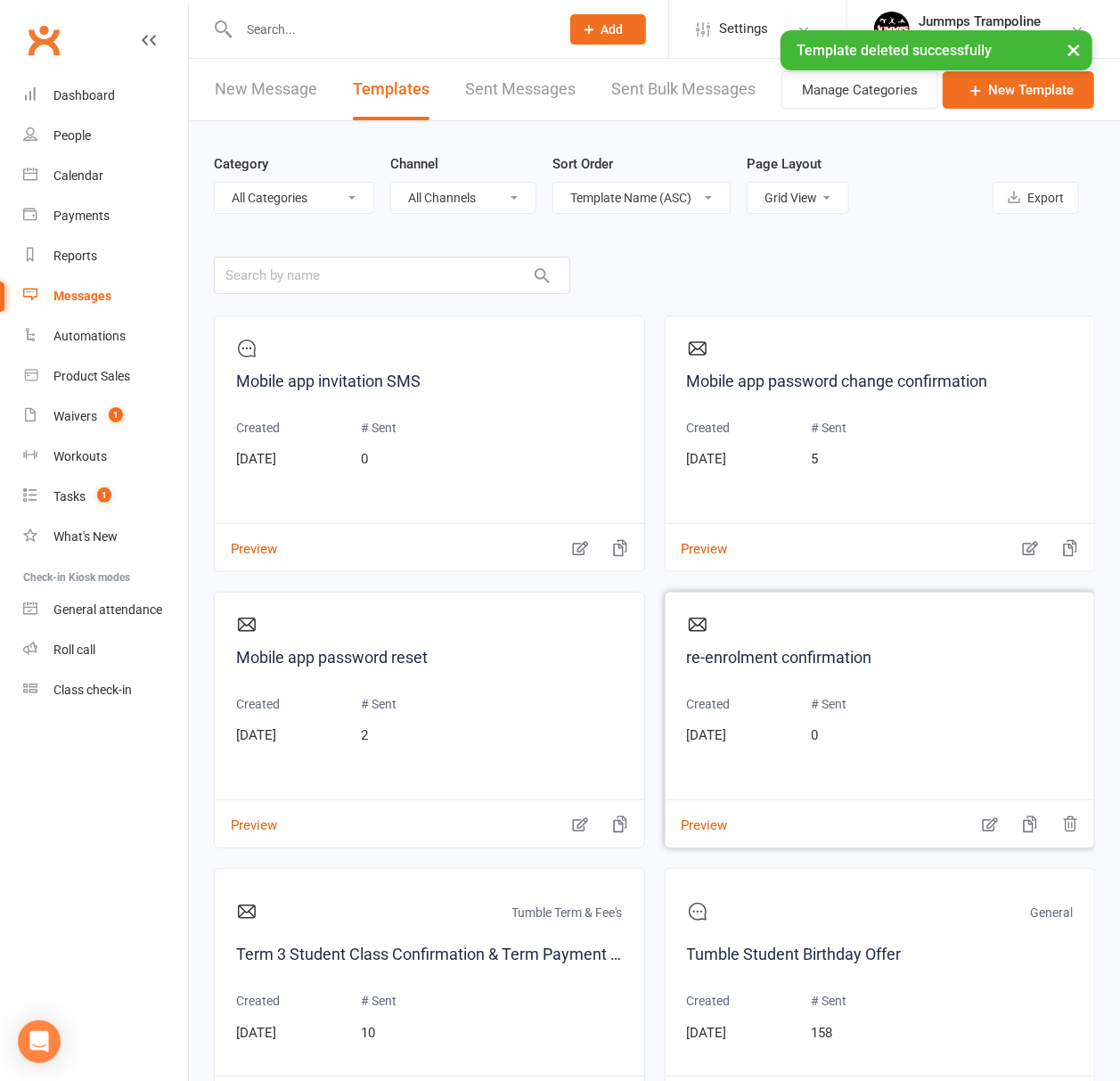 scroll, scrollTop: 1117, scrollLeft: 0, axis: vertical 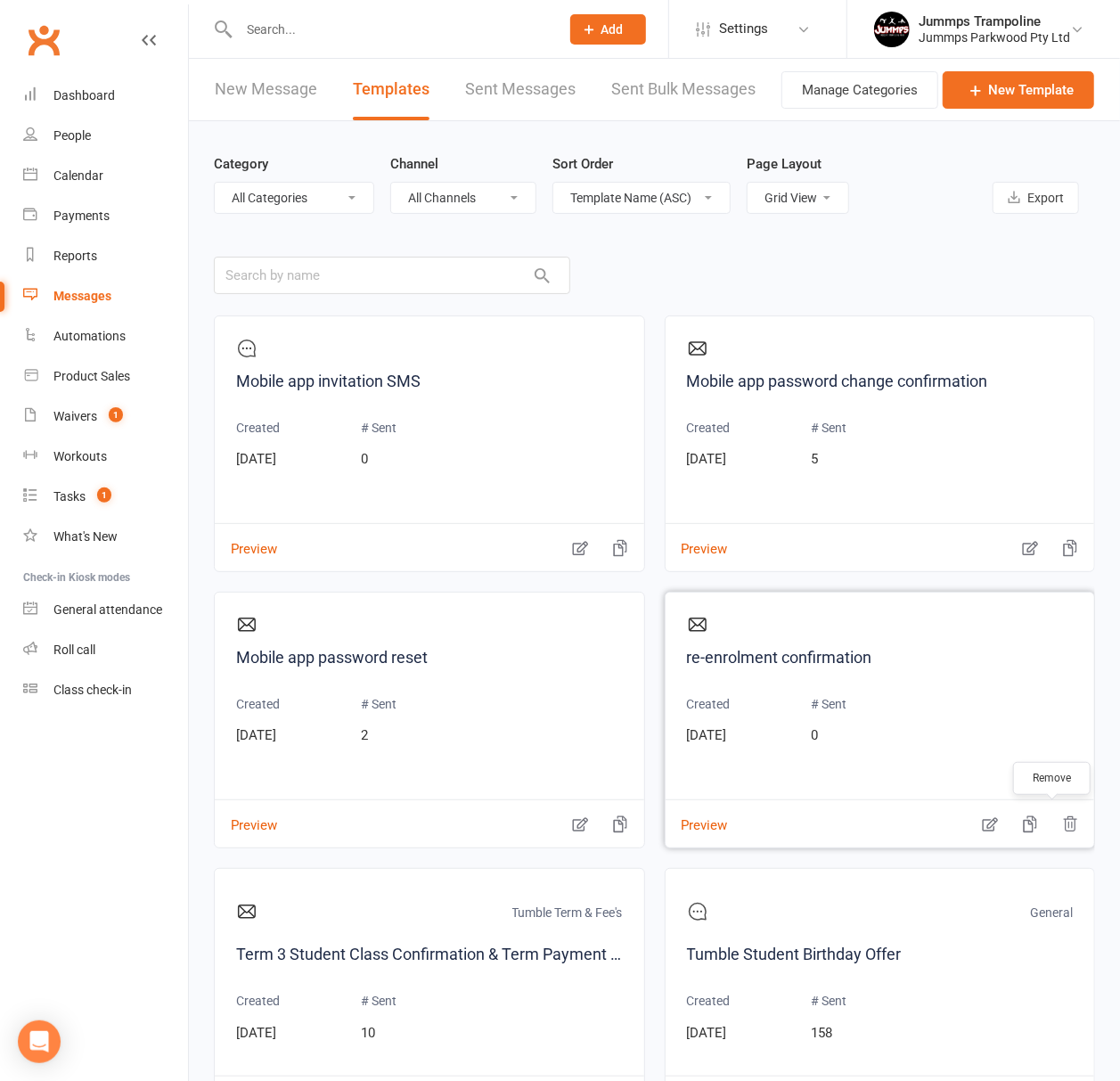 click 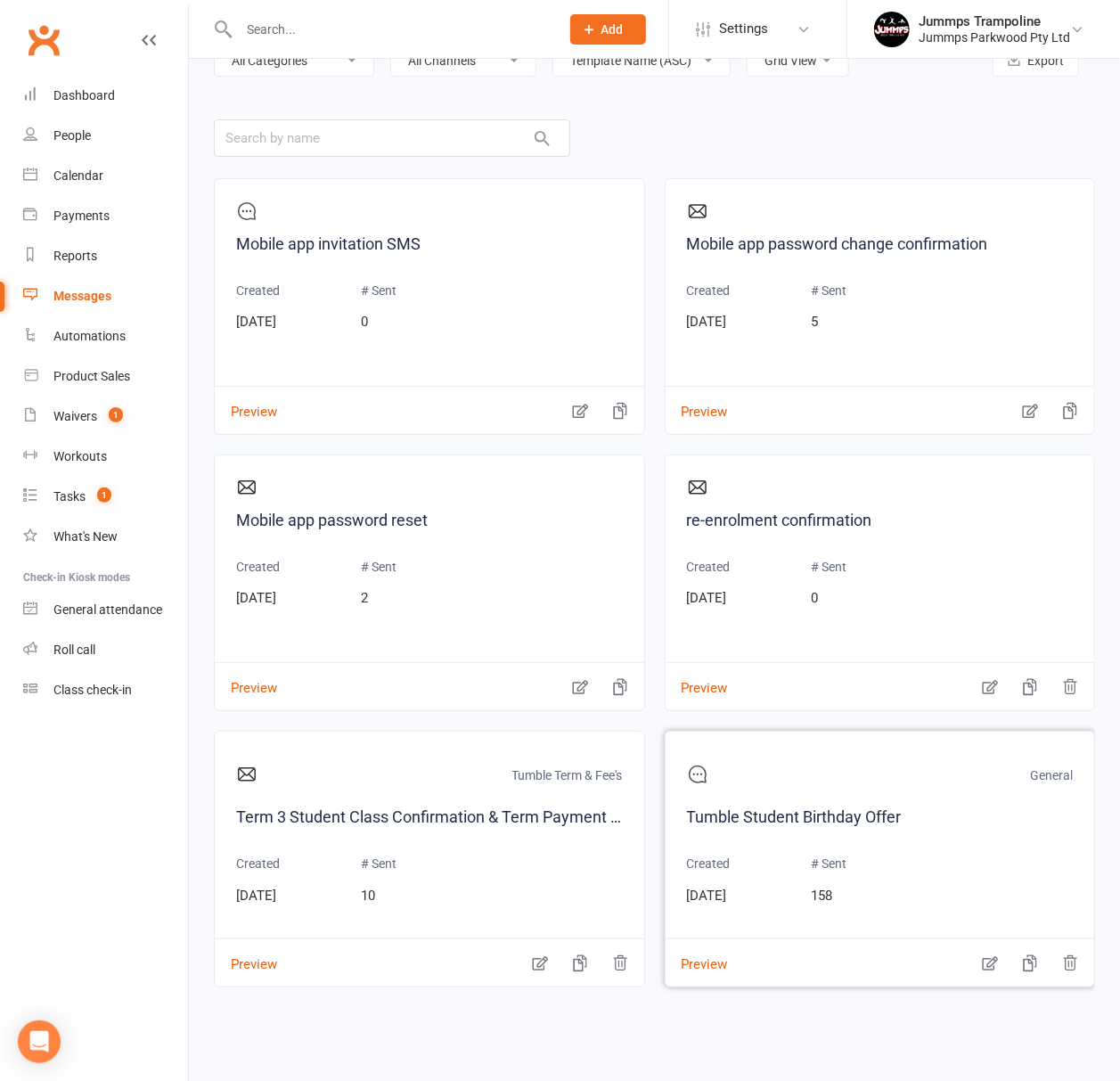 scroll, scrollTop: 141, scrollLeft: 0, axis: vertical 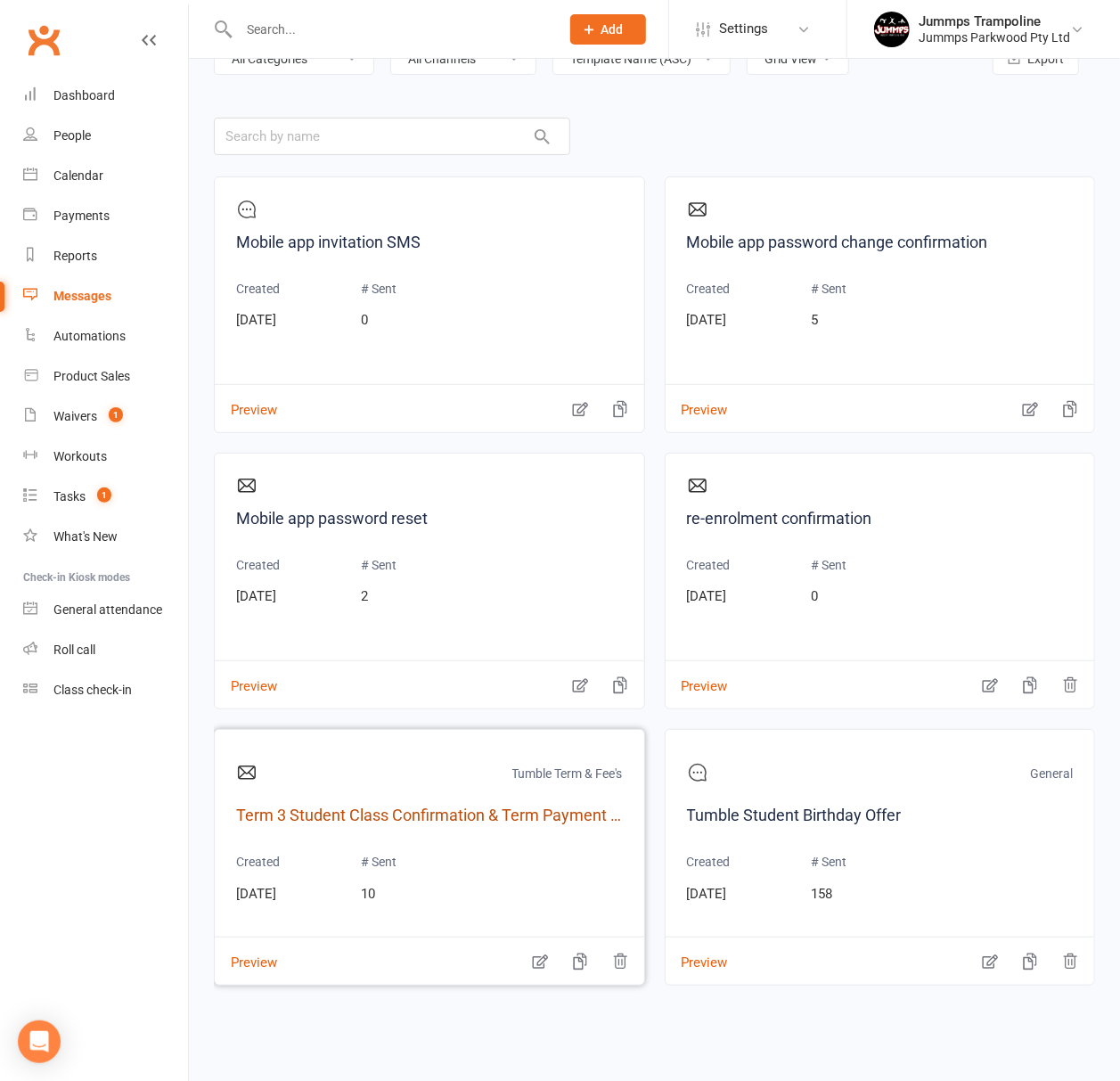 click on "Term 3 Student Class Confirmation & Term Payment Details" at bounding box center [429, 815] 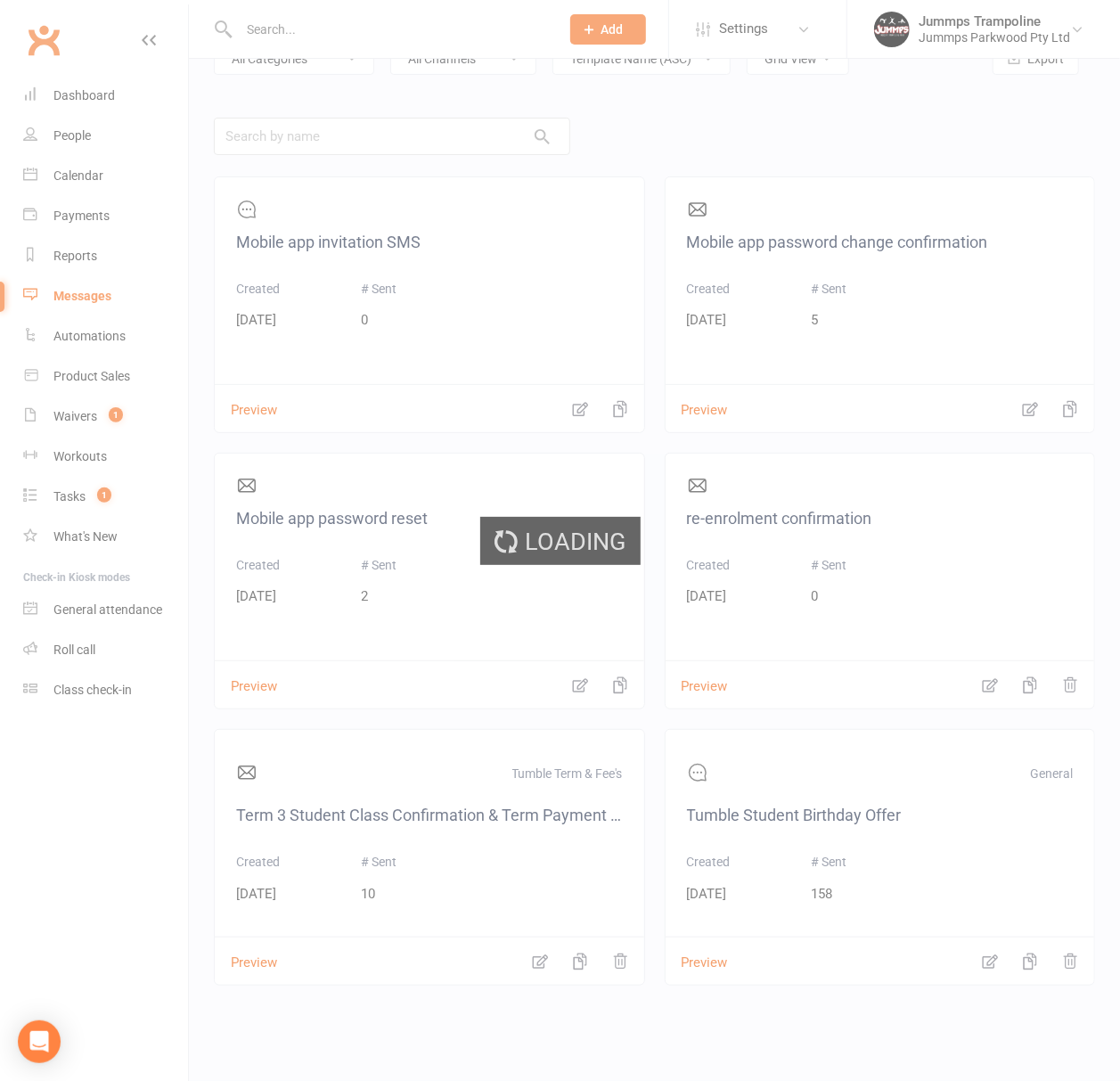 scroll, scrollTop: 0, scrollLeft: 0, axis: both 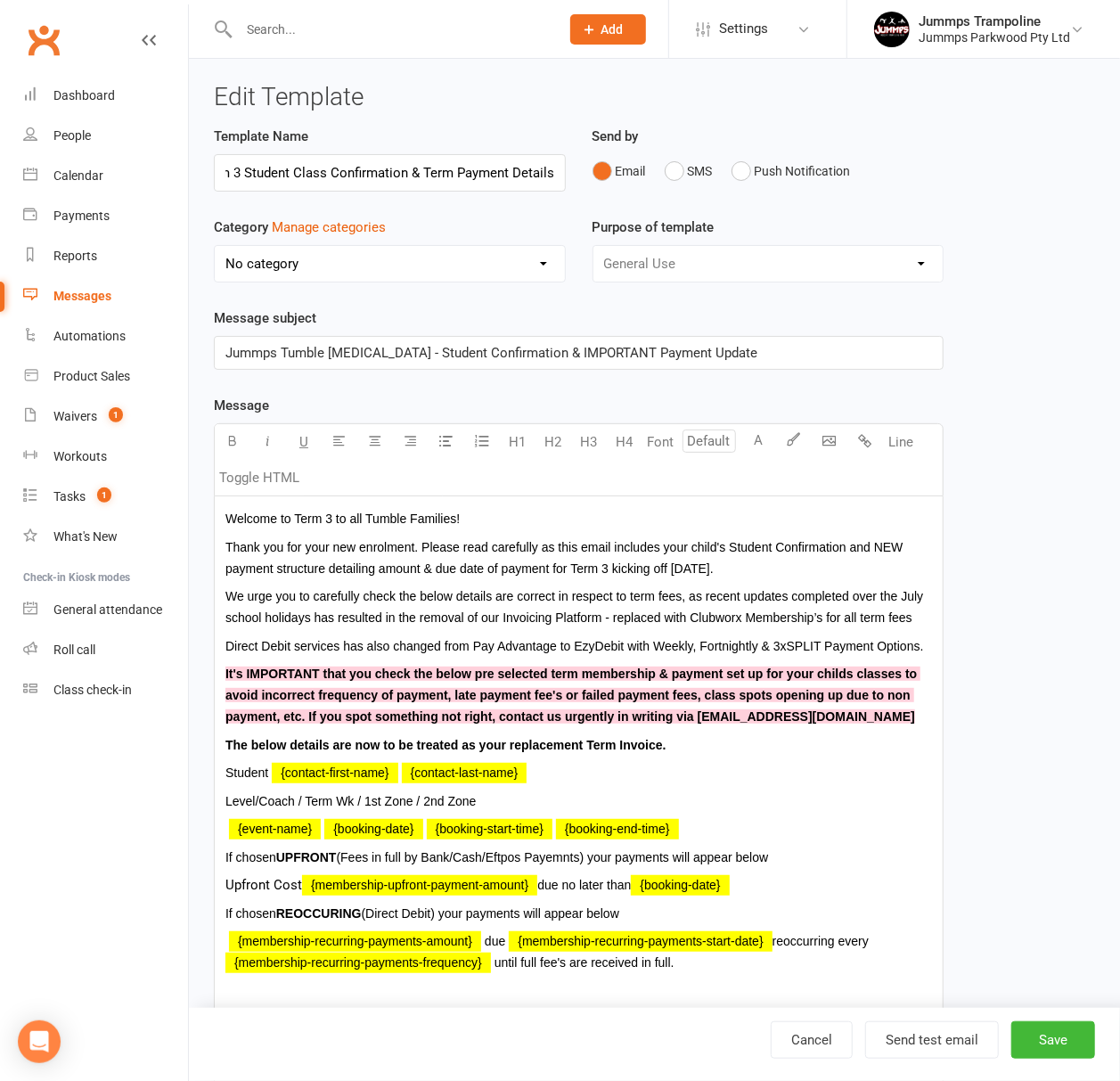 select on "17732" 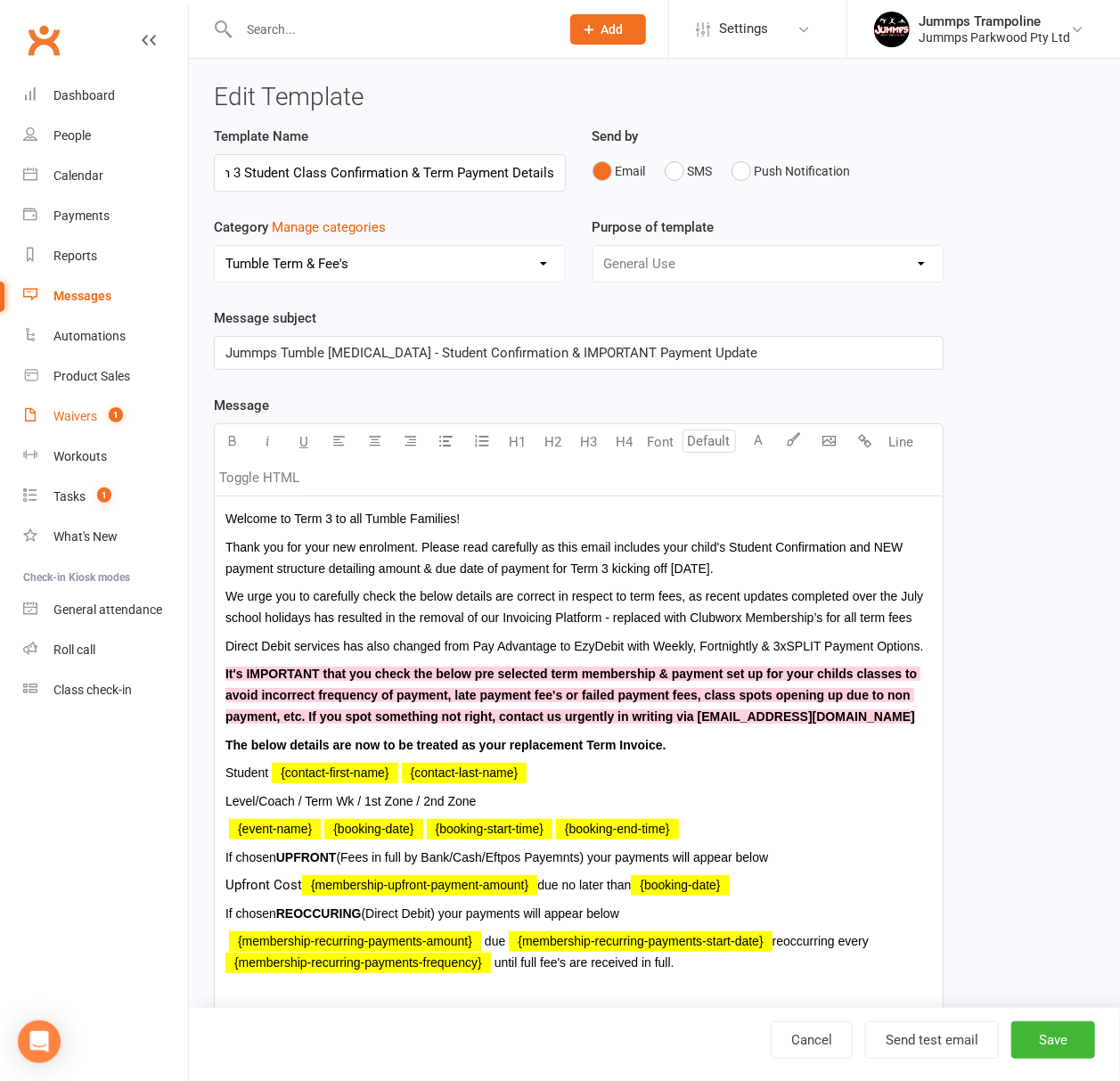 click on "Waivers" at bounding box center [75, 416] 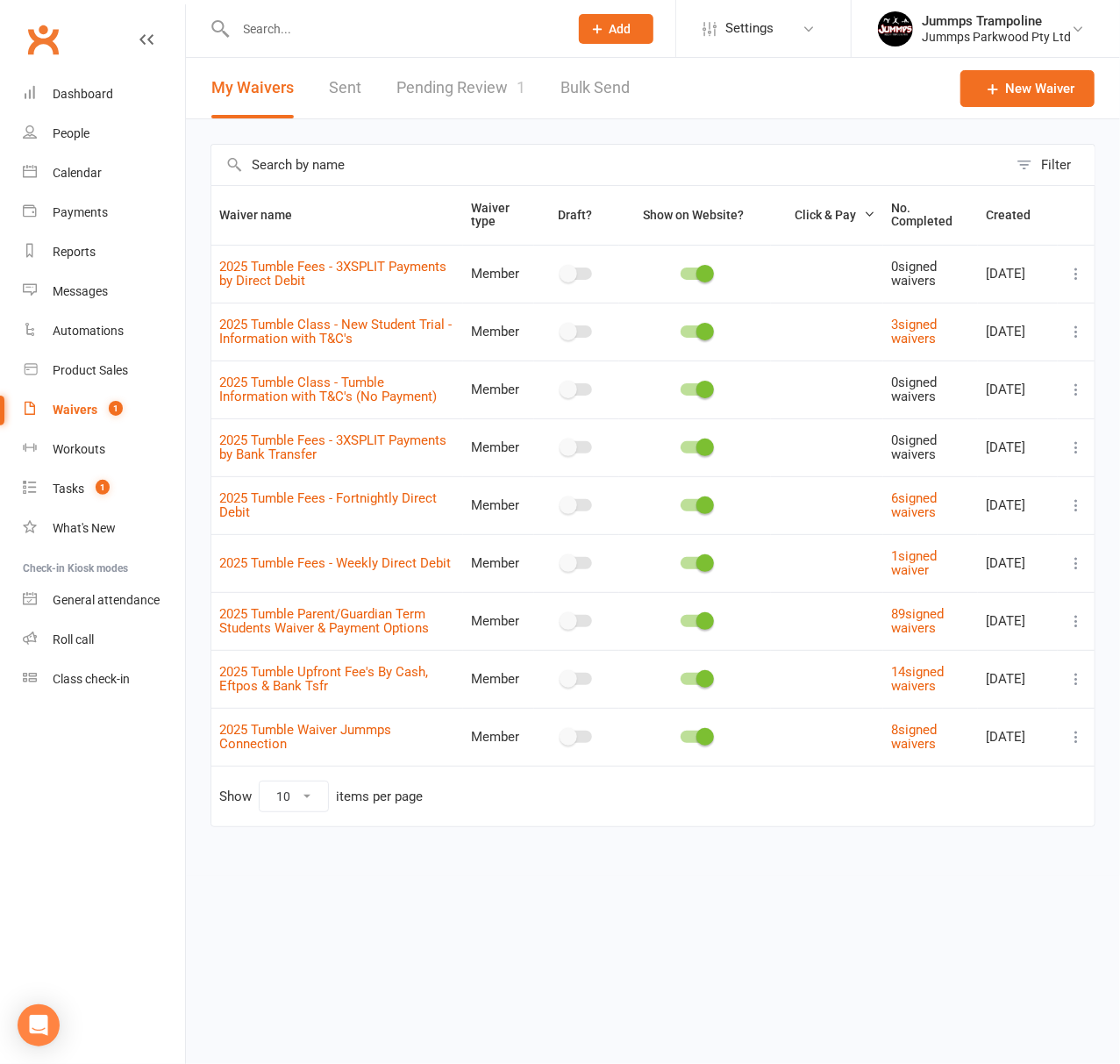 click on "Prospect
Member
Non-attending contact
Class / event
Appointment
Task
Membership plan
Bulk message
Add
Settings Membership Plans Event Templates Appointment Types Mobile App  Website Image Library Customize Contacts Access Control Users Account Profile Clubworx API Jummps Trampoline Jummps Parkwood Pty Ltd My profile My subscription Help Terms & conditions  Privacy policy  Sign out Clubworx Dashboard People Calendar Payments Reports Messages   Automations   Product Sales Waivers   1 Workouts   Tasks   1 What's New Check-in Kiosk modes General attendance Roll call Class check-in × Template deleted successfully × × My Waivers Sent Pending Review 1 Bulk Send New Waiver Filter Waiver name Waiver type Draft? Show on Website? Click & Pay No. Completed Created Member 0   3" at bounding box center (560, 450) 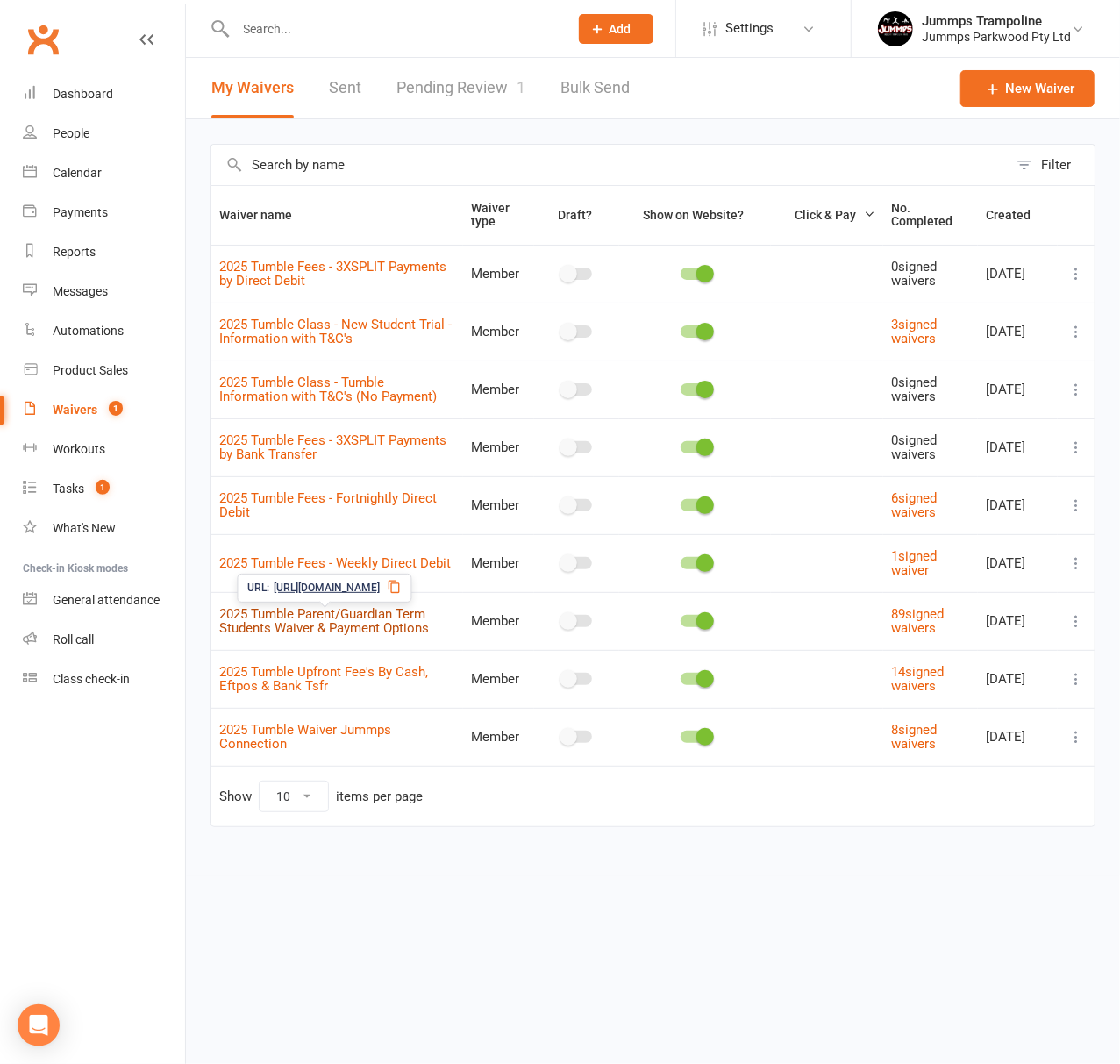 click on "2025 Tumble Parent/Guardian Term Students Waiver & Payment Options" at bounding box center [324, 621] 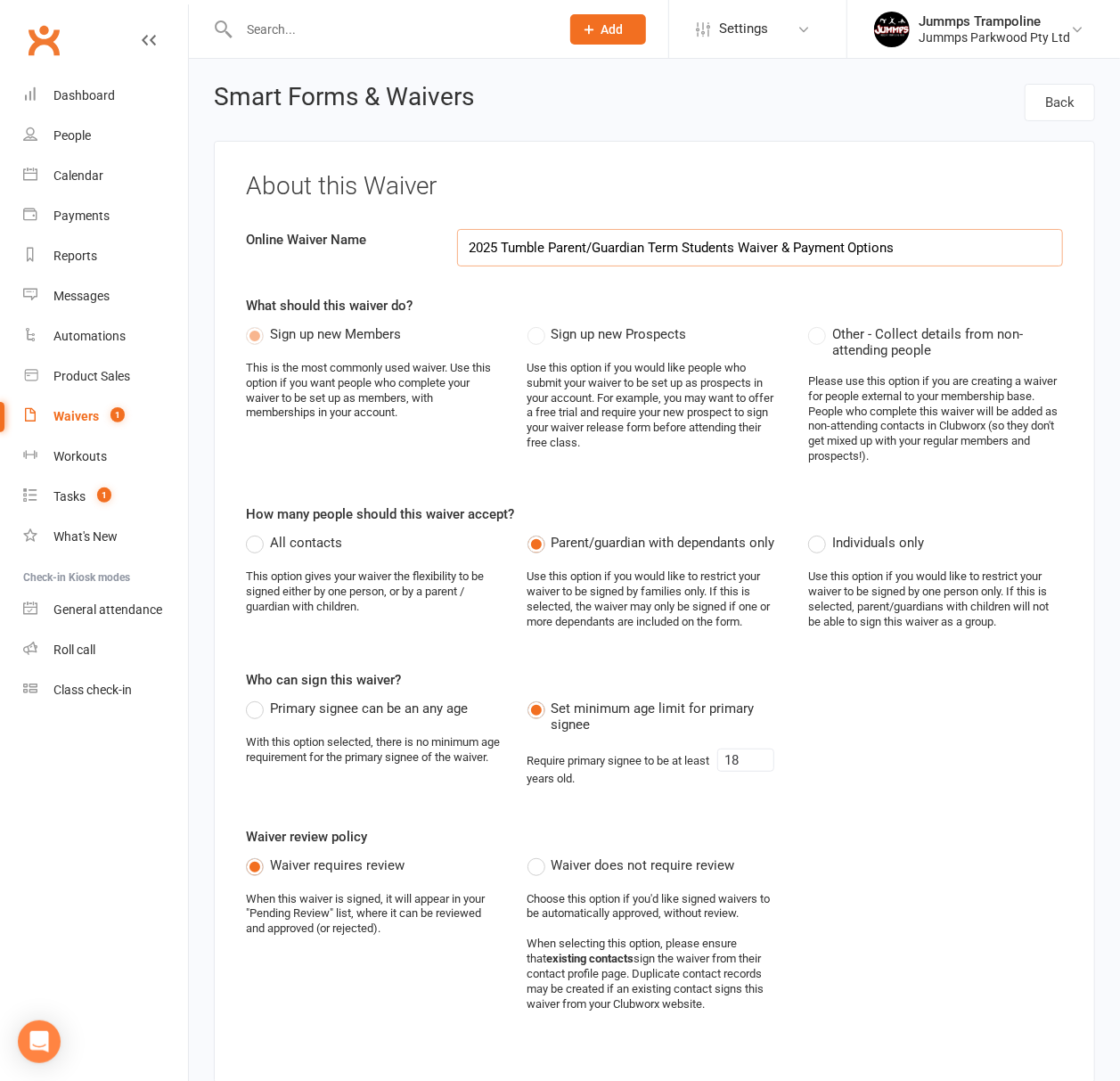 select on "applies_to_primary_signee" 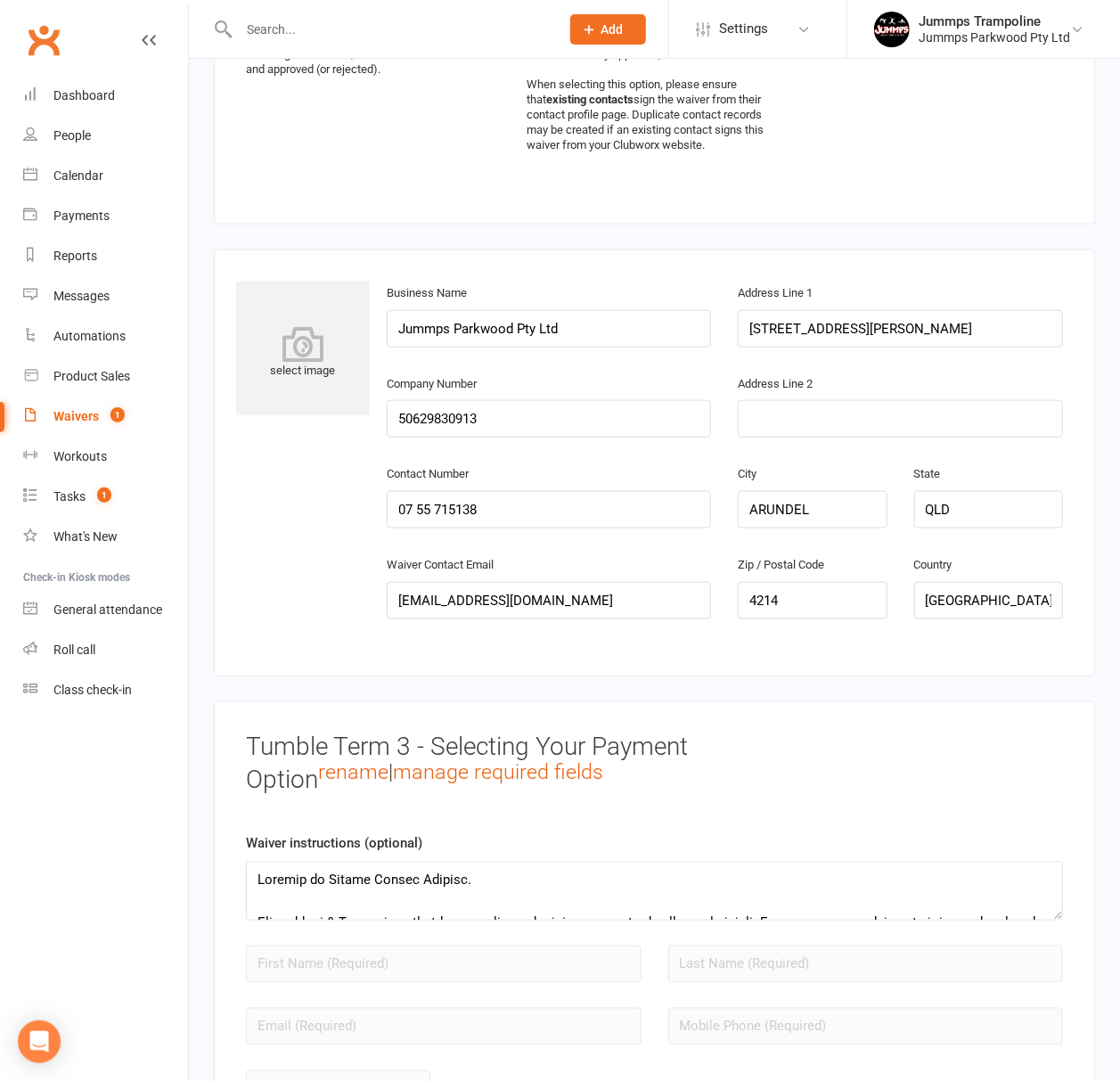 scroll, scrollTop: 1188, scrollLeft: 0, axis: vertical 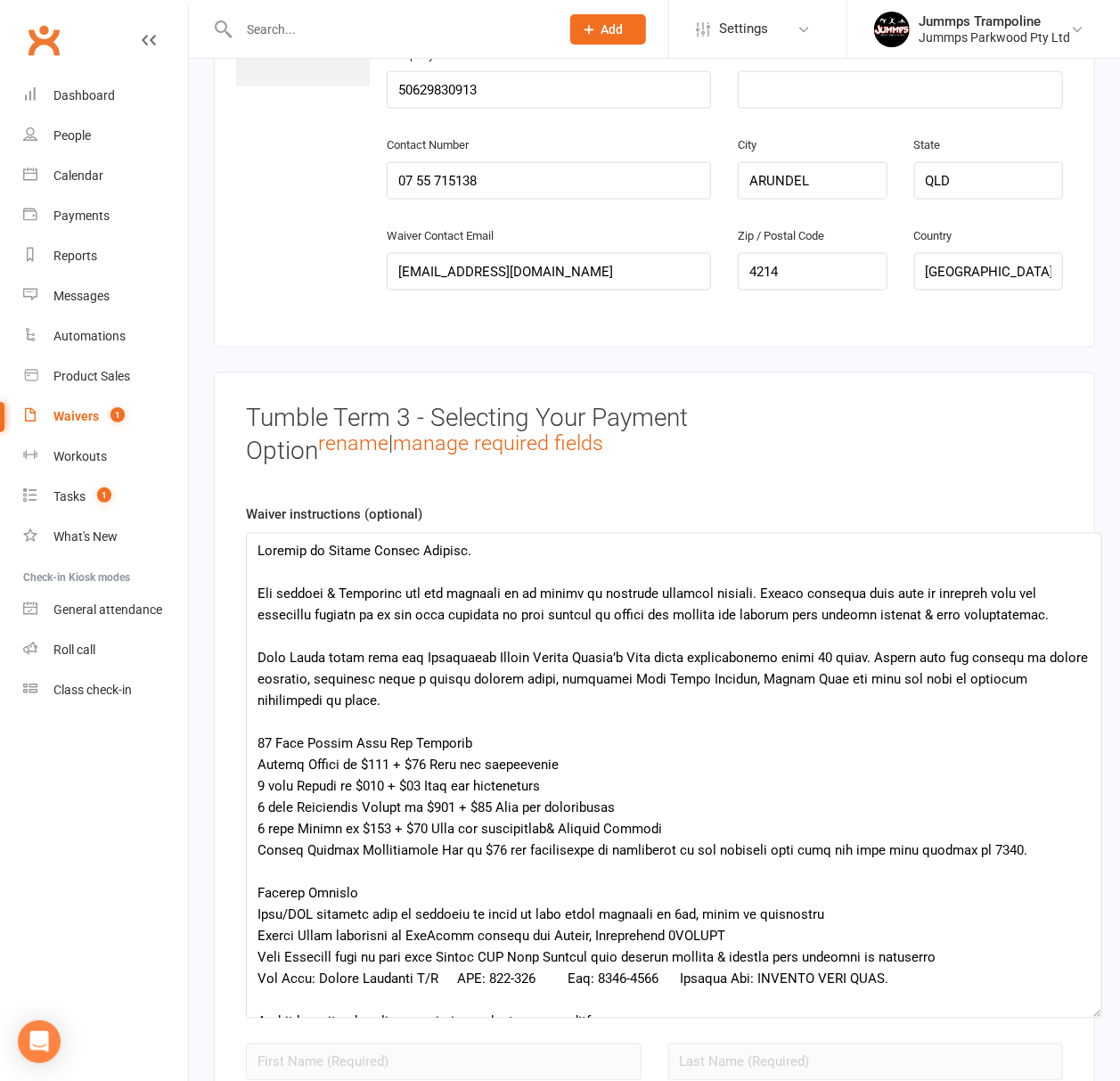 drag, startPoint x: 1059, startPoint y: 594, endPoint x: 1069, endPoint y: 1011, distance: 417.11989 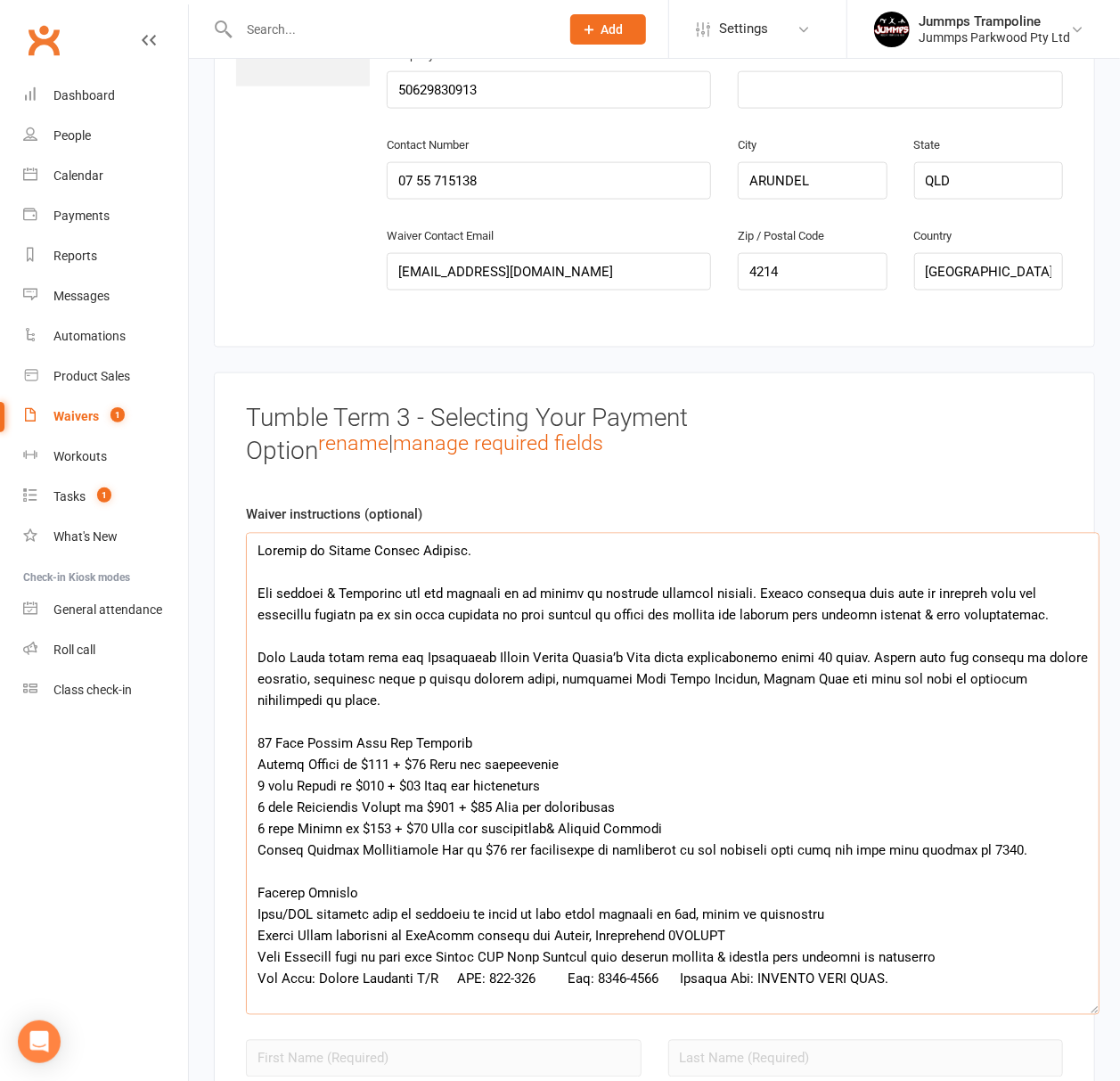 click at bounding box center [673, 774] 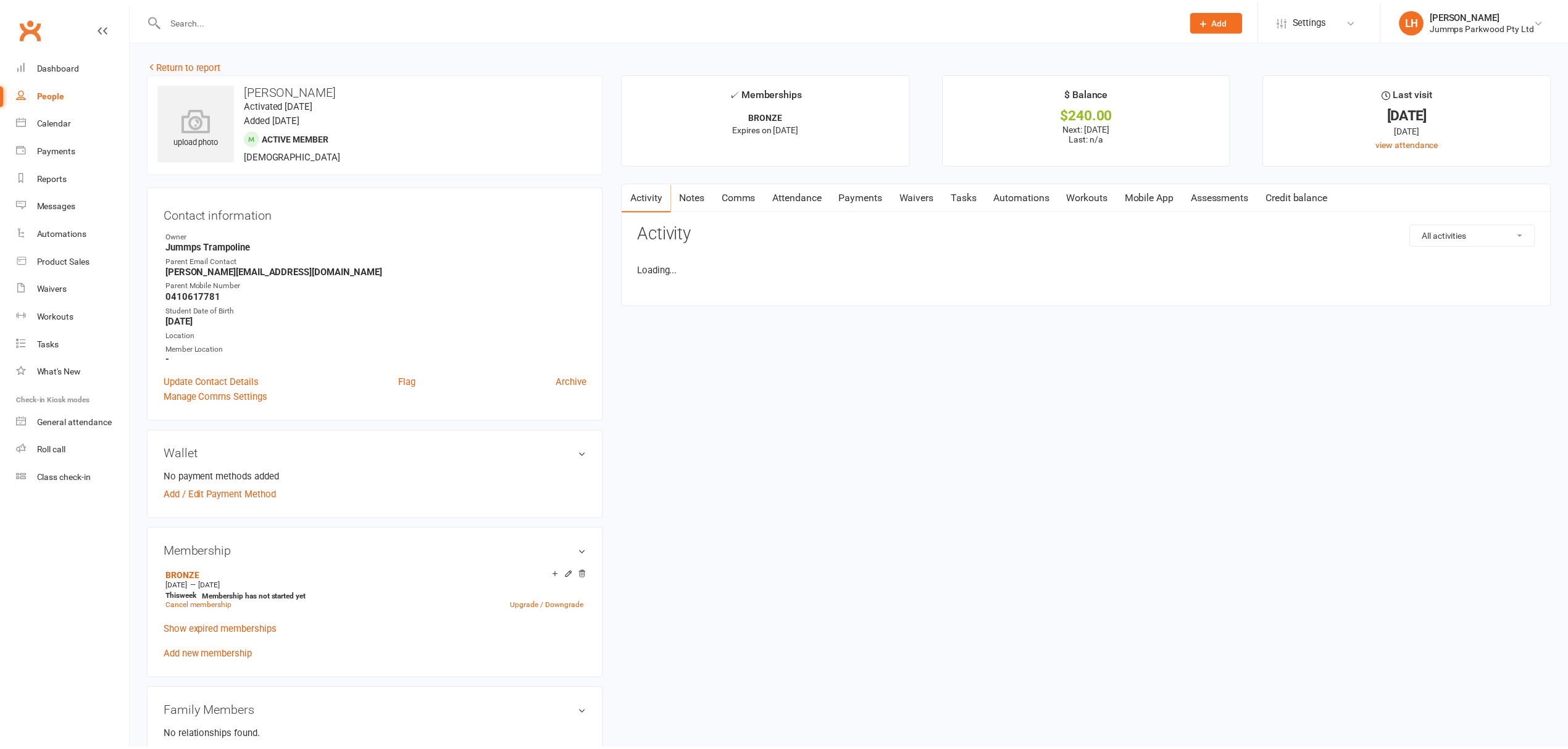 scroll, scrollTop: 0, scrollLeft: 0, axis: both 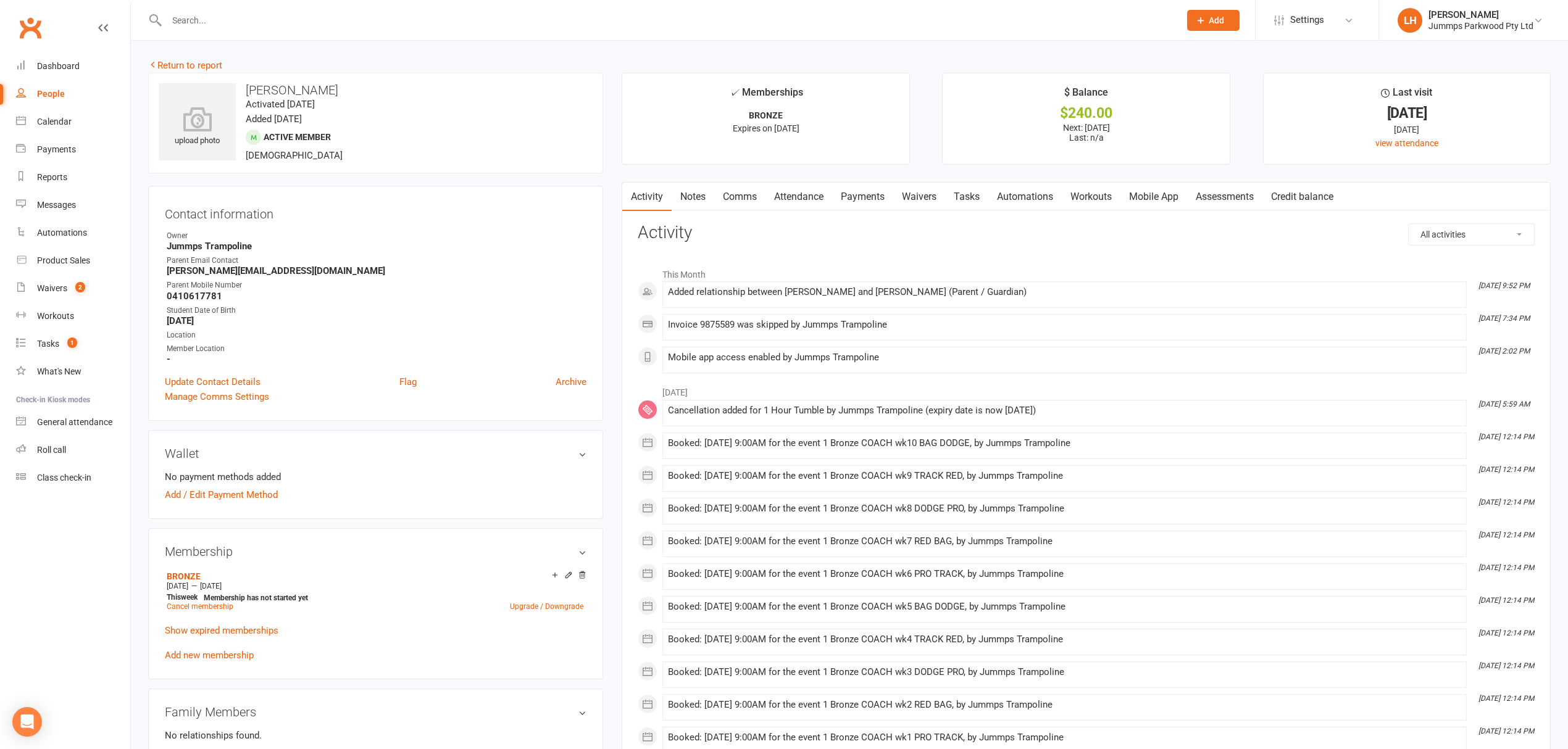 click at bounding box center (667, 20) 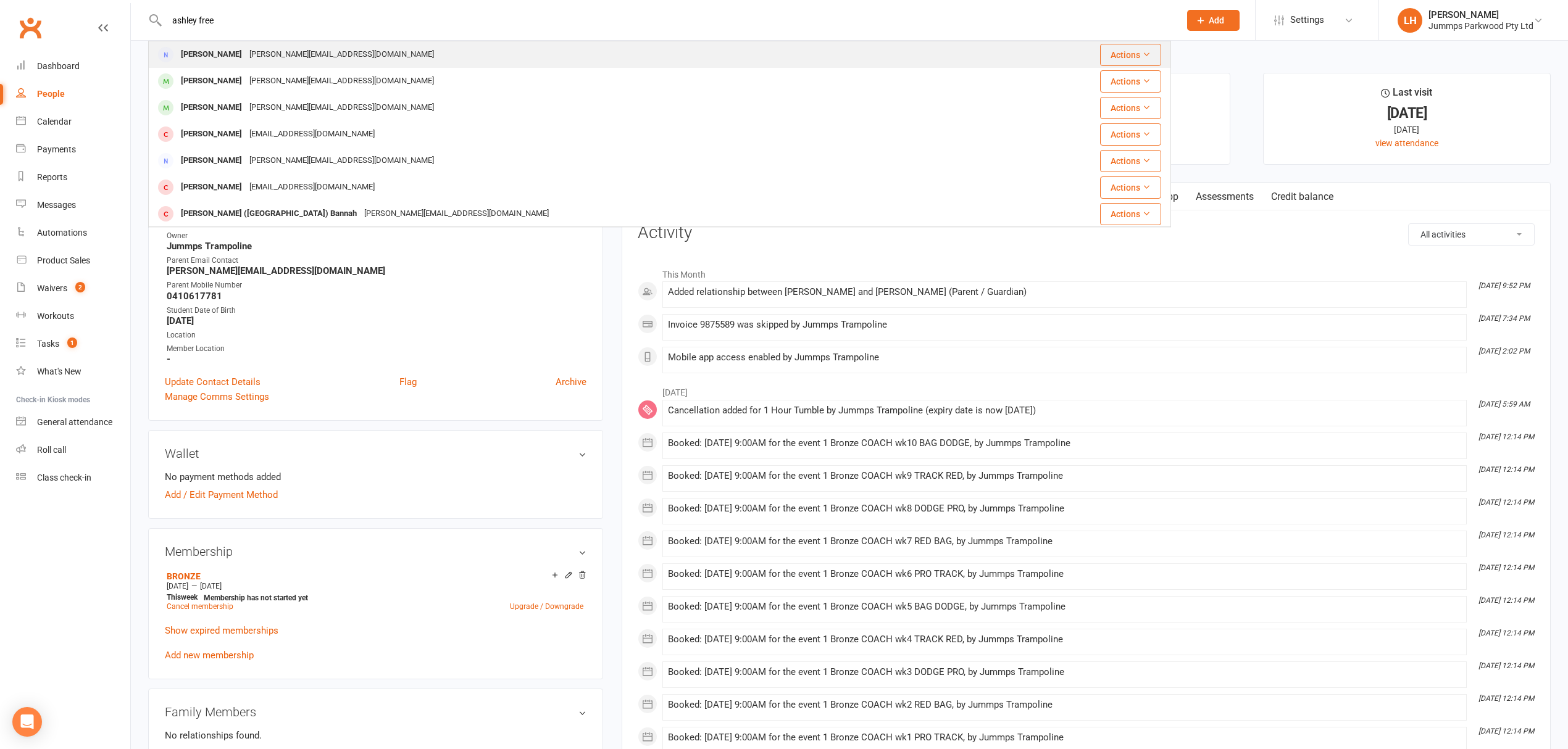type on "ashley free" 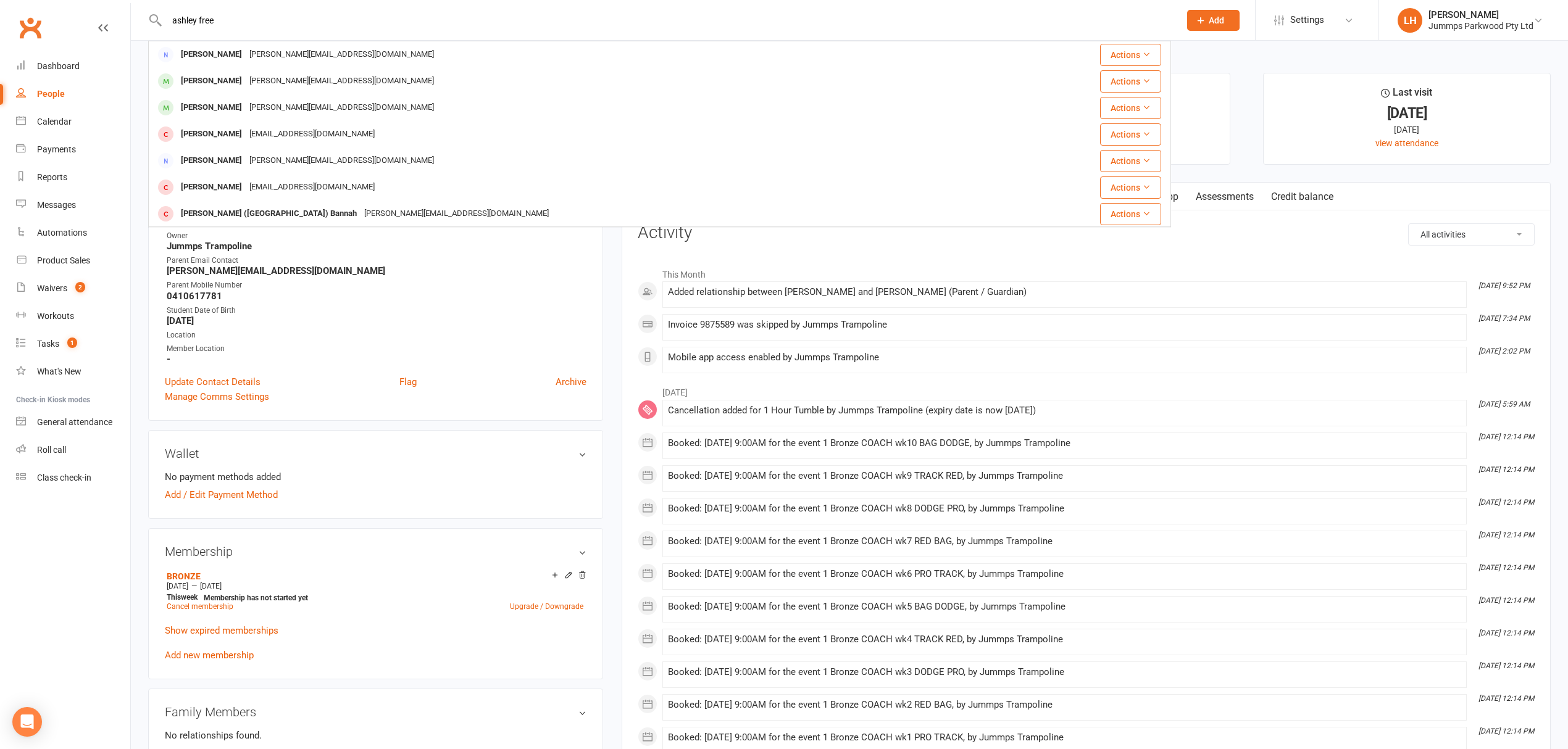 type 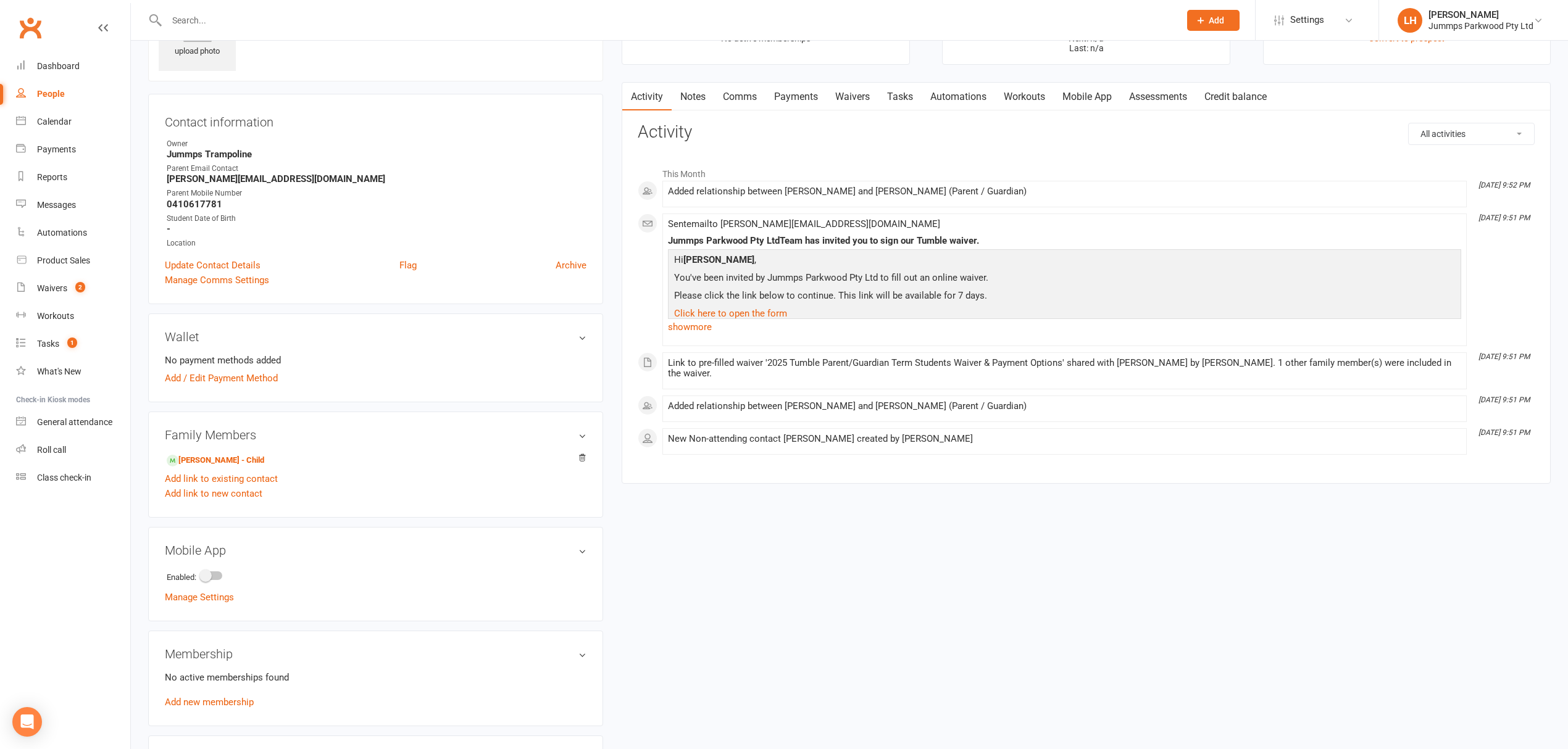 scroll, scrollTop: 302, scrollLeft: 0, axis: vertical 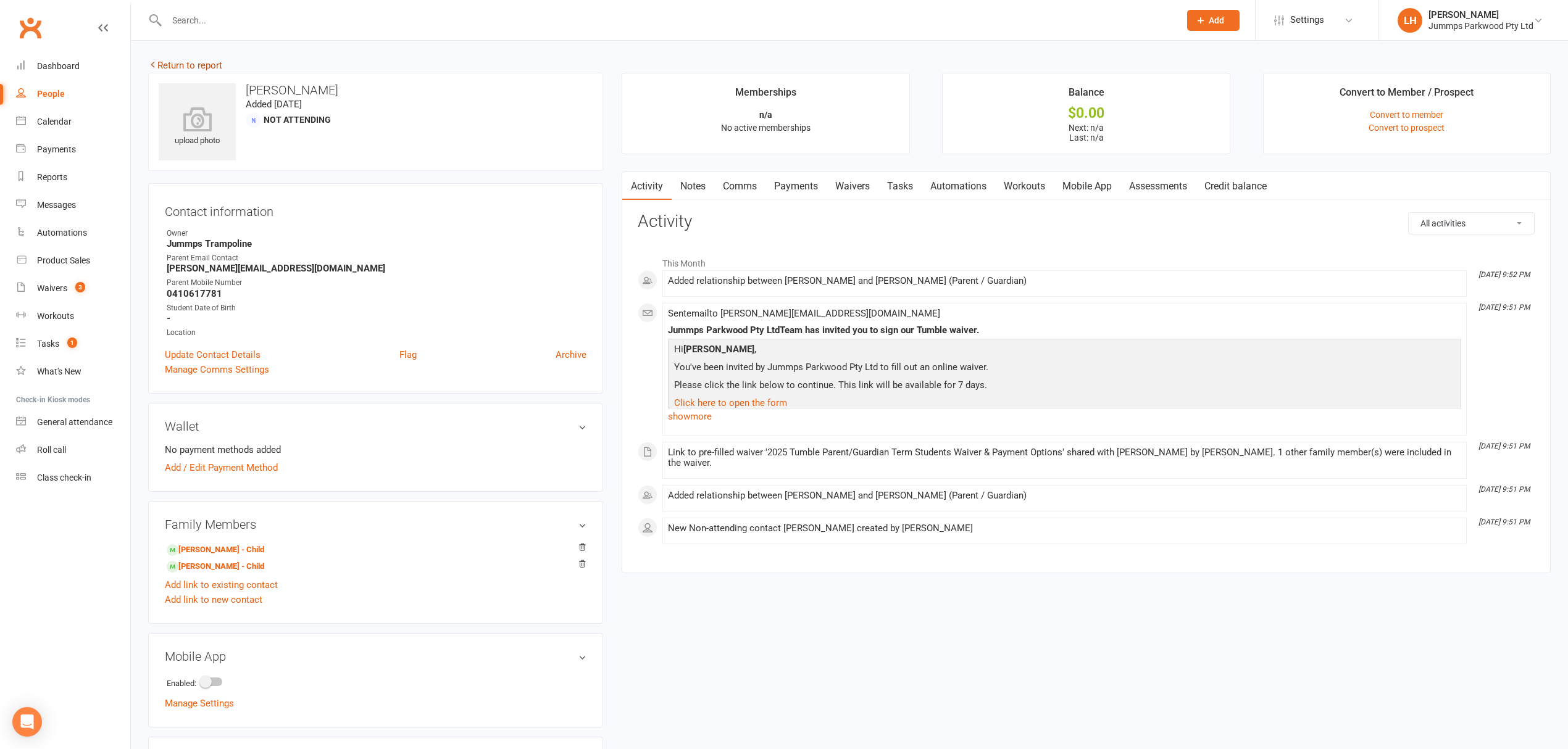 click on "Return to report" at bounding box center (185, 65) 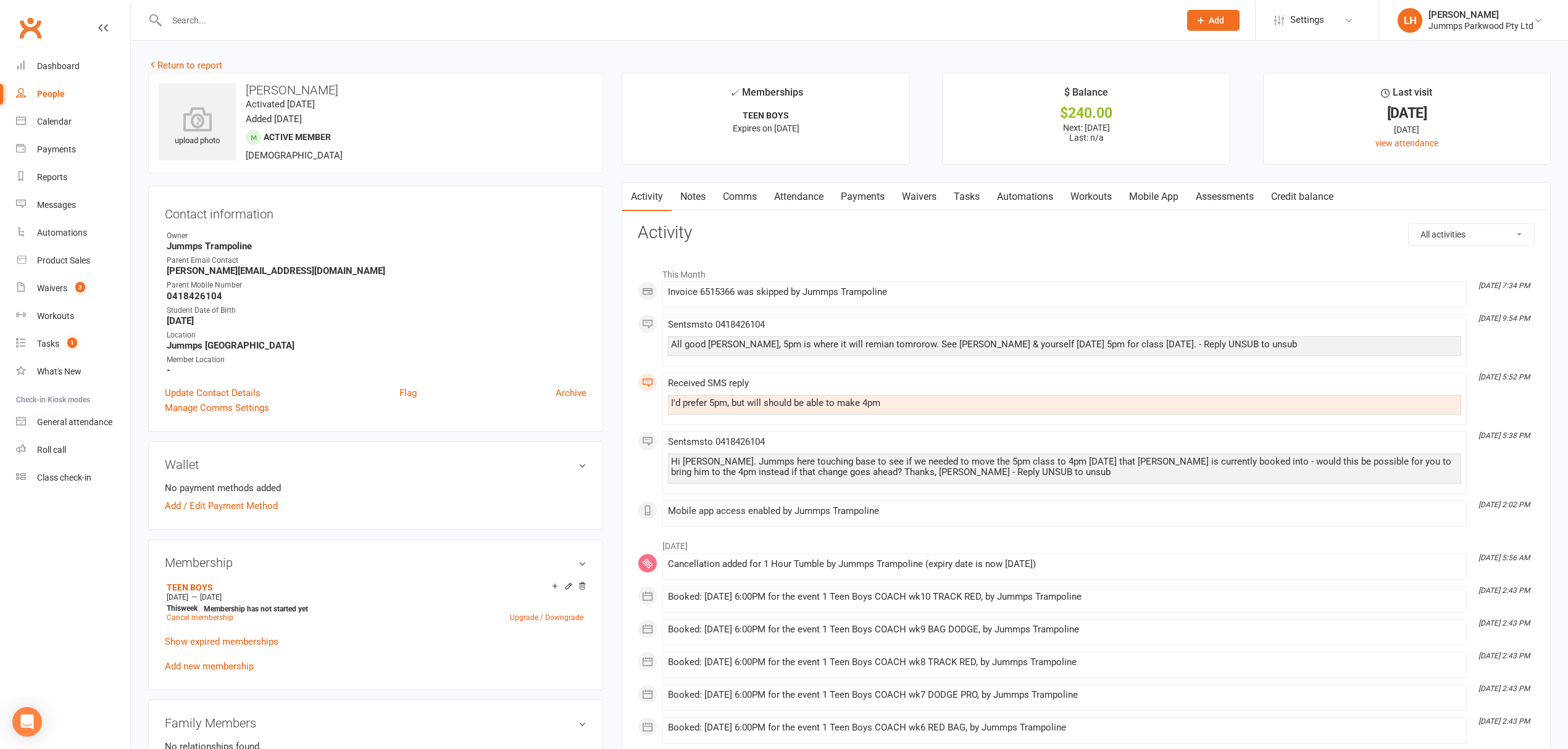 scroll, scrollTop: 0, scrollLeft: 0, axis: both 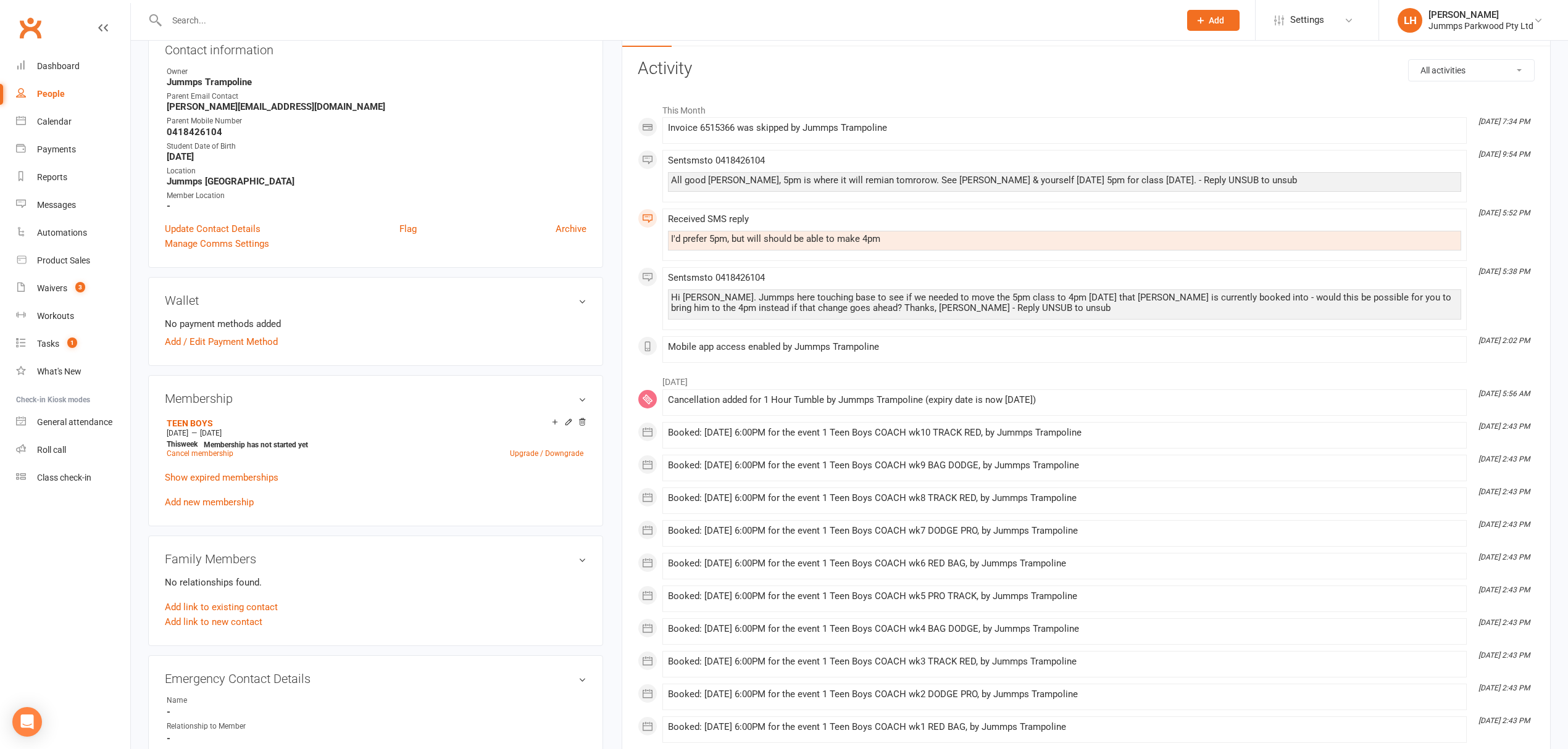click on "julie.browno18@gmail.com" at bounding box center (377, 107) 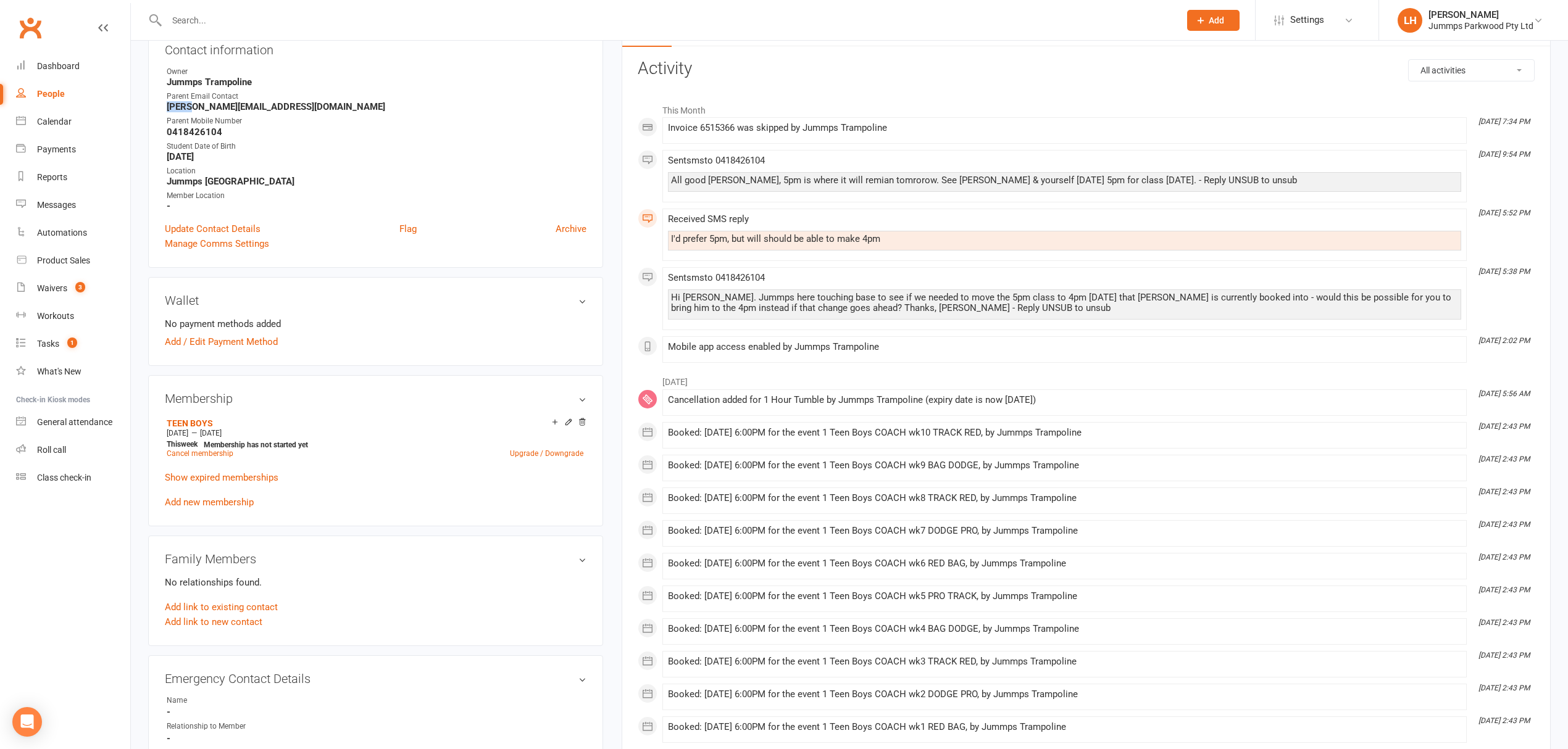 click on "julie.browno18@gmail.com" at bounding box center (377, 107) 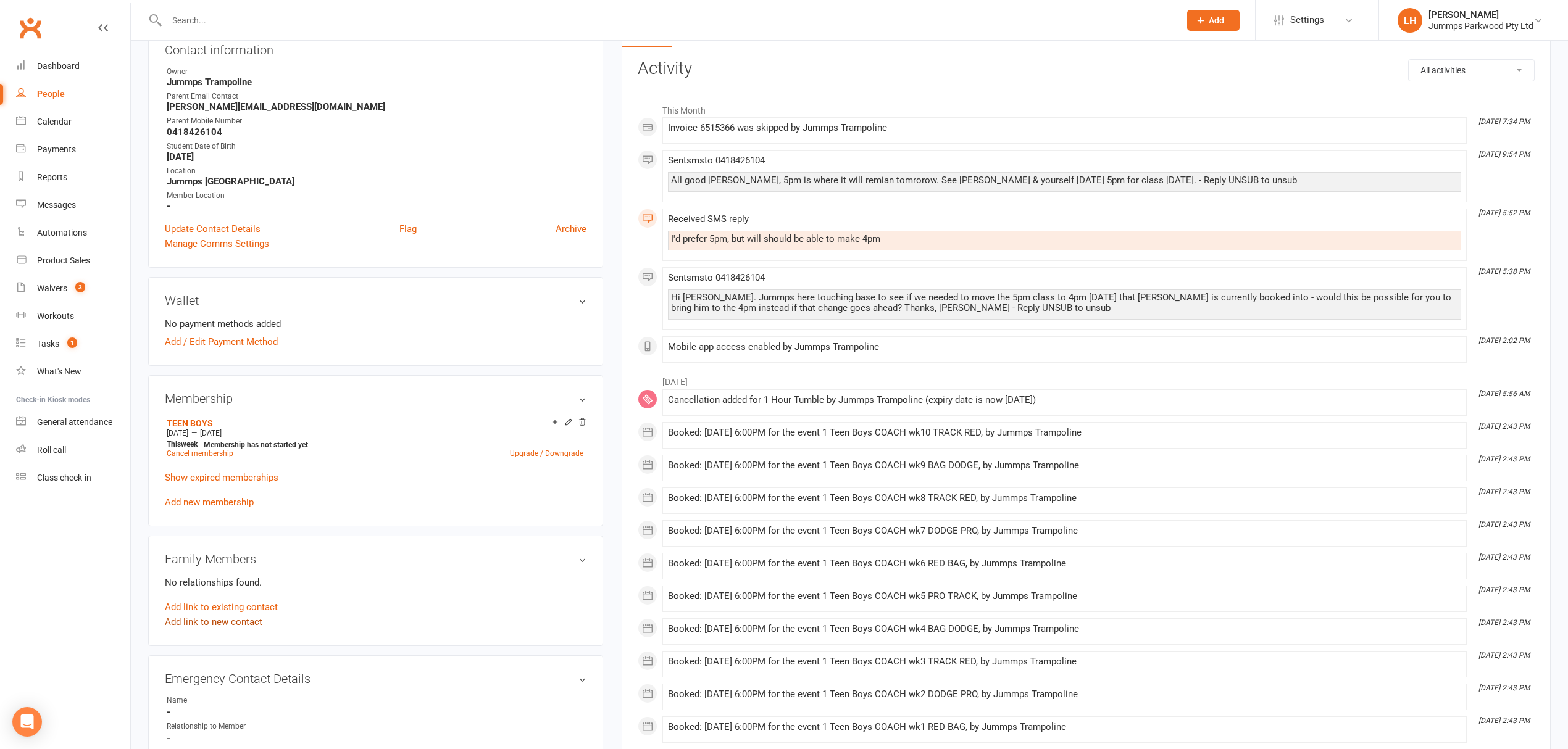click on "Add link to new contact" at bounding box center (214, 622) 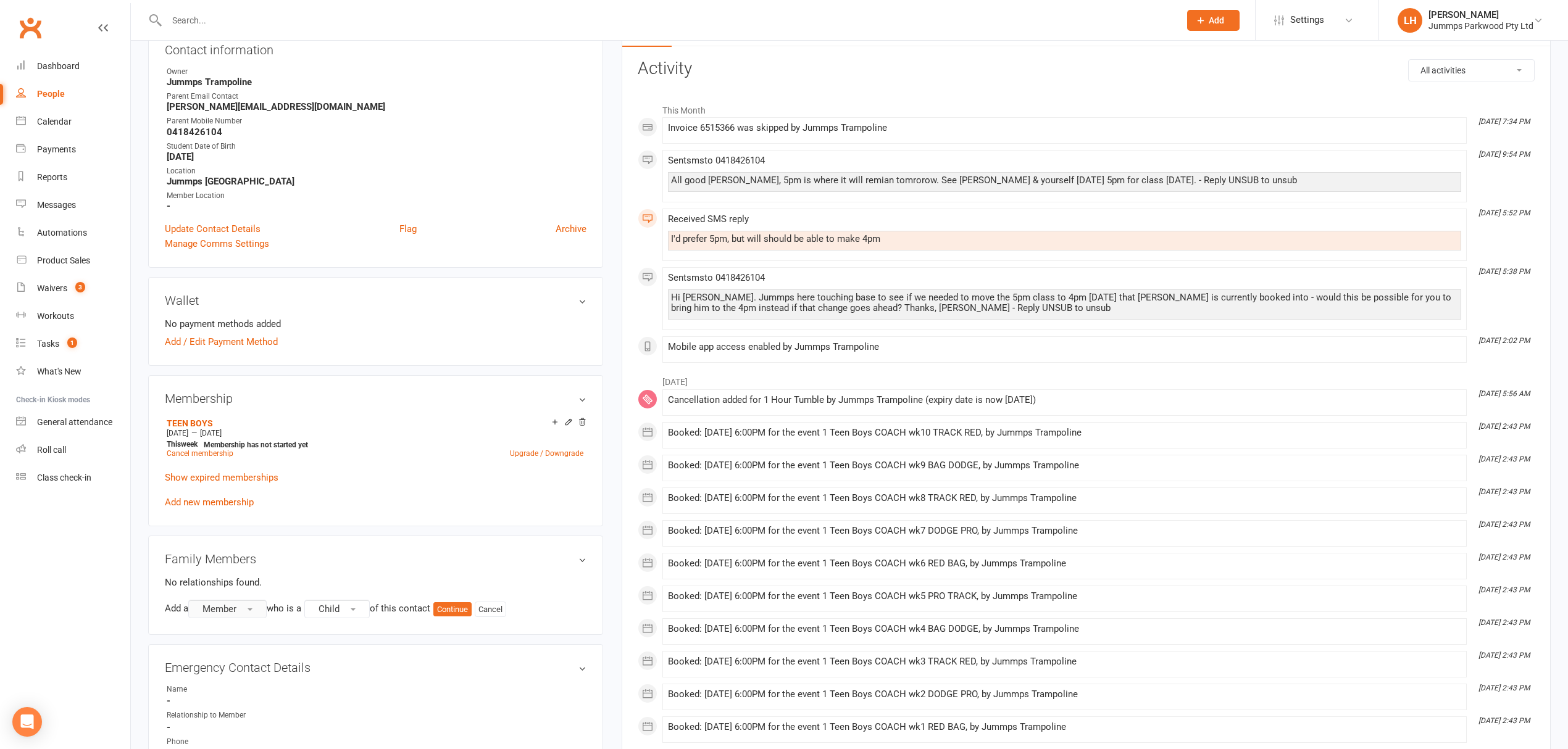 click on "Member" at bounding box center [219, 609] 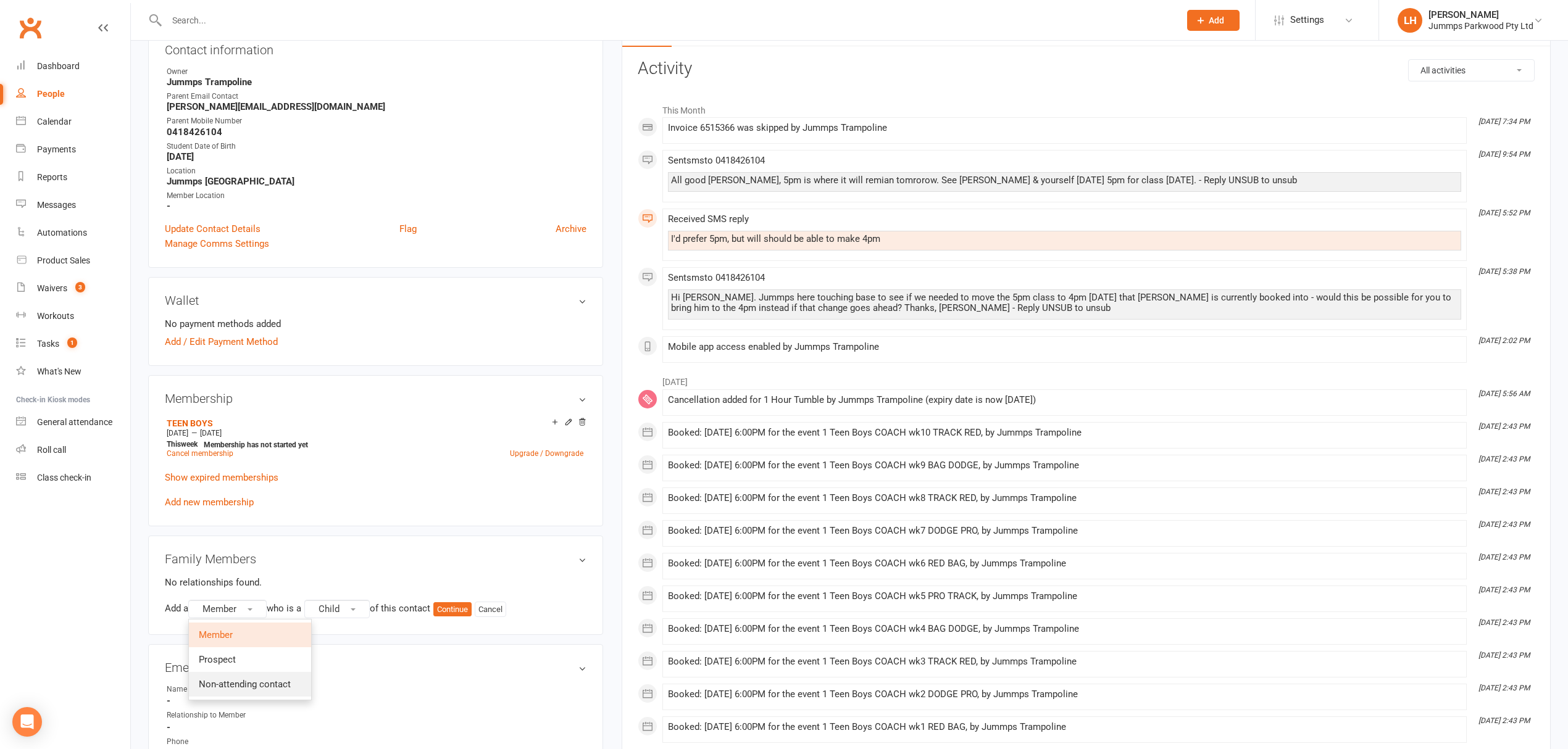 drag, startPoint x: 240, startPoint y: 692, endPoint x: 247, endPoint y: 682, distance: 12 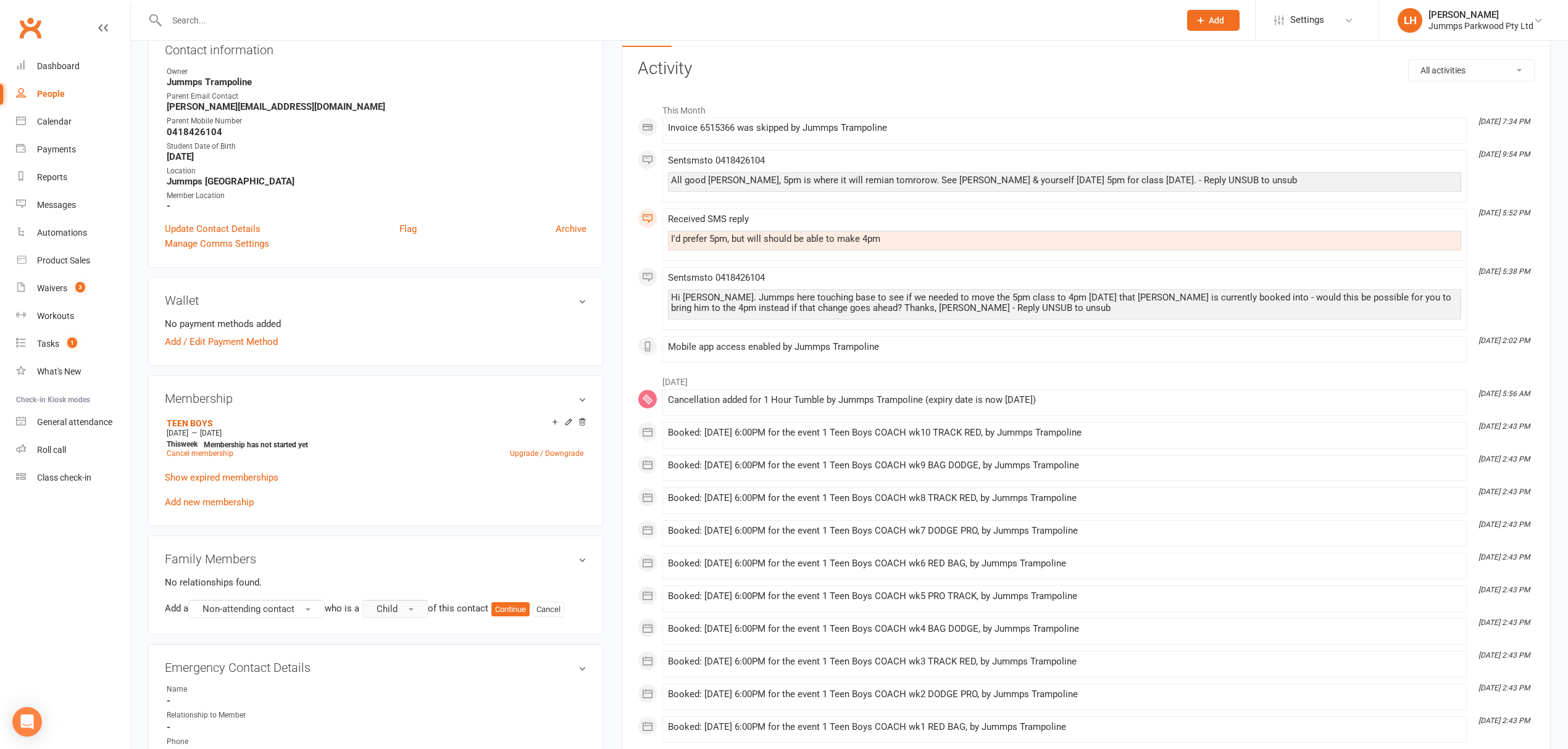 click at bounding box center [411, 610] 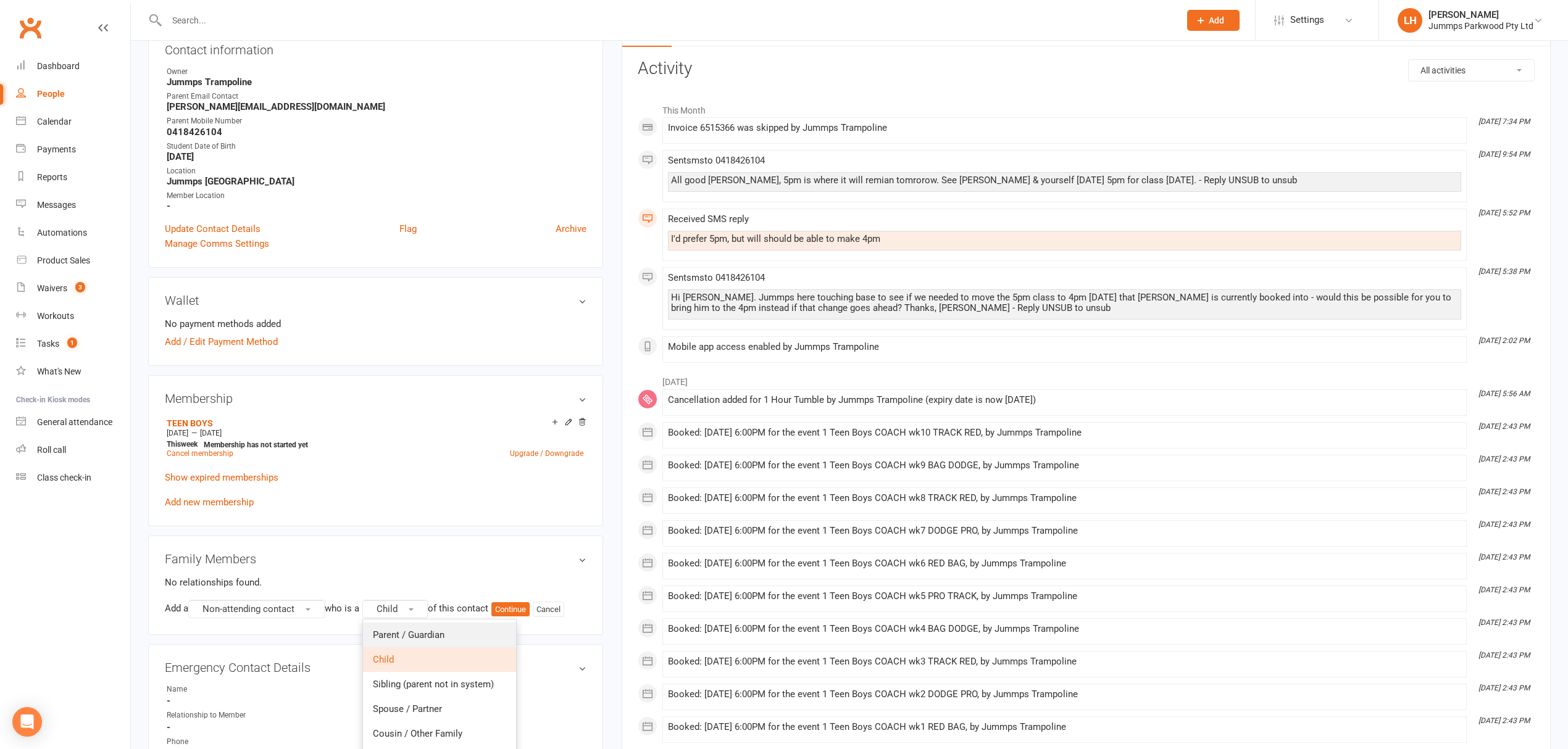 click on "Parent / Guardian" at bounding box center [409, 635] 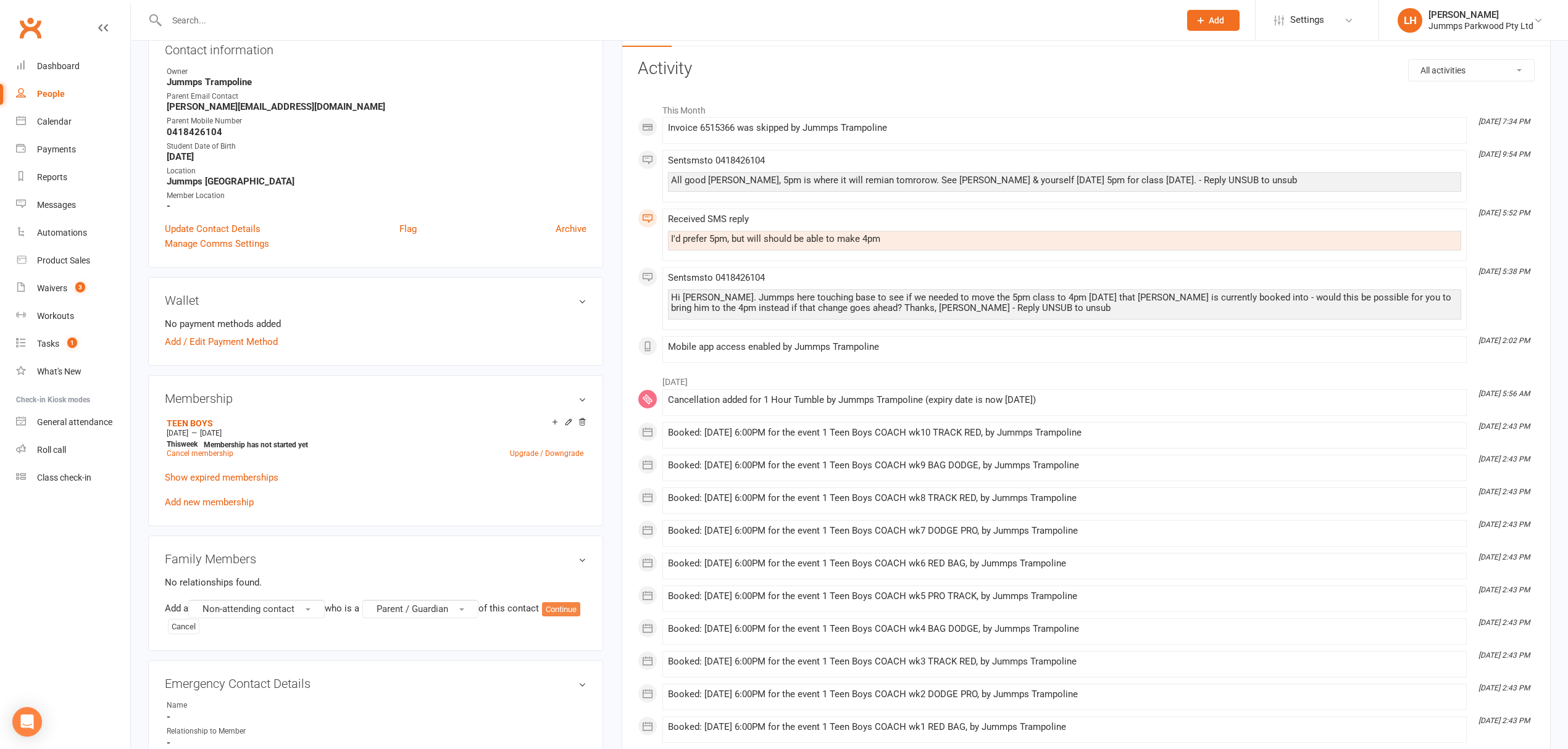 click on "Continue" at bounding box center (561, 610) 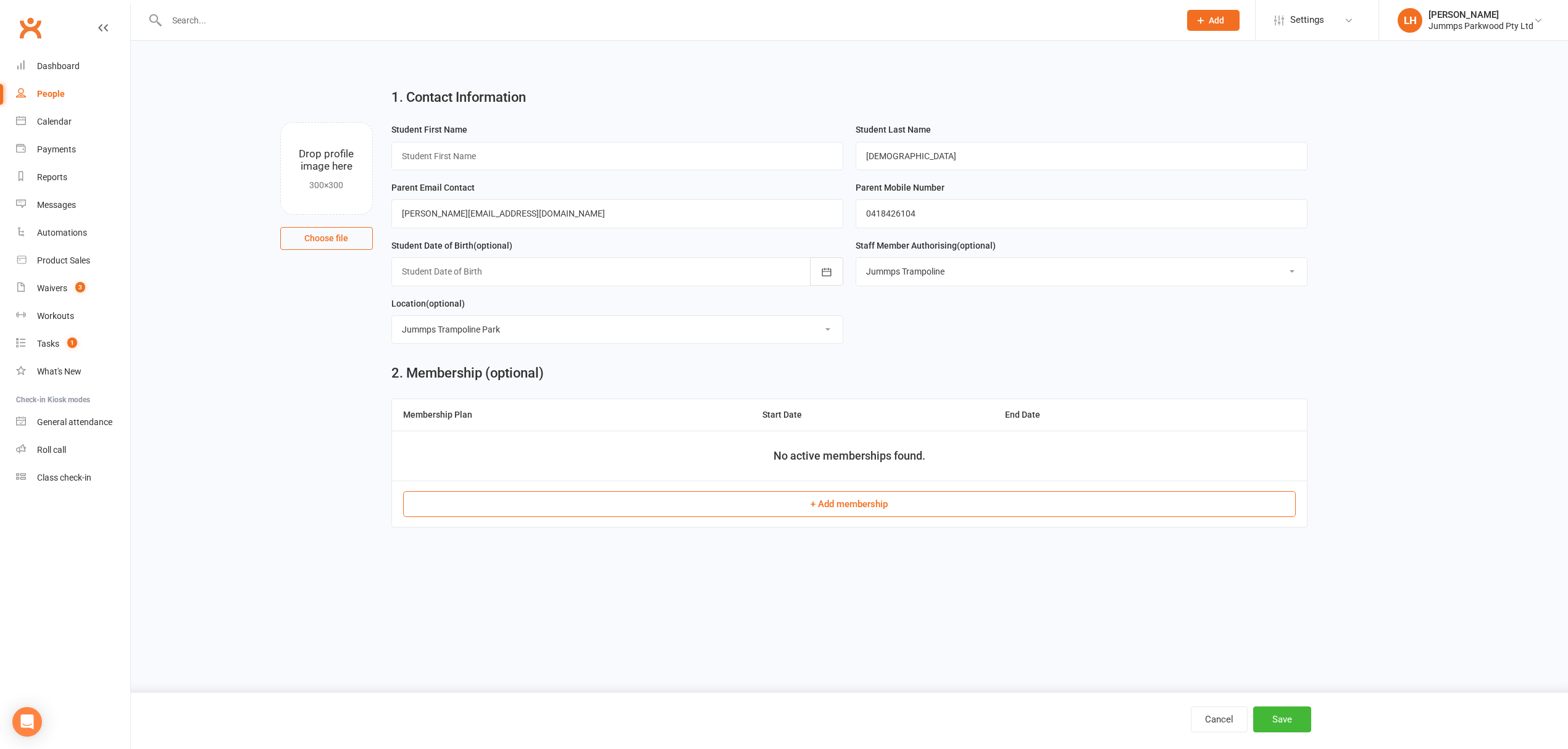 scroll, scrollTop: 0, scrollLeft: 0, axis: both 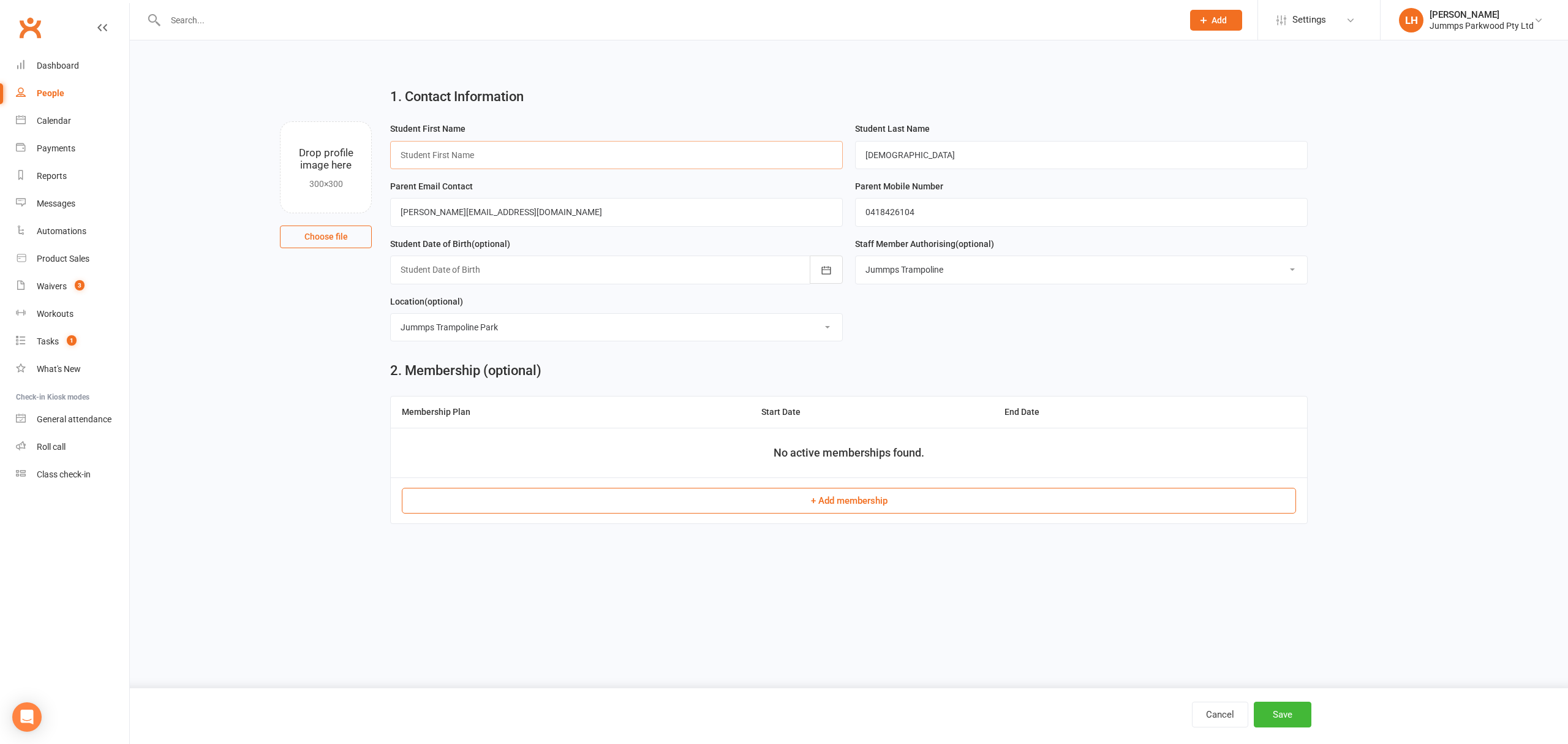 paste on "julie" 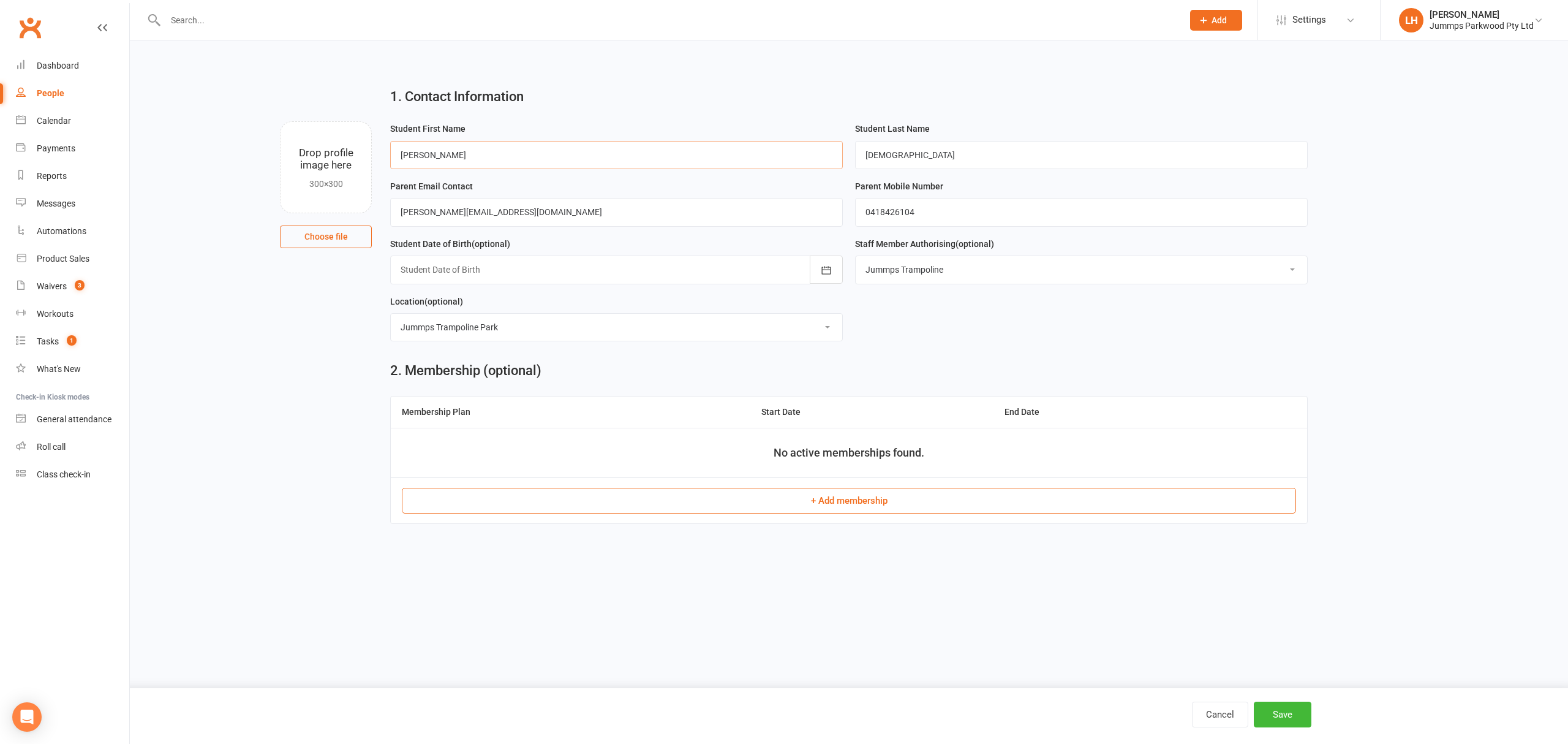 click on "julie" at bounding box center (616, 155) 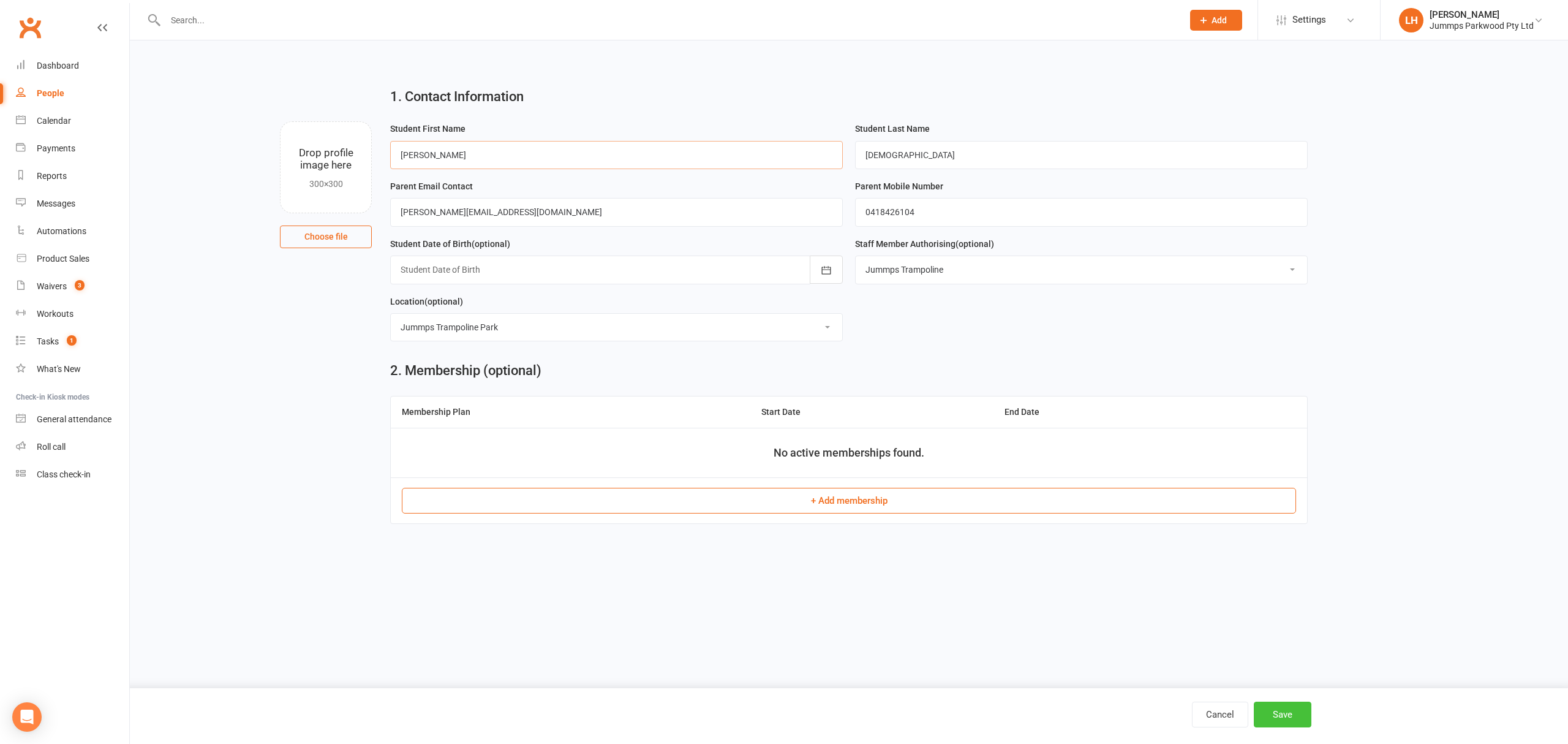 type on "Julie" 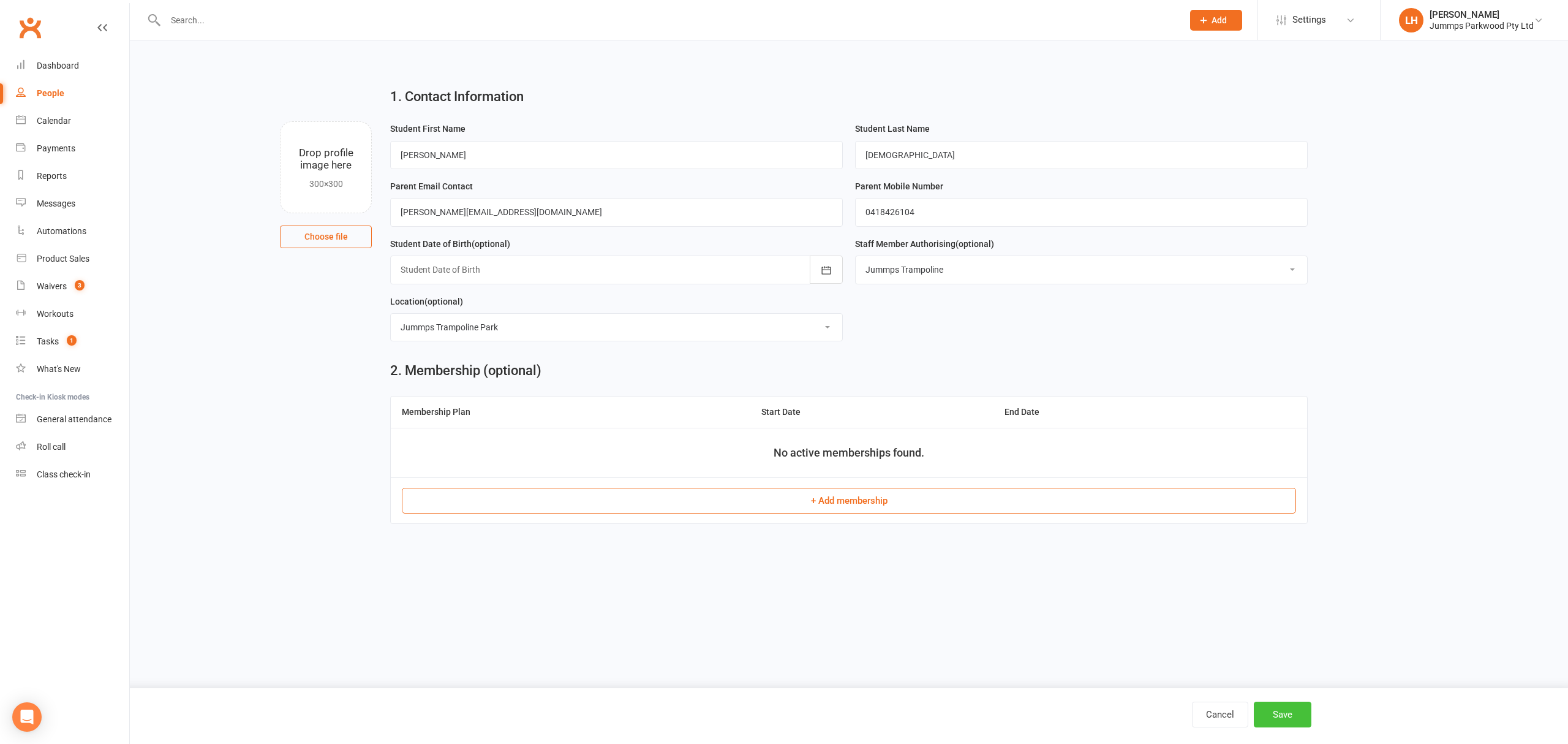click on "Save" at bounding box center [1283, 715] 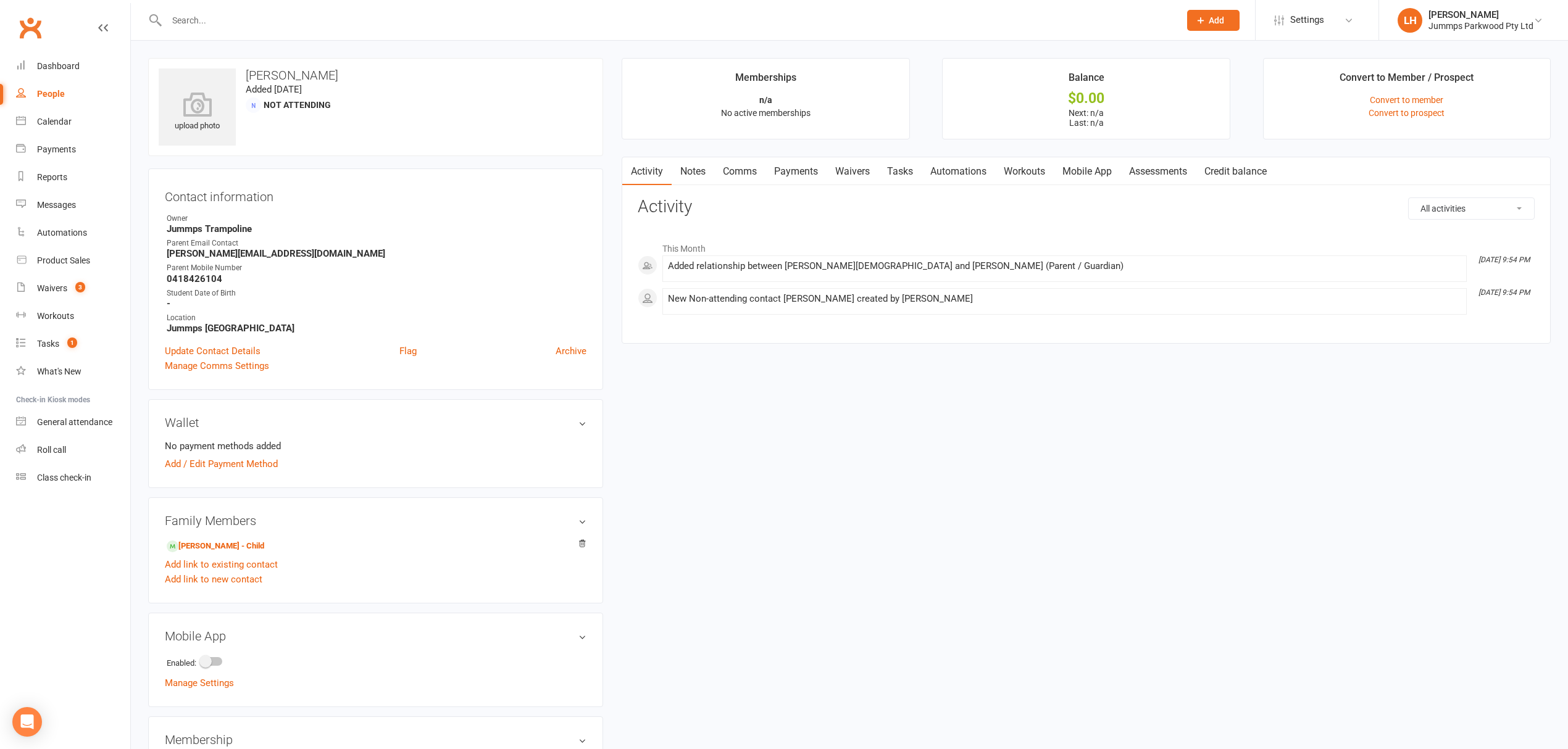 click on "Waivers" at bounding box center (853, 172) 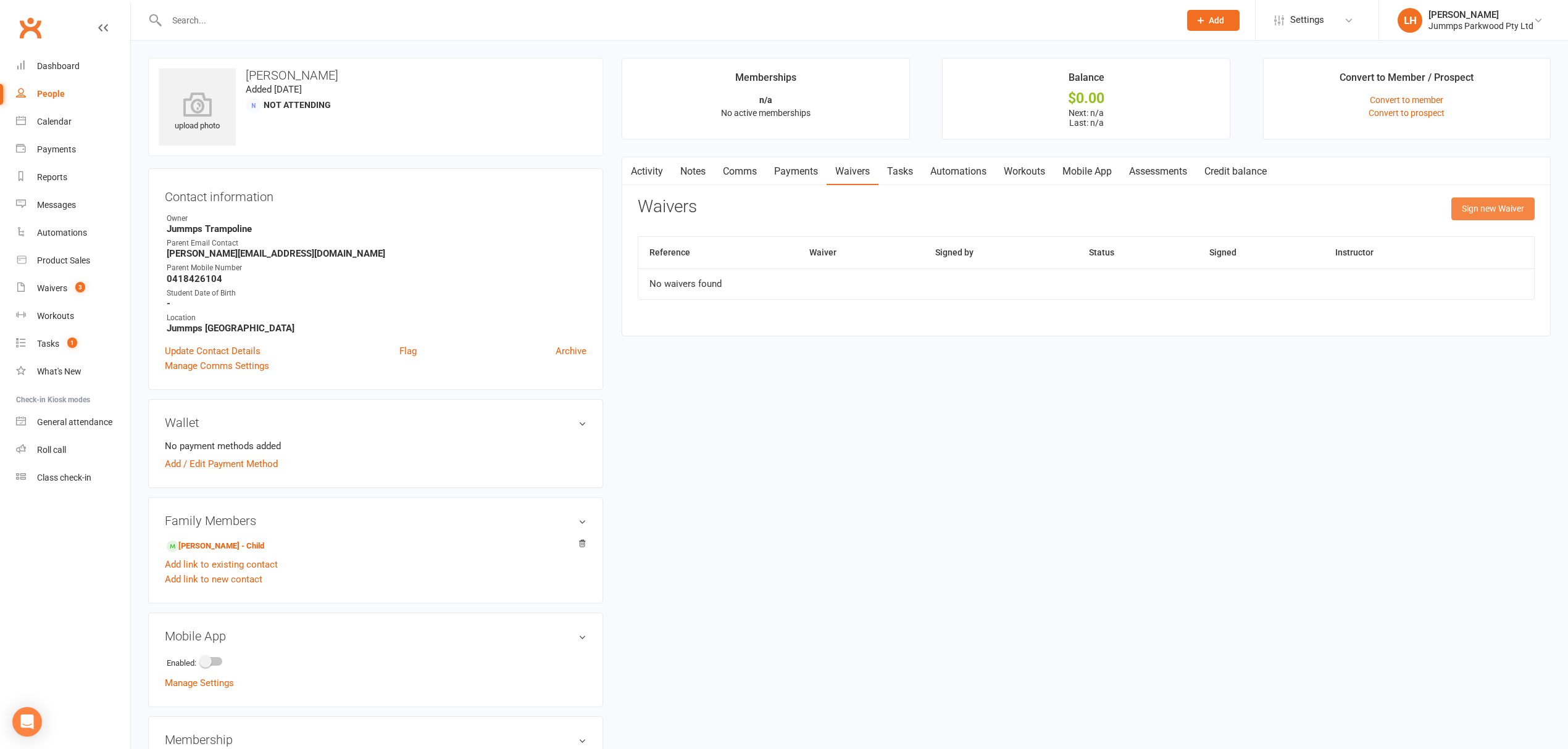 click on "Sign new Waiver" at bounding box center [1493, 209] 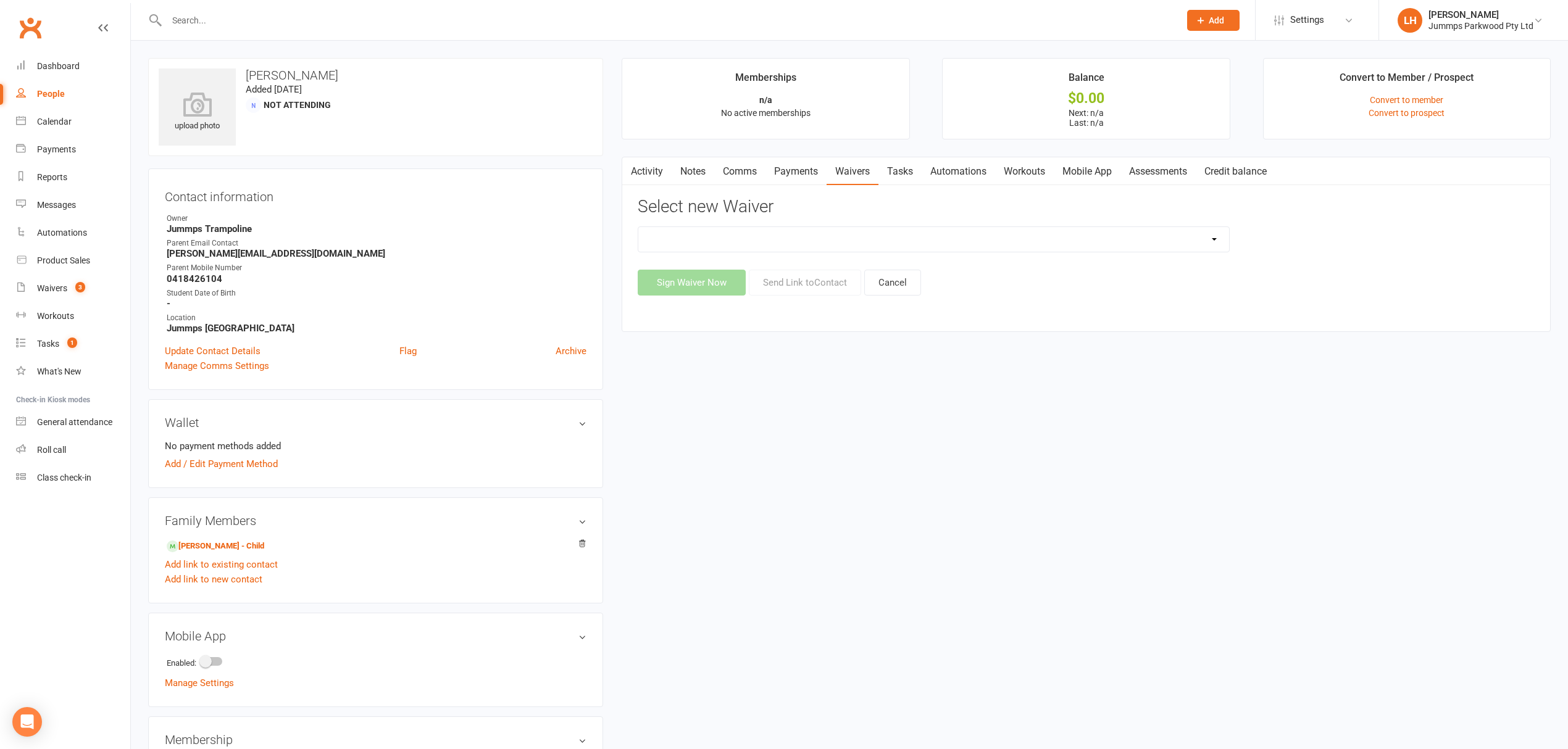 click on "2025 Tumble Class - New Student Trial - Information with T&C's 2025 Tumble Class - Tumble Information with T&C's (No Payment) 2025 Tumble Fees - 3XSPLIT Payments by Bank Transfer 2025 Tumble Fees - 3XSPLIT Payments by Direct Debit 2025 Tumble Fees - Fortnightly Direct Debit 2025 Tumble Fees - Weekly Direct Debit 2025 Tumble Parent/Guardian Term Students Waiver & Payment Options 2025 Tumble Upfront Fee's By Cash, Eftpos & Bank Tsfr 2025 Tumble Waiver Jummps Connection" at bounding box center (933, 239) 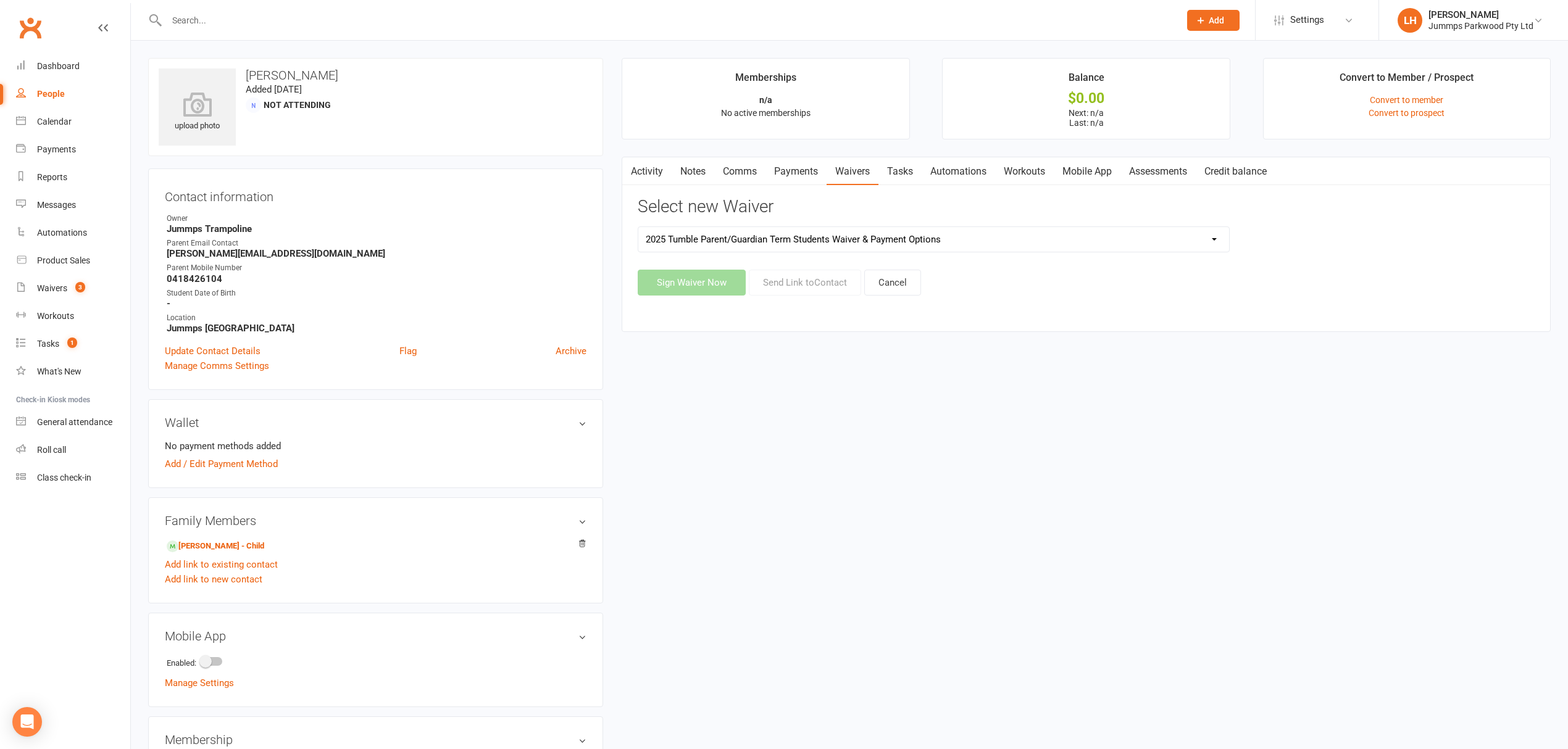 click on "2025 Tumble Class - New Student Trial - Information with T&C's 2025 Tumble Class - Tumble Information with T&C's (No Payment) 2025 Tumble Fees - 3XSPLIT Payments by Bank Transfer 2025 Tumble Fees - 3XSPLIT Payments by Direct Debit 2025 Tumble Fees - Fortnightly Direct Debit 2025 Tumble Fees - Weekly Direct Debit 2025 Tumble Parent/Guardian Term Students Waiver & Payment Options 2025 Tumble Upfront Fee's By Cash, Eftpos & Bank Tsfr 2025 Tumble Waiver Jummps Connection" at bounding box center (933, 239) 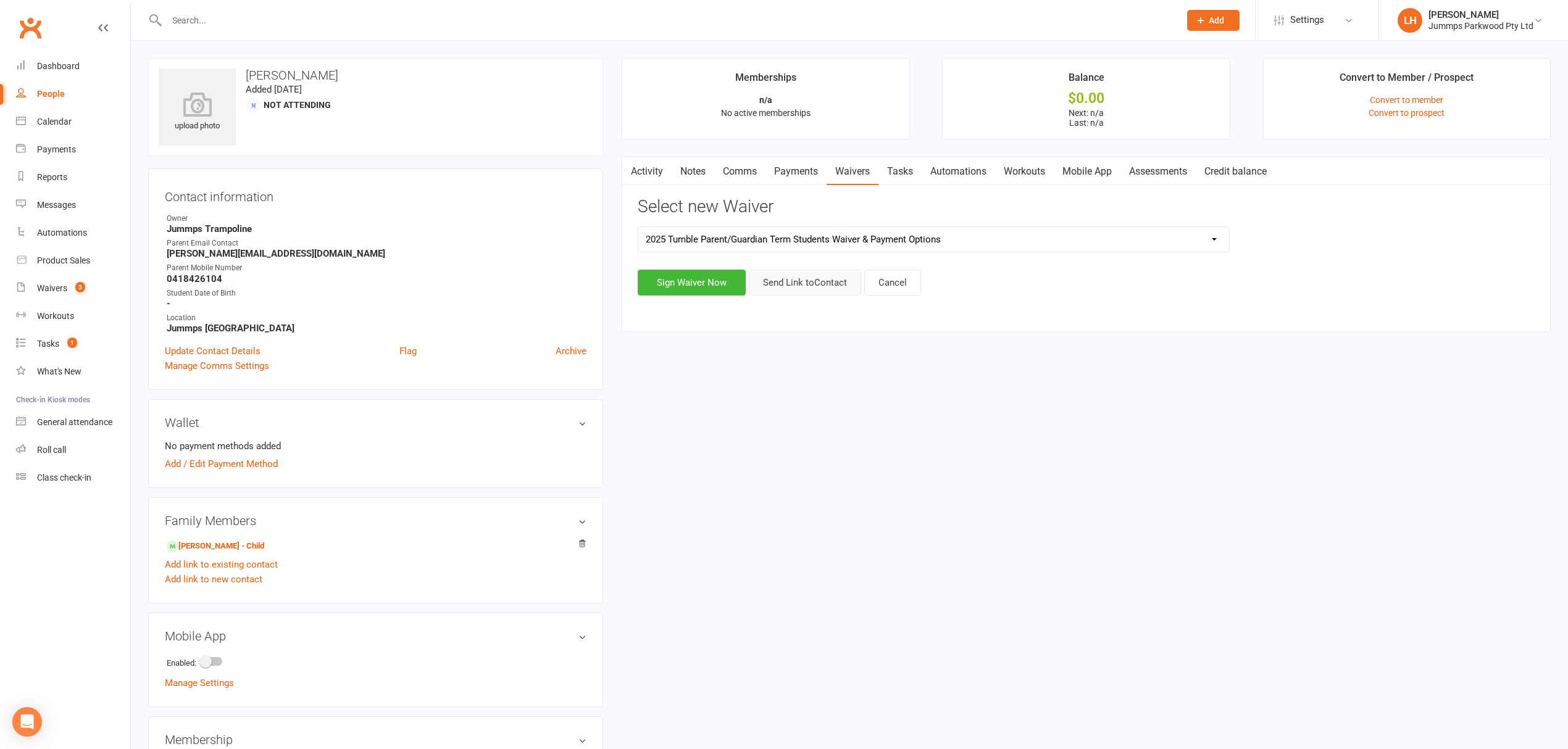 click on "Send Link to  Contact" at bounding box center (805, 283) 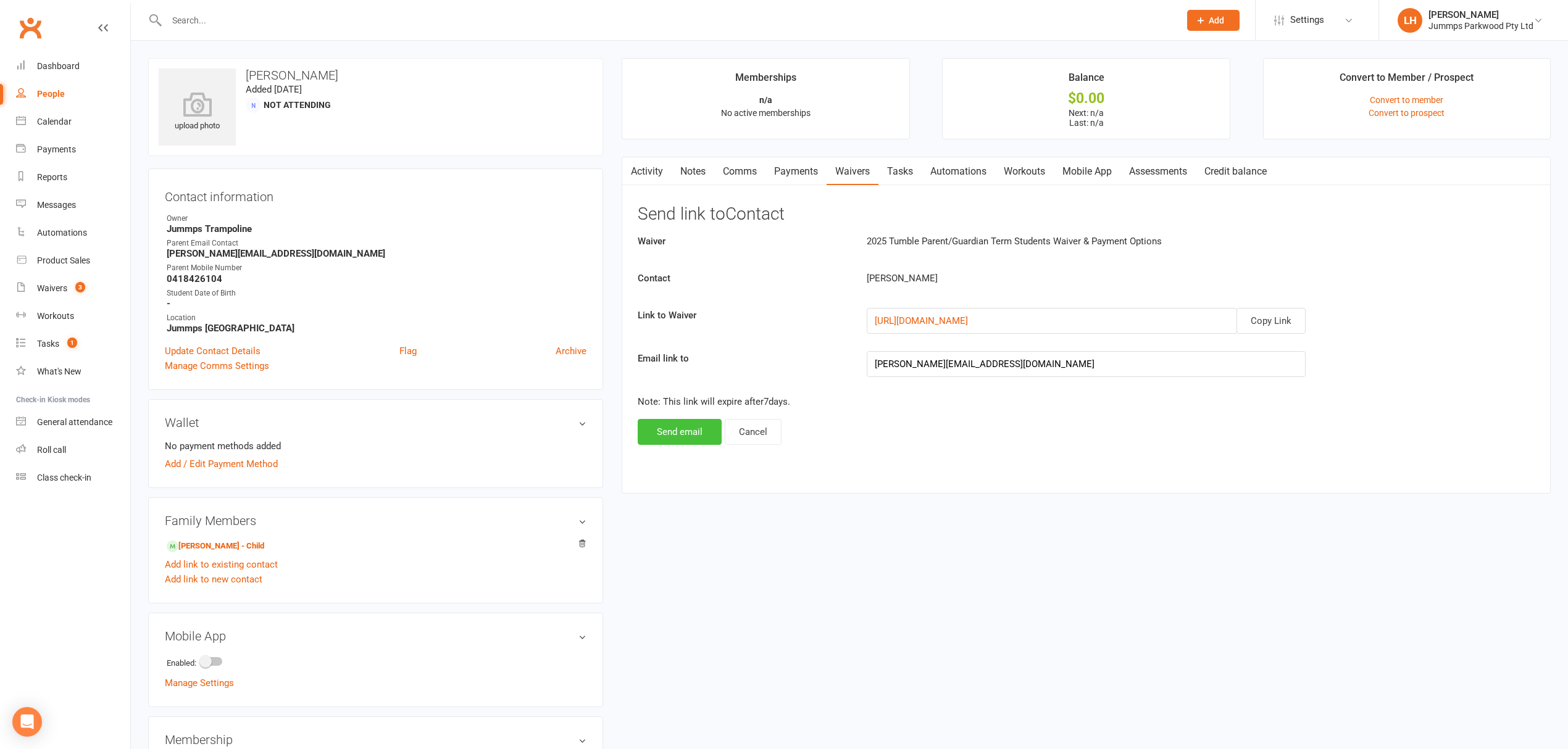 drag, startPoint x: 679, startPoint y: 432, endPoint x: 665, endPoint y: 429, distance: 14.317821 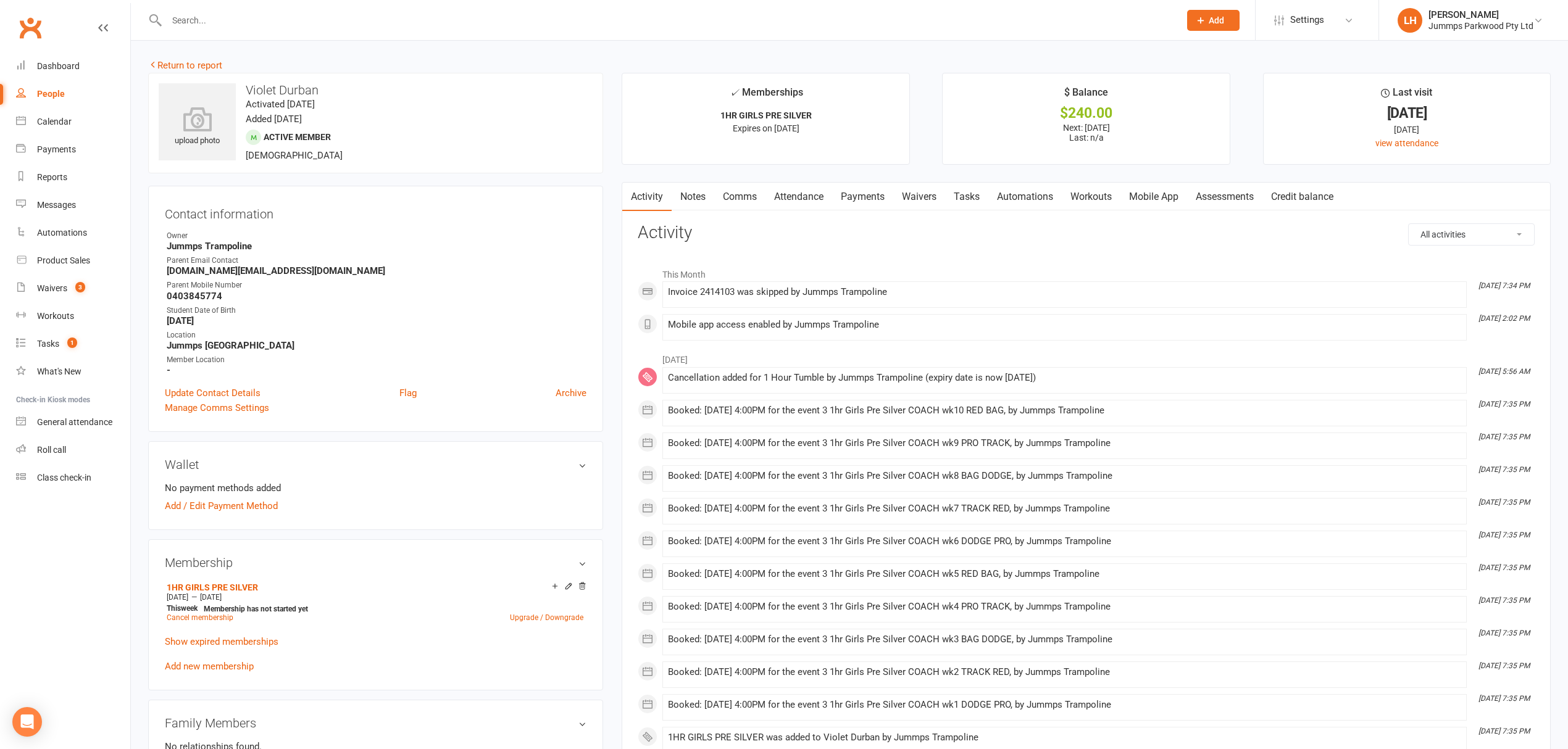 scroll, scrollTop: 0, scrollLeft: 0, axis: both 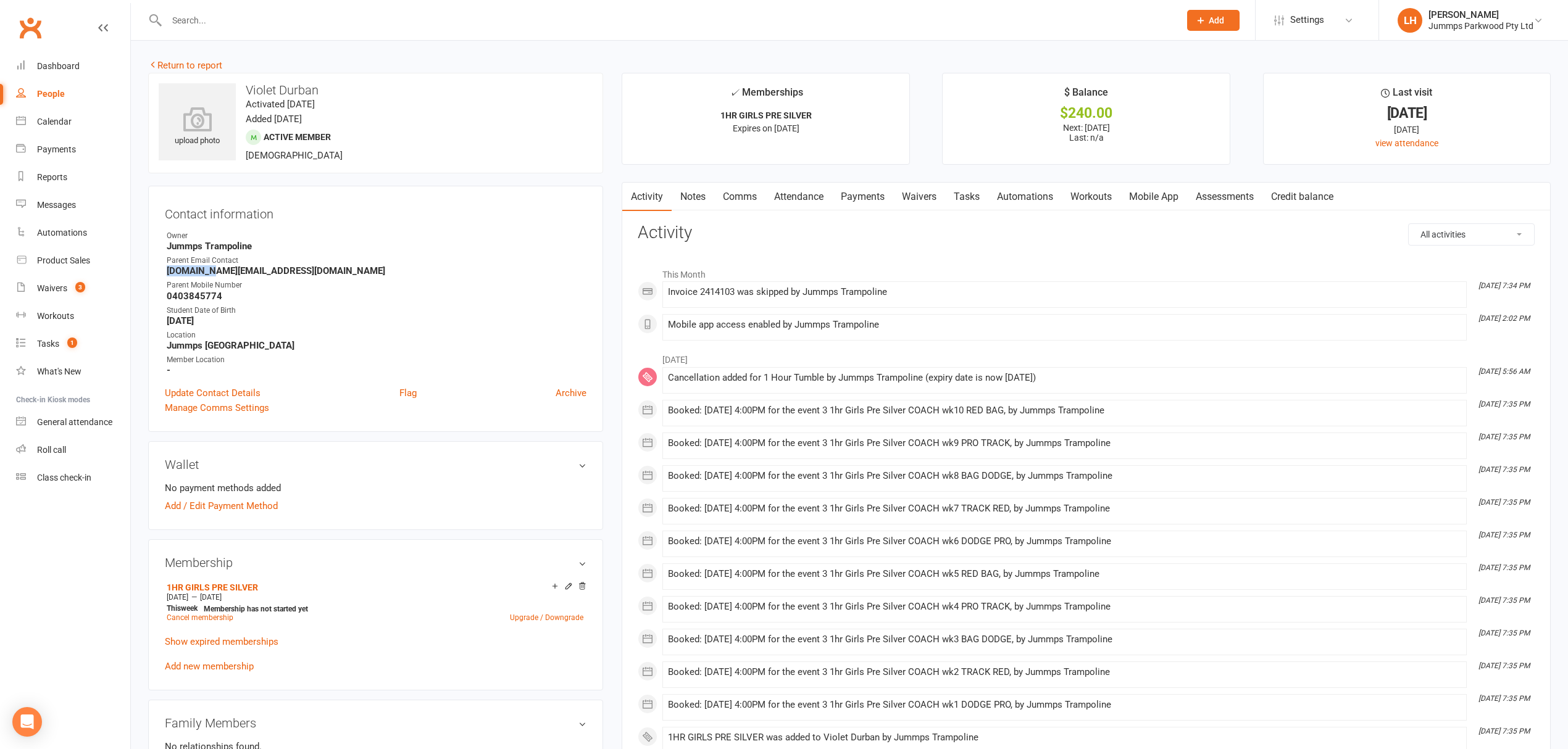 click on "[DOMAIN_NAME][EMAIL_ADDRESS][DOMAIN_NAME]" at bounding box center (377, 271) 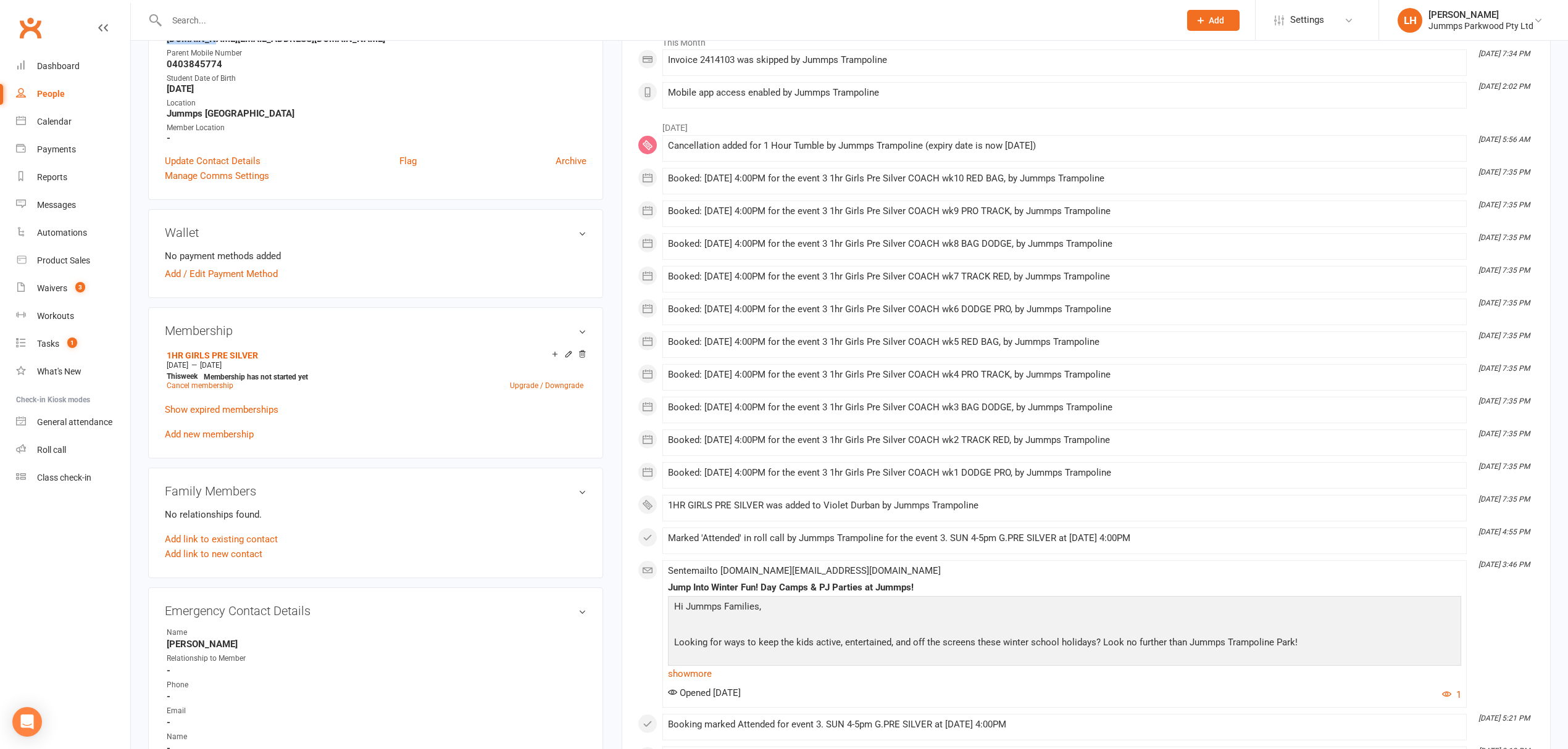 scroll, scrollTop: 247, scrollLeft: 0, axis: vertical 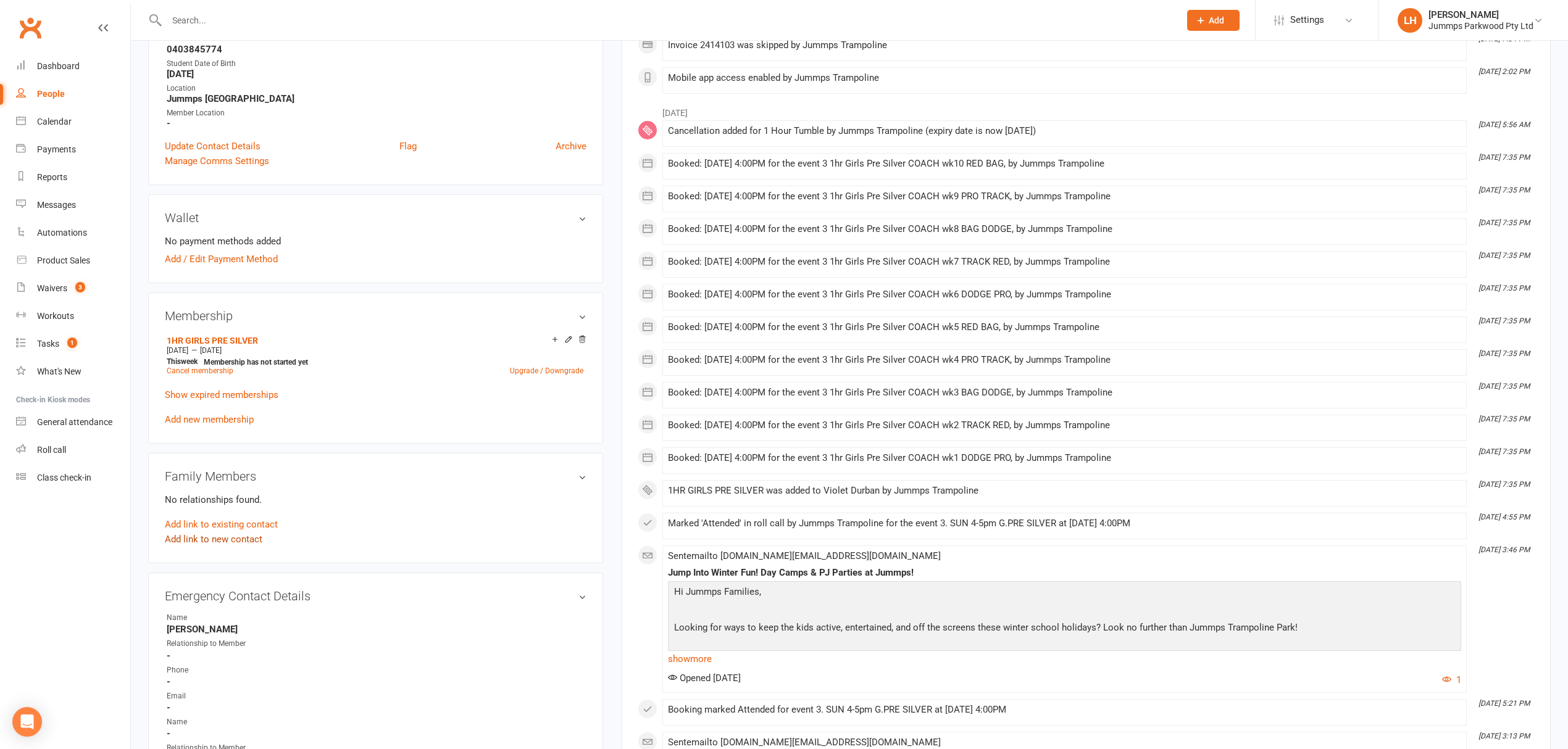 click on "Add link to new contact" at bounding box center [214, 539] 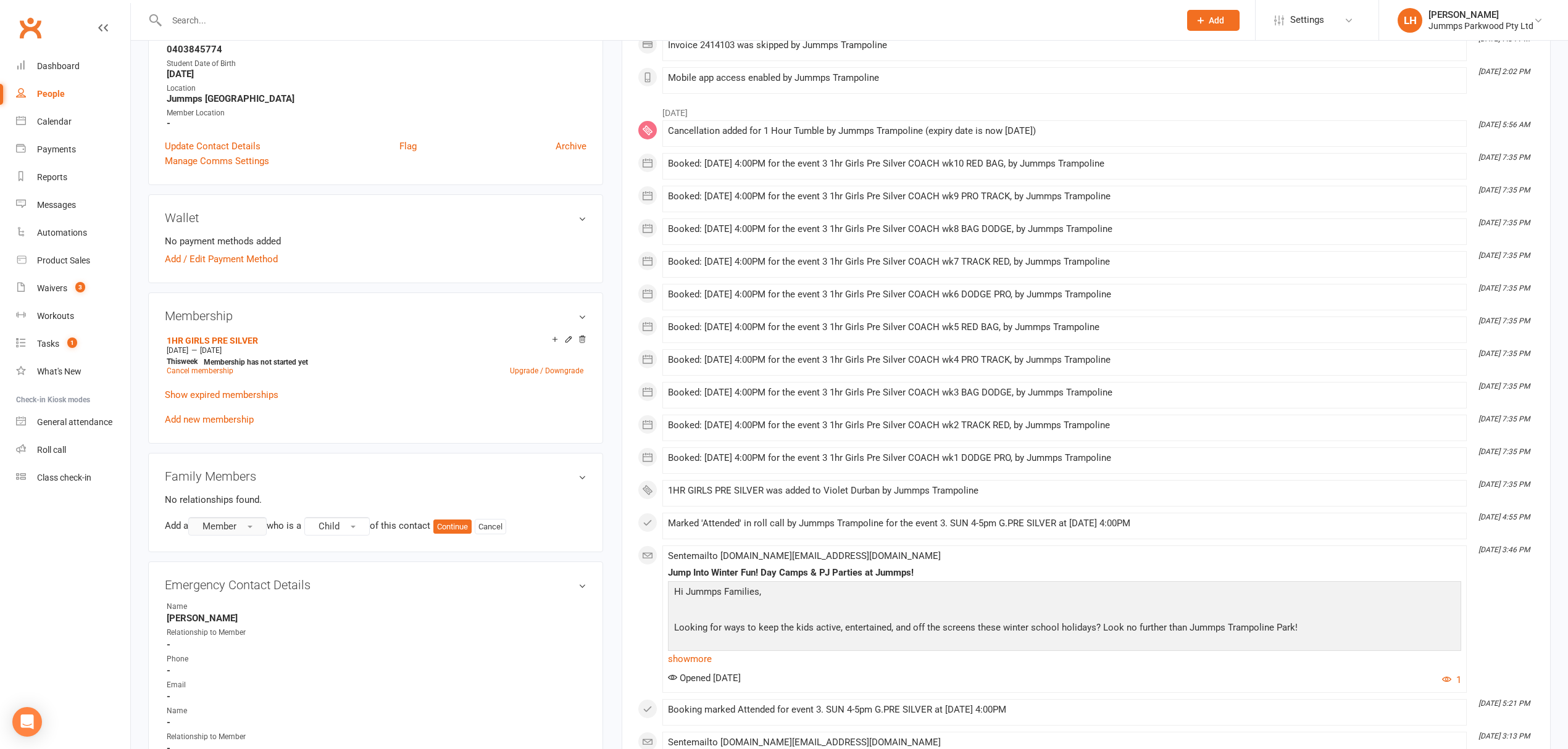 click on "Member" at bounding box center (219, 526) 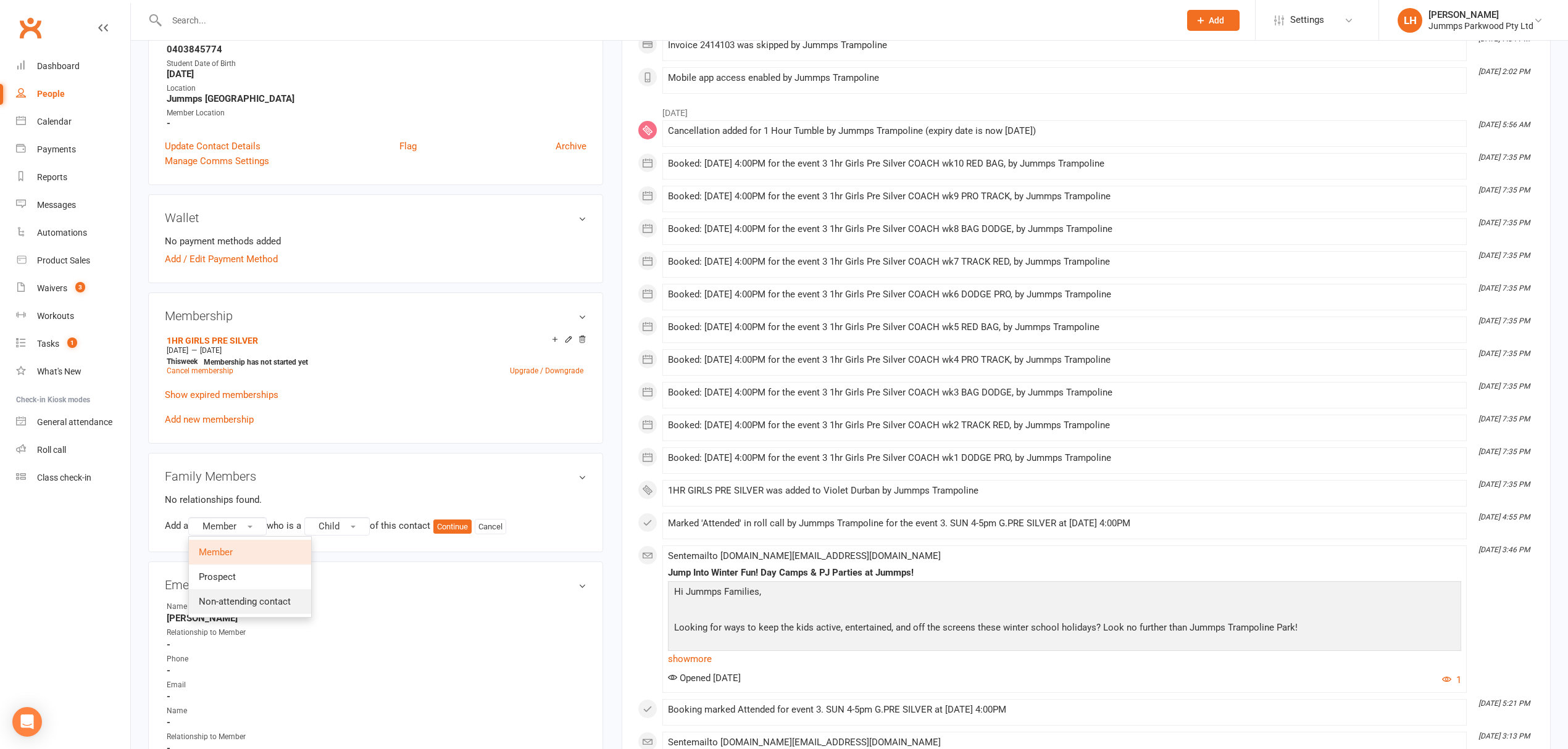 click on "Non-attending contact" at bounding box center (244, 602) 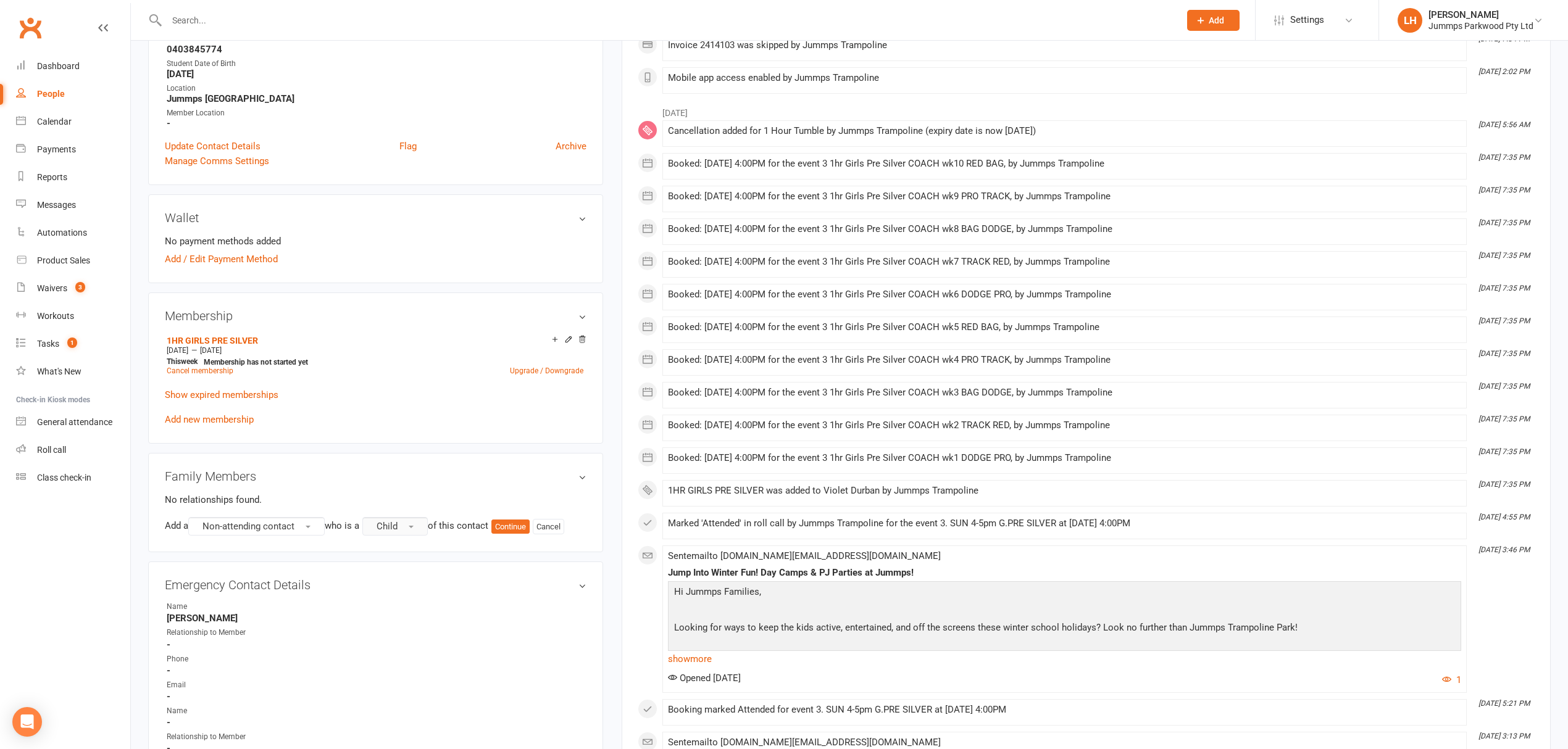 drag, startPoint x: 408, startPoint y: 531, endPoint x: 408, endPoint y: 539, distance: 8 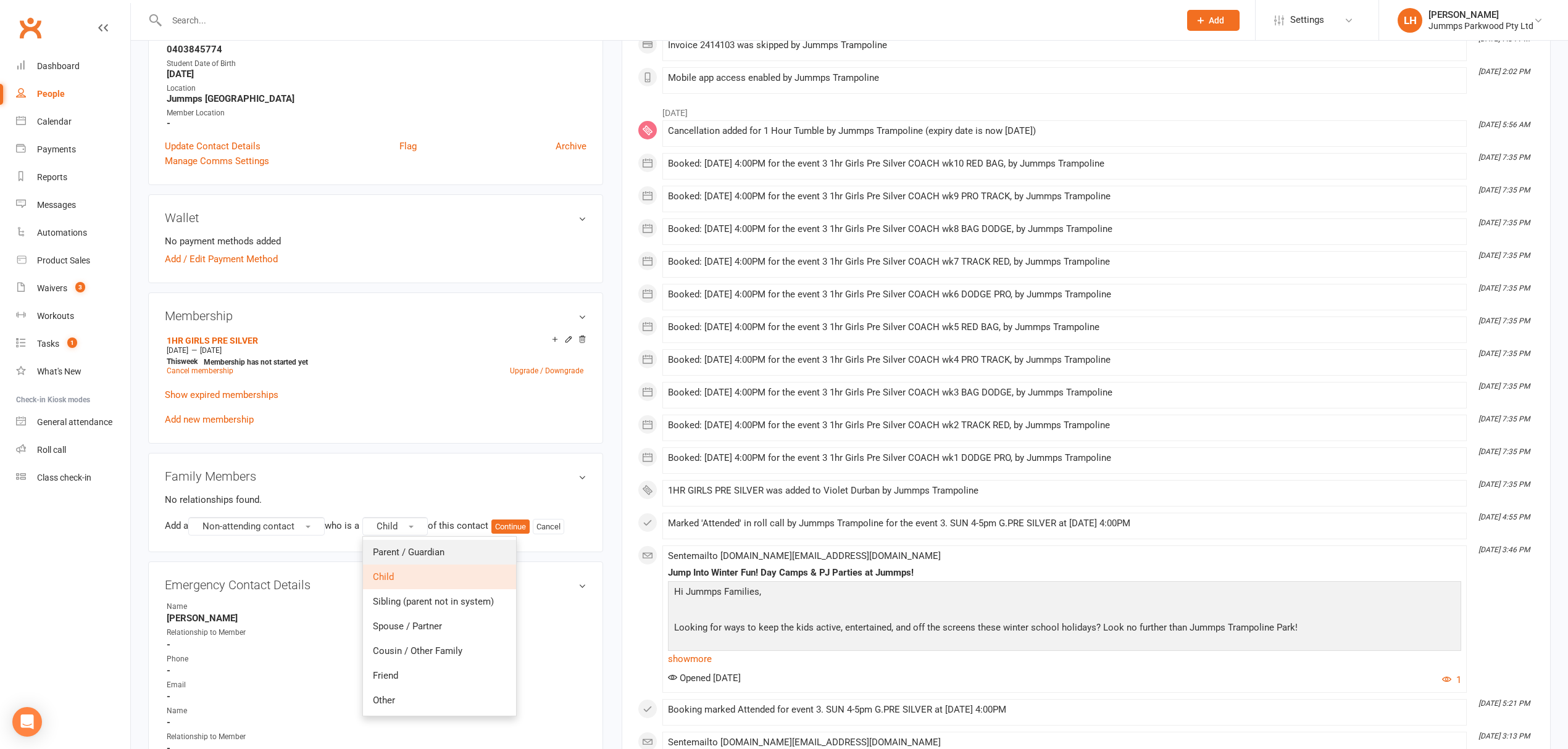 click on "Parent / Guardian" at bounding box center [409, 552] 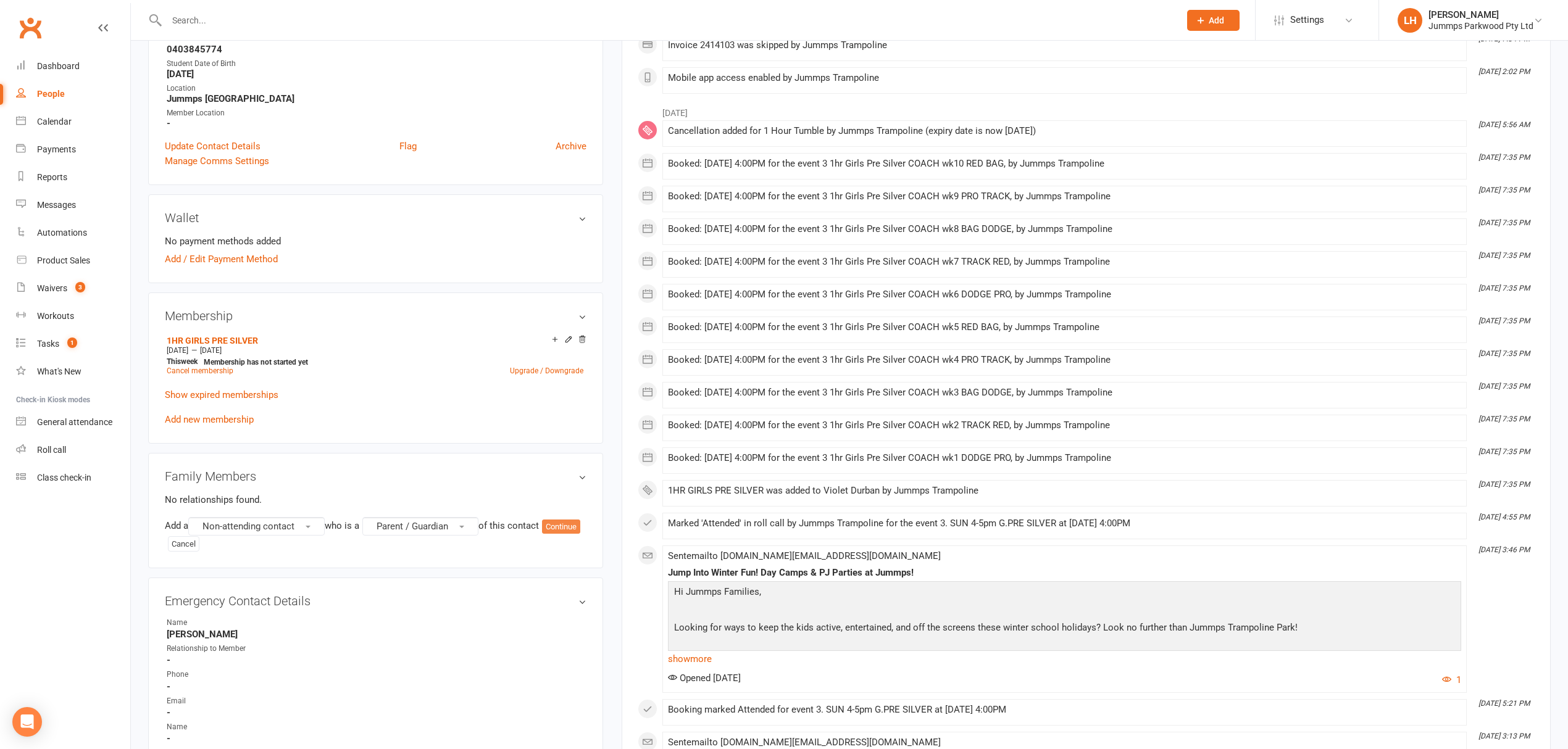 click on "Continue" at bounding box center (561, 527) 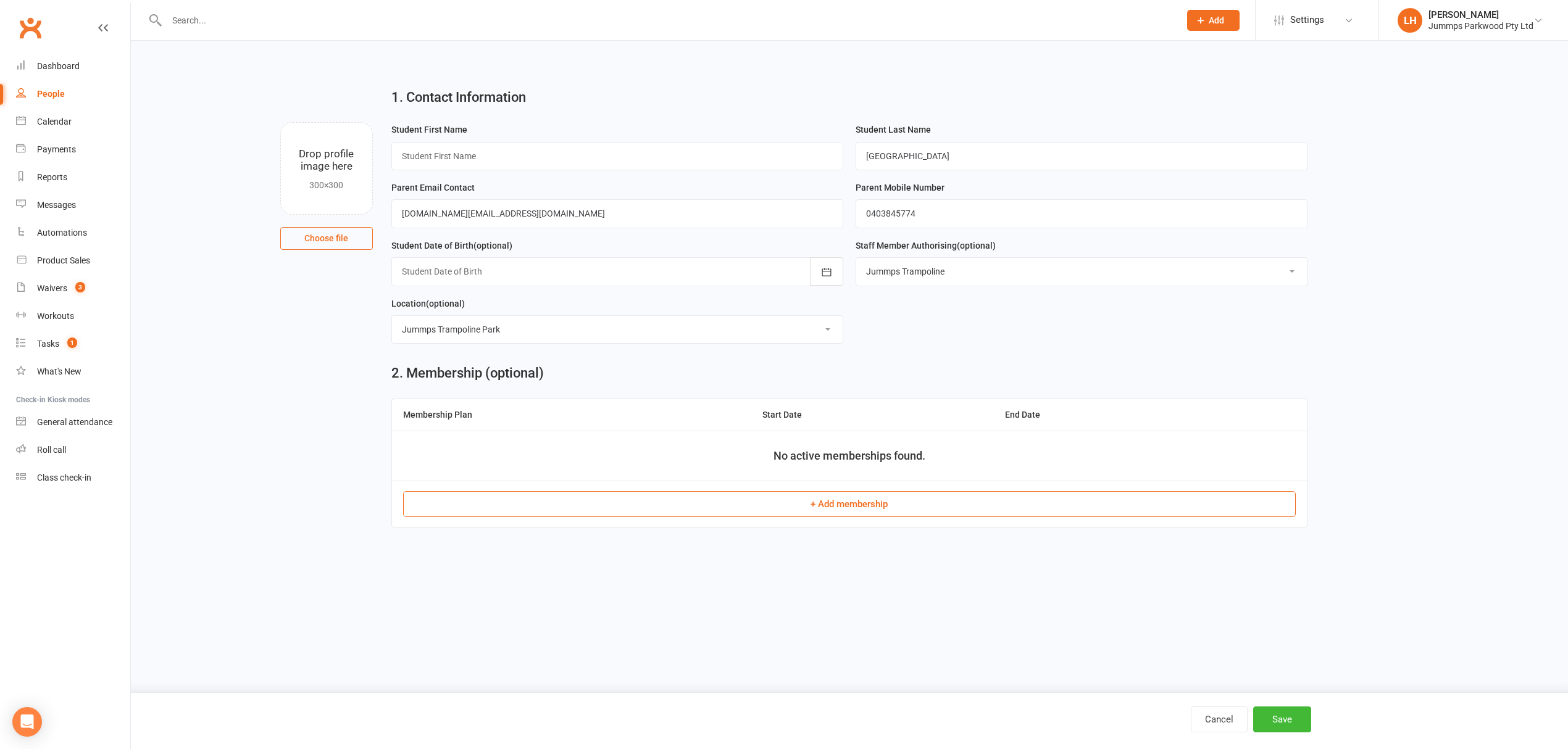 scroll, scrollTop: 0, scrollLeft: 0, axis: both 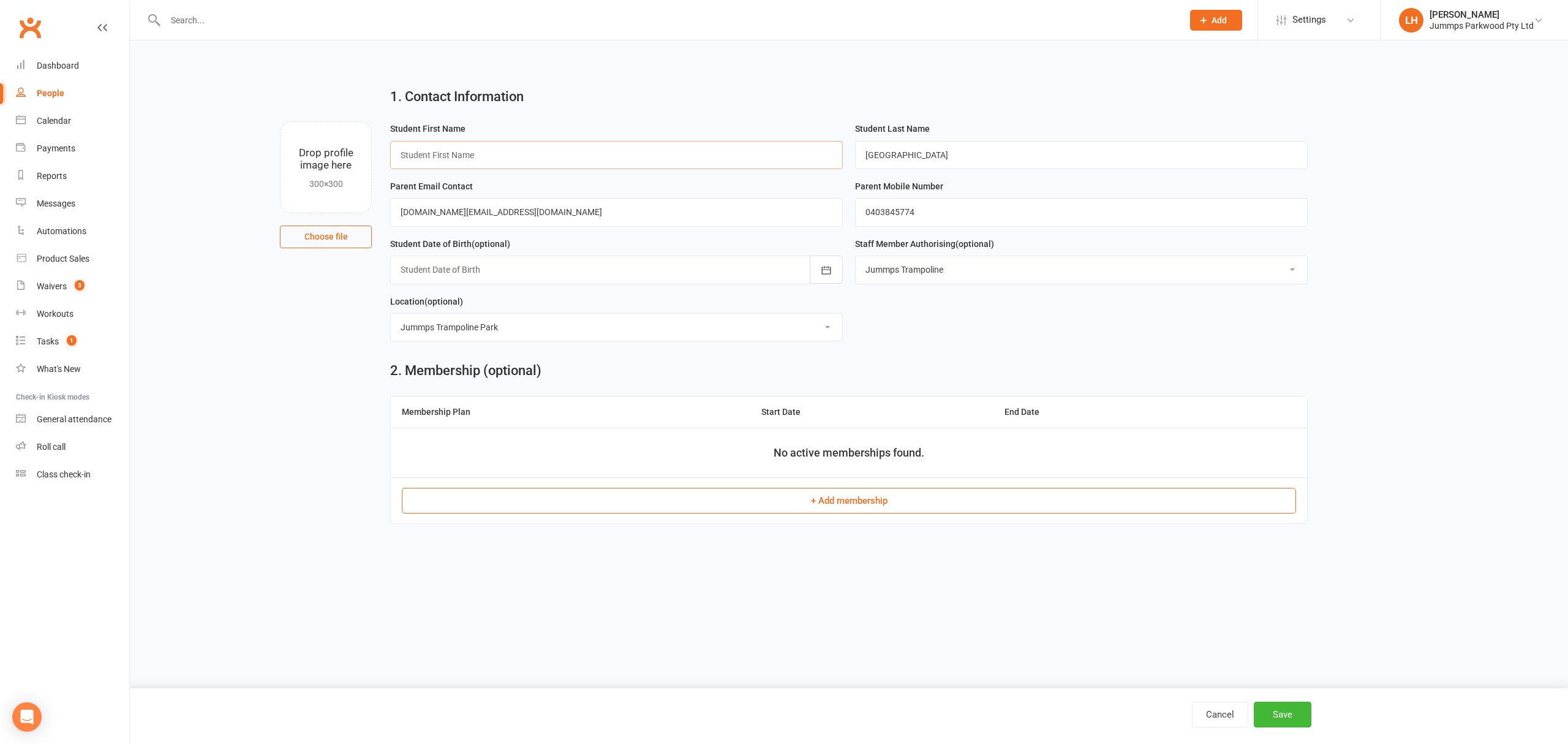paste on "violetmae" 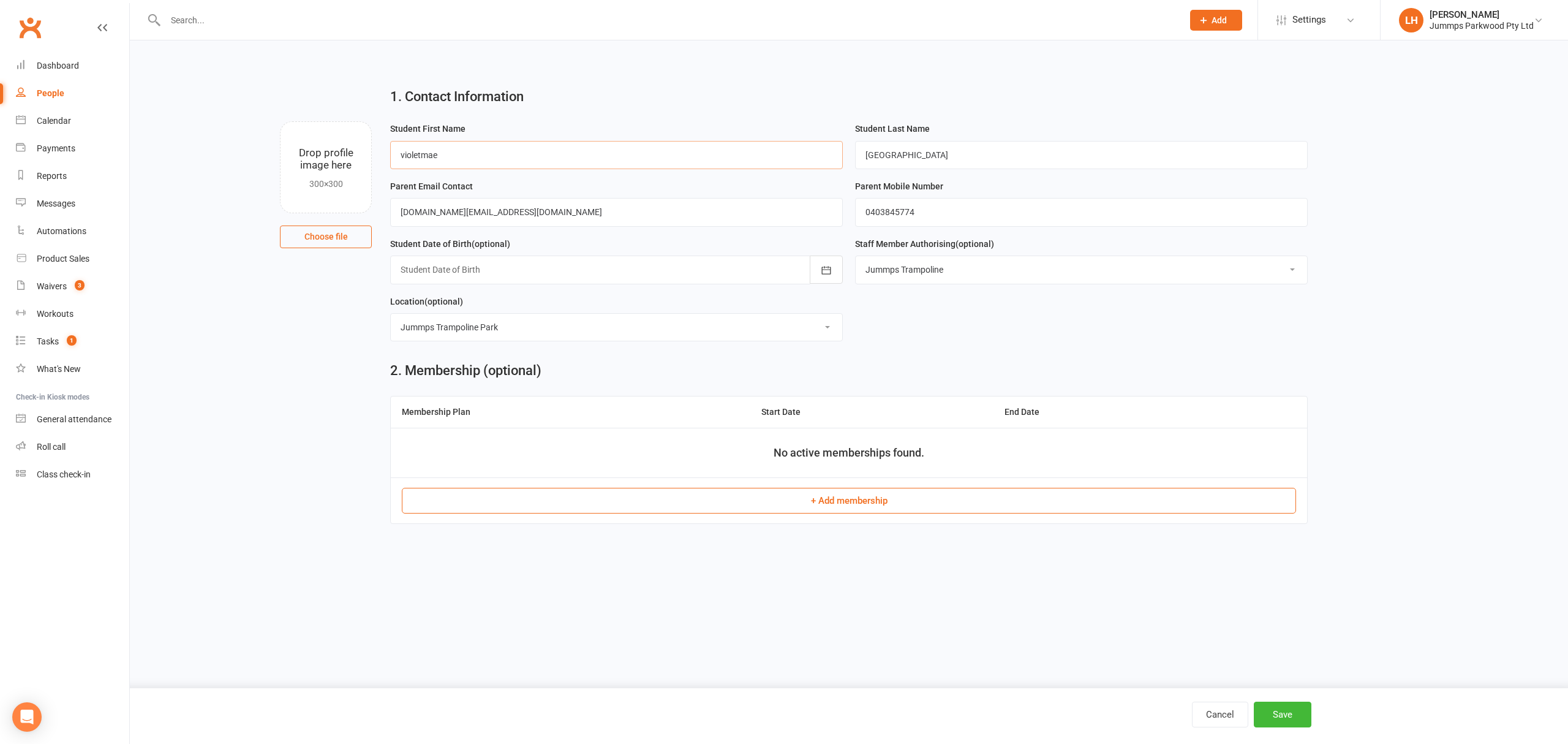 click on "violetmae" at bounding box center [616, 155] 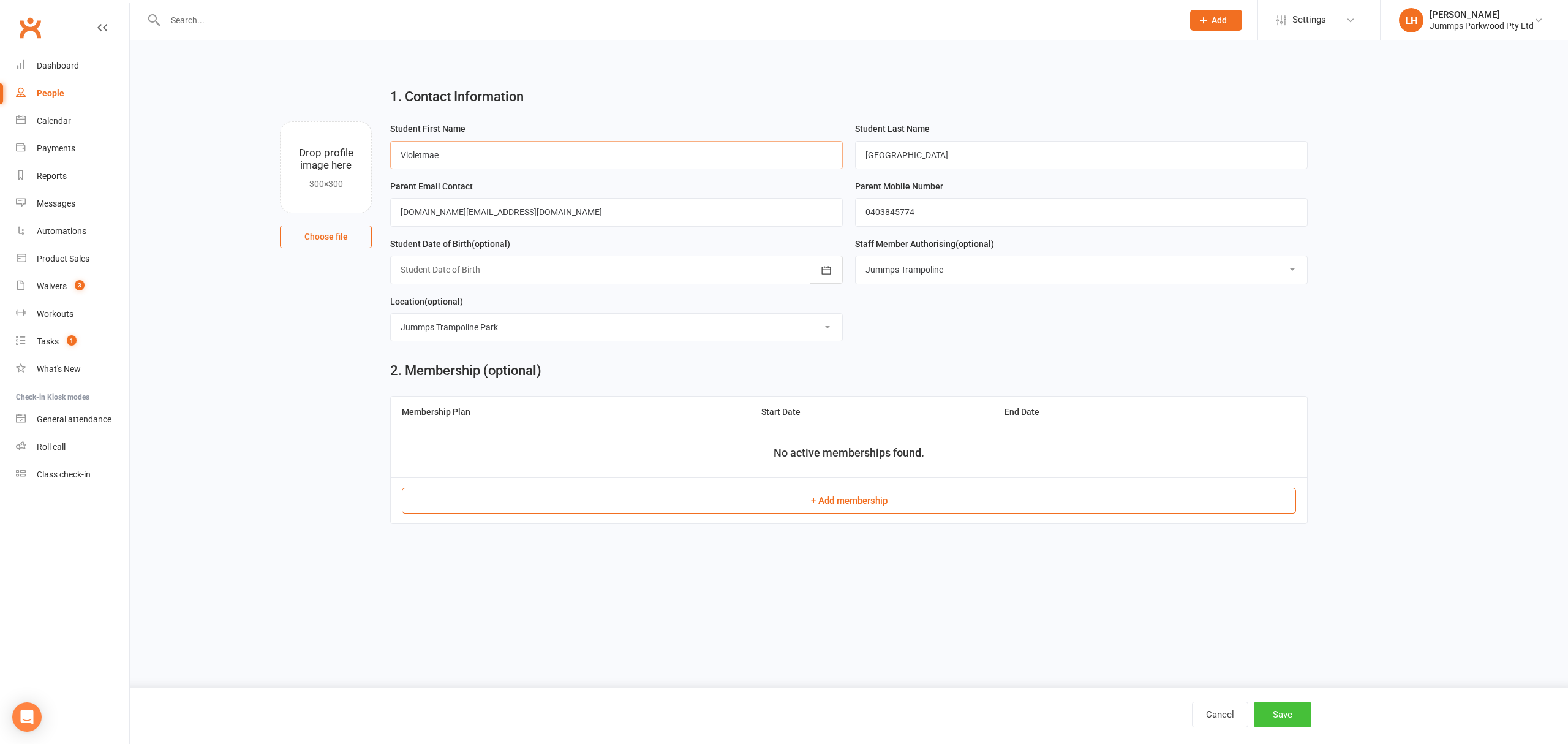type on "Violetmae" 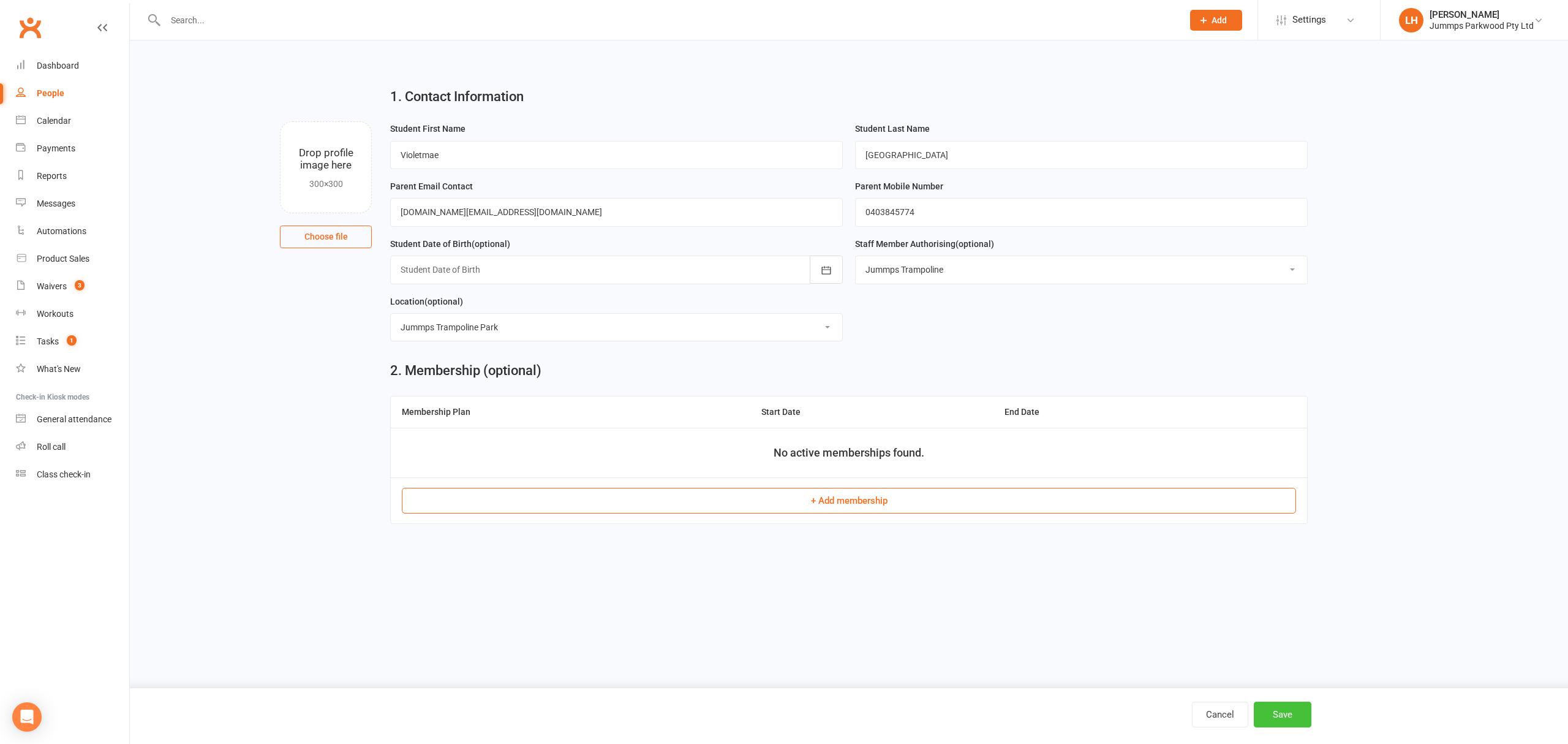drag, startPoint x: 1272, startPoint y: 707, endPoint x: 1319, endPoint y: 702, distance: 47.26521 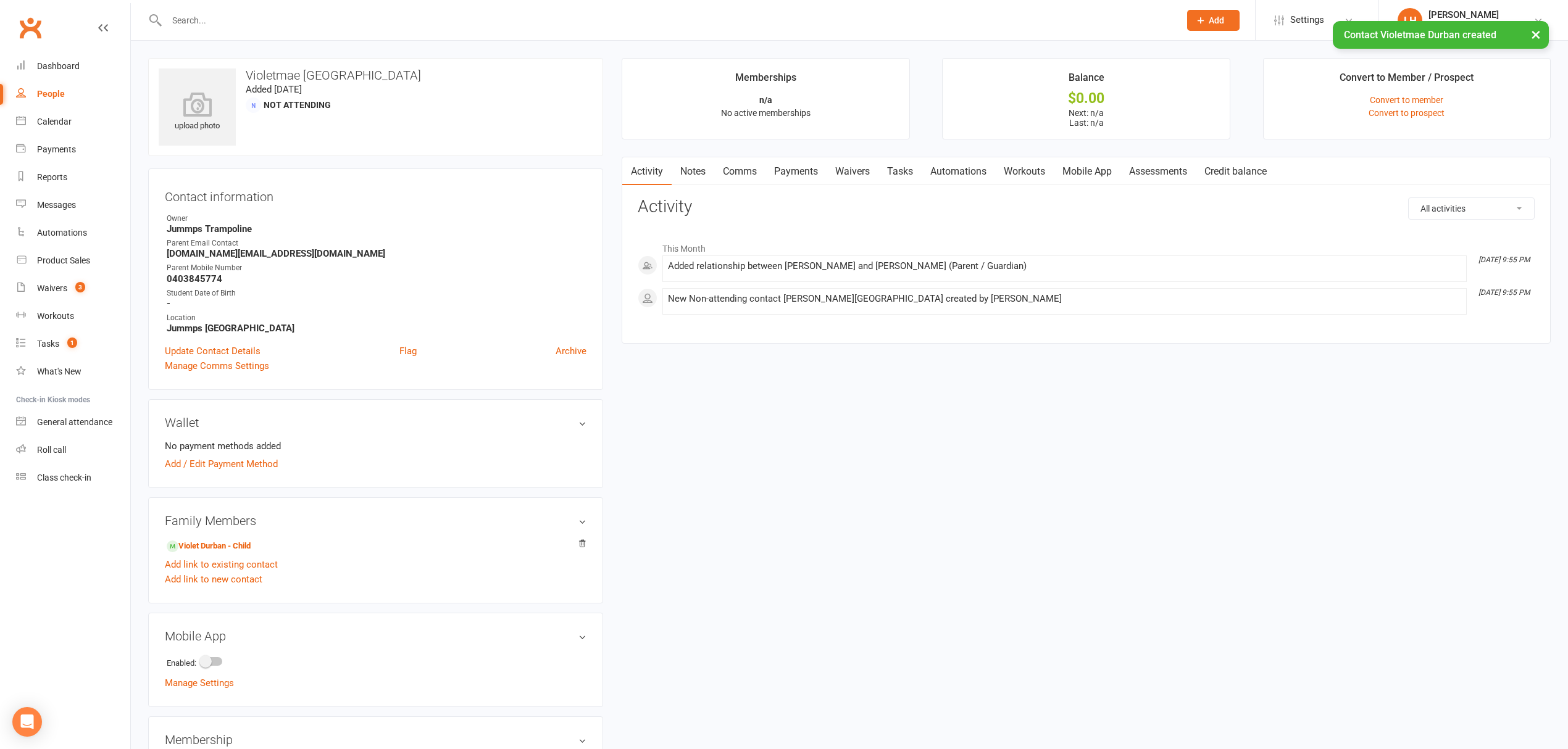 click on "Waivers" at bounding box center [853, 172] 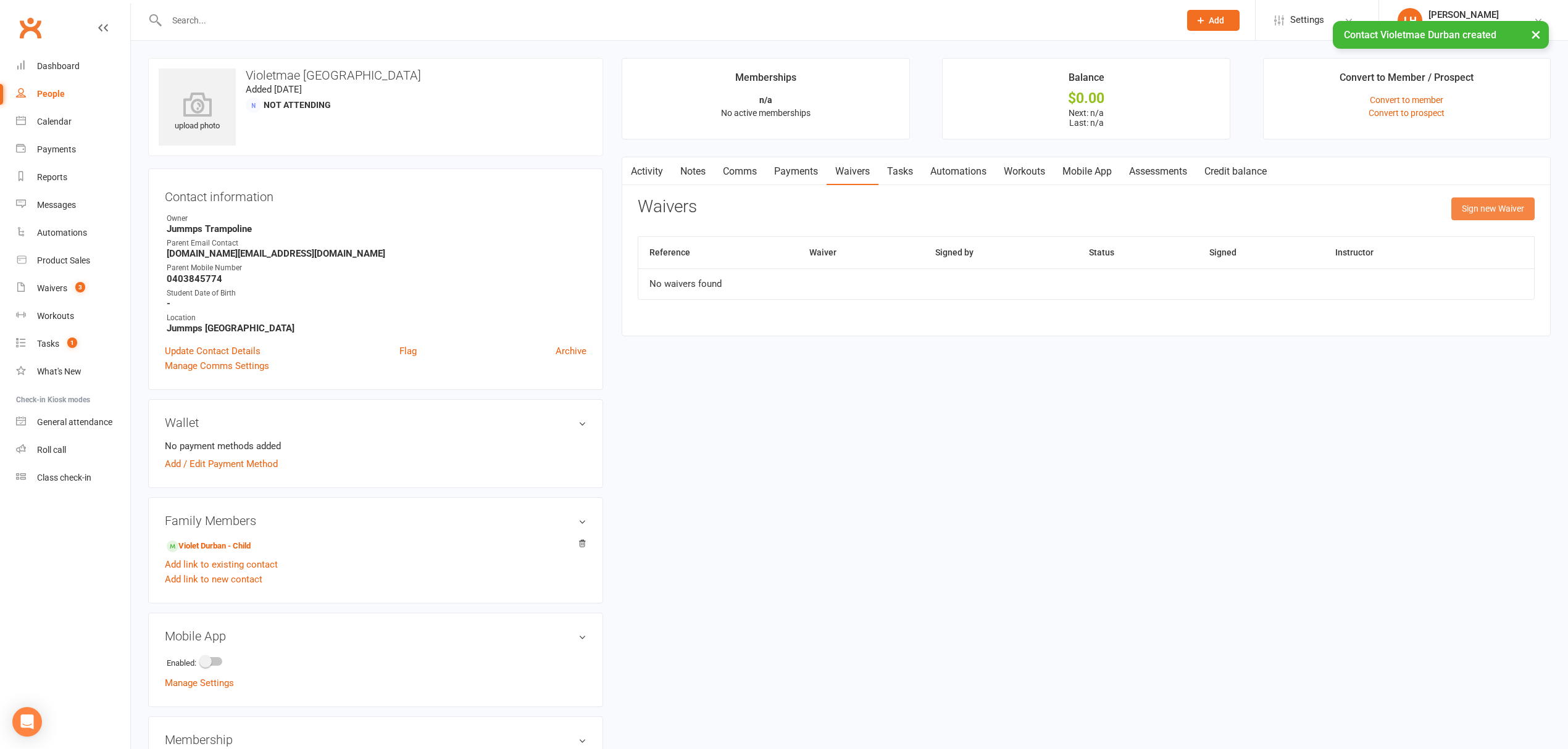 click on "Sign new Waiver" at bounding box center [1493, 209] 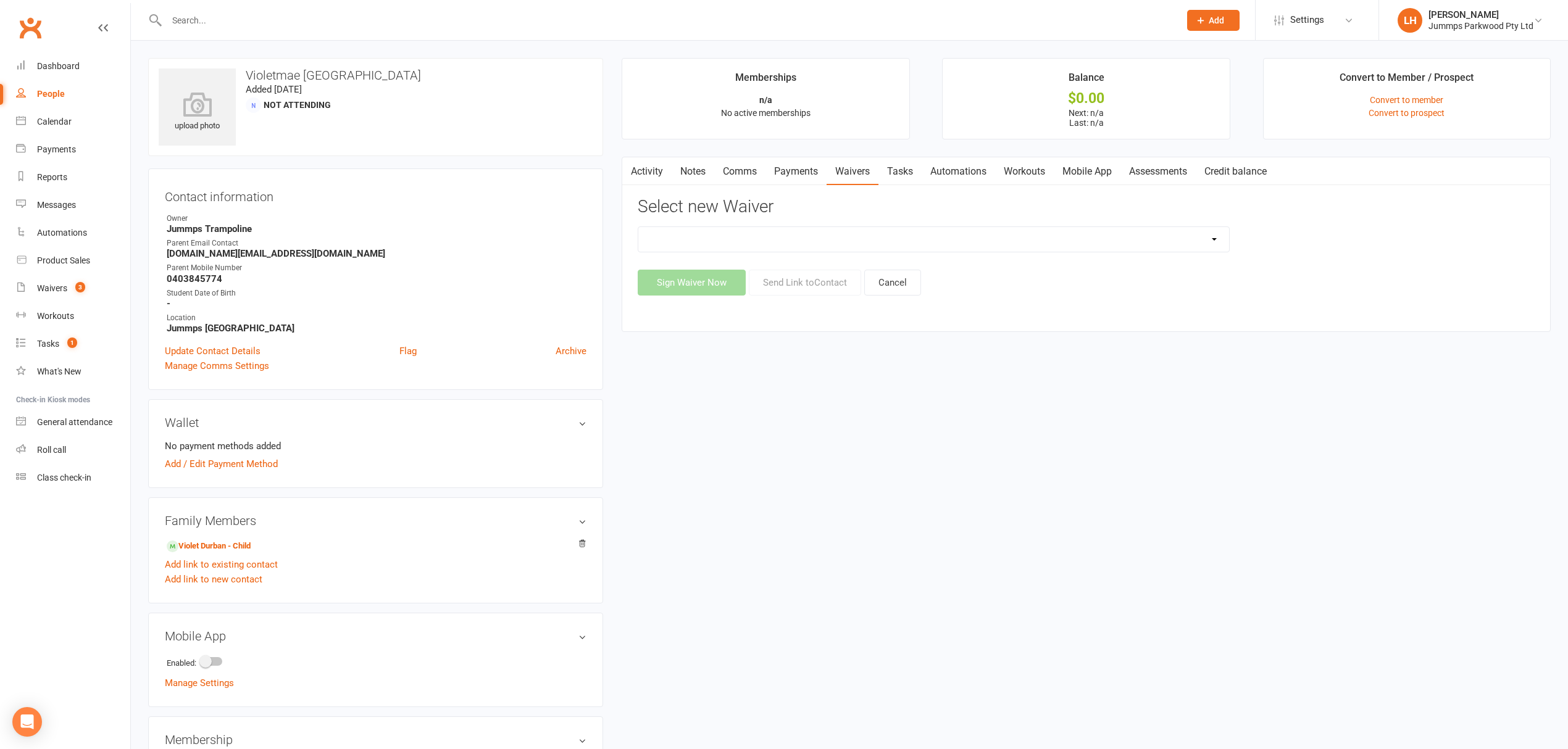 click on "2025 Tumble Class - New Student Trial - Information with T&C's 2025 Tumble Class - Tumble Information with T&C's (No Payment) 2025 Tumble Fees - 3XSPLIT Payments by Bank Transfer 2025 Tumble Fees - 3XSPLIT Payments by Direct Debit 2025 Tumble Fees - Fortnightly Direct Debit 2025 Tumble Fees - Weekly Direct Debit 2025 Tumble Parent/Guardian Term Students Waiver & Payment Options 2025 Tumble Upfront Fee's By Cash, Eftpos & Bank Tsfr 2025 Tumble Waiver Jummps Connection" at bounding box center (933, 239) 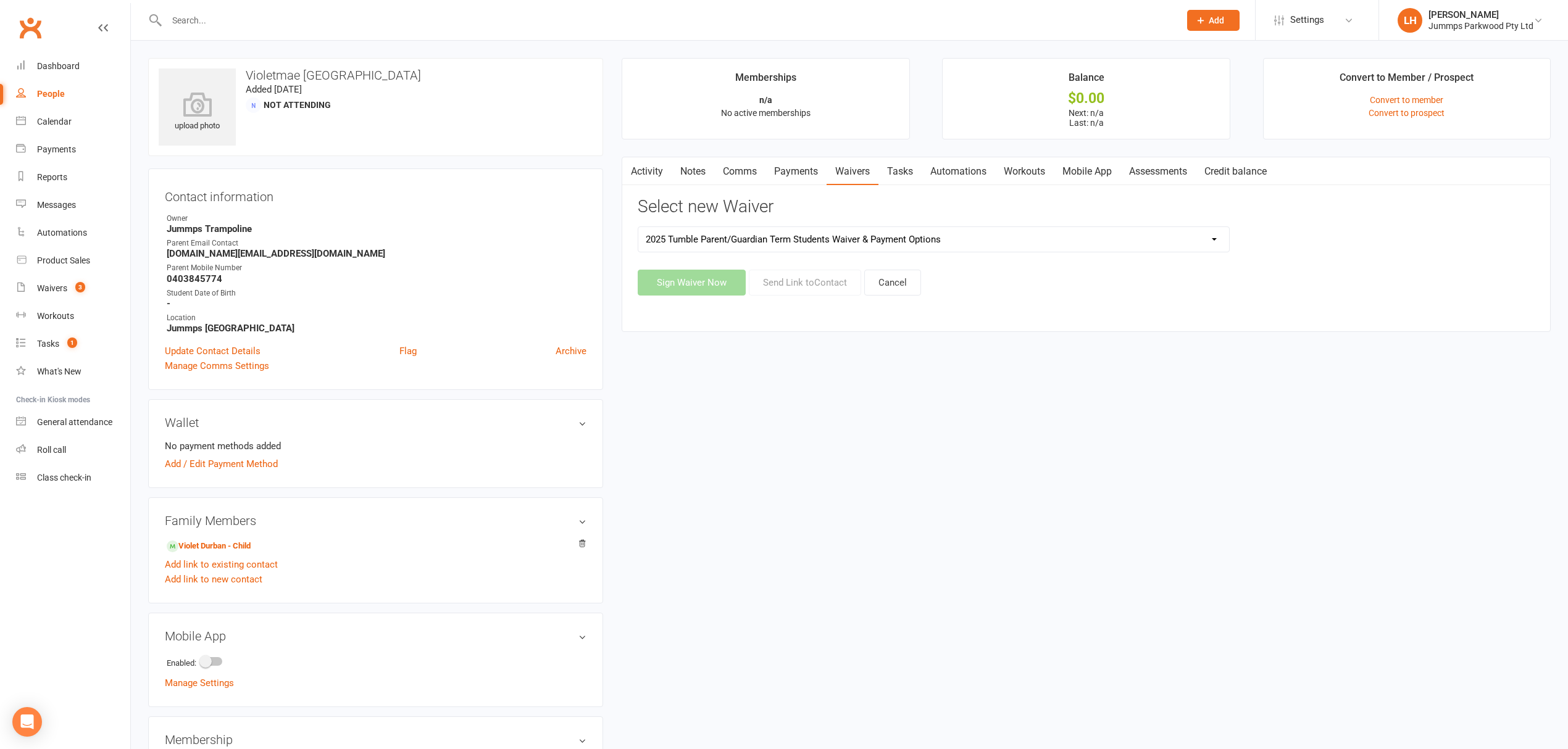 click on "2025 Tumble Class - New Student Trial - Information with T&C's 2025 Tumble Class - Tumble Information with T&C's (No Payment) 2025 Tumble Fees - 3XSPLIT Payments by Bank Transfer 2025 Tumble Fees - 3XSPLIT Payments by Direct Debit 2025 Tumble Fees - Fortnightly Direct Debit 2025 Tumble Fees - Weekly Direct Debit 2025 Tumble Parent/Guardian Term Students Waiver & Payment Options 2025 Tumble Upfront Fee's By Cash, Eftpos & Bank Tsfr 2025 Tumble Waiver Jummps Connection" at bounding box center (933, 239) 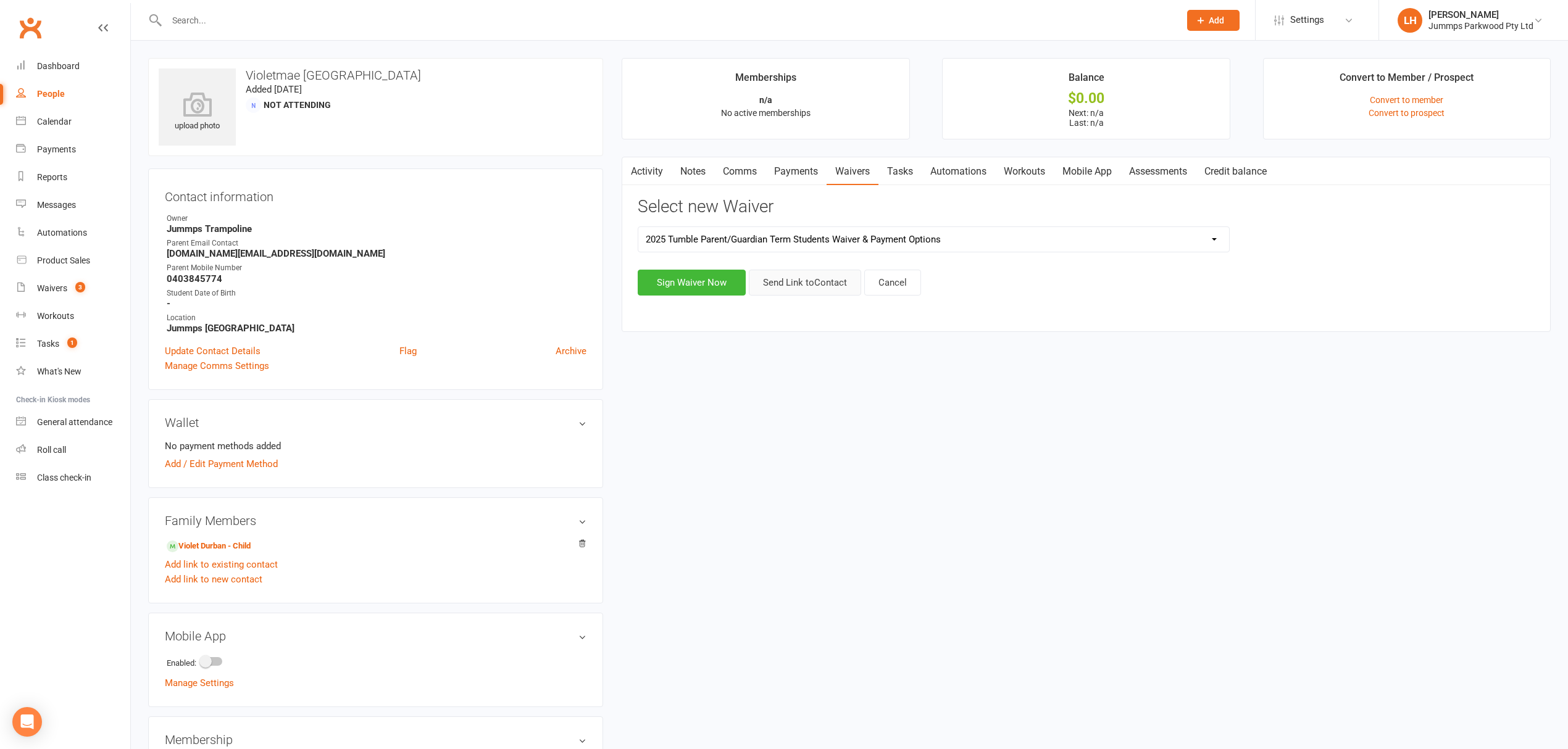 click on "Send Link to  Contact" at bounding box center (805, 283) 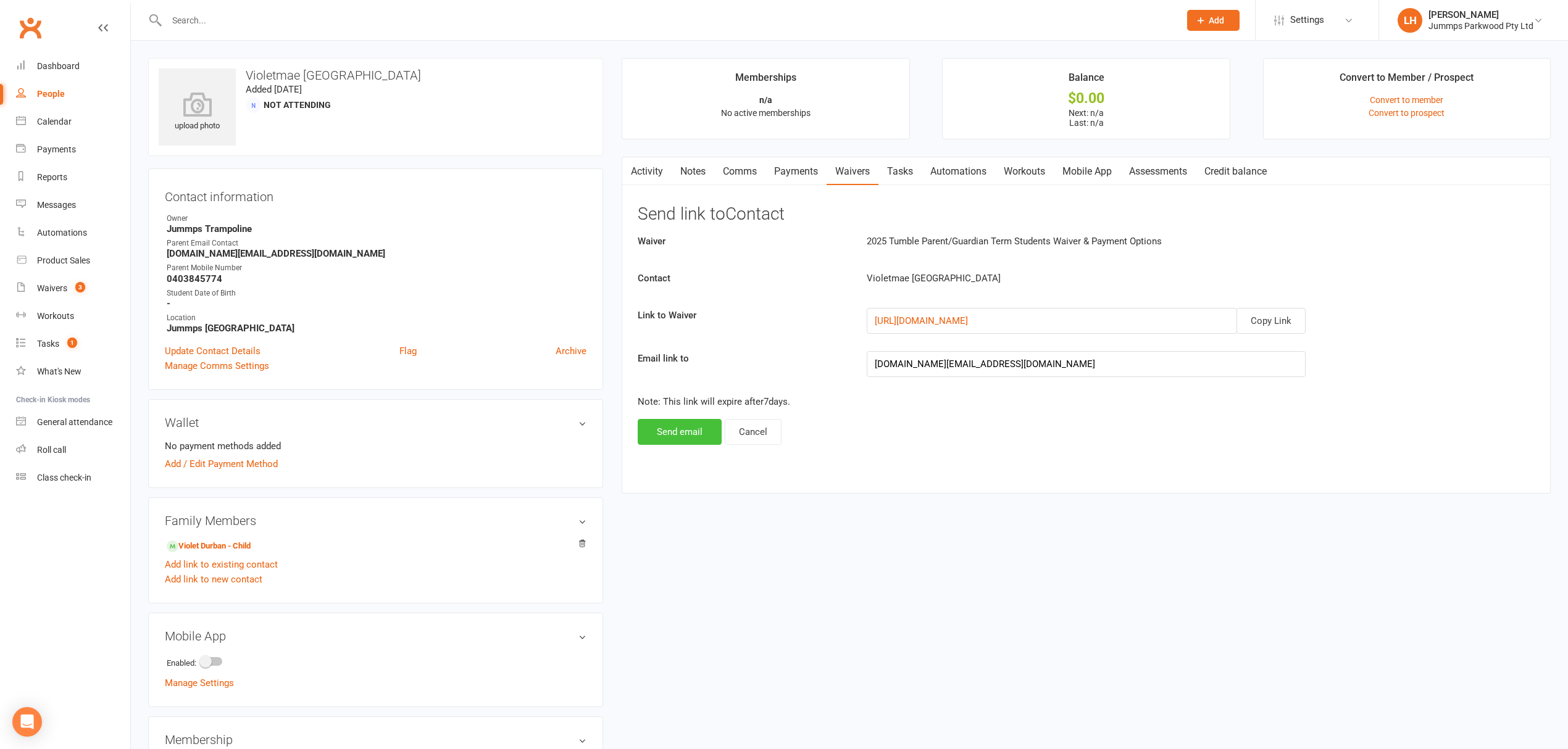 click on "Send email" at bounding box center (680, 432) 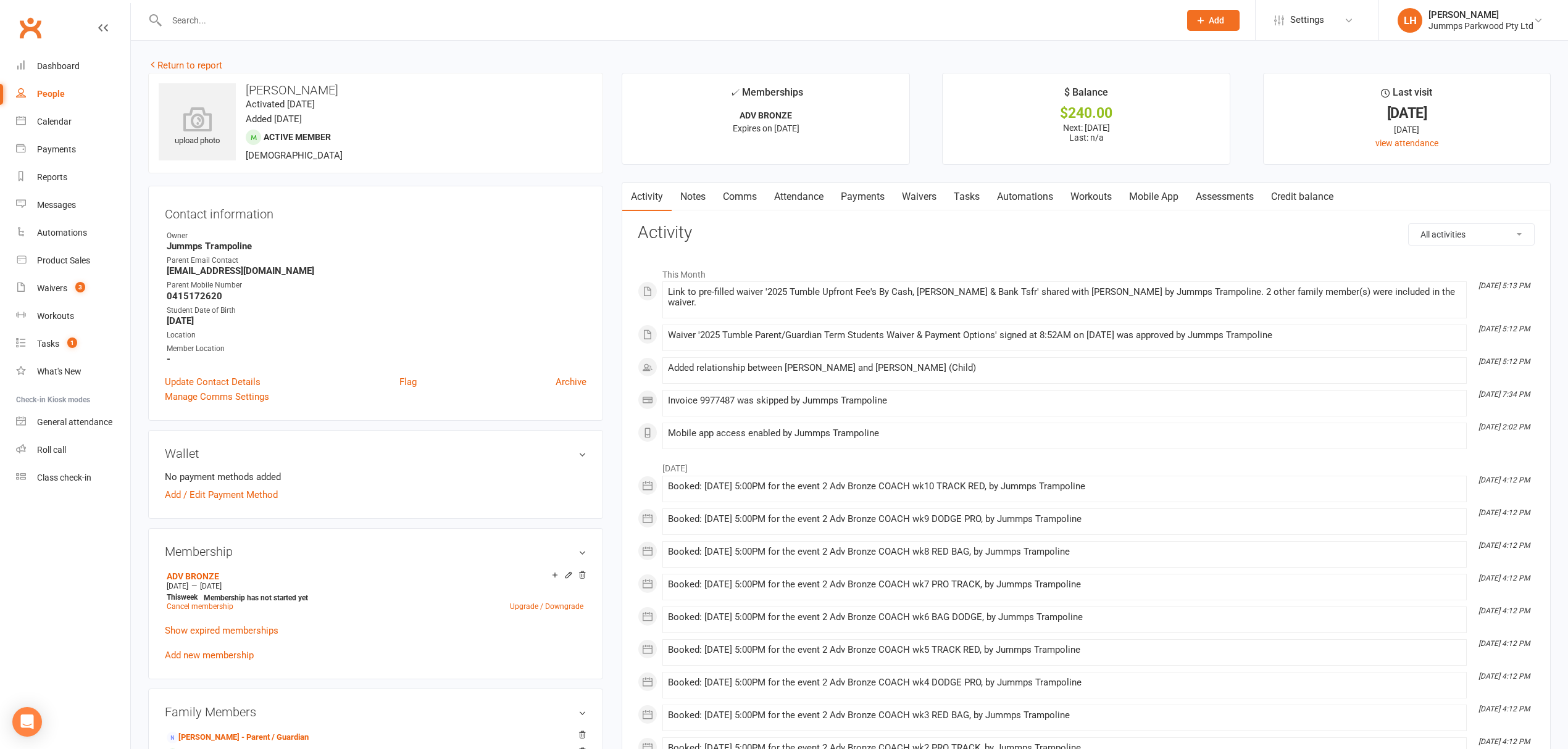 scroll, scrollTop: 0, scrollLeft: 0, axis: both 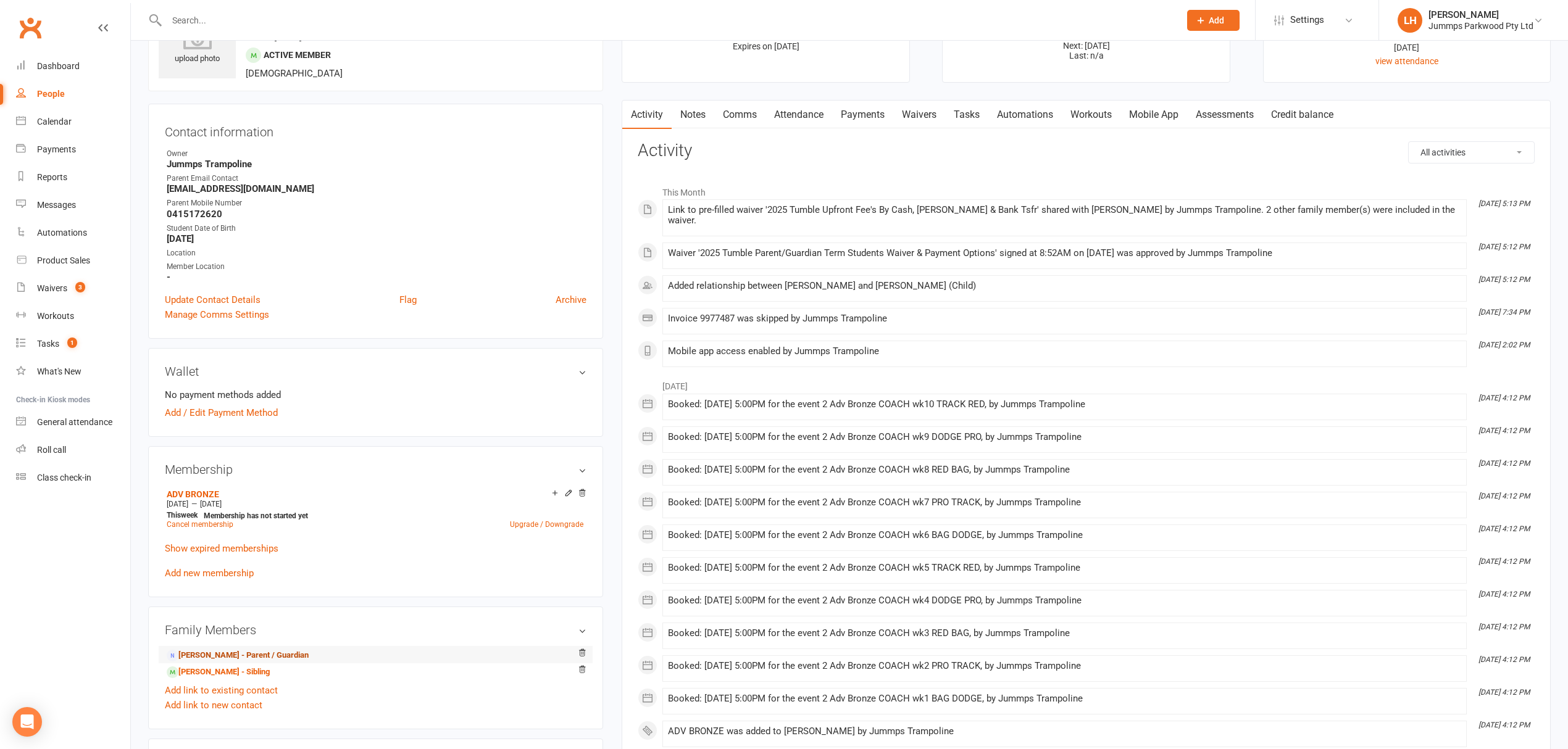 click on "[PERSON_NAME] - Parent / Guardian" at bounding box center (238, 655) 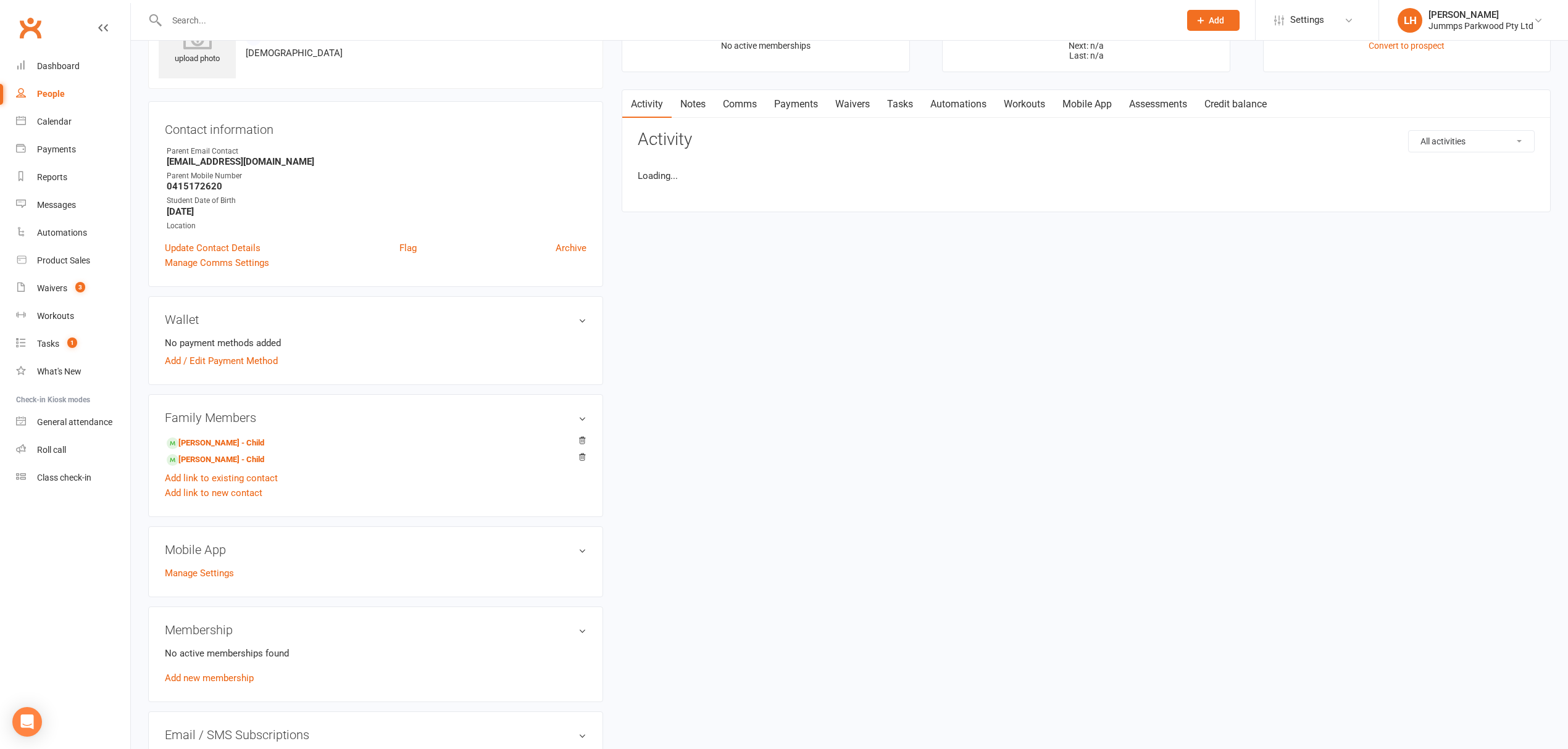 scroll, scrollTop: 0, scrollLeft: 0, axis: both 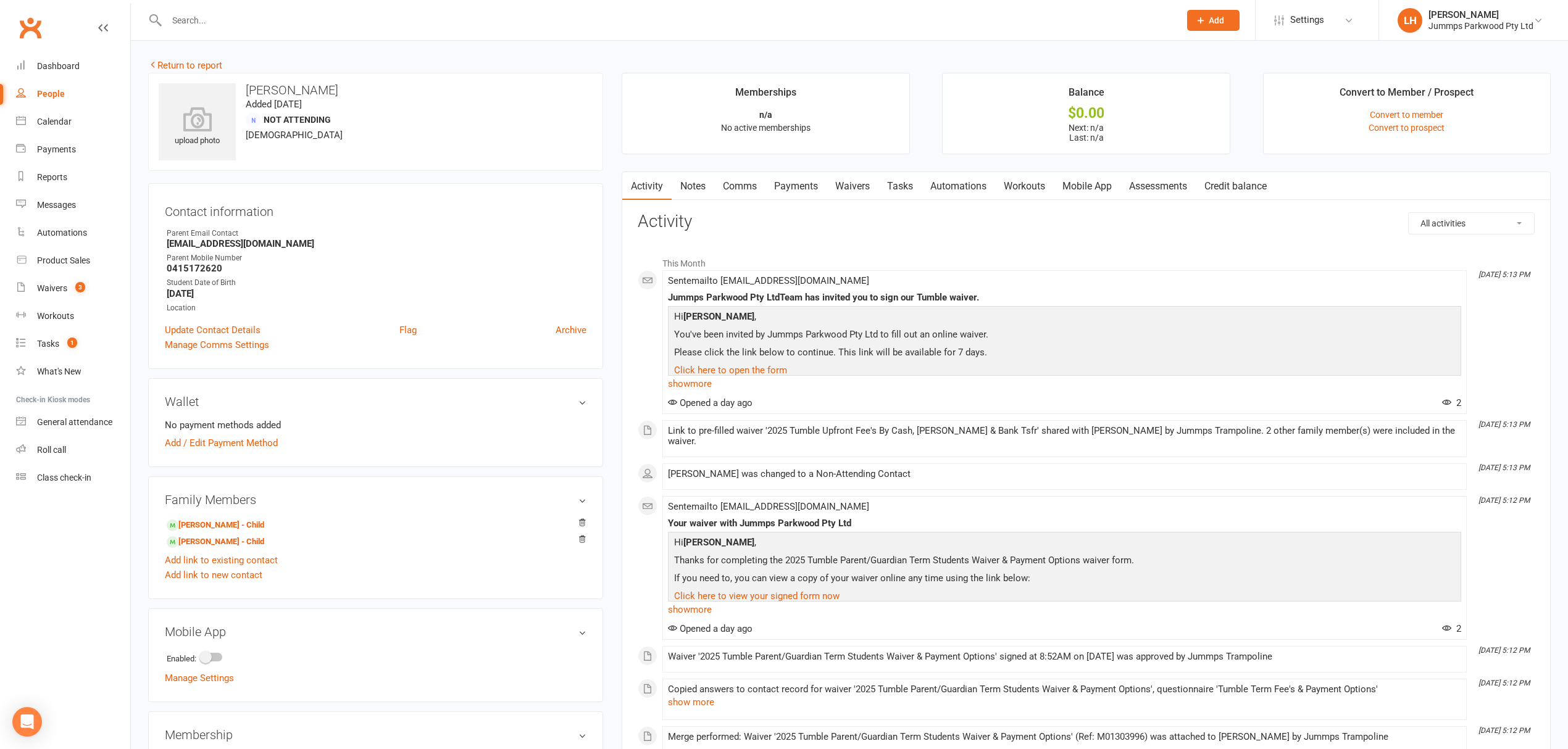 click on "Waivers" at bounding box center (853, 186) 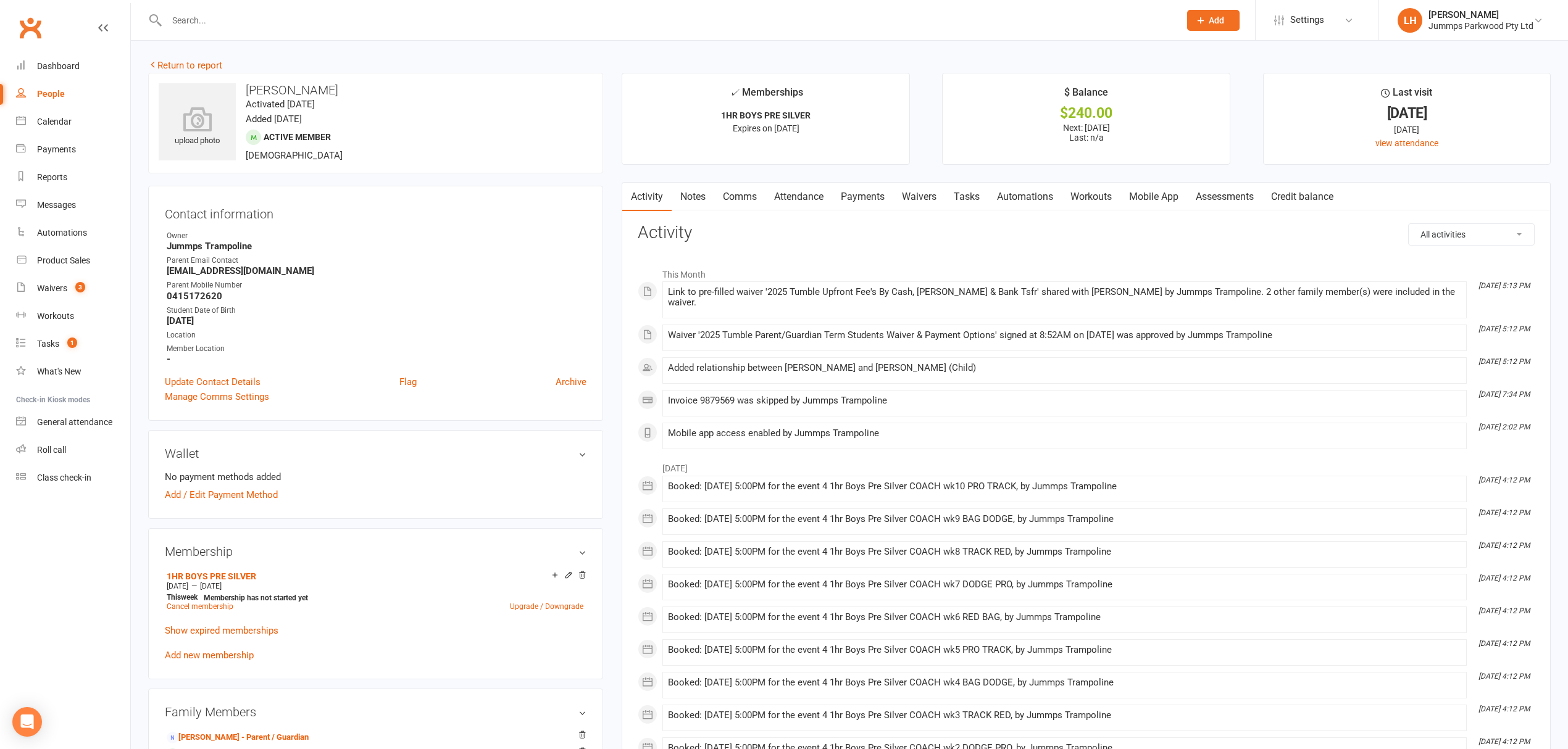 scroll, scrollTop: 0, scrollLeft: 0, axis: both 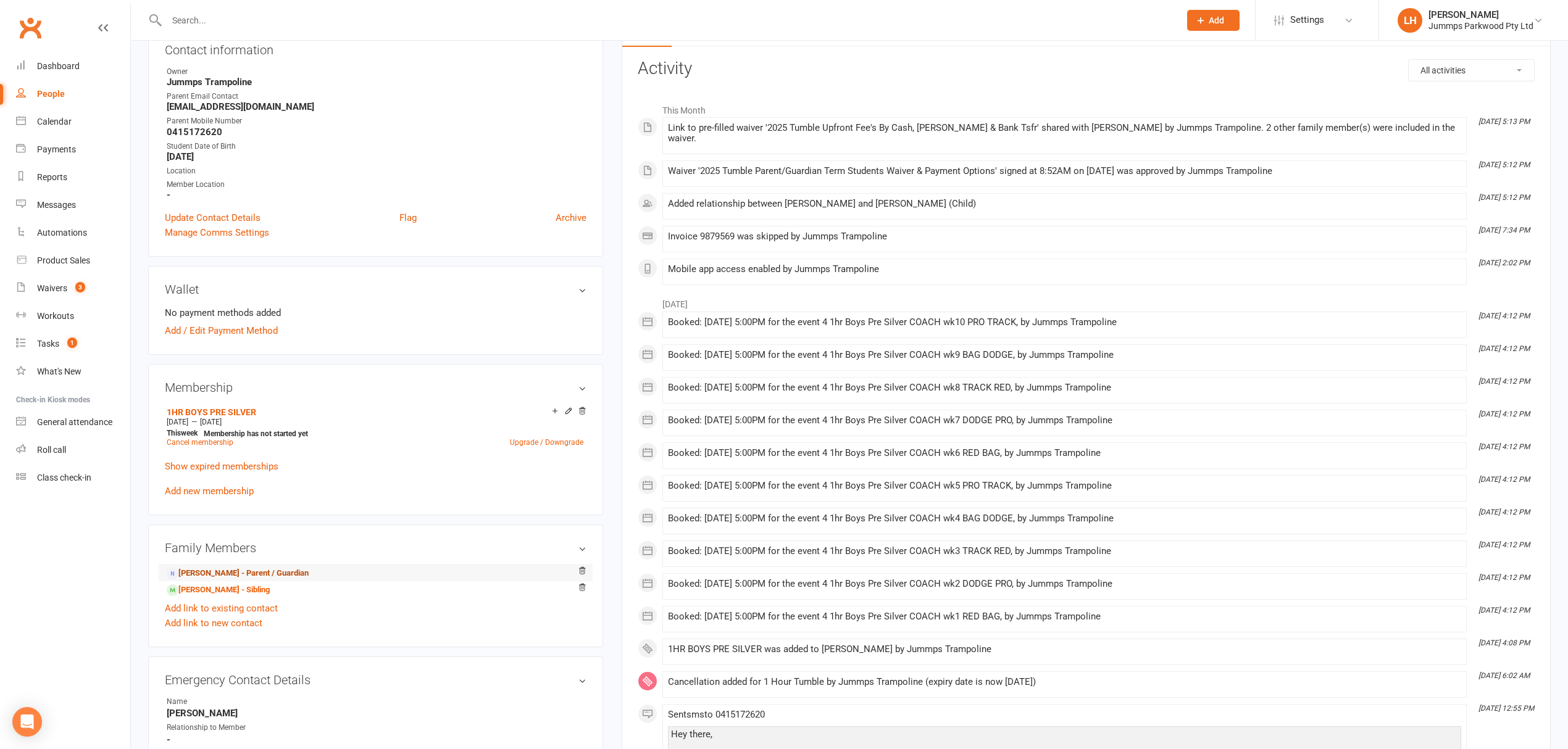 click on "[PERSON_NAME] - Parent / Guardian" at bounding box center (238, 573) 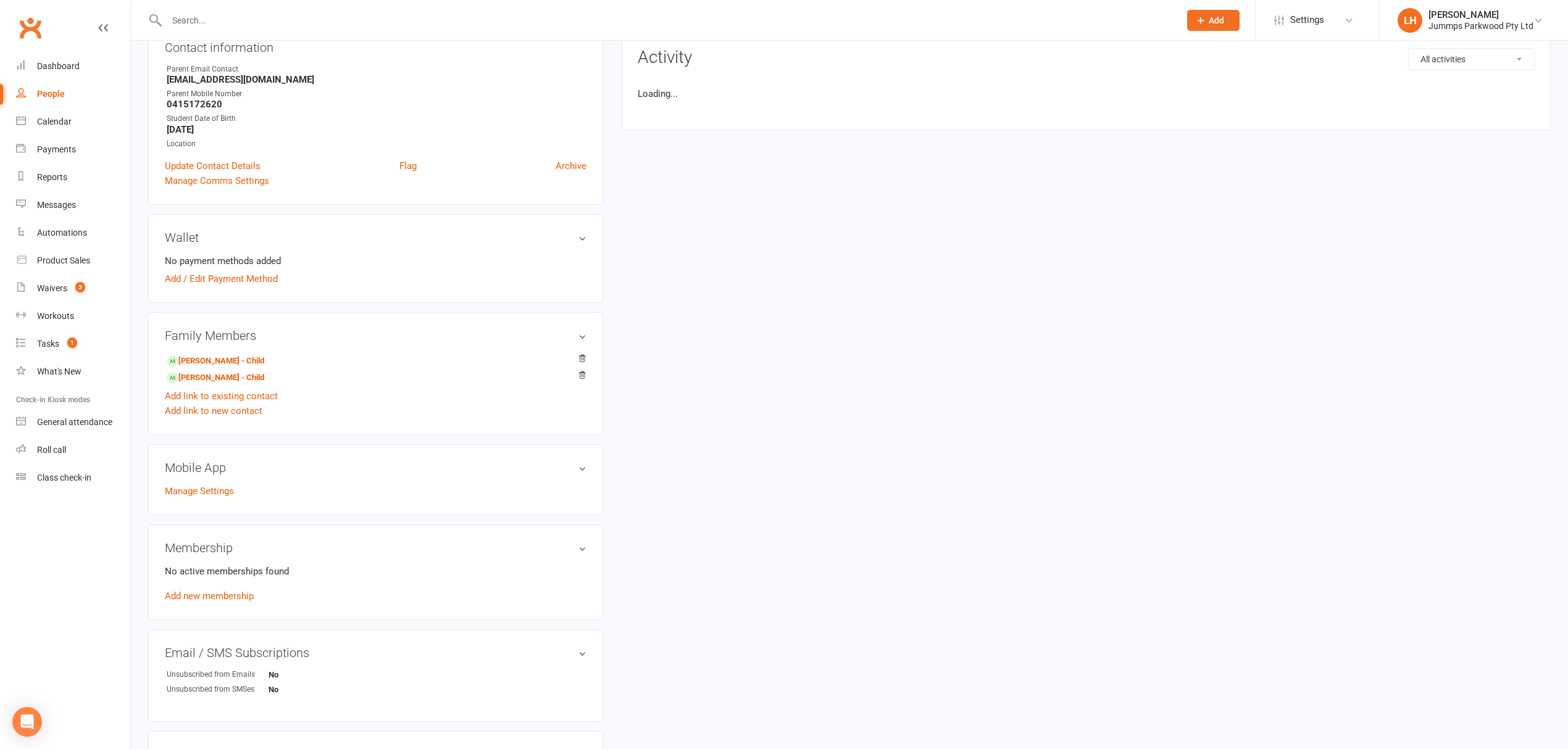 scroll, scrollTop: 0, scrollLeft: 0, axis: both 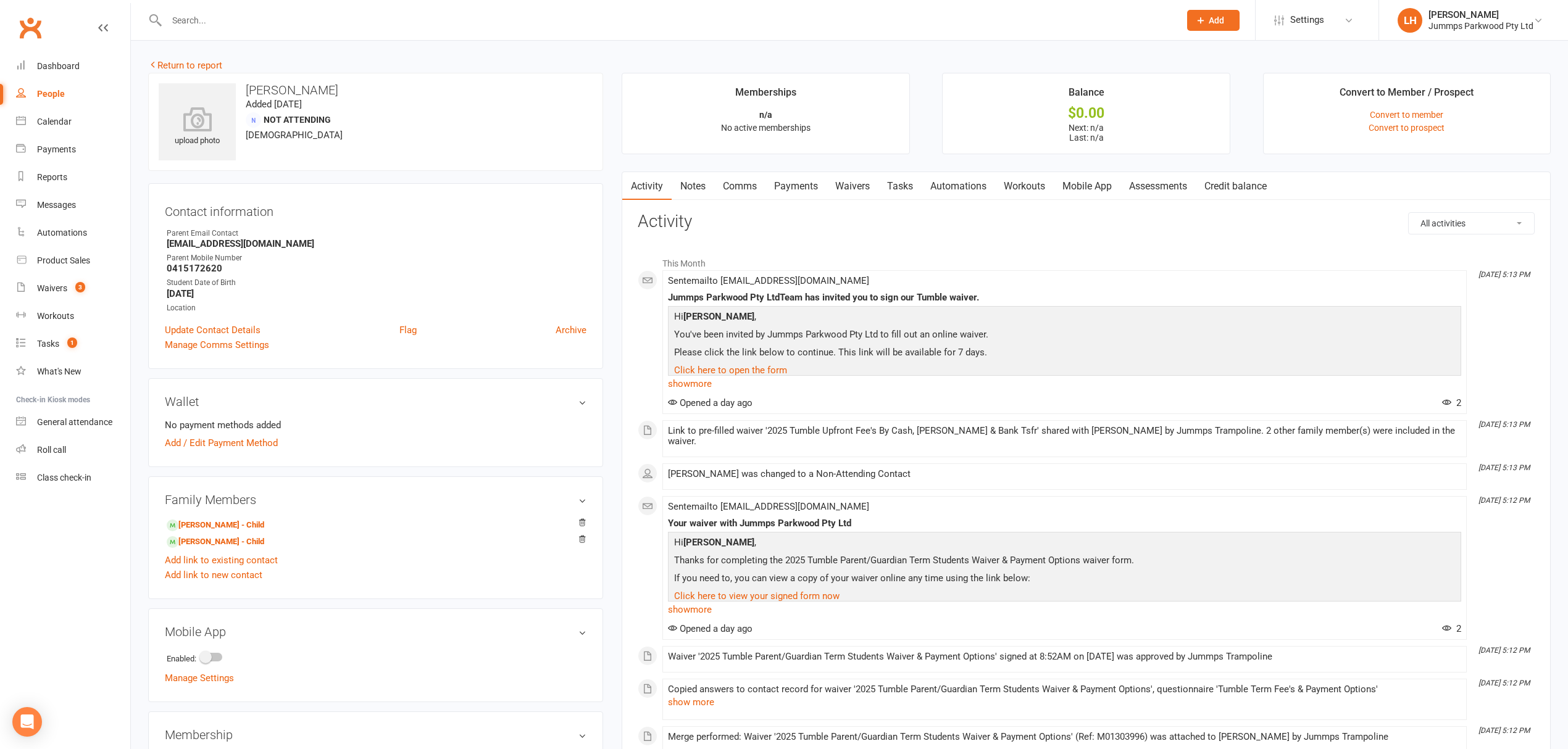 click on "Waivers" at bounding box center (853, 186) 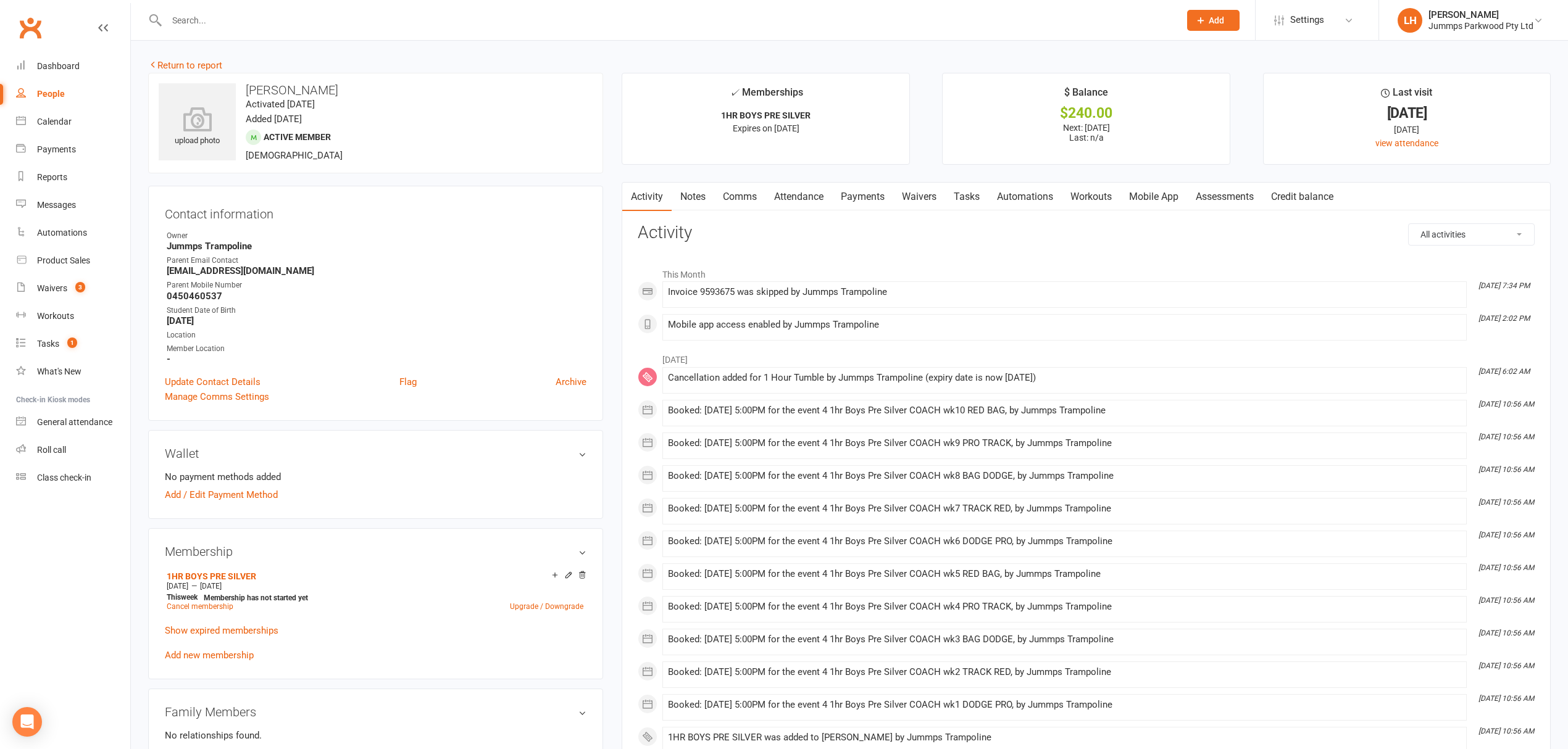 scroll, scrollTop: 0, scrollLeft: 0, axis: both 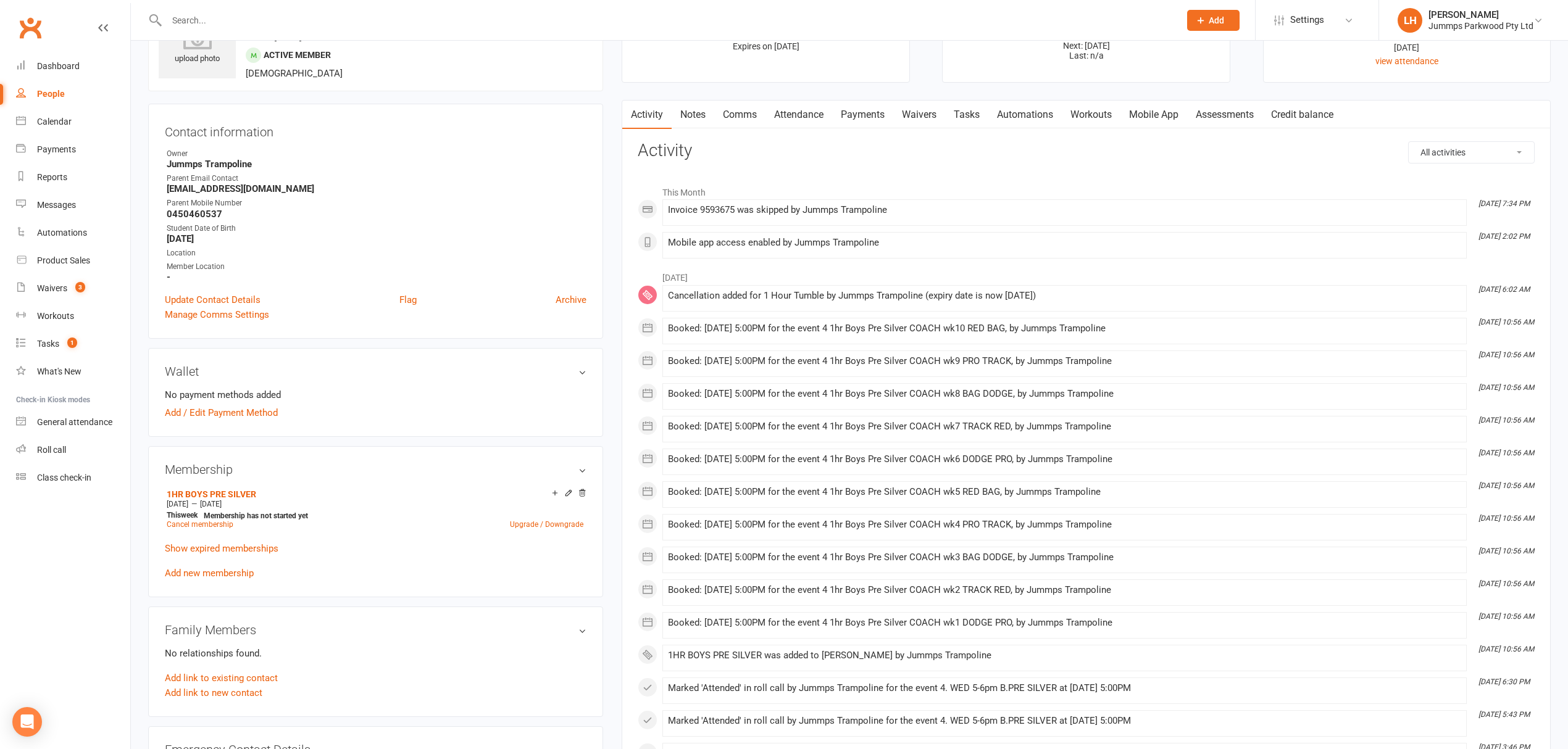click on "Waivers" at bounding box center (919, 115) 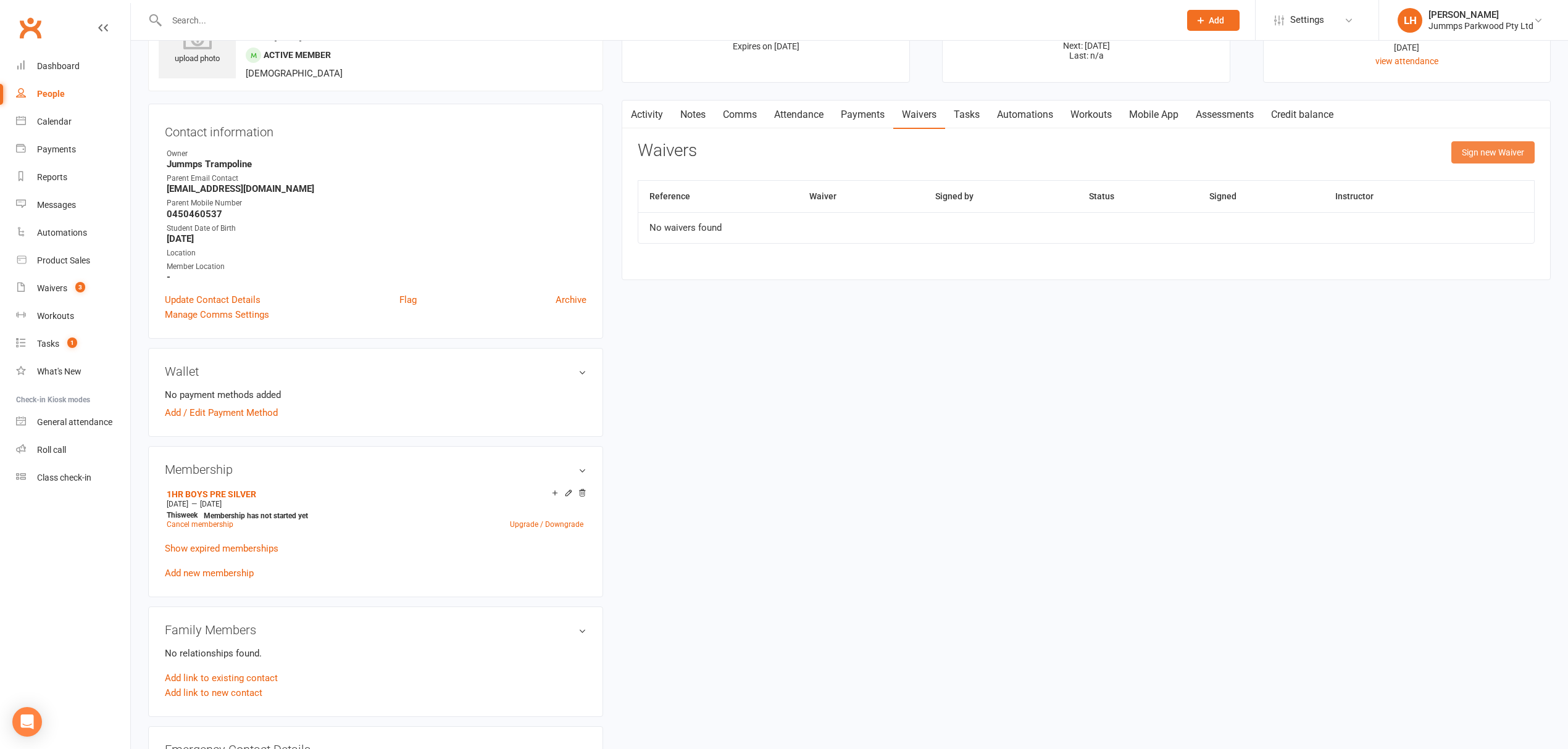click on "Sign new Waiver" at bounding box center (1493, 152) 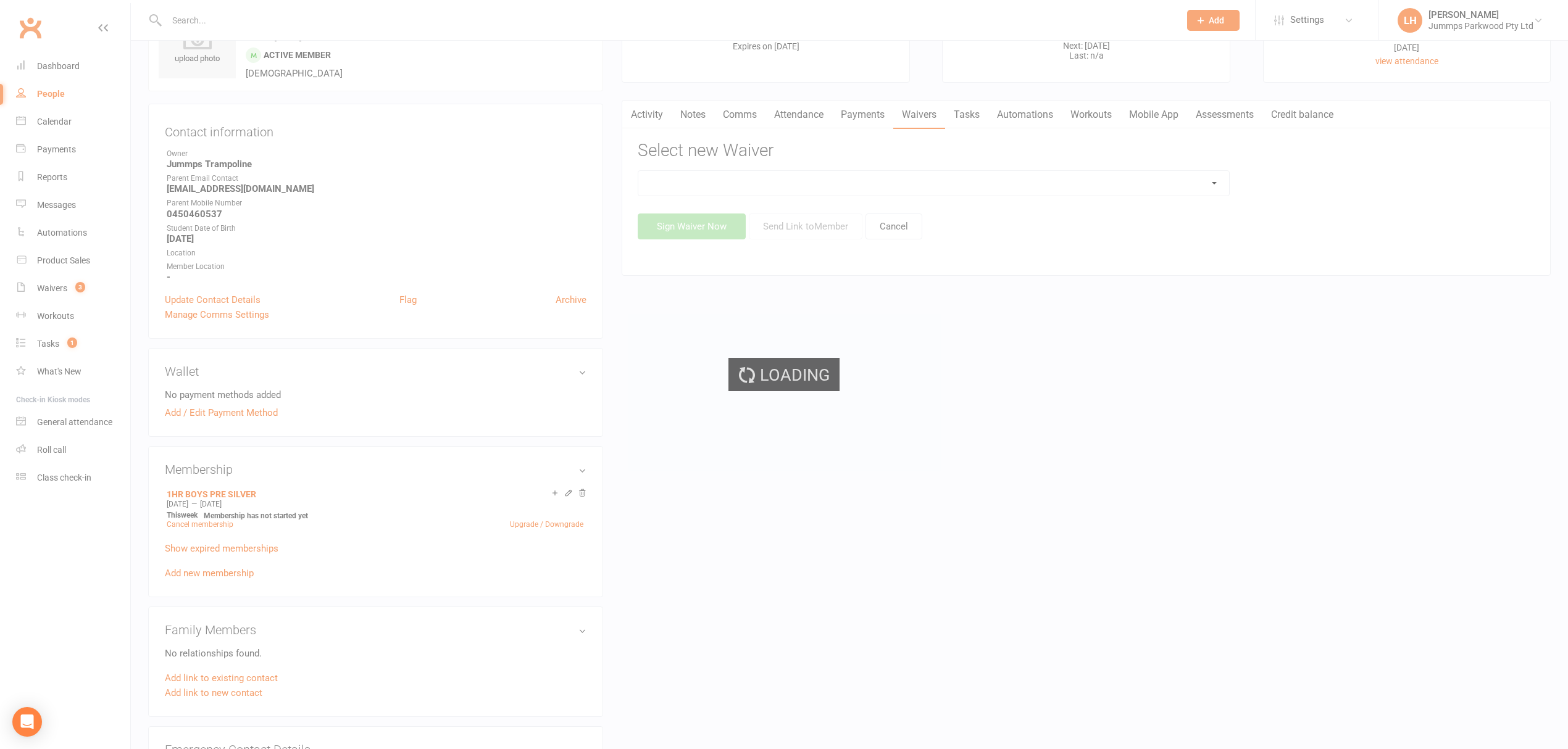 click on "Loading" at bounding box center [784, 374] 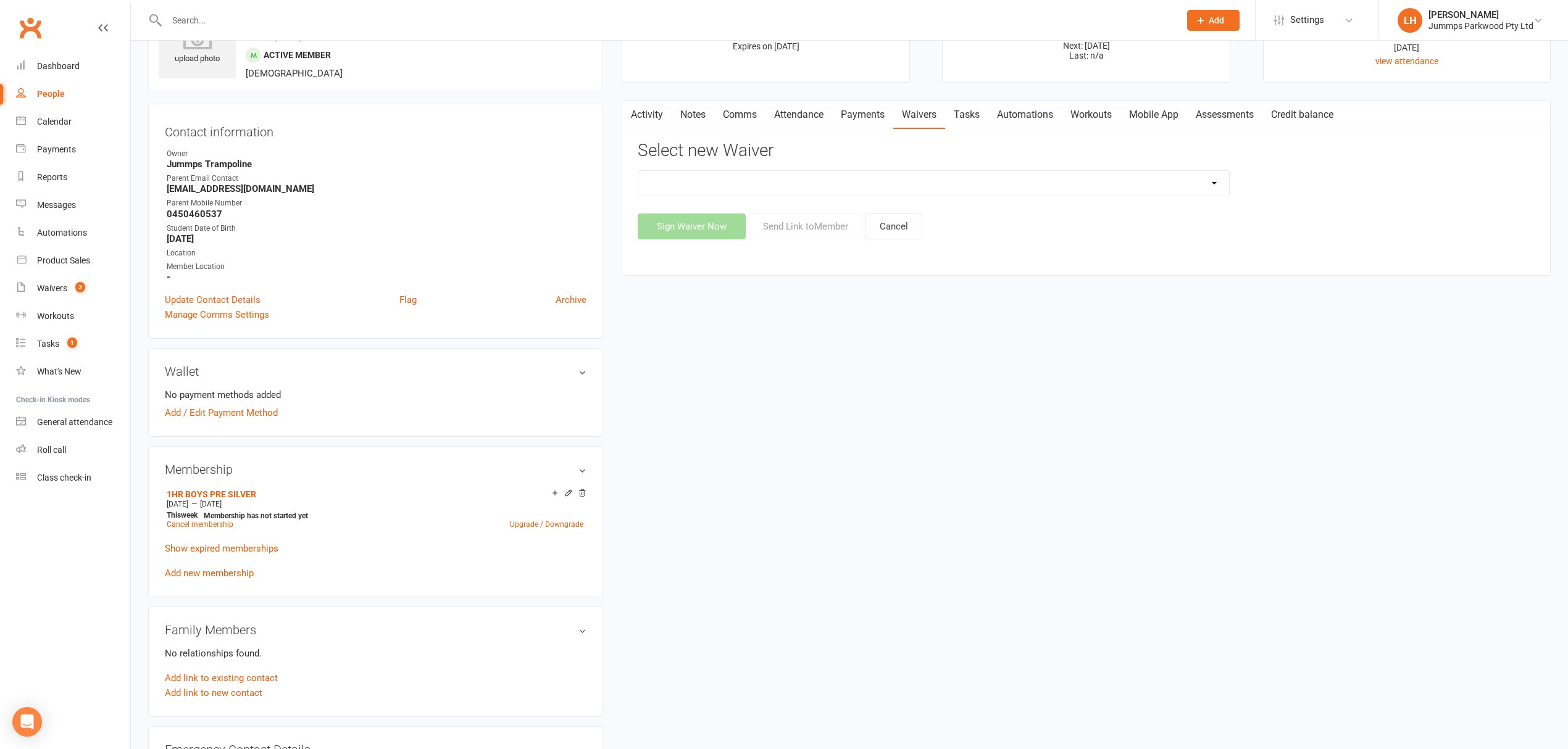 click on "2025 Tumble Class - New Student Trial - Information with T&C's 2025 Tumble Class - Tumble Information with T&C's (No Payment) 2025 Tumble Fees - 3XSPLIT Payments by Bank Transfer 2025 Tumble Fees - 3XSPLIT Payments by Direct Debit 2025 Tumble Fees - Fortnightly Direct Debit 2025 Tumble Fees - Weekly Direct Debit 2025 Tumble Parent/Guardian Term Students Waiver & Payment Options 2025 Tumble Upfront Fee's By Cash, Eftpos & Bank Tsfr 2025 Tumble Waiver Jummps Connection" at bounding box center [933, 183] 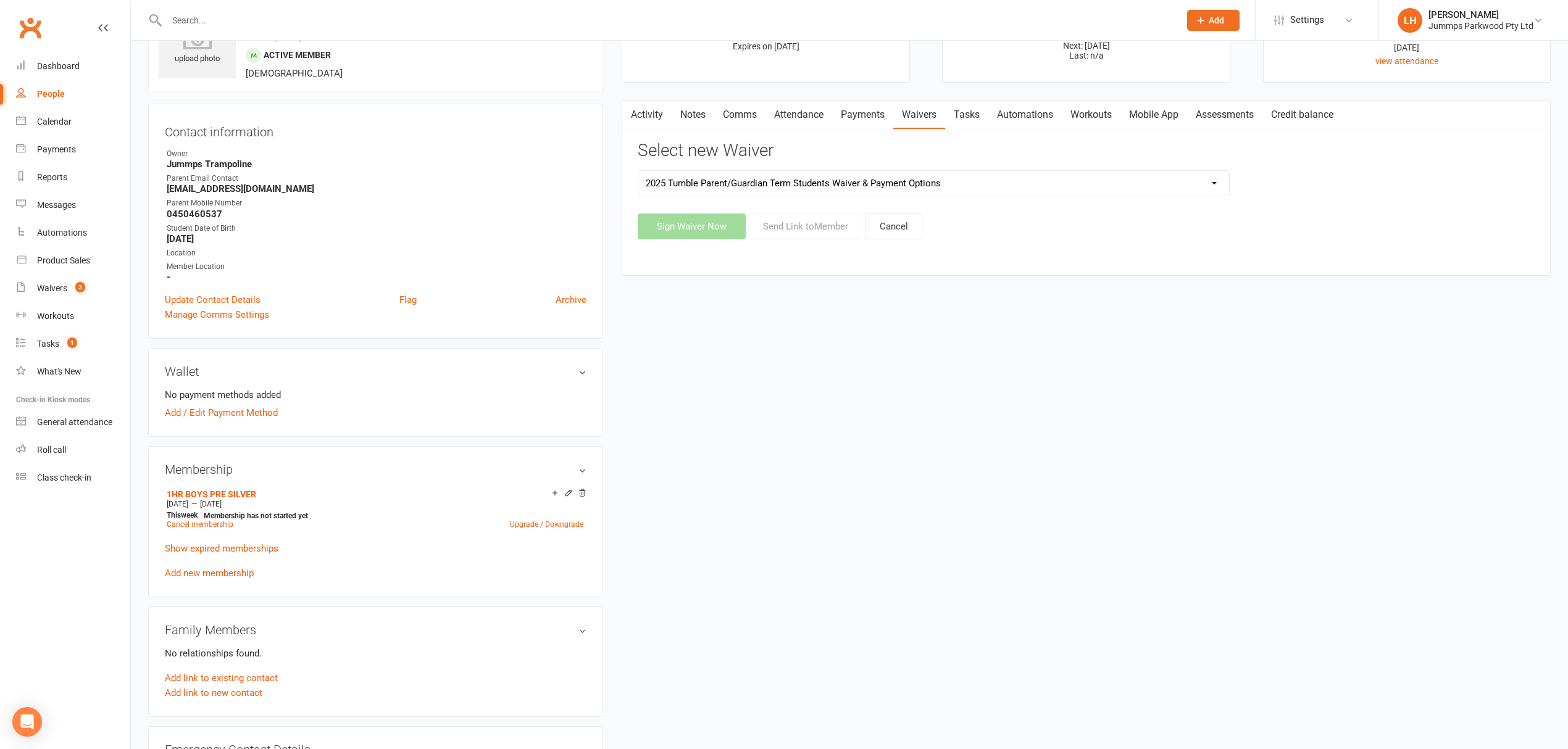 click on "2025 Tumble Class - New Student Trial - Information with T&C's 2025 Tumble Class - Tumble Information with T&C's (No Payment) 2025 Tumble Fees - 3XSPLIT Payments by Bank Transfer 2025 Tumble Fees - 3XSPLIT Payments by Direct Debit 2025 Tumble Fees - Fortnightly Direct Debit 2025 Tumble Fees - Weekly Direct Debit 2025 Tumble Parent/Guardian Term Students Waiver & Payment Options 2025 Tumble Upfront Fee's By Cash, Eftpos & Bank Tsfr 2025 Tumble Waiver Jummps Connection" at bounding box center [933, 183] 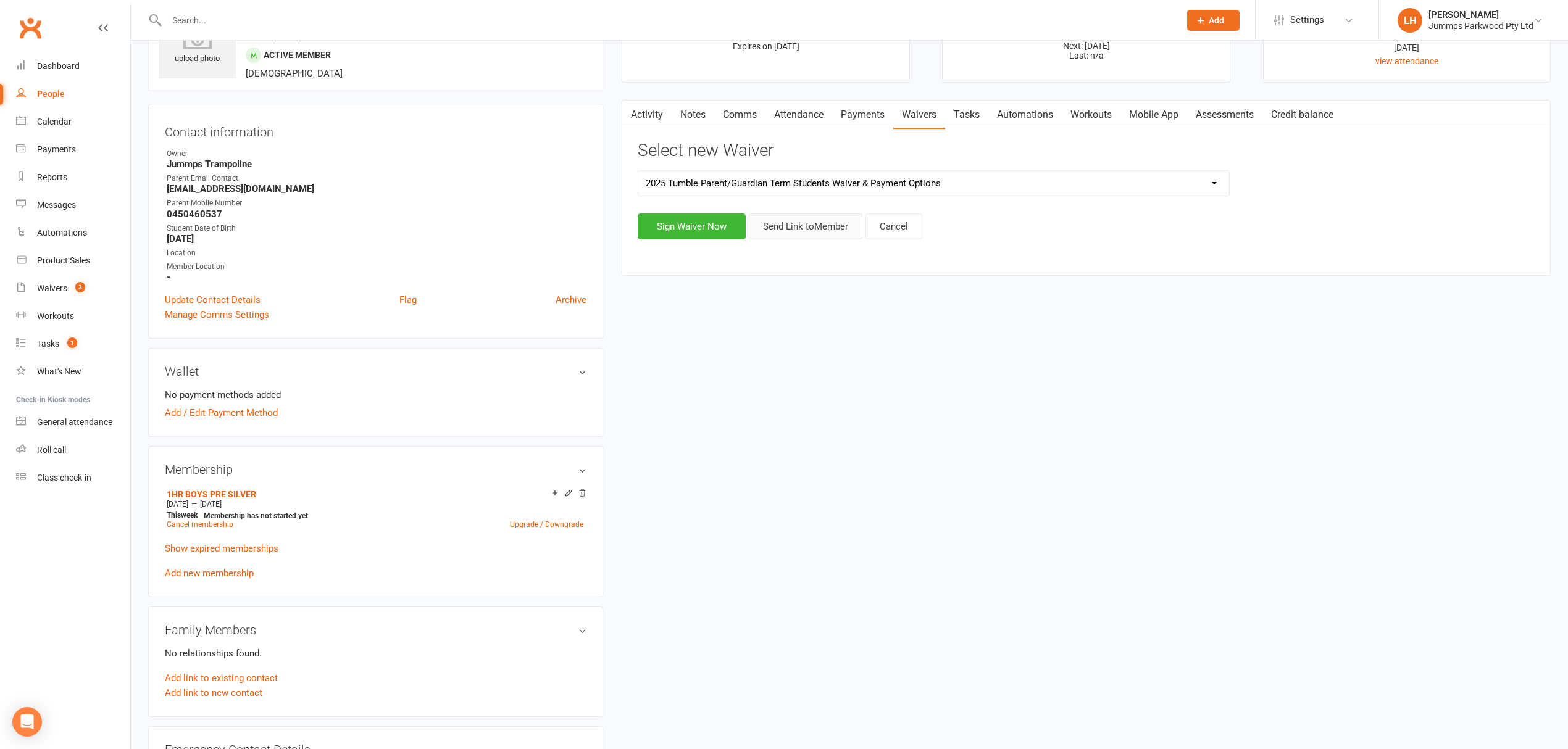 click on "Send Link to  Member" at bounding box center [806, 226] 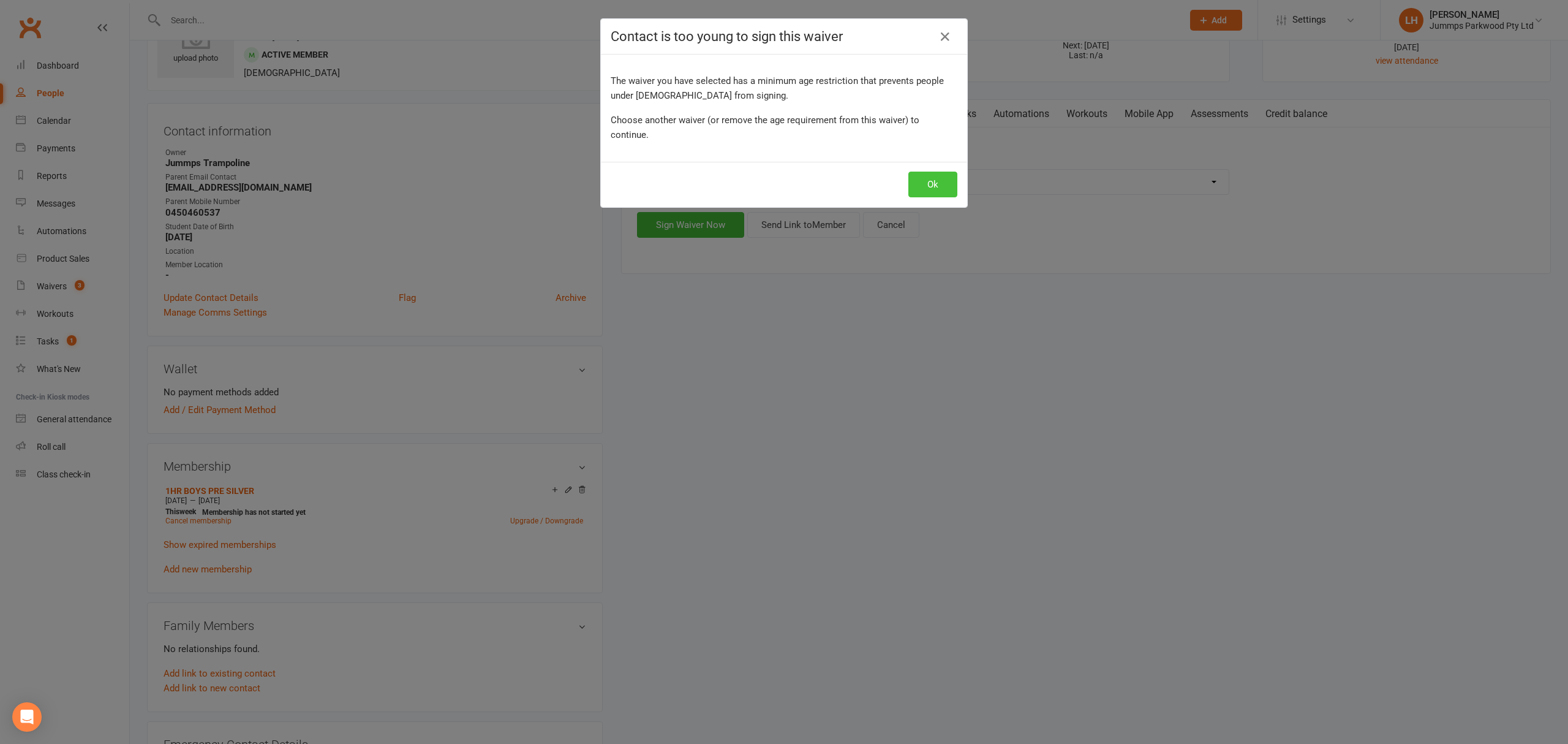 click on "Ok" at bounding box center (933, 184) 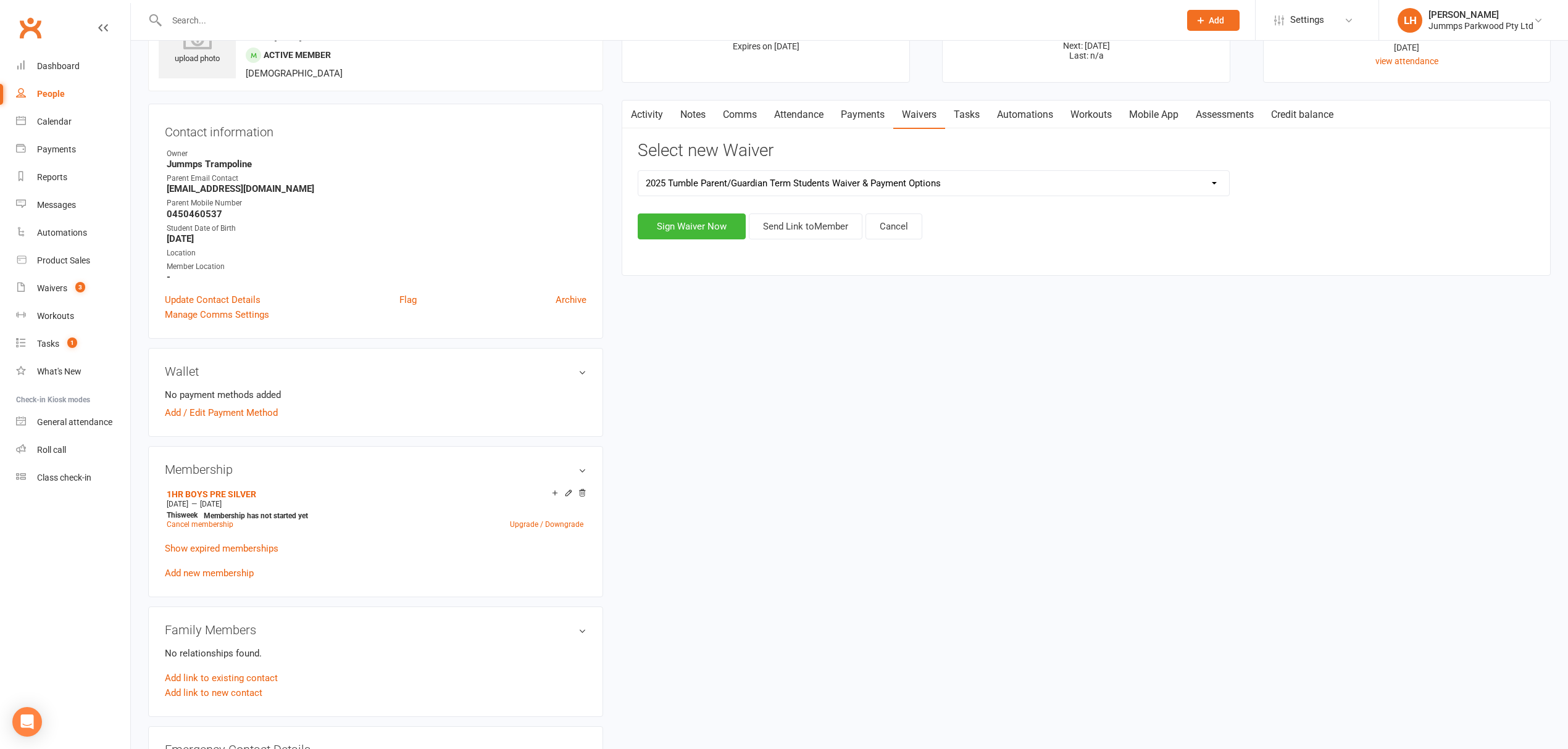 click on "2025 Tumble Class - New Student Trial - Information with T&C's 2025 Tumble Class - Tumble Information with T&C's (No Payment) 2025 Tumble Fees - 3XSPLIT Payments by Bank Transfer 2025 Tumble Fees - 3XSPLIT Payments by Direct Debit 2025 Tumble Fees - Fortnightly Direct Debit 2025 Tumble Fees - Weekly Direct Debit 2025 Tumble Parent/Guardian Term Students Waiver & Payment Options 2025 Tumble Upfront Fee's By Cash, Eftpos & Bank Tsfr 2025 Tumble Waiver Jummps Connection" at bounding box center (933, 183) 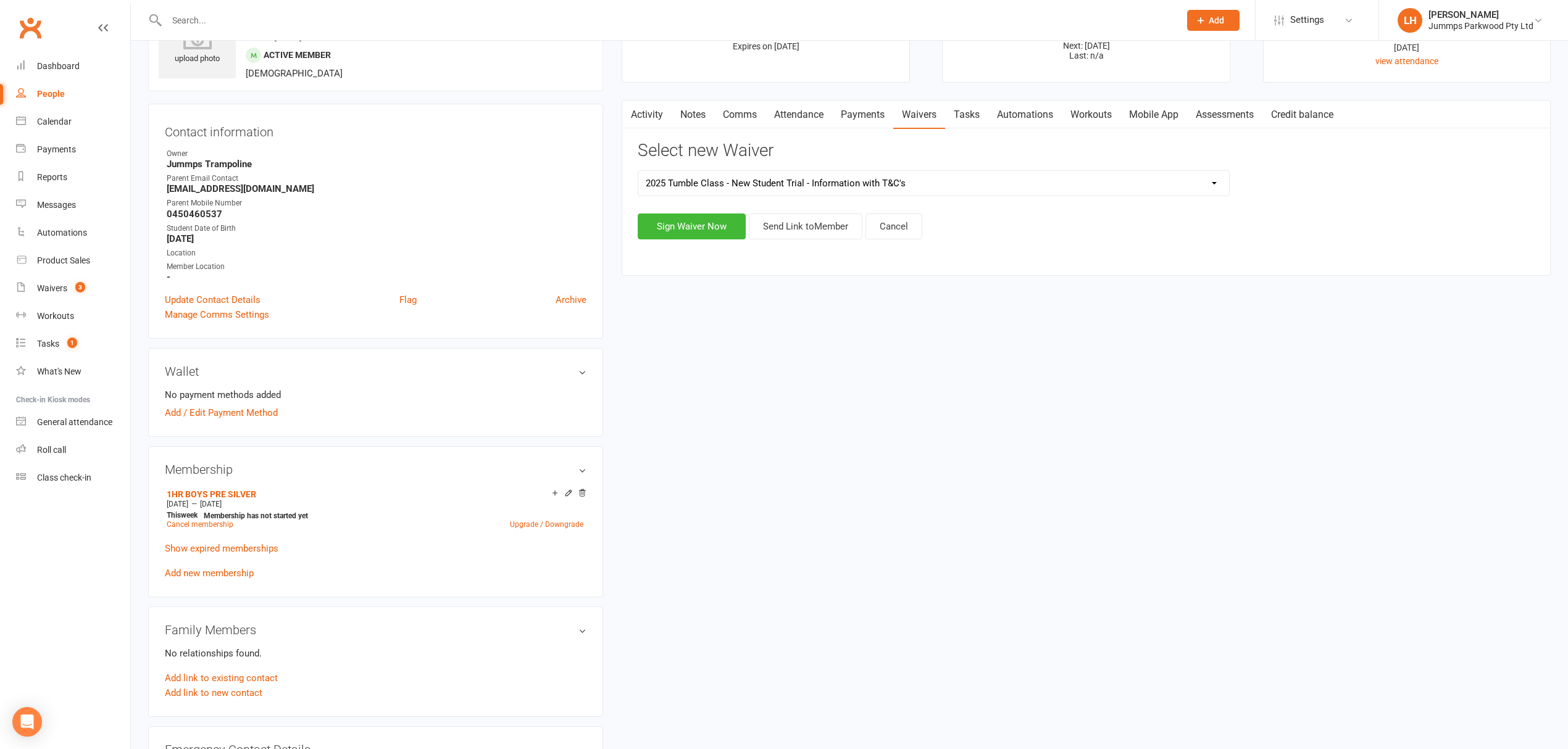 click on "2025 Tumble Class - New Student Trial - Information with T&C's 2025 Tumble Class - Tumble Information with T&C's (No Payment) 2025 Tumble Fees - 3XSPLIT Payments by Bank Transfer 2025 Tumble Fees - 3XSPLIT Payments by Direct Debit 2025 Tumble Fees - Fortnightly Direct Debit 2025 Tumble Fees - Weekly Direct Debit 2025 Tumble Parent/Guardian Term Students Waiver & Payment Options 2025 Tumble Upfront Fee's By Cash, Eftpos & Bank Tsfr 2025 Tumble Waiver Jummps Connection" at bounding box center [933, 183] 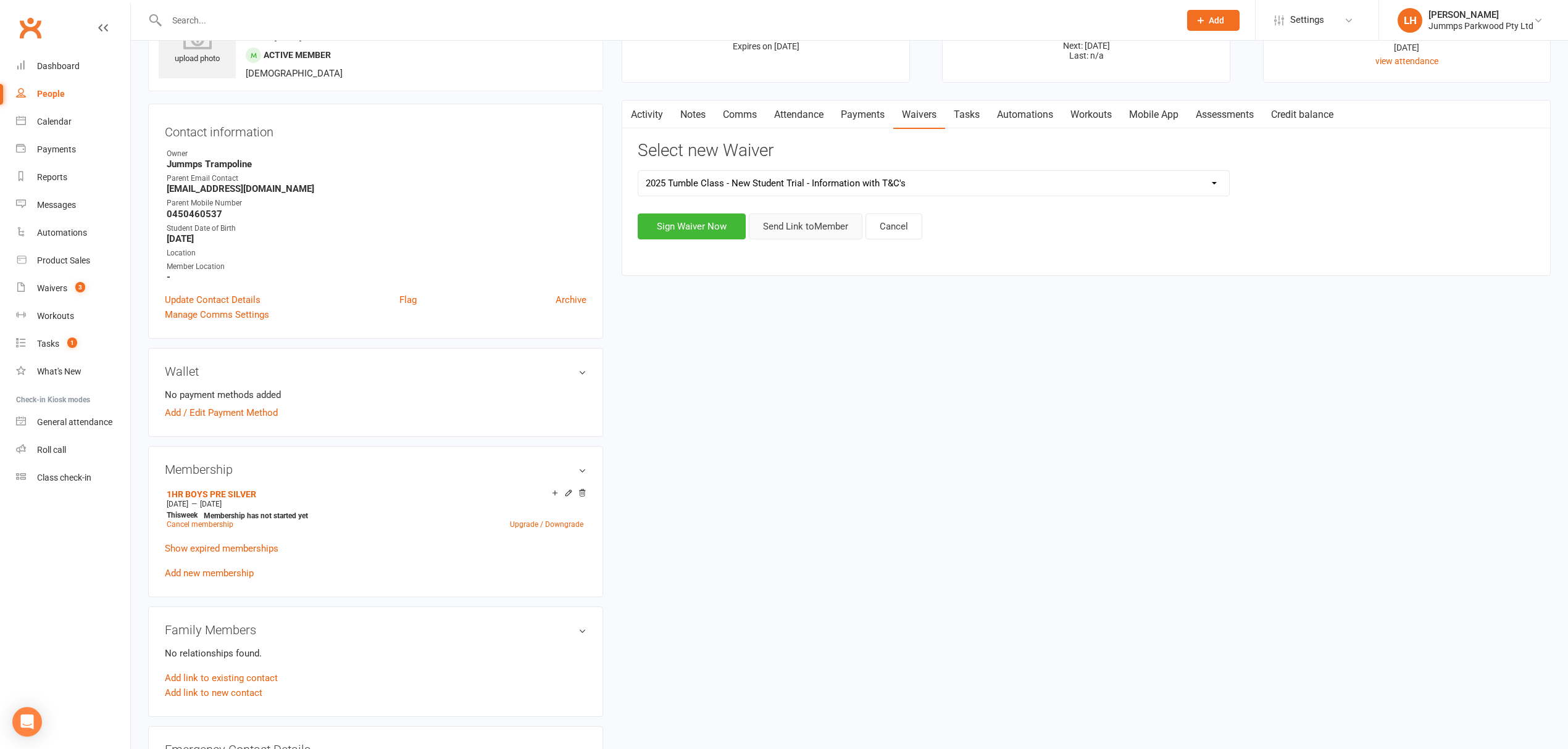 click on "Send Link to  Member" at bounding box center (806, 226) 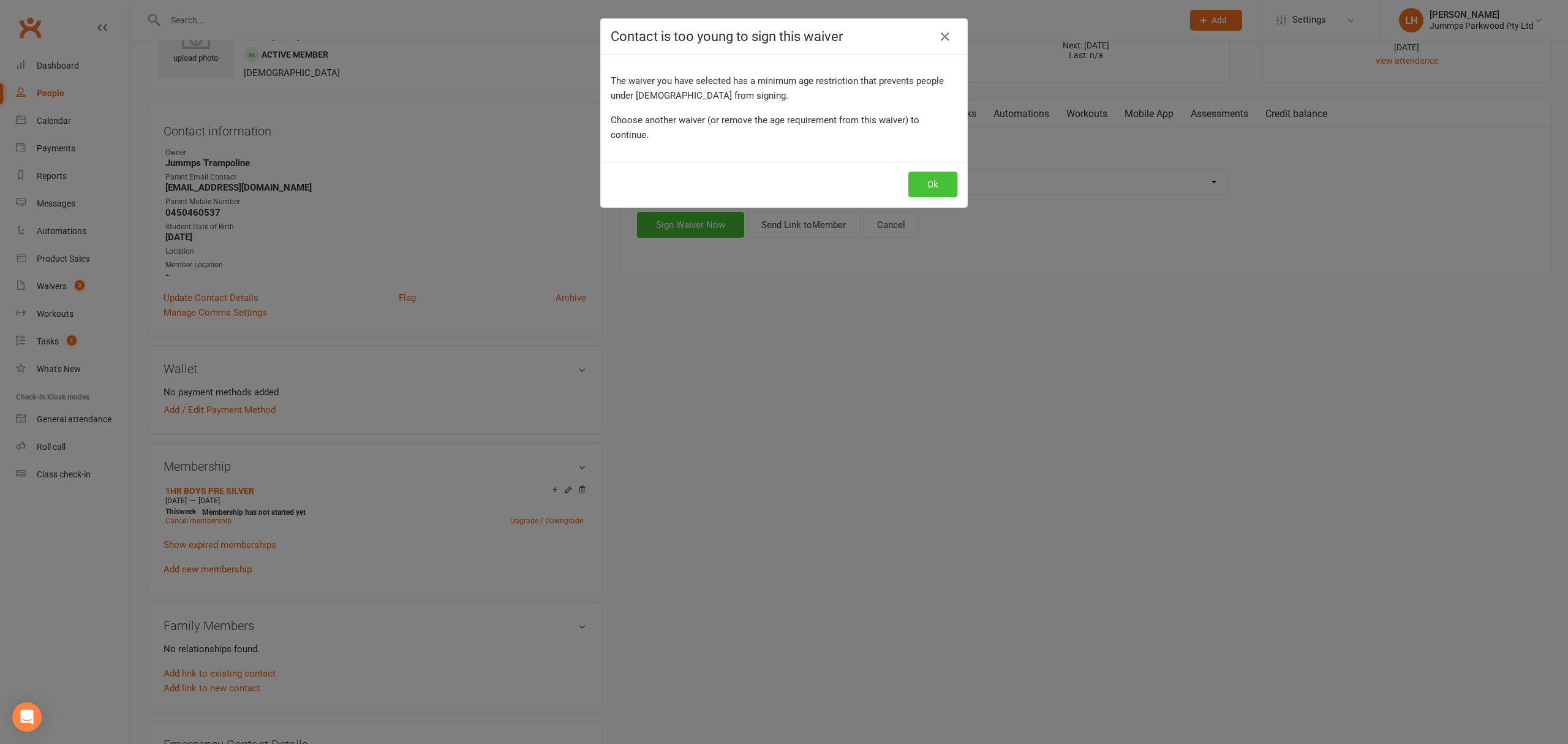 click on "Ok" at bounding box center [933, 184] 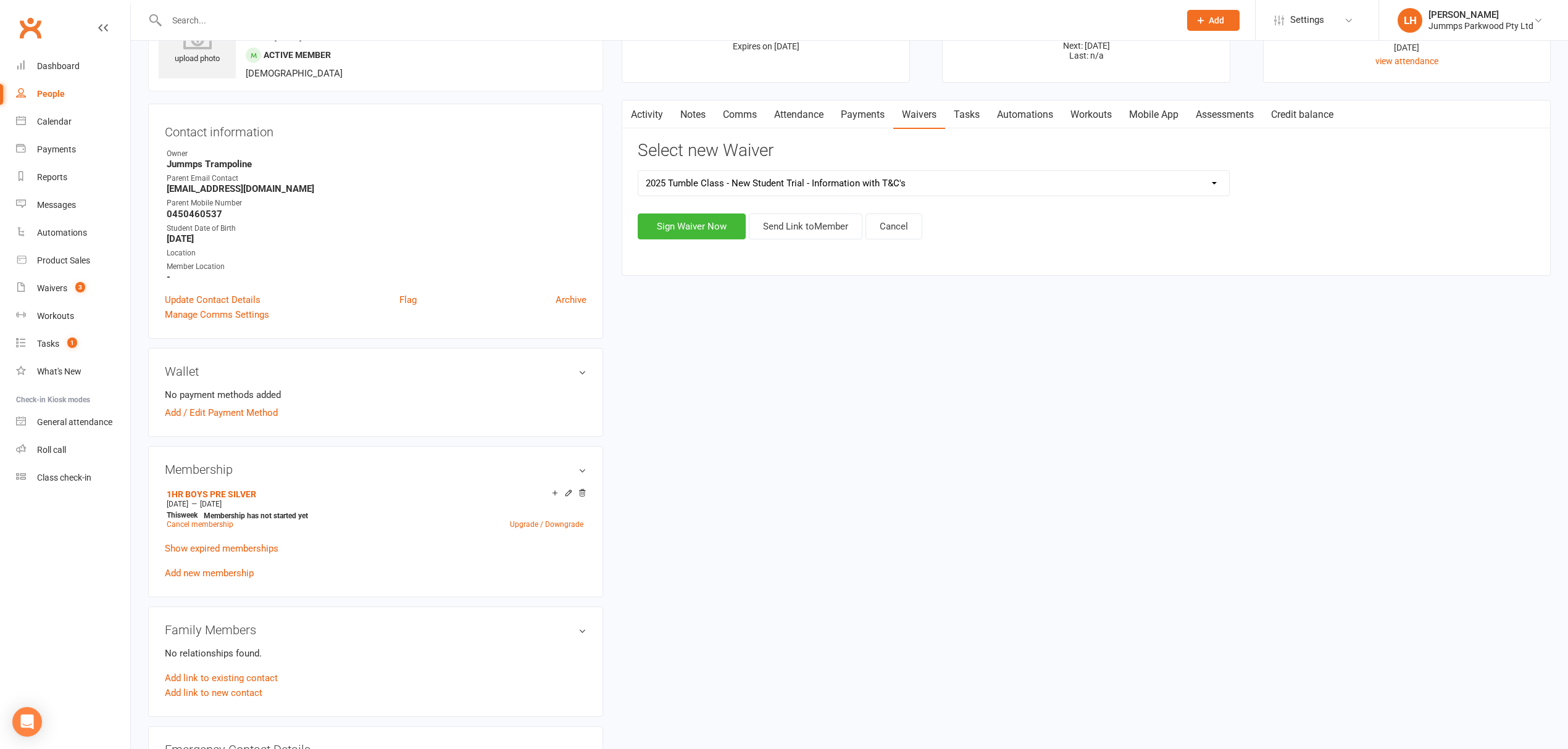 click on "upload photo Ariki Winchester smith Activated 5 June, 2025 Added 5 June, 2025   Active member 10 years old  Contact information Owner   Jummps Trampoline Parent Email Contact  wikedwini_1@hotmail.com
Parent Mobile Number  0450460537
Student Date of Birth  May 11, 2015
Location
Member Location  -
Update Contact Details Flag Archive Manage Comms Settings
Wallet No payment methods added
Add / Edit Payment Method
Membership      1HR BOYS PRE SILVER Jul 16 2025 — Sep 23 2025 This  week Membership has not started yet     Cancel membership Upgrade / Downgrade Show expired memberships Add new membership
Family Members  No relationships found. Add link to existing contact  Add link to new contact
Emergency Contact Details  edit Name -
Relationship to Member -
Phone -
Email -
Name -
Relationship to Member -
Phone -
Email -
Member Portal Login Details  URL:  https://app.clubworx.com/... Copy PIN:  2316 Enabled:
Send Member Details
Mobile App  Email / SMS Subscriptions  edit" at bounding box center [849, 693] 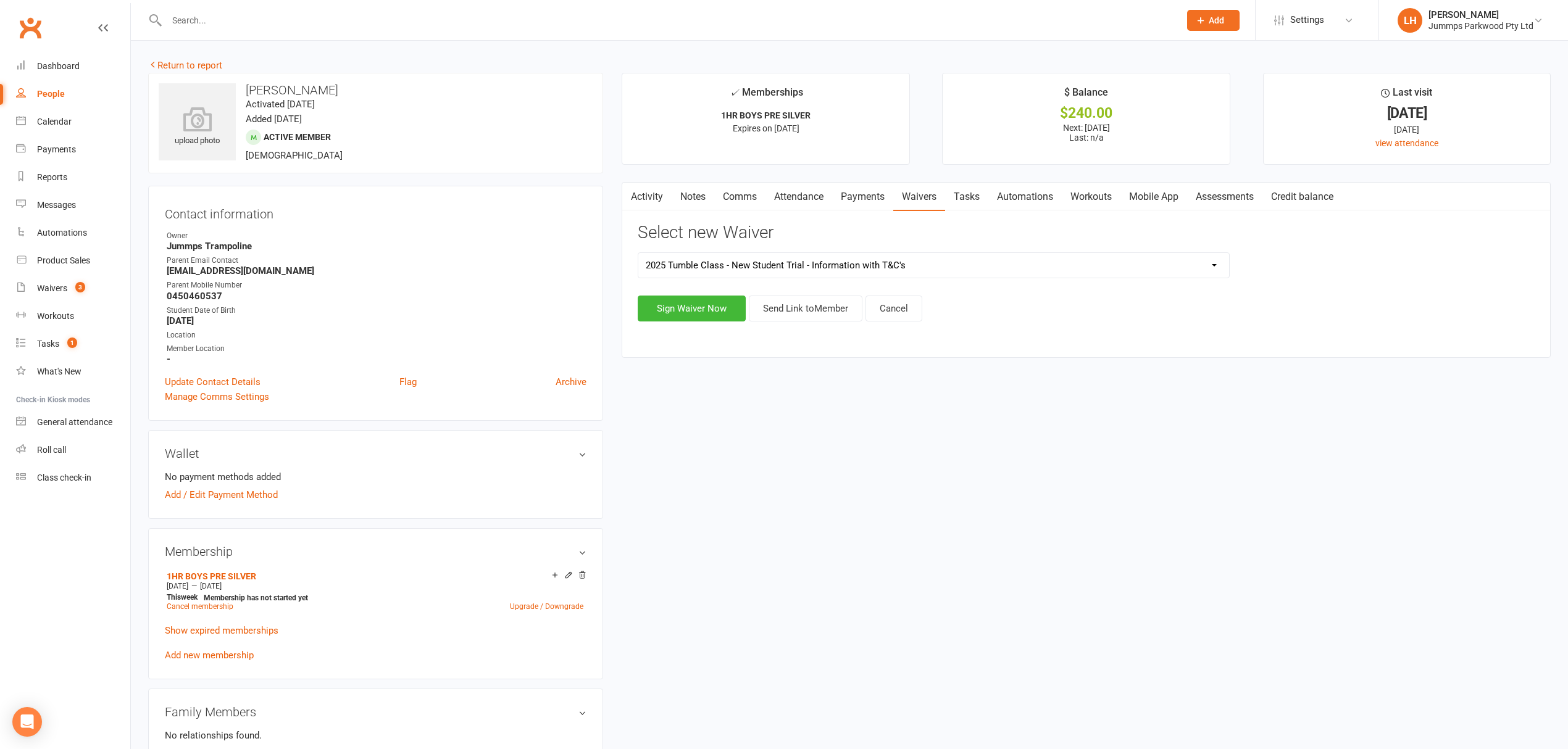 drag, startPoint x: 394, startPoint y: 90, endPoint x: 244, endPoint y: 89, distance: 150.00333 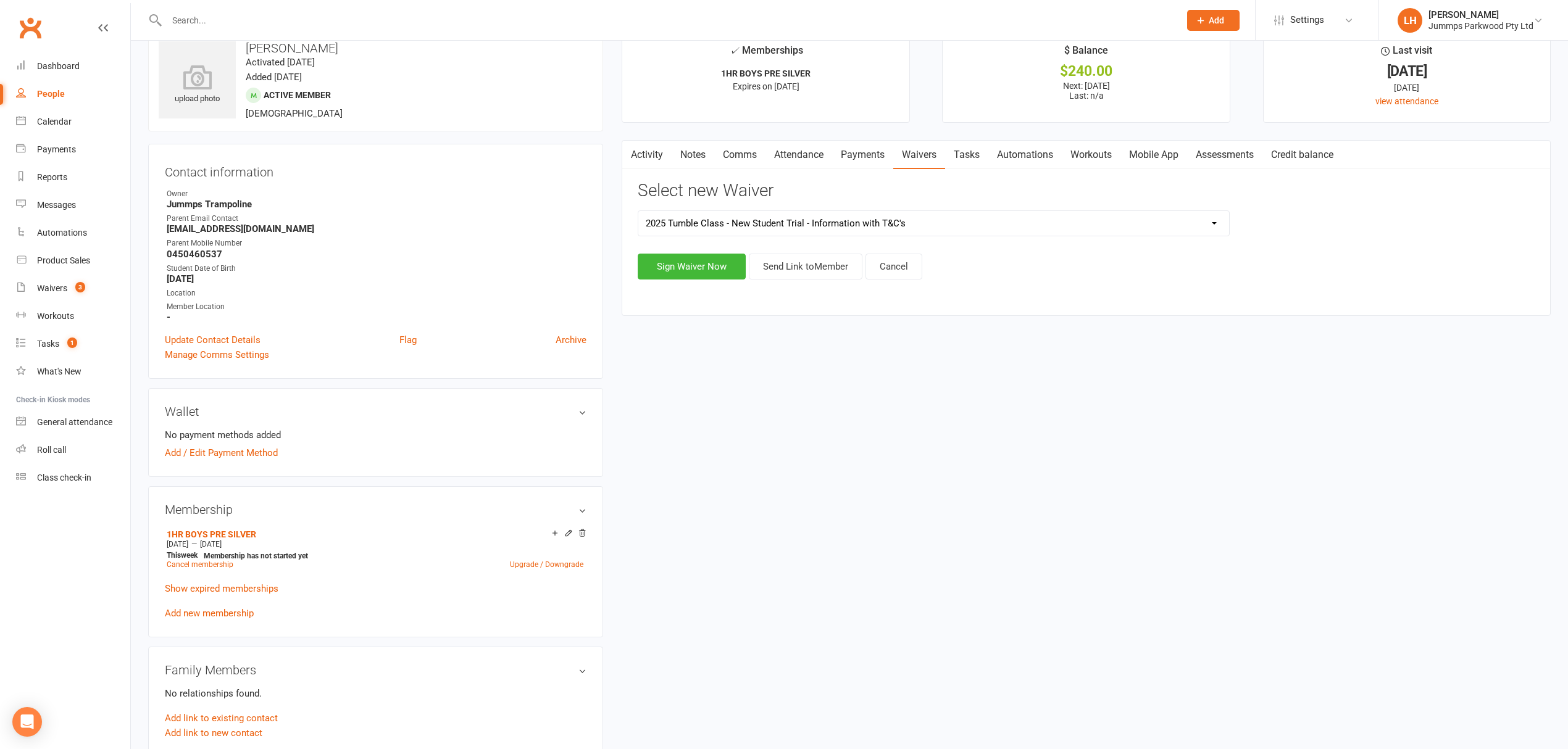 scroll, scrollTop: 82, scrollLeft: 0, axis: vertical 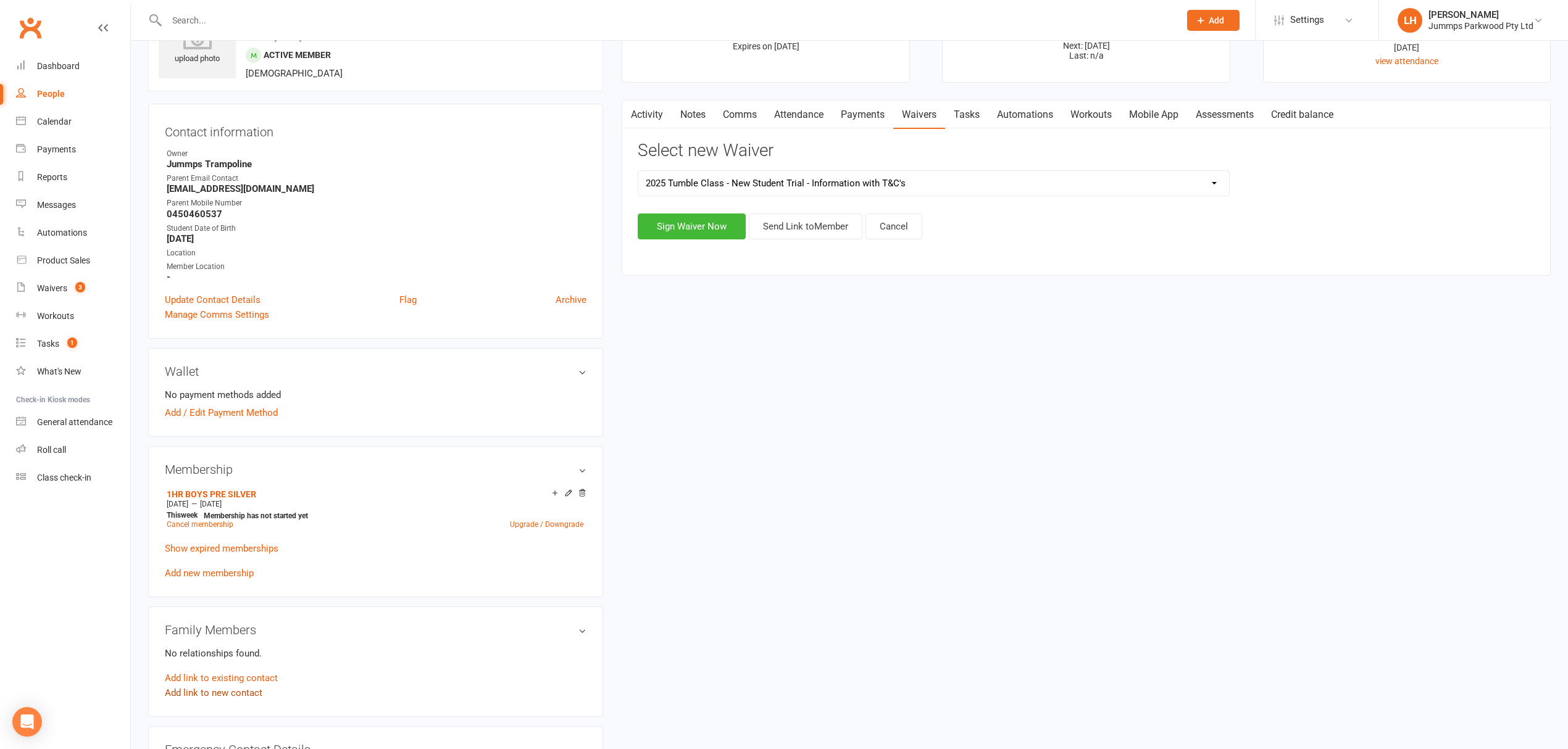 click on "Add link to new contact" at bounding box center (214, 693) 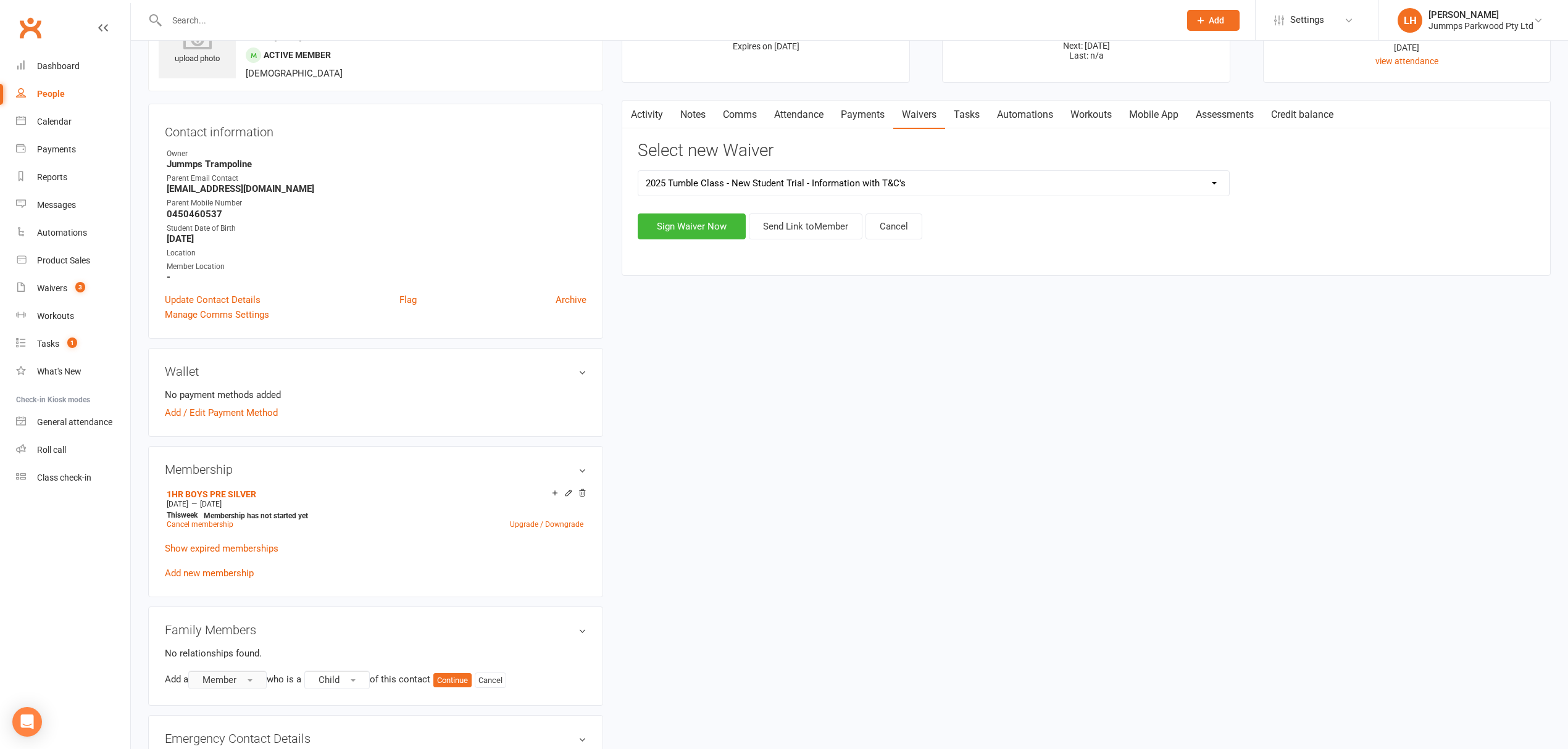 click on "Member" at bounding box center [227, 680] 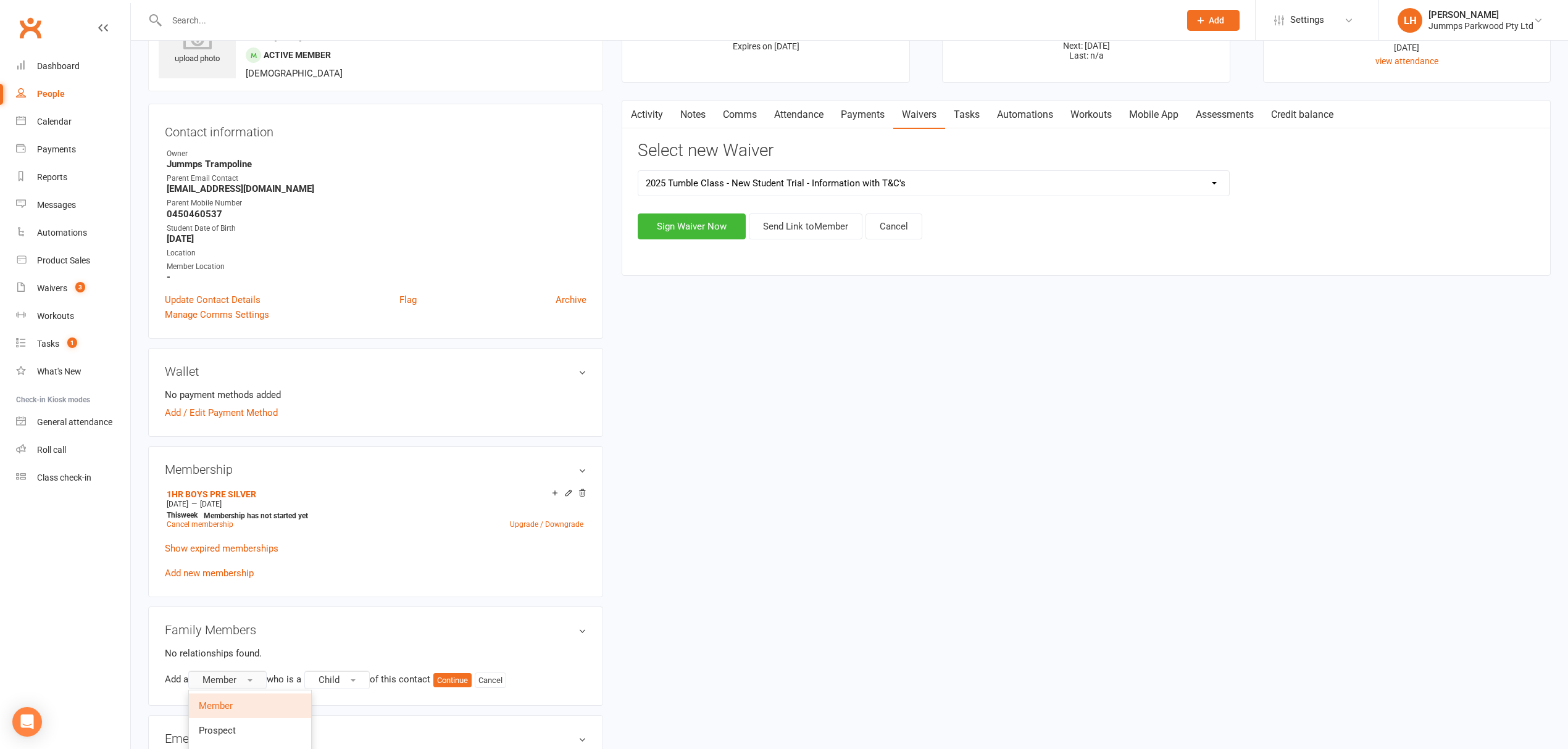 scroll, scrollTop: 164, scrollLeft: 0, axis: vertical 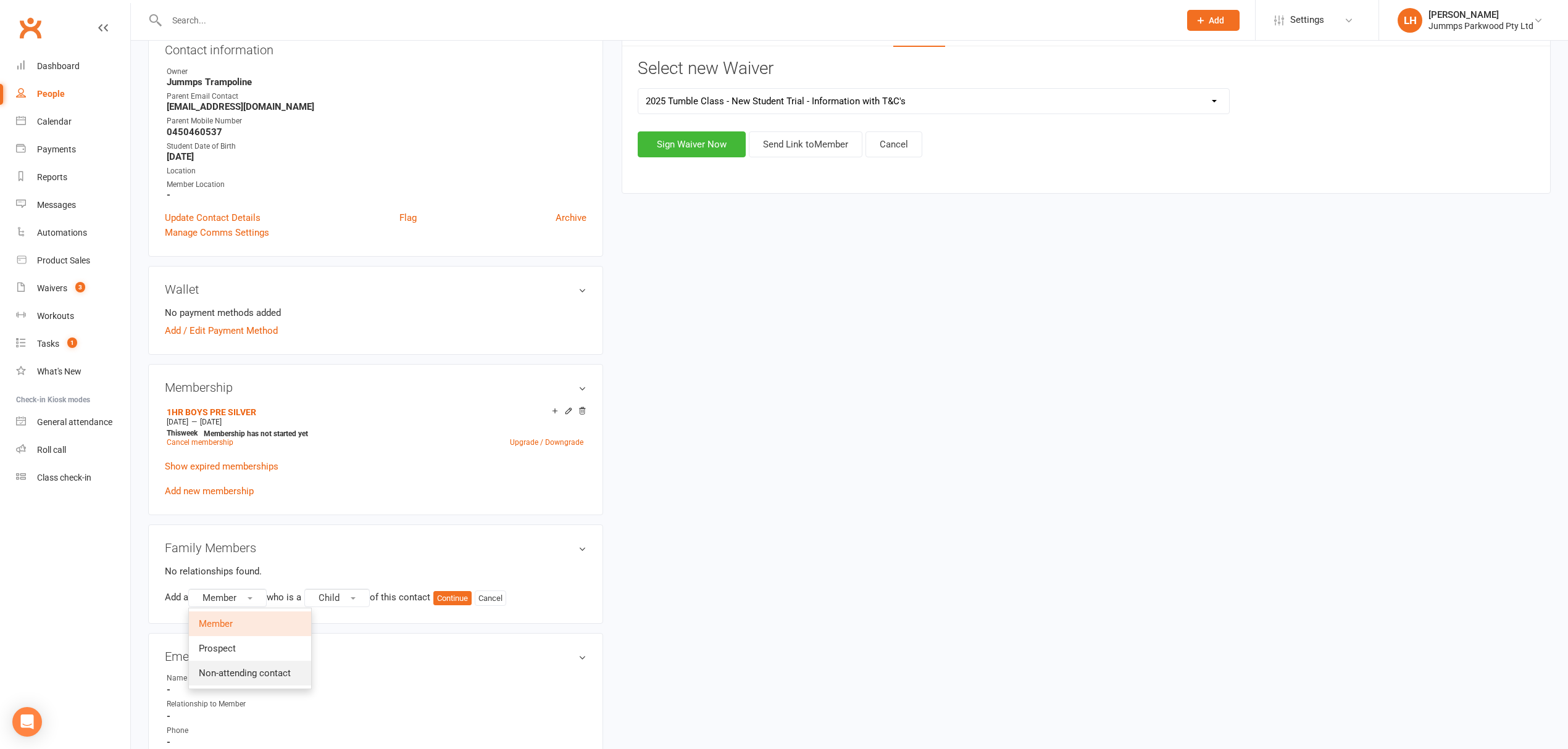 drag, startPoint x: 225, startPoint y: 672, endPoint x: 264, endPoint y: 635, distance: 54 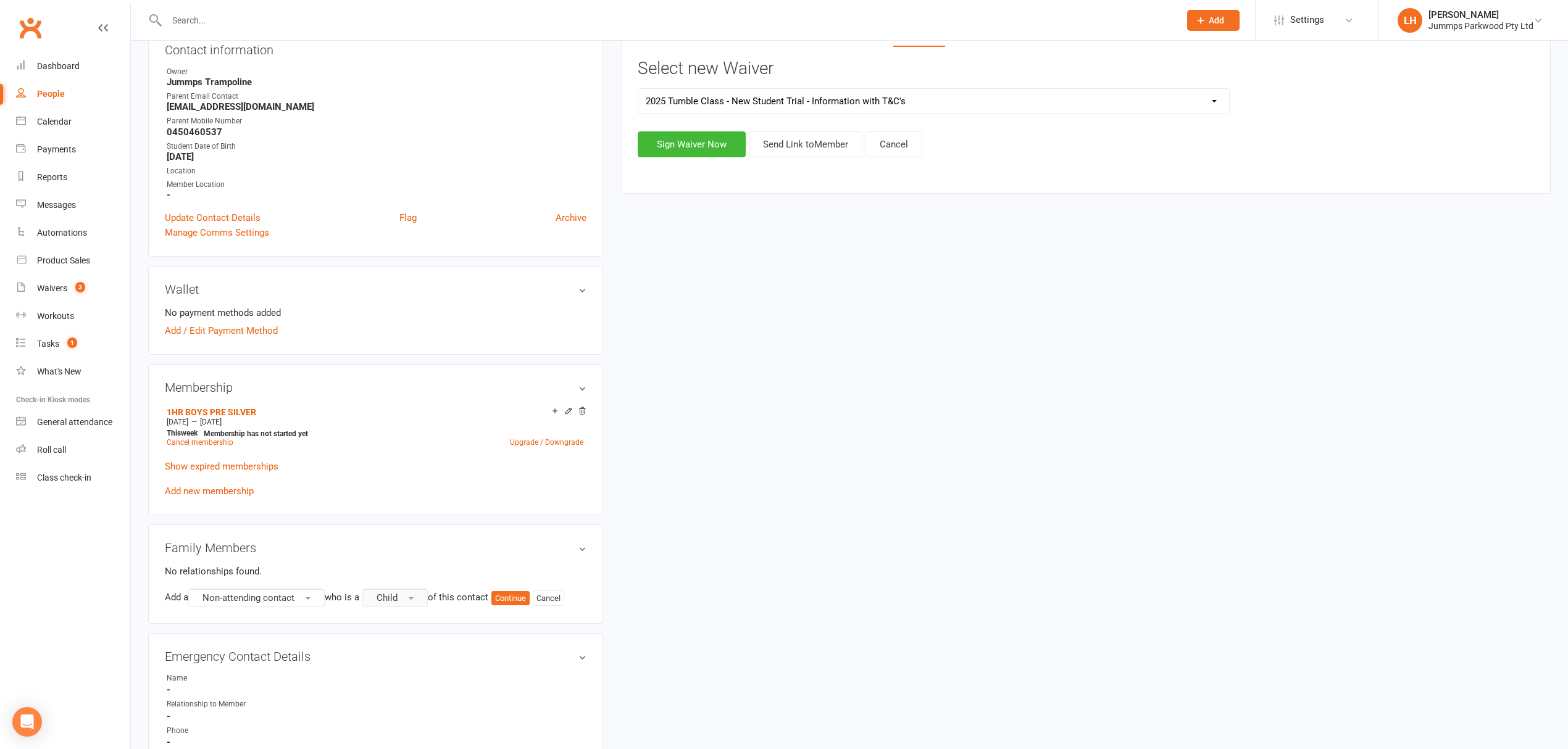 click on "Child" at bounding box center (395, 598) 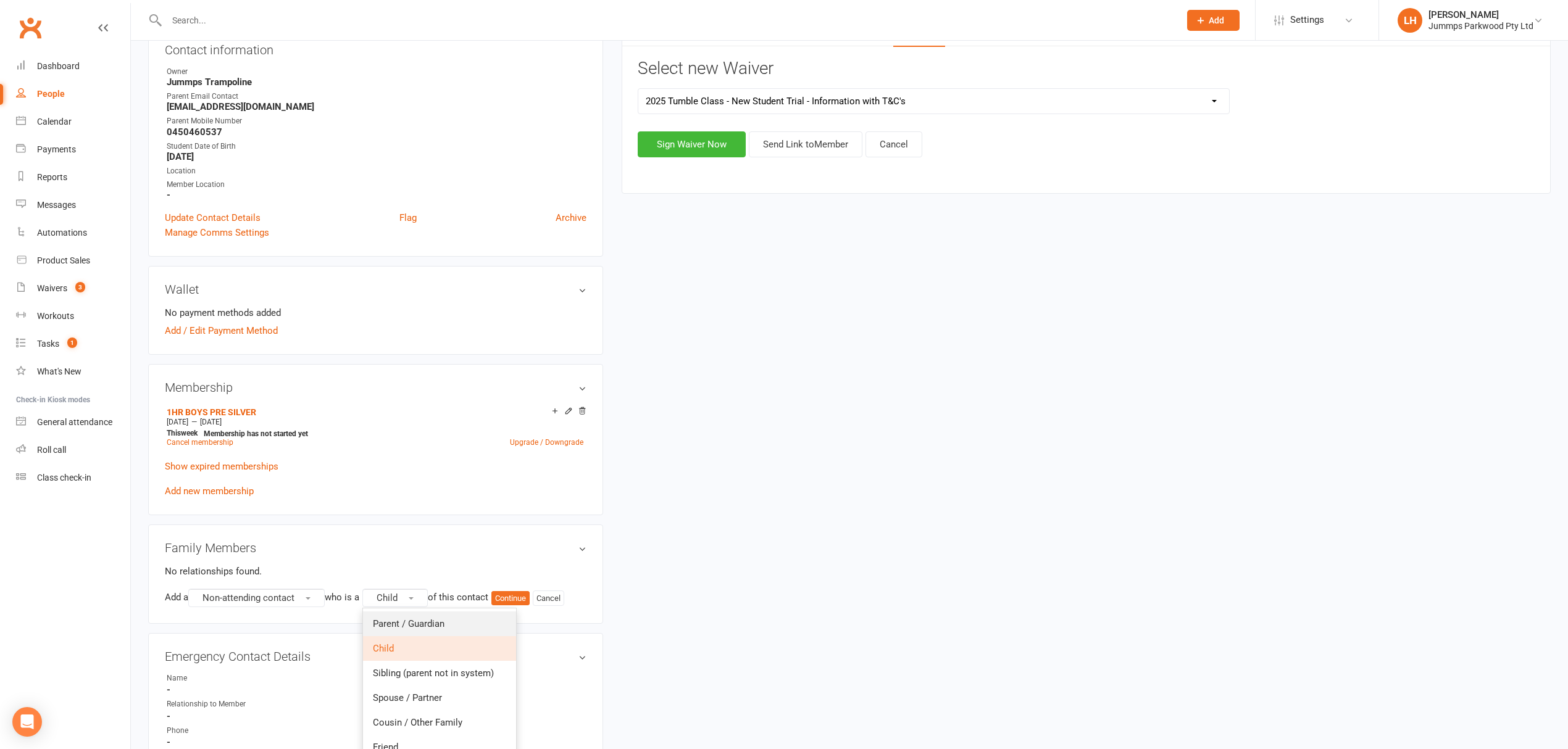 click on "Parent / Guardian" at bounding box center [409, 624] 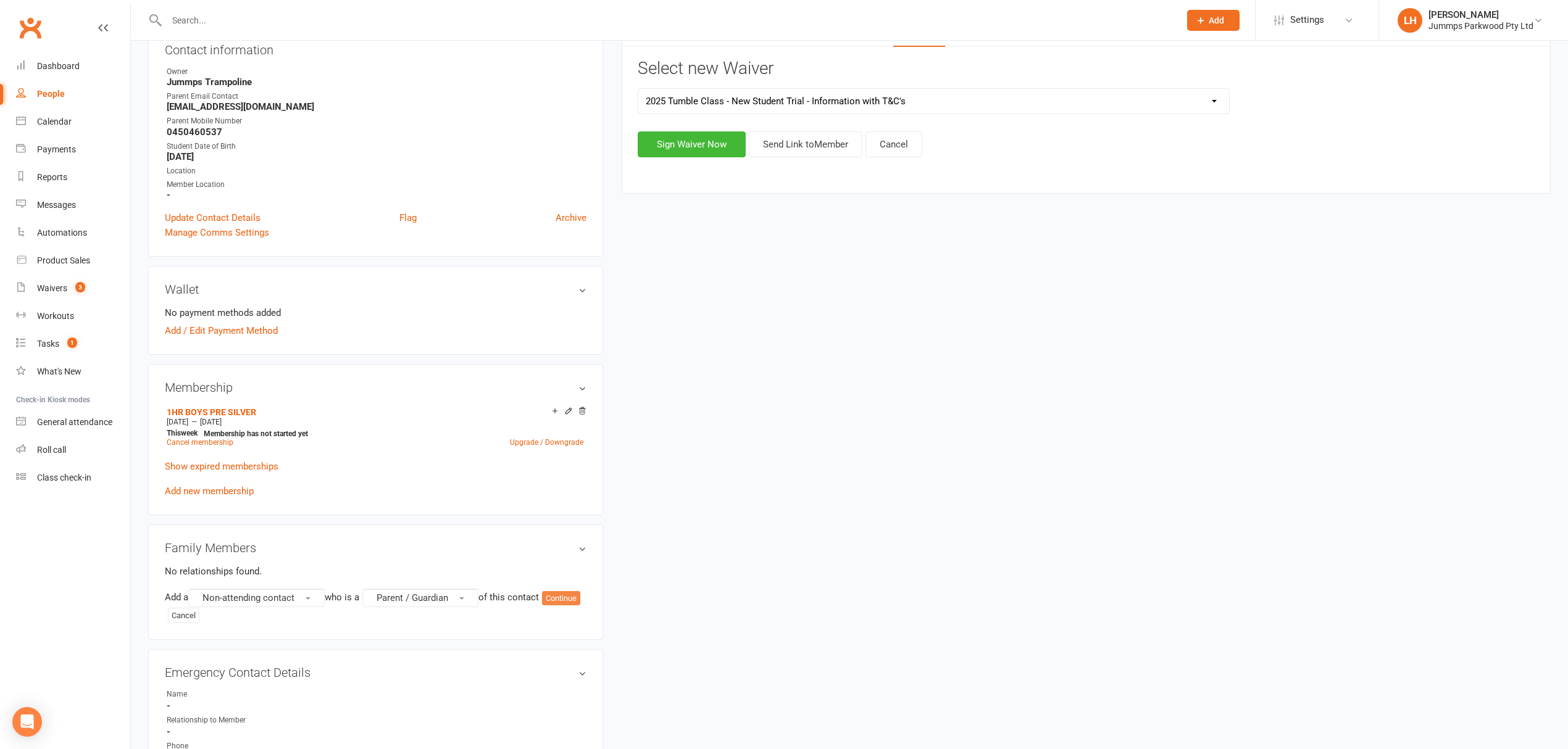 click on "Continue" at bounding box center [561, 598] 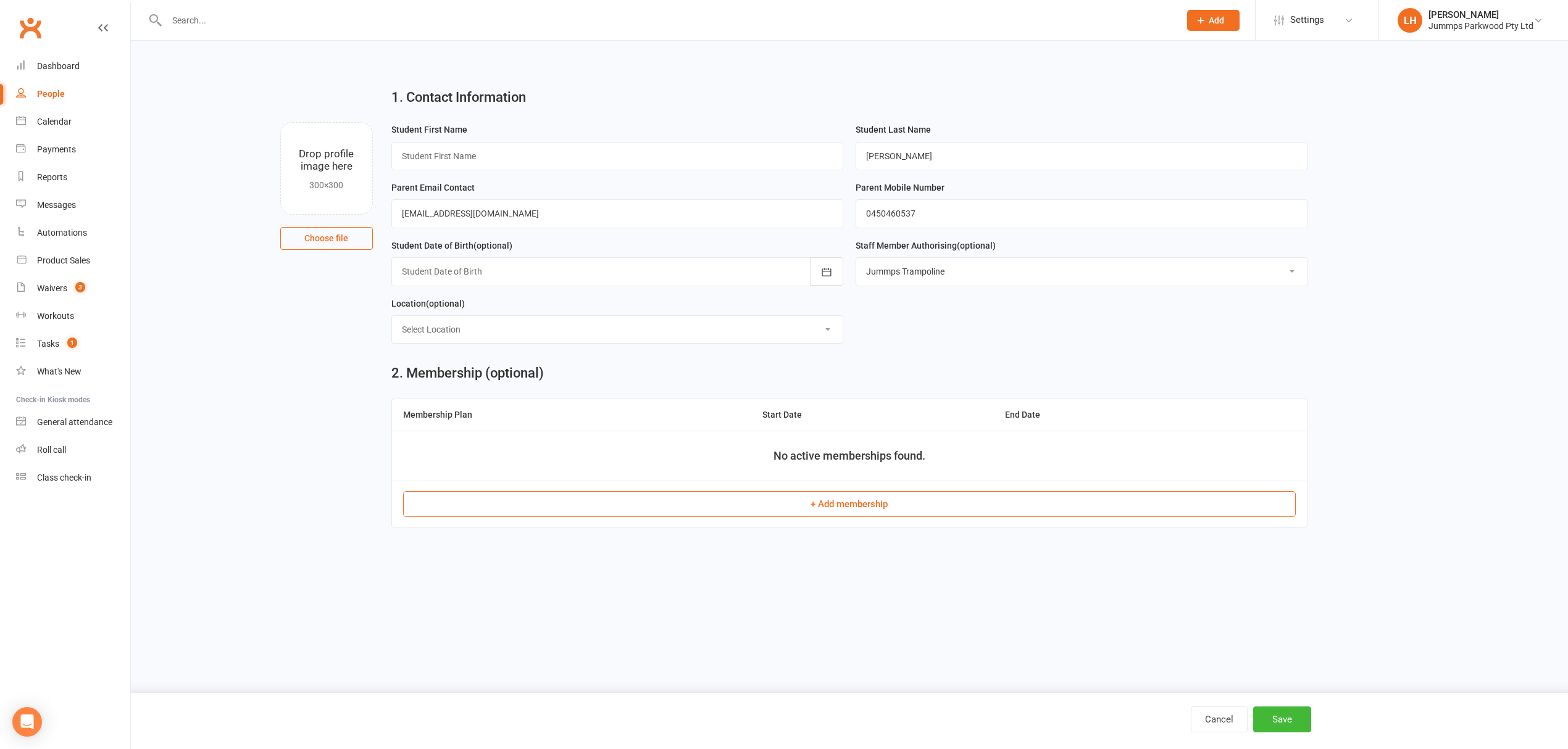 scroll, scrollTop: 0, scrollLeft: 0, axis: both 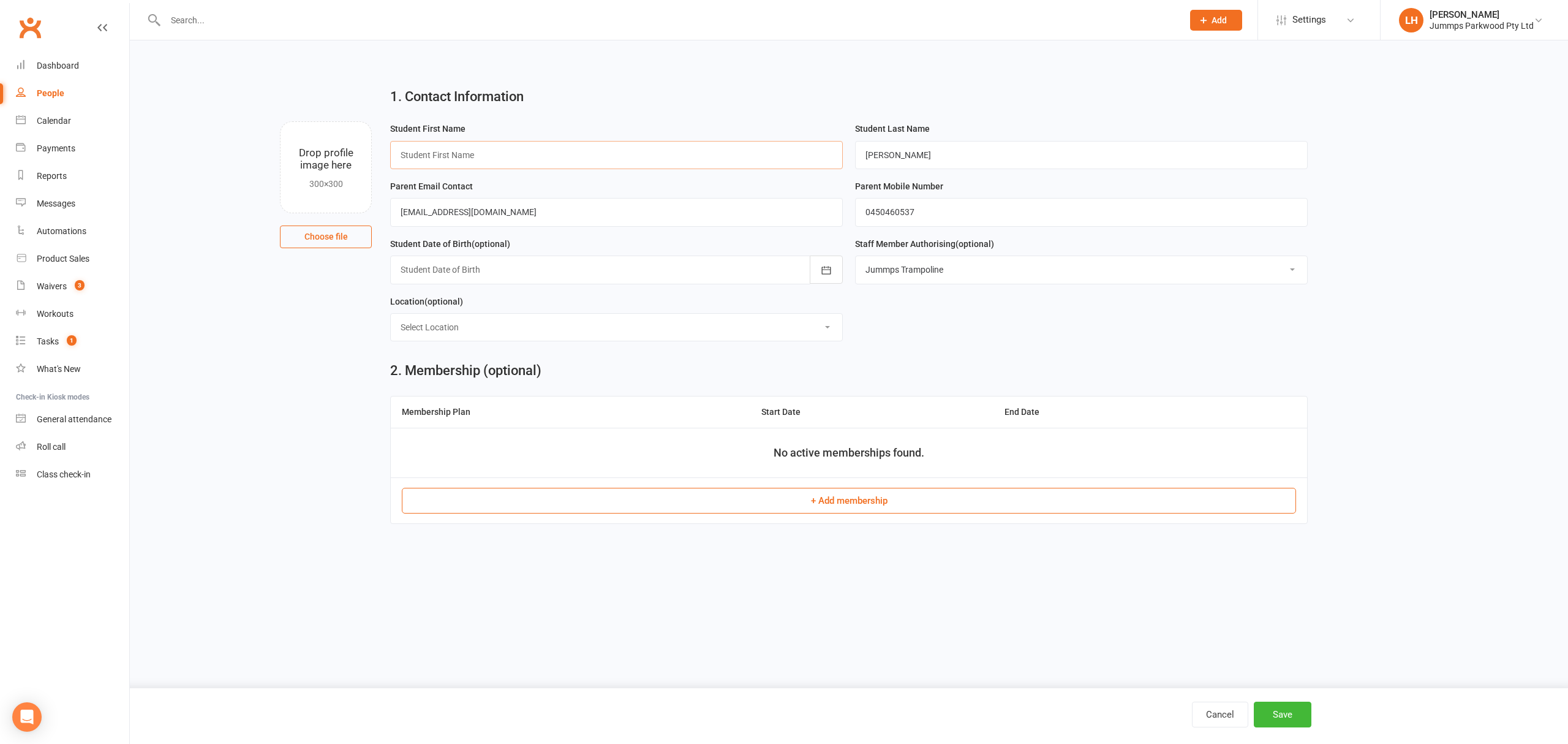 click at bounding box center (616, 155) 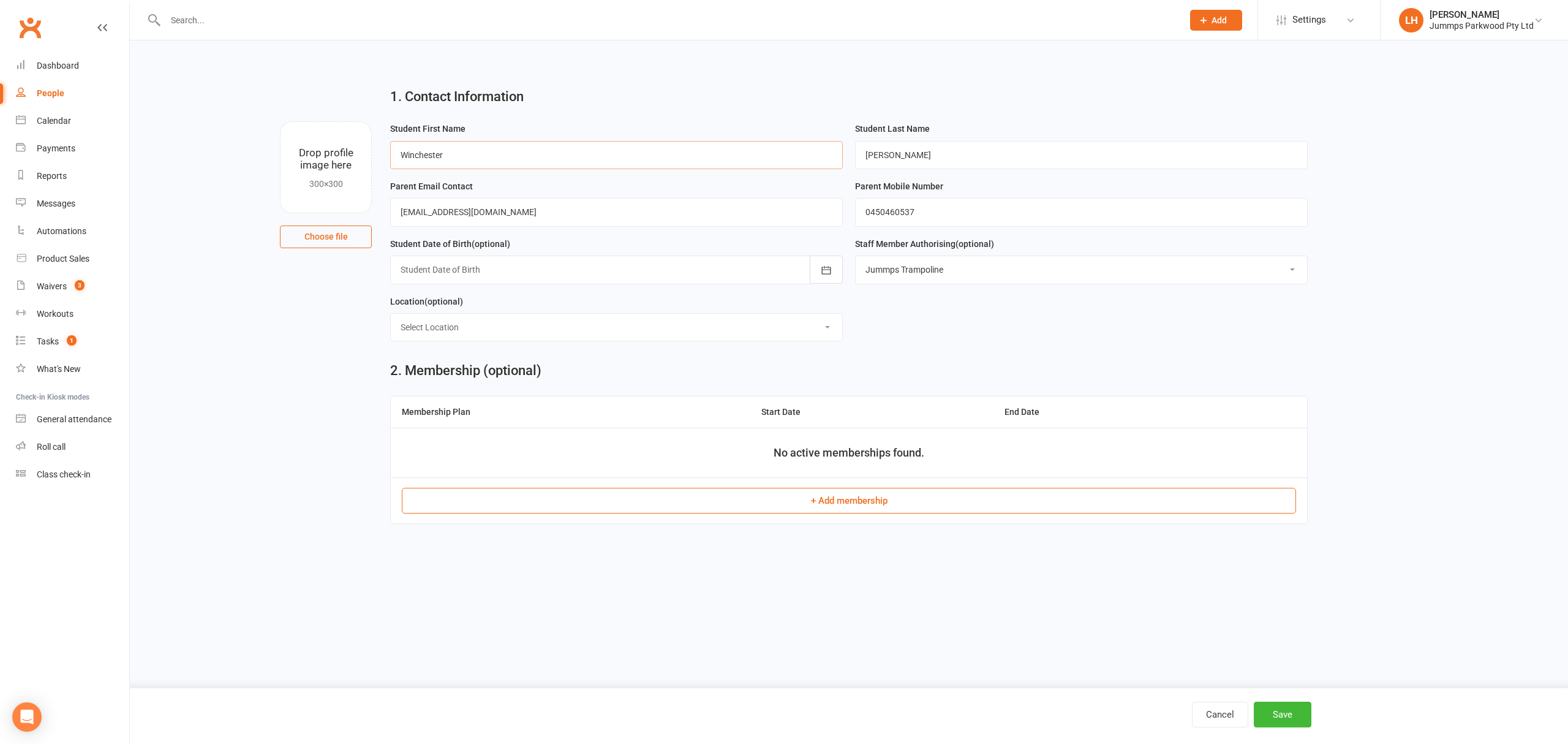 type on "Winchester" 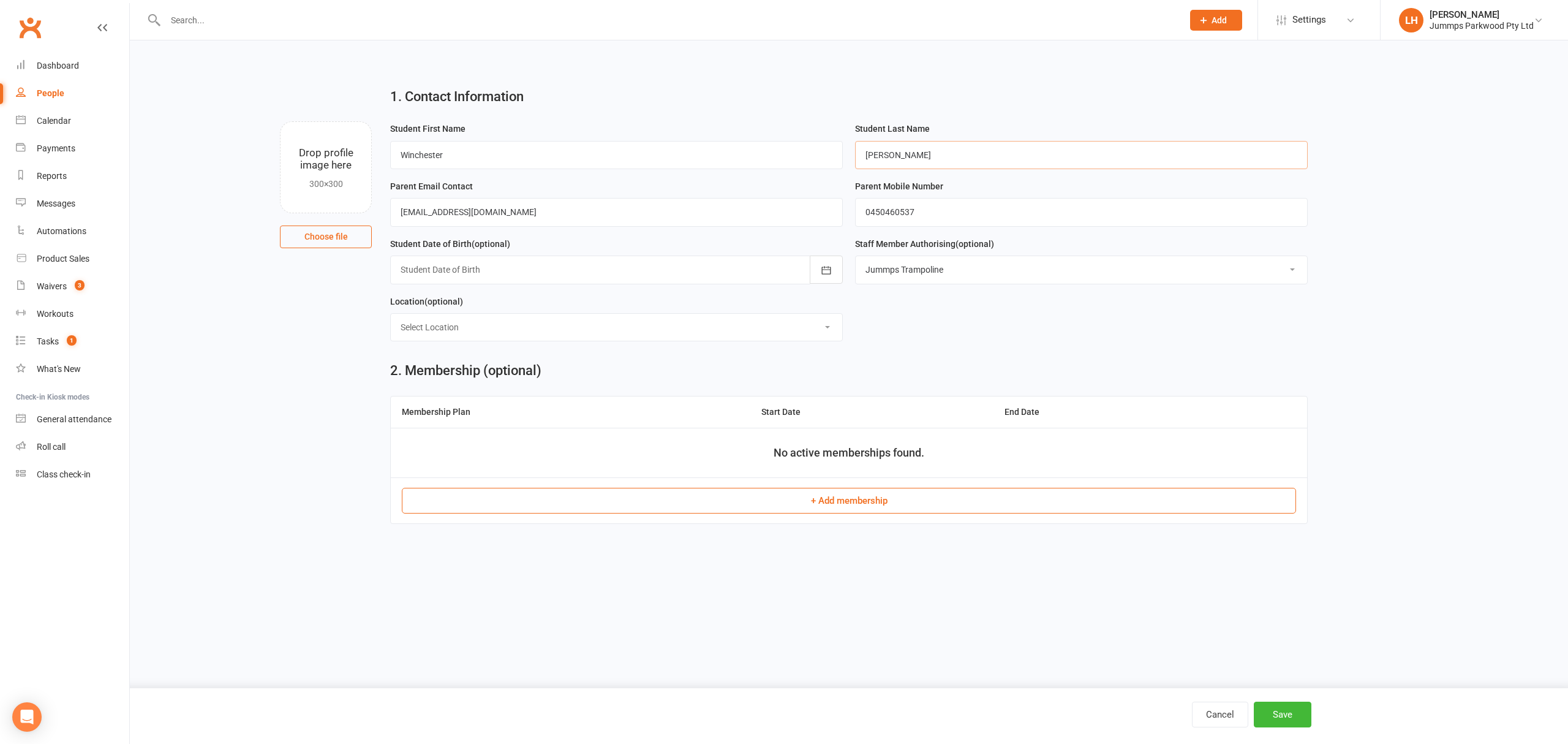 click on "Winchester smith" at bounding box center (1081, 155) 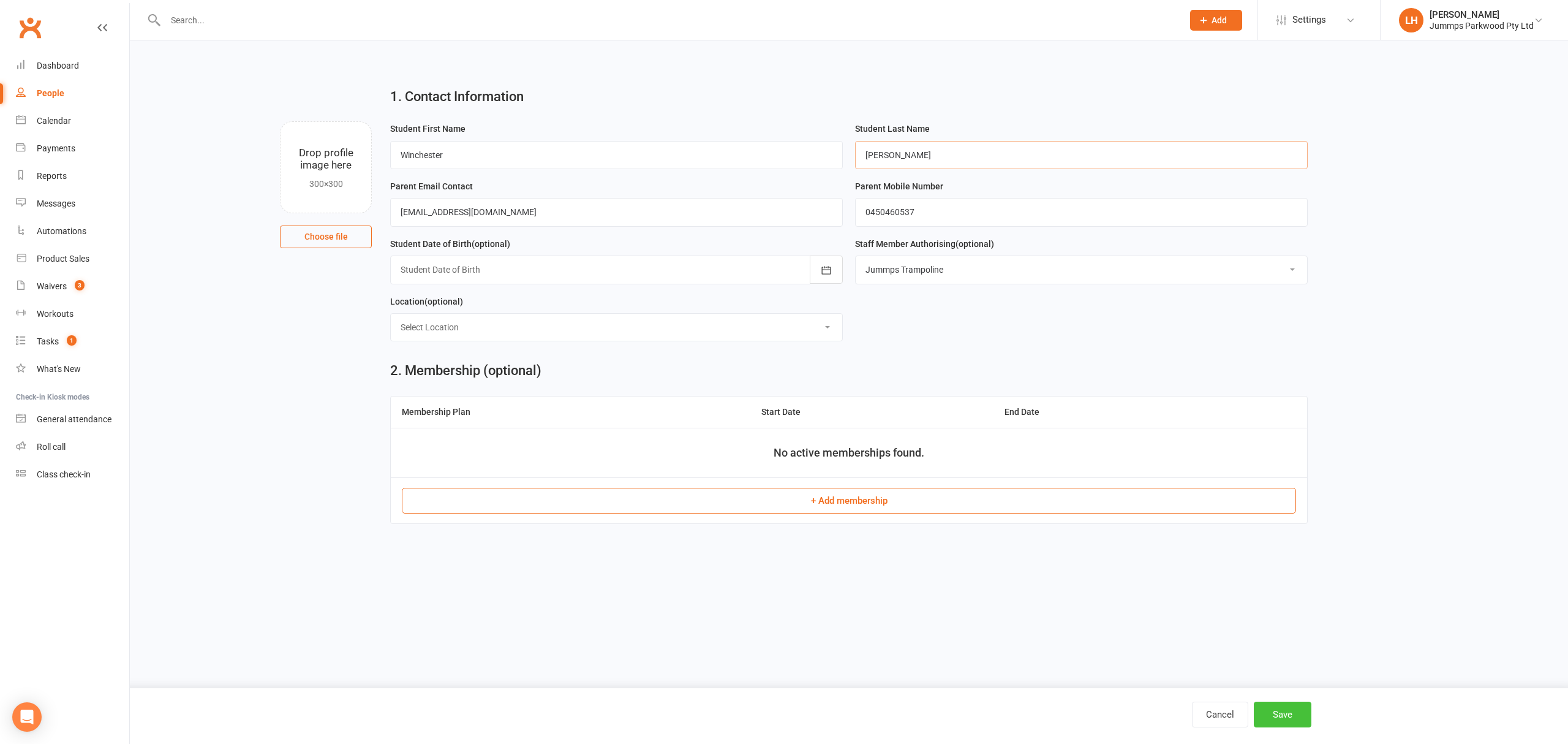 type on "Smith" 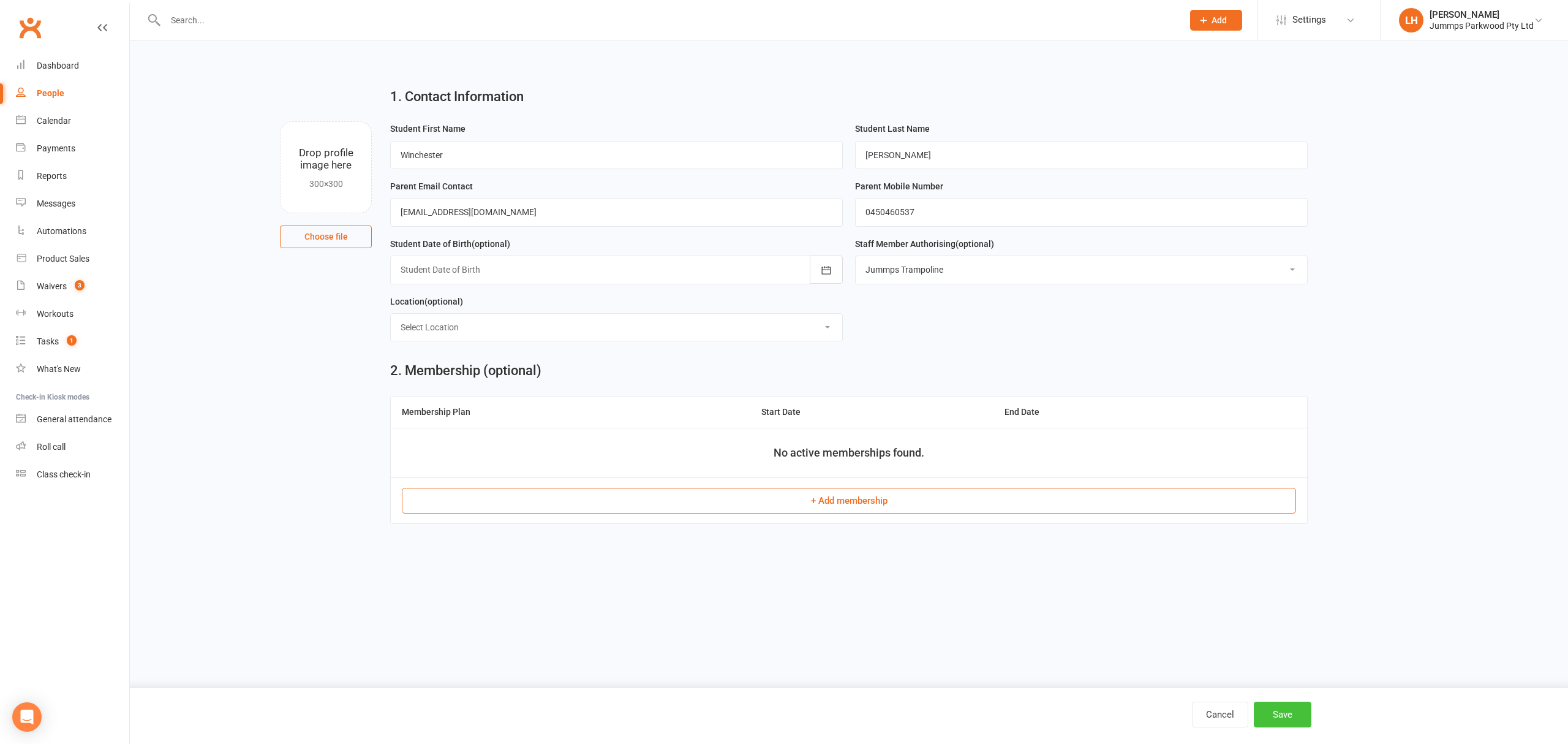 click on "Save" at bounding box center (1283, 715) 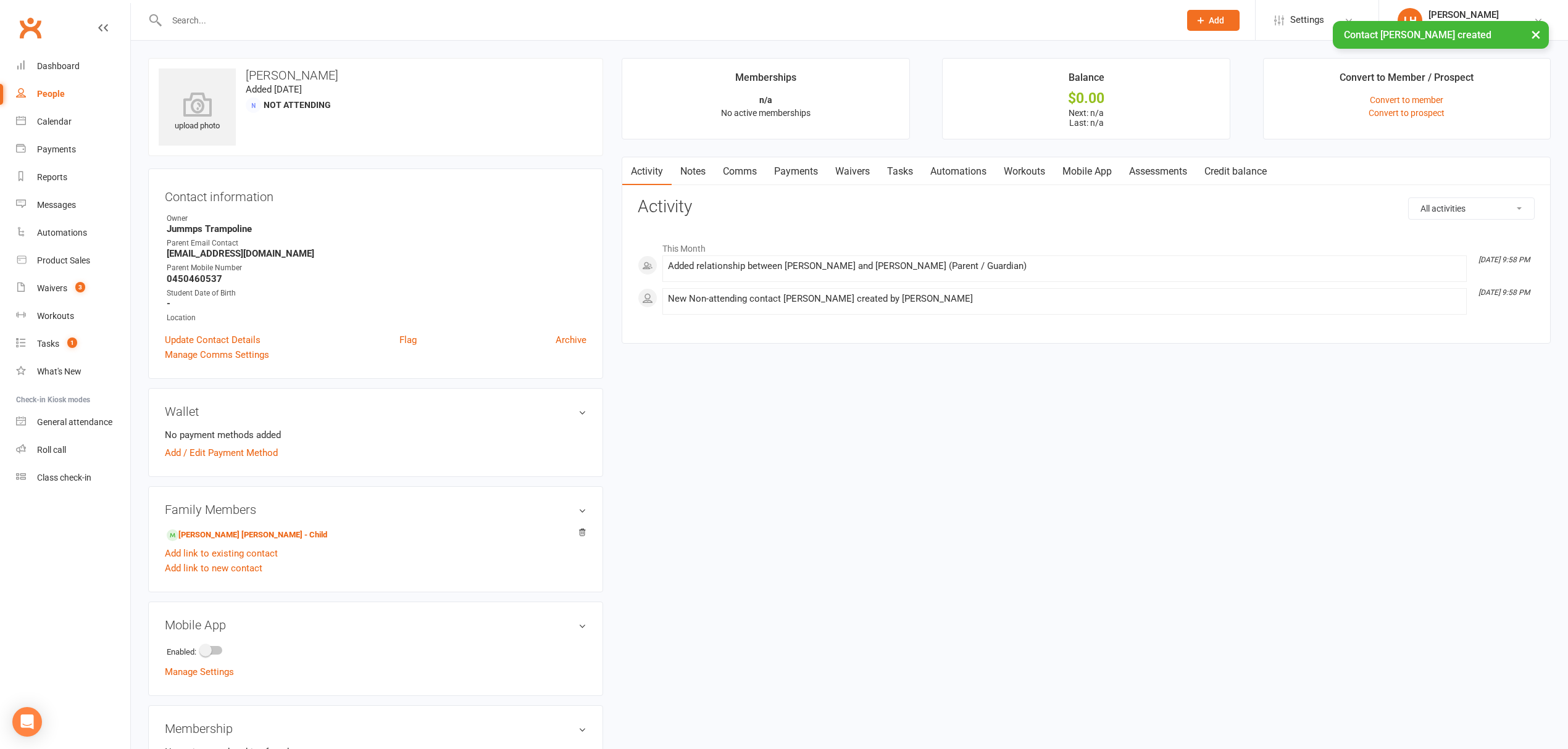 click on "Waivers" at bounding box center (853, 172) 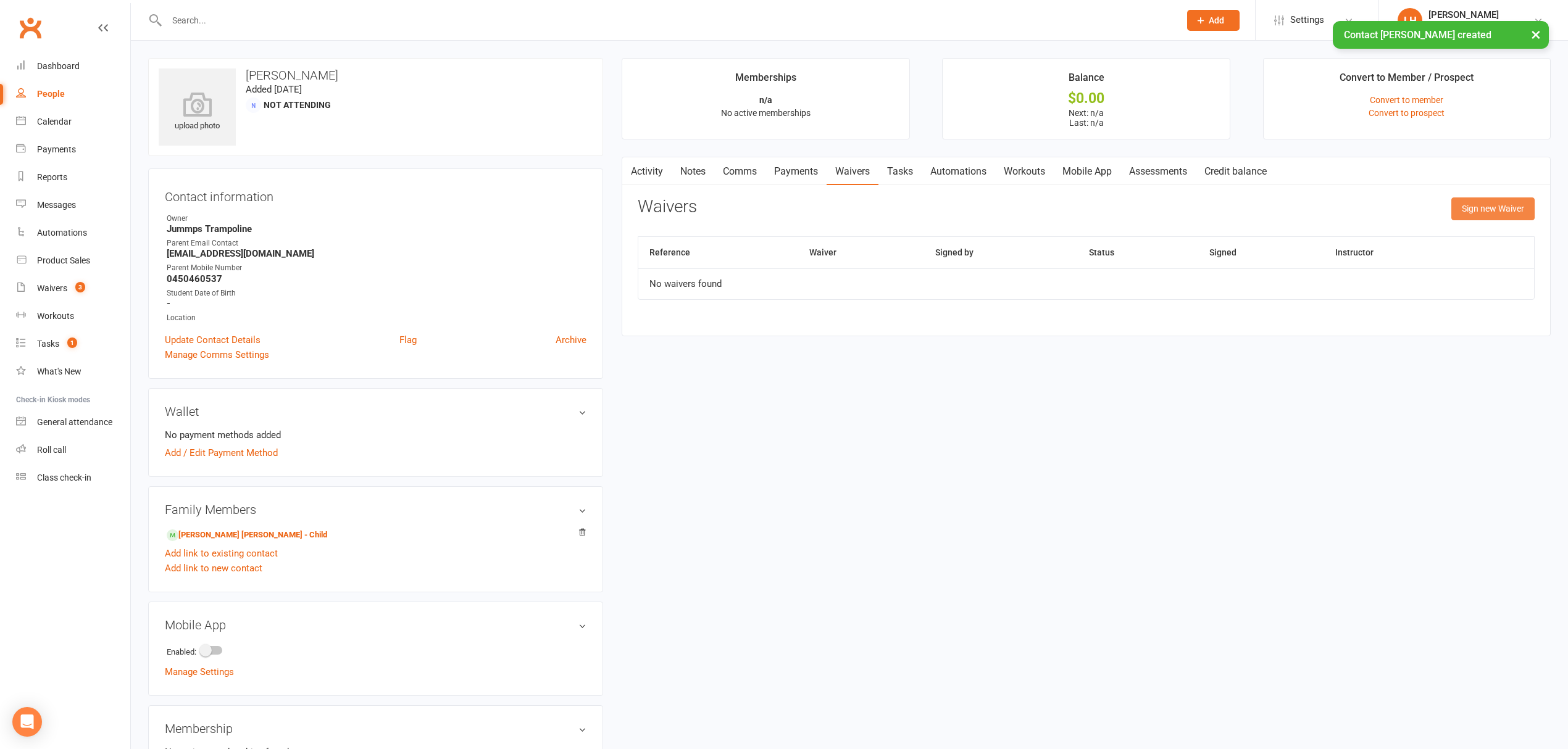 click on "Sign new Waiver" at bounding box center (1493, 209) 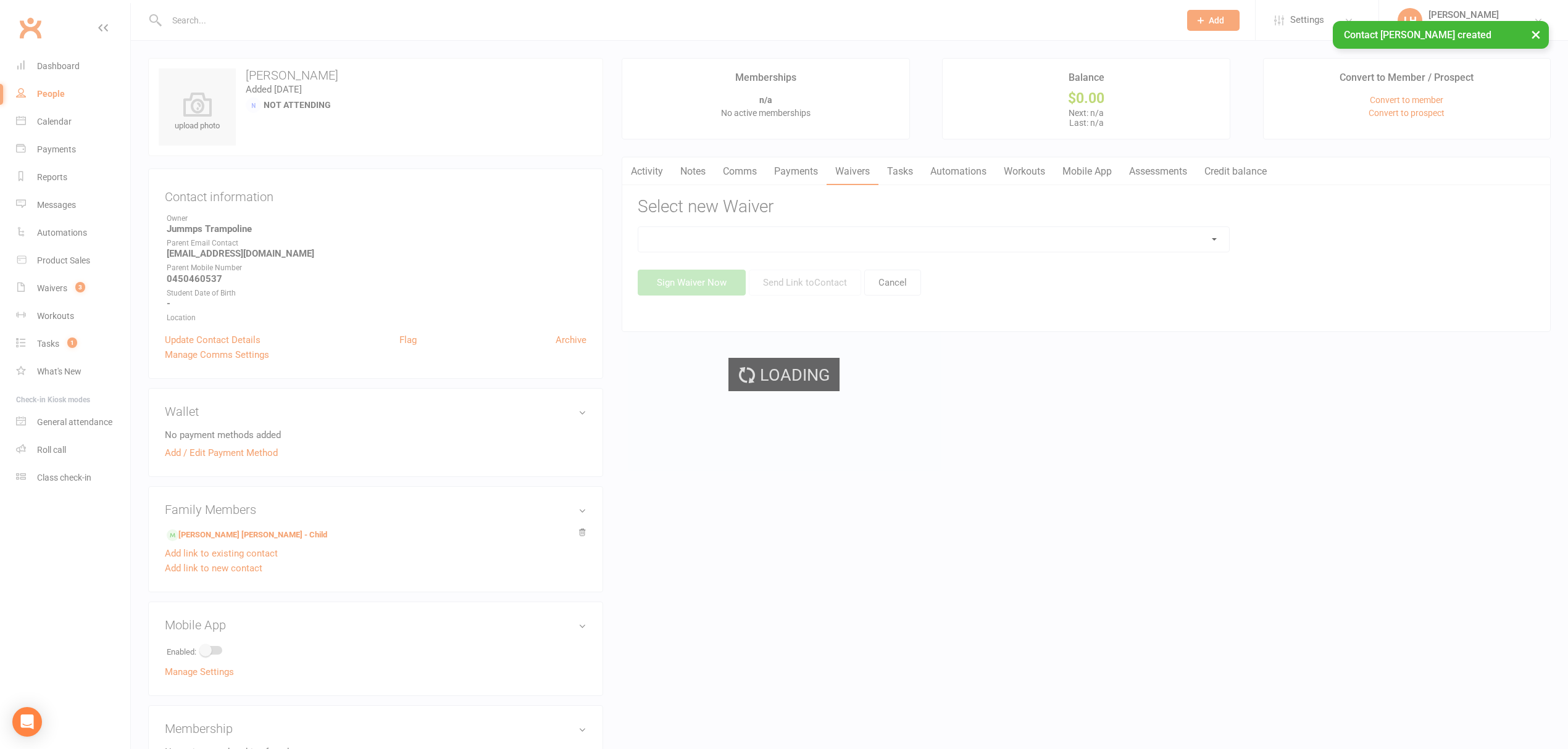click on "Prospect
Member
Non-attending contact
Class / event
Appointment
Task
Membership plan
Bulk message
Add
Settings Membership Plans Event Templates Appointment Types Mobile App  Website Image Library Customize Contacts Users Account Profile Clubworx API LH Lorin Hallam Jummps Parkwood Pty Ltd My profile Help Terms & conditions  Privacy policy  Sign out Clubworx Dashboard People Calendar Payments Reports Messages   Automations   Product Sales Waivers   3 Workouts   Tasks   1 What's New Check-in Kiosk modes General attendance Roll call Class check-in × Contact Winchester Smith created × × upload photo Winchester Smith Added 10 July, 2025   Not Attending Contact information Owner   Jummps Trampoline Parent Email Contact  wikedwini_1@hotmail.com
Parent Mobile Number
-" at bounding box center (784, 508) 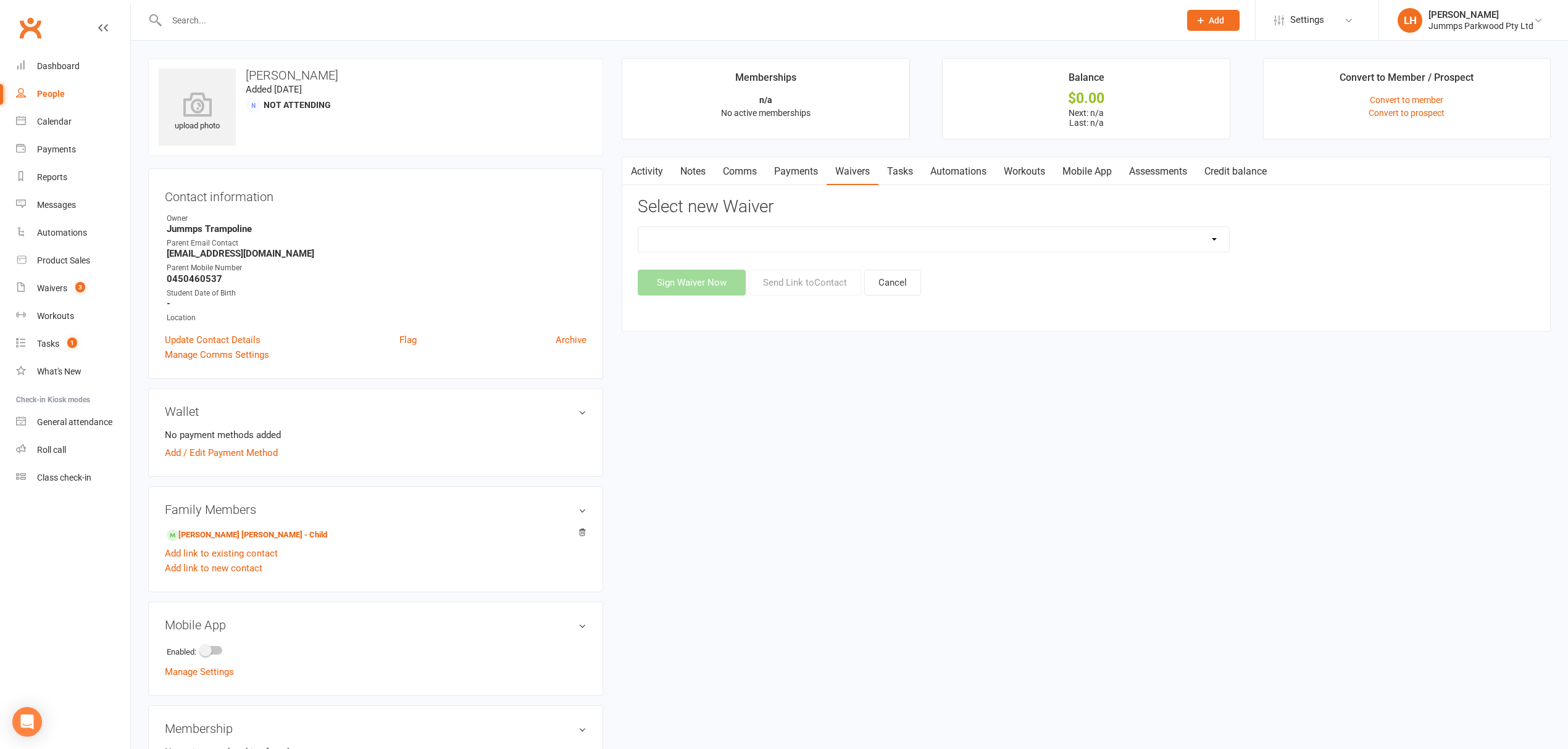 click on "2025 Tumble Class - New Student Trial - Information with T&C's 2025 Tumble Class - Tumble Information with T&C's (No Payment) 2025 Tumble Fees - 3XSPLIT Payments by Bank Transfer 2025 Tumble Fees - 3XSPLIT Payments by Direct Debit 2025 Tumble Fees - Fortnightly Direct Debit 2025 Tumble Fees - Weekly Direct Debit 2025 Tumble Parent/Guardian Term Students Waiver & Payment Options 2025 Tumble Upfront Fee's By Cash, Eftpos & Bank Tsfr 2025 Tumble Waiver Jummps Connection" at bounding box center [933, 239] 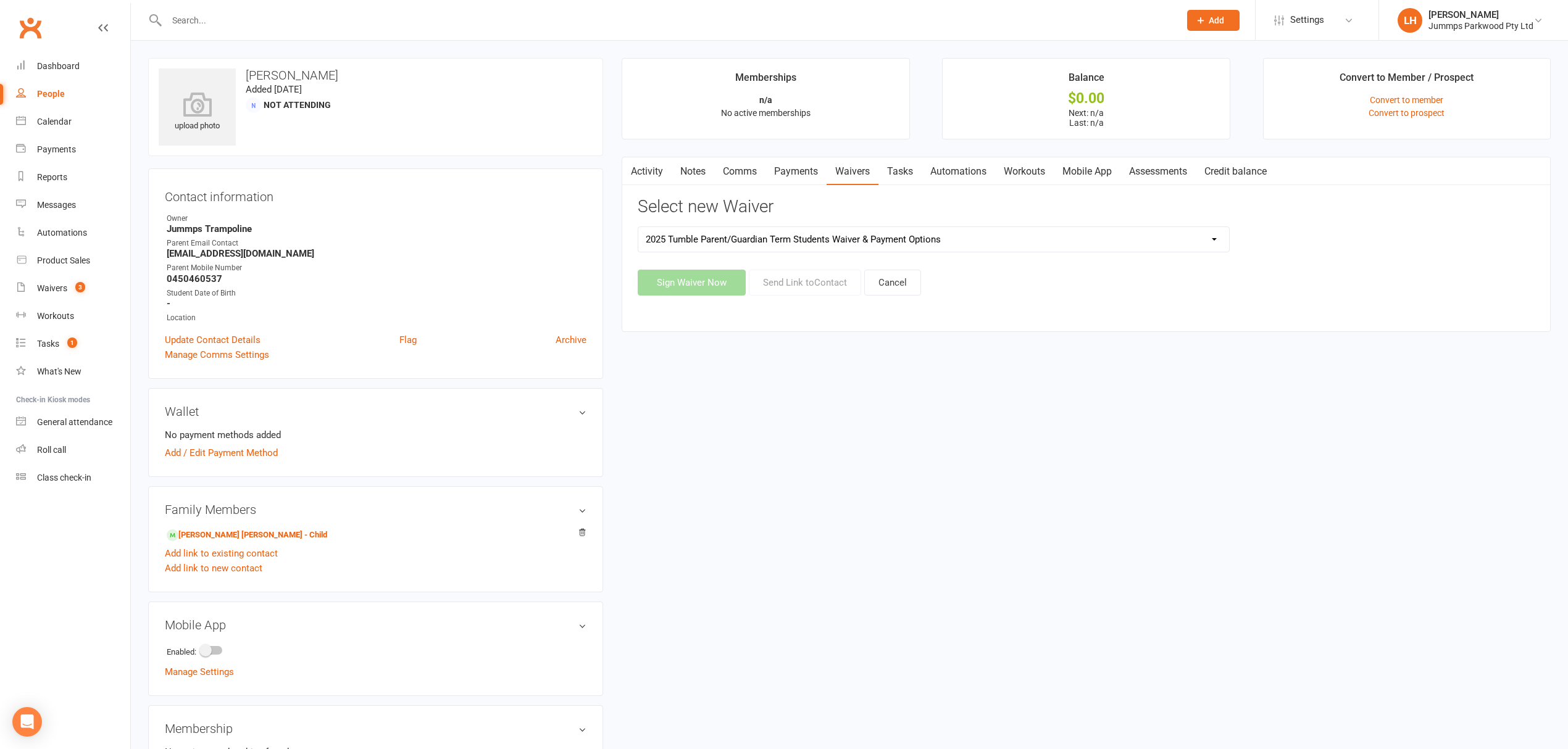 click on "2025 Tumble Class - New Student Trial - Information with T&C's 2025 Tumble Class - Tumble Information with T&C's (No Payment) 2025 Tumble Fees - 3XSPLIT Payments by Bank Transfer 2025 Tumble Fees - 3XSPLIT Payments by Direct Debit 2025 Tumble Fees - Fortnightly Direct Debit 2025 Tumble Fees - Weekly Direct Debit 2025 Tumble Parent/Guardian Term Students Waiver & Payment Options 2025 Tumble Upfront Fee's By Cash, Eftpos & Bank Tsfr 2025 Tumble Waiver Jummps Connection" at bounding box center [933, 239] 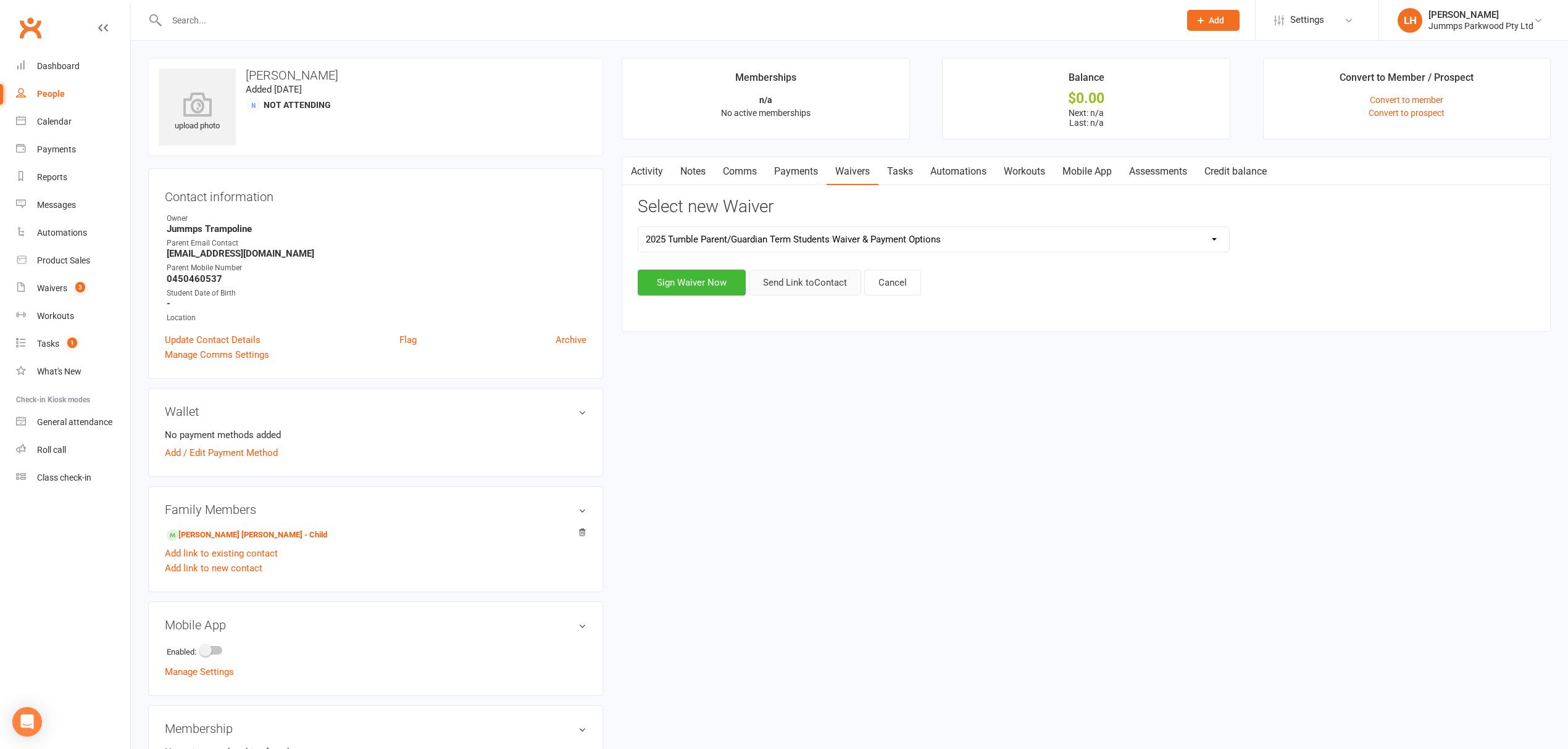 click on "Send Link to  Contact" at bounding box center (805, 283) 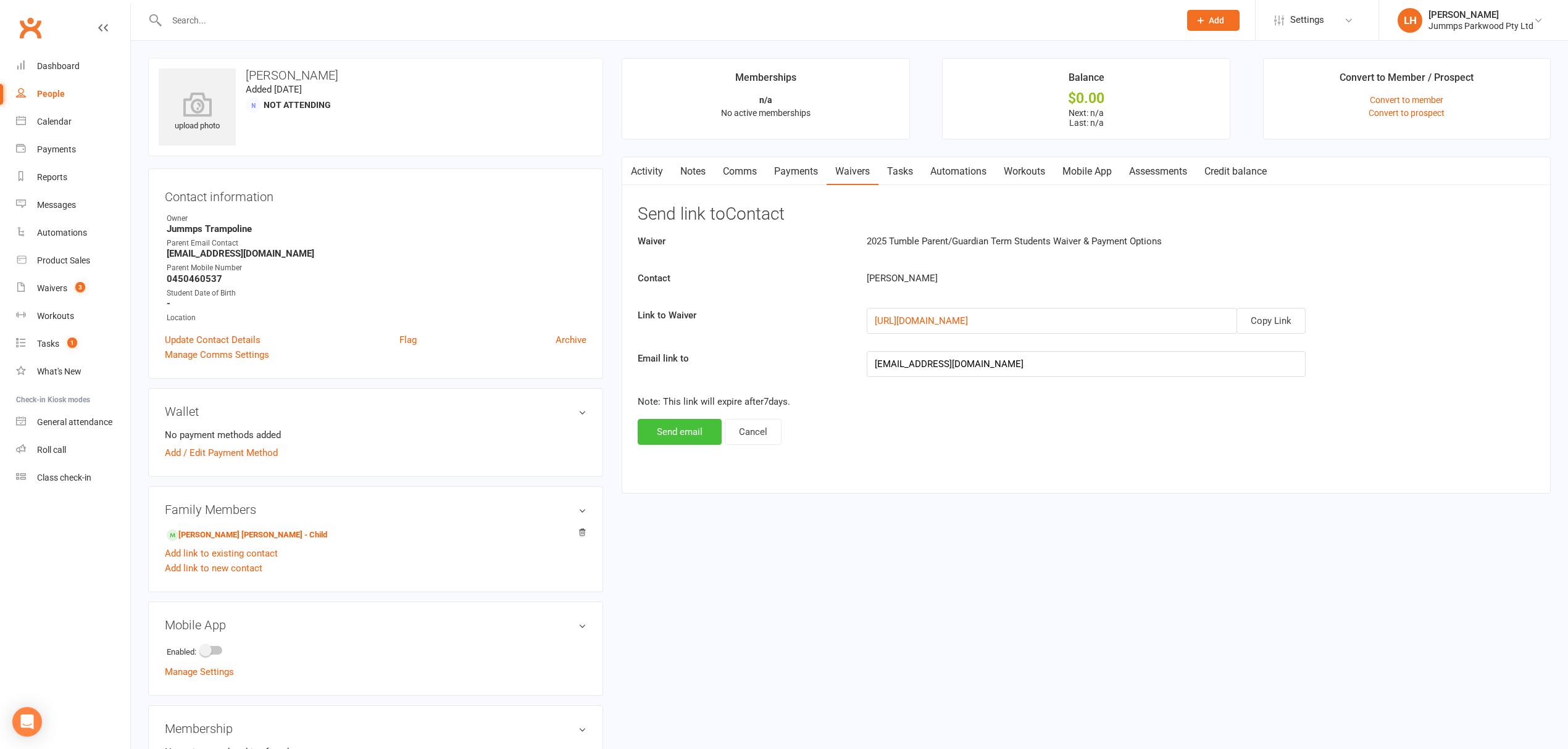 click on "Send email" at bounding box center (680, 432) 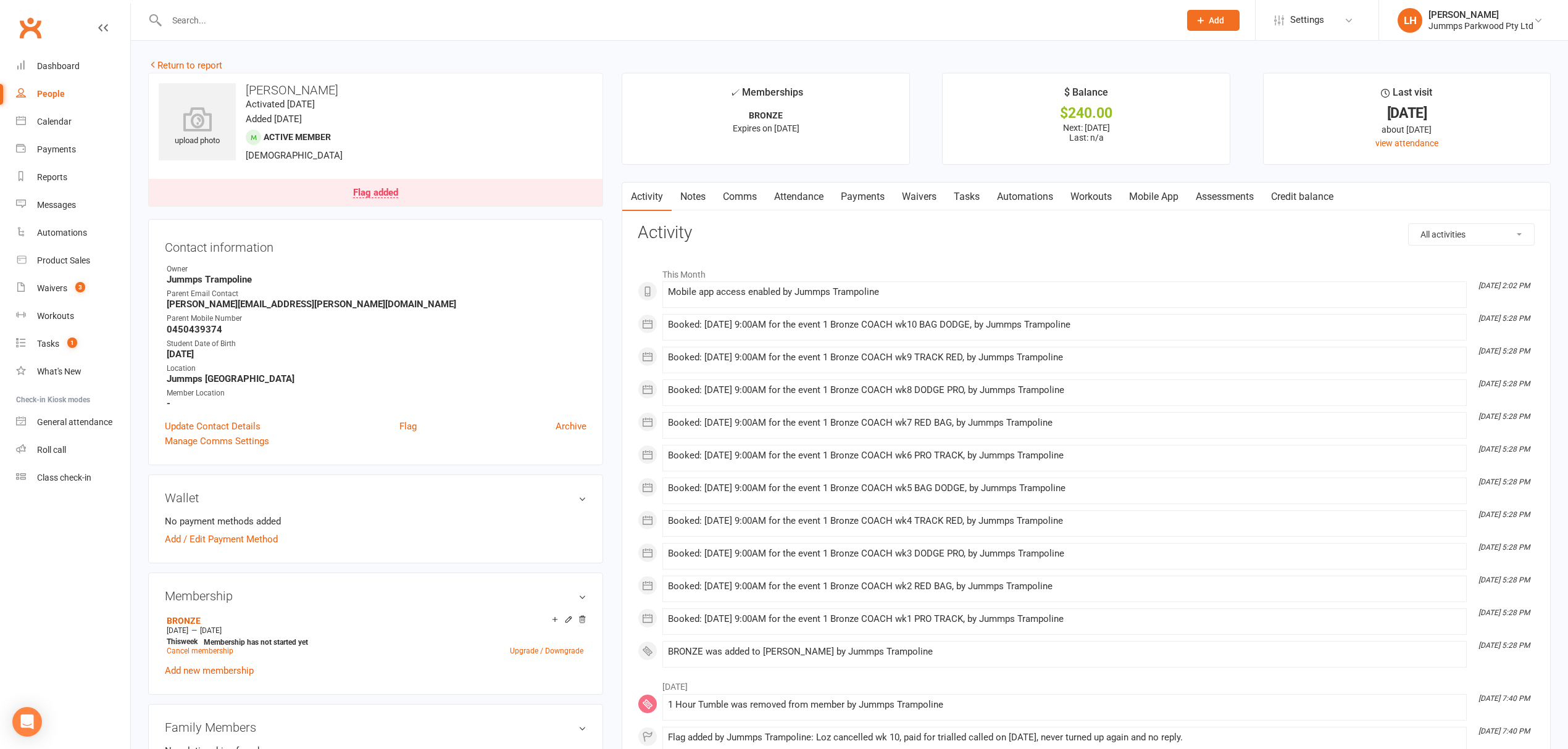 scroll, scrollTop: 0, scrollLeft: 0, axis: both 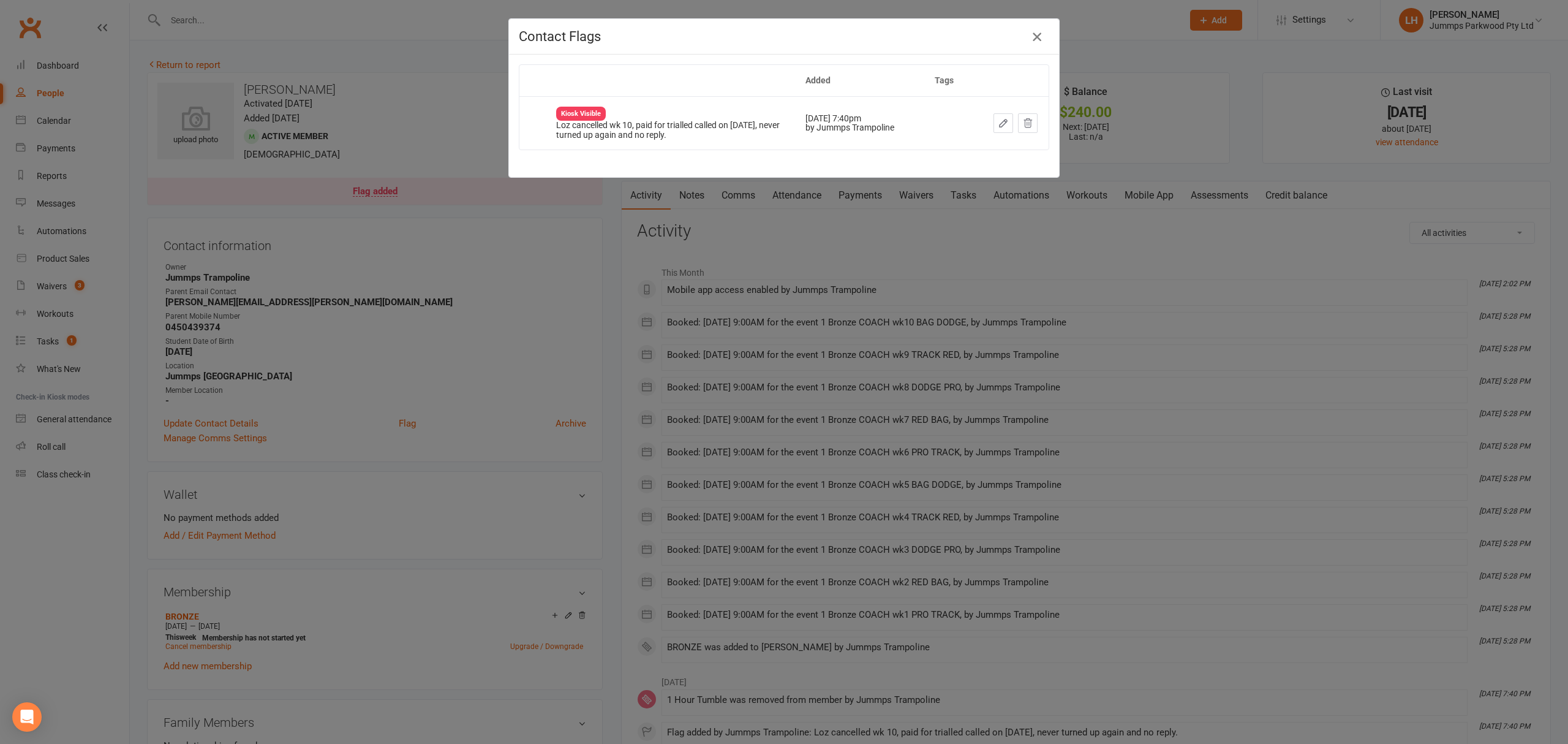 click at bounding box center [1037, 37] 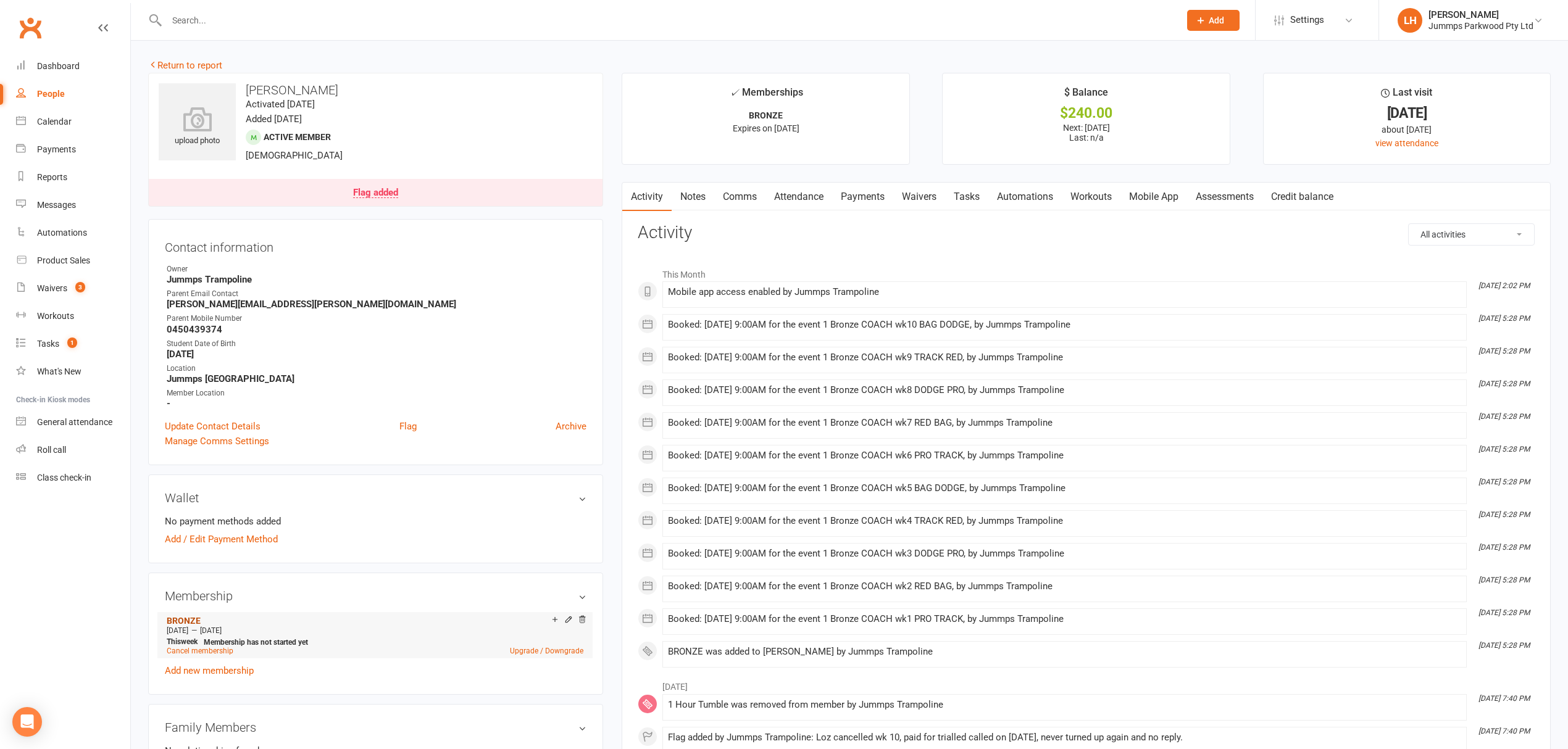 click on "BRONZE" at bounding box center [183, 621] 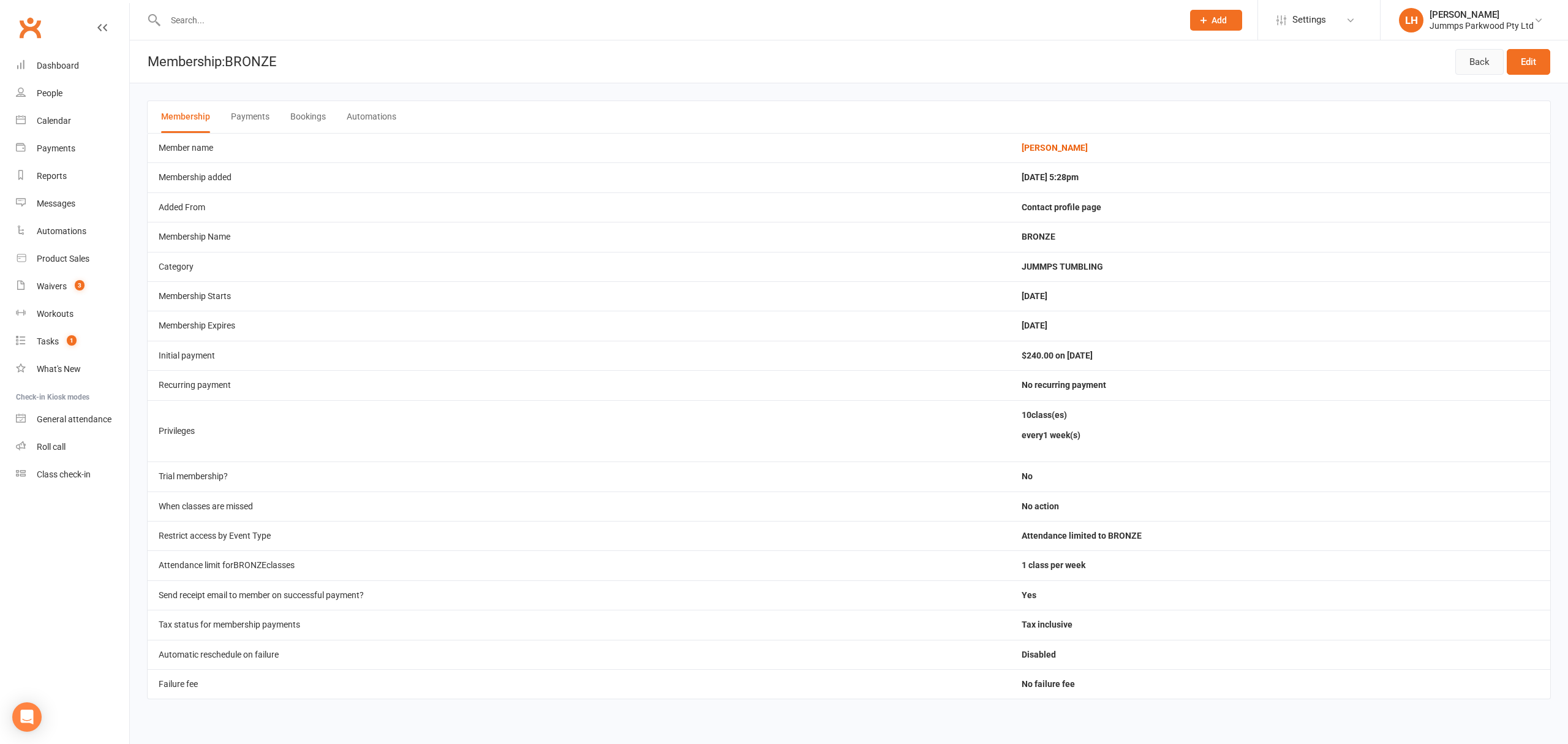 click on "Back" at bounding box center [1479, 62] 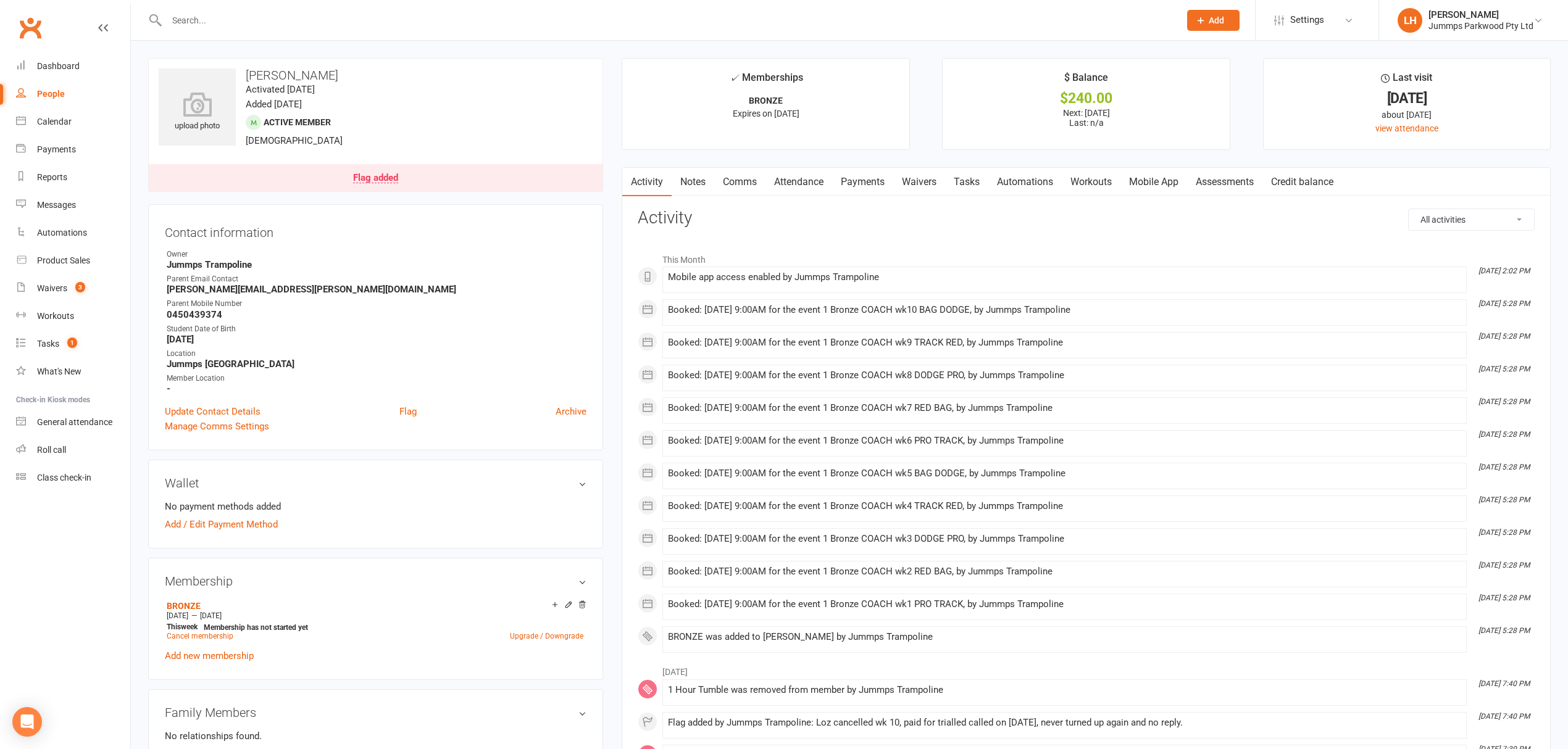 click on "Waivers" at bounding box center (919, 182) 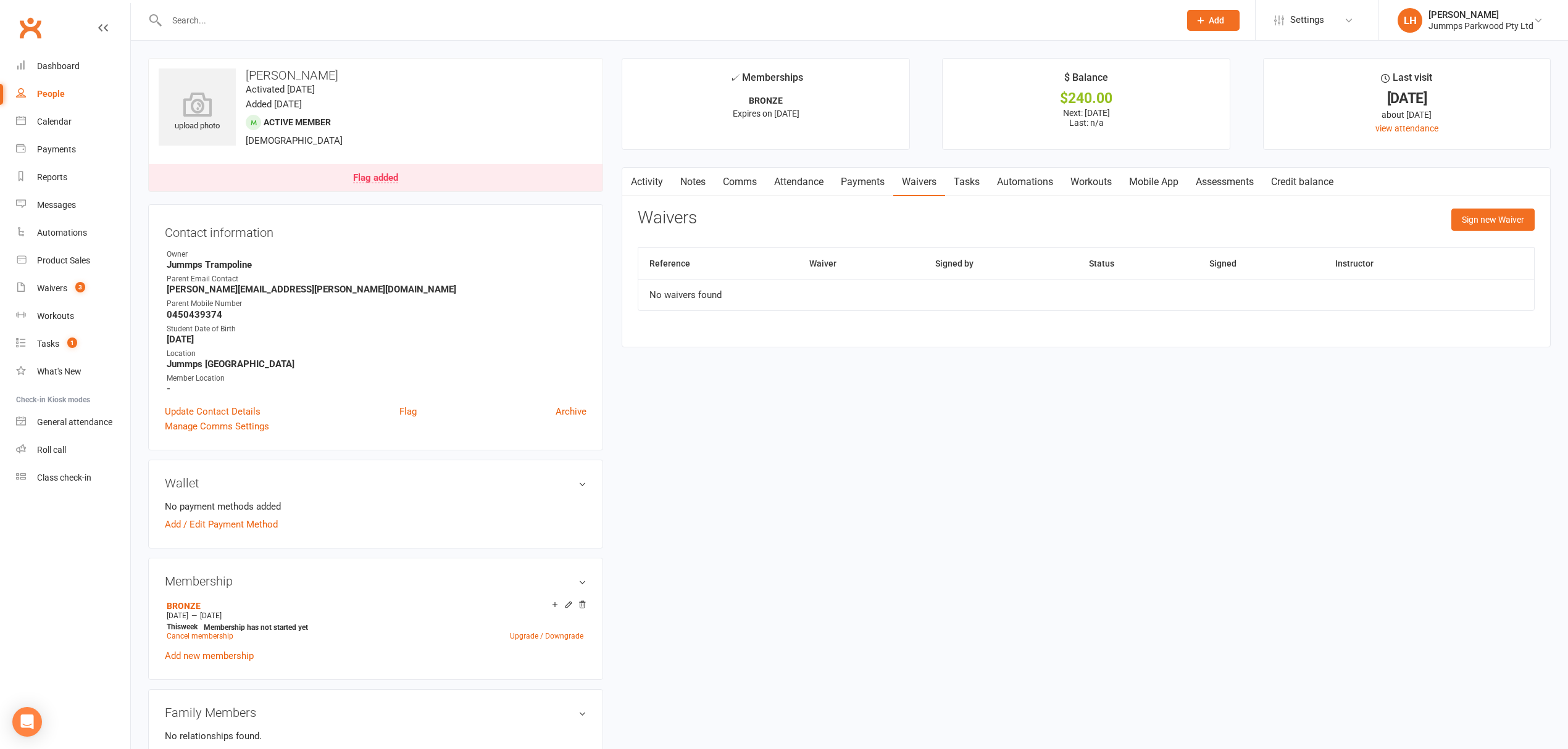 click on "toia.jasmin@gmail.com" at bounding box center (377, 289) 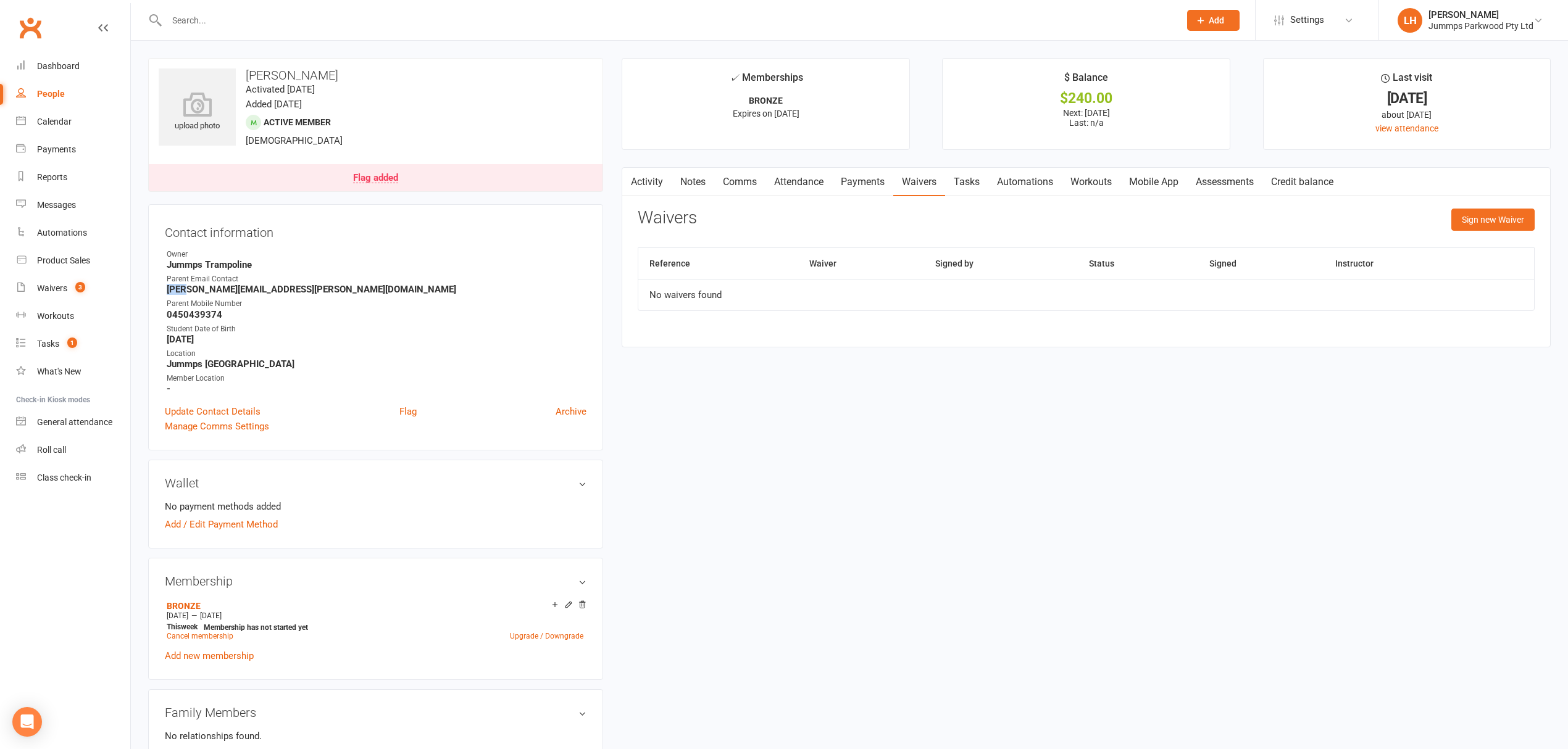 click on "toia.jasmin@gmail.com" at bounding box center [377, 289] 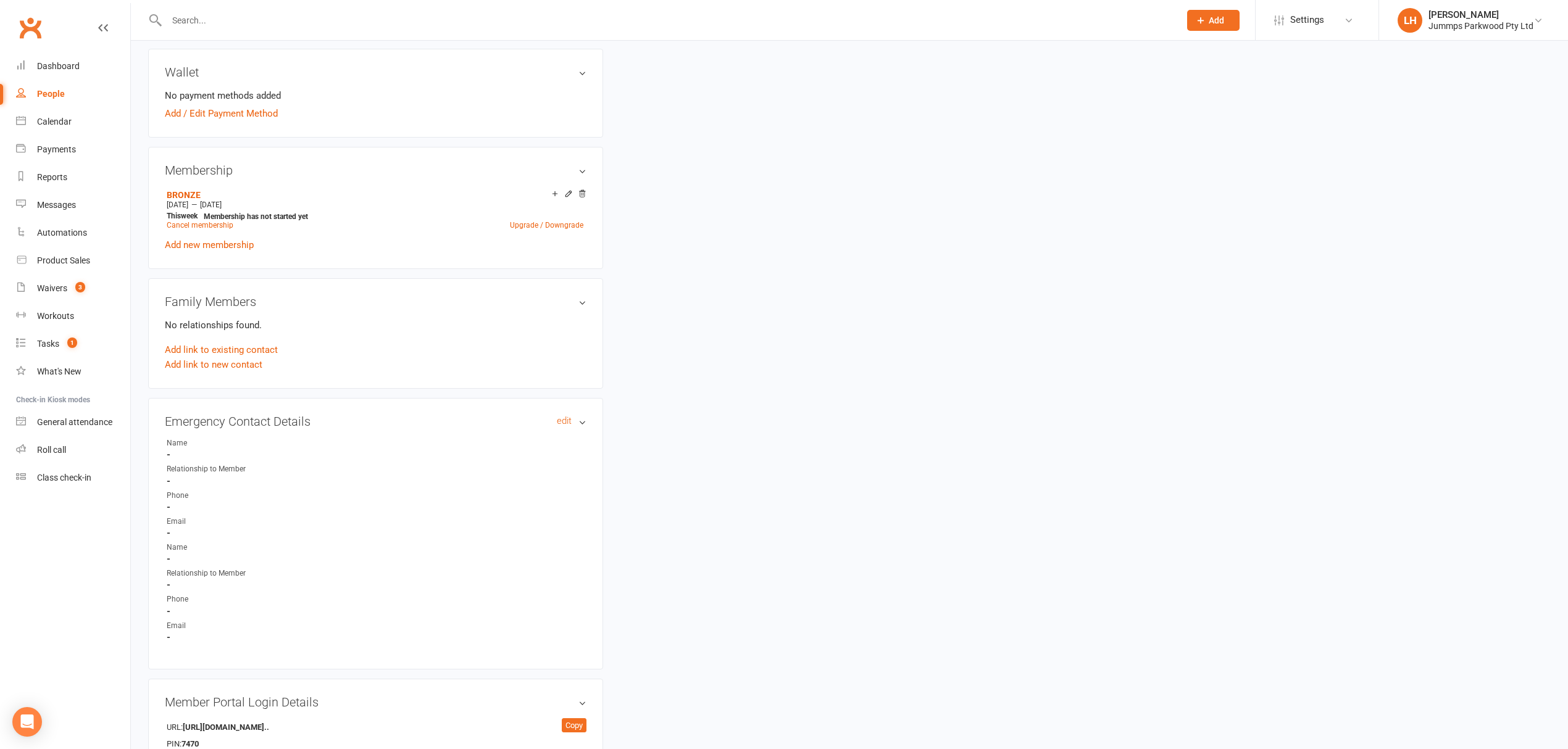 scroll, scrollTop: 0, scrollLeft: 0, axis: both 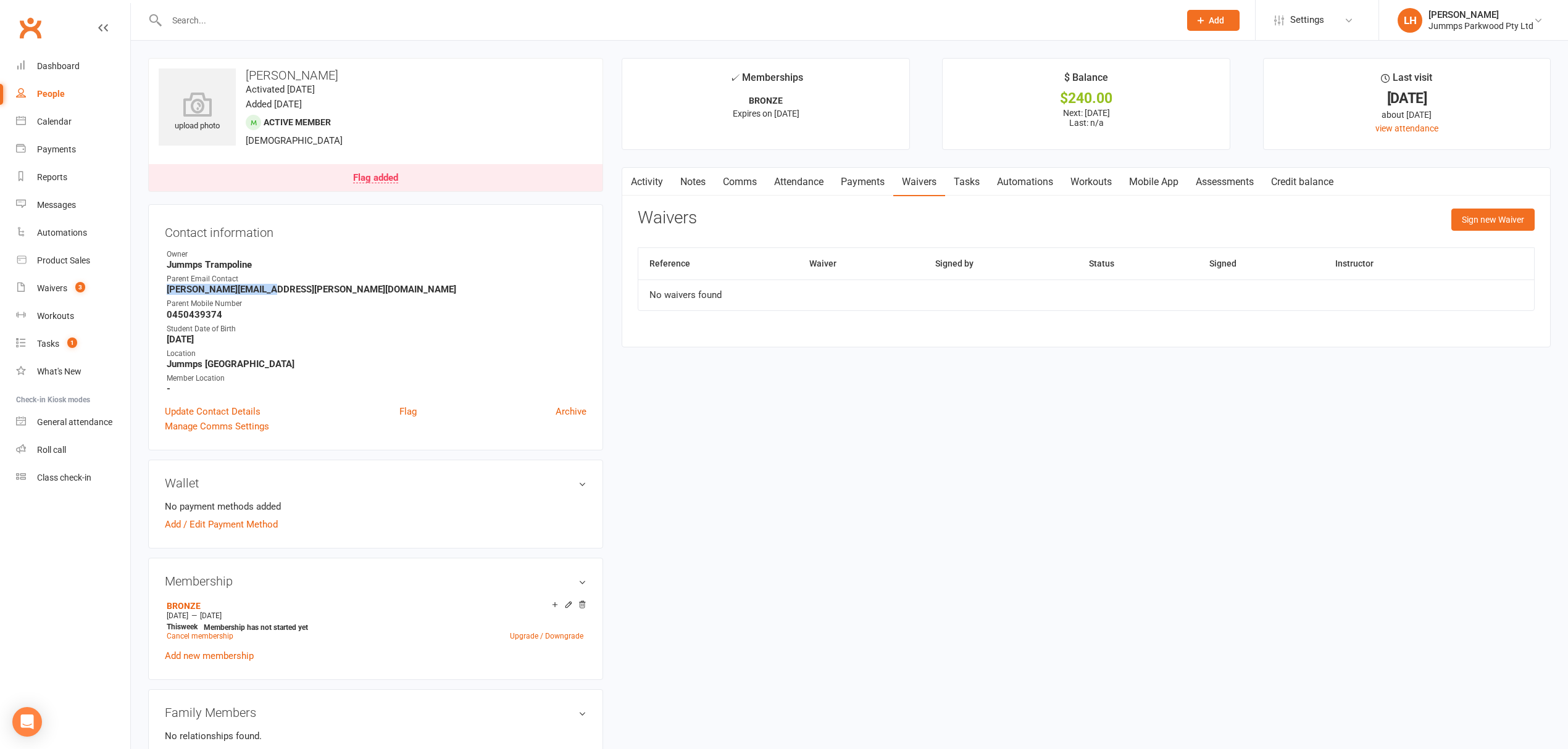 drag, startPoint x: 295, startPoint y: 290, endPoint x: 167, endPoint y: 292, distance: 128.01562 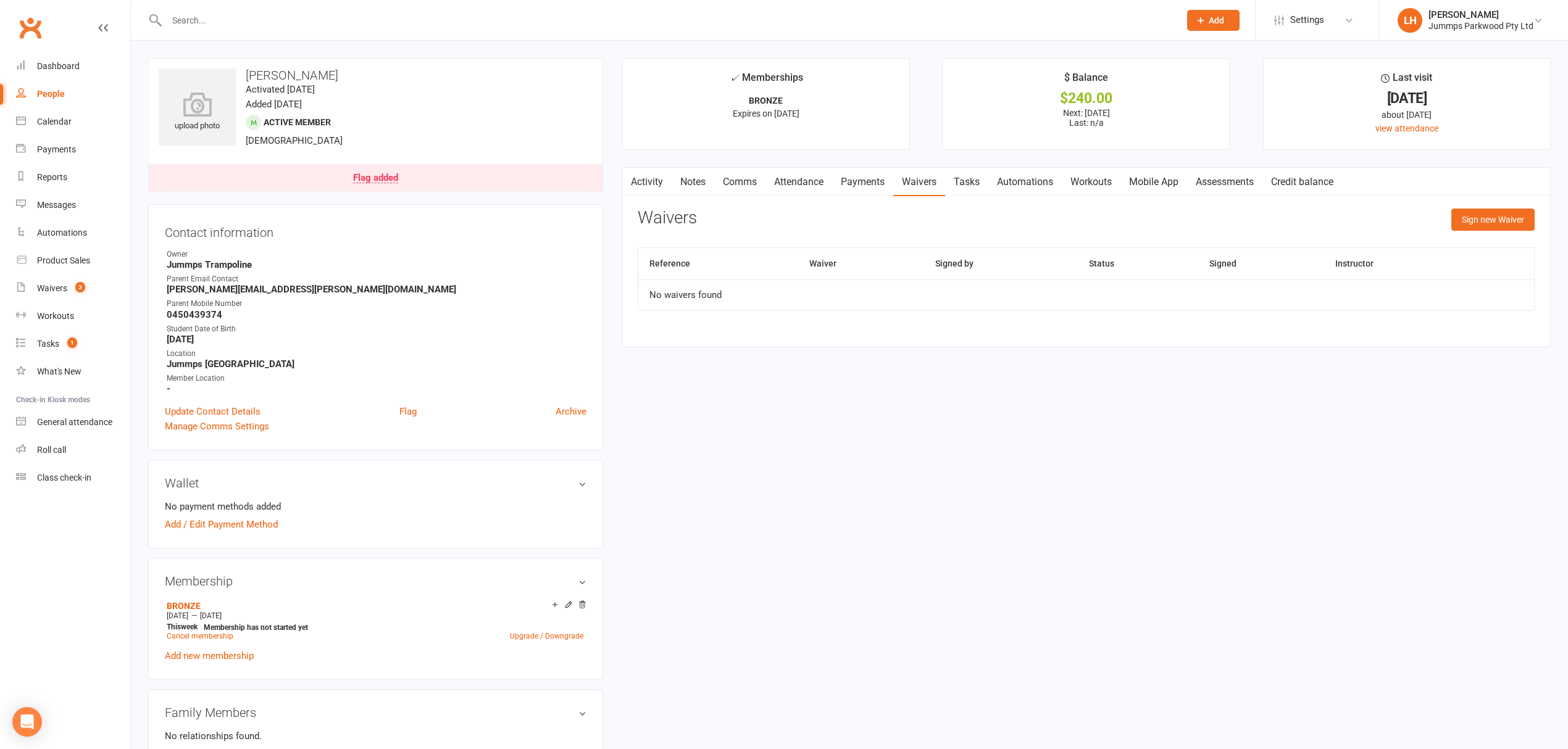 click on "upload photo Braylen Karaka Activated 7 June, 2025 Added 7 June, 2025   Active member 4 years old  Flag added Contact information Owner   Jummps Trampoline Parent Email Contact  toia.jasmin@gmail.com
Parent Mobile Number  0450439374
Student Date of Birth  September 18, 2020
Location  Jummps Trampoline Park
Member Location  -
Update Contact Details Flag Archive Manage Comms Settings
Wallet No payment methods added
Add / Edit Payment Method
Membership      BRONZE Jul 14 2025 — Sep 21 2025 This  week Membership has not started yet     Cancel membership Upgrade / Downgrade Add new membership
Family Members  No relationships found. Add link to existing contact  Add link to new contact
Emergency Contact Details  edit Name -
Relationship to Member -
Phone -
Email -
Name -
Relationship to Member -
Phone -
Email -
Member Portal Login Details  URL:  https://app.clubworx.com/... Copy PIN:  7470 Enabled:
Send Member Details
Mobile App  Email / SMS Subscriptions  edit edit ✓" at bounding box center (849, 768) 